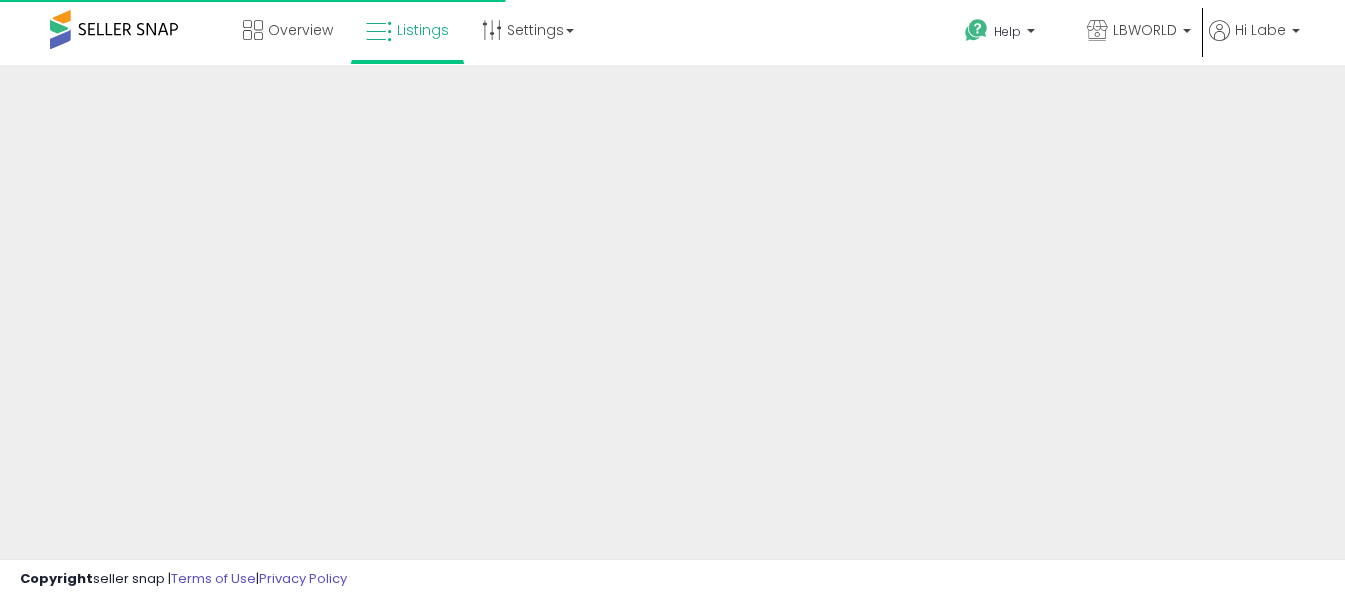 scroll, scrollTop: 0, scrollLeft: 0, axis: both 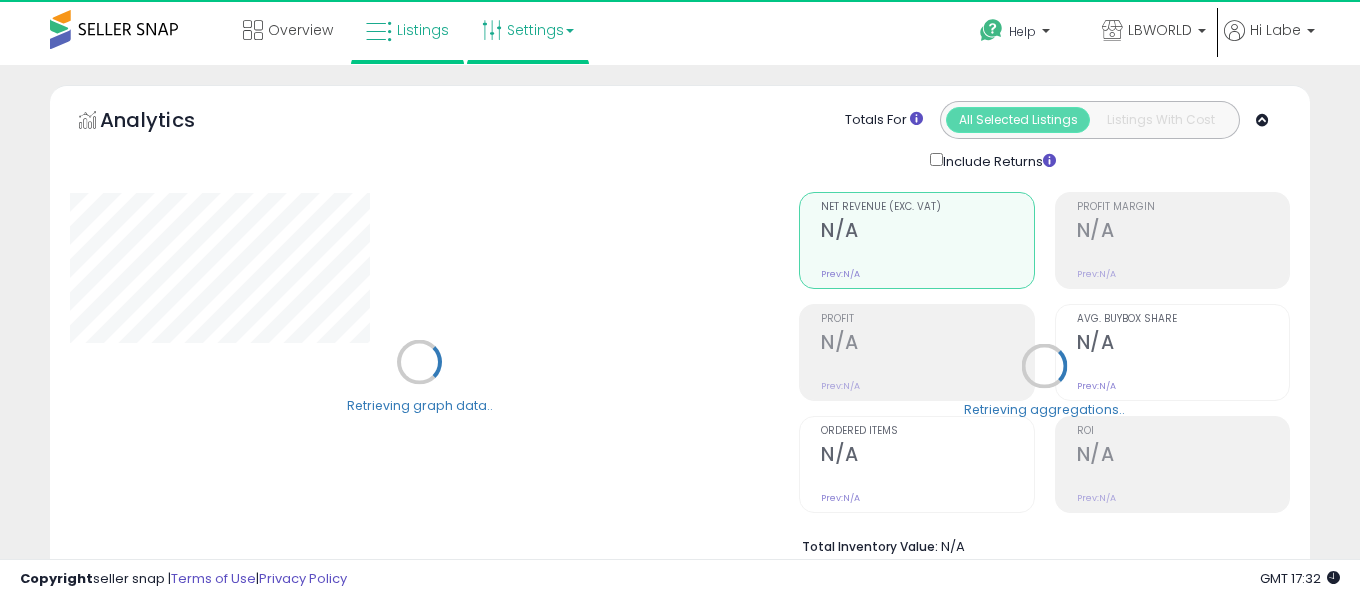 select on "**" 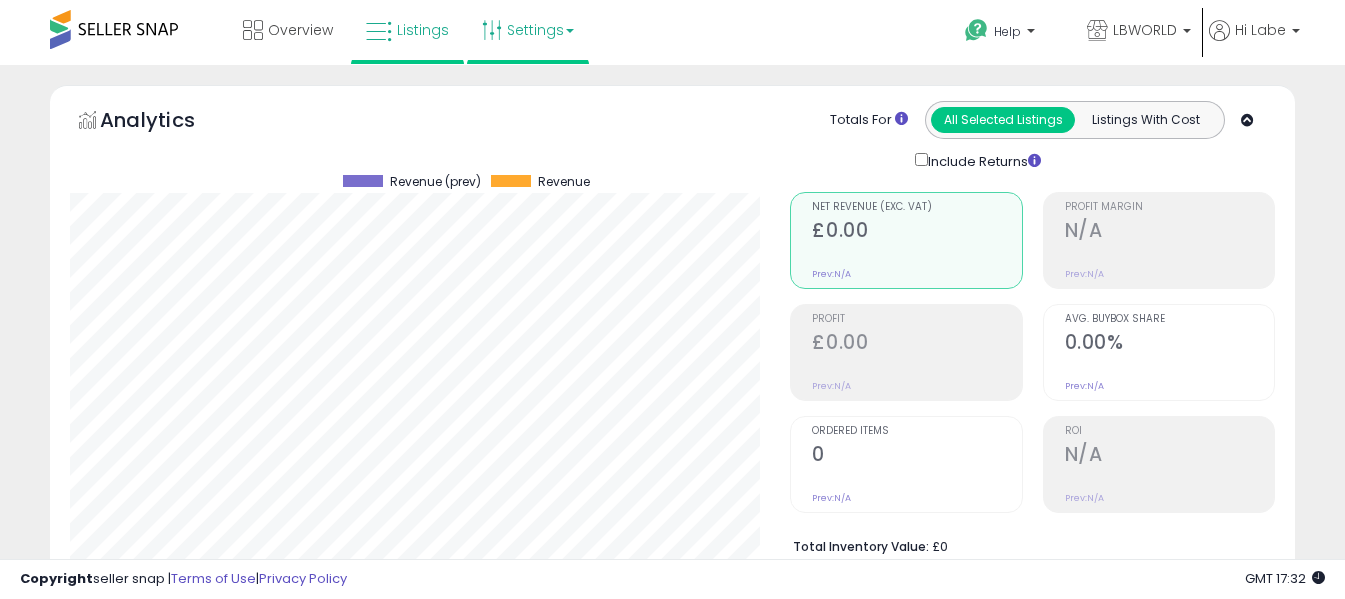 scroll, scrollTop: 999590, scrollLeft: 999280, axis: both 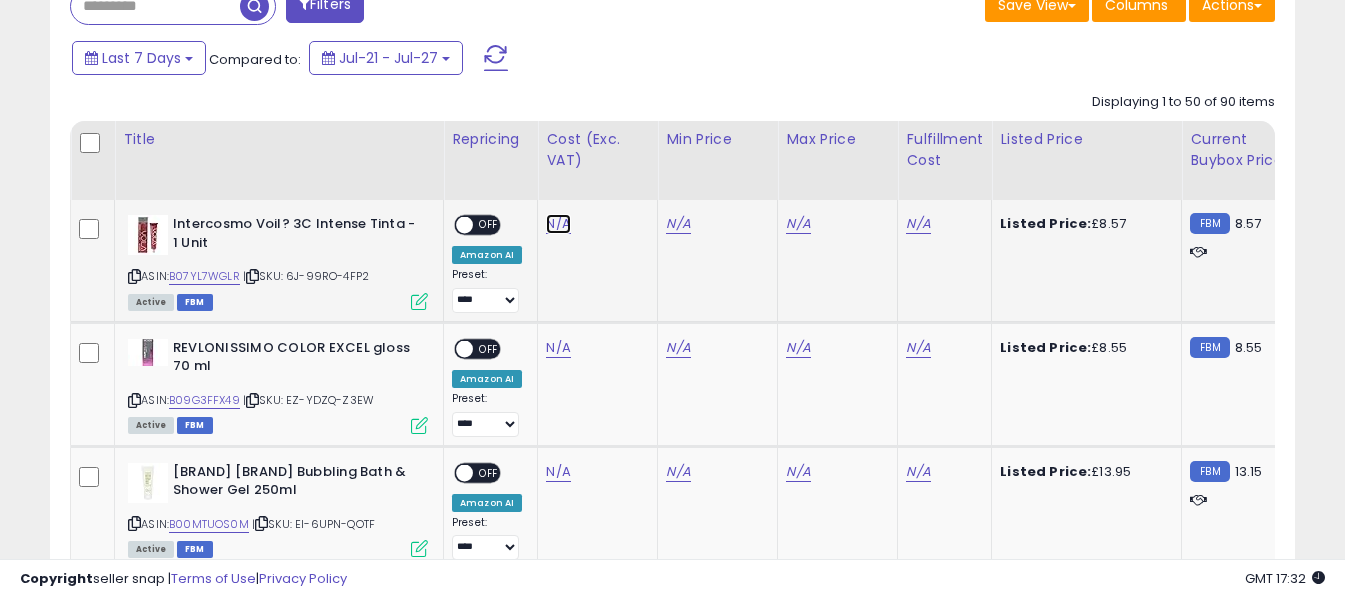 click on "N/A" at bounding box center (558, 224) 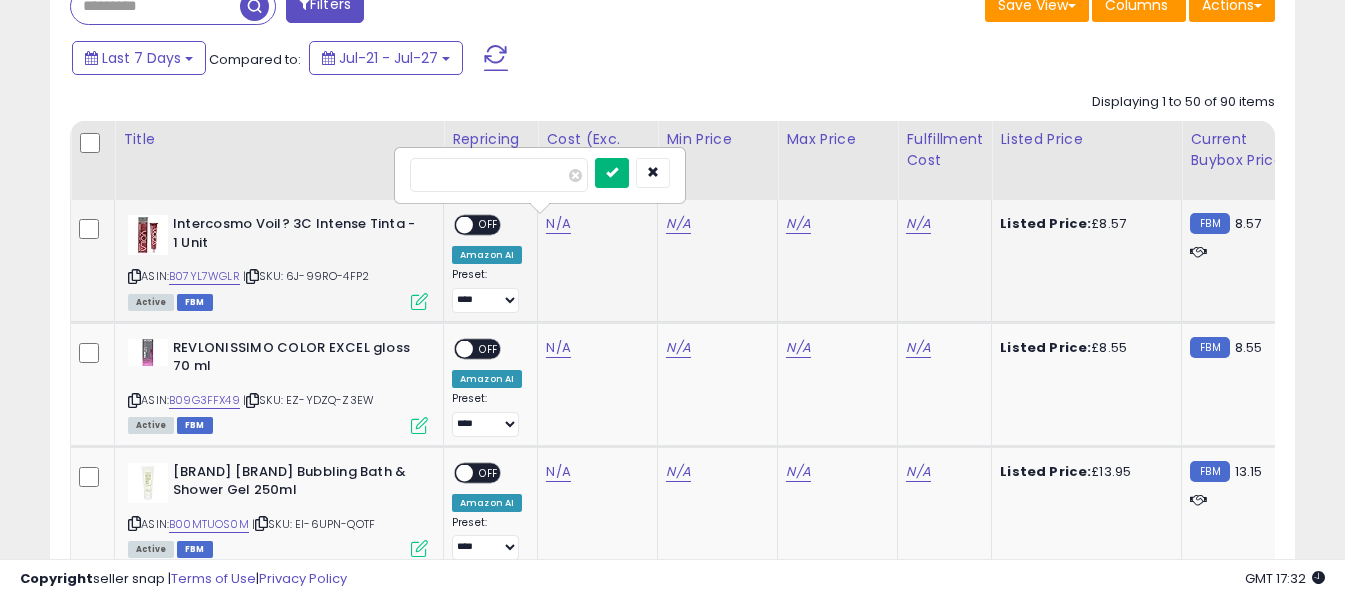 type on "****" 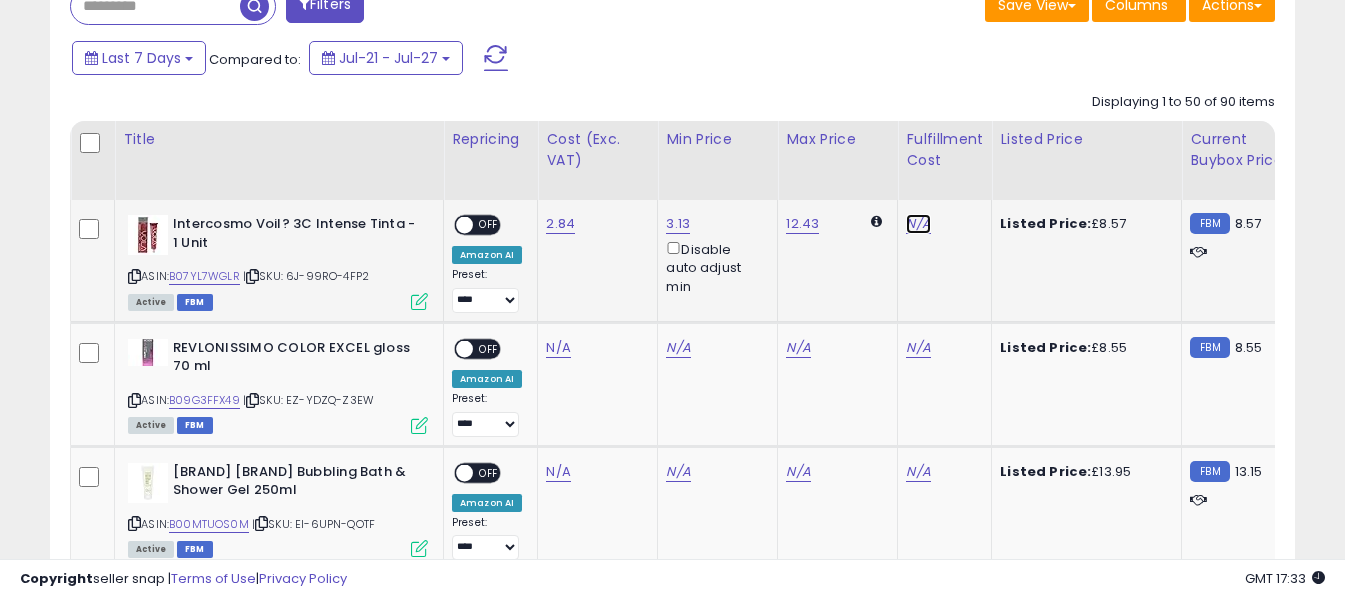 click on "N/A" at bounding box center (918, 224) 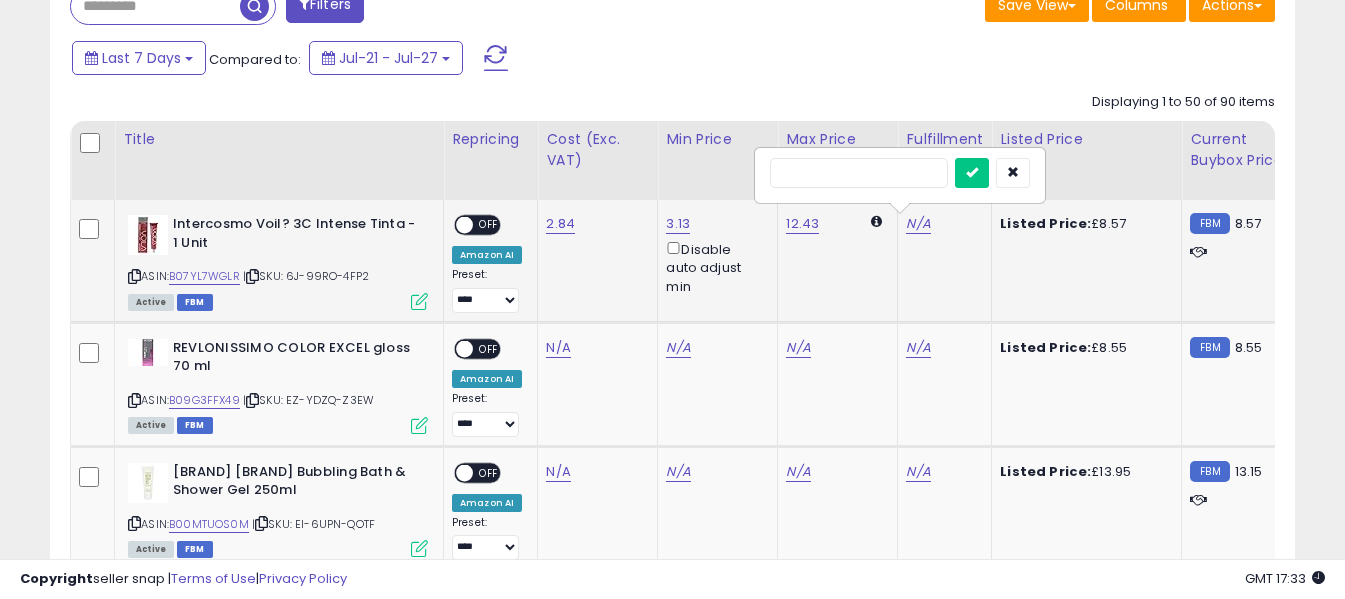 click at bounding box center (859, 173) 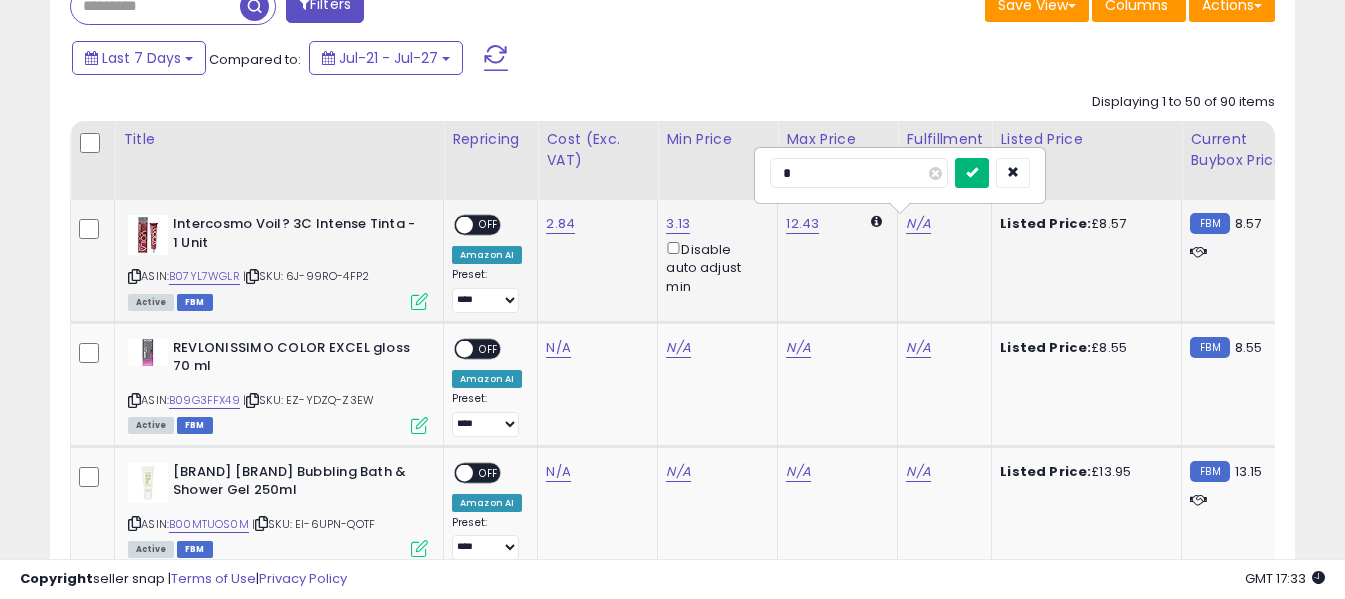 type on "*" 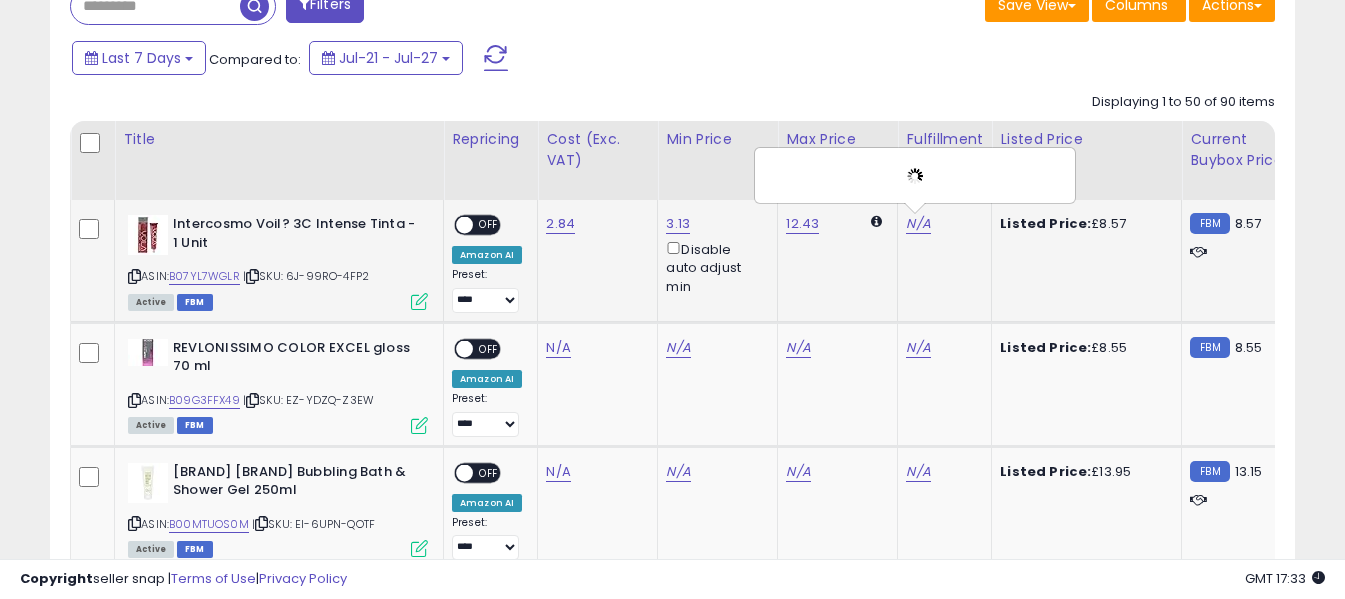 click on "OFF" at bounding box center [489, 225] 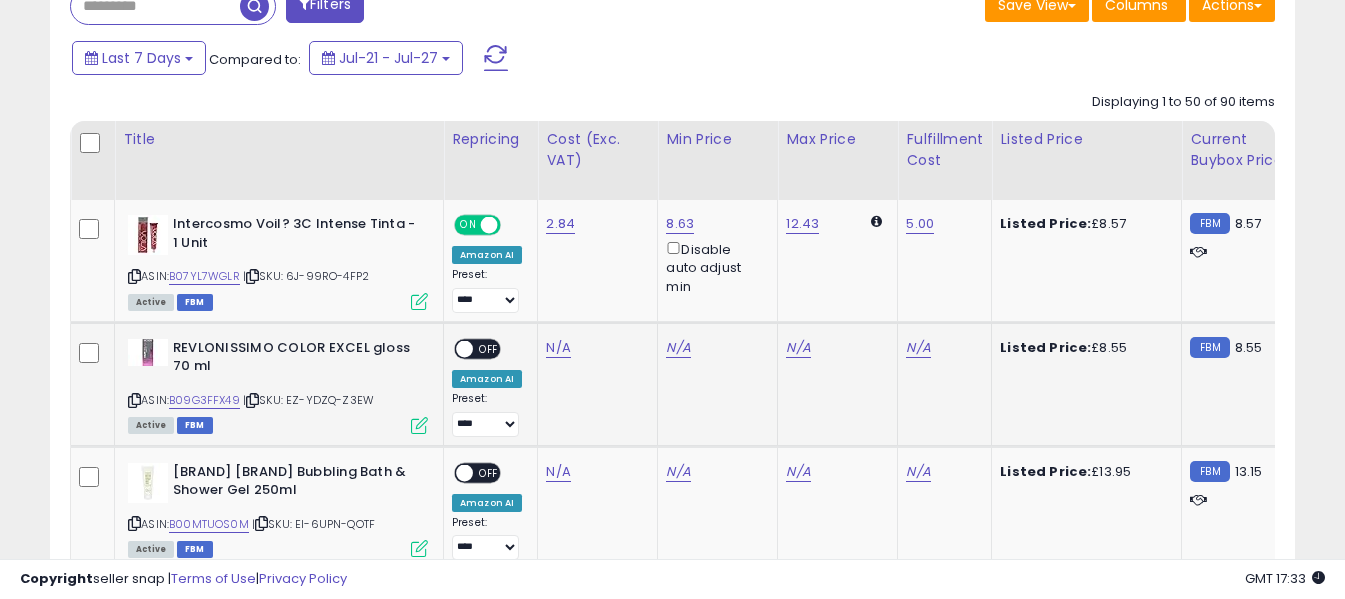 click at bounding box center [134, 400] 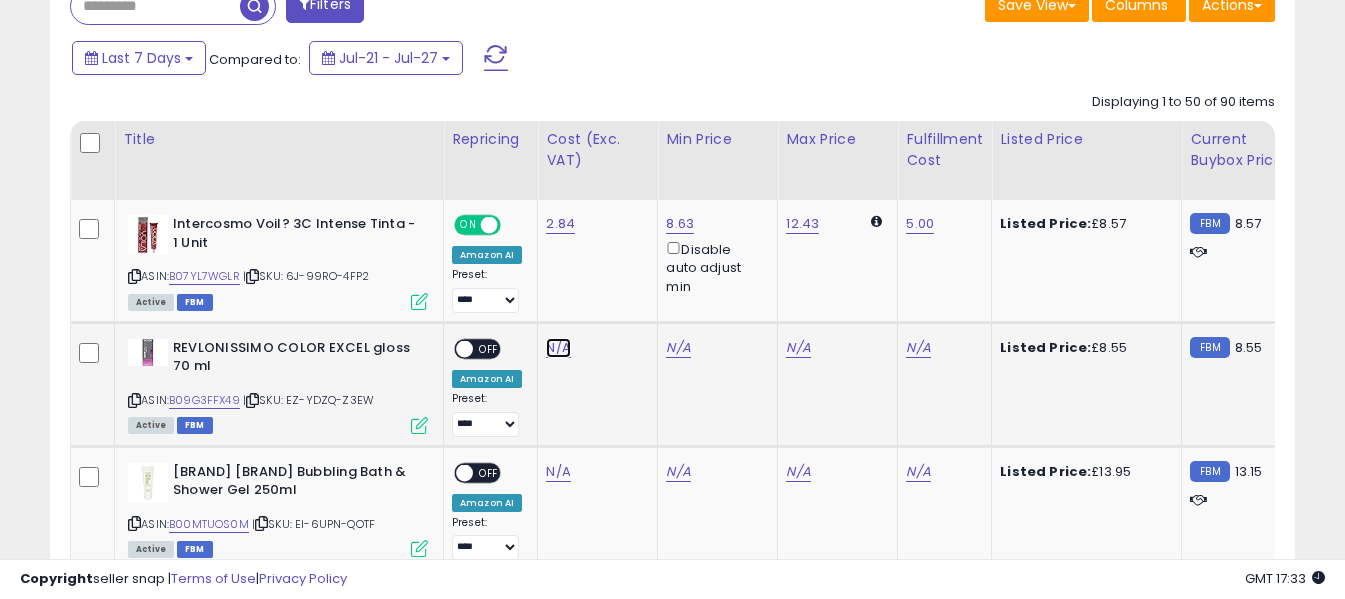 click on "N/A" at bounding box center [558, 348] 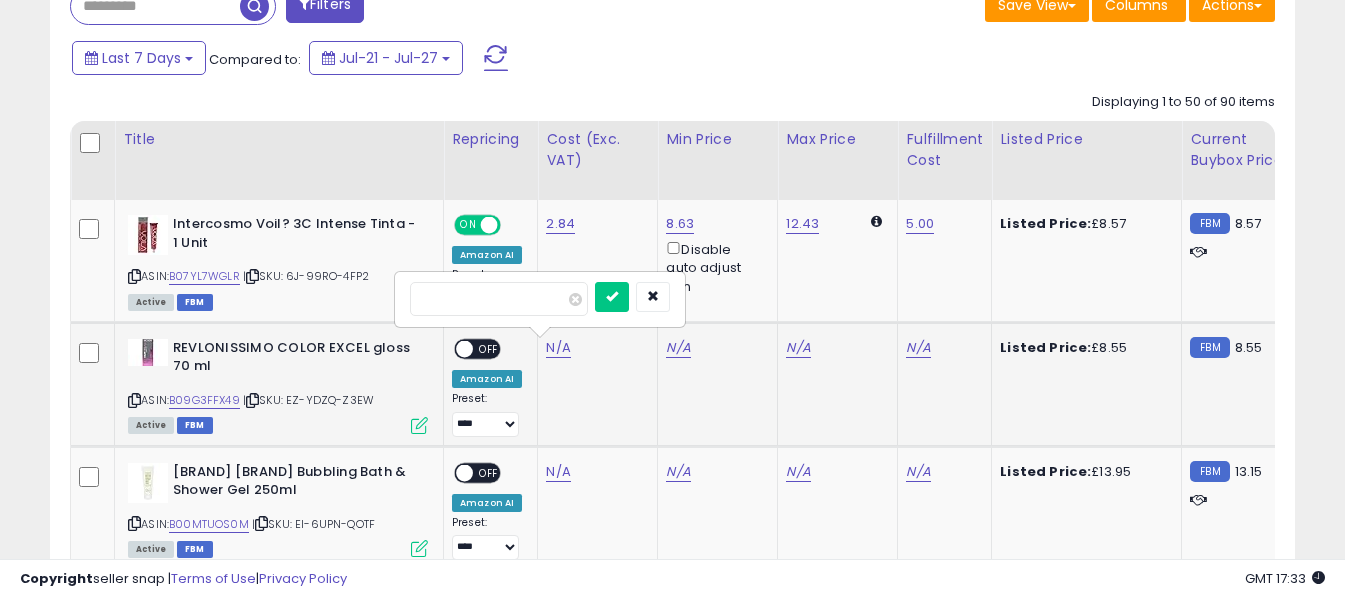 click at bounding box center (499, 299) 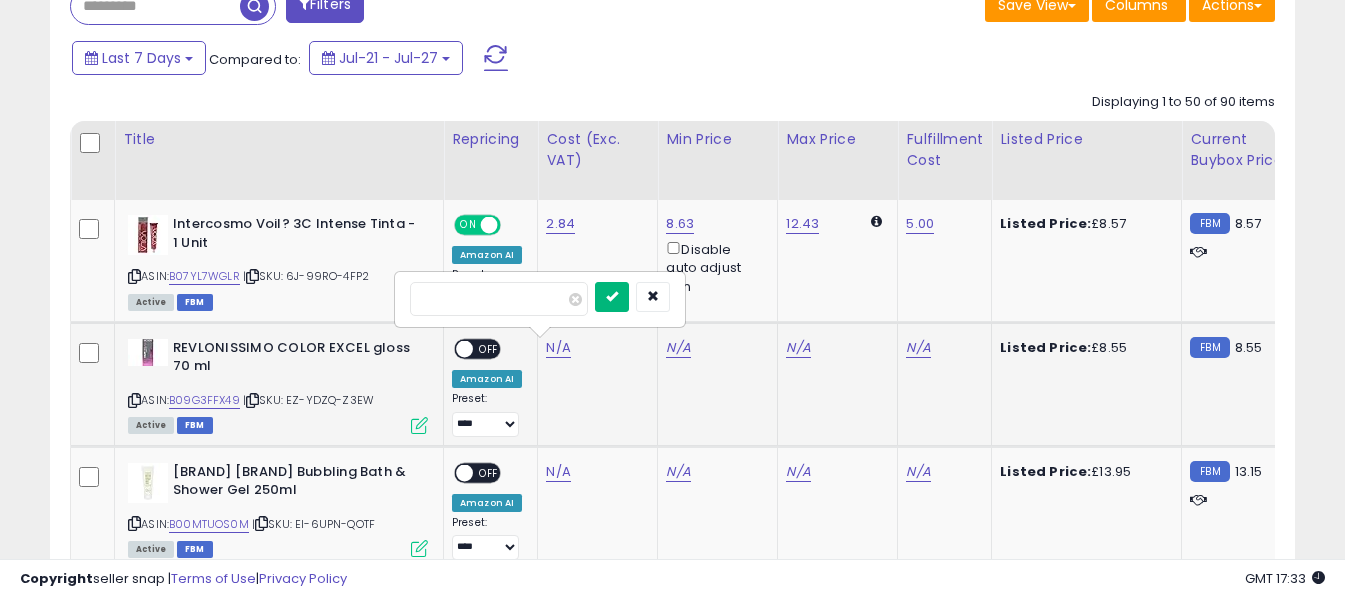 type on "****" 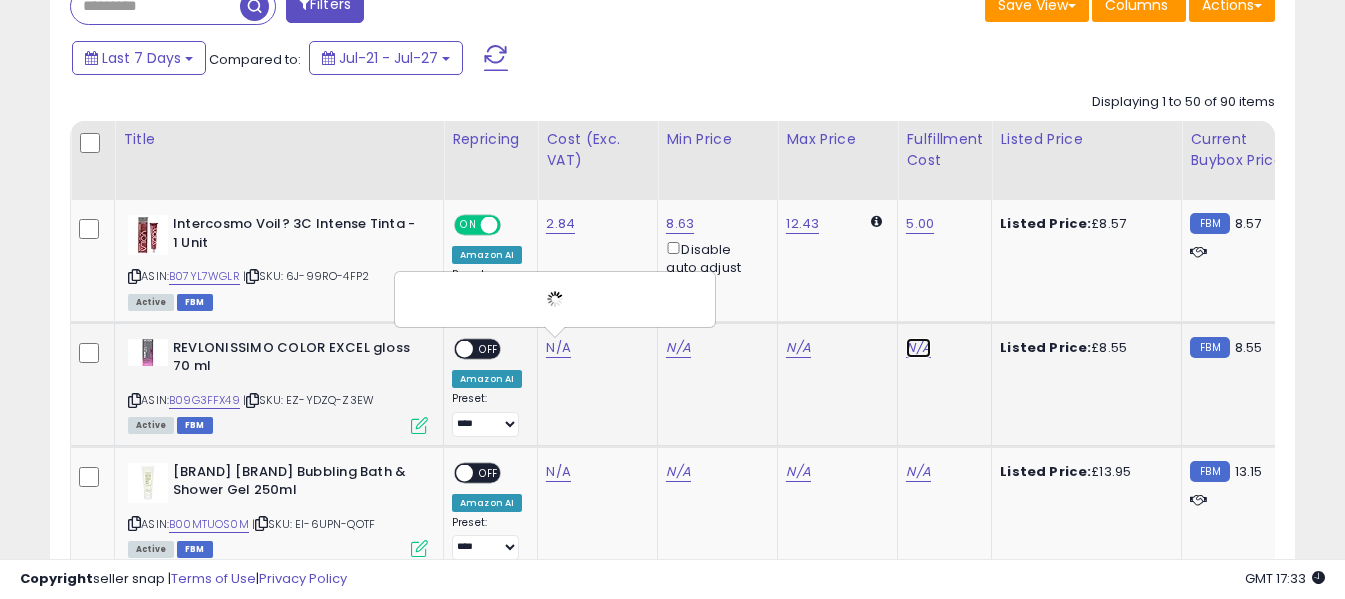 click on "N/A" at bounding box center (918, 348) 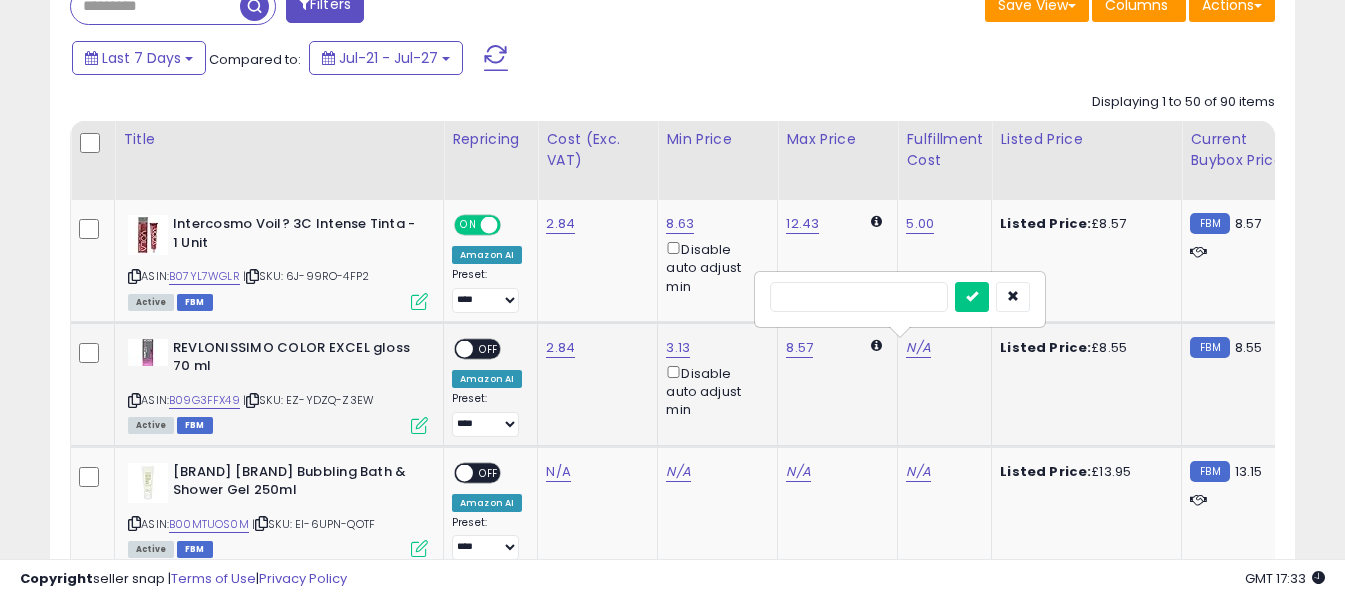 click at bounding box center [859, 297] 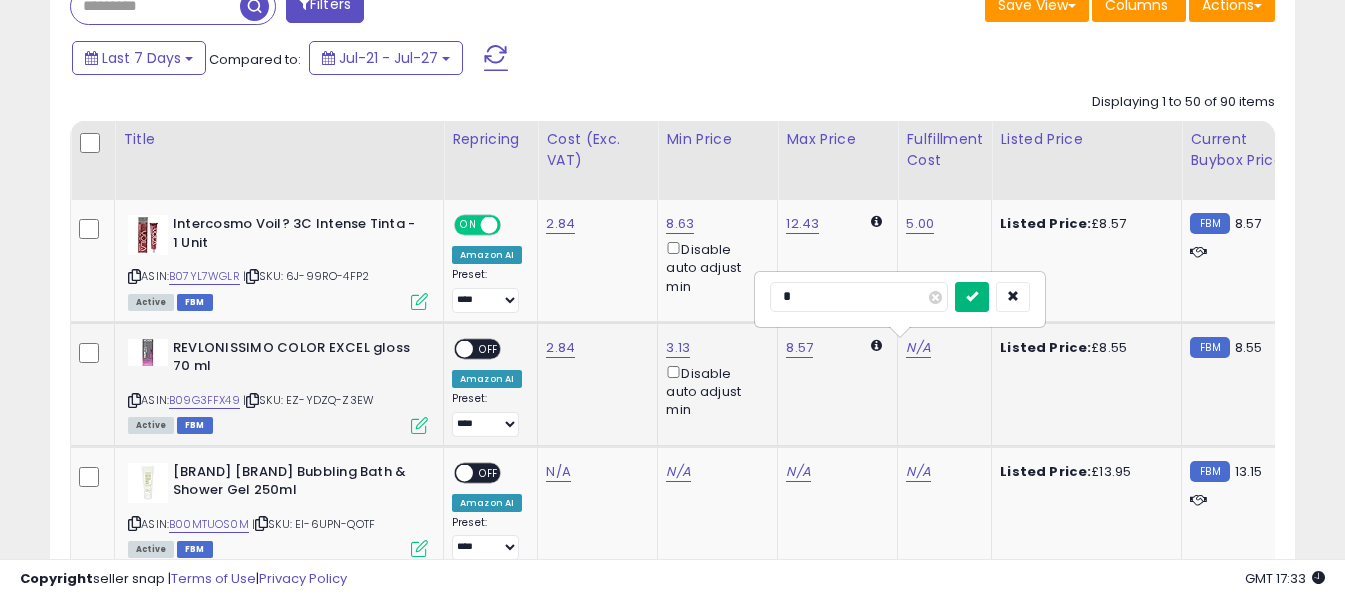 click at bounding box center (972, 296) 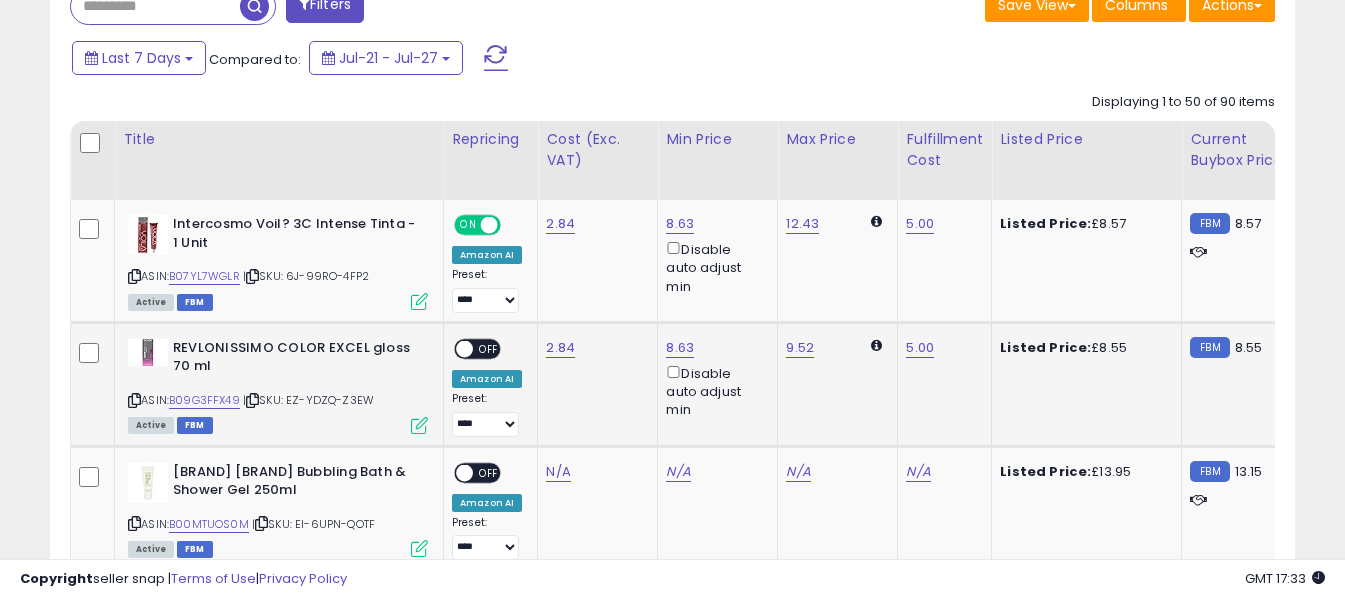 click on "OFF" at bounding box center (489, 348) 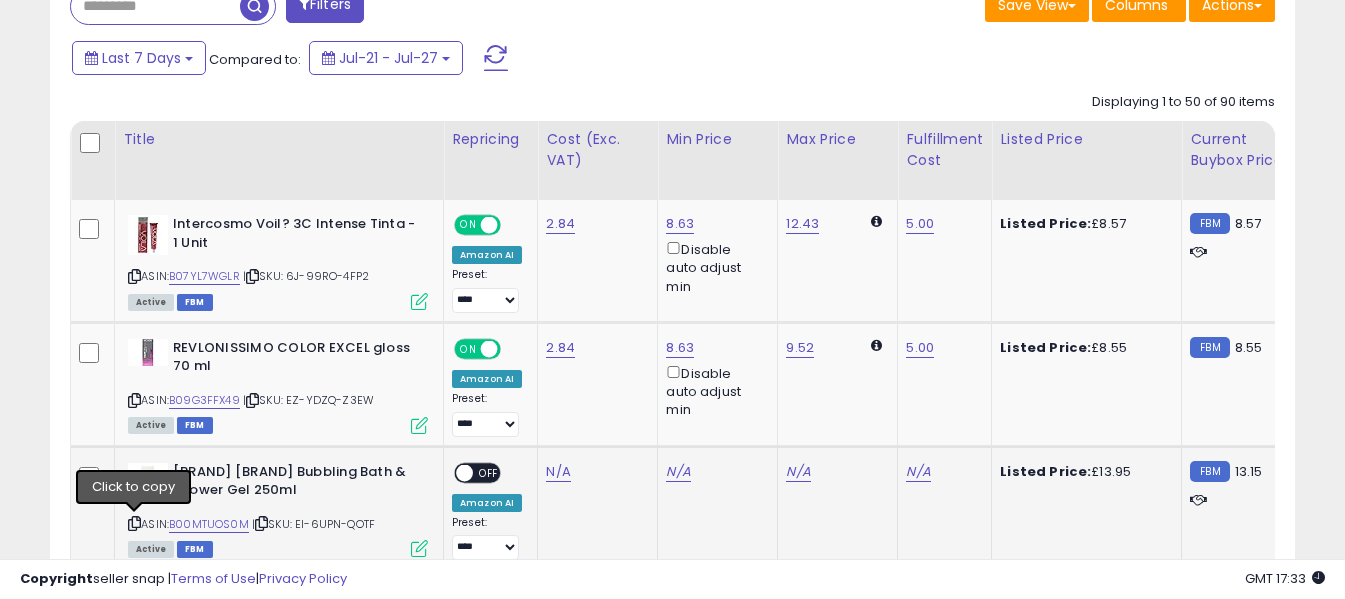 click at bounding box center [134, 523] 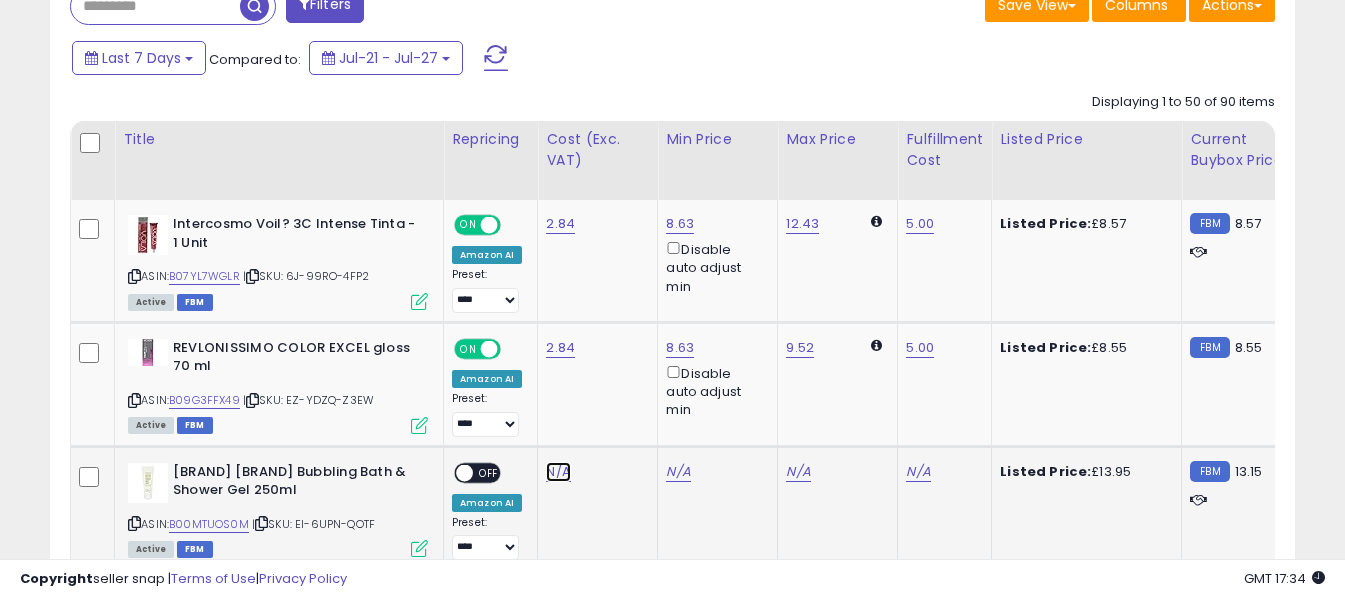 click on "N/A" at bounding box center (558, 472) 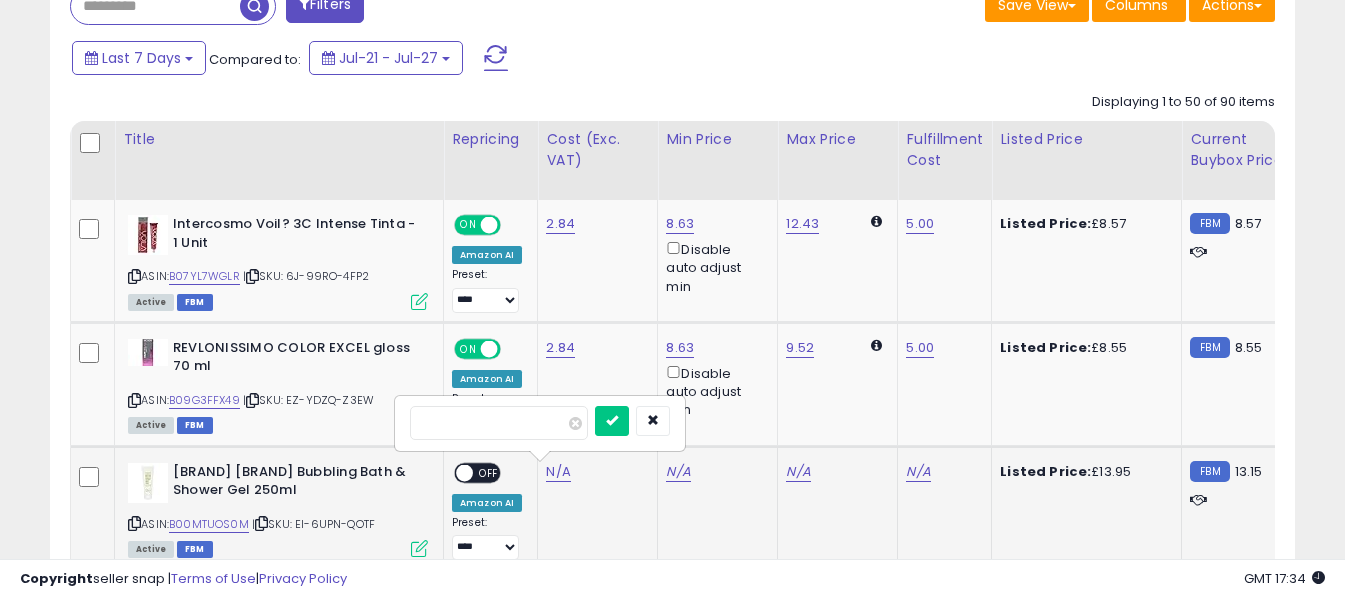click at bounding box center (499, 423) 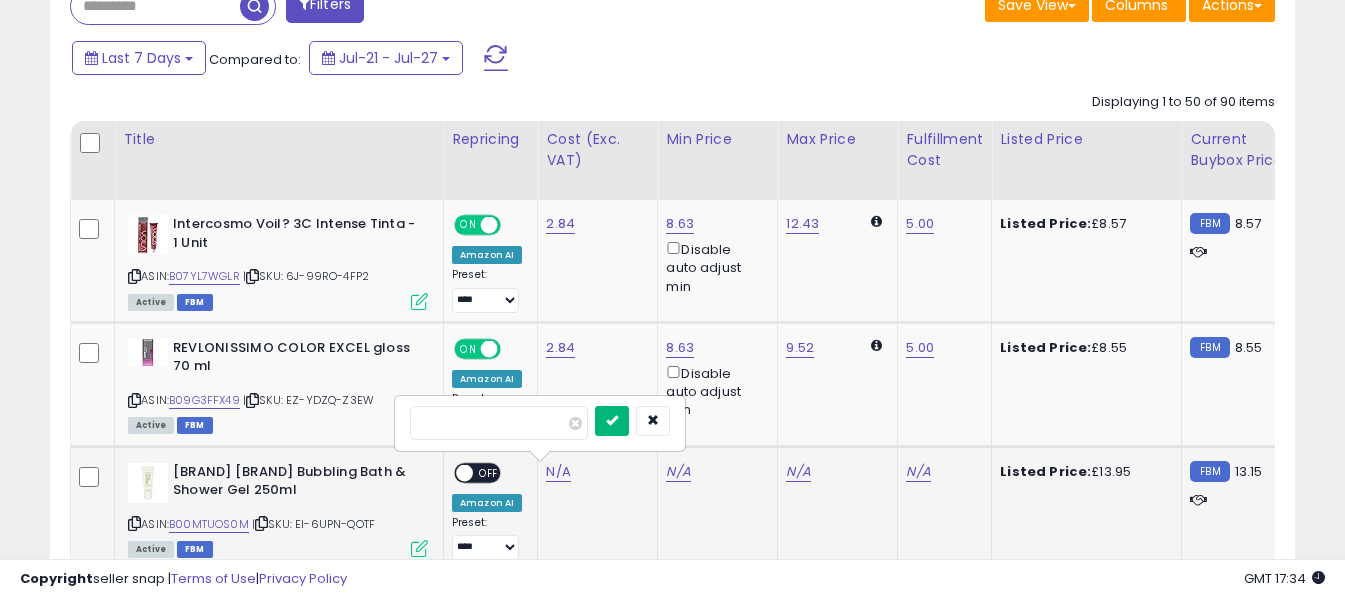 type on "****" 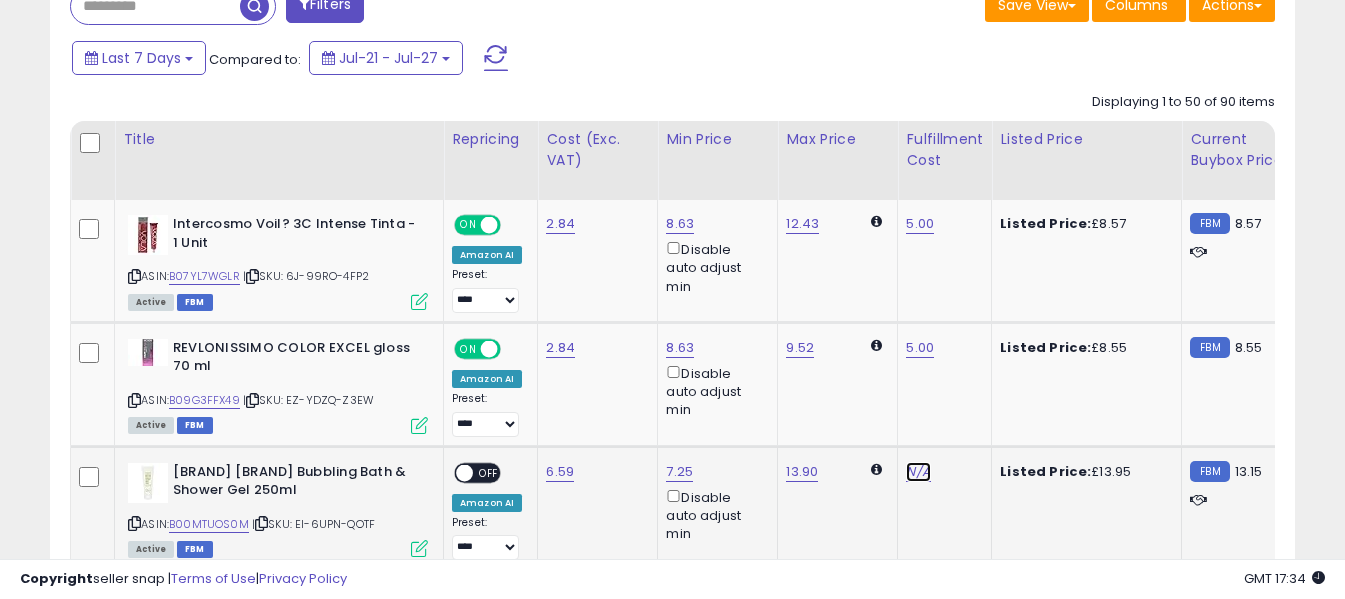 click on "N/A" at bounding box center (918, 472) 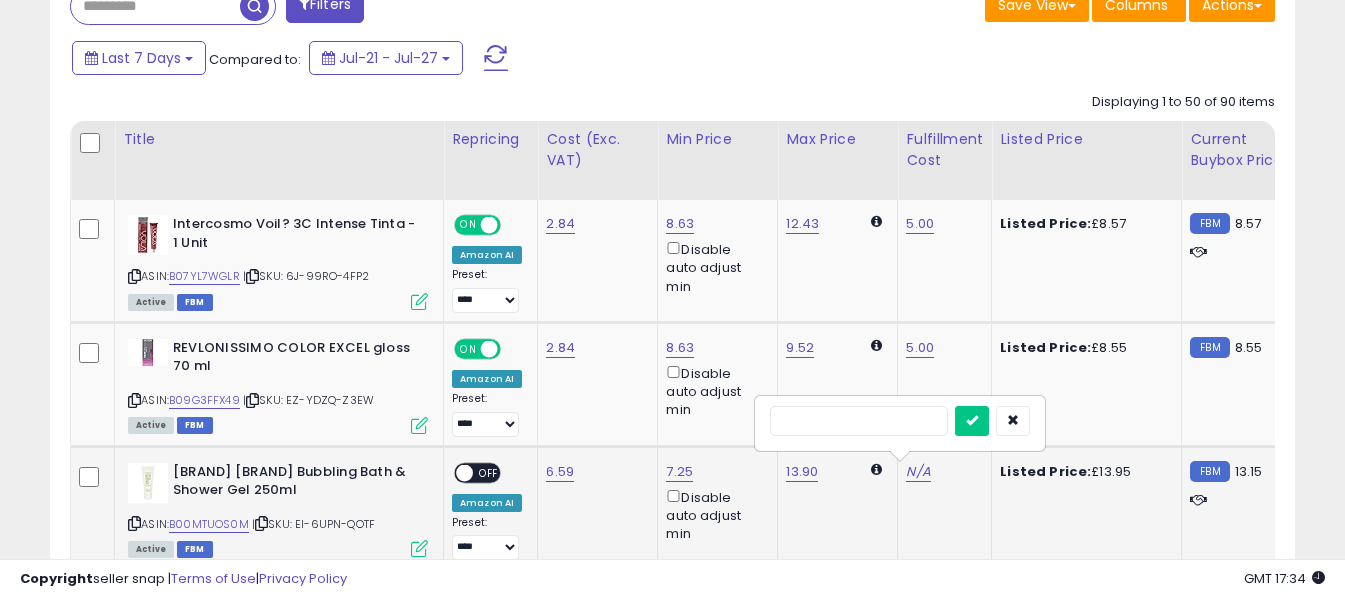 click at bounding box center [859, 421] 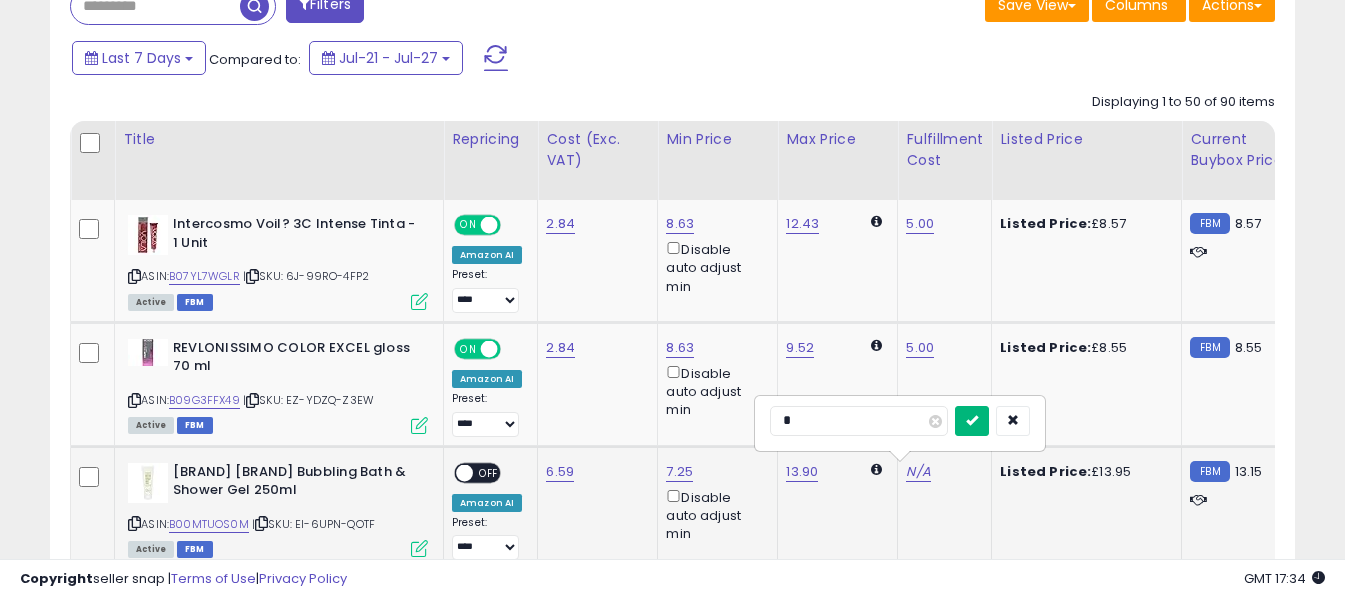 click at bounding box center (972, 420) 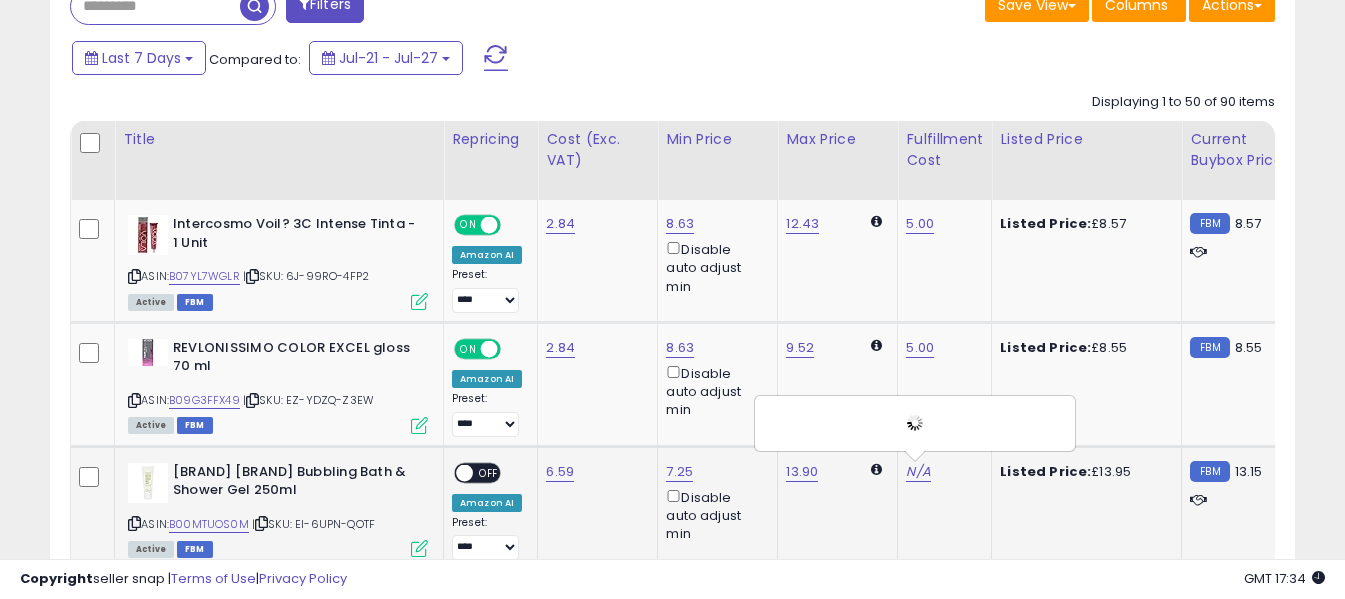 click on "OFF" at bounding box center (489, 472) 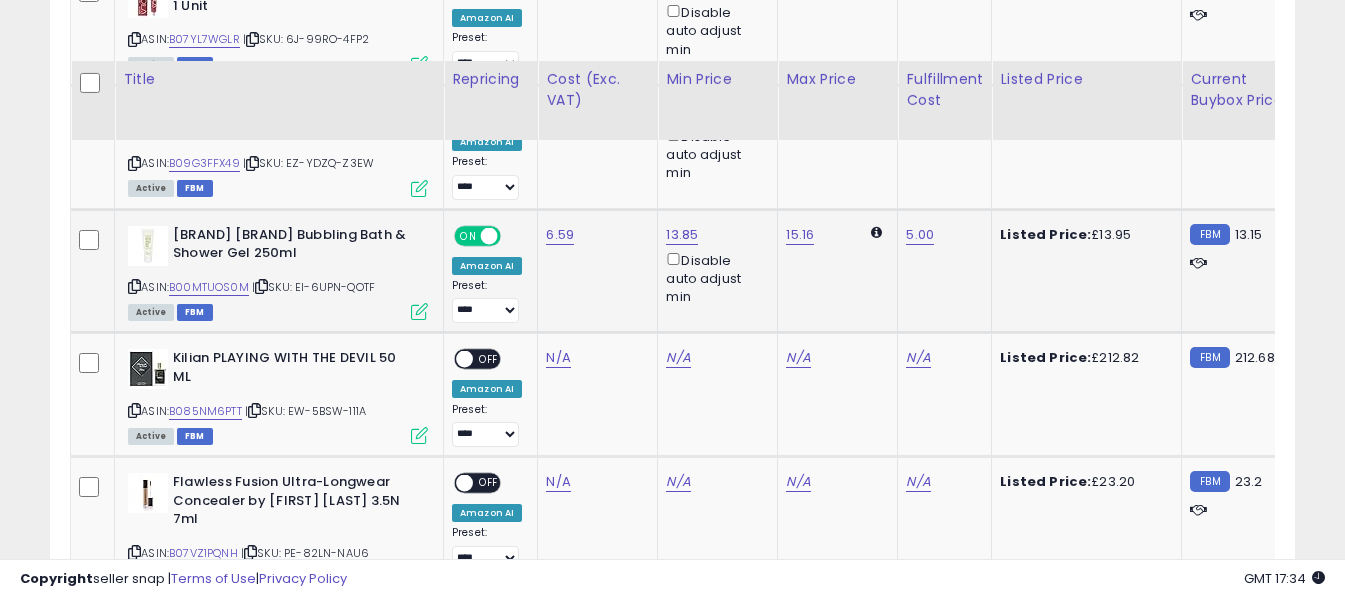 scroll, scrollTop: 1400, scrollLeft: 0, axis: vertical 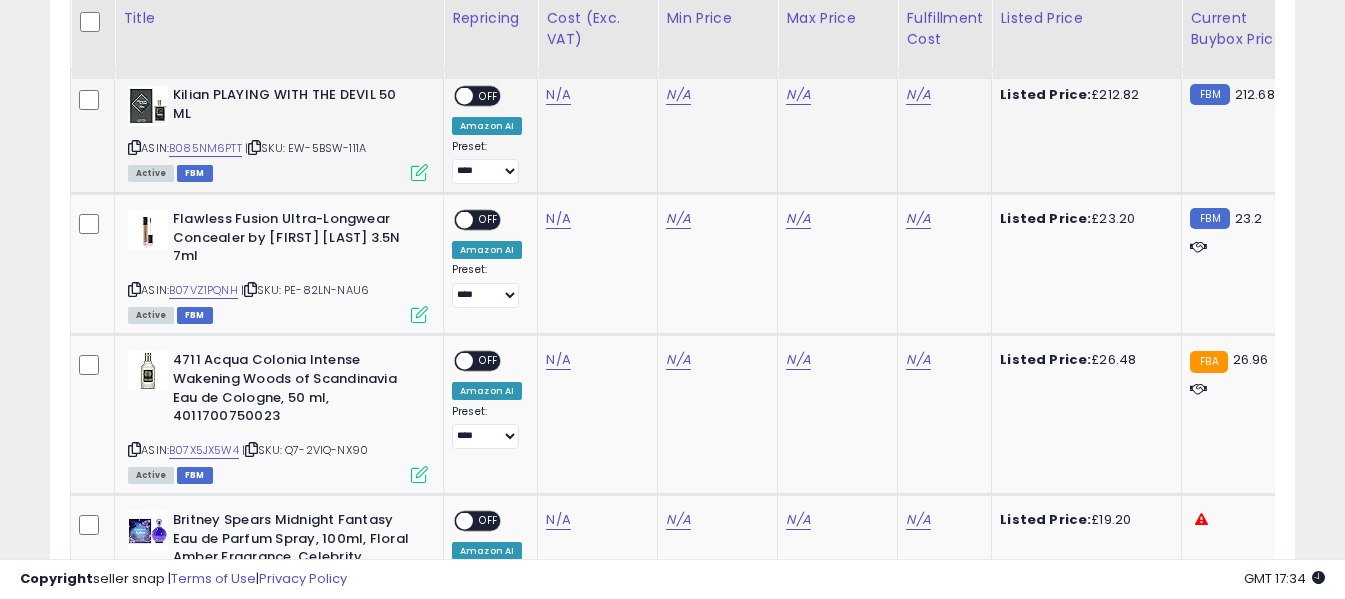 click at bounding box center [134, 147] 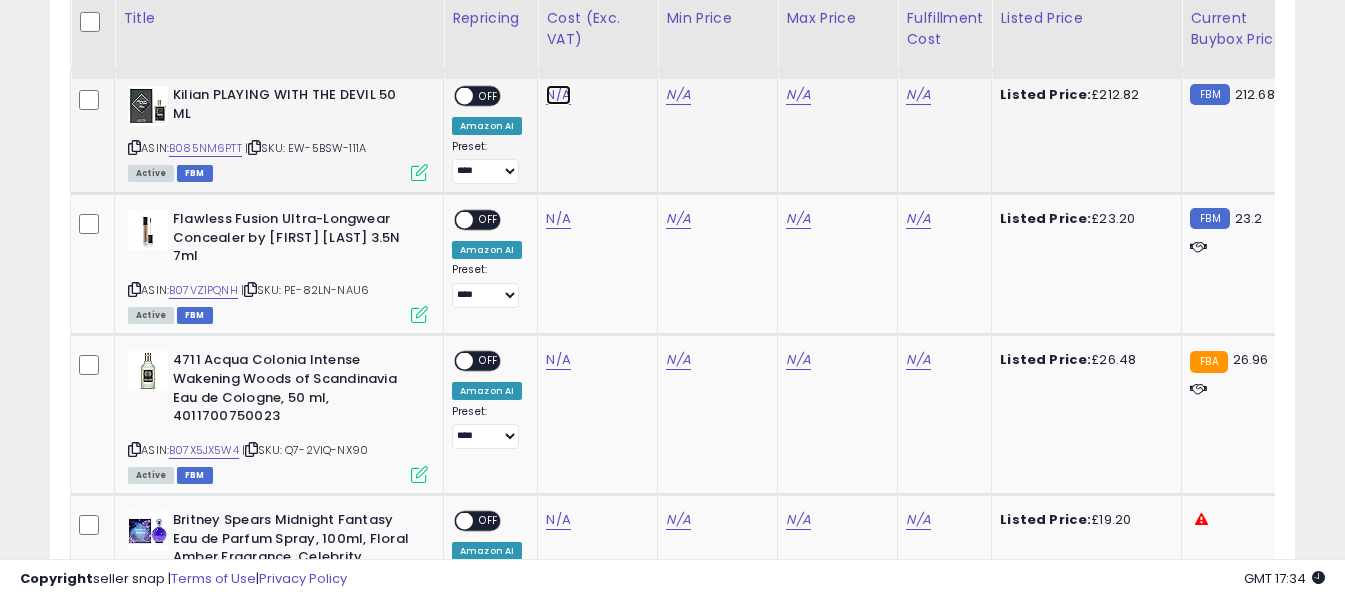 click on "N/A" at bounding box center [558, 95] 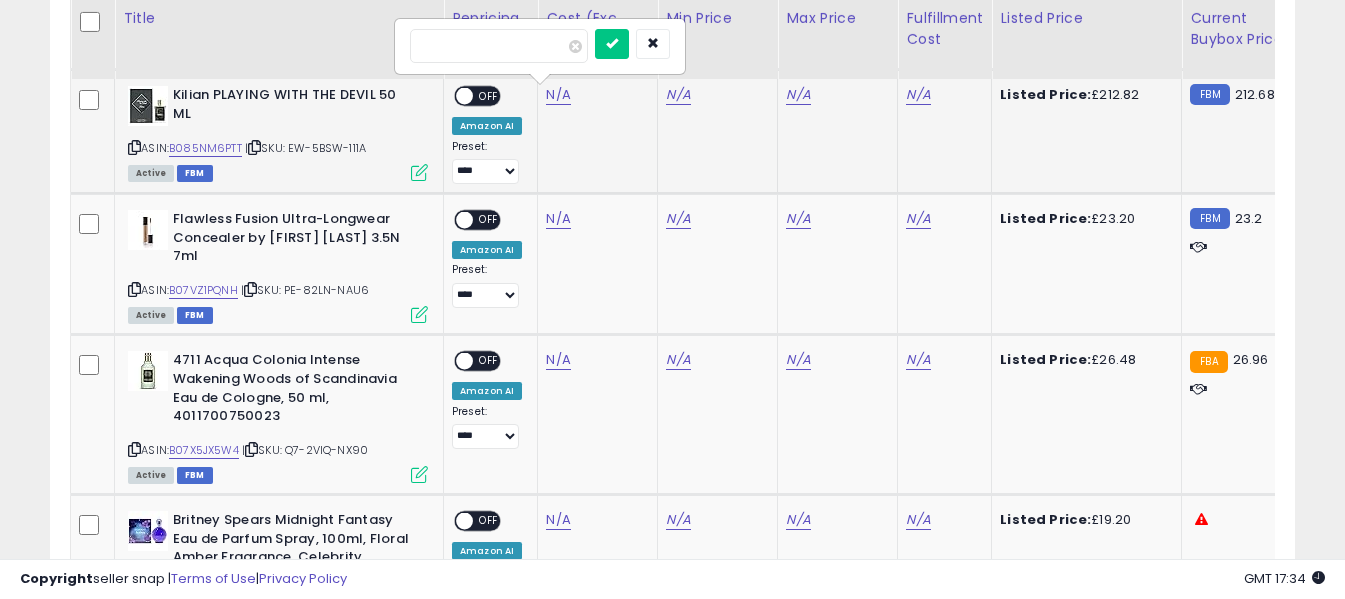 click at bounding box center [499, 46] 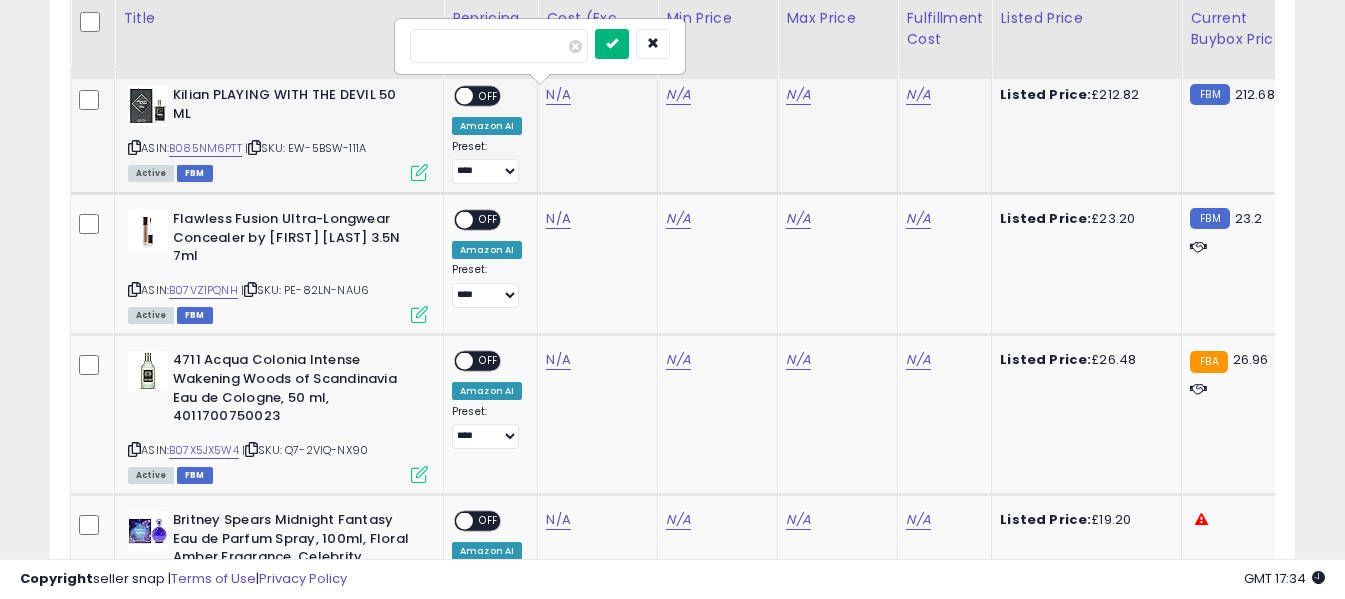 type on "******" 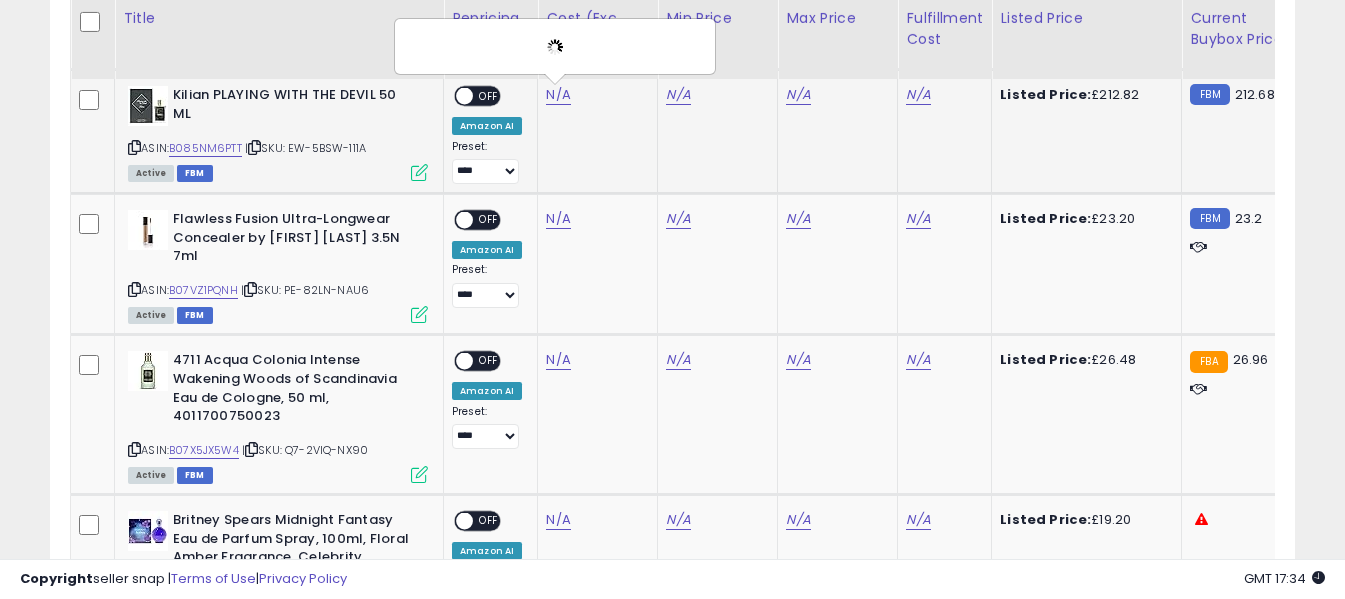 click on "N/A" 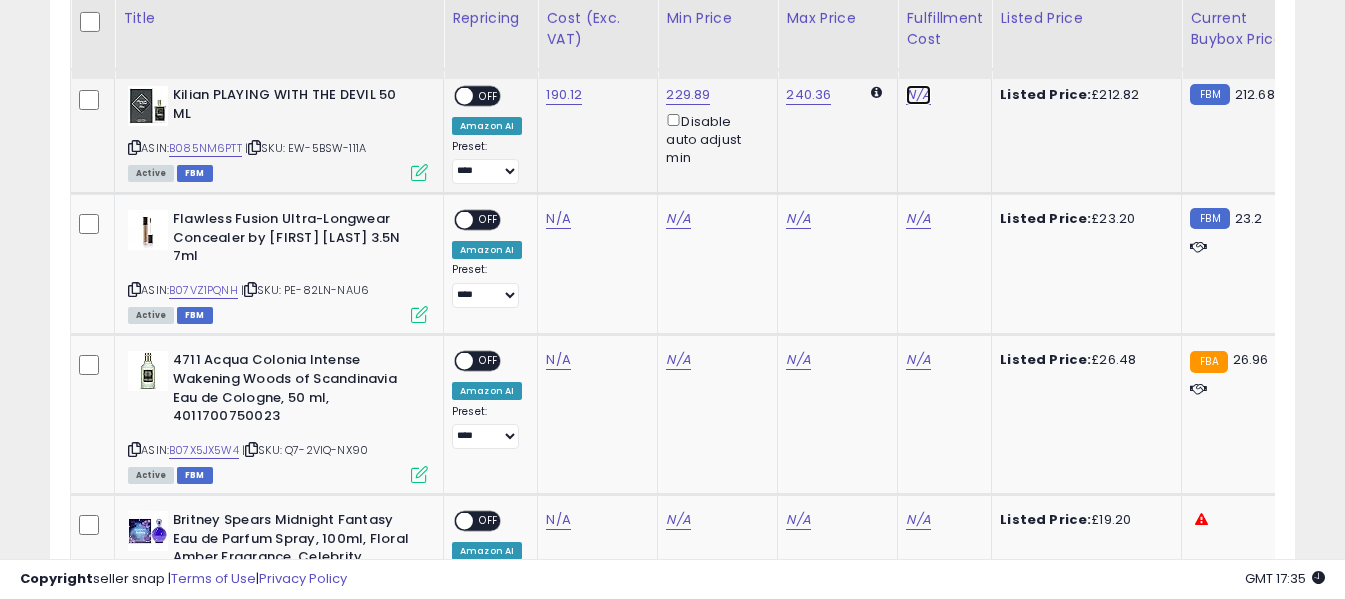 click on "N/A" at bounding box center [918, 95] 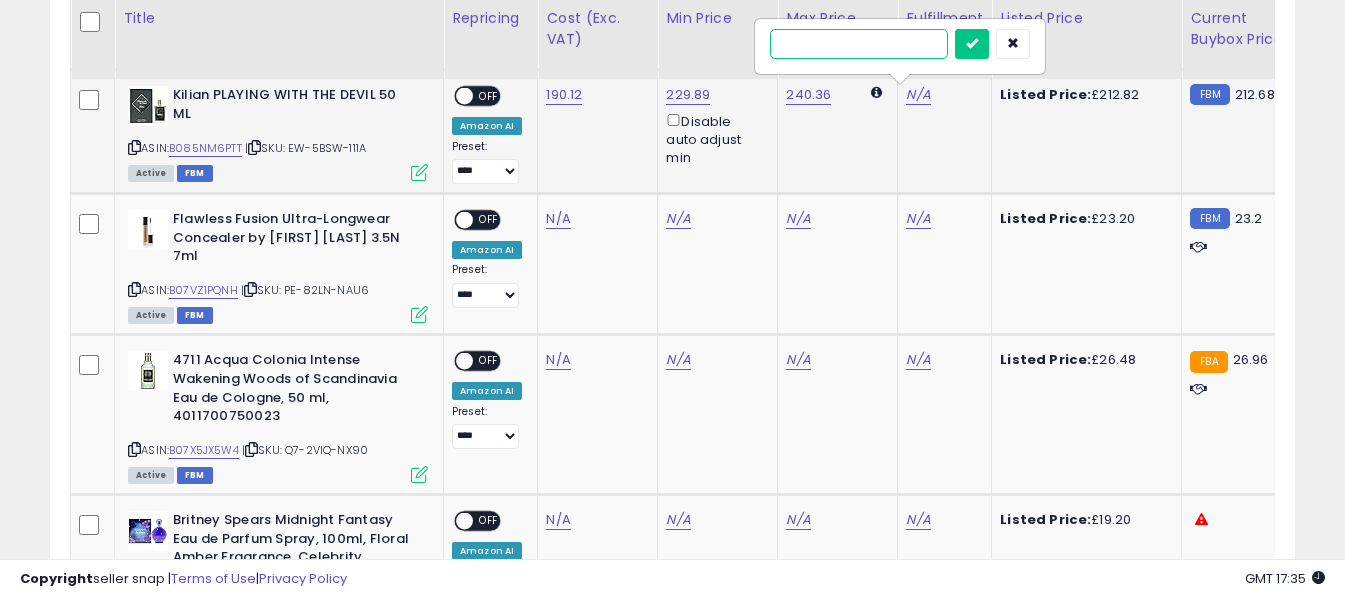 click at bounding box center [859, 44] 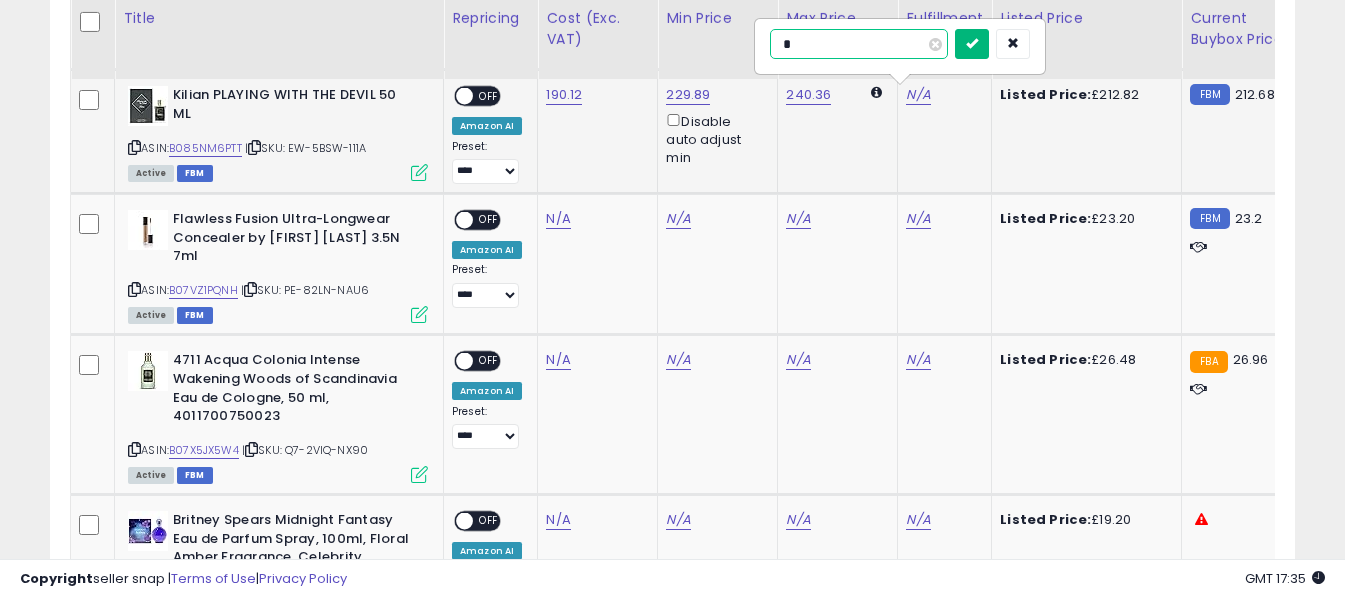 type on "*" 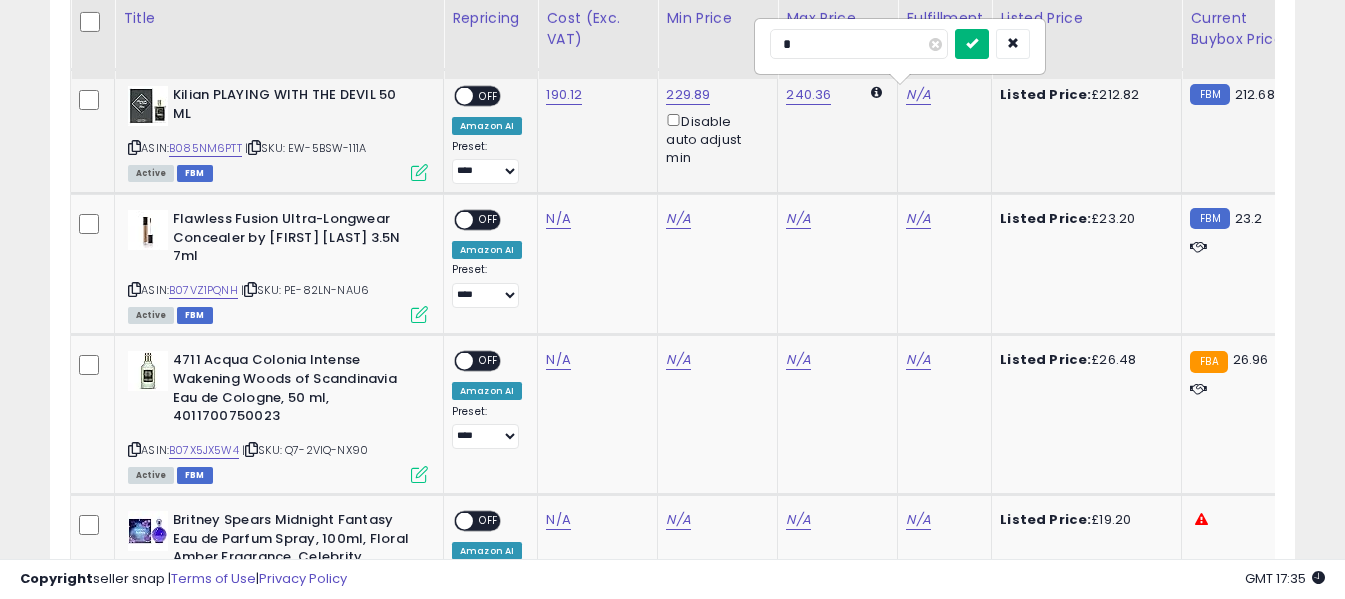 click at bounding box center [972, 43] 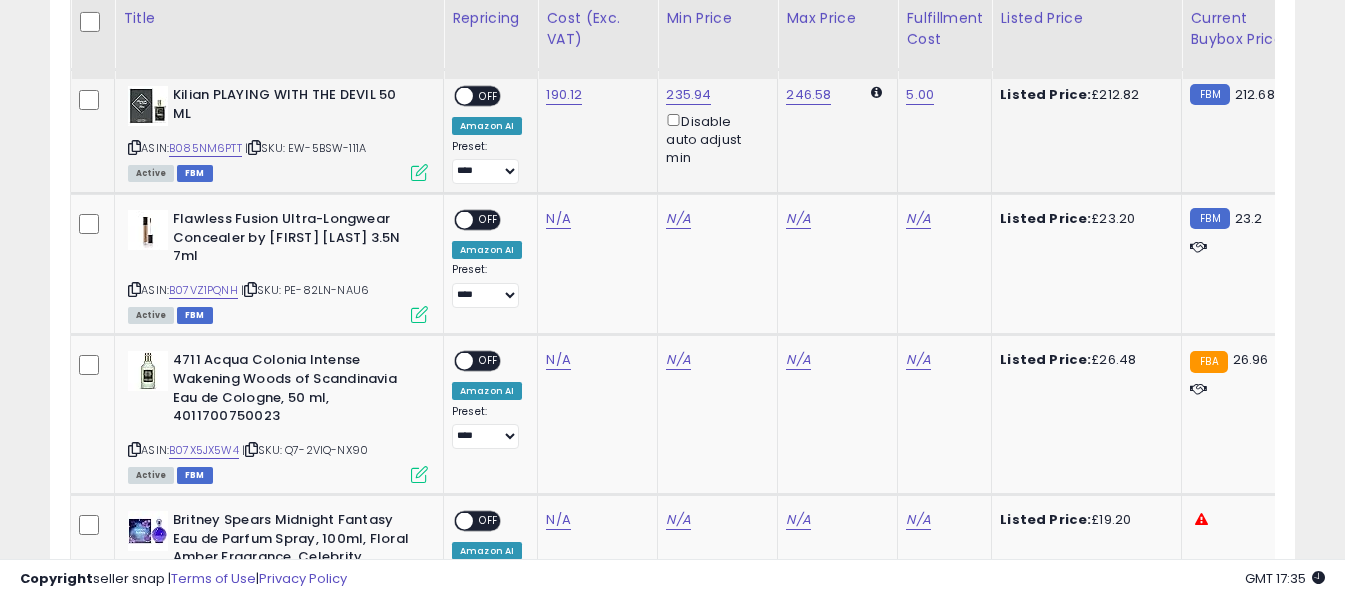 click on "OFF" at bounding box center (489, 96) 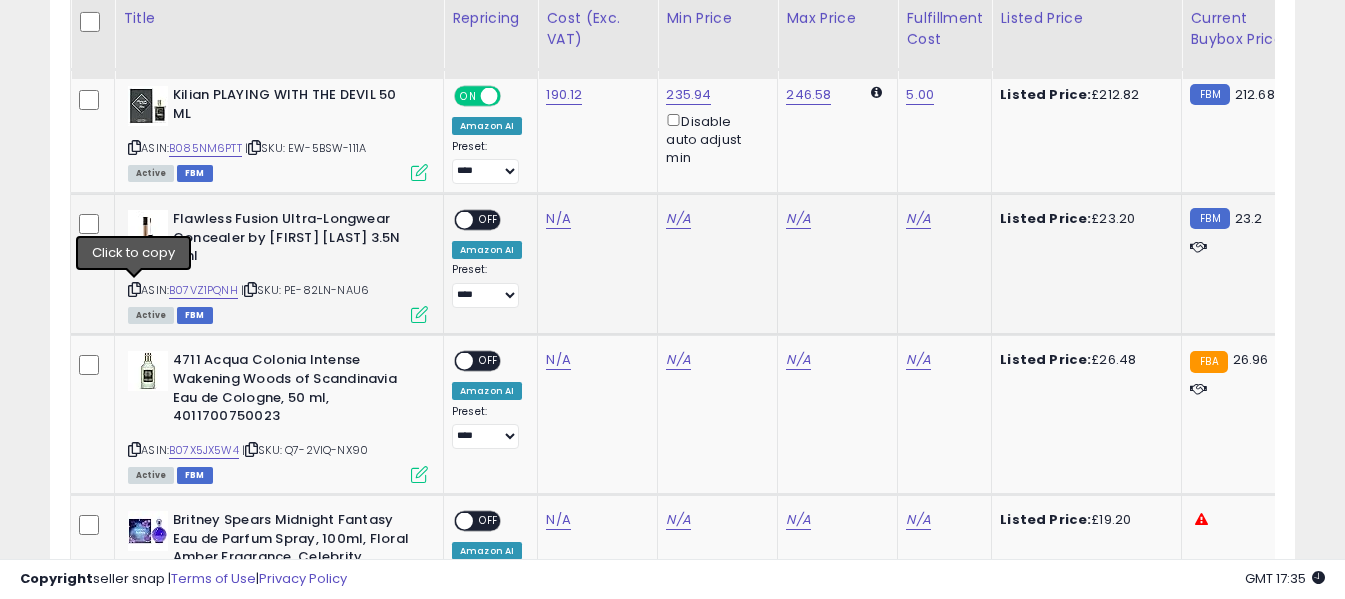 click at bounding box center (134, 289) 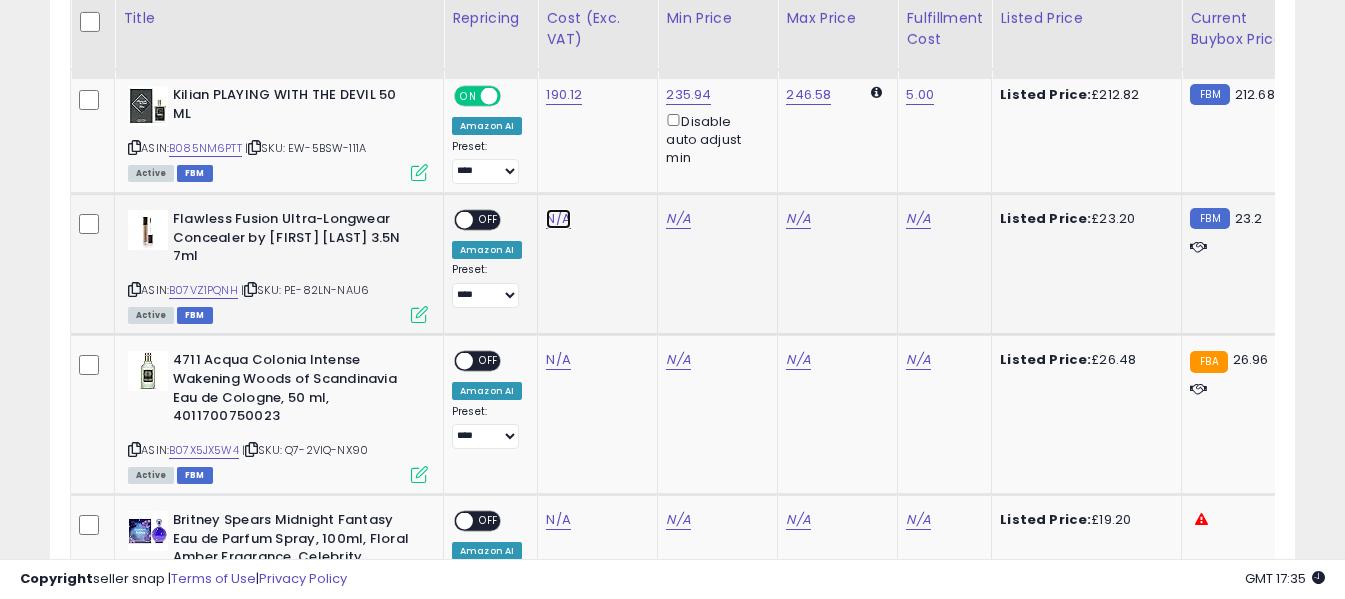 click on "N/A" at bounding box center (558, 219) 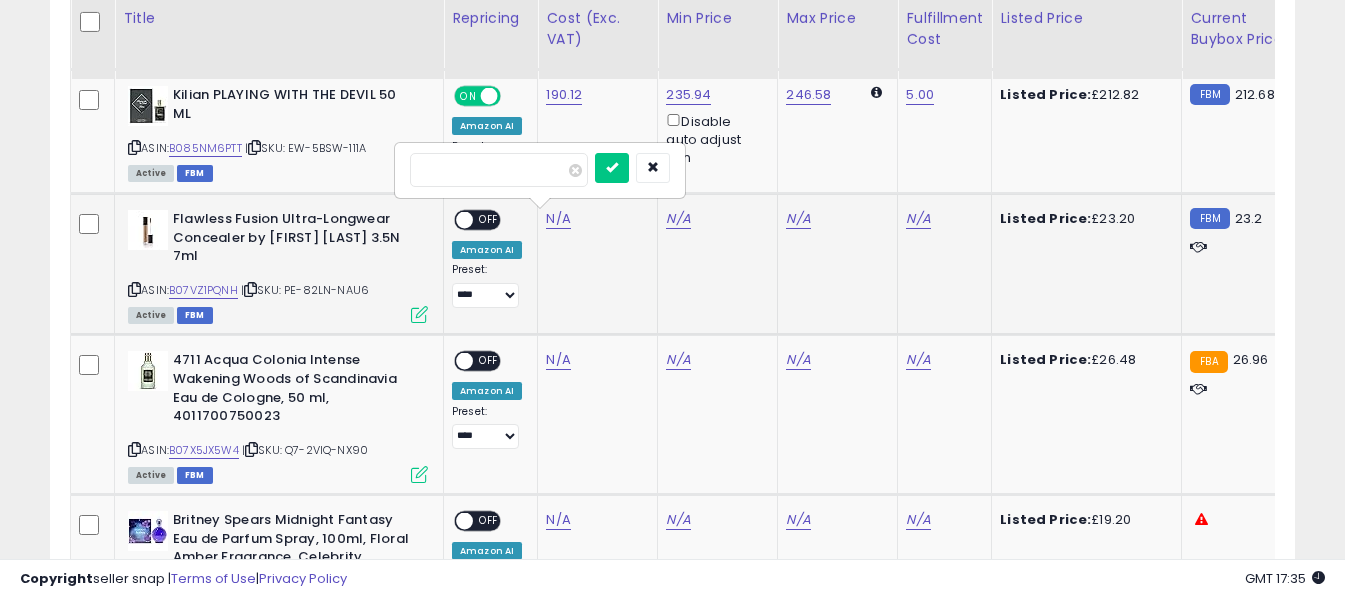 click at bounding box center (499, 170) 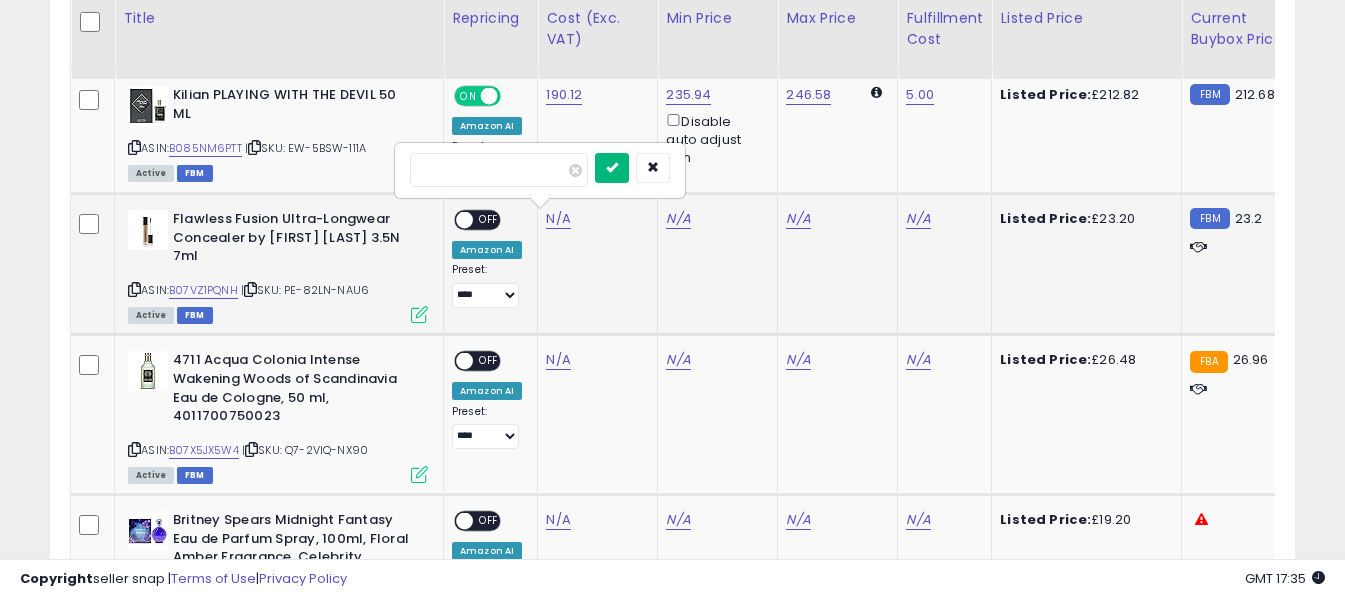 type on "****" 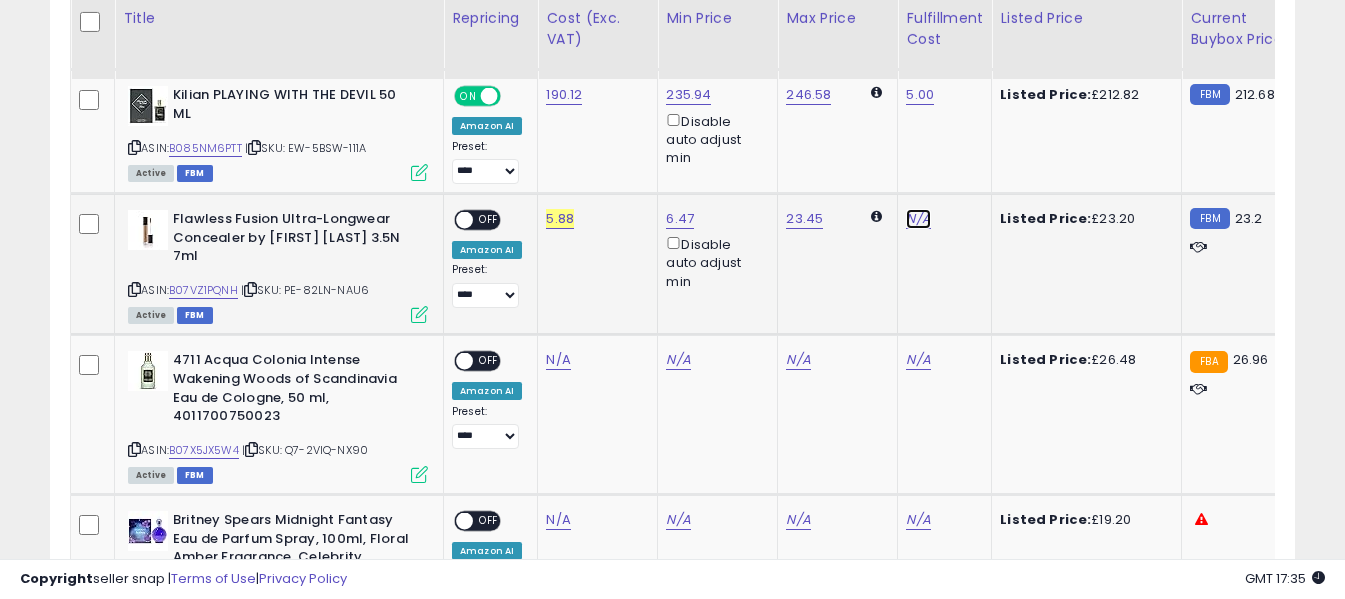 click on "N/A" at bounding box center [918, 219] 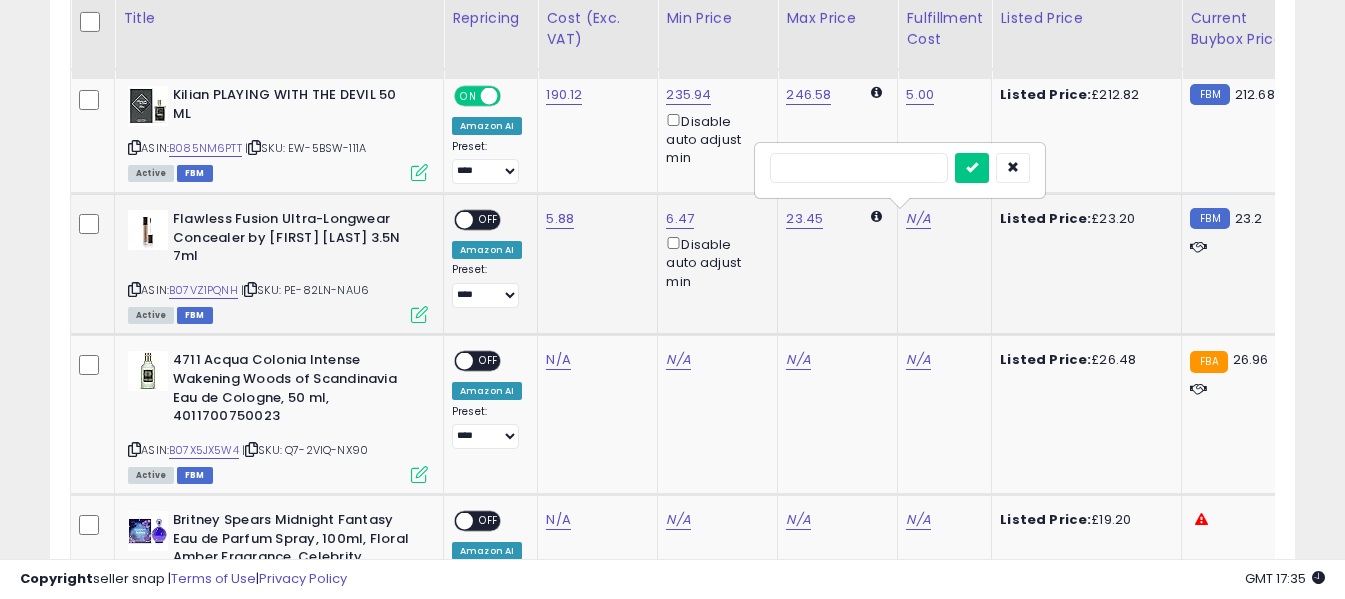 click at bounding box center (859, 168) 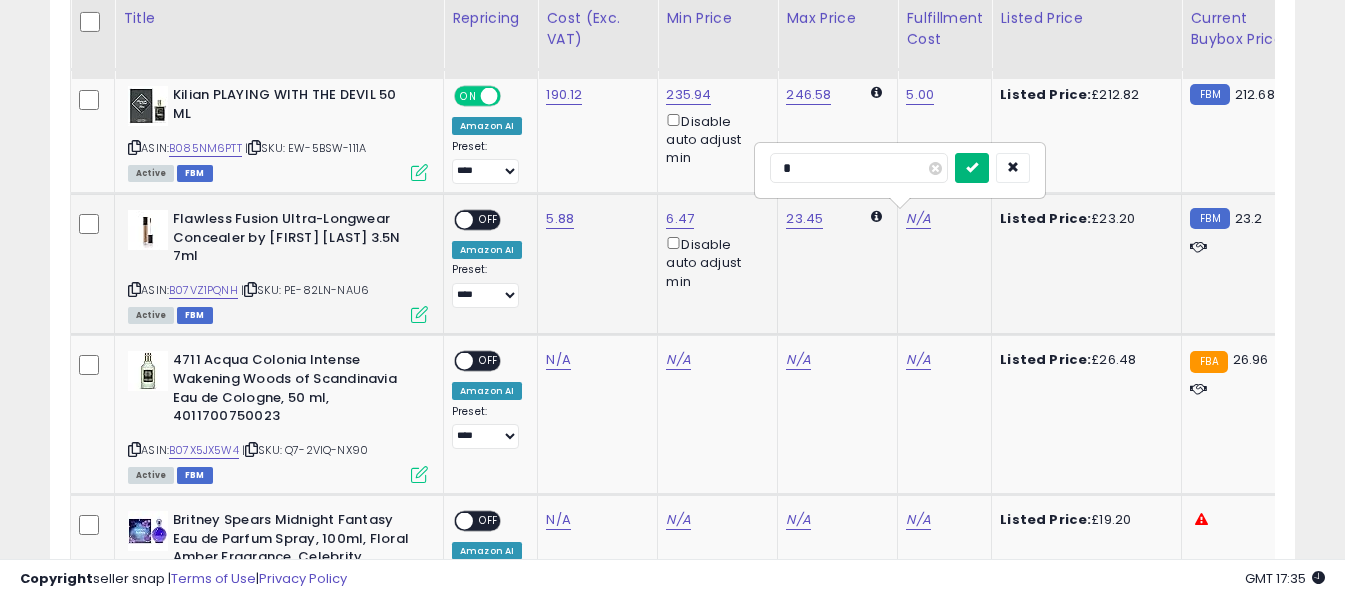 click at bounding box center (972, 167) 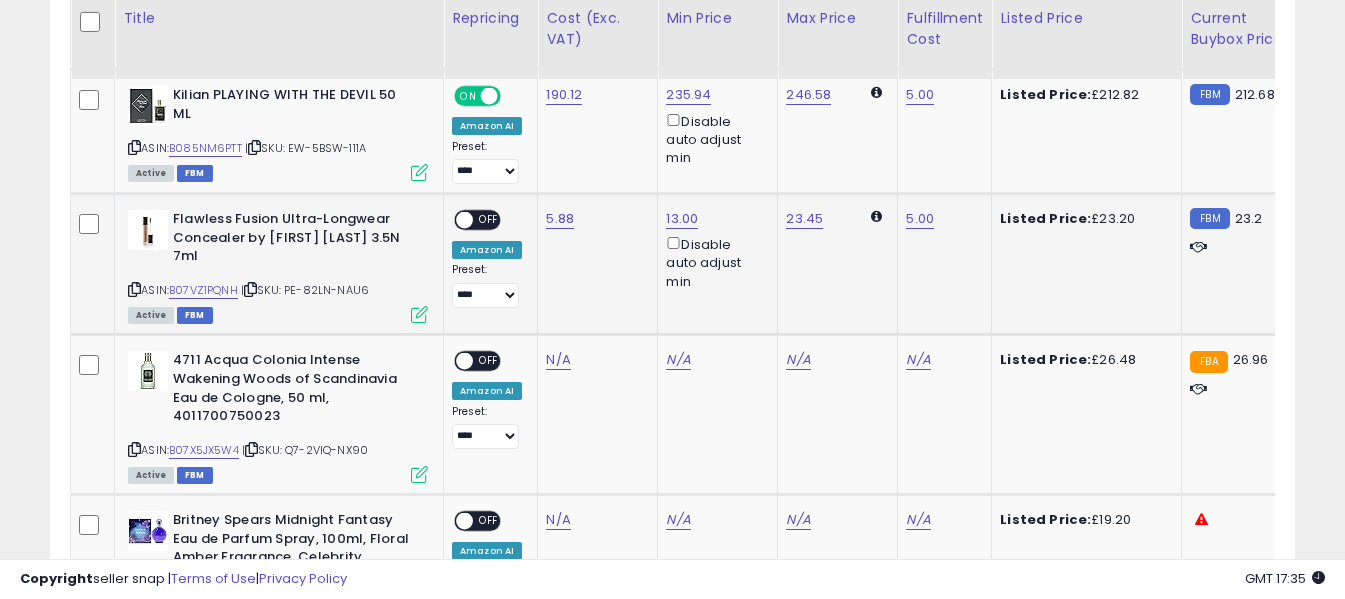 click at bounding box center (464, 220) 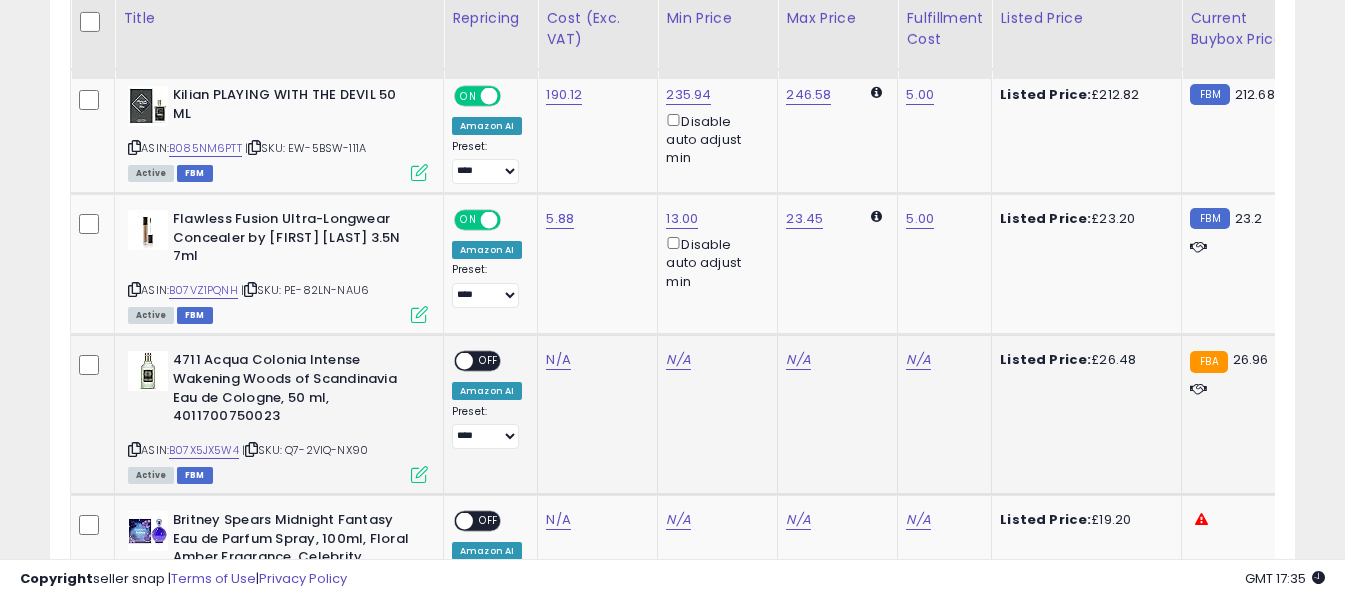 click at bounding box center [134, 449] 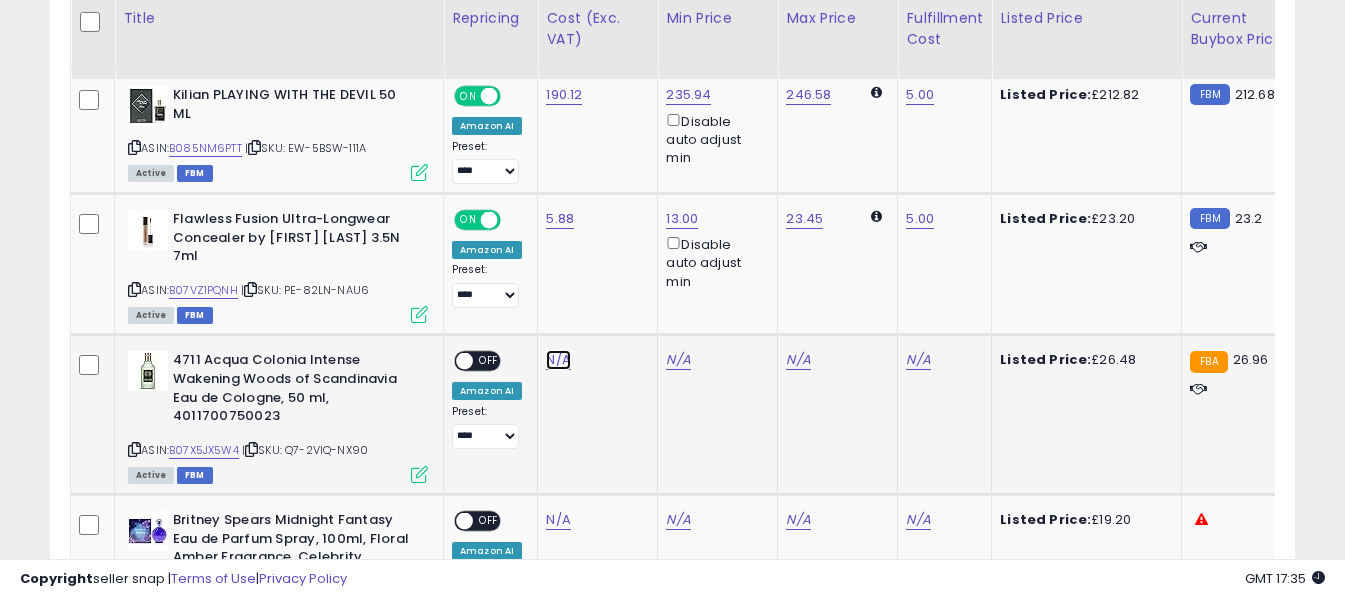 click on "N/A" at bounding box center (558, 360) 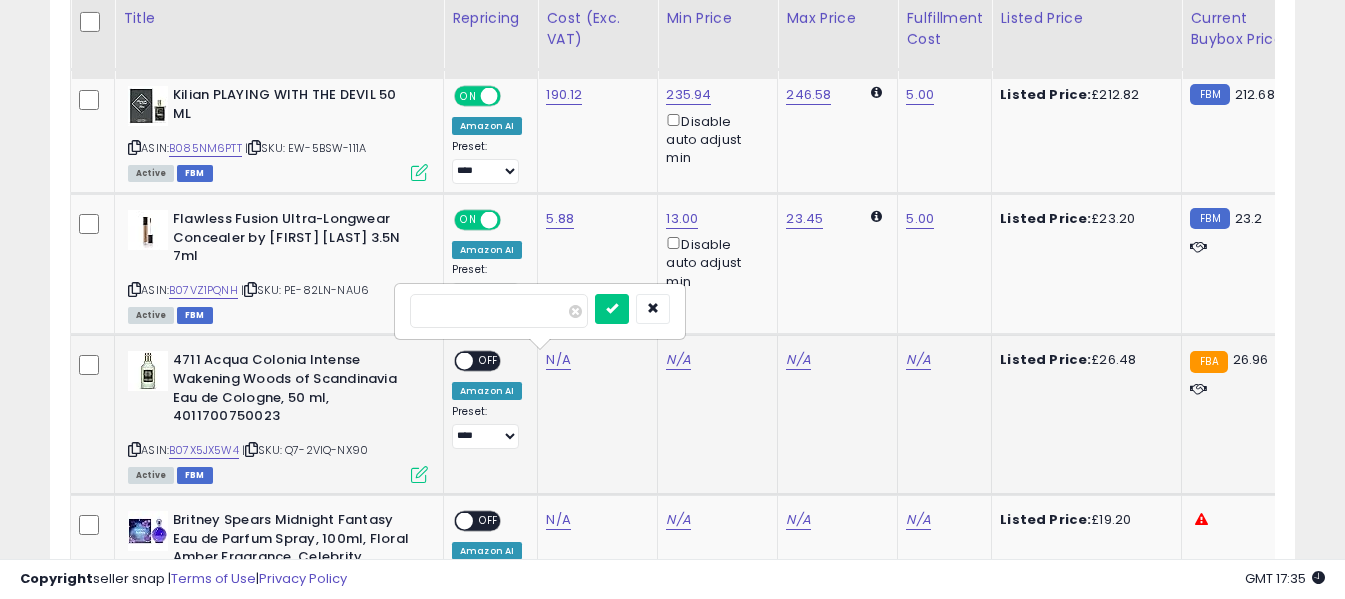 click at bounding box center [499, 311] 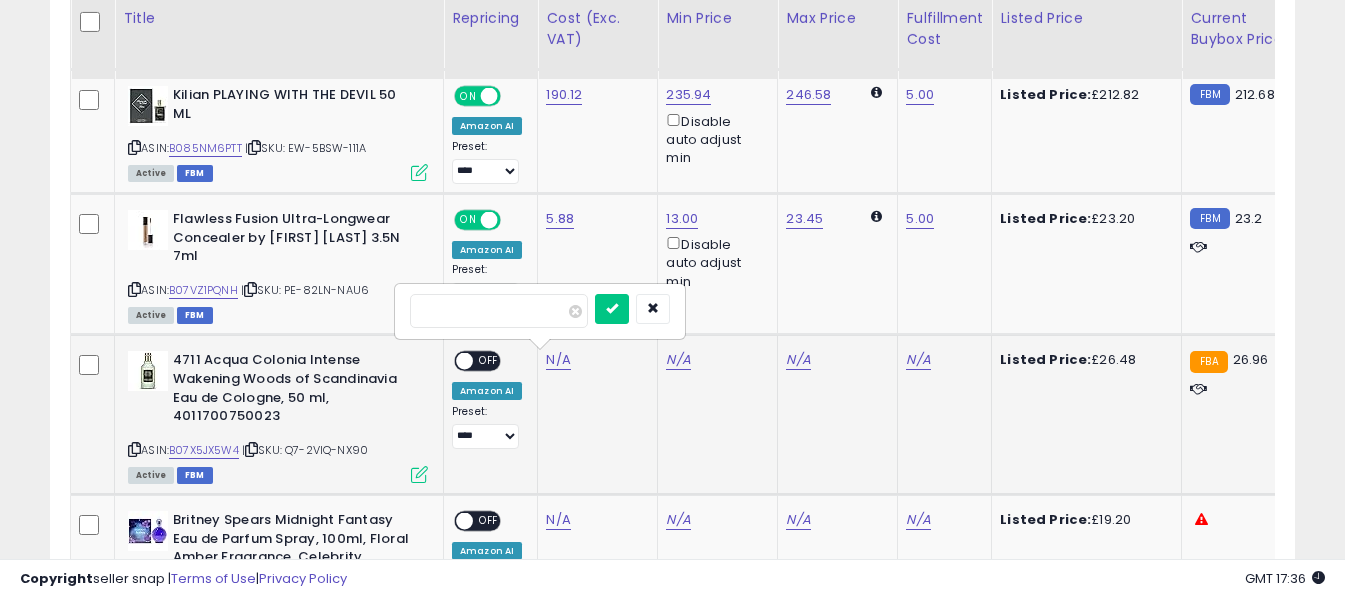 type on "*****" 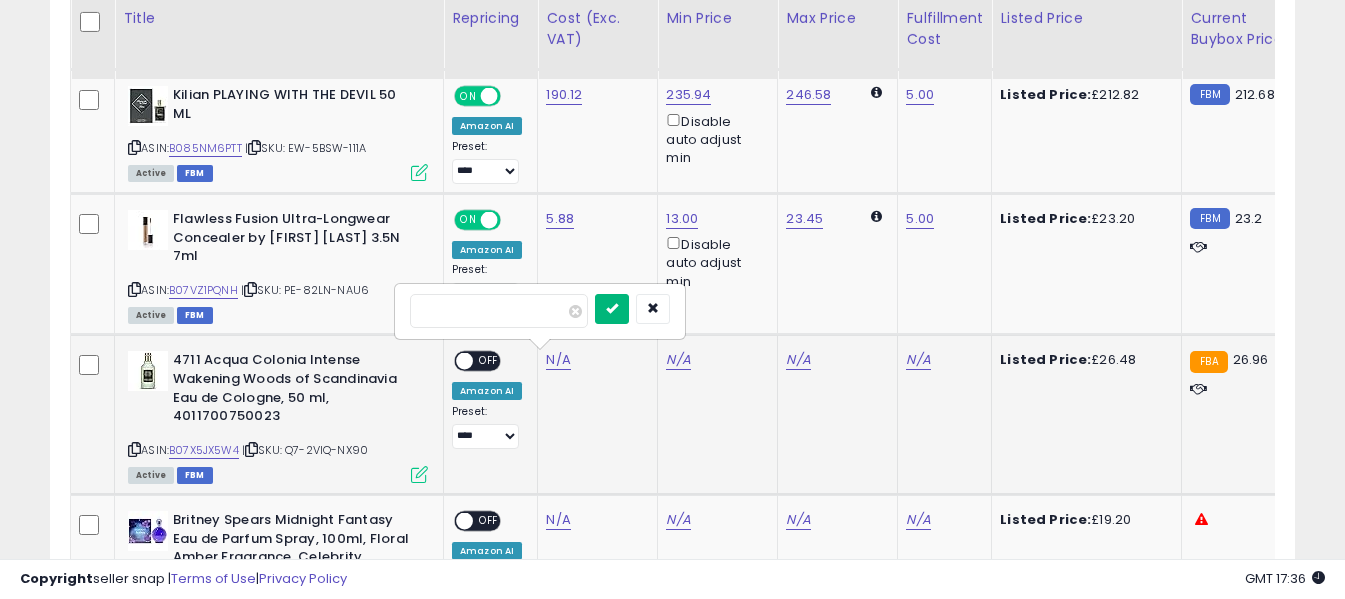 click at bounding box center (612, 308) 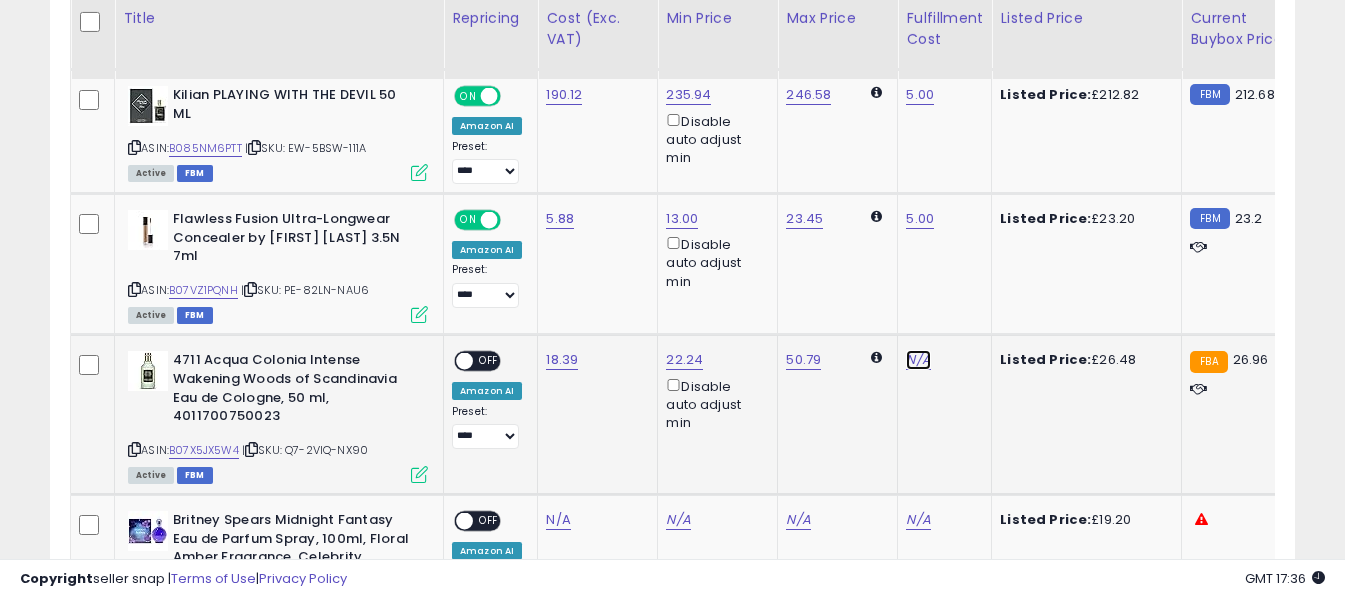 click on "N/A" at bounding box center (918, 360) 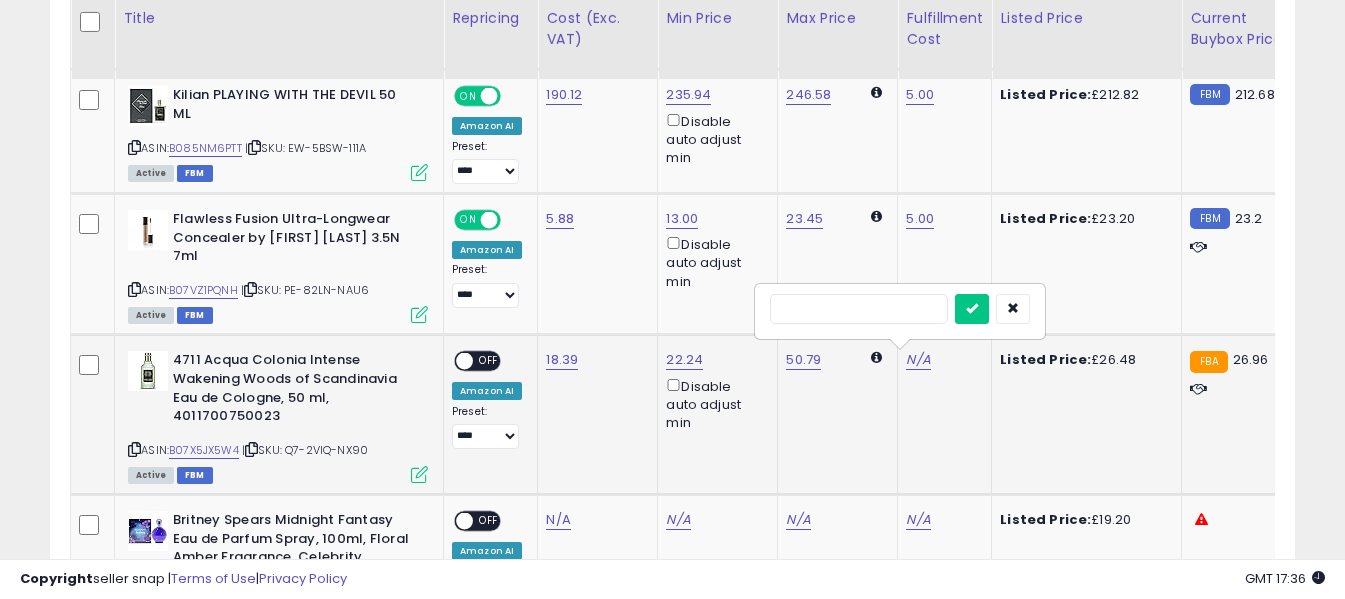 click at bounding box center (859, 309) 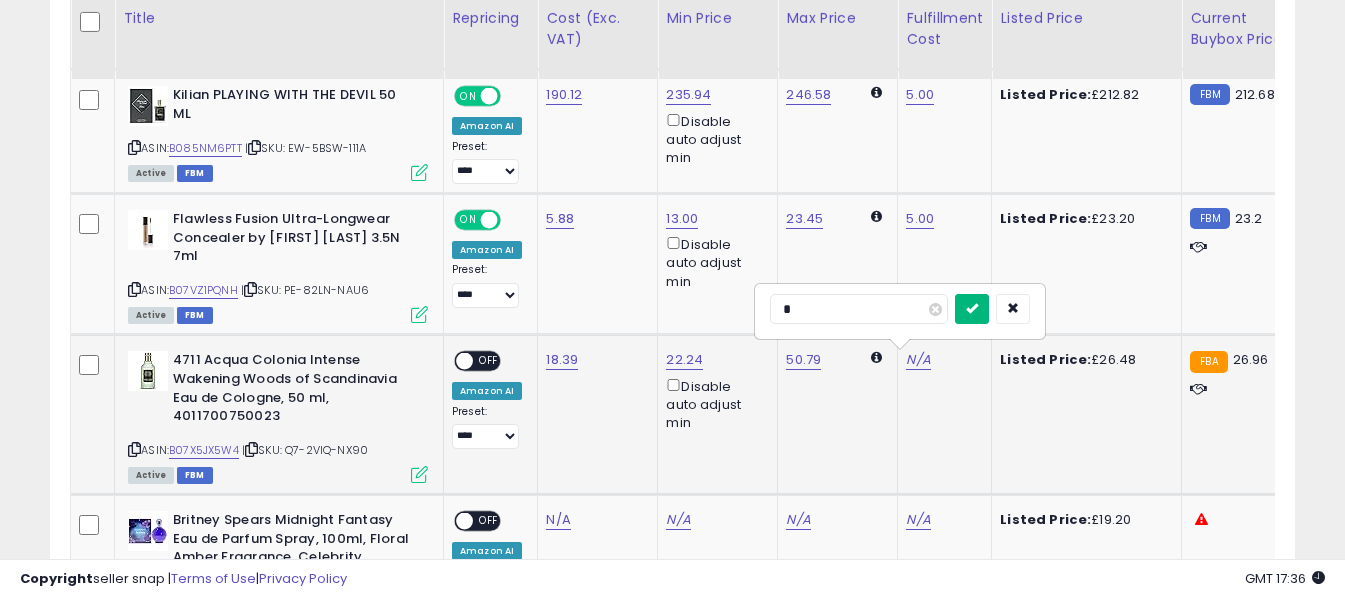 type on "*" 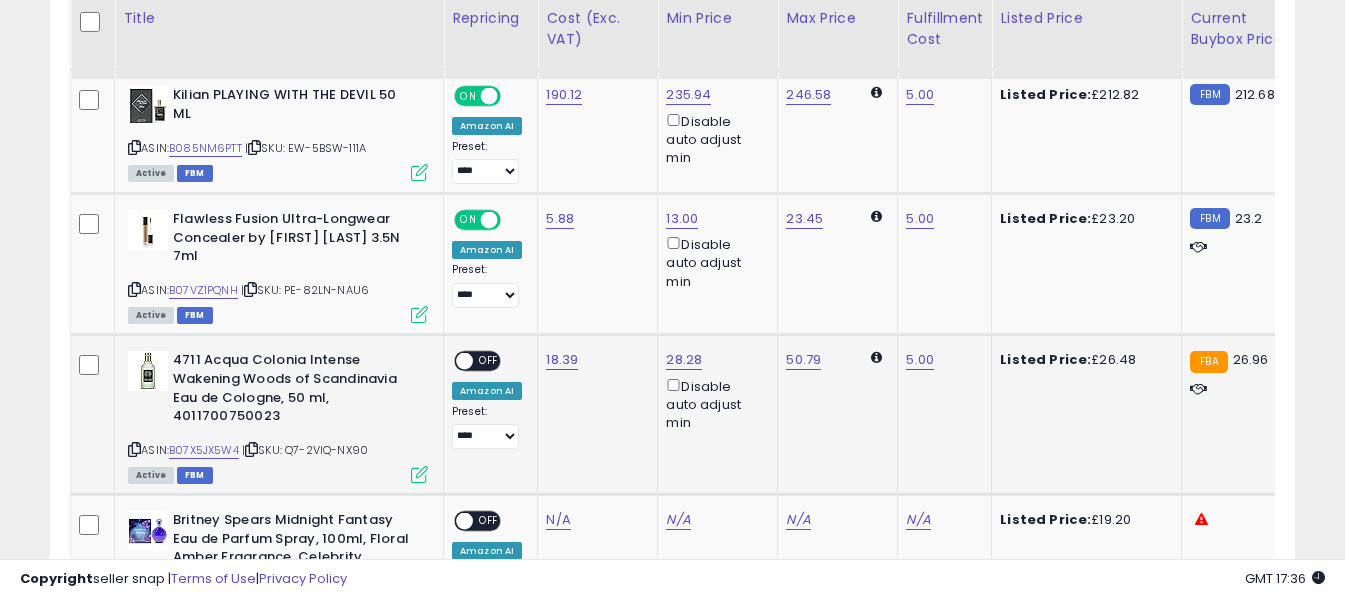 click on "OFF" at bounding box center [489, 361] 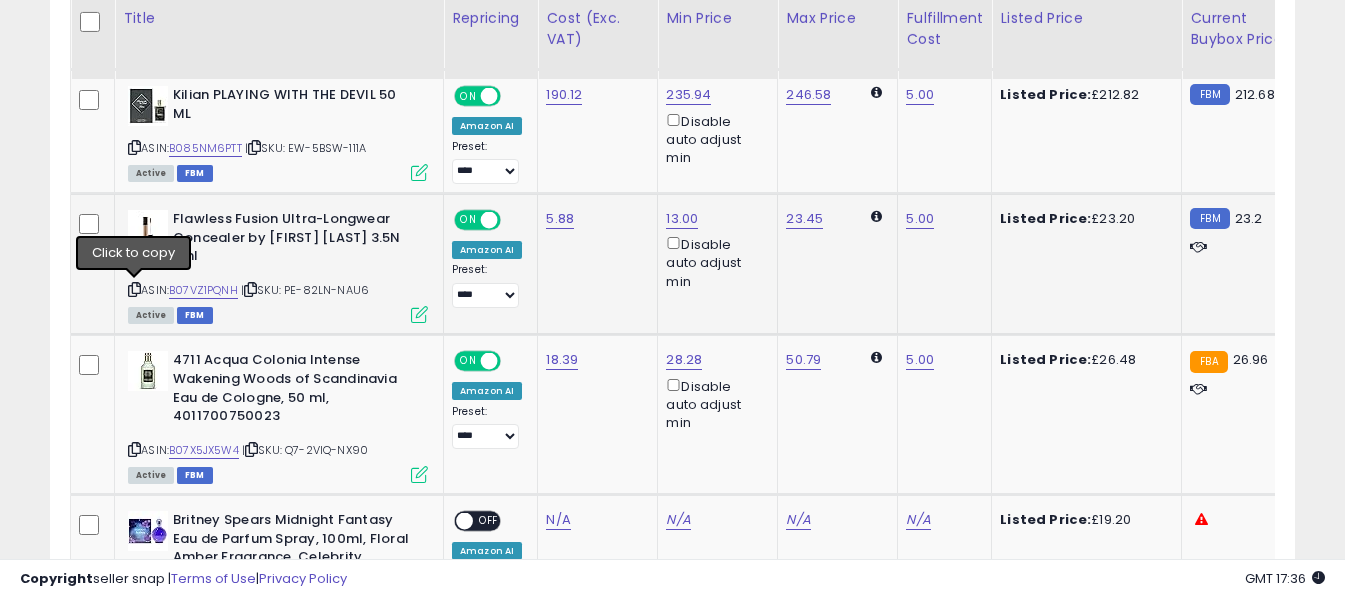 click at bounding box center (134, 289) 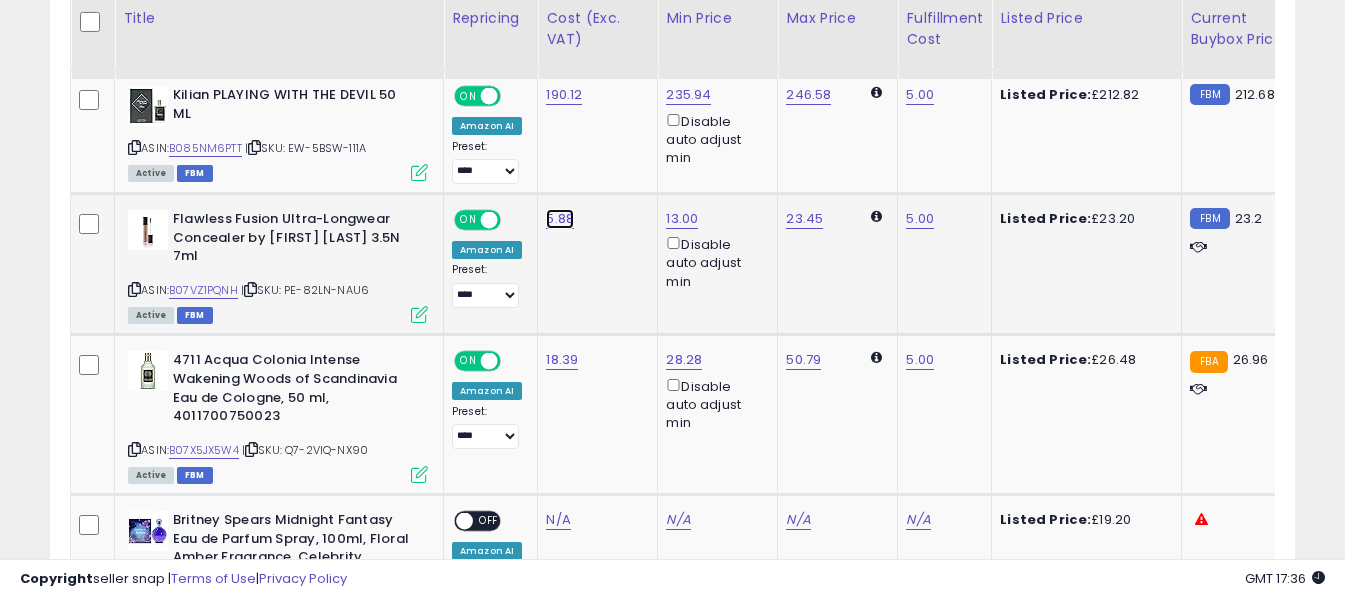 click on "5.88" at bounding box center (560, -276) 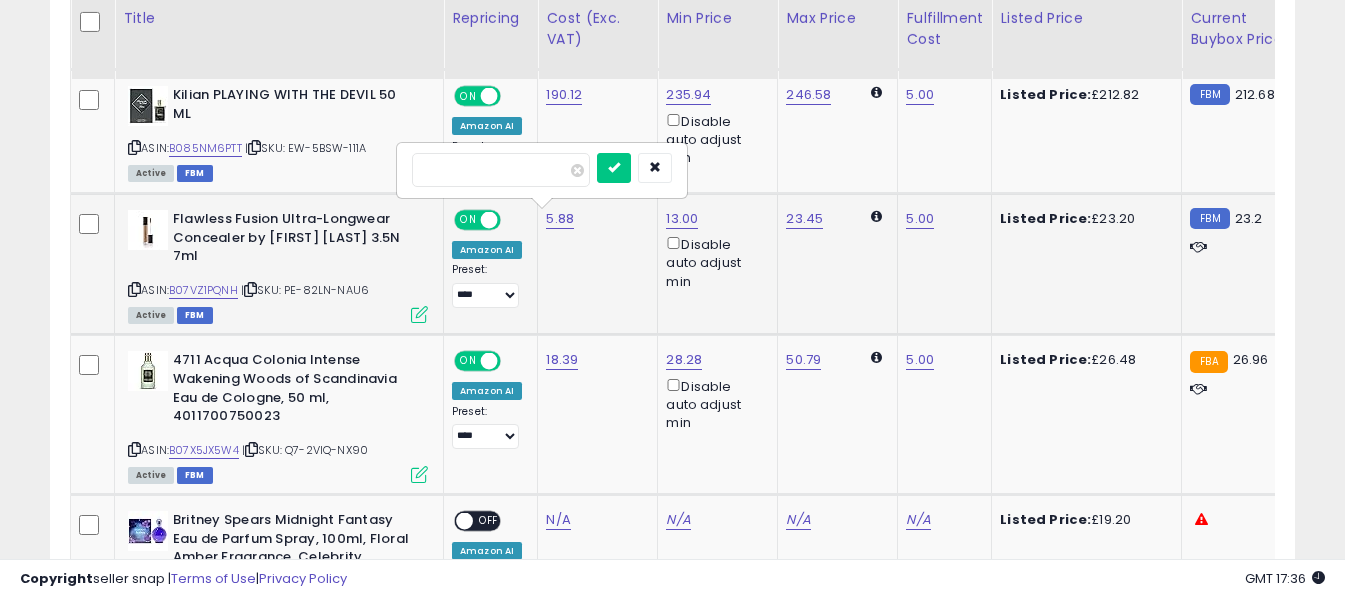 click on "****" at bounding box center (501, 170) 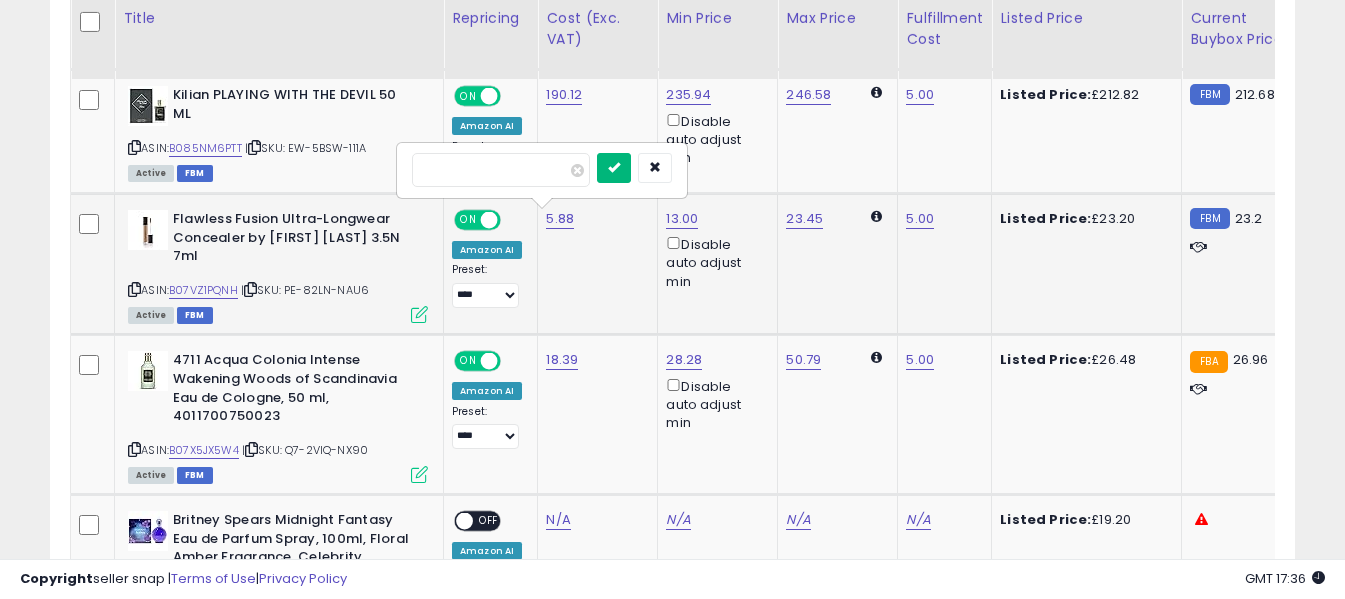 type on "*****" 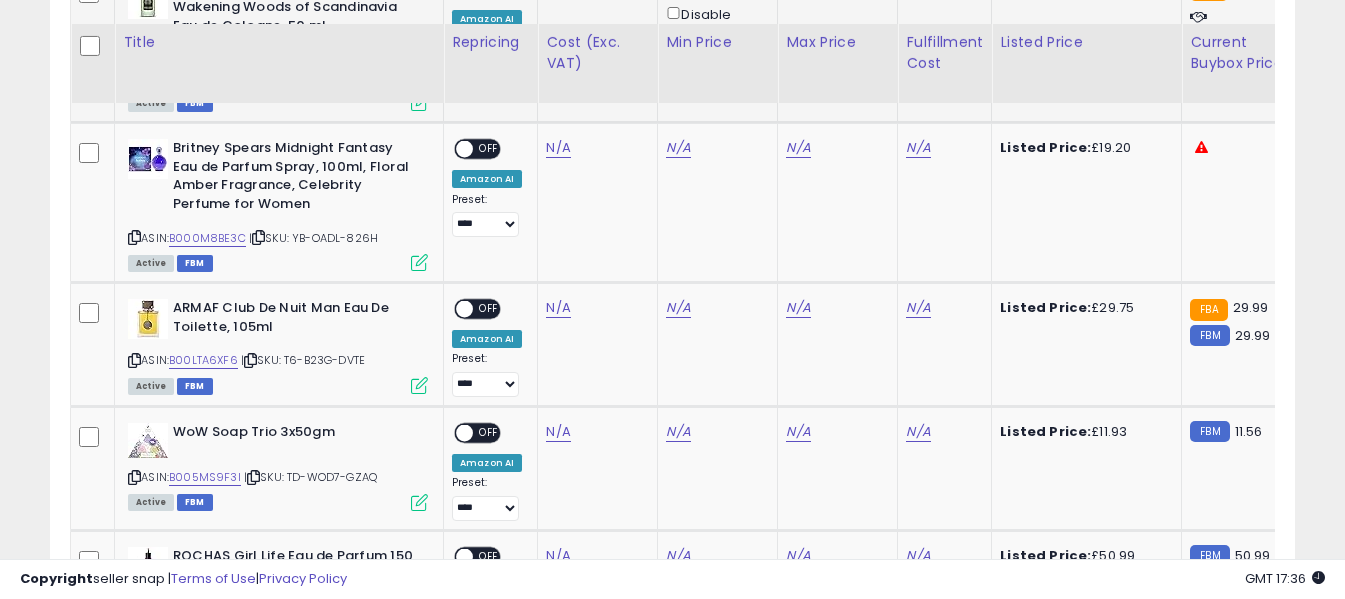 scroll, scrollTop: 1800, scrollLeft: 0, axis: vertical 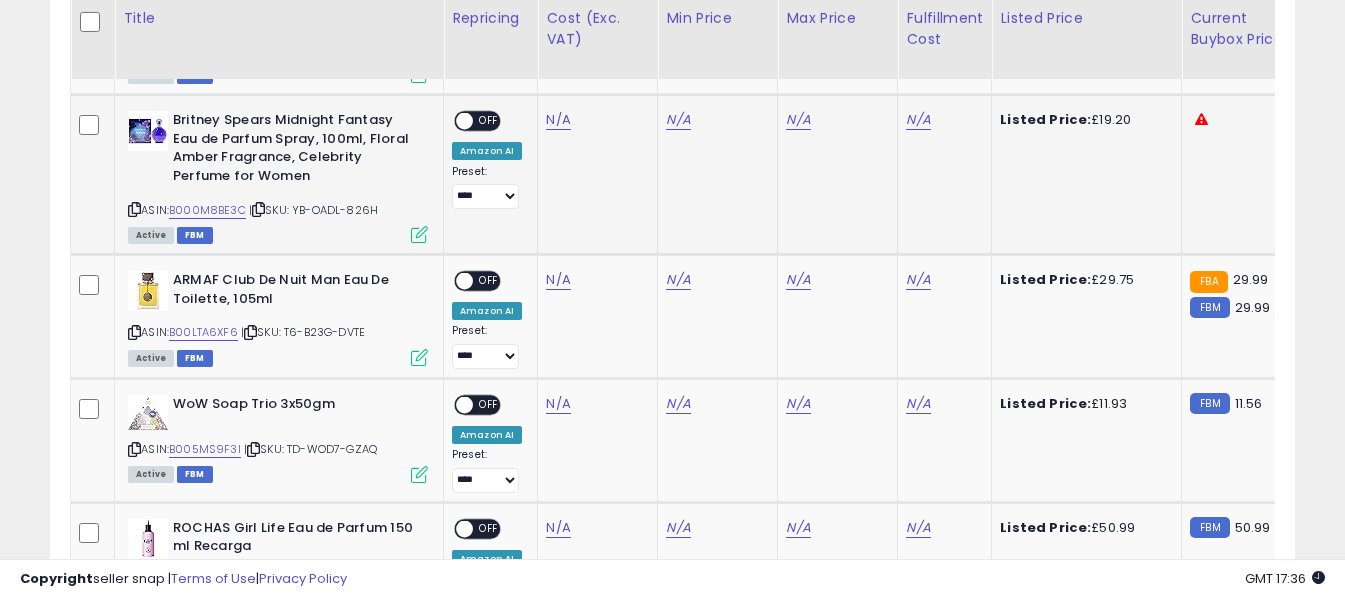 click at bounding box center [134, 209] 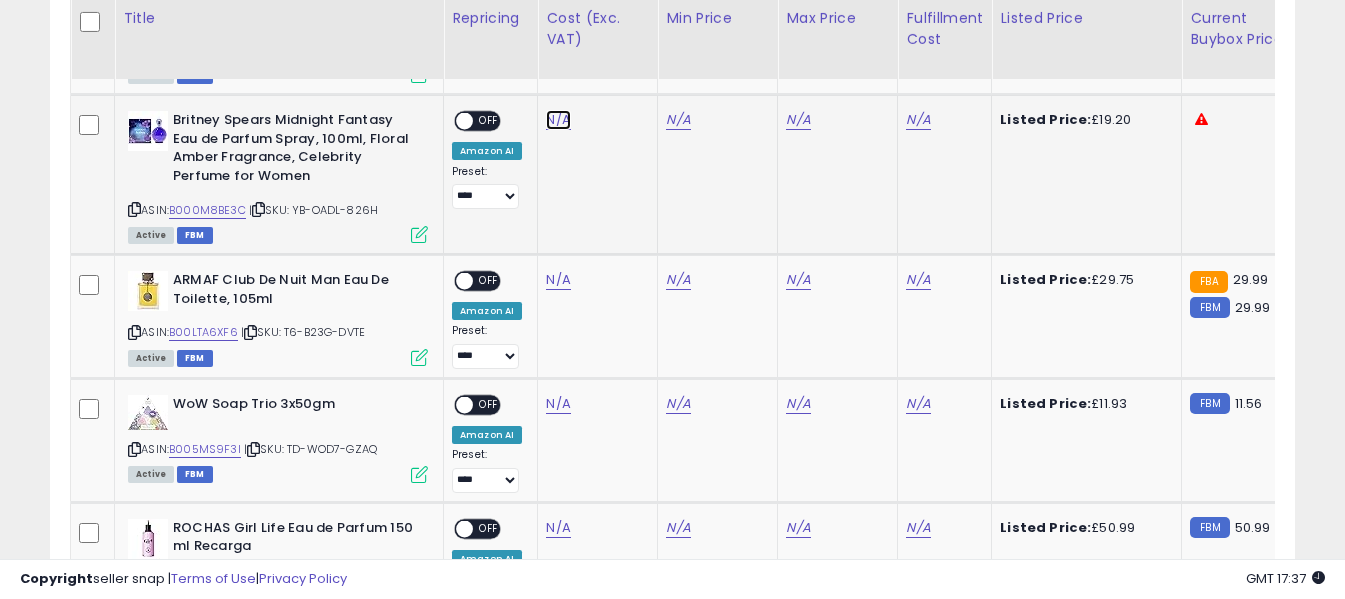click on "N/A" at bounding box center (558, 120) 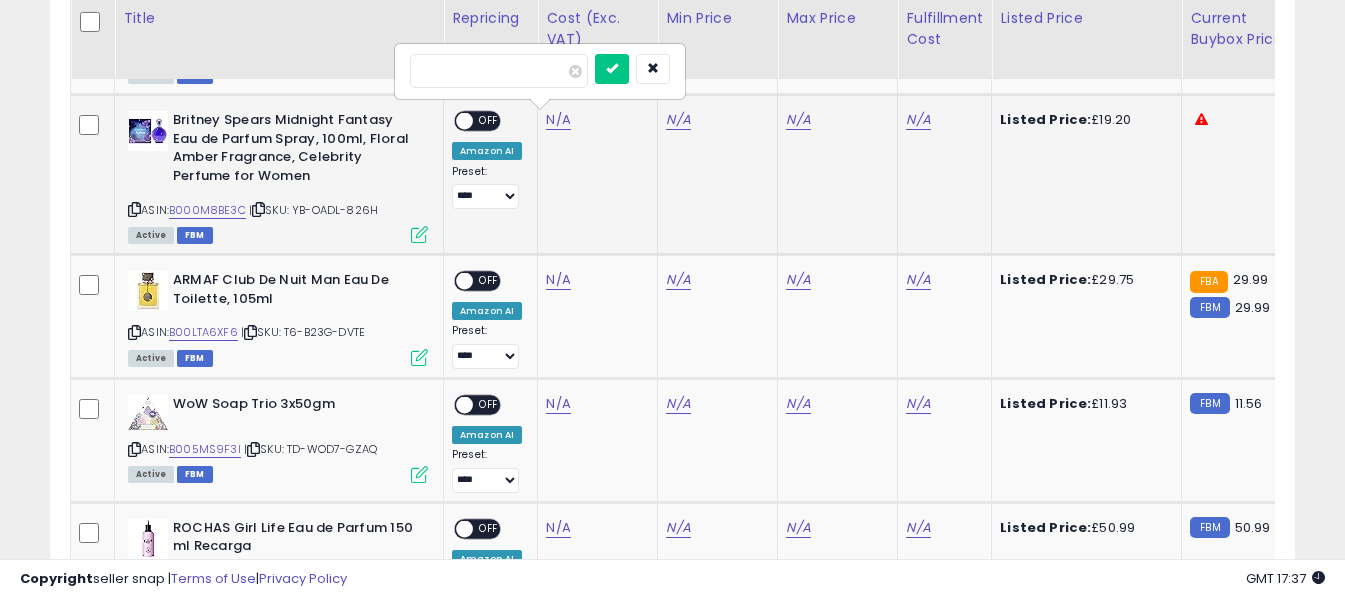 click at bounding box center [499, 71] 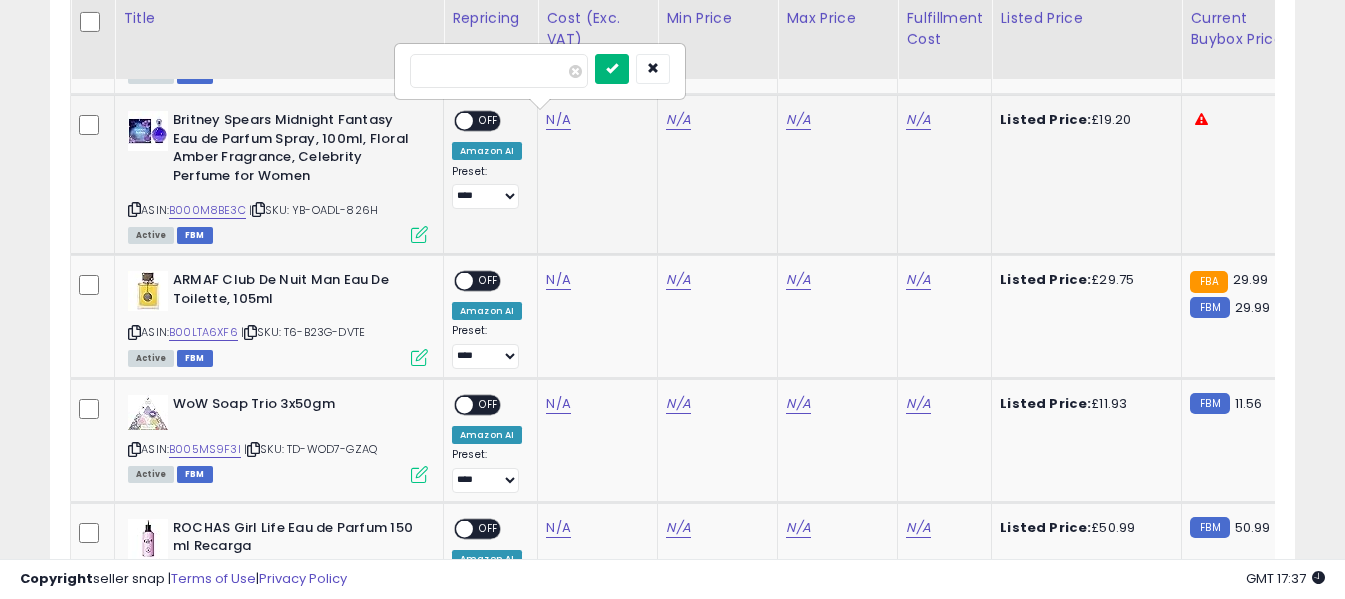 type on "*****" 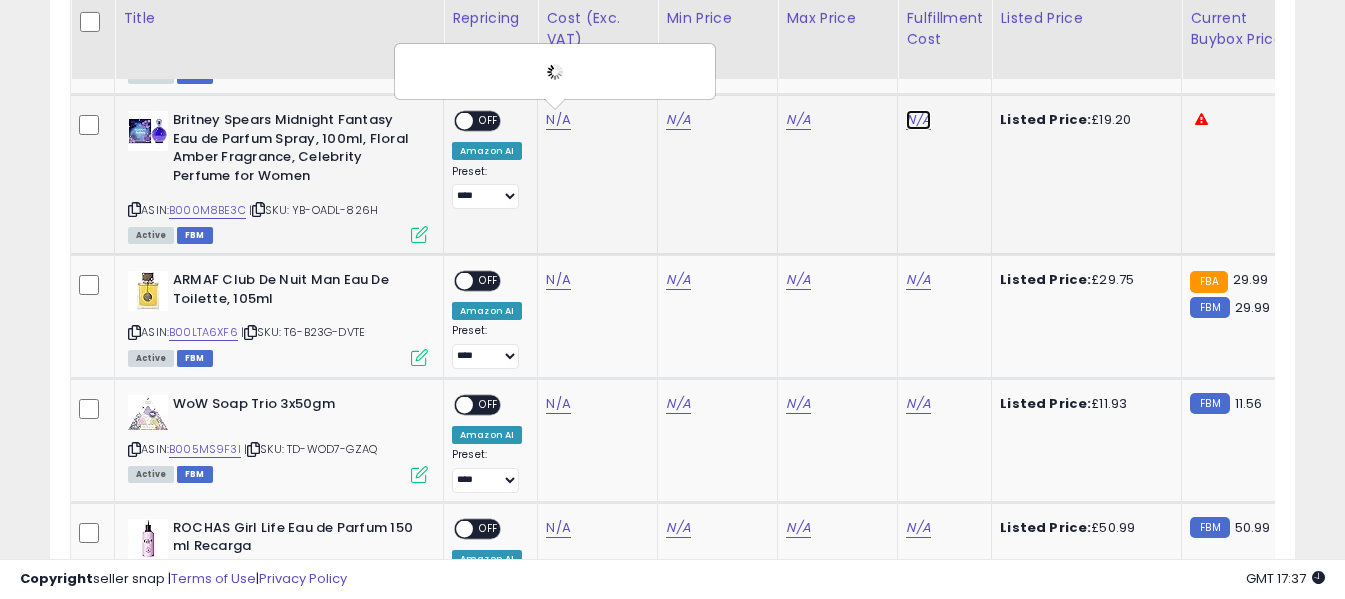 click on "N/A" at bounding box center [918, 120] 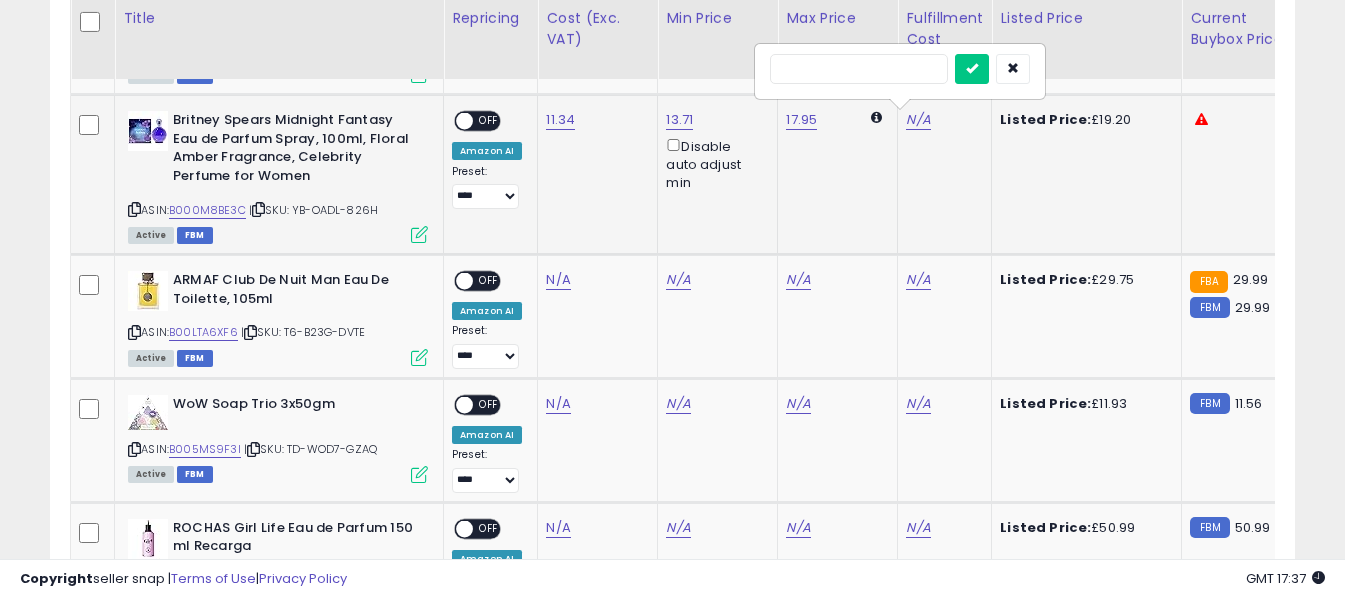 click at bounding box center [859, 69] 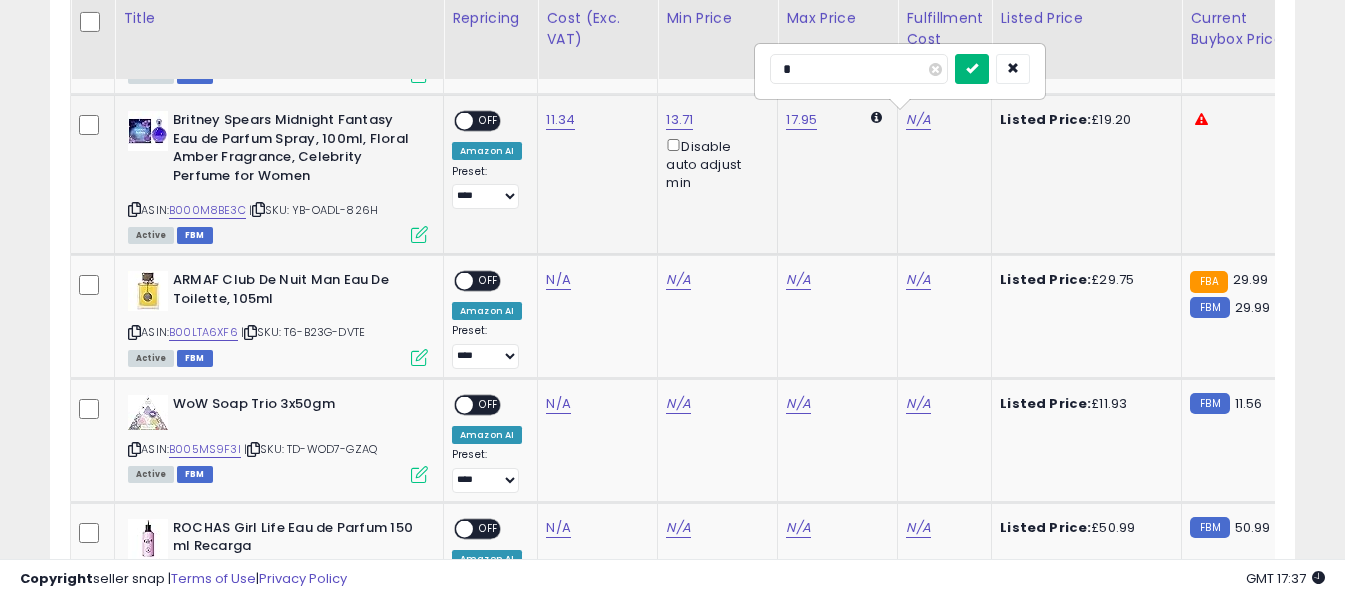 type on "*" 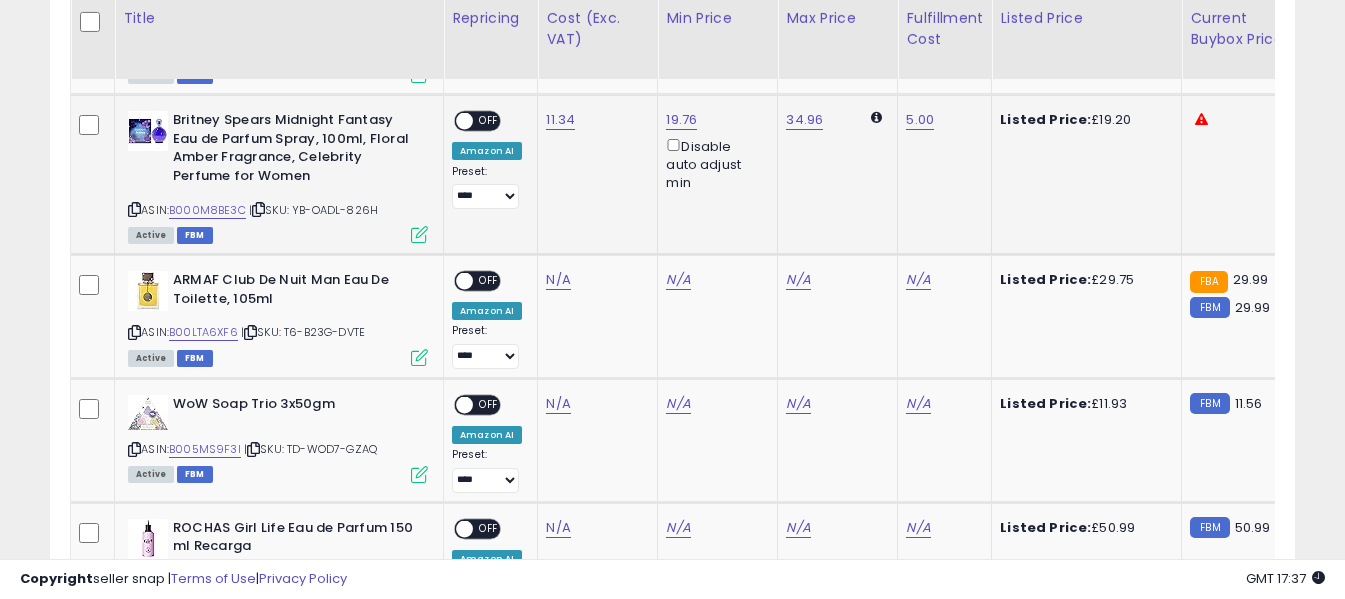 click on "OFF" at bounding box center [489, 121] 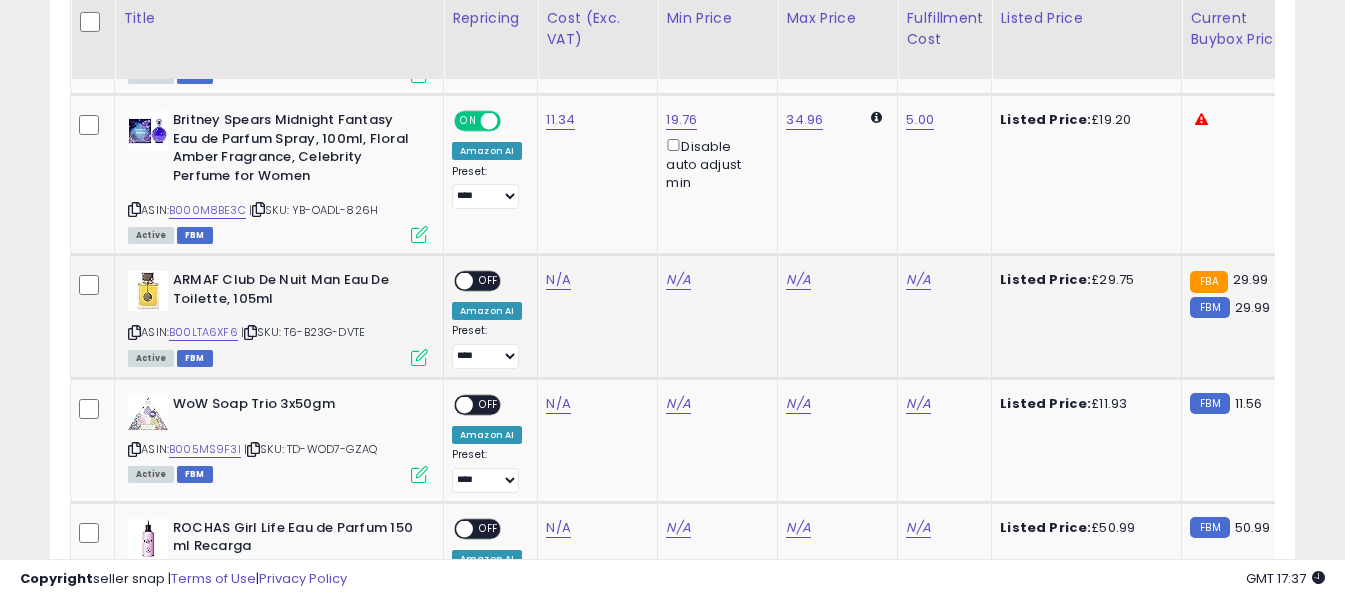click at bounding box center (134, 332) 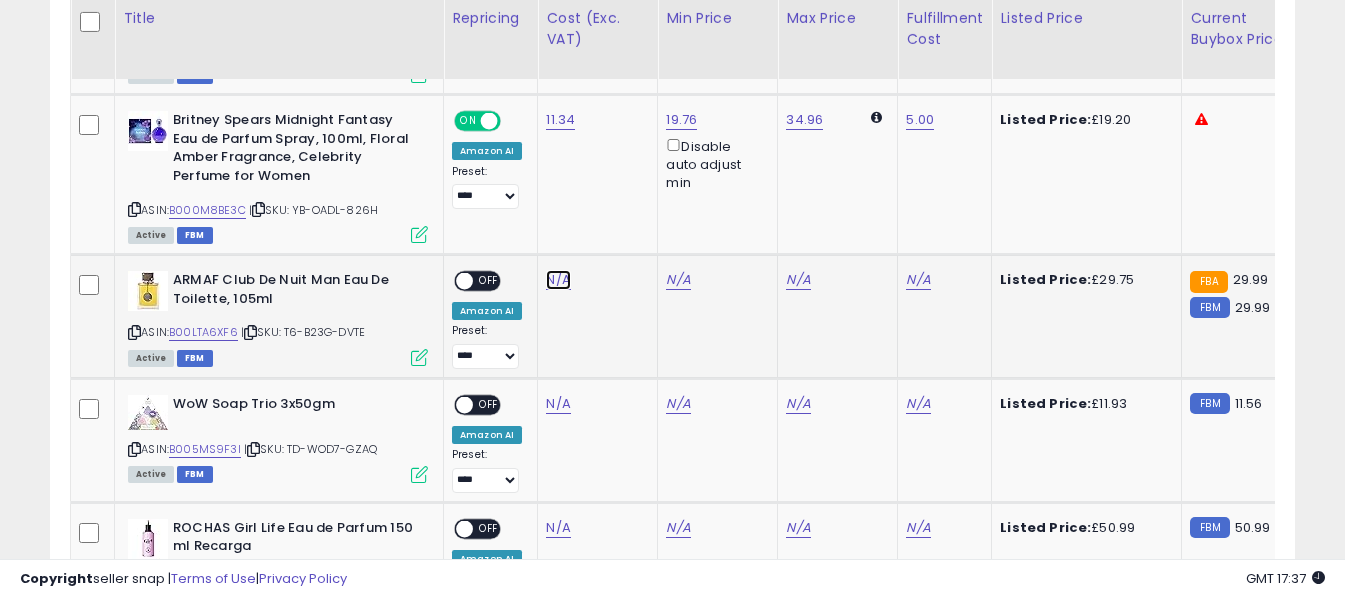click on "N/A" at bounding box center (558, 280) 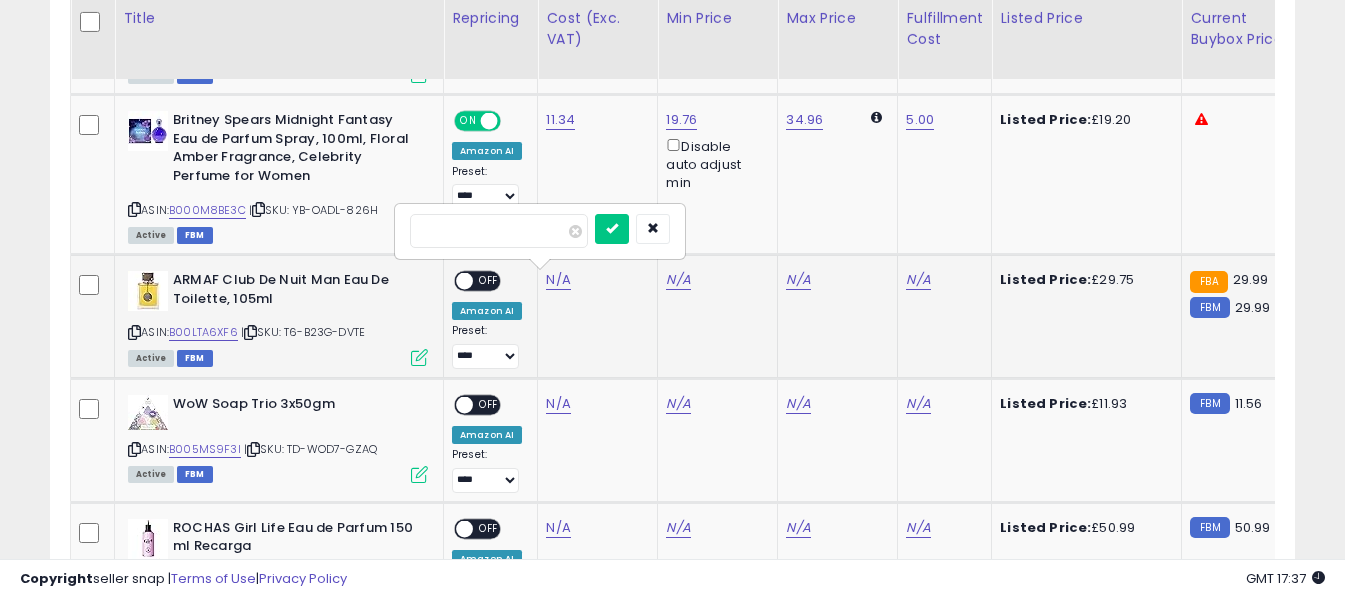 click at bounding box center [499, 231] 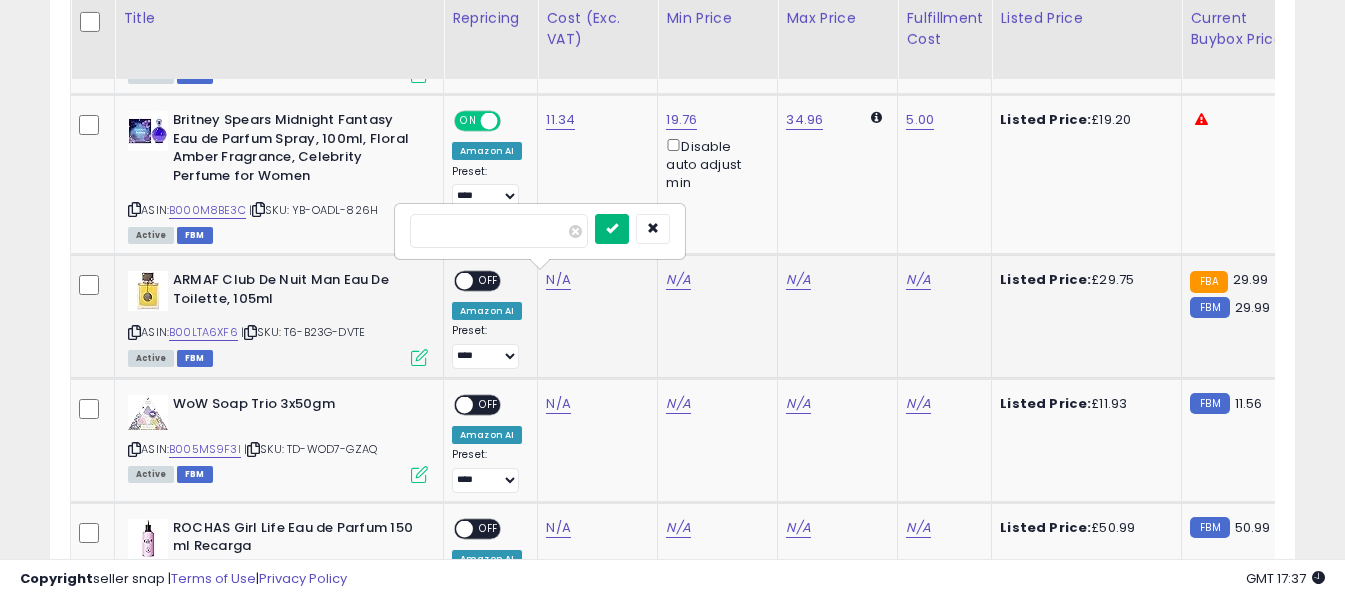 click at bounding box center [612, 228] 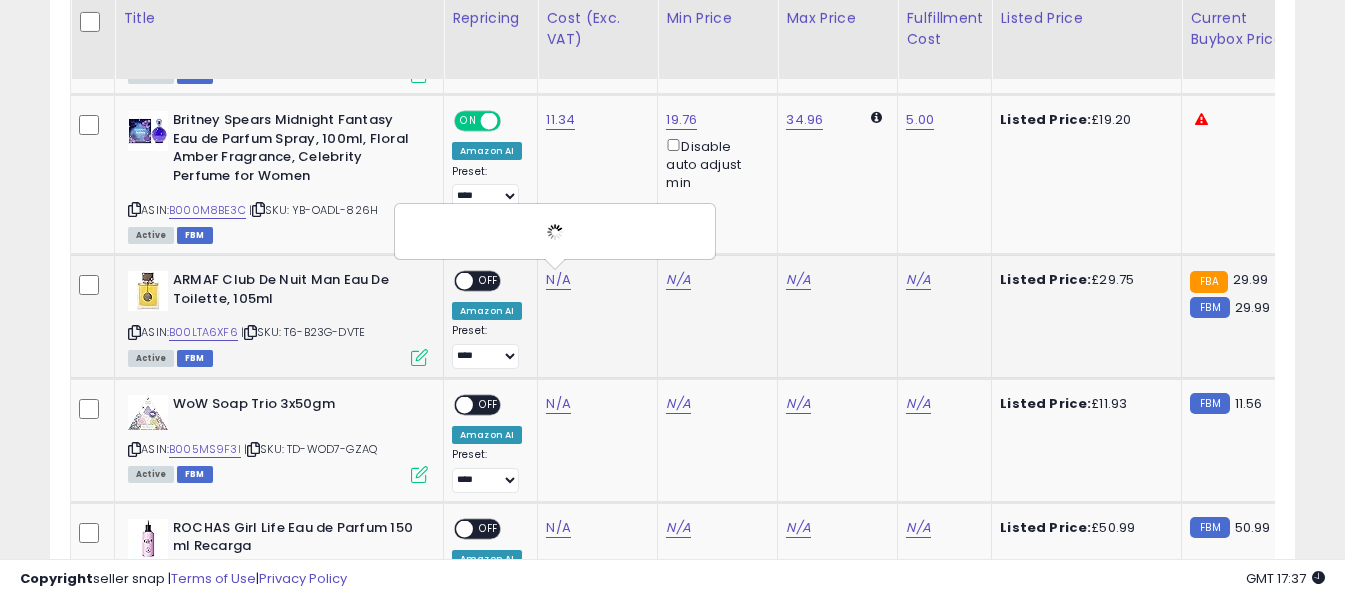 click on "N/A" at bounding box center (941, 280) 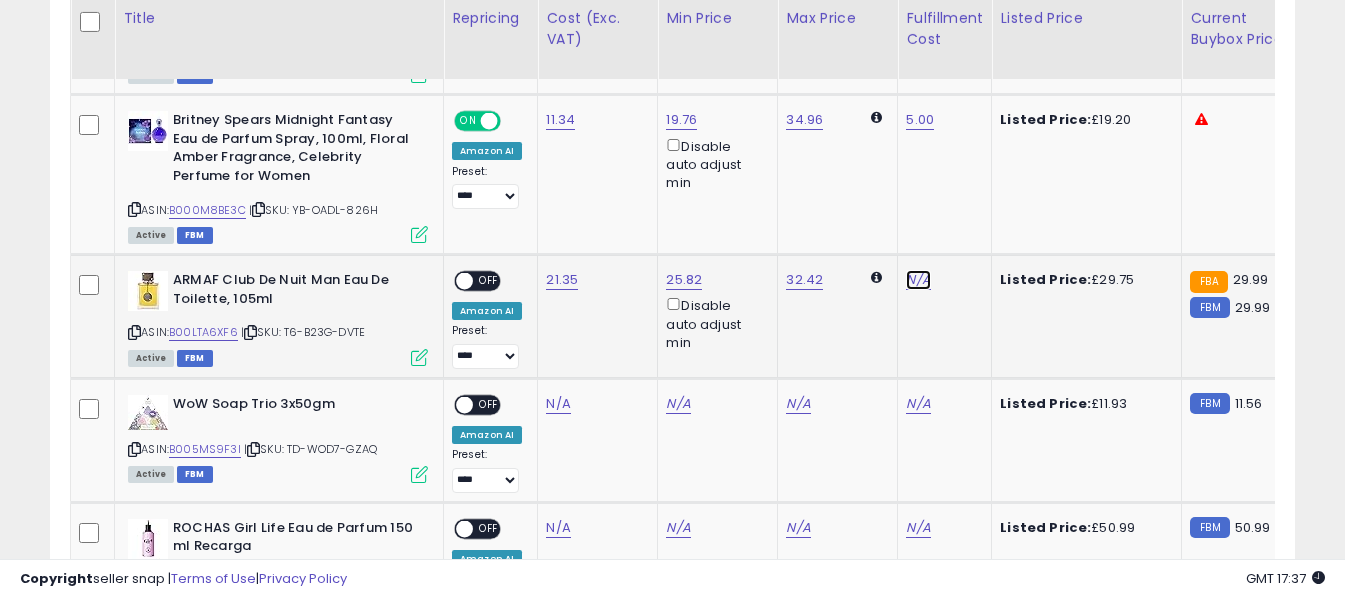 click on "N/A" at bounding box center [918, 280] 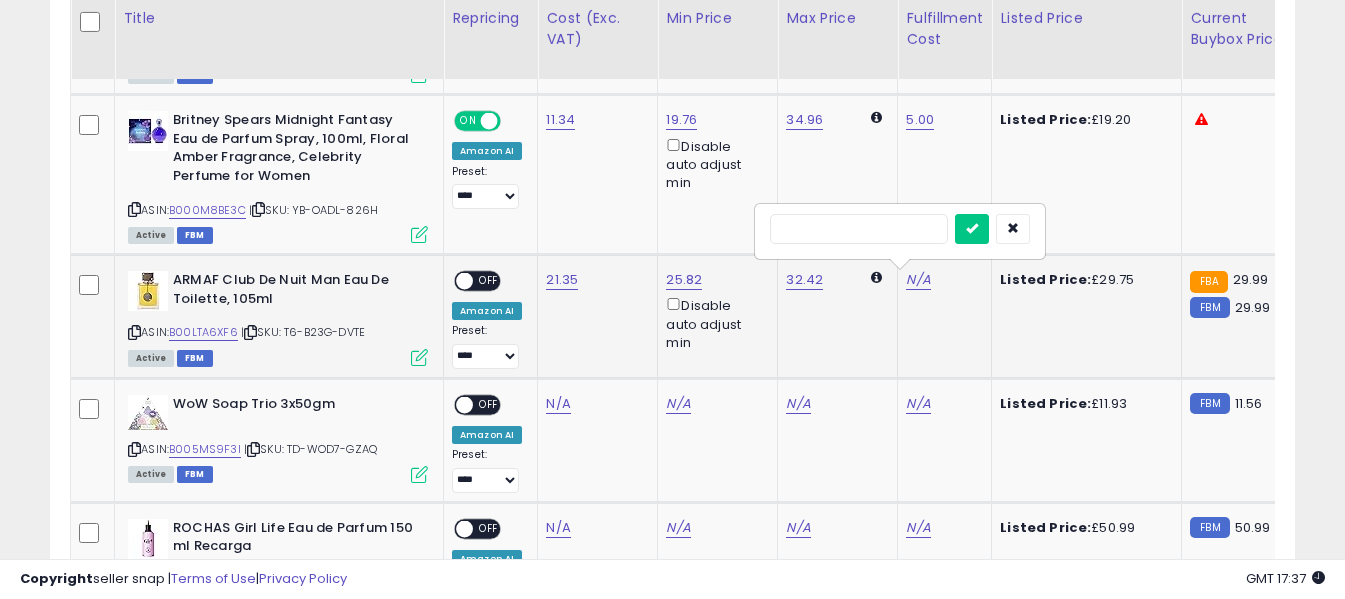 click at bounding box center (859, 229) 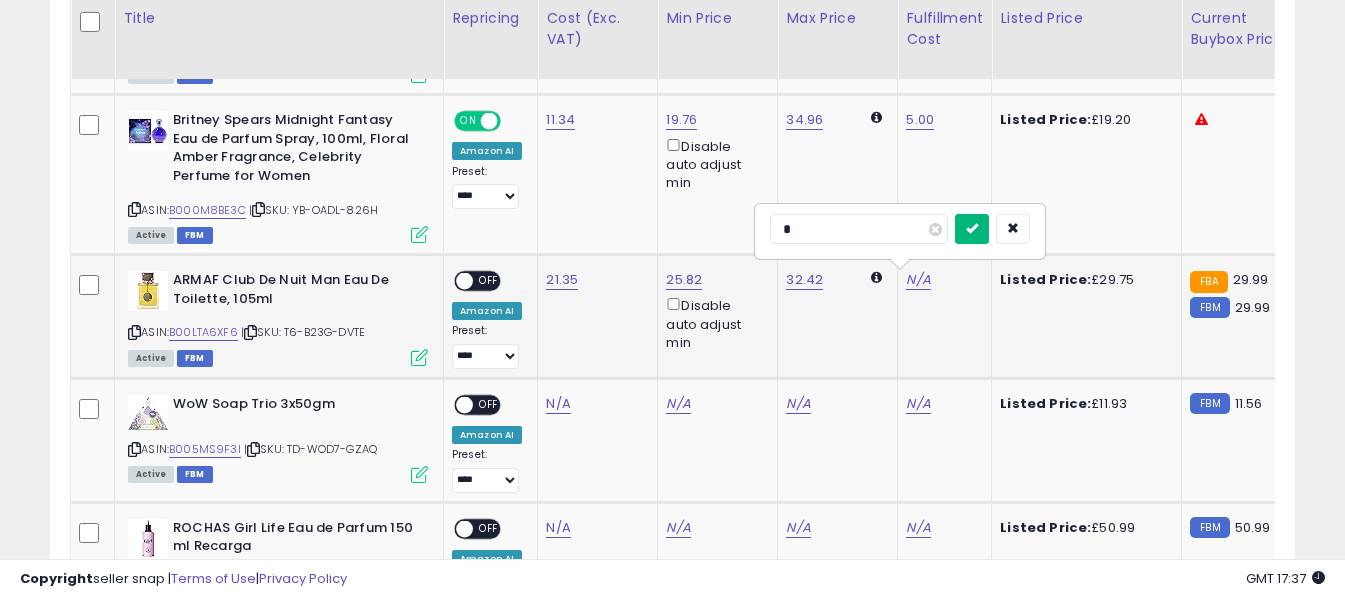 click at bounding box center (972, 228) 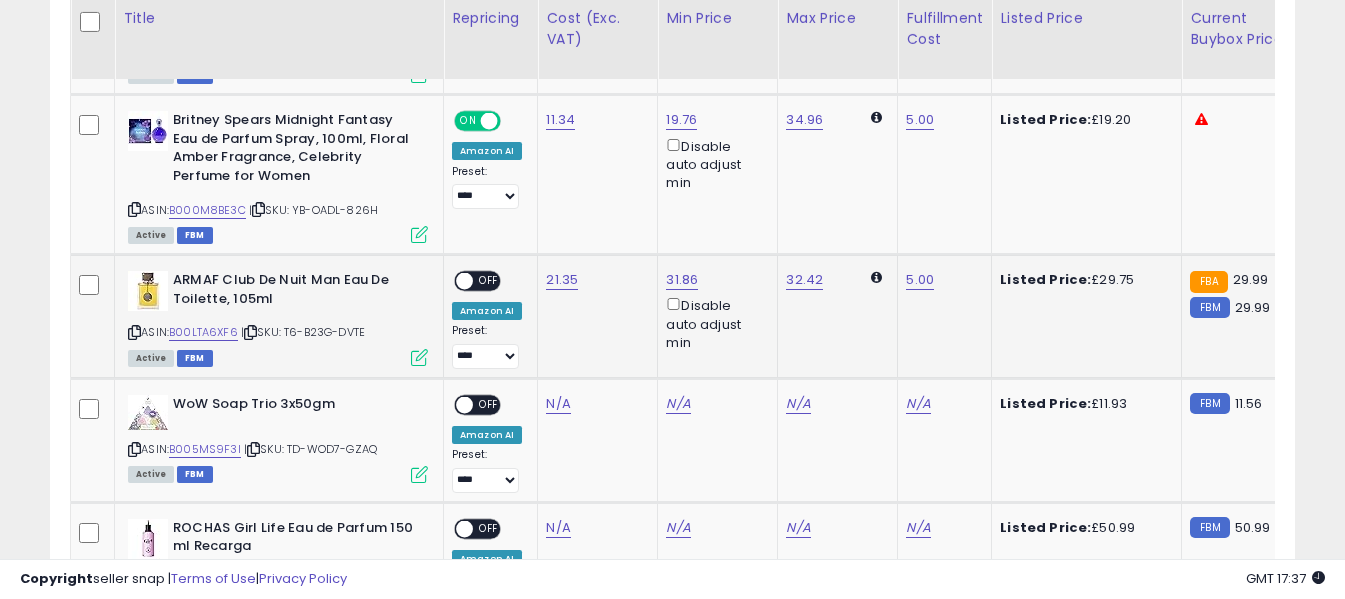 click on "OFF" at bounding box center [489, 281] 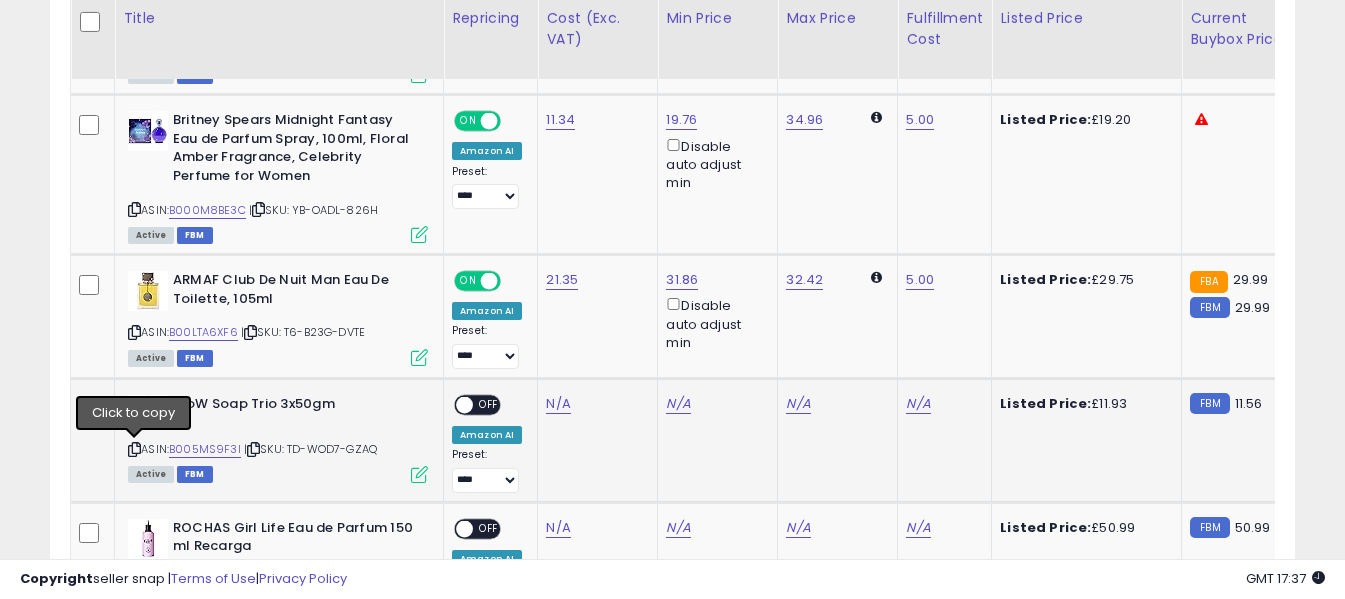 click at bounding box center [134, 449] 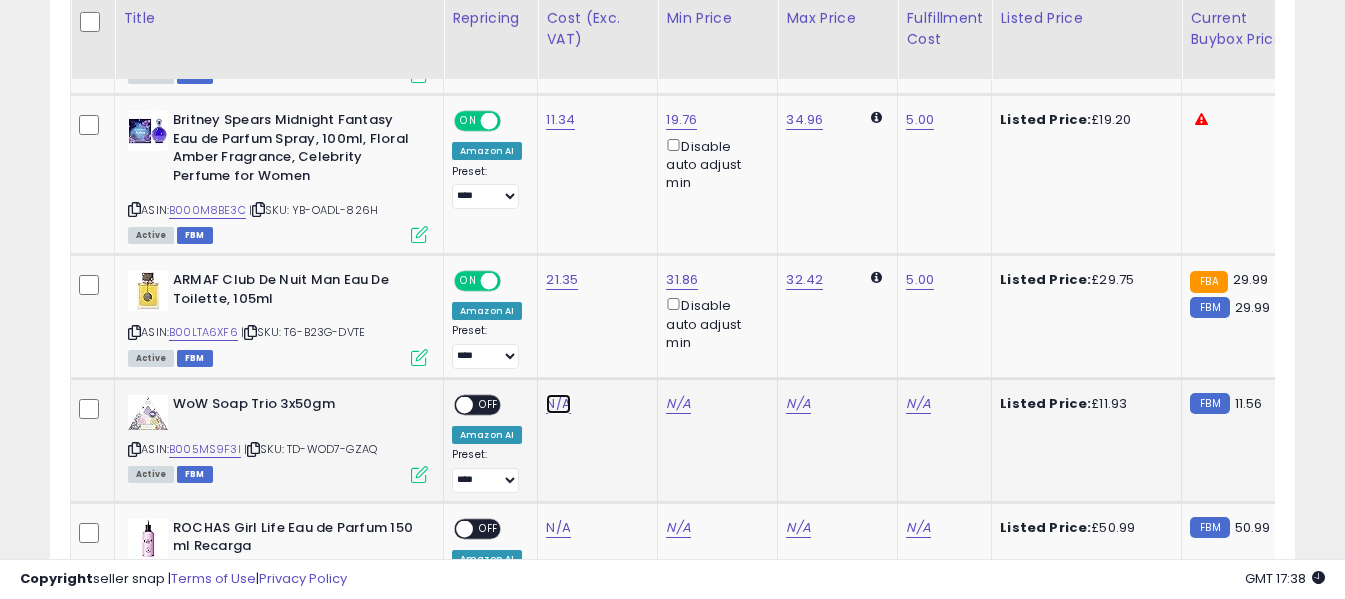 click on "N/A" at bounding box center [558, 404] 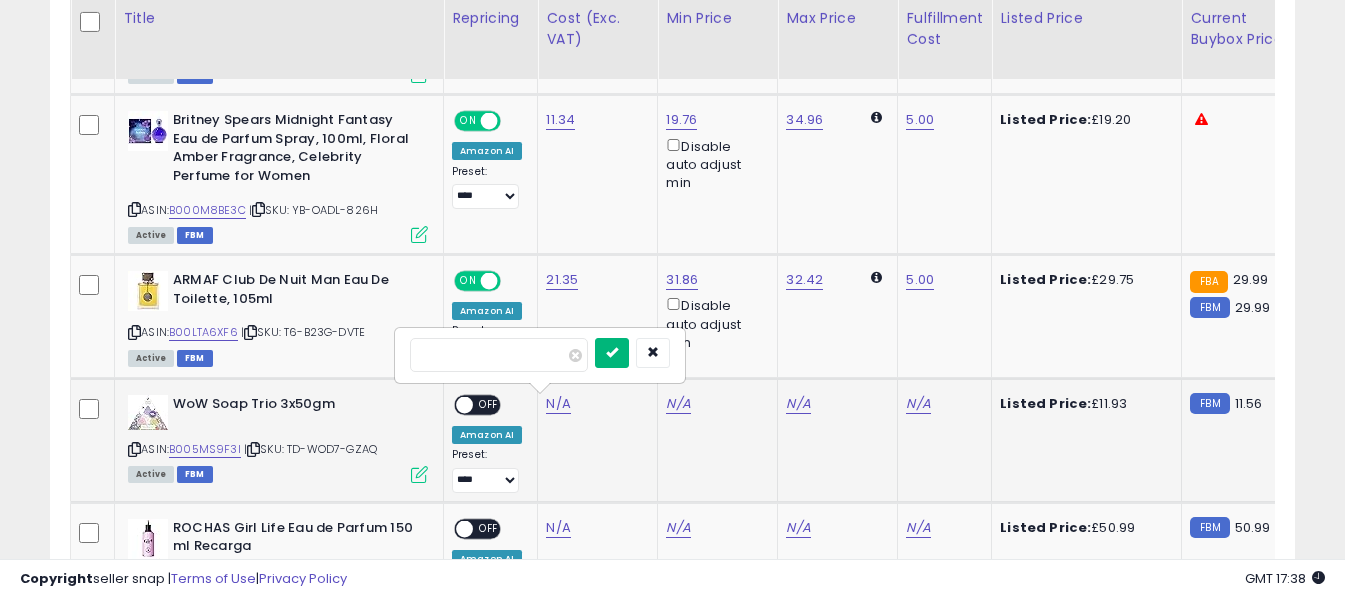 type on "****" 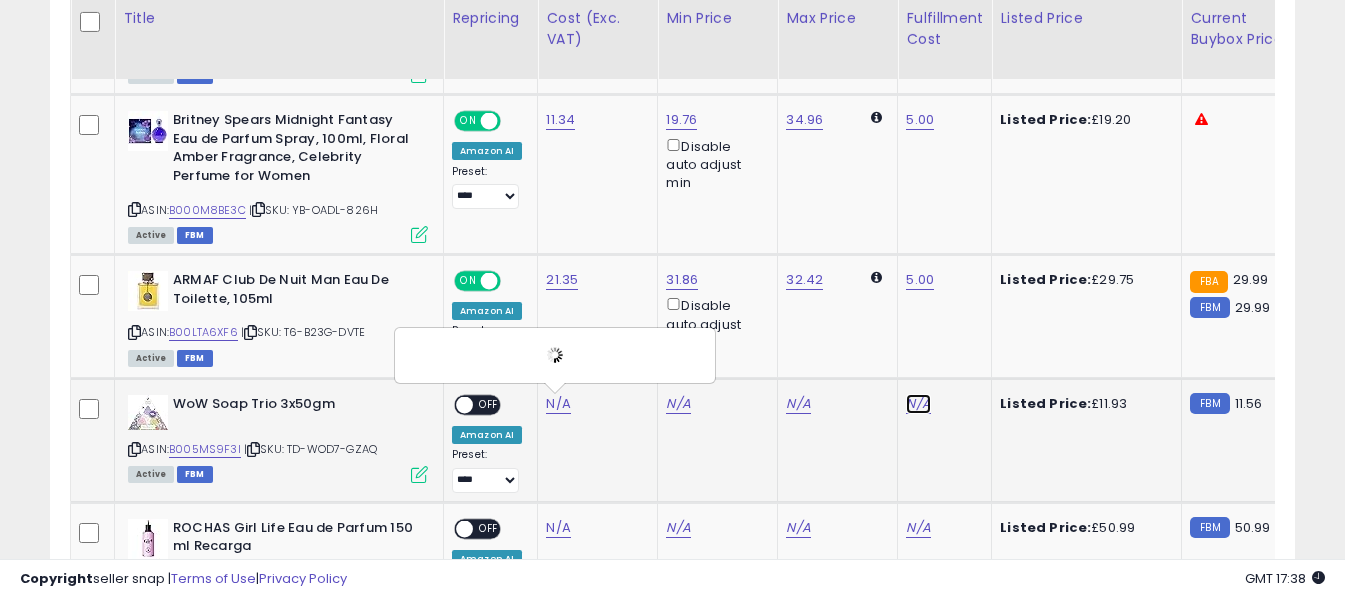 click on "N/A" at bounding box center (918, 404) 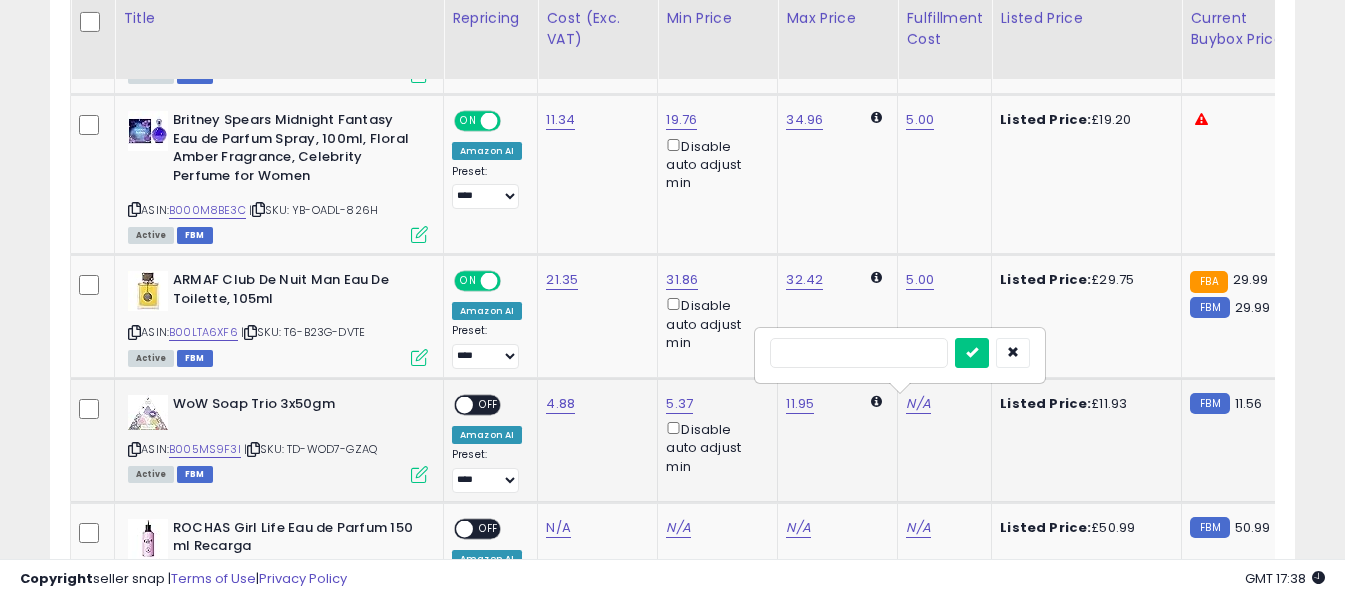 click at bounding box center [859, 353] 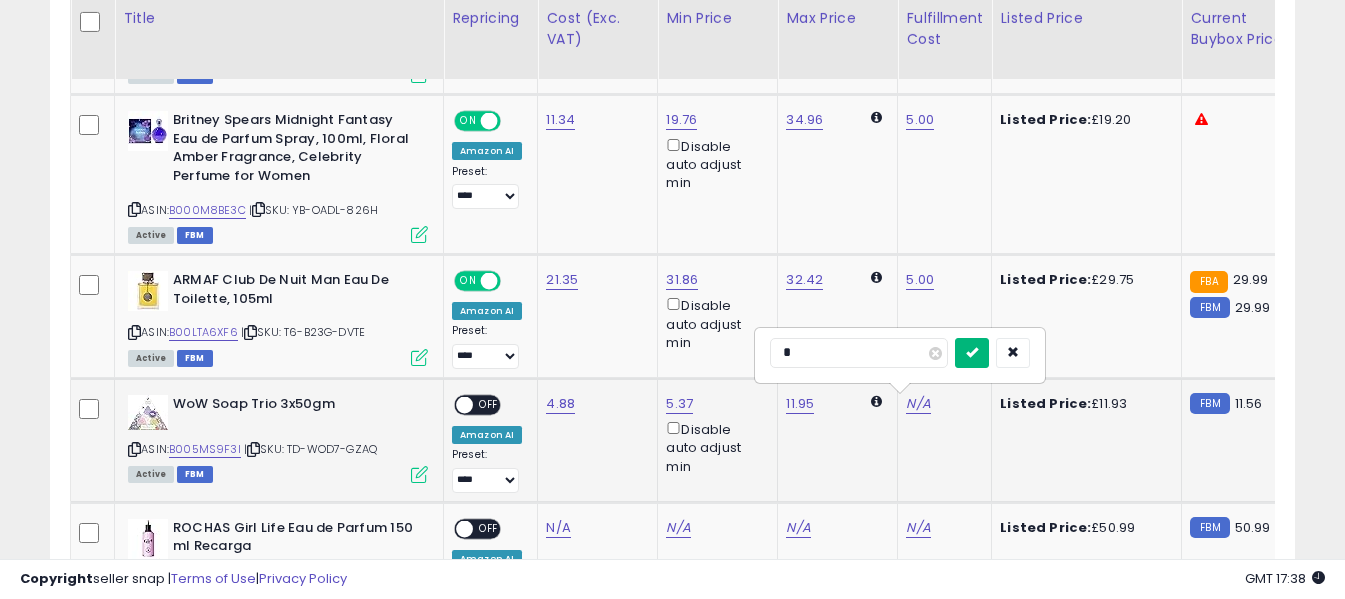 type on "*" 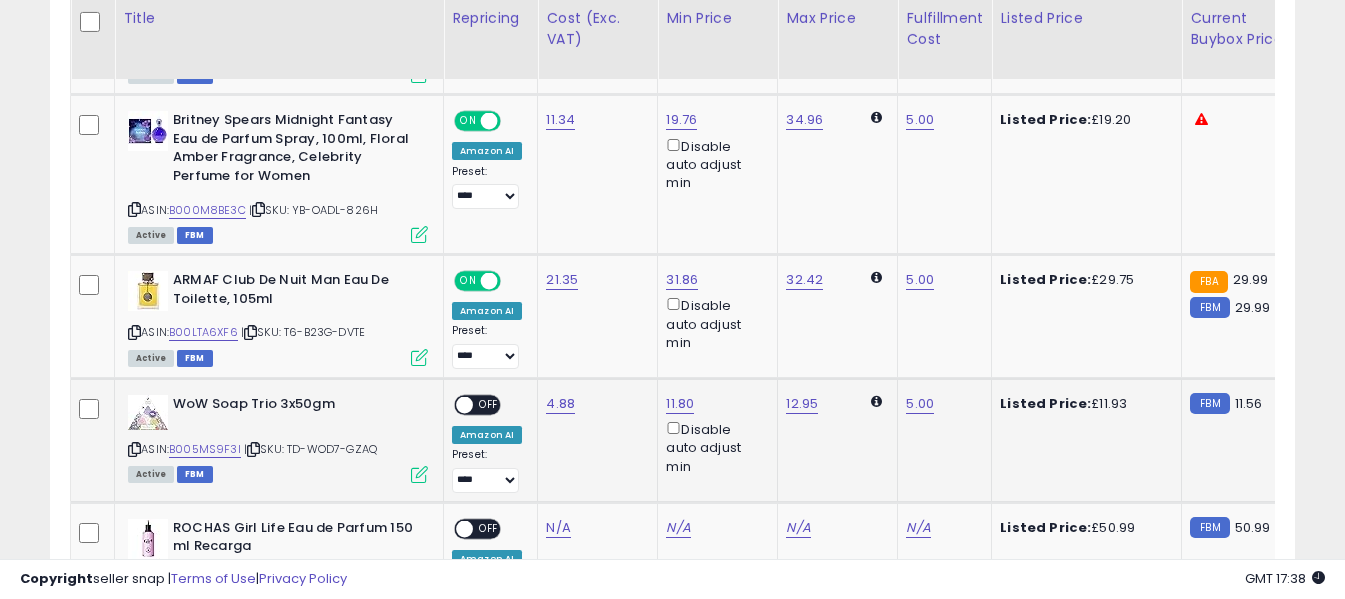 click on "OFF" at bounding box center (489, 405) 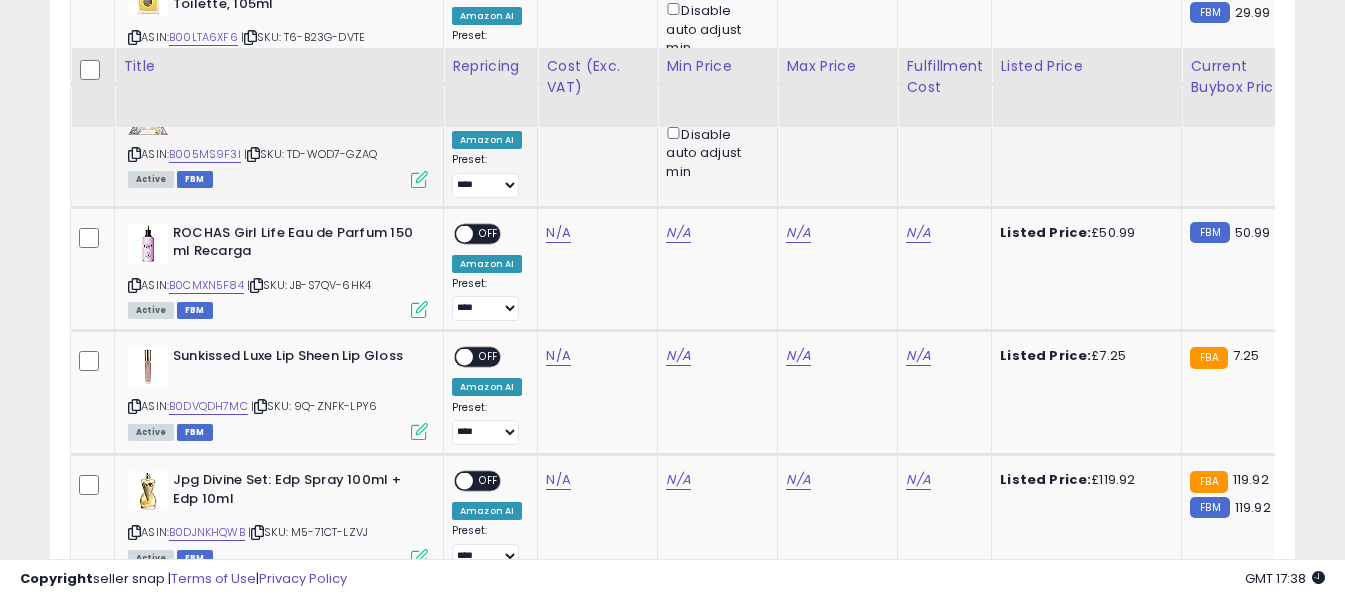 scroll, scrollTop: 2200, scrollLeft: 0, axis: vertical 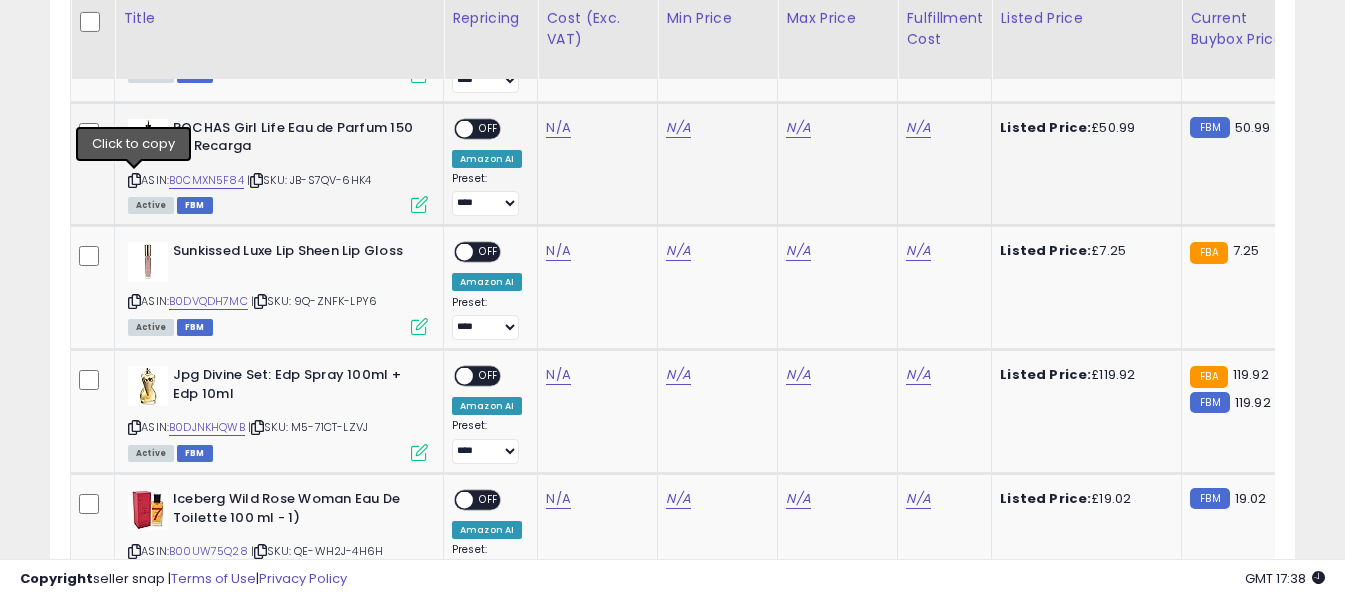 click at bounding box center [134, 180] 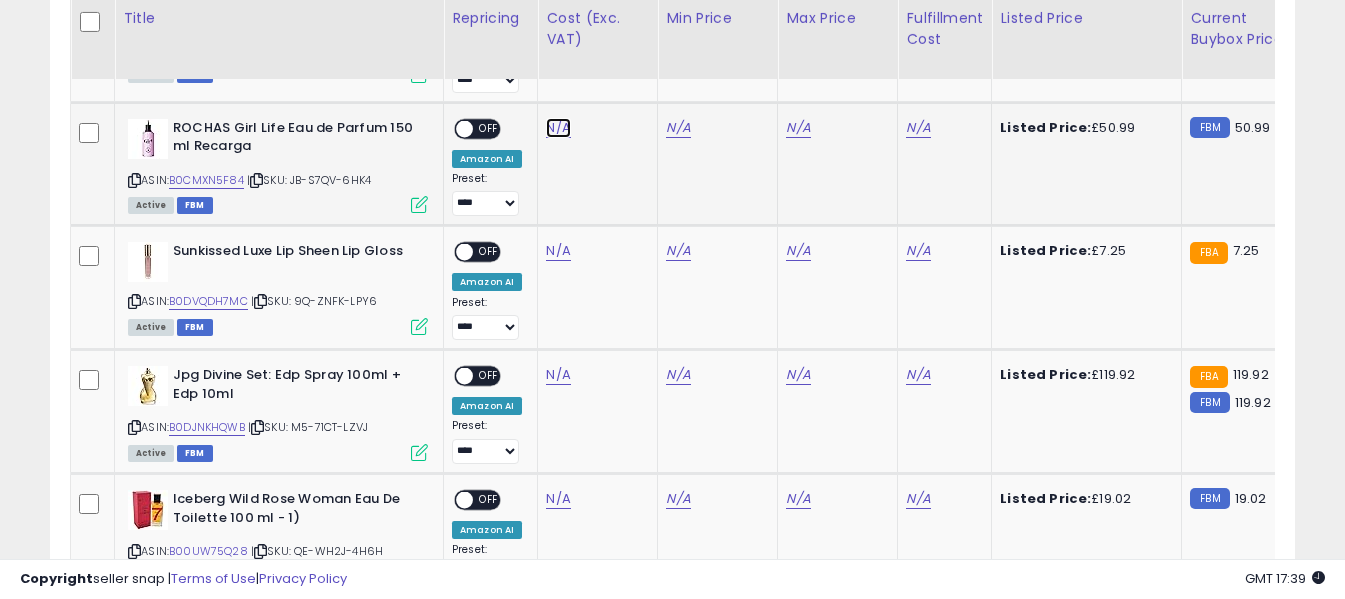 click on "N/A" at bounding box center [558, 128] 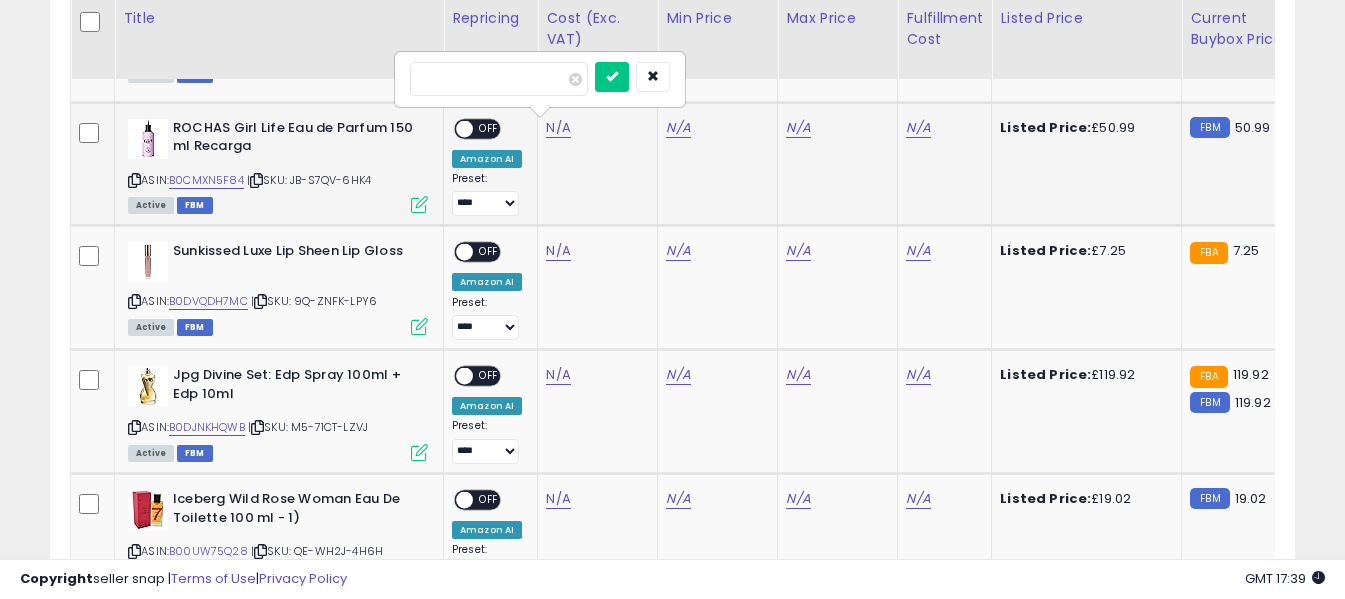 click at bounding box center [499, 79] 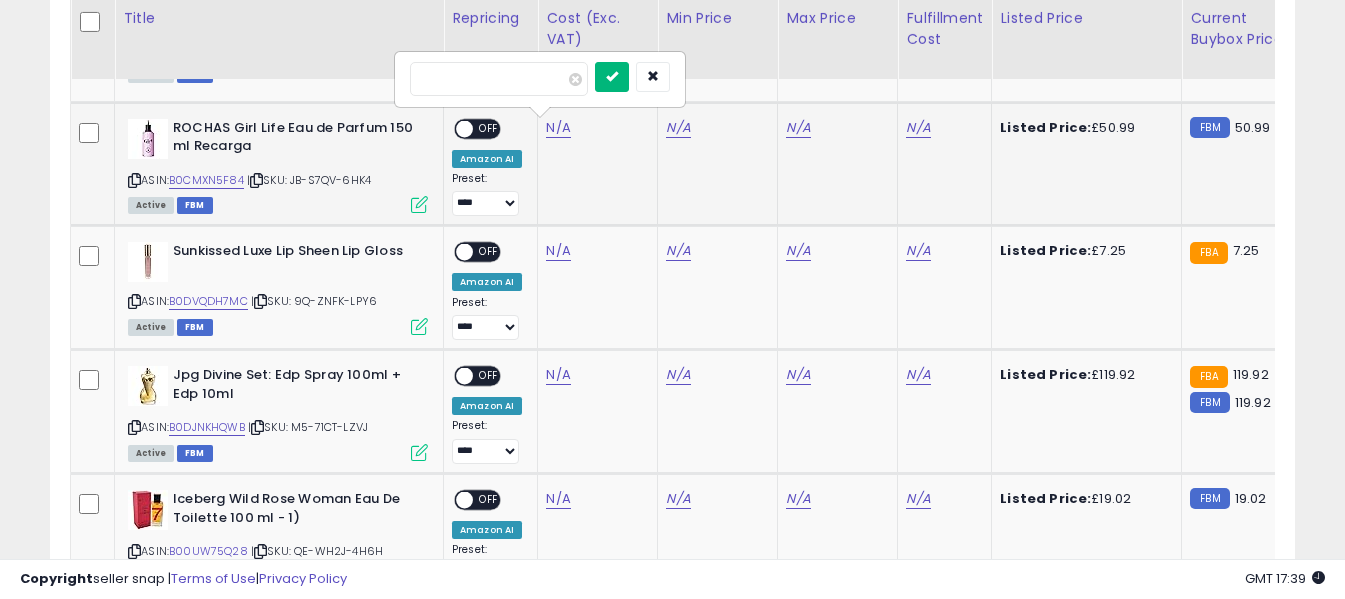 type on "*****" 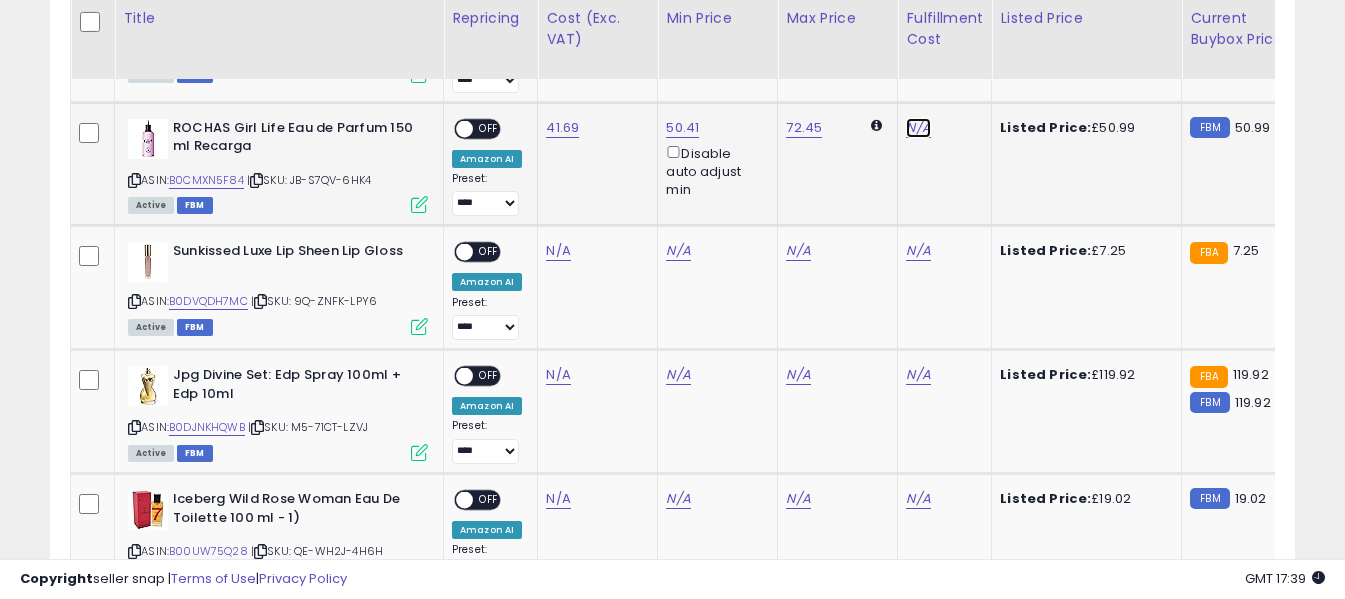 click on "N/A" at bounding box center (918, 128) 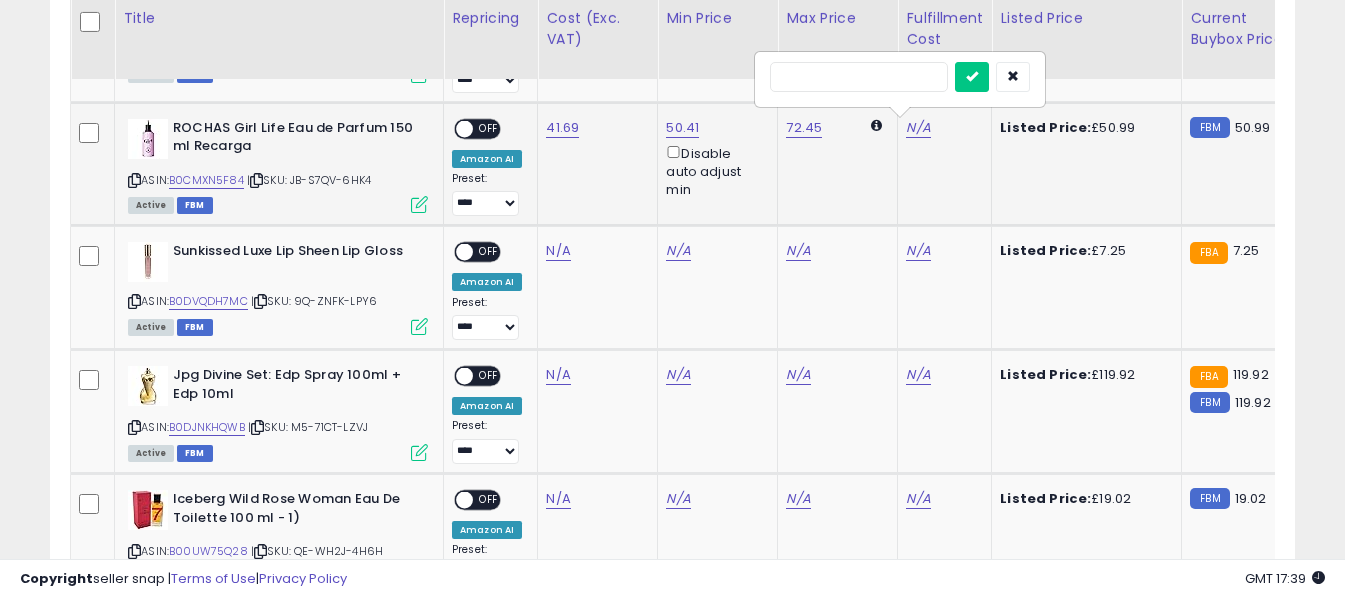 click at bounding box center [859, 77] 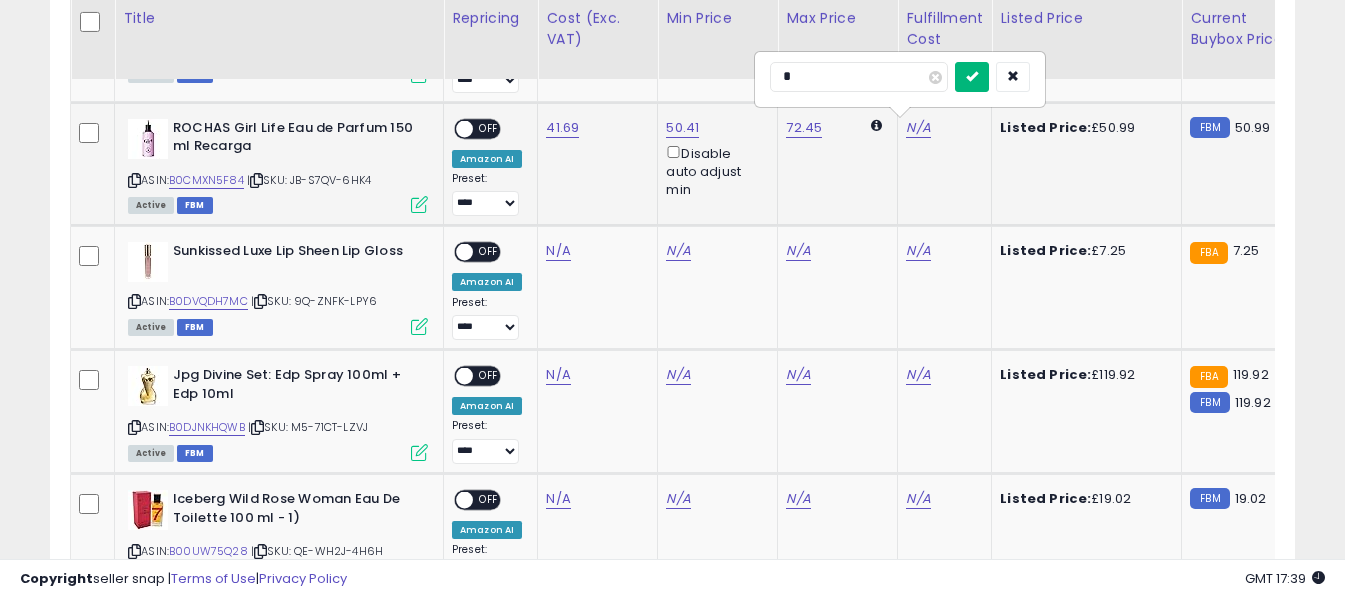 type on "*" 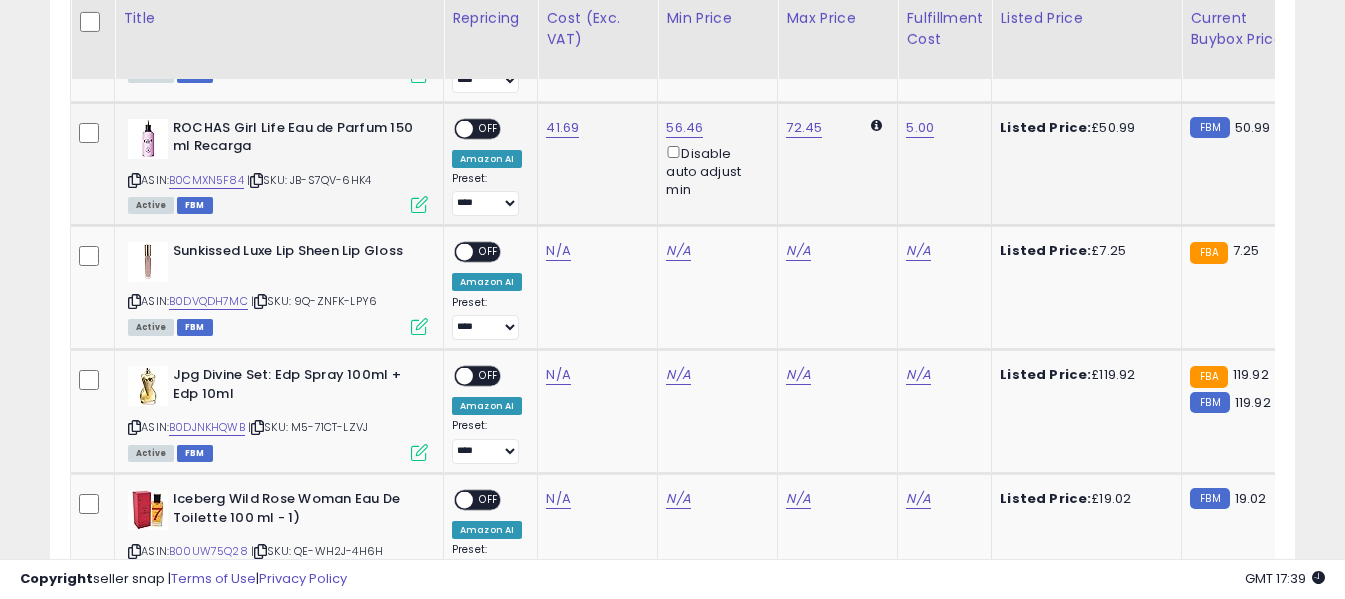 click on "OFF" at bounding box center [489, 128] 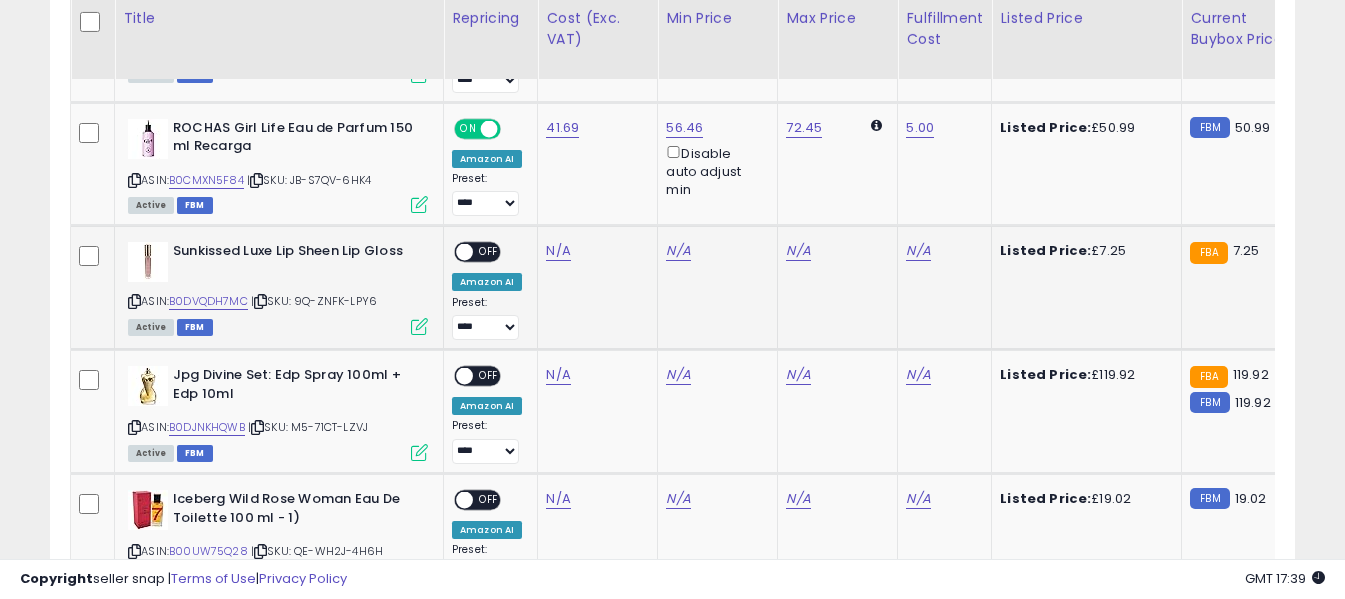 click at bounding box center (134, 301) 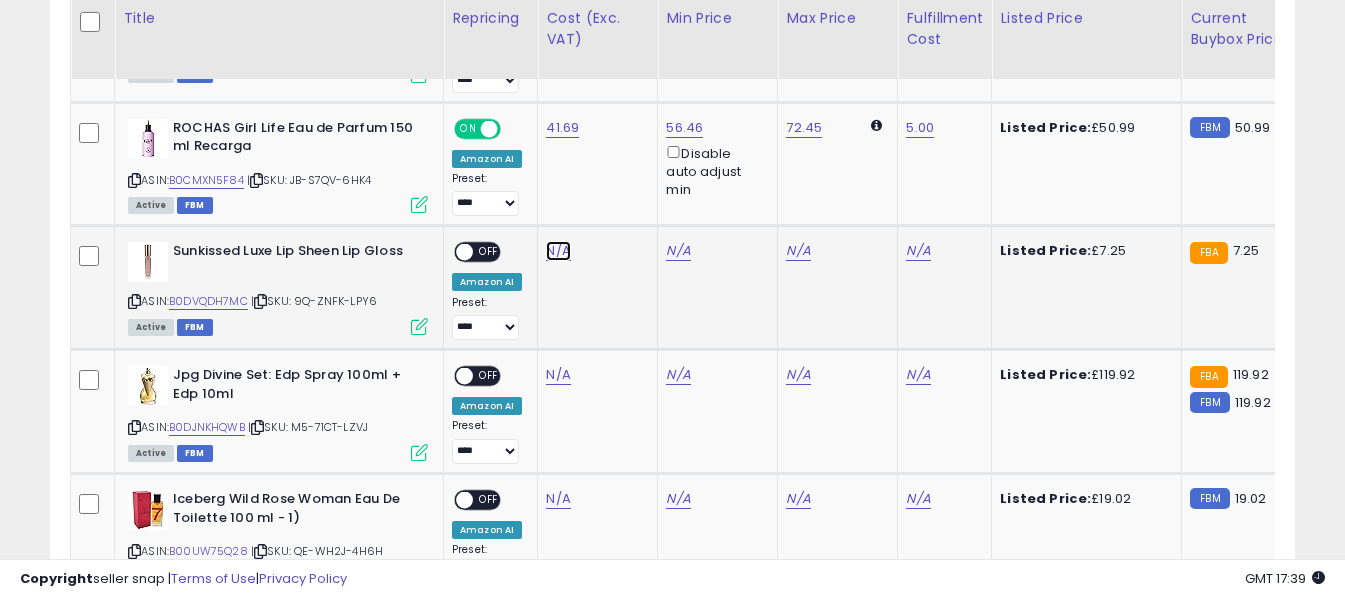 click on "N/A" at bounding box center [558, 251] 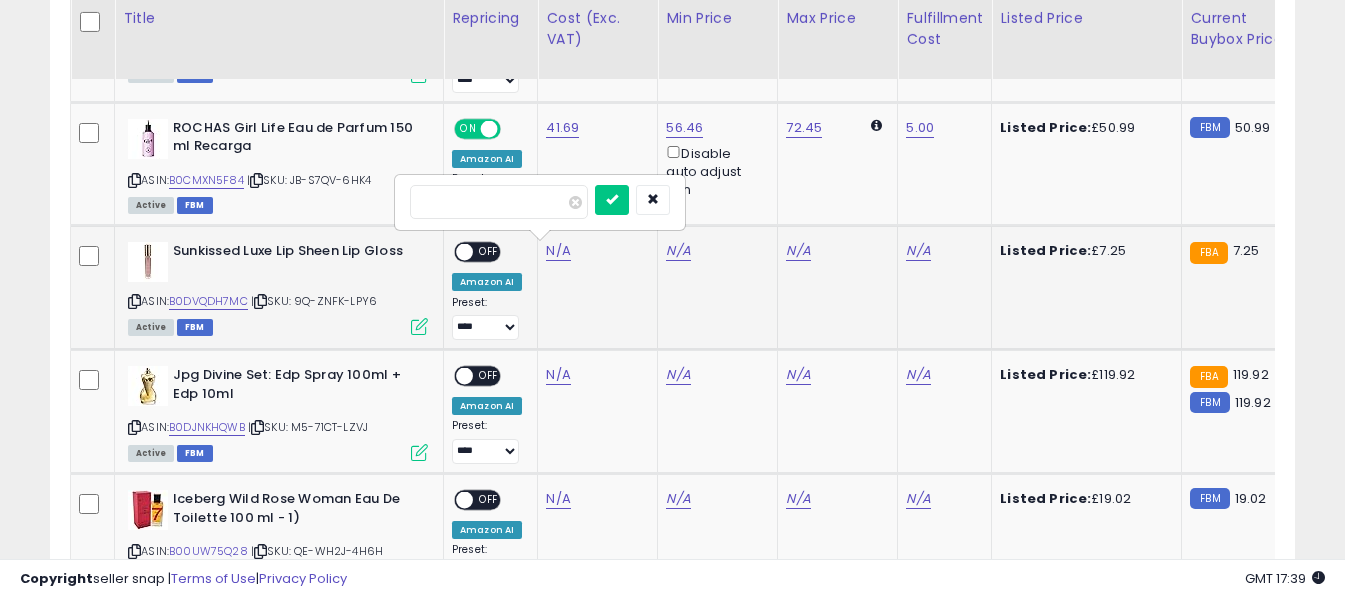 click at bounding box center [499, 202] 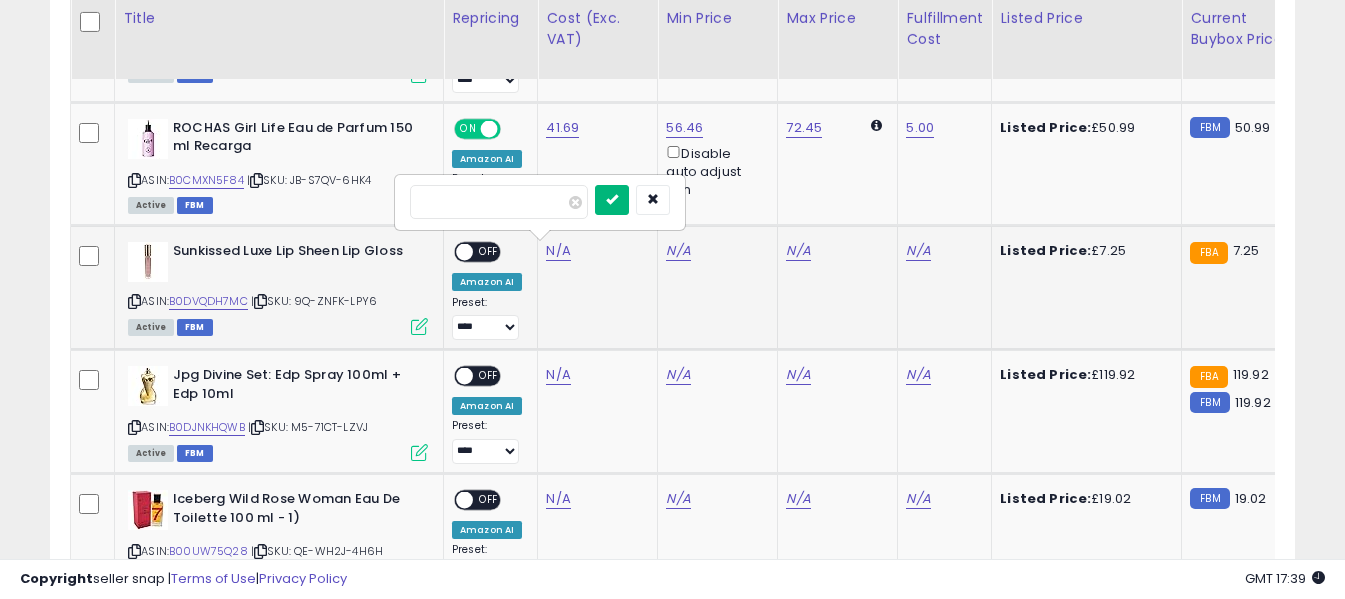 type on "****" 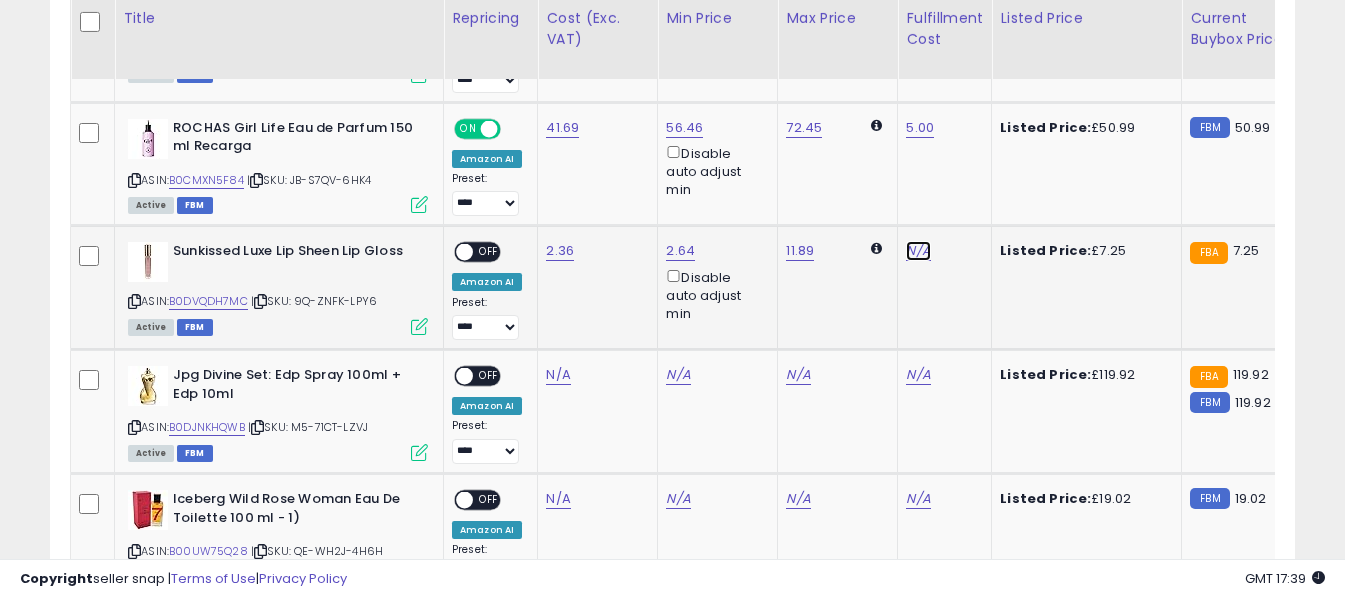 click on "N/A" at bounding box center [918, 251] 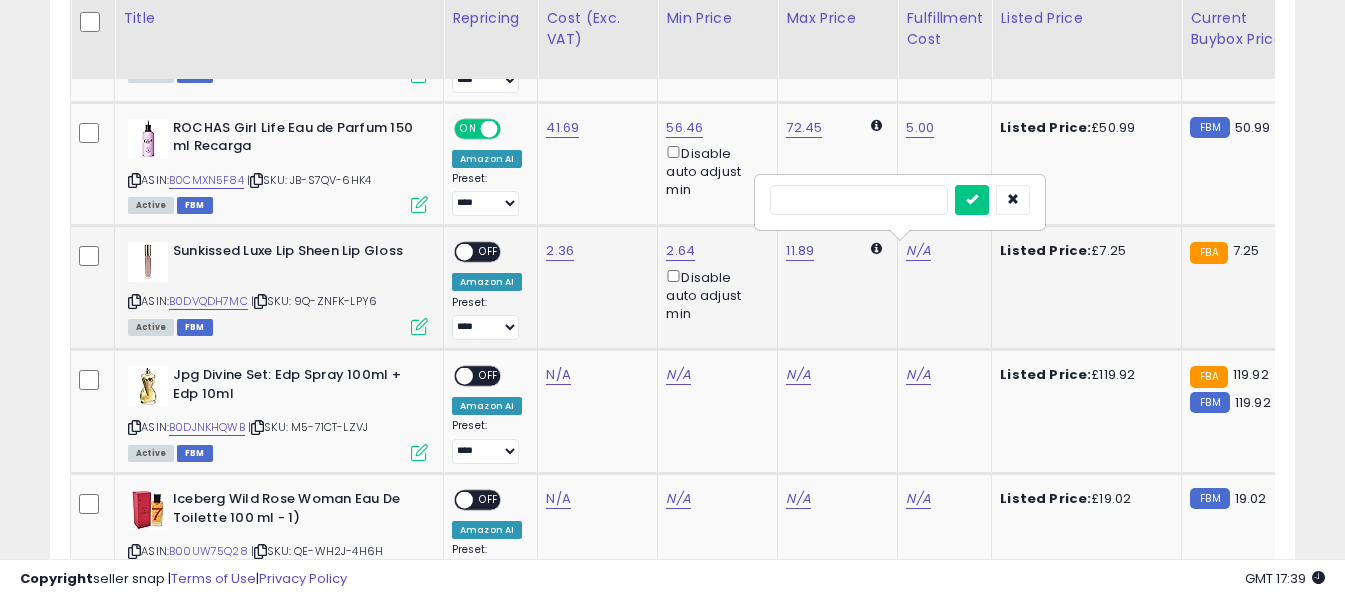 click at bounding box center [859, 200] 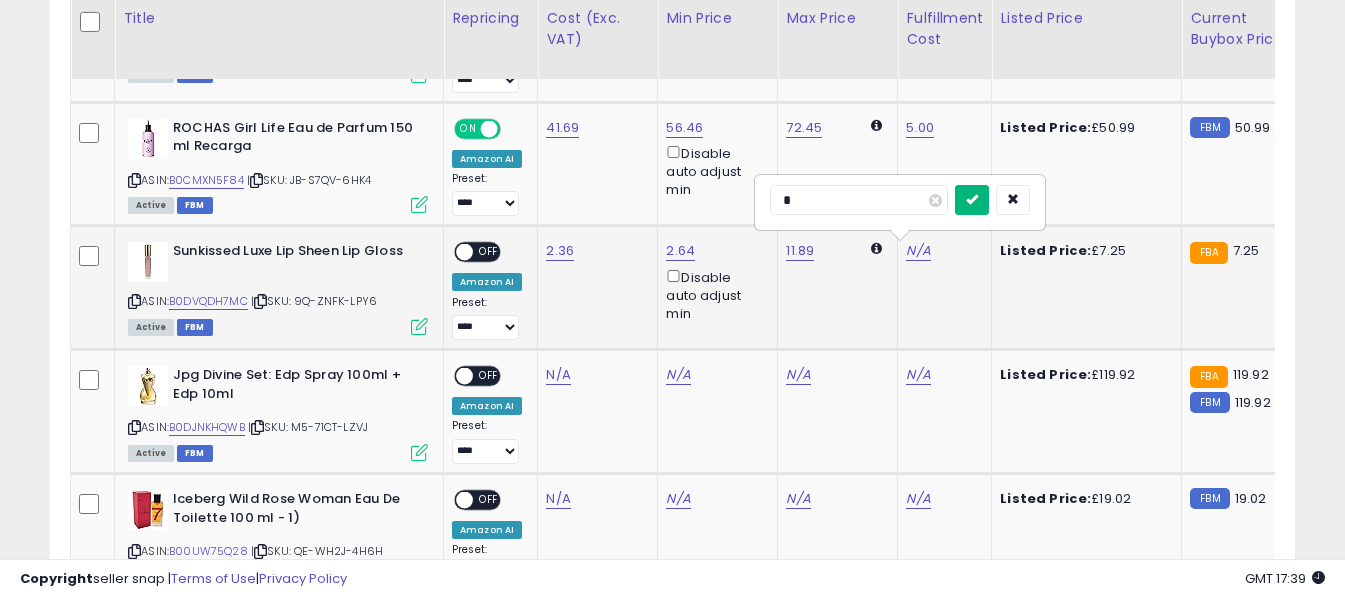type on "*" 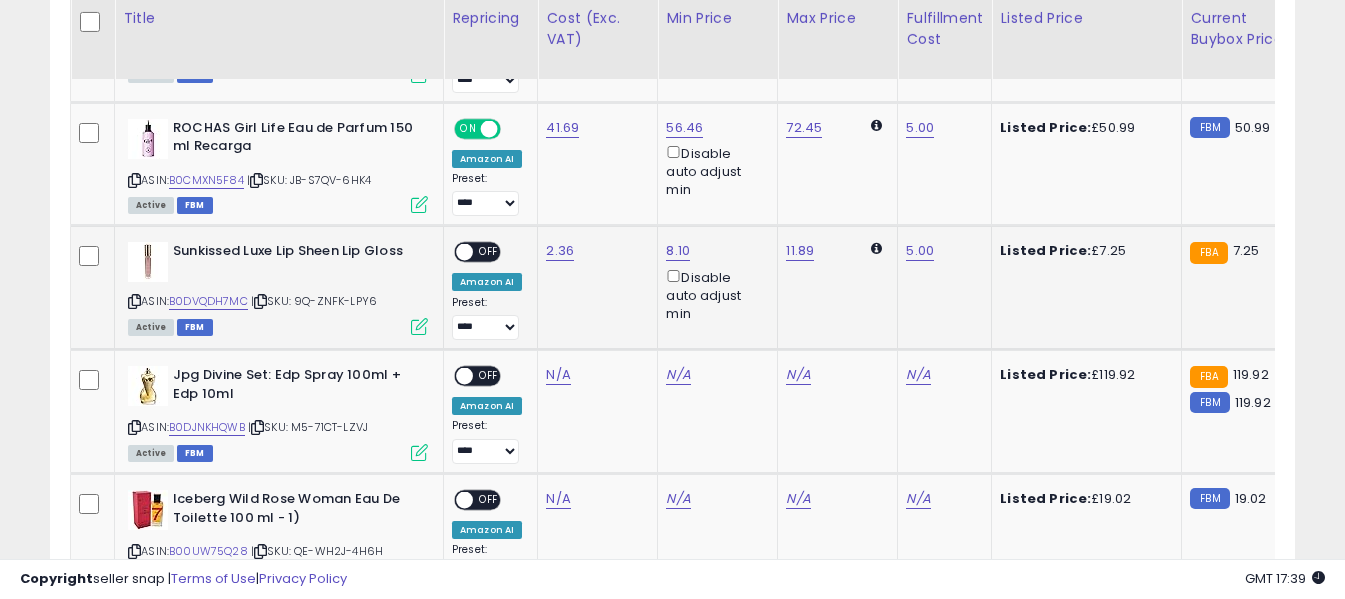 click on "OFF" at bounding box center [489, 252] 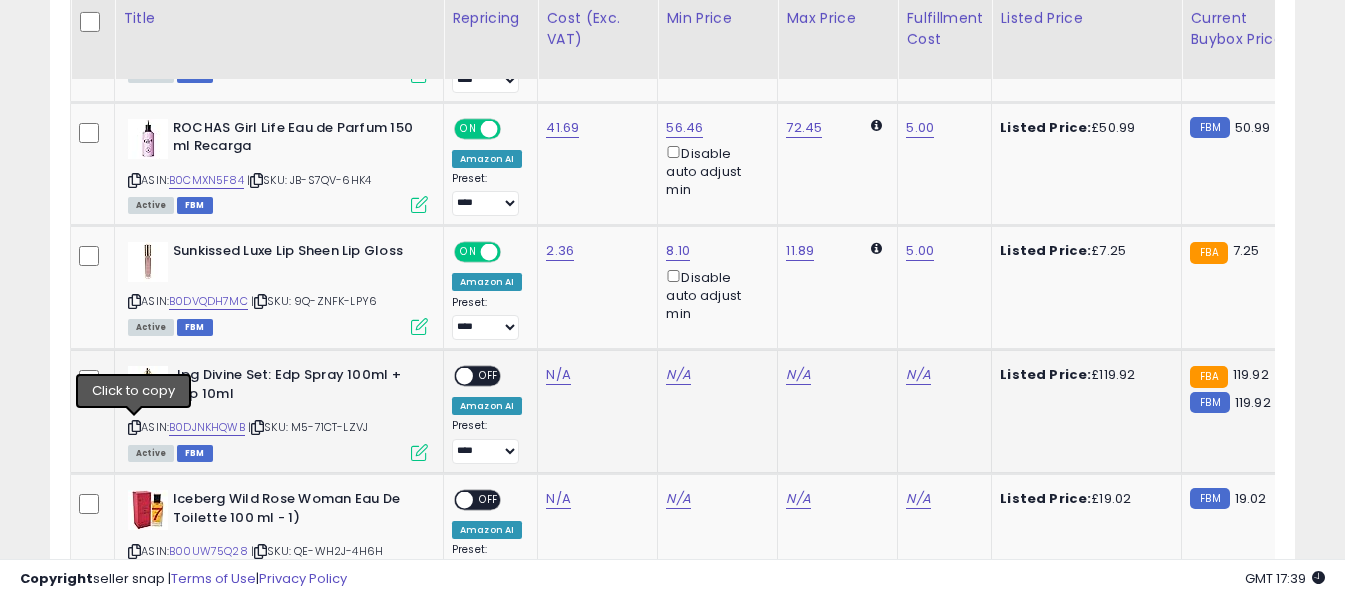 click at bounding box center (134, 427) 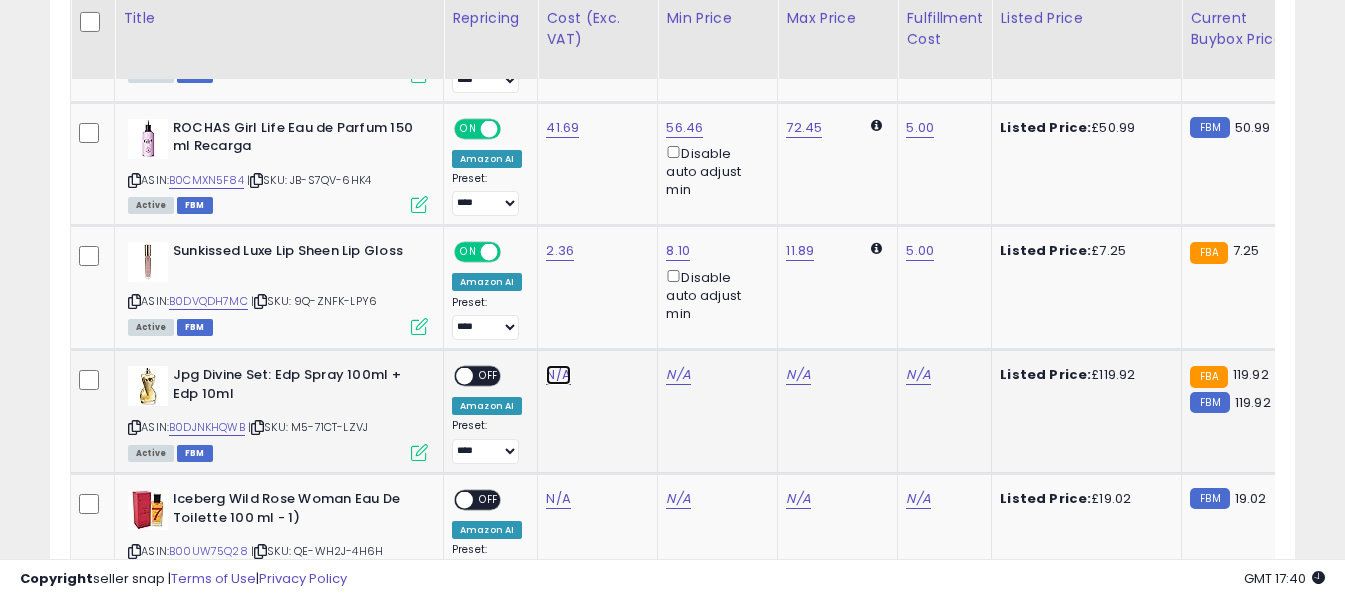 click on "N/A" at bounding box center [558, 375] 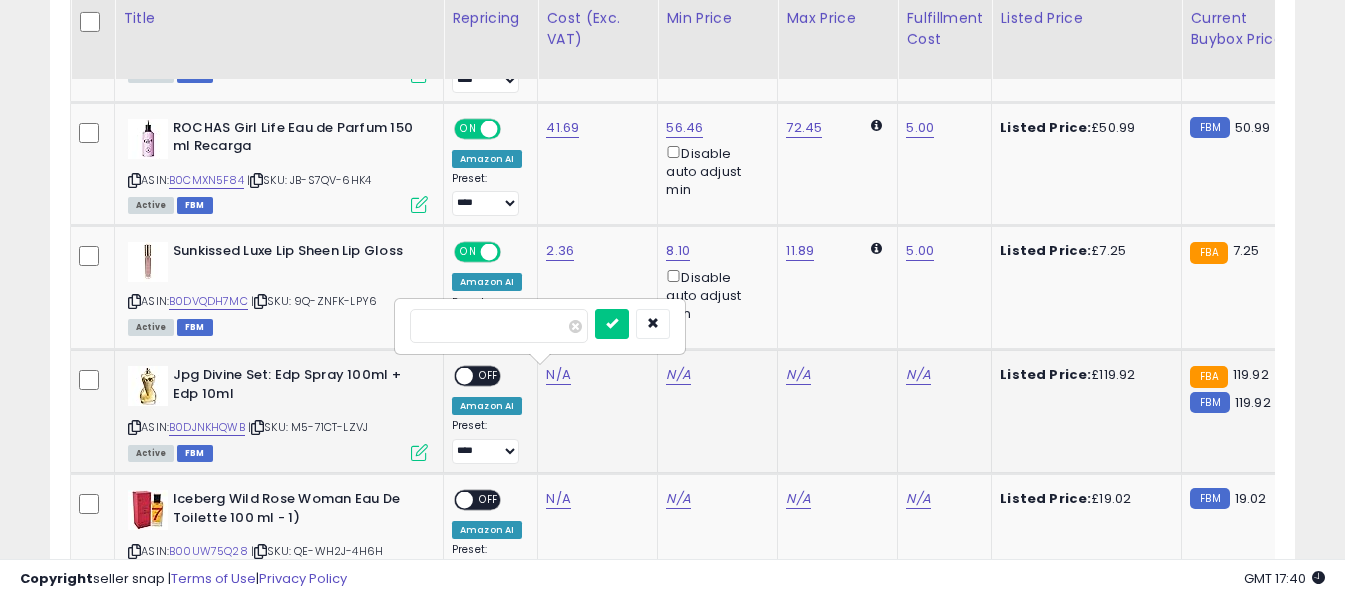 click at bounding box center [499, 326] 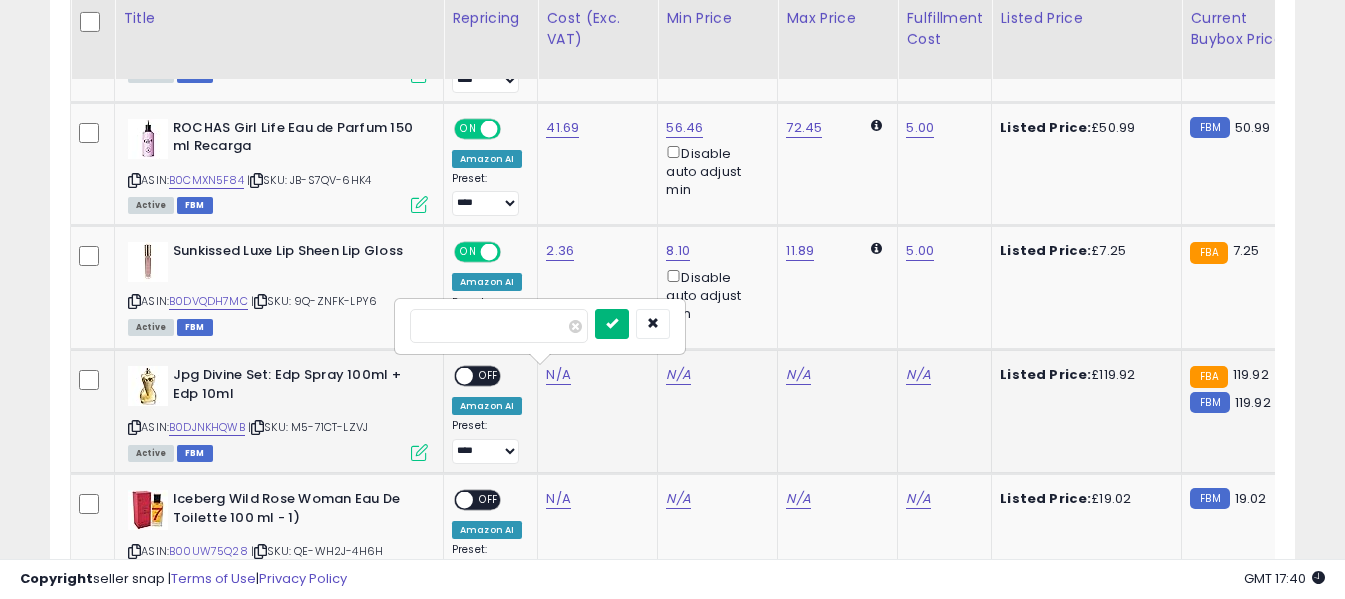 type on "******" 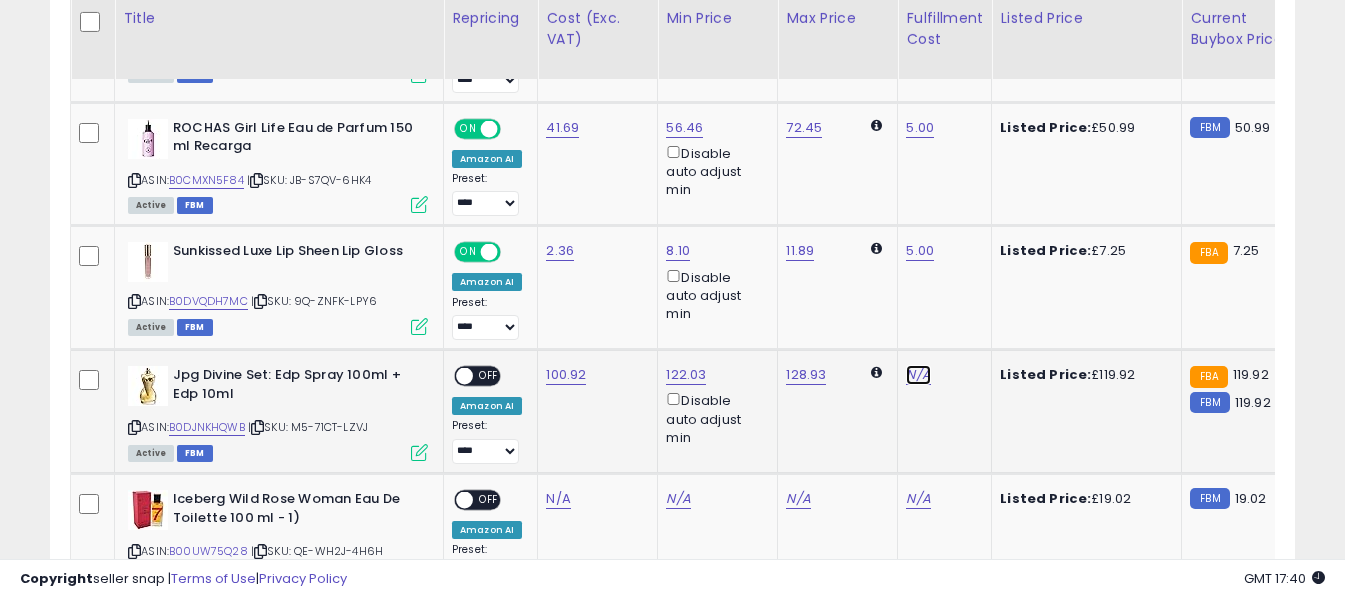 click on "N/A" at bounding box center [918, 375] 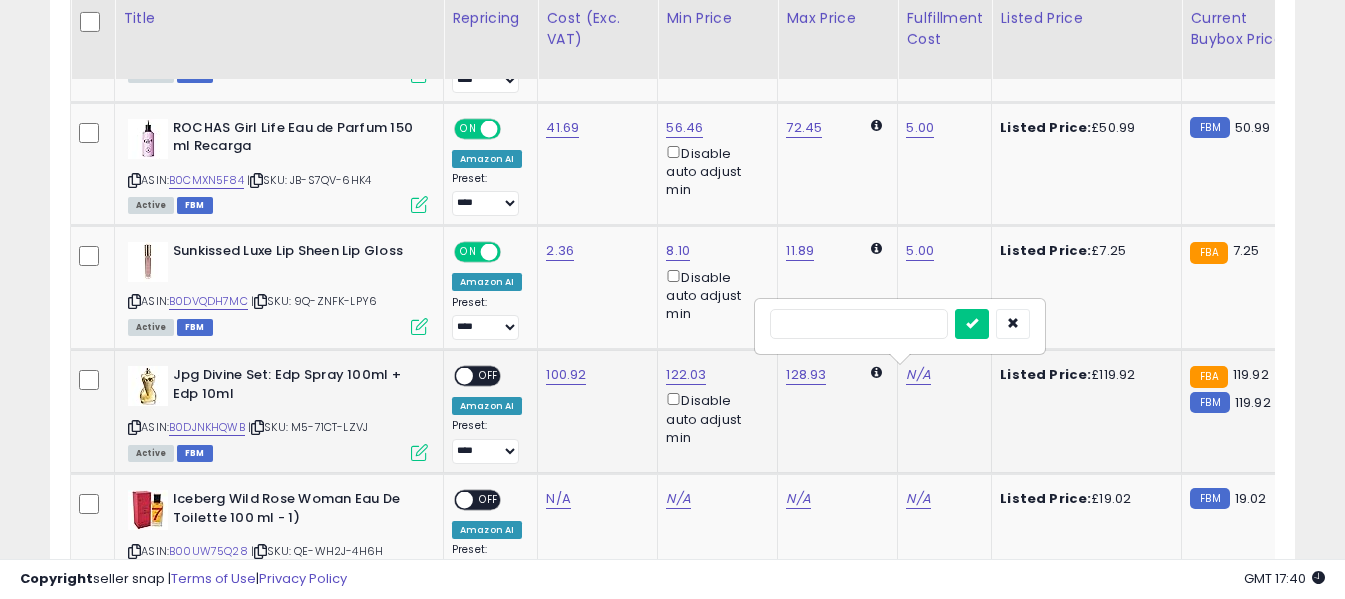 click at bounding box center (859, 324) 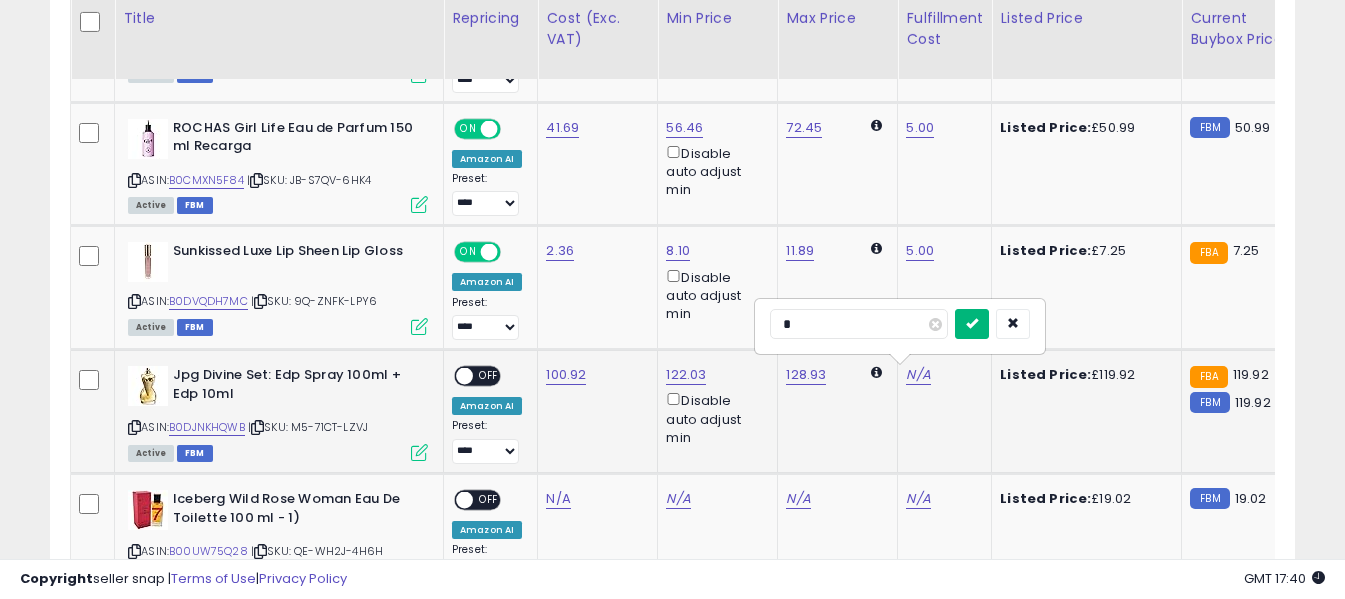type on "*" 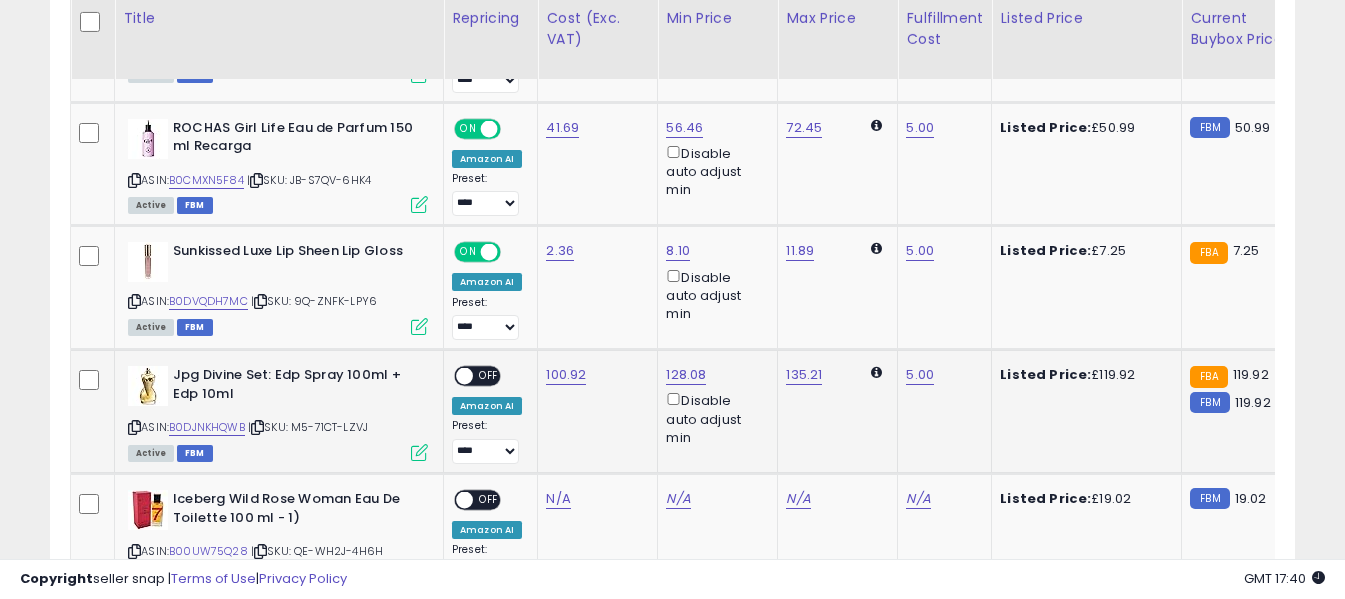 click on "OFF" at bounding box center (489, 376) 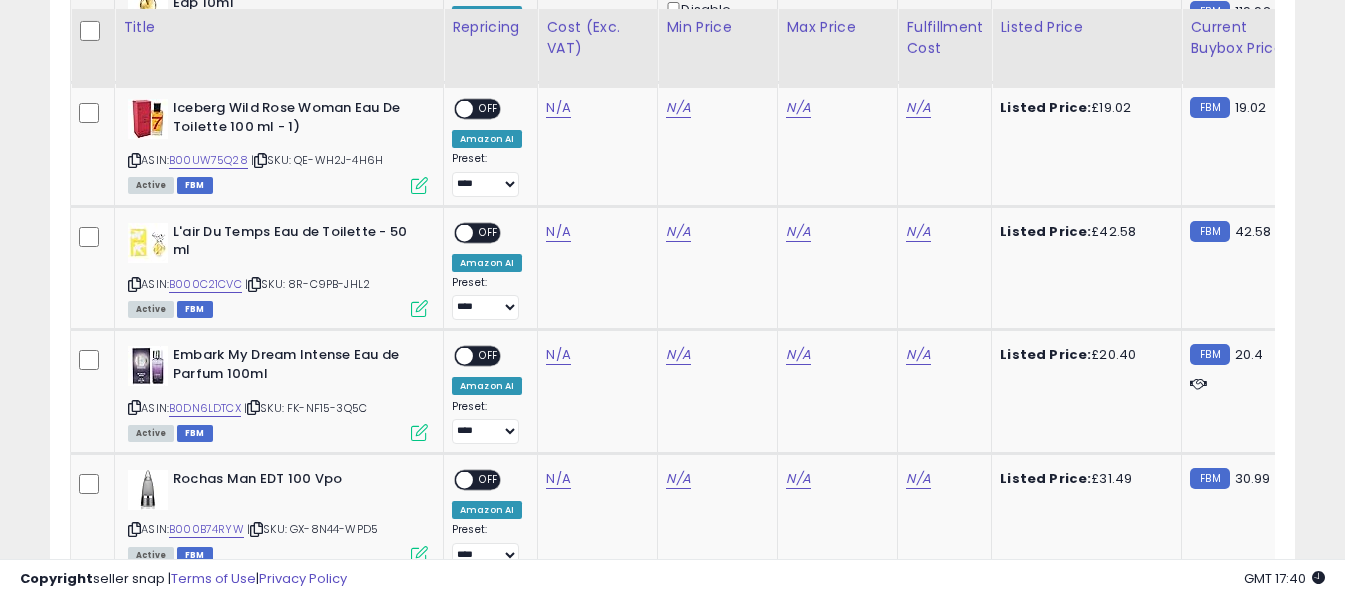 scroll, scrollTop: 2600, scrollLeft: 0, axis: vertical 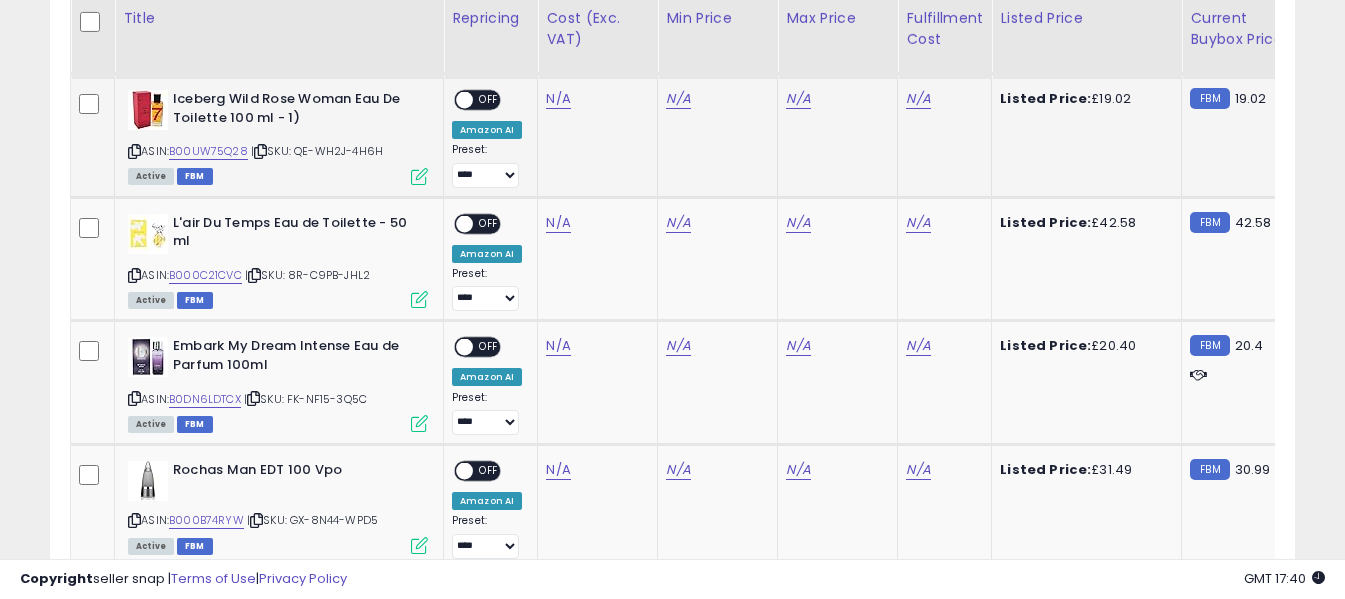 click at bounding box center [134, 151] 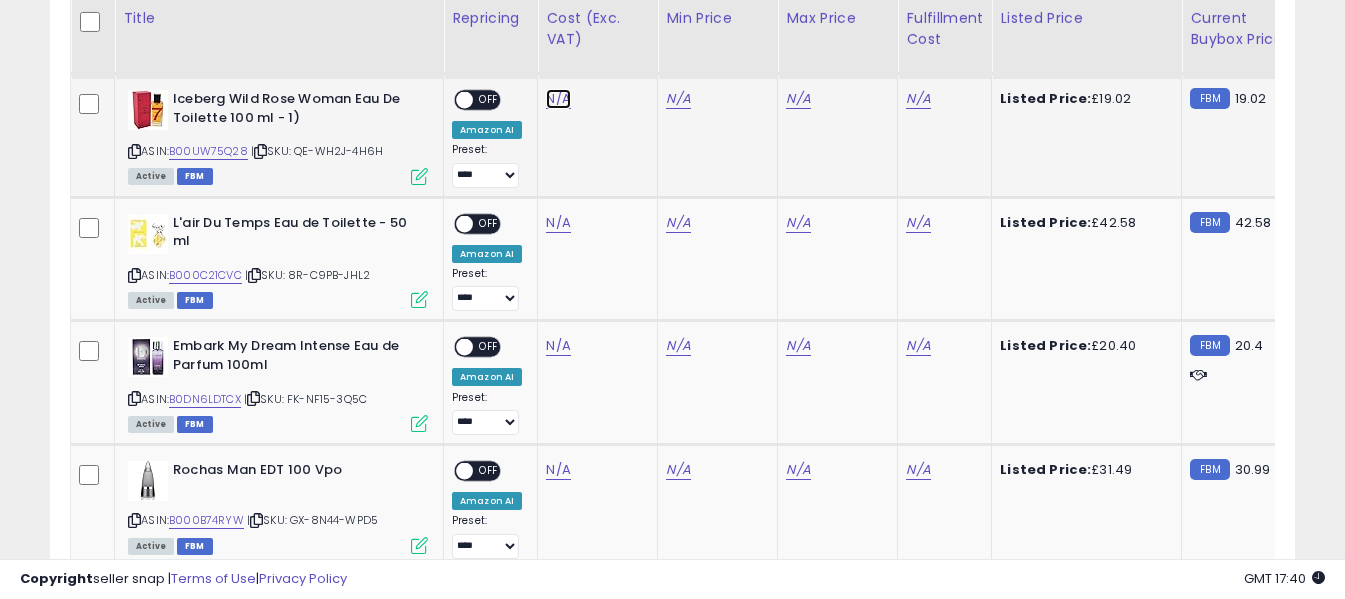 click on "N/A" at bounding box center [558, 99] 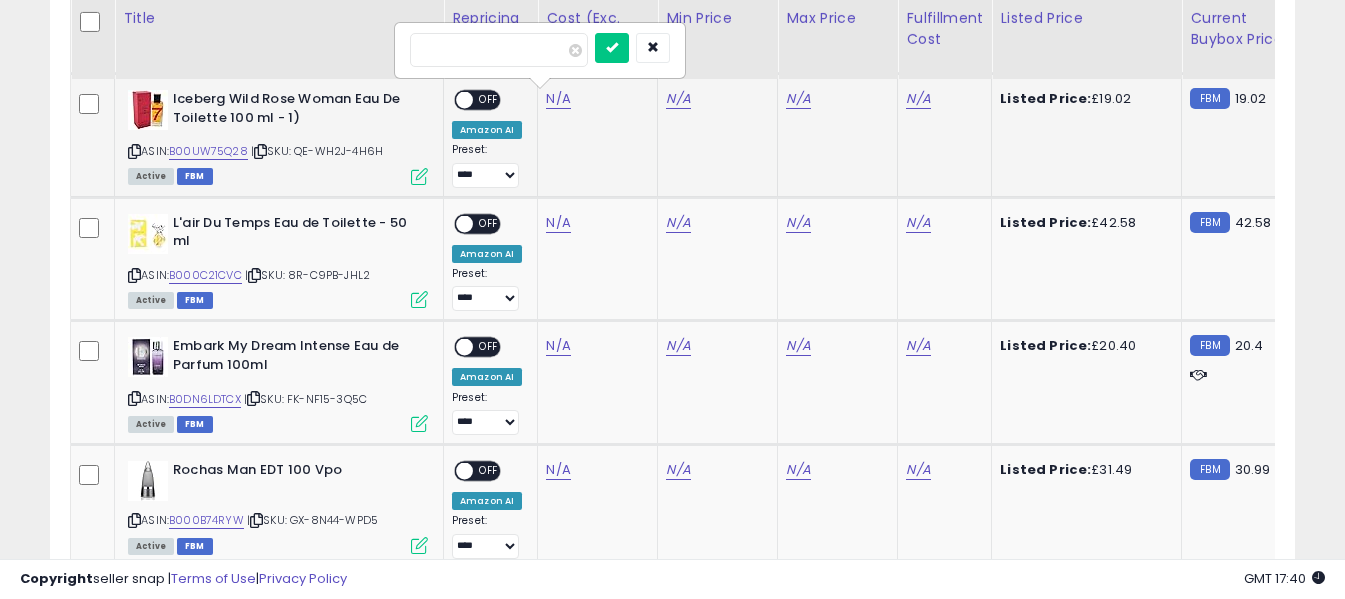 click at bounding box center [499, 50] 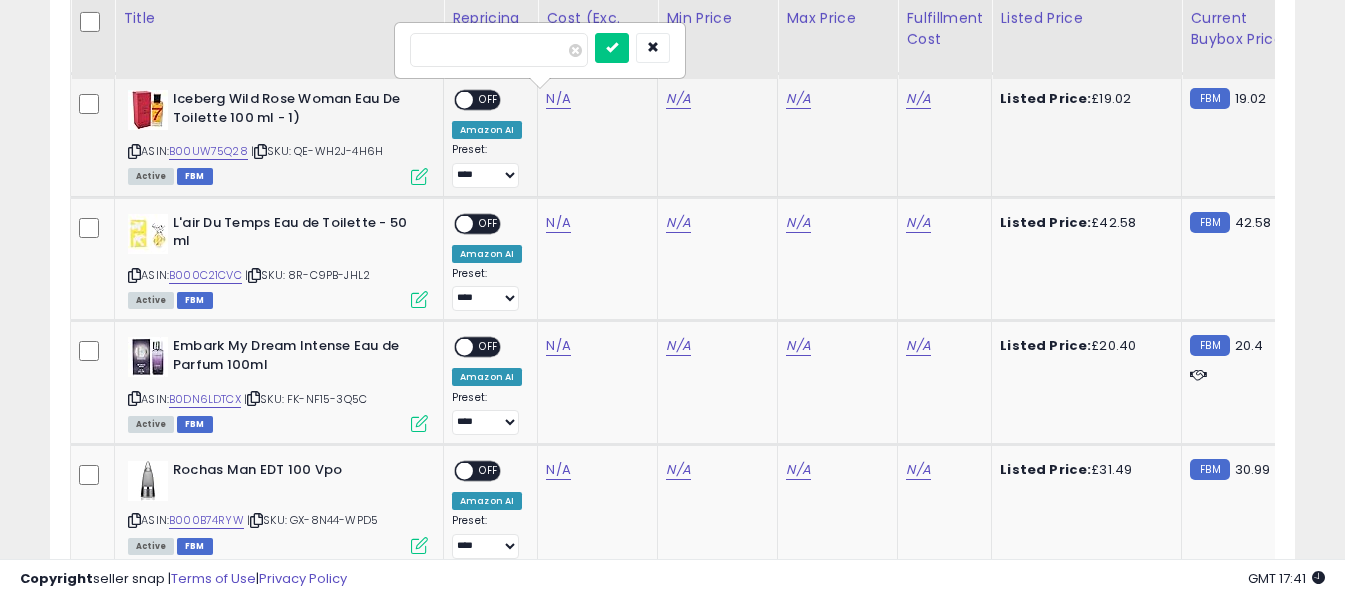 type on "*****" 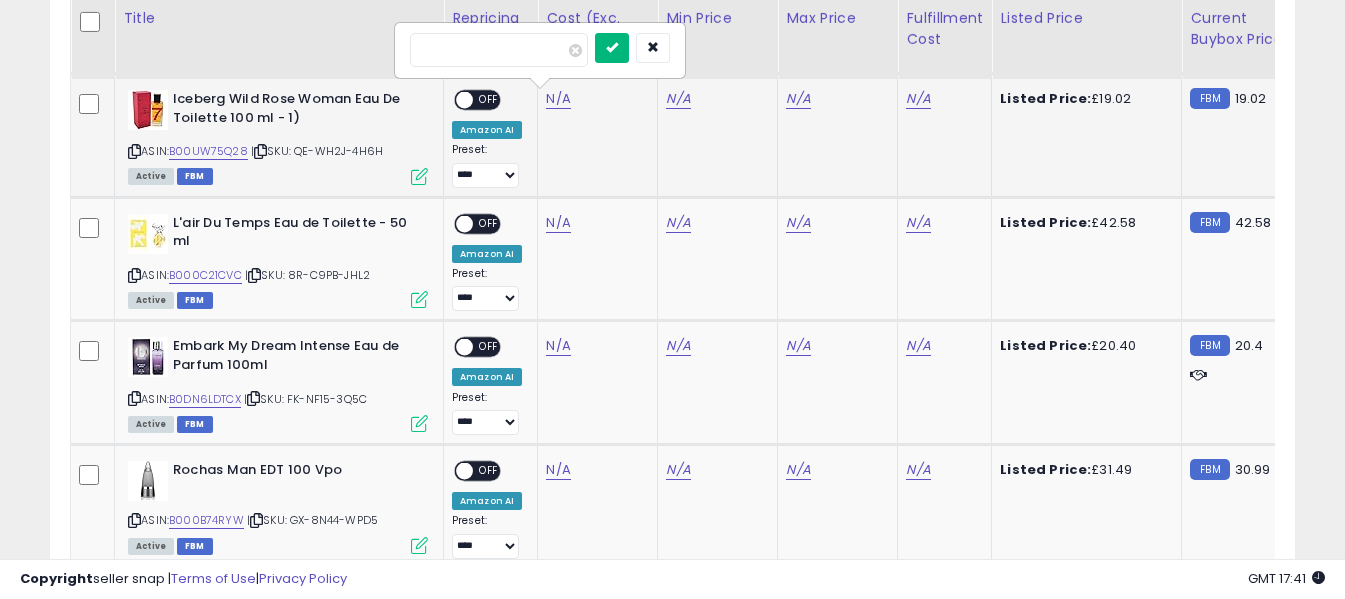 click at bounding box center (612, 47) 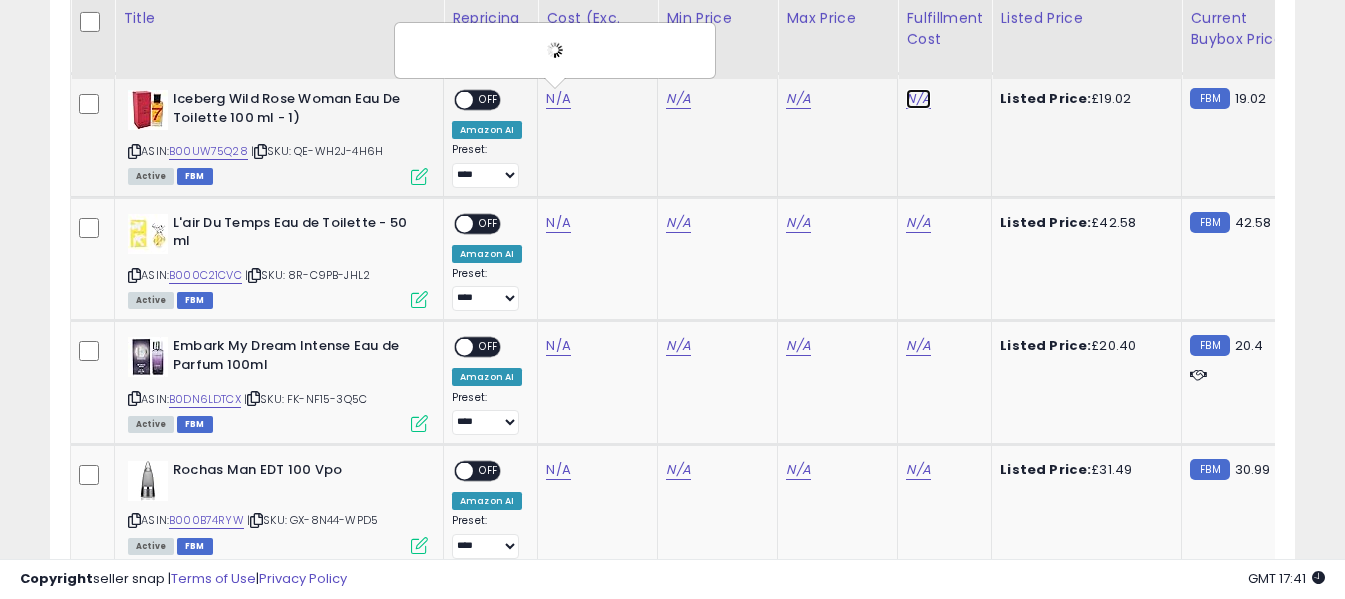 click on "N/A" at bounding box center [918, 99] 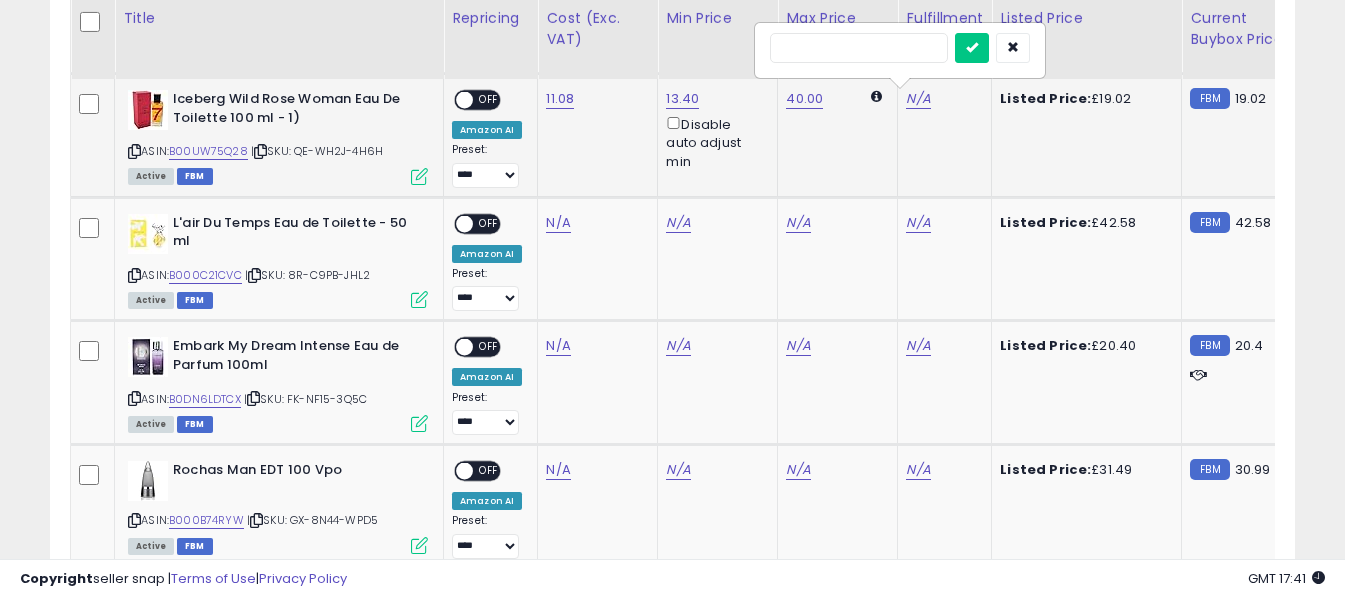 click at bounding box center (859, 48) 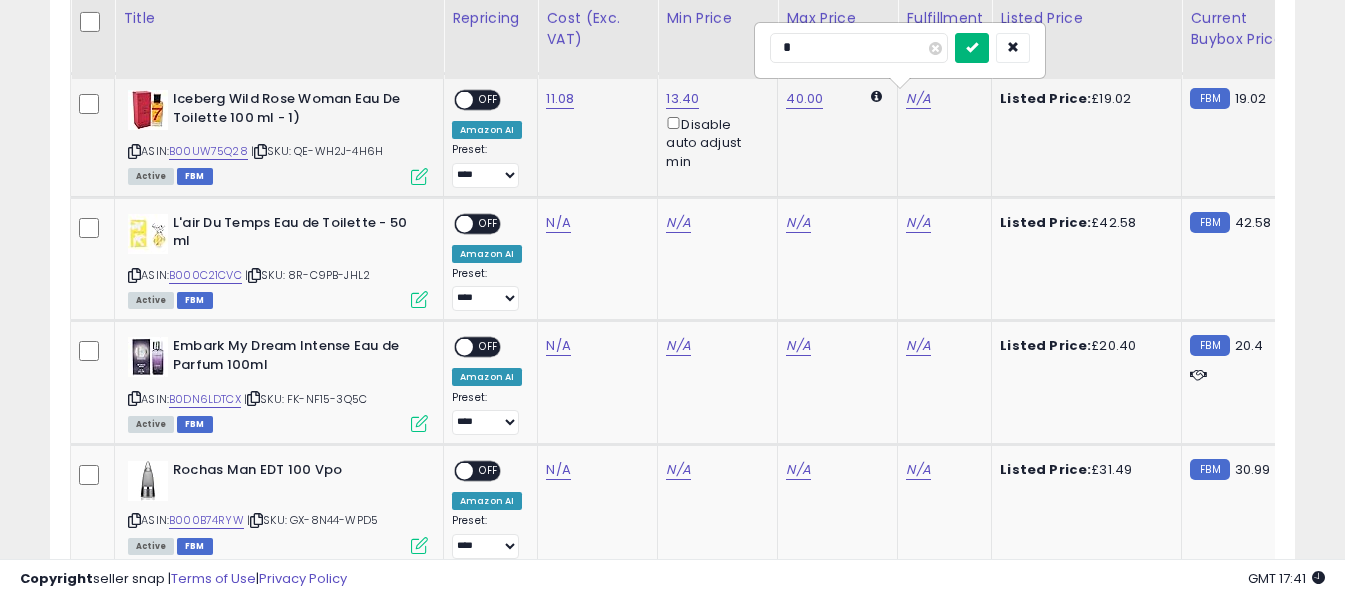 type on "*" 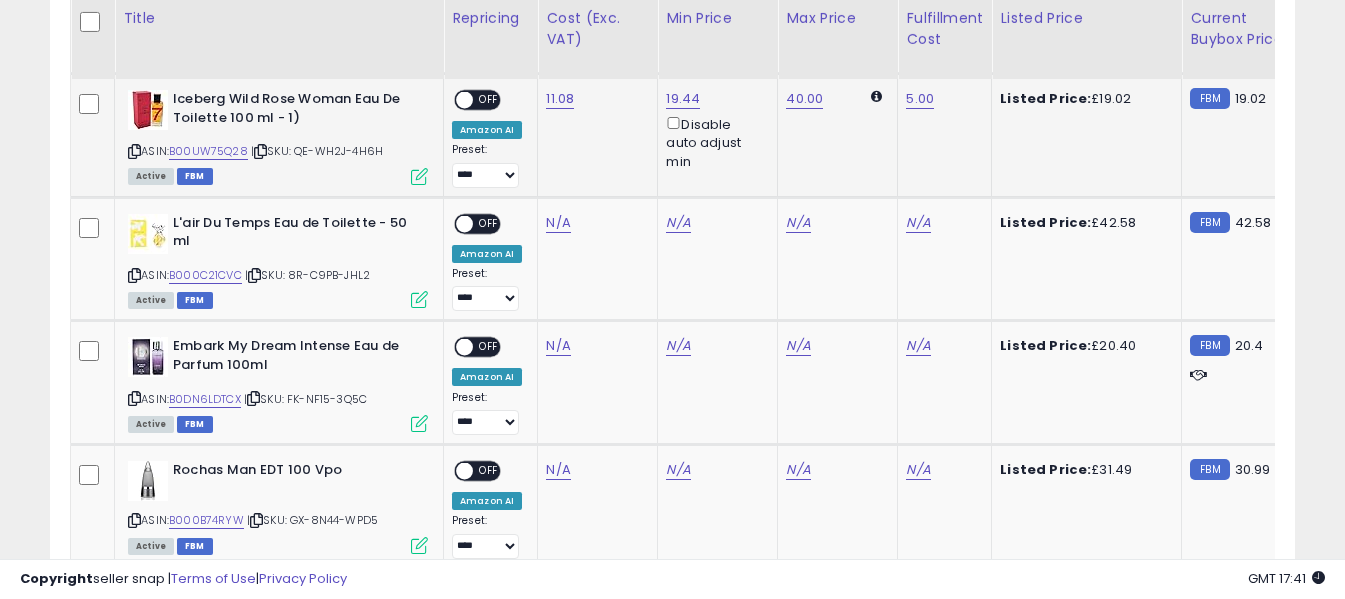 click on "OFF" at bounding box center [489, 100] 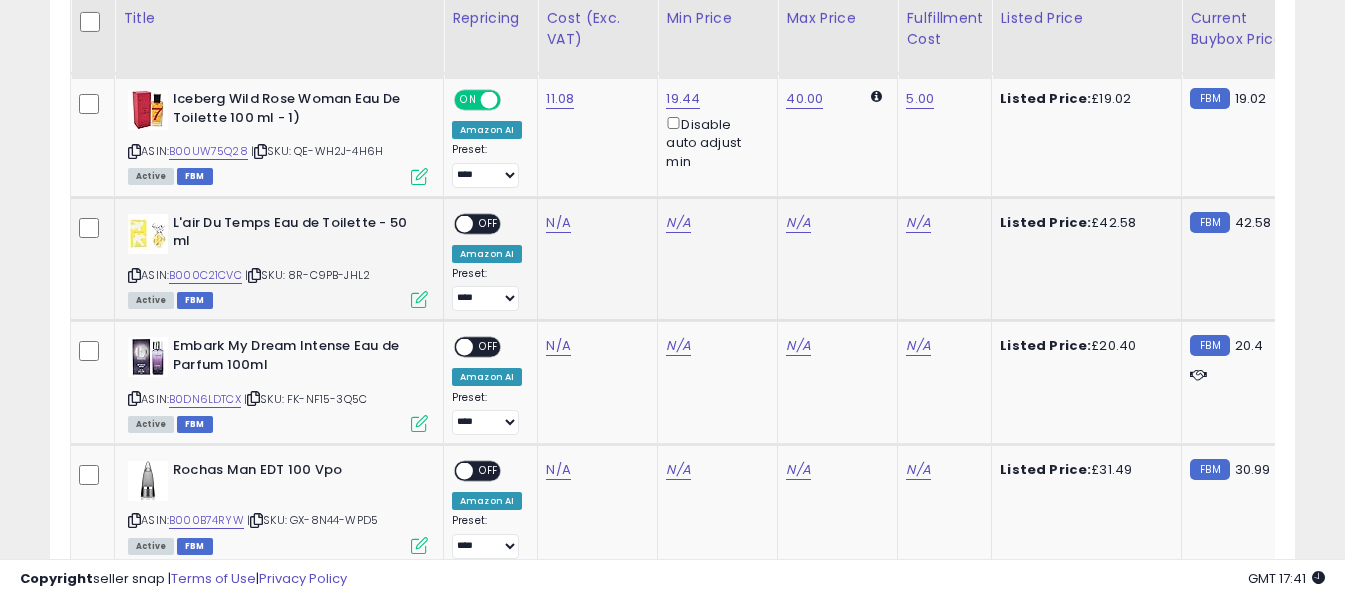 click at bounding box center (134, 275) 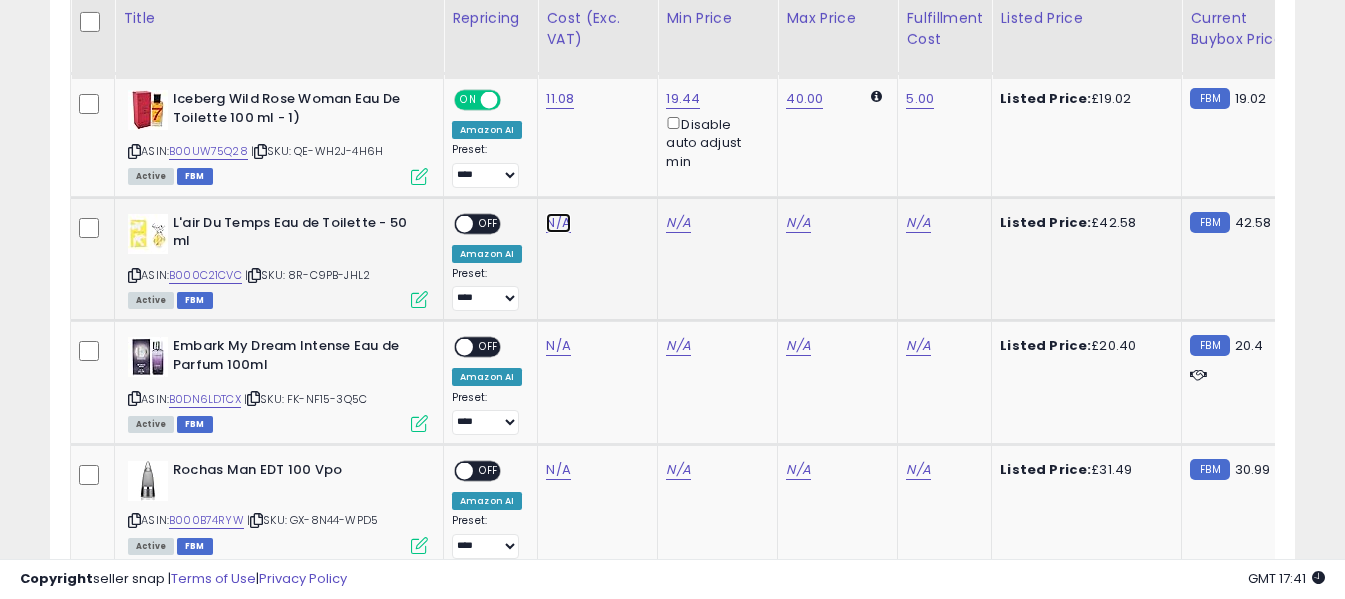 click on "N/A" at bounding box center (558, 223) 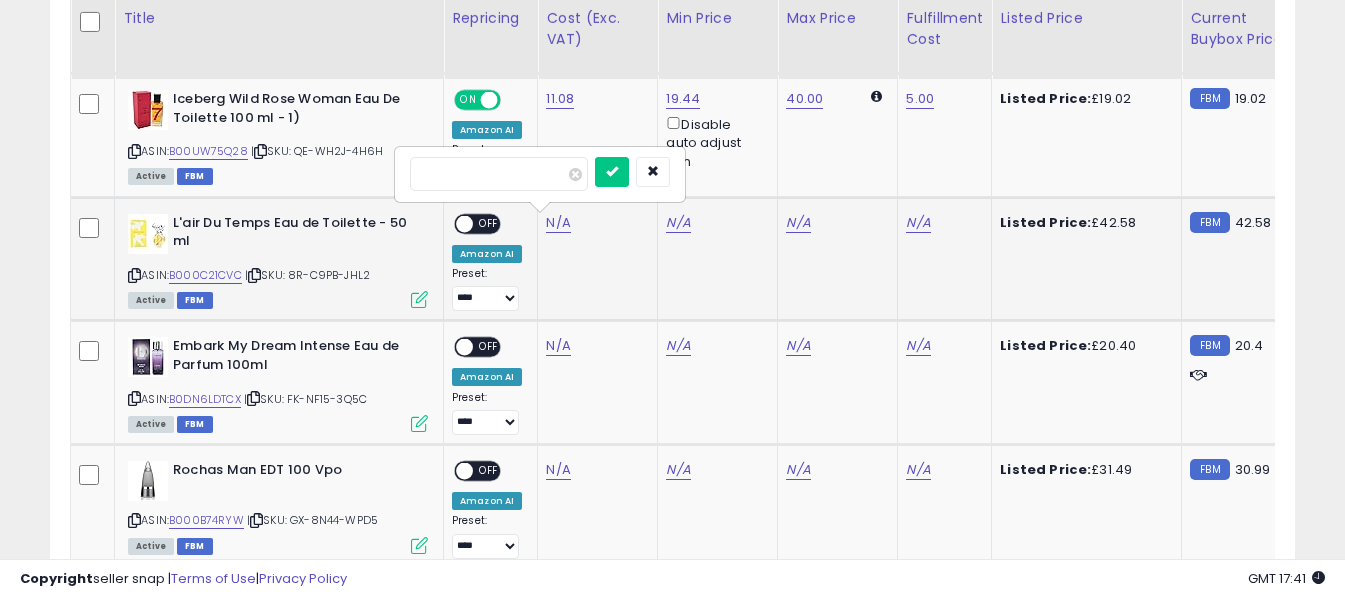 click at bounding box center (499, 174) 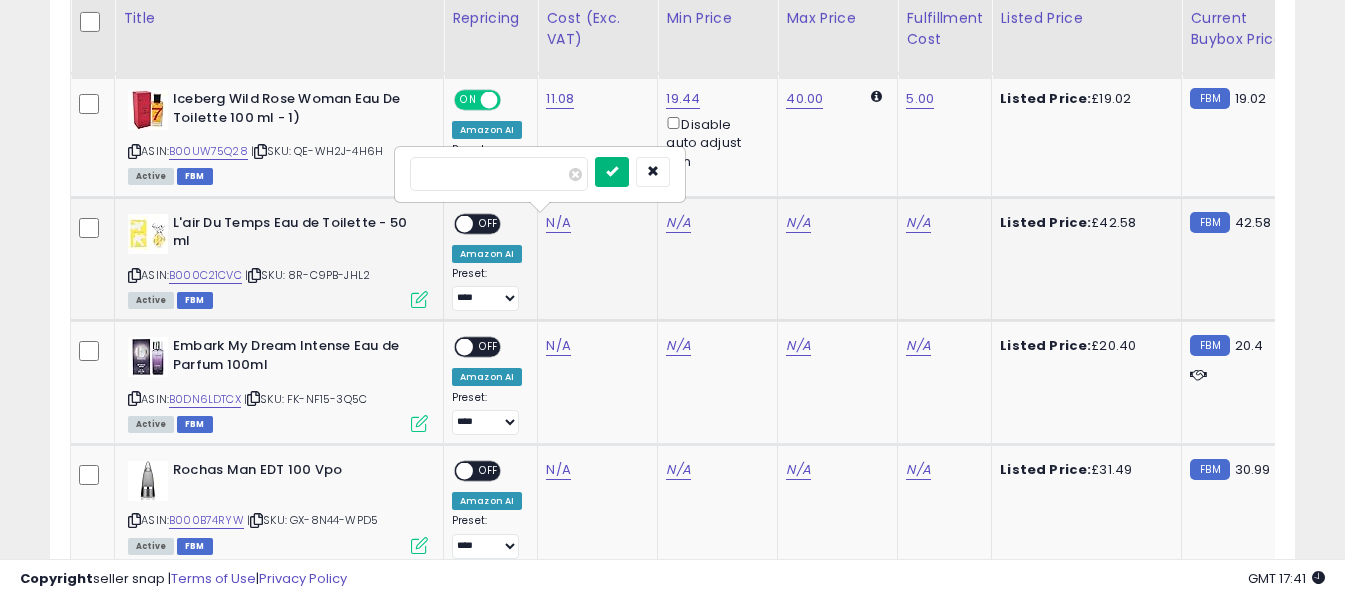 type on "*****" 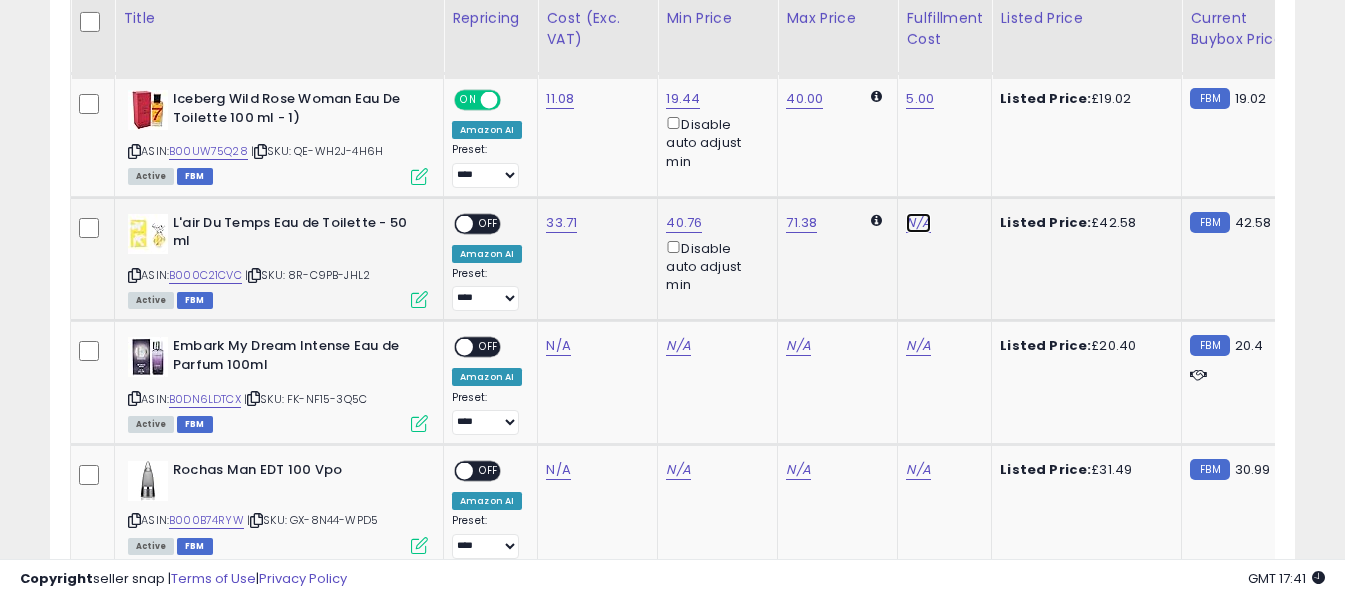 click on "N/A" at bounding box center [918, 223] 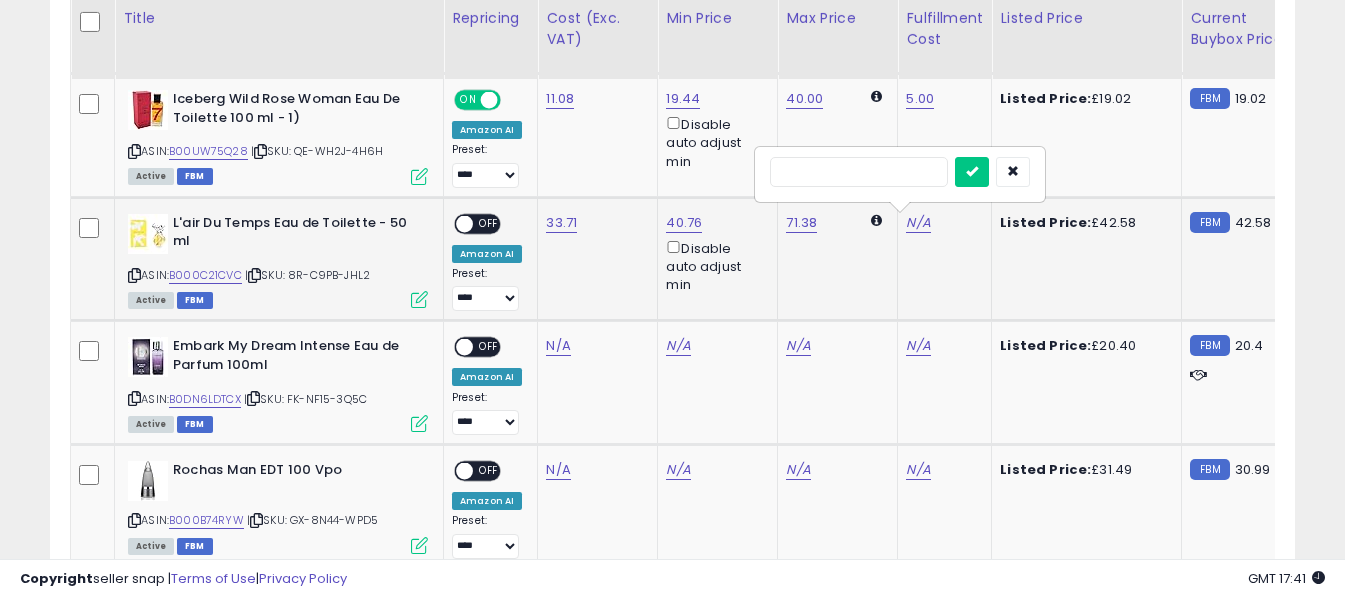 click at bounding box center [859, 172] 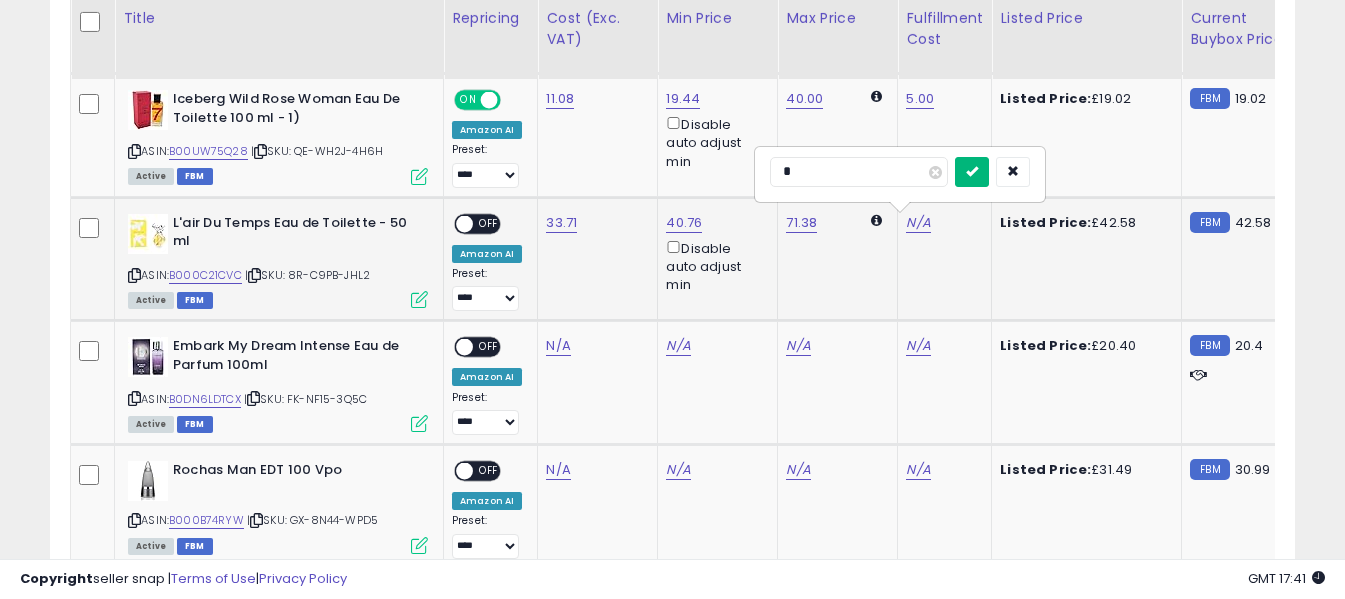 type on "*" 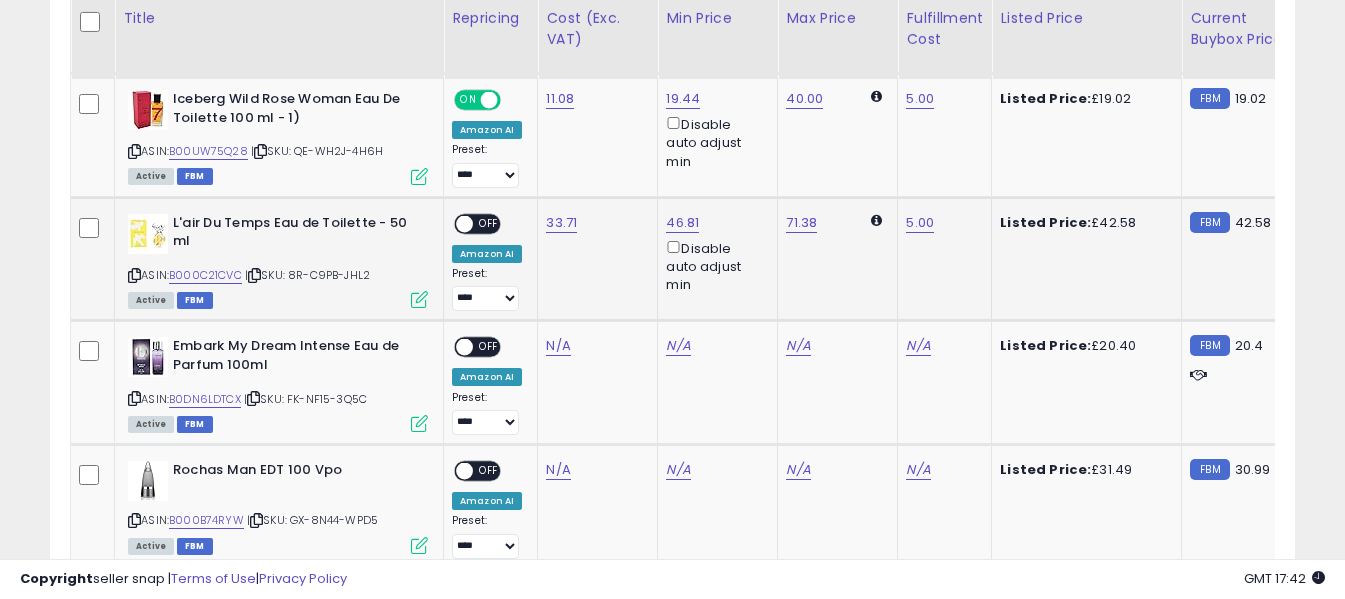 click on "OFF" at bounding box center (489, 223) 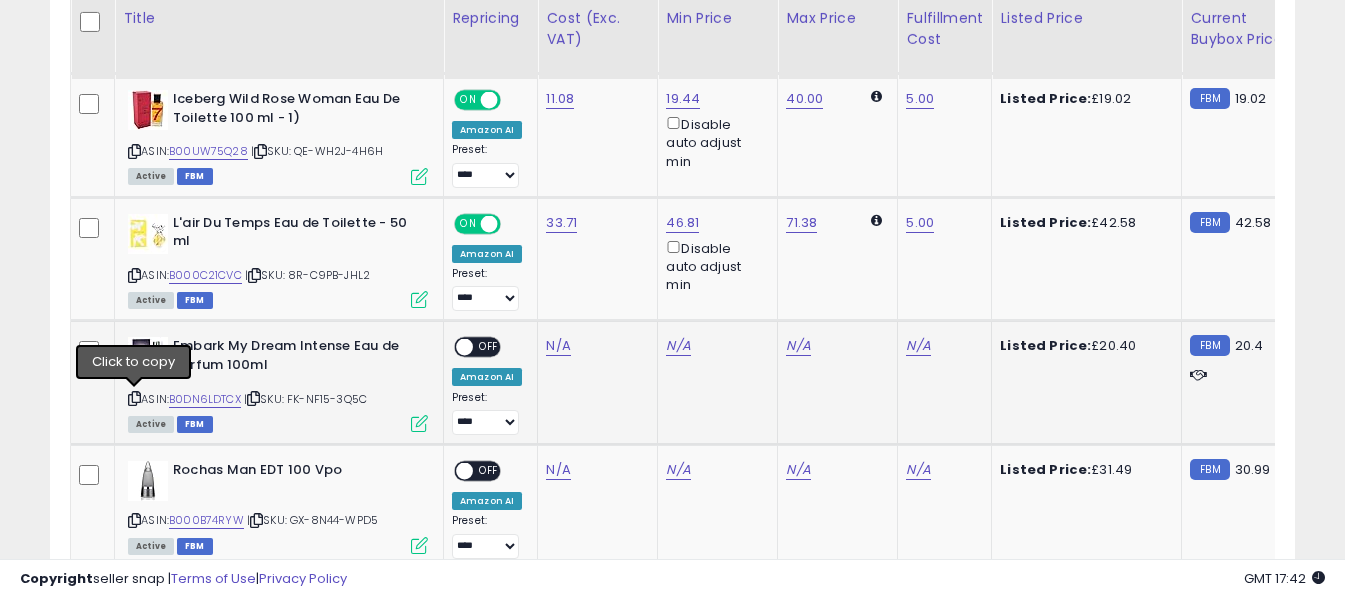 click at bounding box center (134, 398) 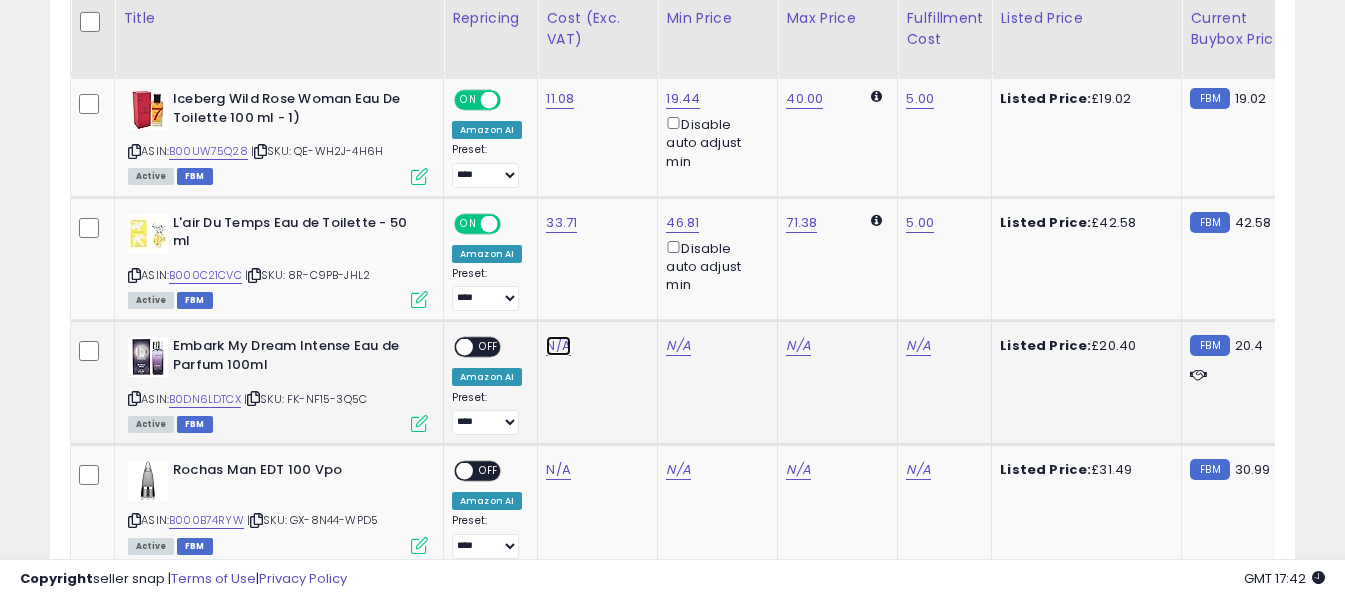 click on "N/A" at bounding box center [558, 346] 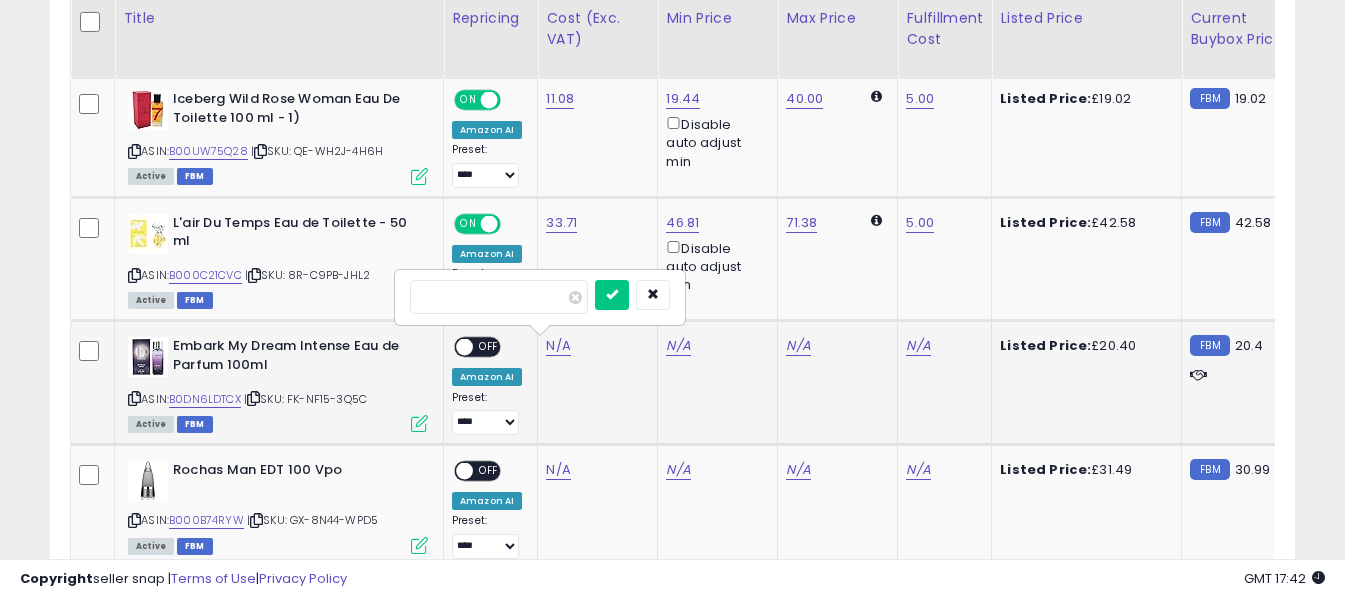 click at bounding box center (499, 297) 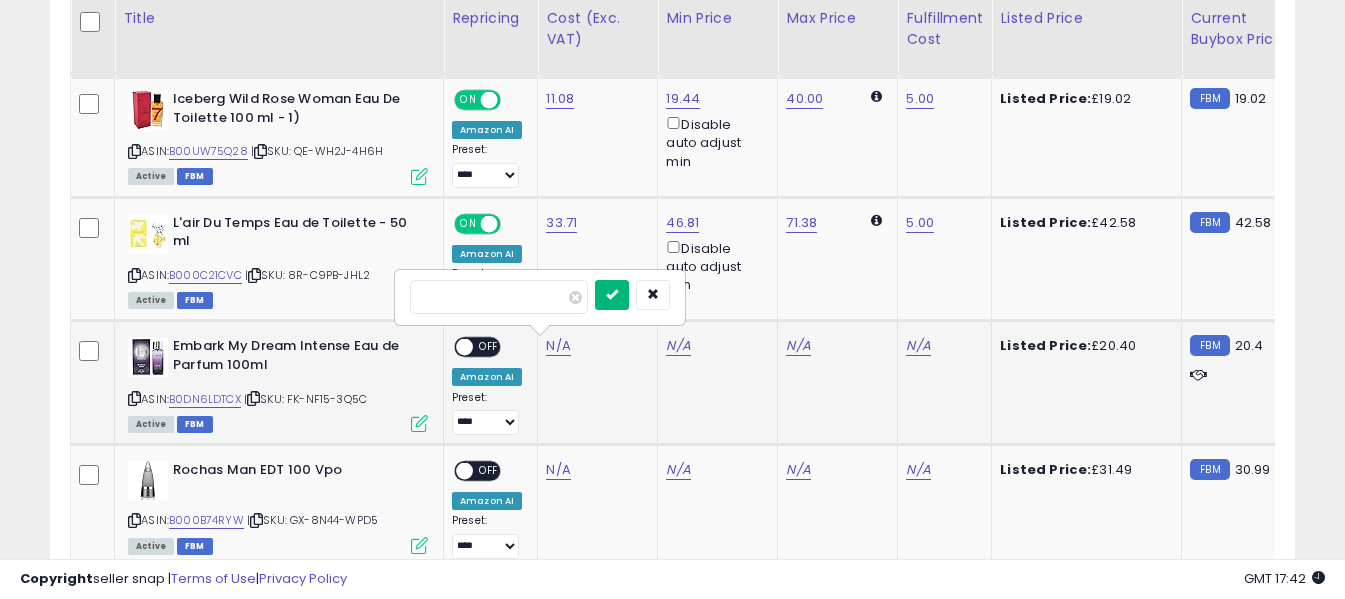 type on "*****" 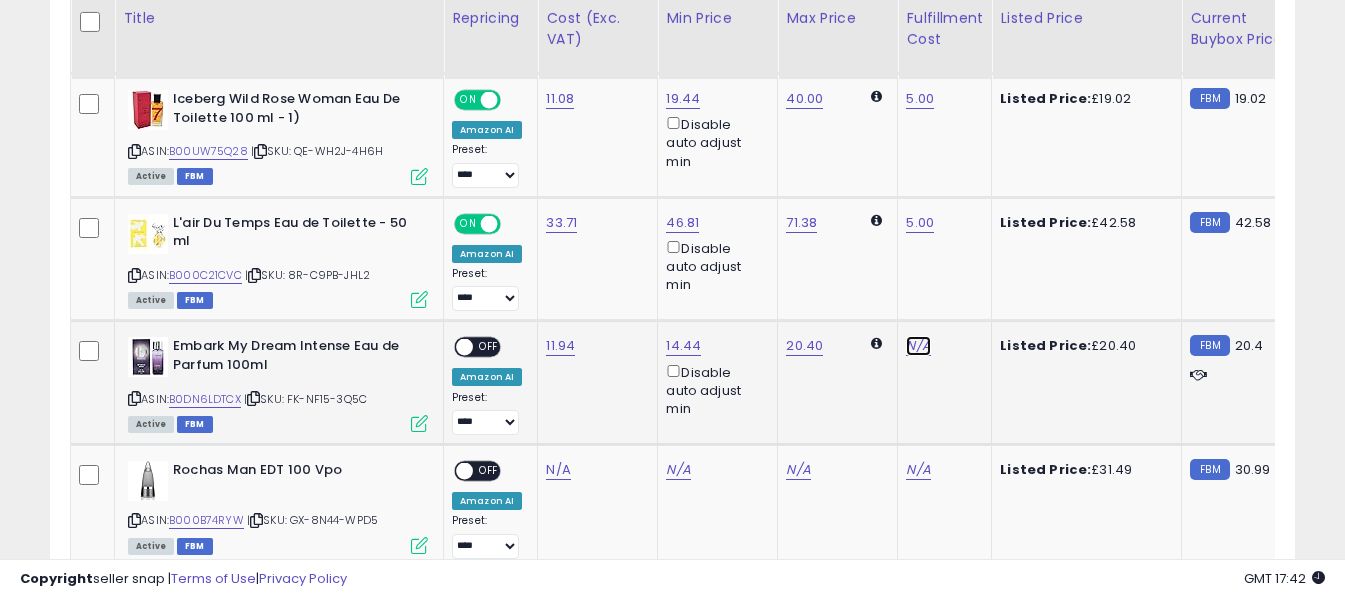 click on "N/A" at bounding box center [918, 346] 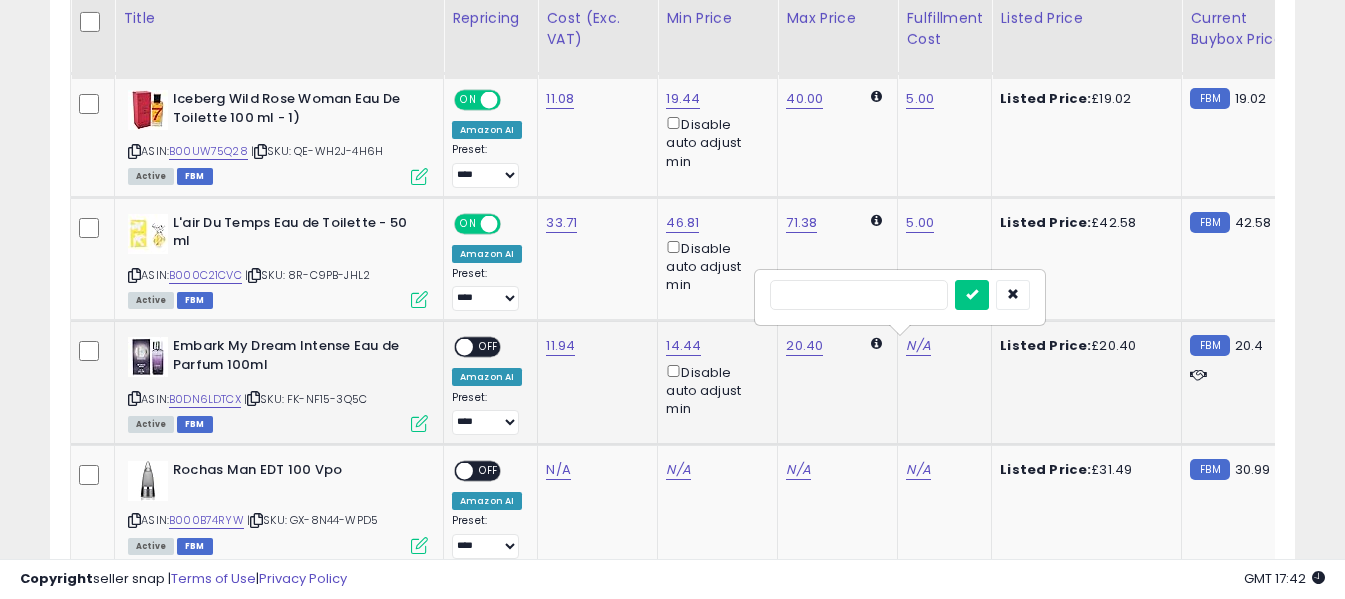 click at bounding box center (859, 295) 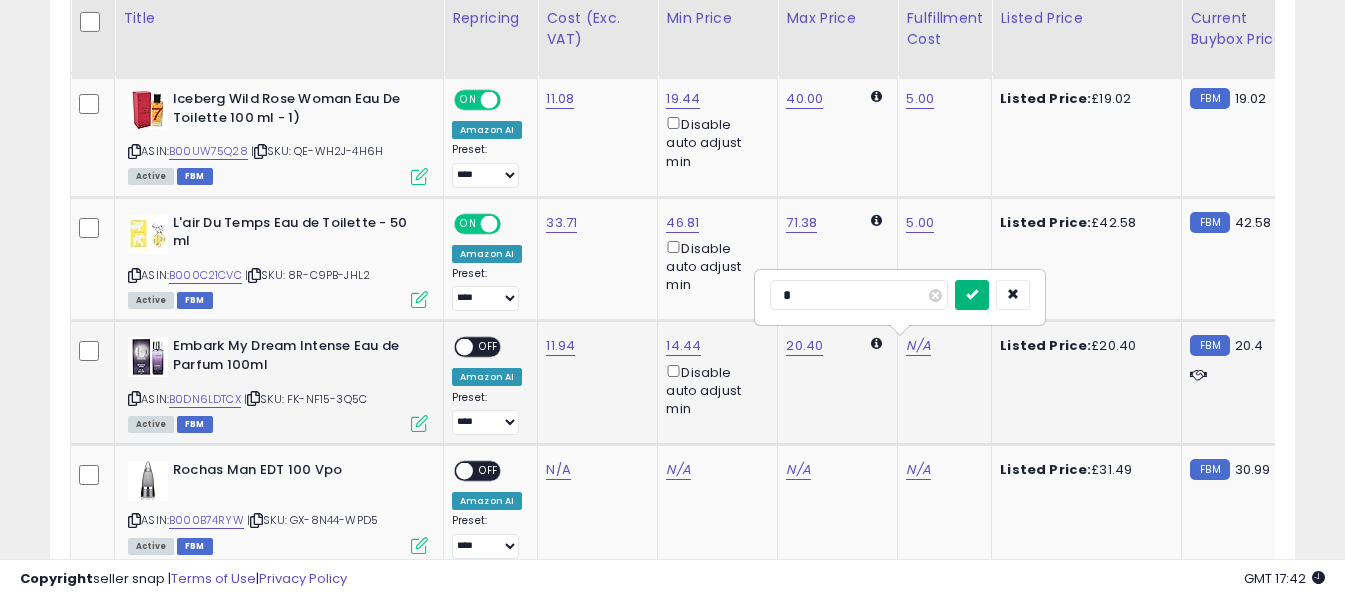 type on "*" 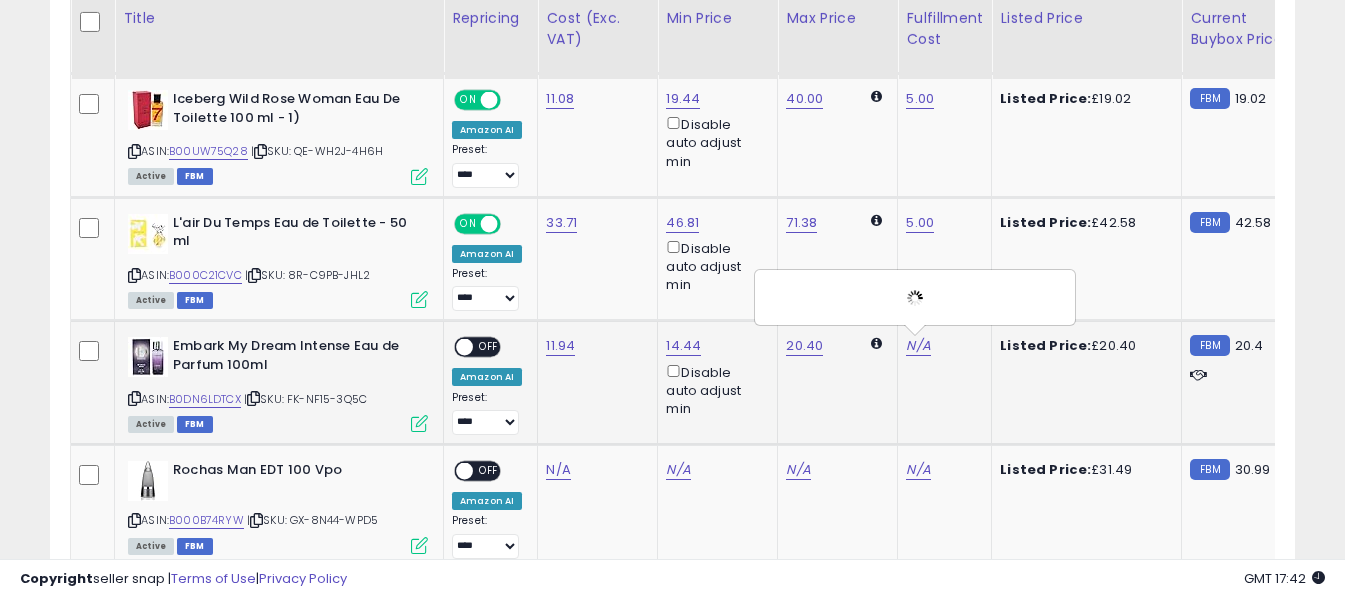 click on "OFF" at bounding box center [489, 347] 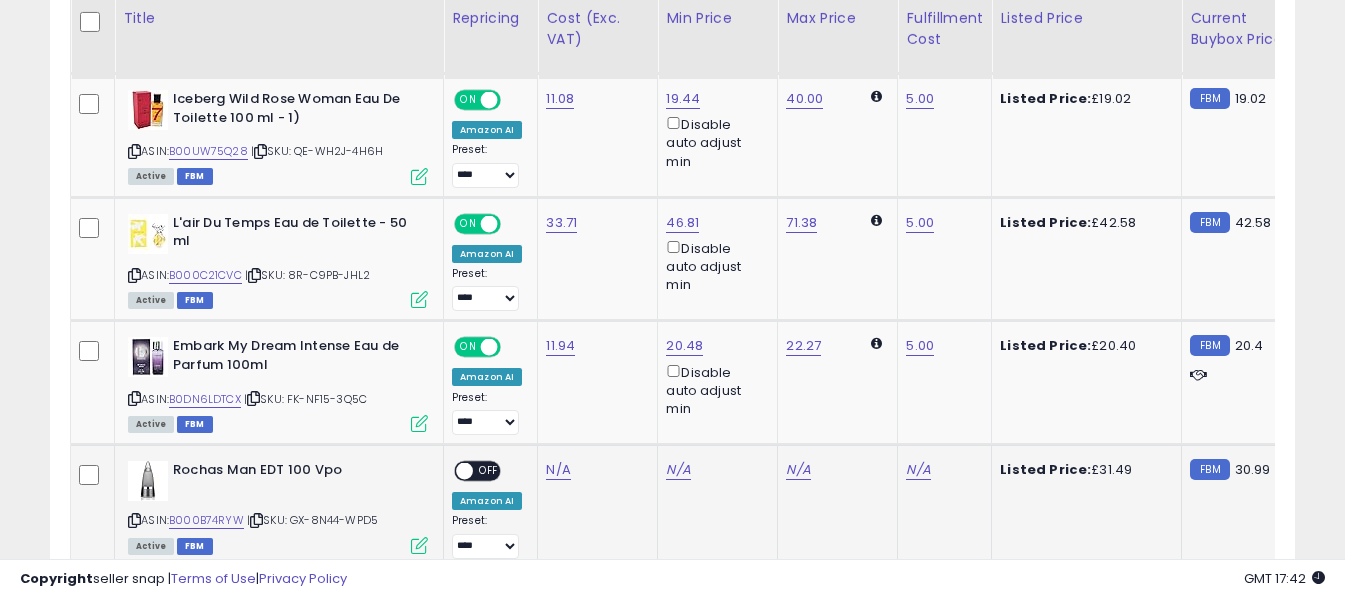 click at bounding box center (134, 520) 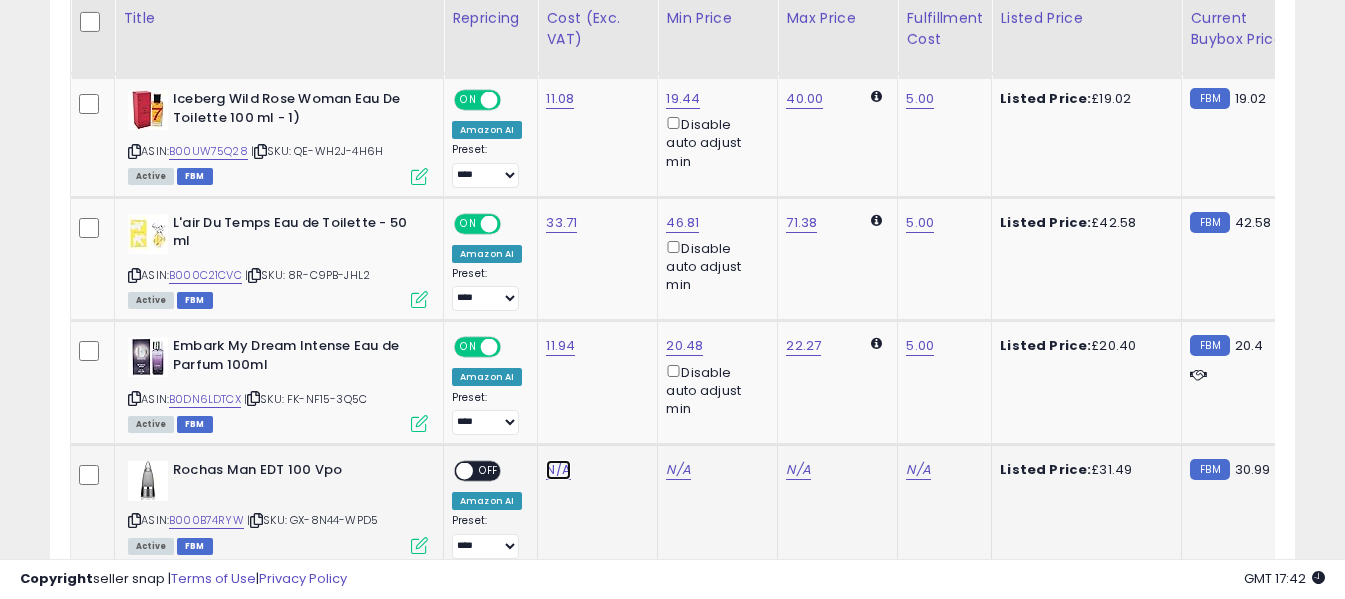 click on "N/A" at bounding box center [558, 470] 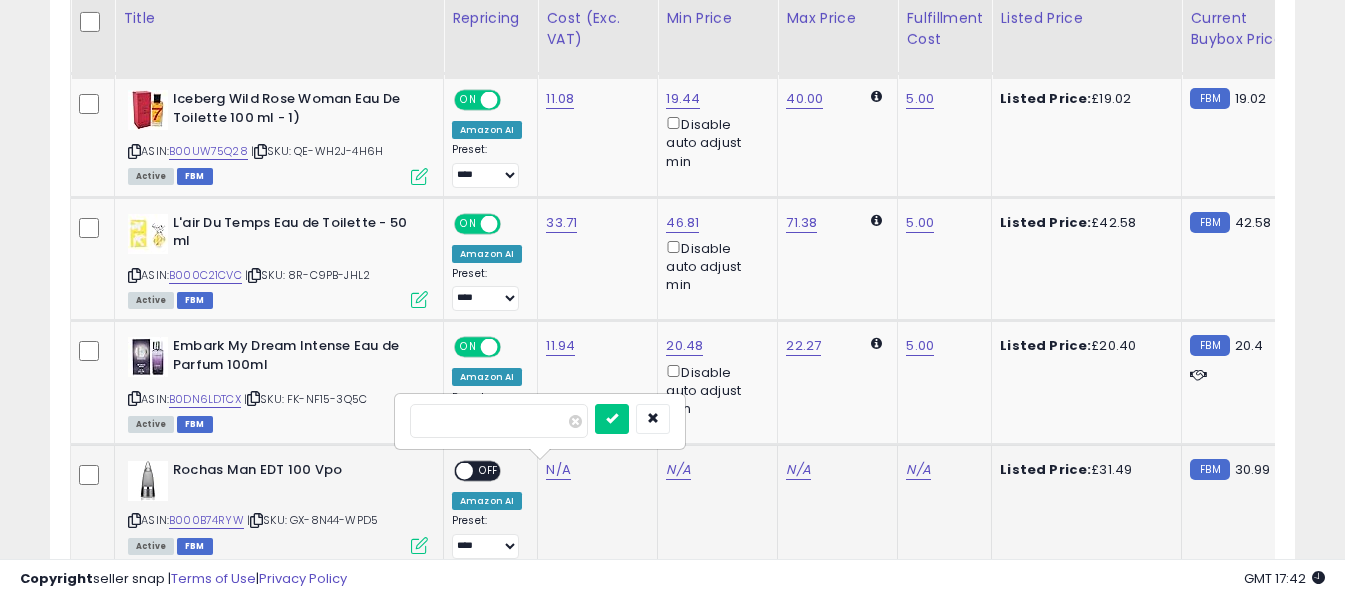 click at bounding box center [499, 421] 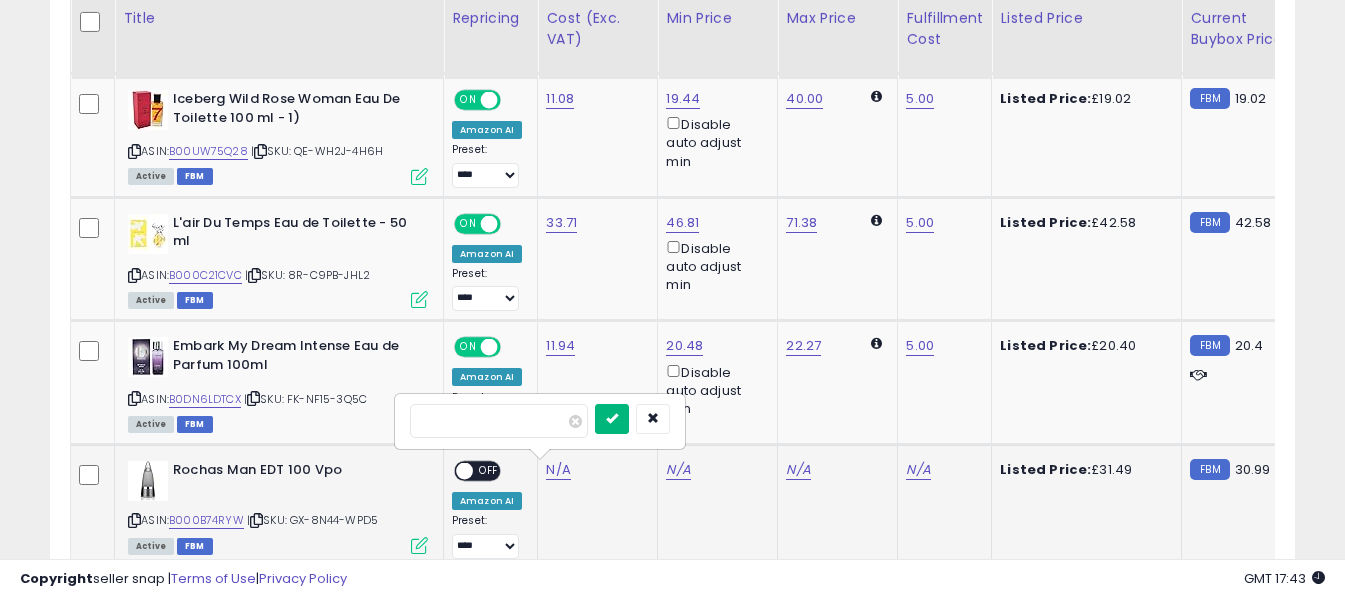 type on "*****" 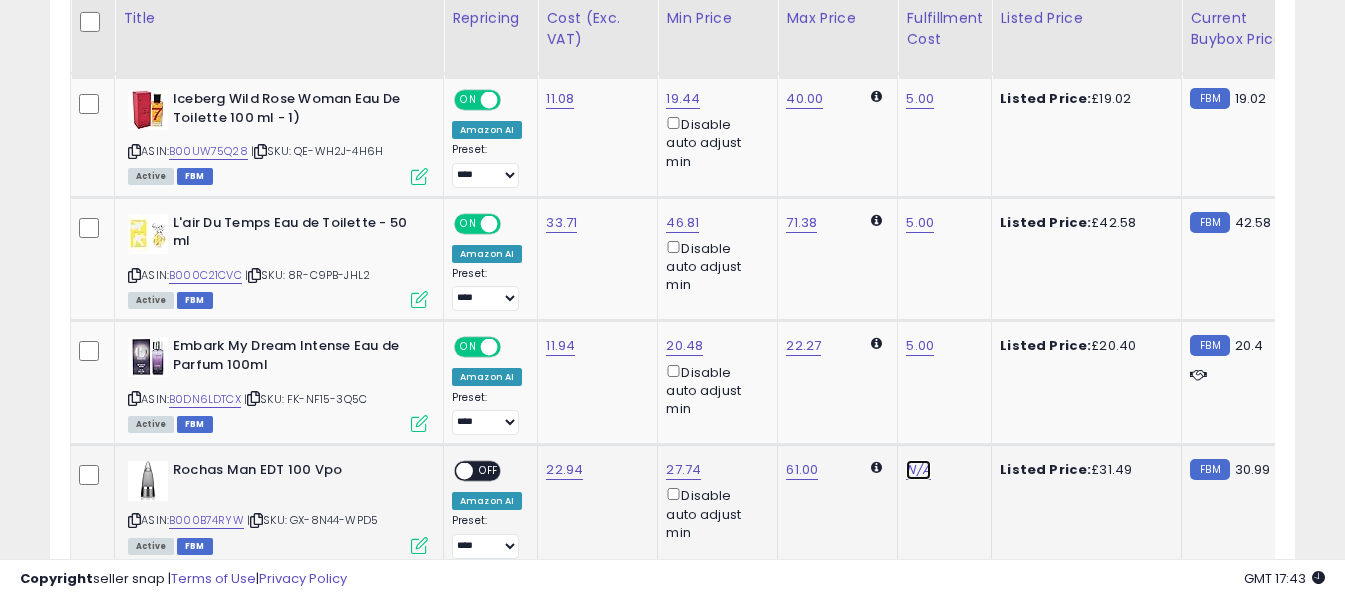 click on "N/A" at bounding box center (918, 470) 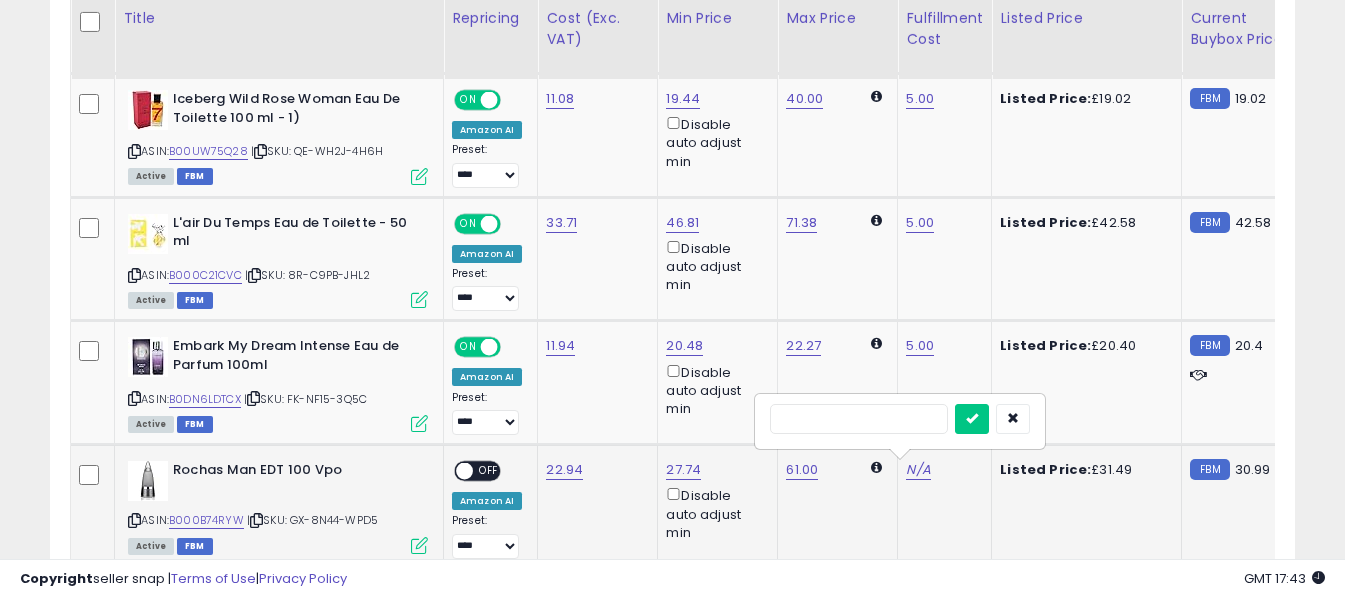 click at bounding box center (859, 419) 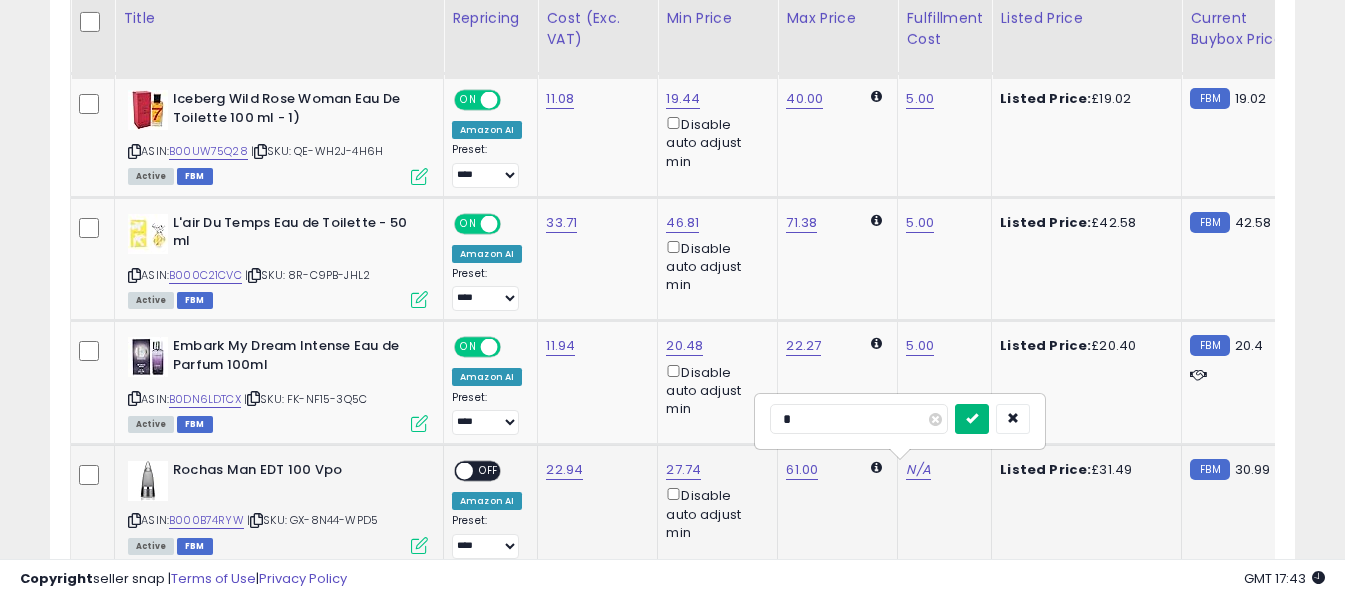 type on "*" 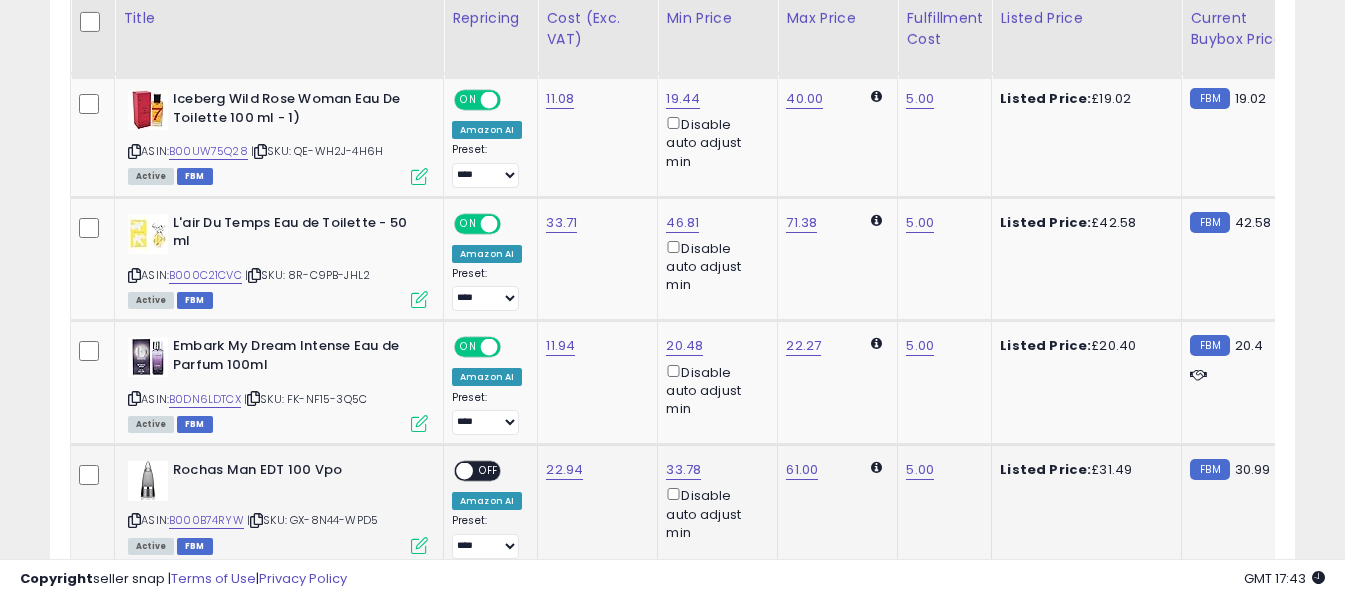 click on "OFF" at bounding box center (489, 471) 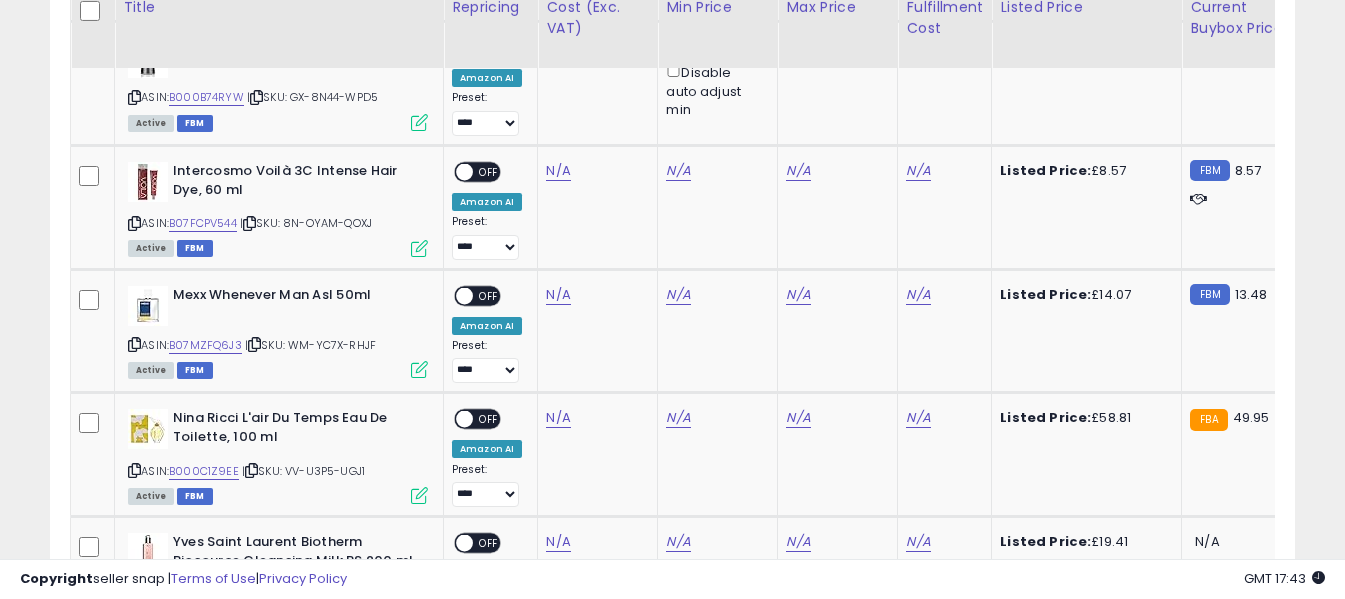 scroll, scrollTop: 3100, scrollLeft: 0, axis: vertical 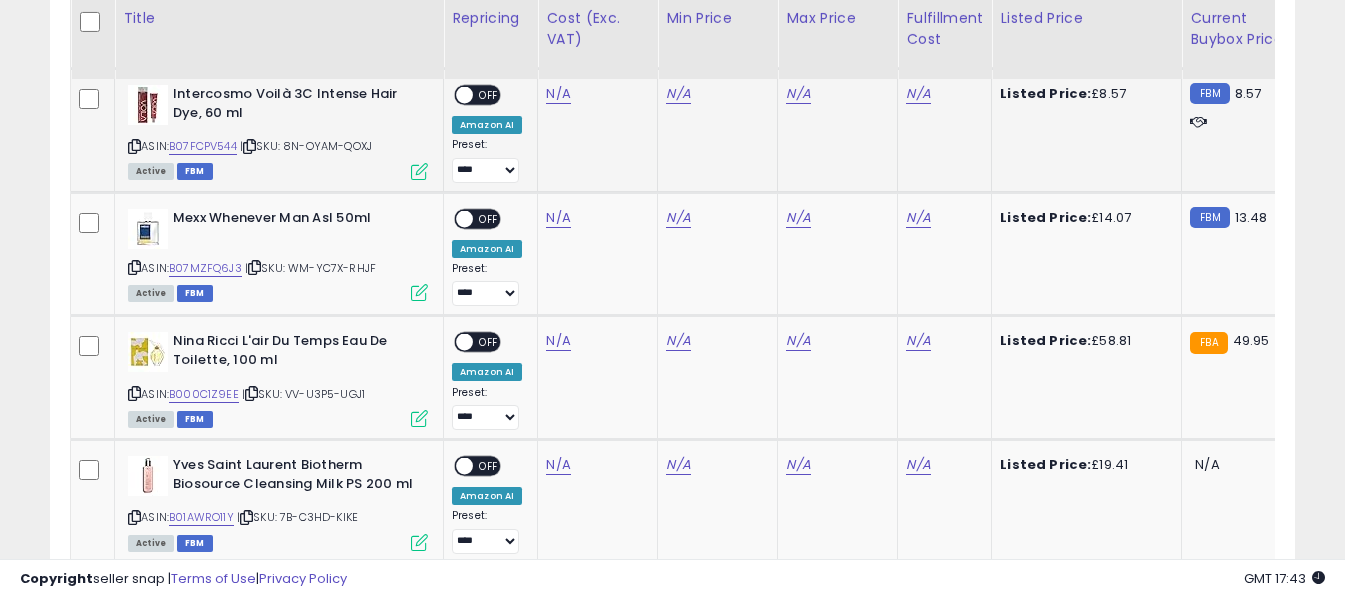 click at bounding box center (134, 146) 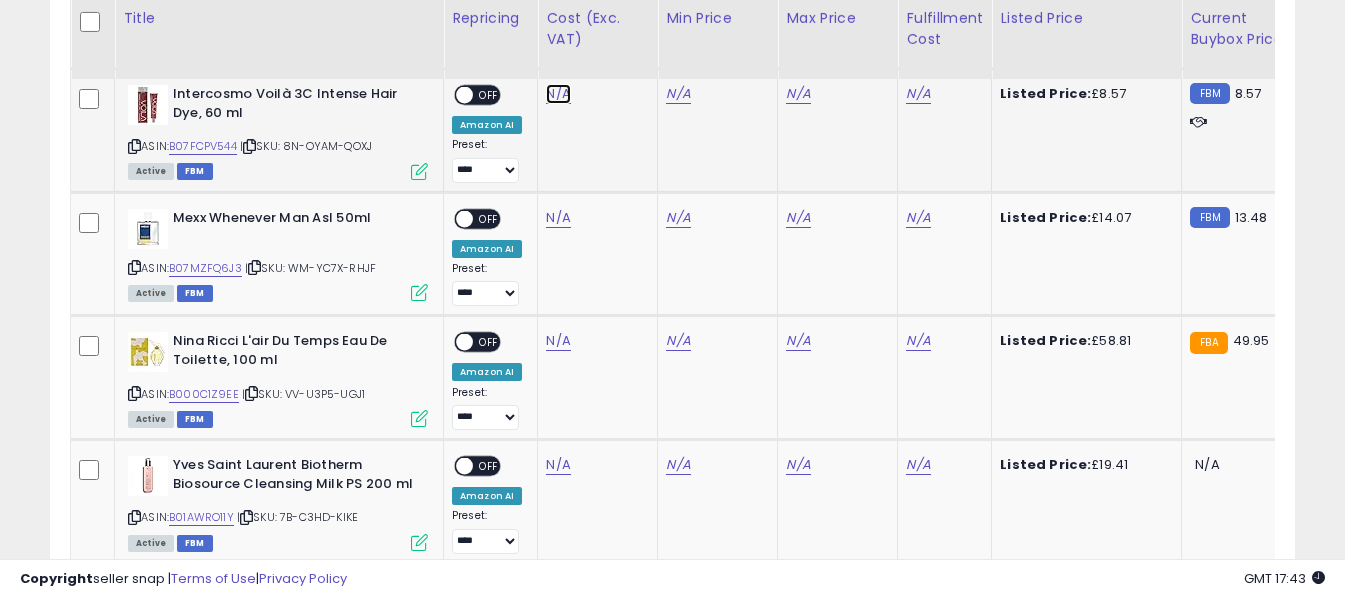 click on "N/A" at bounding box center (558, 94) 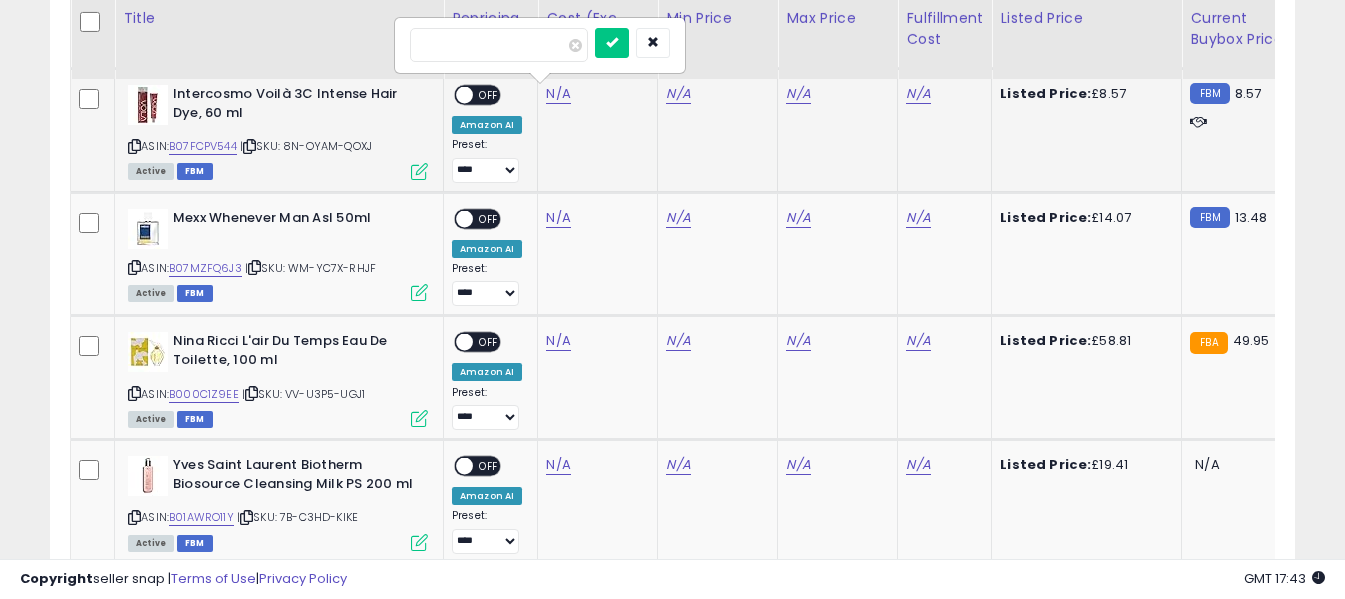 click at bounding box center (499, 45) 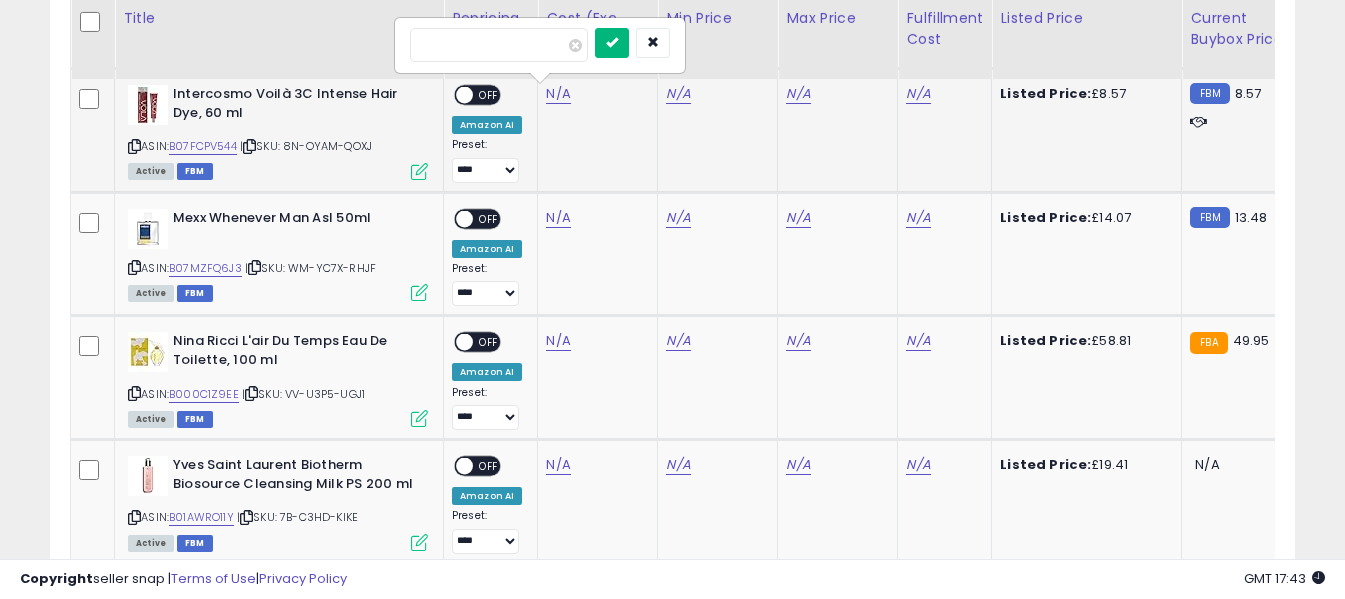 type on "****" 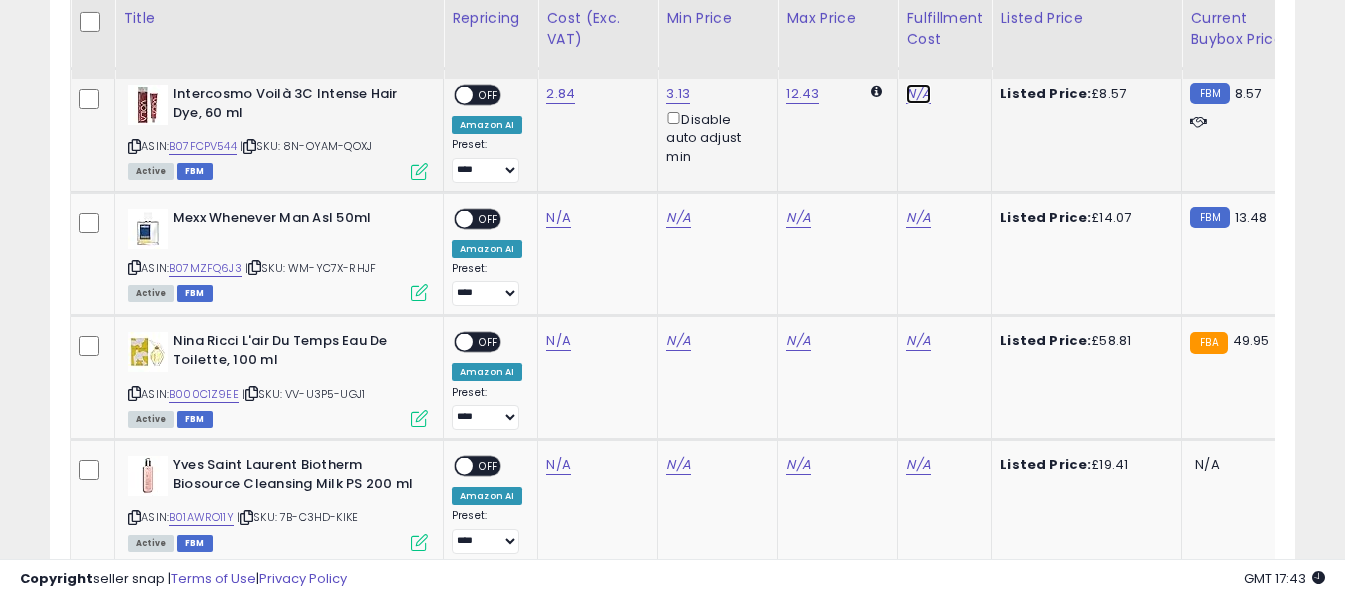 click on "N/A" at bounding box center (918, 94) 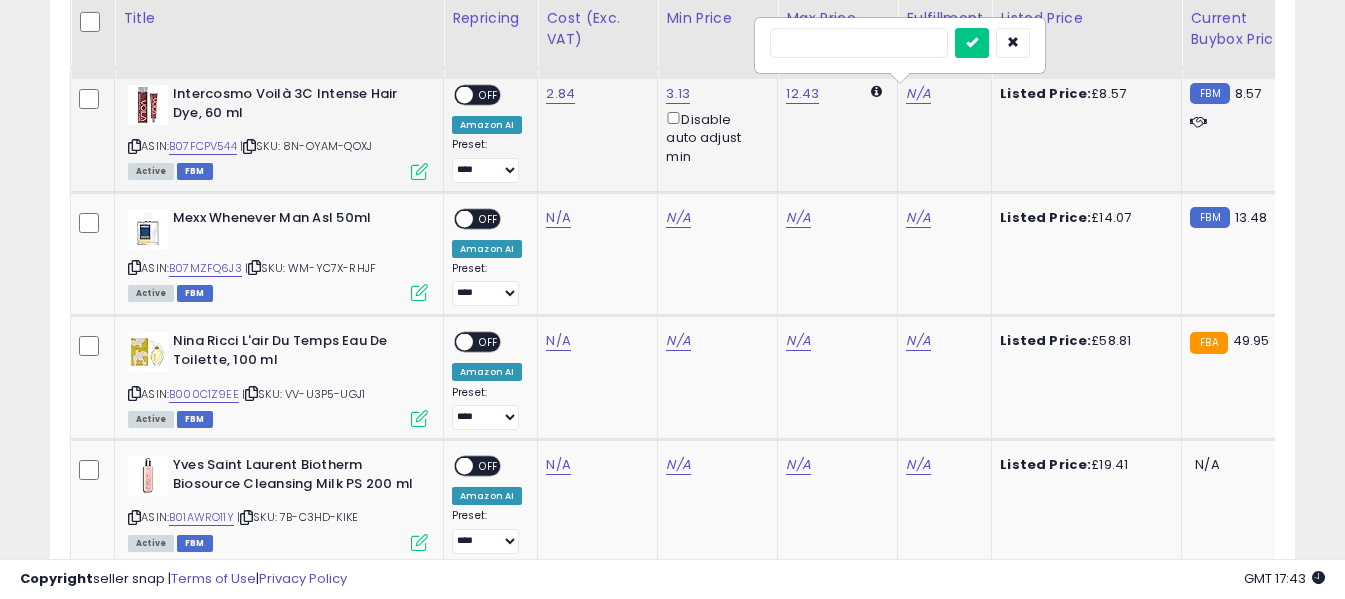 click at bounding box center [859, 43] 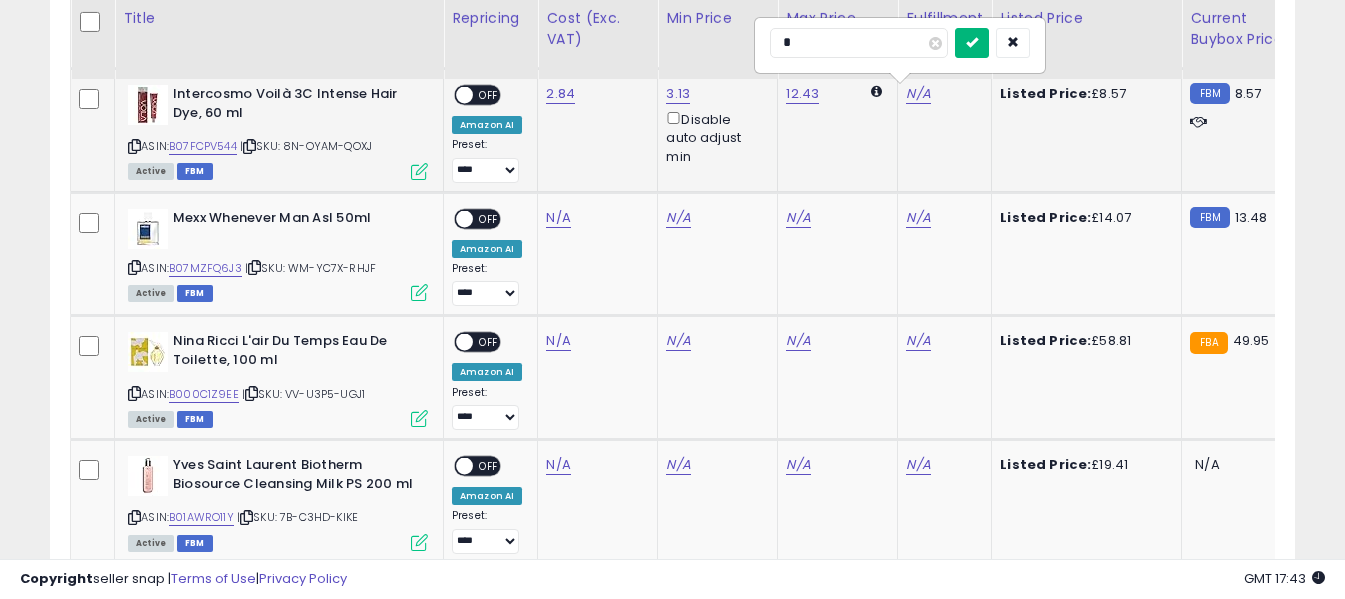 type on "*" 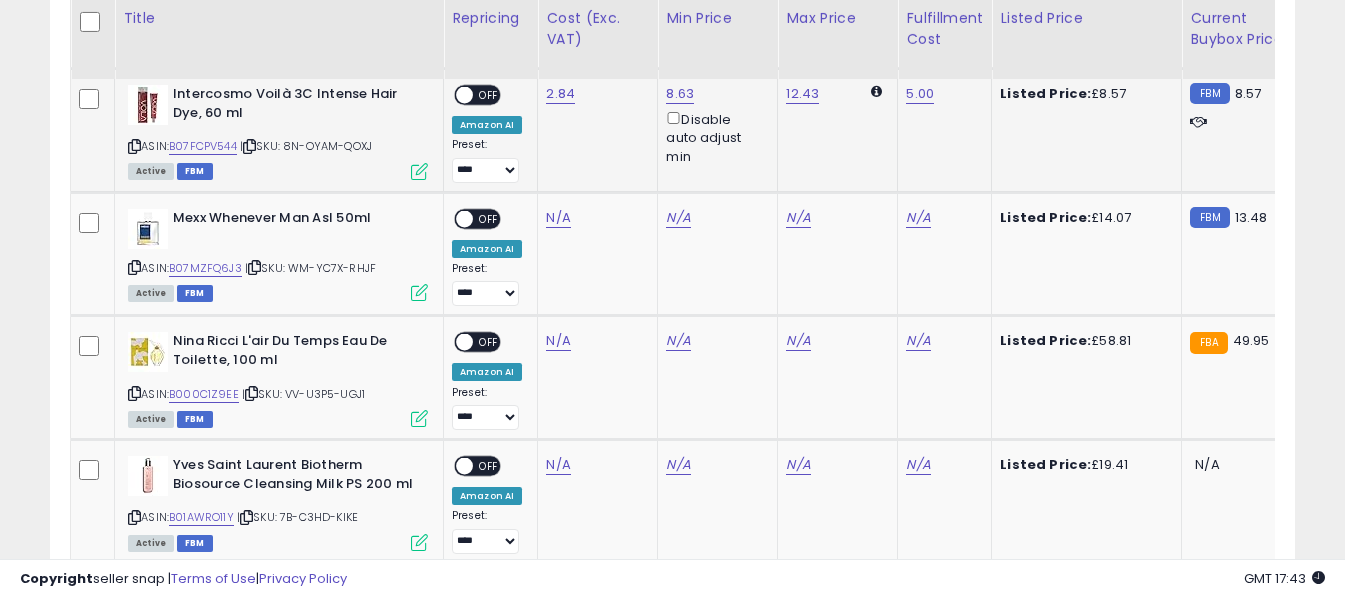 click on "OFF" at bounding box center [489, 95] 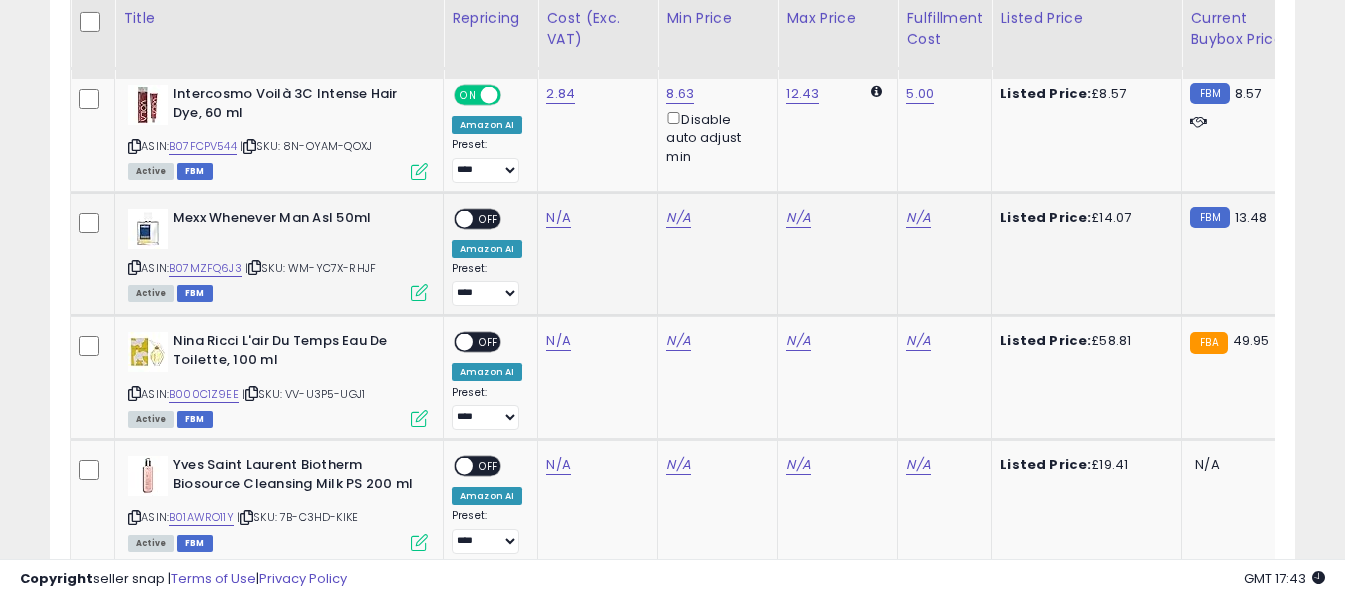 click at bounding box center [134, 267] 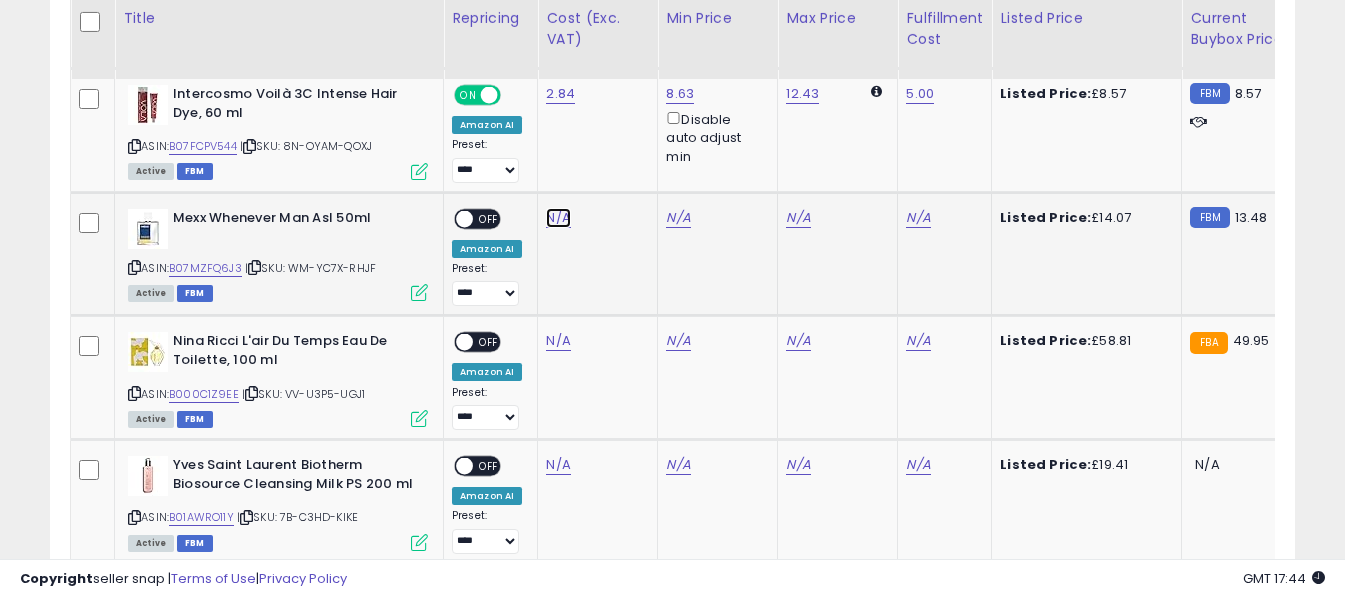 click on "N/A" at bounding box center (558, 218) 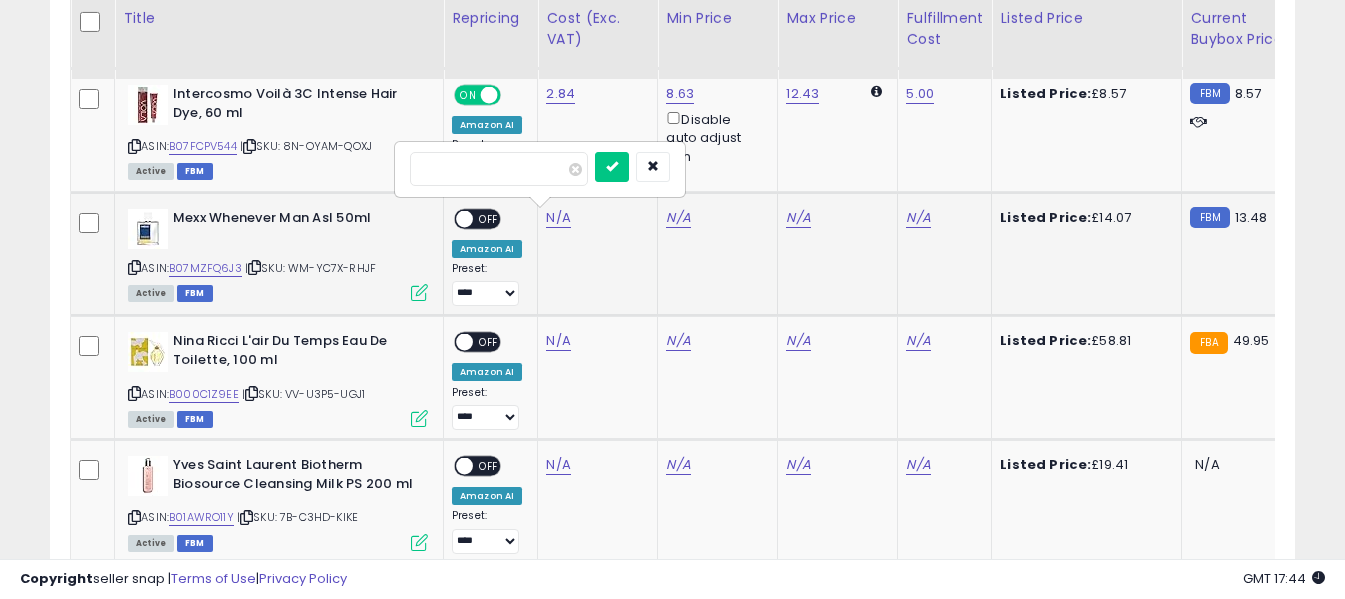 click at bounding box center [499, 169] 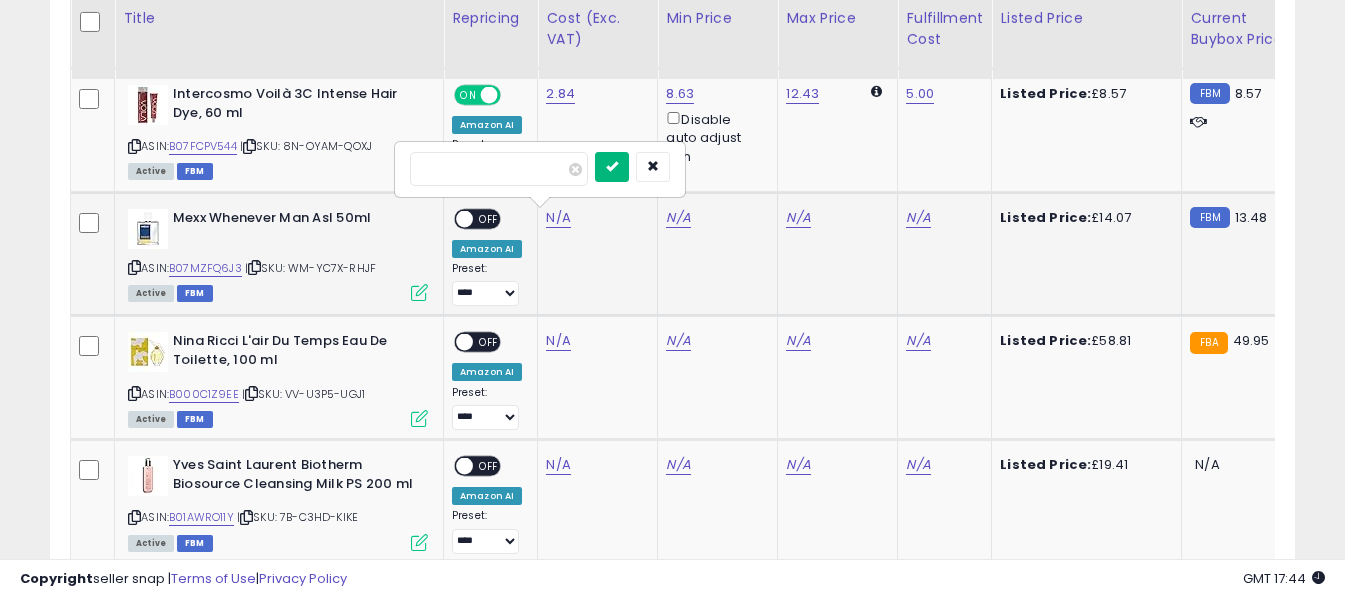 type on "****" 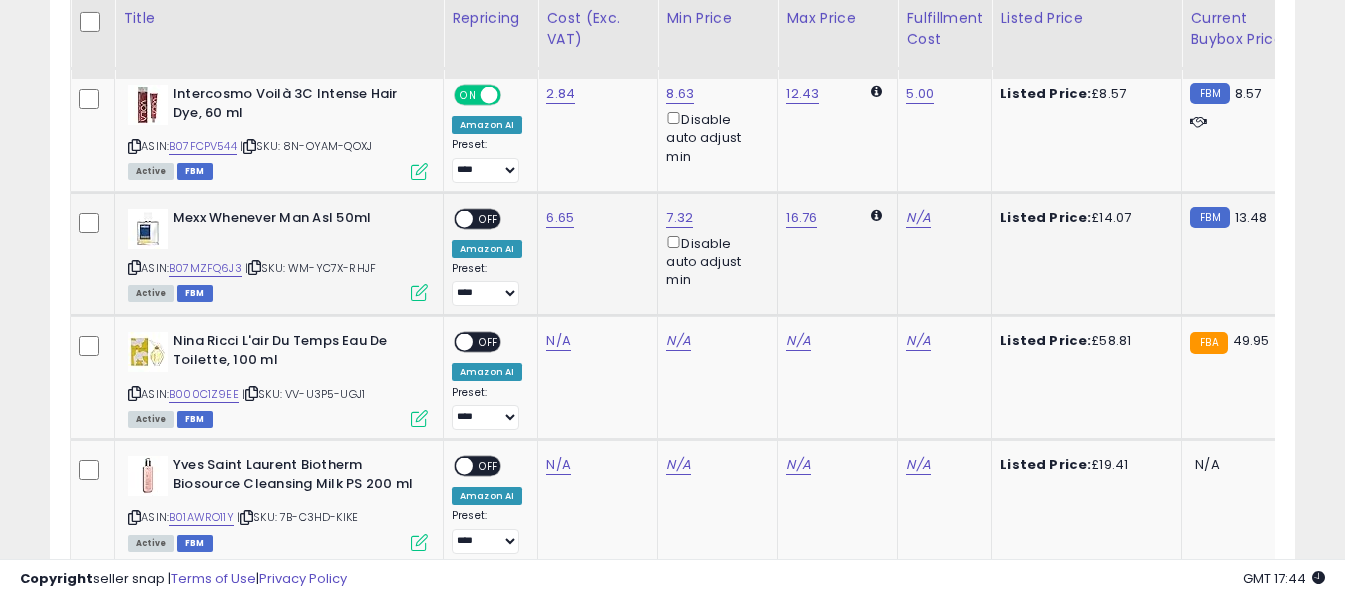 click on "ON   OFF" at bounding box center (455, 218) 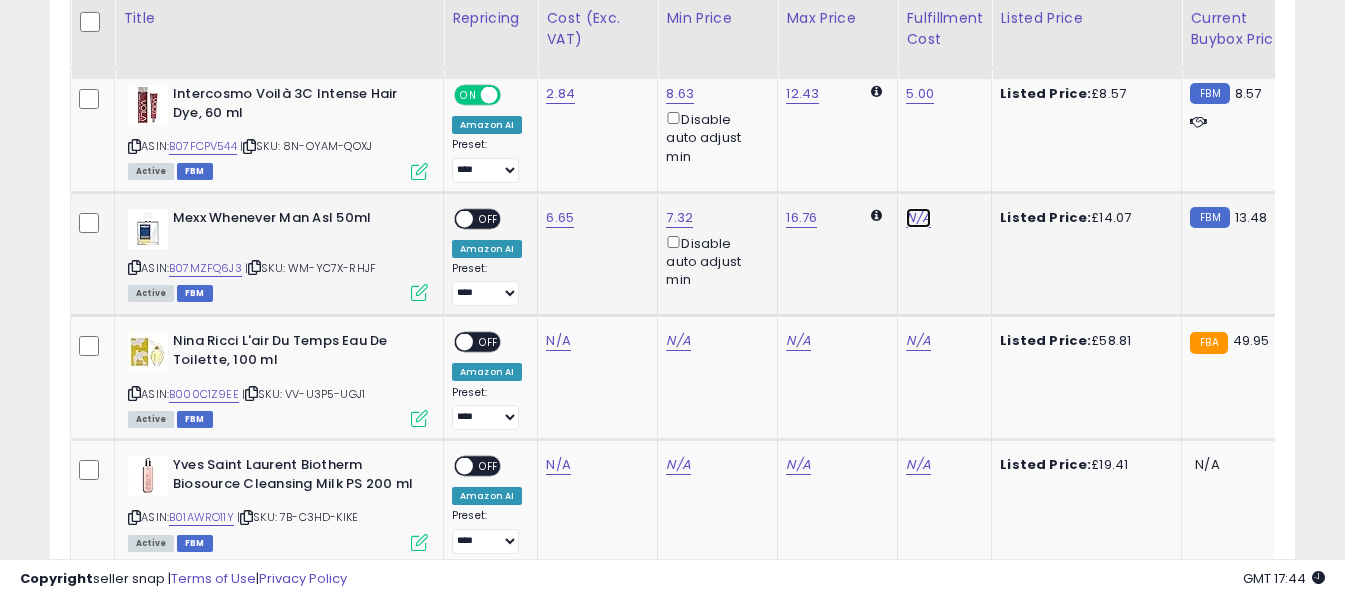 click on "N/A" at bounding box center [918, 218] 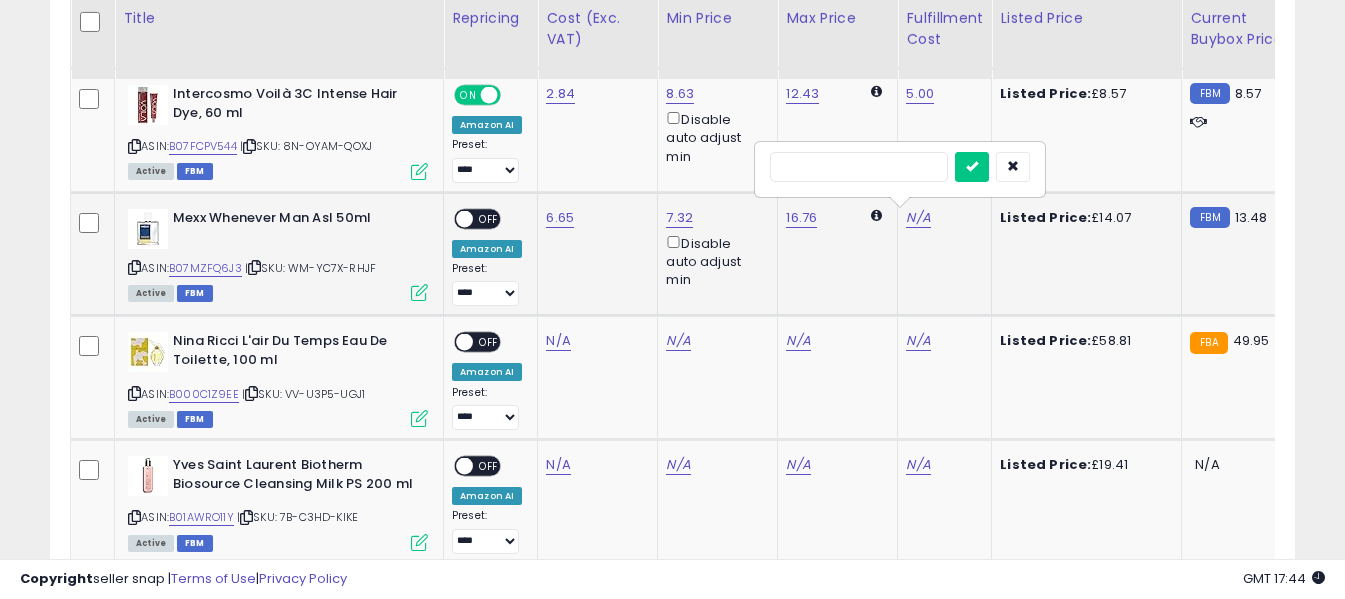 click at bounding box center [859, 167] 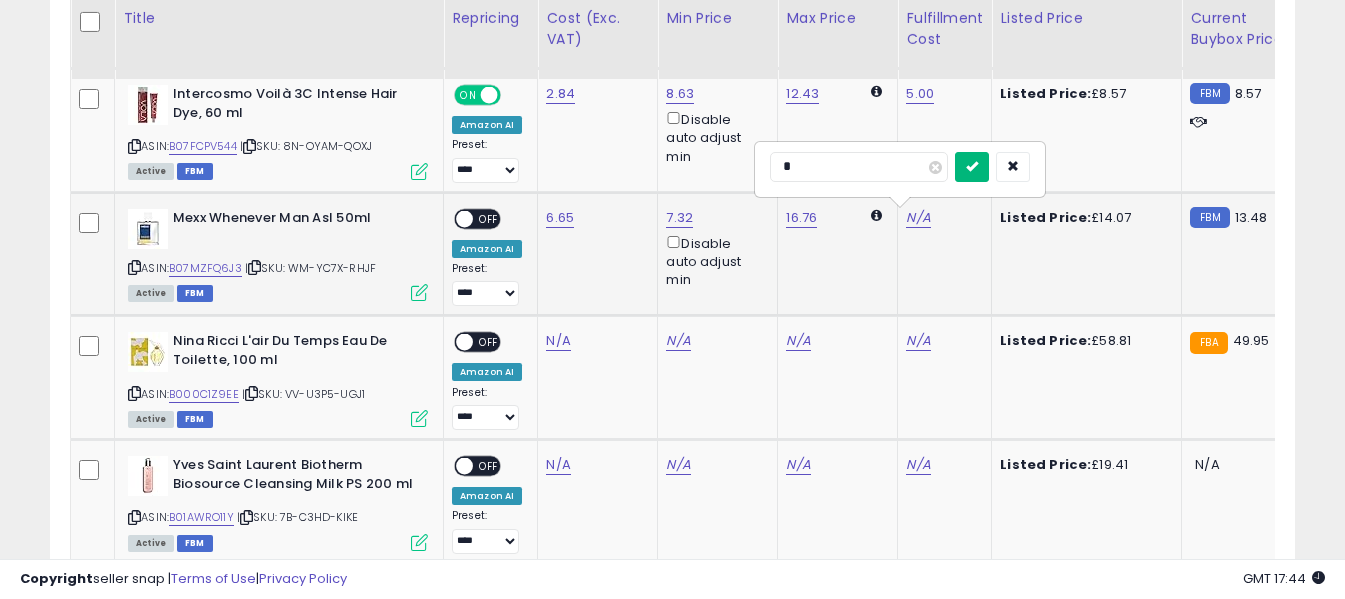 type on "*" 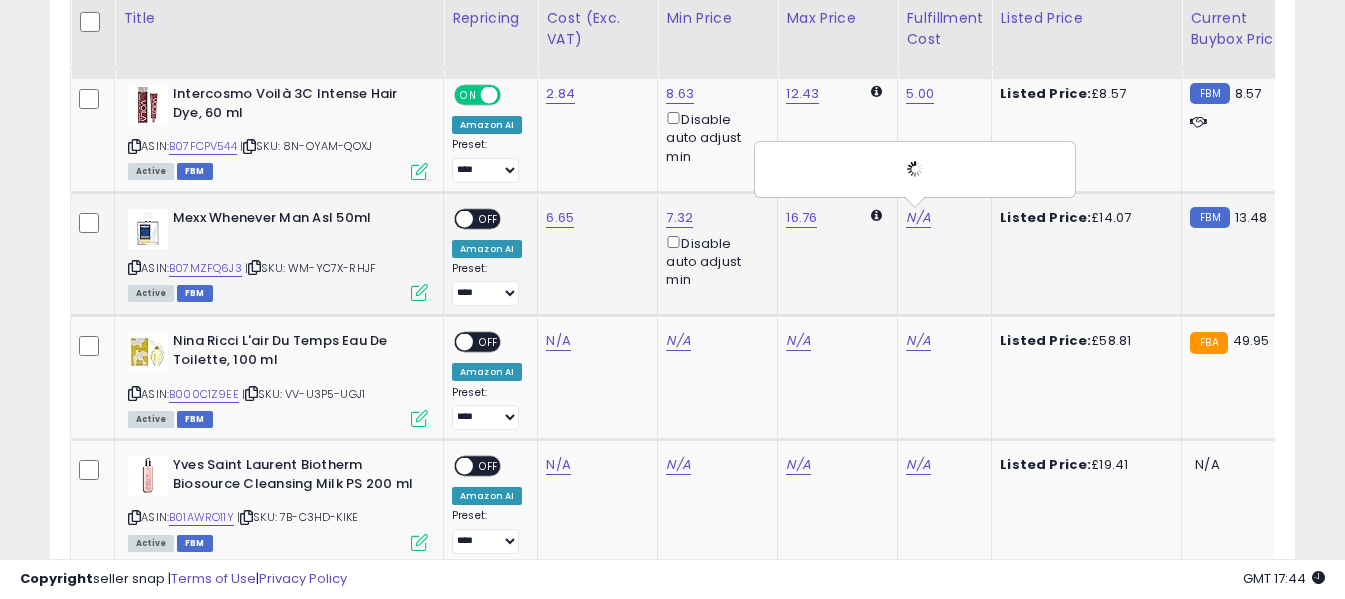 click on "OFF" at bounding box center [489, 218] 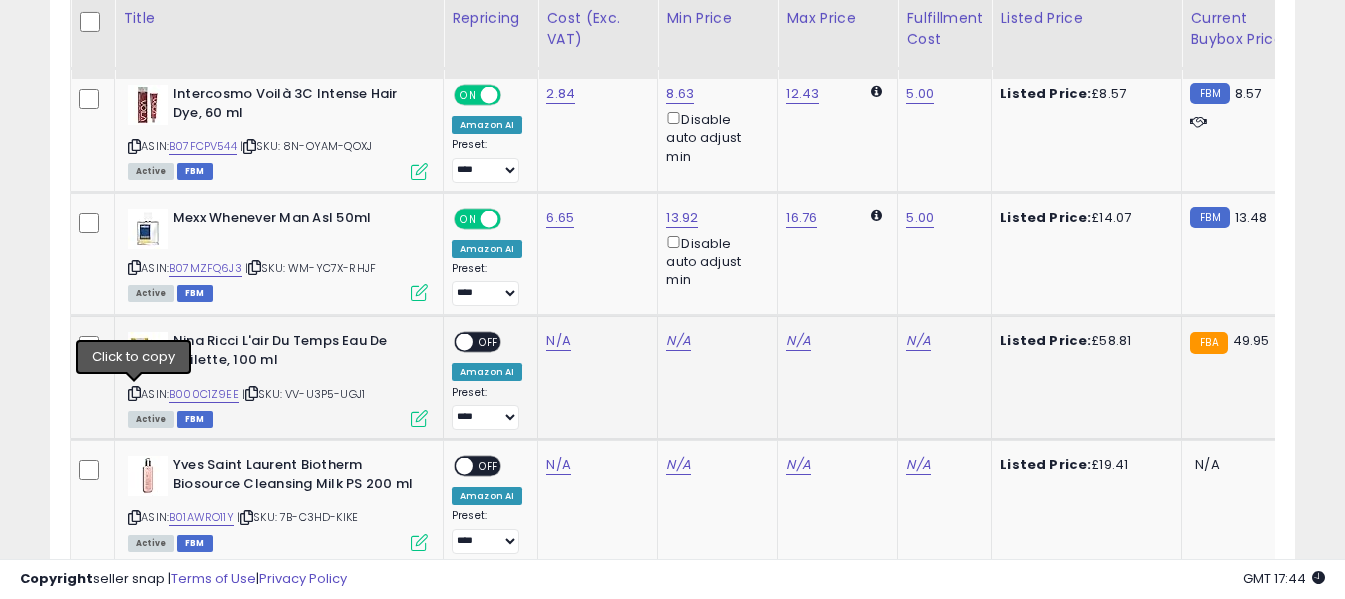 click at bounding box center [134, 393] 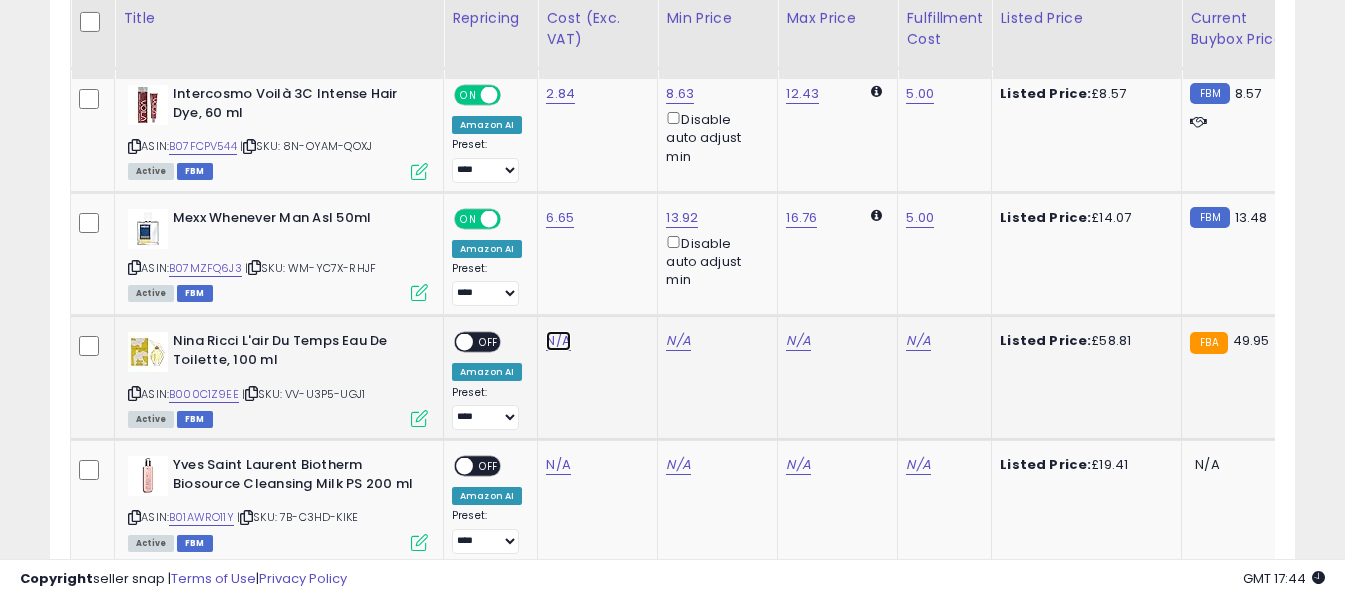 click on "N/A" at bounding box center (558, 341) 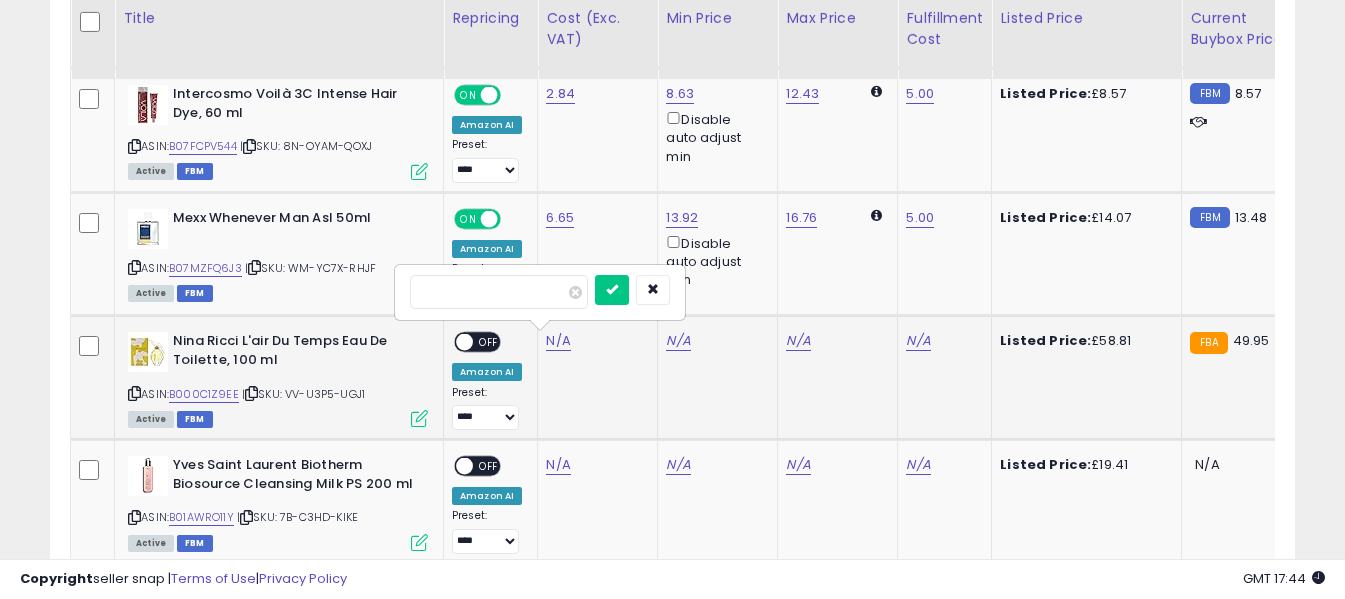 click at bounding box center (499, 292) 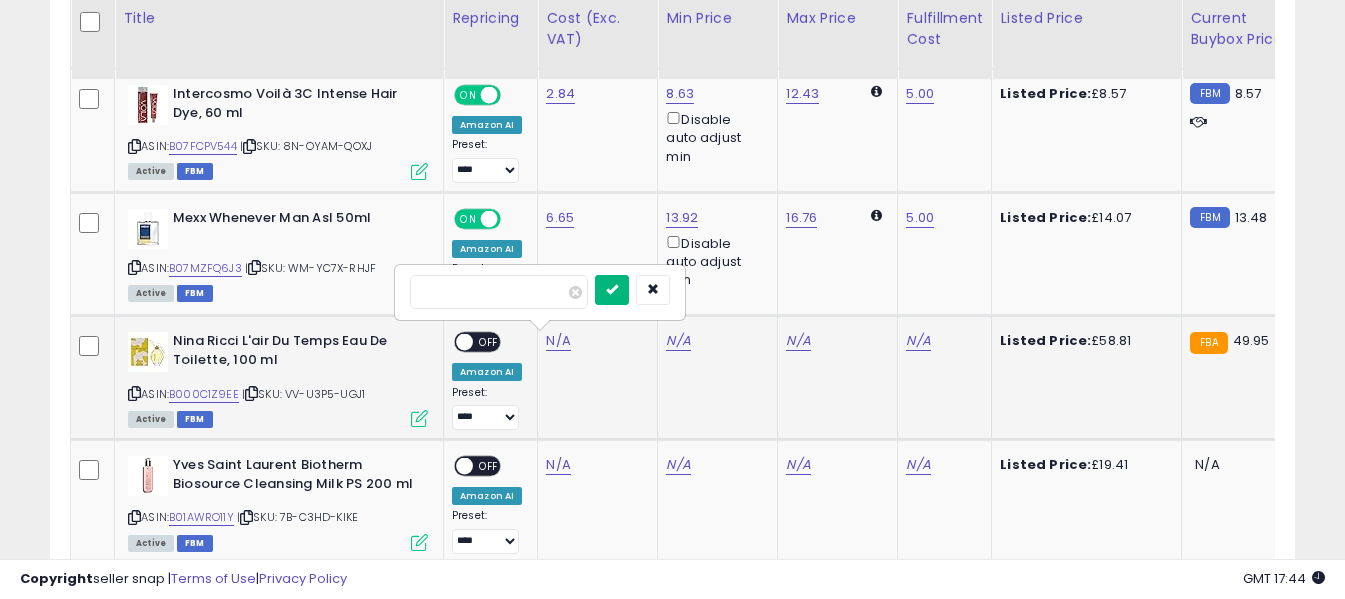 type on "*****" 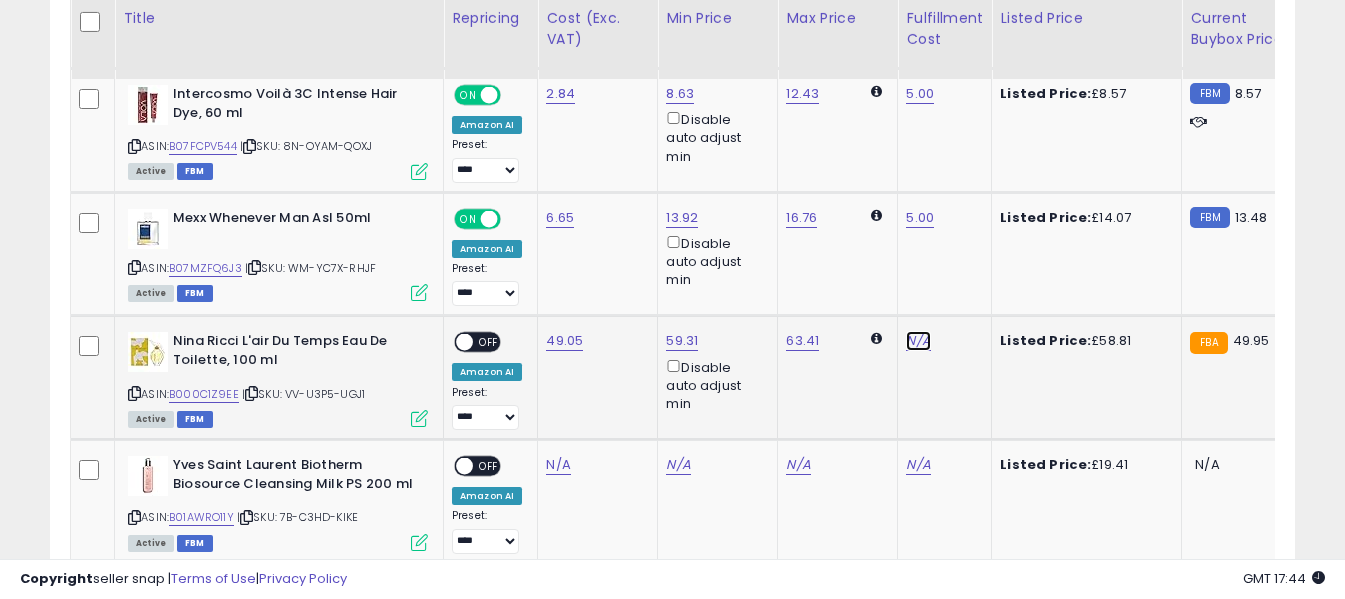 click on "N/A" at bounding box center (918, 341) 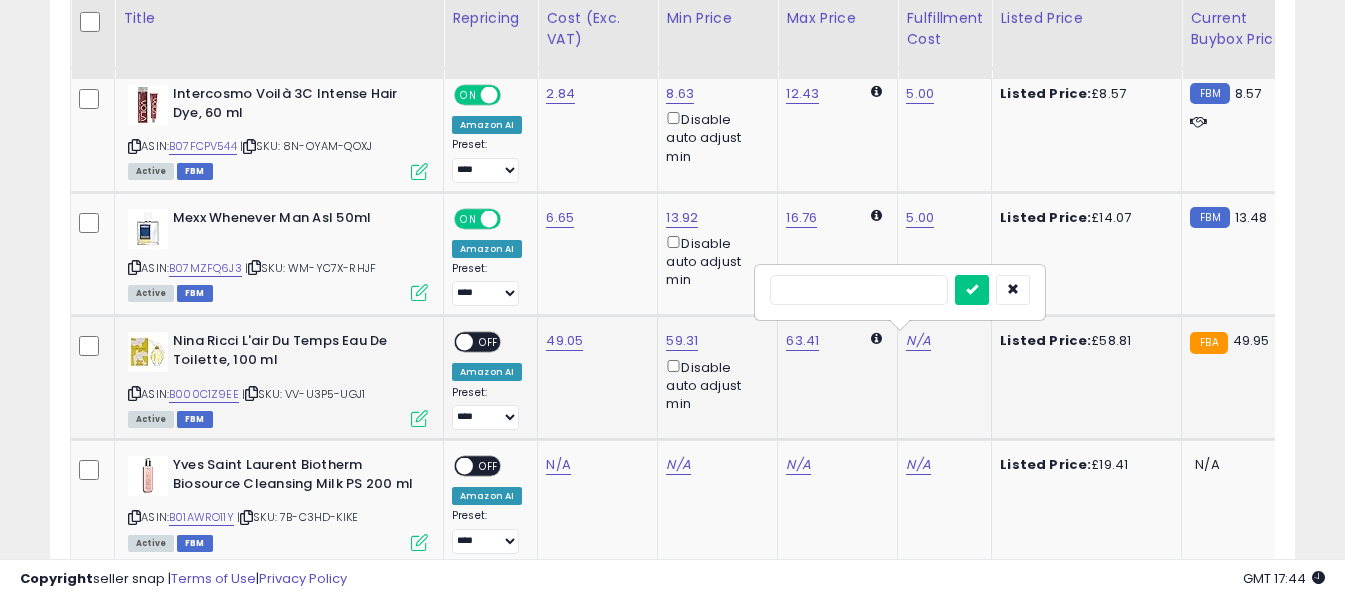 click at bounding box center [859, 290] 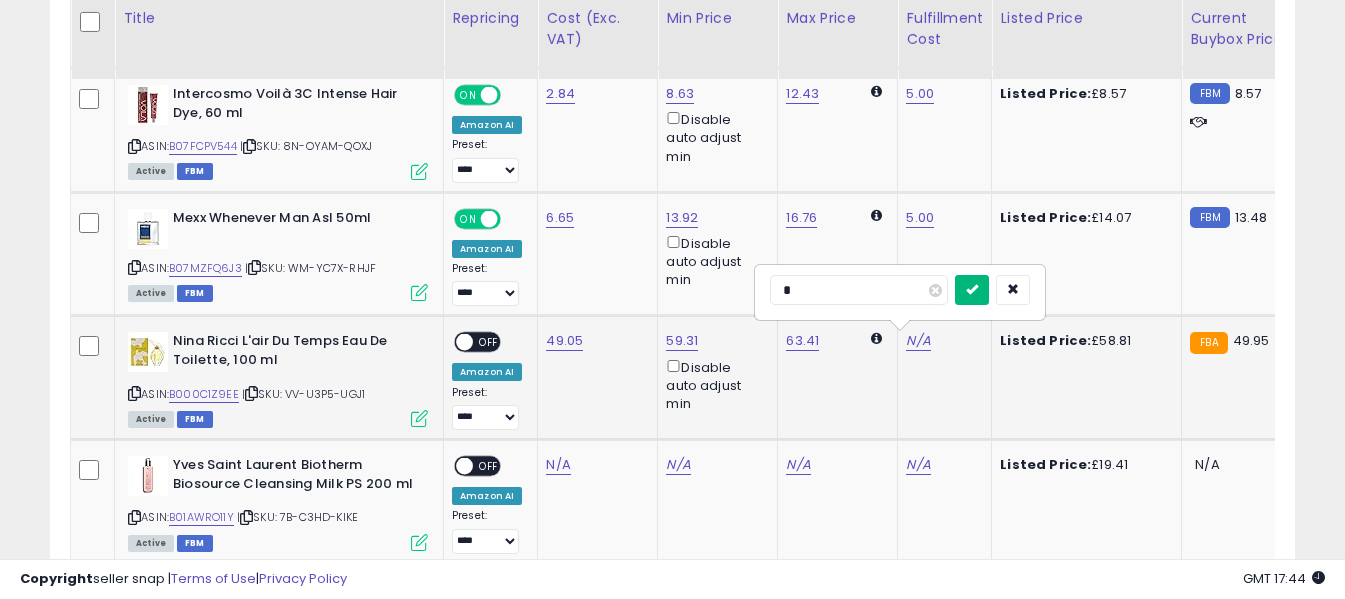type on "*" 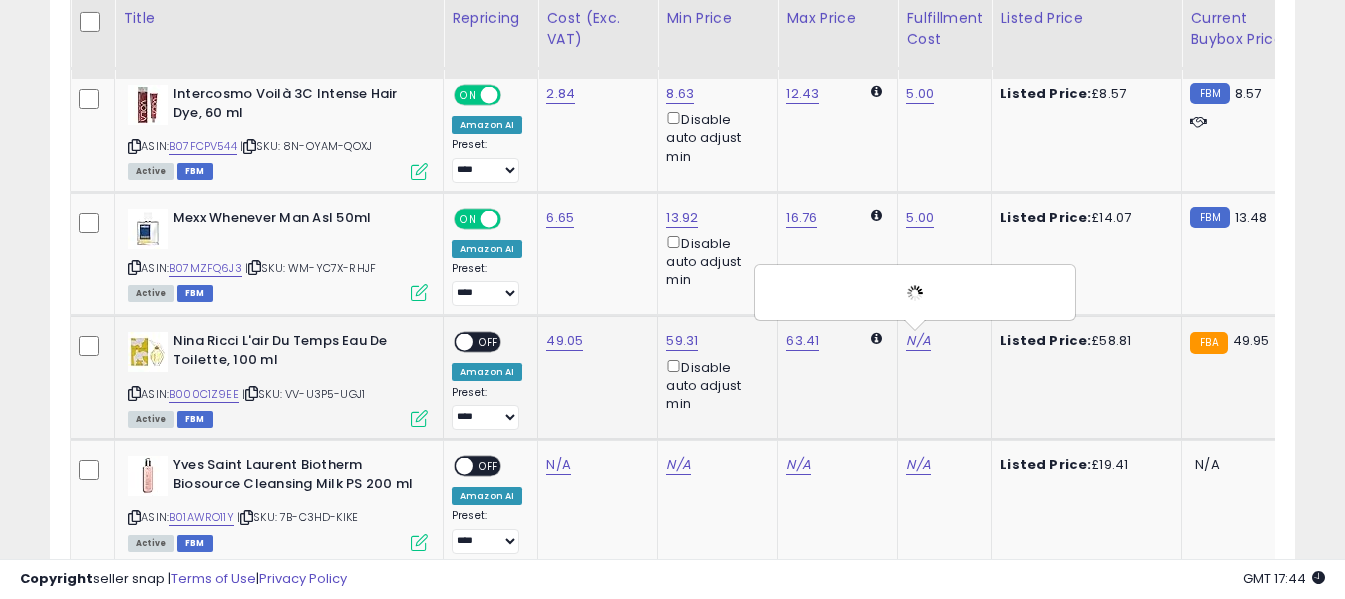 click on "OFF" at bounding box center [489, 342] 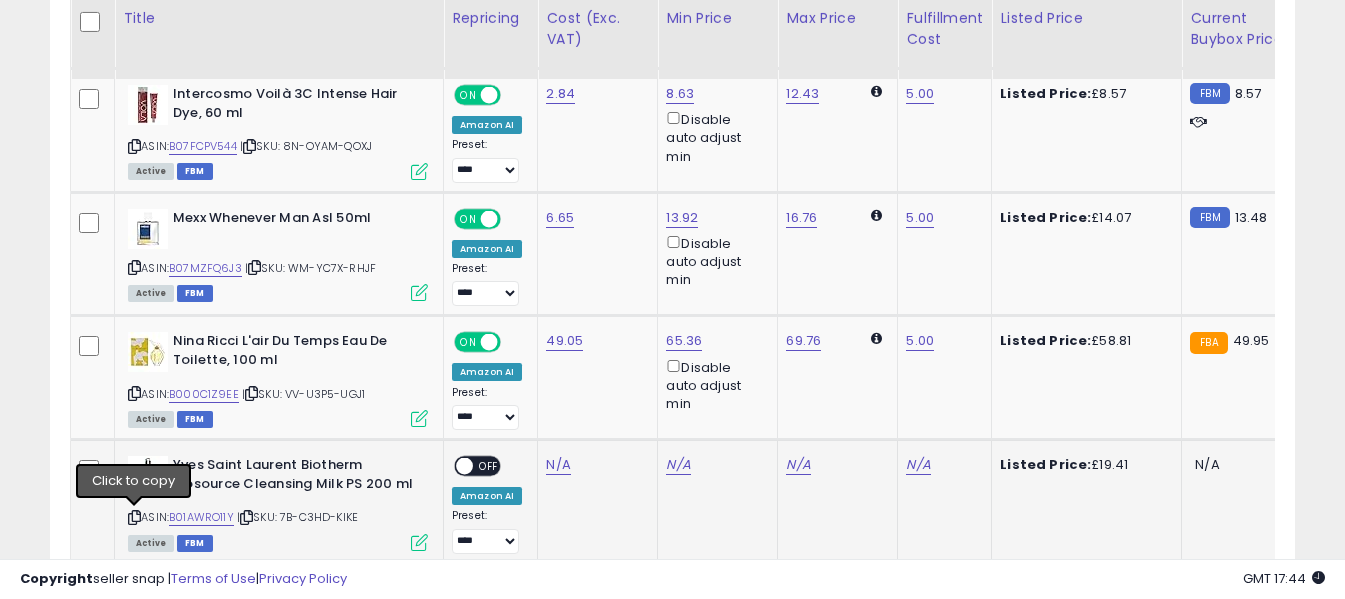 click at bounding box center (134, 517) 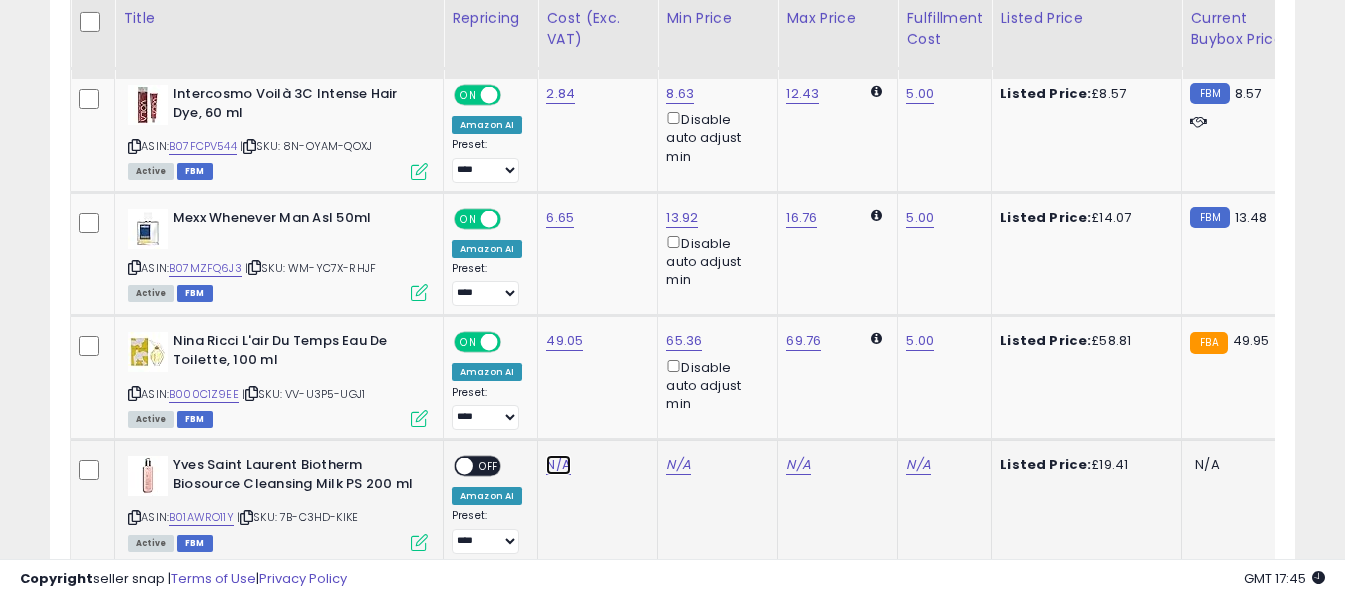 click on "N/A" at bounding box center [558, 465] 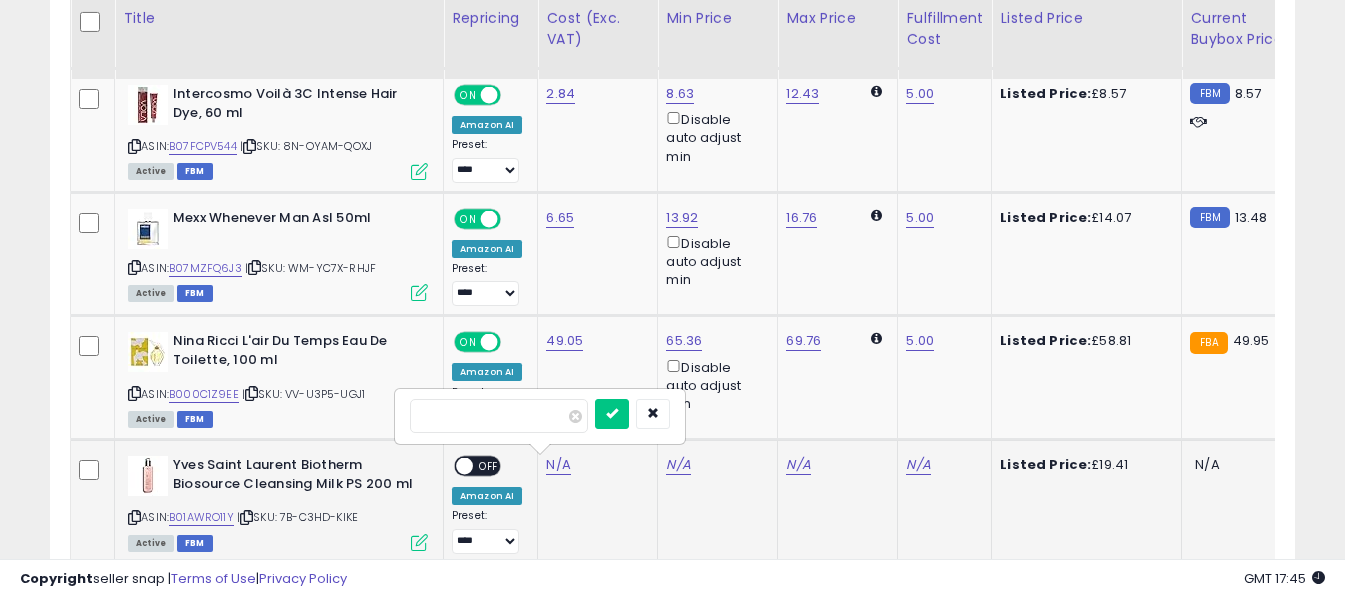 click at bounding box center [499, 416] 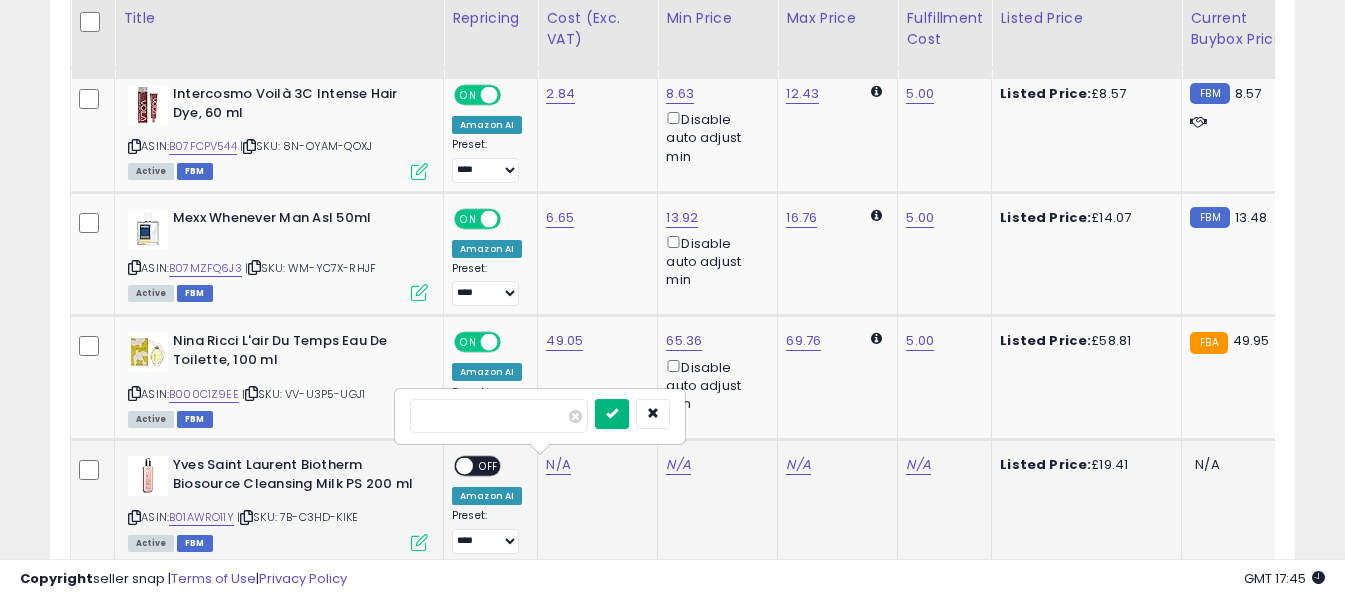 type on "*****" 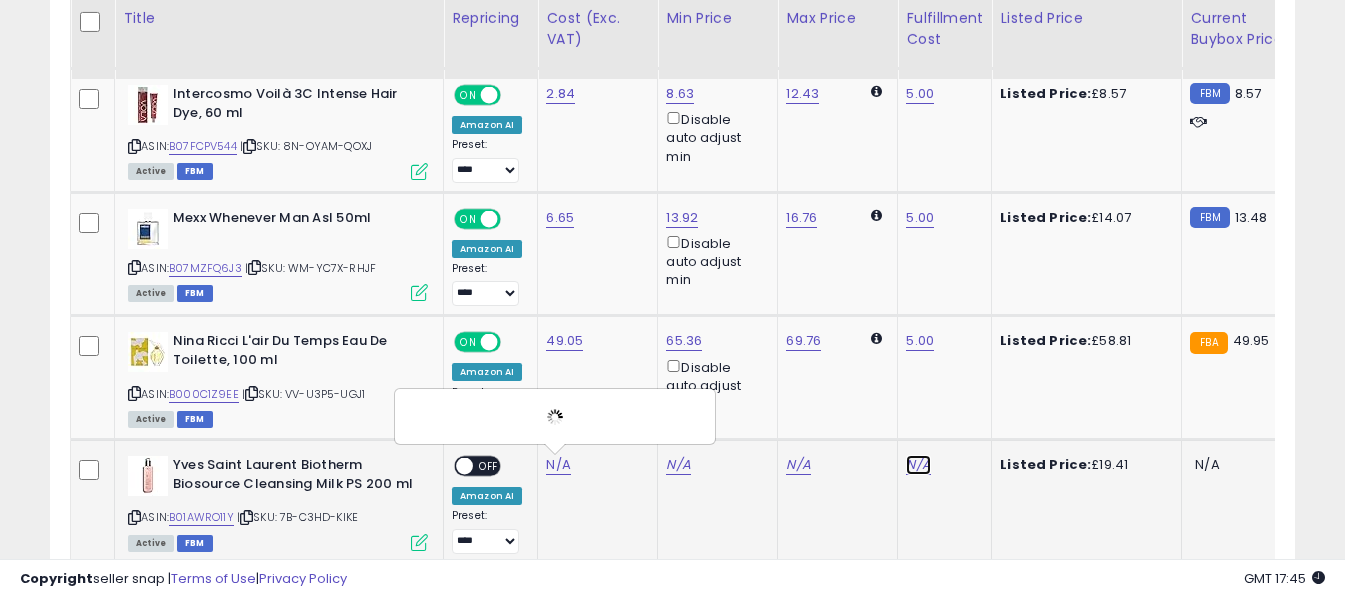 click on "N/A" at bounding box center [918, 465] 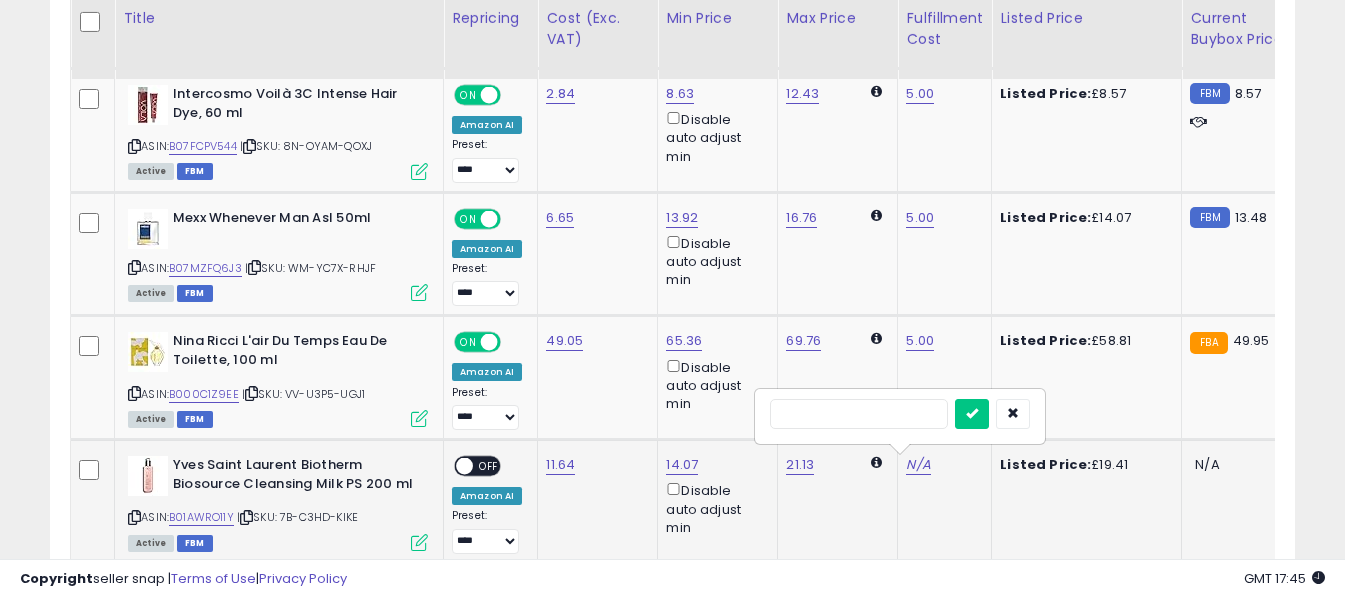 click at bounding box center [859, 414] 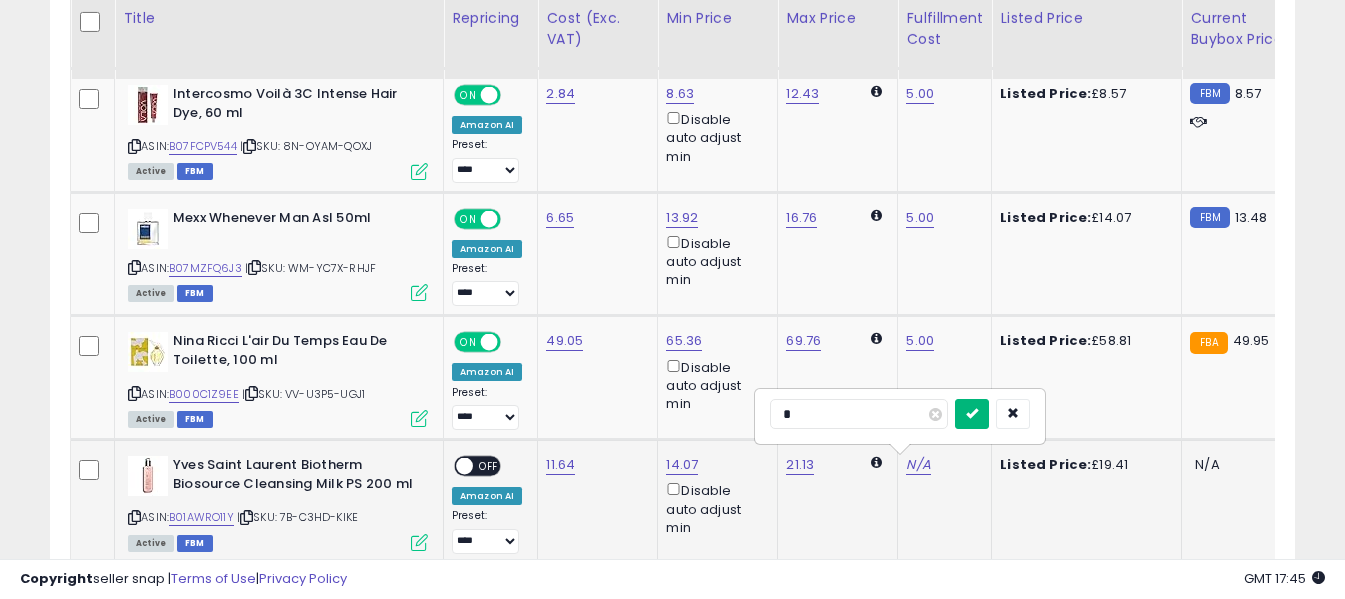 type on "*" 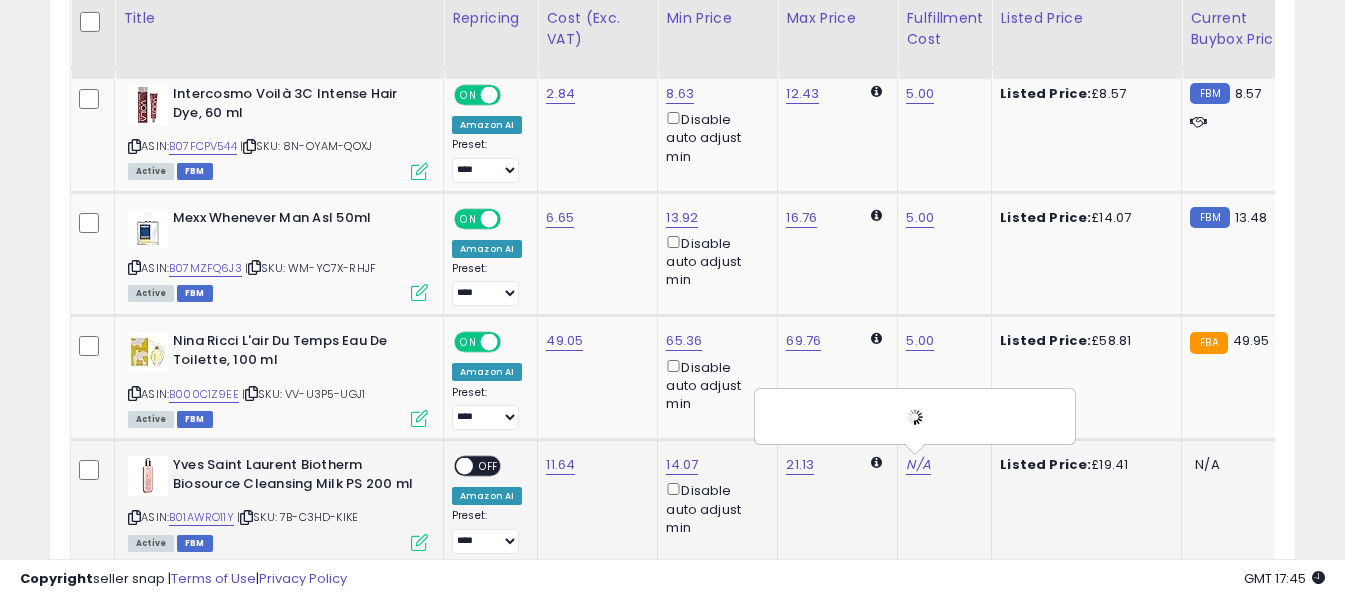 click on "ON   OFF" at bounding box center (455, 466) 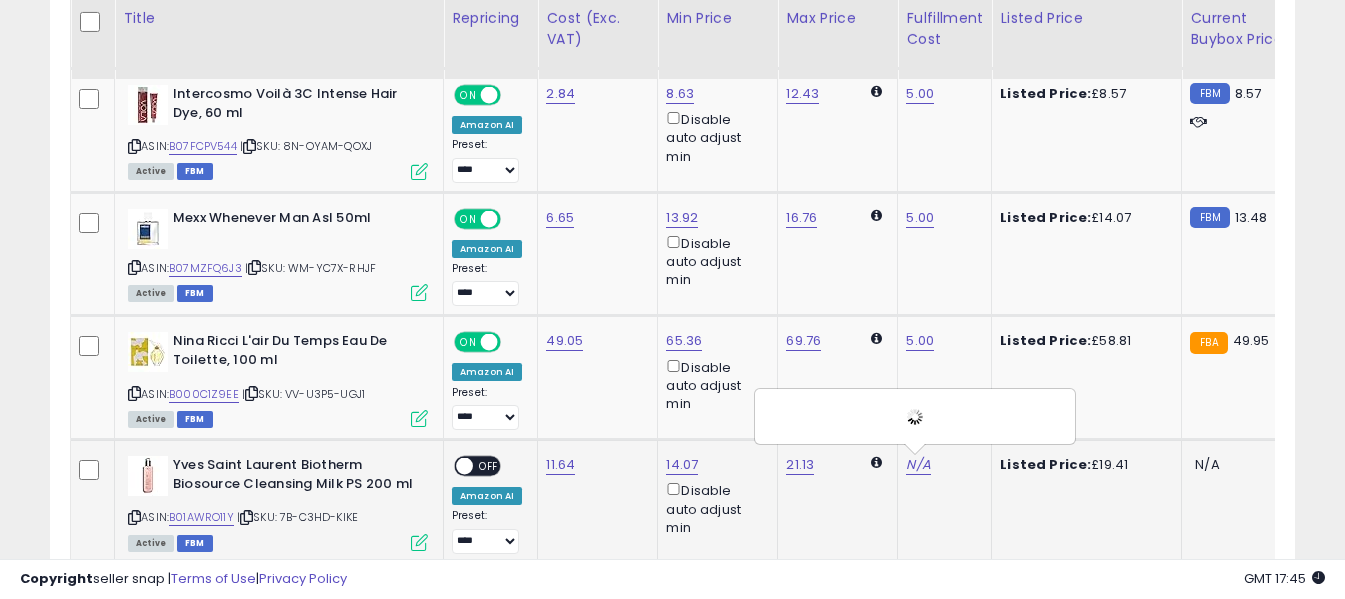 click on "OFF" at bounding box center (489, 466) 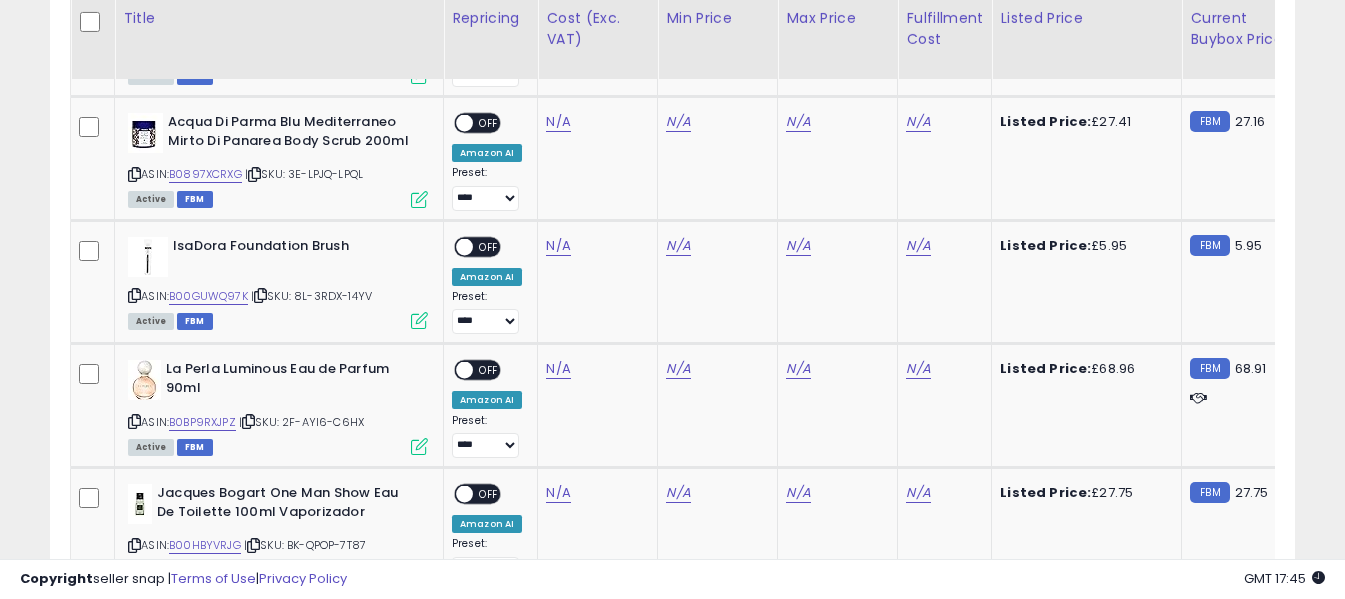 scroll, scrollTop: 3600, scrollLeft: 0, axis: vertical 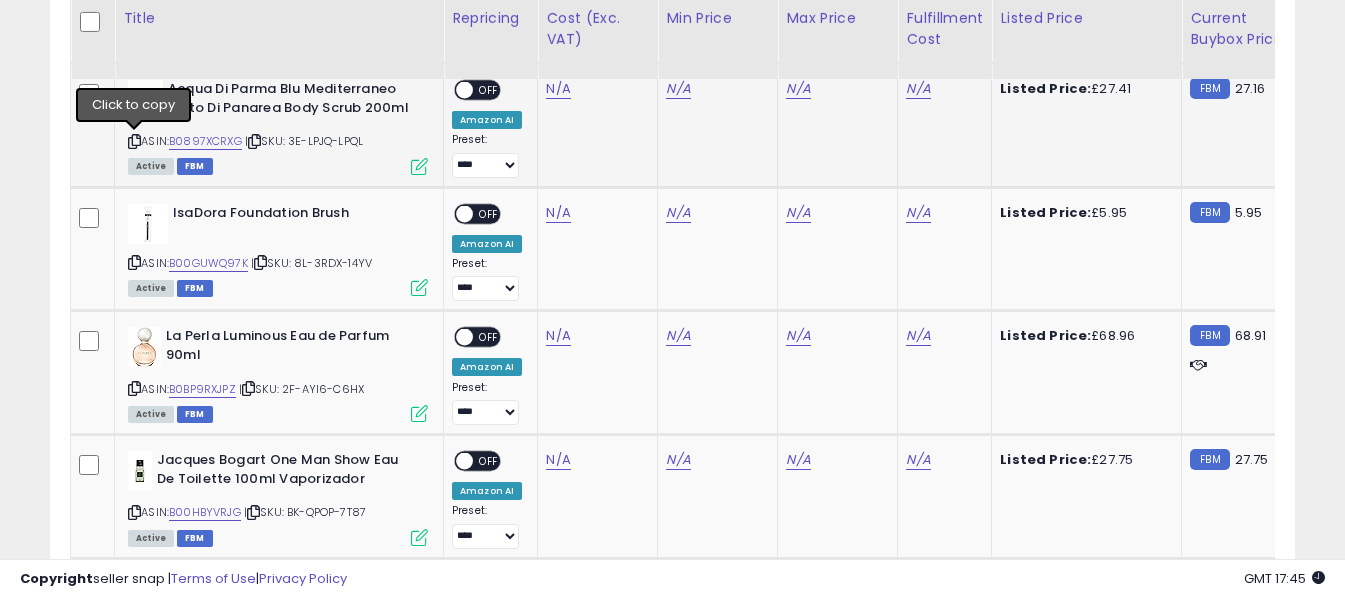 click at bounding box center [134, 141] 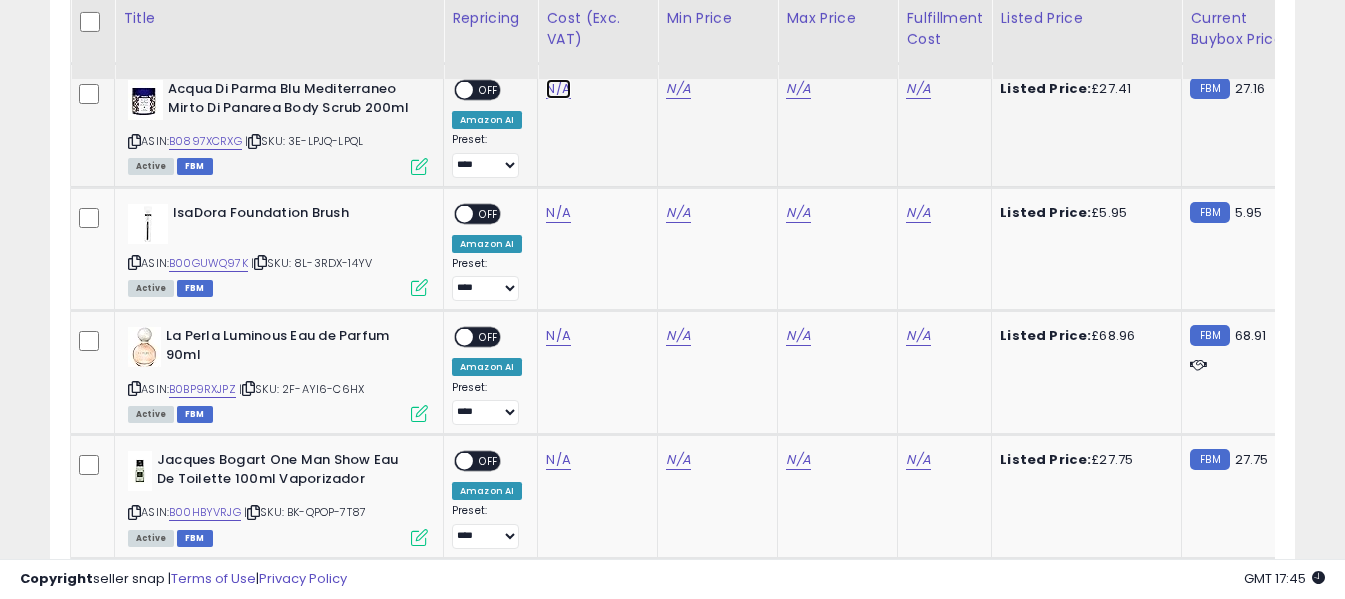 click on "N/A" at bounding box center [558, 89] 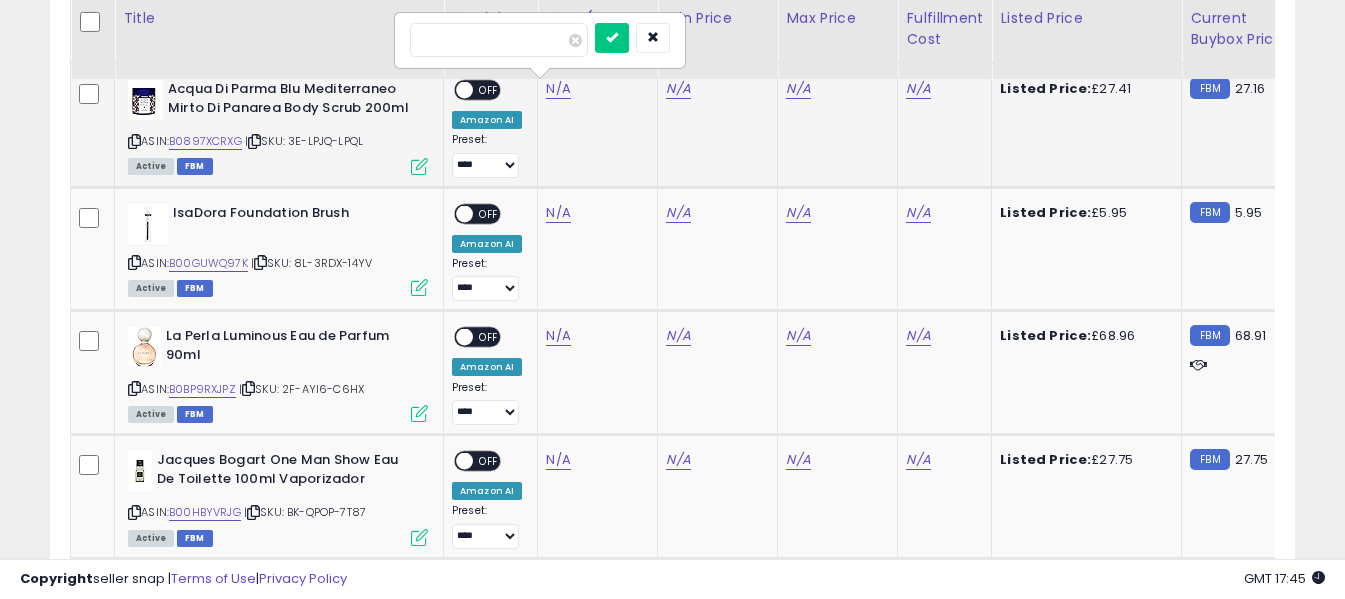 click at bounding box center (499, 40) 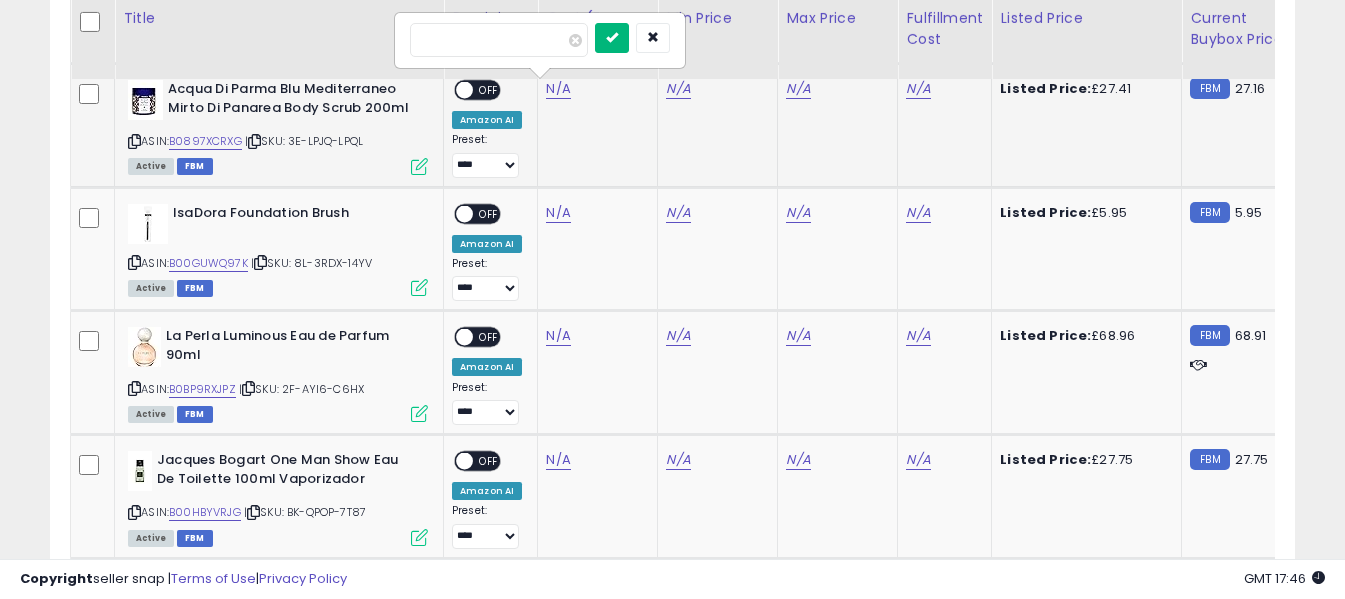 type on "*****" 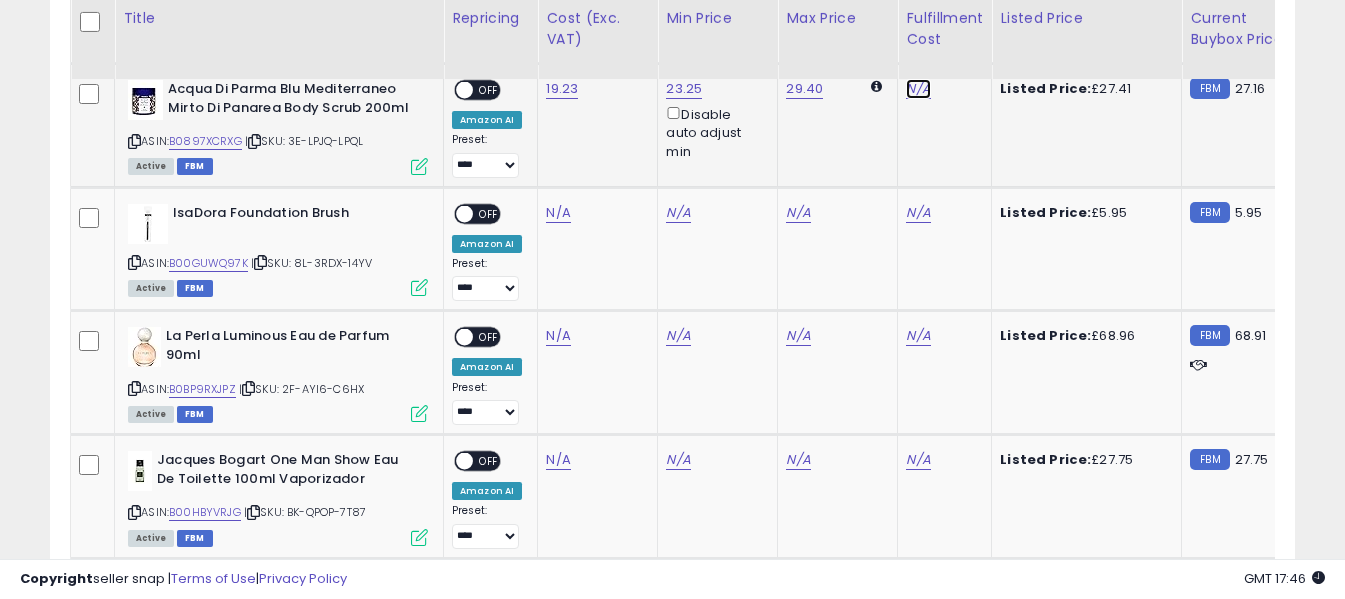 click on "N/A" at bounding box center [918, 89] 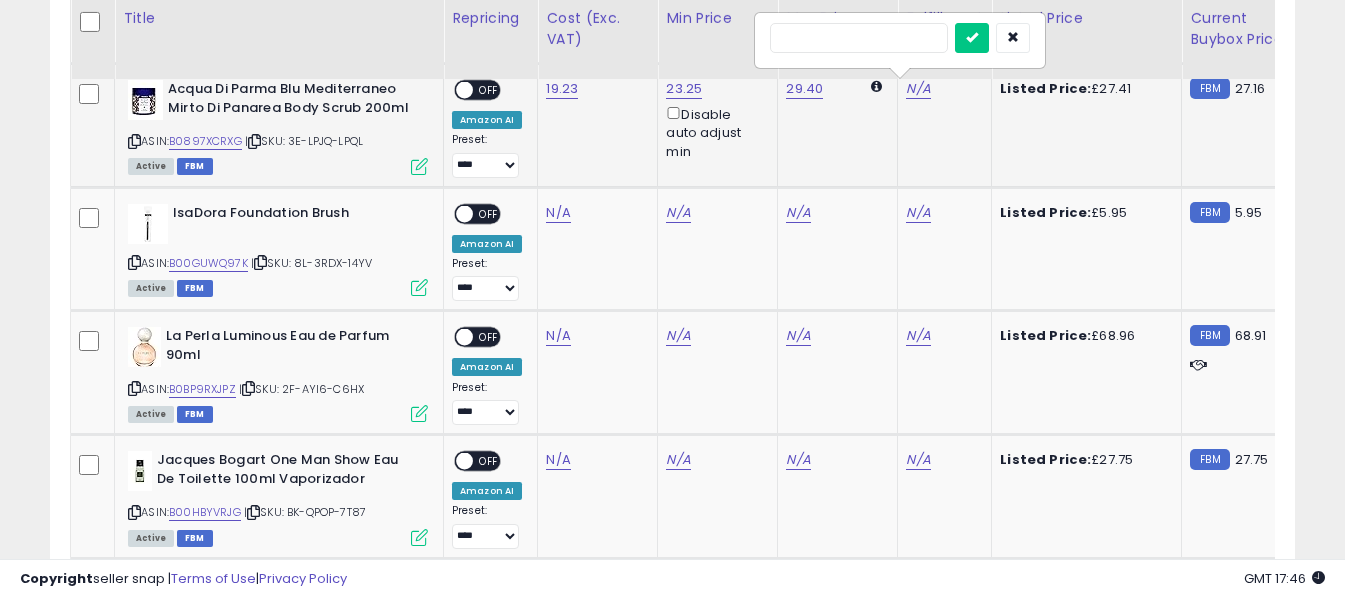 click at bounding box center (859, 38) 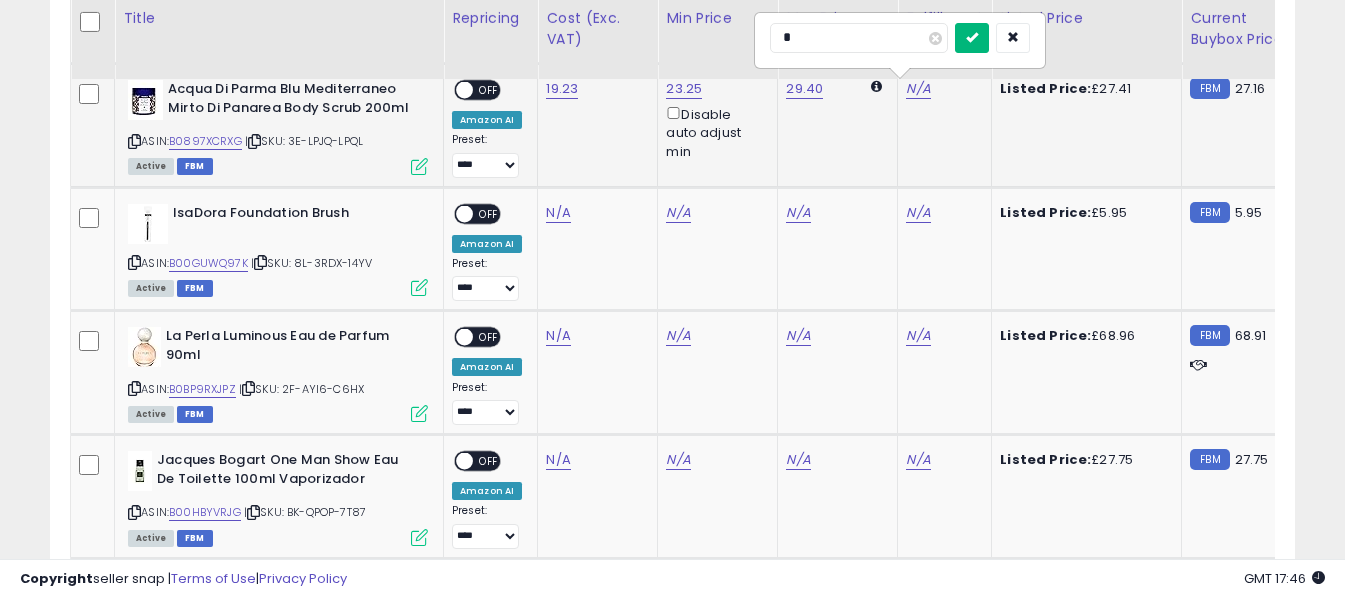 type on "*" 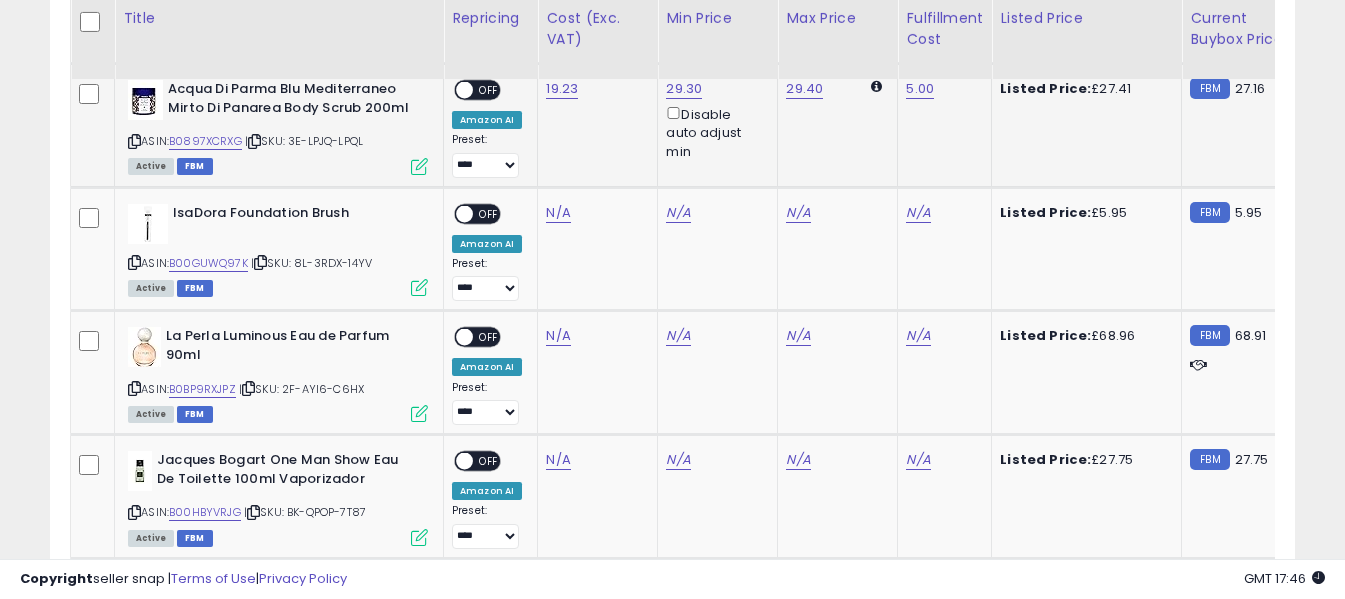 click on "OFF" at bounding box center [489, 90] 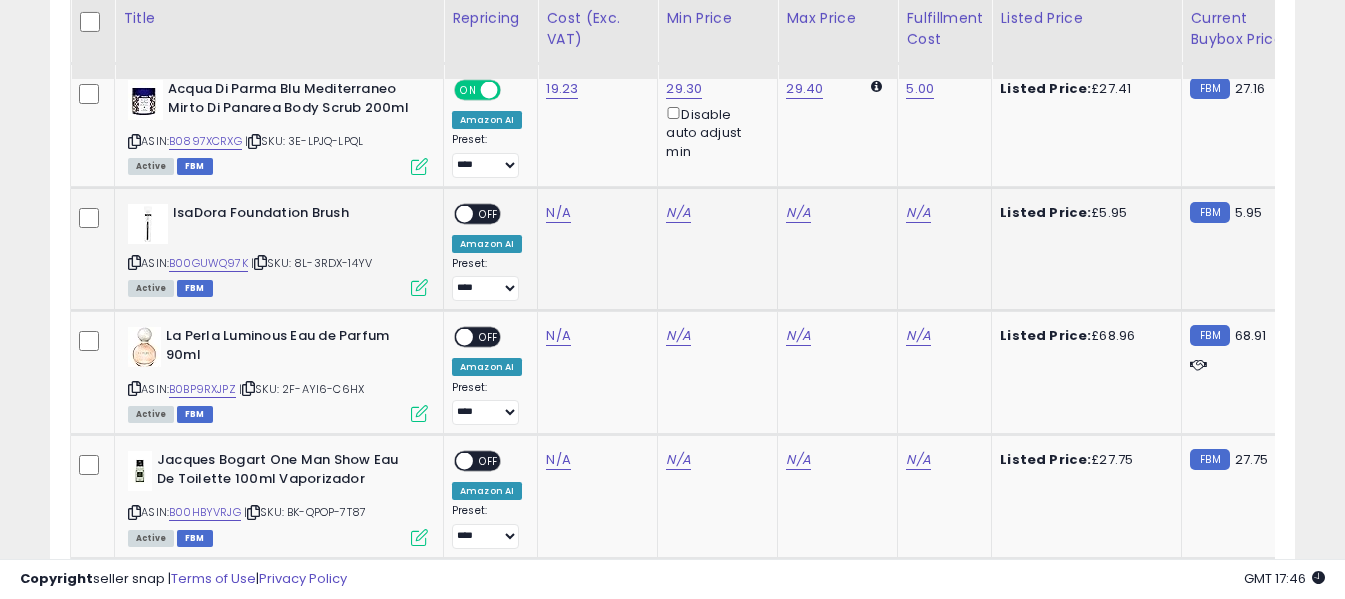 click at bounding box center (134, 262) 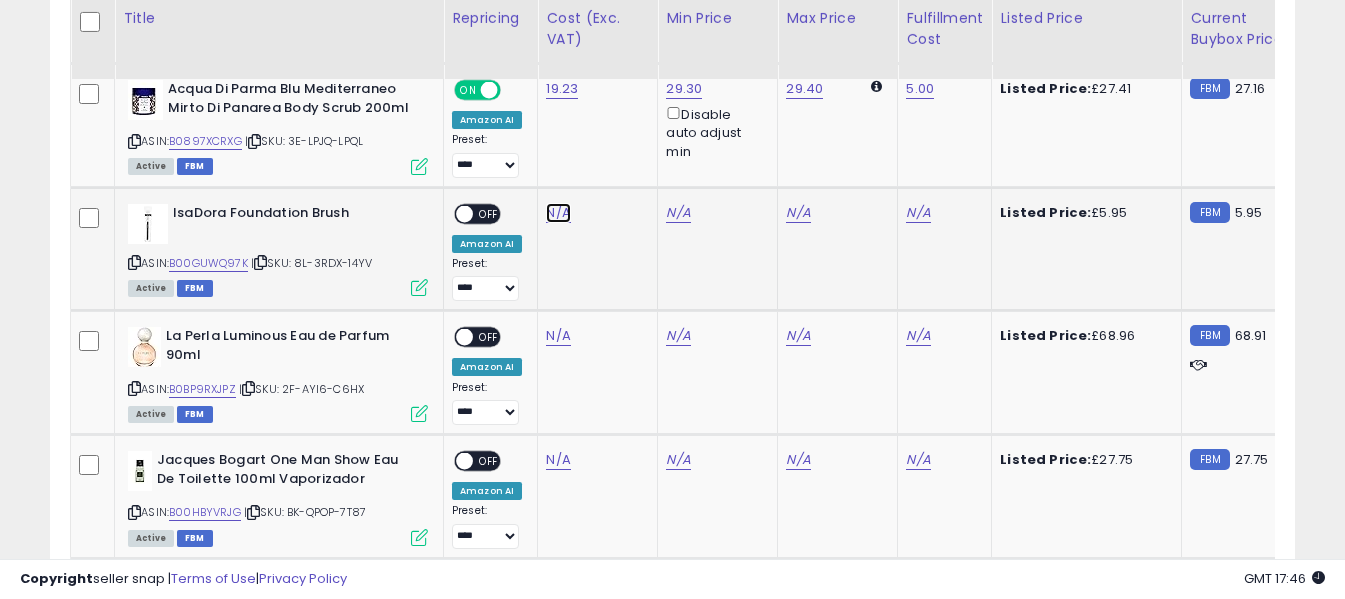 click on "N/A" at bounding box center [558, 213] 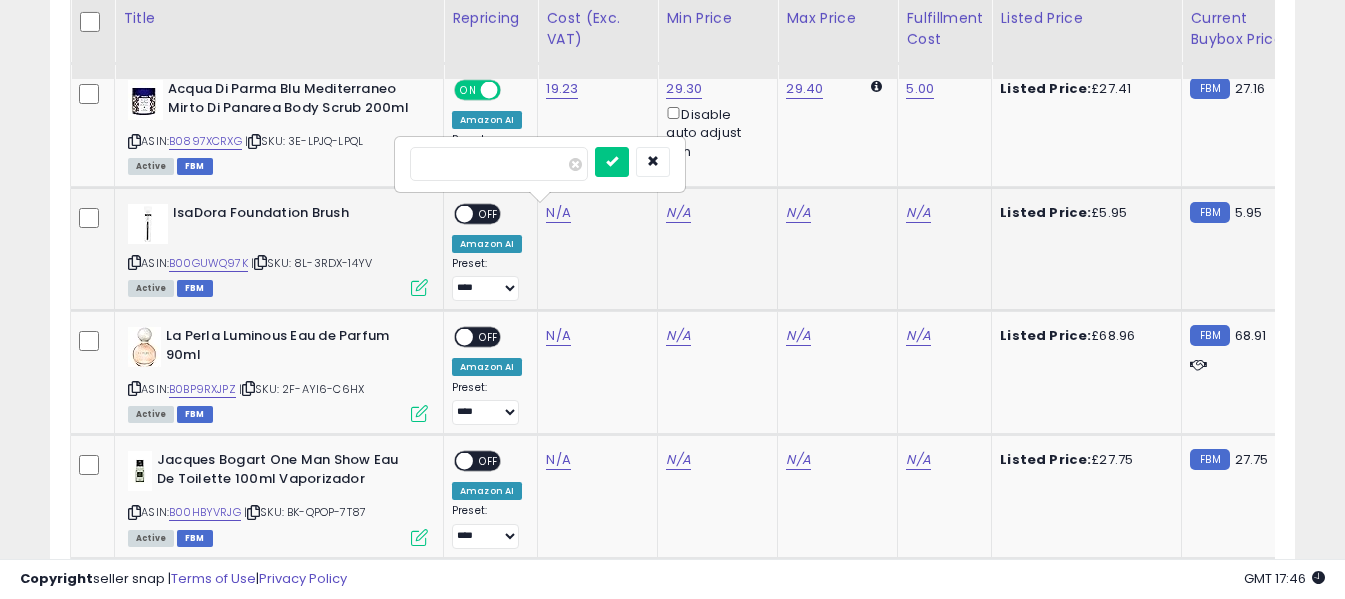 click at bounding box center [499, 164] 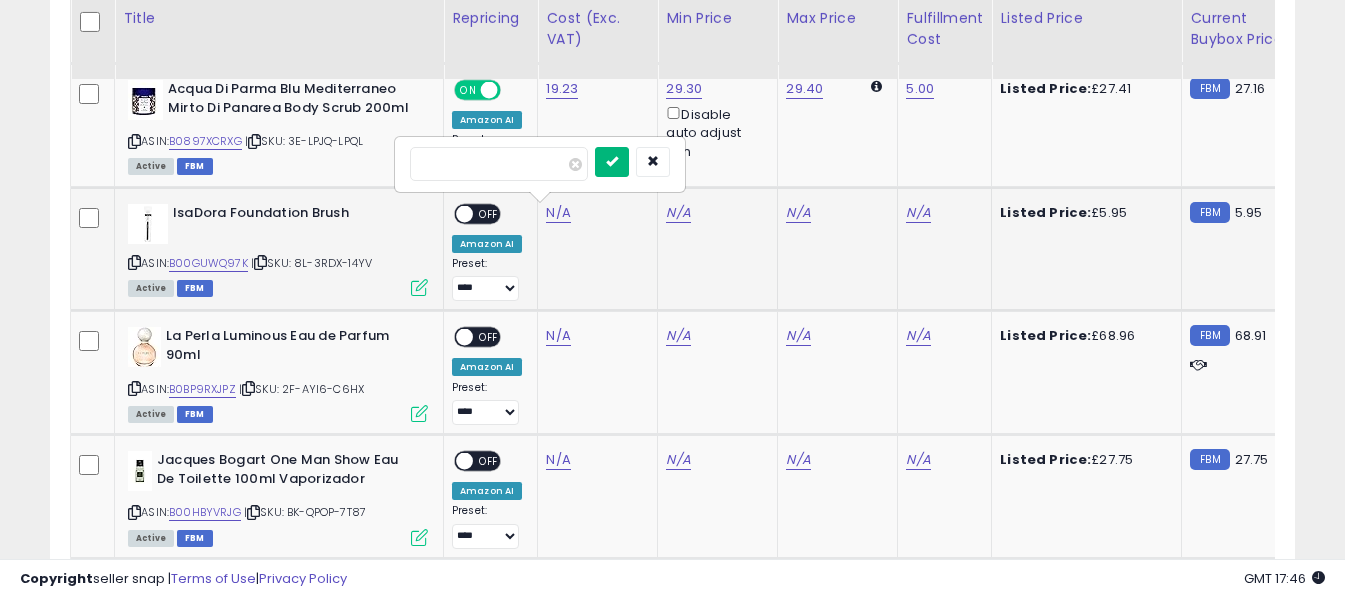 type on "****" 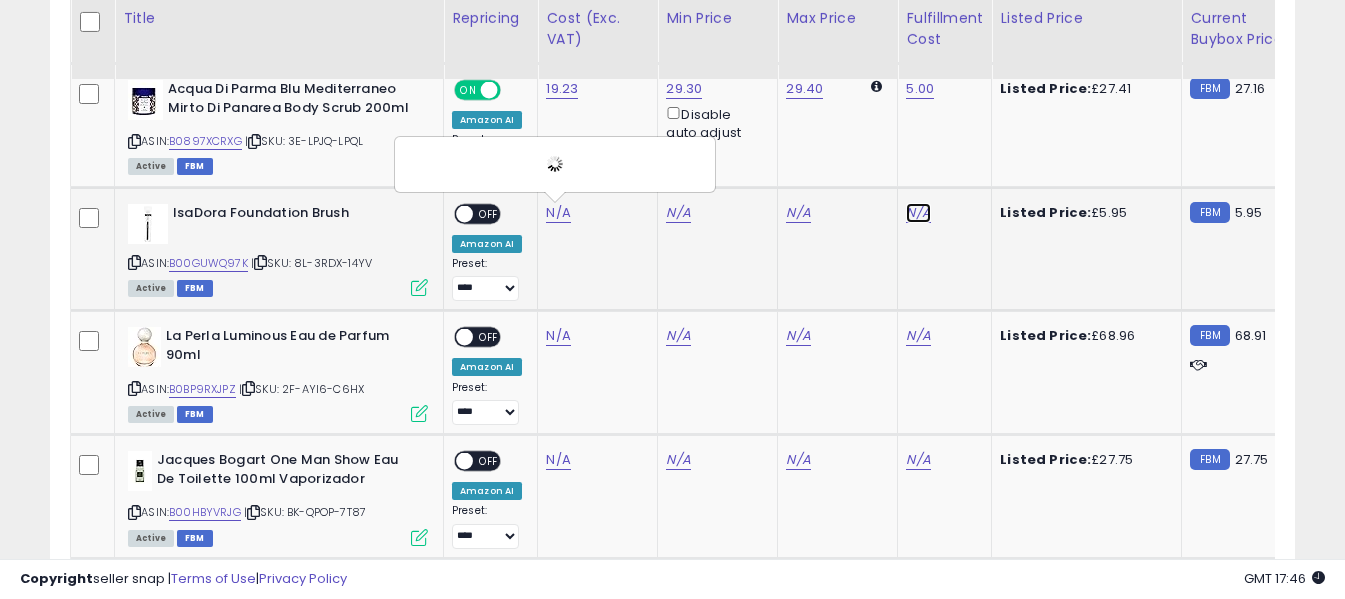 click on "N/A" at bounding box center (918, 213) 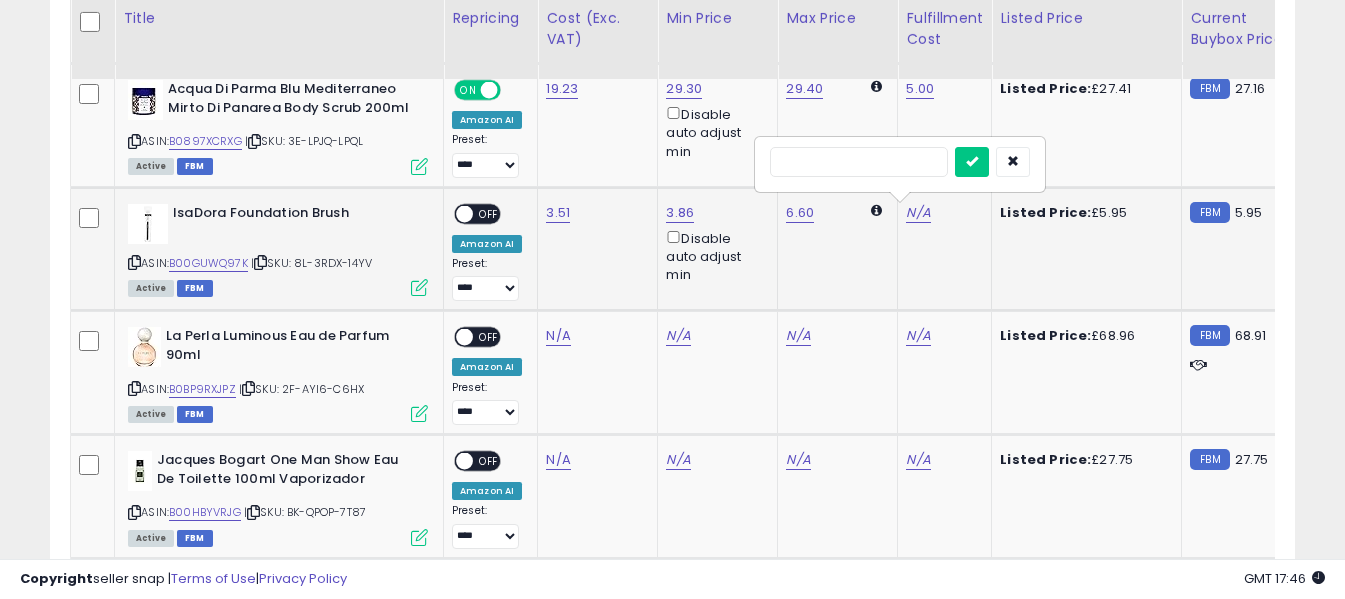 click at bounding box center [859, 162] 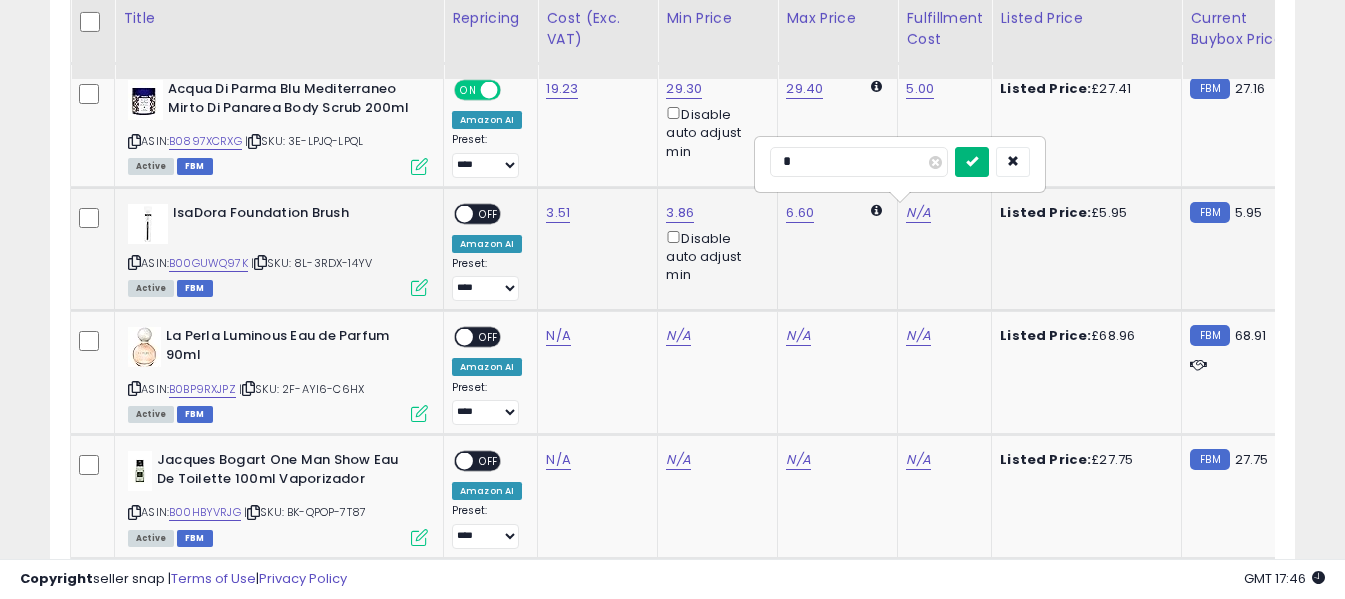 type on "*" 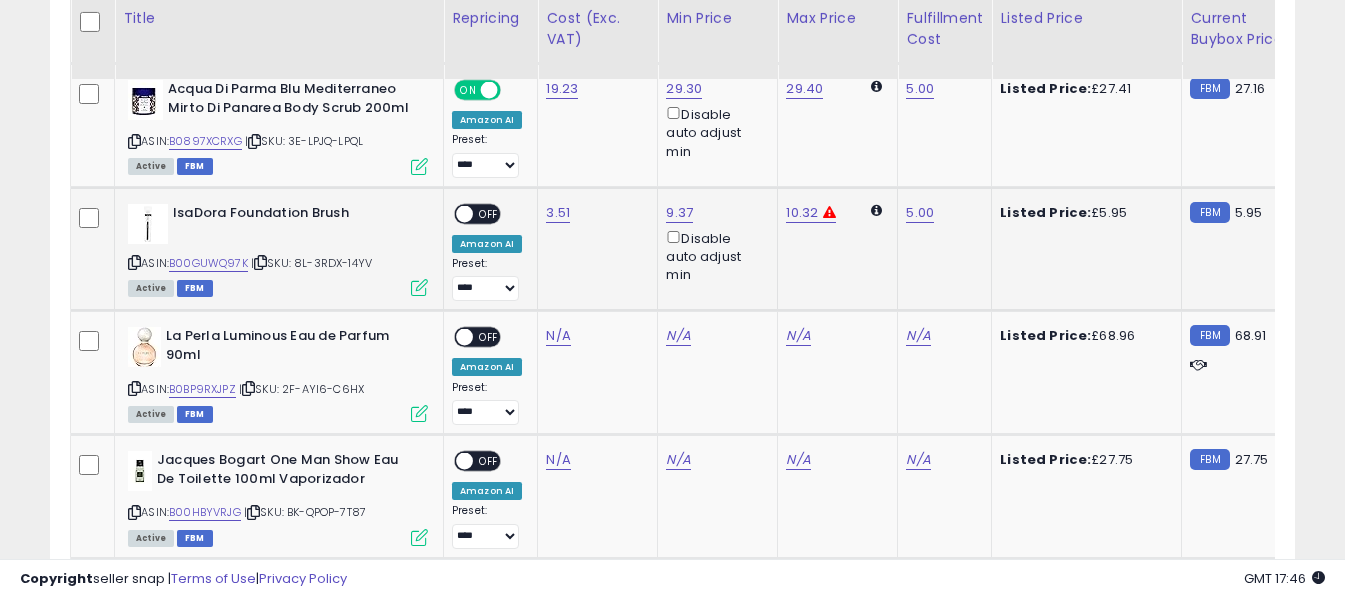 click on "OFF" at bounding box center [489, 213] 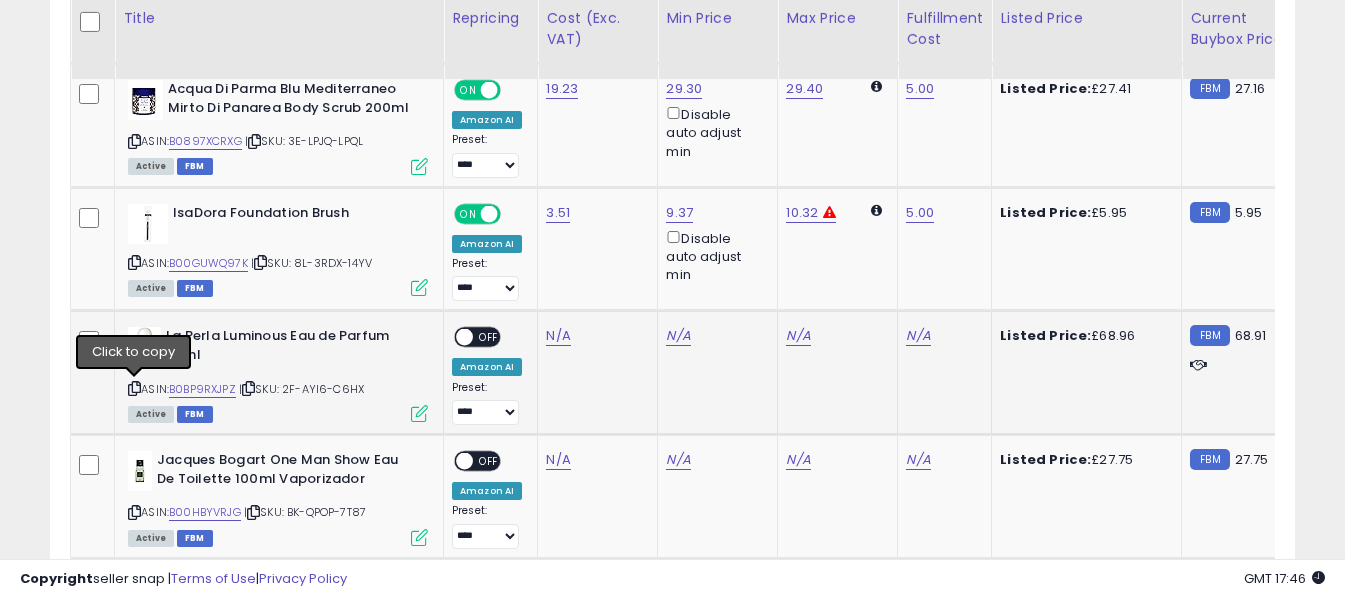 click at bounding box center [134, 388] 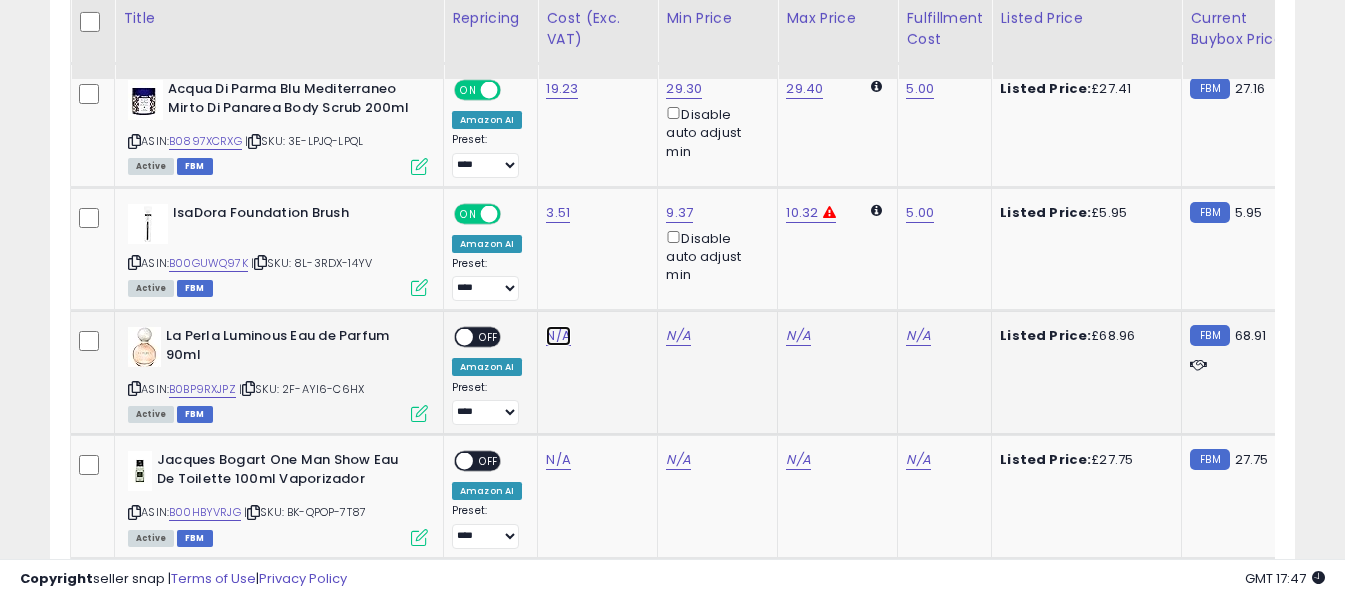 click on "N/A" at bounding box center (558, 336) 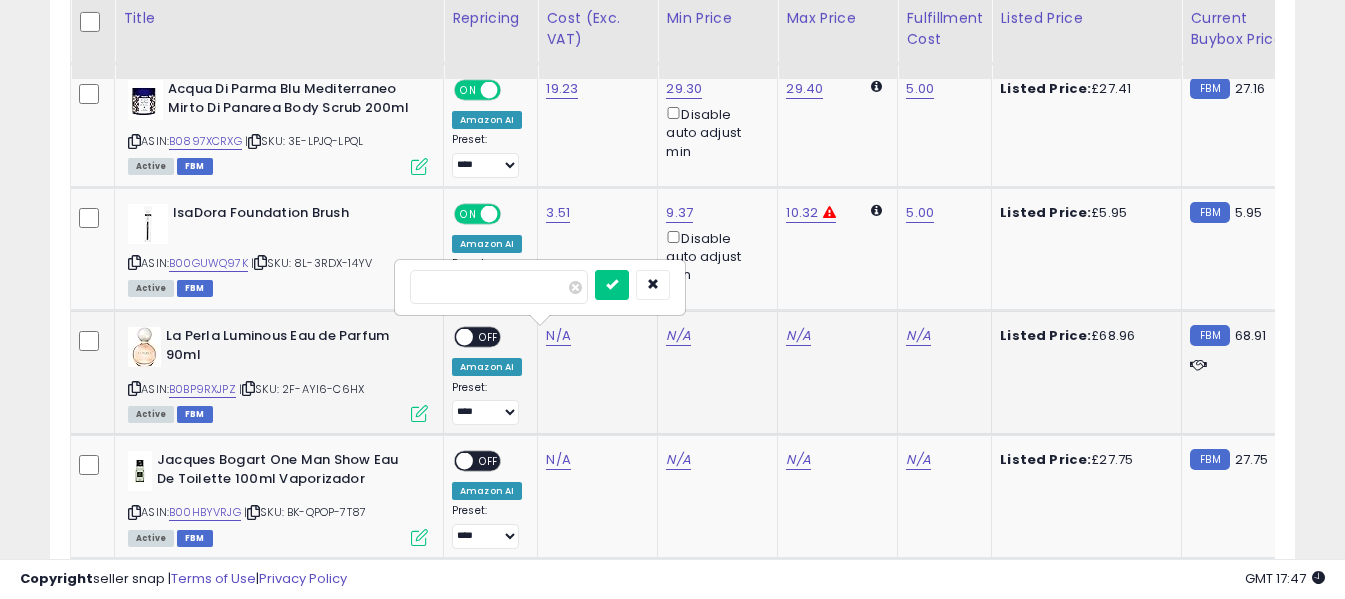click at bounding box center [499, 287] 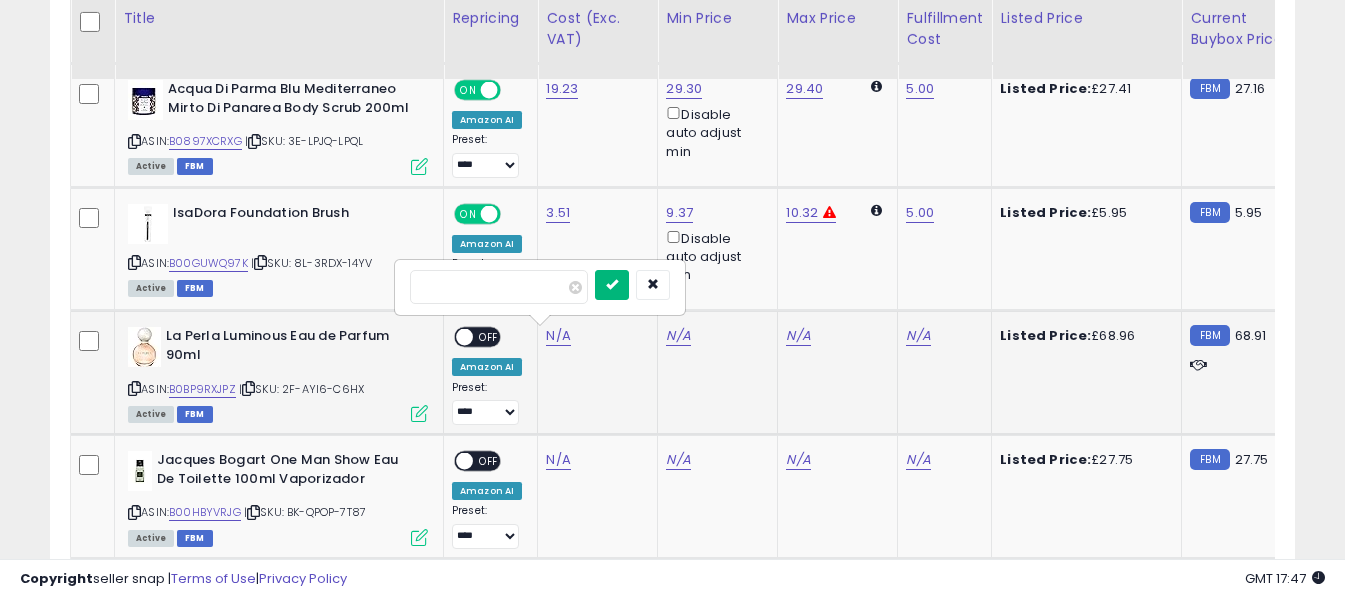type on "*****" 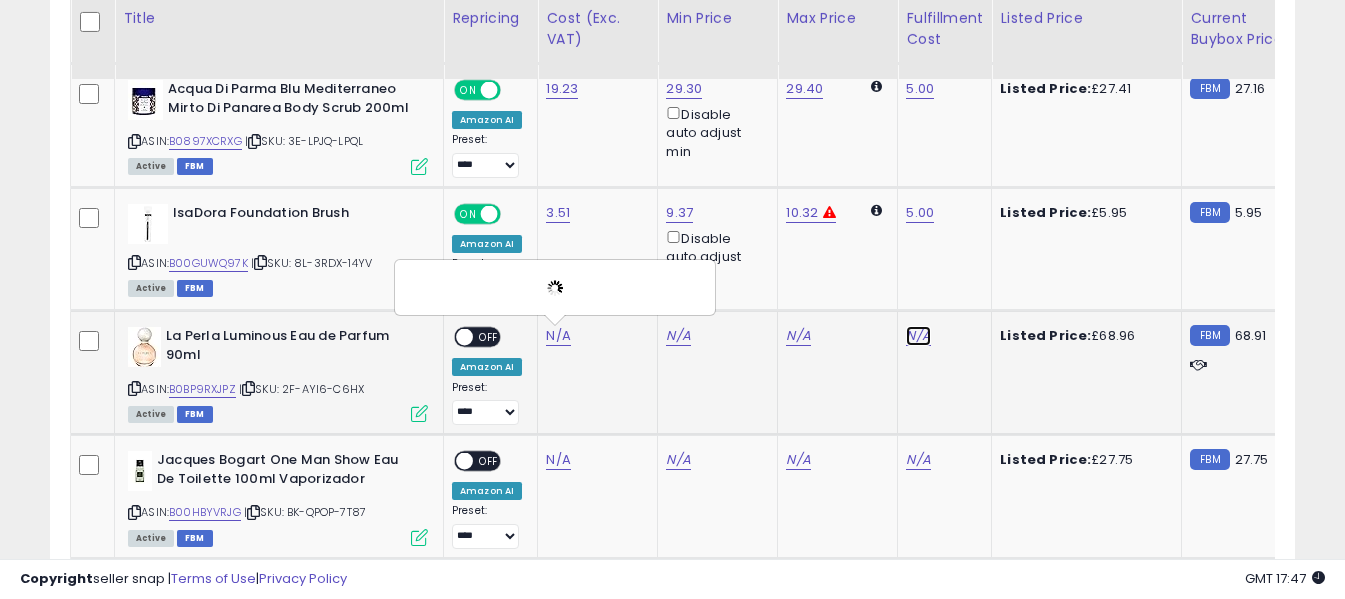 click on "N/A" at bounding box center [918, 336] 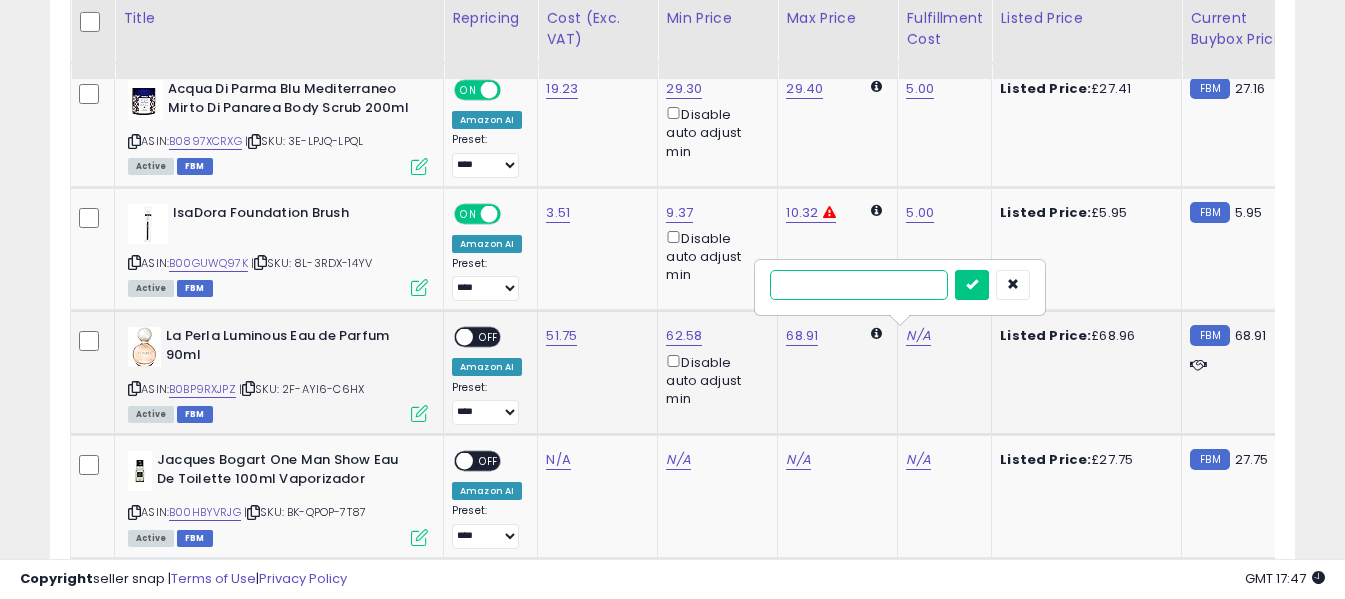 click at bounding box center (859, 285) 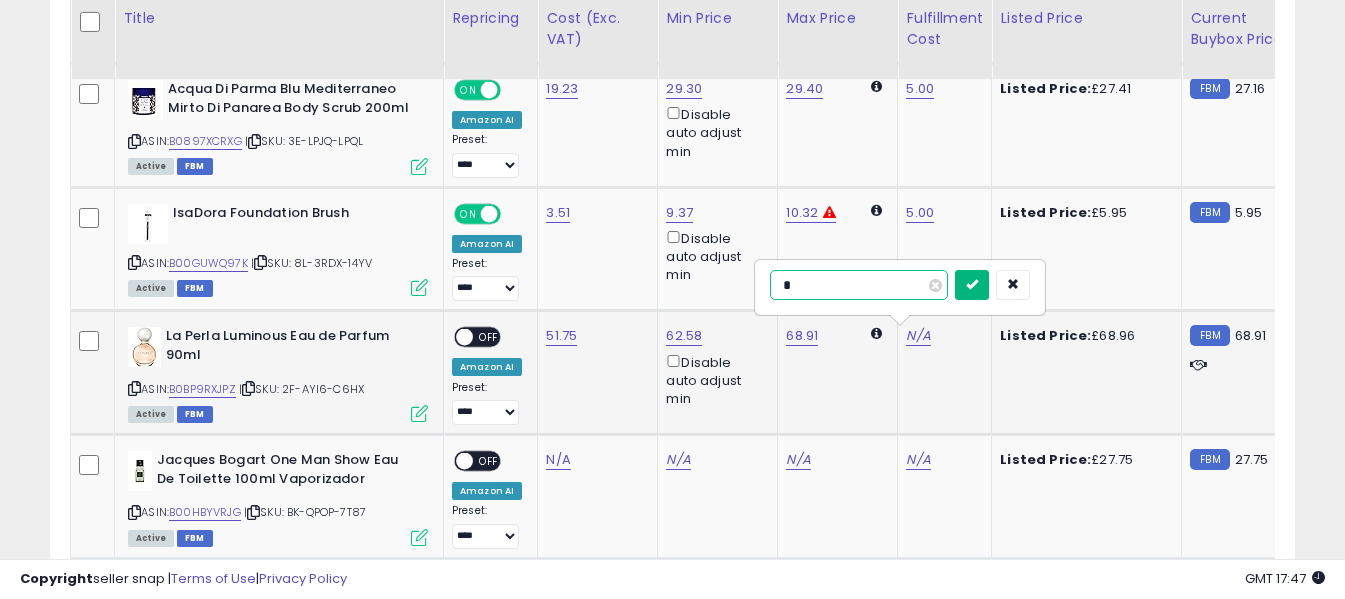 type on "*" 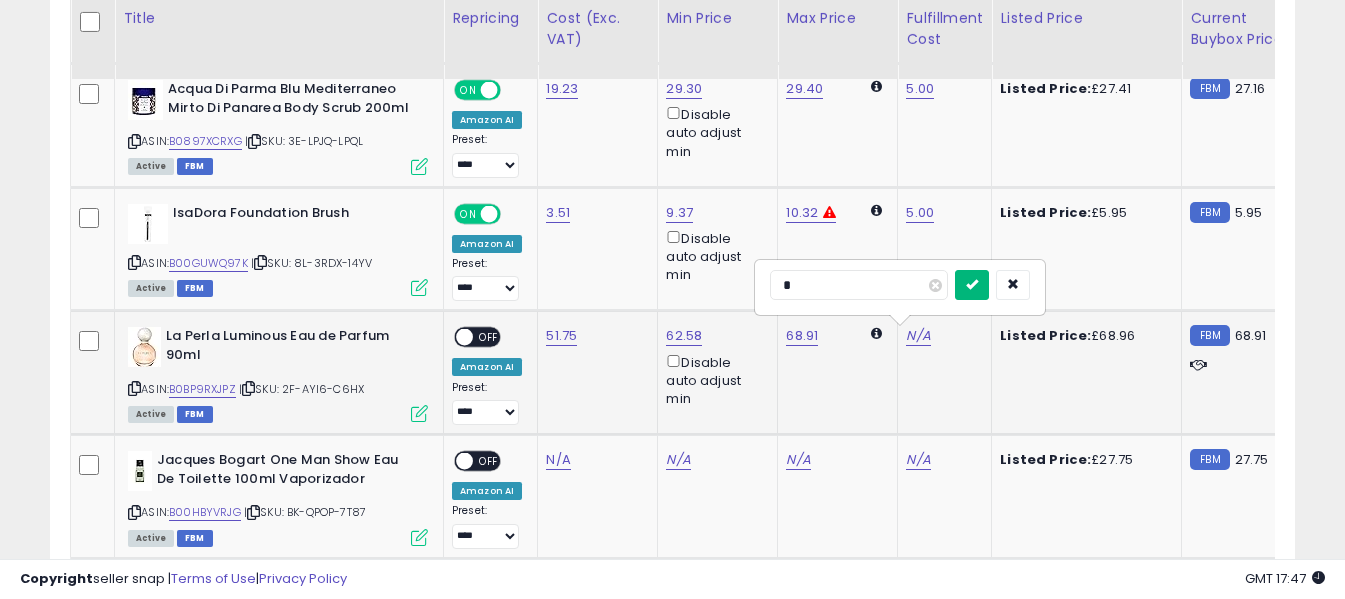 click at bounding box center [972, 284] 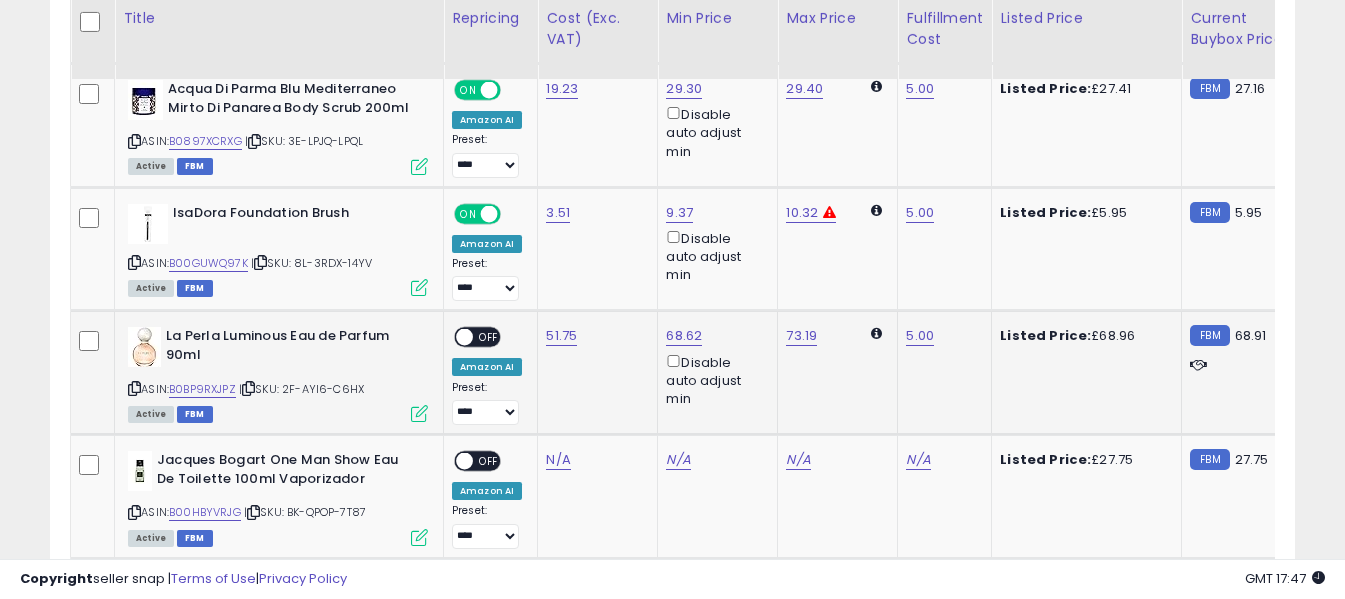 click on "OFF" at bounding box center [489, 337] 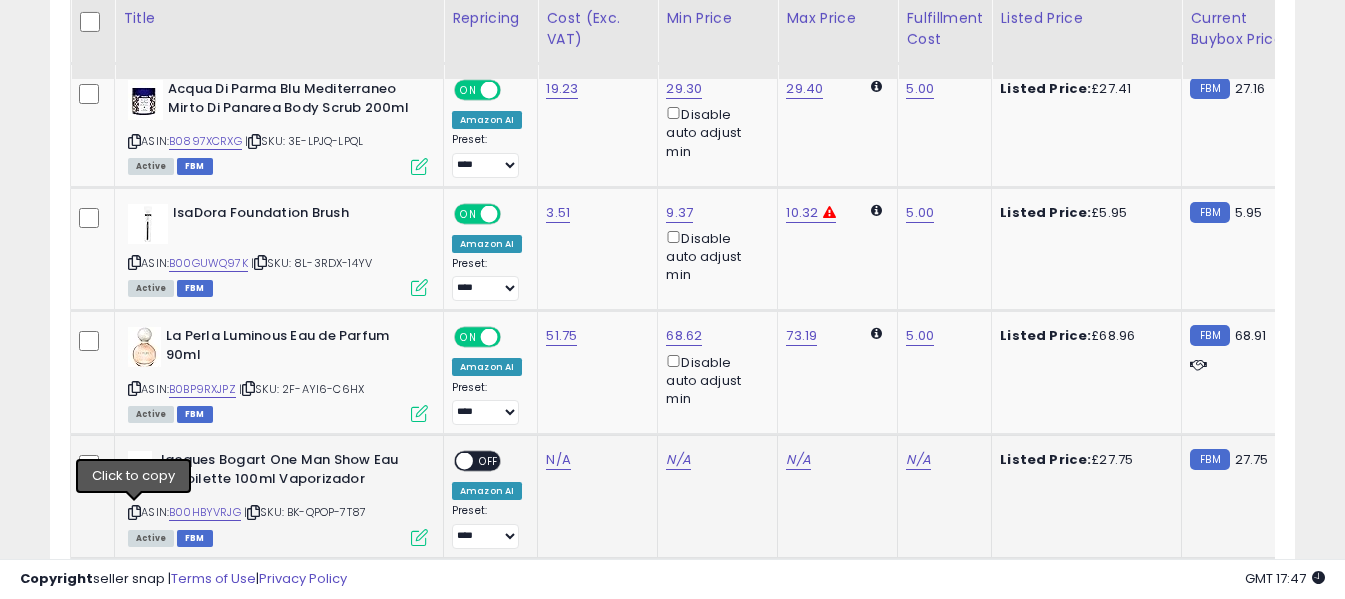 click at bounding box center (134, 512) 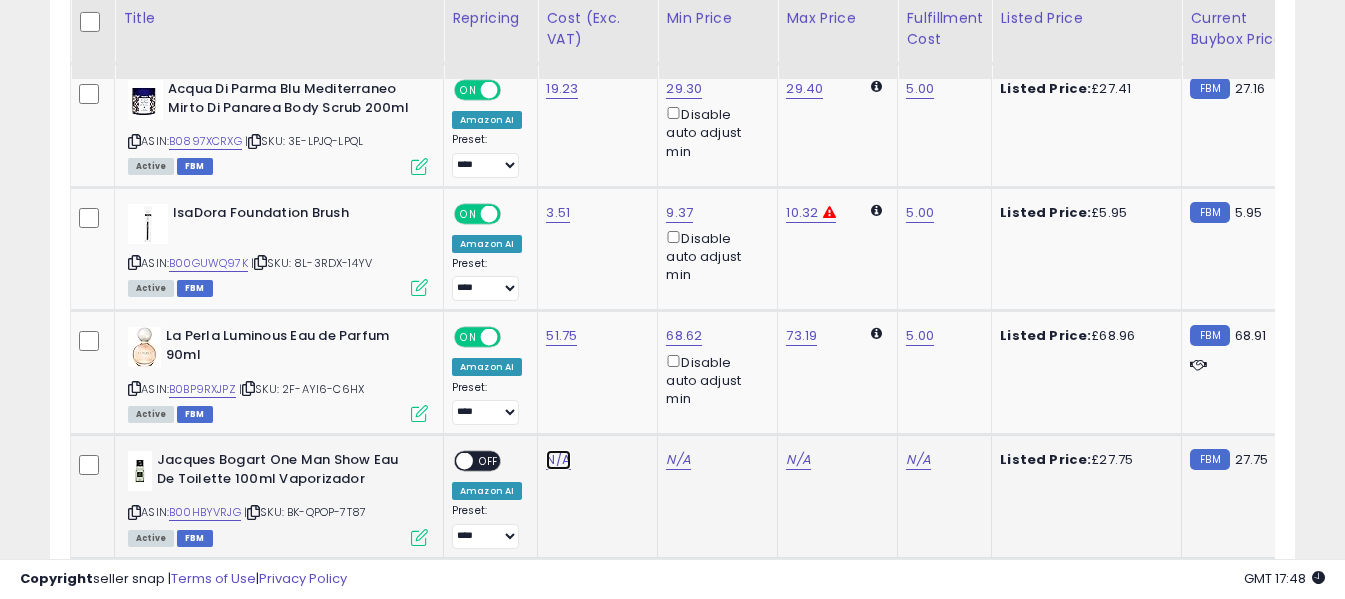 click on "N/A" at bounding box center (558, 460) 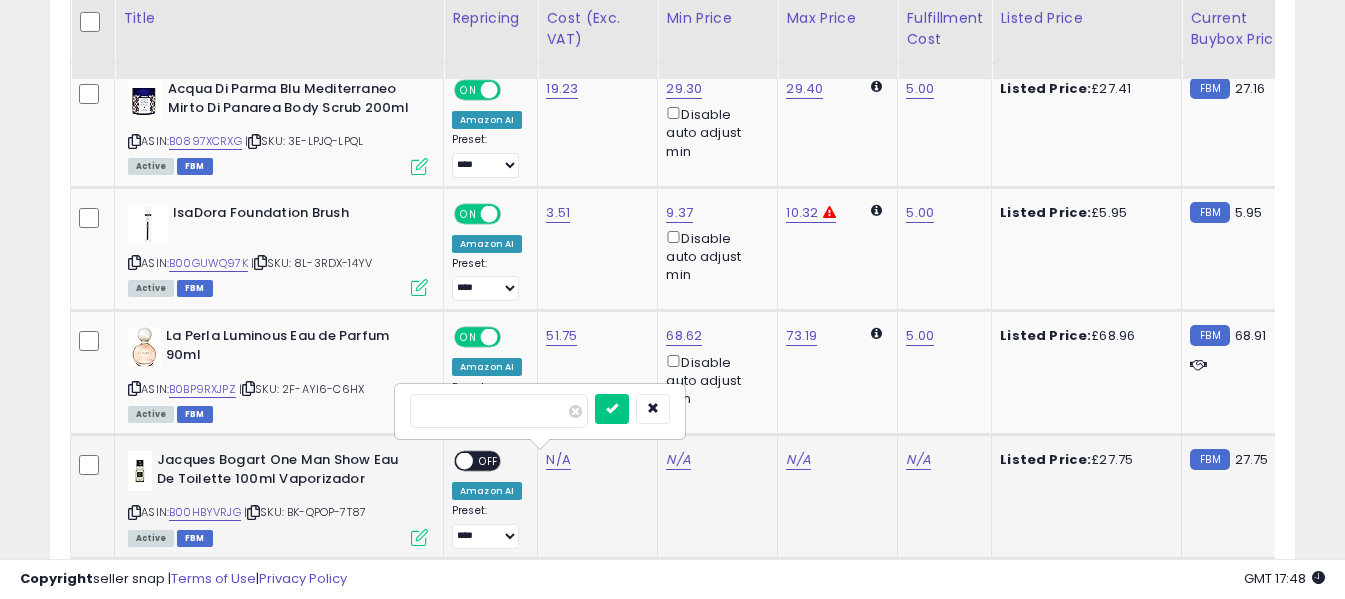 click at bounding box center (499, 411) 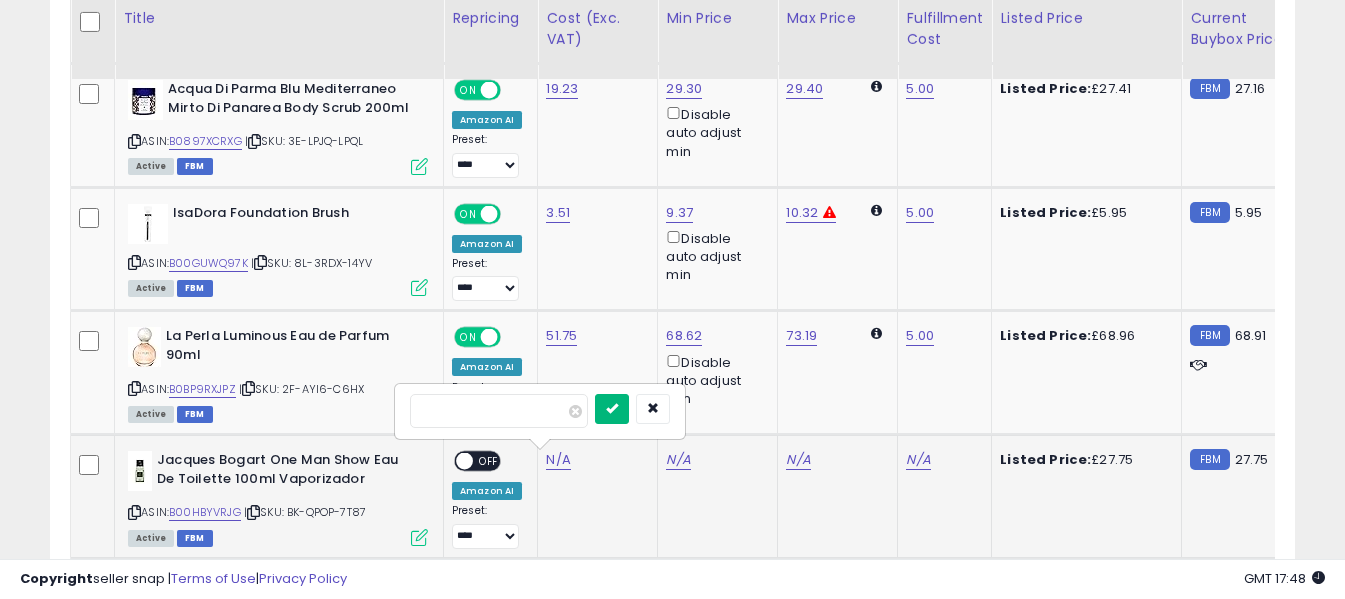 type on "*****" 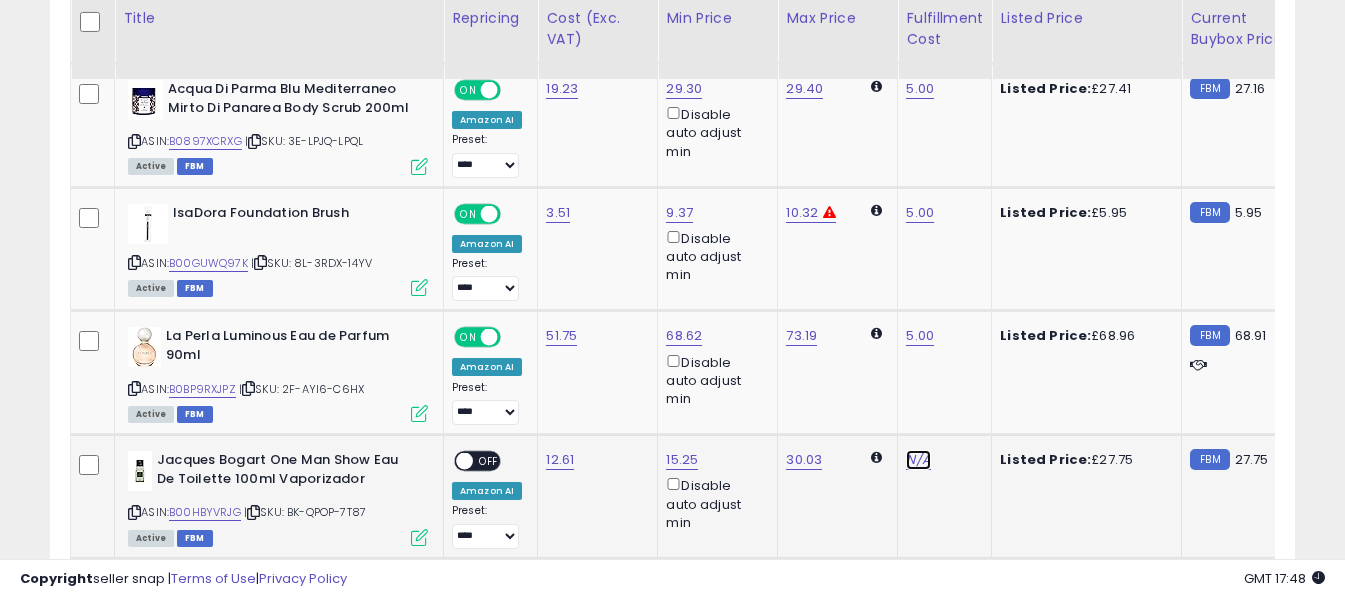 click on "N/A" at bounding box center [918, 460] 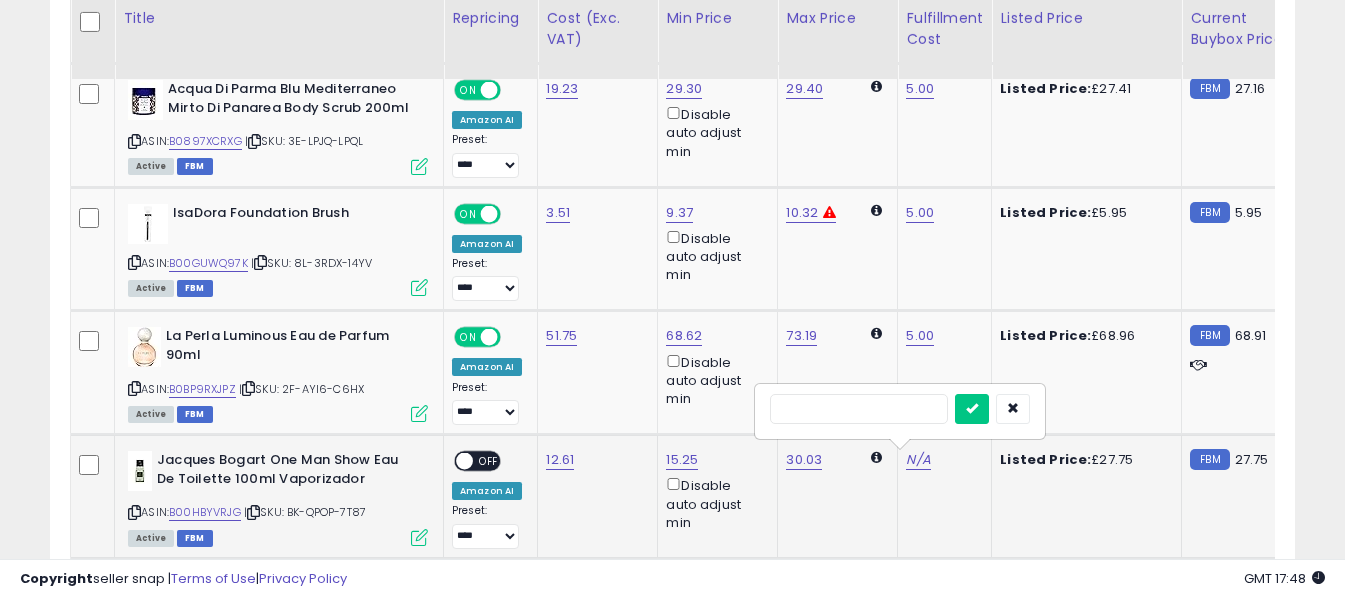 click at bounding box center (859, 409) 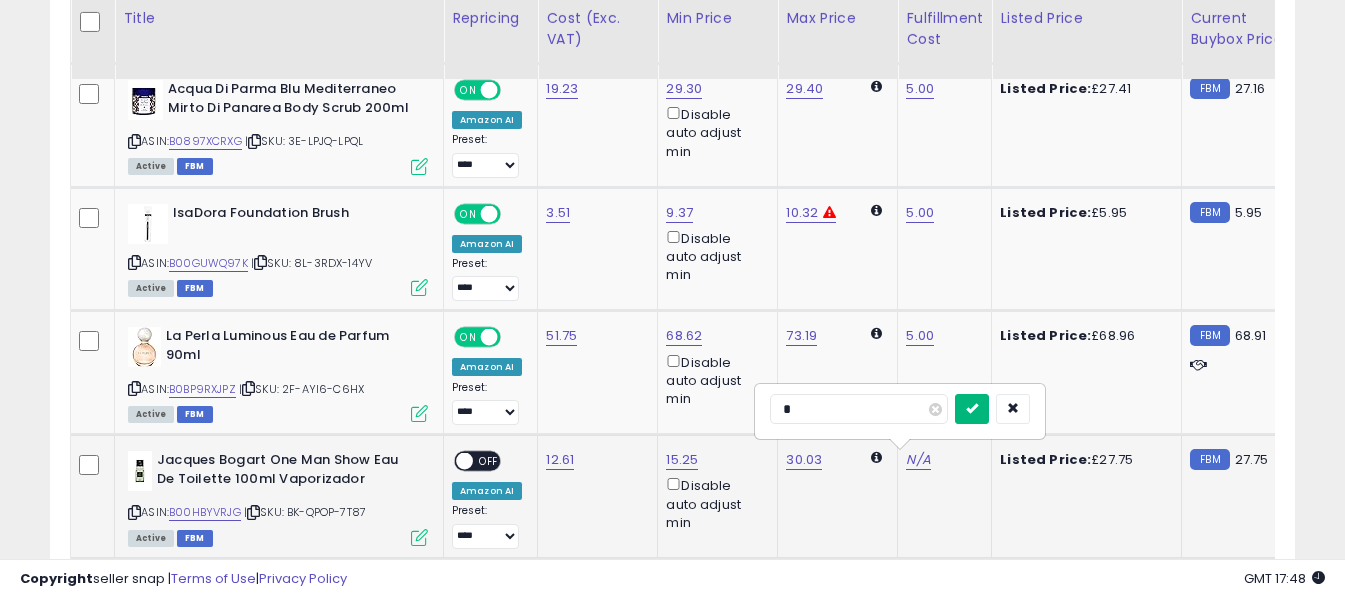 type on "*" 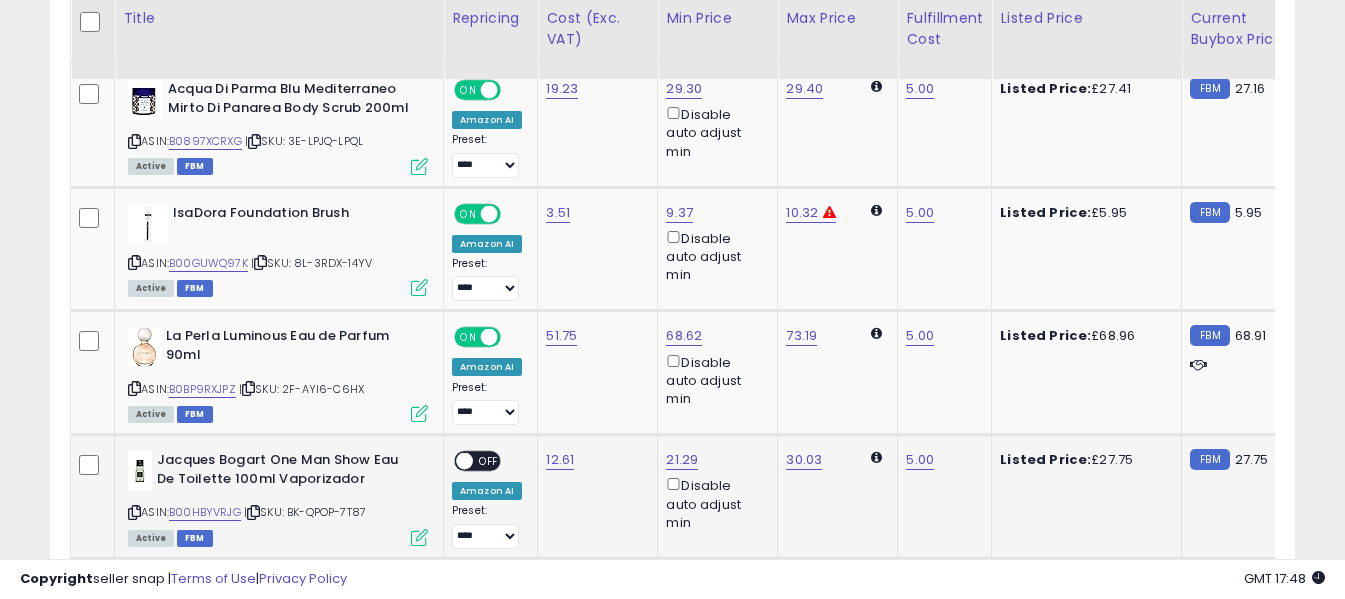 click on "OFF" at bounding box center [489, 461] 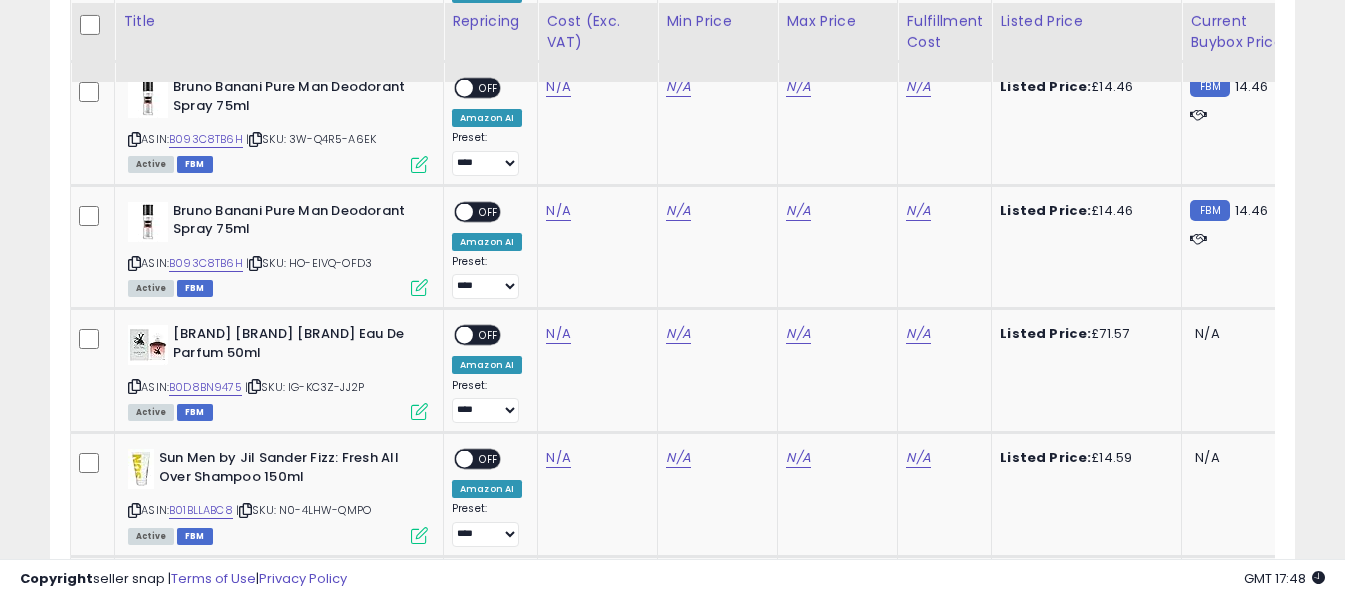 scroll, scrollTop: 4100, scrollLeft: 0, axis: vertical 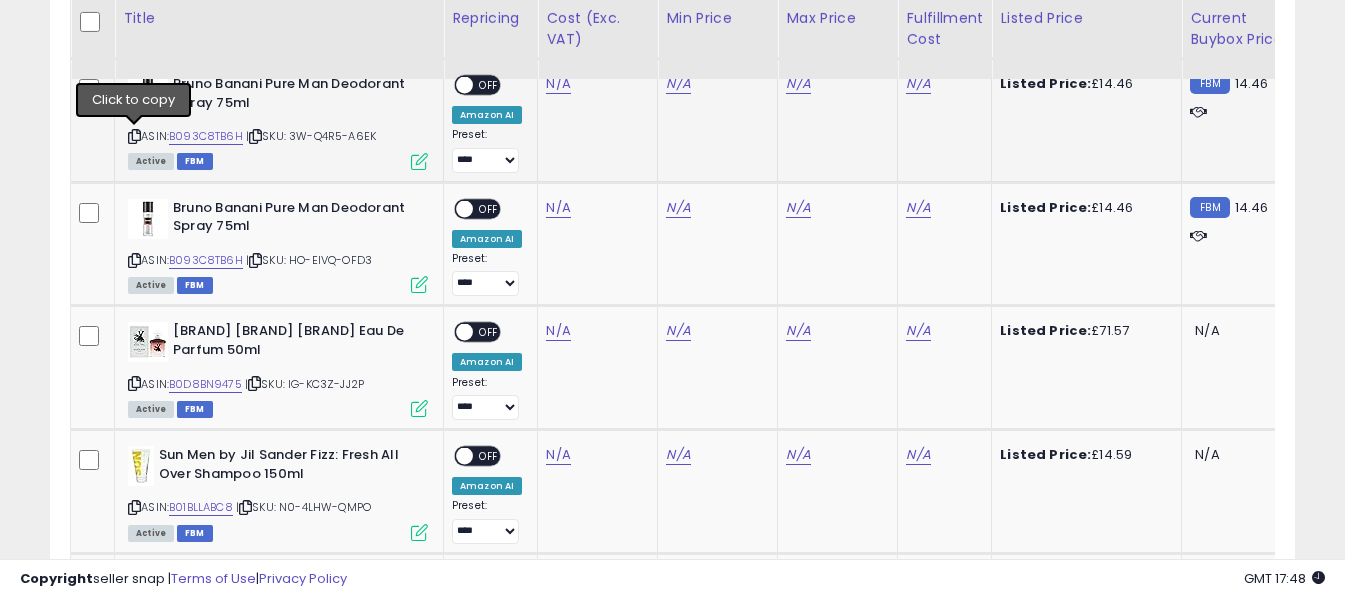 click at bounding box center (134, 136) 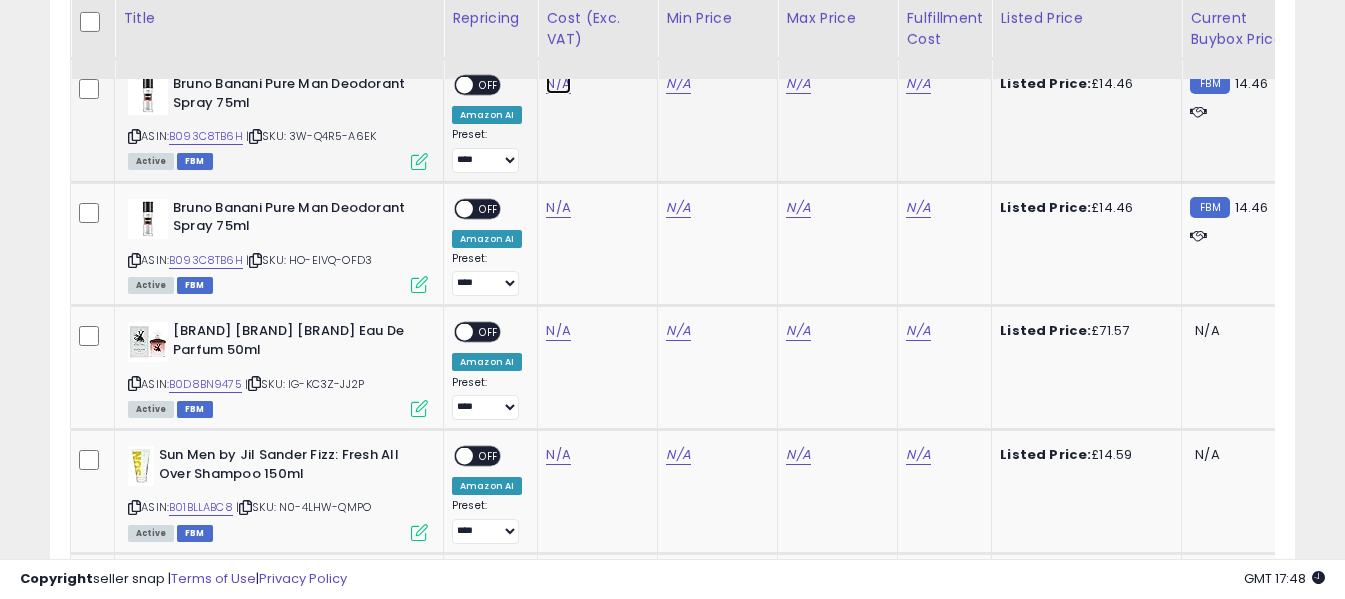 click on "N/A" at bounding box center [558, 84] 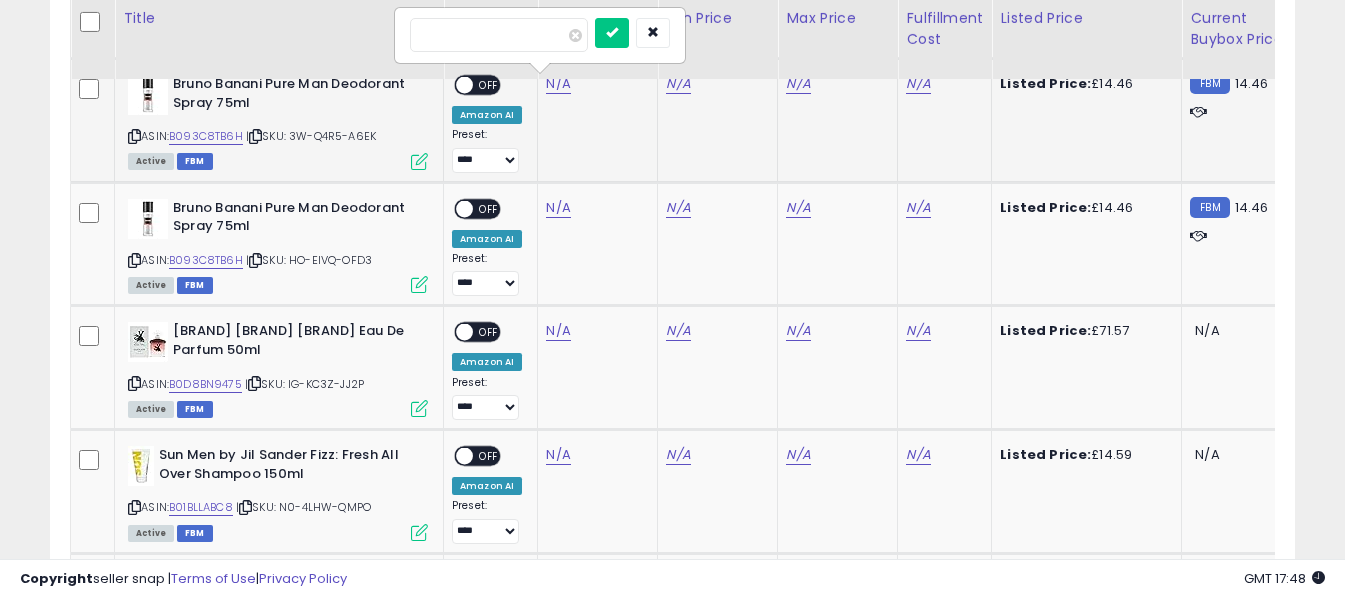 click at bounding box center [499, 35] 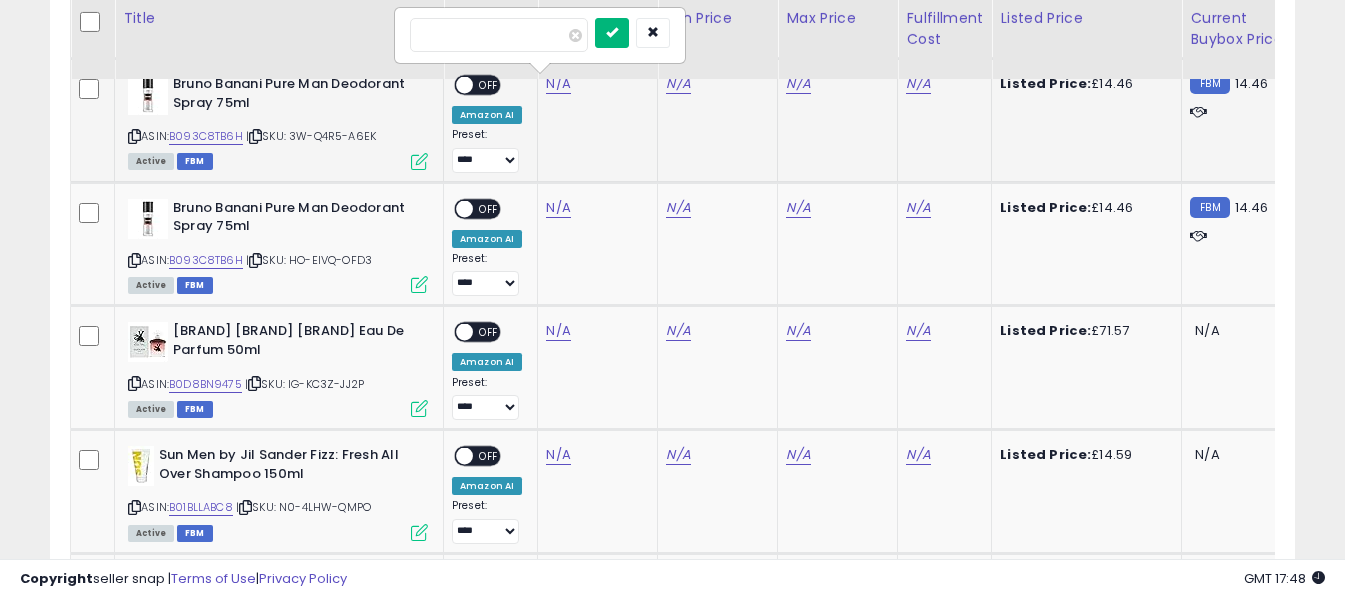 type on "****" 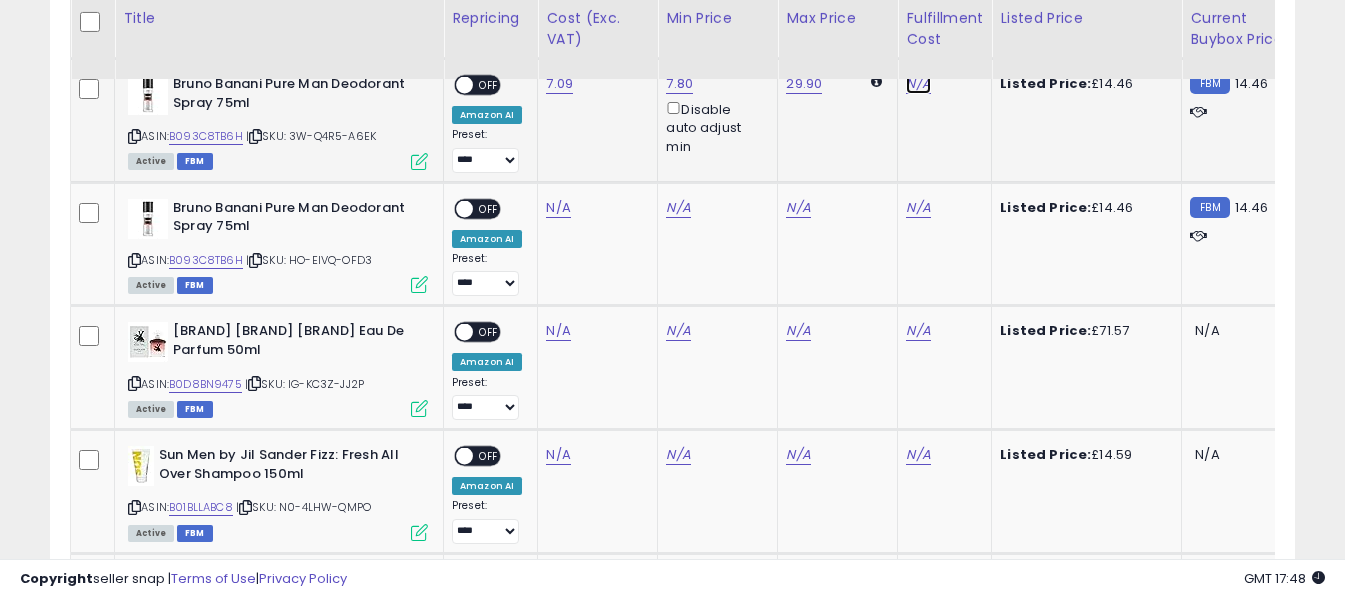click on "N/A" at bounding box center (918, 84) 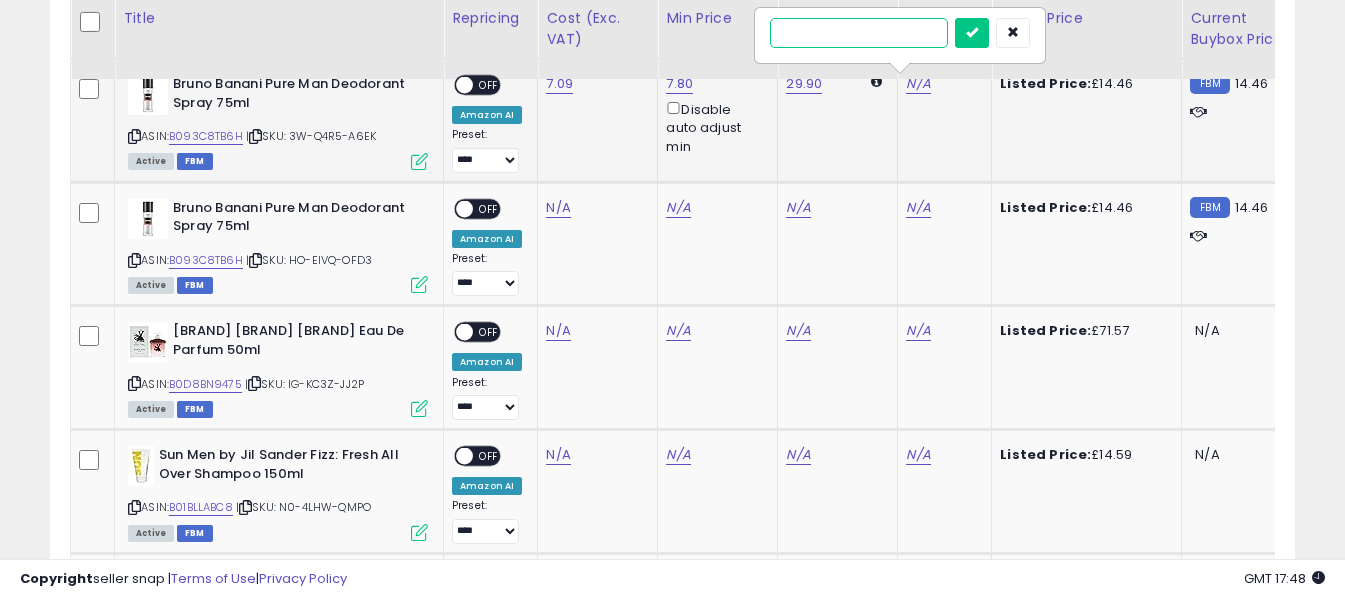 click at bounding box center [859, 33] 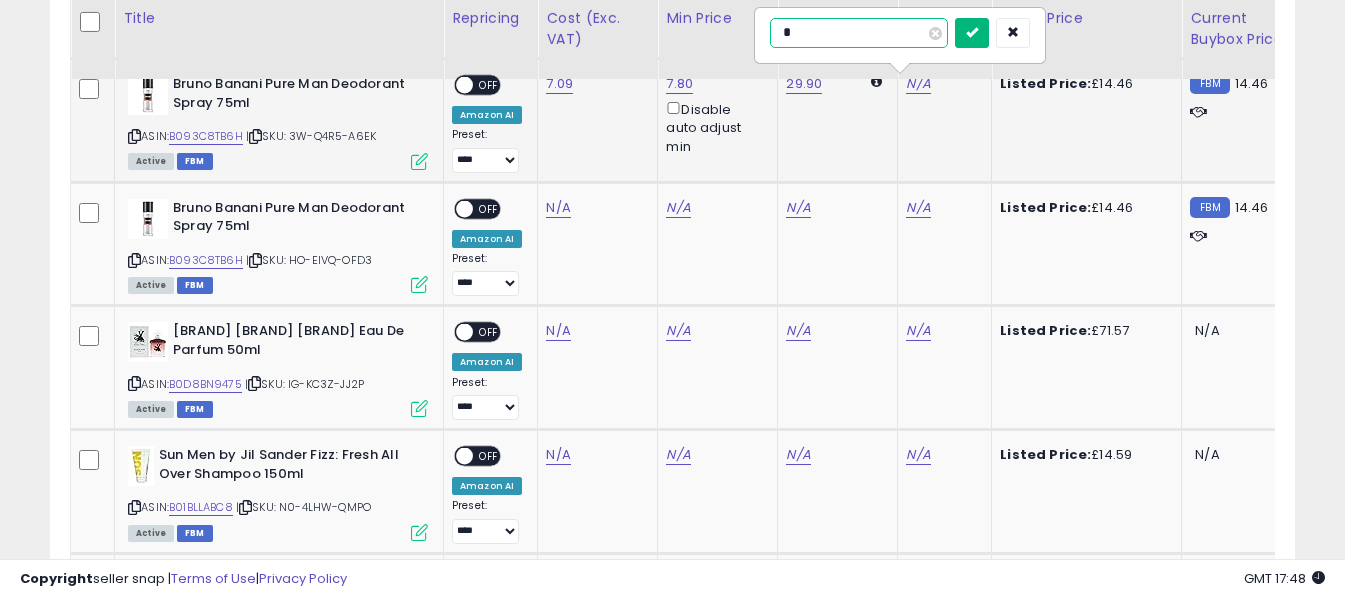 type on "*" 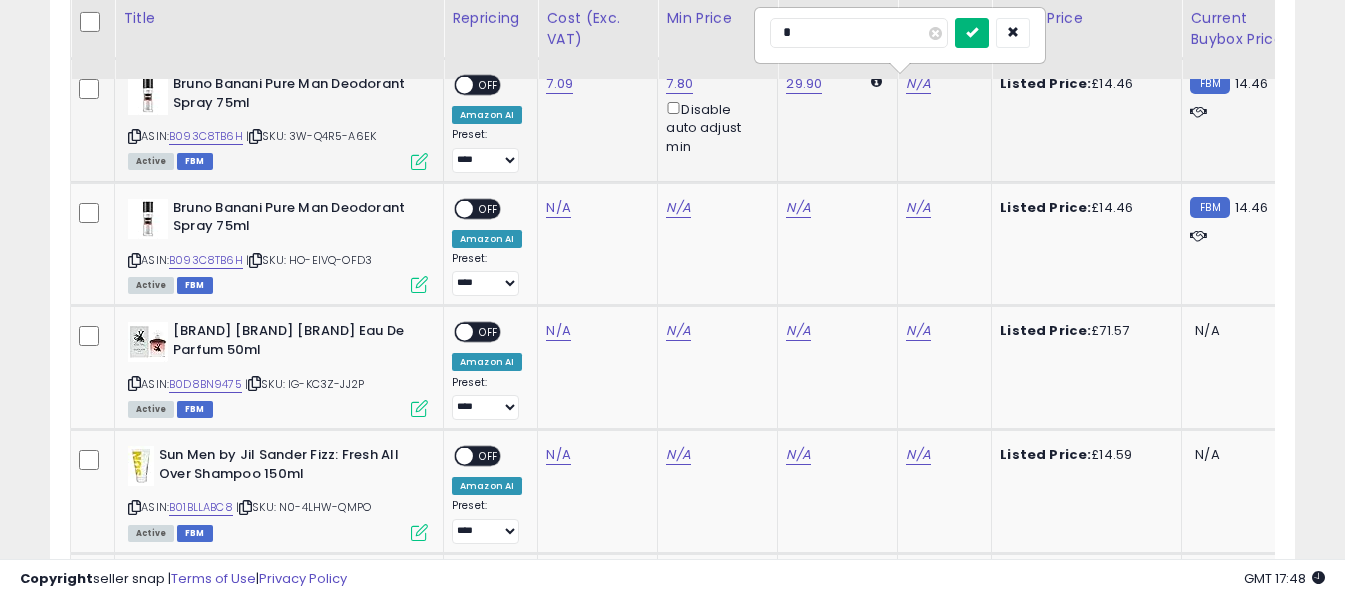 click at bounding box center (972, 32) 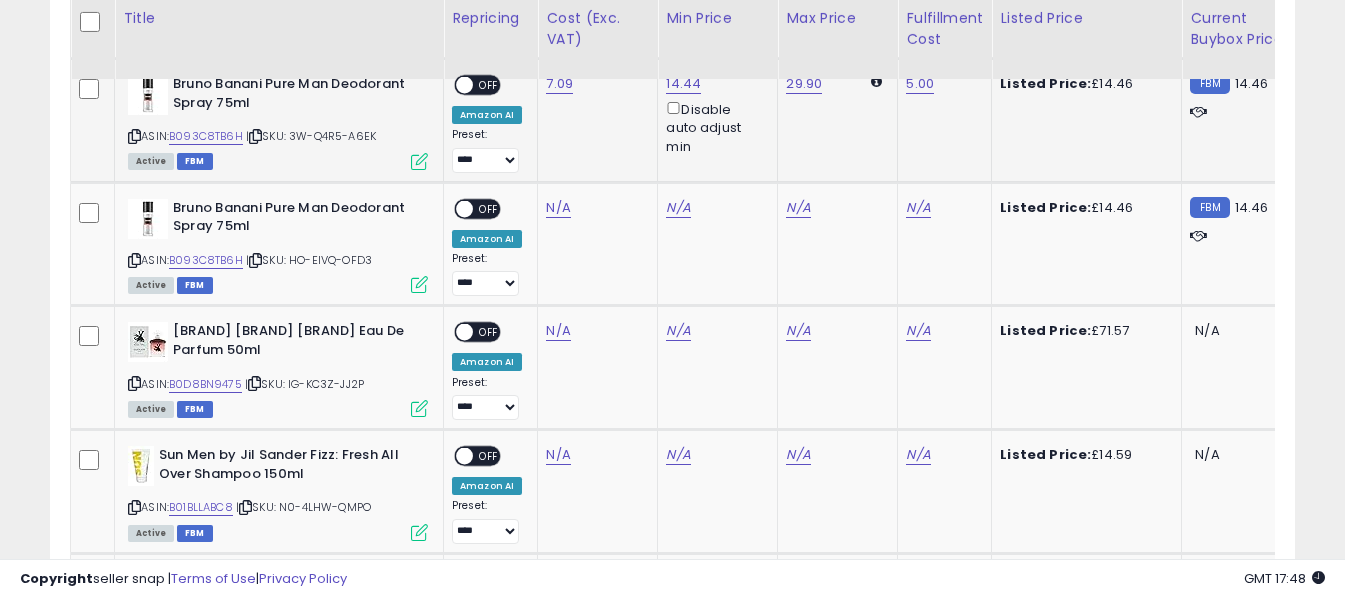 click on "OFF" at bounding box center [489, 85] 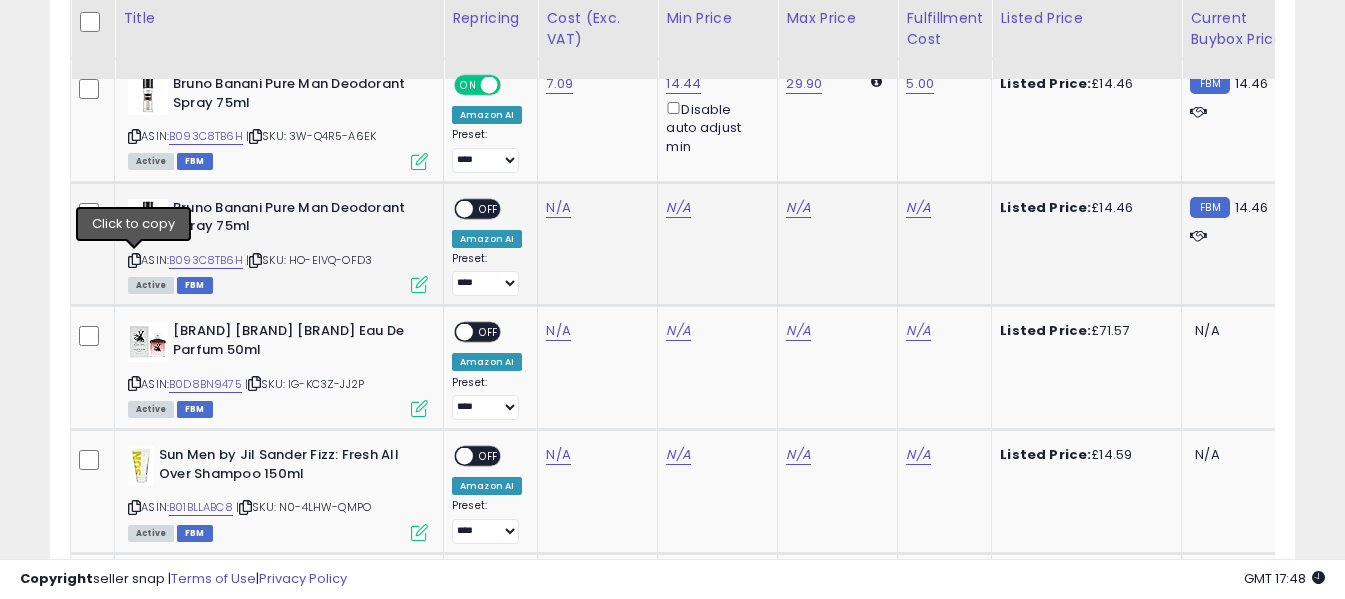 click at bounding box center [134, 260] 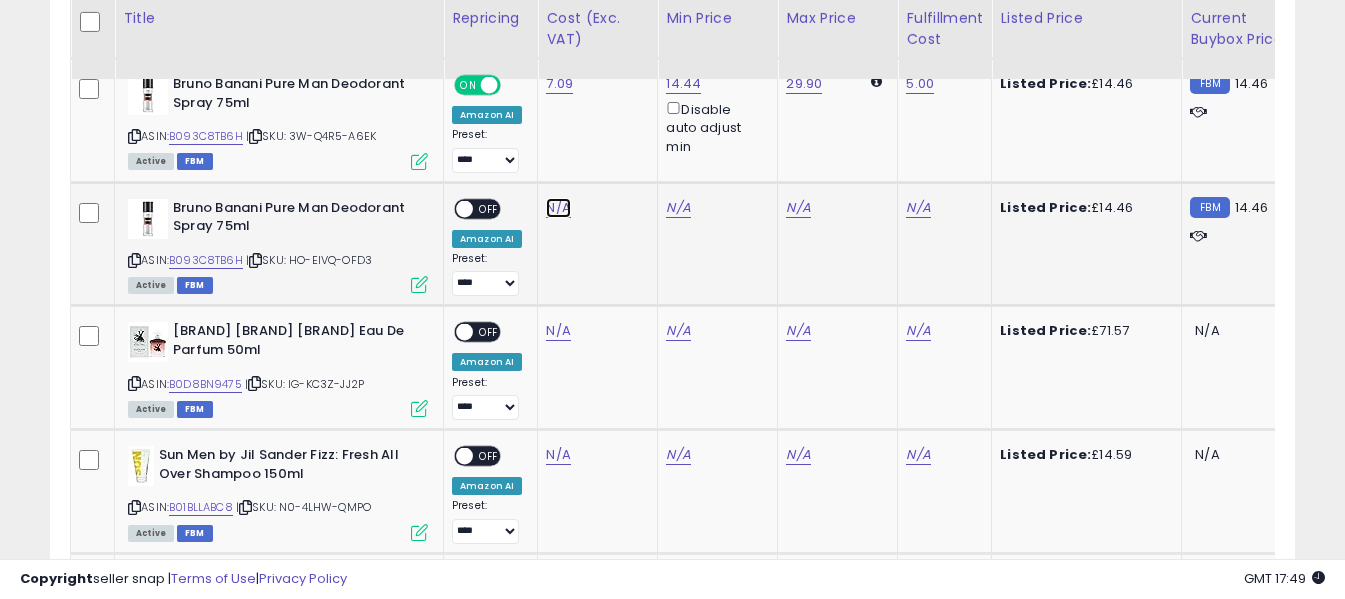 click on "N/A" at bounding box center (558, 208) 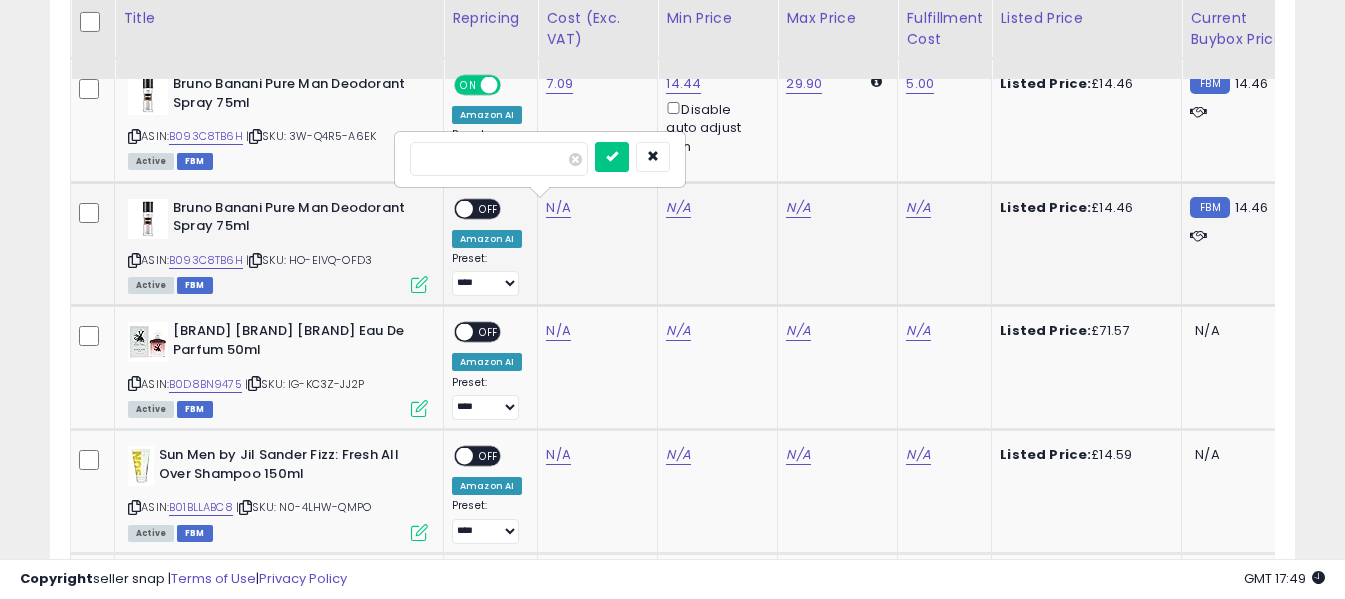 click at bounding box center [499, 159] 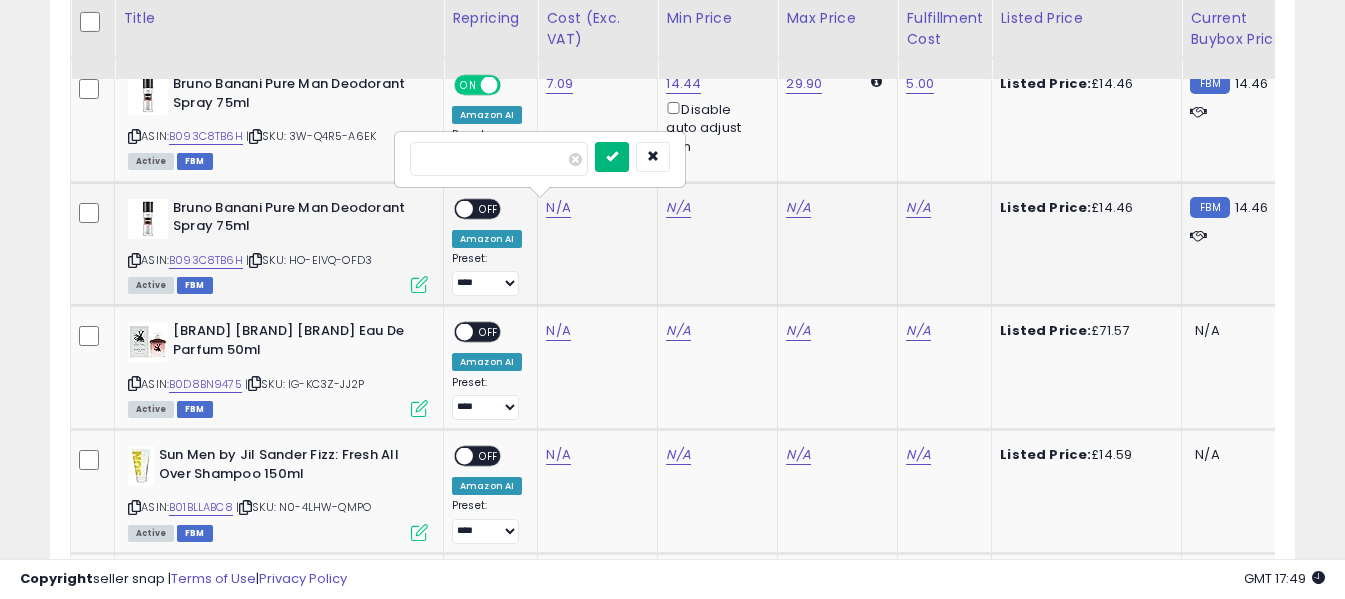 type on "****" 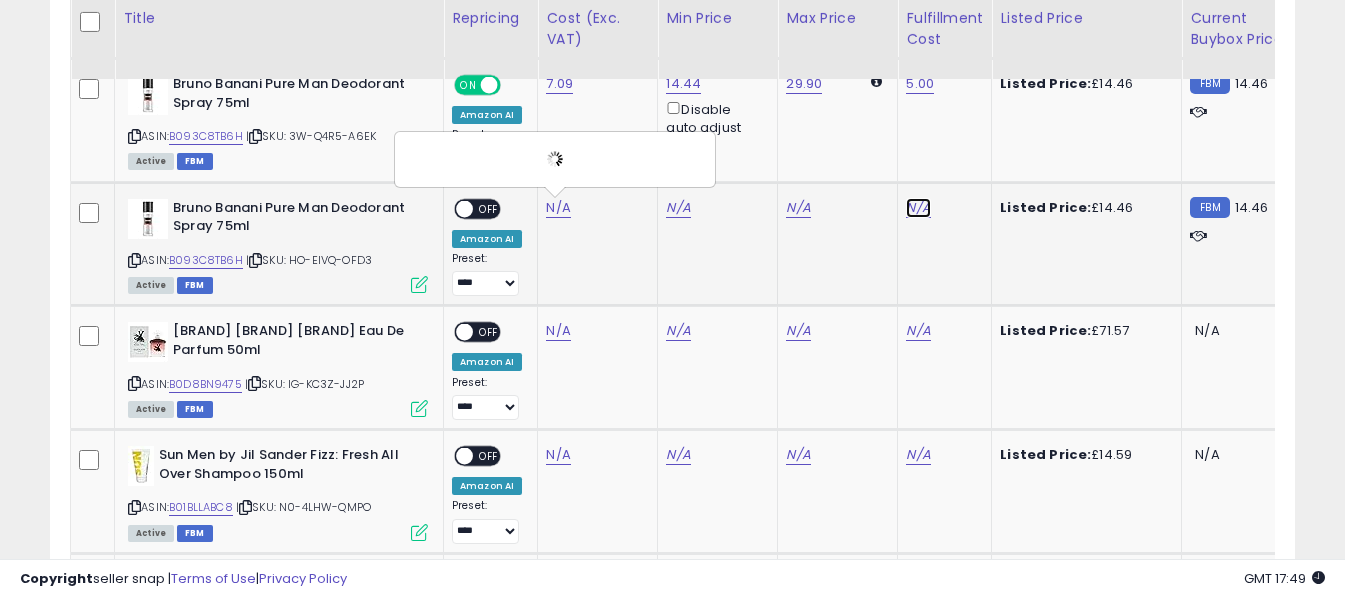 click on "N/A" at bounding box center (918, 208) 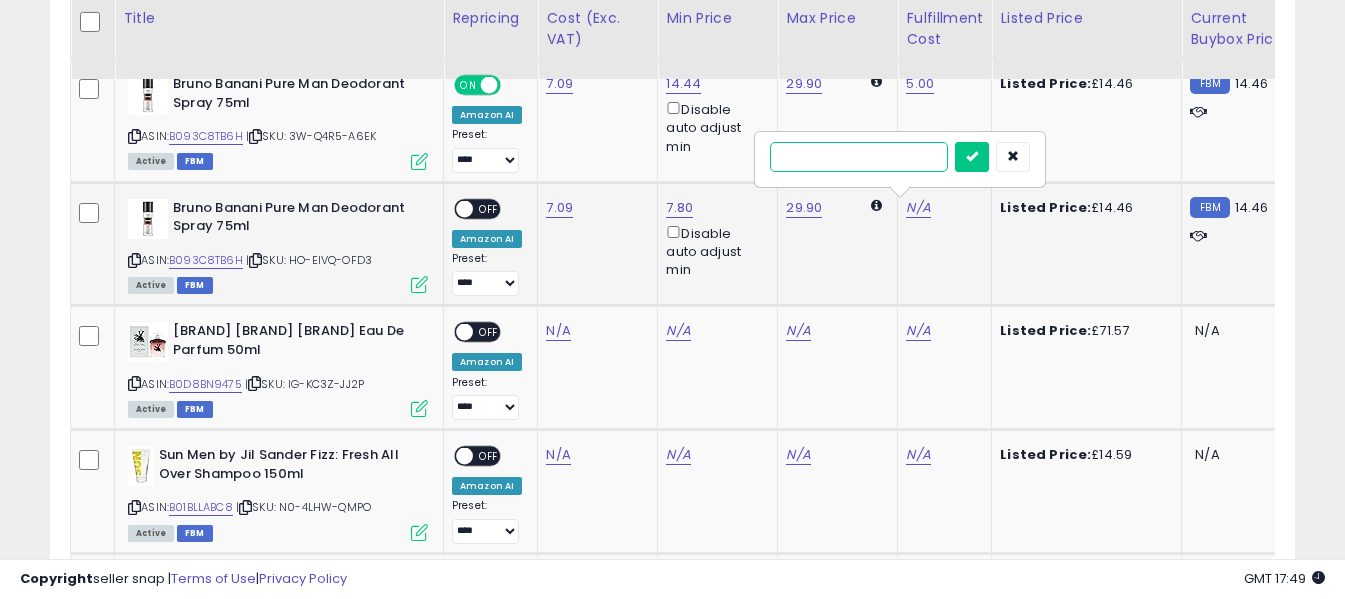 click at bounding box center [859, 157] 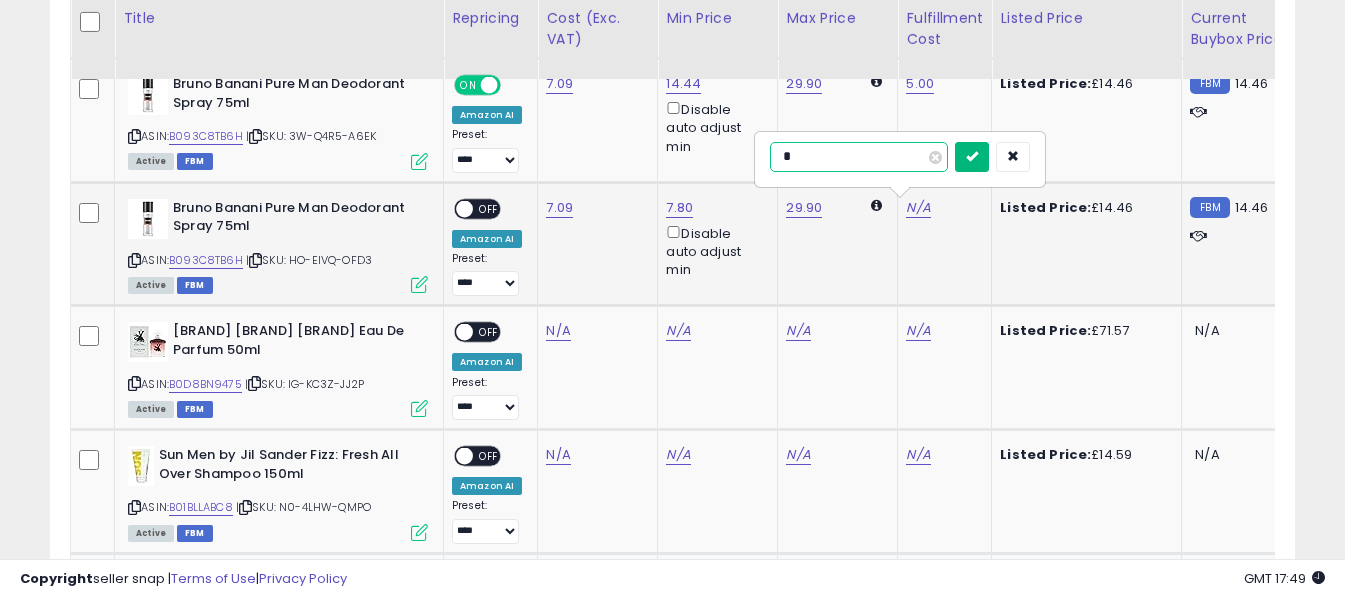 type on "*" 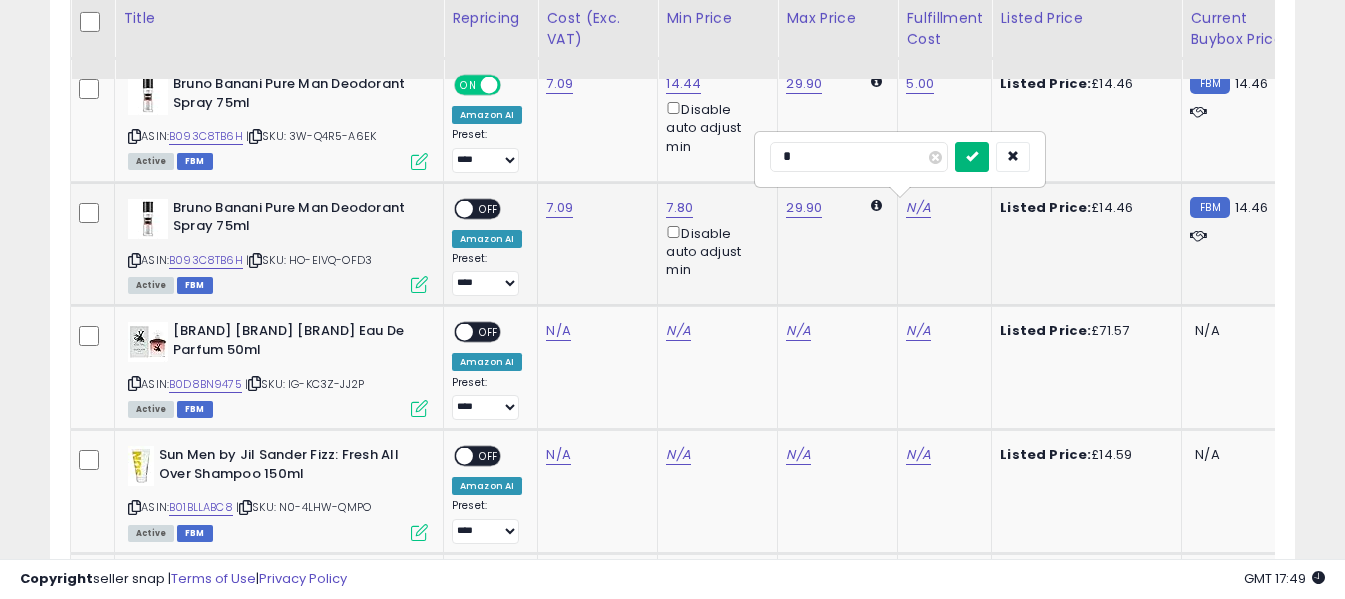 click at bounding box center [972, 157] 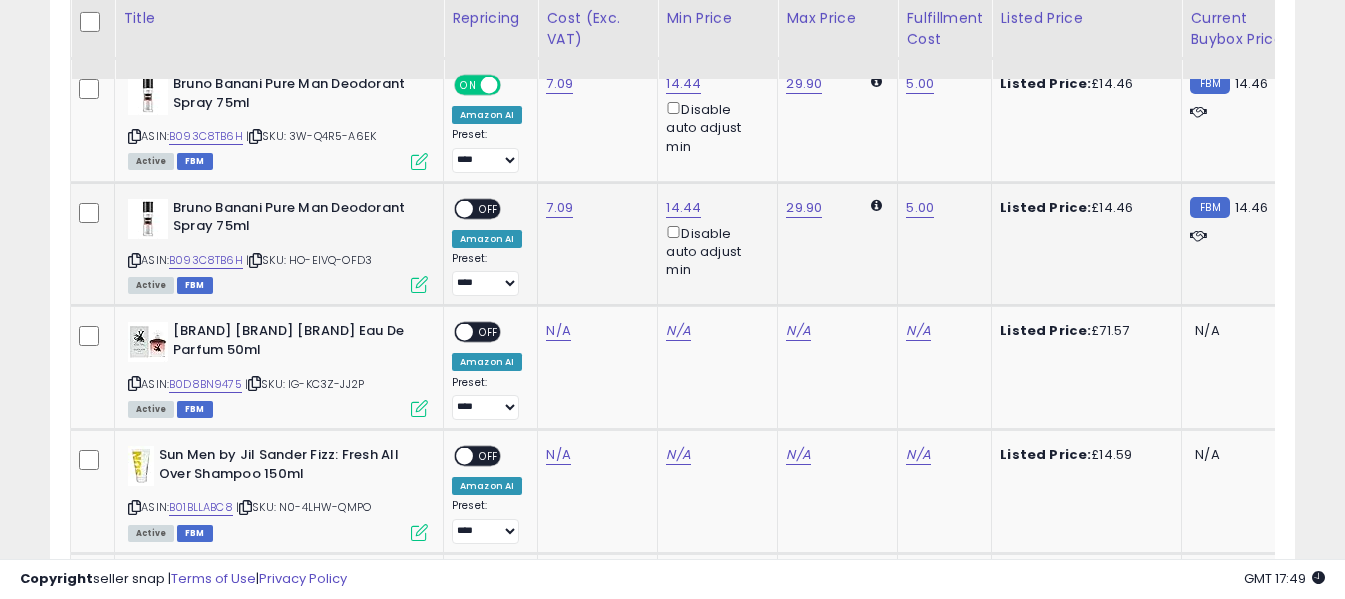 click on "OFF" at bounding box center [489, 208] 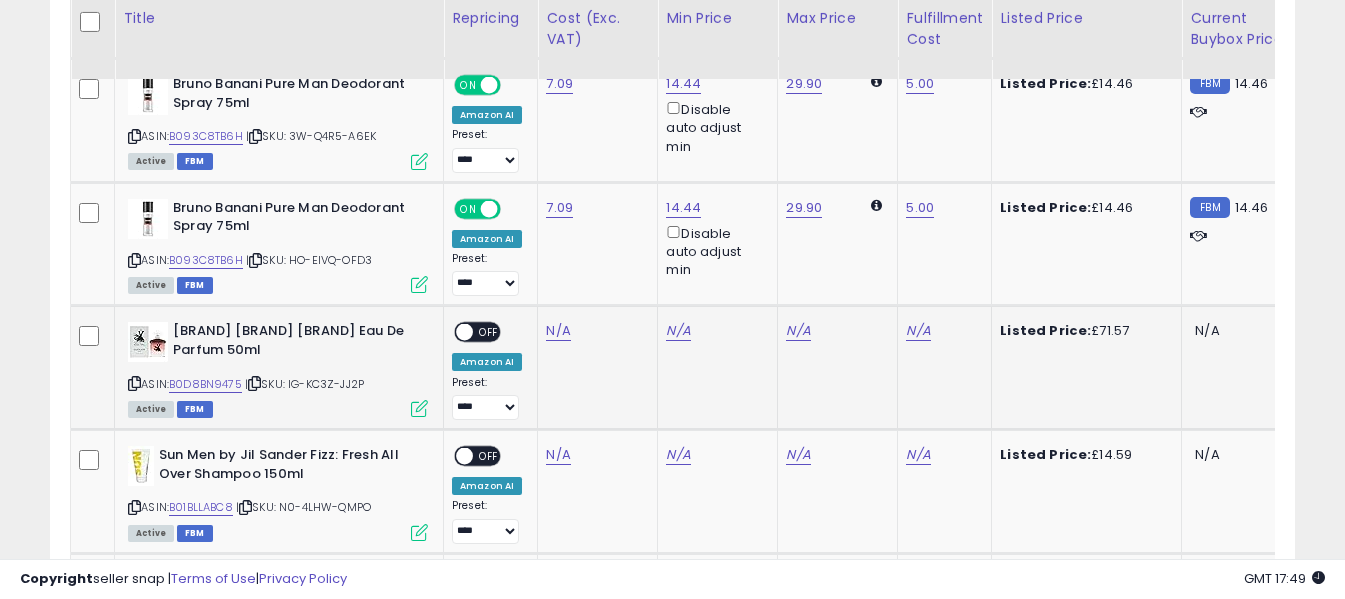 click at bounding box center (134, 383) 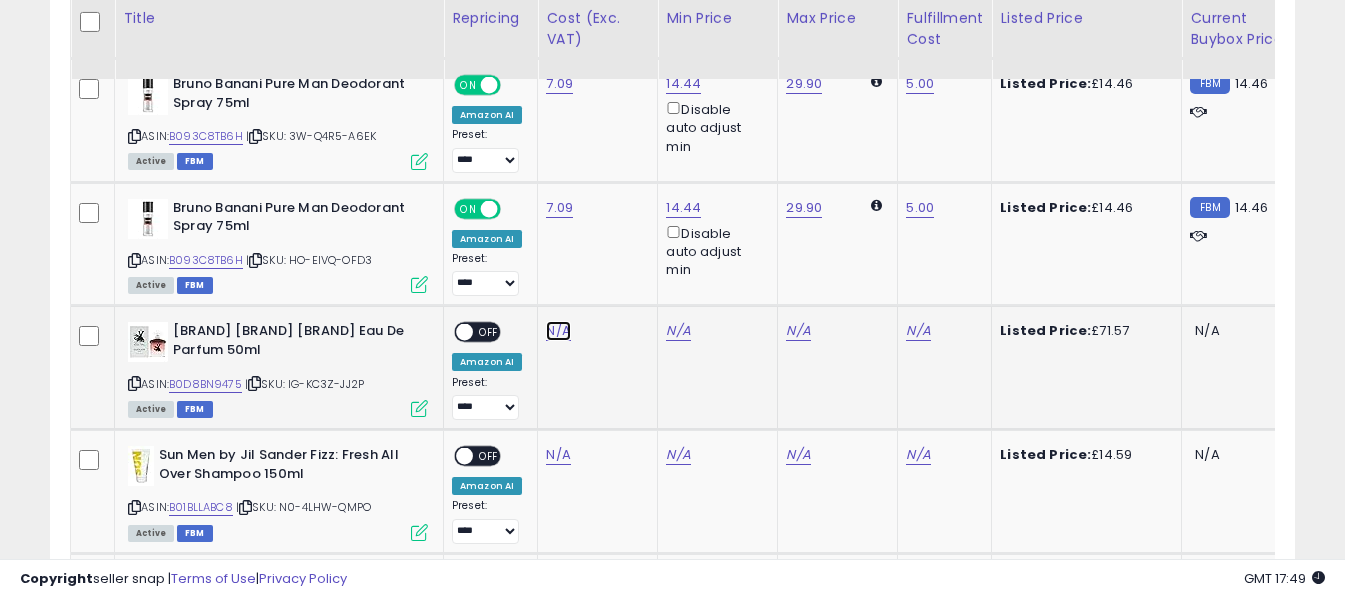 click on "N/A" at bounding box center (558, 331) 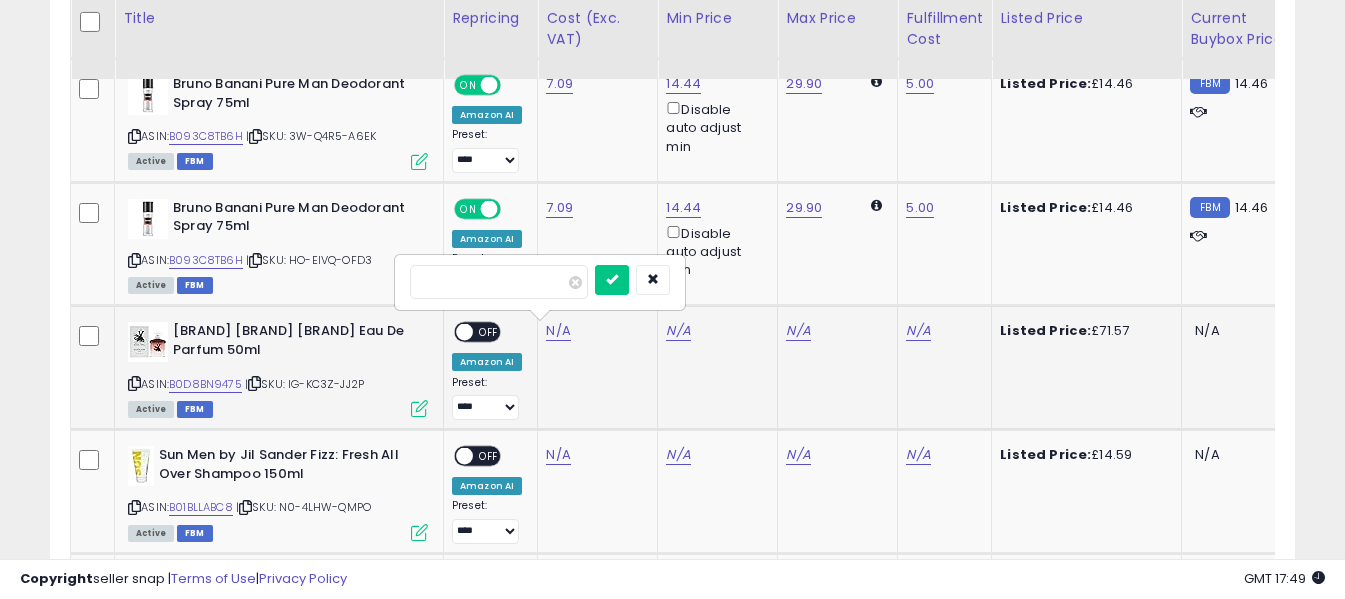 click at bounding box center (499, 282) 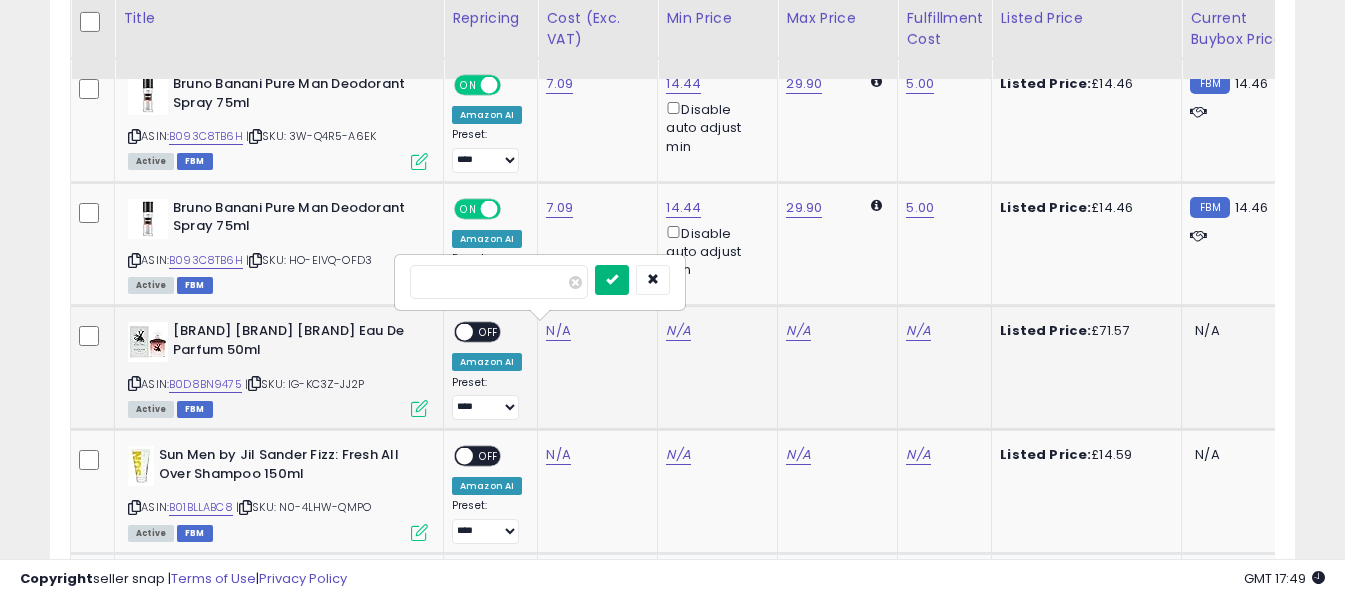 type on "*****" 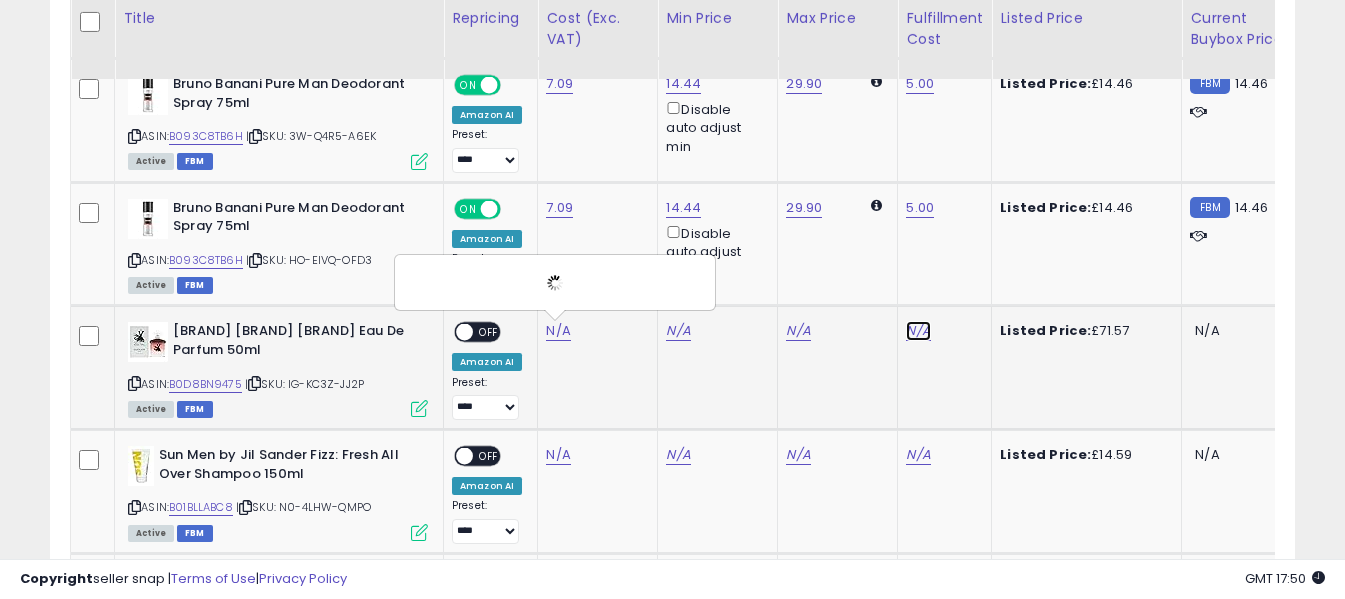 click on "N/A" at bounding box center (918, 331) 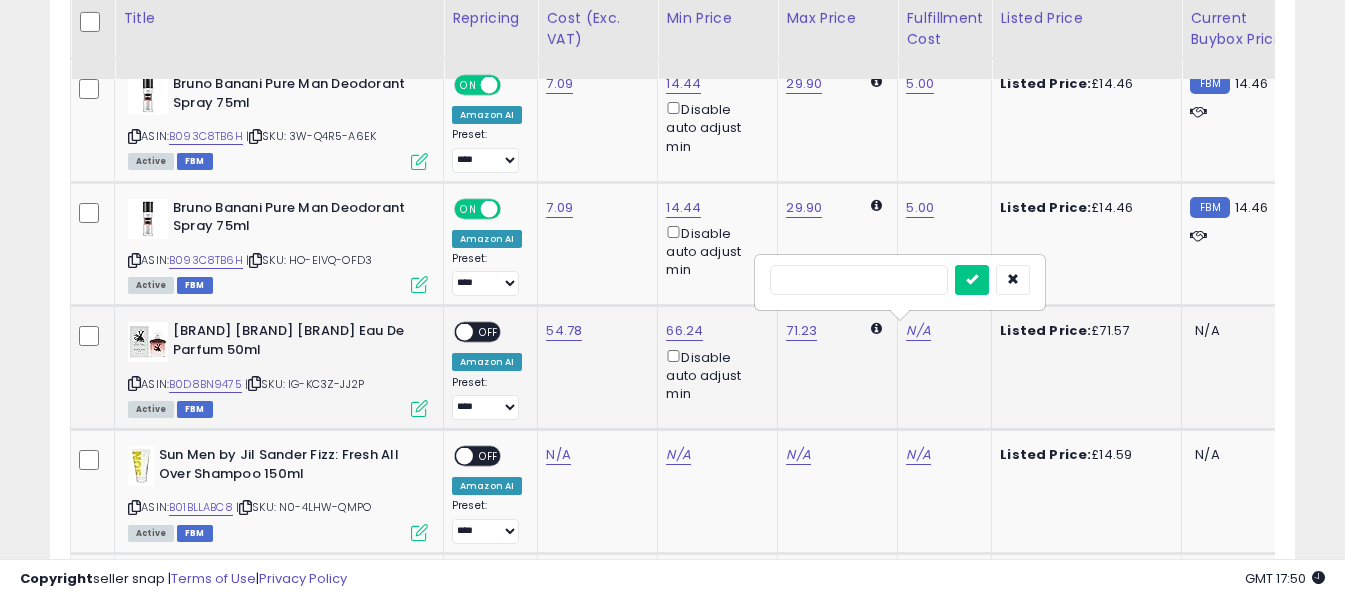 click at bounding box center (859, 280) 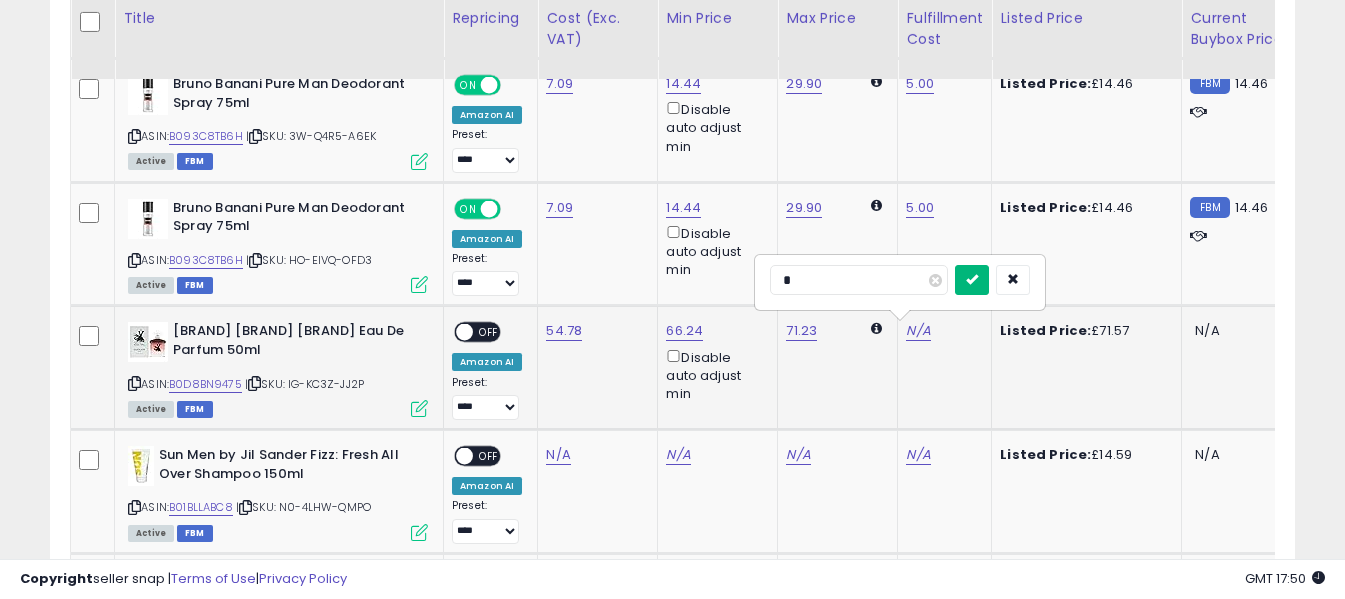 type on "*" 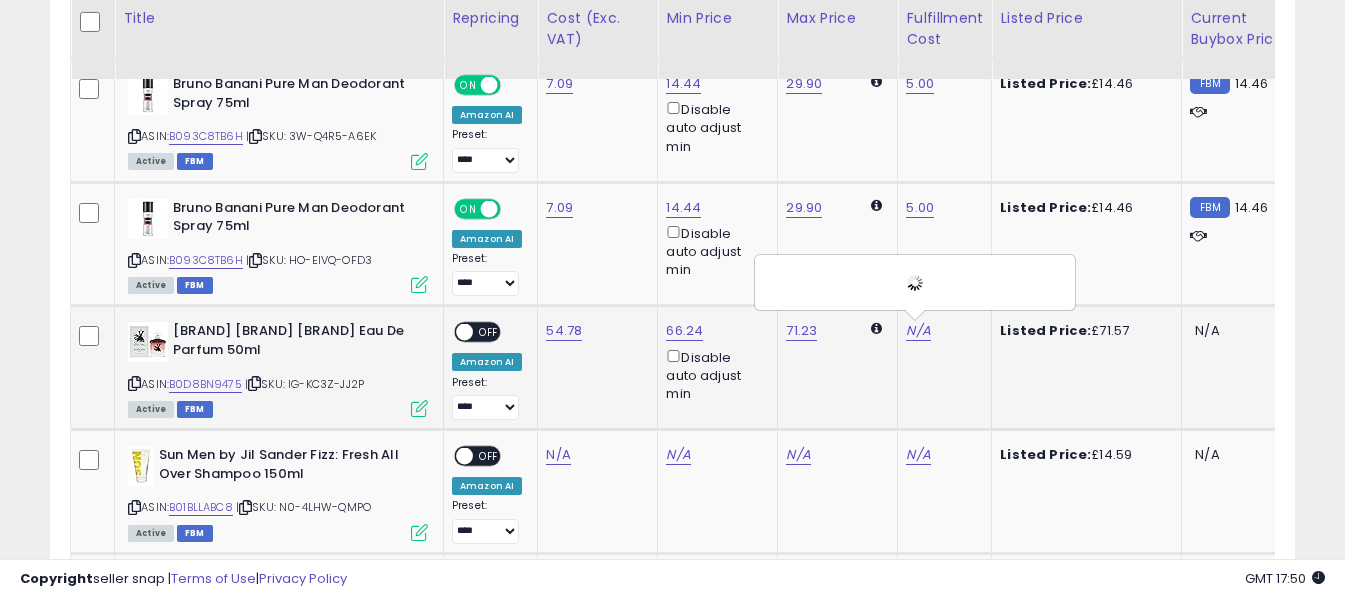 click on "OFF" at bounding box center (489, 332) 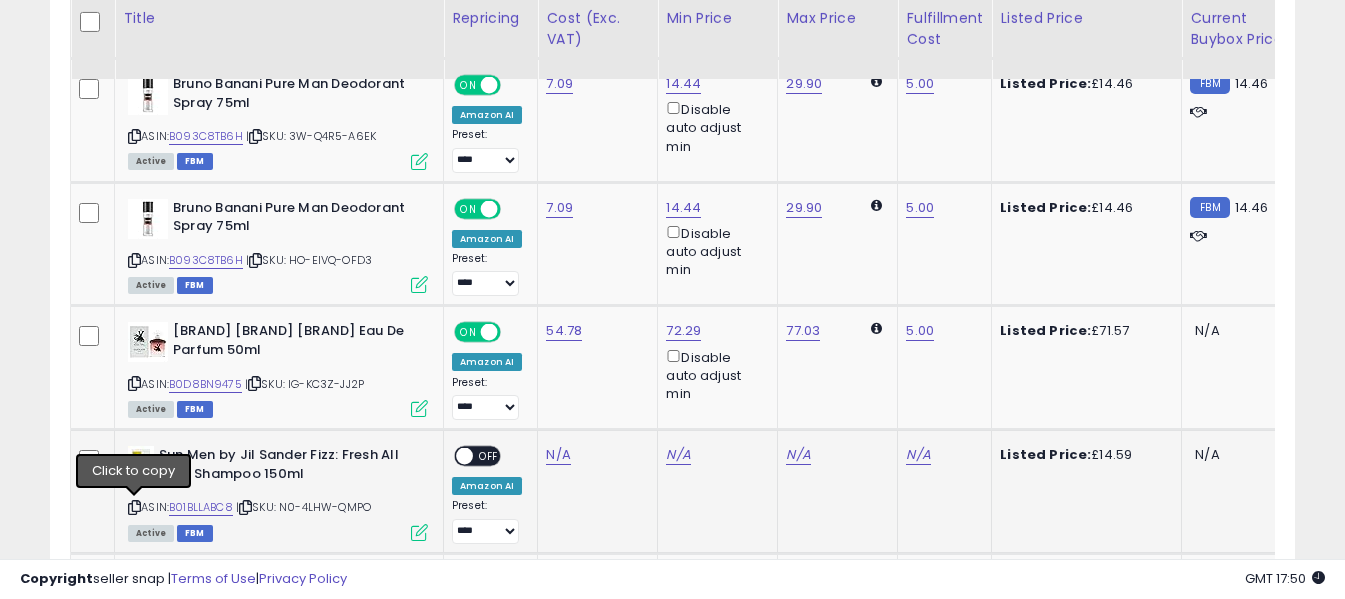 click at bounding box center [134, 507] 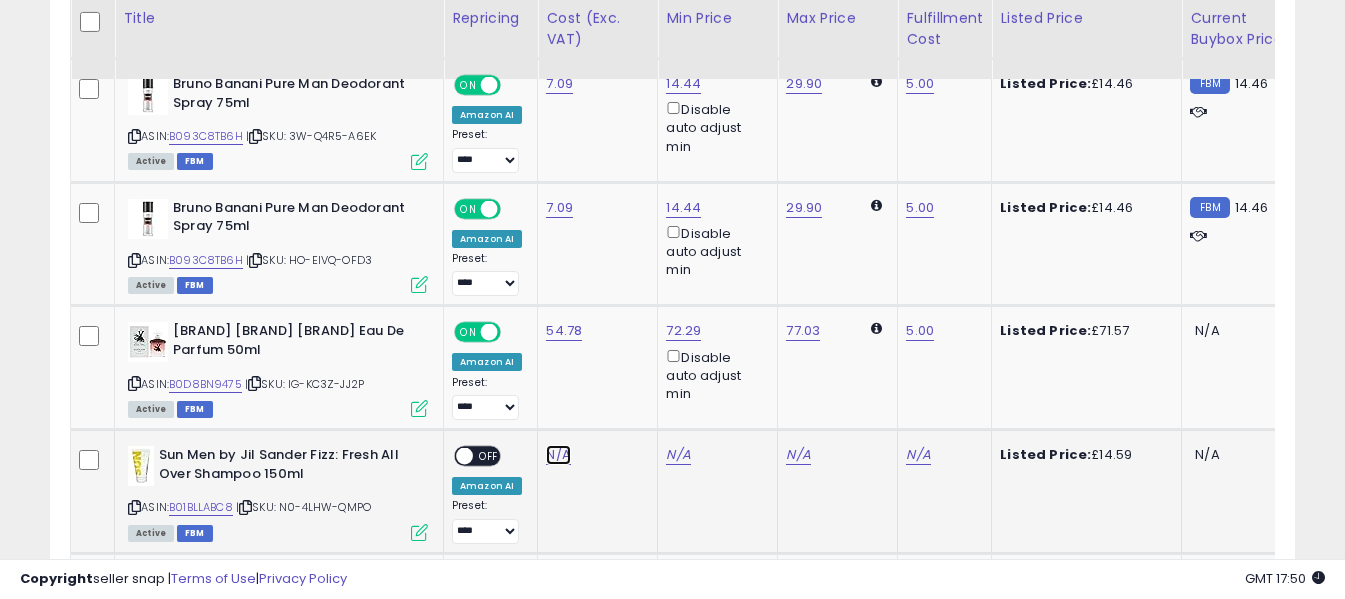 click on "N/A" at bounding box center [558, 455] 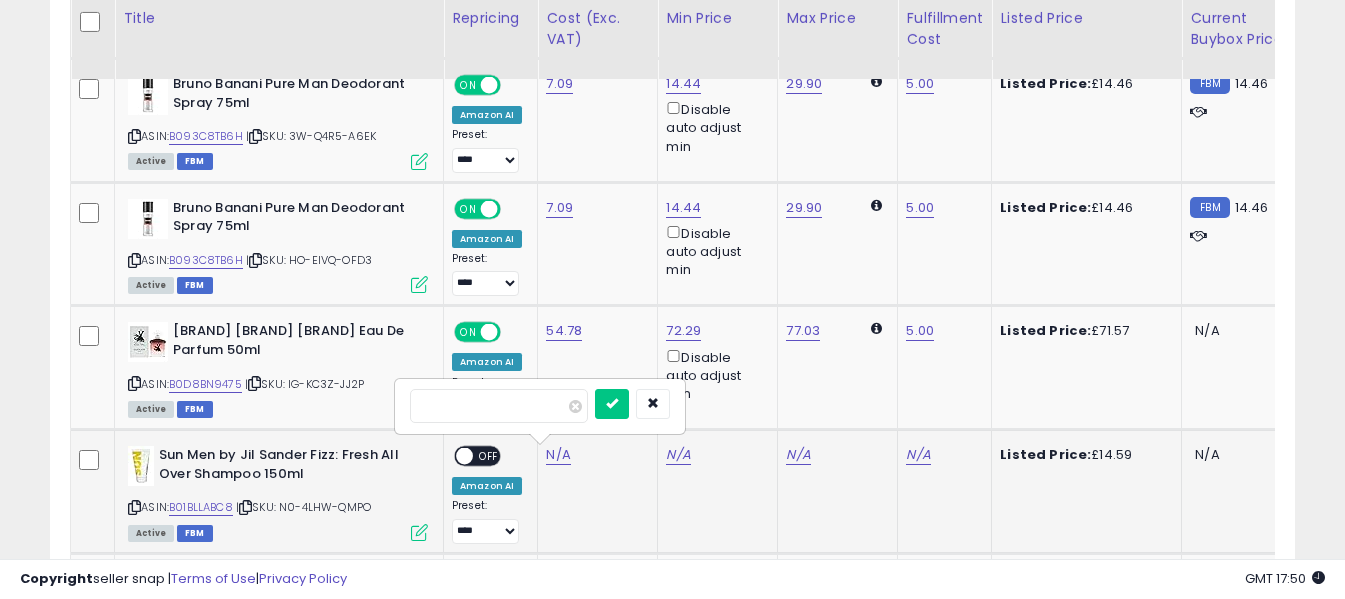 click at bounding box center [499, 406] 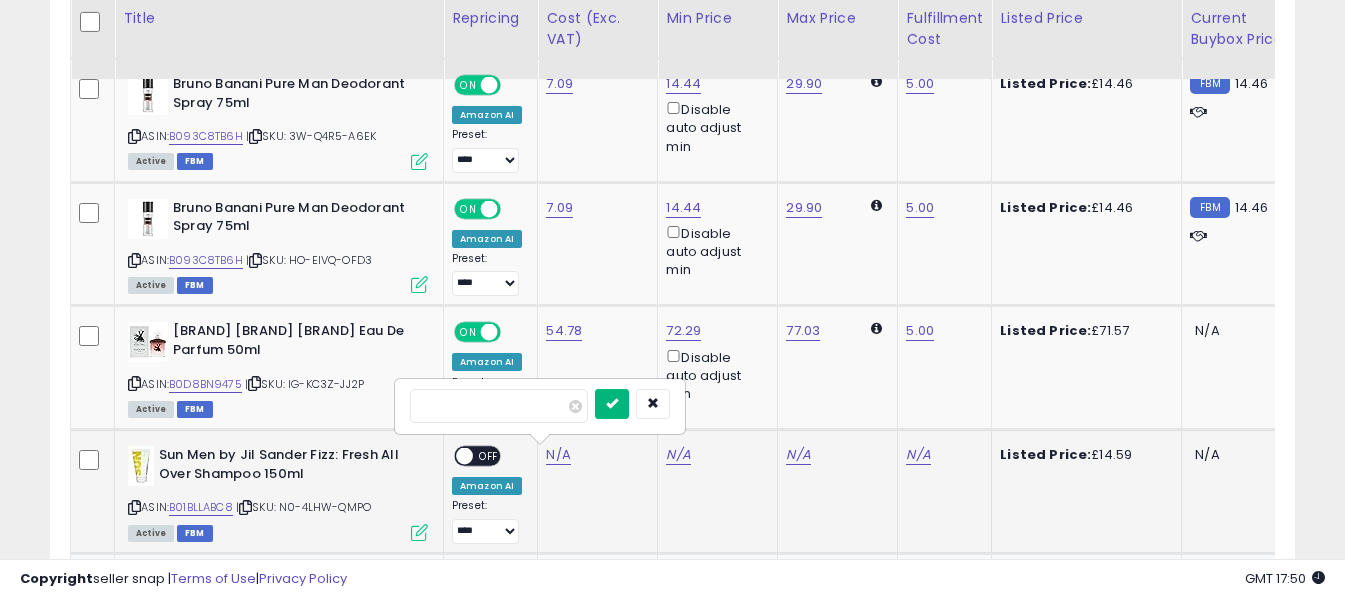 type on "****" 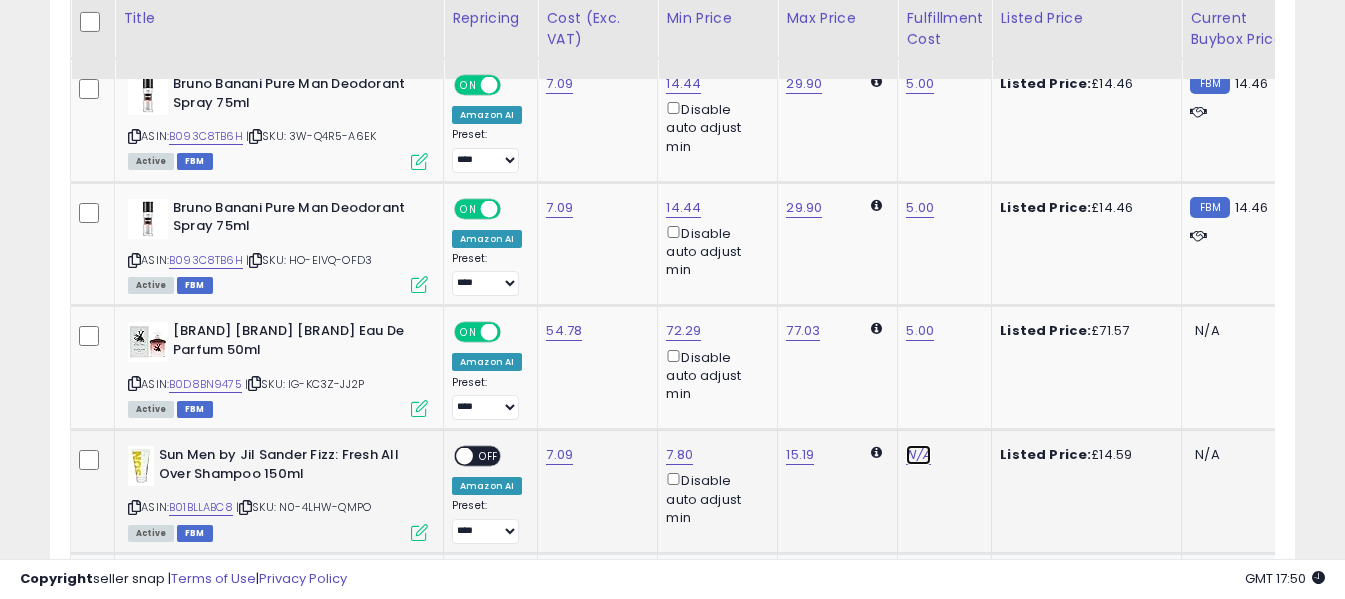 click on "N/A" at bounding box center (918, 455) 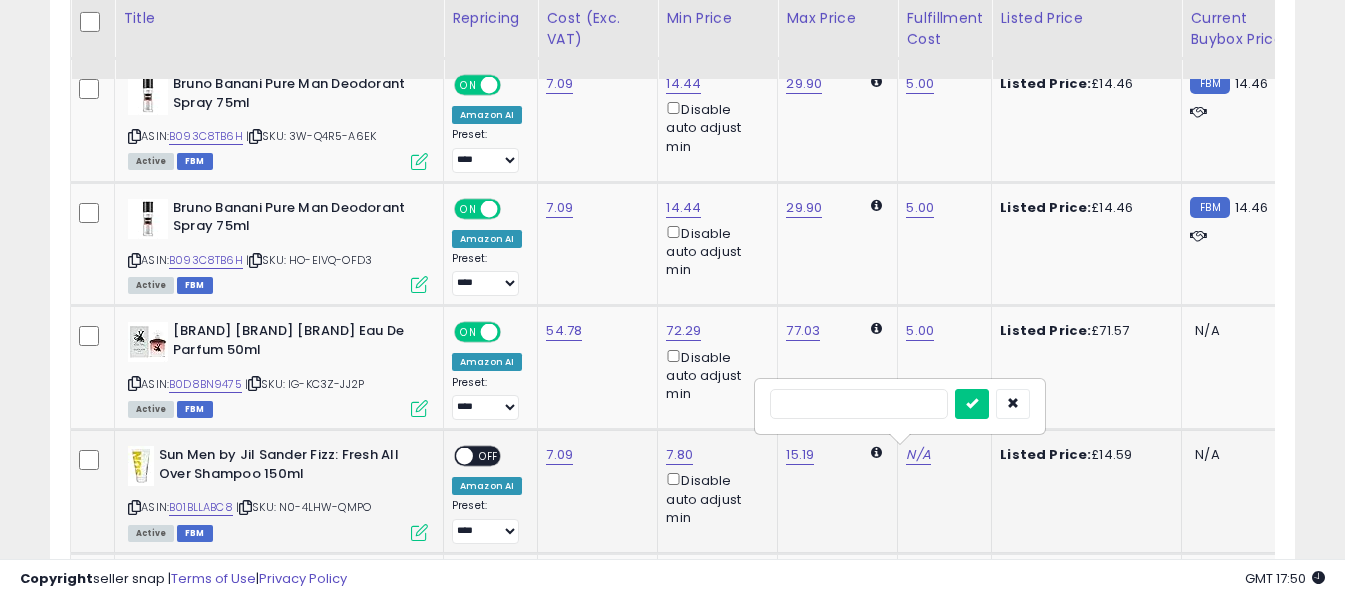 click at bounding box center (859, 404) 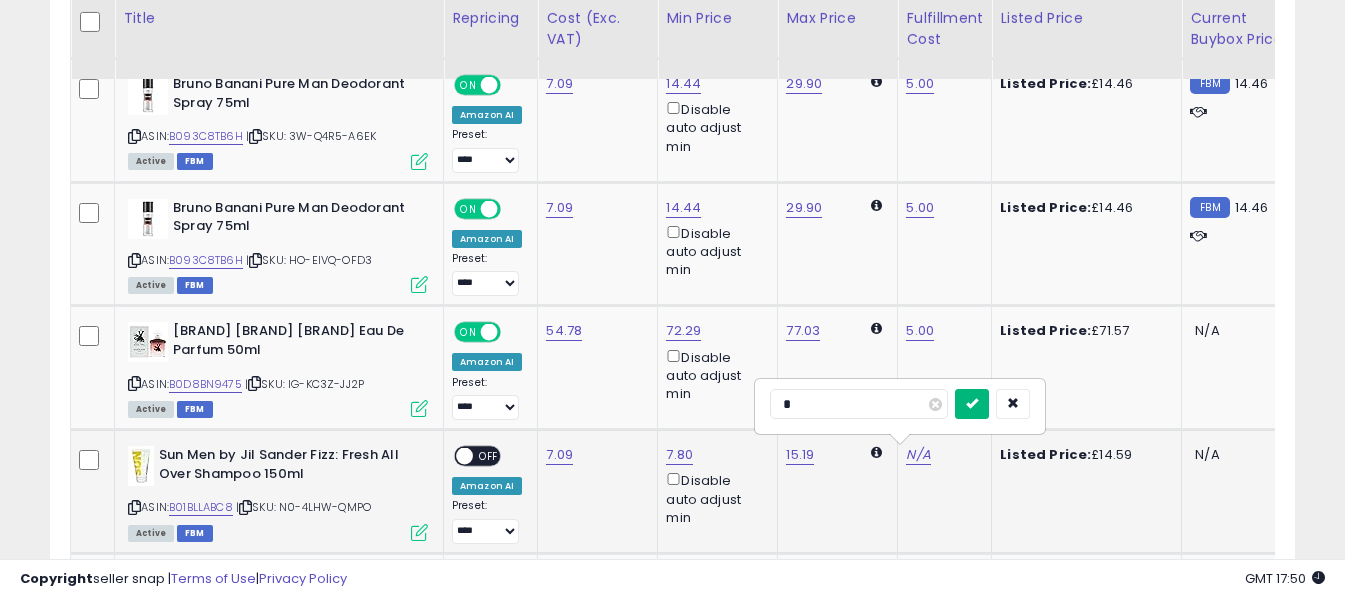 type on "*" 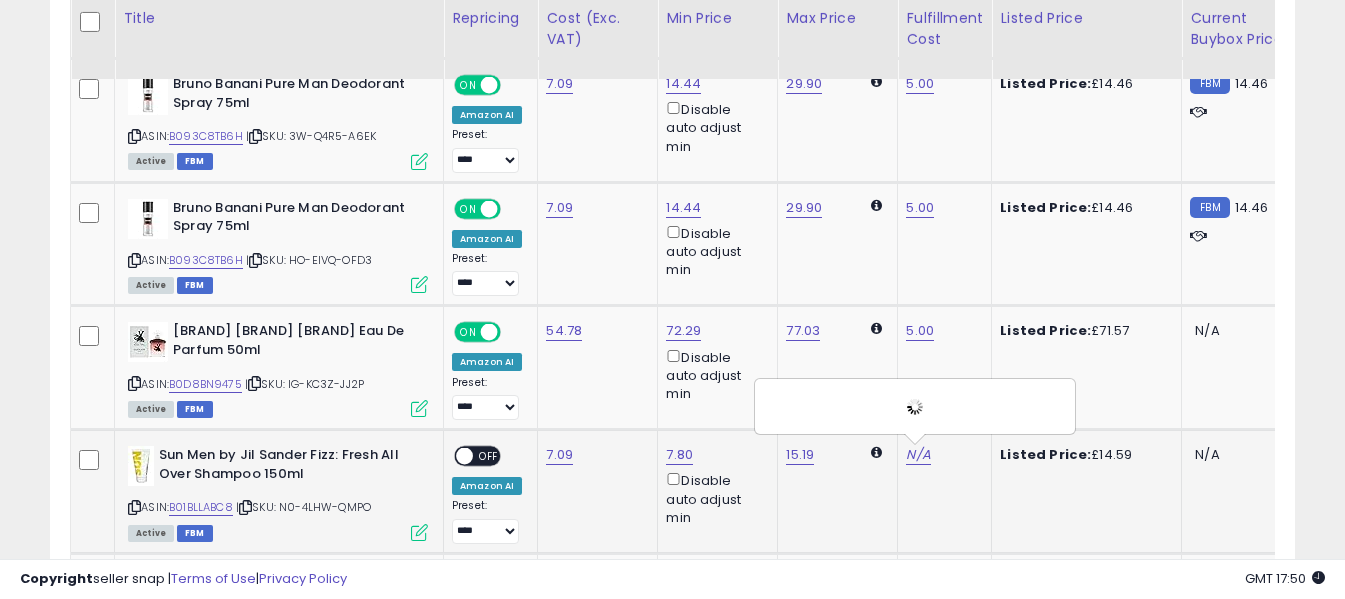 click on "**********" 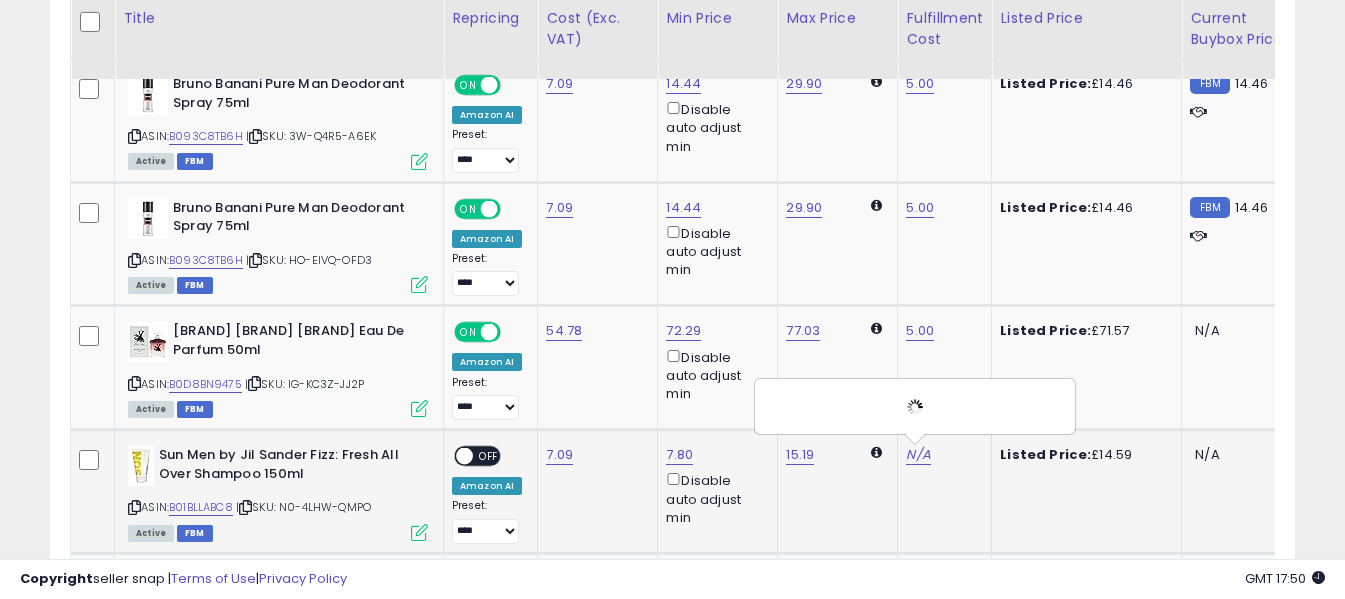click at bounding box center (464, 456) 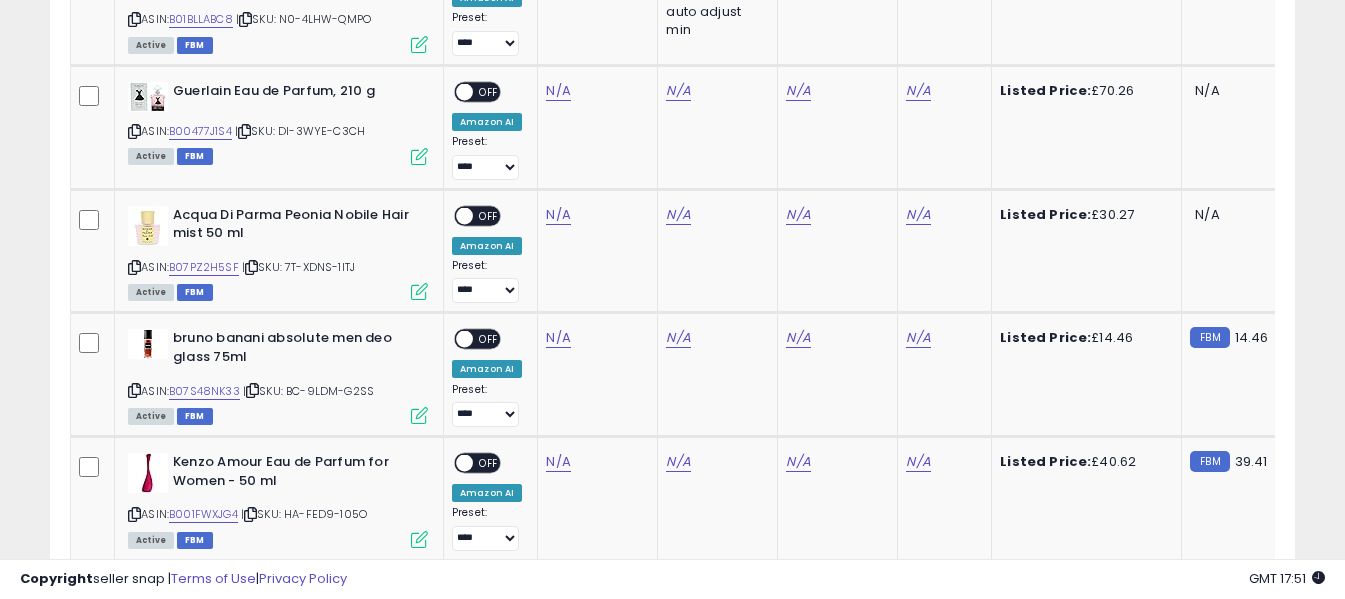 scroll, scrollTop: 4600, scrollLeft: 0, axis: vertical 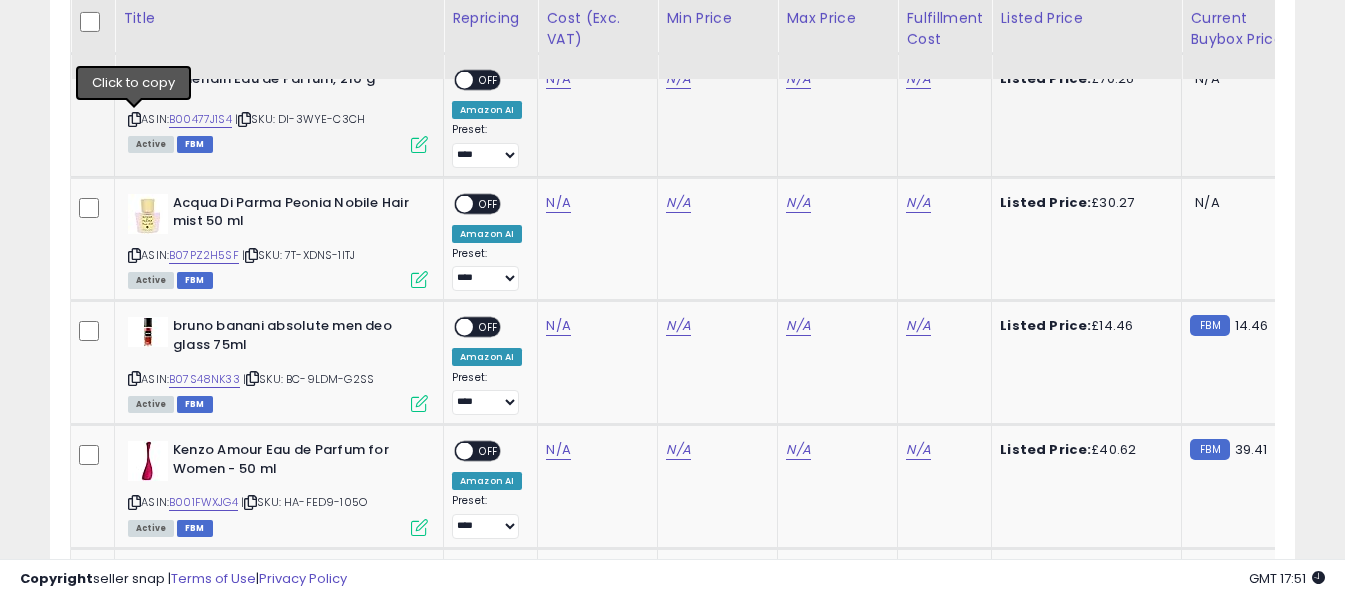 click at bounding box center [134, 119] 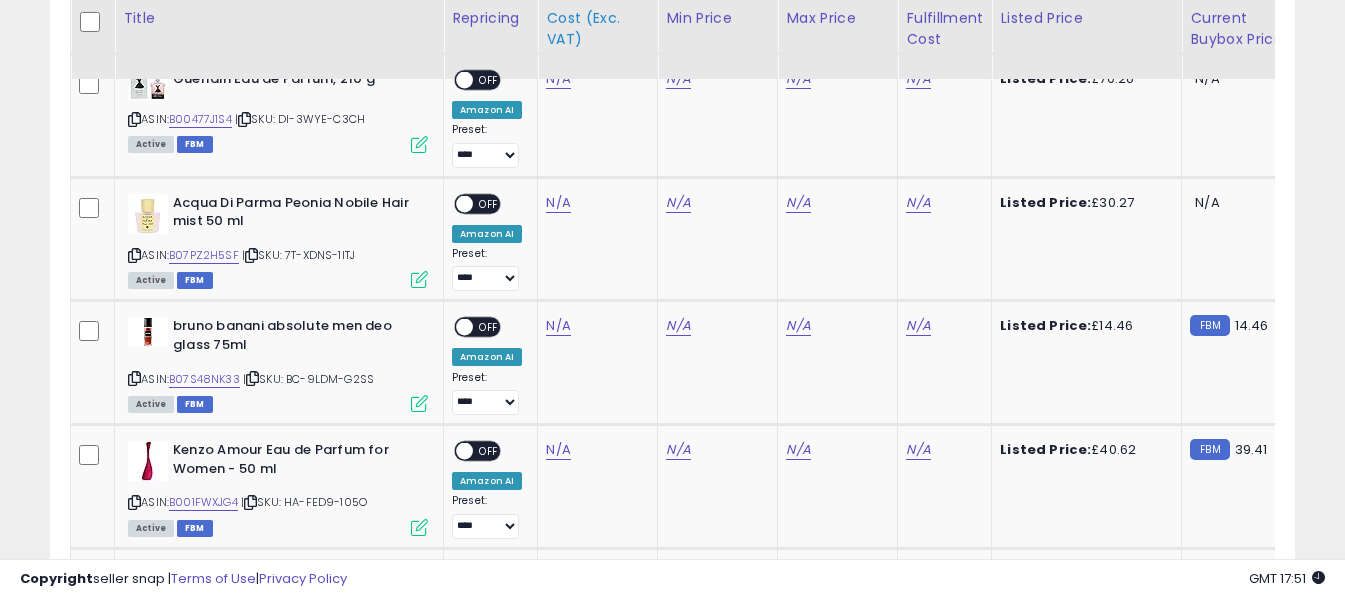 click on "Cost (Exc. VAT)" 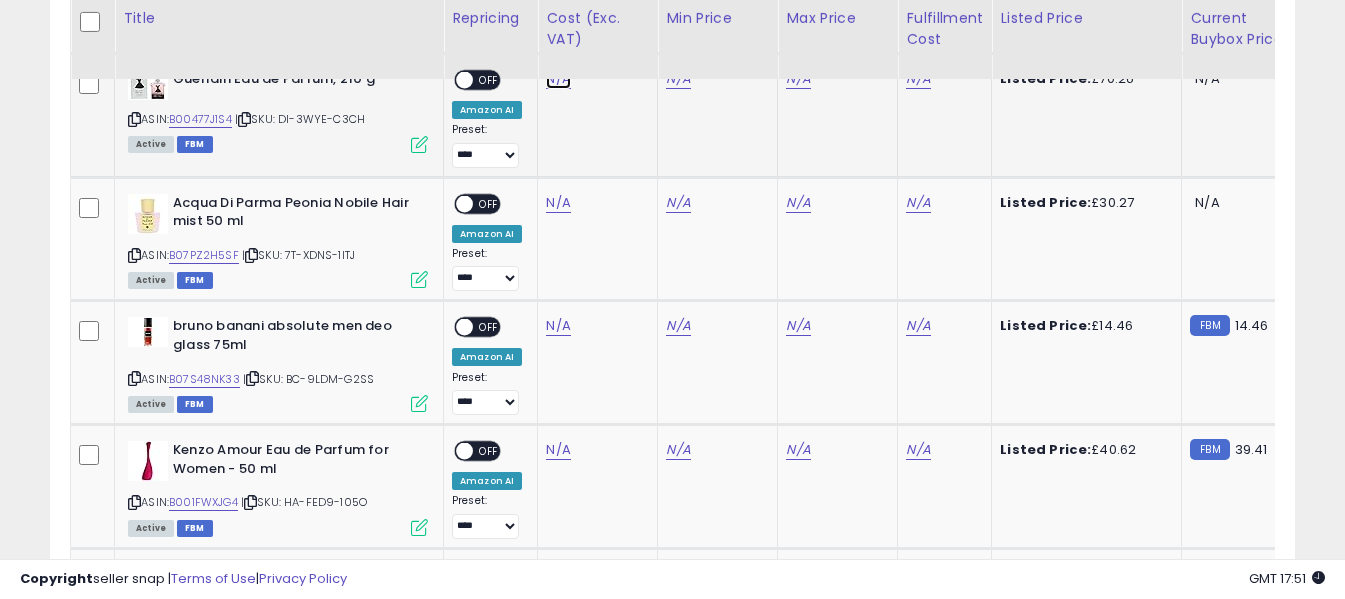 click on "N/A" at bounding box center (558, 79) 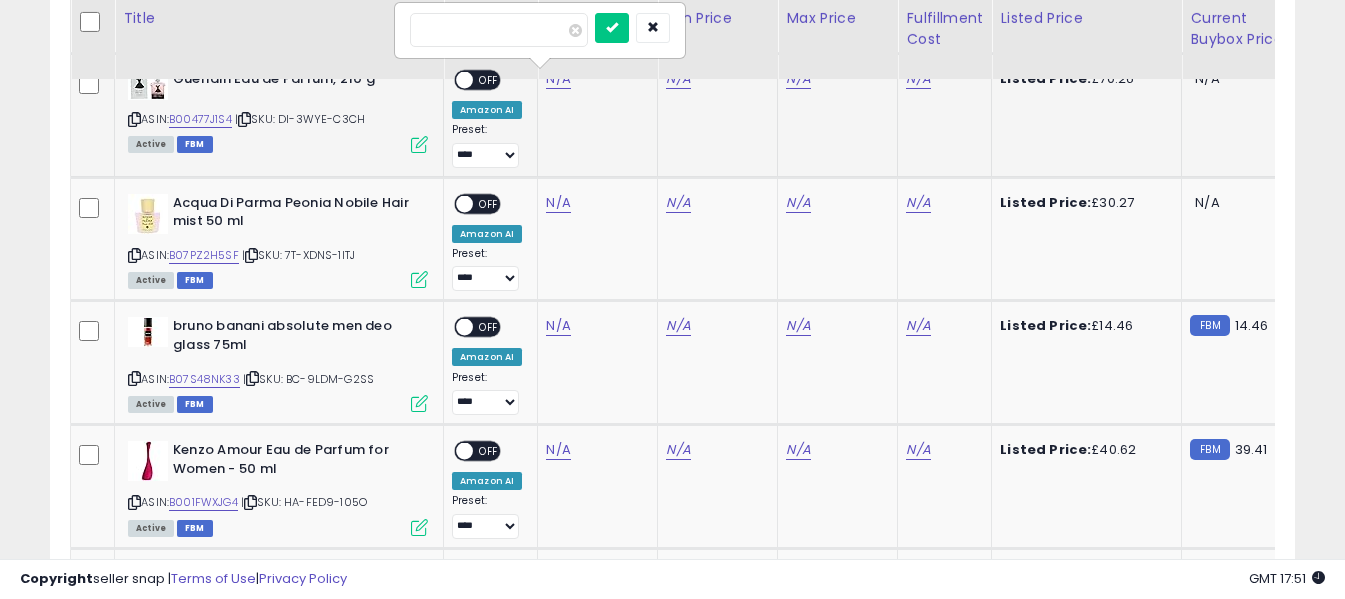 click at bounding box center (499, 30) 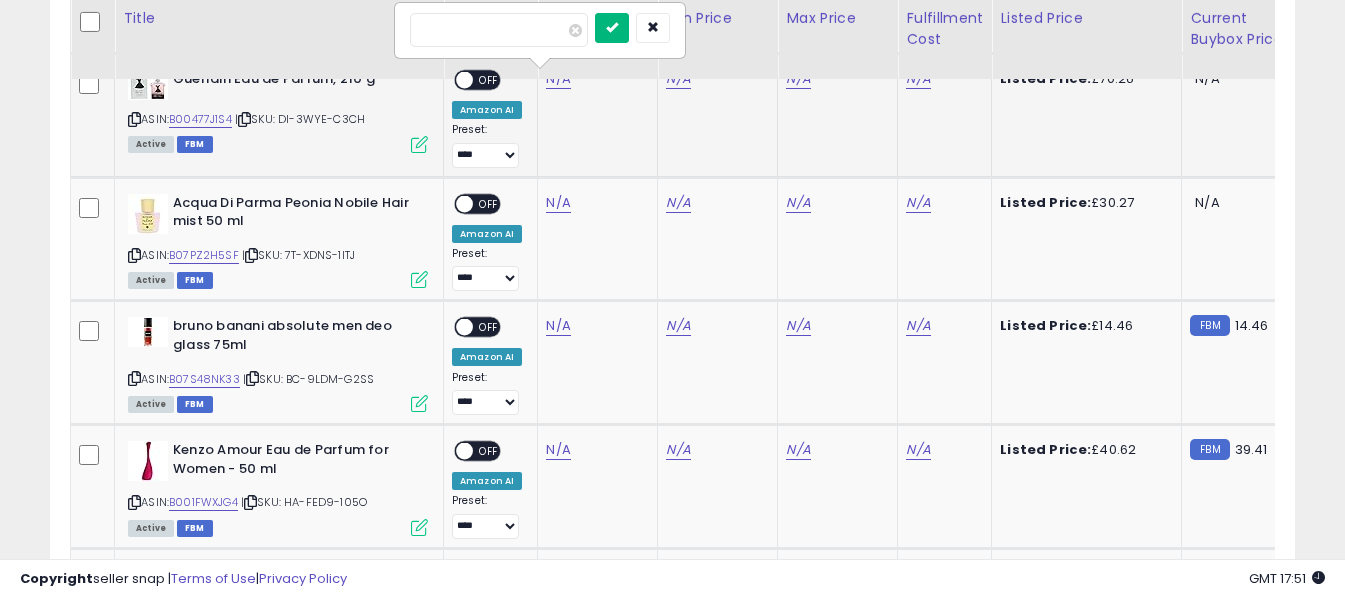 type on "*****" 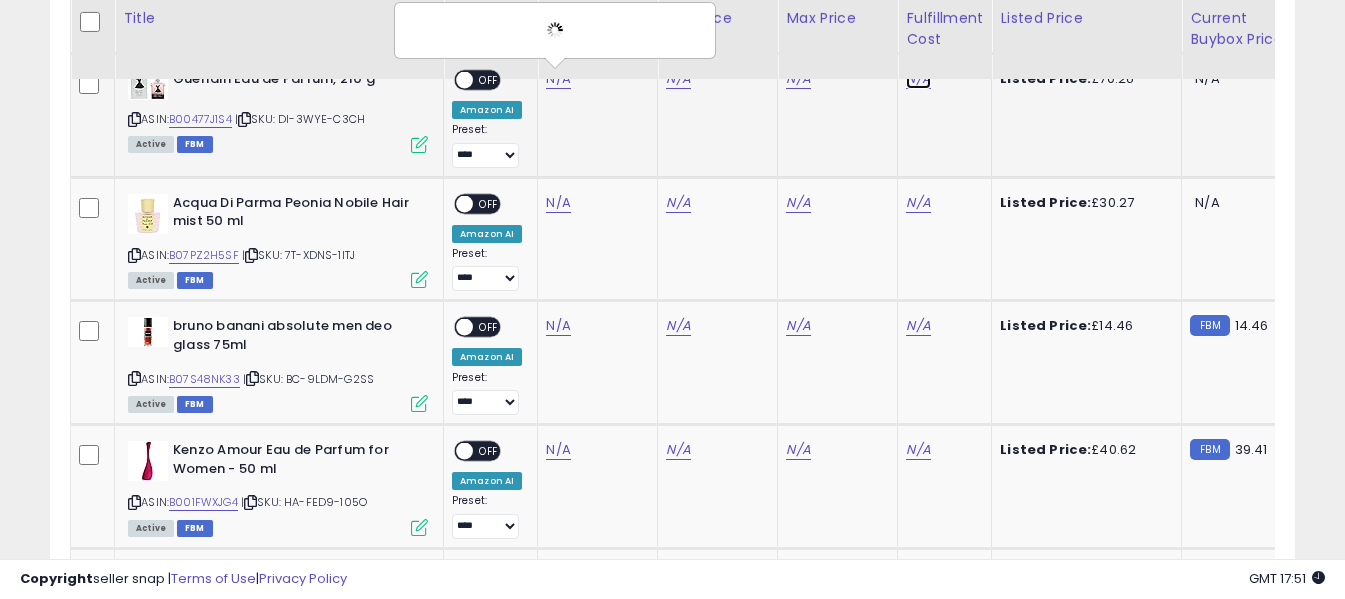 click on "N/A" at bounding box center [918, 79] 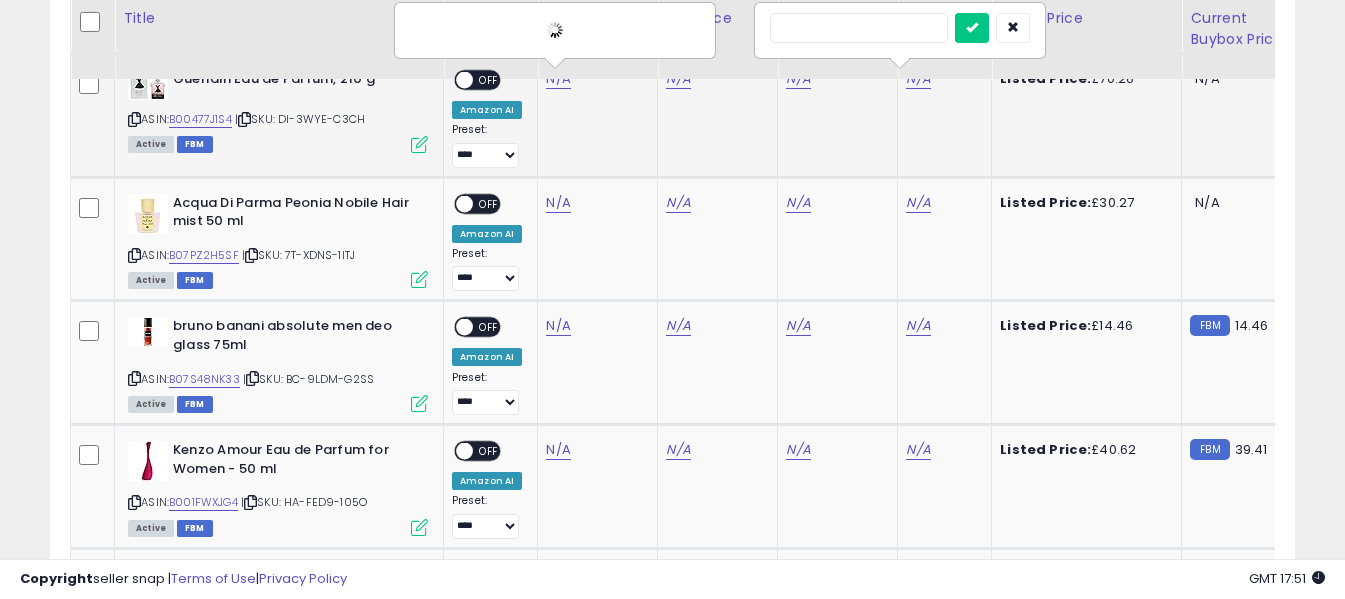 click at bounding box center (859, 28) 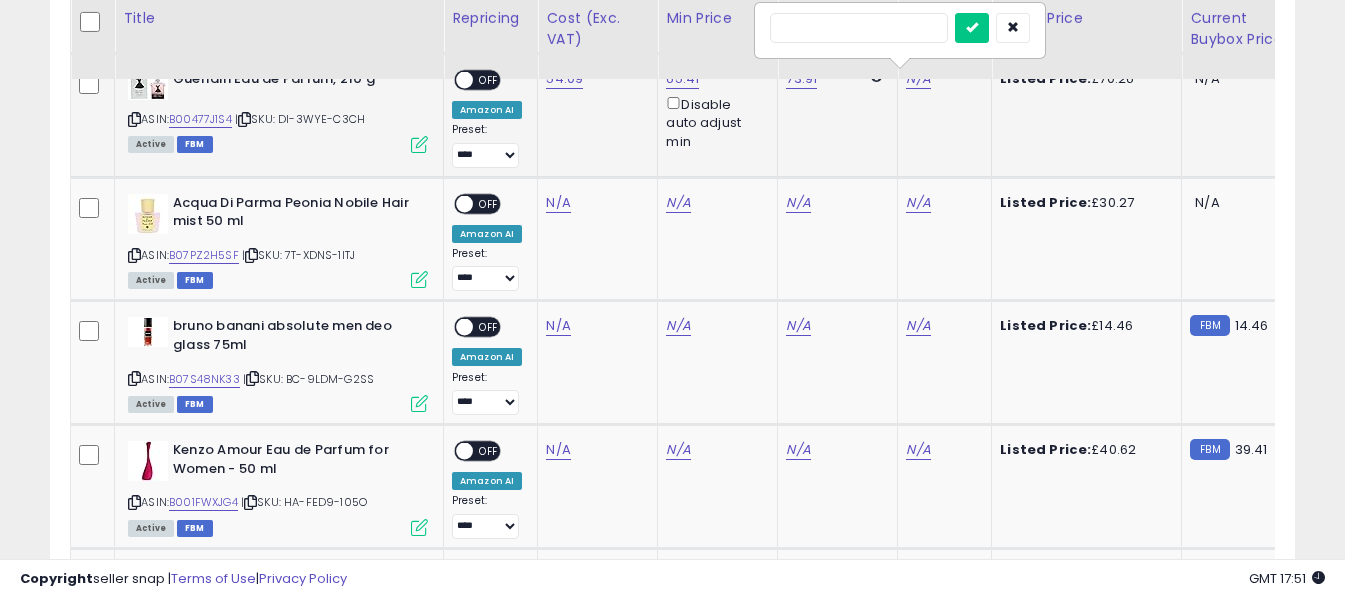type on "*" 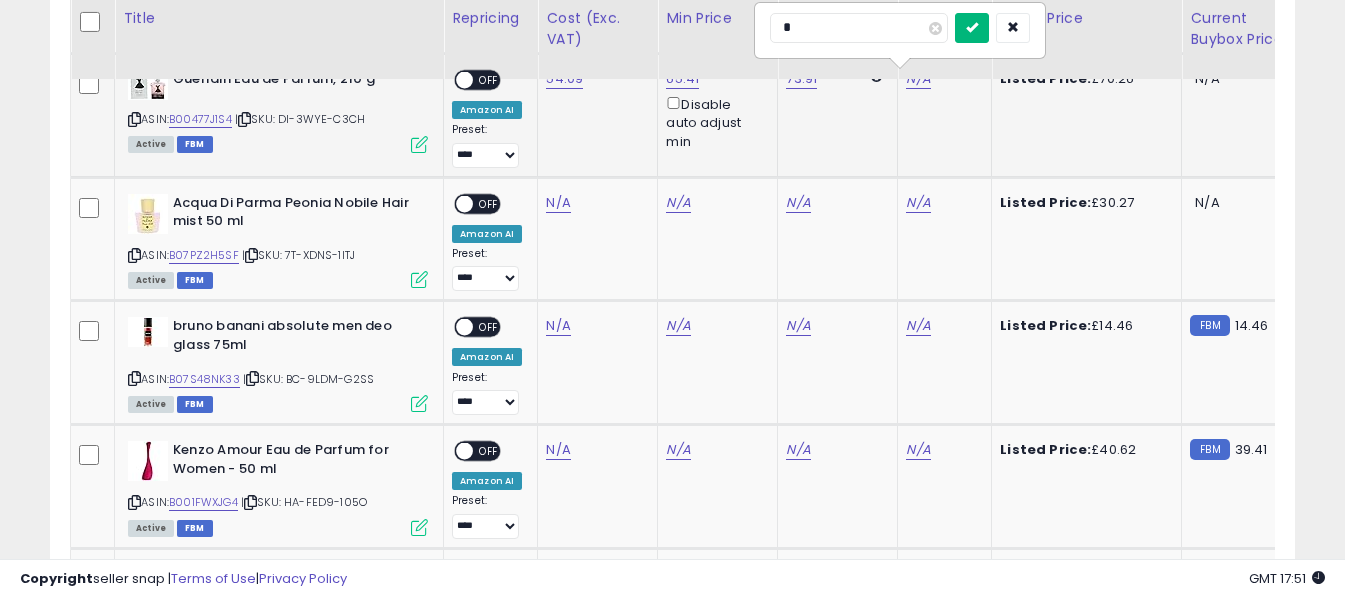 click at bounding box center (972, 27) 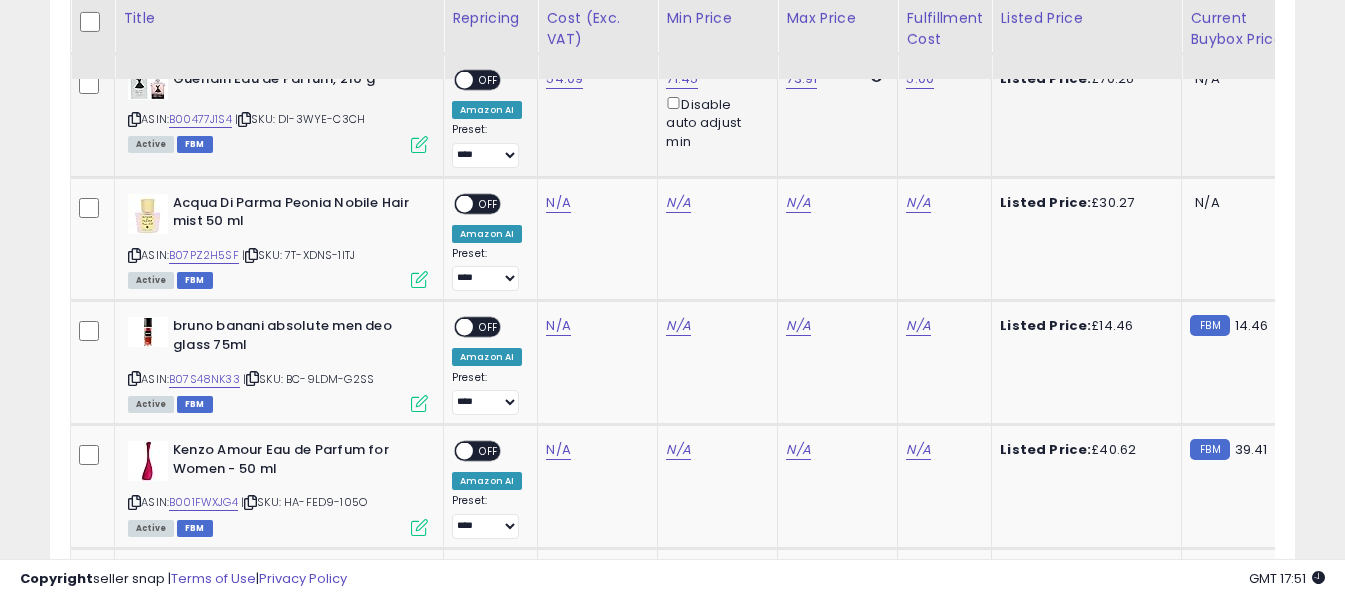 click on "OFF" at bounding box center (489, 80) 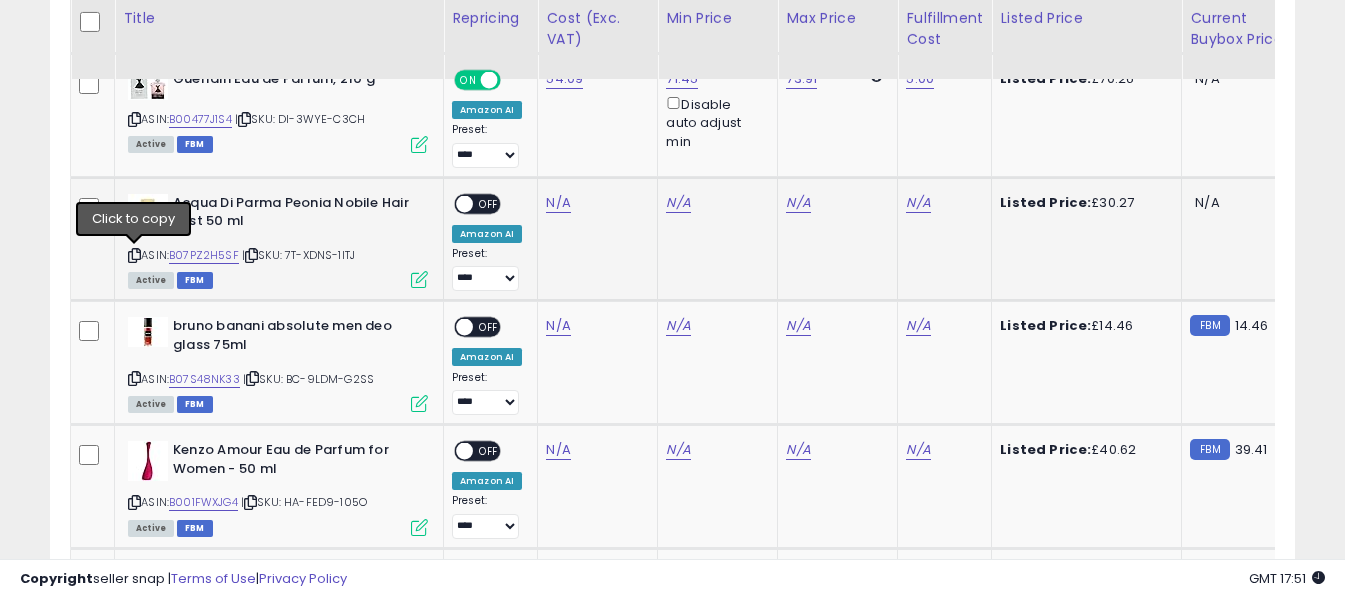 click at bounding box center [134, 255] 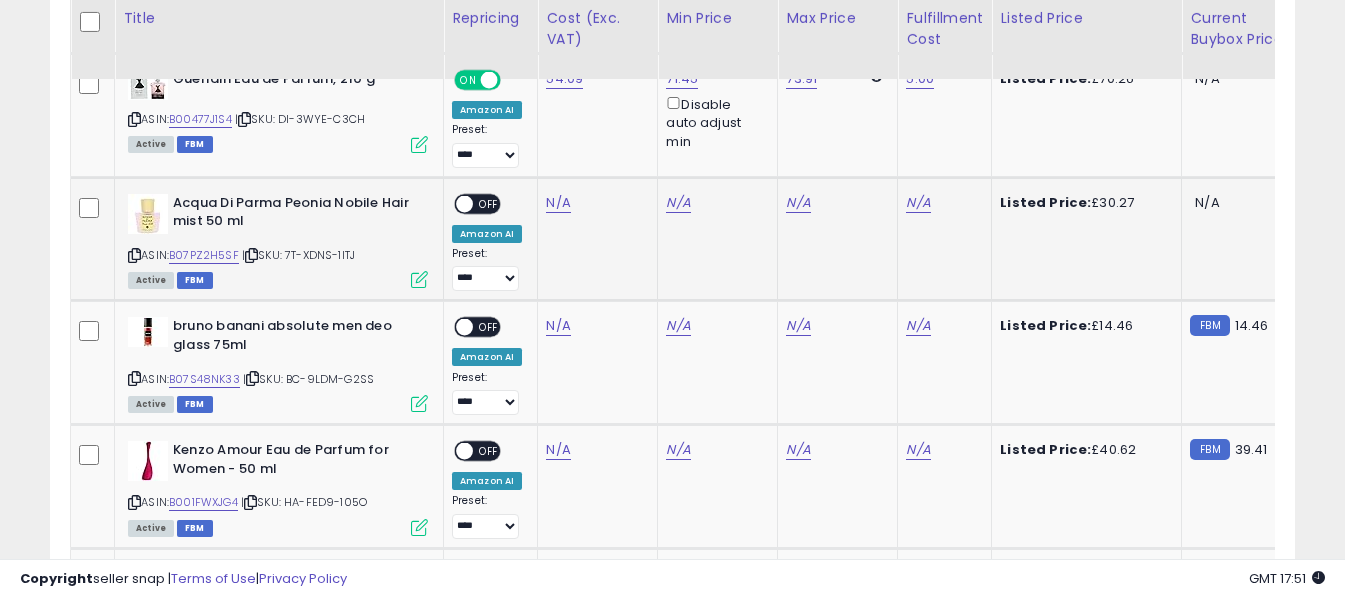 click at bounding box center (134, 255) 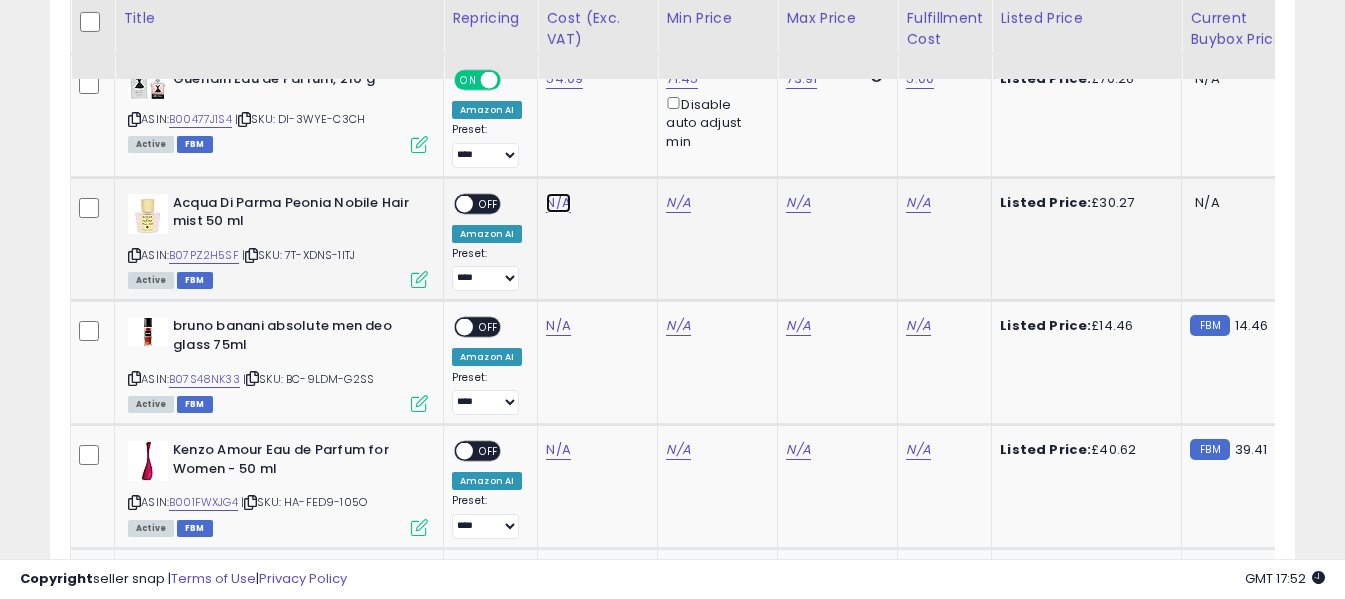 click on "N/A" at bounding box center [558, 203] 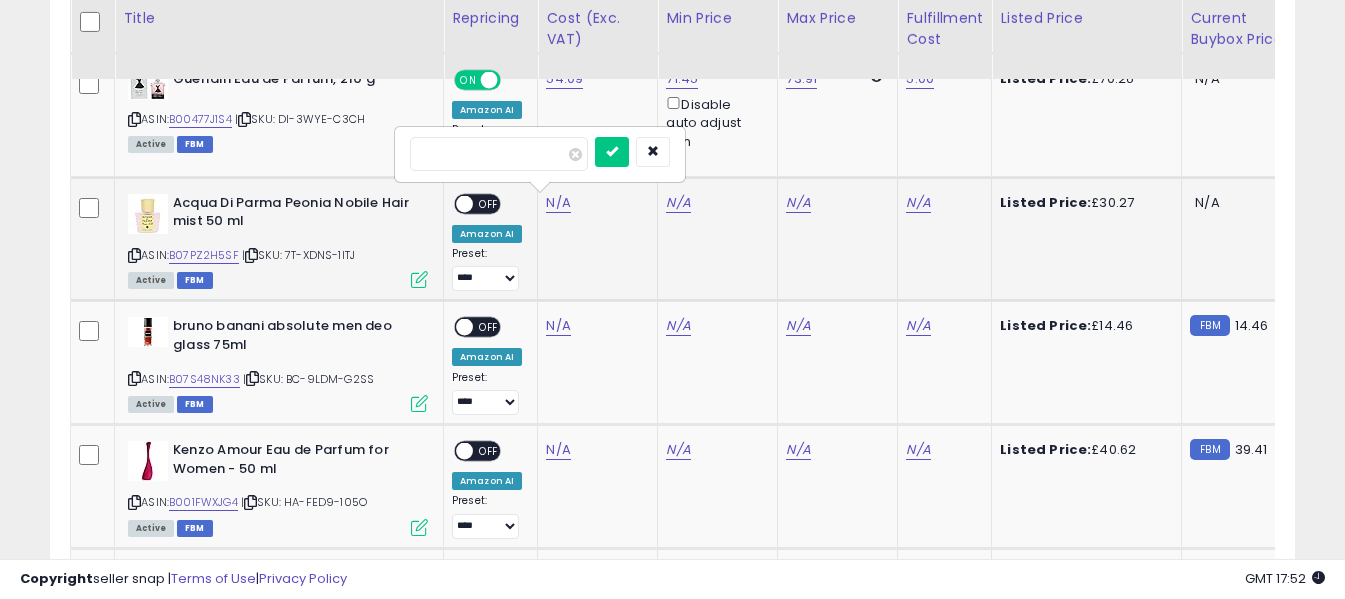 click at bounding box center [499, 154] 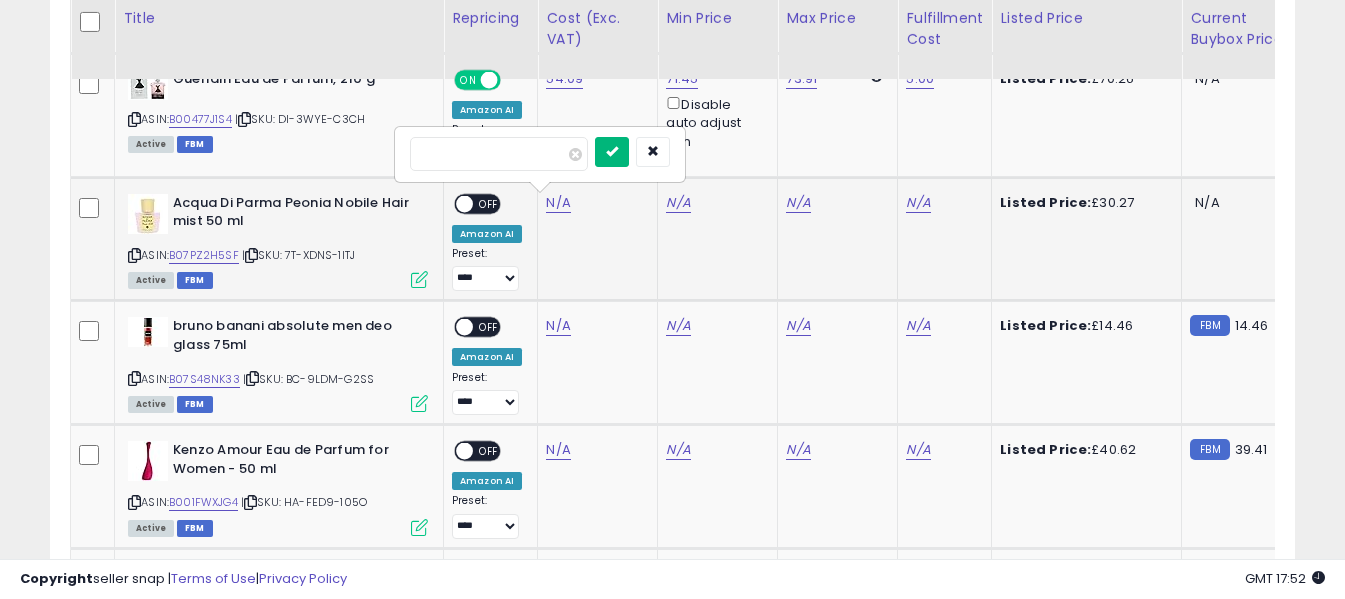 type on "*****" 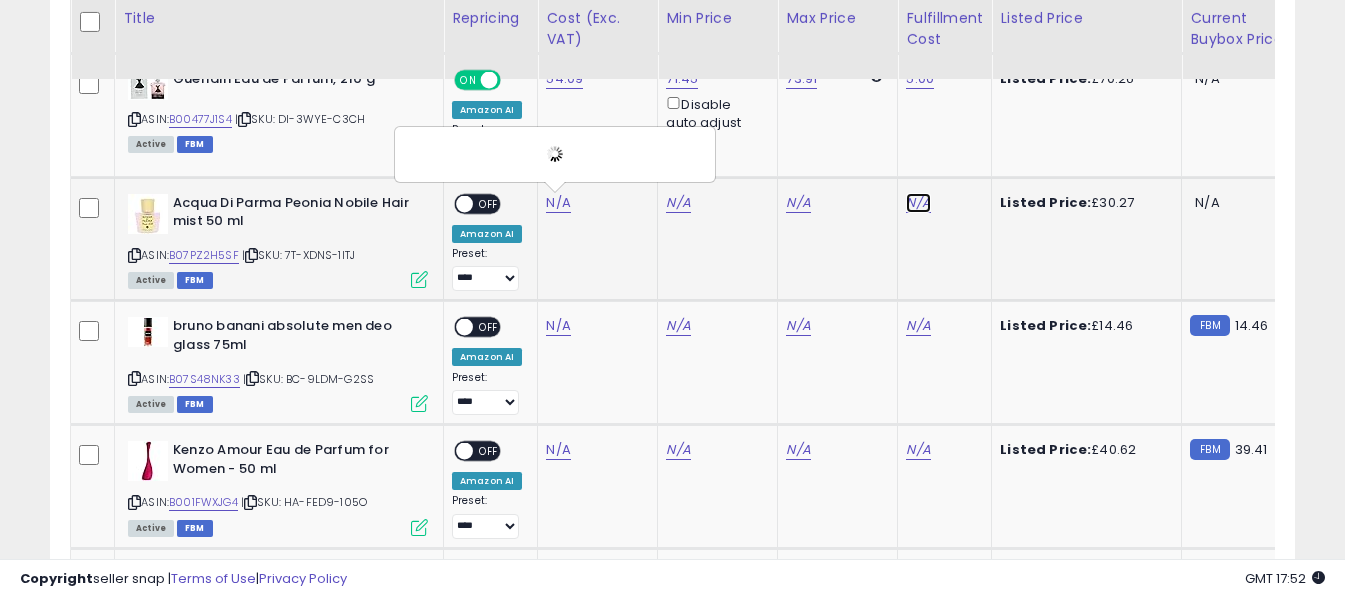click on "N/A" at bounding box center (918, 203) 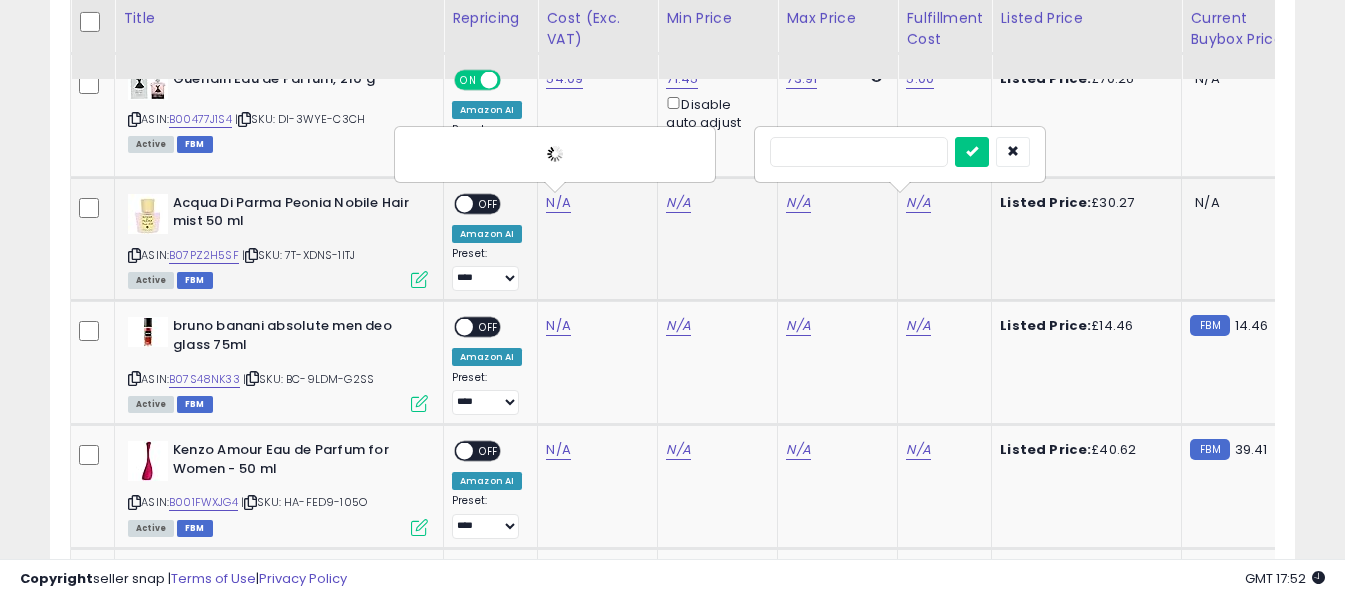 click at bounding box center [859, 152] 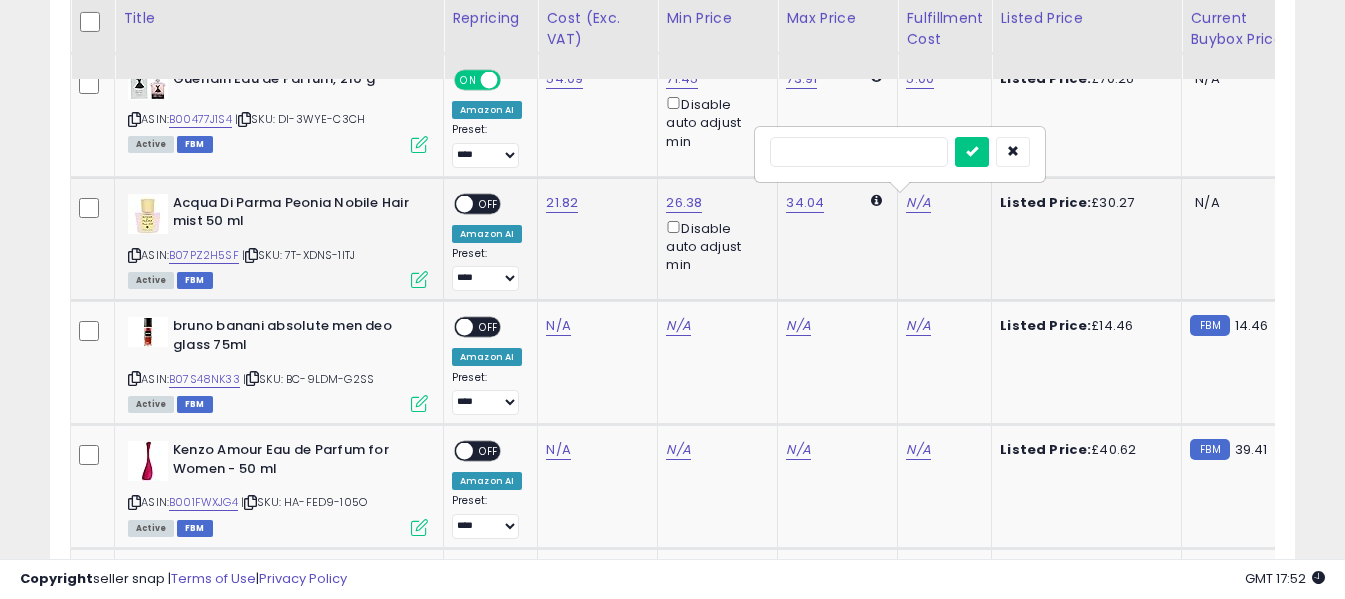type on "*" 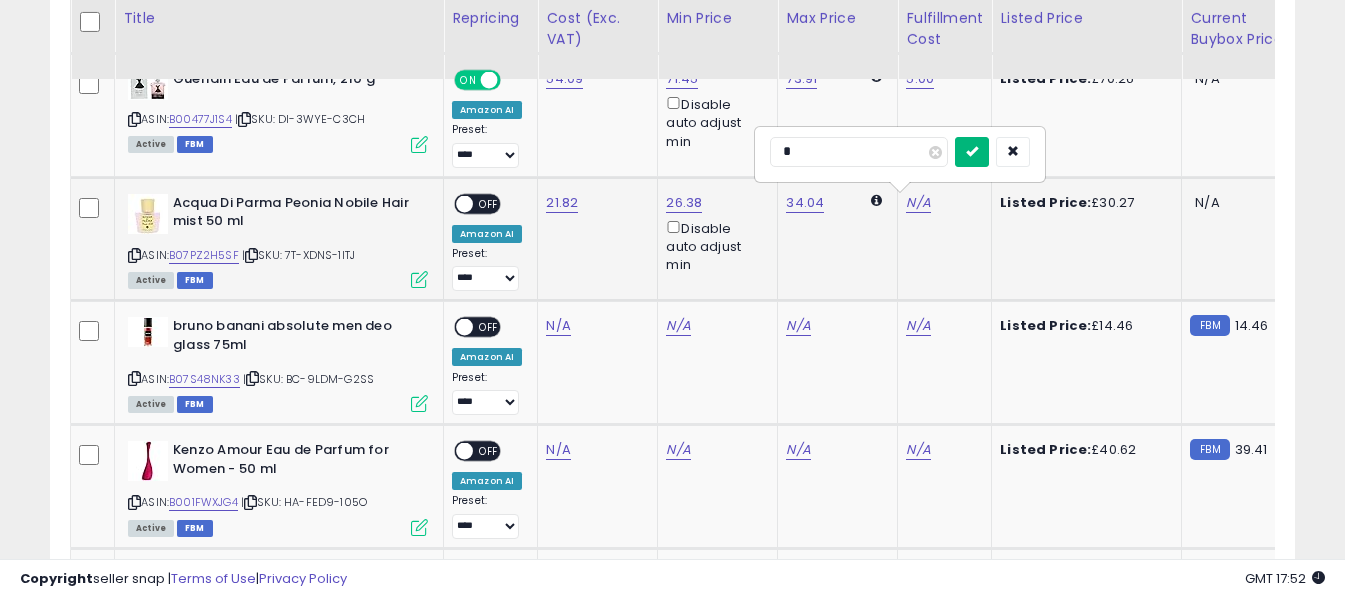 click at bounding box center (972, 151) 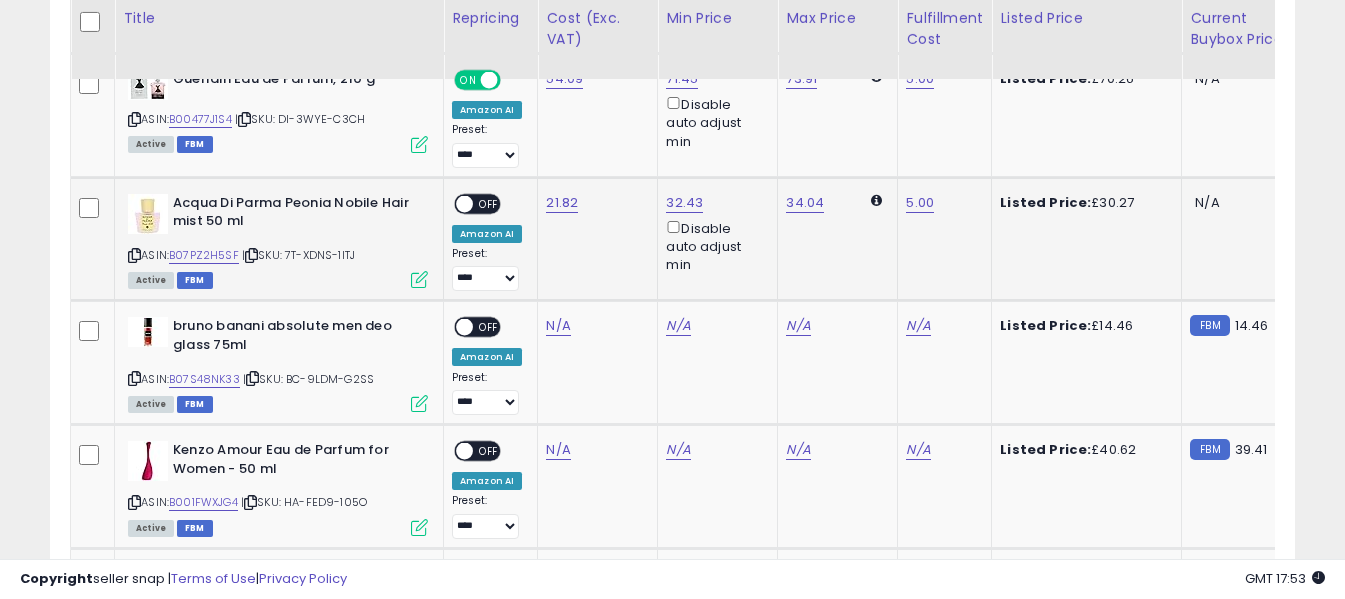 click on "OFF" at bounding box center [489, 203] 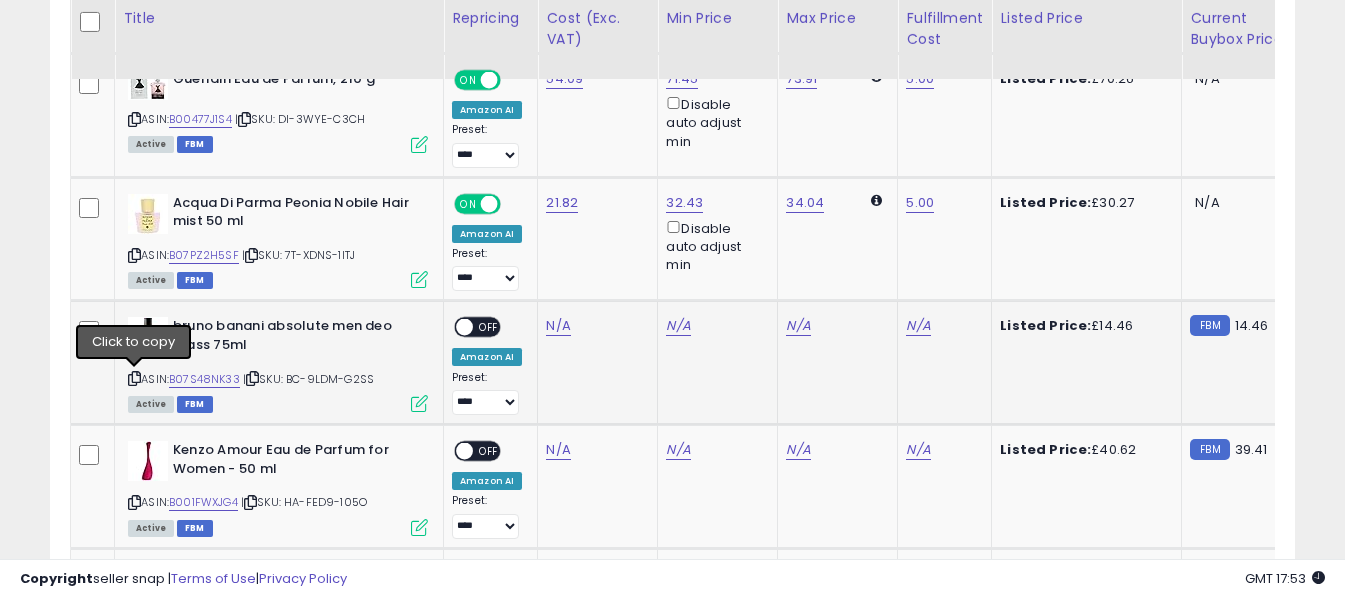 click at bounding box center (134, 378) 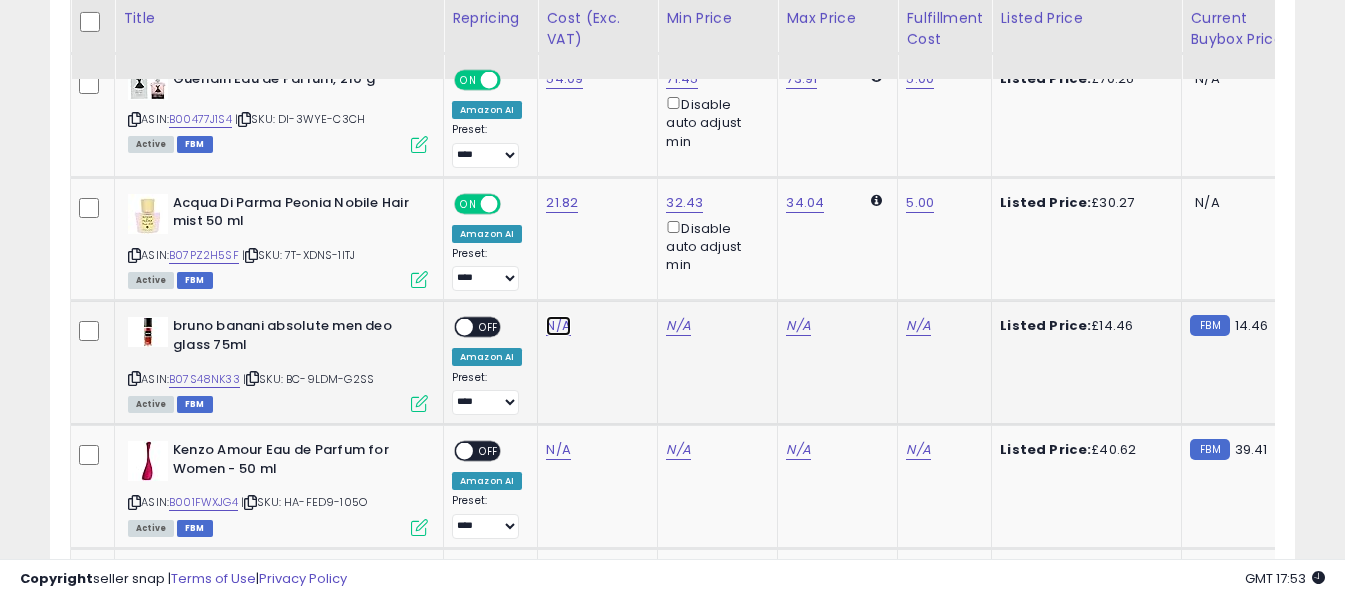 click on "N/A" at bounding box center (558, 326) 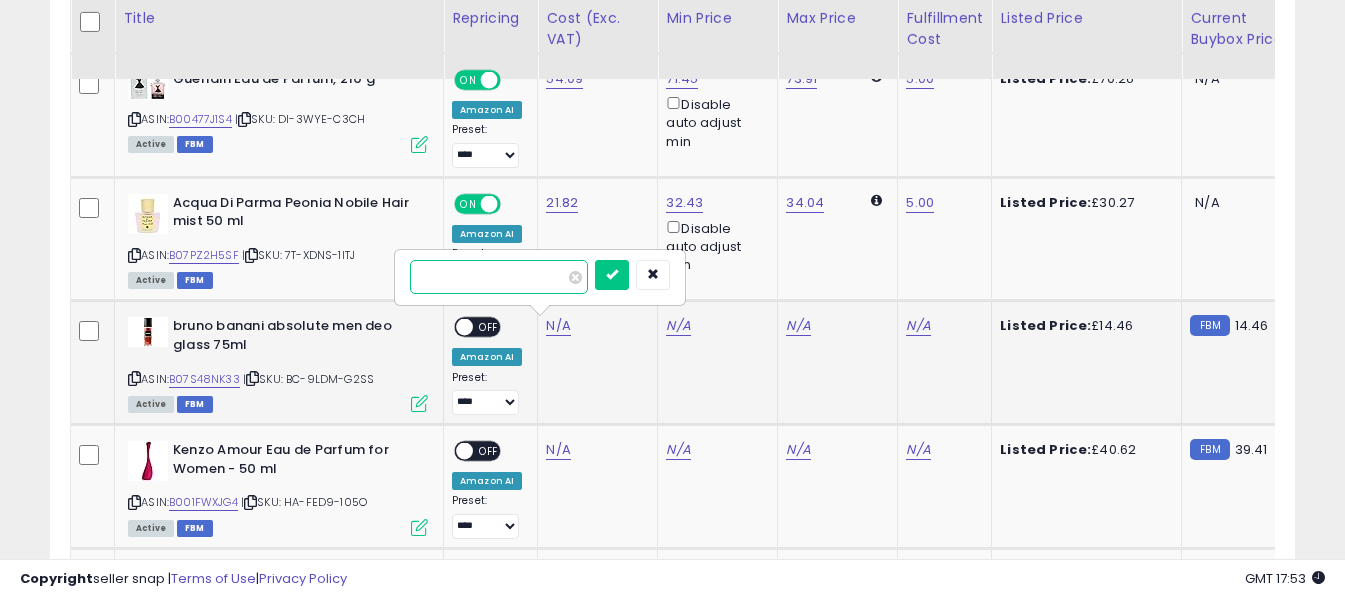 click at bounding box center (499, 277) 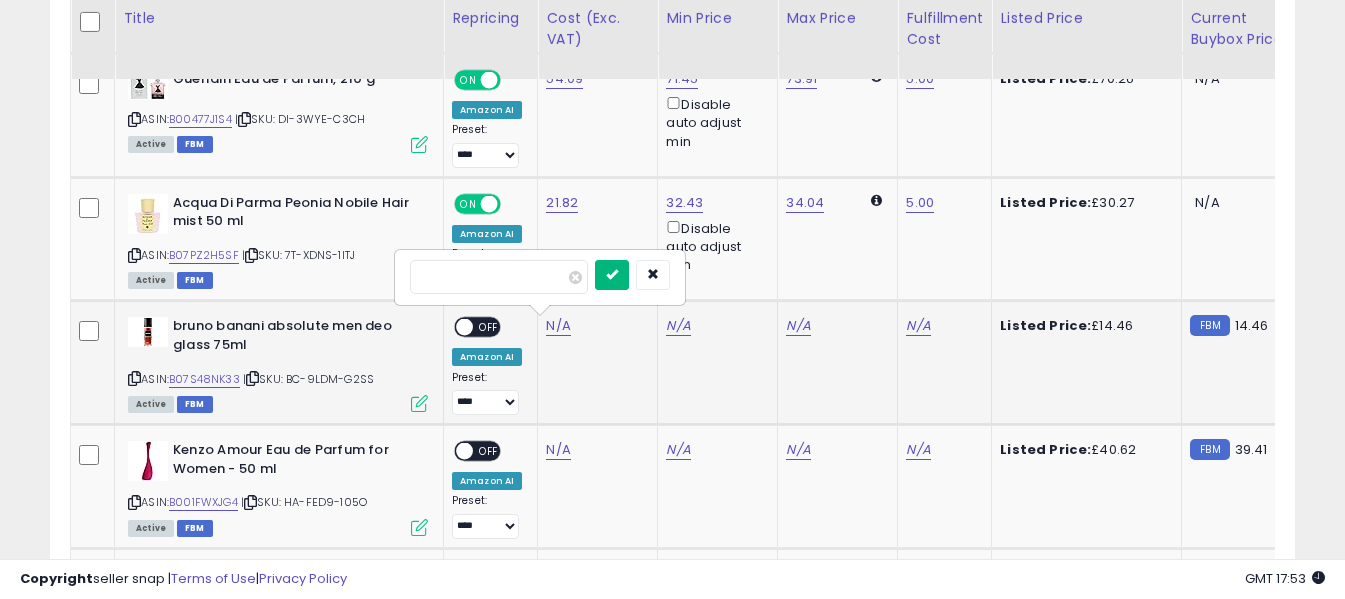 click at bounding box center [612, 275] 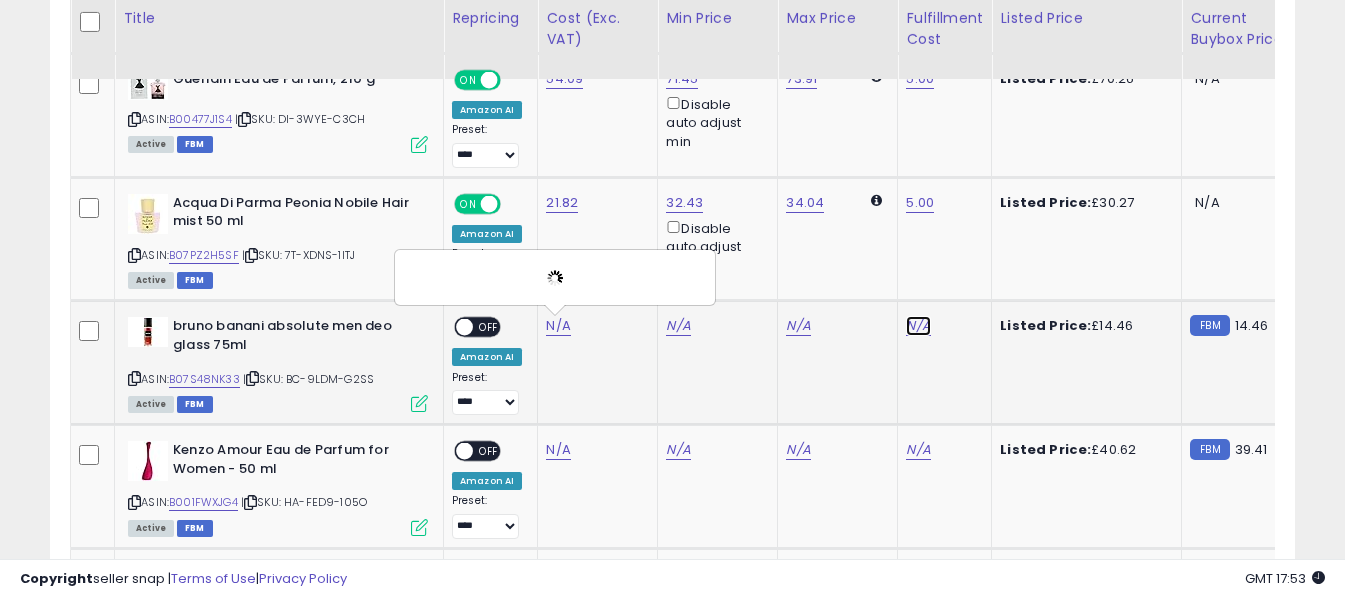 click on "N/A" at bounding box center [918, 326] 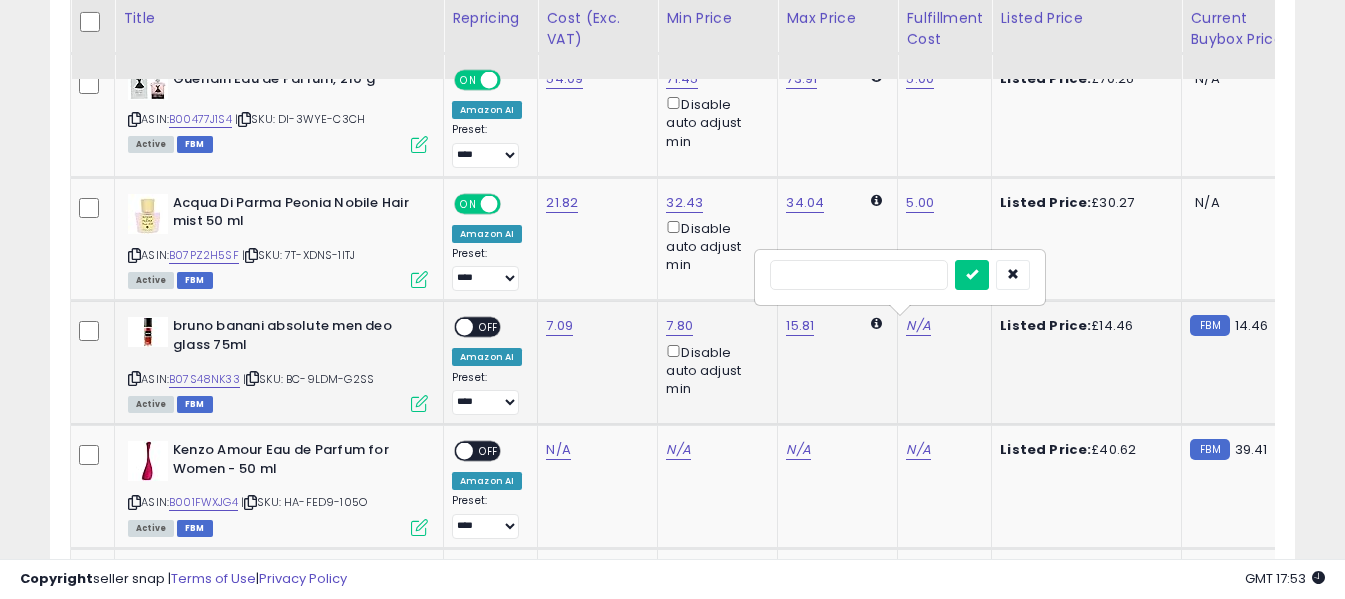 click at bounding box center (859, 275) 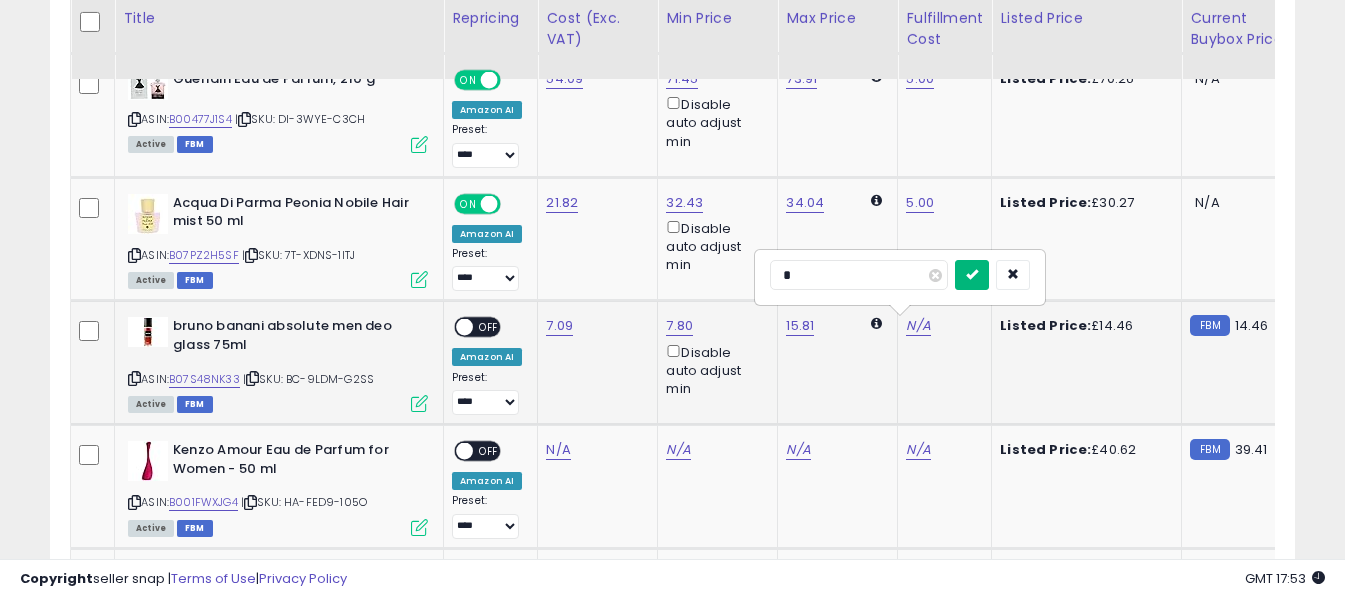 type on "*" 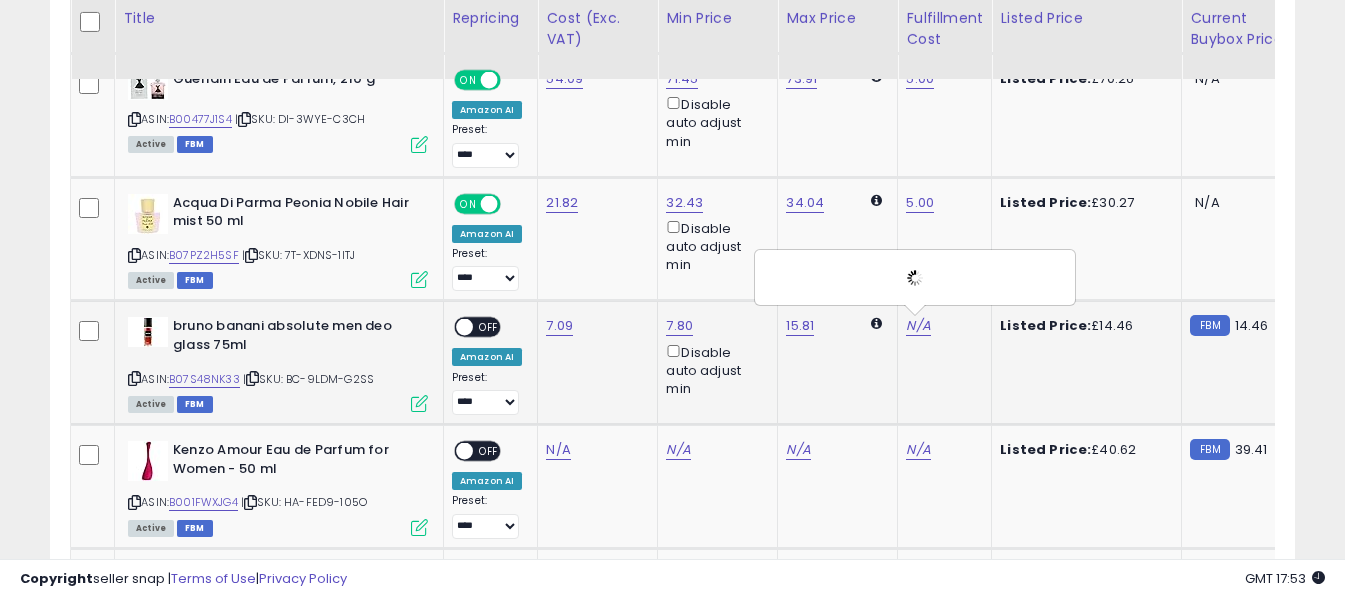 click on "OFF" at bounding box center (489, 327) 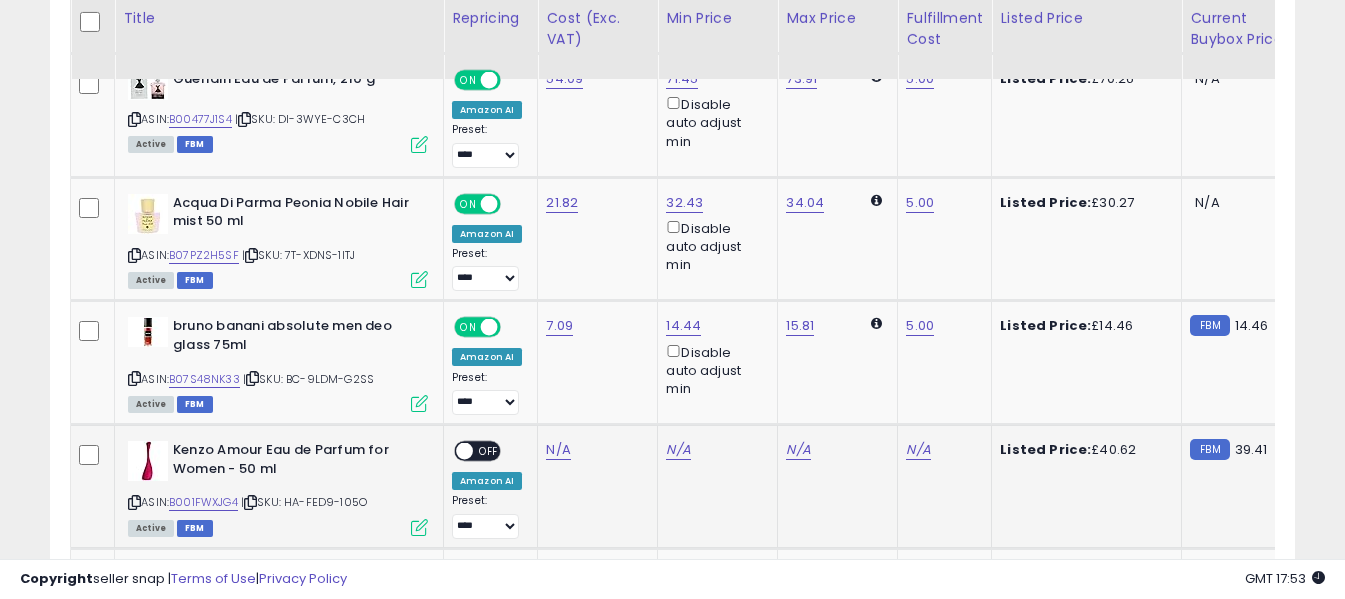 click at bounding box center [134, 502] 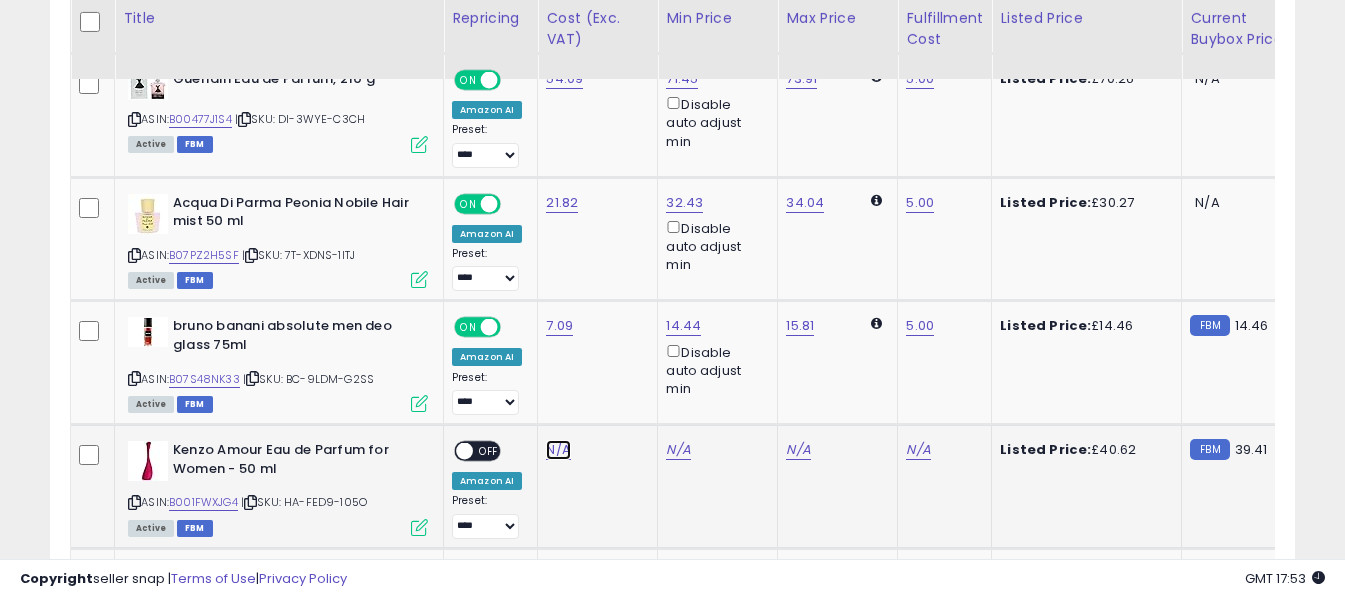 click on "N/A" at bounding box center [558, 450] 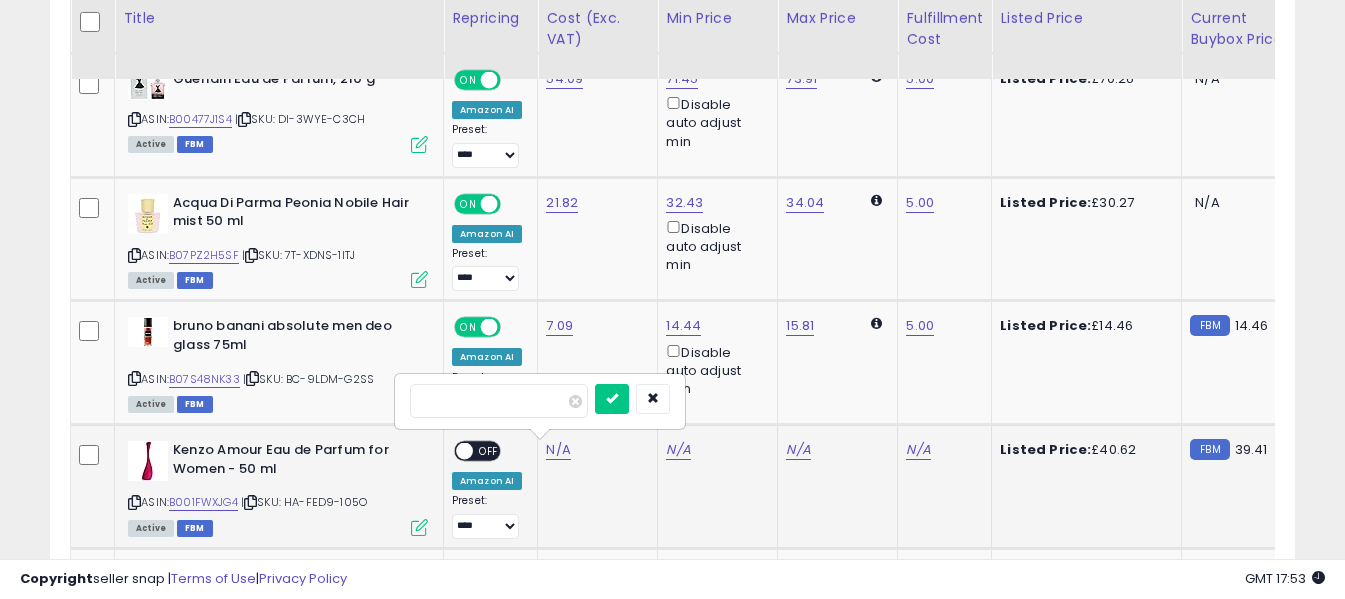 click at bounding box center (499, 401) 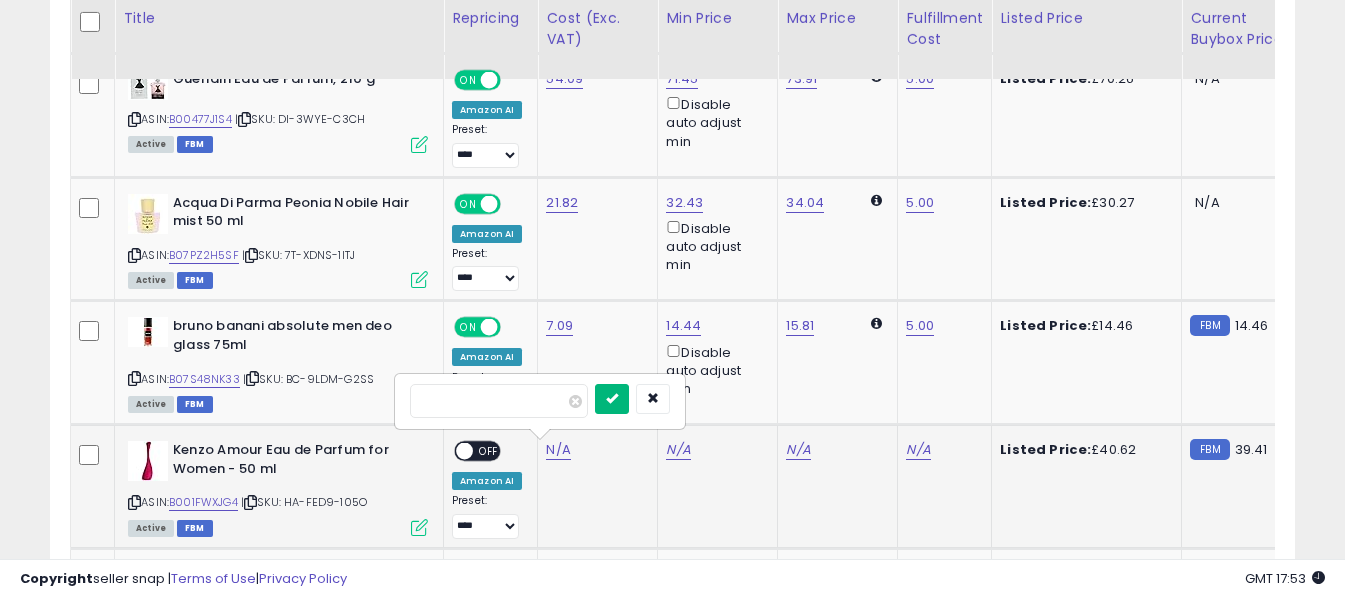 type on "*****" 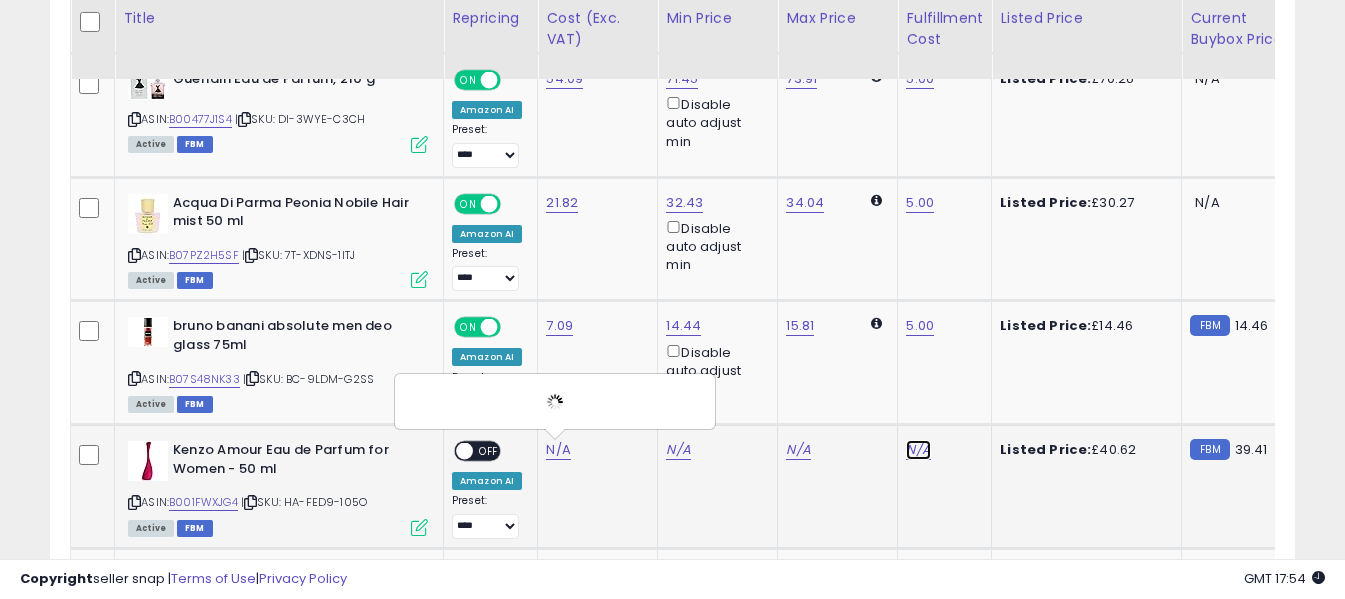 click on "N/A" at bounding box center (918, 450) 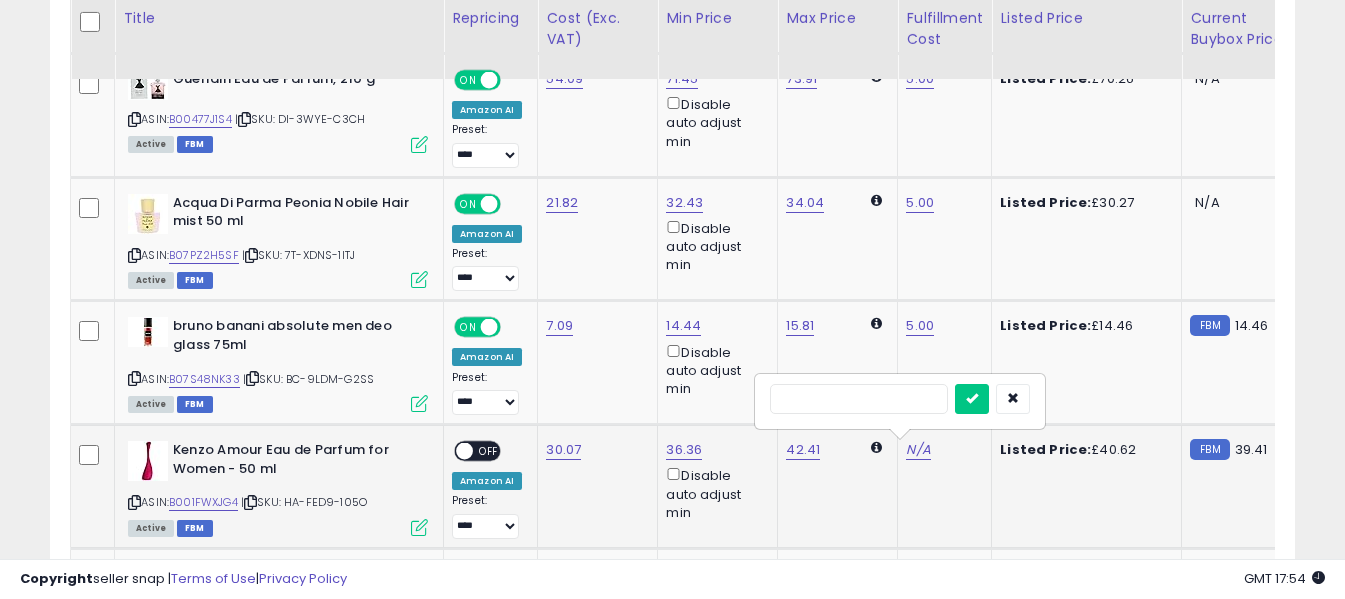 click at bounding box center (859, 399) 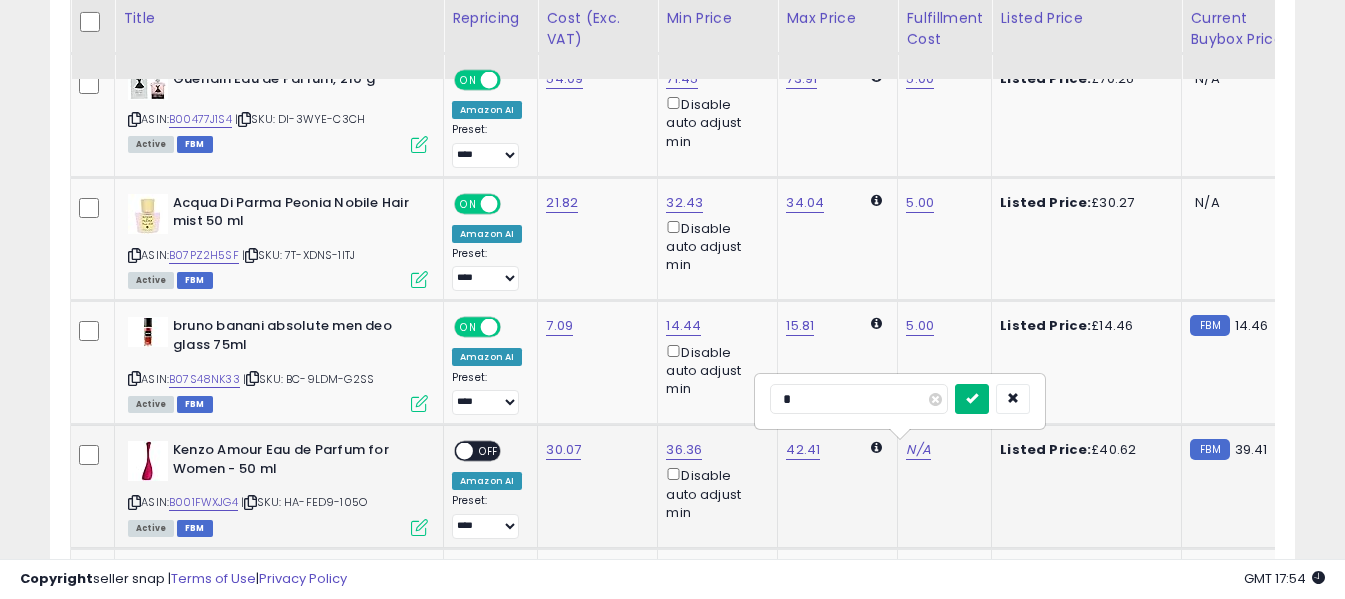 type on "*" 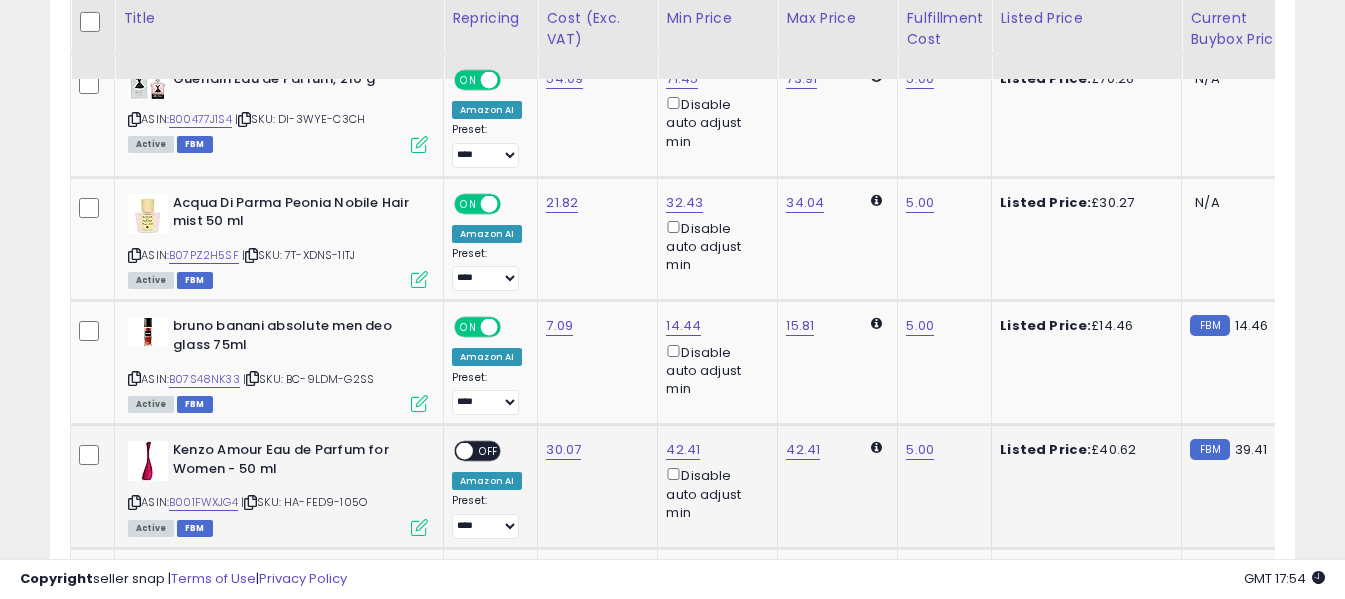 click on "OFF" at bounding box center [489, 451] 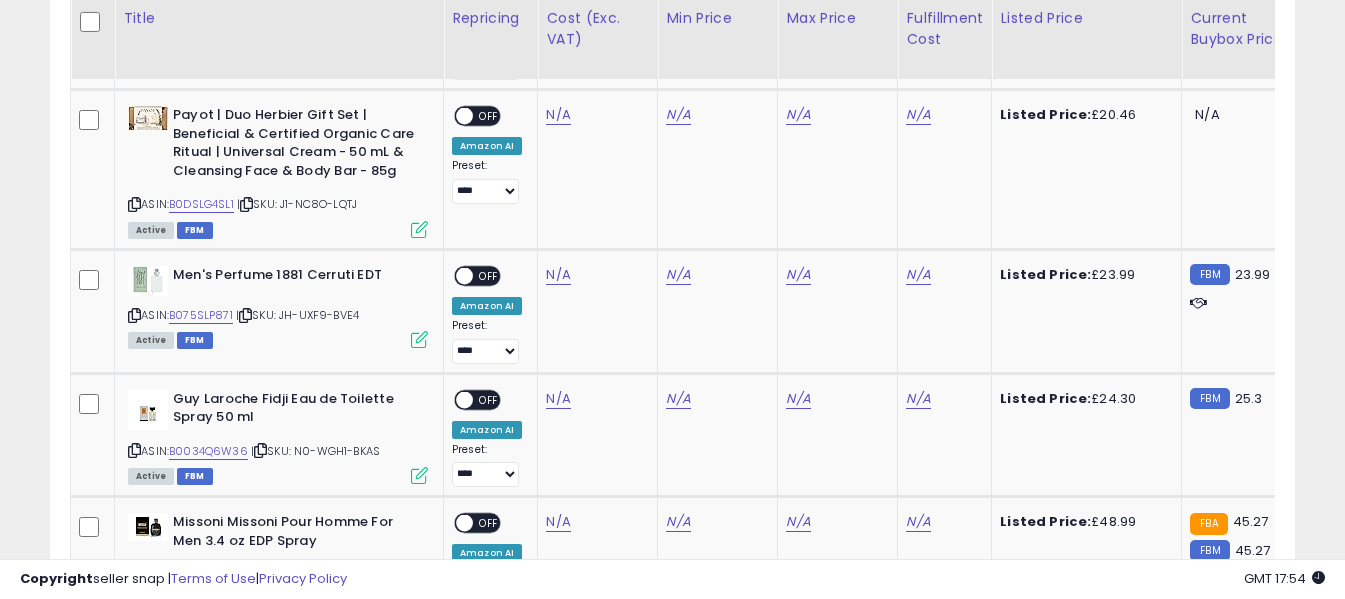 scroll, scrollTop: 5073, scrollLeft: 0, axis: vertical 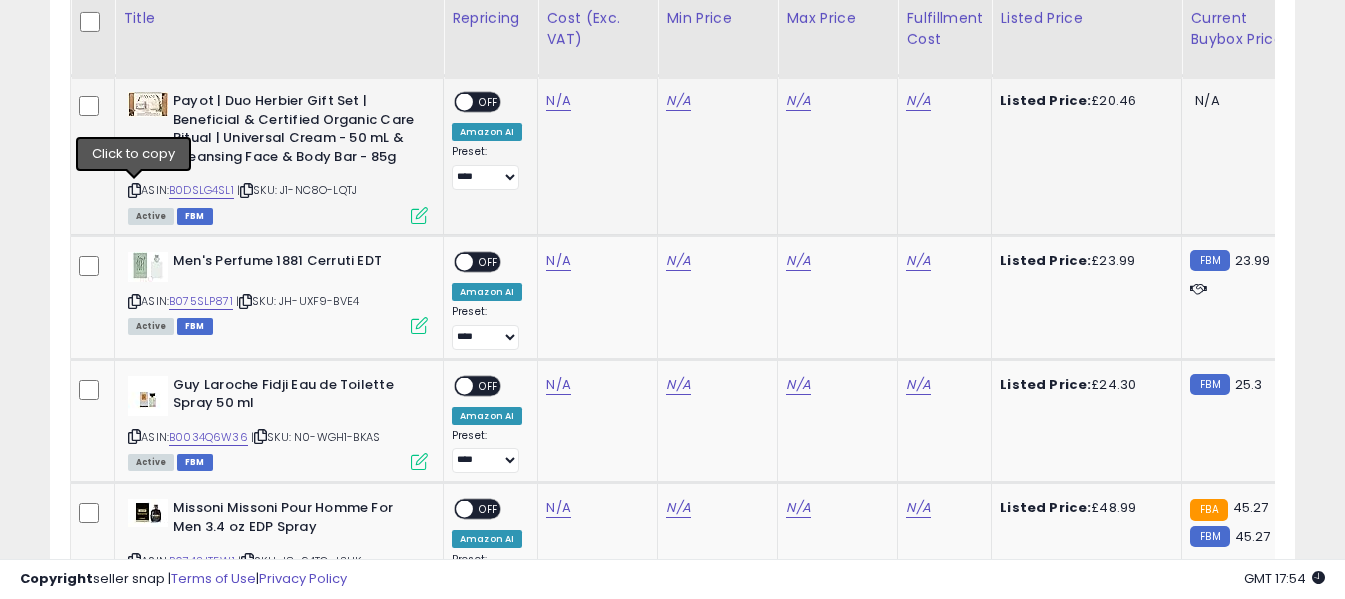 click at bounding box center [134, 190] 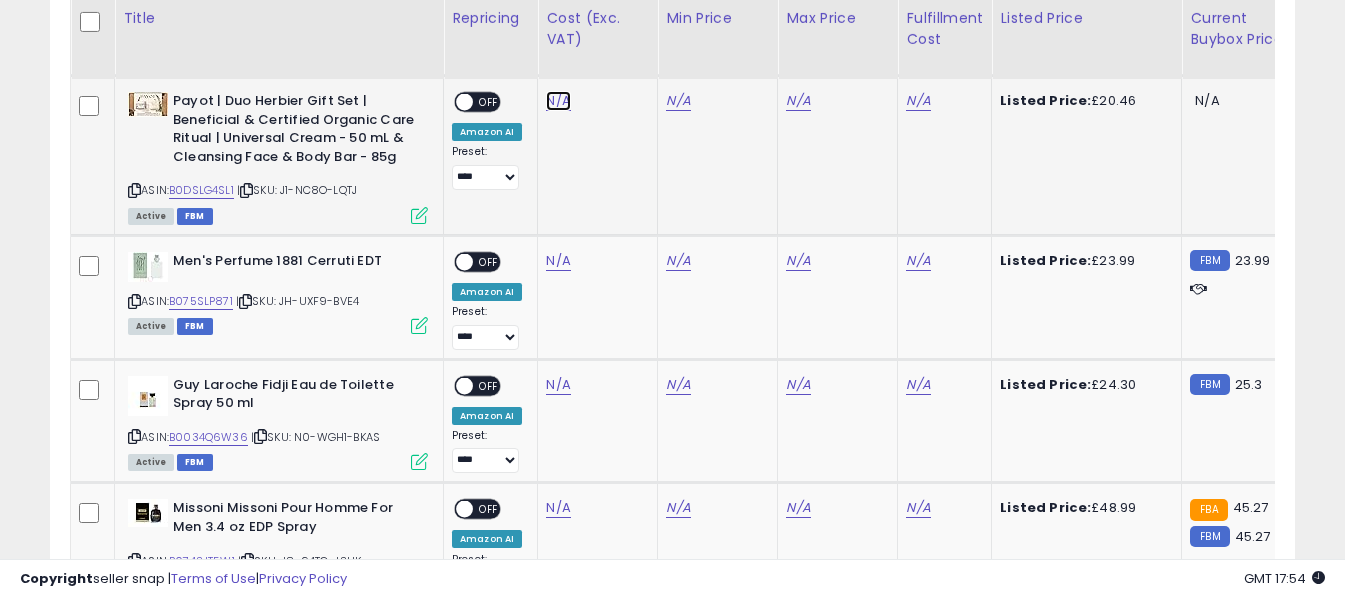 click on "N/A" at bounding box center [558, 101] 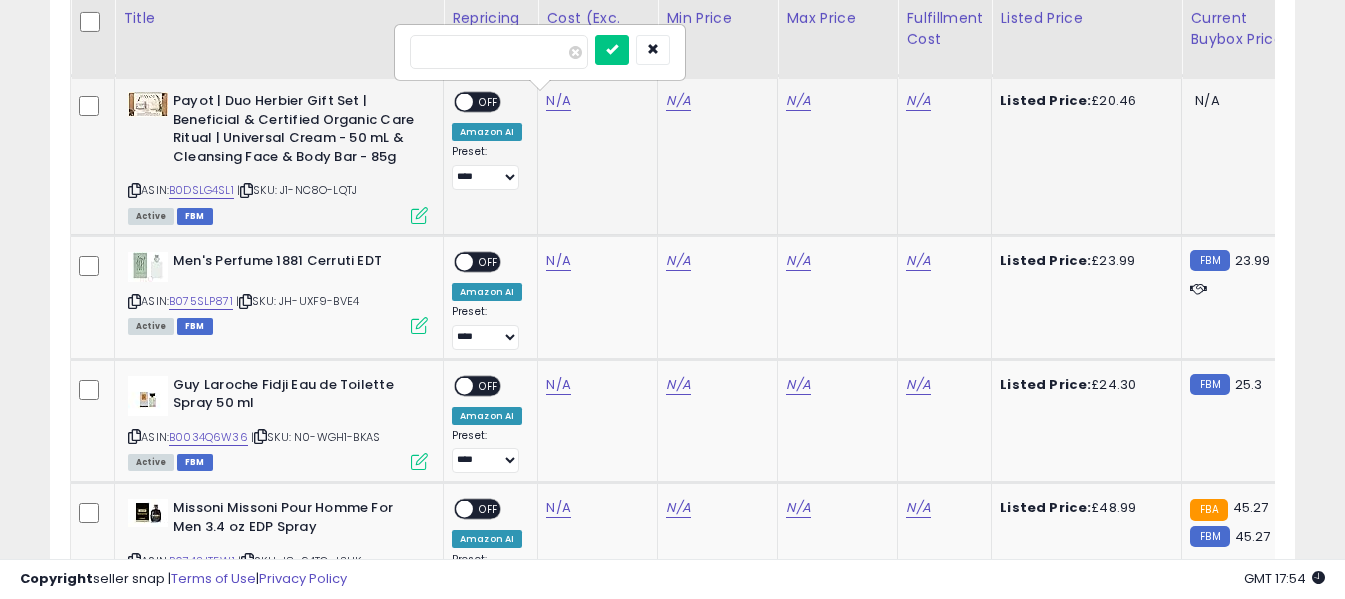click at bounding box center (499, 52) 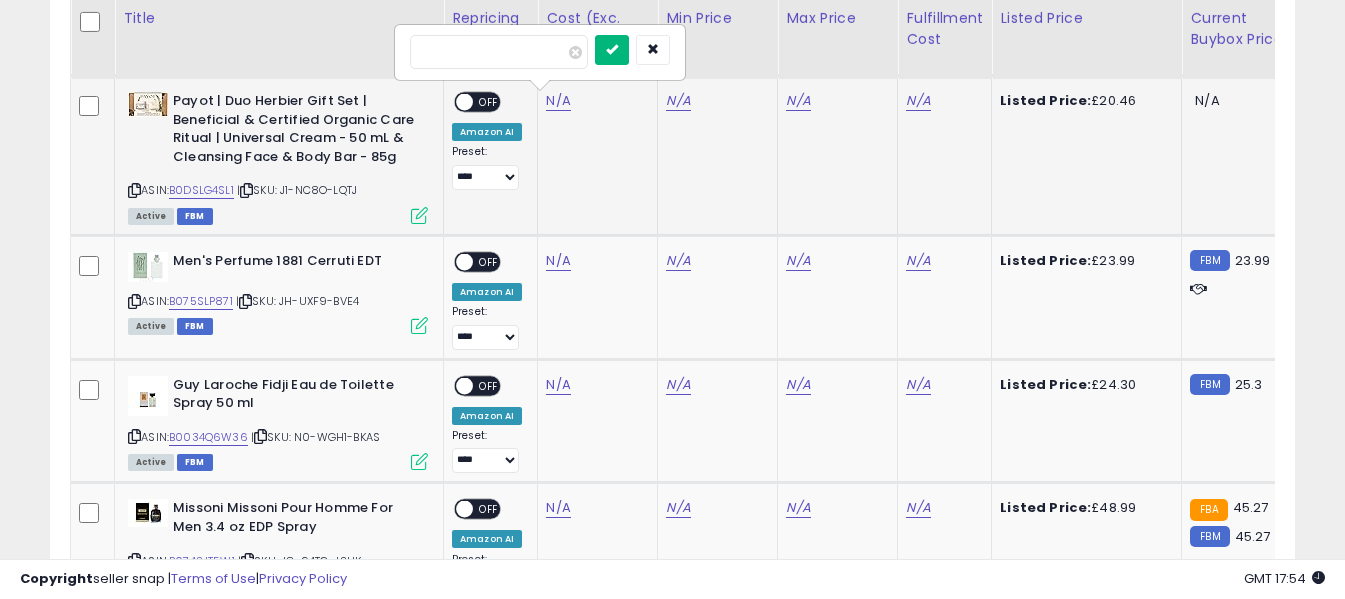 type on "****" 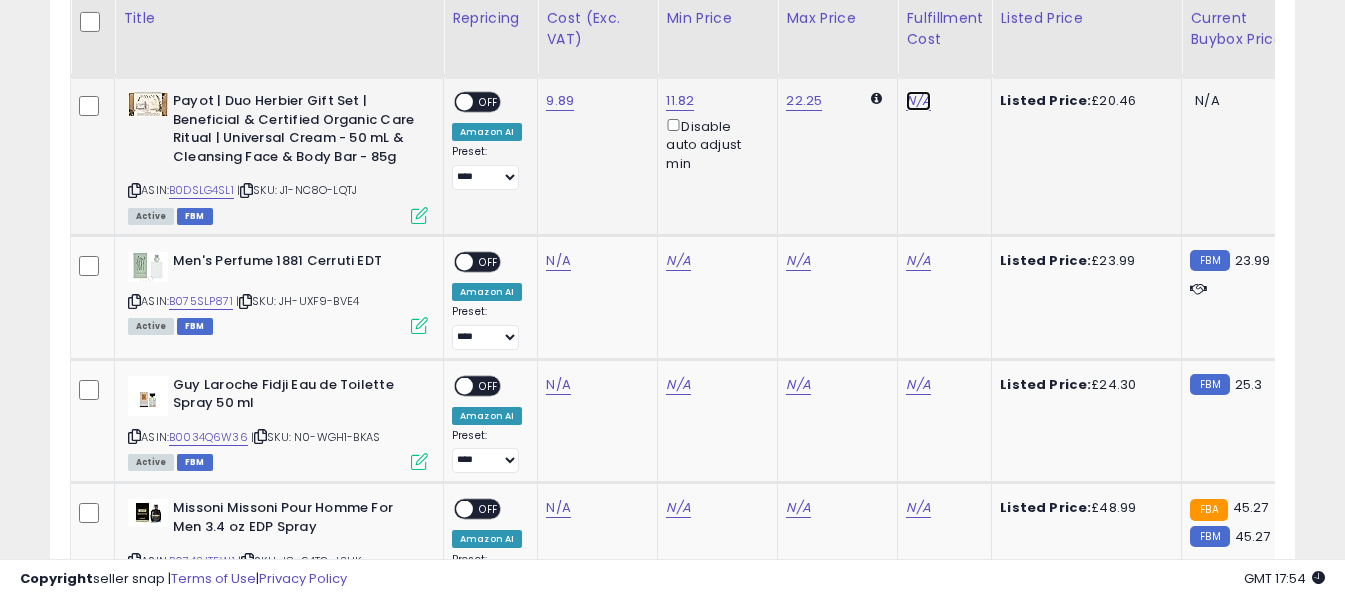 click on "N/A" at bounding box center [918, 101] 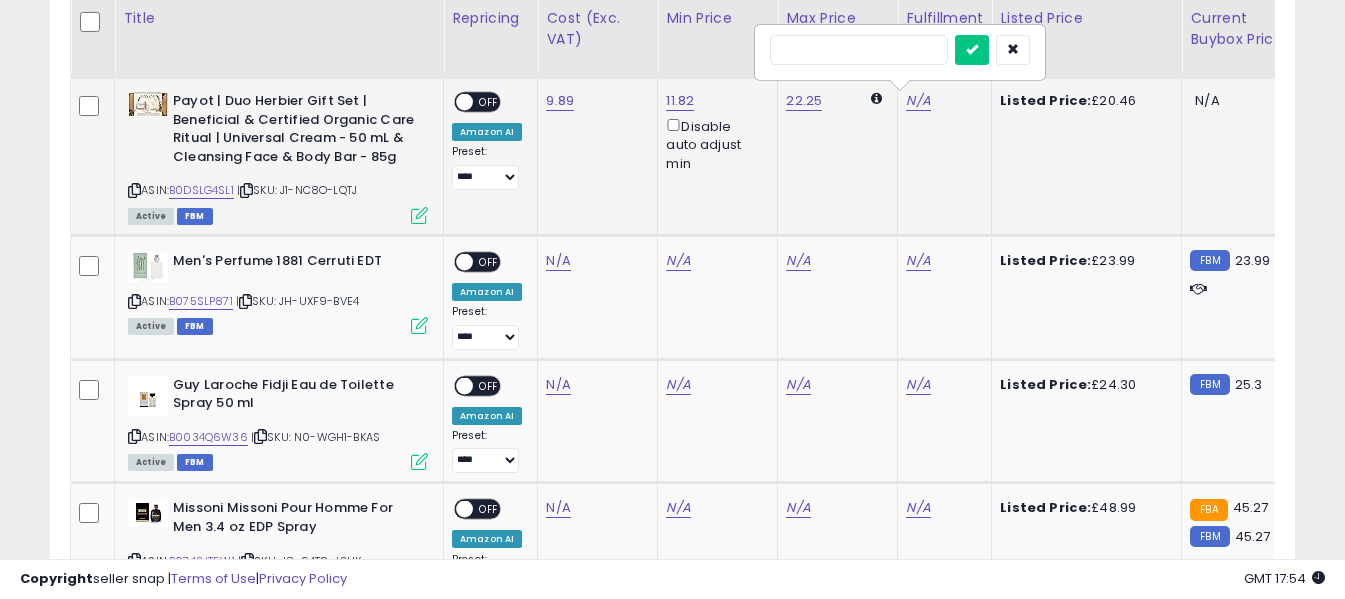 click at bounding box center (859, 50) 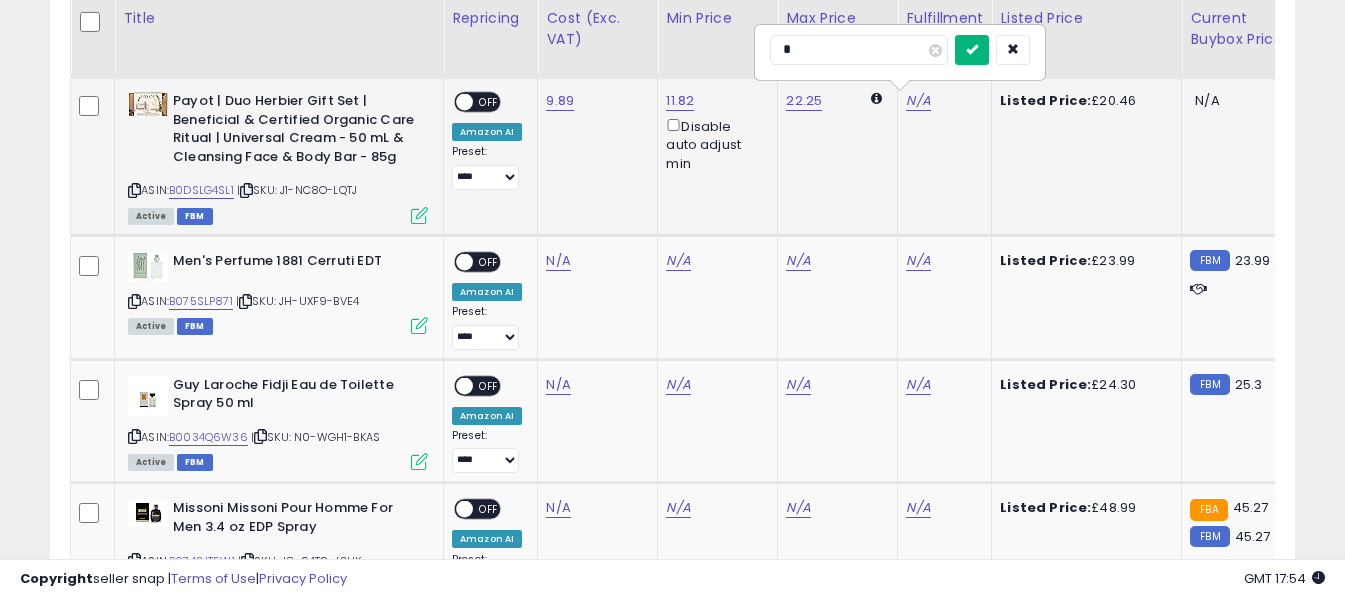 type on "*" 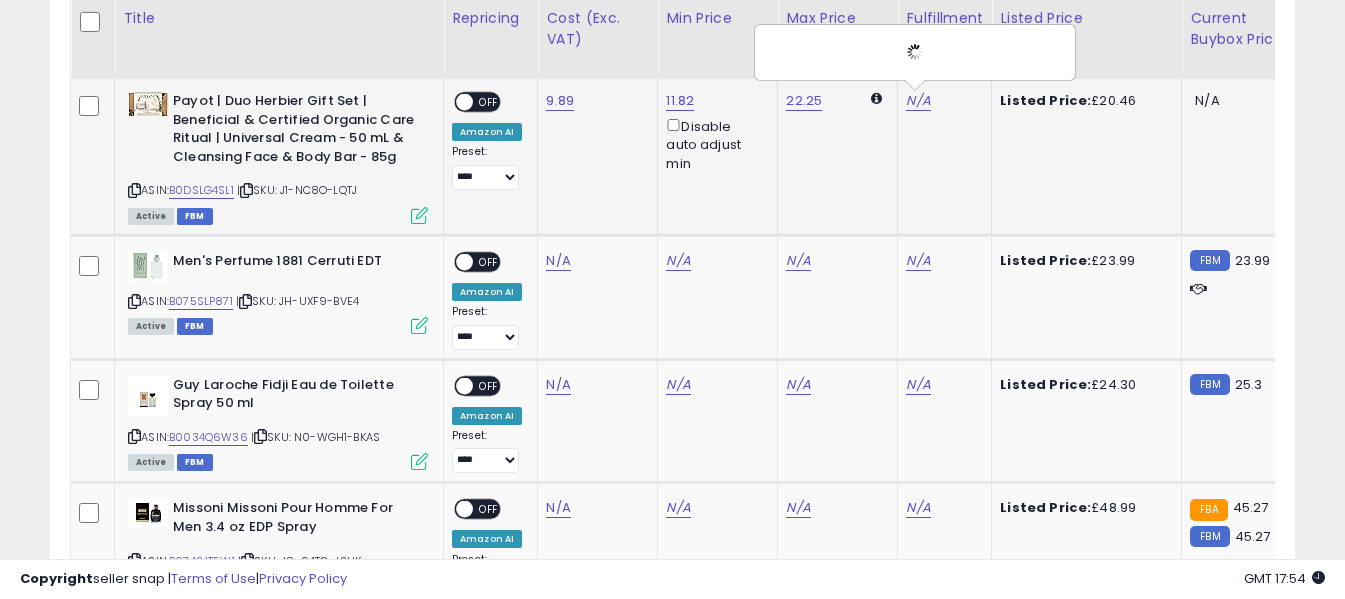 click at bounding box center (464, 102) 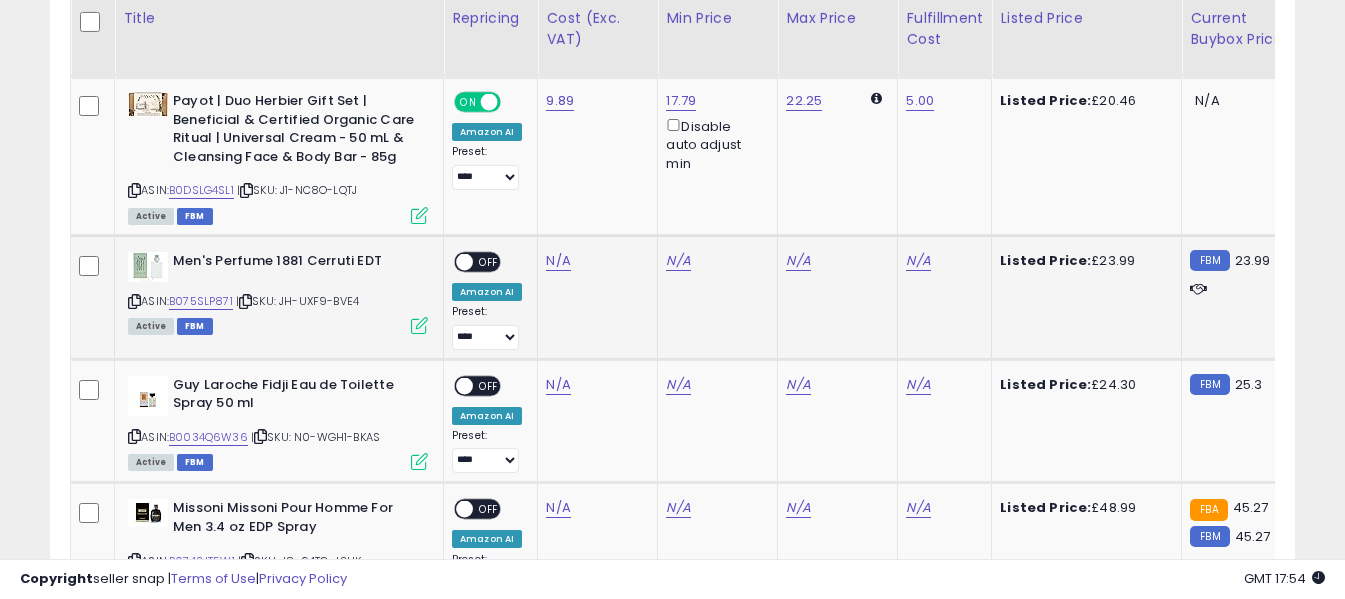 click at bounding box center [134, 301] 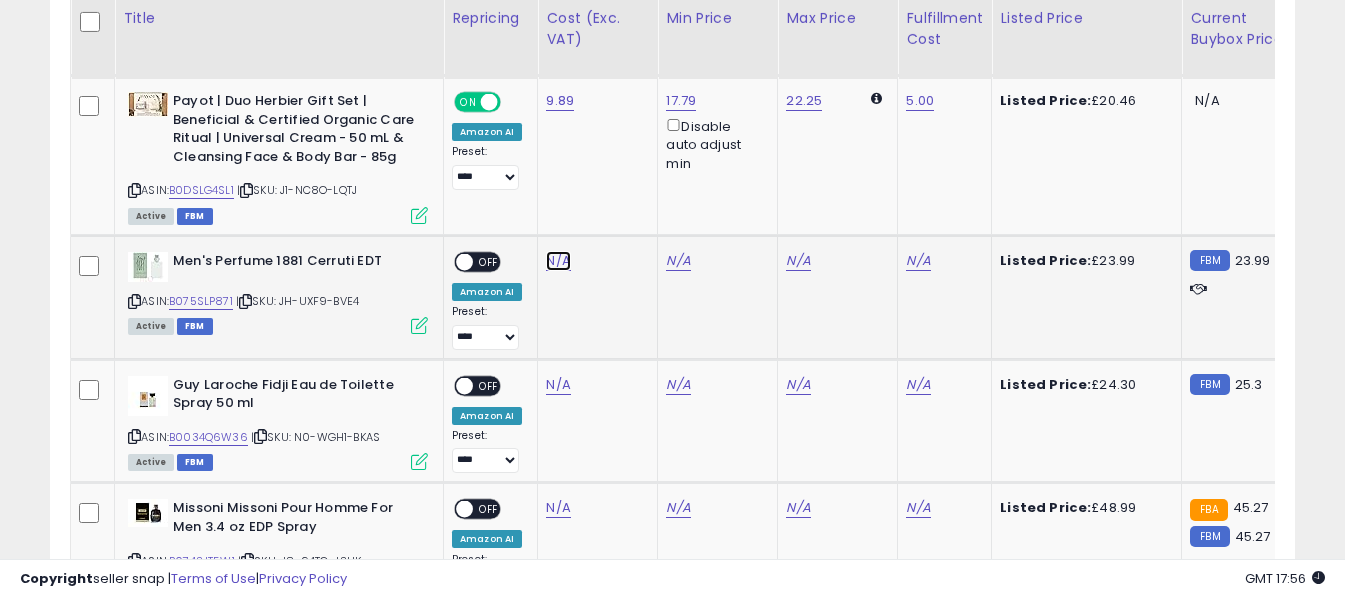 click on "N/A" at bounding box center [558, 261] 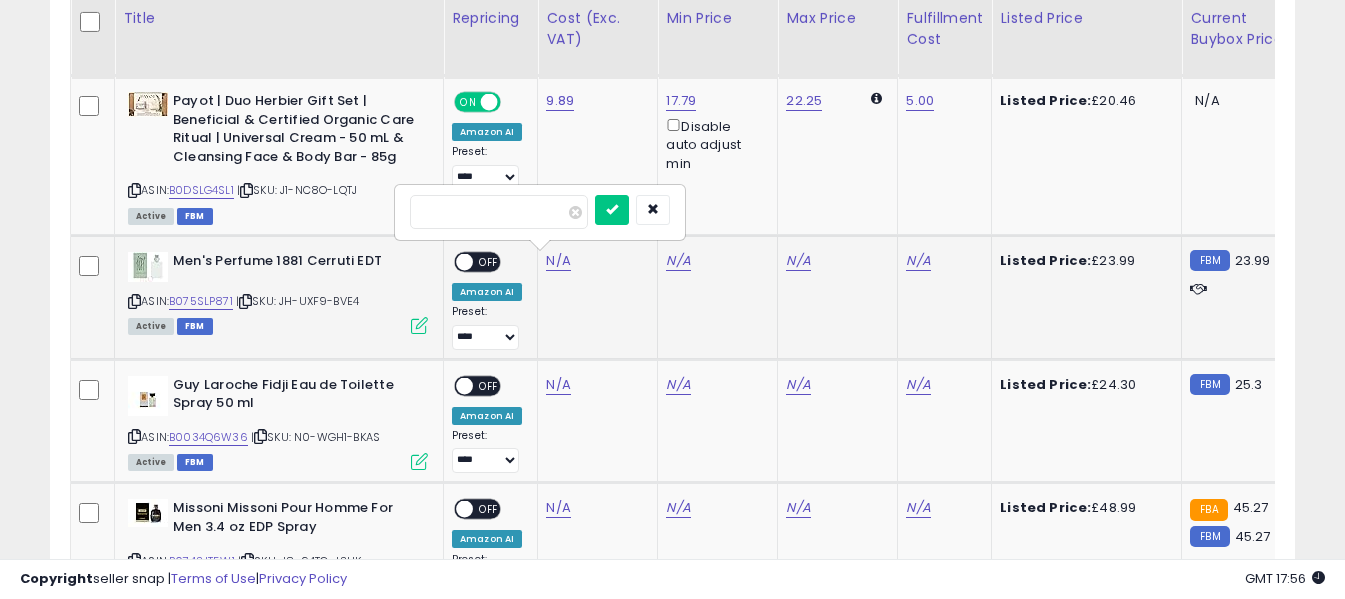 click at bounding box center (499, 212) 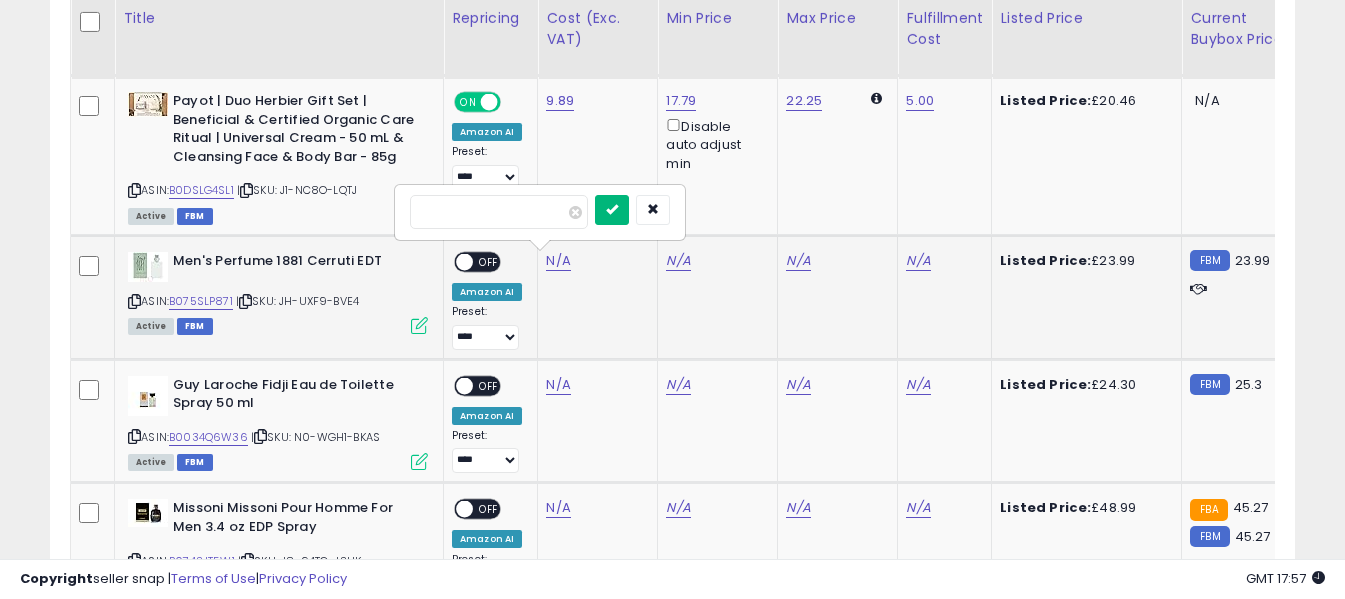 type on "*****" 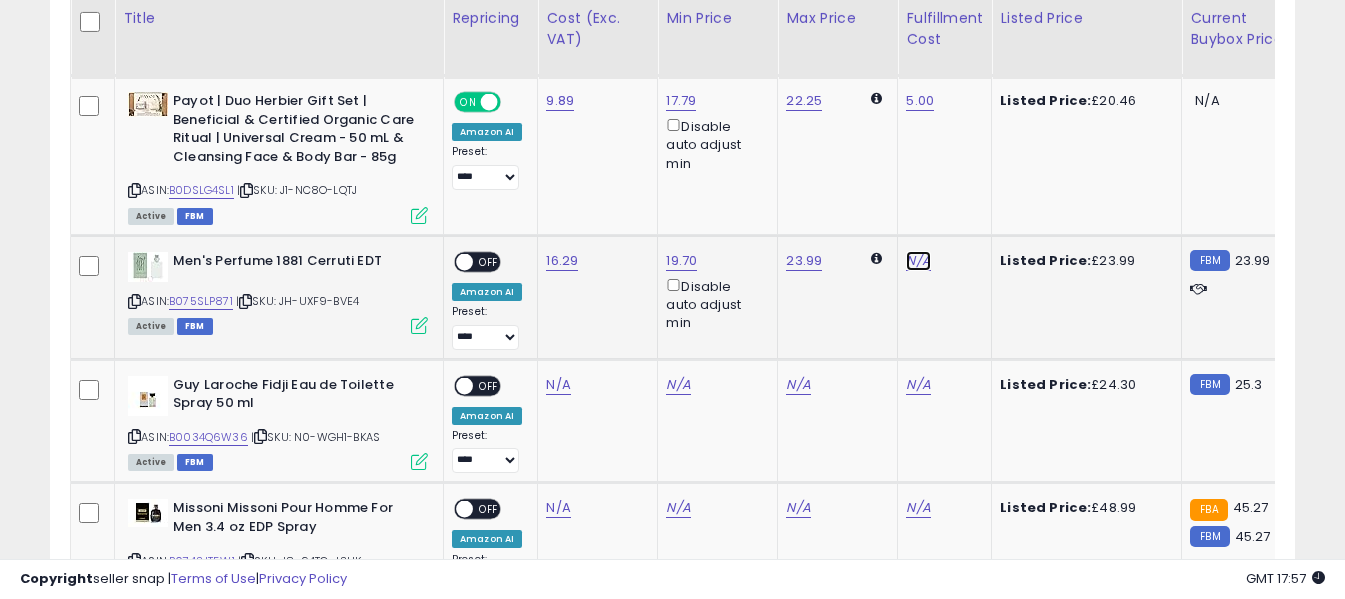 click on "N/A" at bounding box center [918, 261] 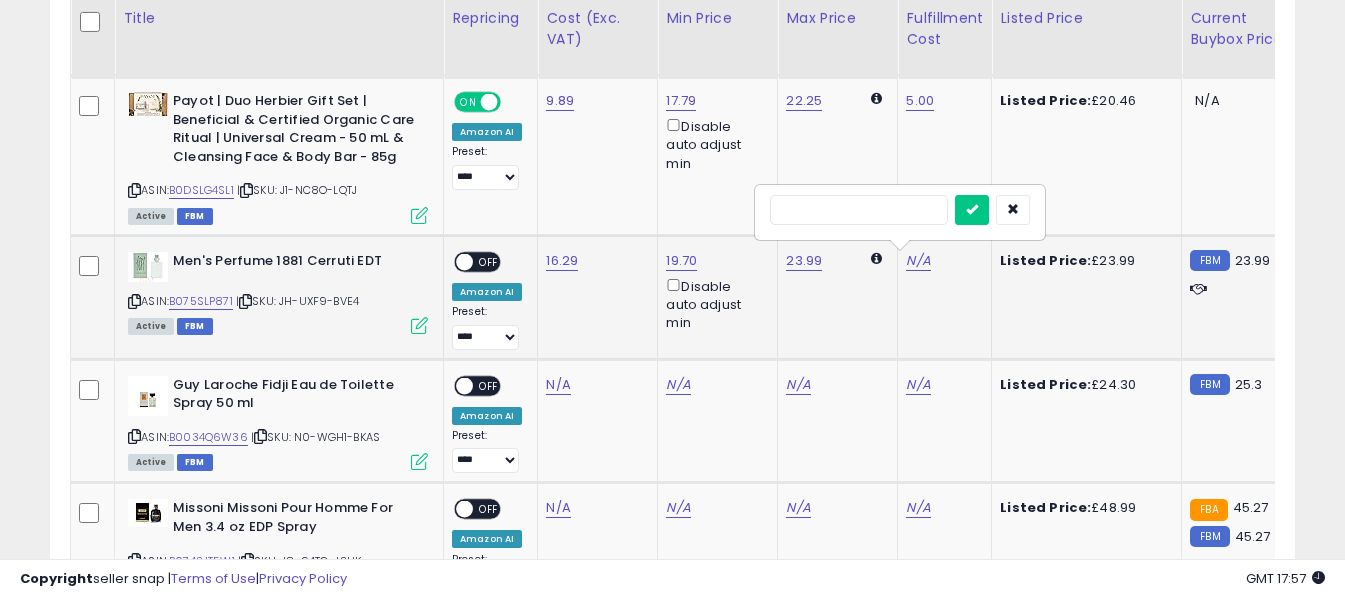 click at bounding box center [859, 210] 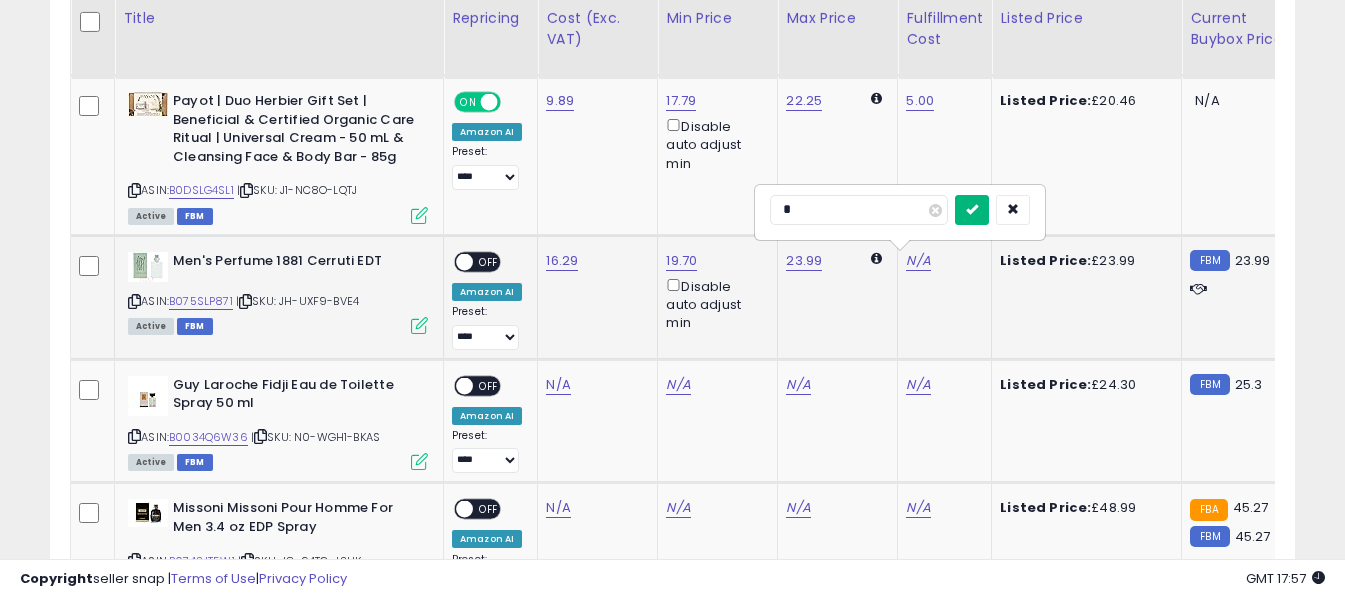 type on "*" 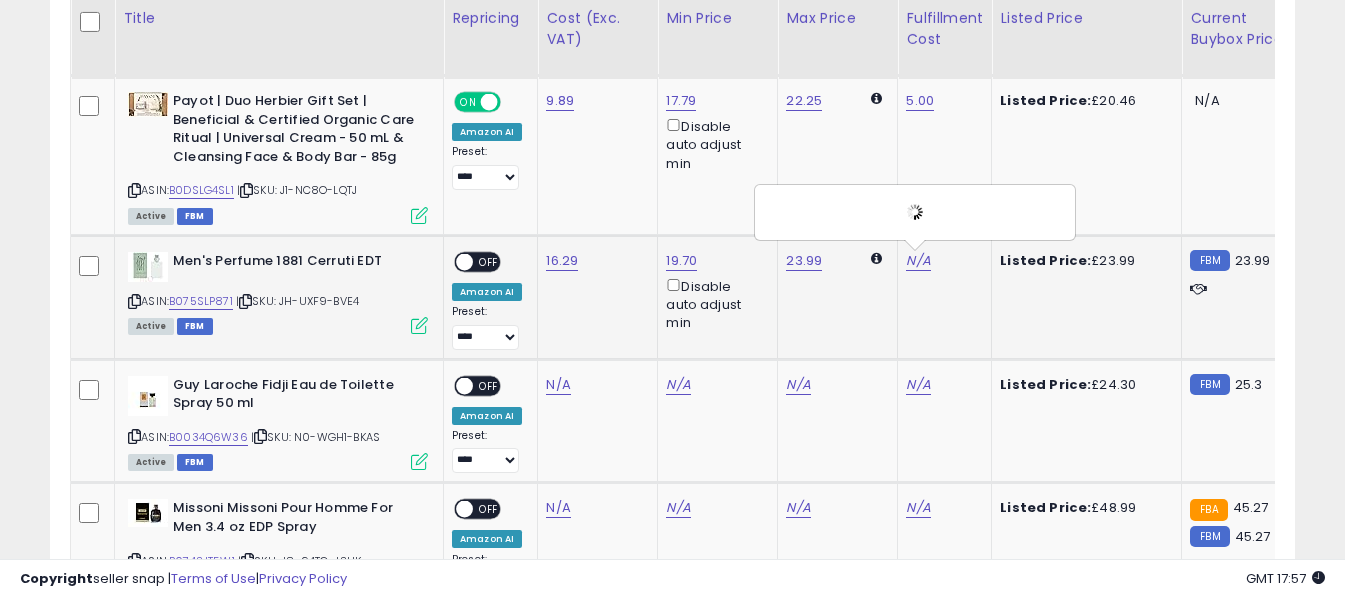 click on "OFF" at bounding box center (489, 261) 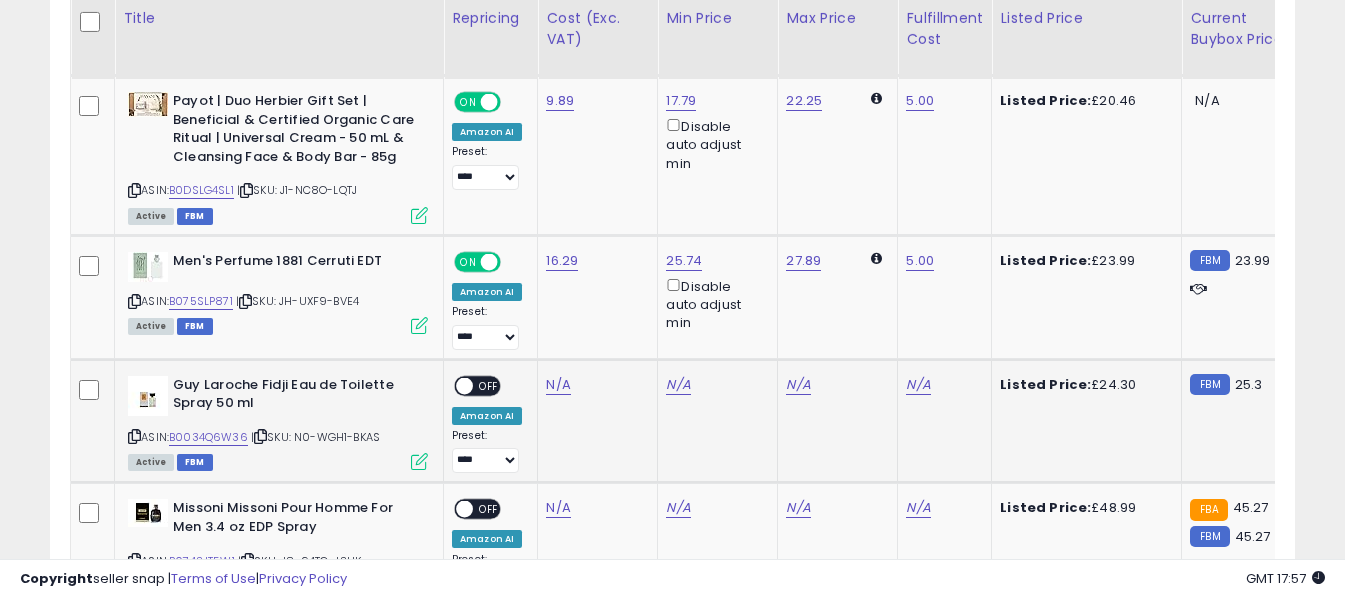 click at bounding box center [134, 436] 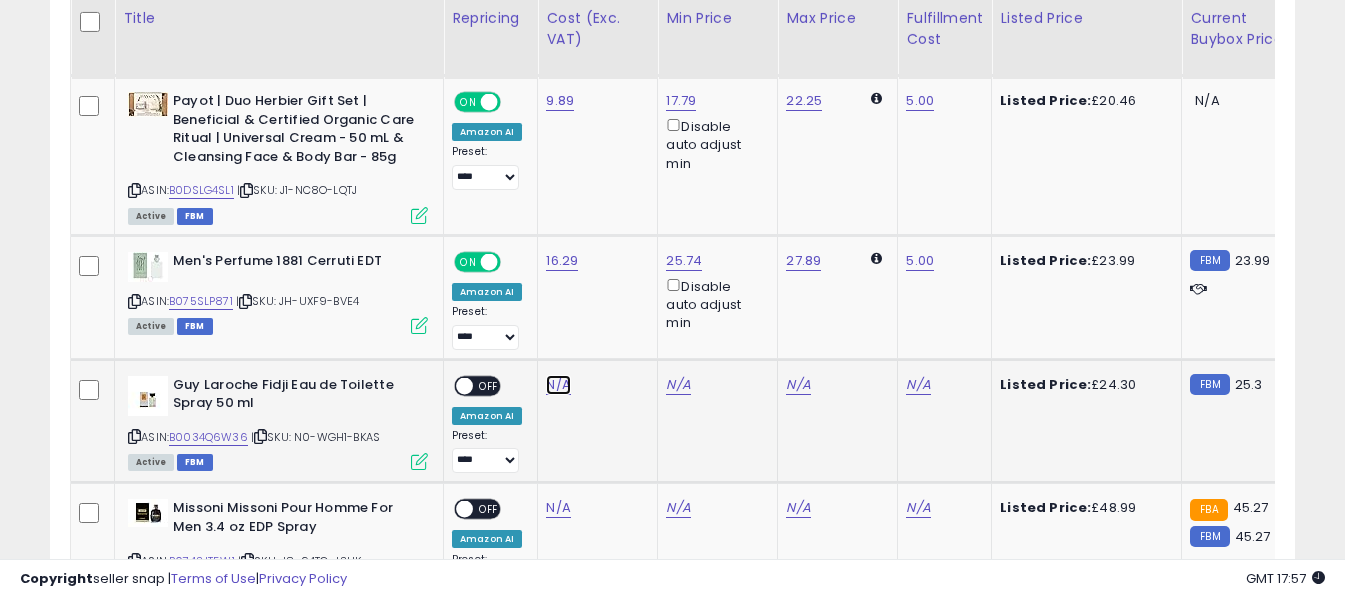 click on "N/A" at bounding box center (558, 385) 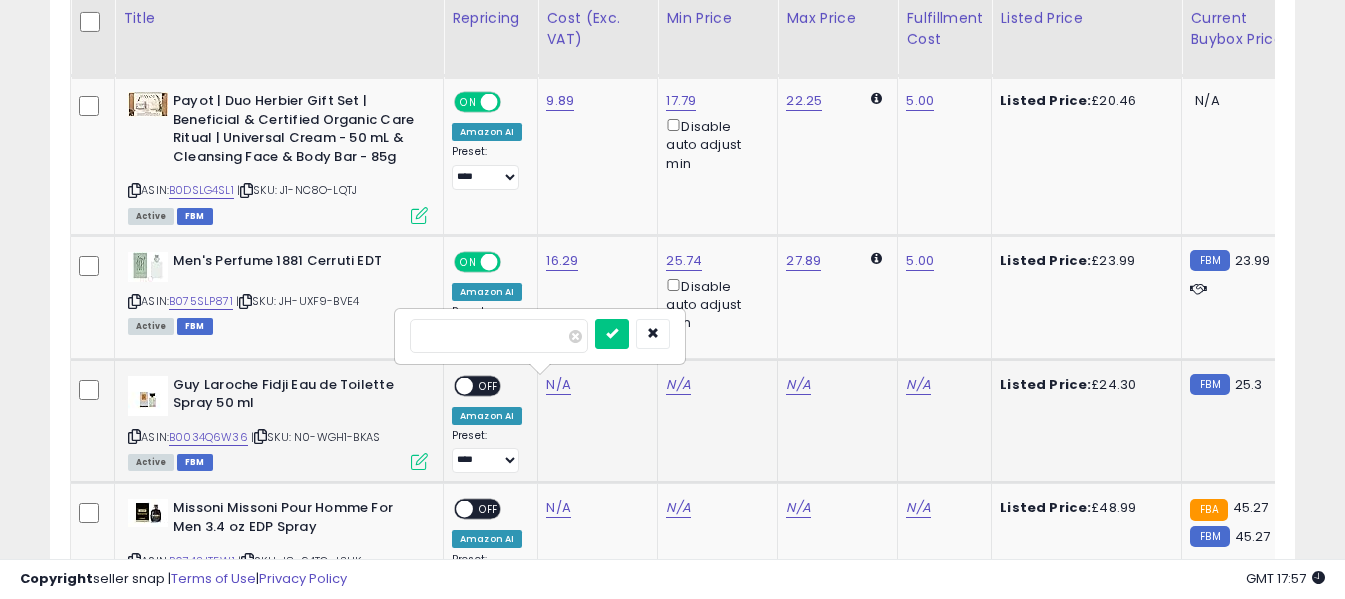 click at bounding box center [499, 336] 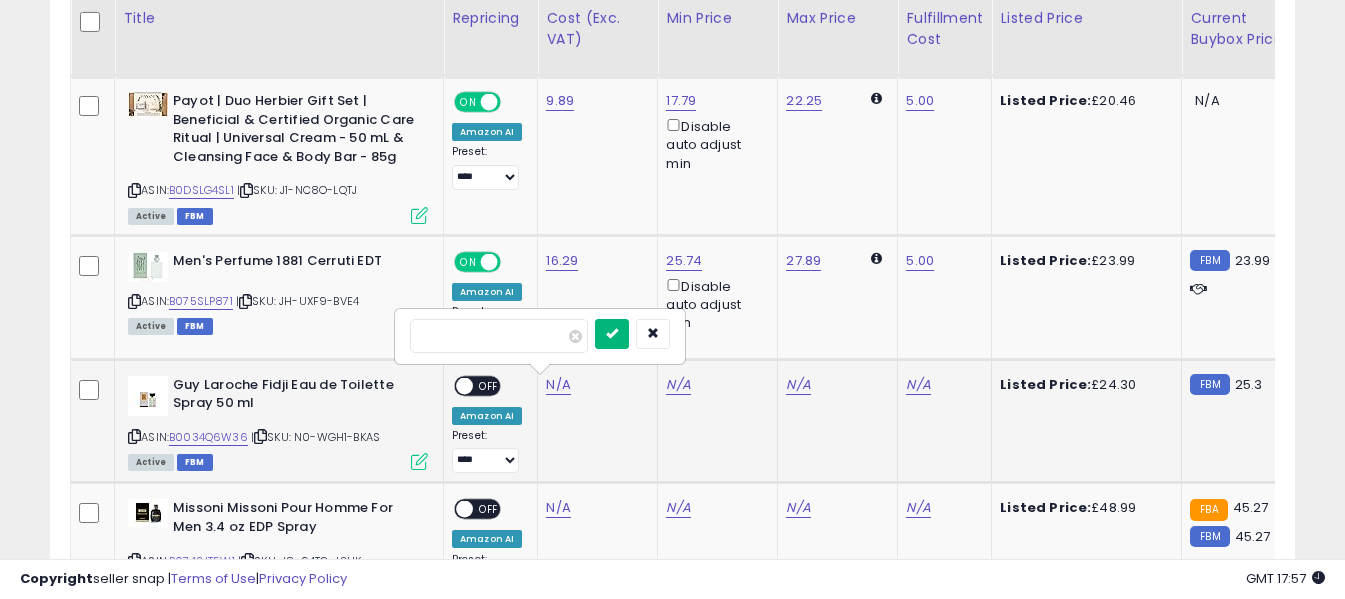 type on "*****" 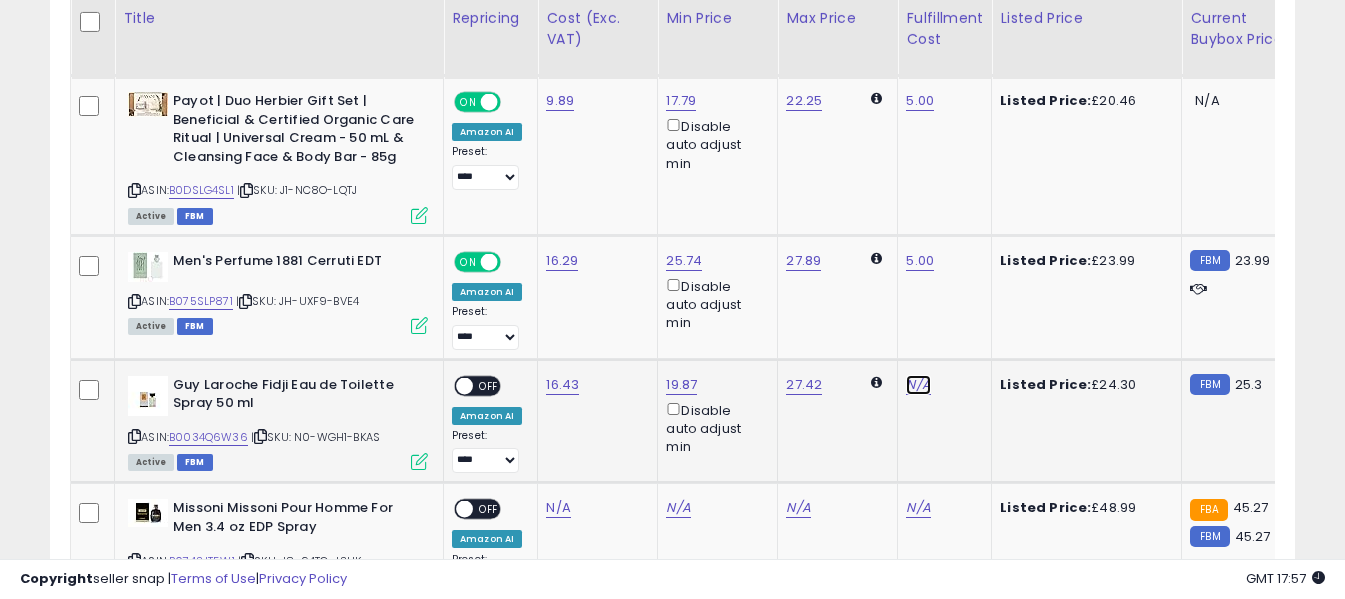 click on "N/A" at bounding box center [918, 385] 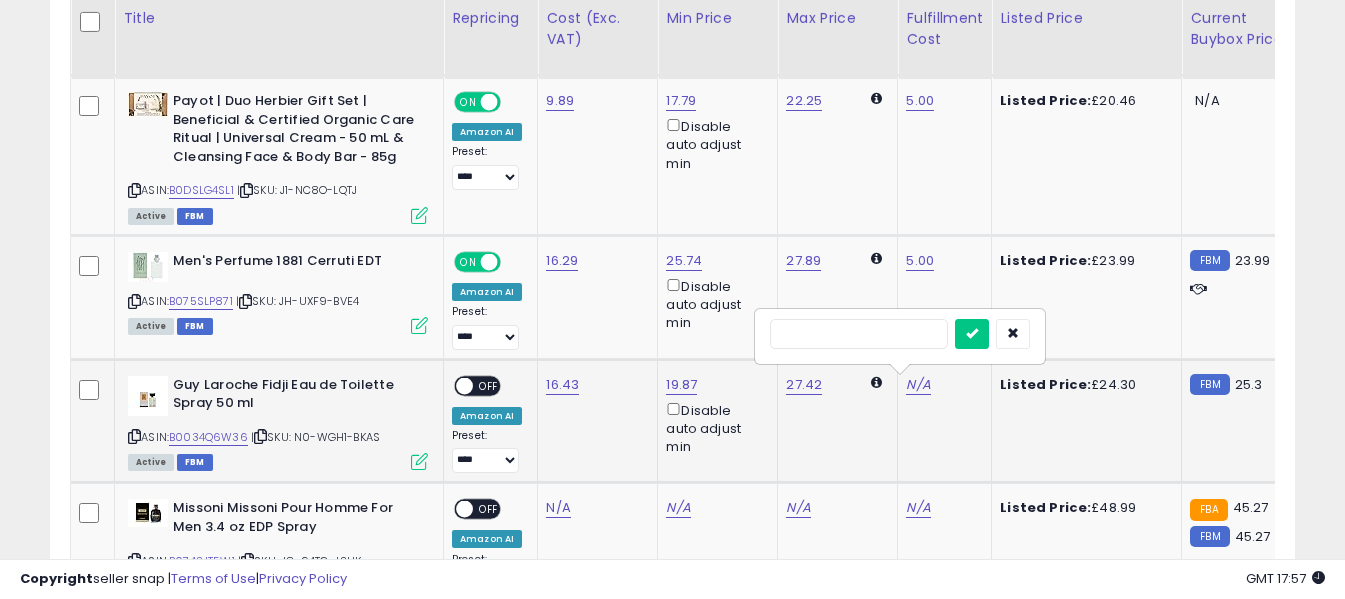 click at bounding box center (859, 334) 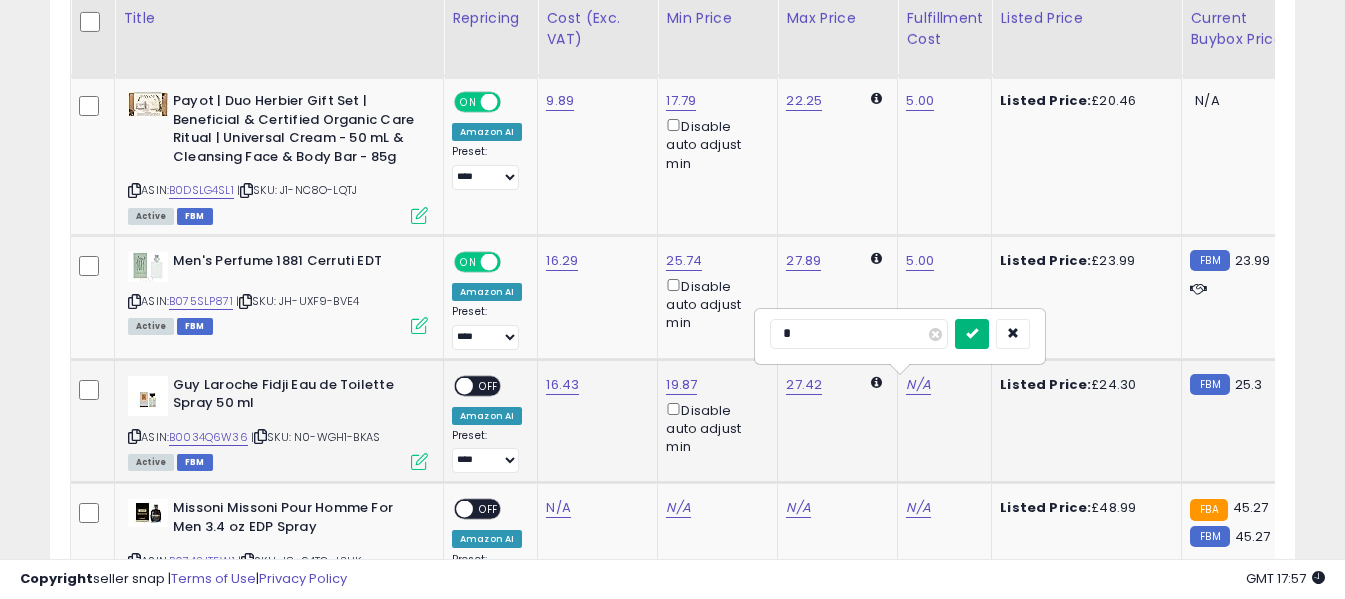 type on "*" 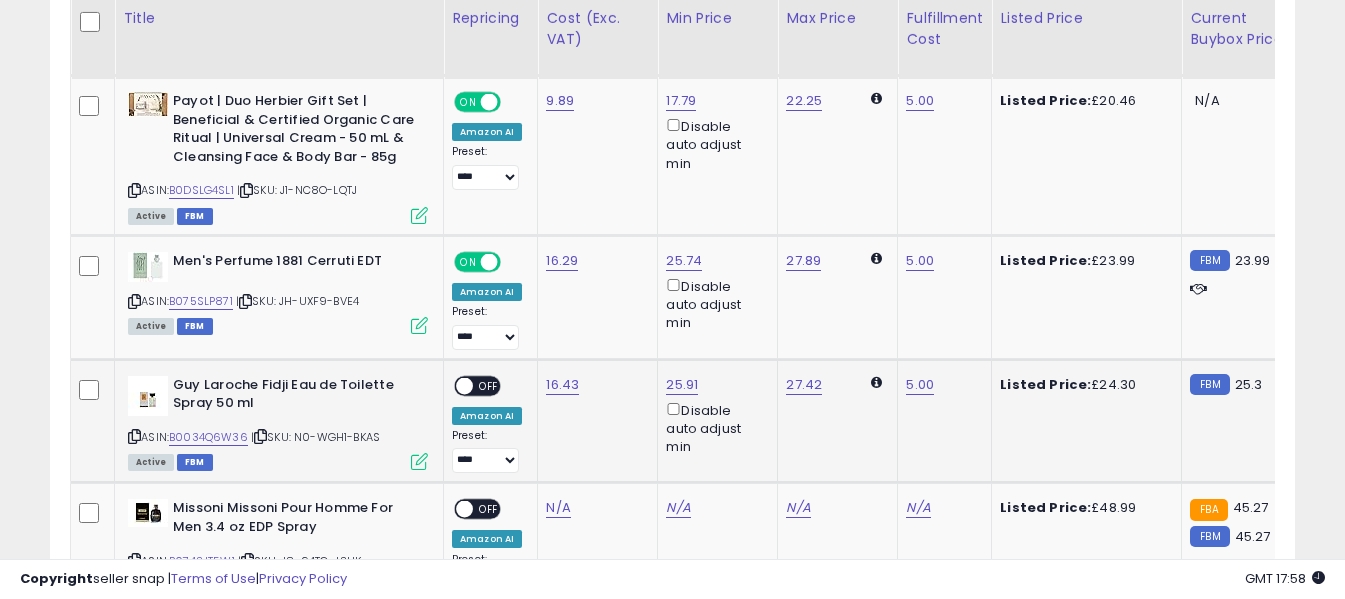 click on "OFF" at bounding box center (489, 385) 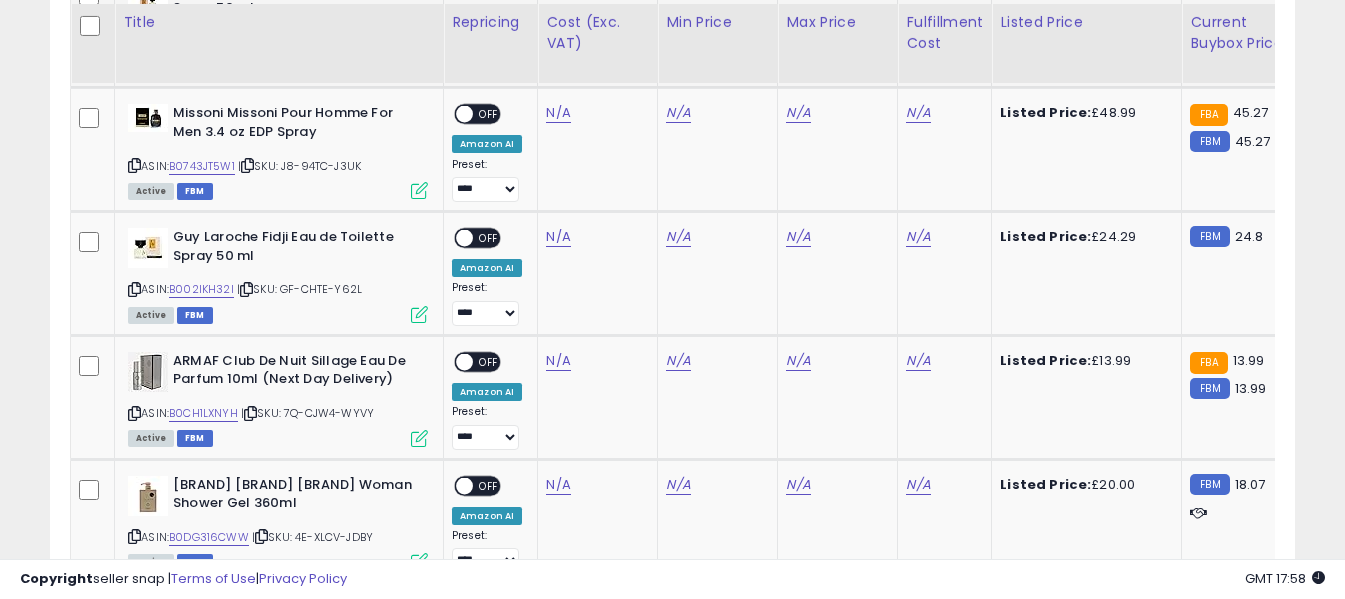 scroll, scrollTop: 5473, scrollLeft: 0, axis: vertical 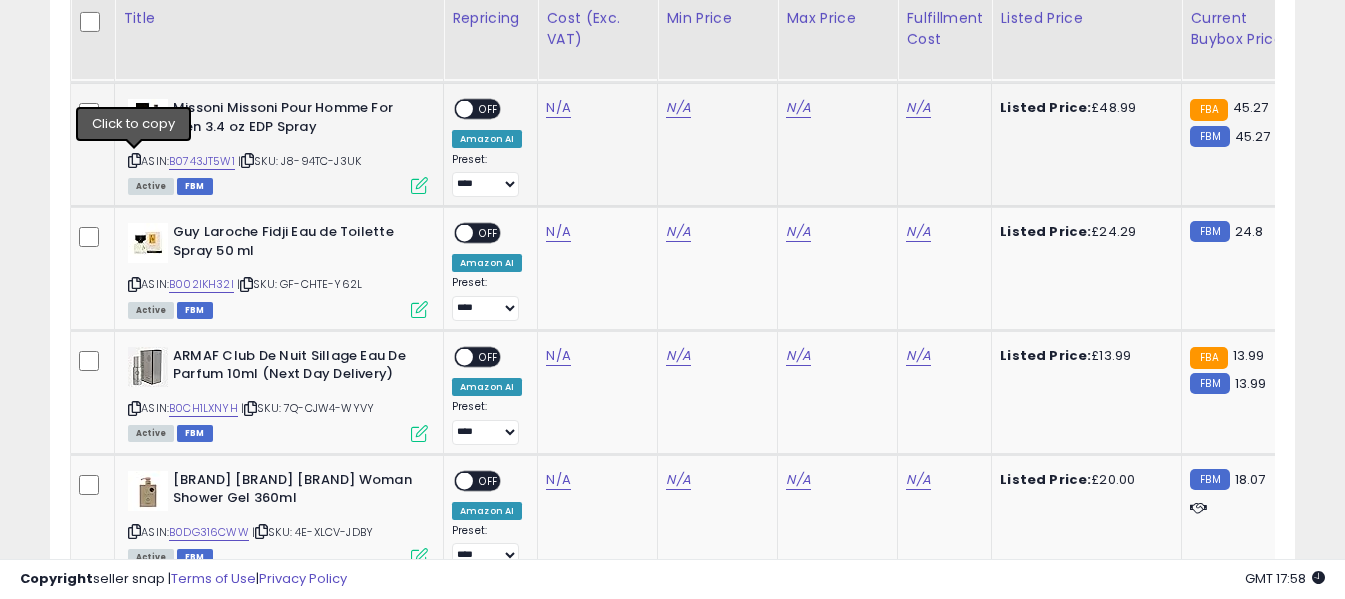 click at bounding box center [134, 160] 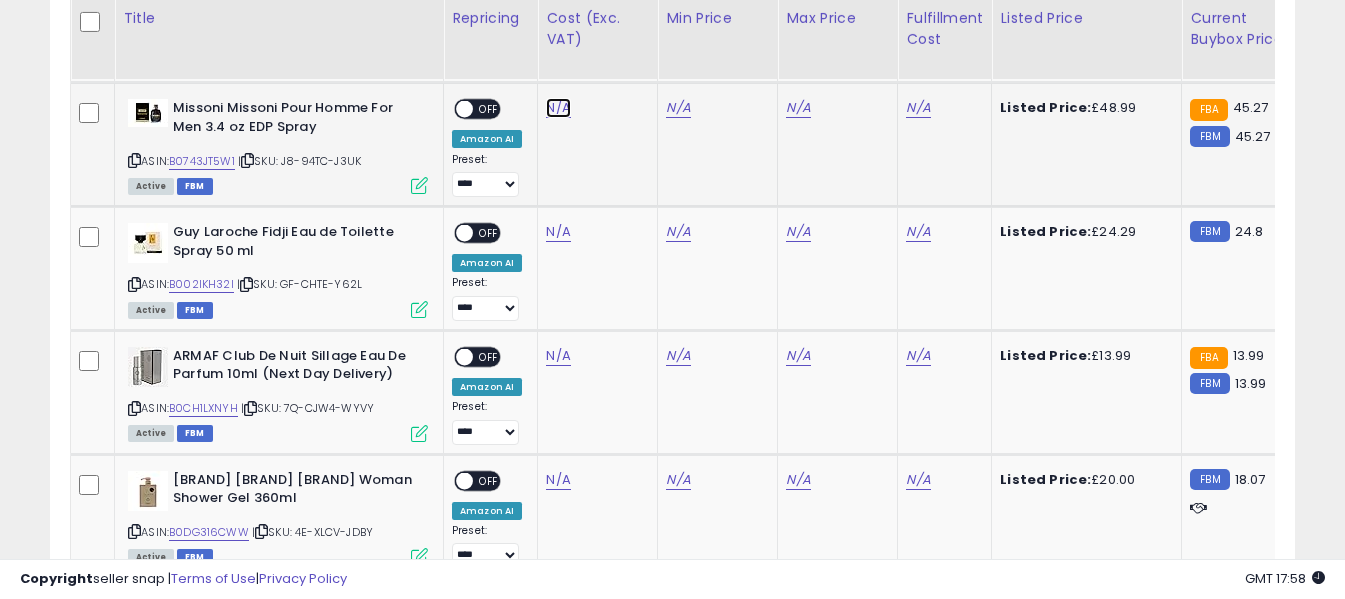 click on "N/A" at bounding box center (558, 108) 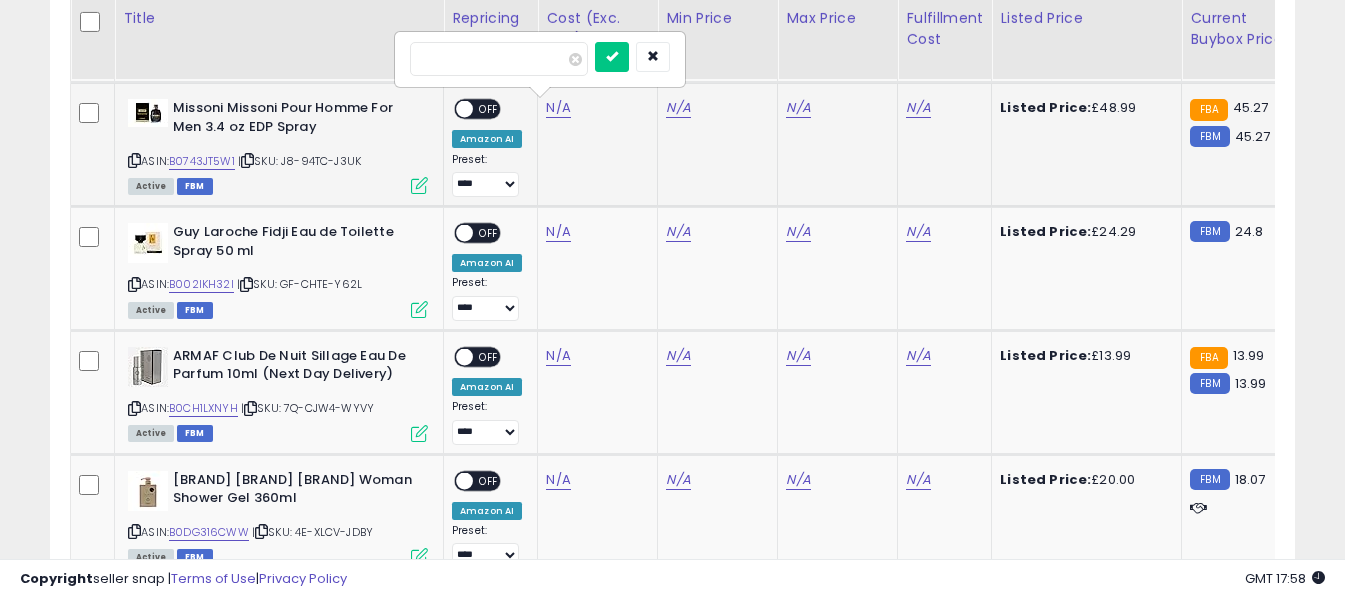 click at bounding box center (499, 59) 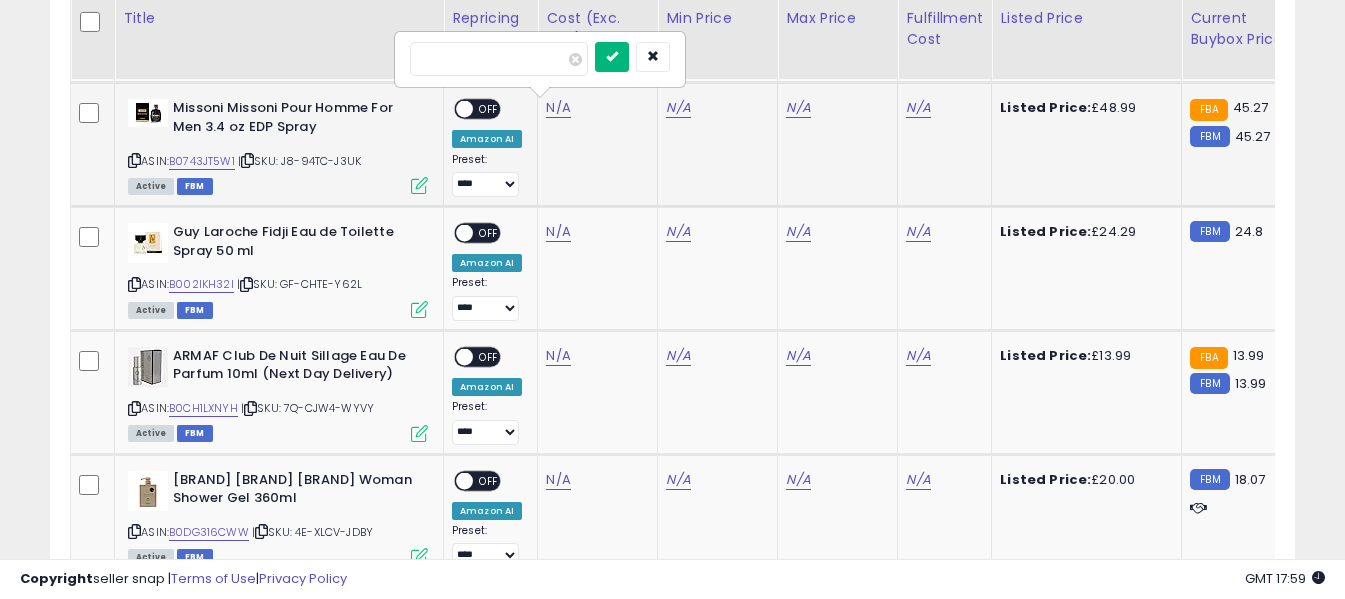 type on "*****" 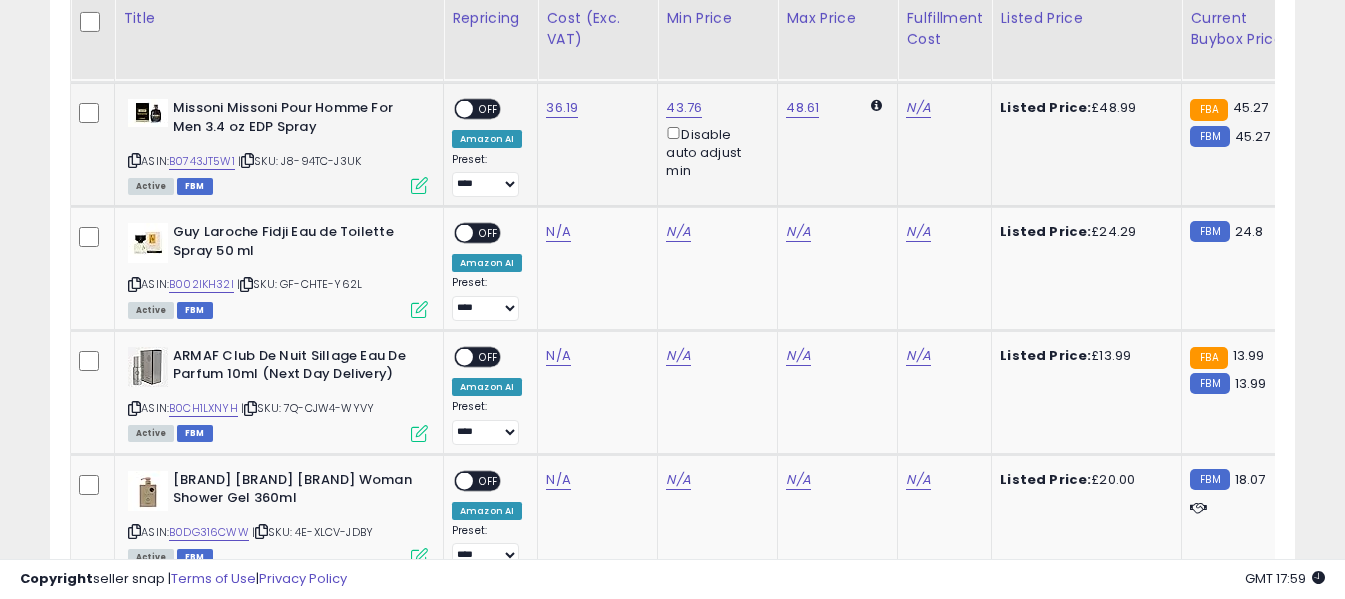 drag, startPoint x: 928, startPoint y: 110, endPoint x: 888, endPoint y: 109, distance: 40.012497 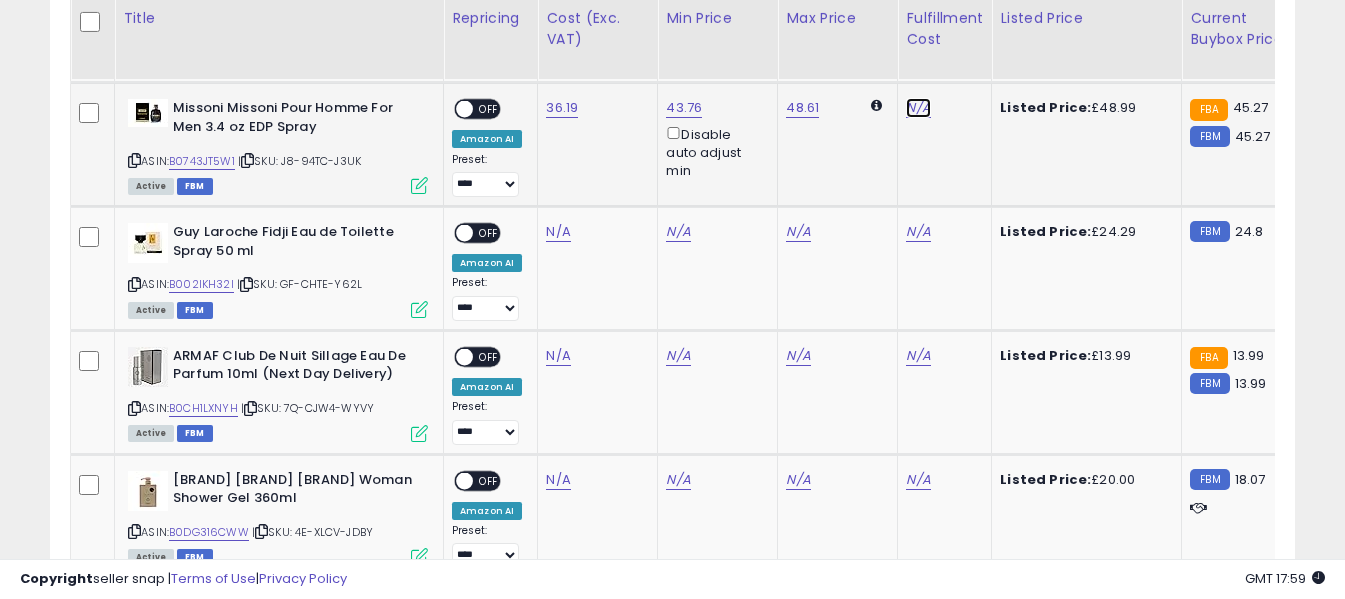 click on "N/A" at bounding box center [918, 108] 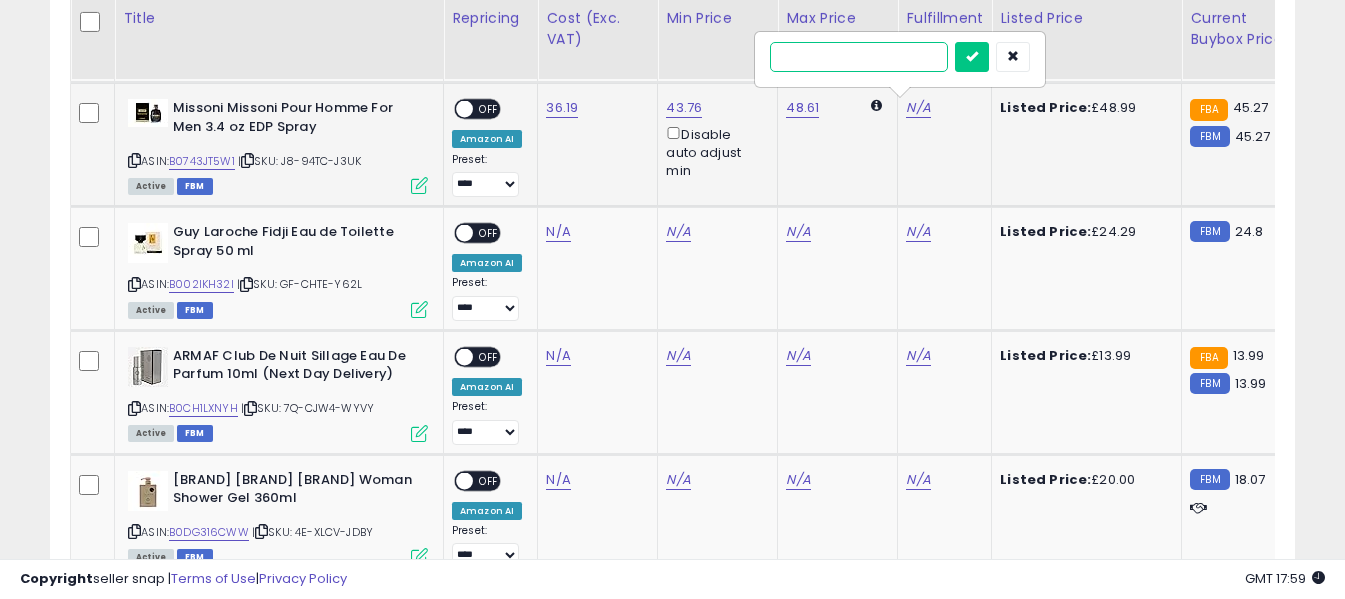 click at bounding box center [859, 57] 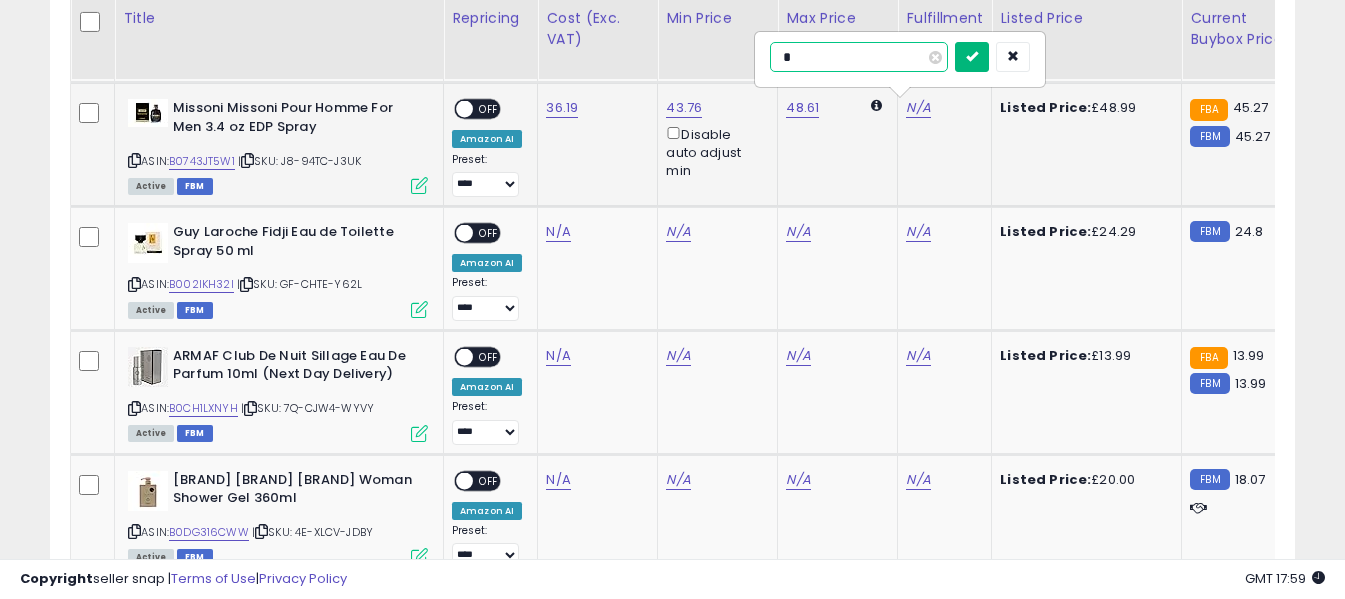 type on "*" 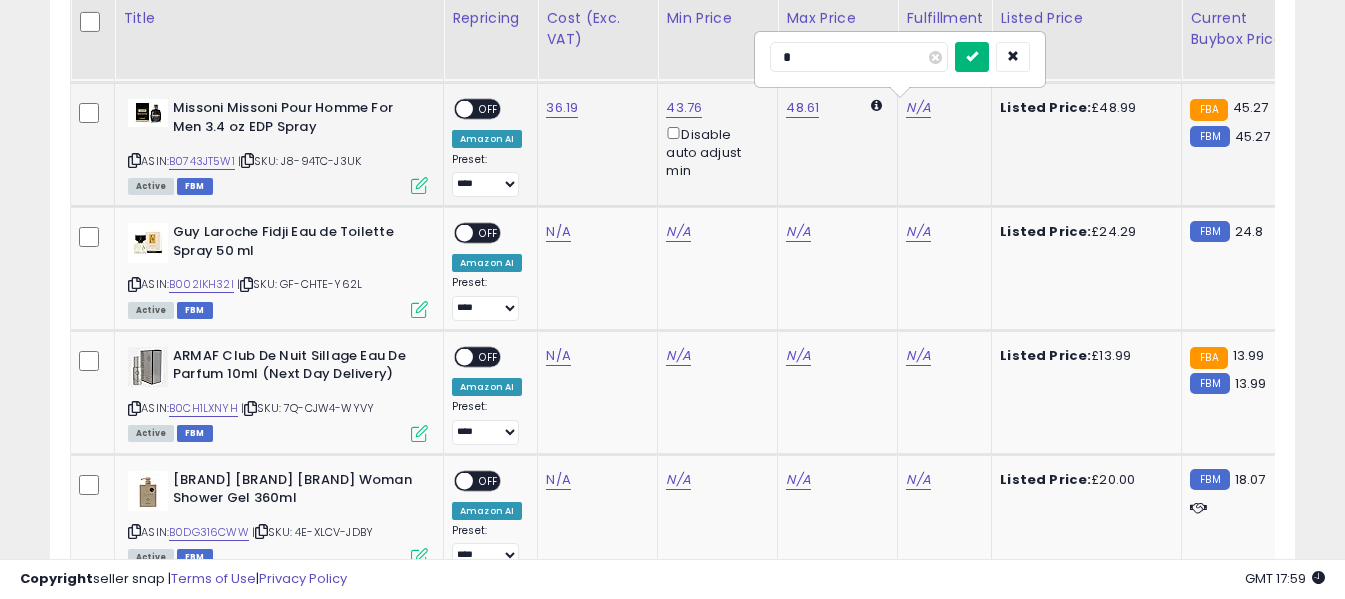click at bounding box center [972, 56] 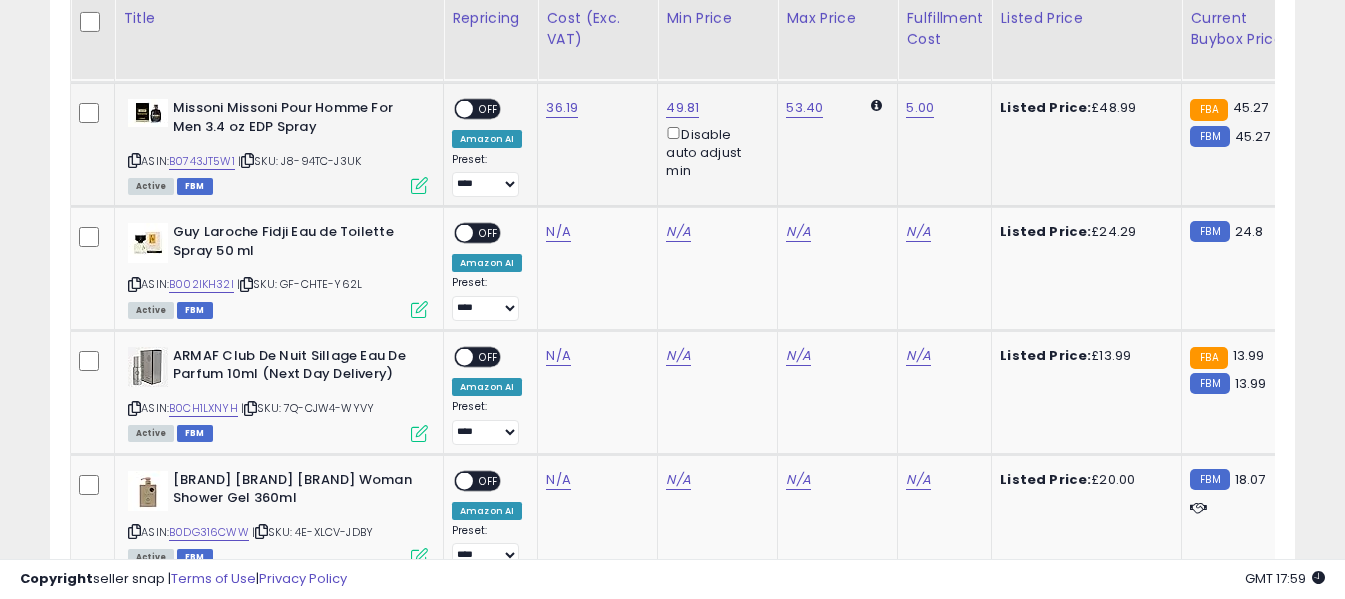 click on "OFF" at bounding box center [489, 109] 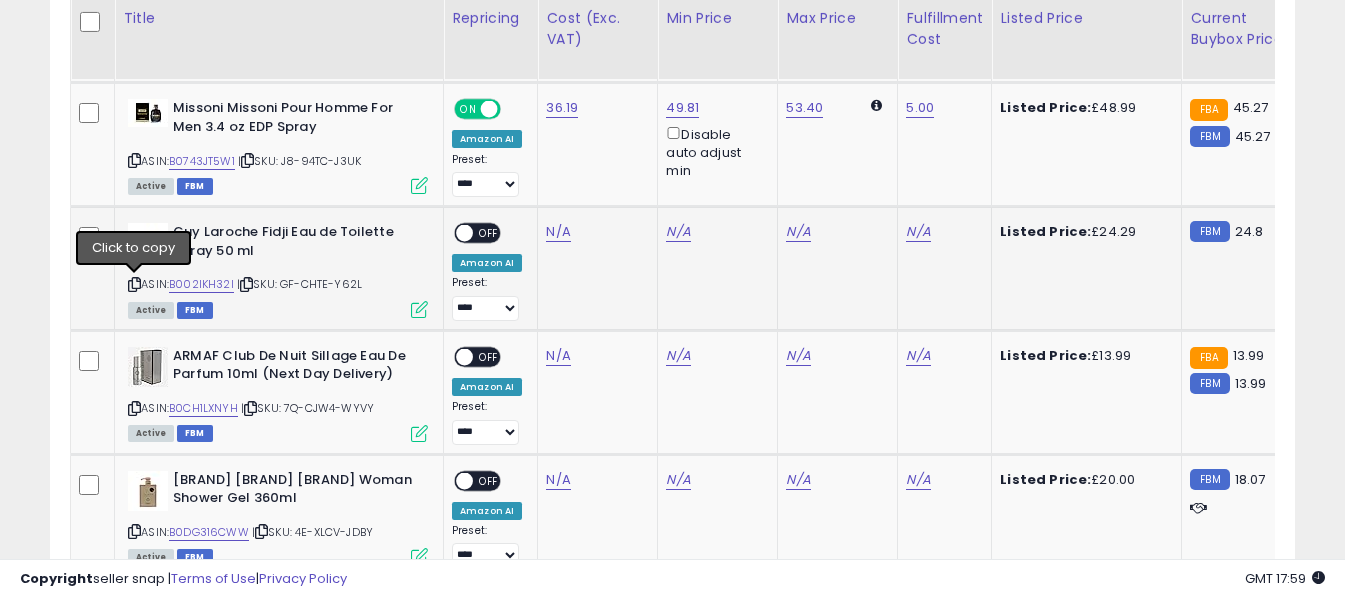 click at bounding box center [134, 284] 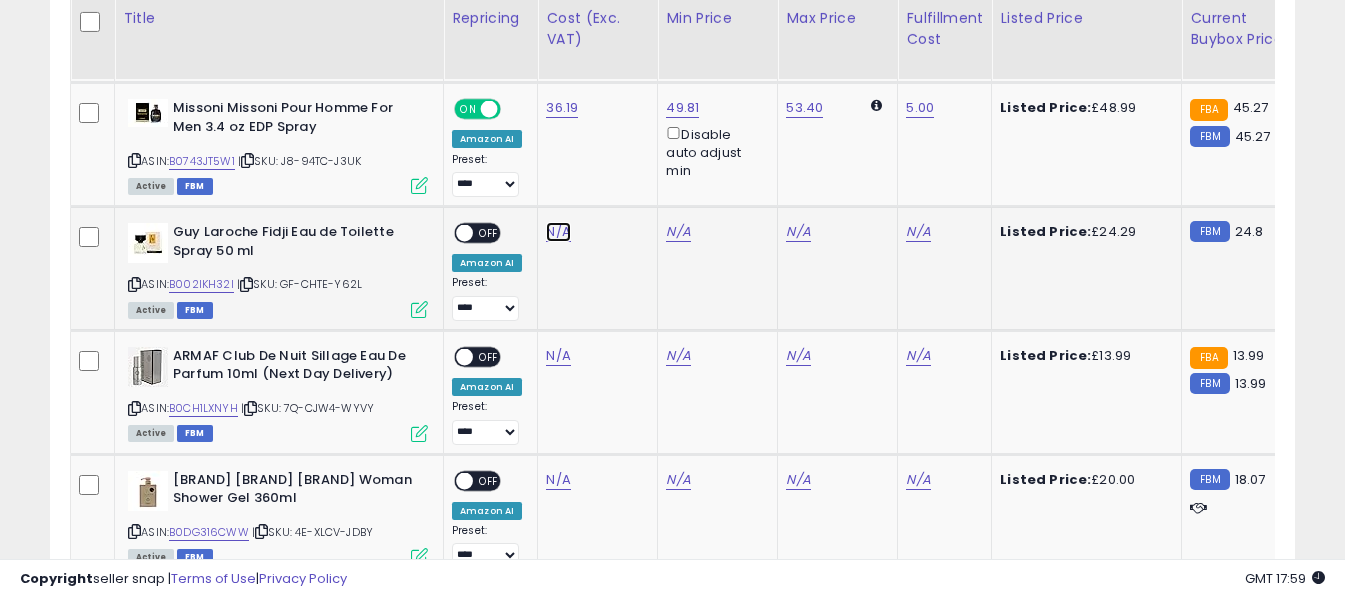 click on "N/A" at bounding box center (558, 232) 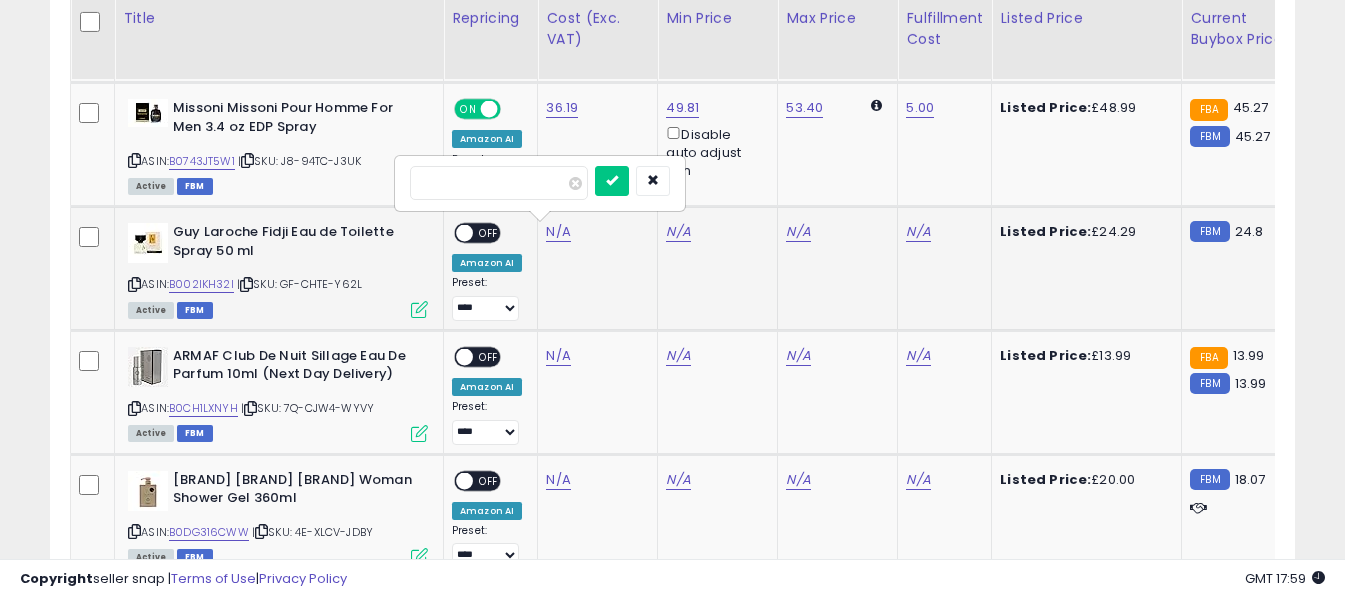 click at bounding box center [499, 183] 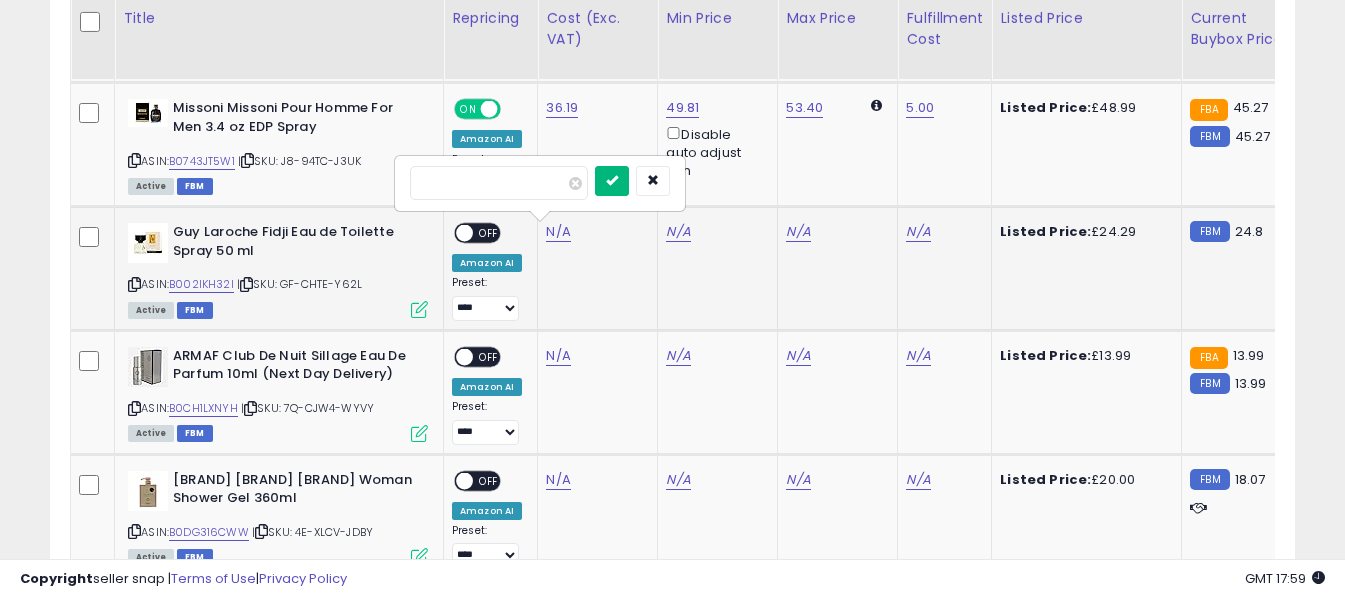 type on "*****" 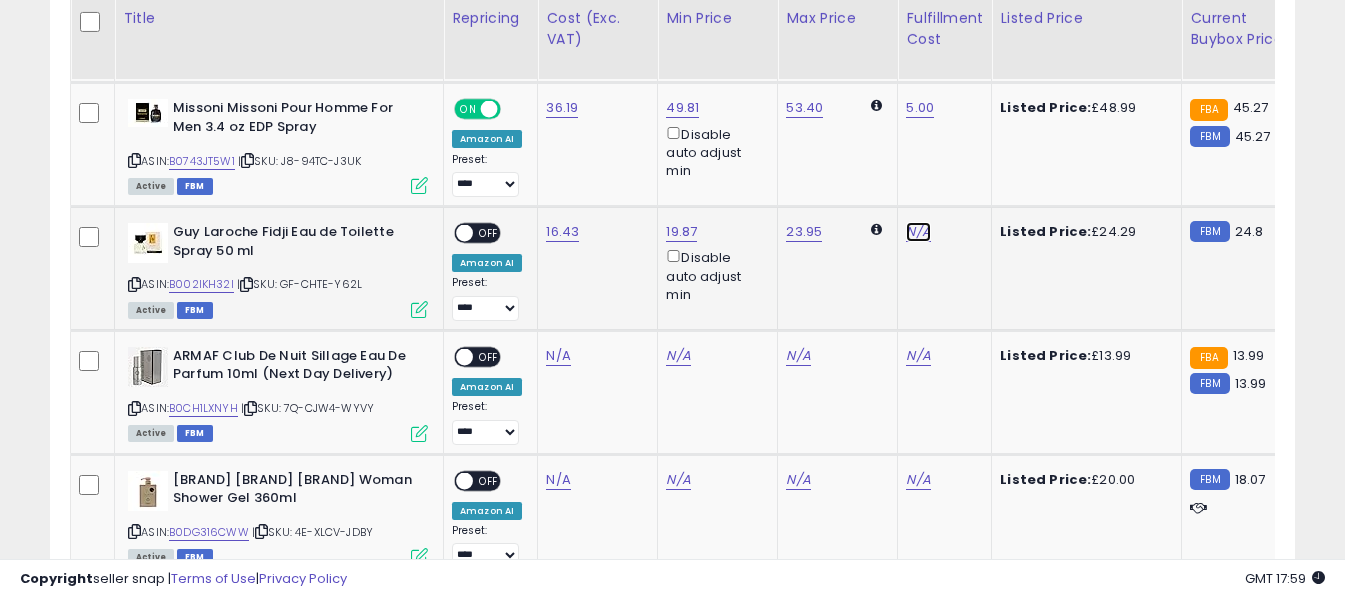 click on "N/A" at bounding box center [918, 232] 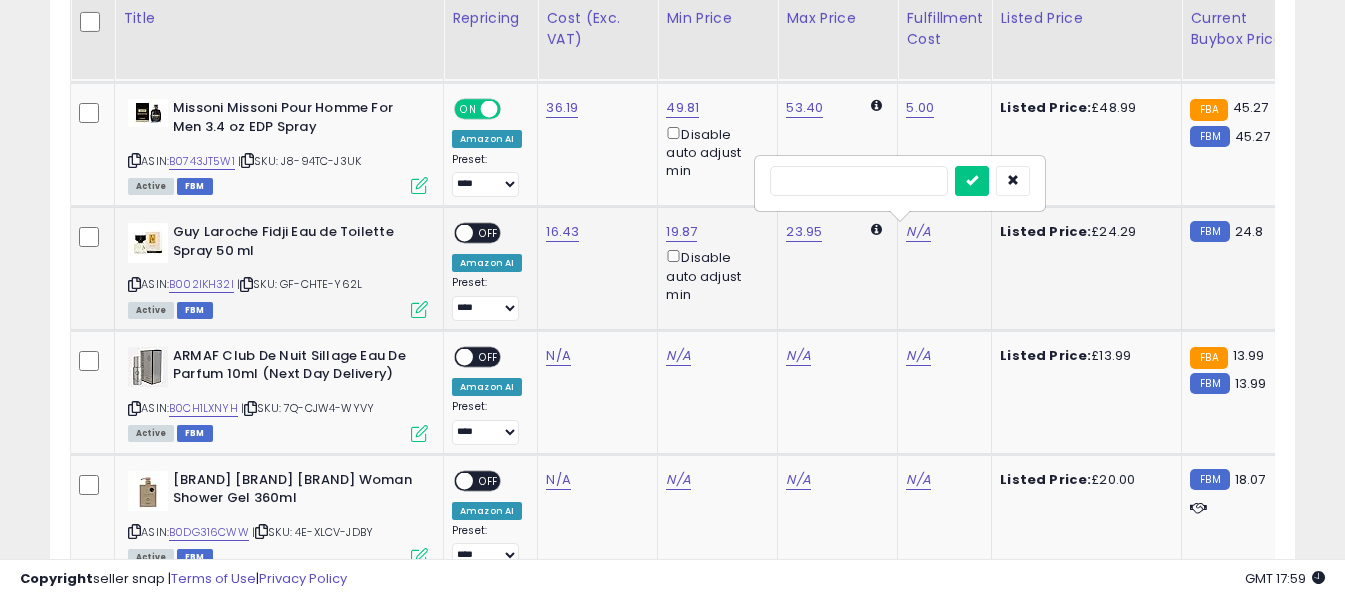 click at bounding box center [859, 181] 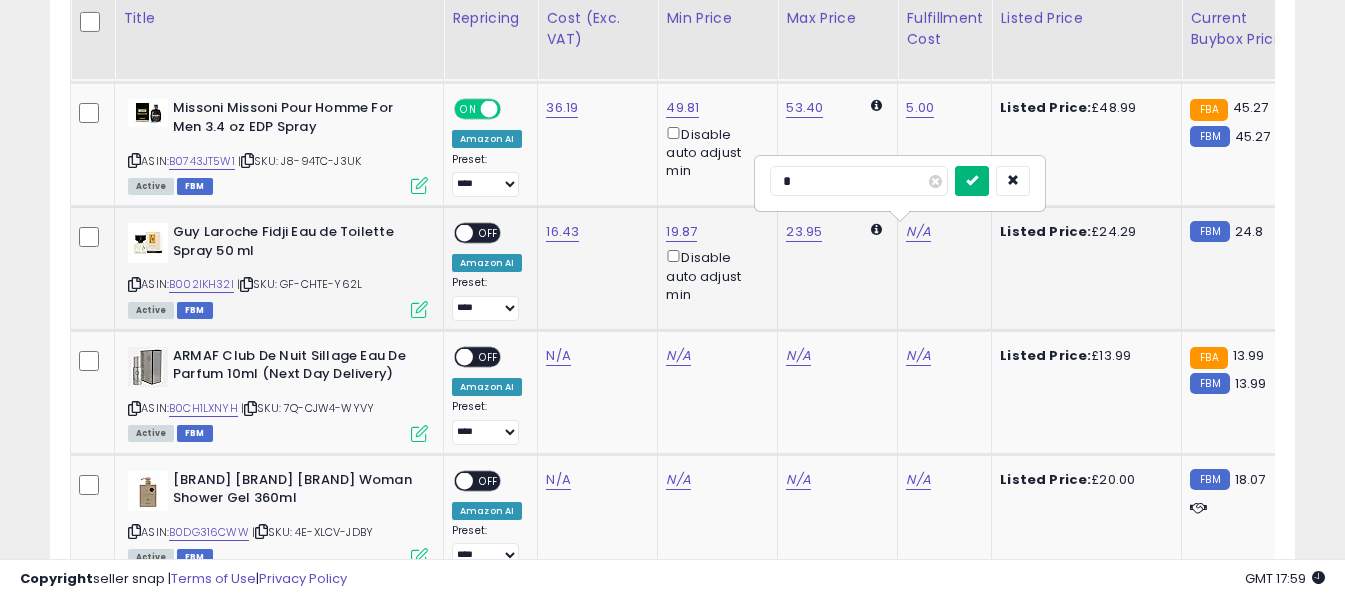 type on "*" 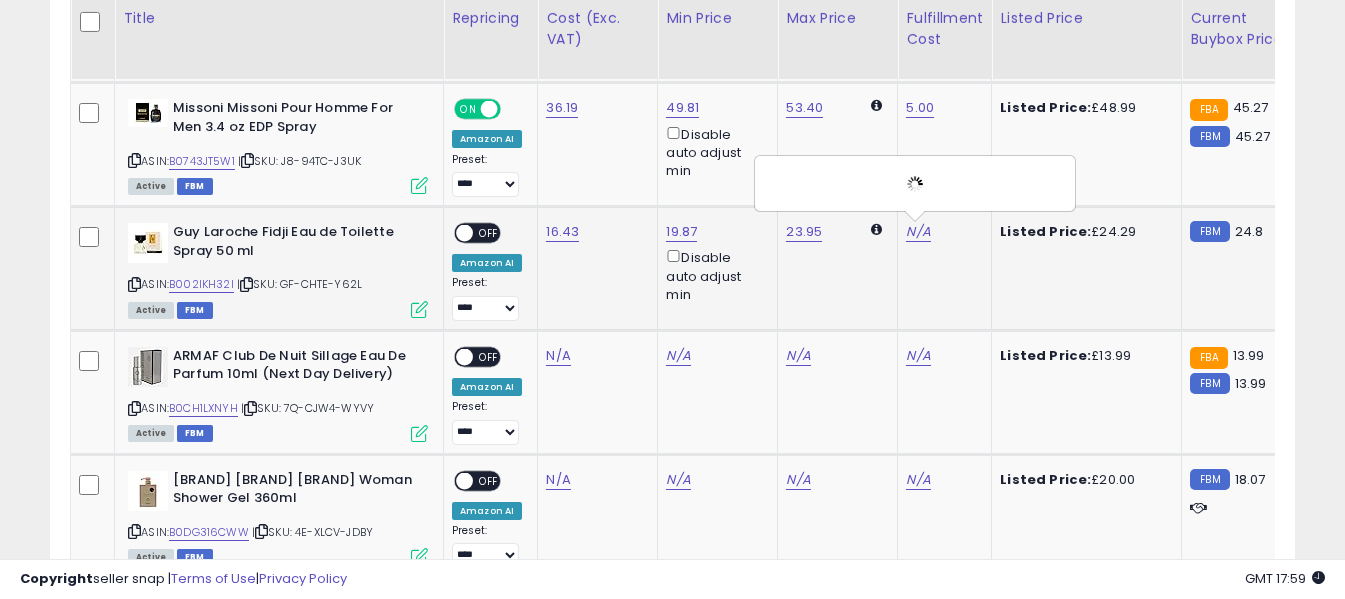 click on "OFF" at bounding box center (489, 233) 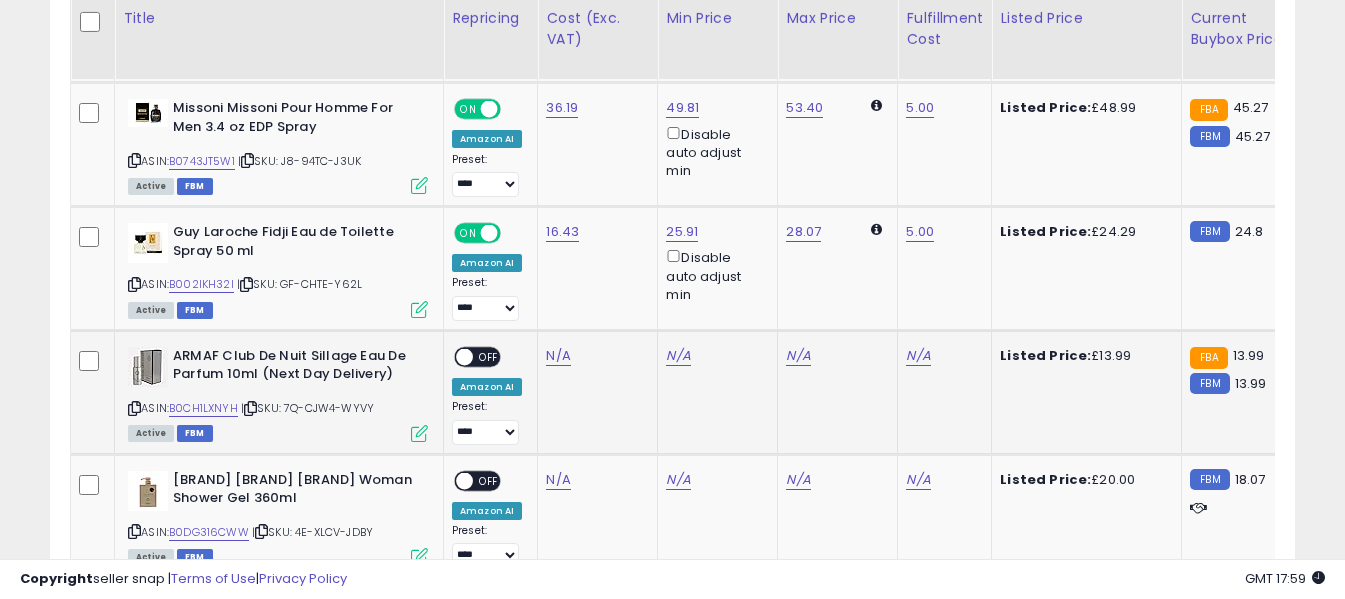 click at bounding box center [134, 408] 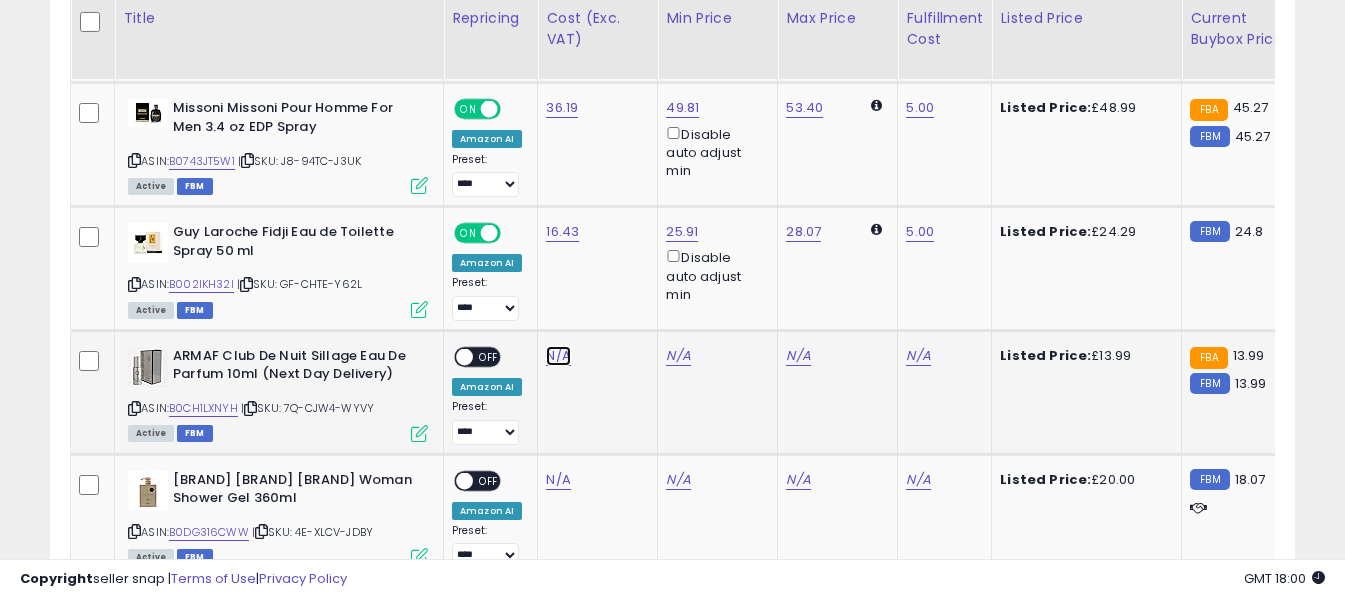 click on "N/A" at bounding box center (558, 356) 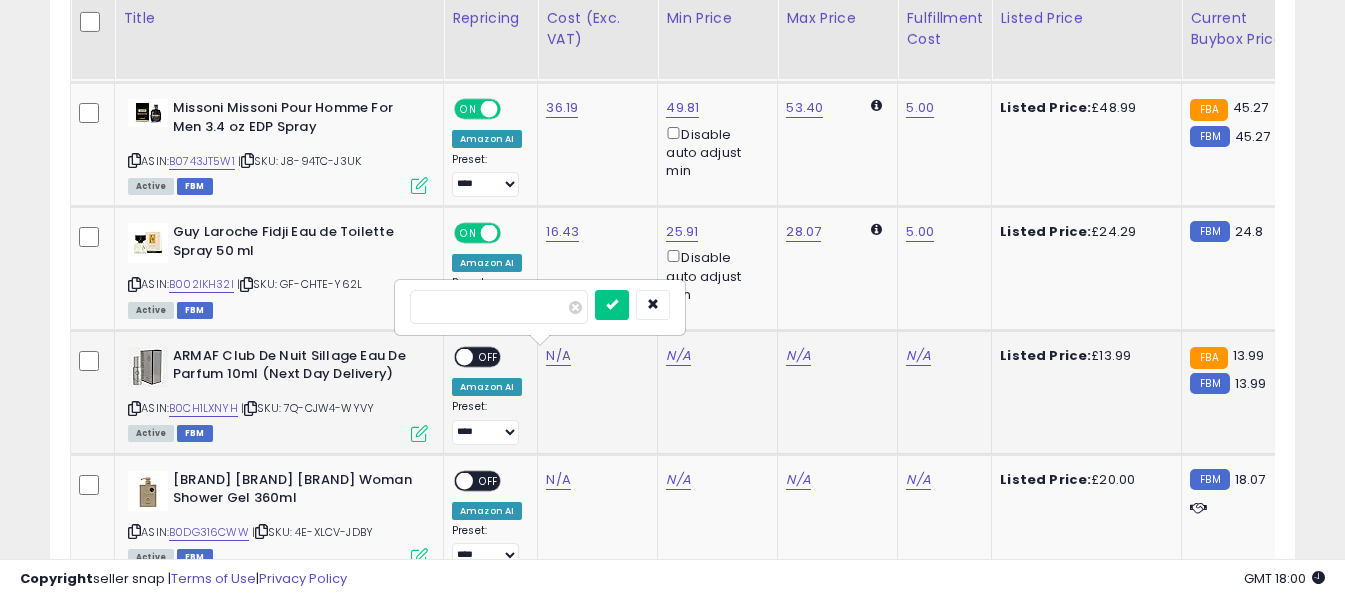 click at bounding box center (499, 307) 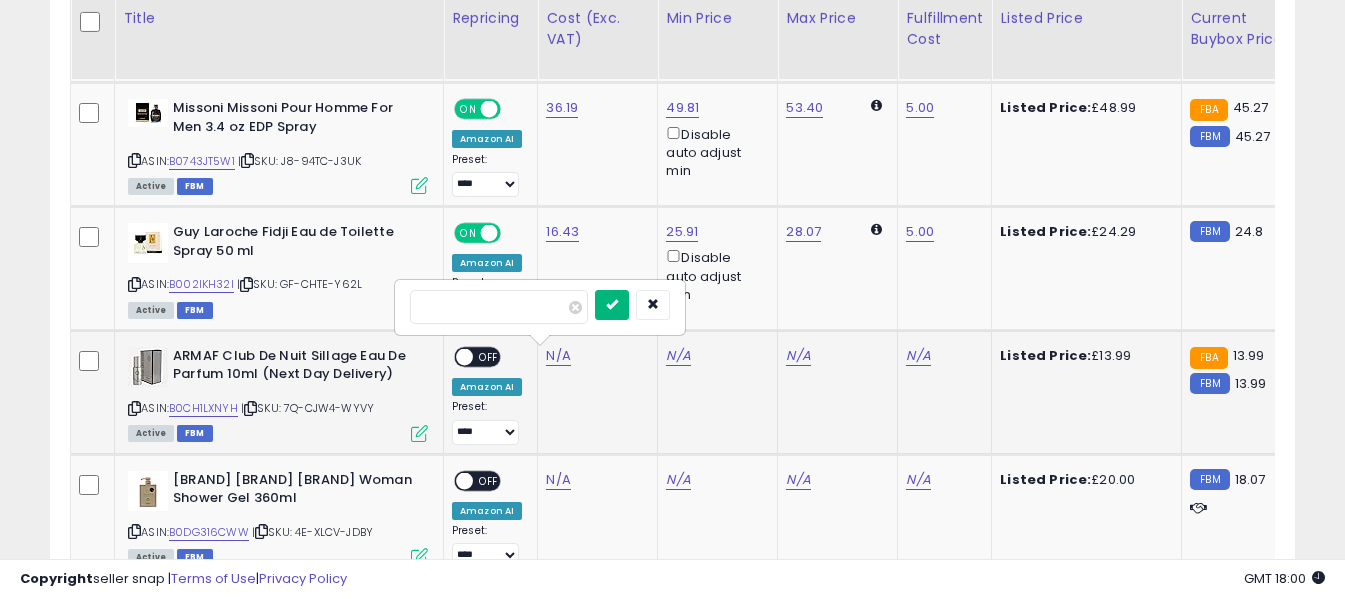 click at bounding box center [612, 304] 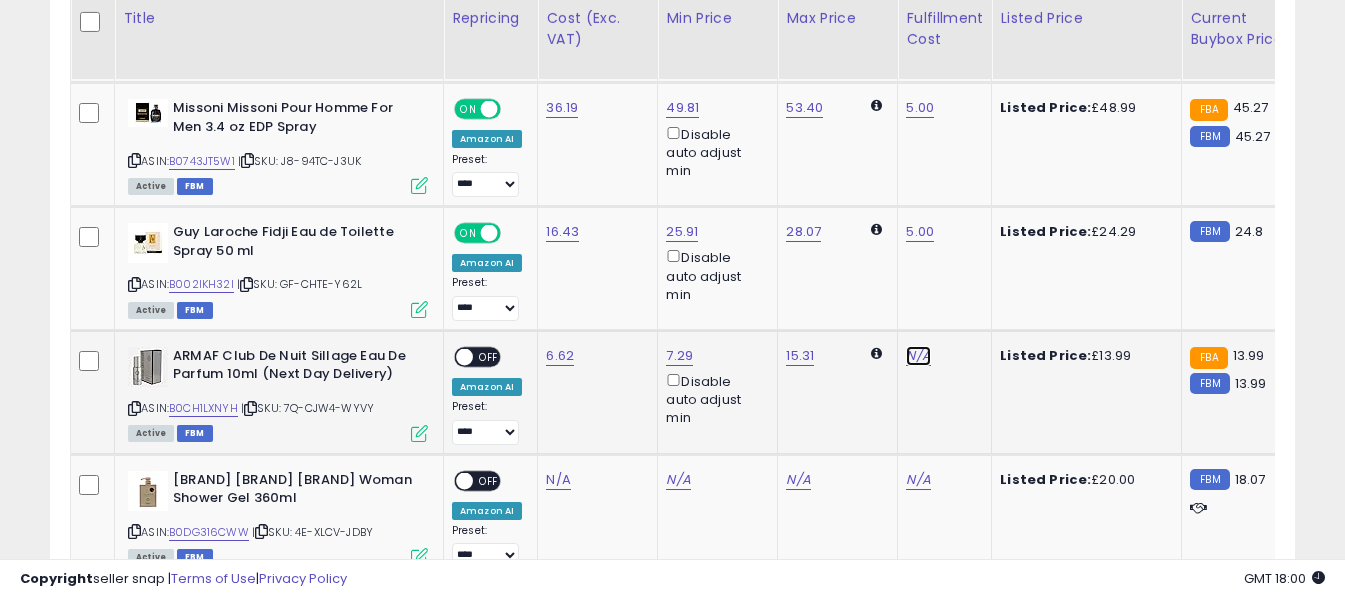 click on "N/A" at bounding box center (918, 356) 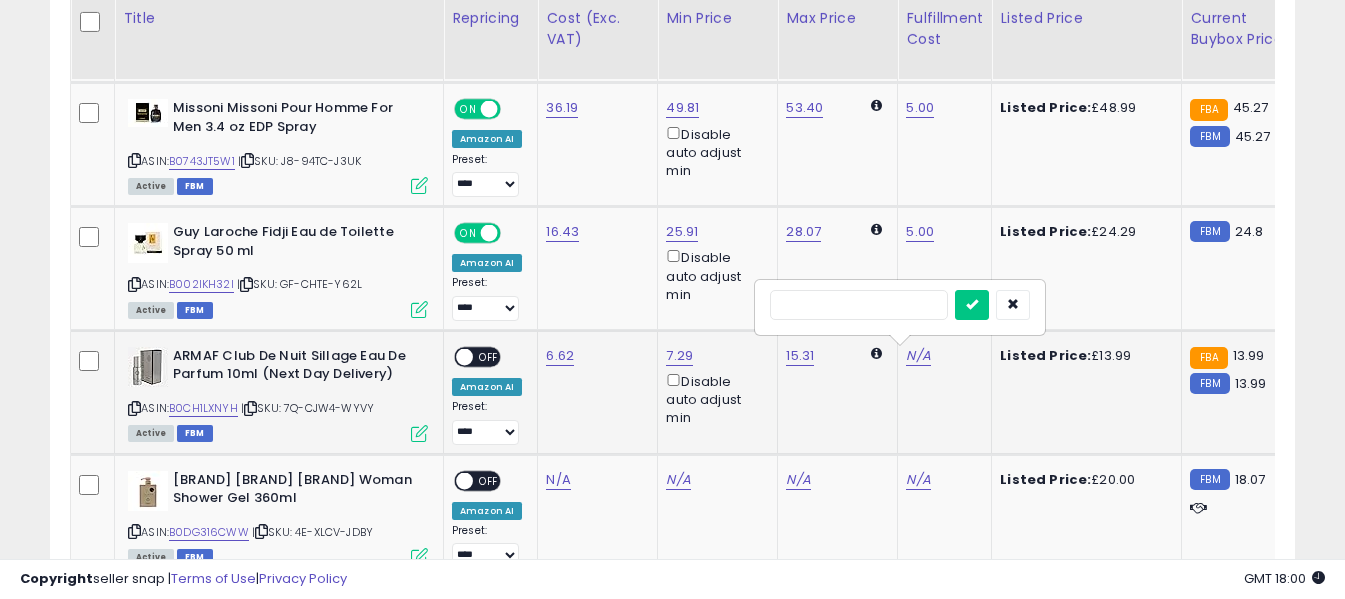 click at bounding box center [859, 305] 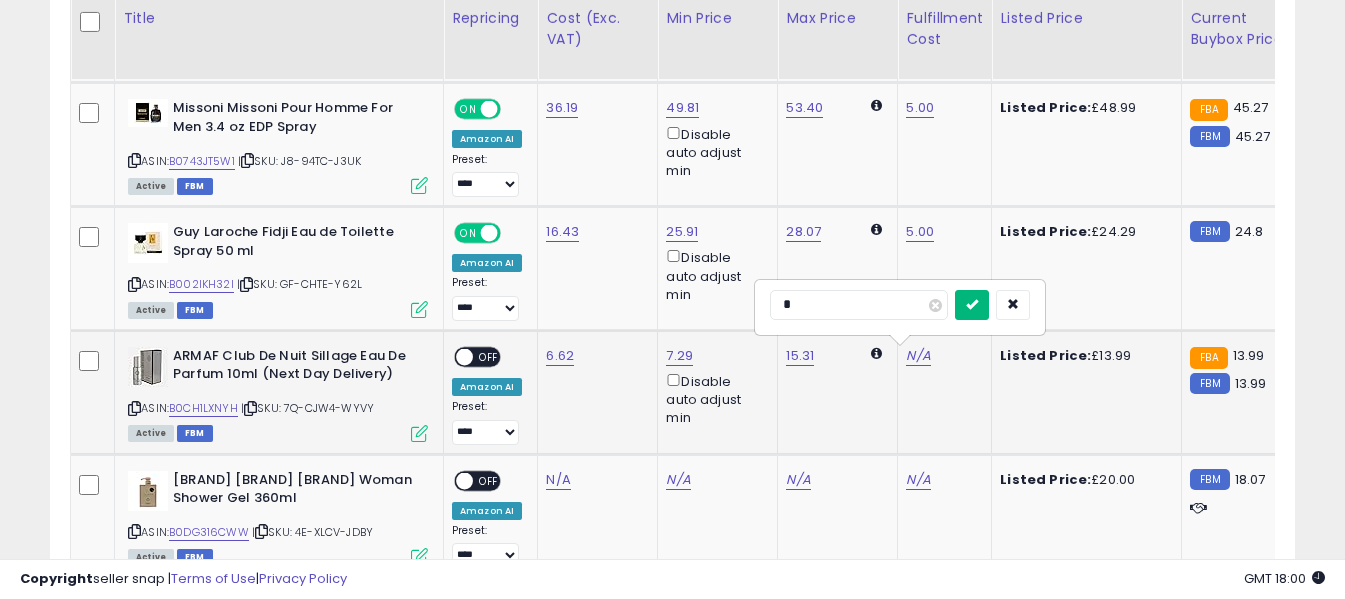 type on "*" 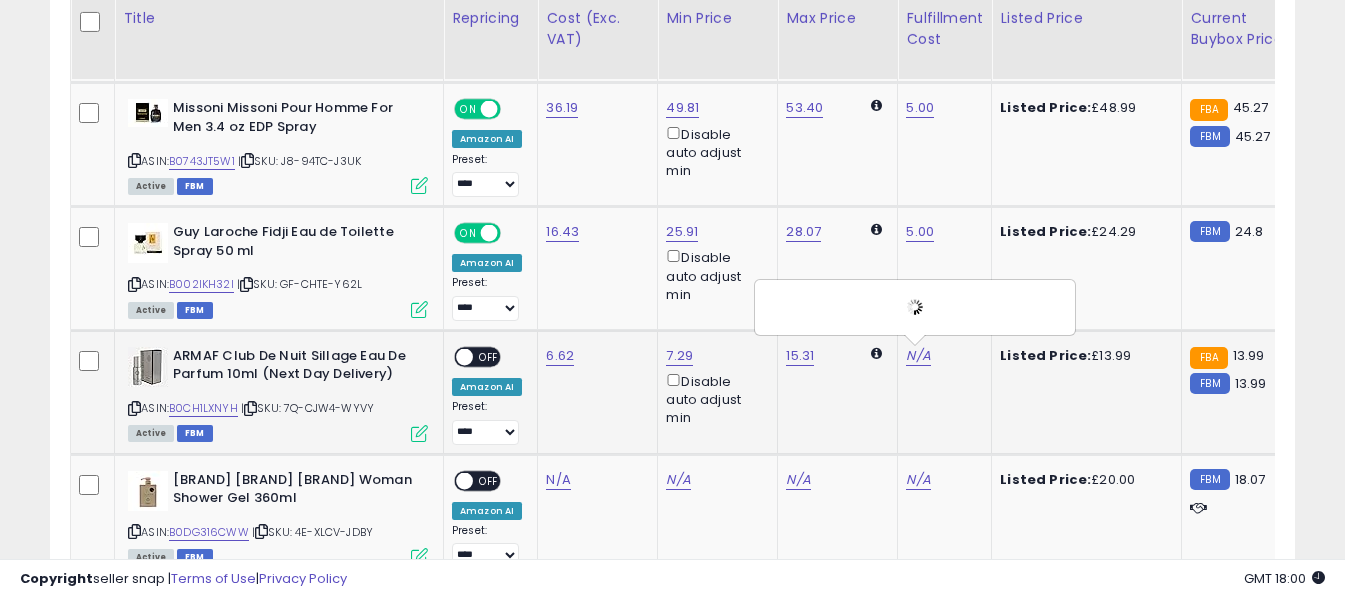 click on "OFF" at bounding box center [489, 356] 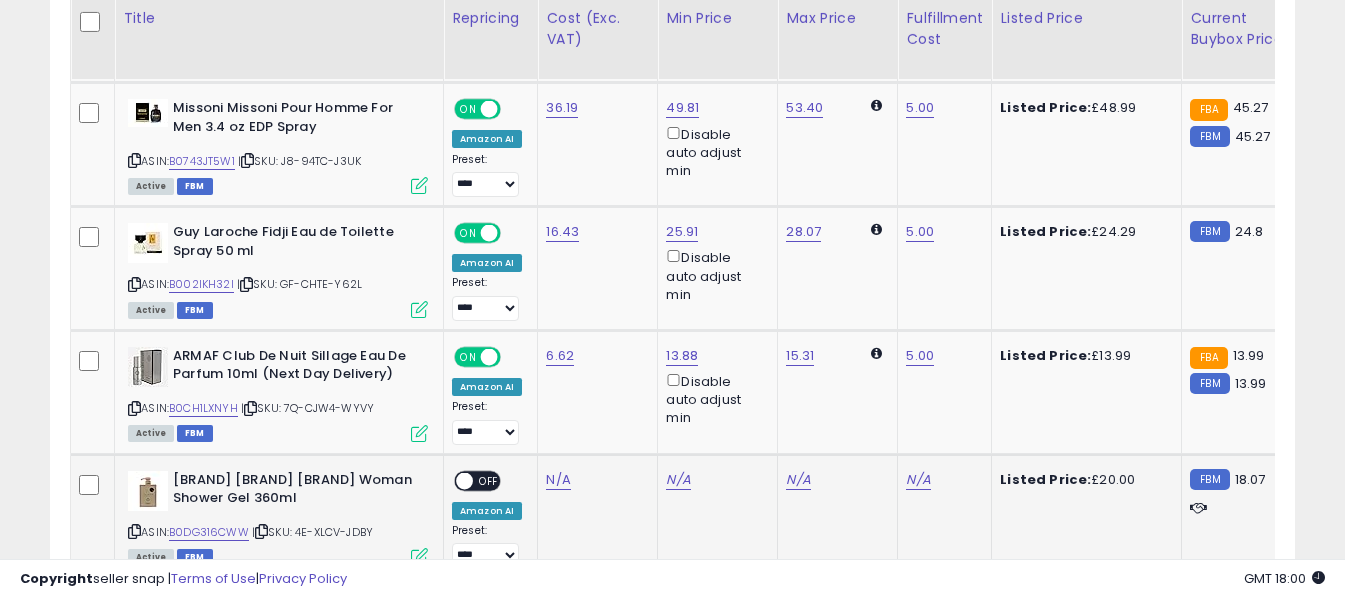 click at bounding box center [134, 531] 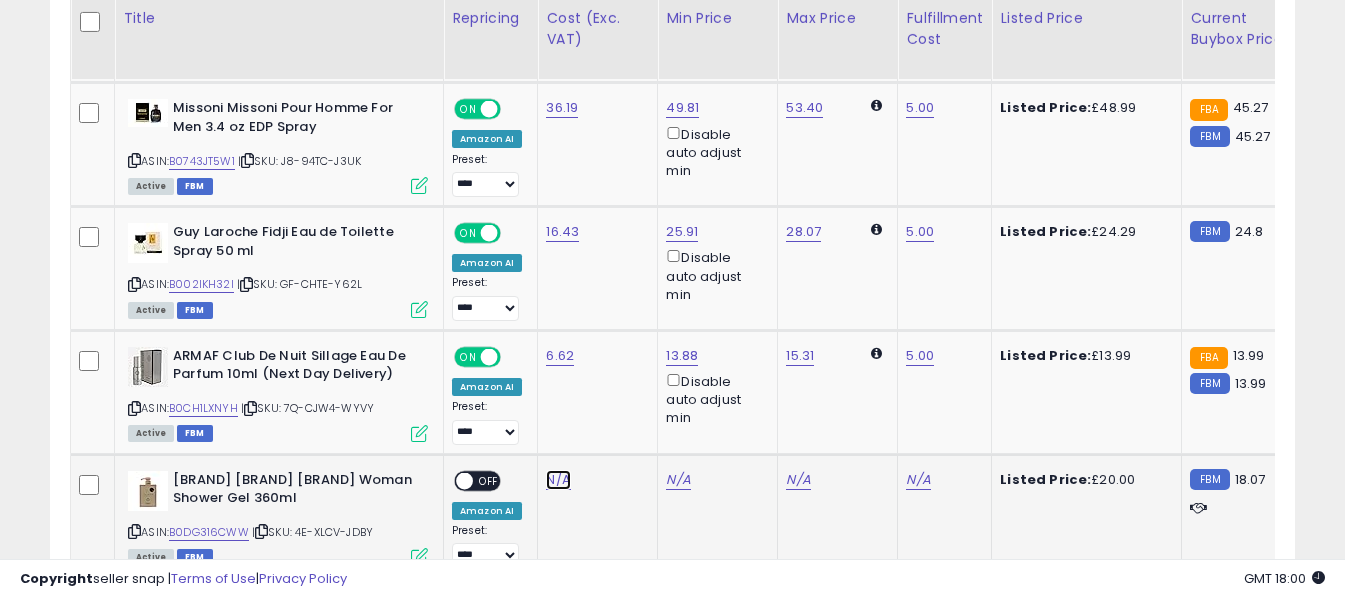 click on "N/A" at bounding box center (558, 480) 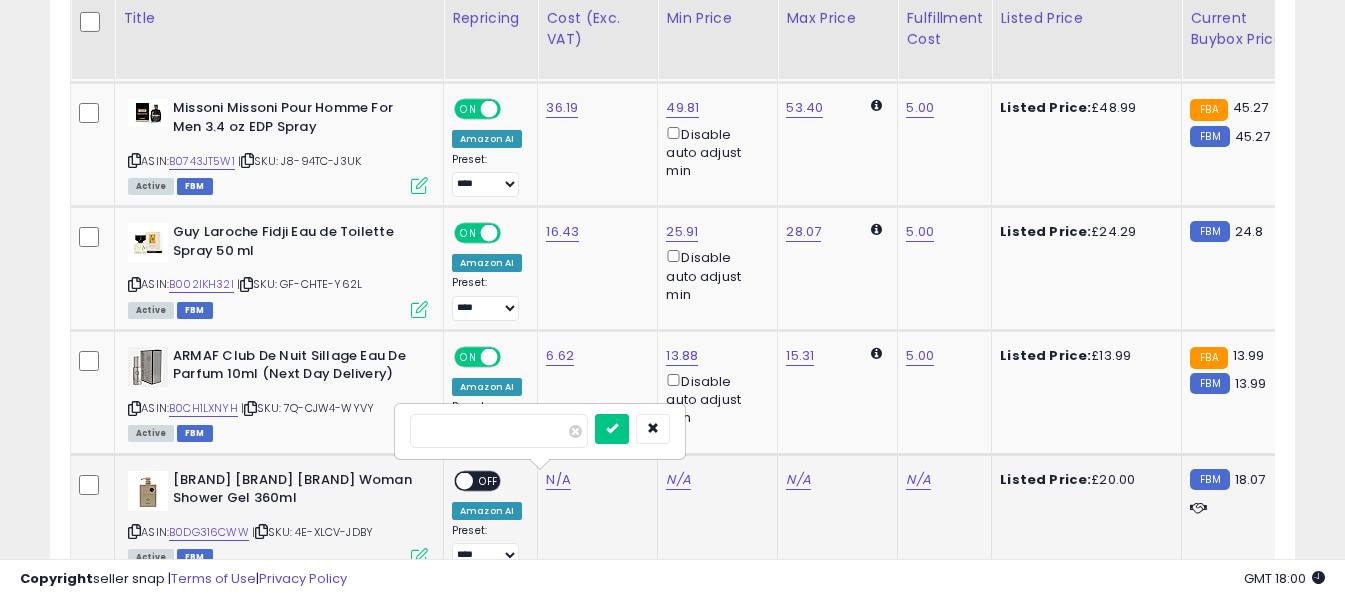 click at bounding box center [499, 431] 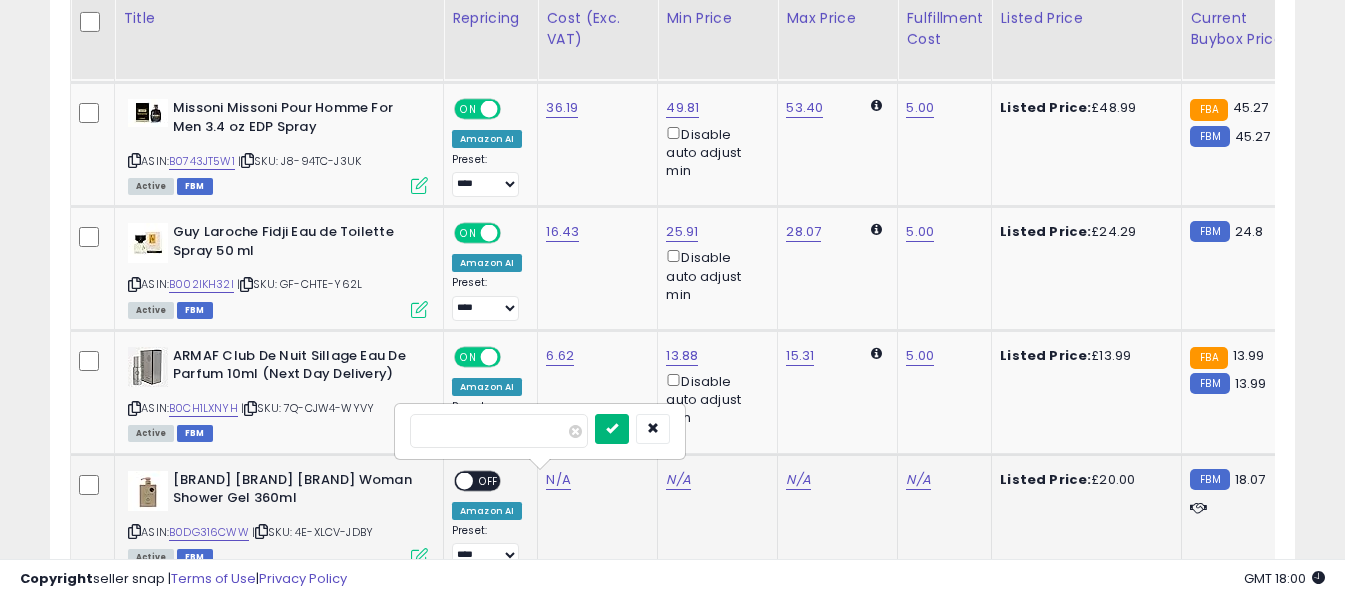 type on "*****" 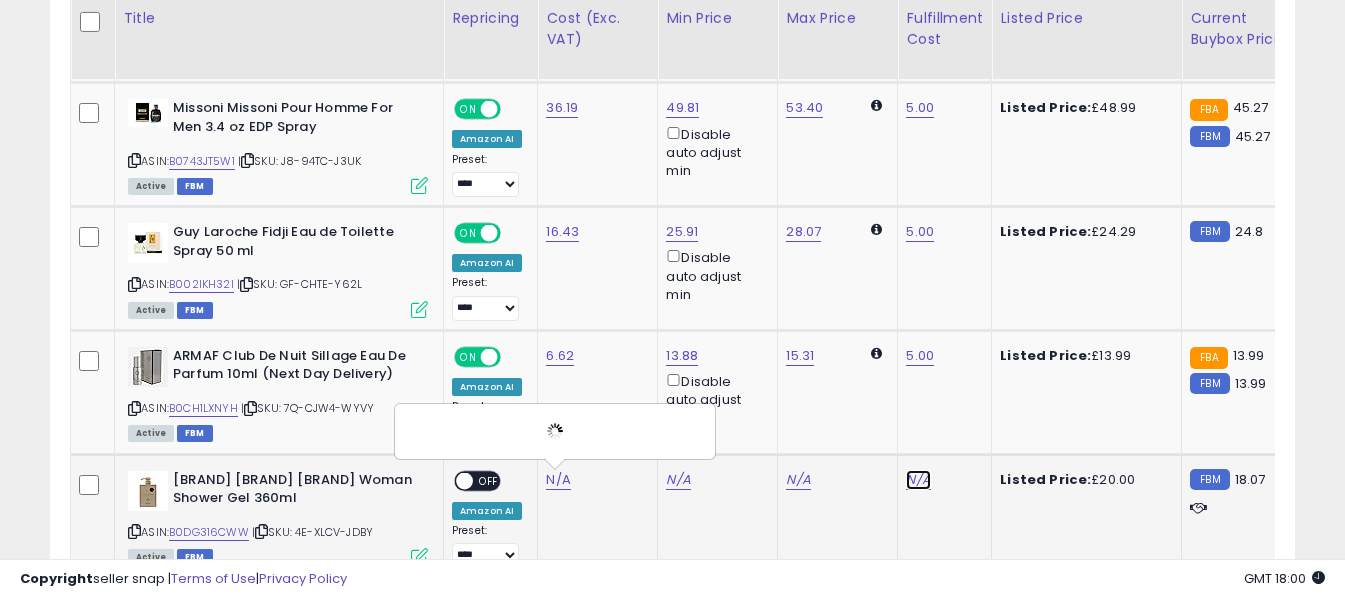click on "N/A" at bounding box center [918, 480] 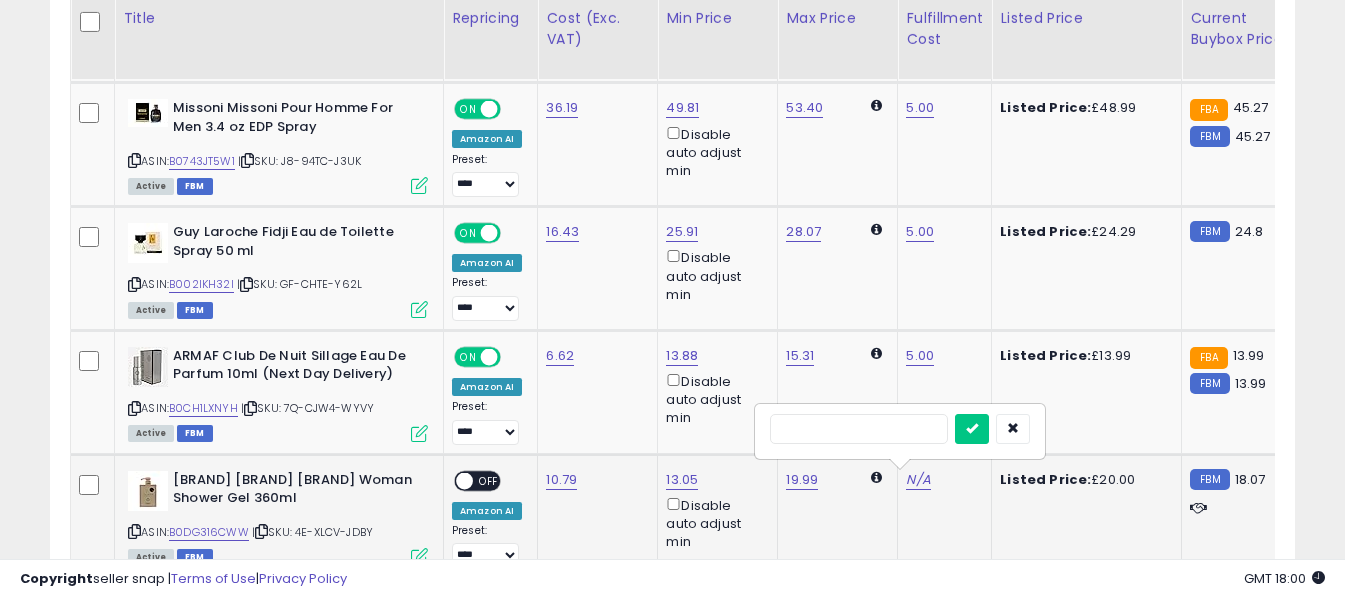 click at bounding box center (859, 429) 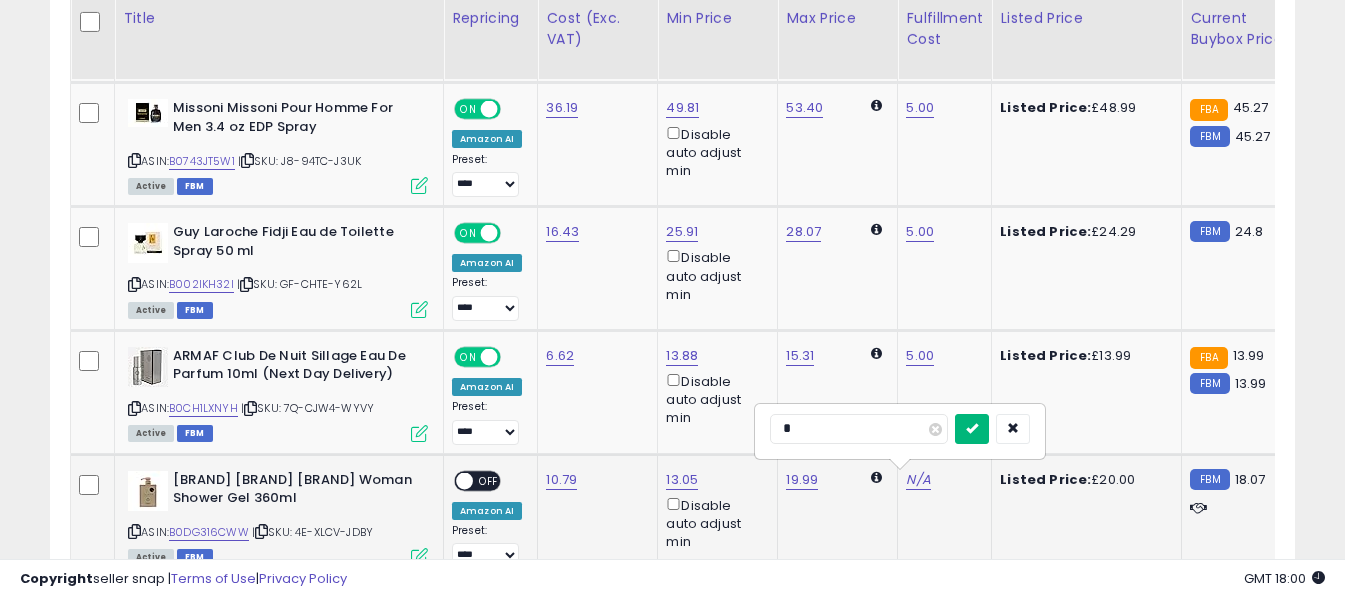 type on "*" 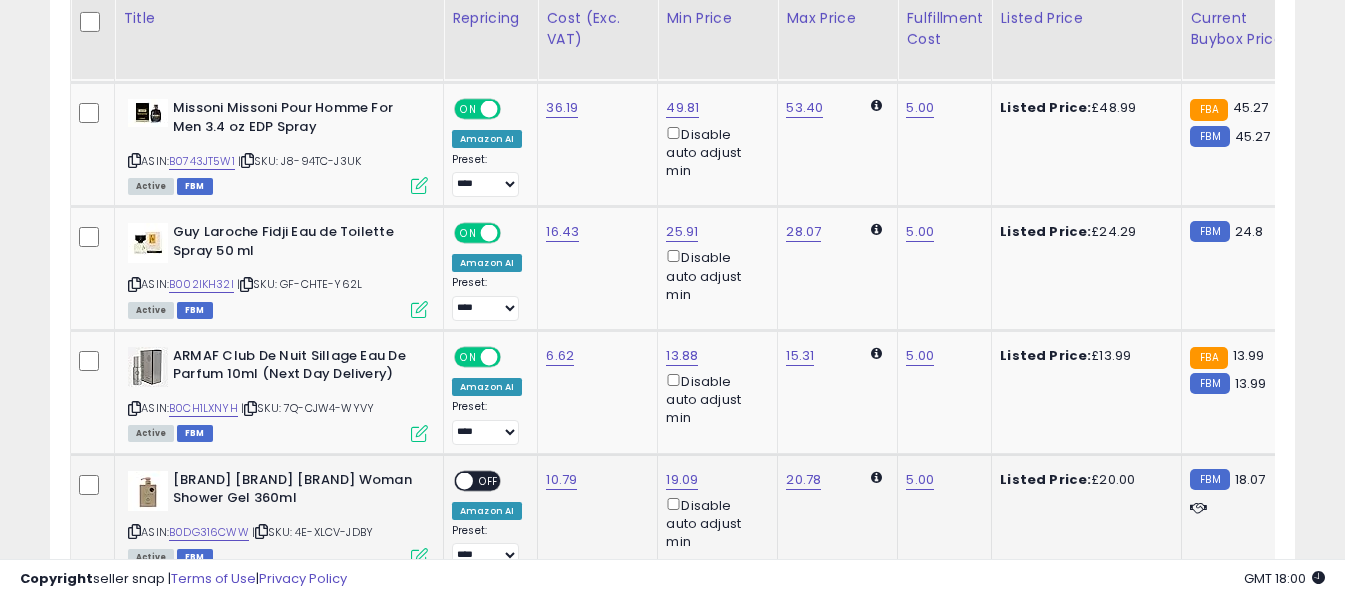 click on "OFF" at bounding box center [489, 480] 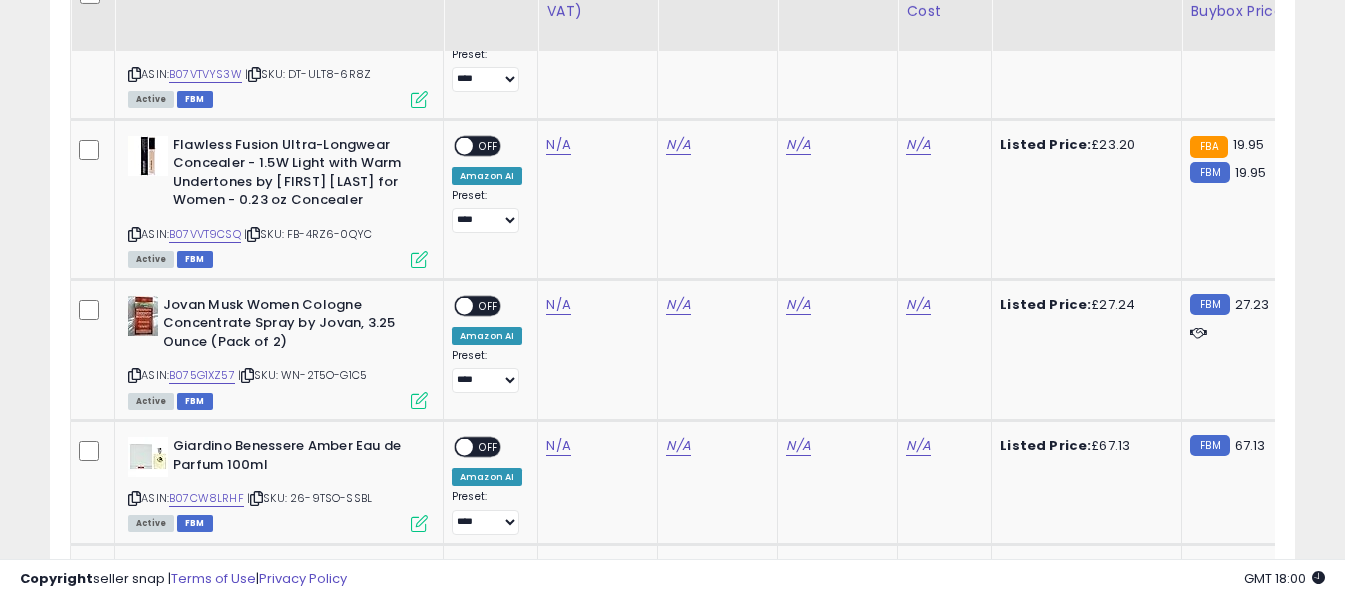 scroll, scrollTop: 5973, scrollLeft: 0, axis: vertical 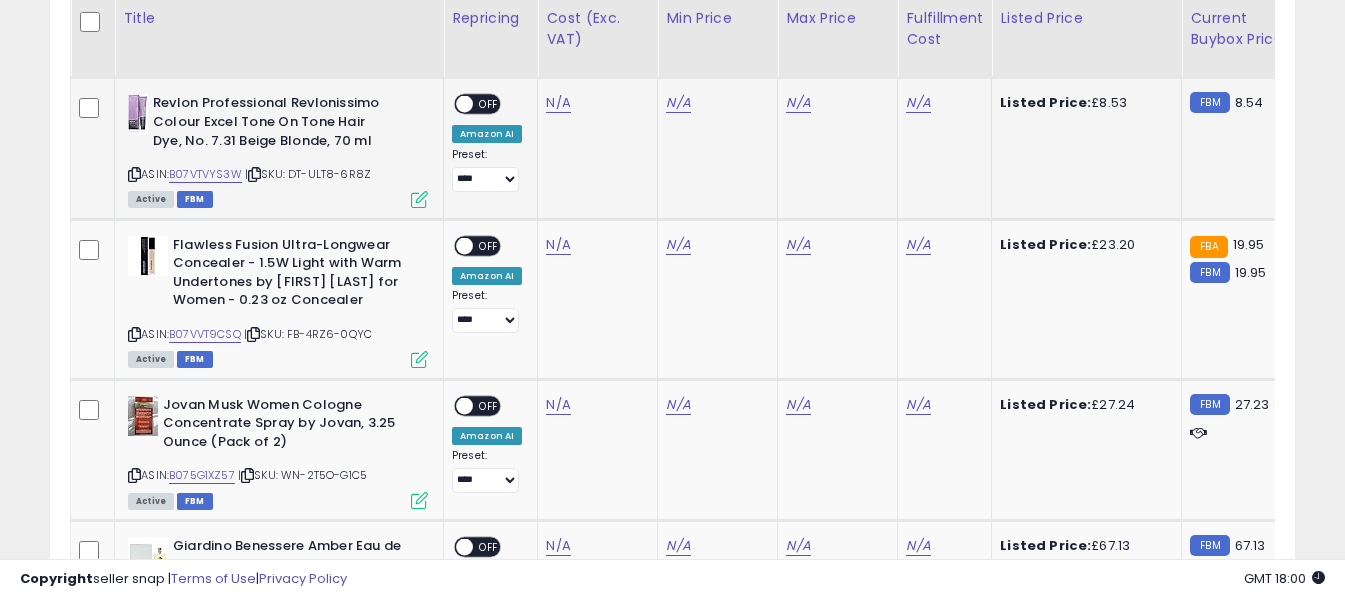 click at bounding box center [134, 174] 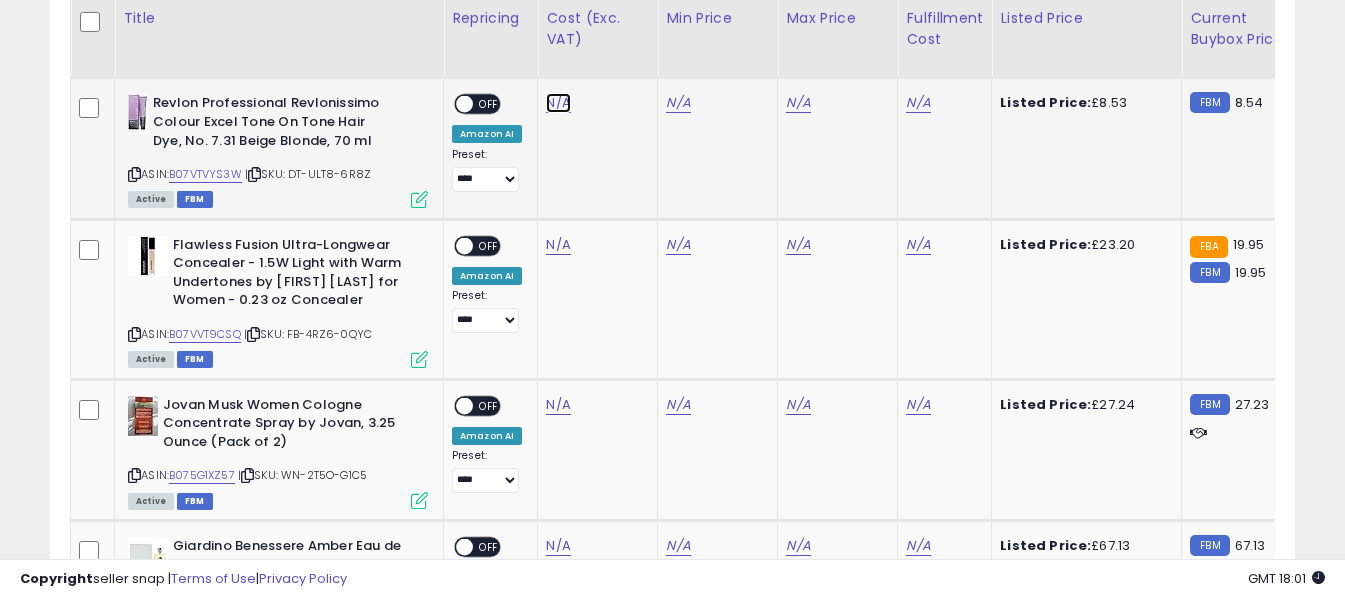 click on "N/A" at bounding box center (558, 103) 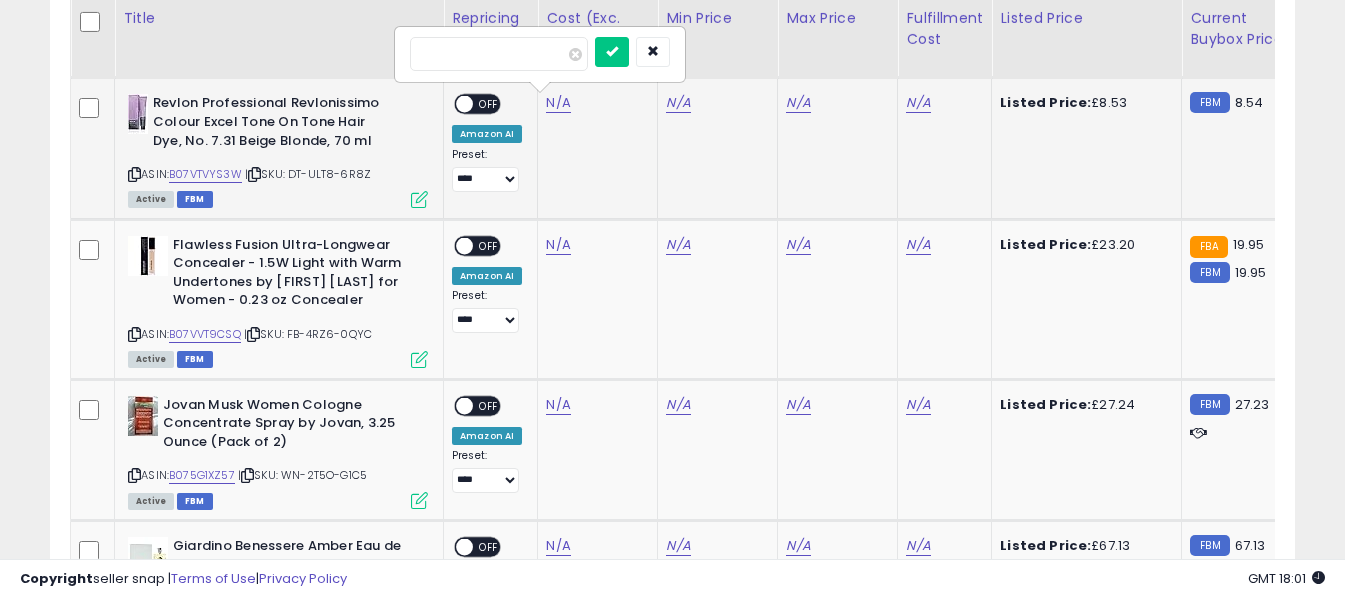 click at bounding box center [499, 54] 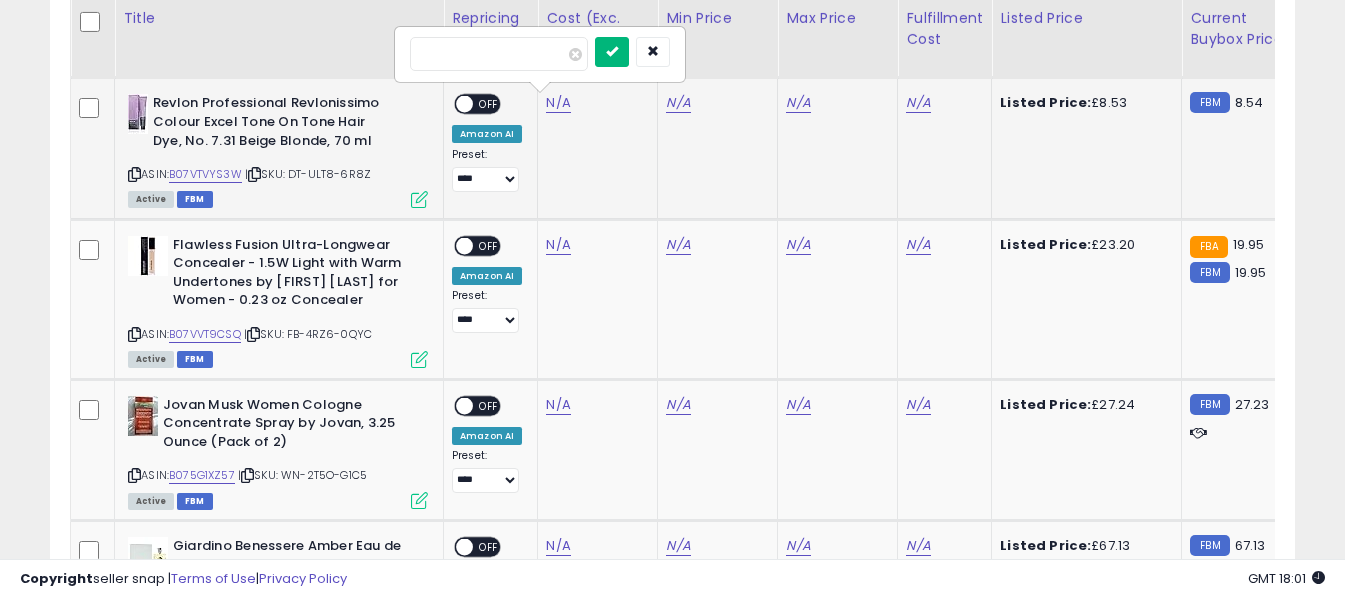 type on "****" 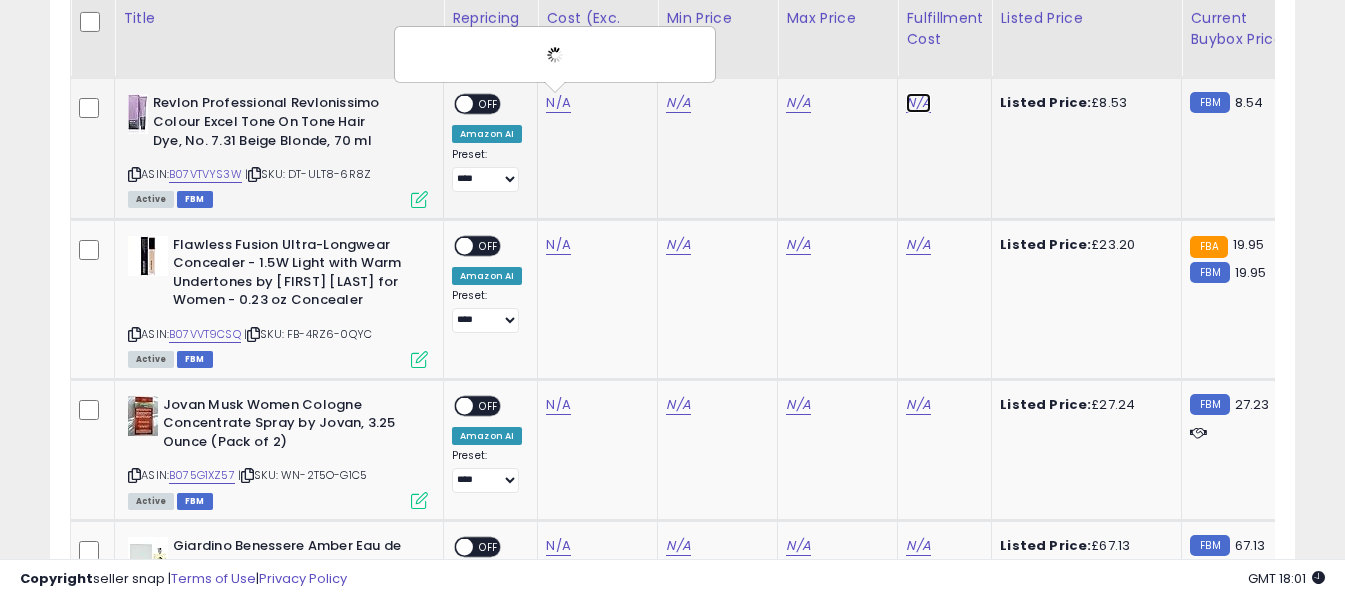 click on "N/A" at bounding box center (918, 103) 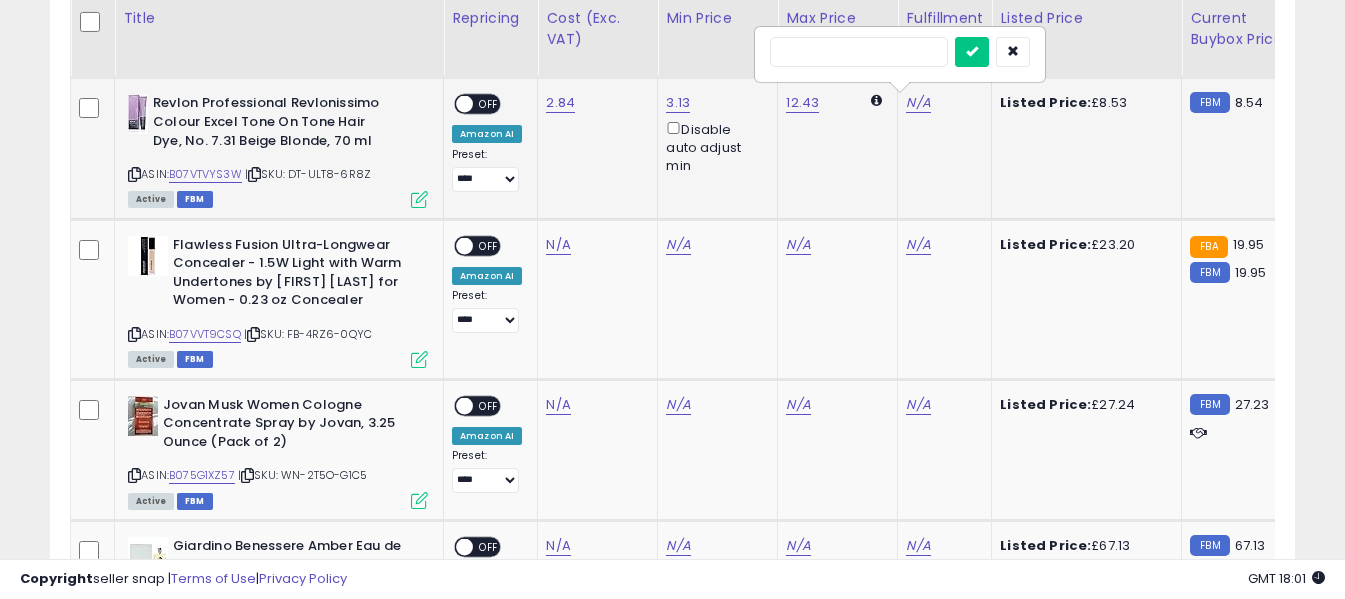 click at bounding box center [859, 52] 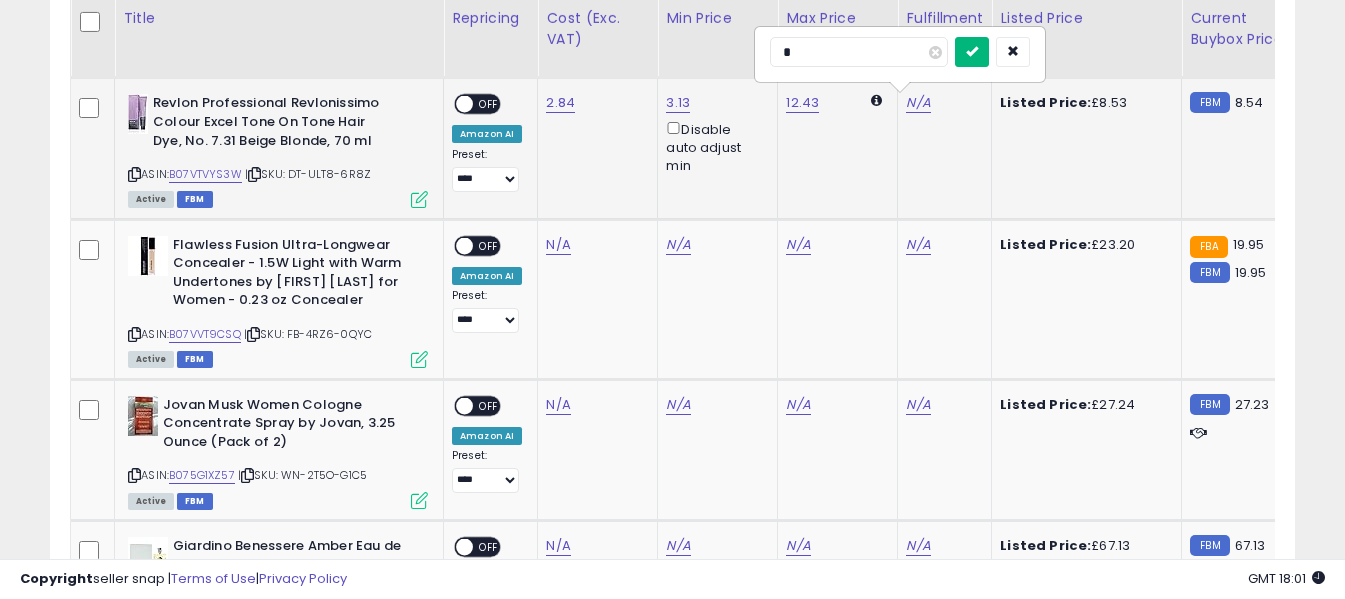 type on "*" 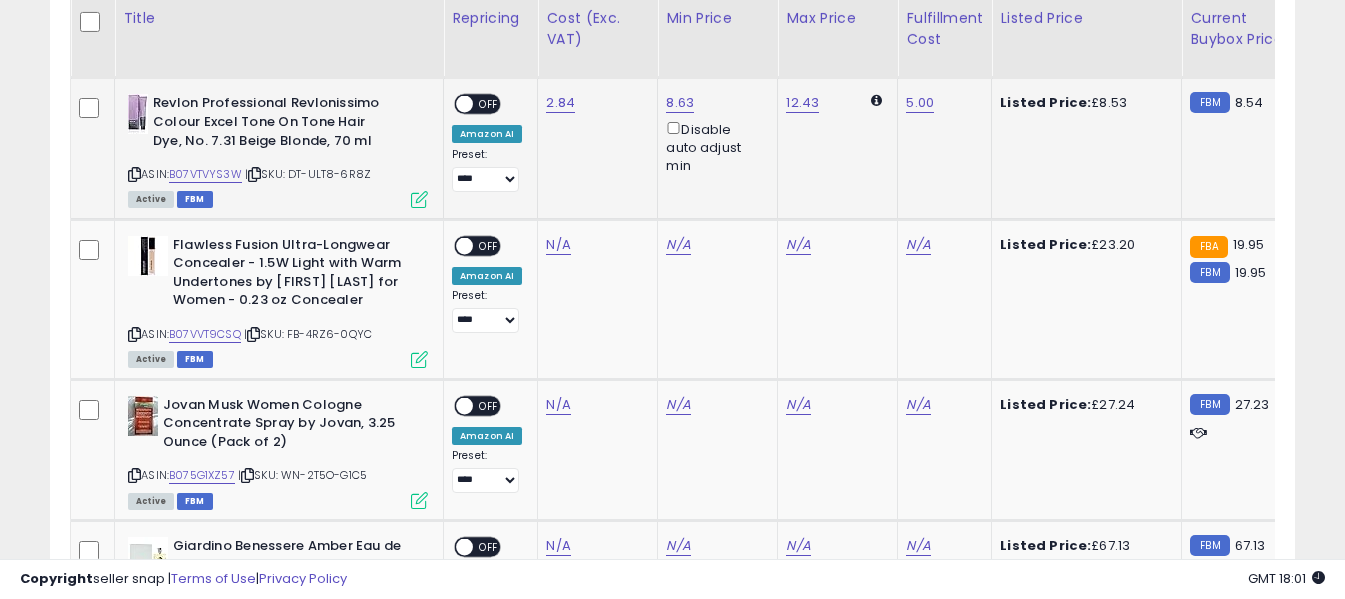 click on "OFF" at bounding box center [489, 104] 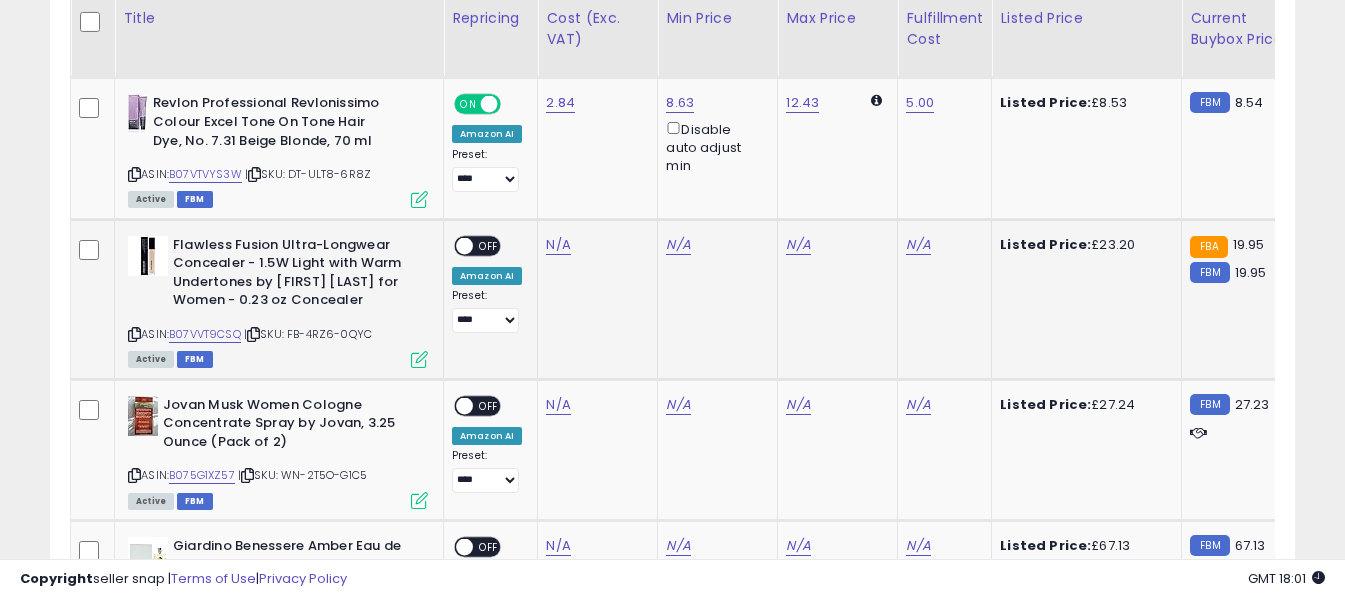 click at bounding box center [134, 334] 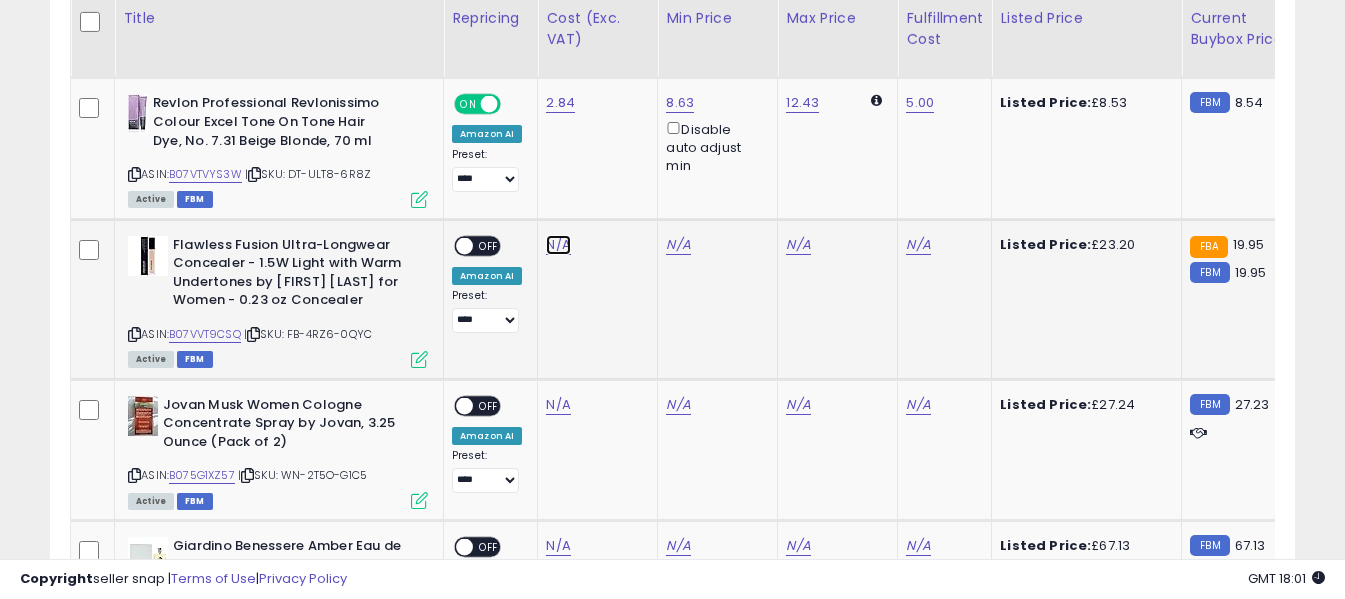 click on "N/A" at bounding box center [558, 245] 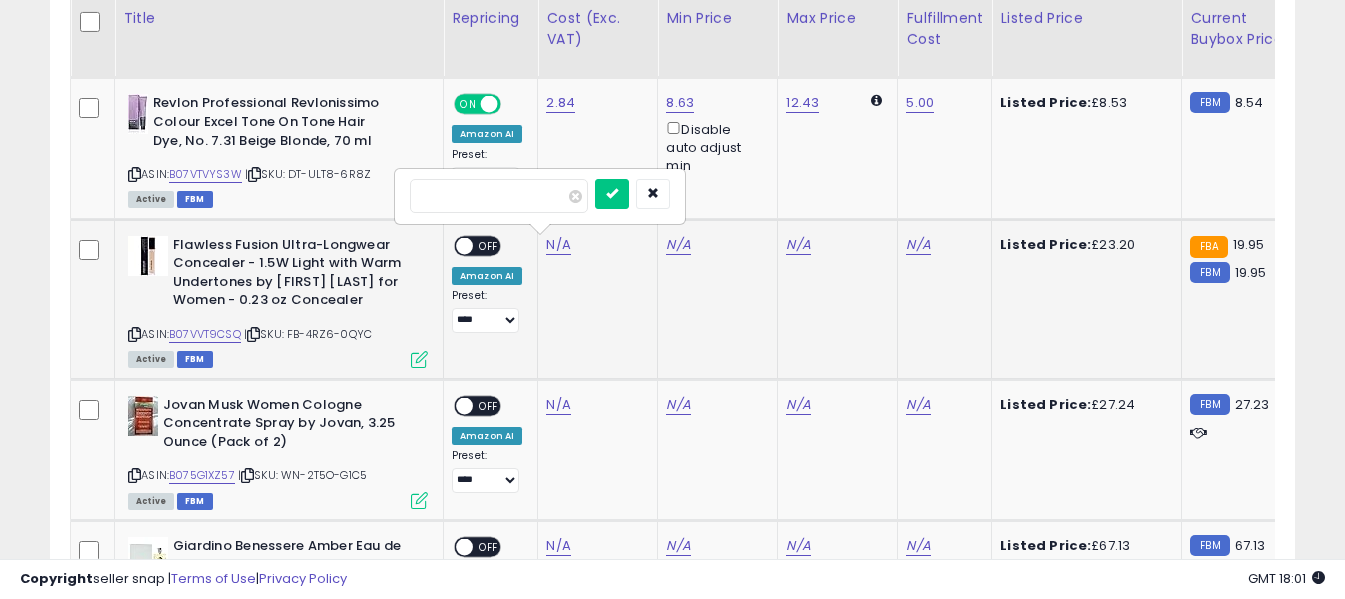 click at bounding box center [499, 196] 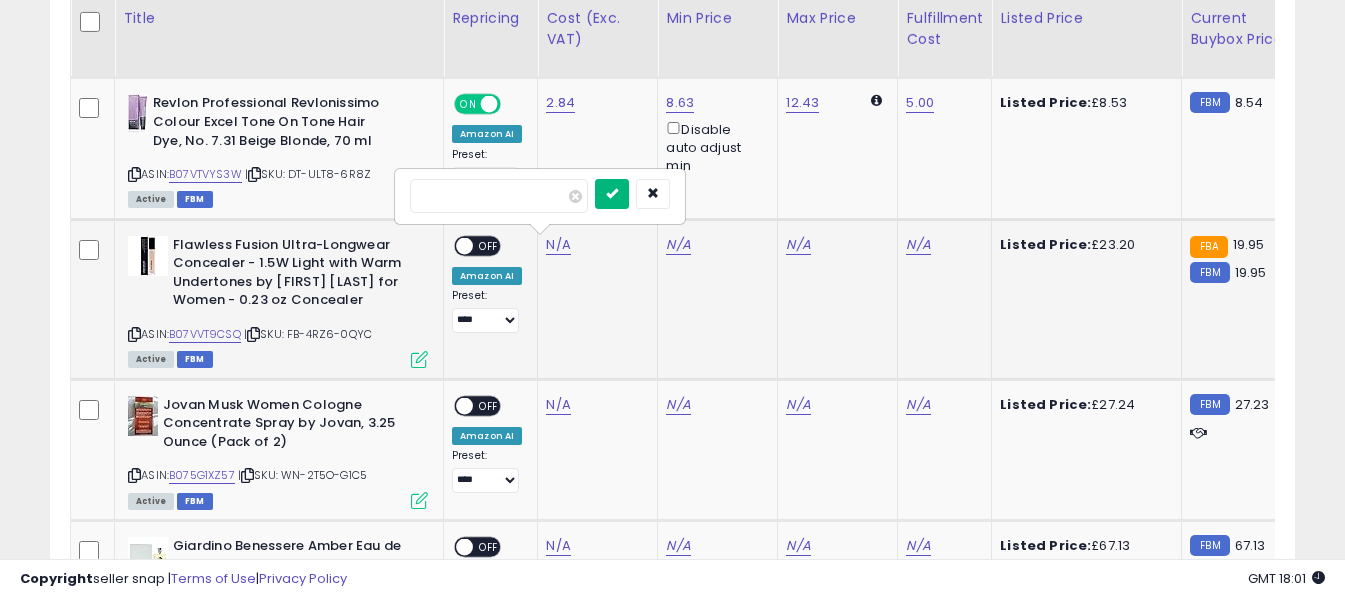 type on "*****" 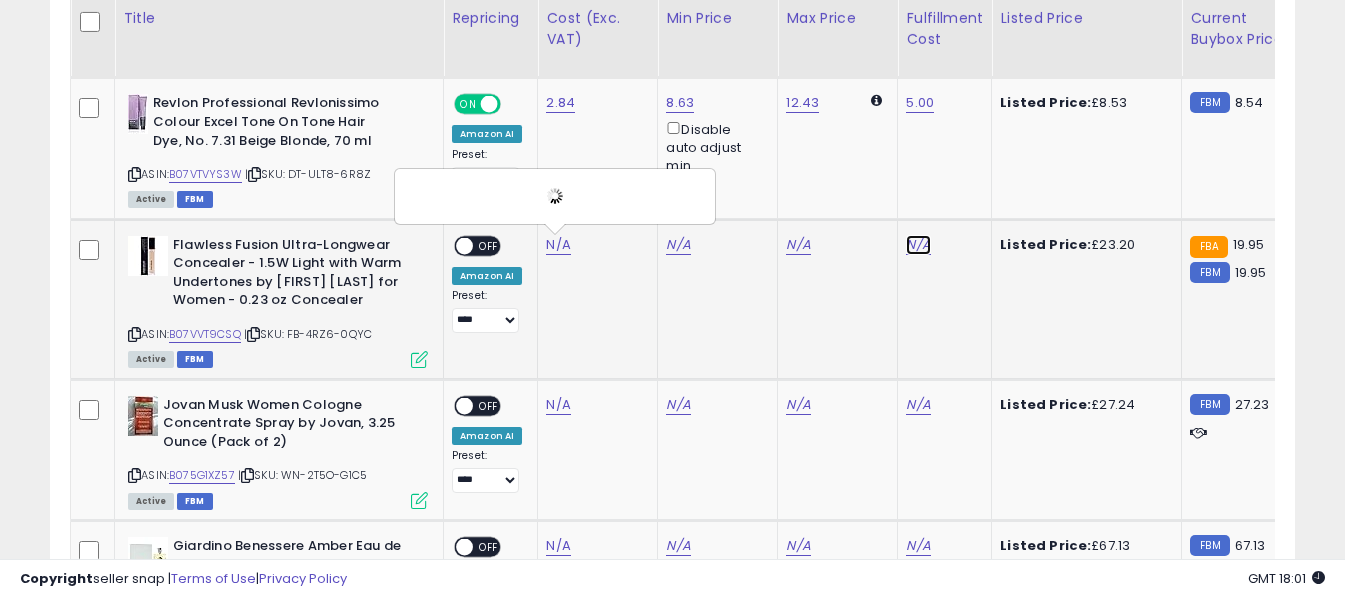 click on "N/A" at bounding box center (918, 245) 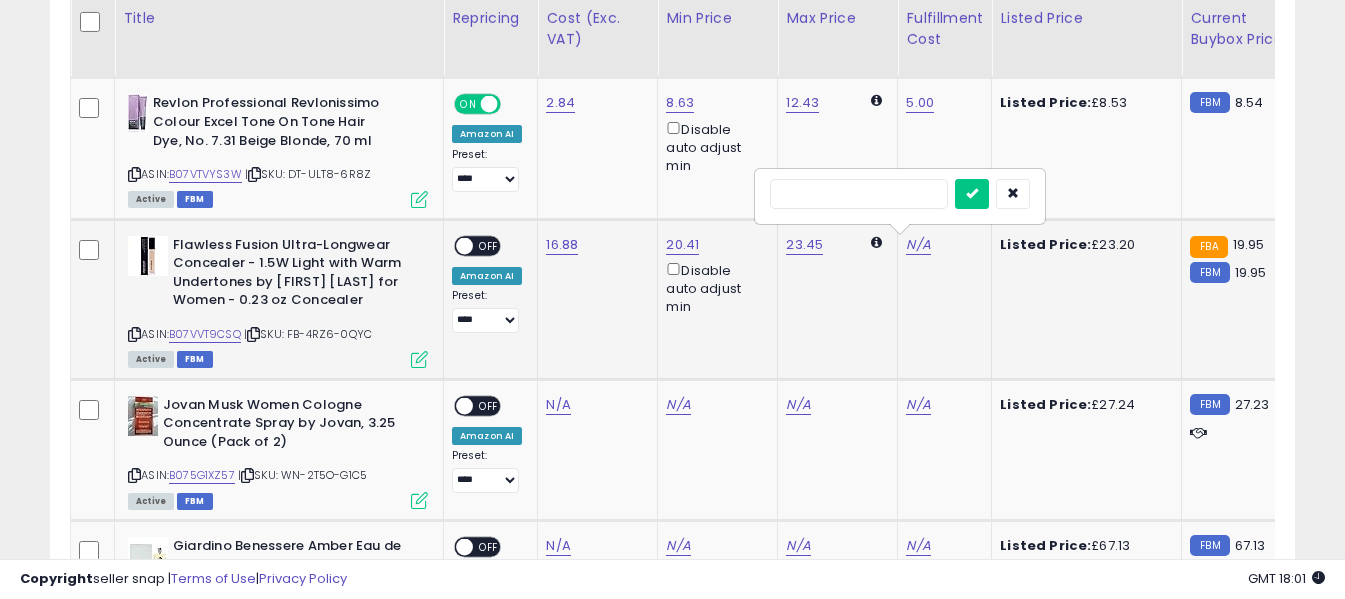 click at bounding box center (859, 194) 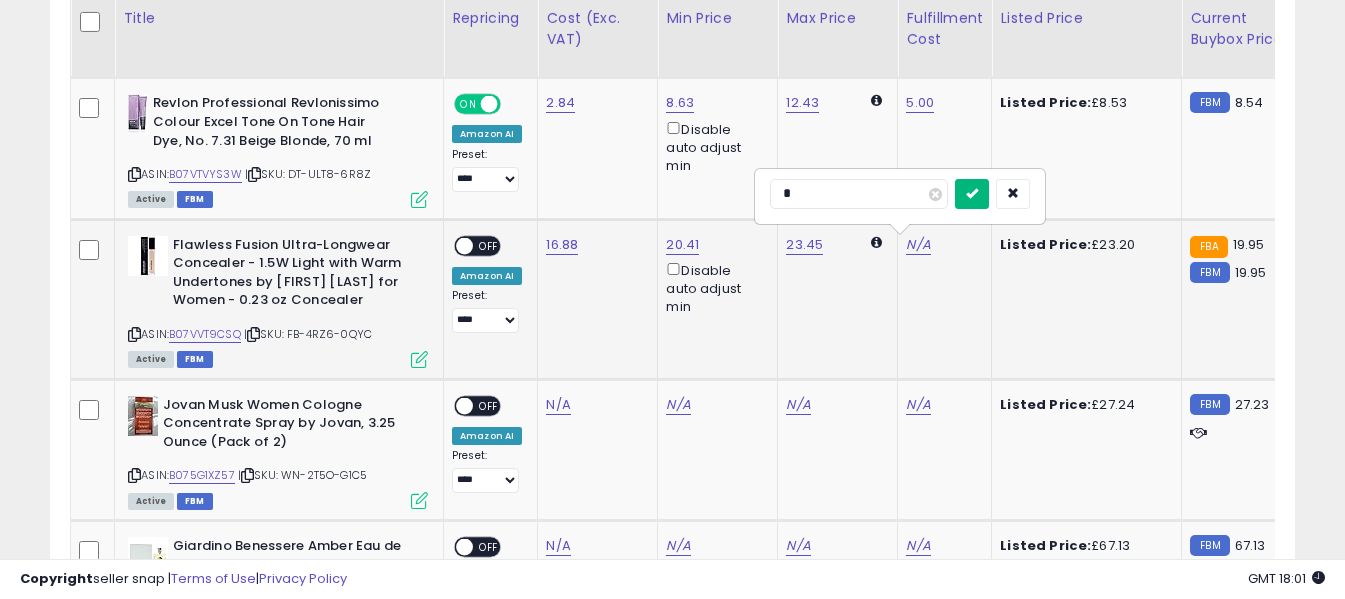 type on "*" 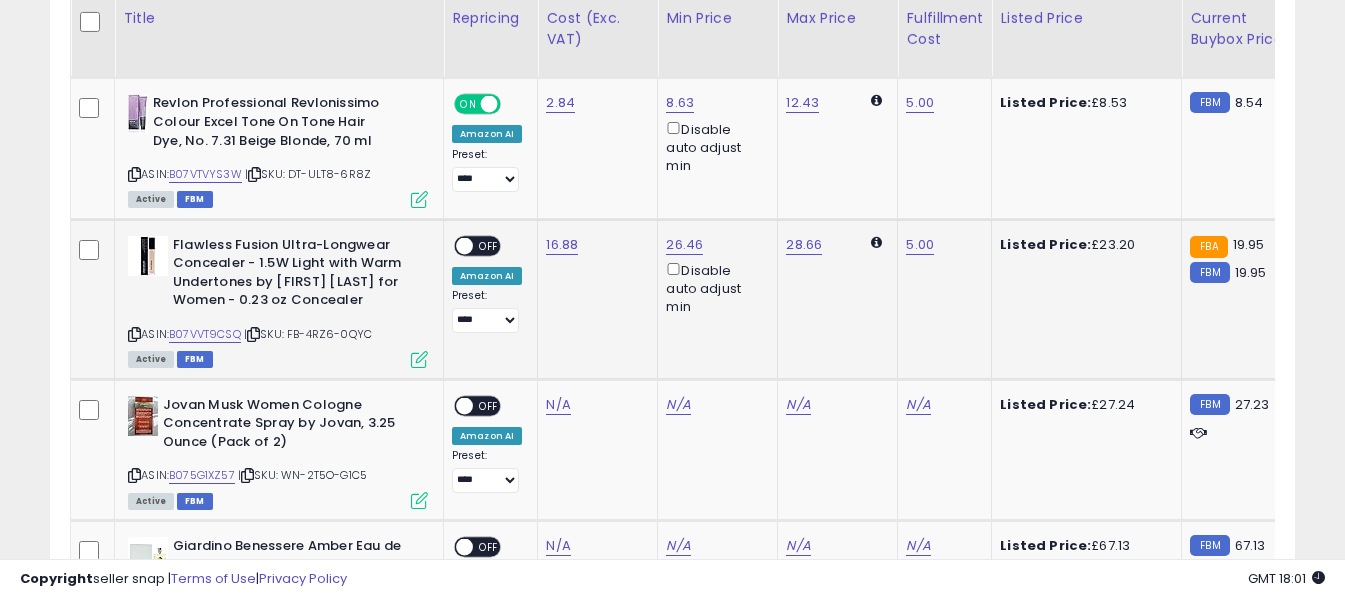 click on "OFF" at bounding box center (489, 245) 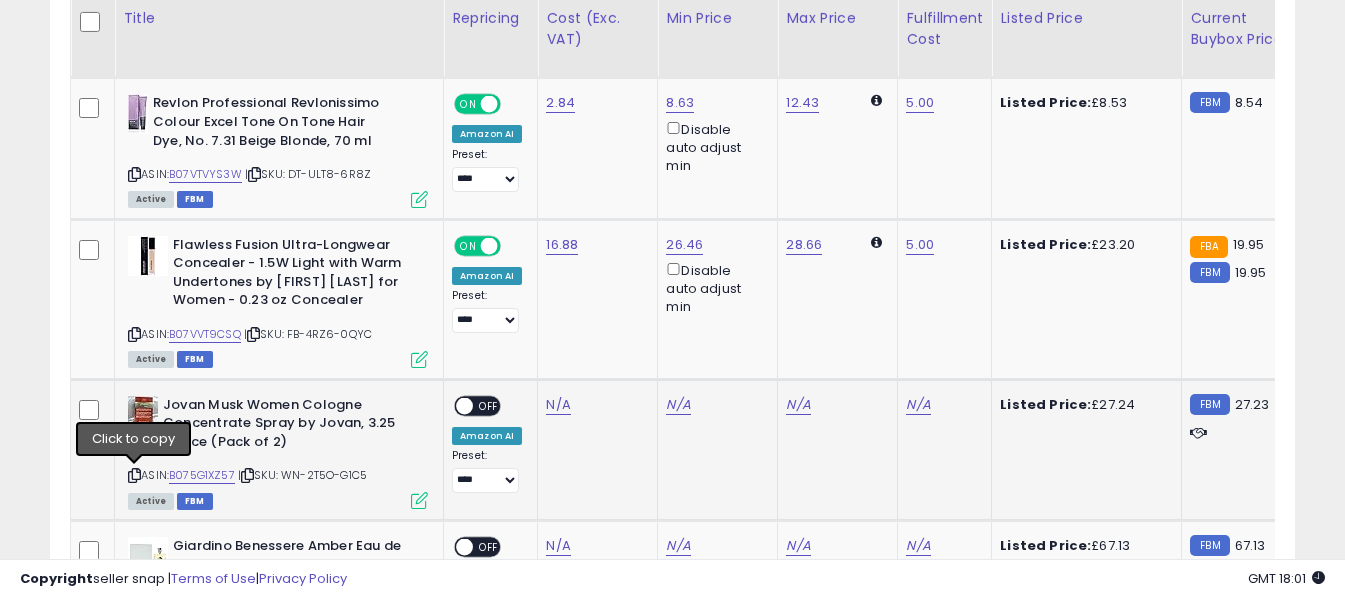 click at bounding box center (134, 475) 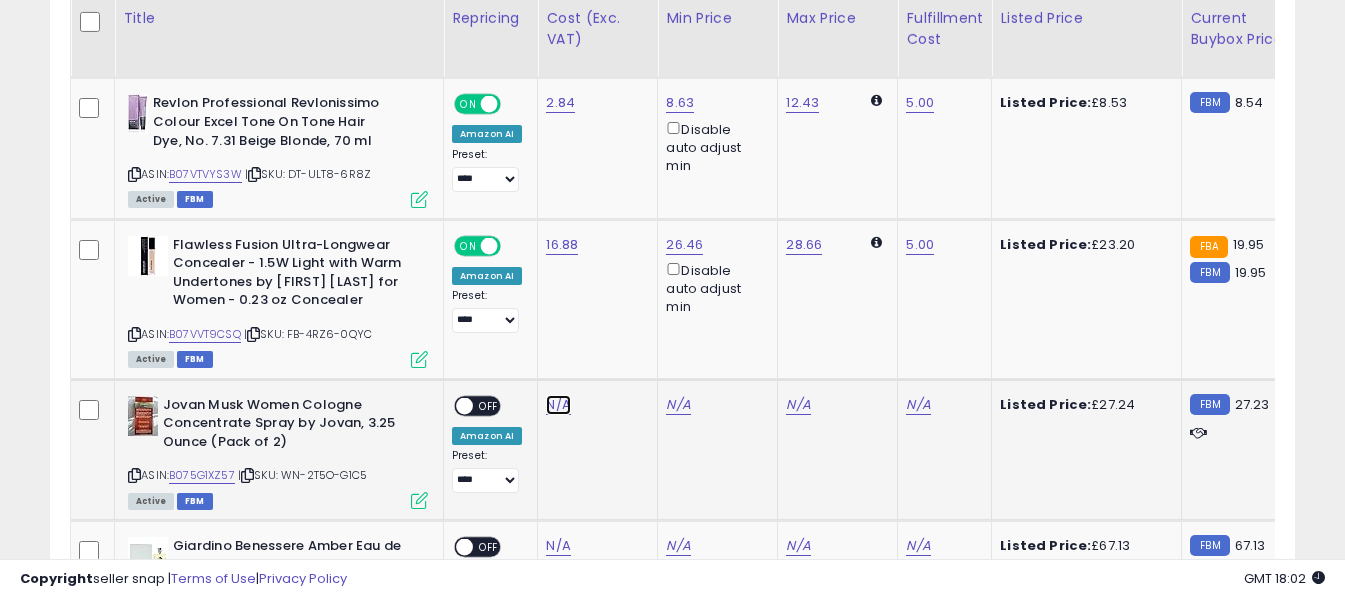 click on "N/A" at bounding box center (558, 405) 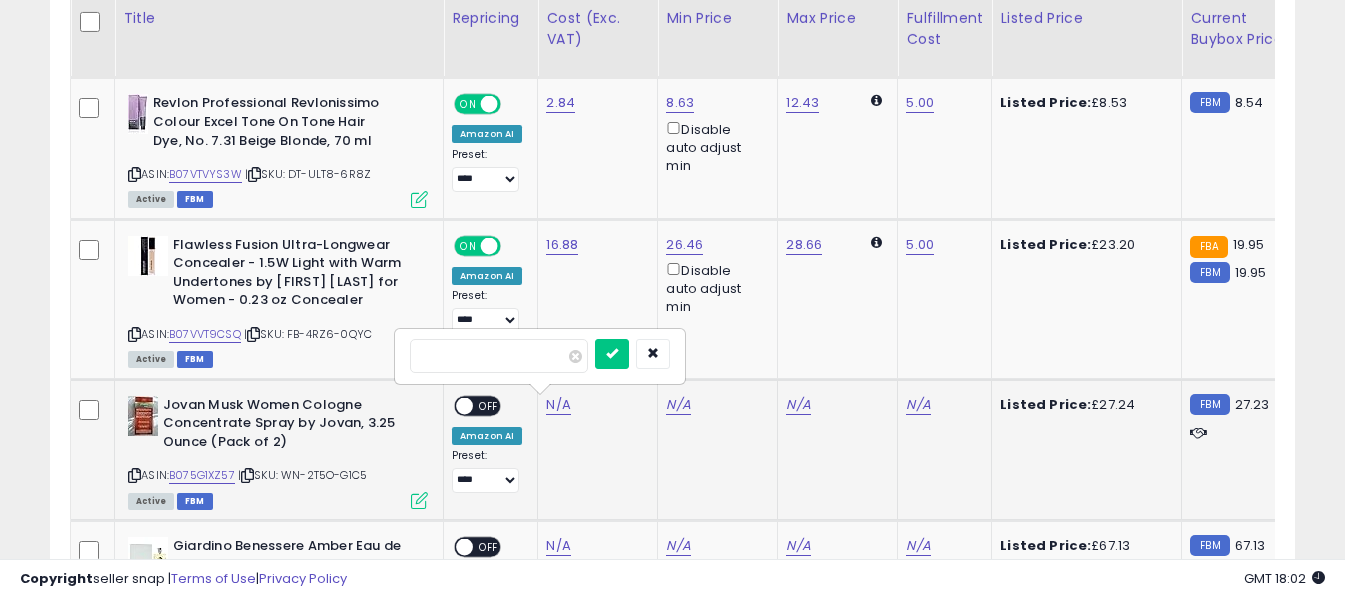 click at bounding box center (499, 356) 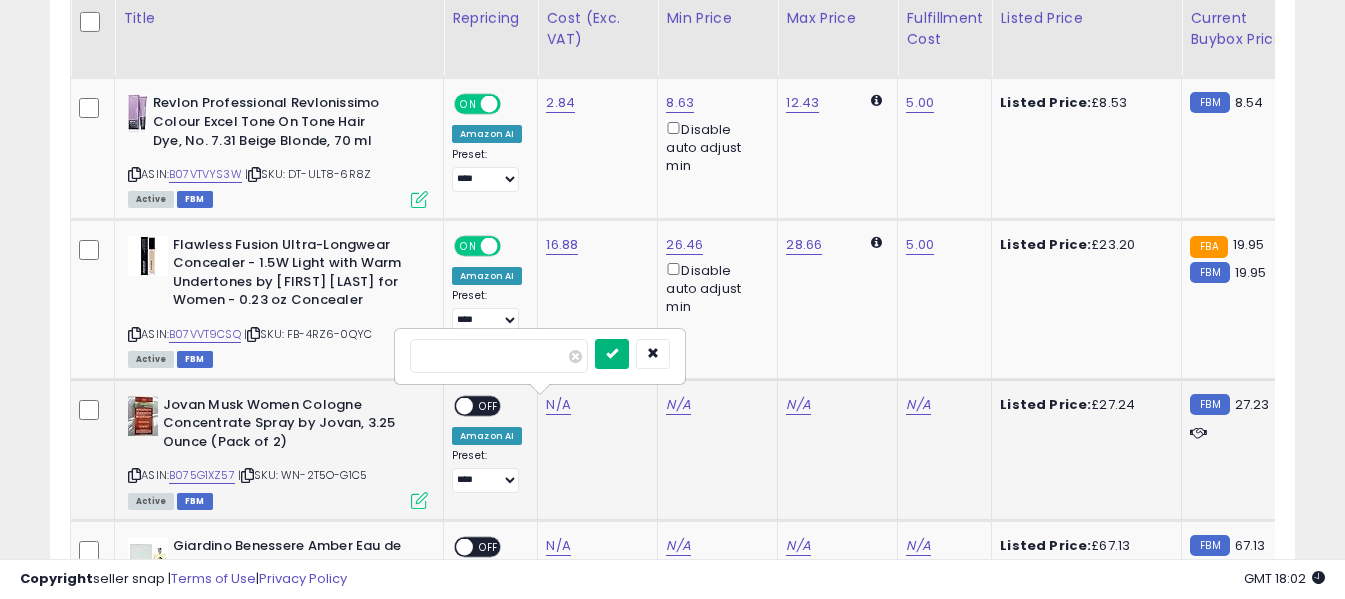 click at bounding box center [612, 353] 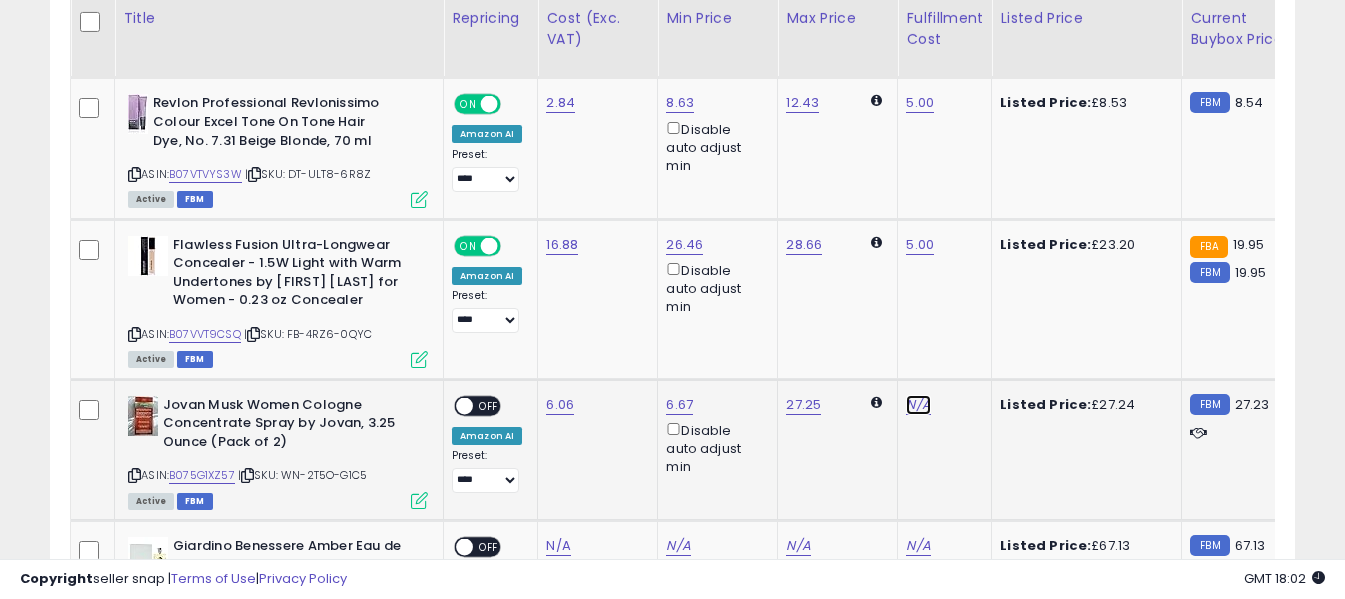 click on "N/A" at bounding box center (918, 405) 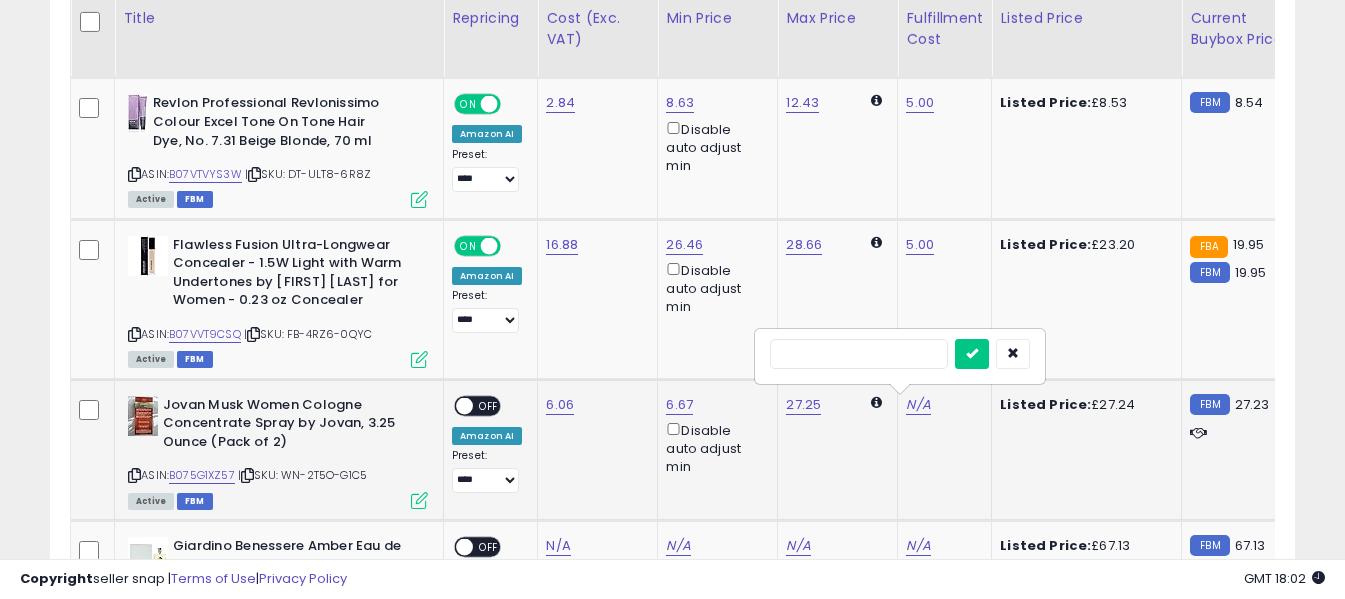 click at bounding box center (859, 354) 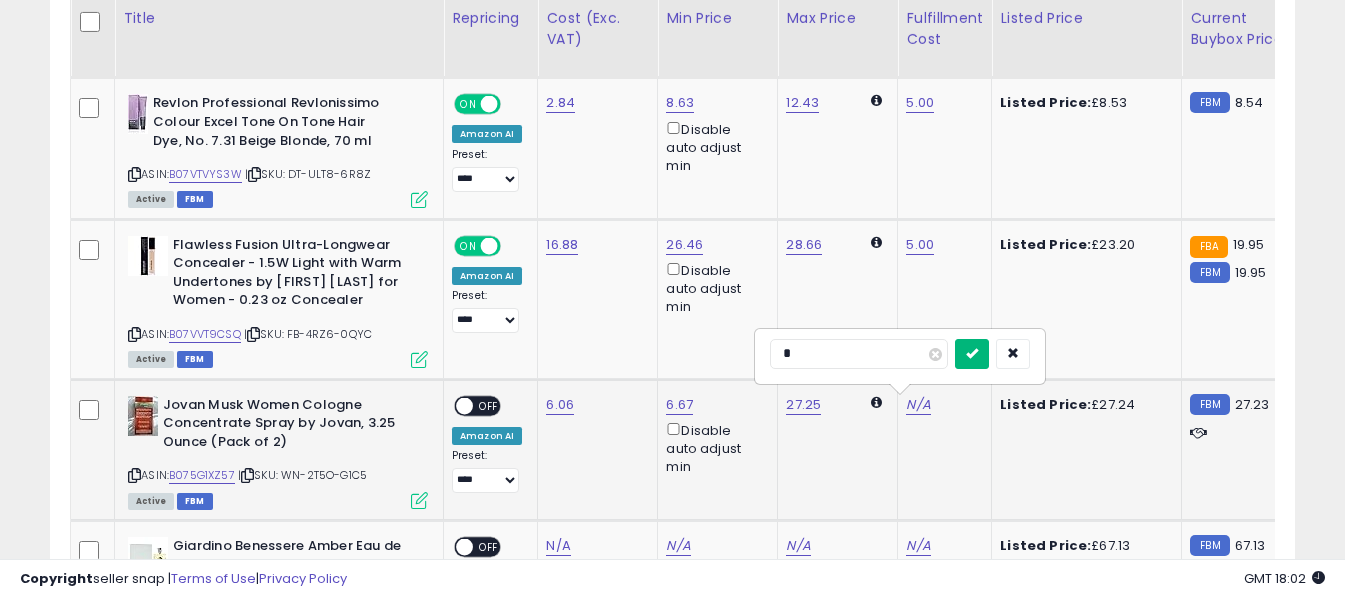 click at bounding box center [972, 354] 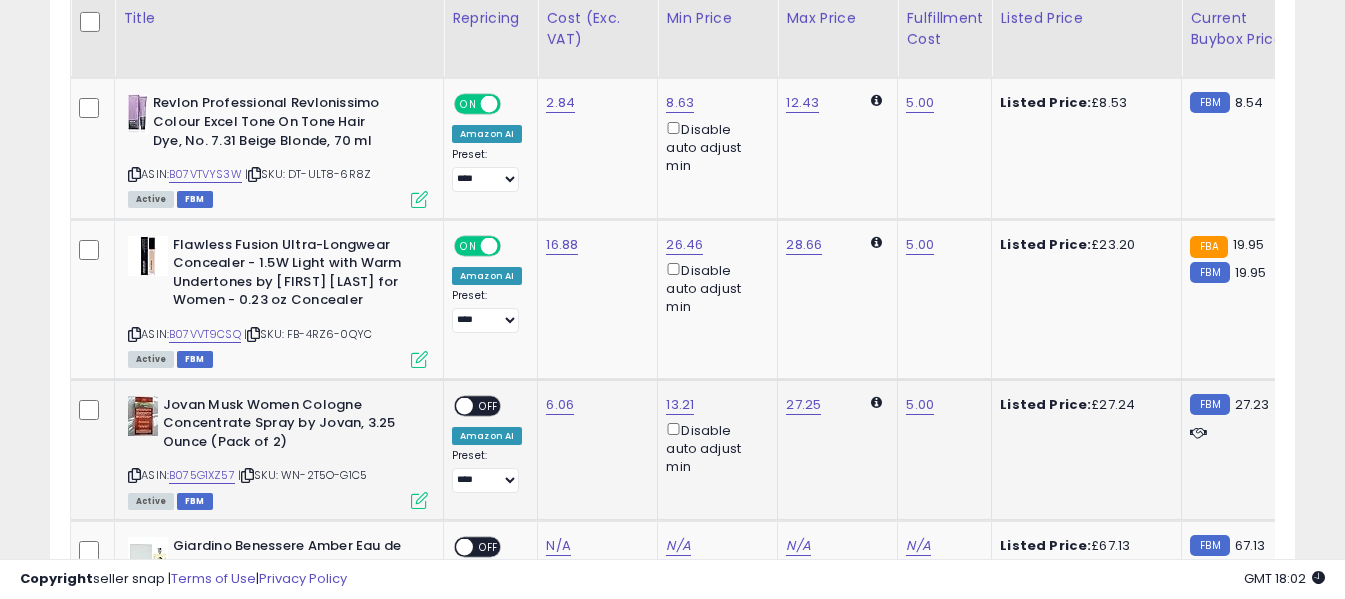 click on "OFF" at bounding box center (489, 405) 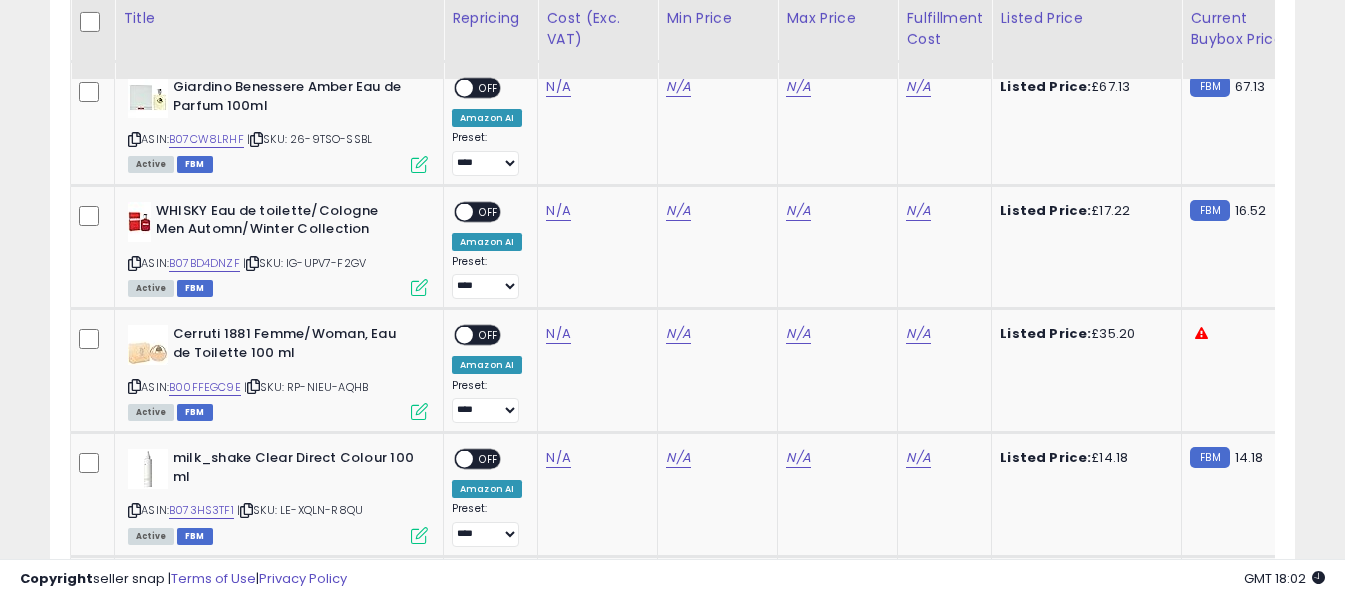 scroll, scrollTop: 6404, scrollLeft: 0, axis: vertical 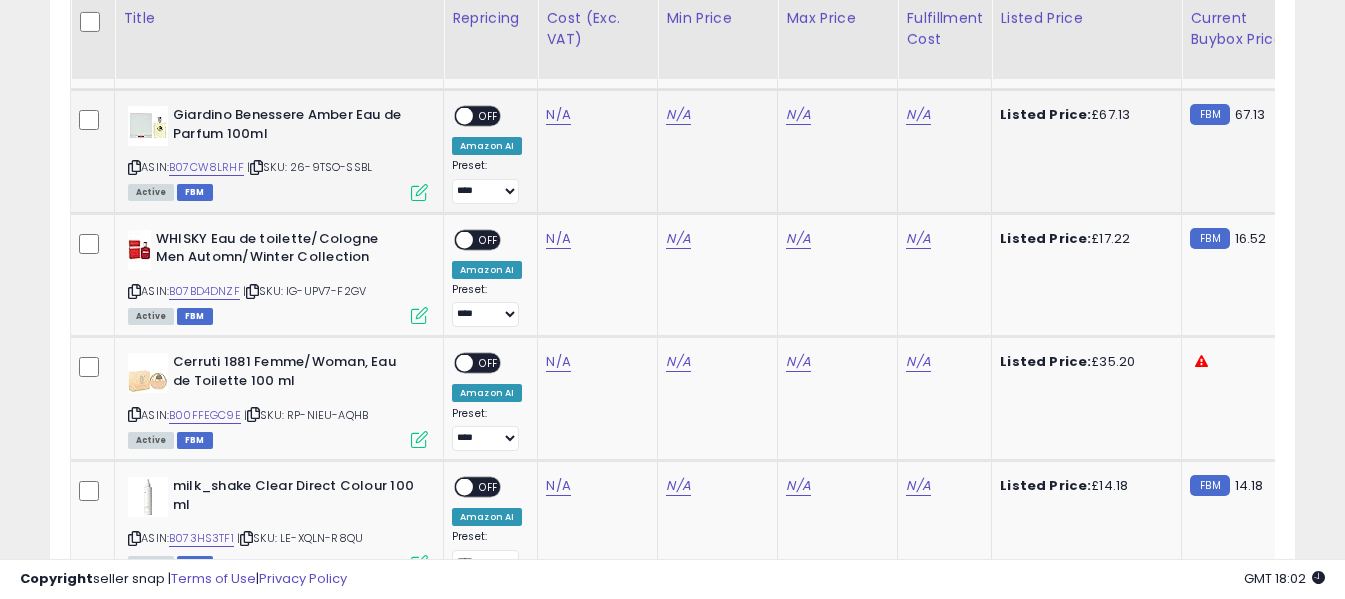 click at bounding box center (134, 167) 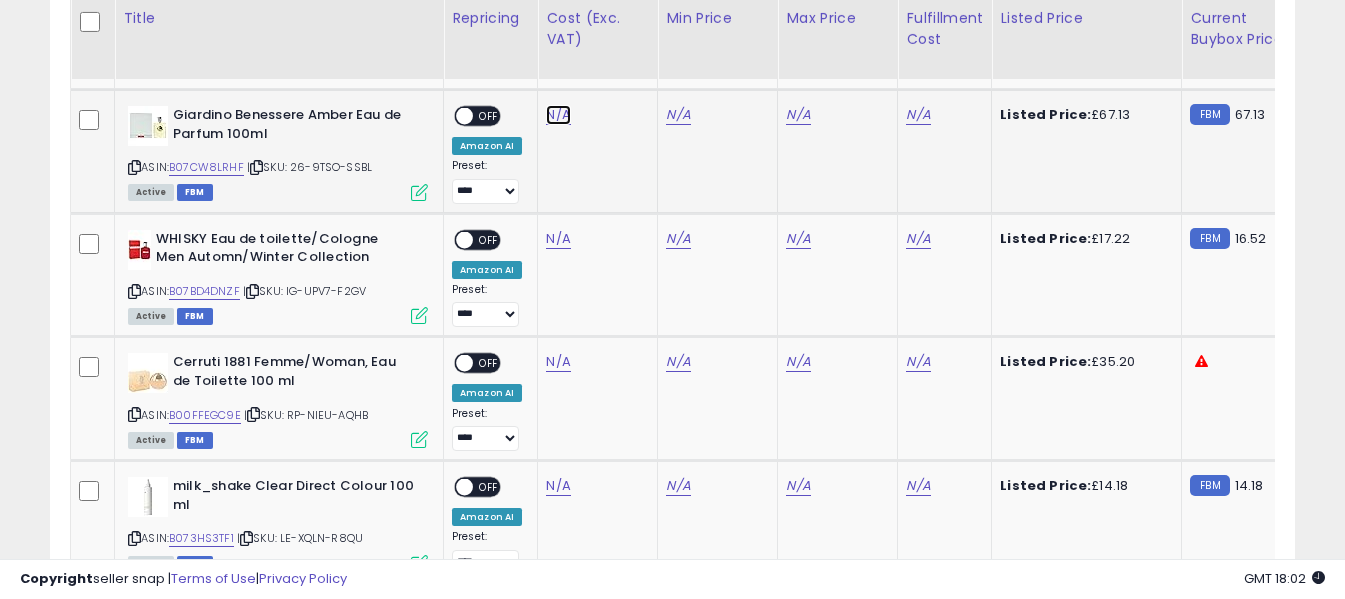 click on "N/A" at bounding box center [558, 115] 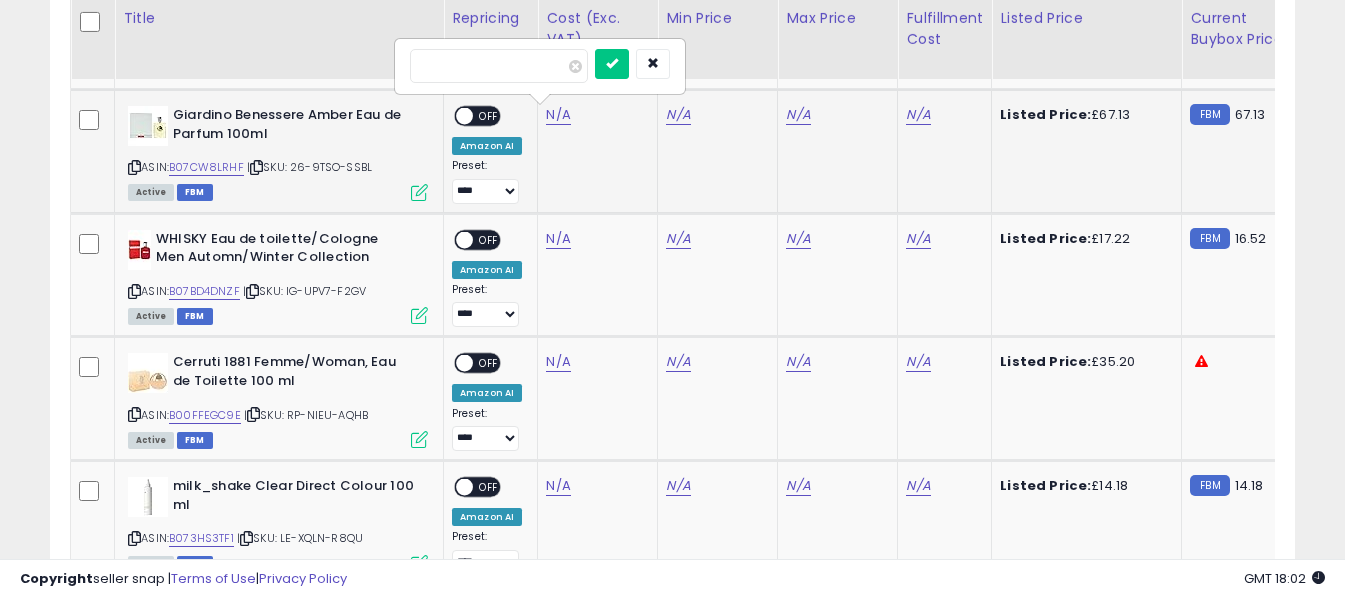 click at bounding box center [499, 66] 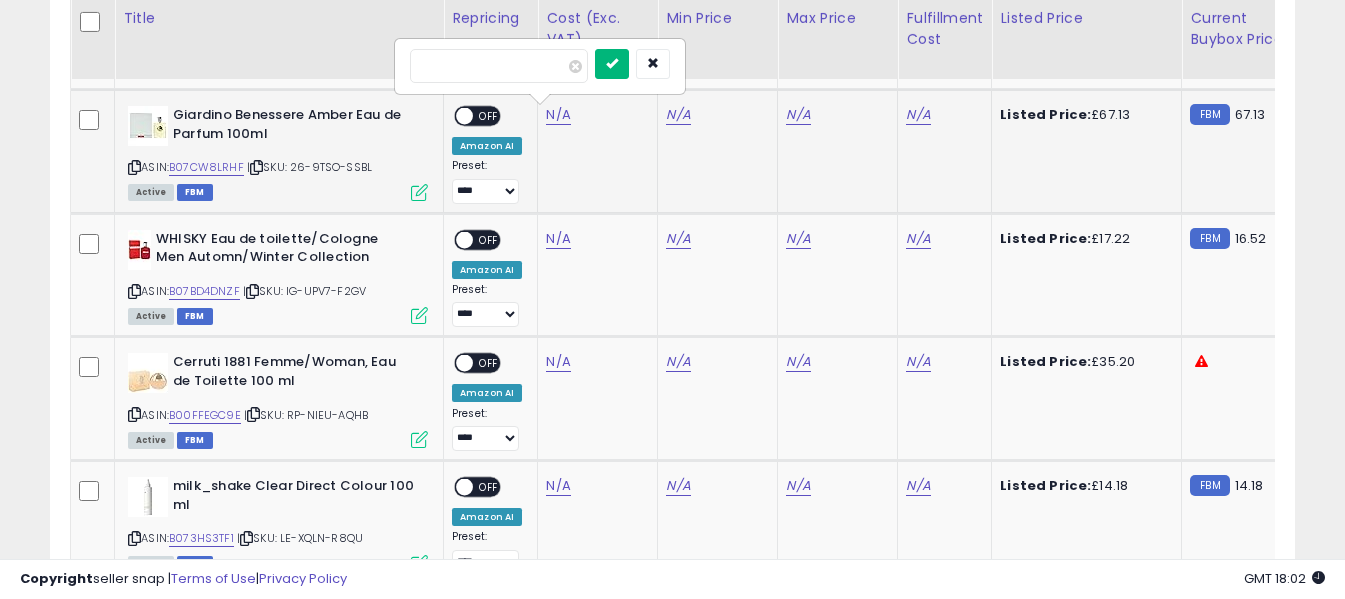 type on "*****" 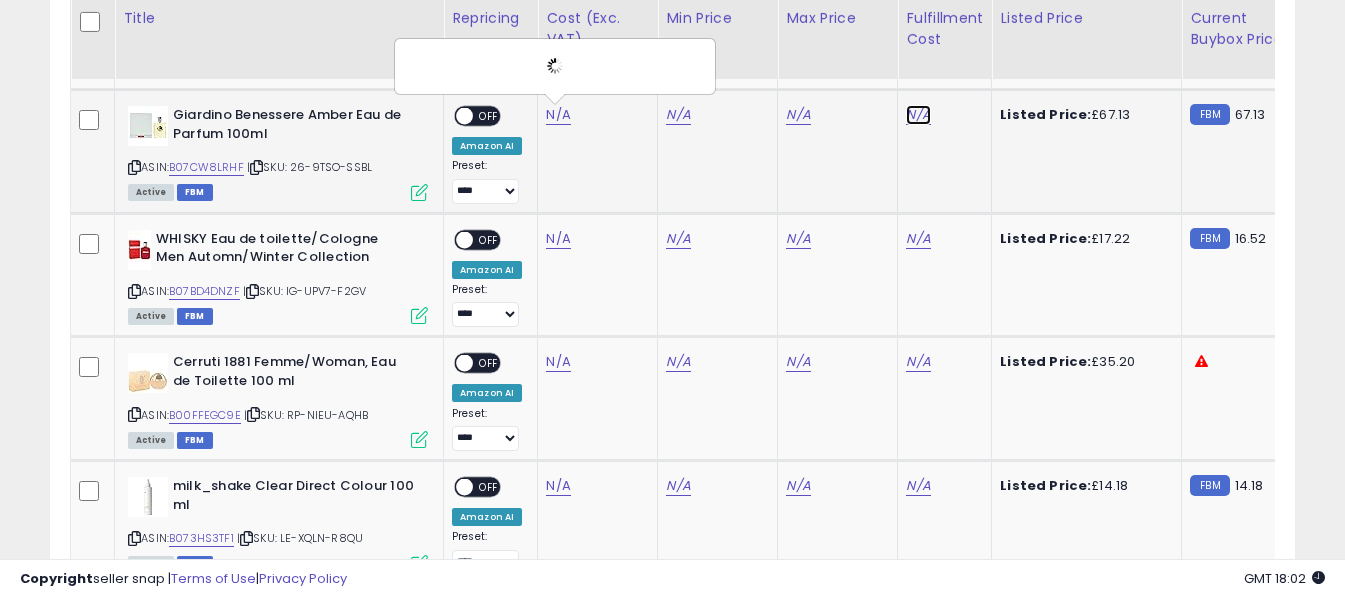click on "N/A" at bounding box center (918, 115) 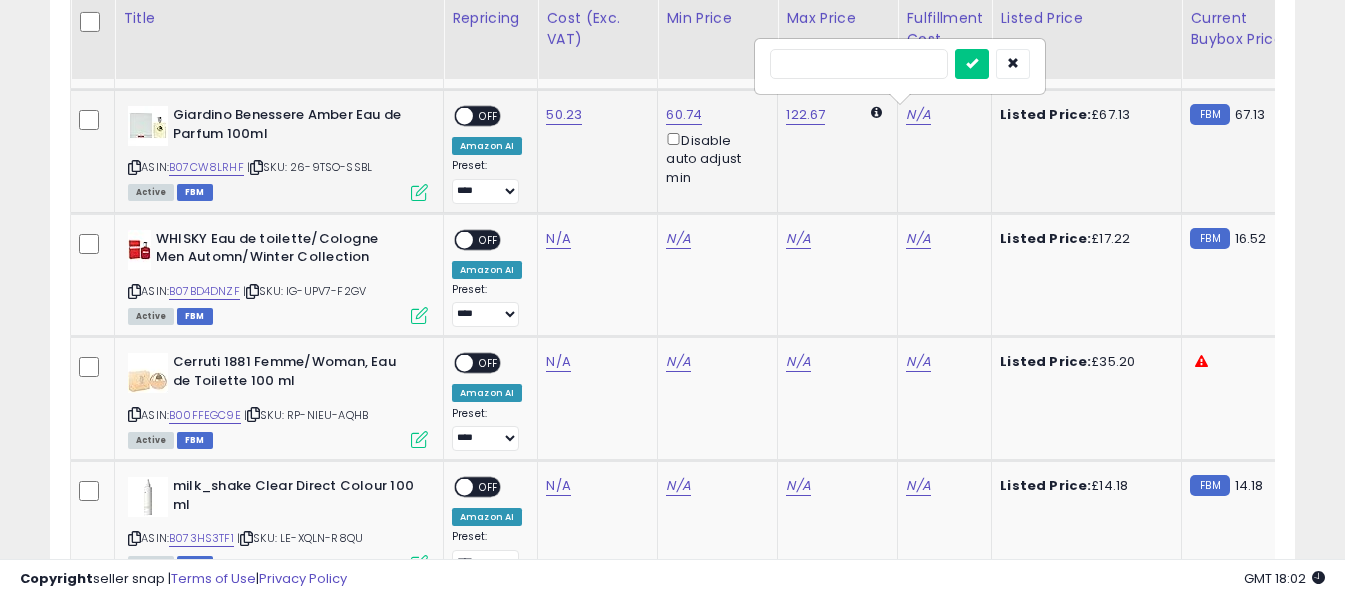 click at bounding box center [859, 64] 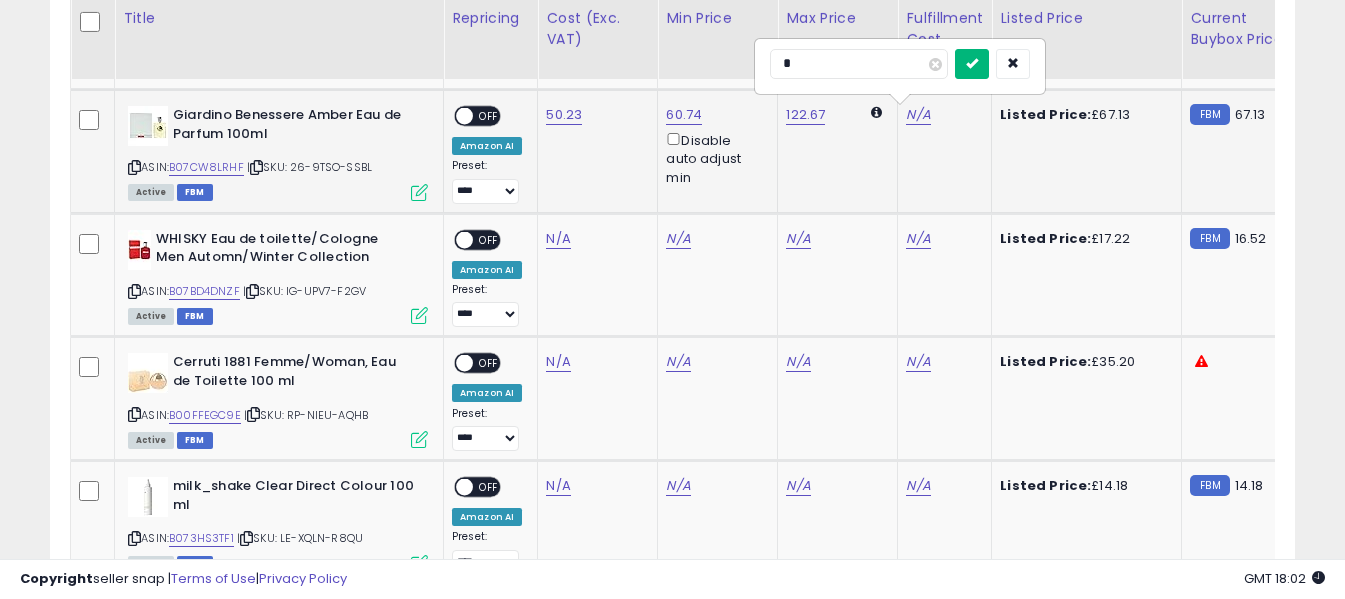 click at bounding box center [972, 64] 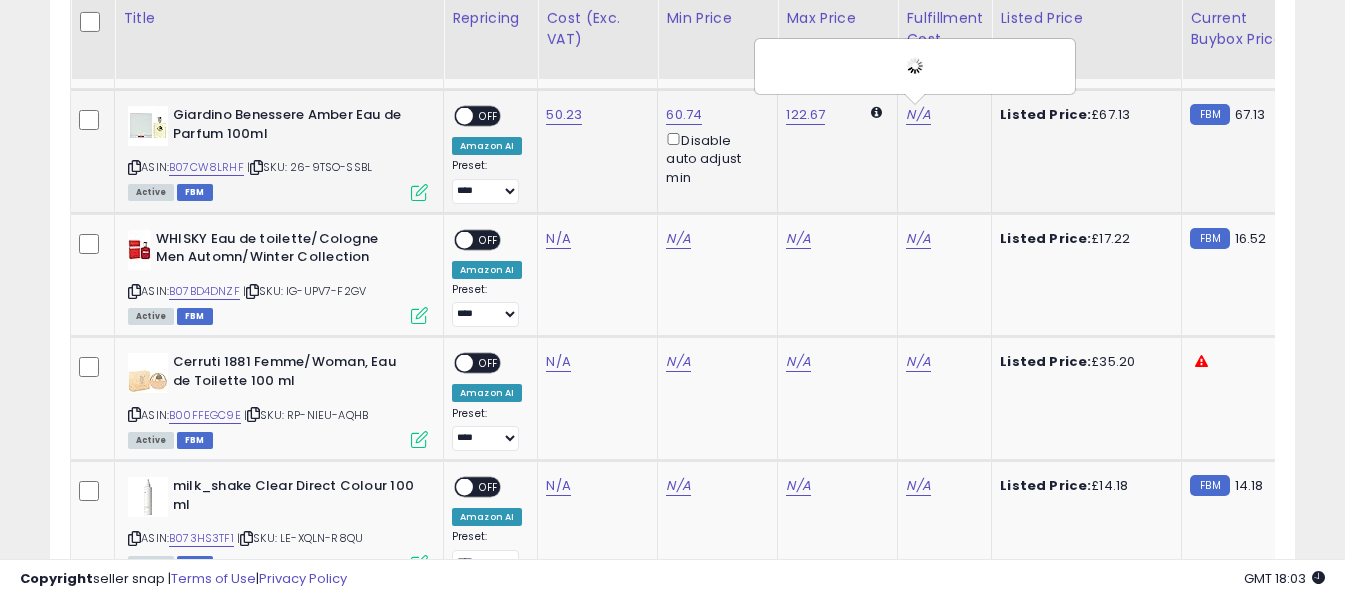 click on "OFF" at bounding box center [489, 116] 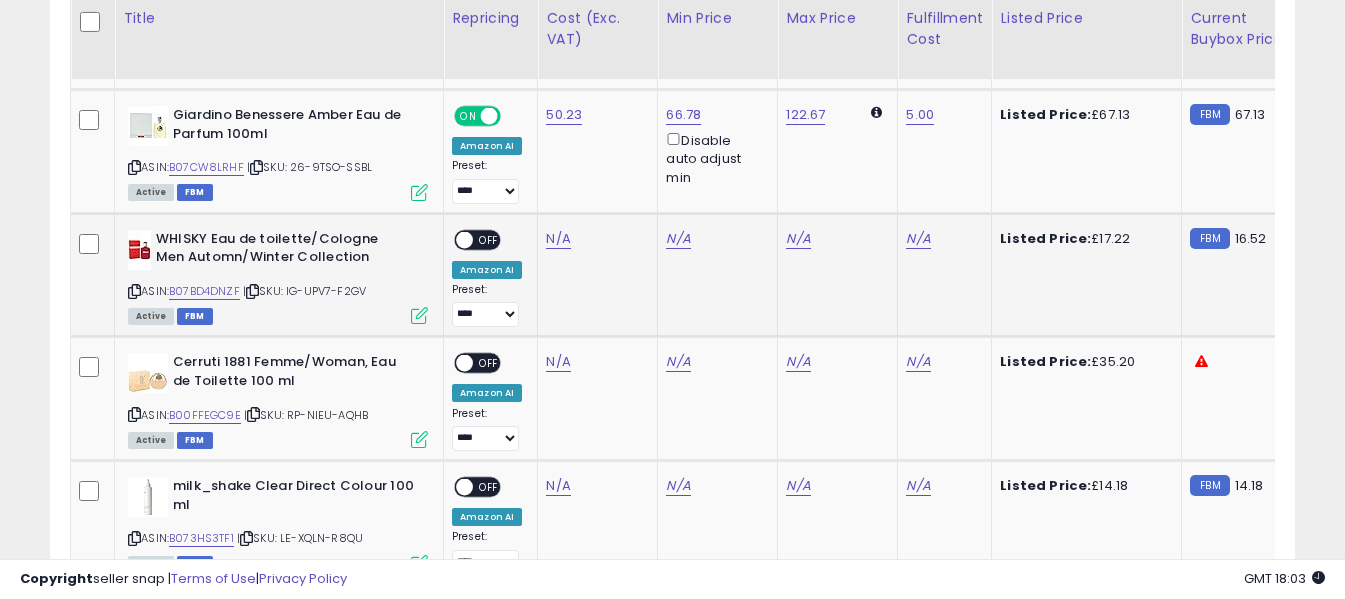click at bounding box center [134, 291] 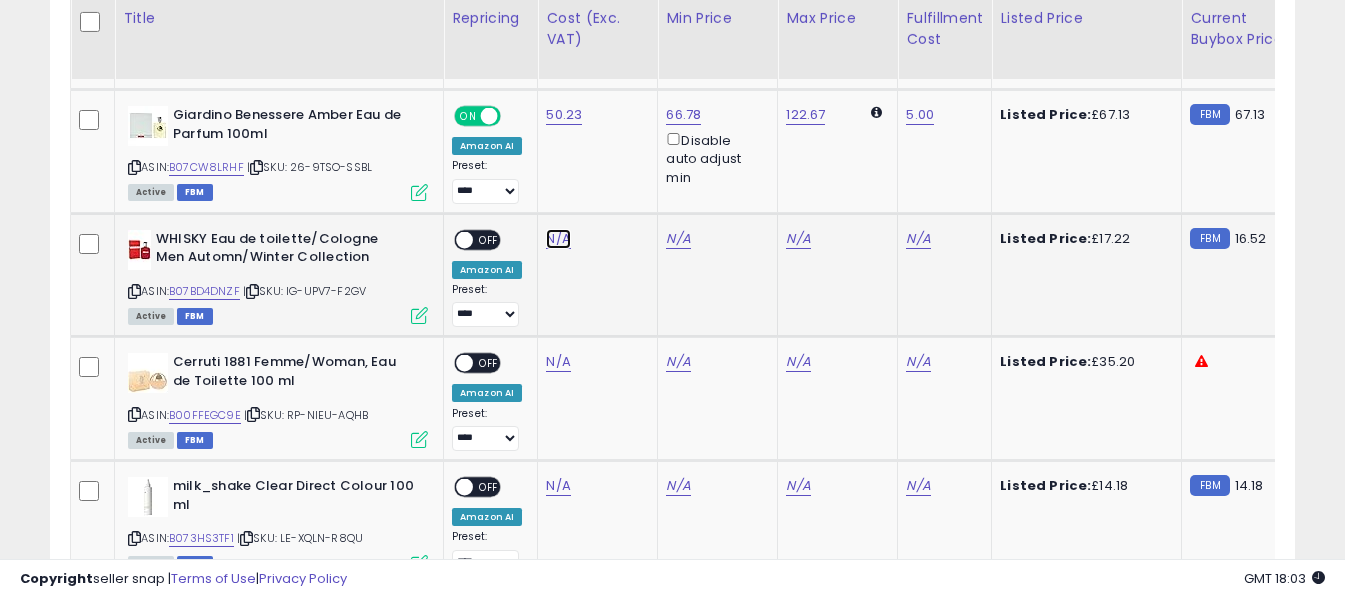 click on "N/A" at bounding box center [558, 239] 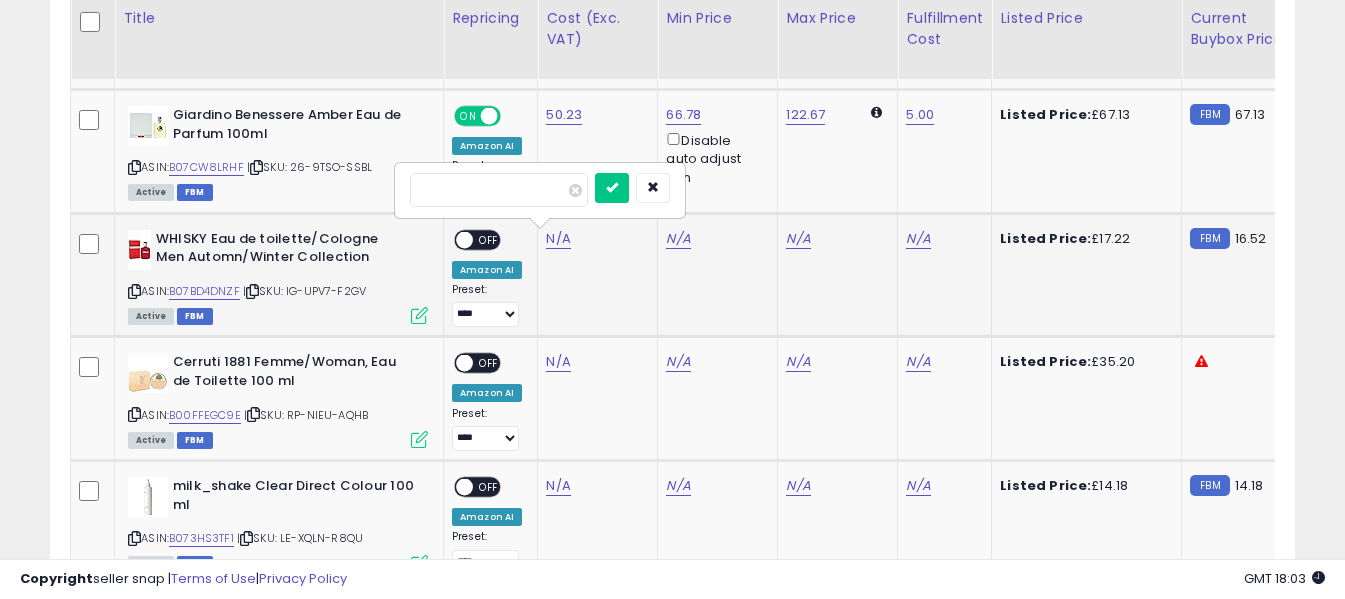click at bounding box center (499, 190) 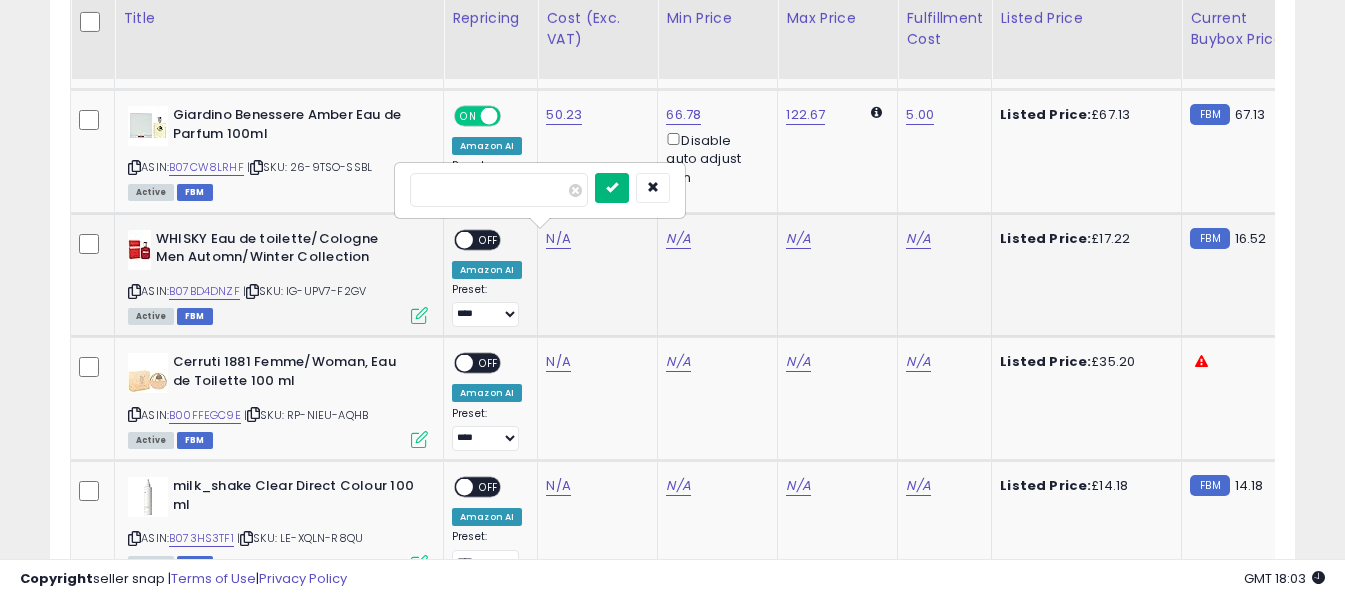 click at bounding box center [612, 187] 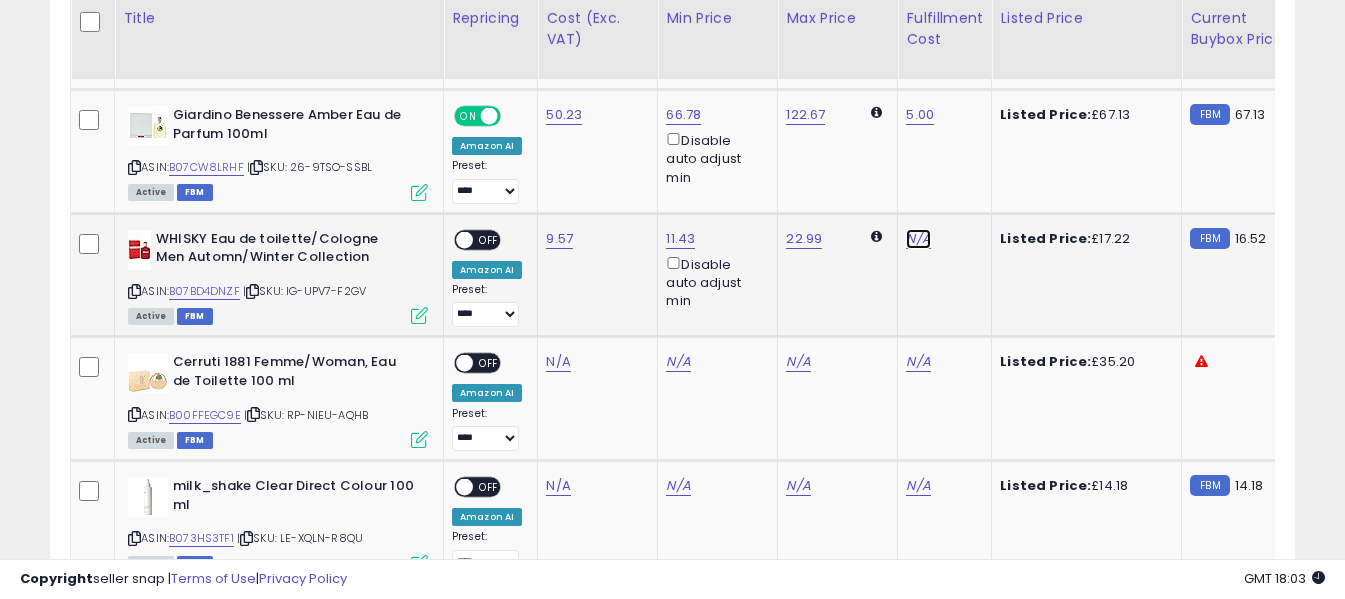 click on "N/A" at bounding box center (918, 239) 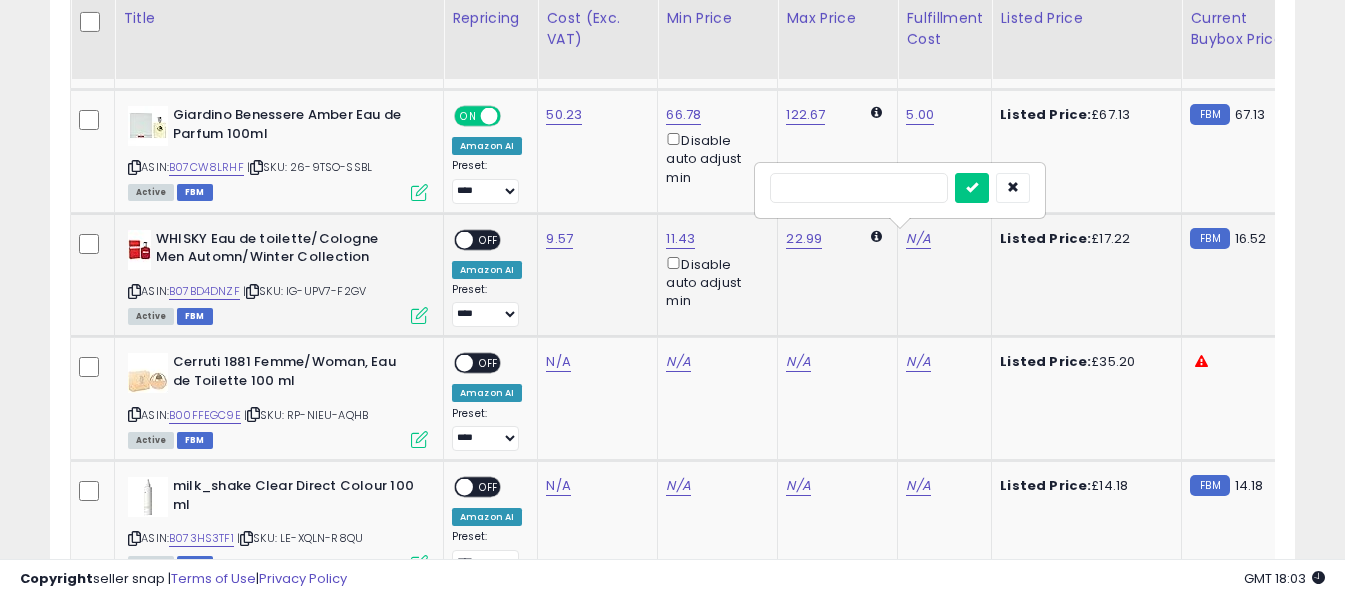 click at bounding box center [859, 188] 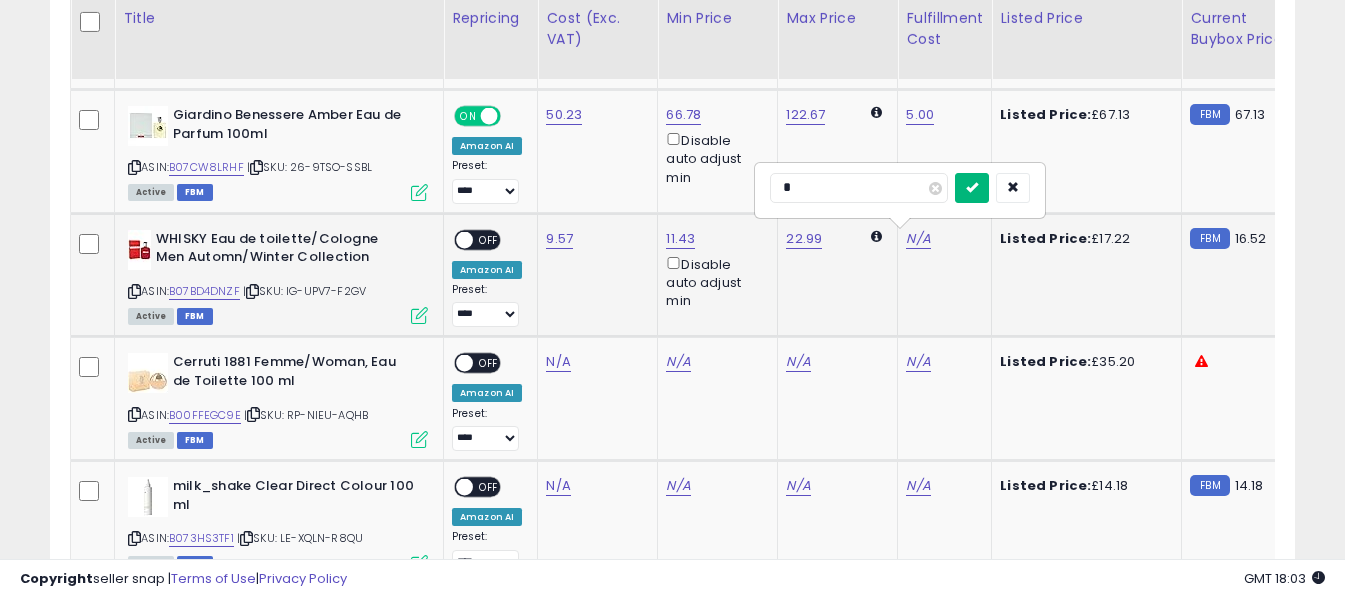 type on "*" 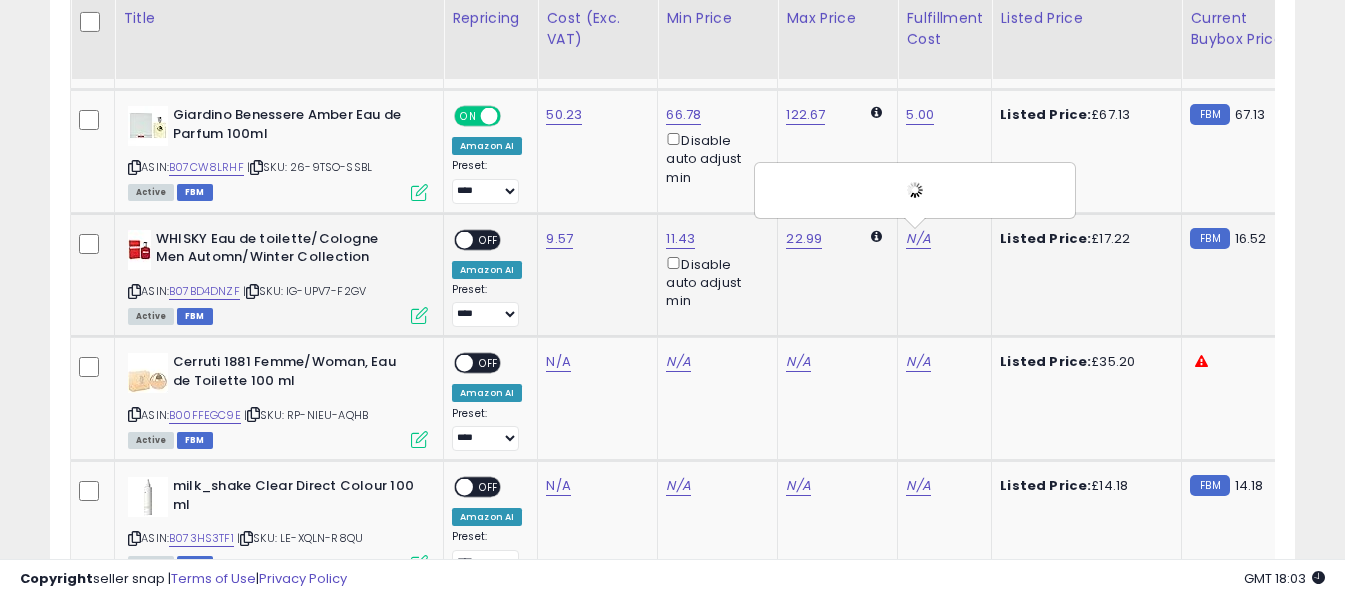 click on "OFF" at bounding box center [489, 239] 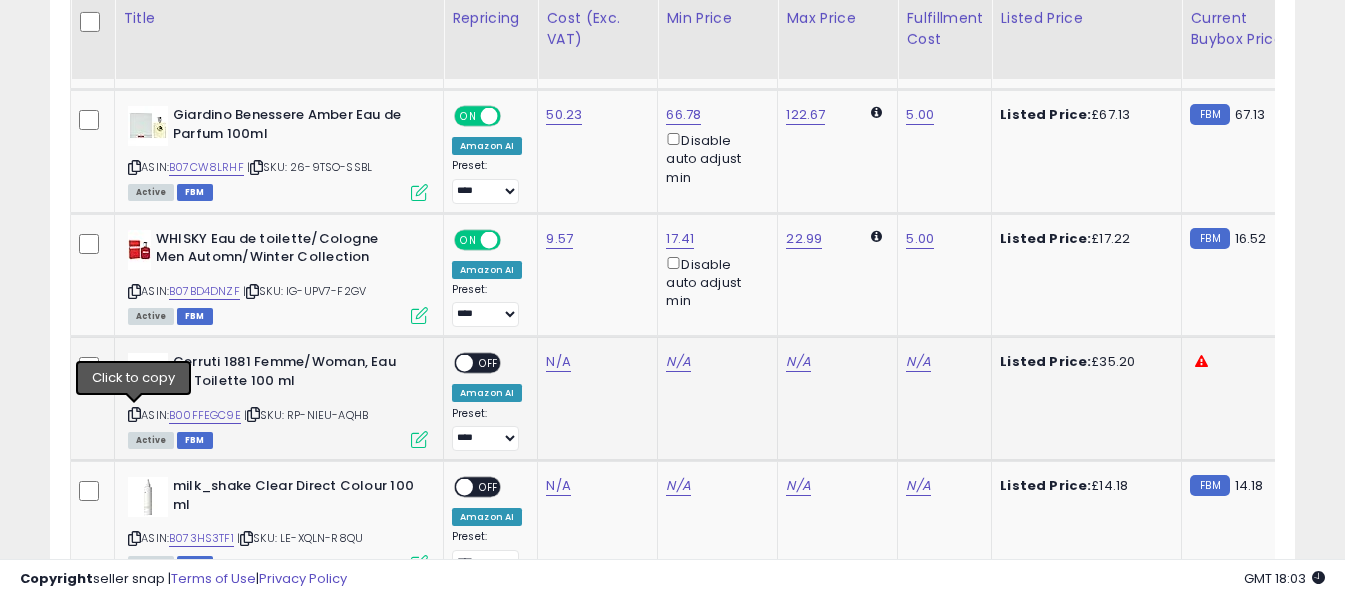 click at bounding box center [134, 414] 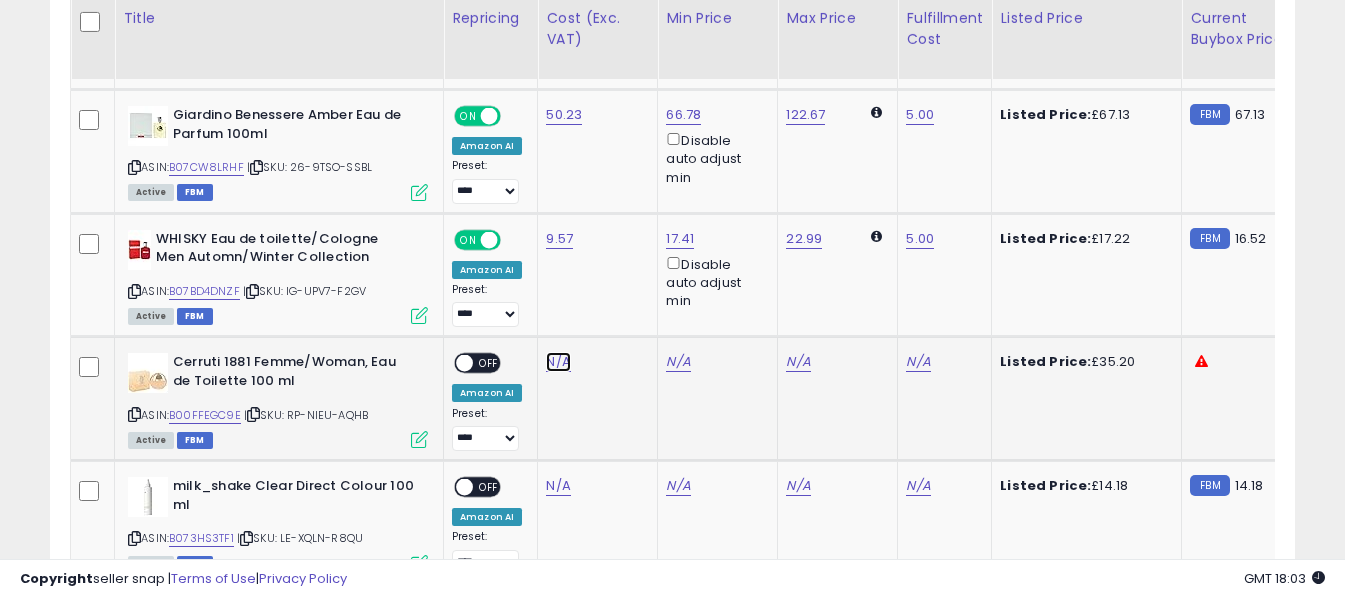 click on "N/A" at bounding box center (558, 362) 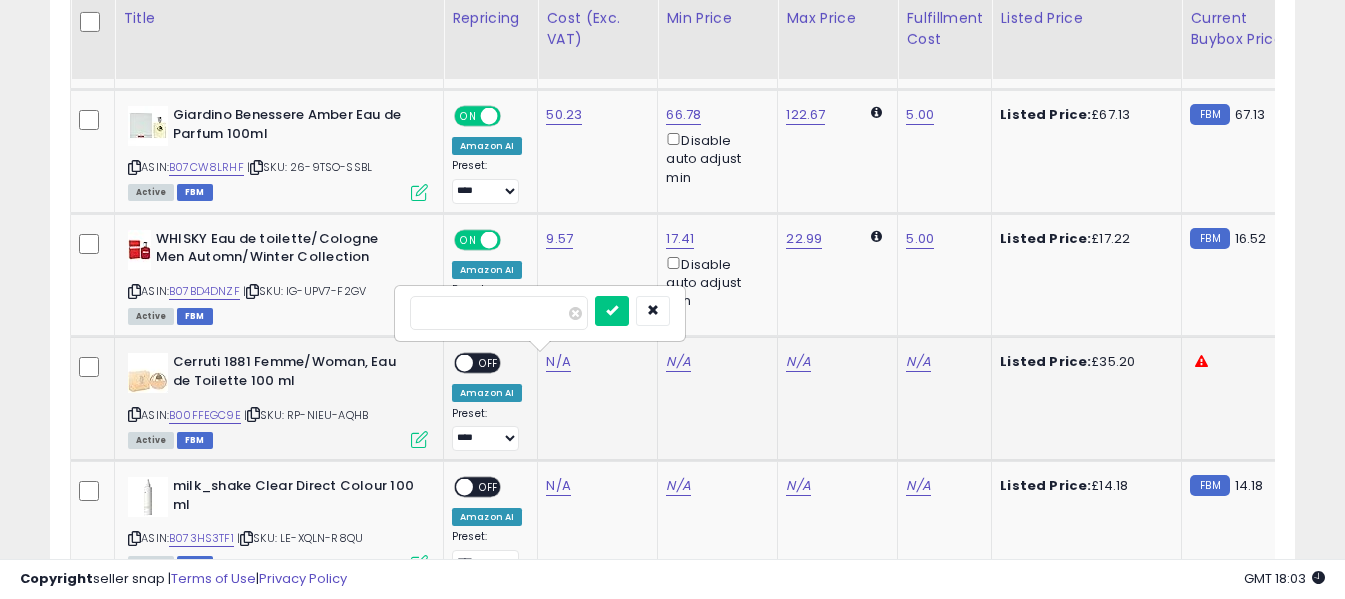 click at bounding box center [499, 313] 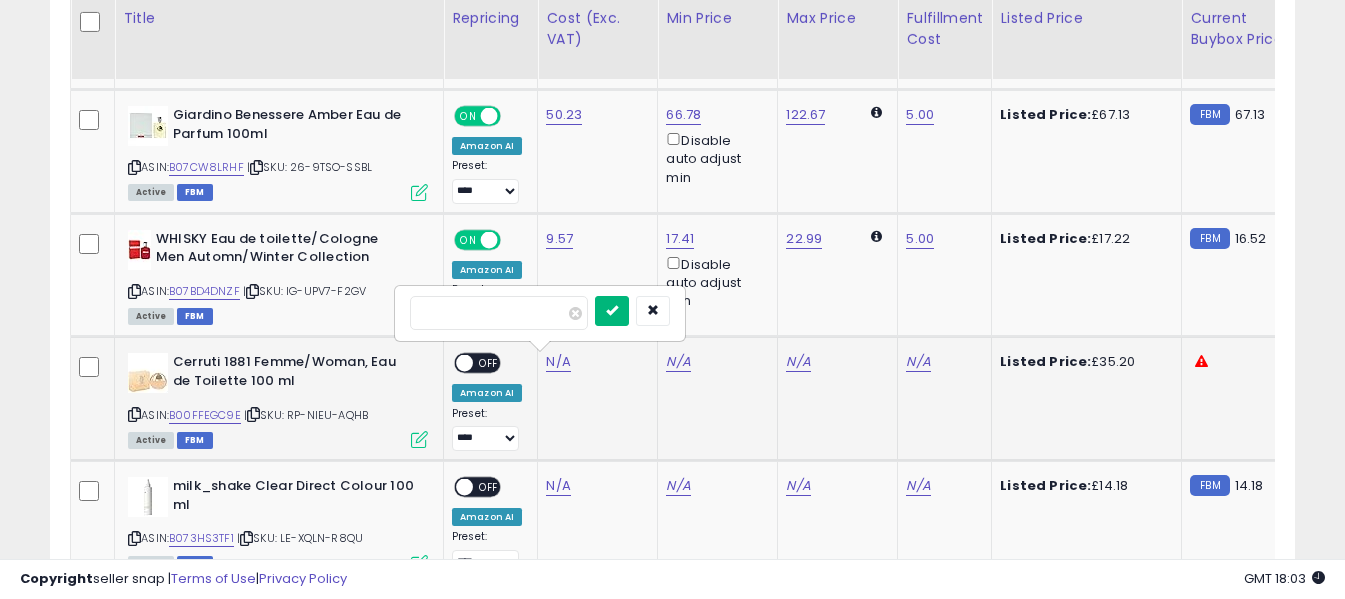 type on "*****" 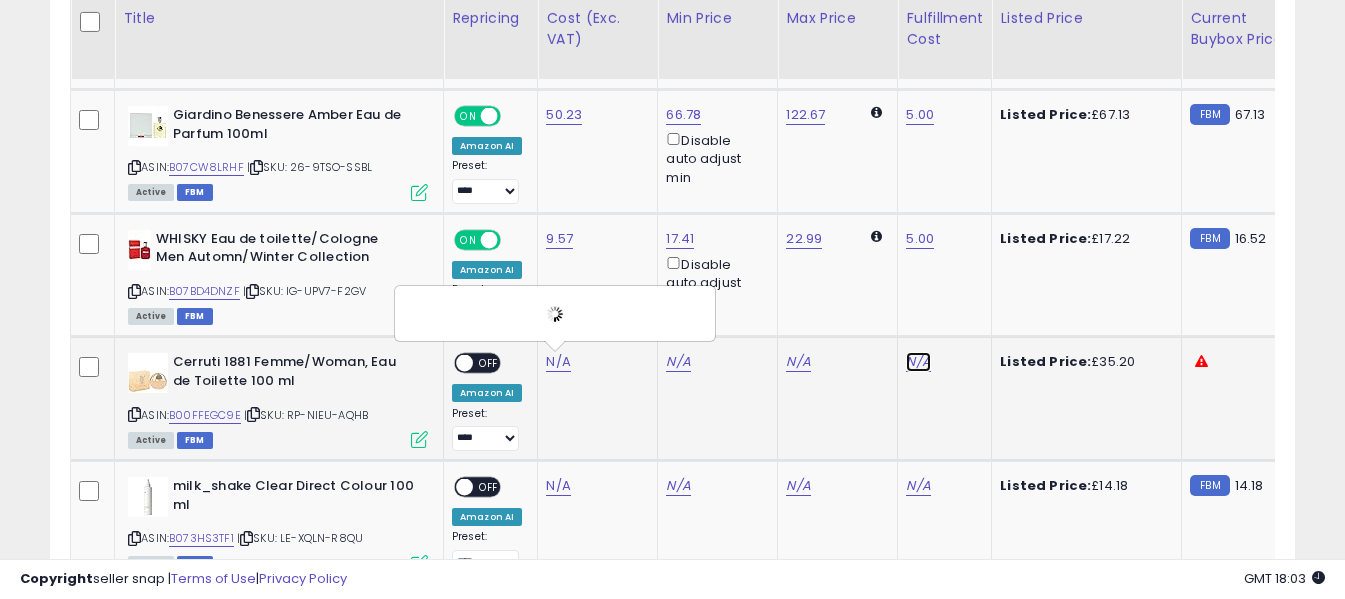click on "N/A" at bounding box center [918, 362] 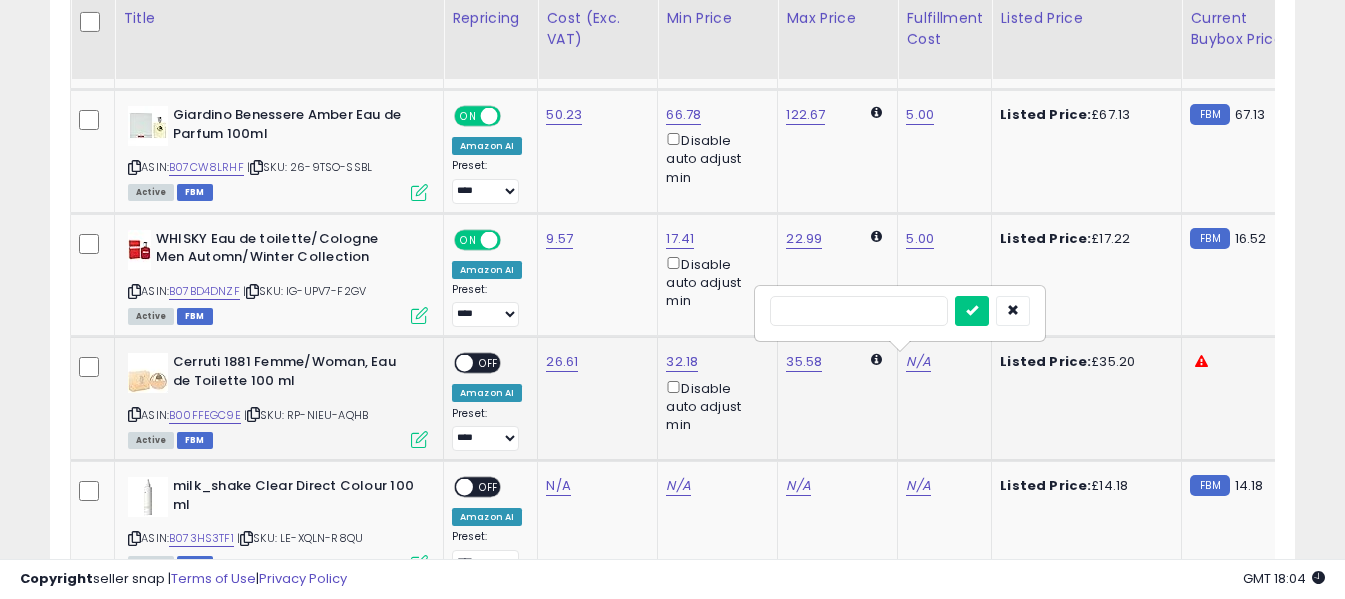 click at bounding box center (859, 311) 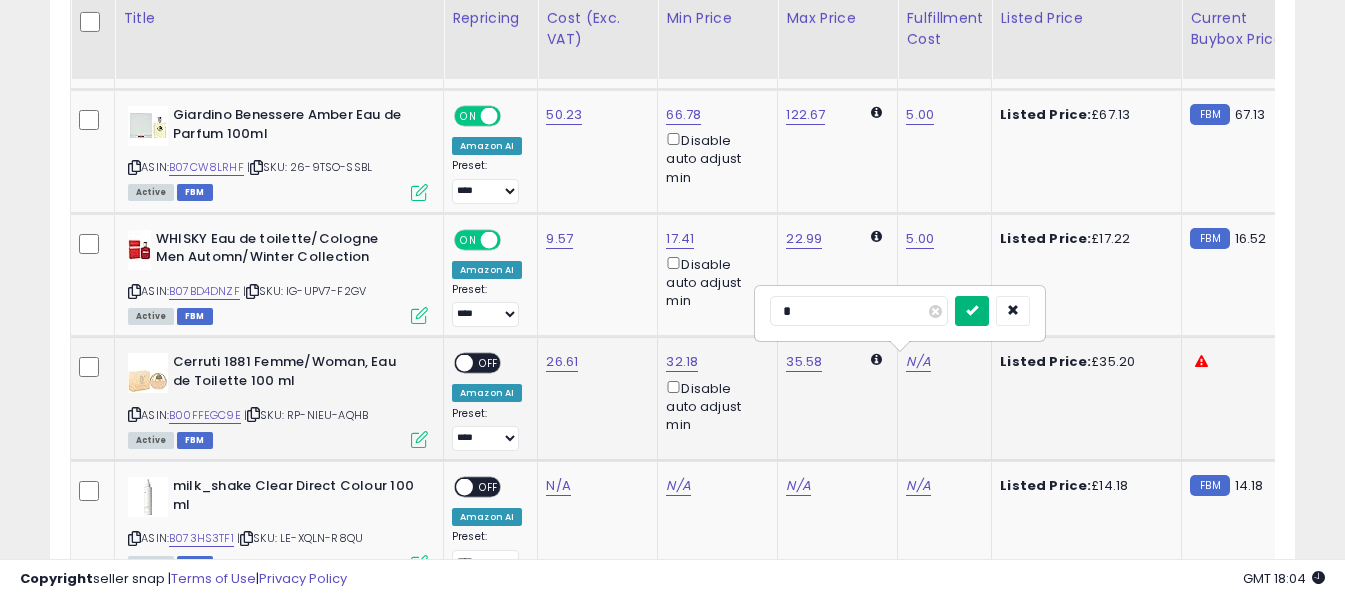 type on "*" 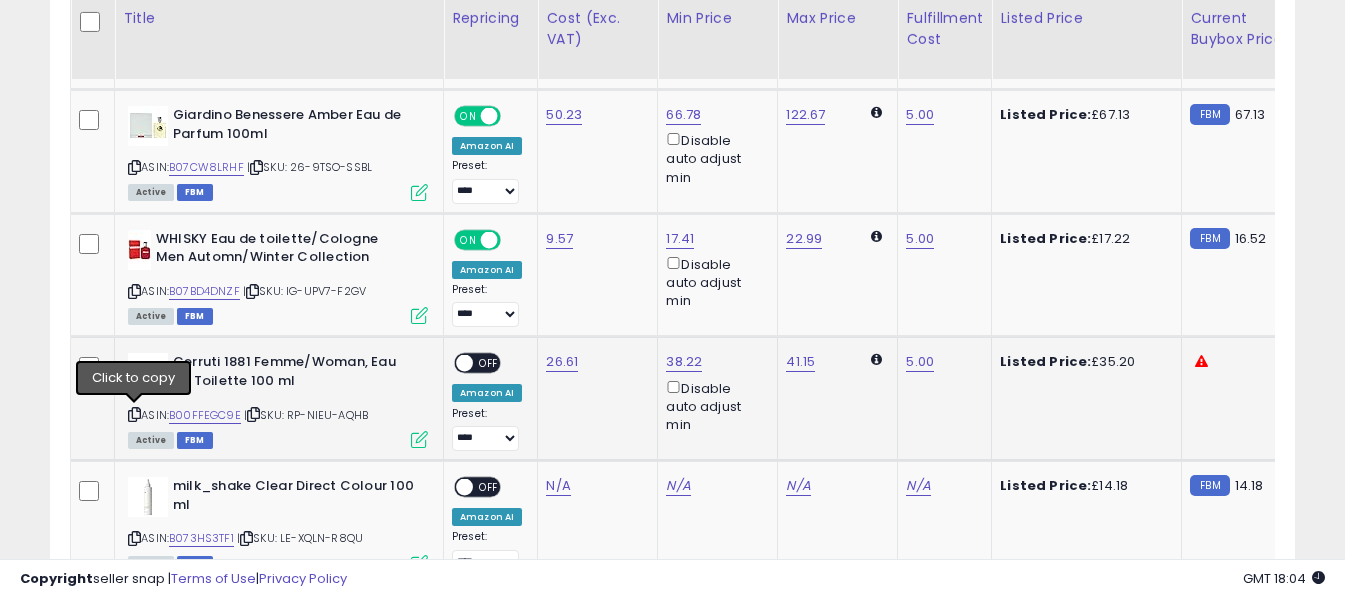 click at bounding box center (134, 414) 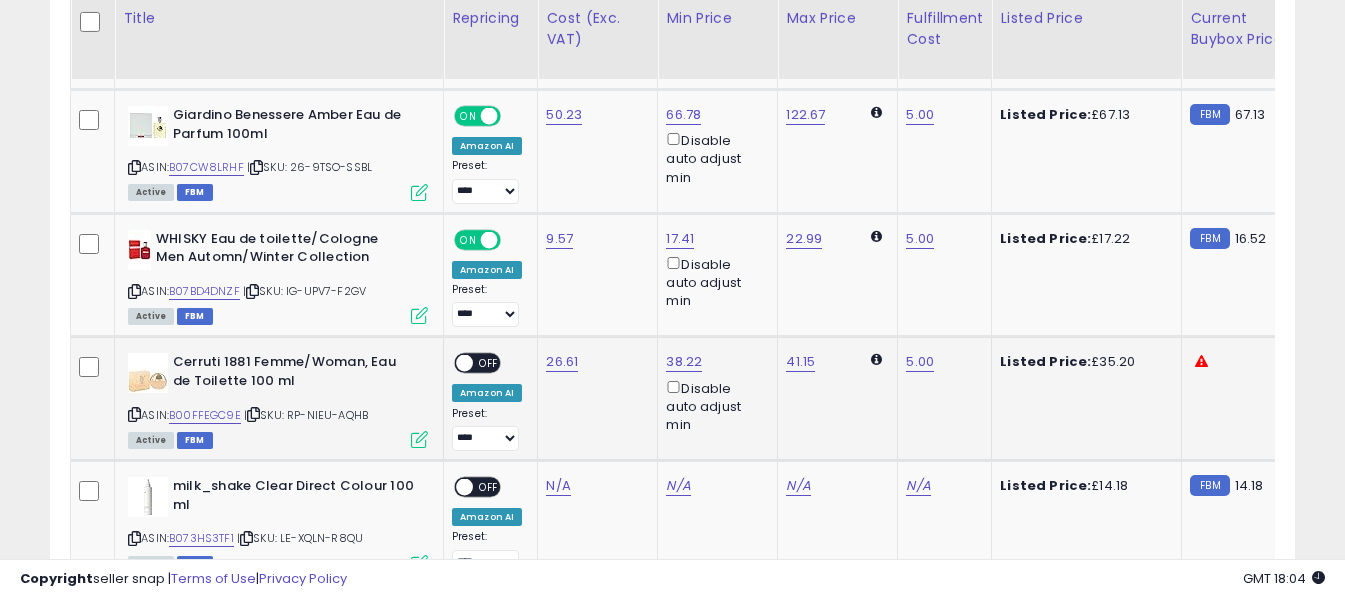click on "OFF" at bounding box center (489, 363) 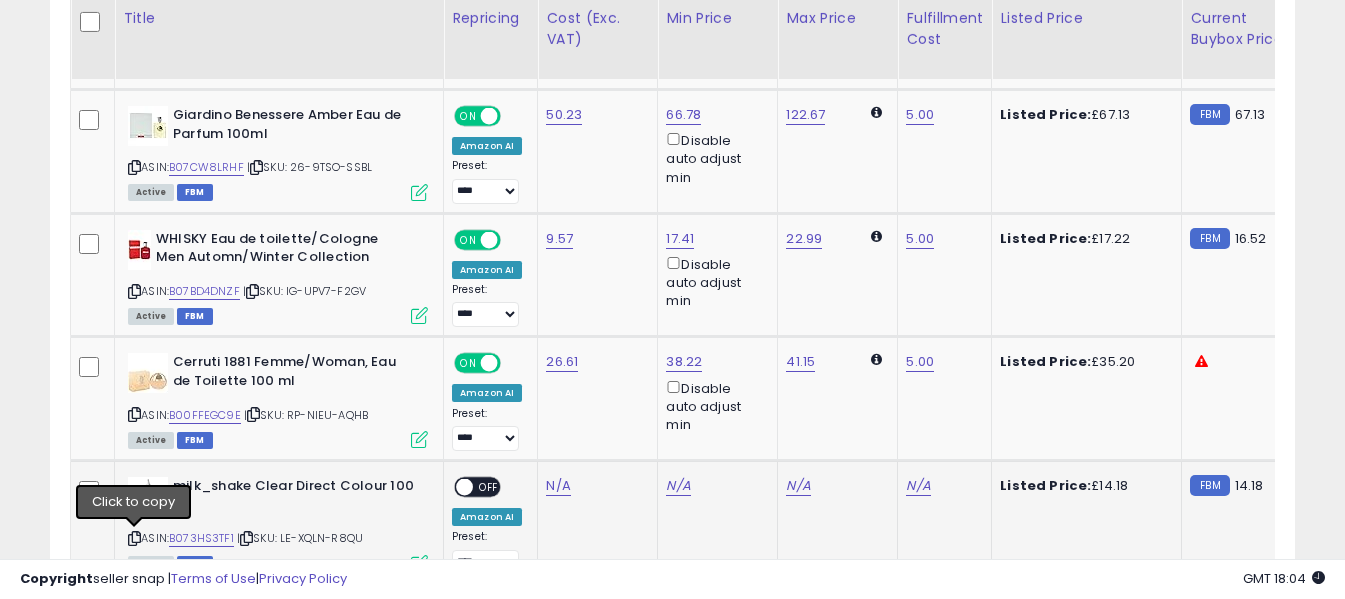 click at bounding box center (134, 538) 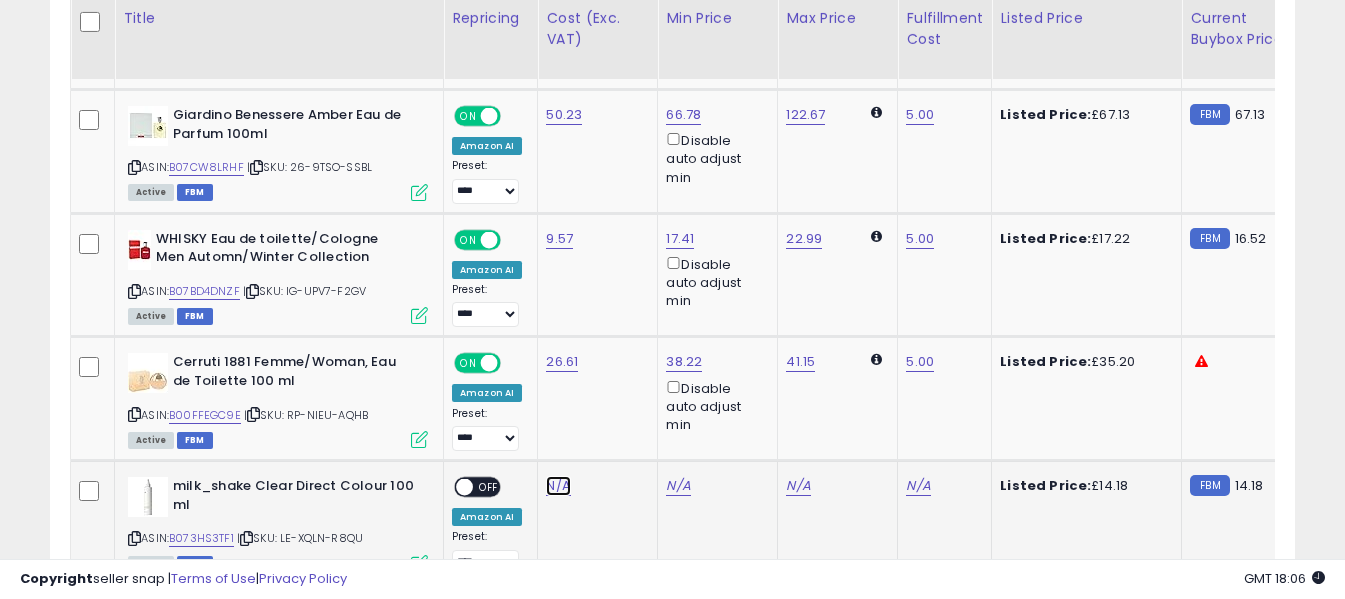 click on "N/A" at bounding box center (558, 486) 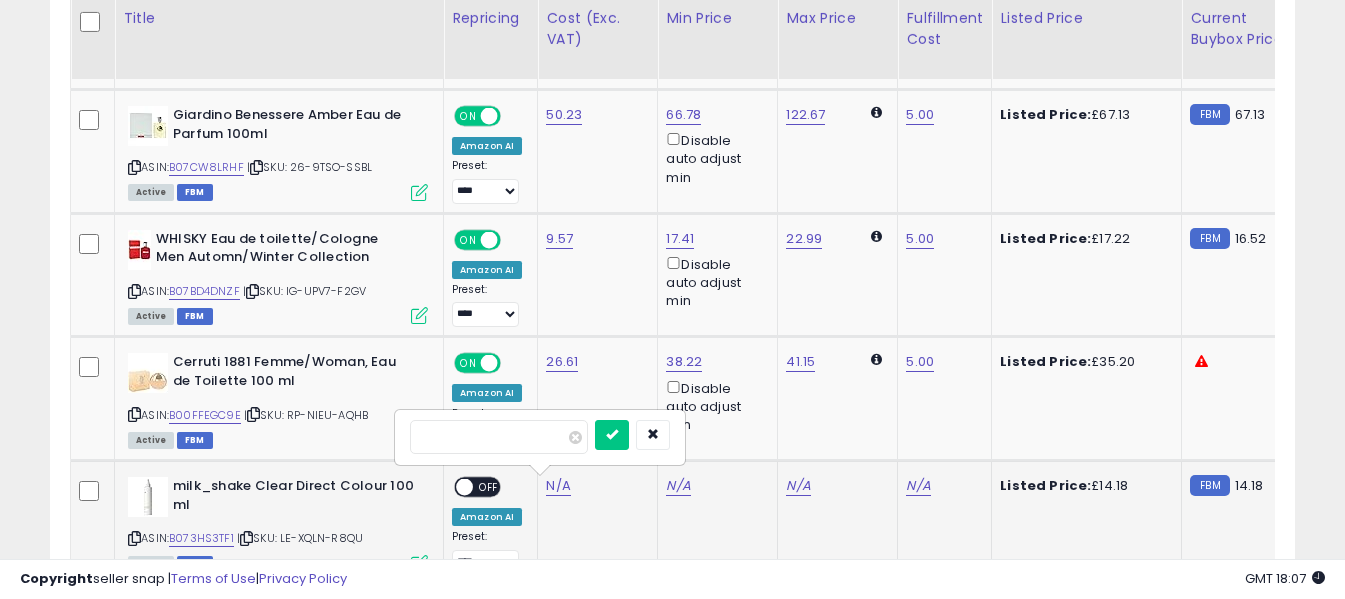 type on "****" 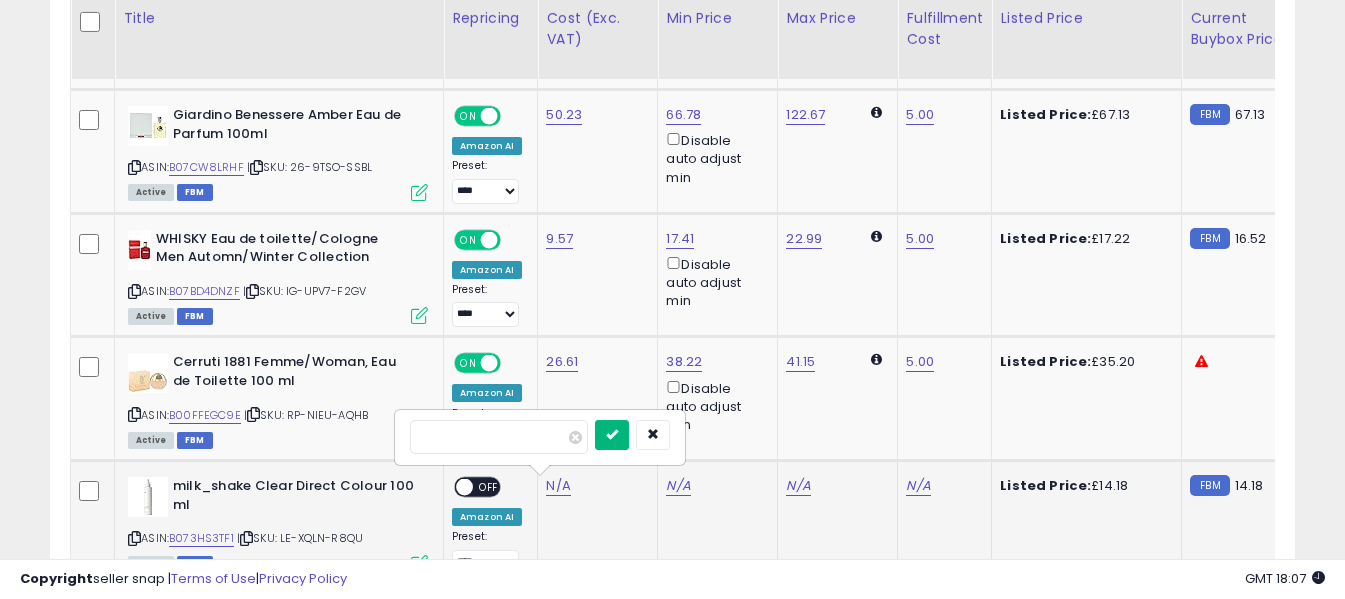 click at bounding box center (612, 435) 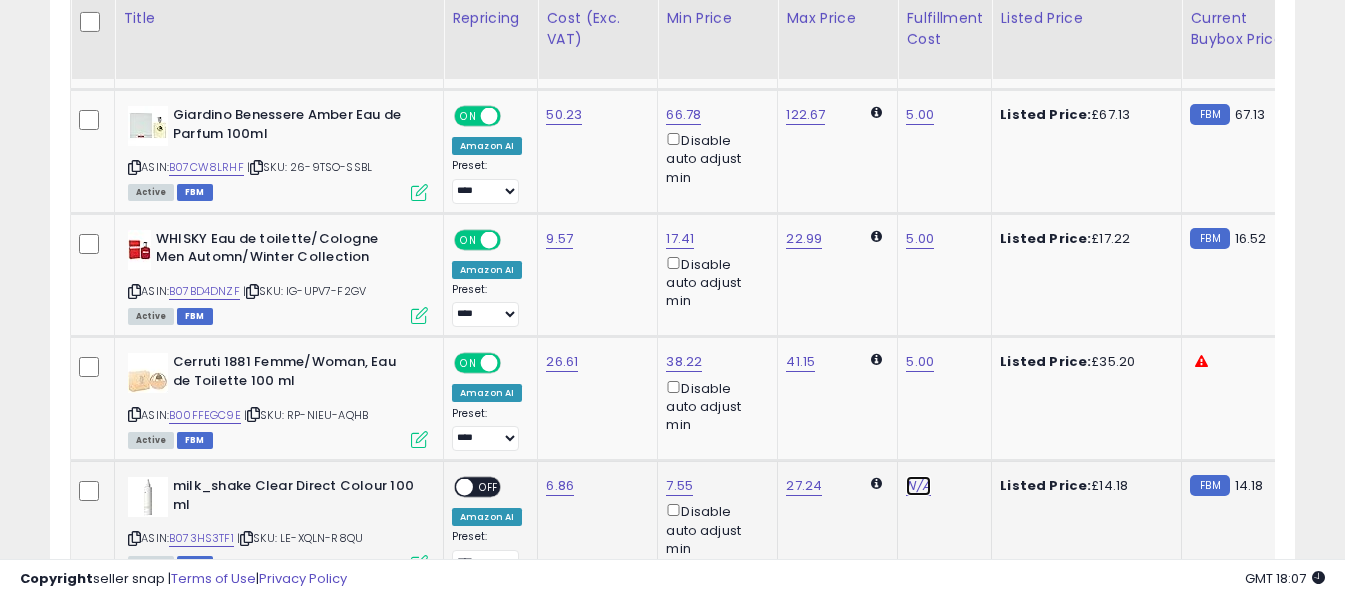 click on "N/A" at bounding box center (918, 486) 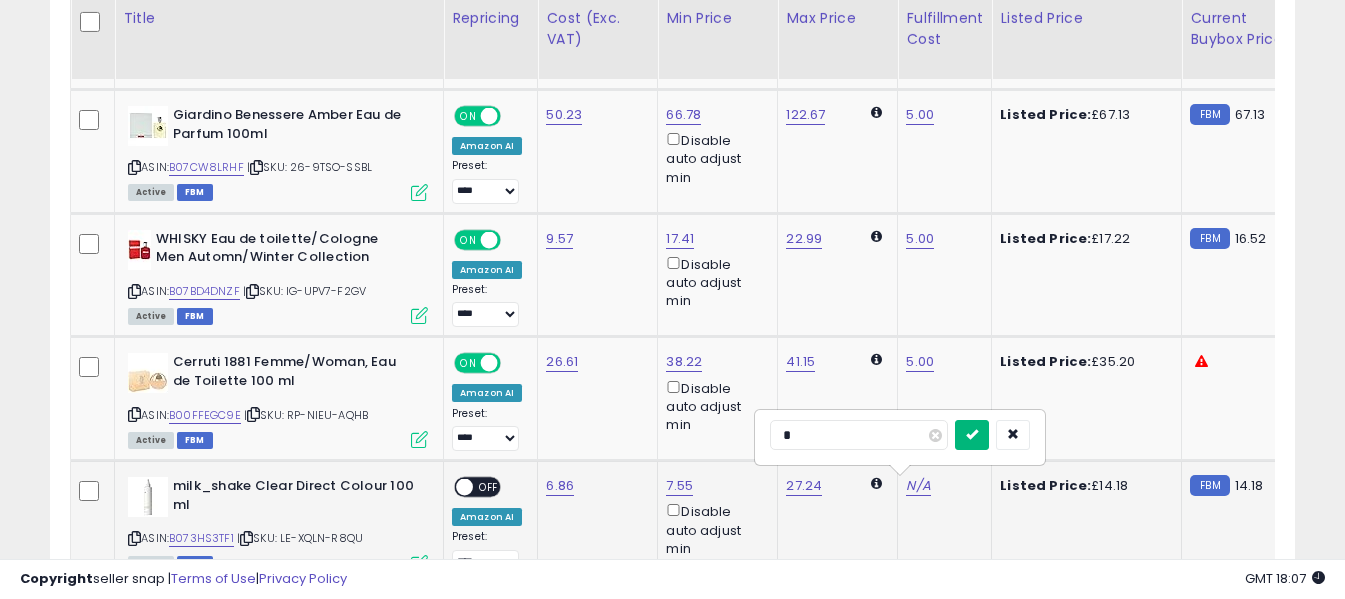 type on "*" 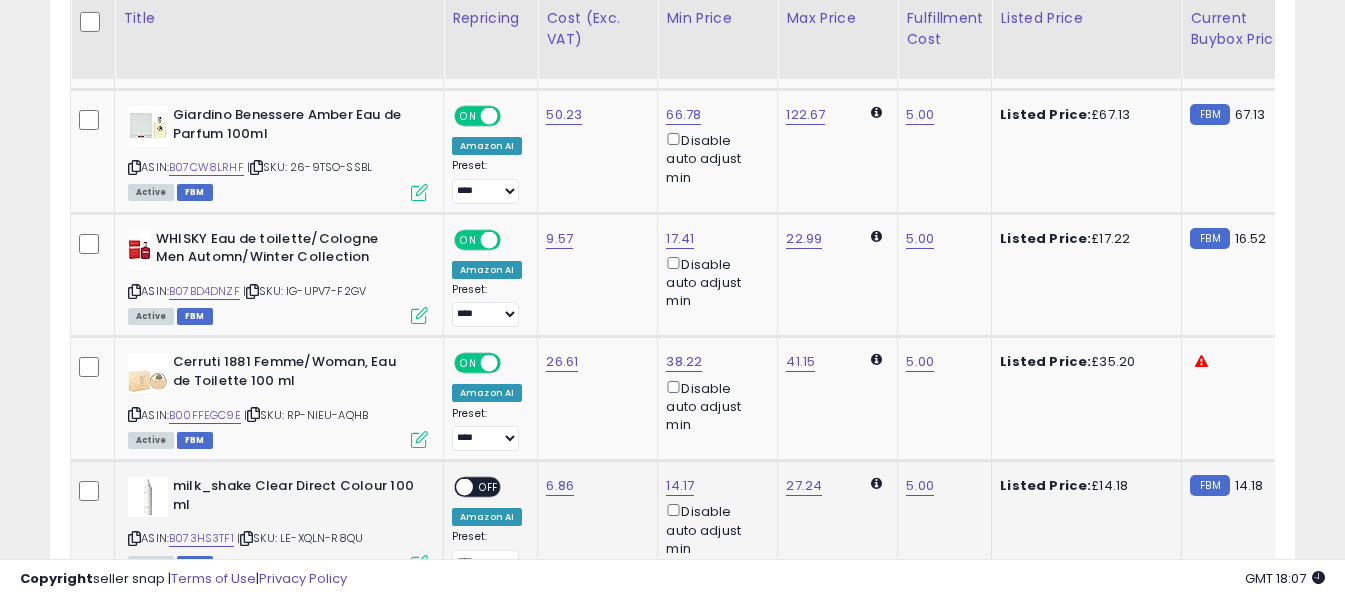 click on "OFF" at bounding box center [489, 487] 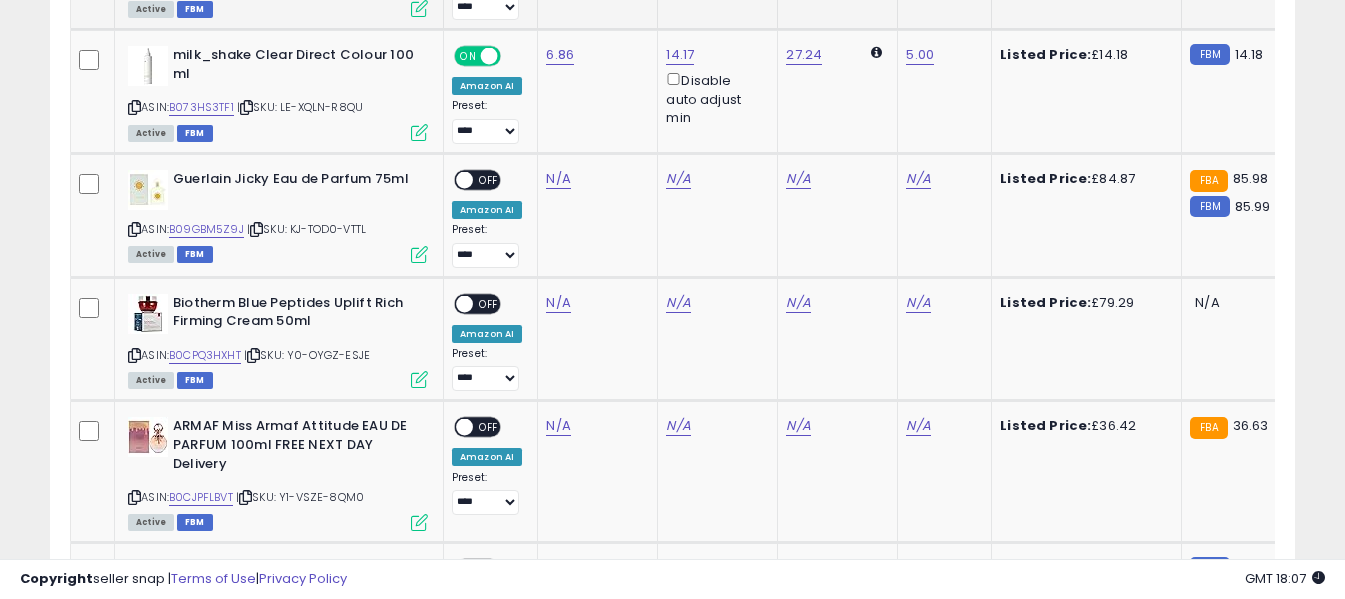 scroll, scrollTop: 6904, scrollLeft: 0, axis: vertical 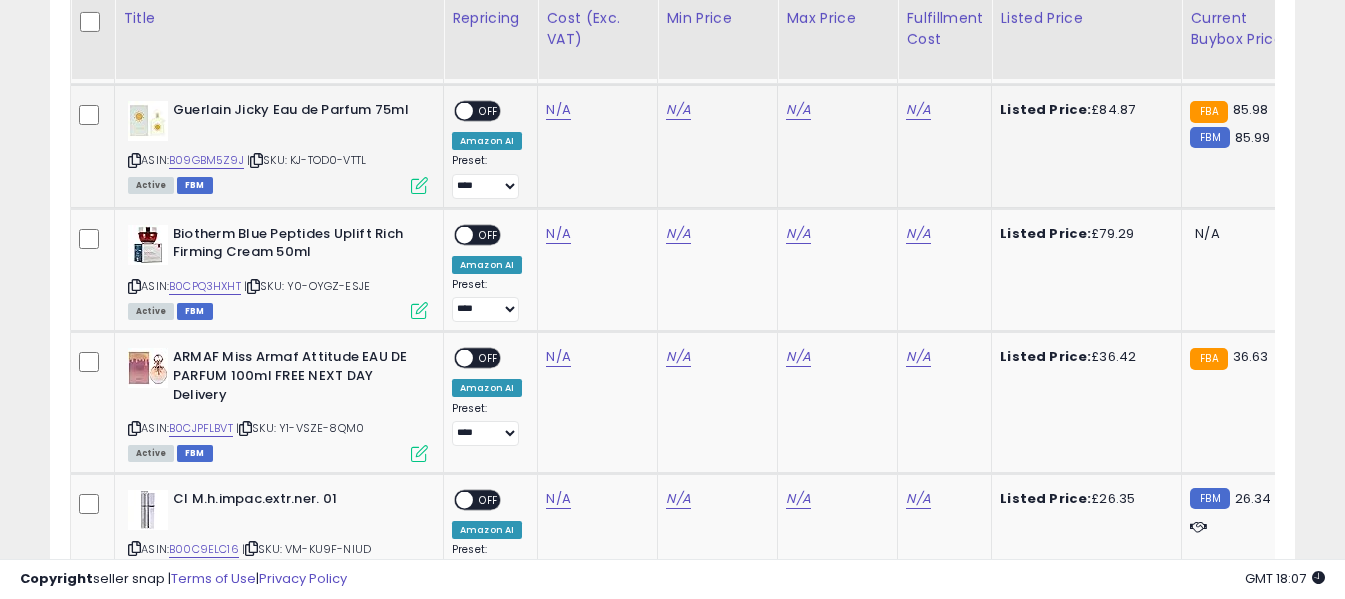 click at bounding box center [134, 160] 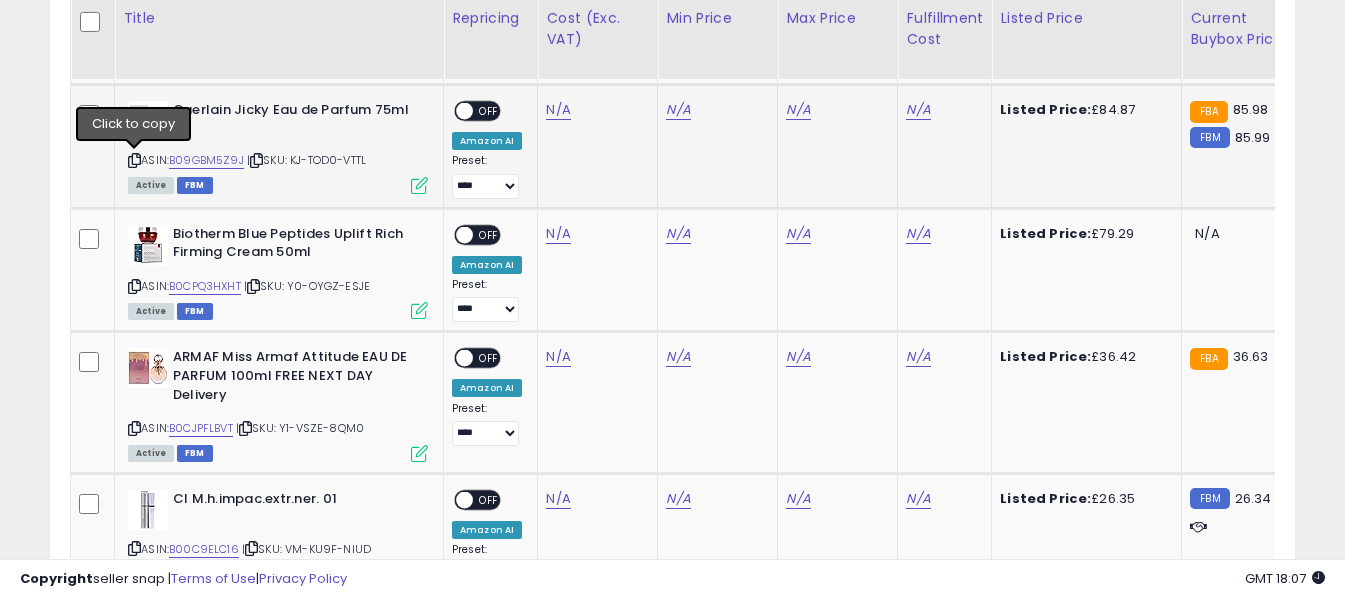click at bounding box center [134, 160] 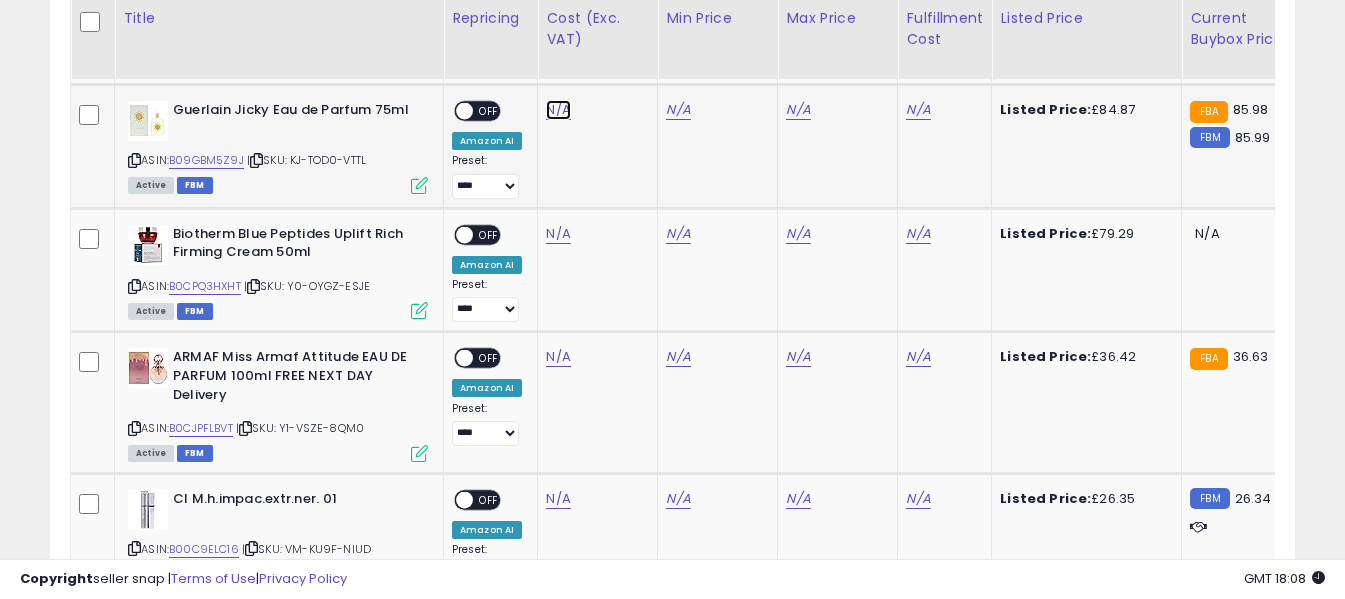click on "N/A" at bounding box center [558, 110] 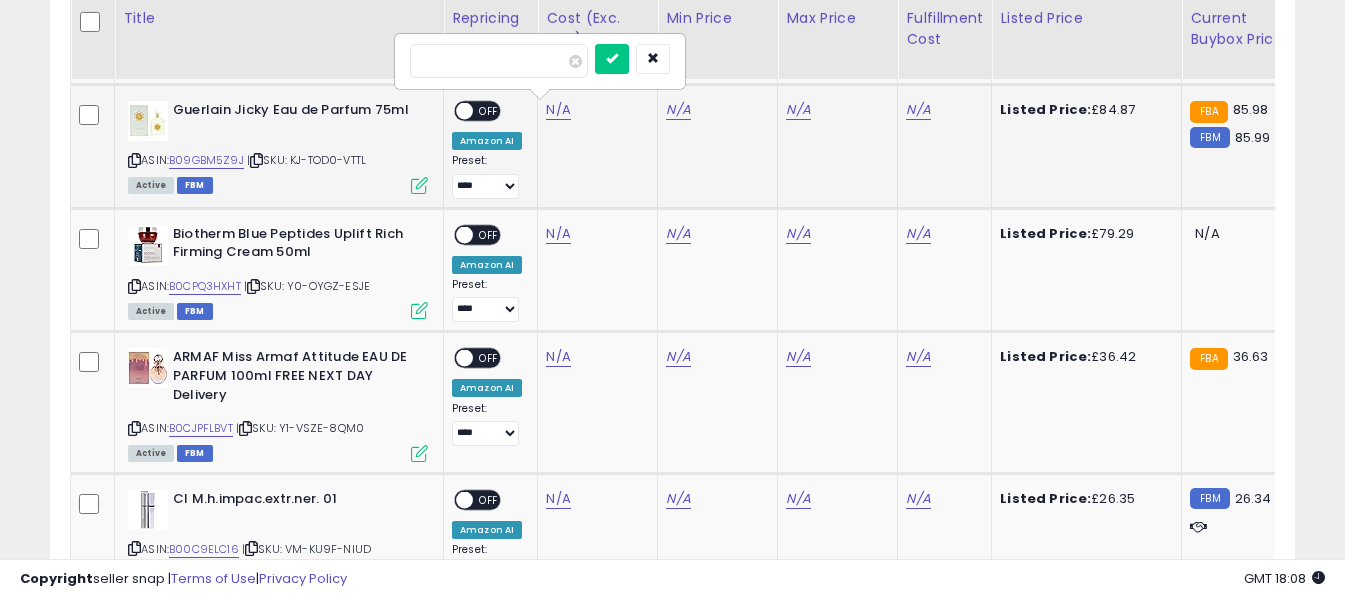 click at bounding box center [499, 61] 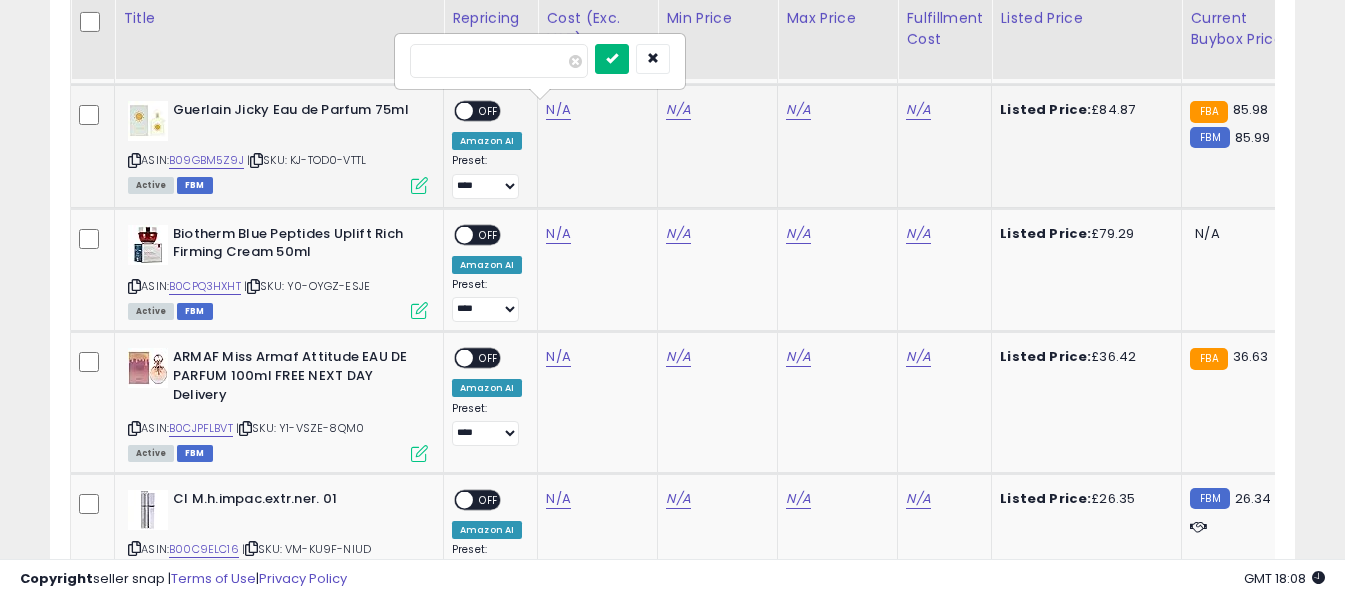 type on "*****" 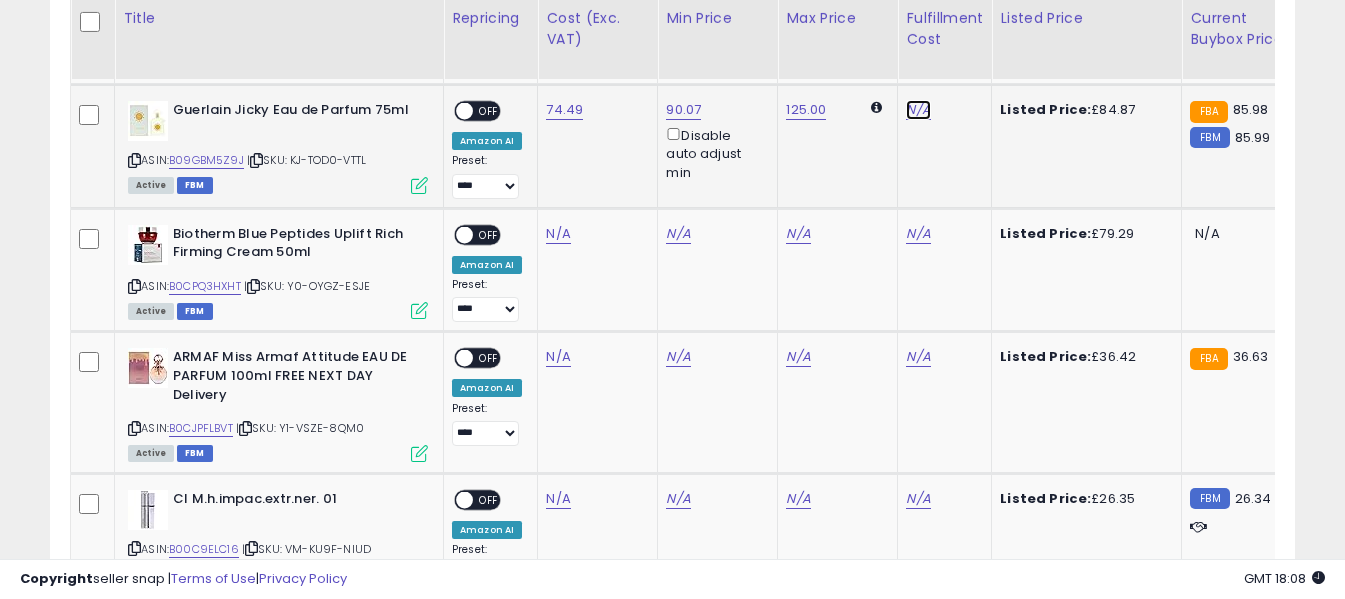 click on "N/A" at bounding box center (918, 110) 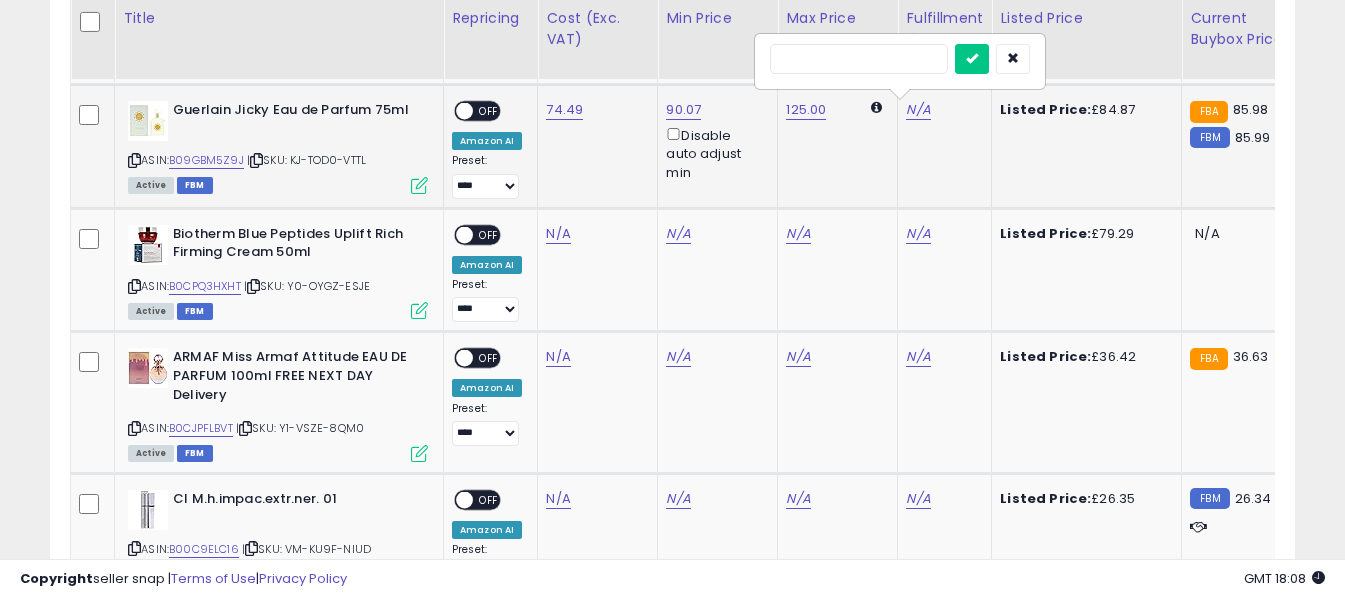 click at bounding box center (859, 59) 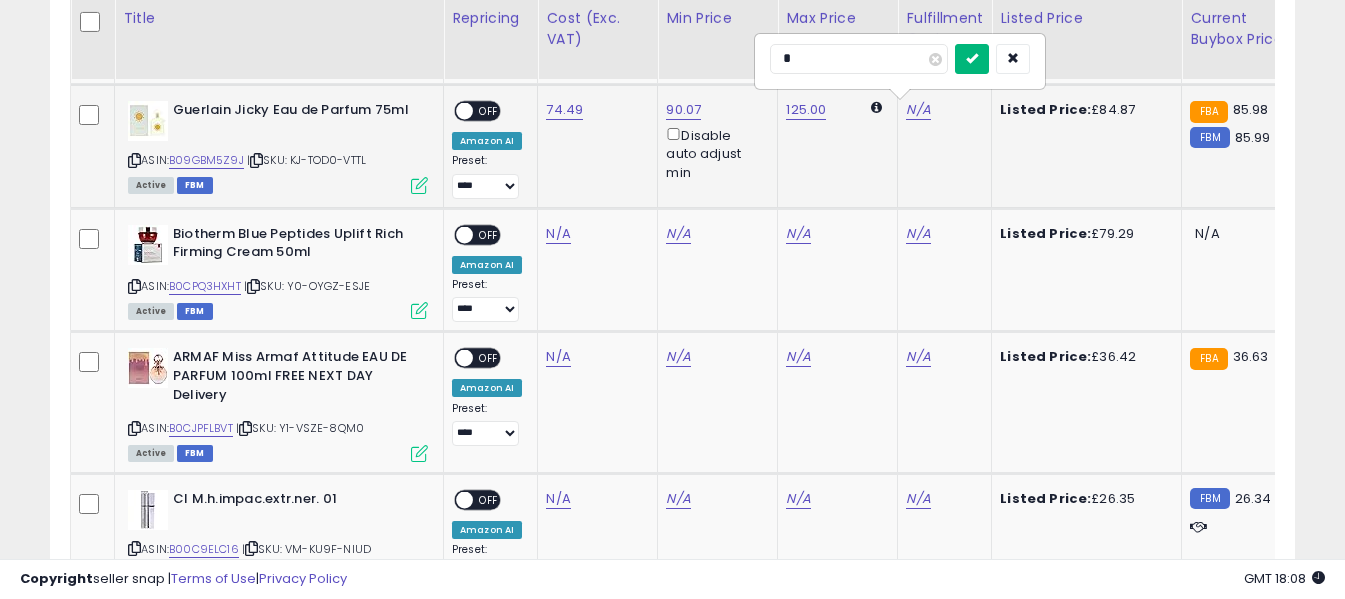 type on "*" 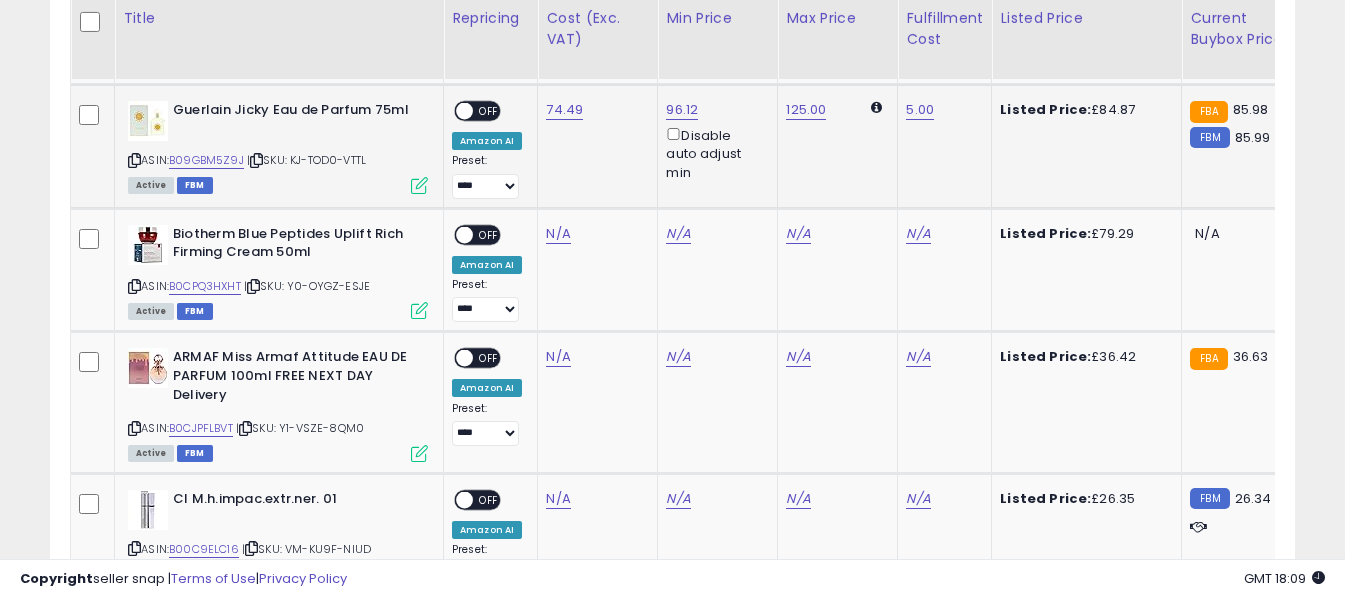 click on "**********" 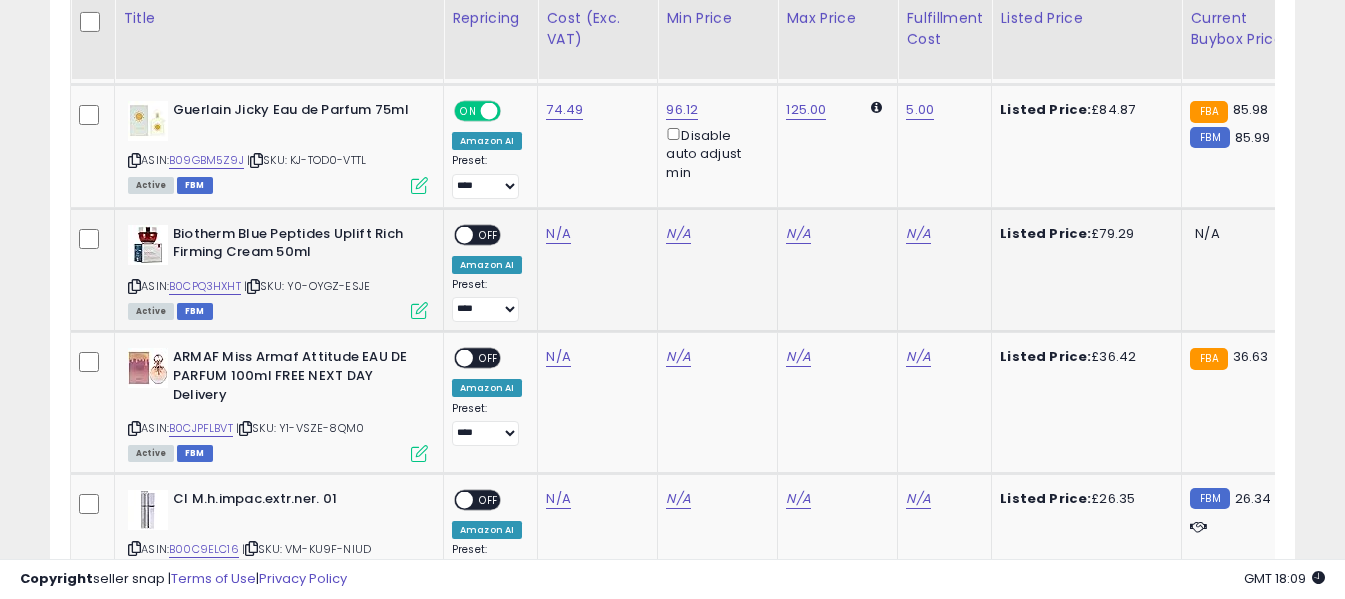click at bounding box center [134, 286] 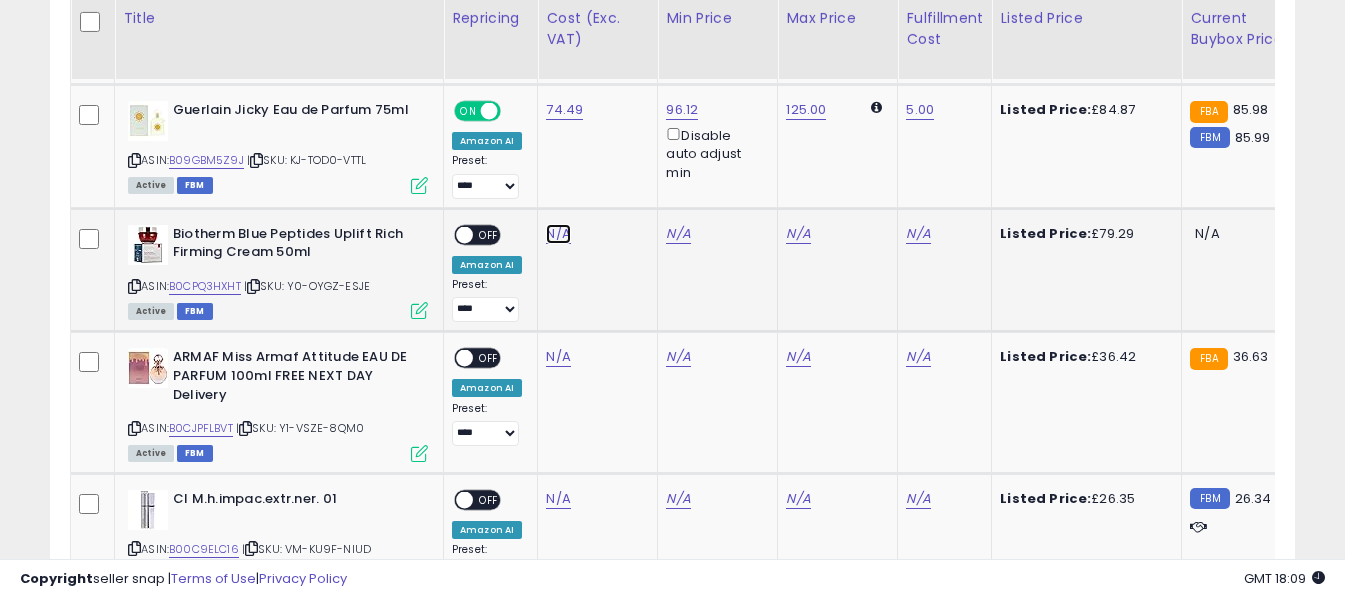 click on "N/A" at bounding box center (558, 234) 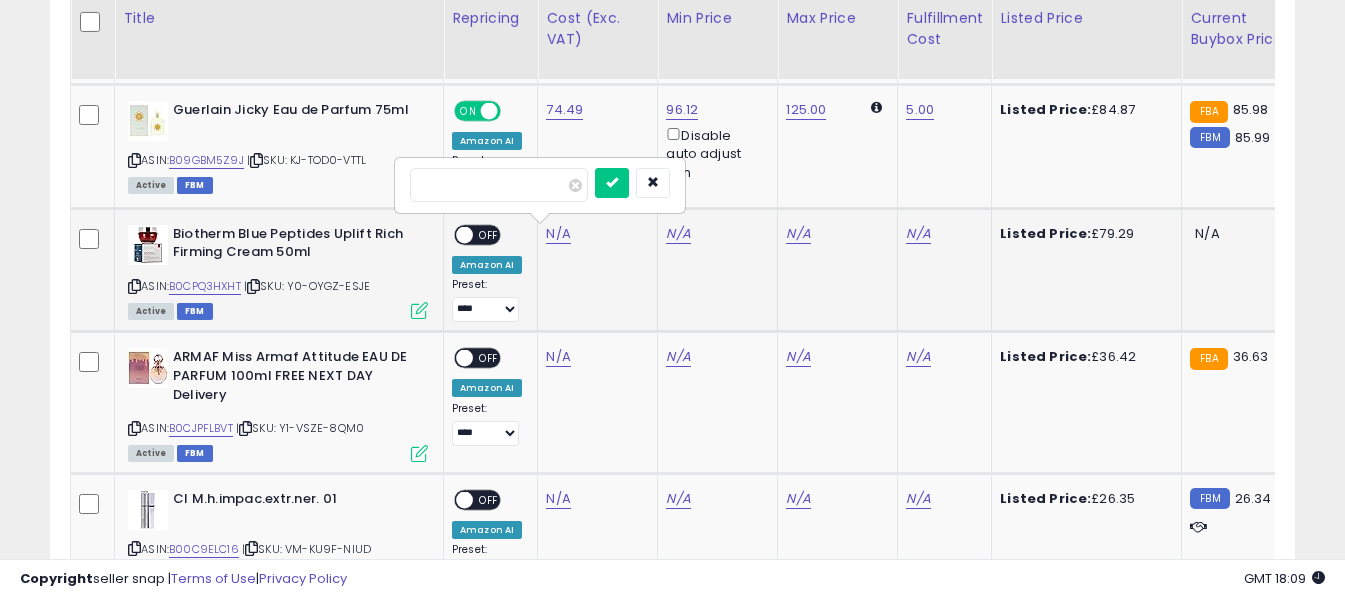 click at bounding box center (499, 185) 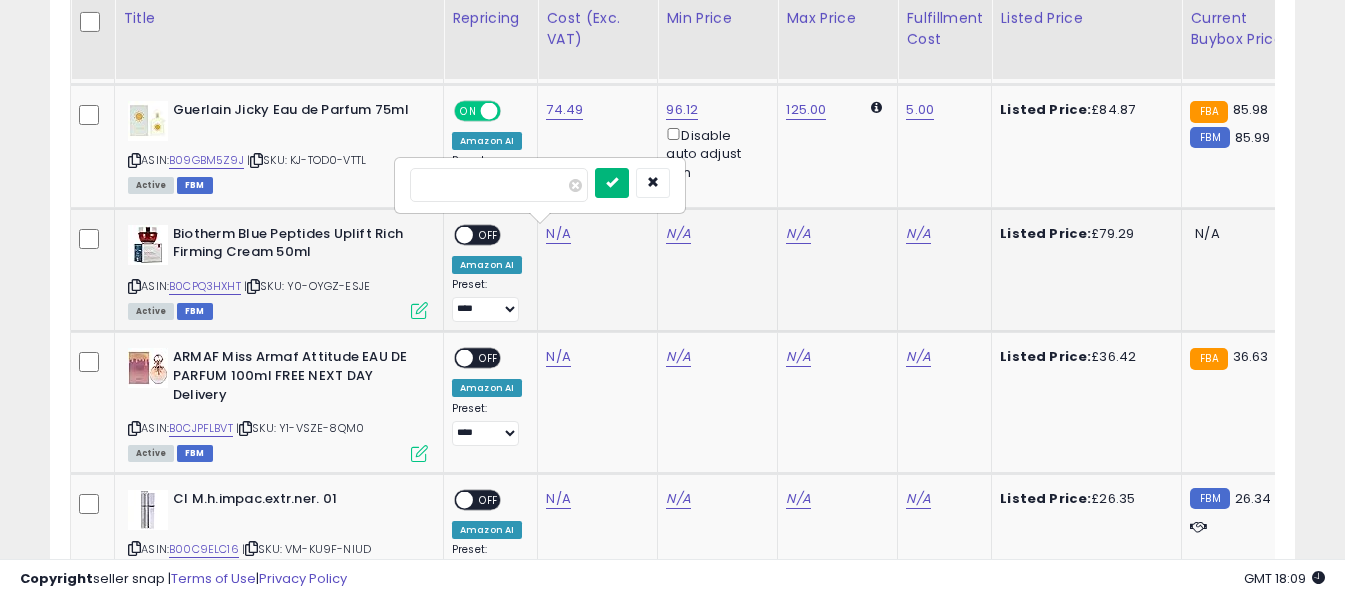 type on "*****" 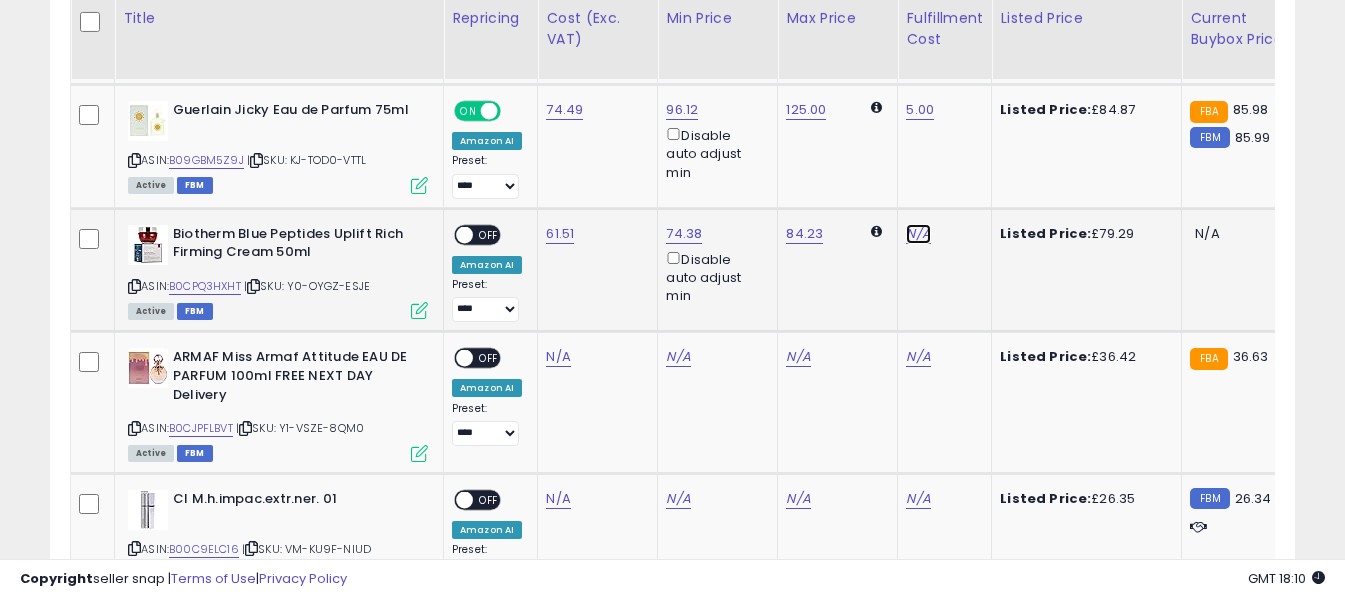 click on "N/A" at bounding box center [918, 234] 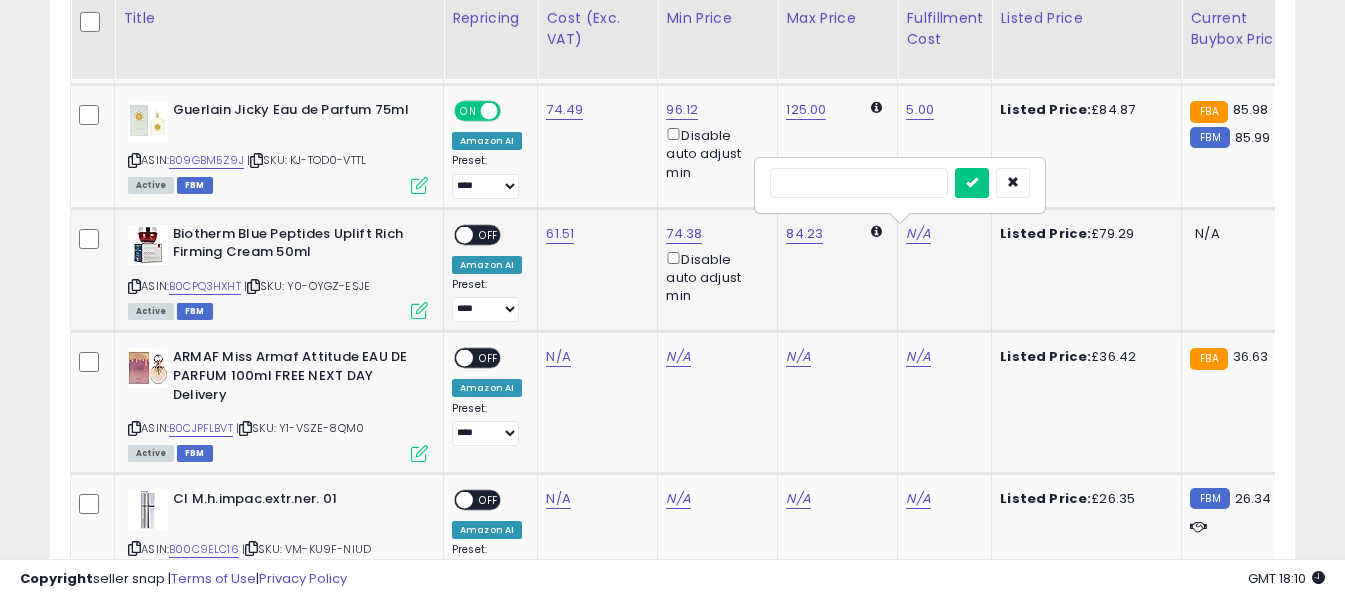 click at bounding box center [859, 183] 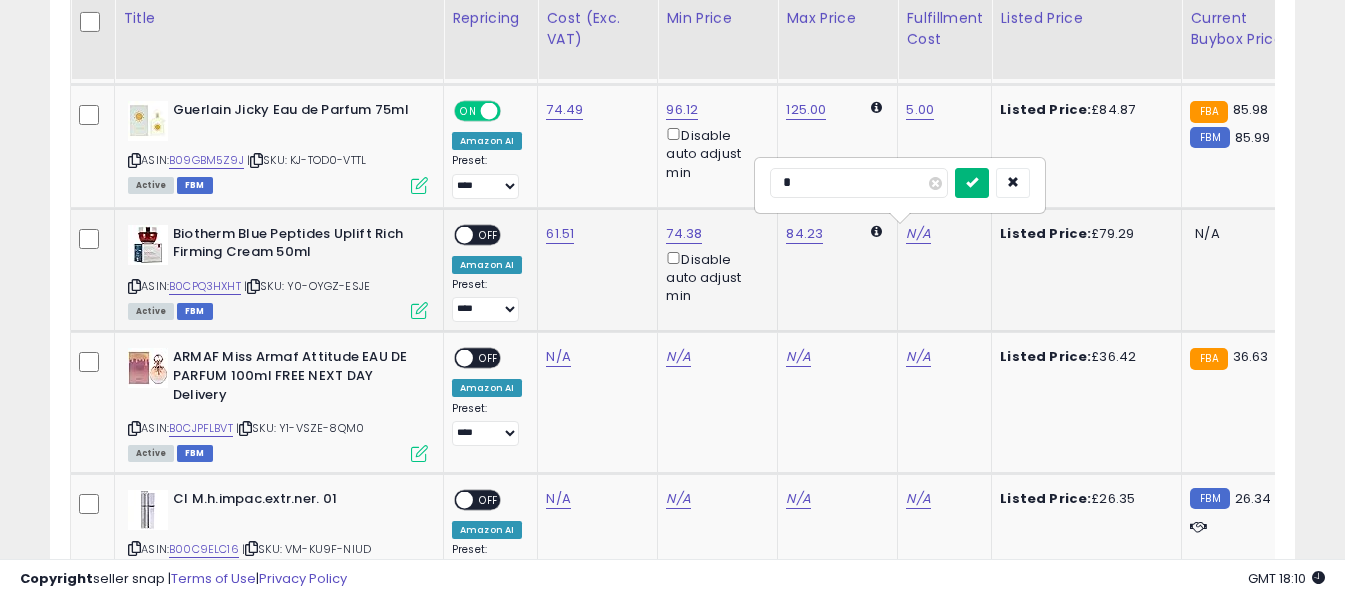 type on "*" 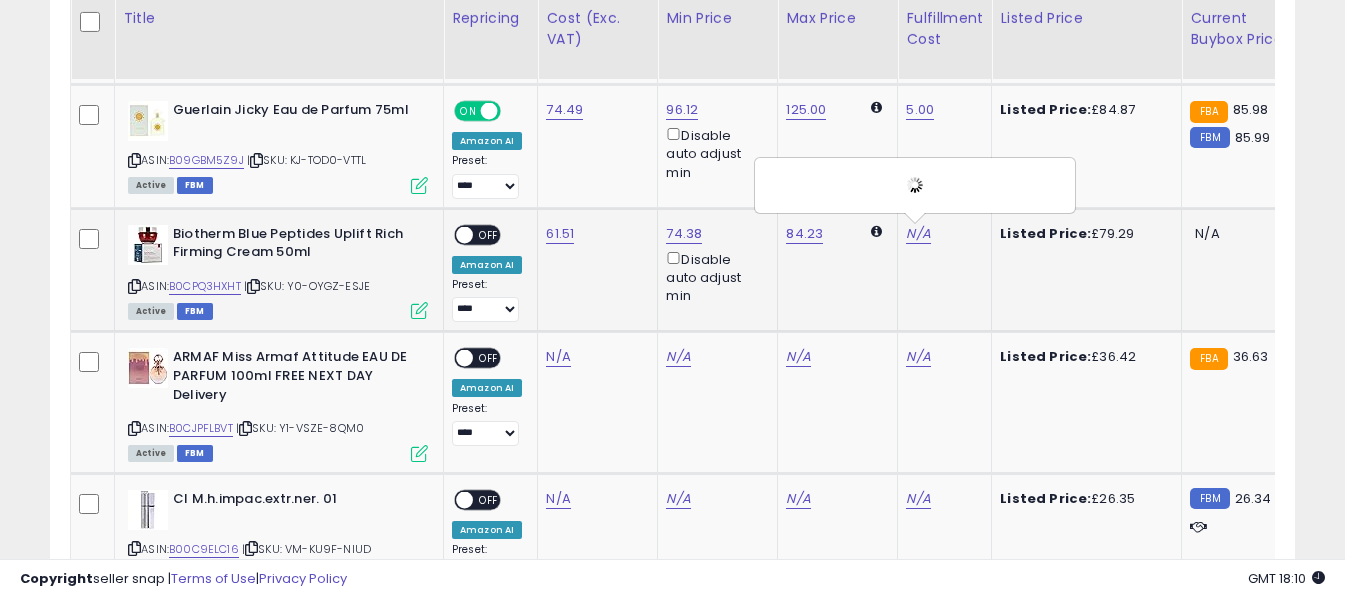 click on "OFF" at bounding box center [489, 234] 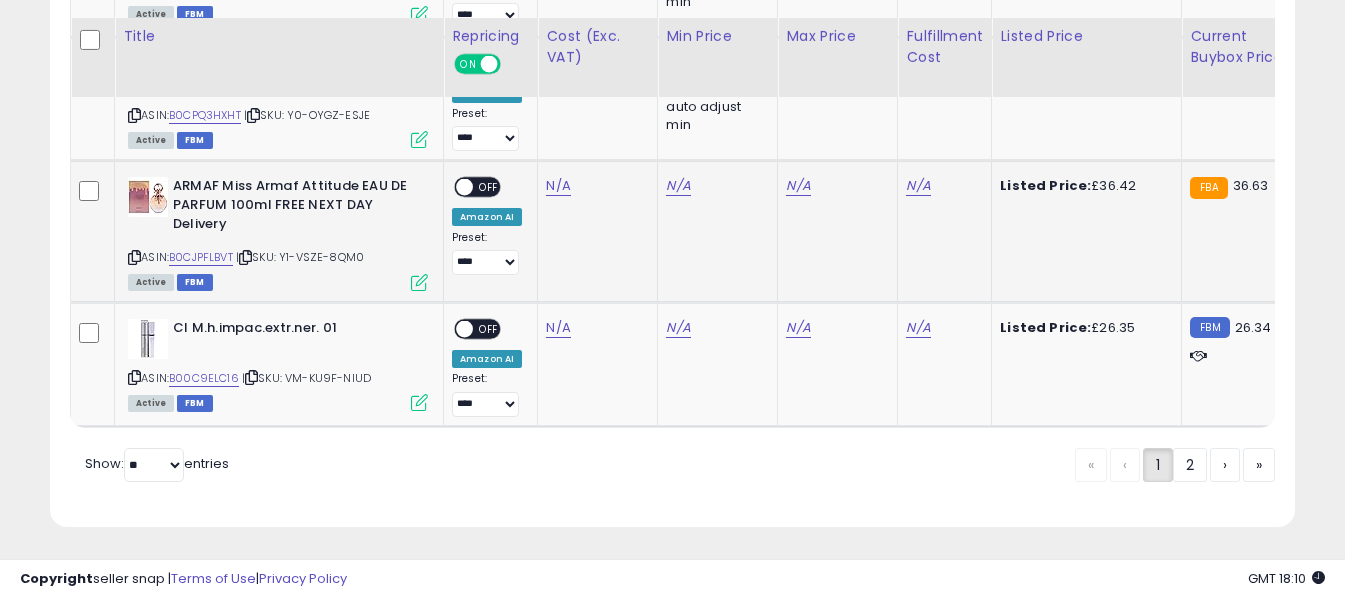 scroll, scrollTop: 7093, scrollLeft: 0, axis: vertical 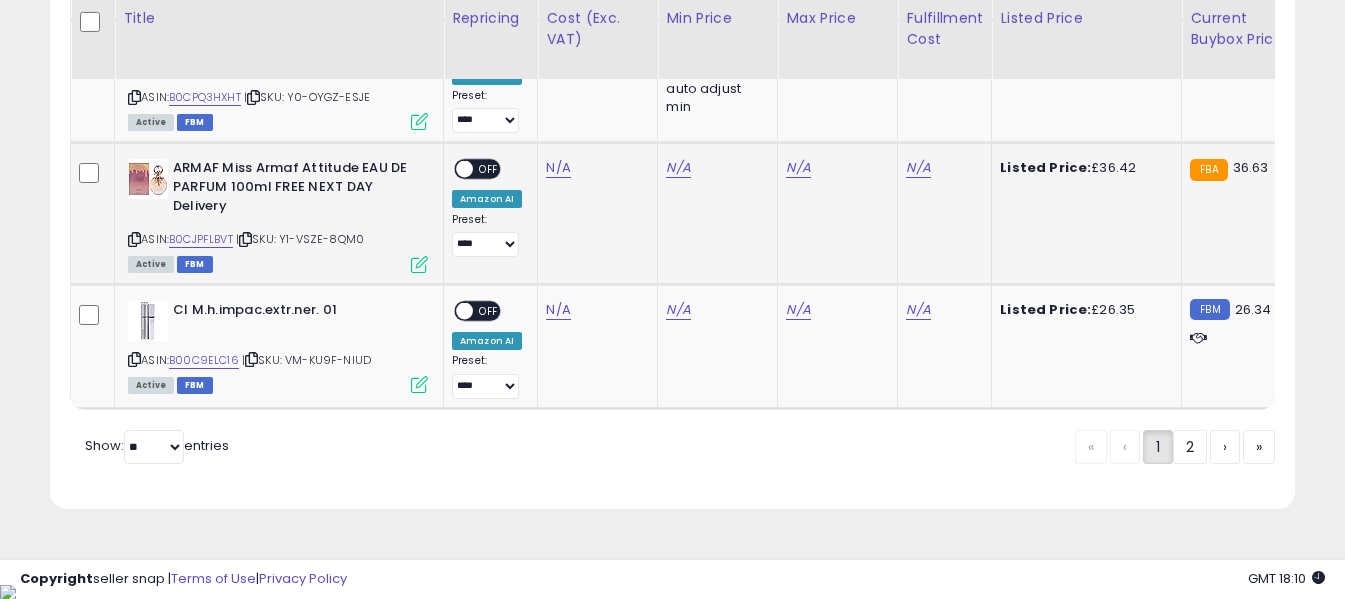 click at bounding box center [134, 239] 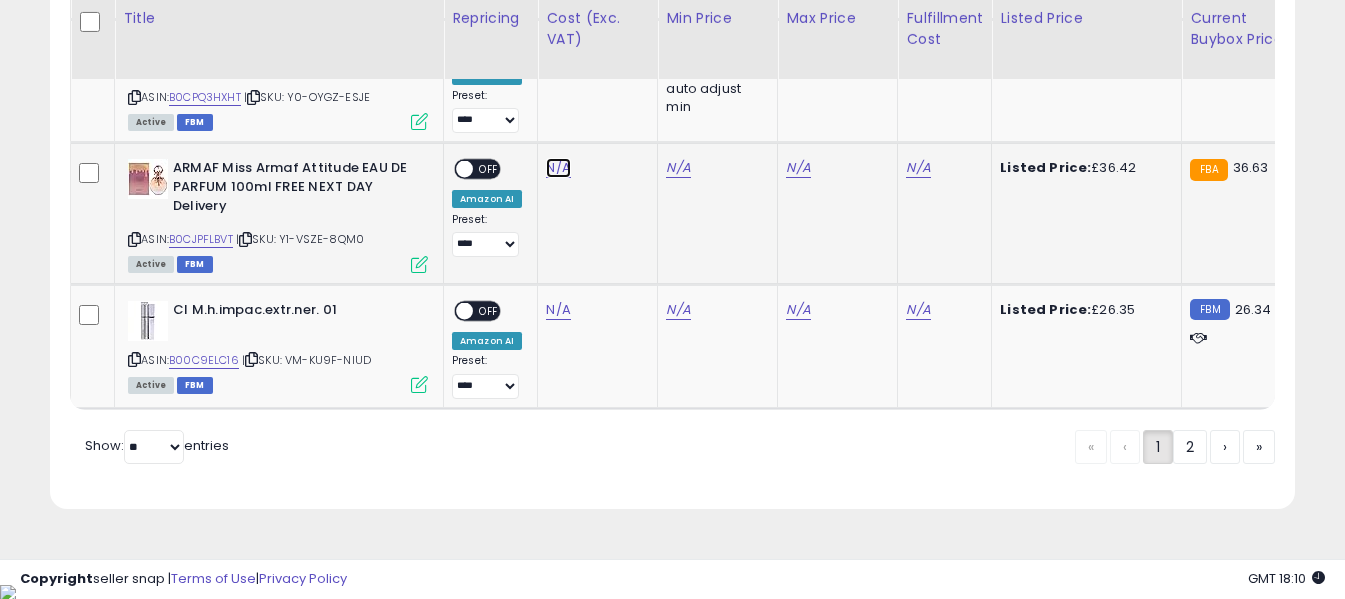 click on "N/A" at bounding box center (558, 168) 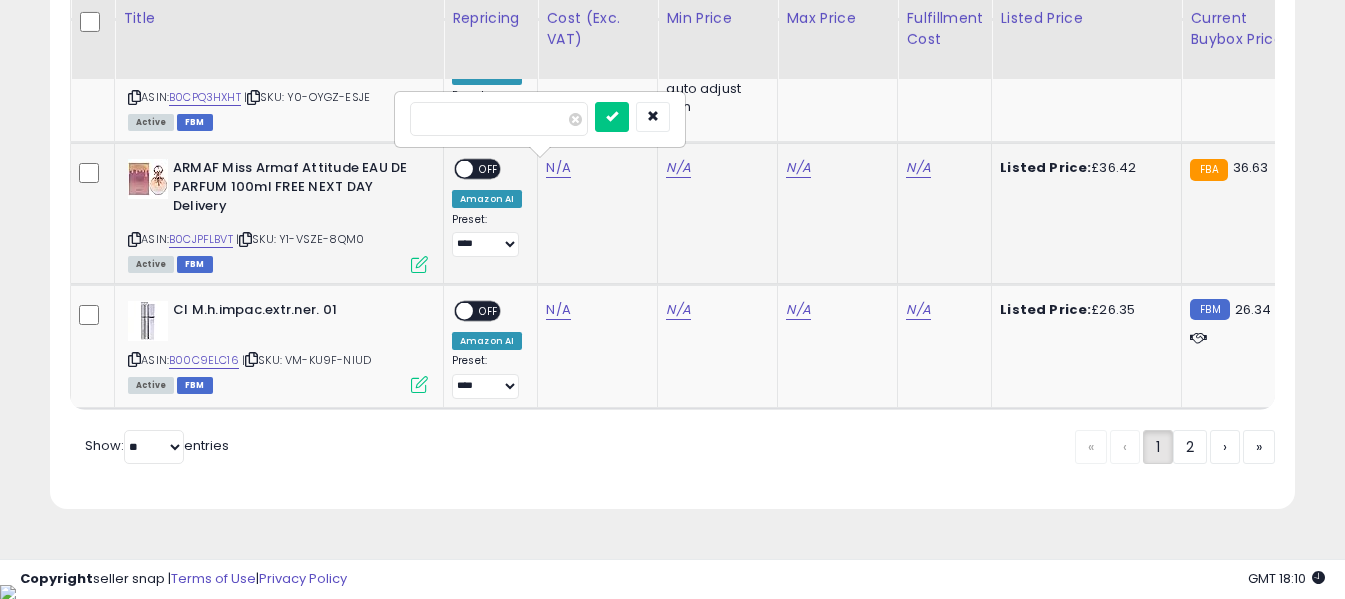 click at bounding box center (499, 119) 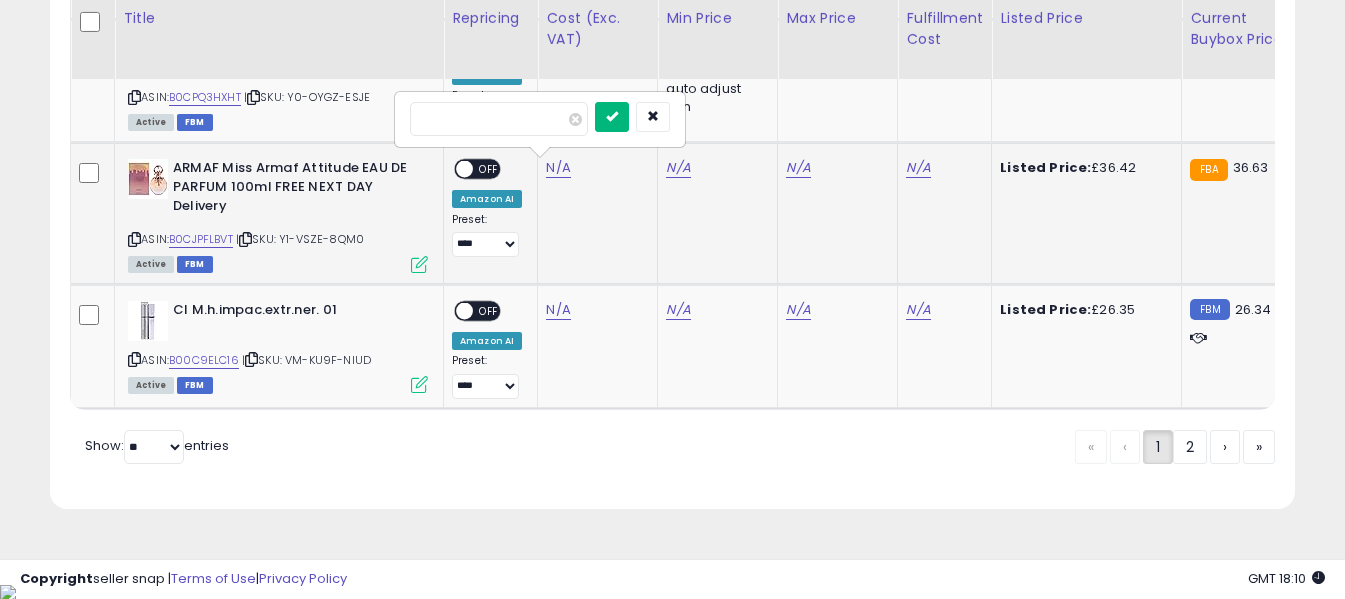 type on "*****" 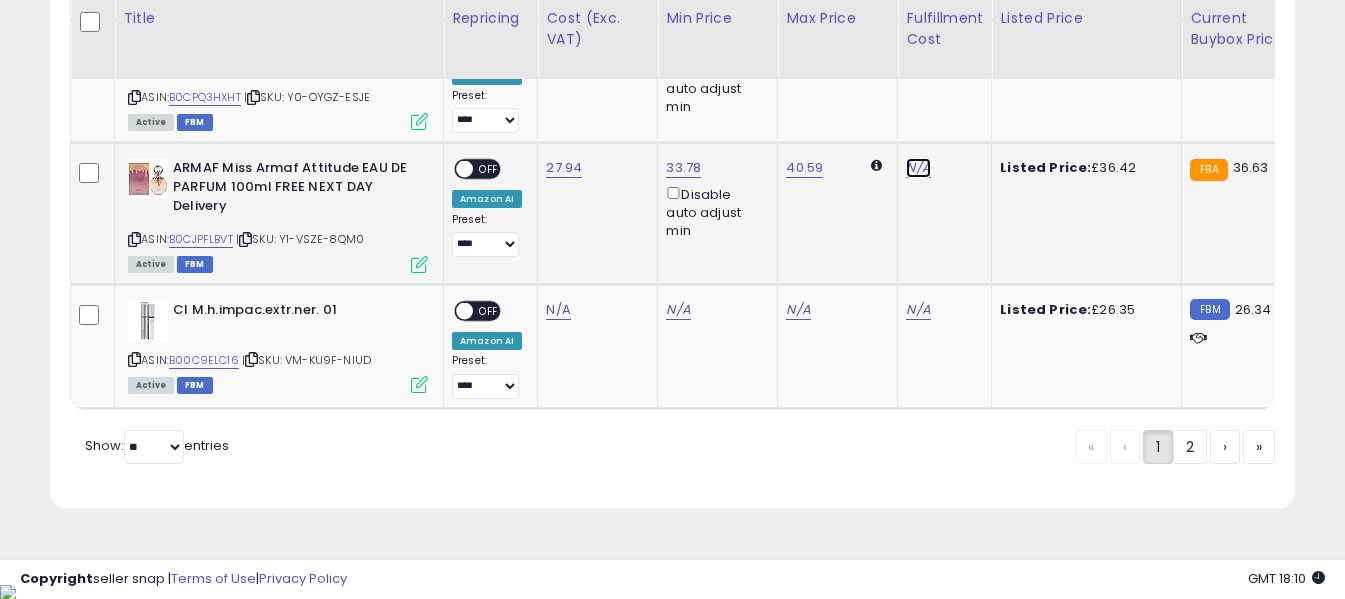 click on "N/A" at bounding box center (918, 168) 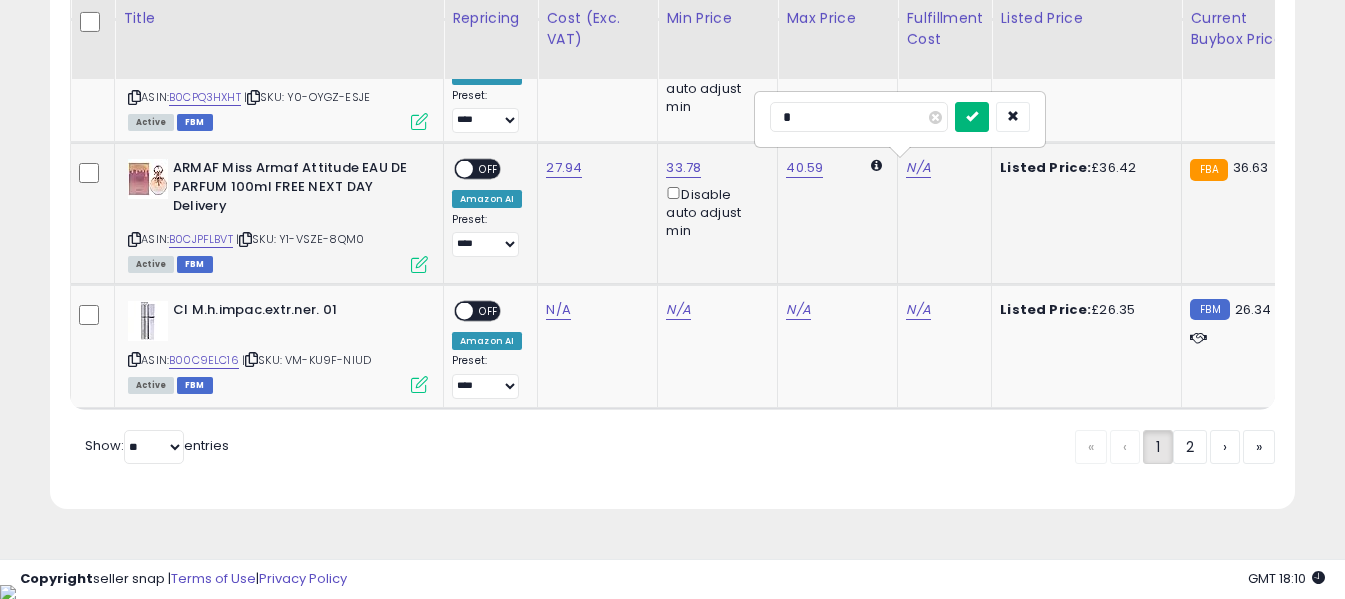 type on "*" 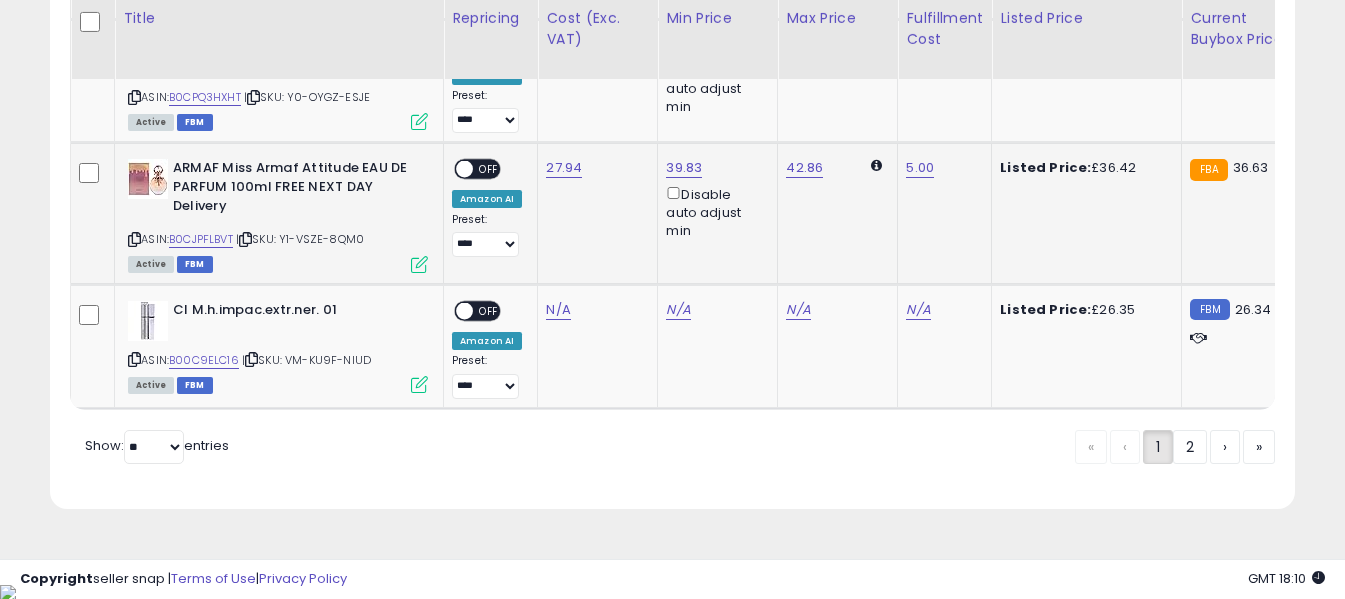 click on "OFF" at bounding box center (489, 169) 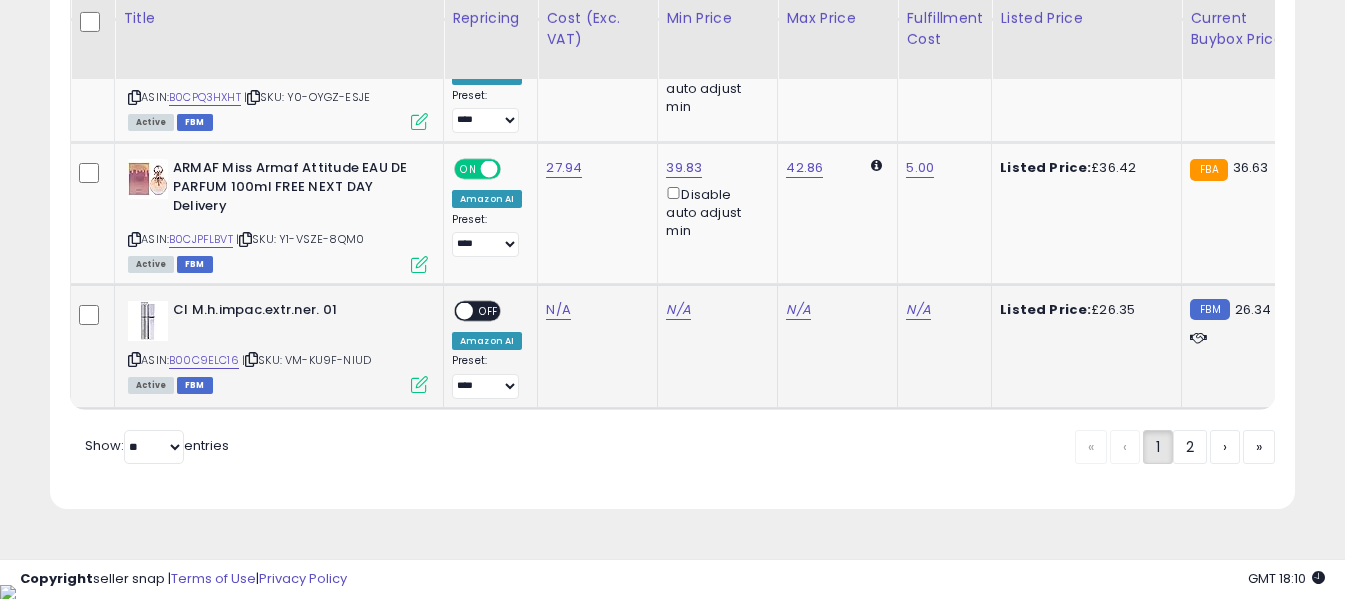 click at bounding box center [134, 359] 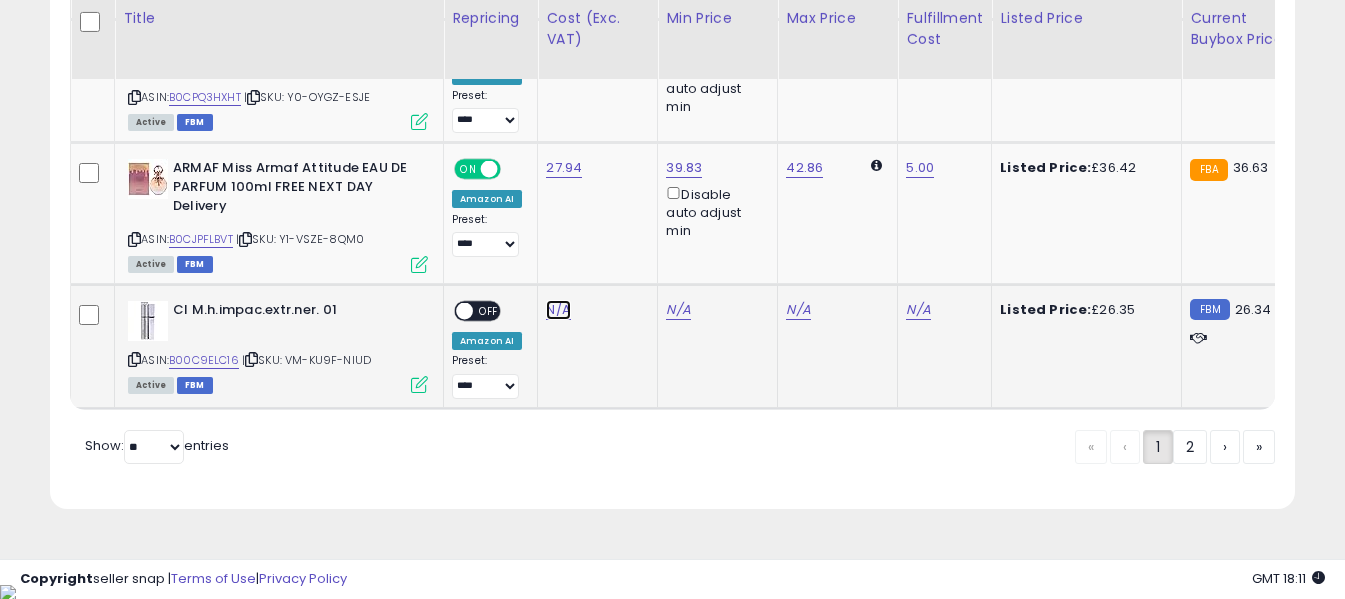 click on "N/A" at bounding box center [558, 310] 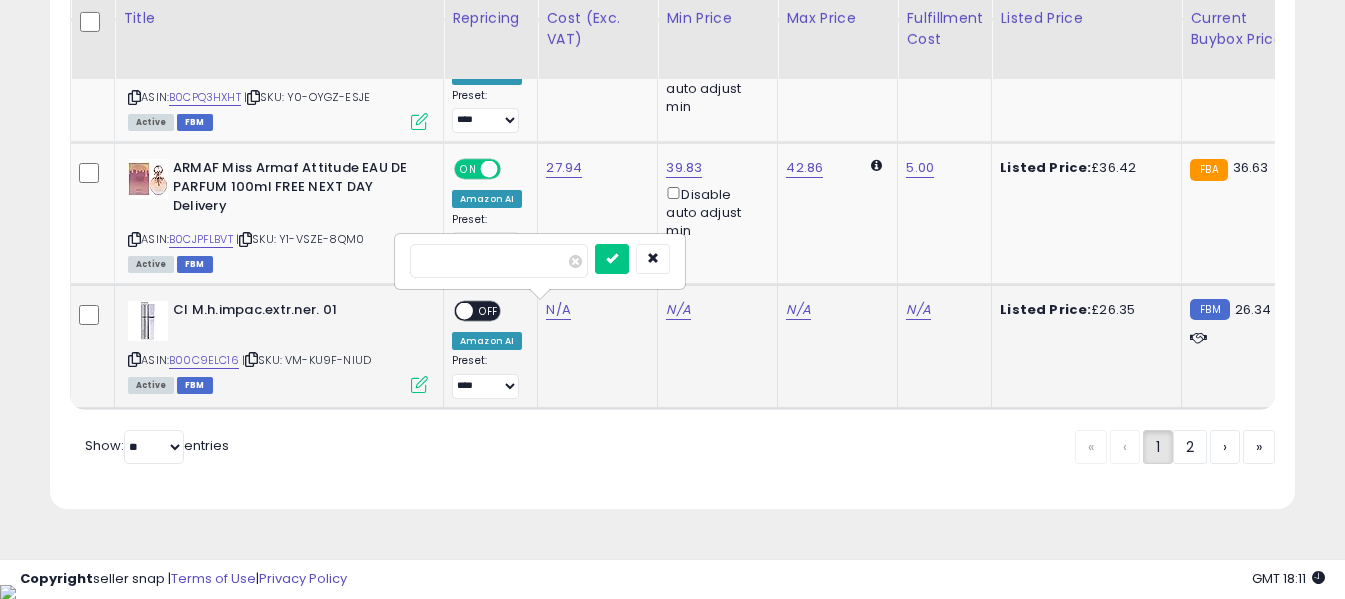 click at bounding box center (499, 261) 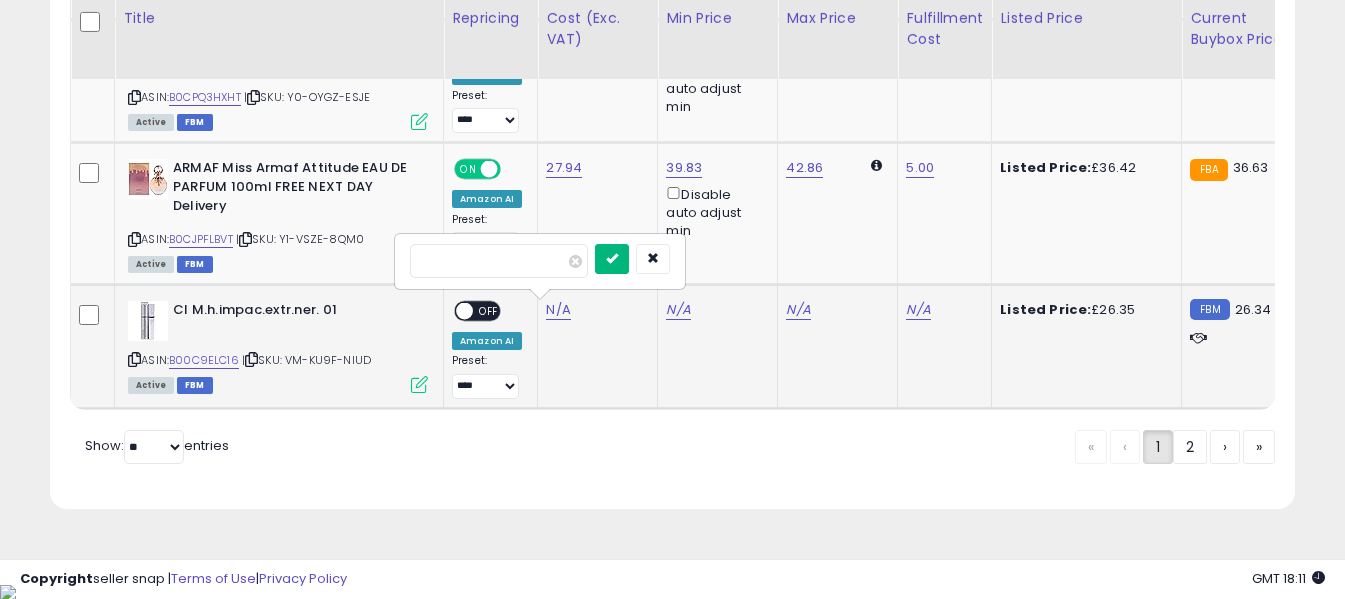 click at bounding box center (612, 258) 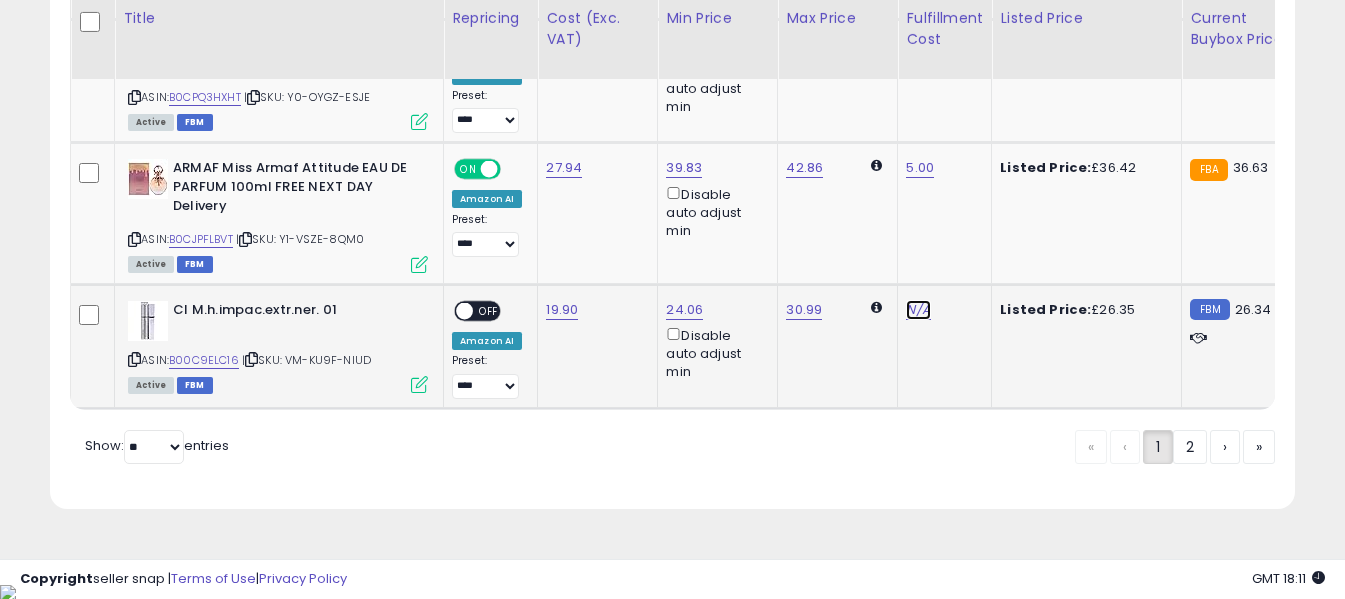 click on "N/A" at bounding box center (918, 310) 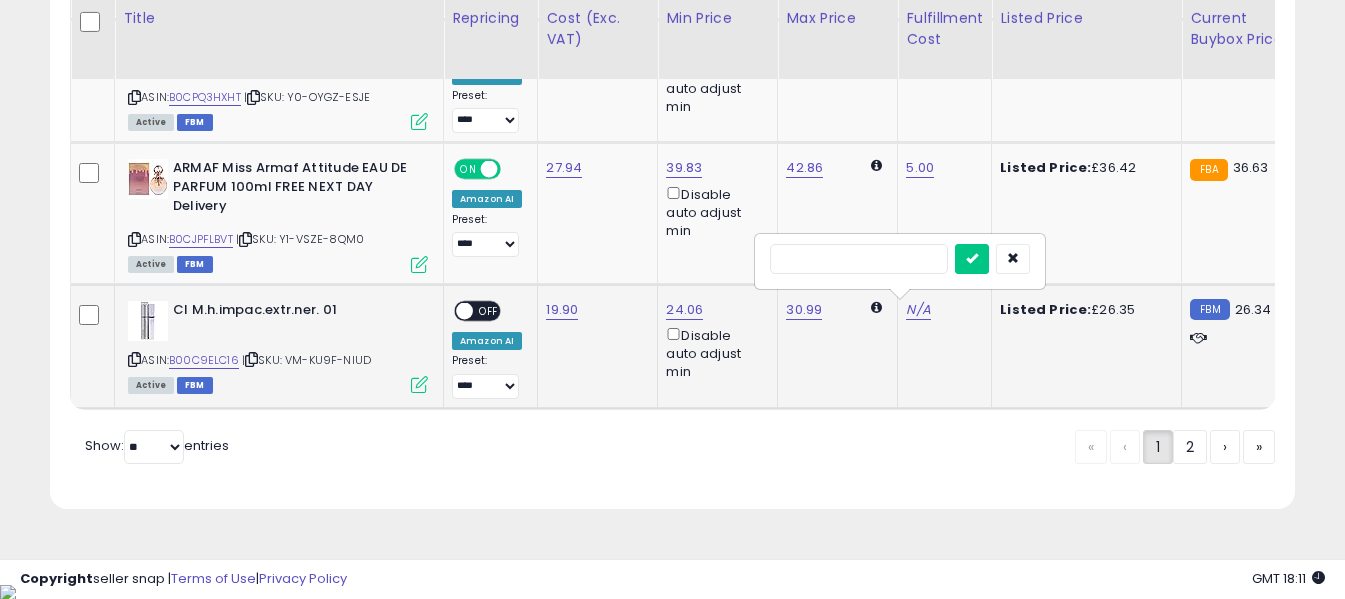 click at bounding box center [859, 259] 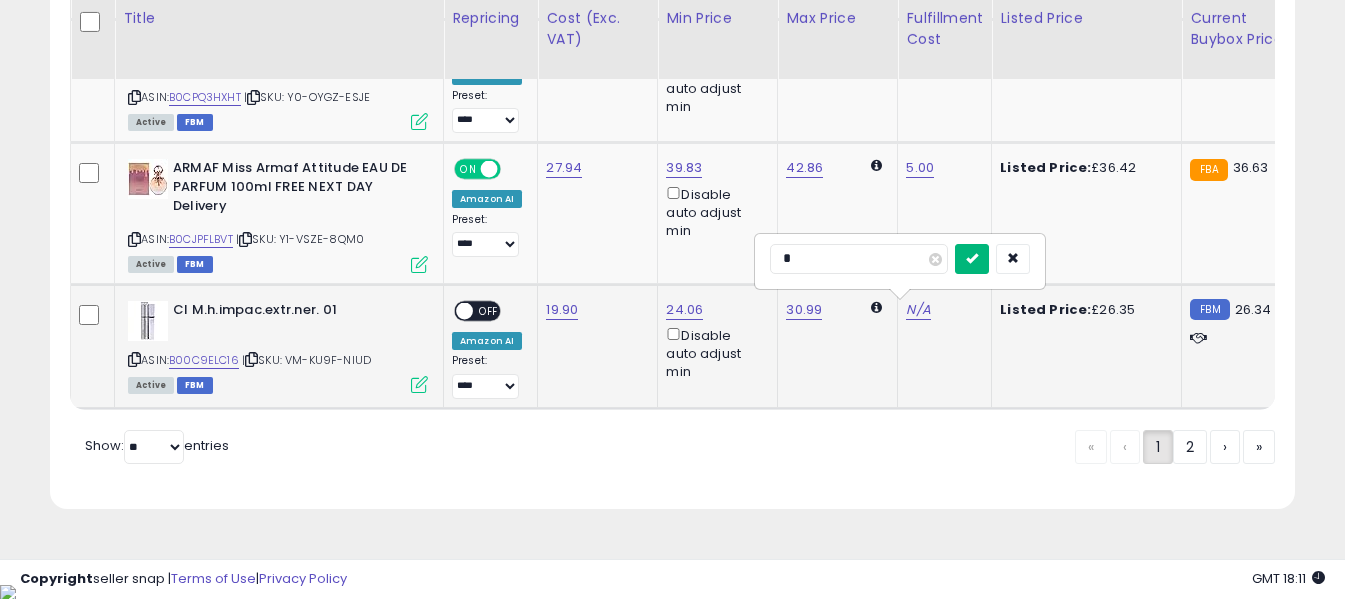 type on "*" 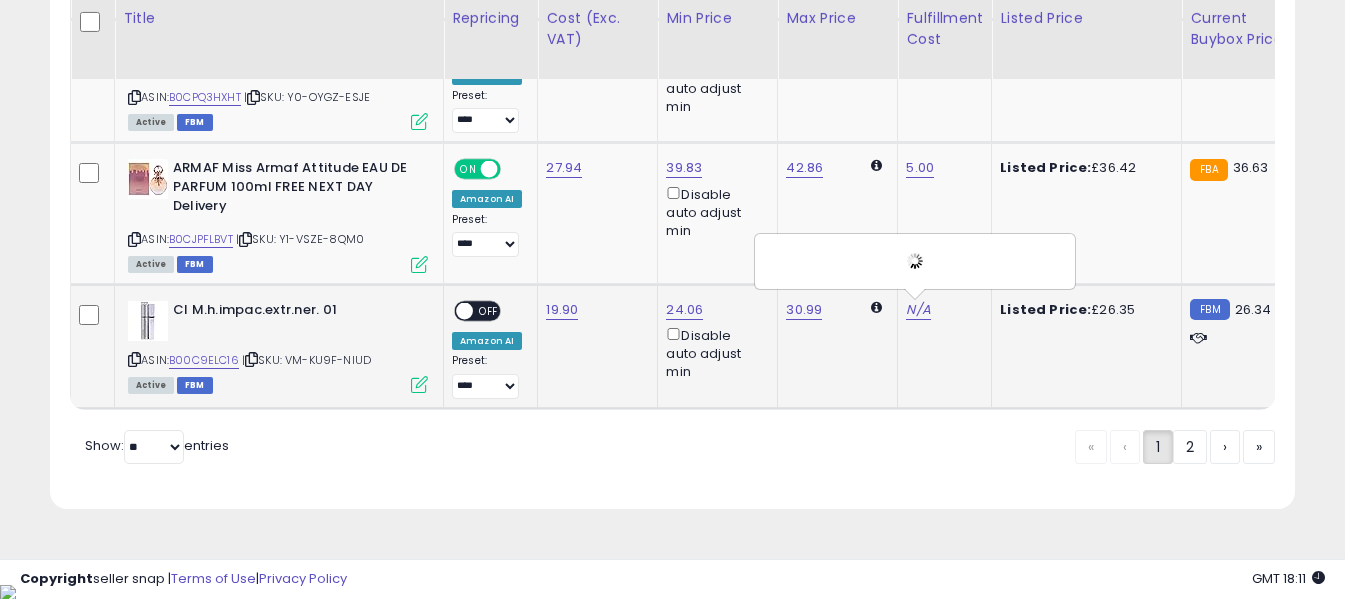 click on "OFF" at bounding box center [489, 310] 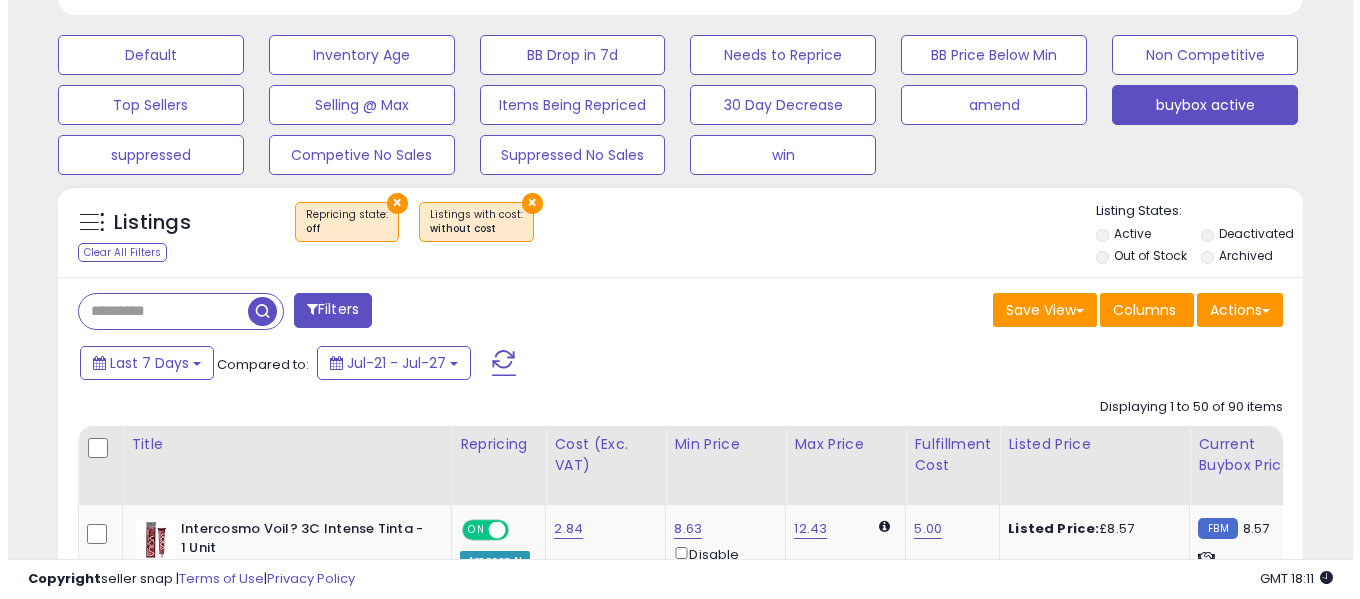 scroll, scrollTop: 593, scrollLeft: 0, axis: vertical 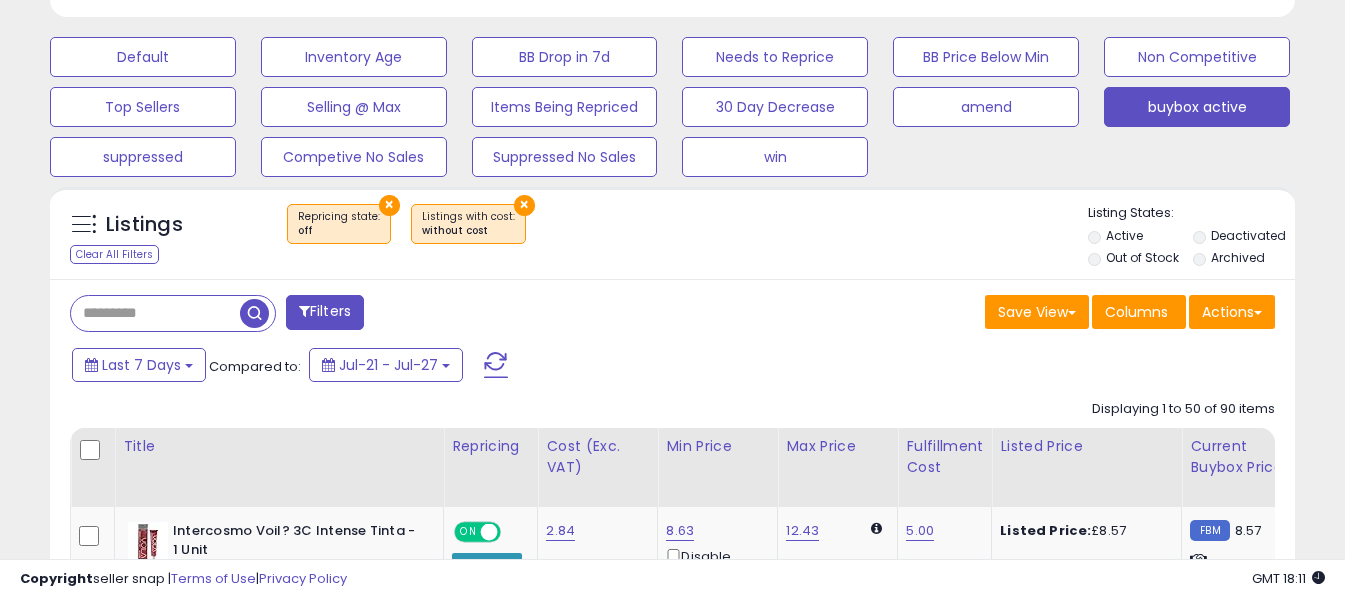 click at bounding box center [496, 365] 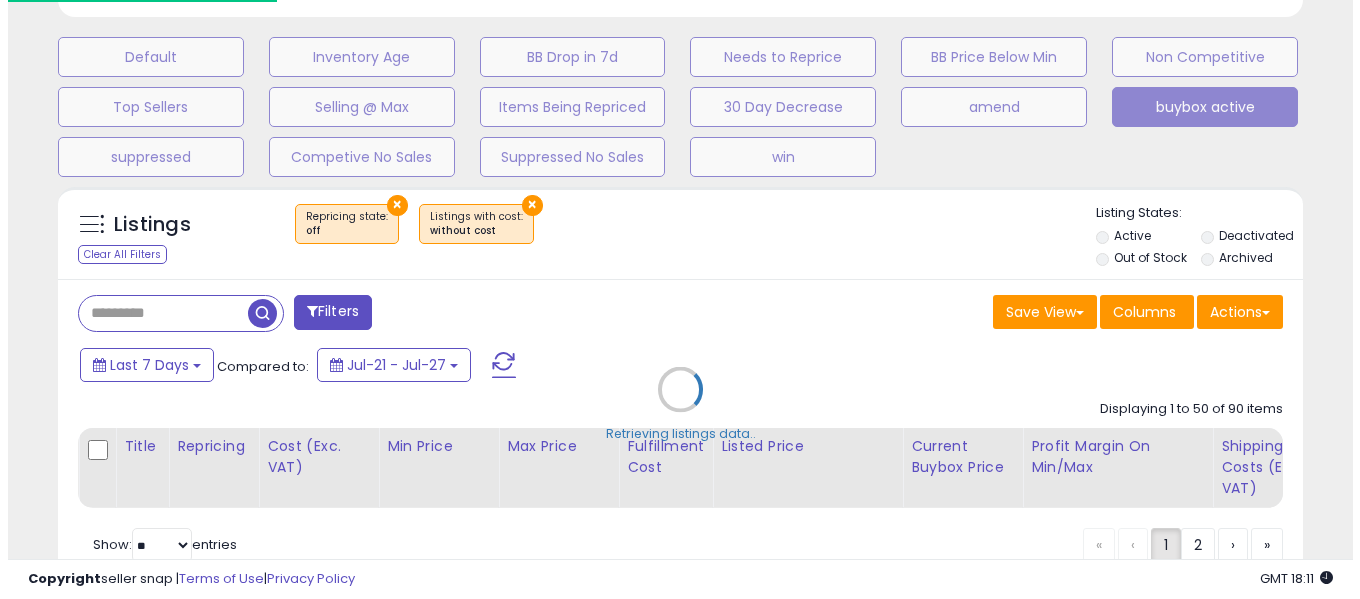 scroll, scrollTop: 999590, scrollLeft: 999271, axis: both 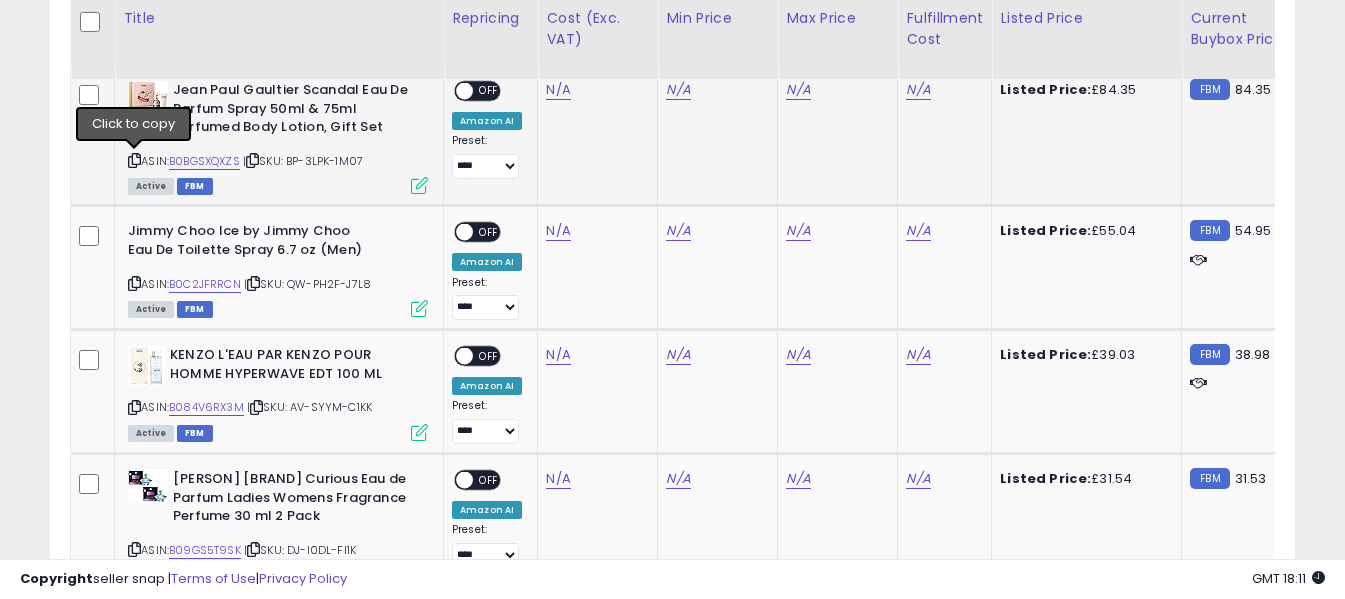 click at bounding box center (134, 160) 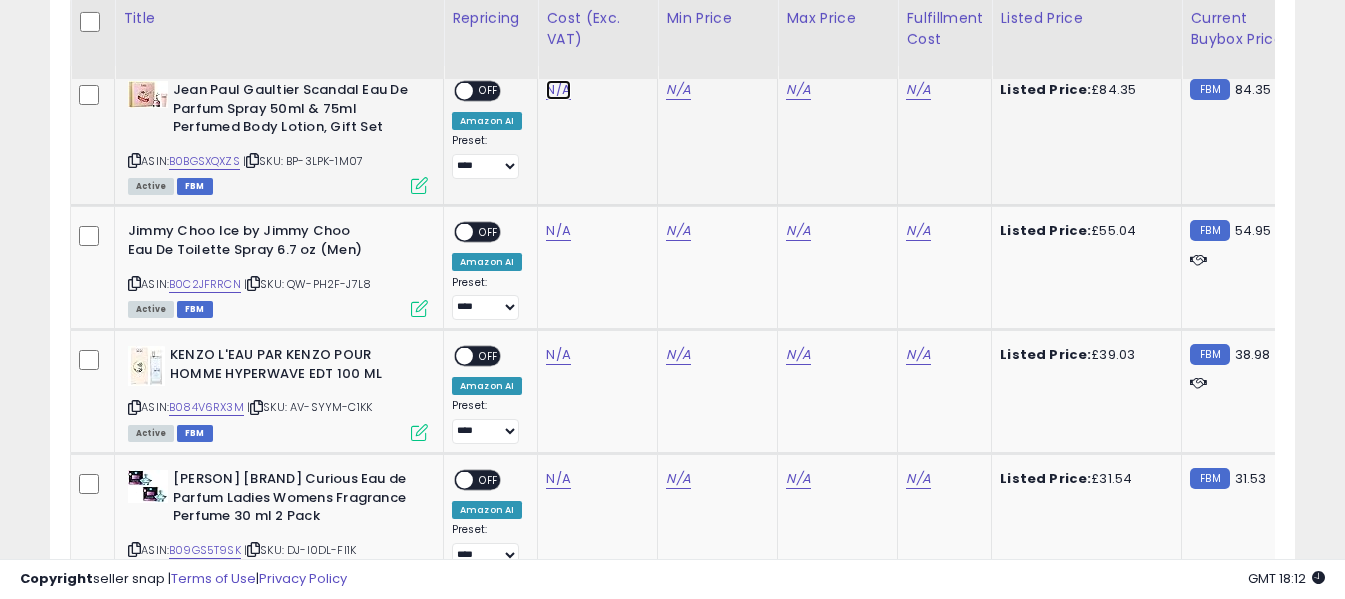 click on "N/A" at bounding box center (558, 90) 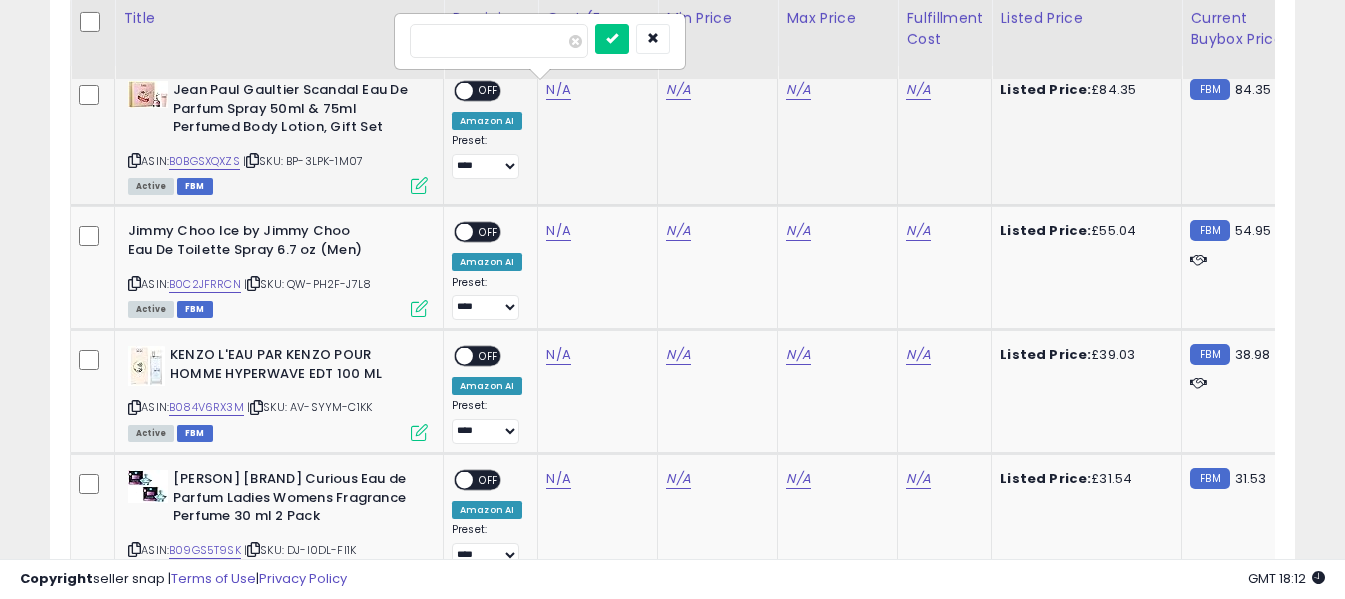 click at bounding box center [499, 41] 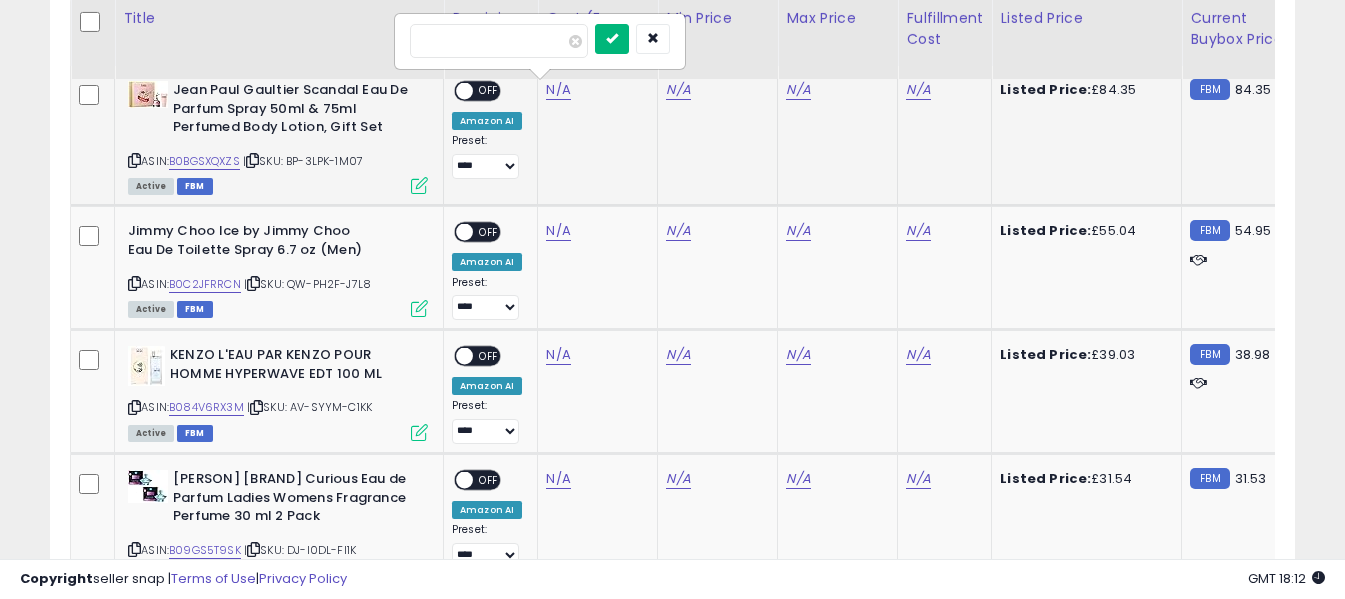 type on "*****" 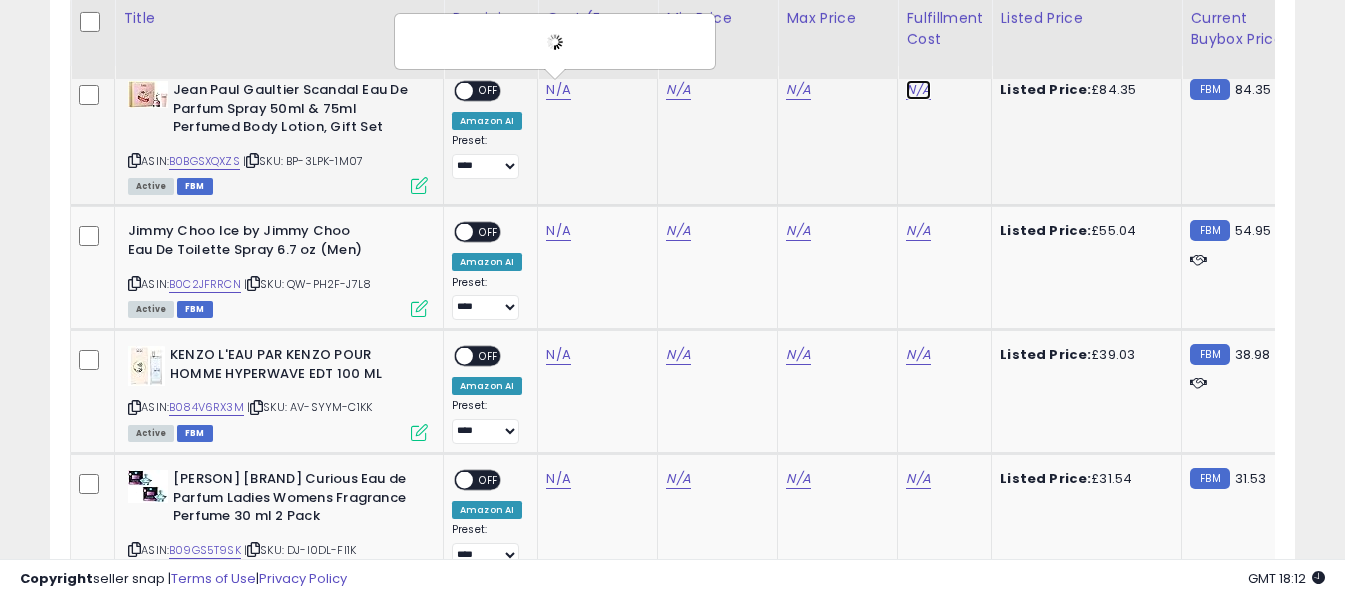 click on "N/A" at bounding box center [918, 90] 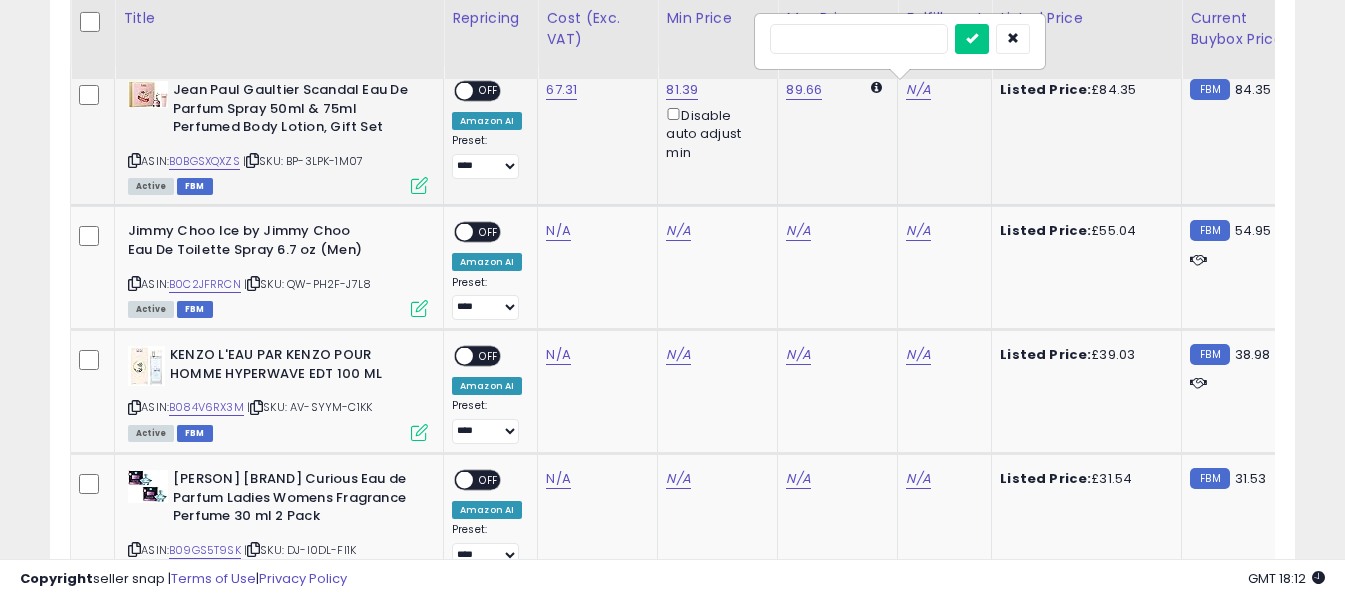 click at bounding box center (859, 39) 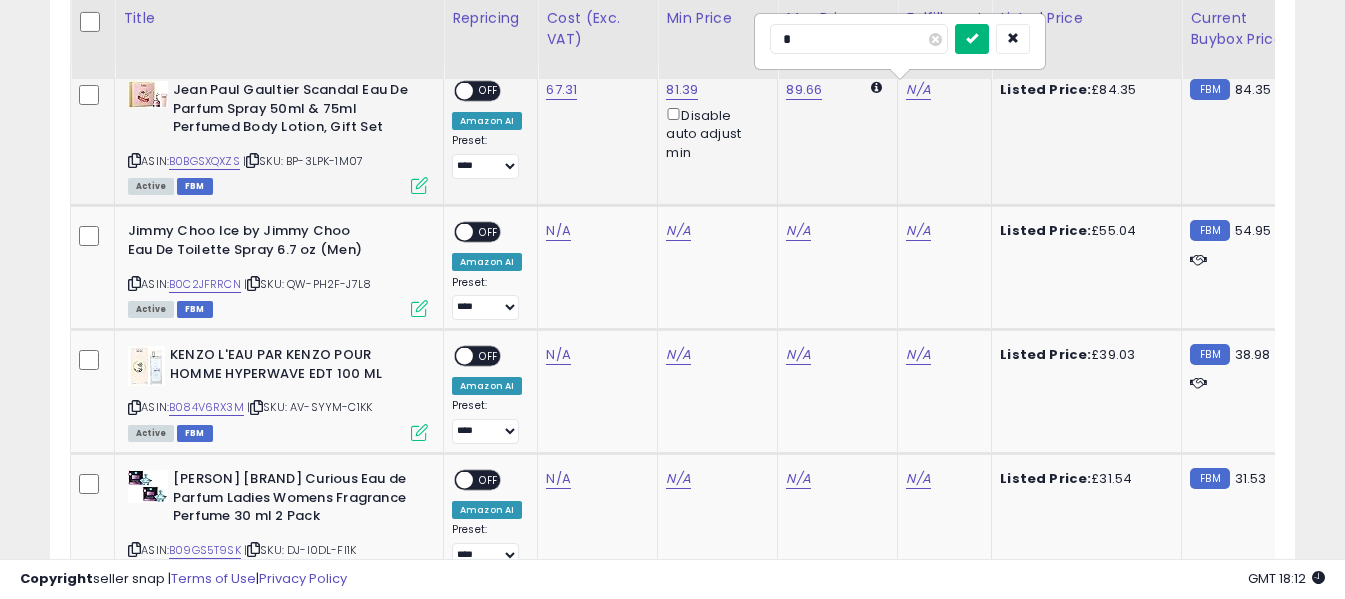 type on "*" 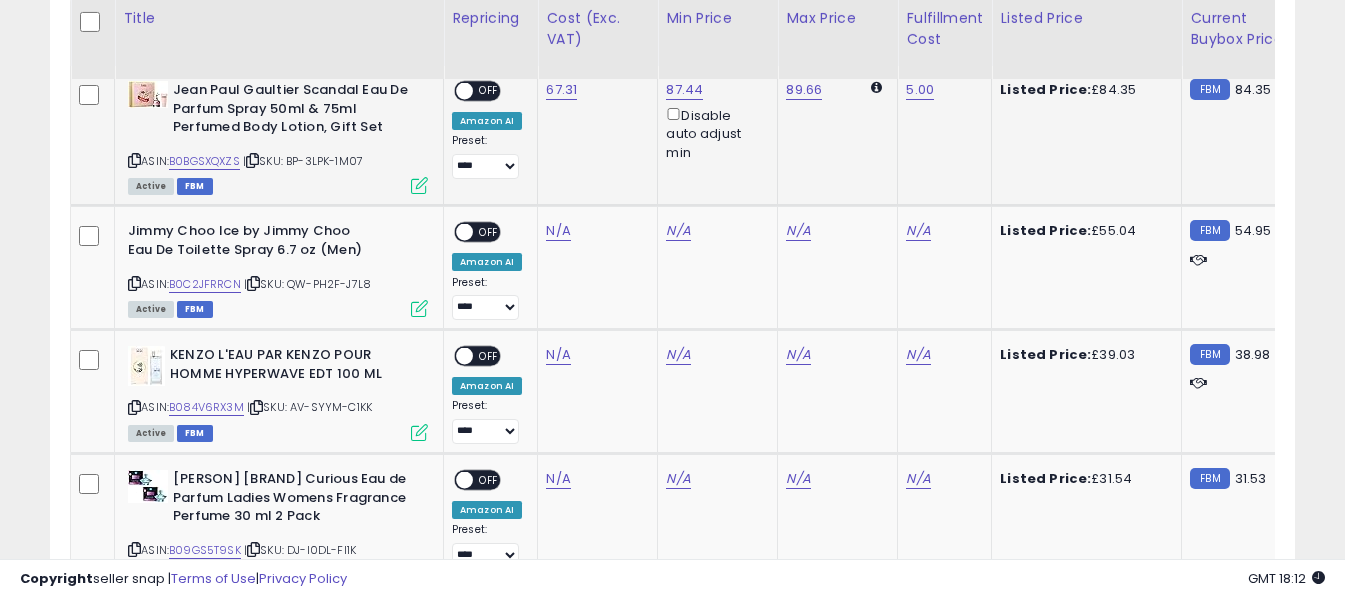 click on "OFF" at bounding box center [489, 91] 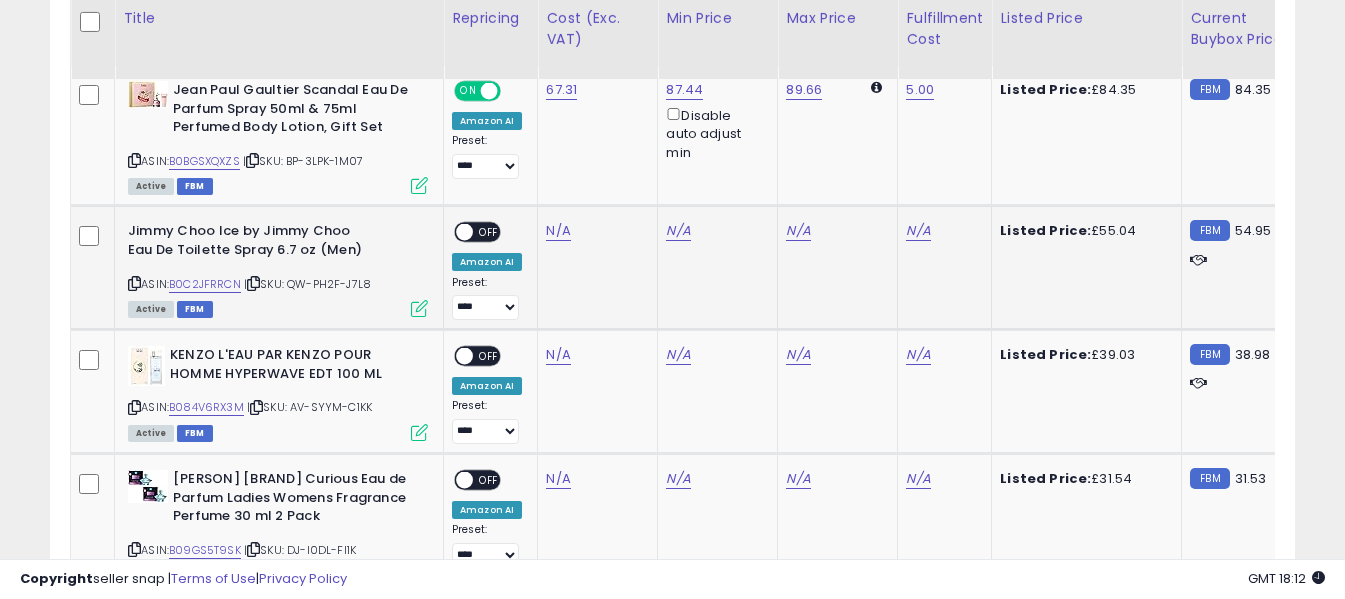 click at bounding box center (134, 283) 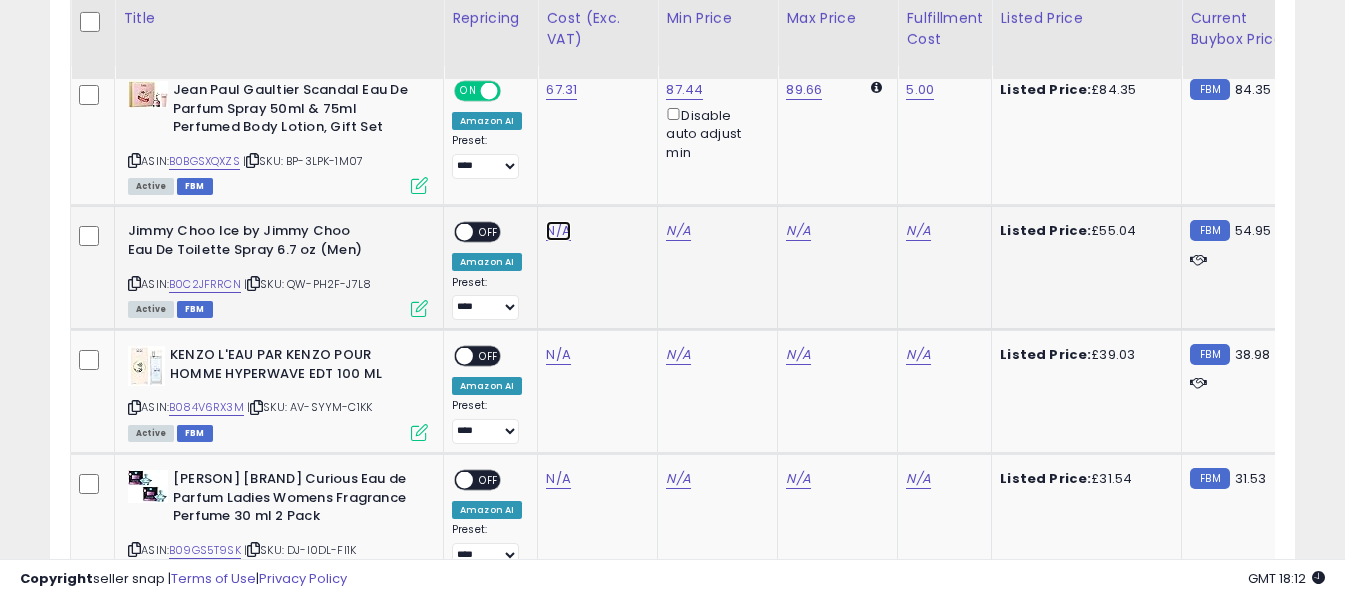 click on "N/A" at bounding box center (558, 231) 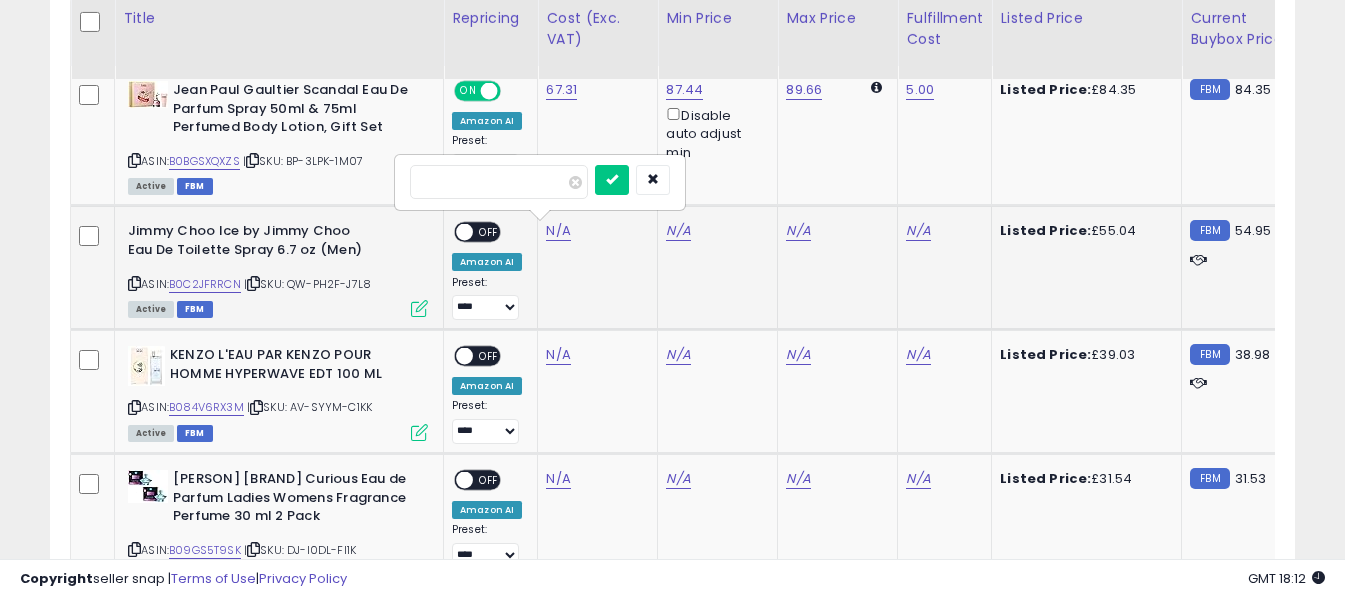 click at bounding box center (499, 182) 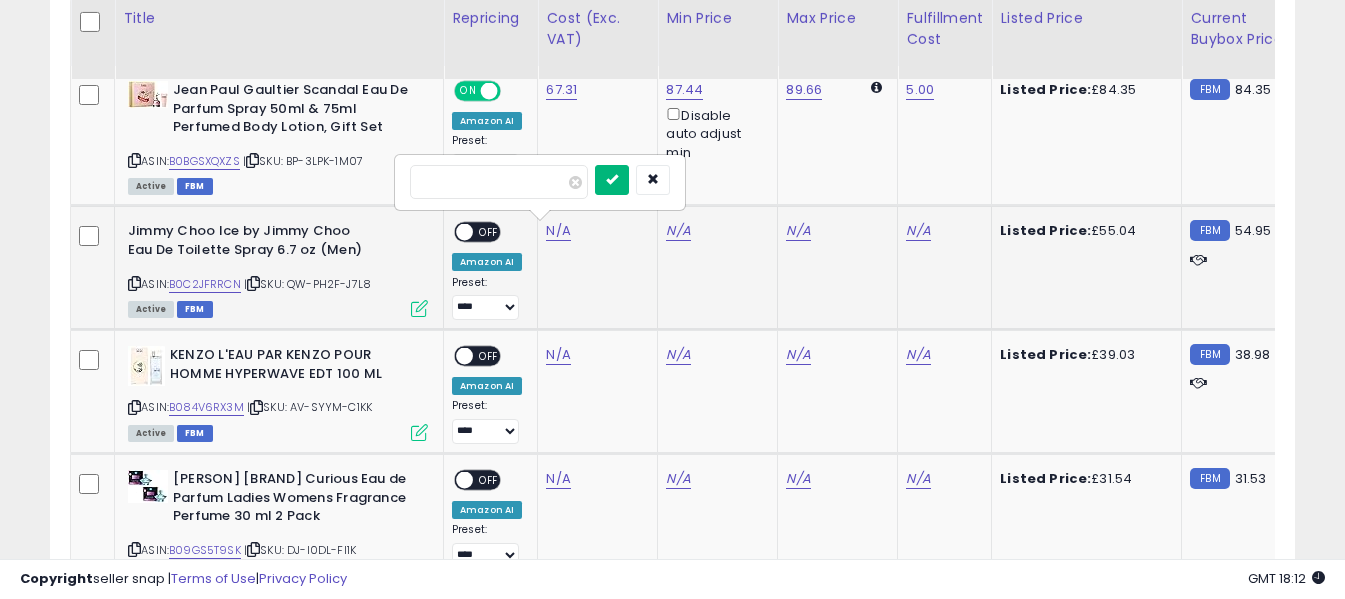 type on "*****" 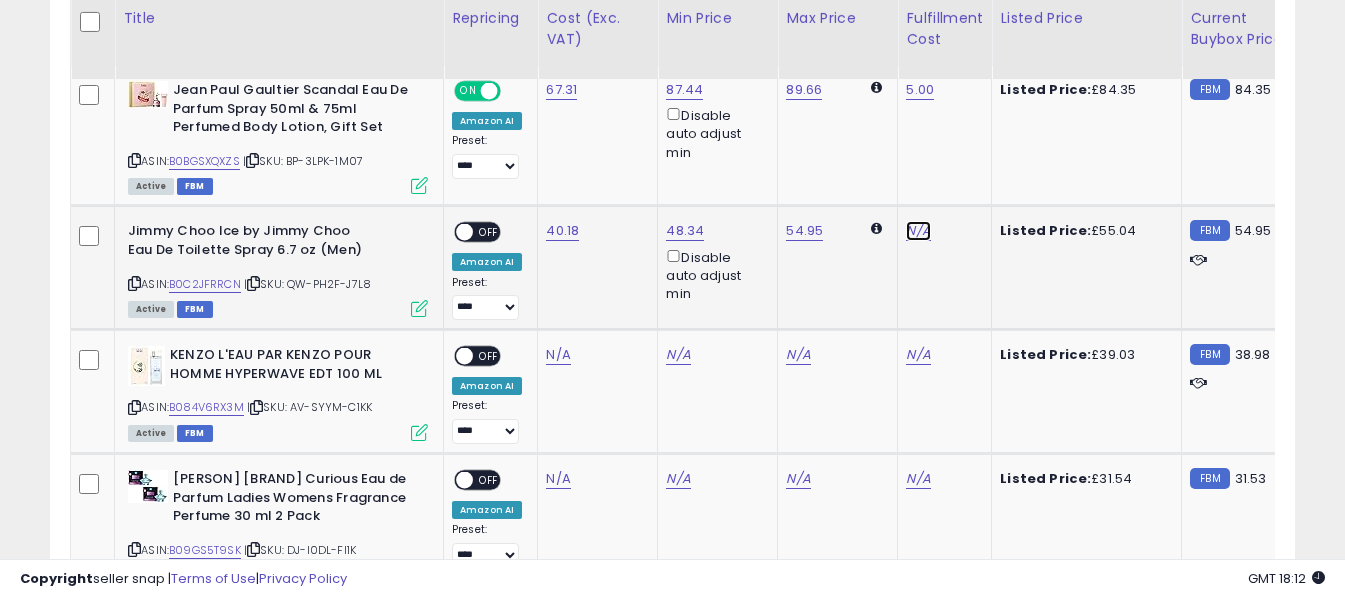 click on "N/A" at bounding box center (918, 231) 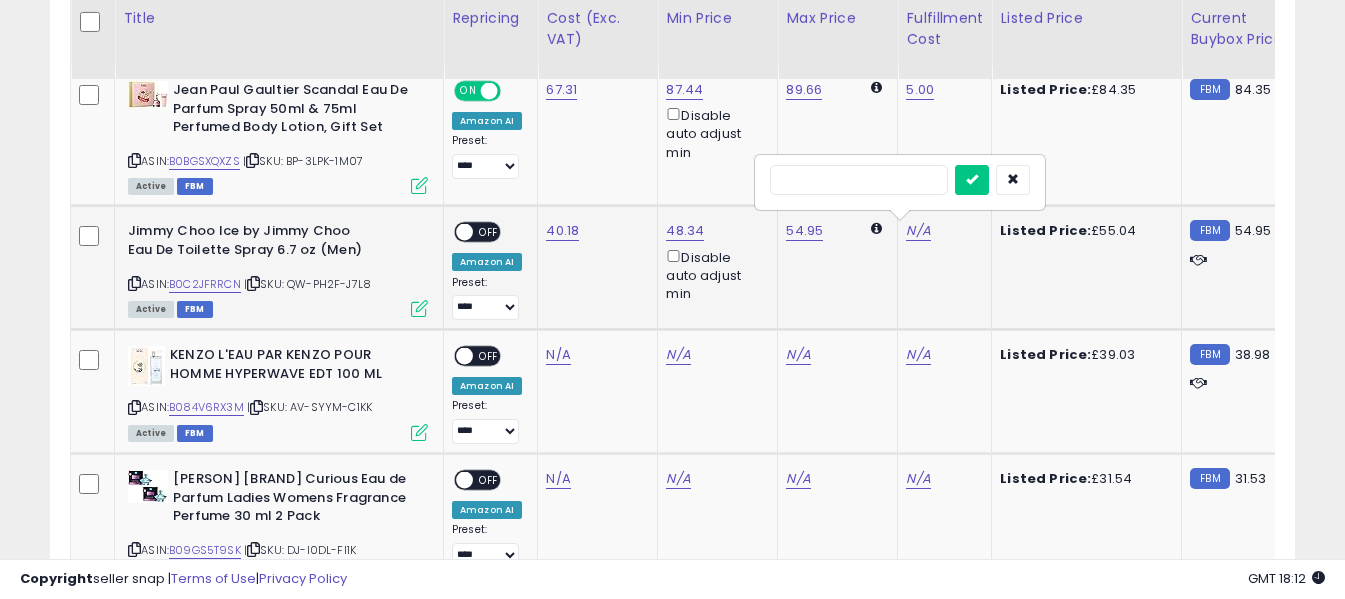 click at bounding box center (859, 180) 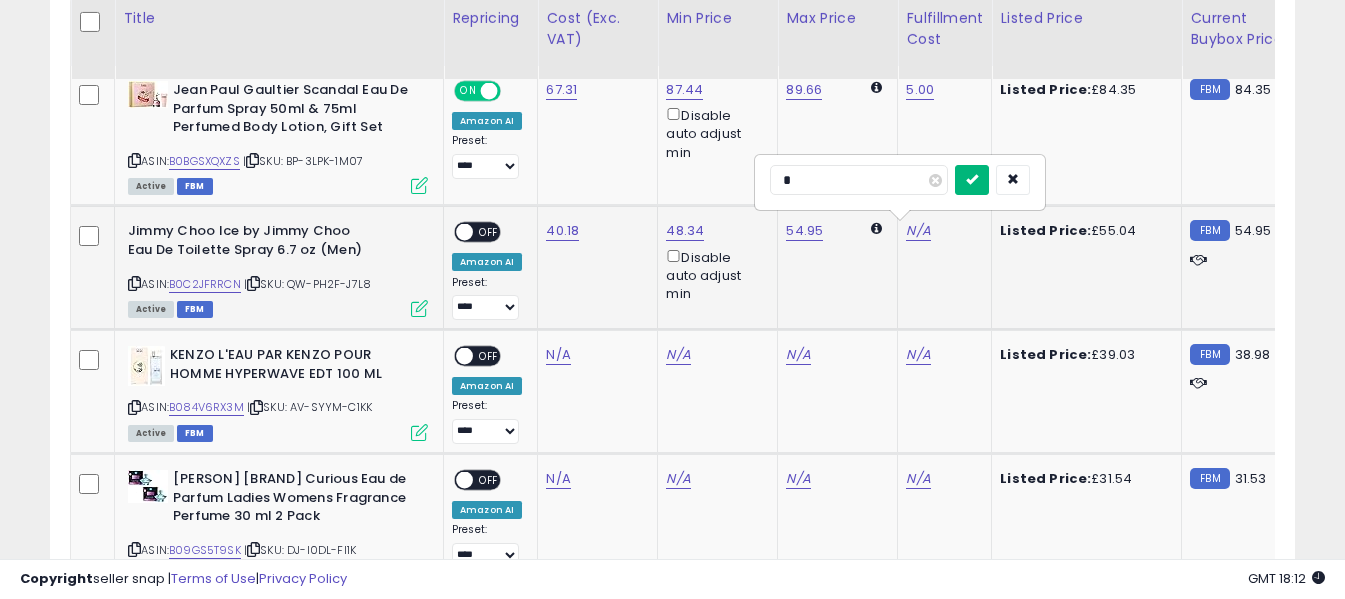 type on "*" 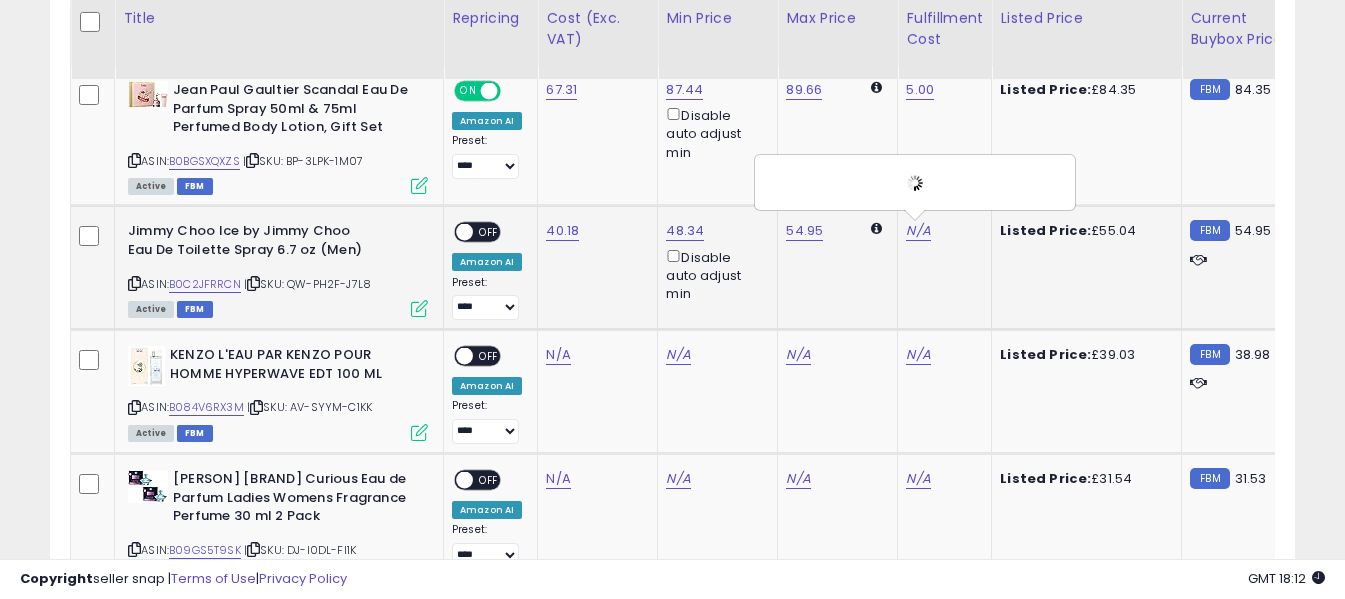 click on "ON   OFF" at bounding box center (455, 232) 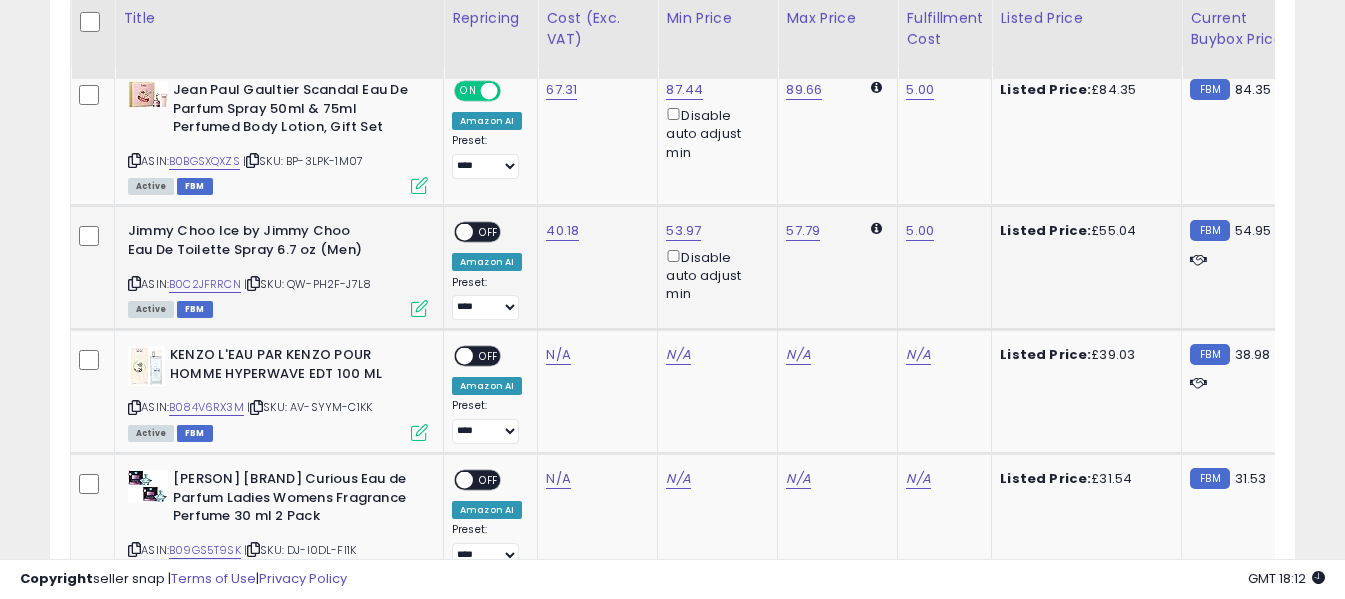 click on "OFF" at bounding box center (489, 232) 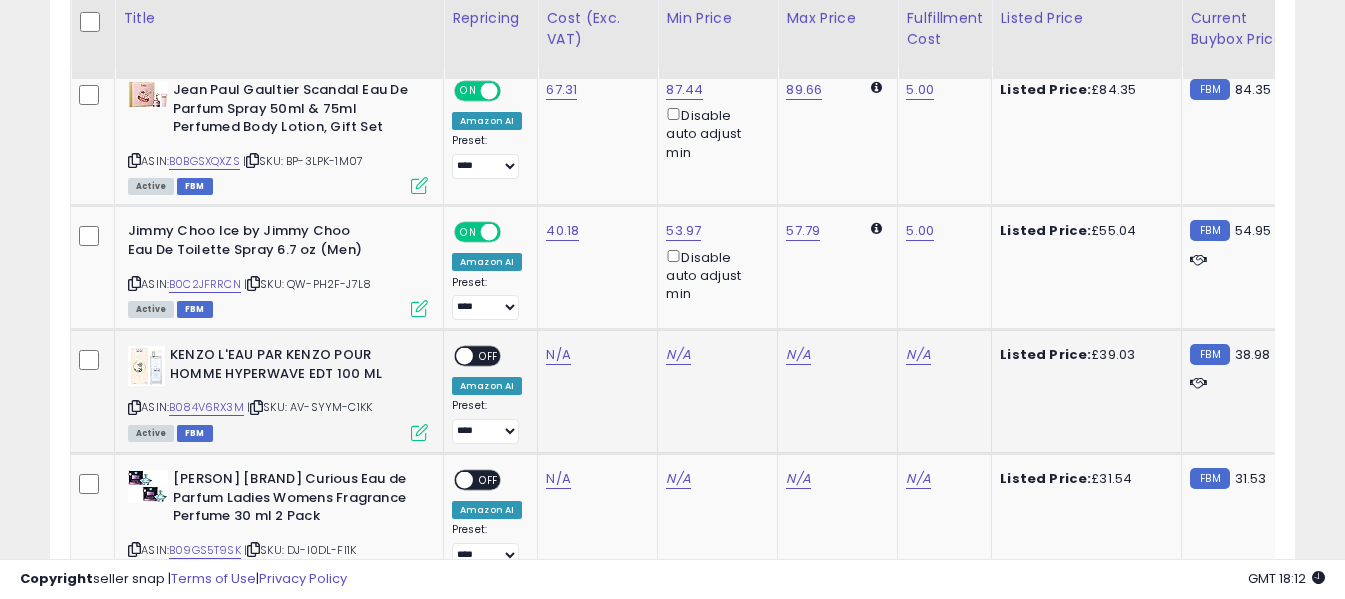 click at bounding box center [134, 407] 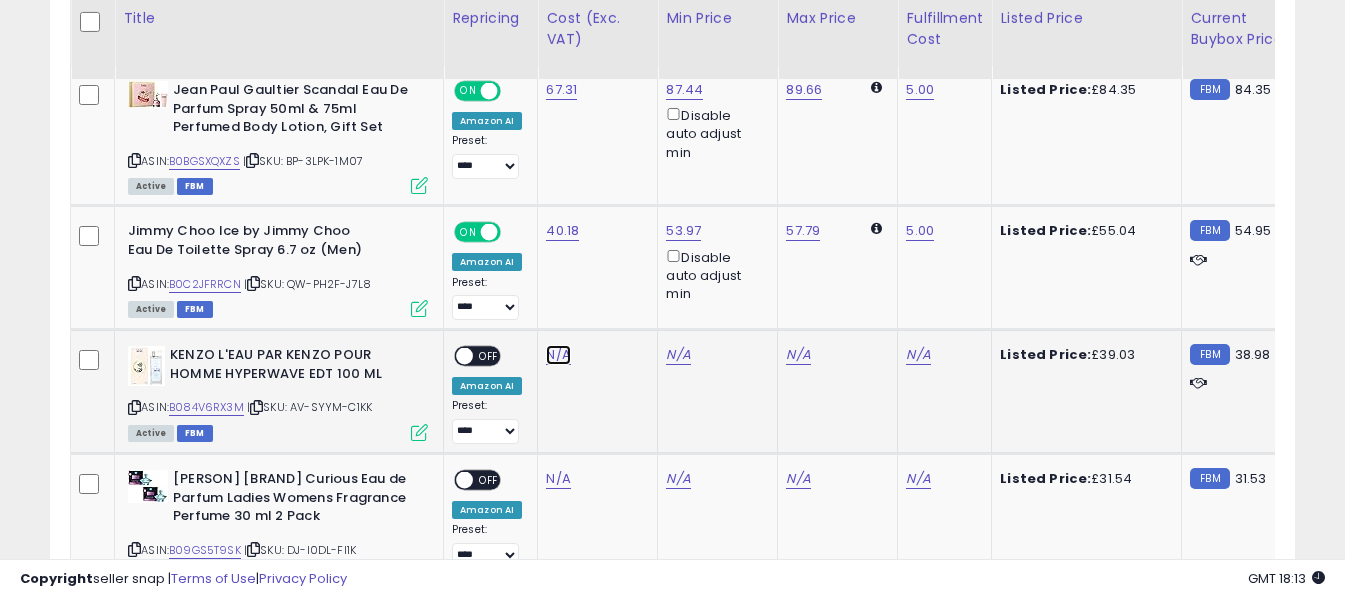 click on "N/A" at bounding box center [558, 355] 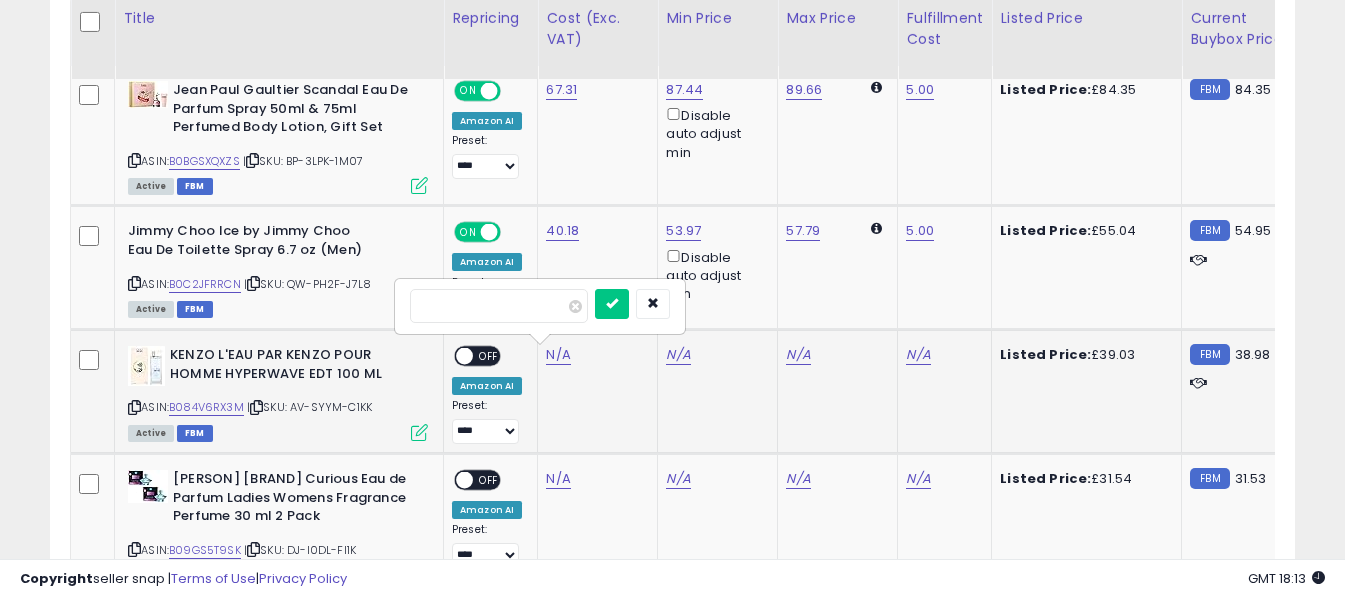 click at bounding box center (499, 306) 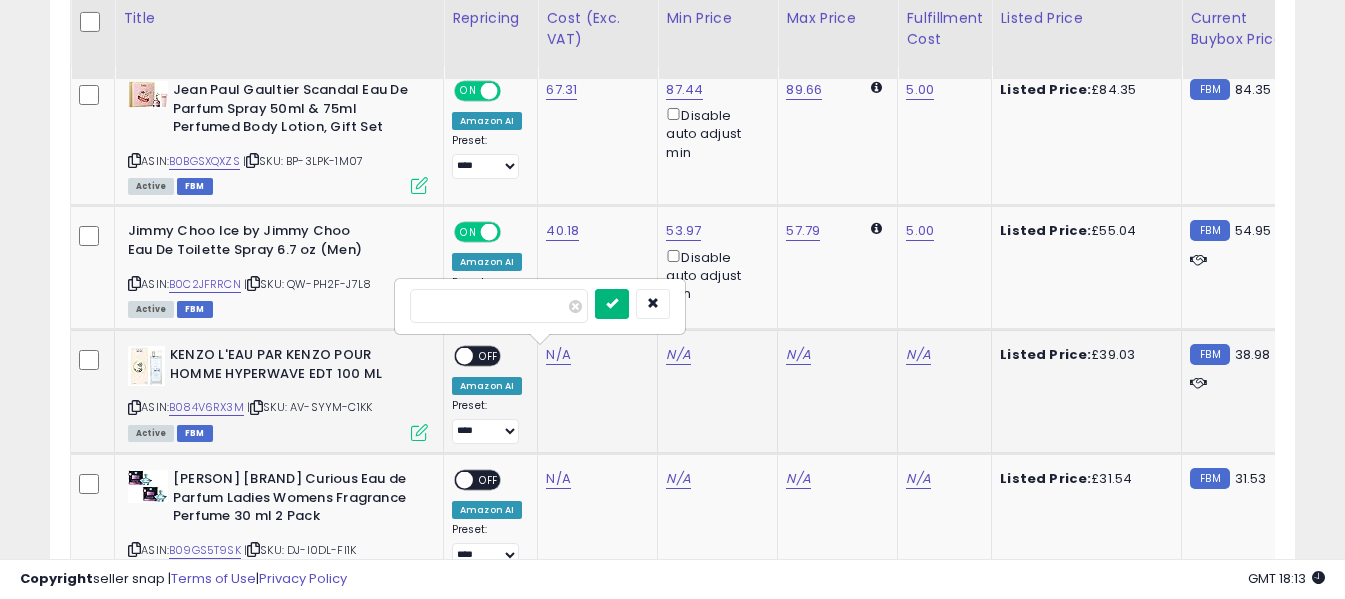type on "*****" 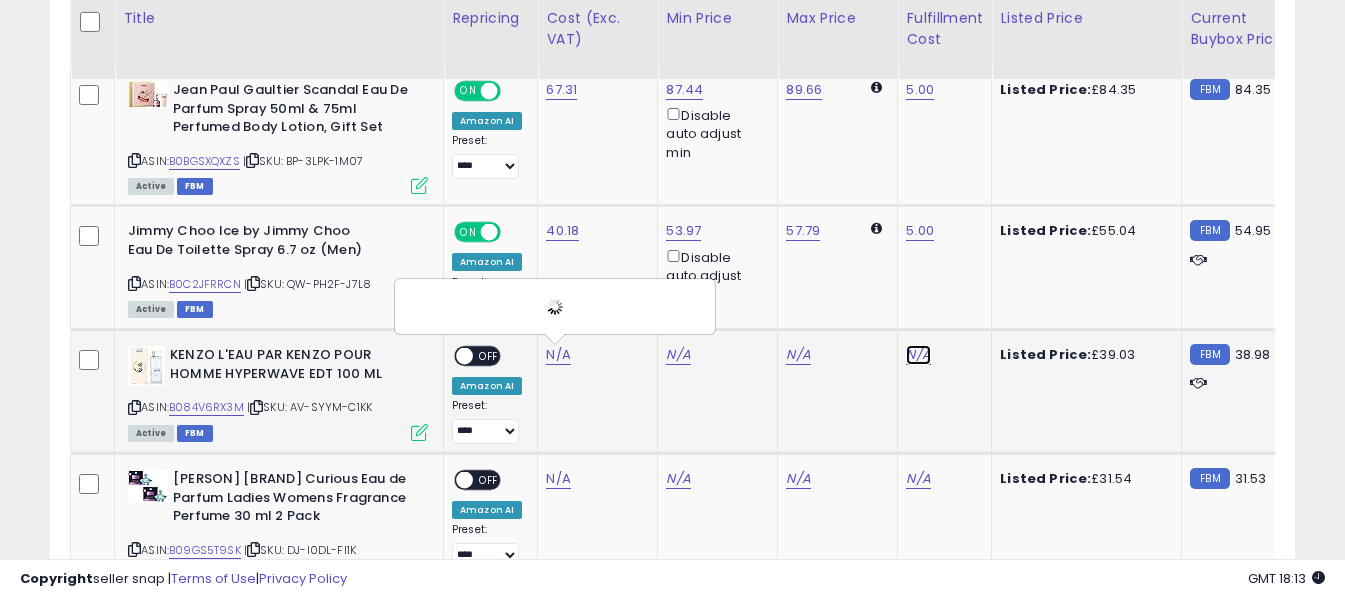 click on "N/A" at bounding box center (918, 355) 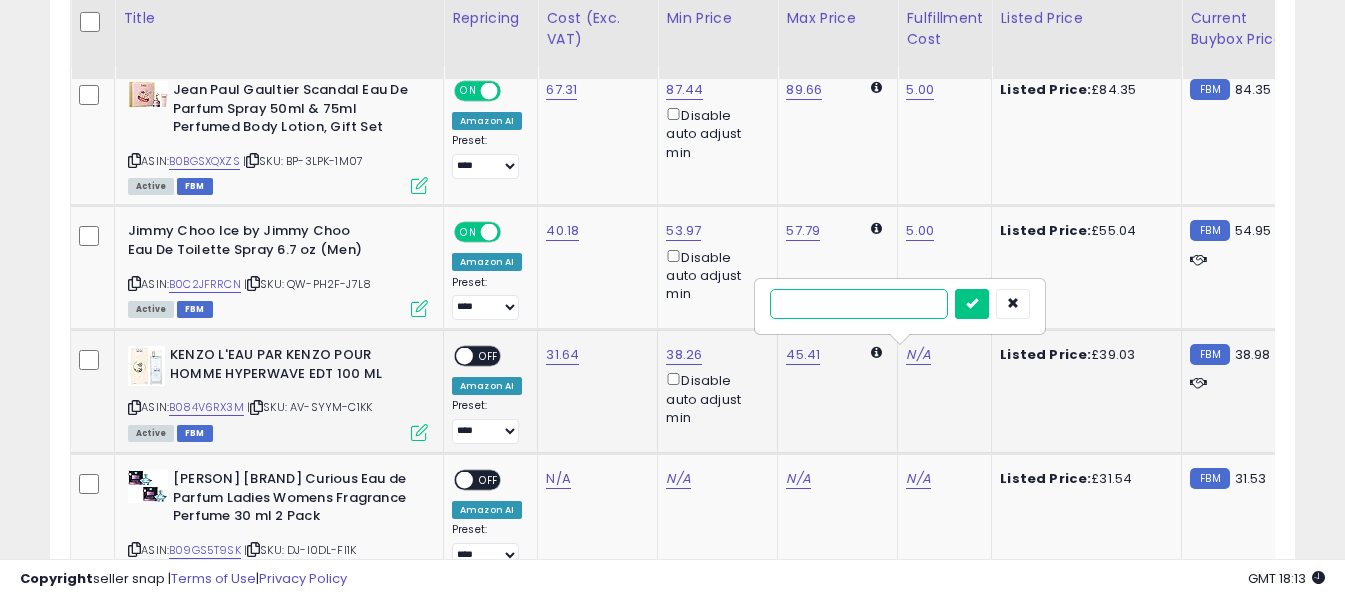 click at bounding box center [859, 304] 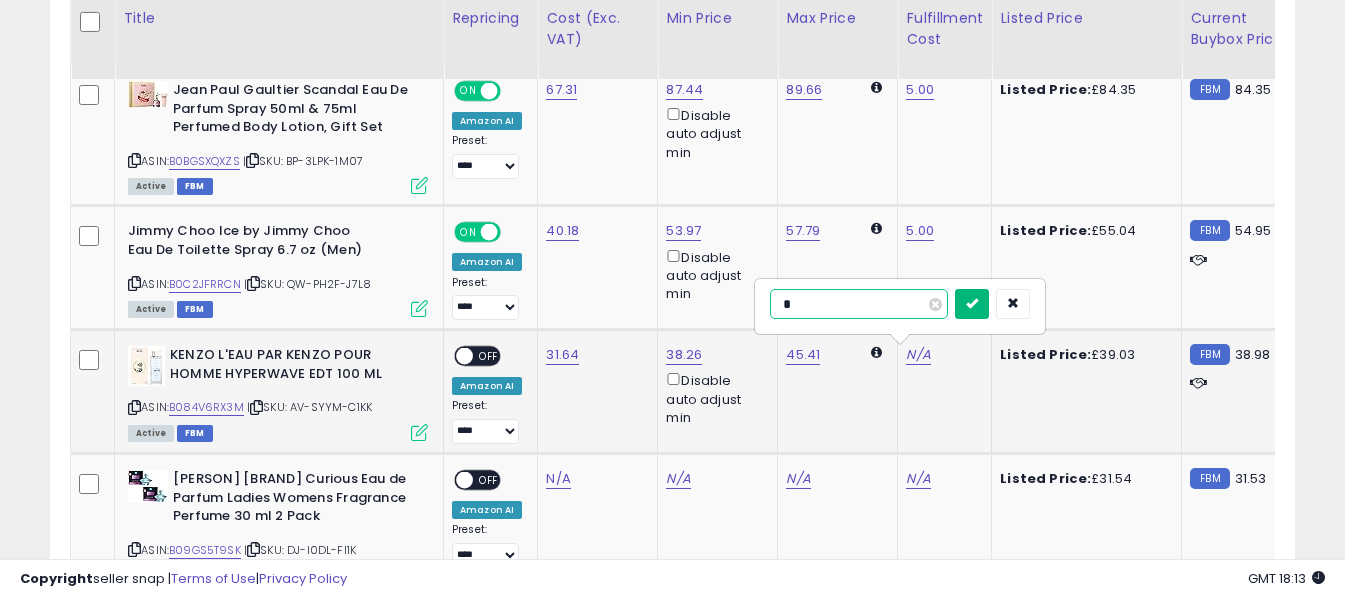 type on "*" 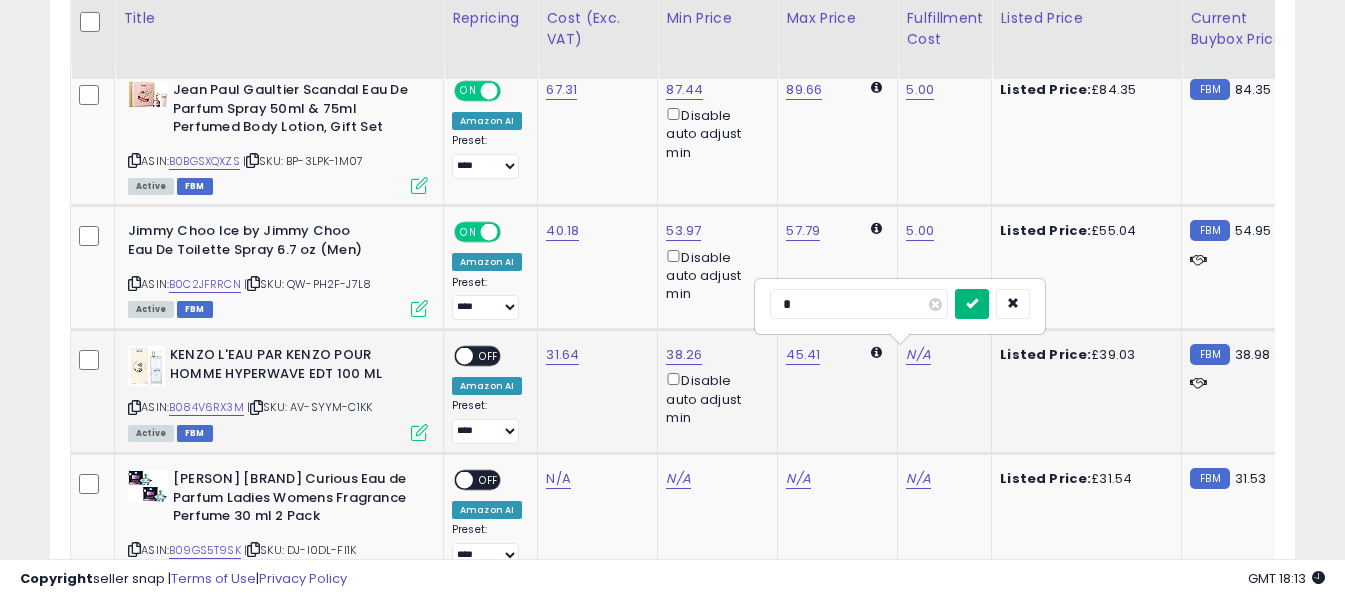 click at bounding box center [972, 303] 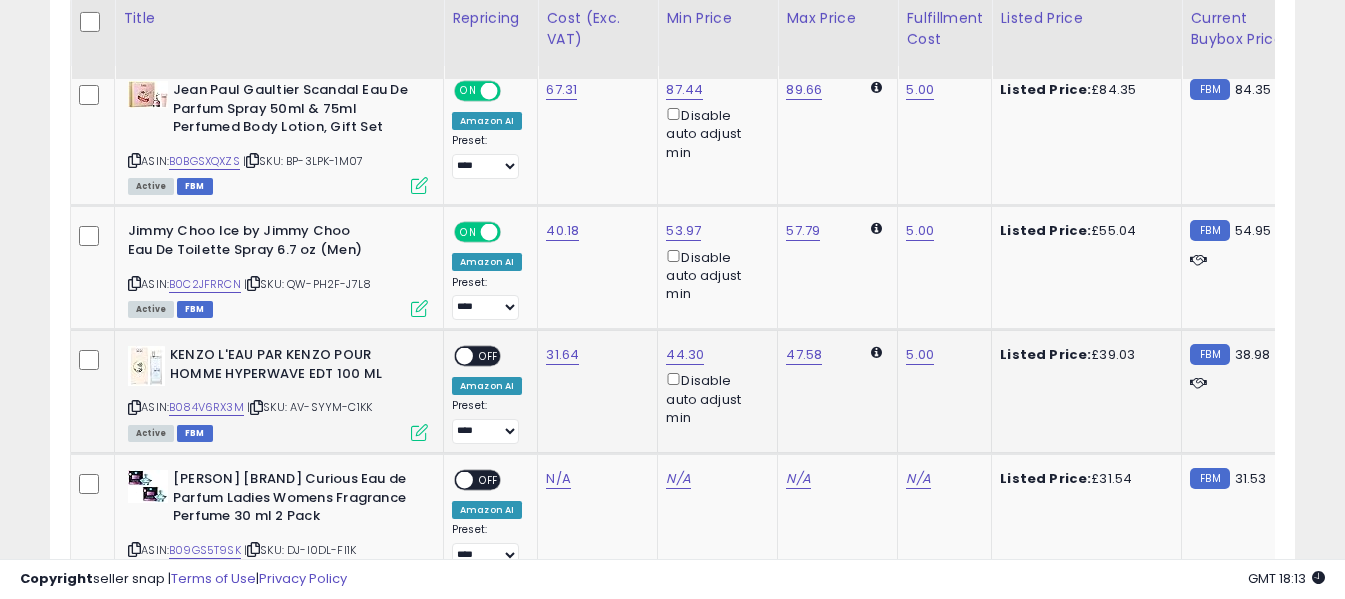 click on "OFF" at bounding box center [489, 356] 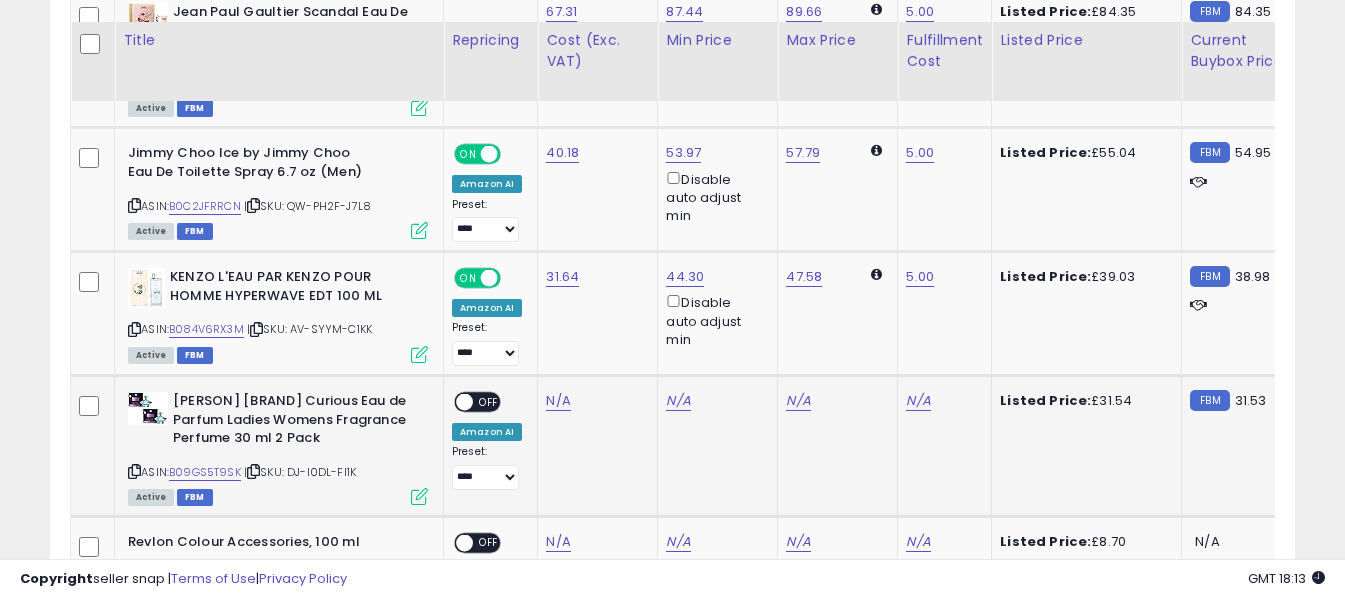 scroll, scrollTop: 1134, scrollLeft: 0, axis: vertical 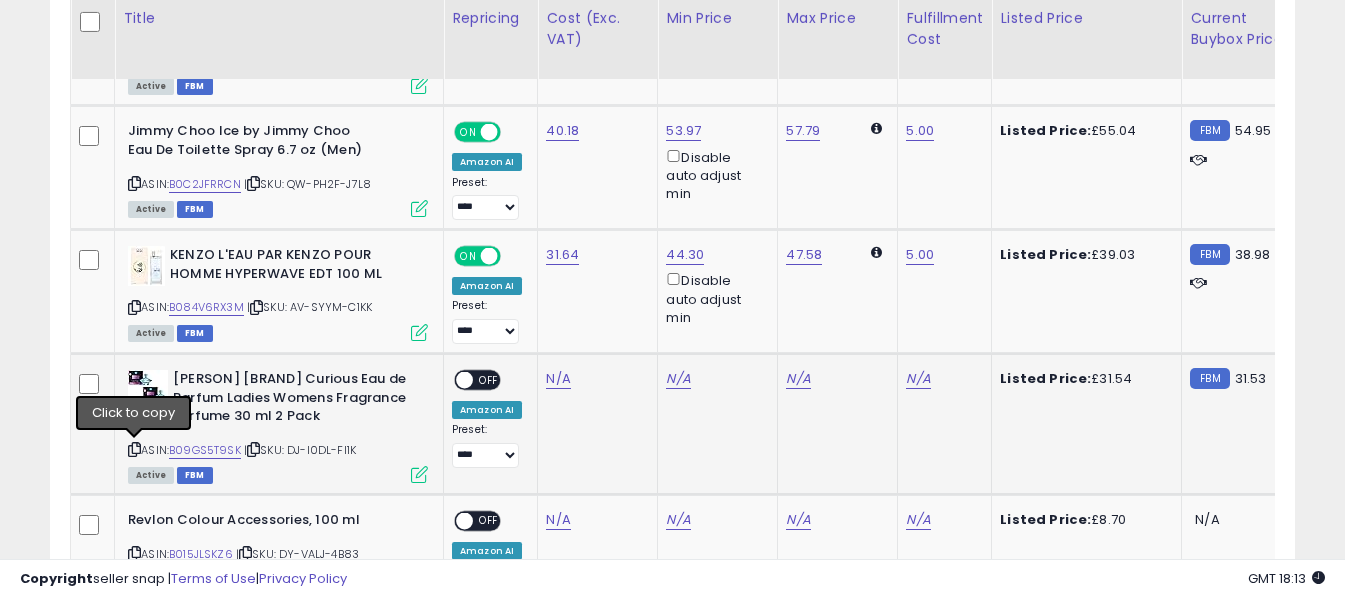 click at bounding box center [134, 449] 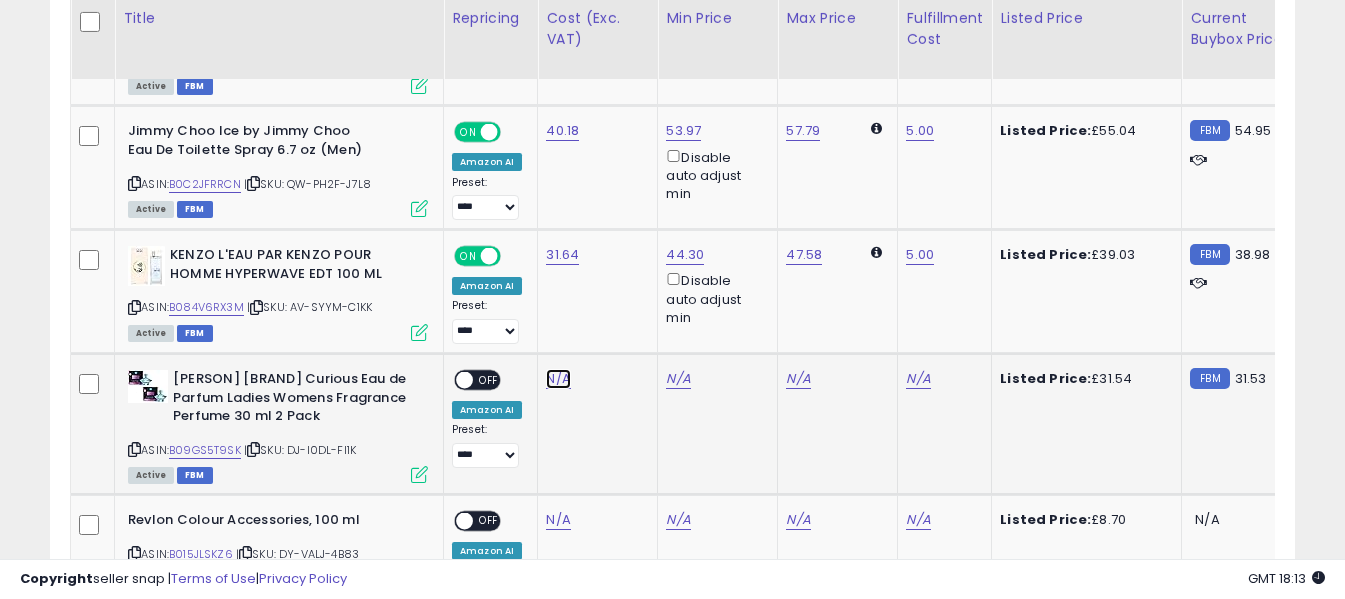 click on "N/A" at bounding box center [558, 379] 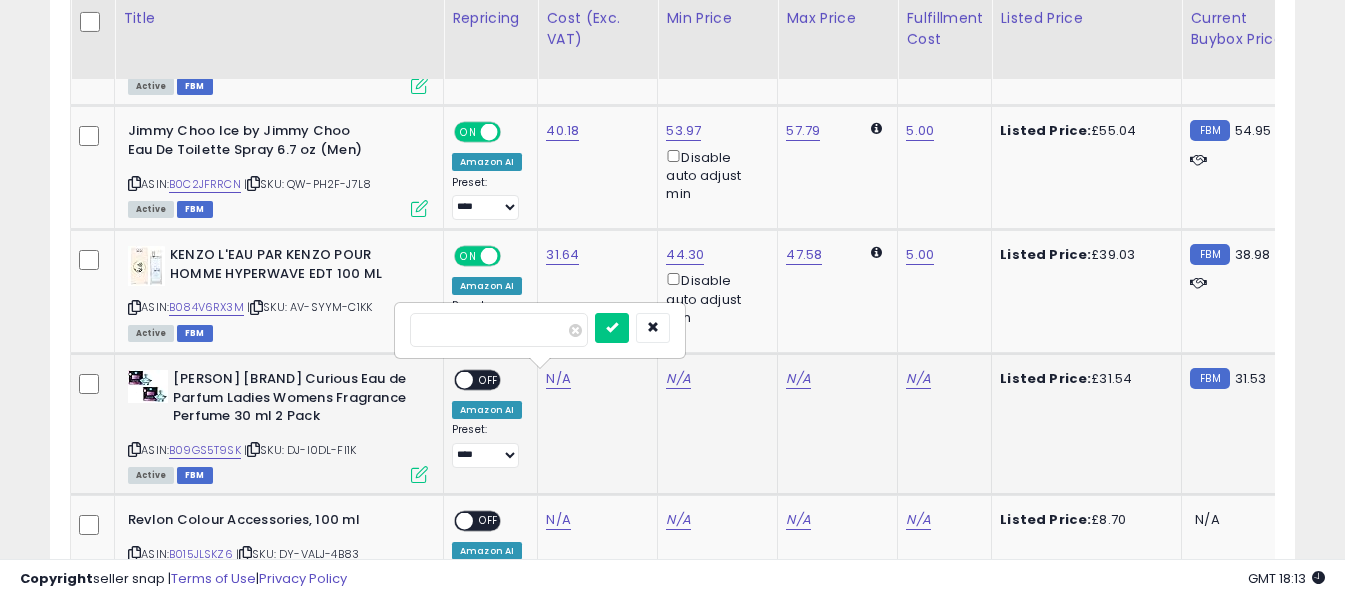 click at bounding box center (499, 330) 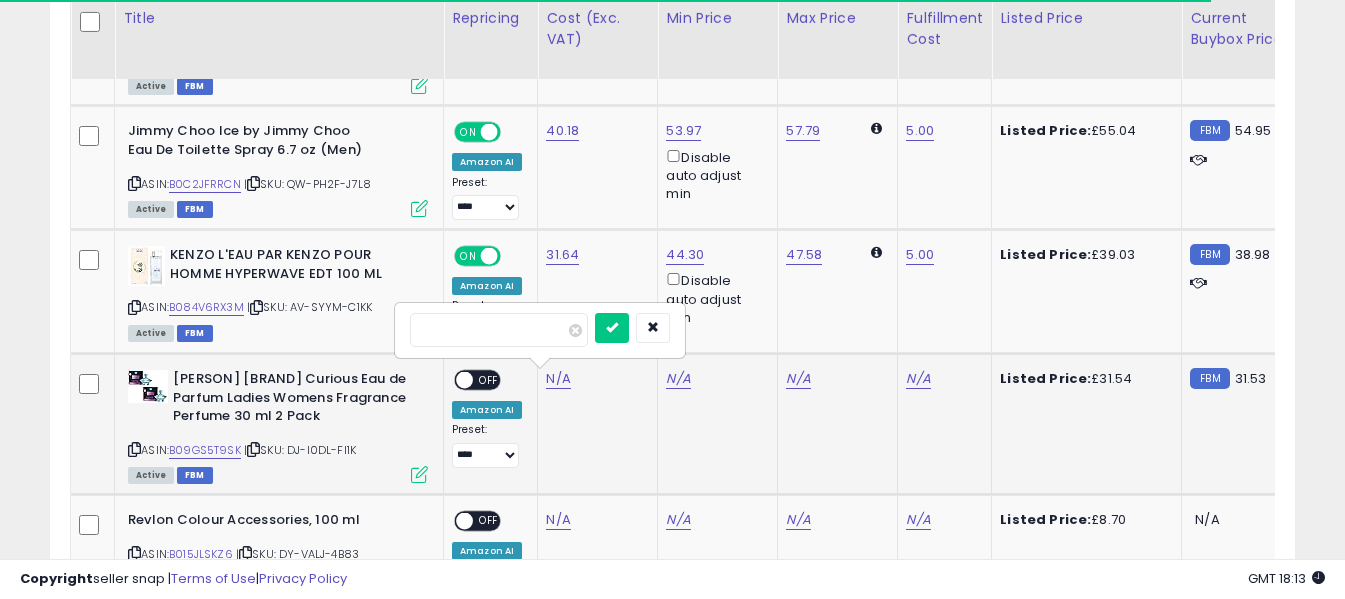 type on "****" 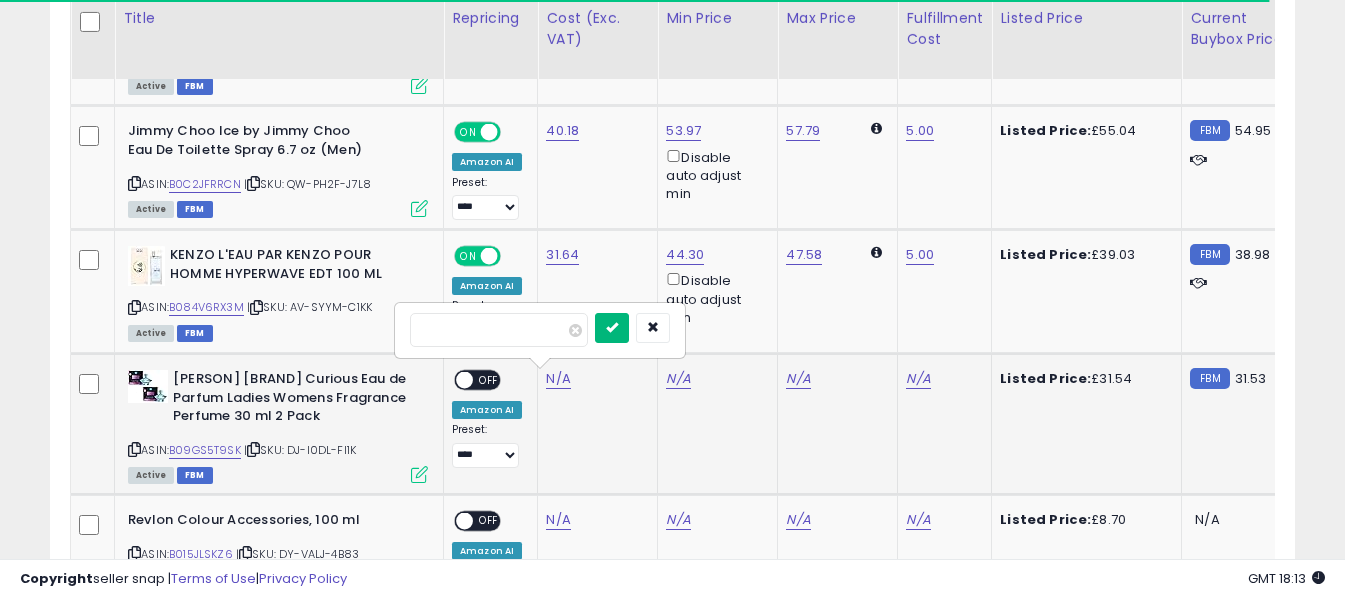 click at bounding box center [612, 327] 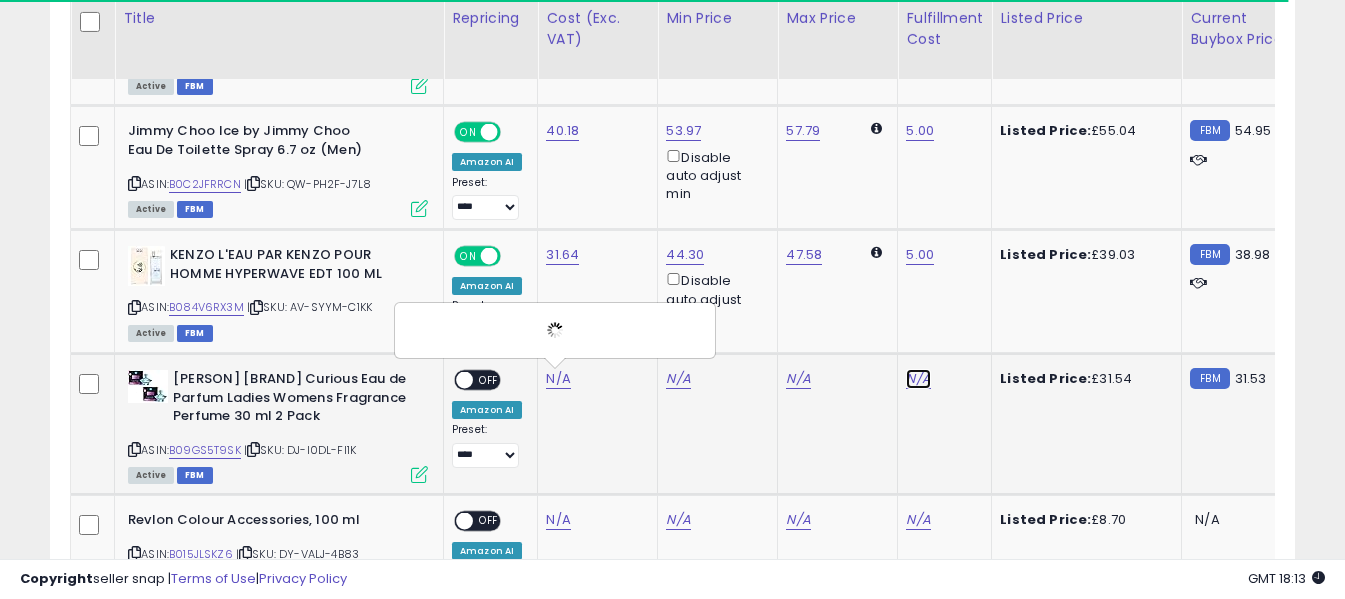 click on "N/A" at bounding box center (918, 379) 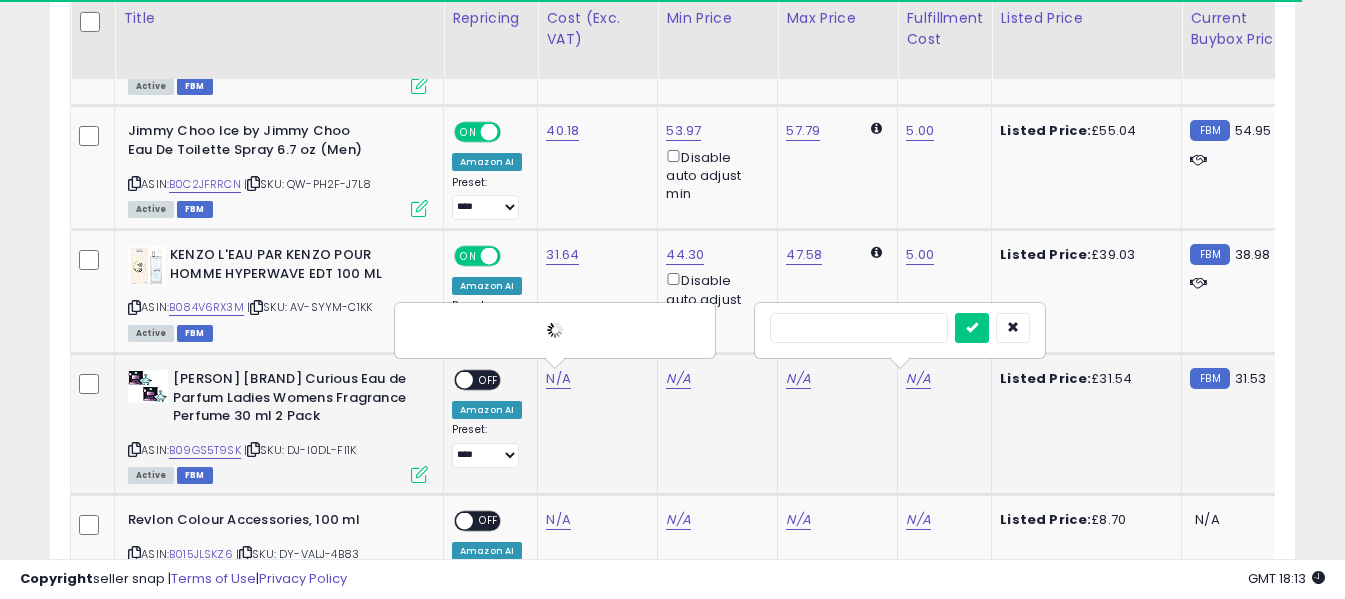 click at bounding box center (859, 328) 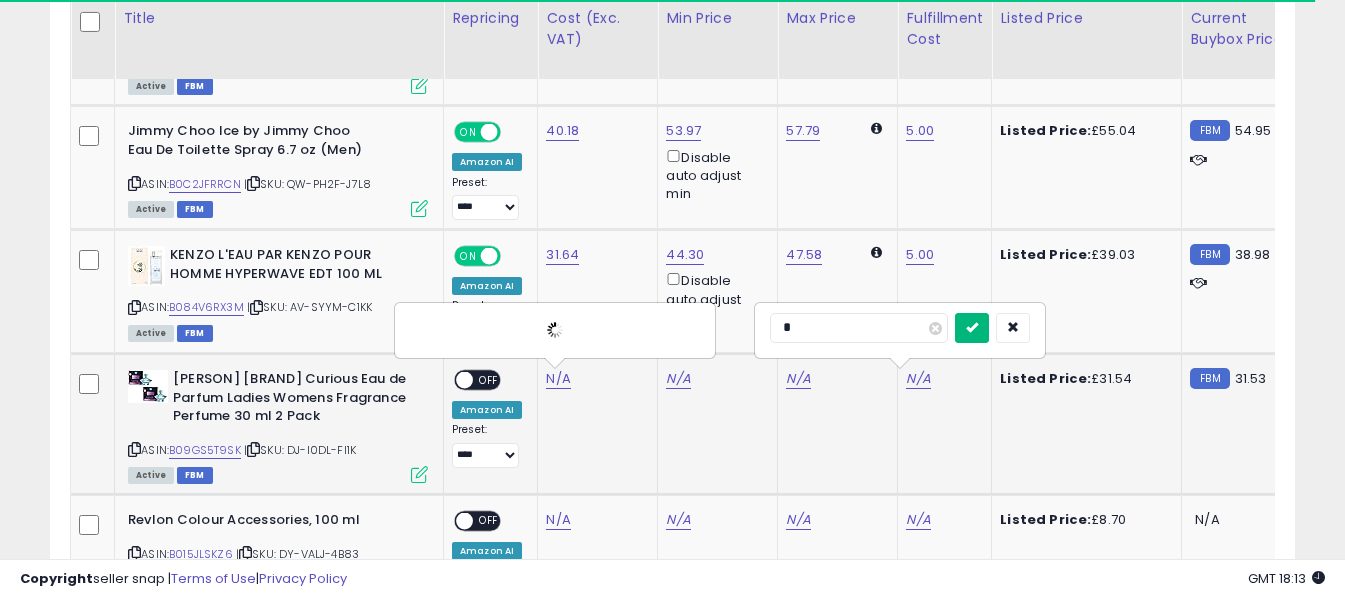 type on "*" 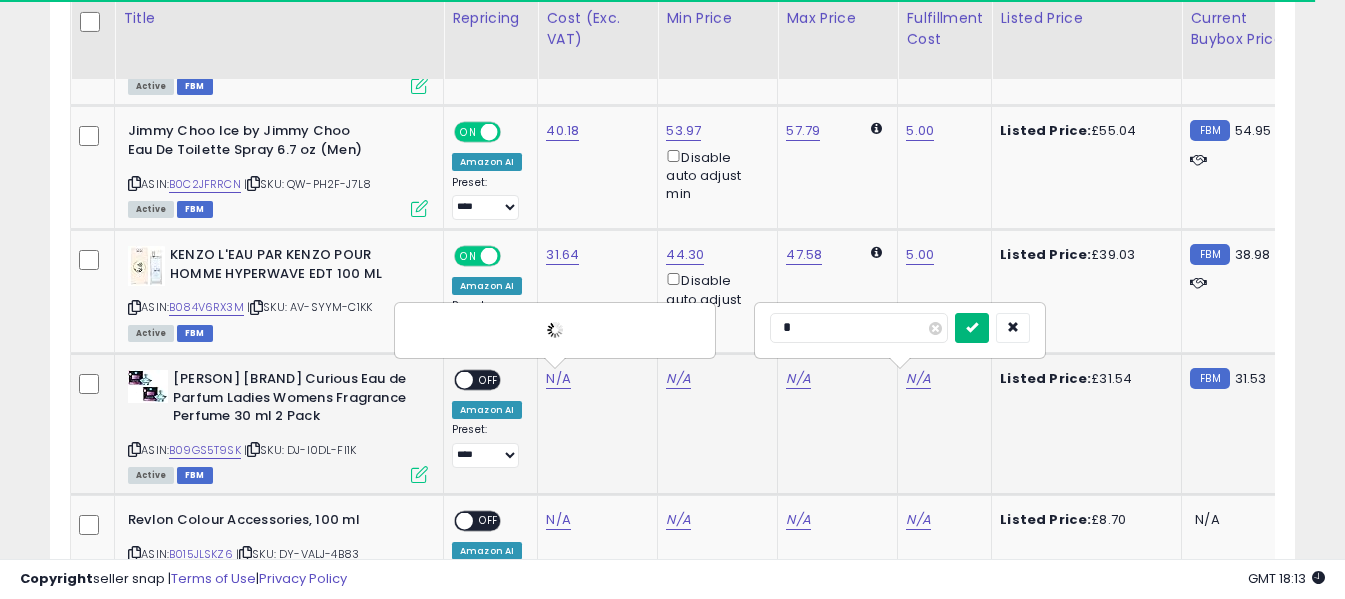 click at bounding box center (972, 327) 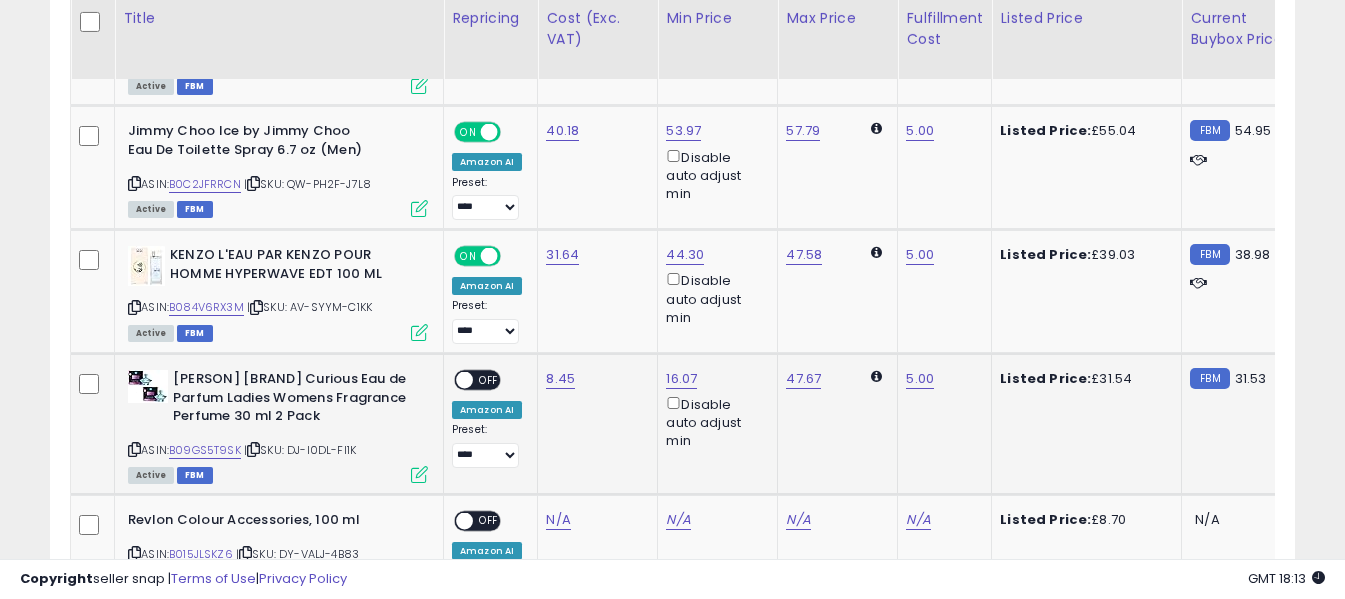 click on "OFF" at bounding box center (489, 380) 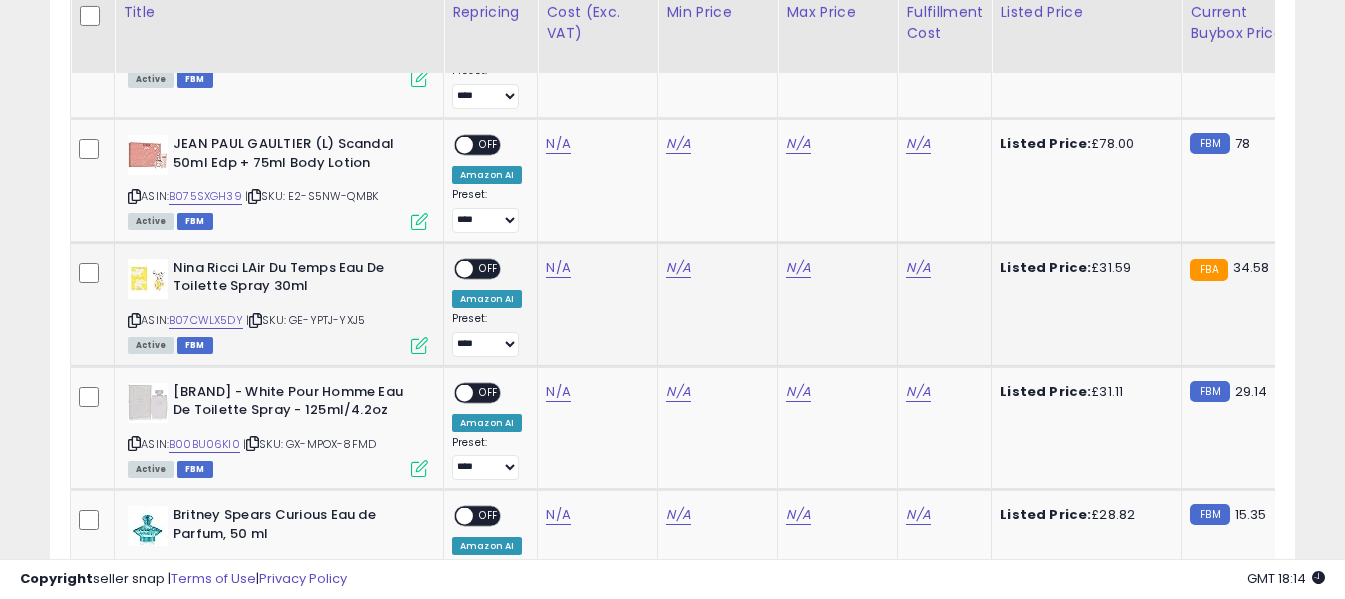 scroll, scrollTop: 1534, scrollLeft: 0, axis: vertical 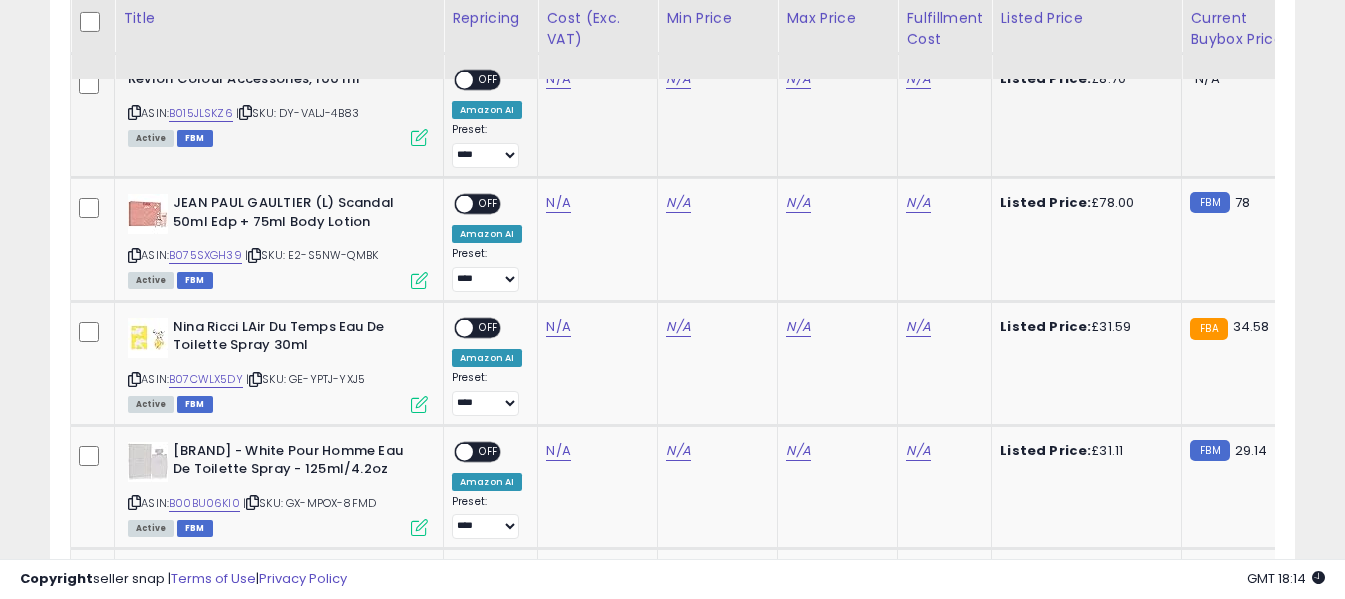click at bounding box center [134, 112] 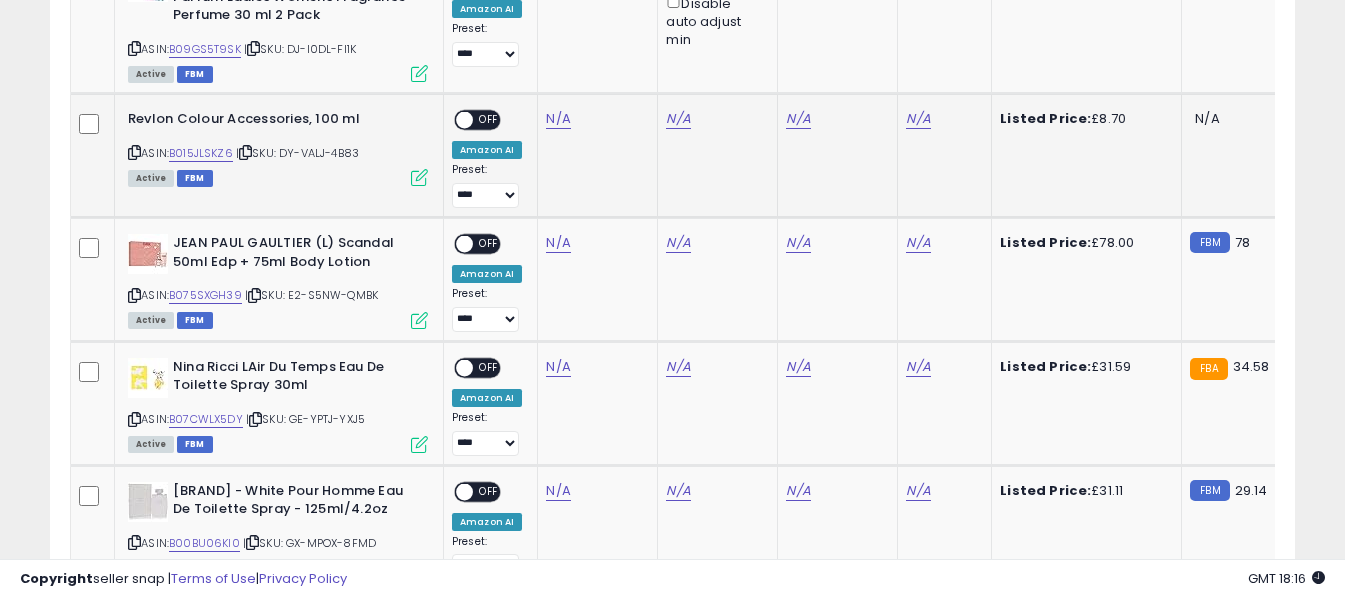 scroll, scrollTop: 1575, scrollLeft: 0, axis: vertical 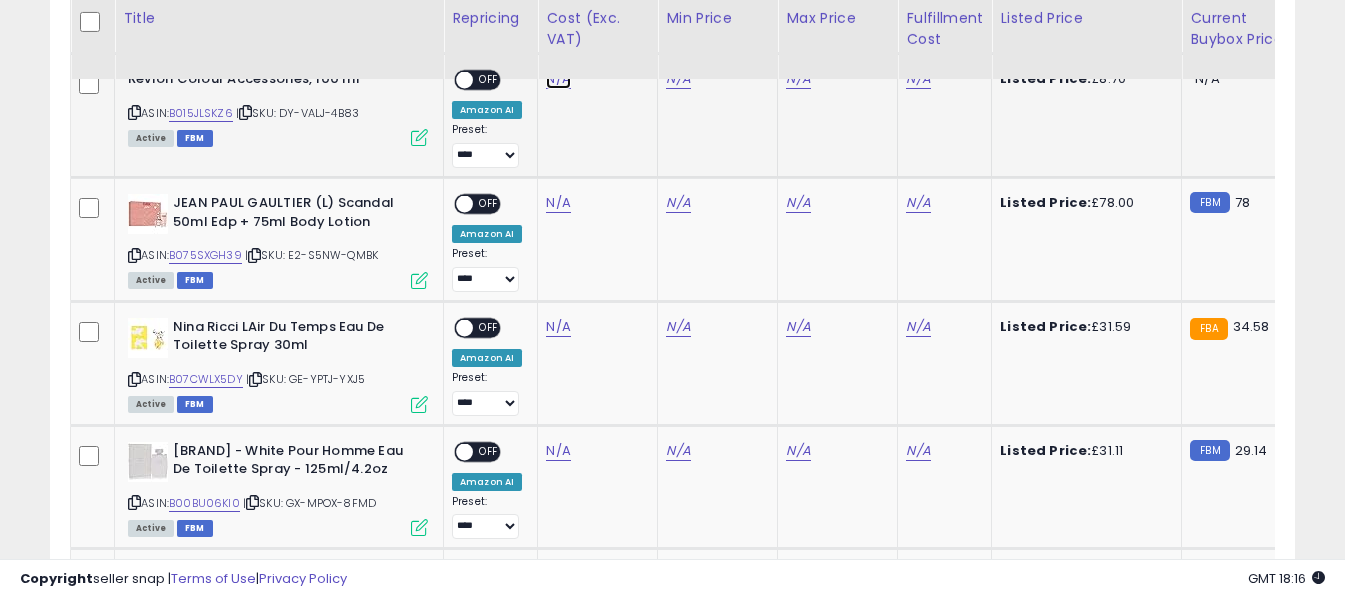 click on "N/A" at bounding box center (558, 79) 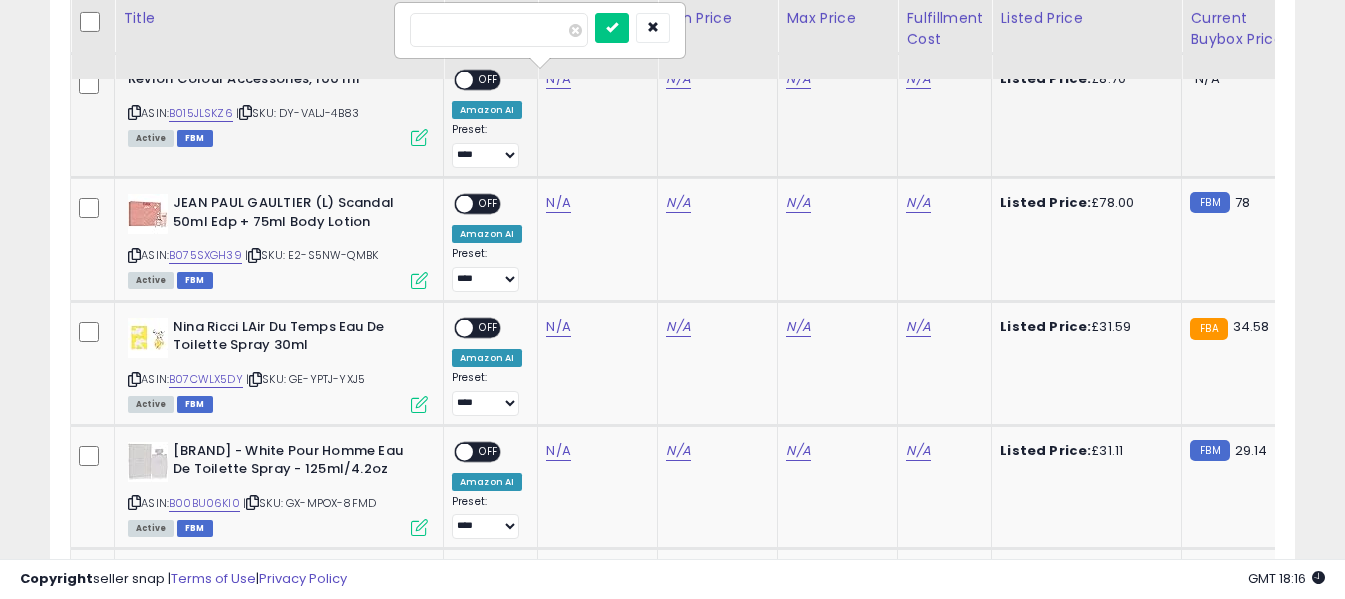 type on "****" 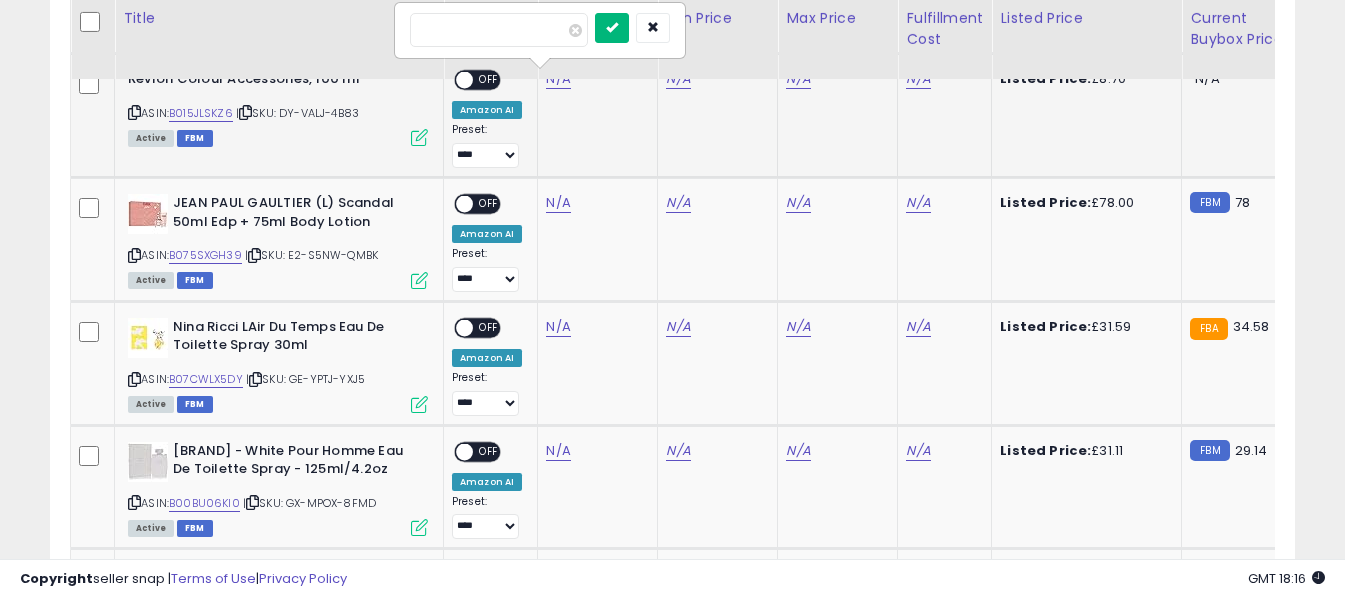 click at bounding box center (612, 28) 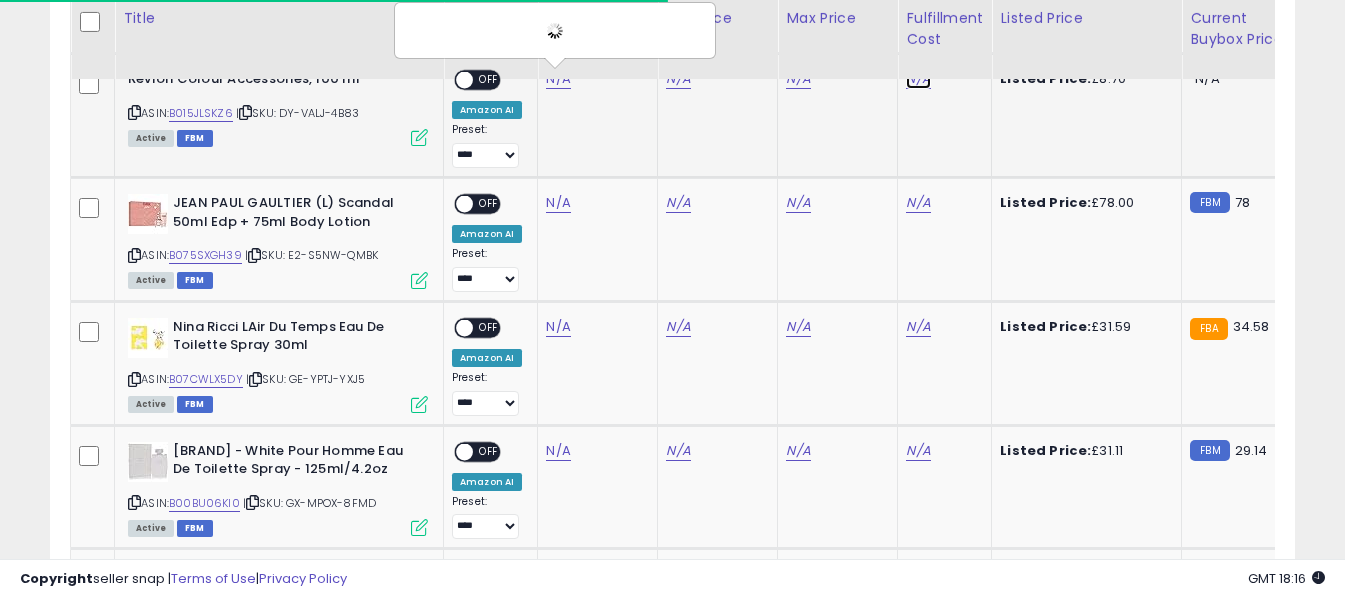 click on "N/A" at bounding box center (918, 79) 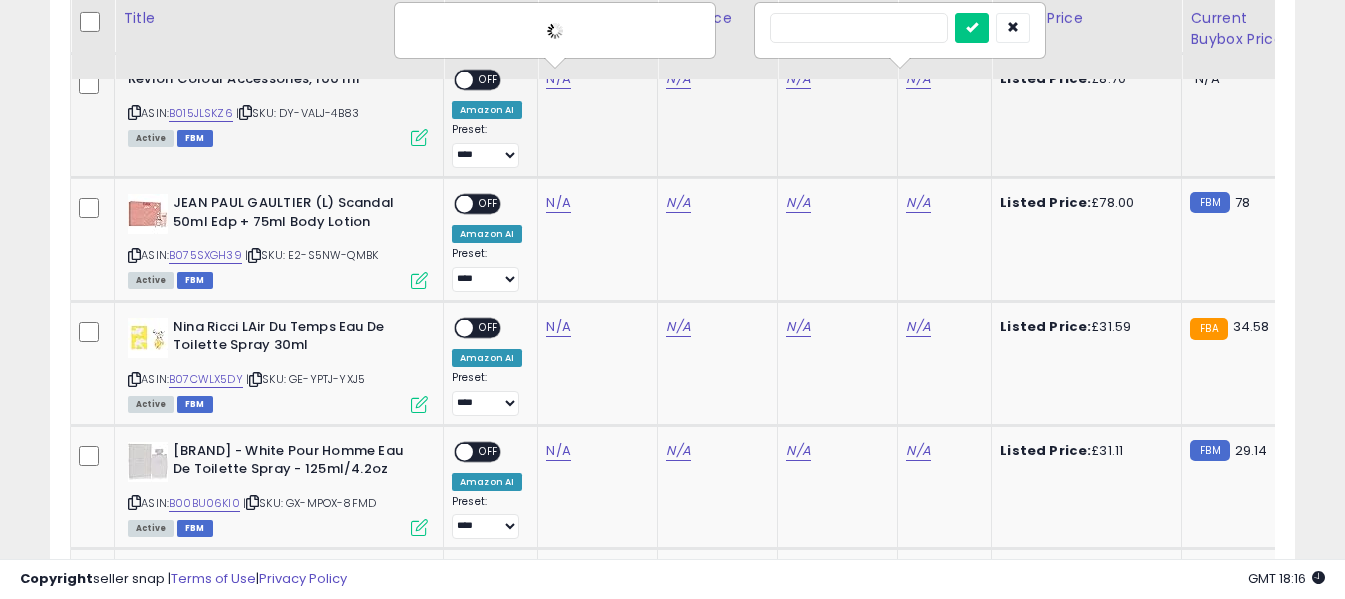 click at bounding box center (859, 28) 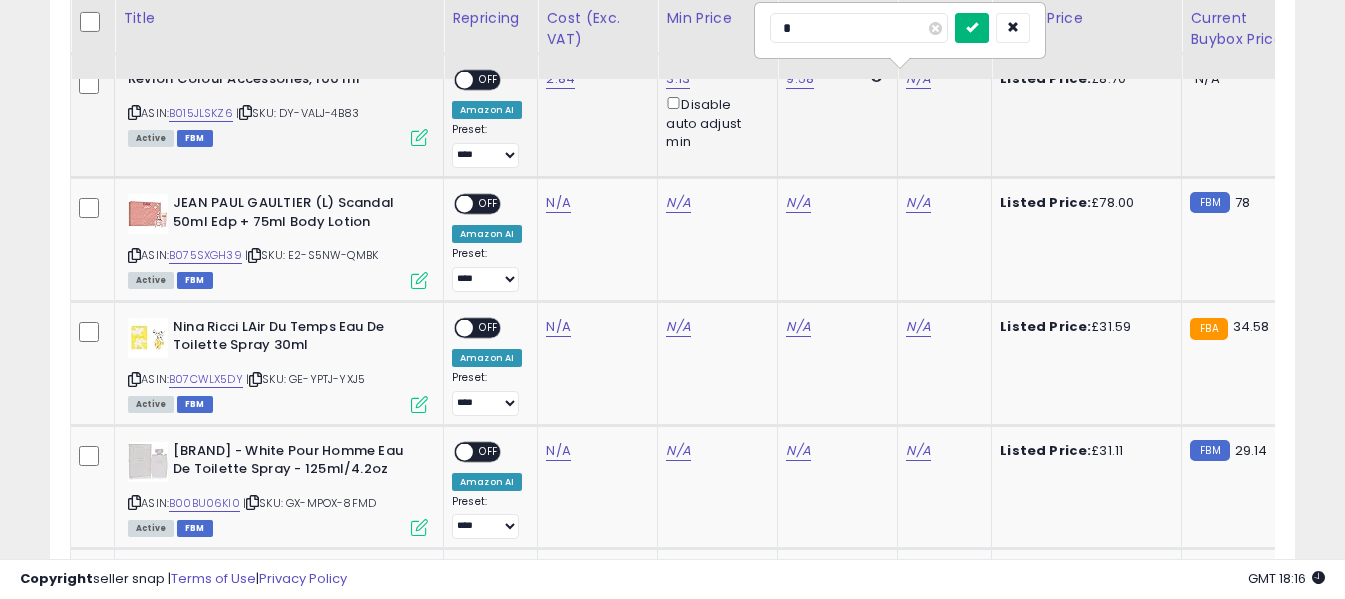 type on "*" 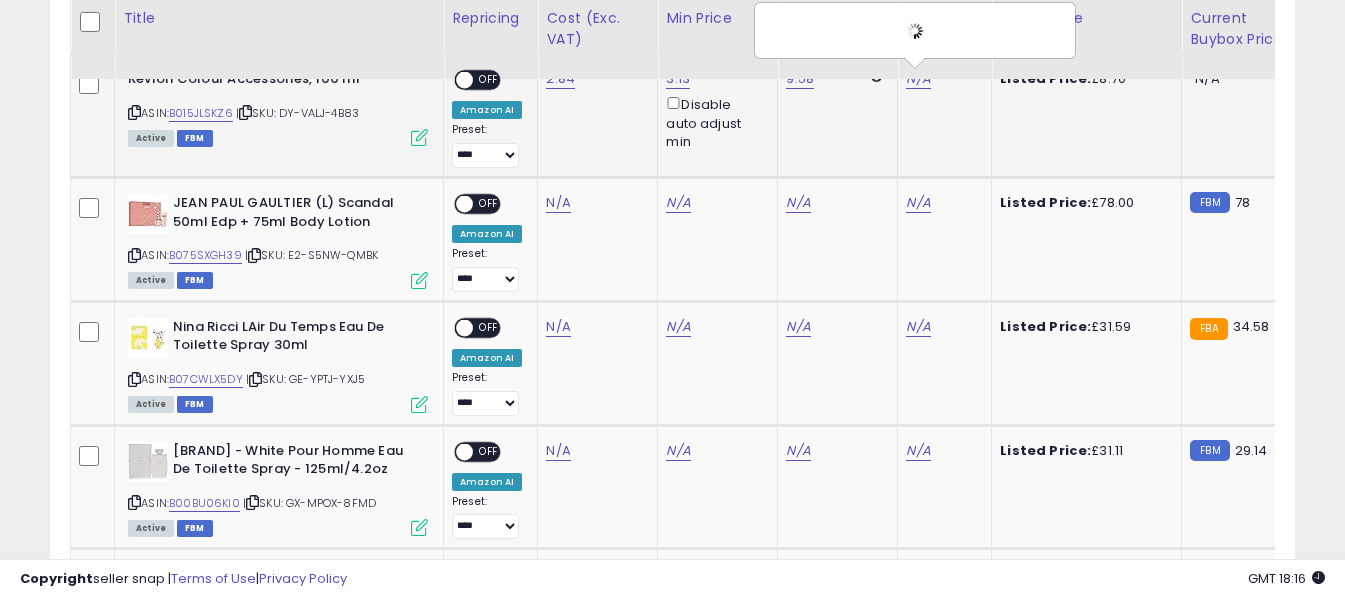 click on "OFF" at bounding box center (489, 80) 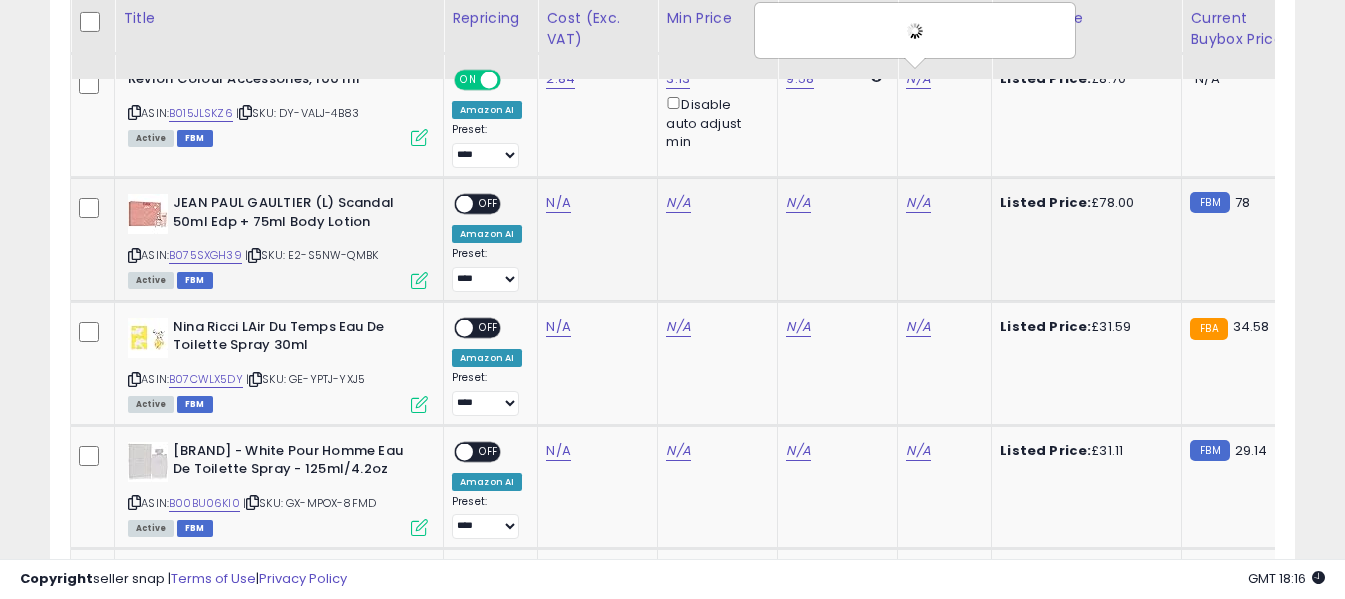 click at bounding box center [134, 255] 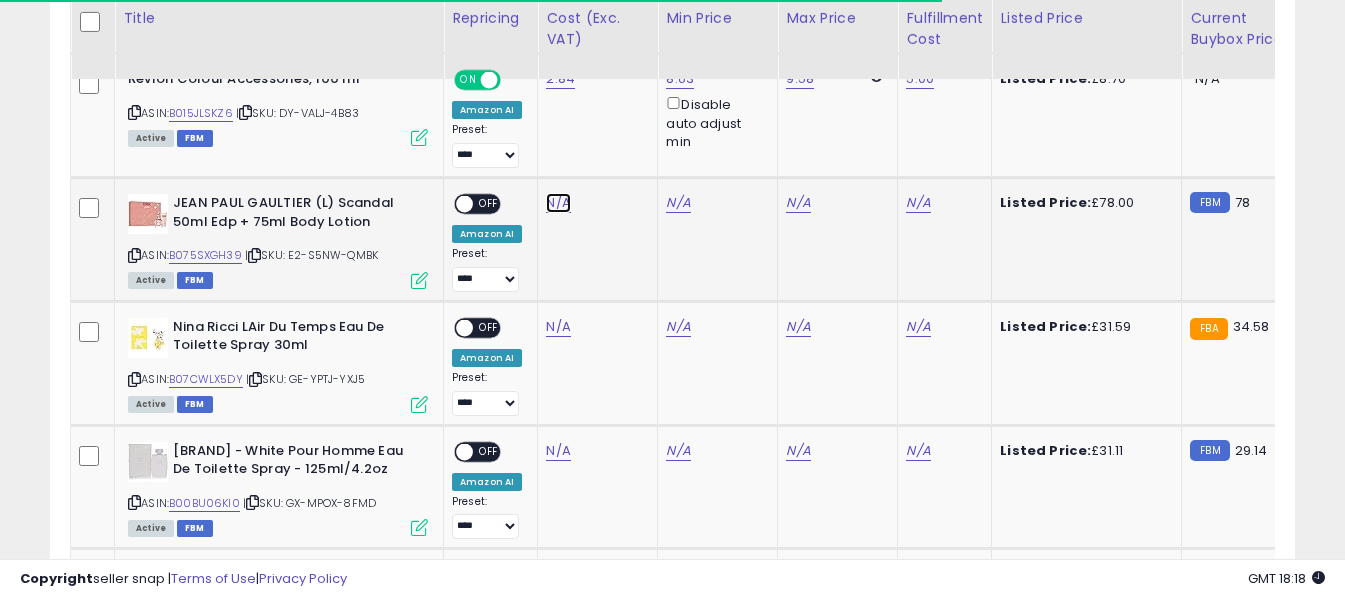 click on "N/A" at bounding box center (558, 203) 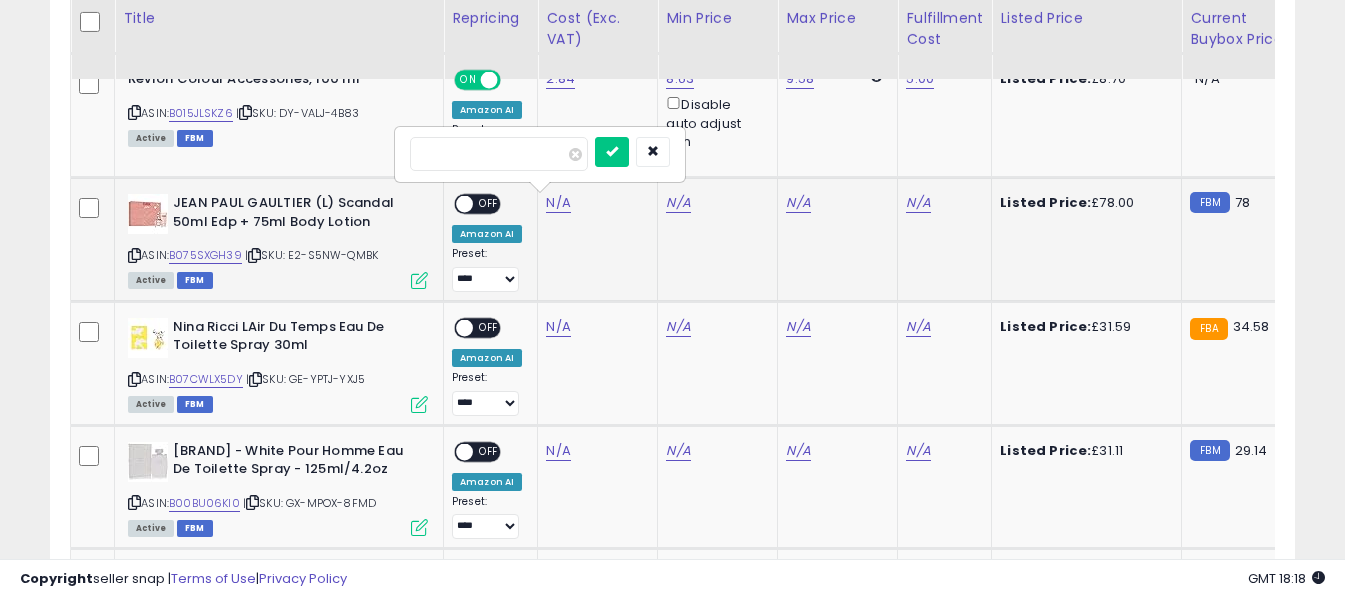 click at bounding box center (499, 154) 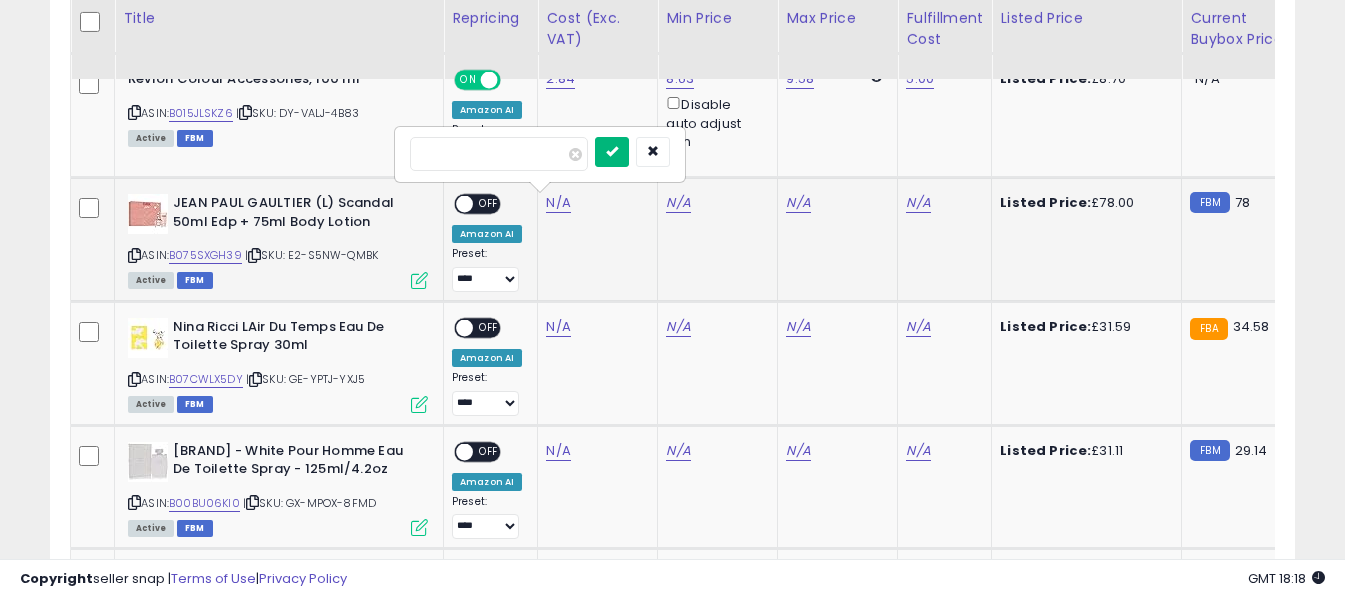 click at bounding box center (612, 152) 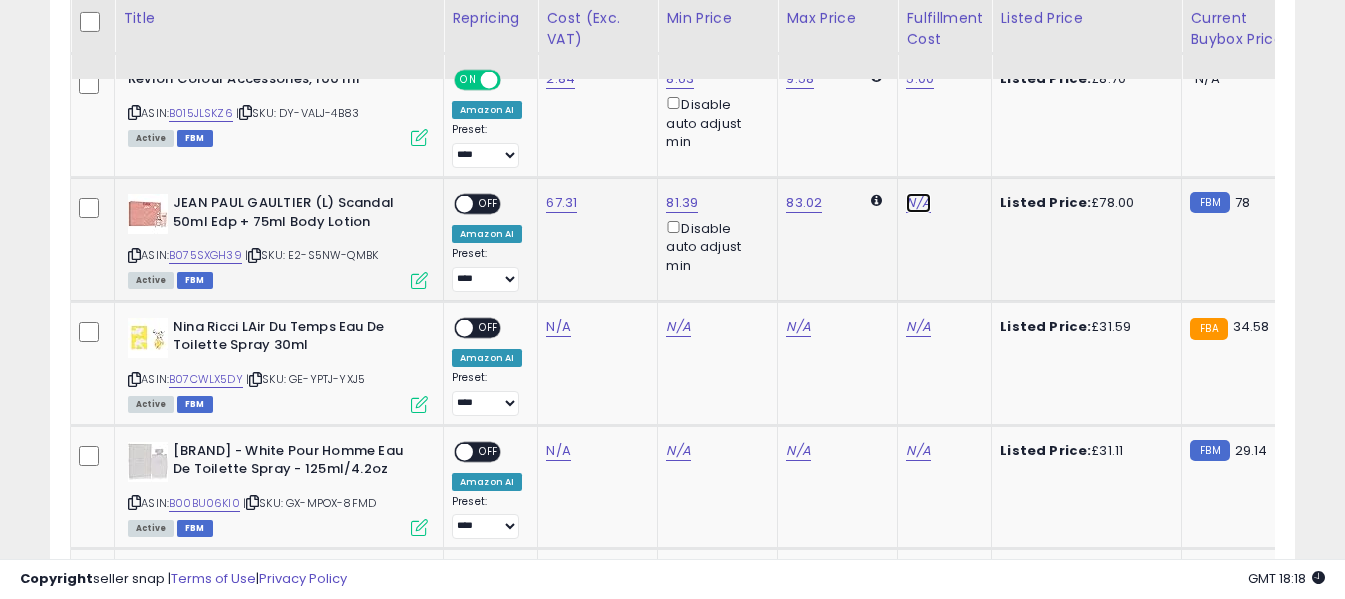 click on "N/A" at bounding box center (918, 203) 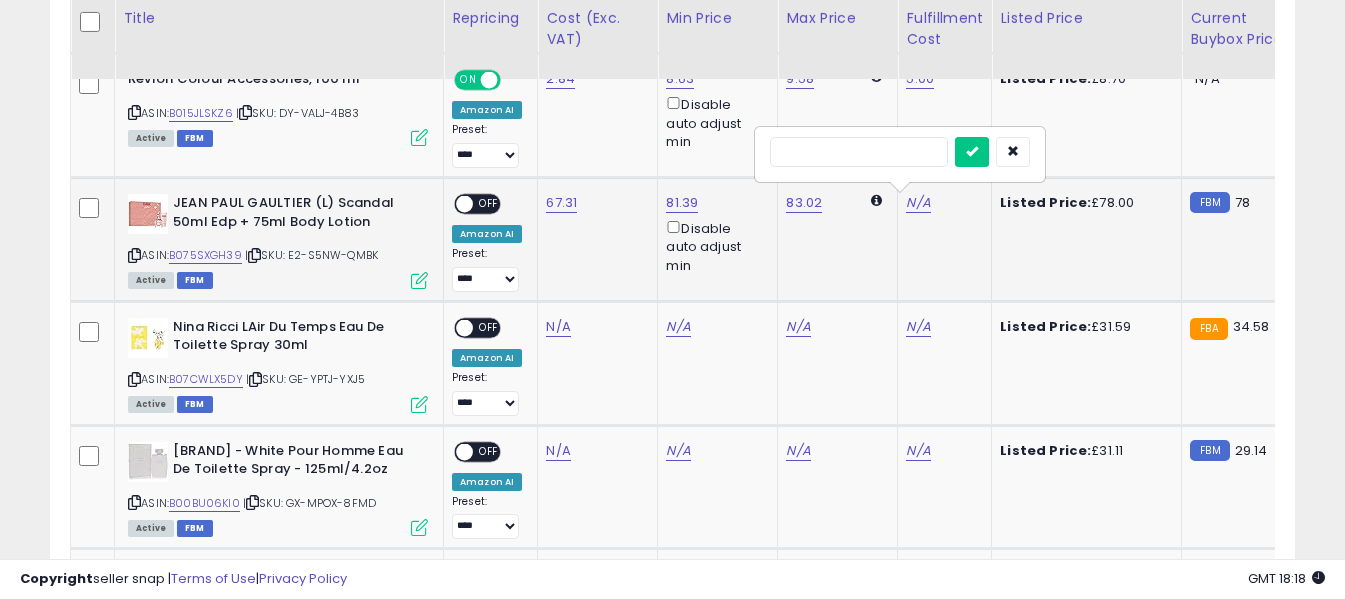 click at bounding box center (859, 152) 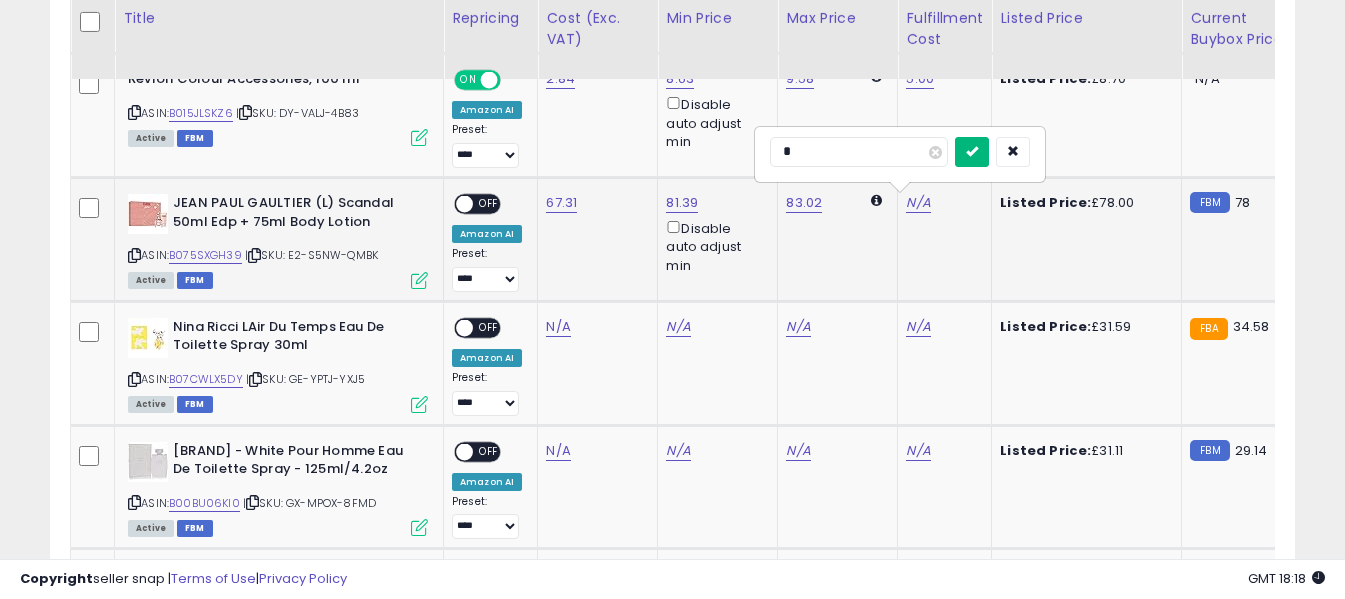 type on "*" 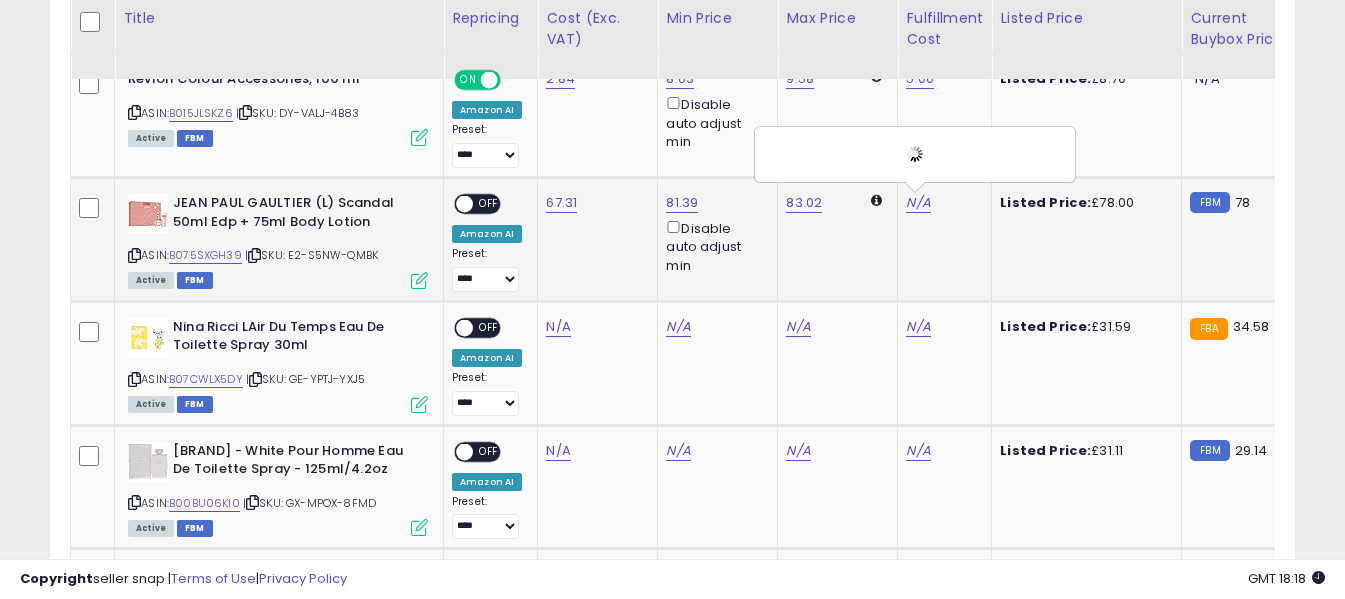 click on "OFF" at bounding box center (489, 204) 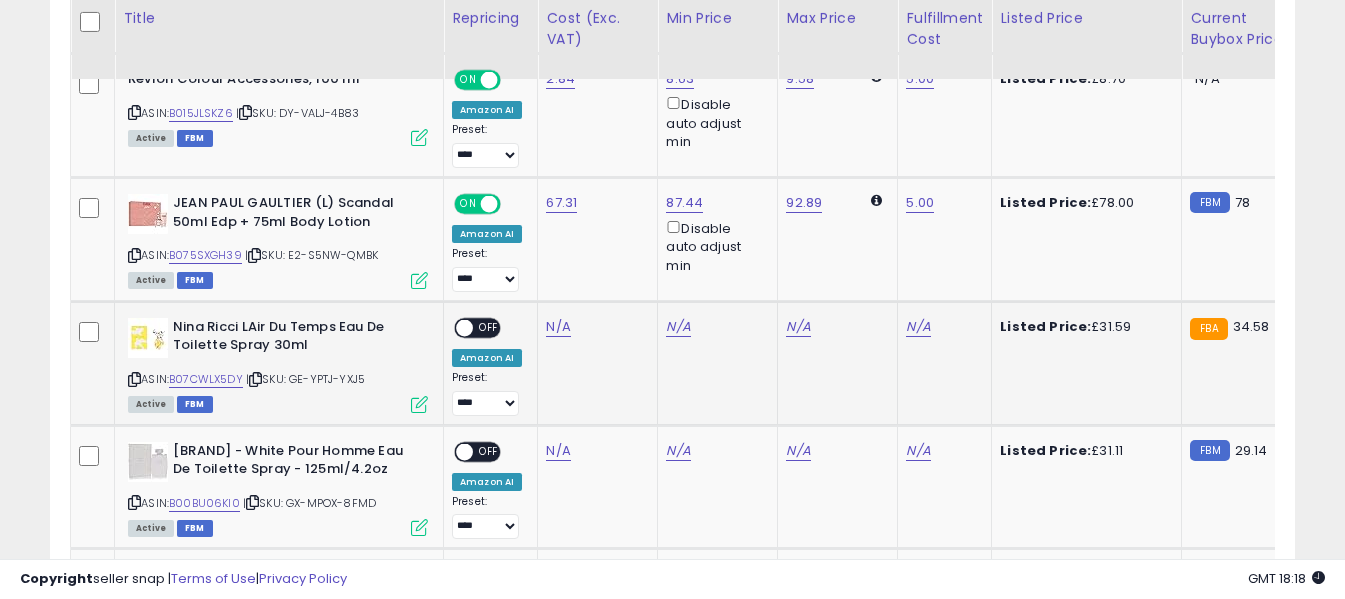 click at bounding box center (134, 379) 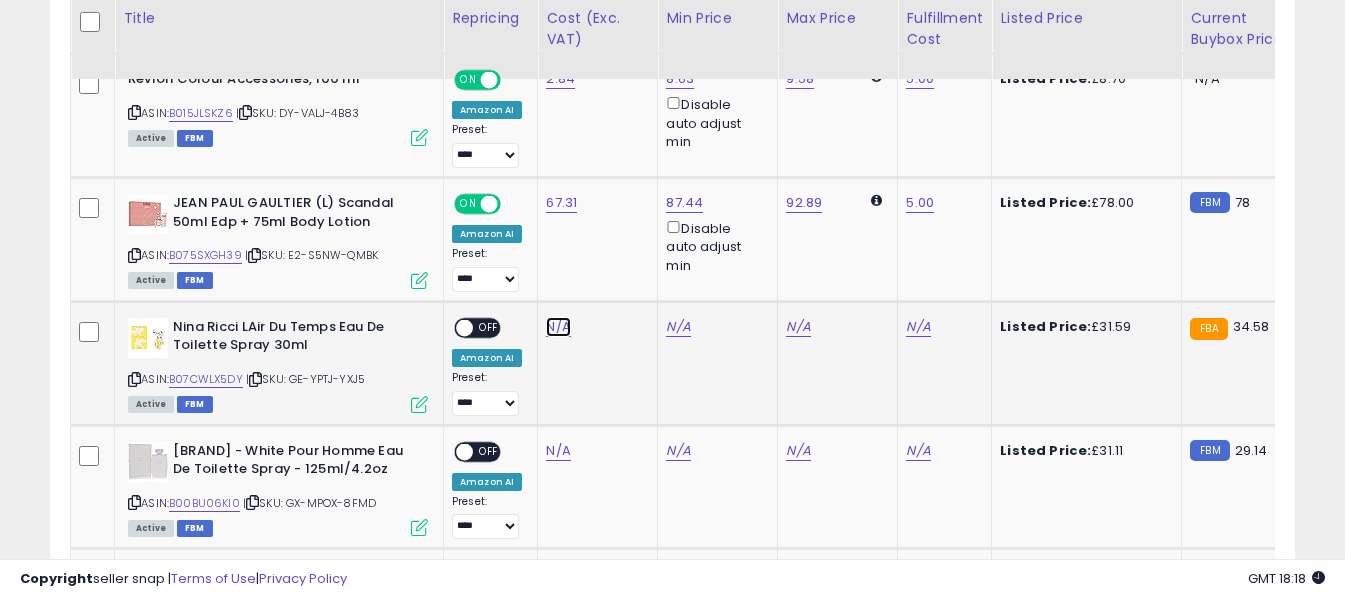 click on "N/A" at bounding box center (558, 327) 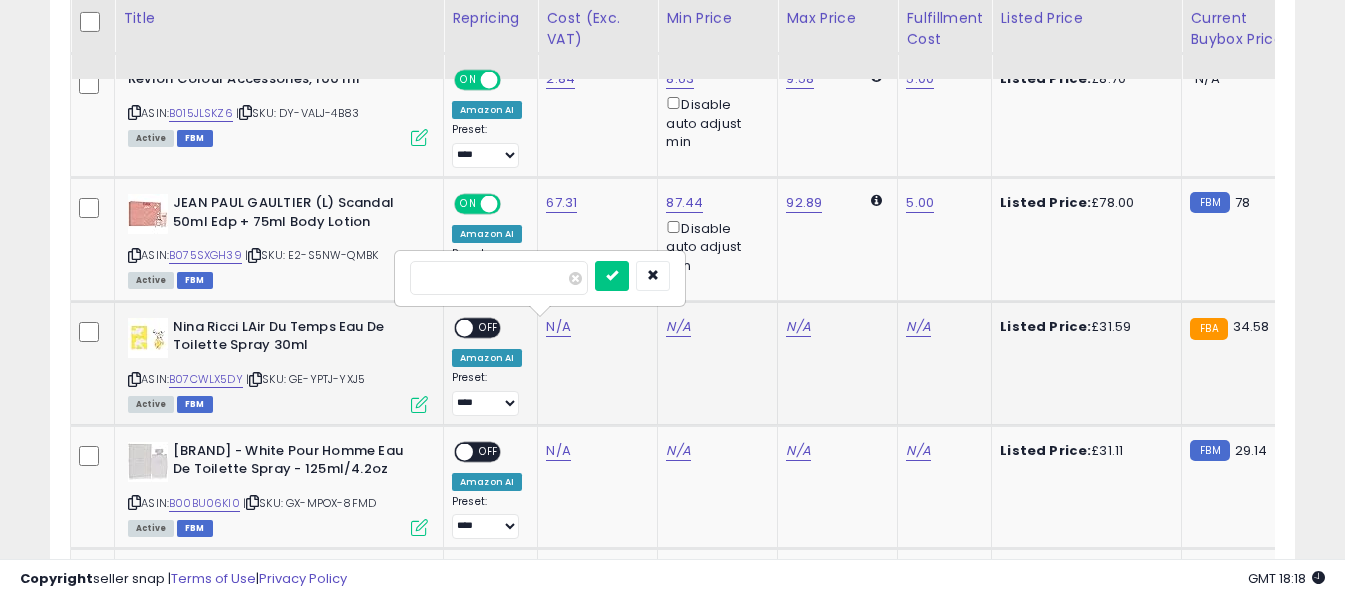 click at bounding box center (499, 278) 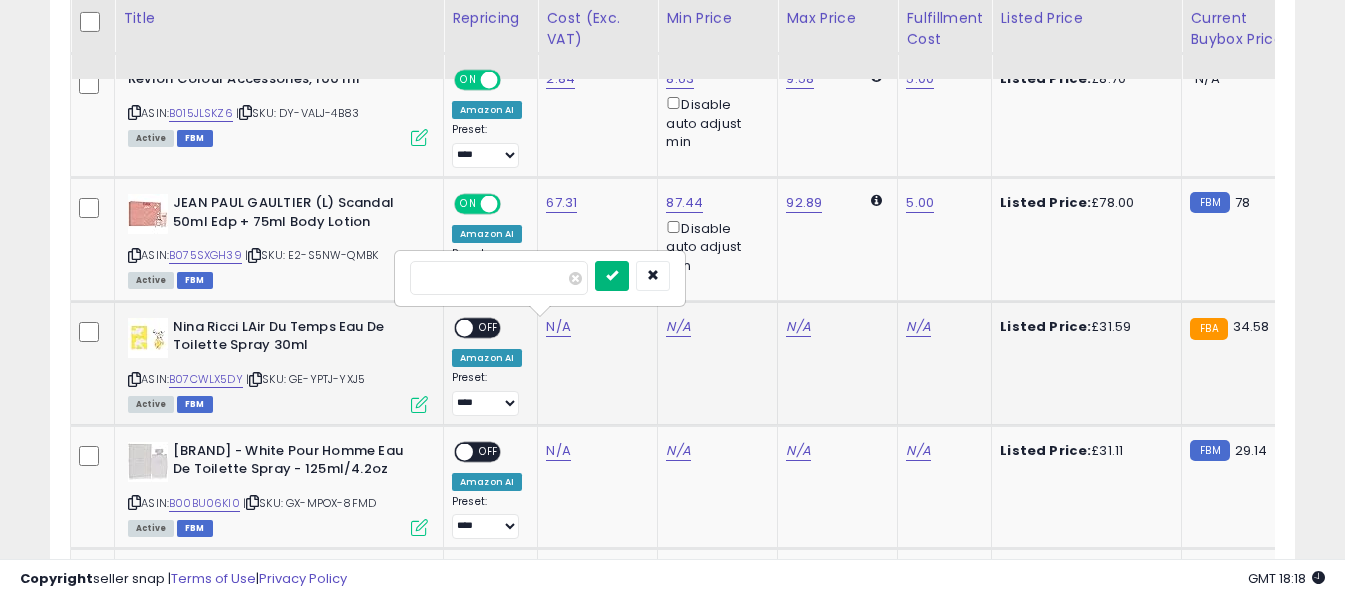 type on "*****" 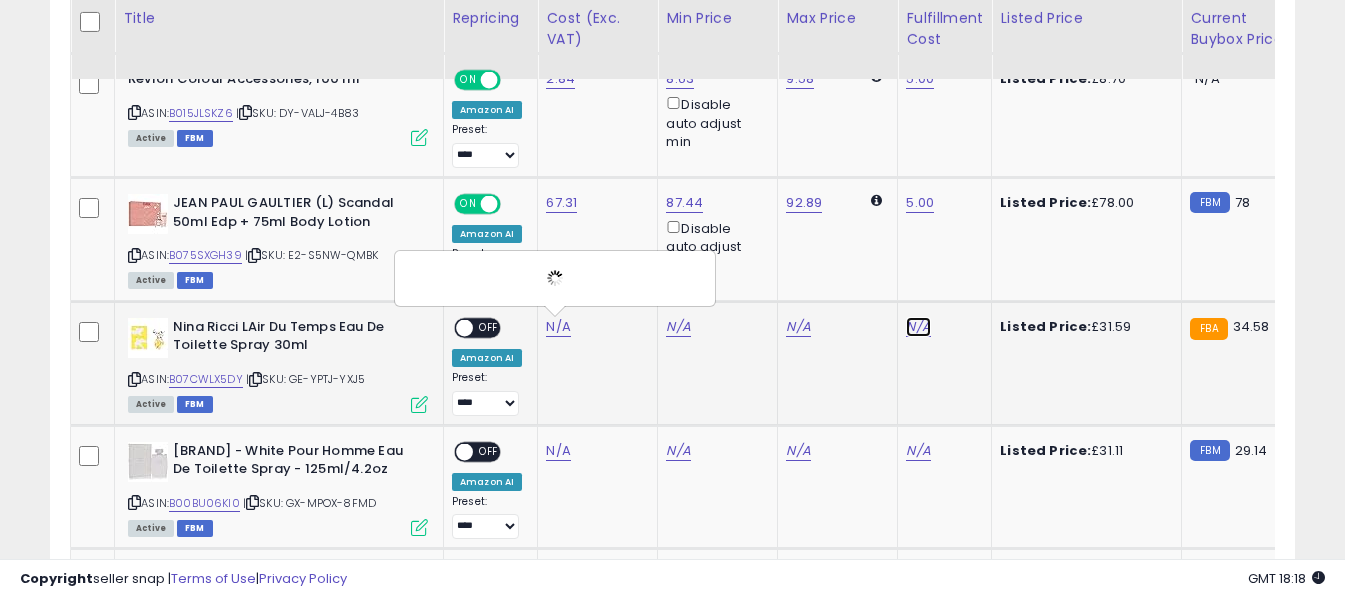 click on "N/A" at bounding box center (918, 327) 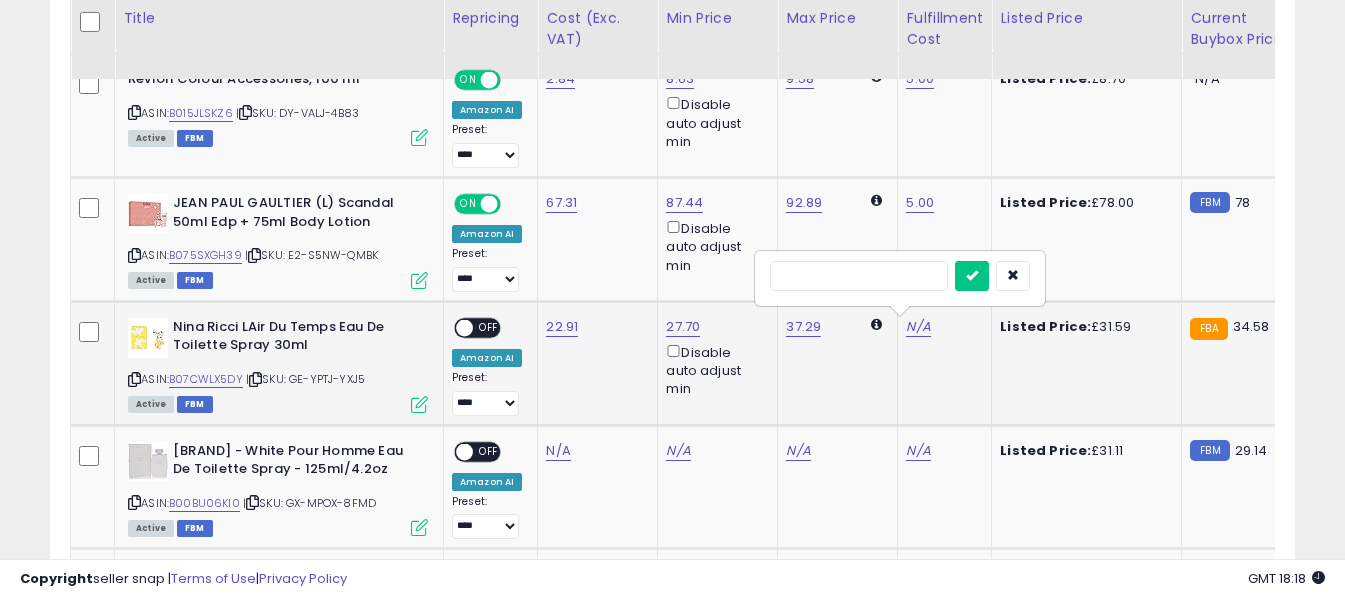 click at bounding box center [859, 276] 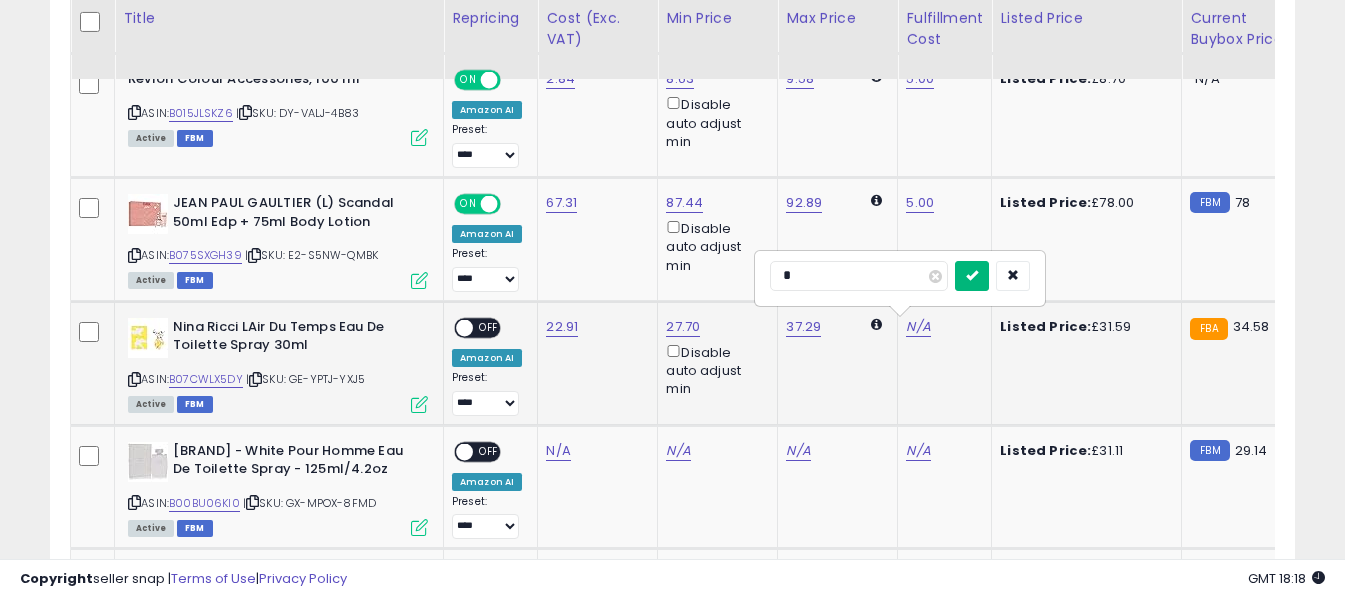 type on "*" 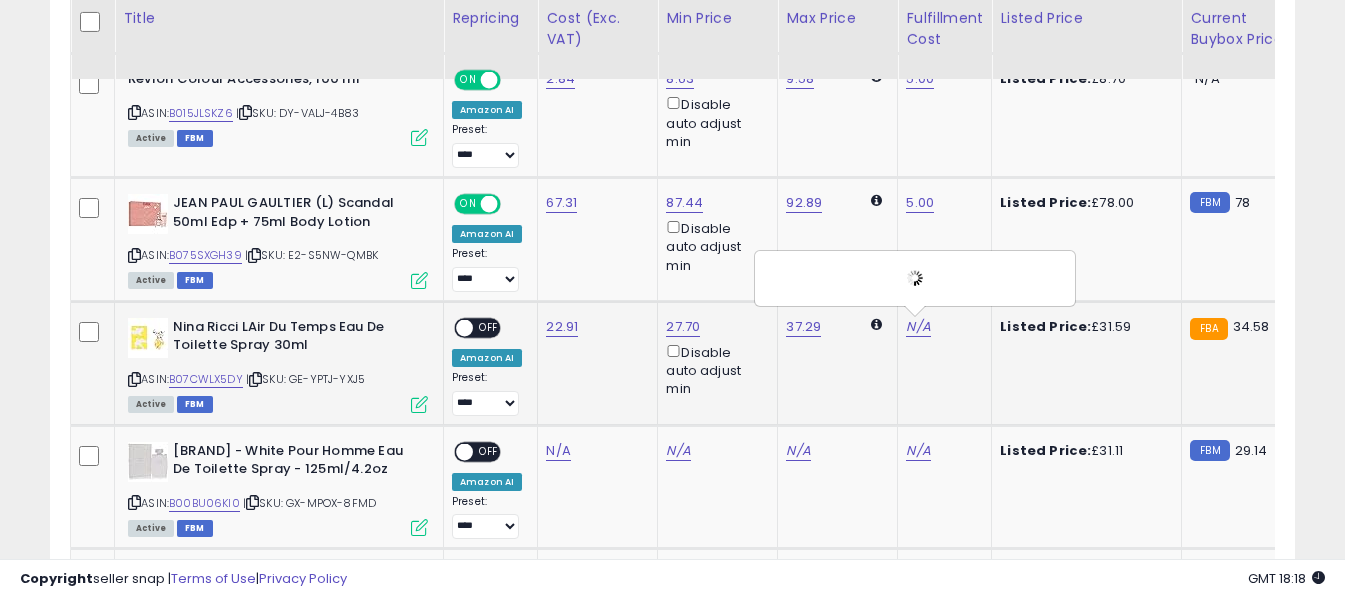 click on "OFF" at bounding box center [489, 327] 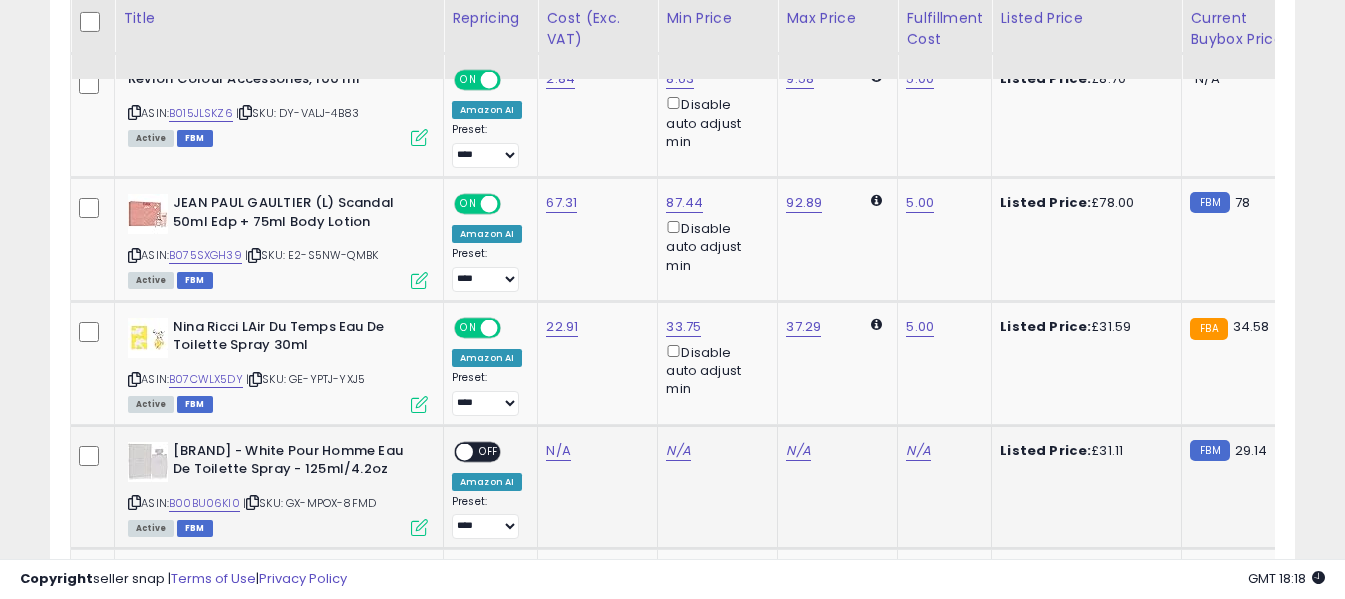 click at bounding box center [134, 502] 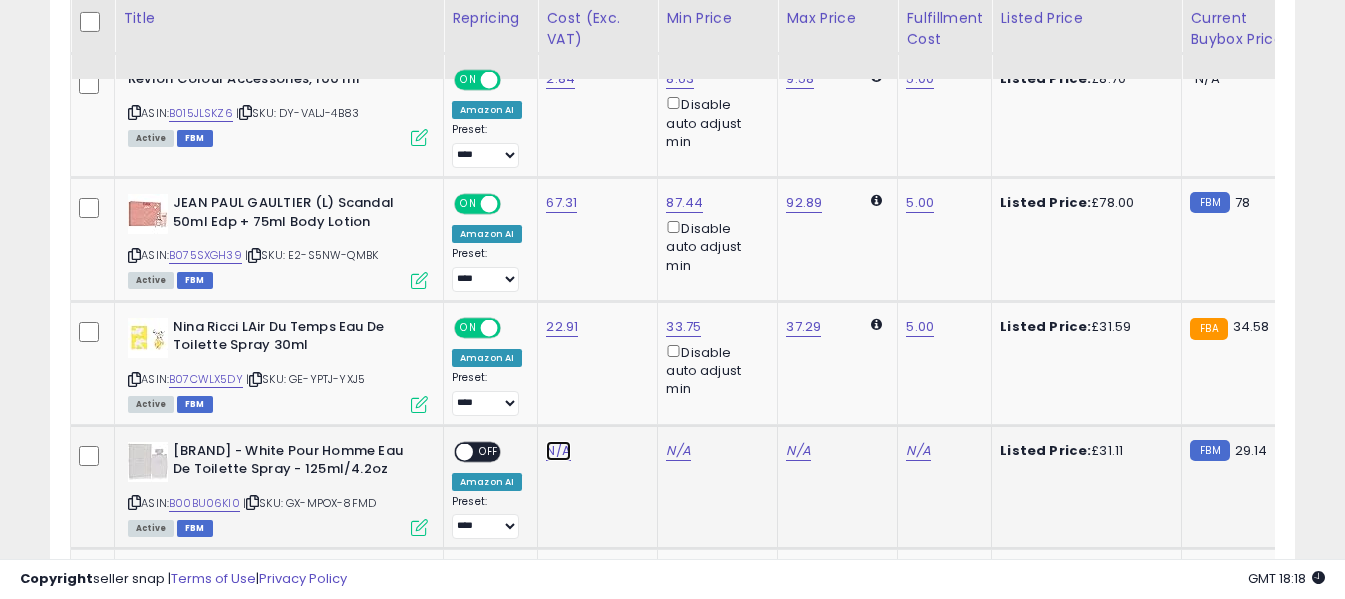 click on "N/A" at bounding box center (558, 451) 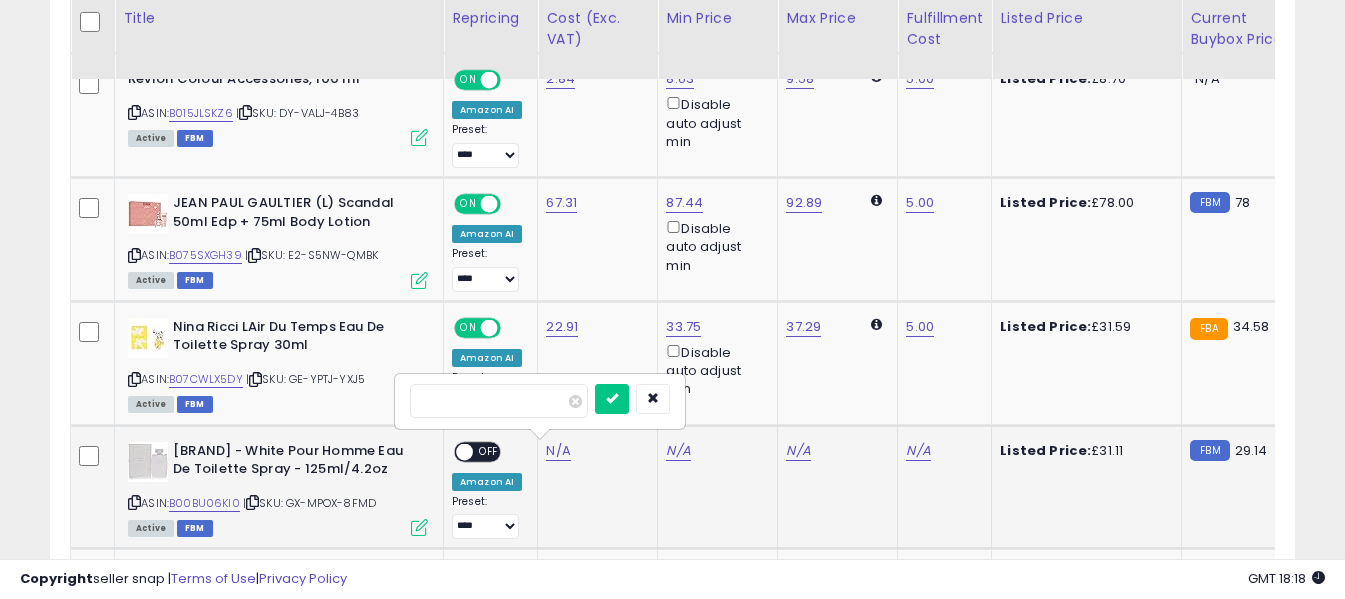 click at bounding box center [499, 401] 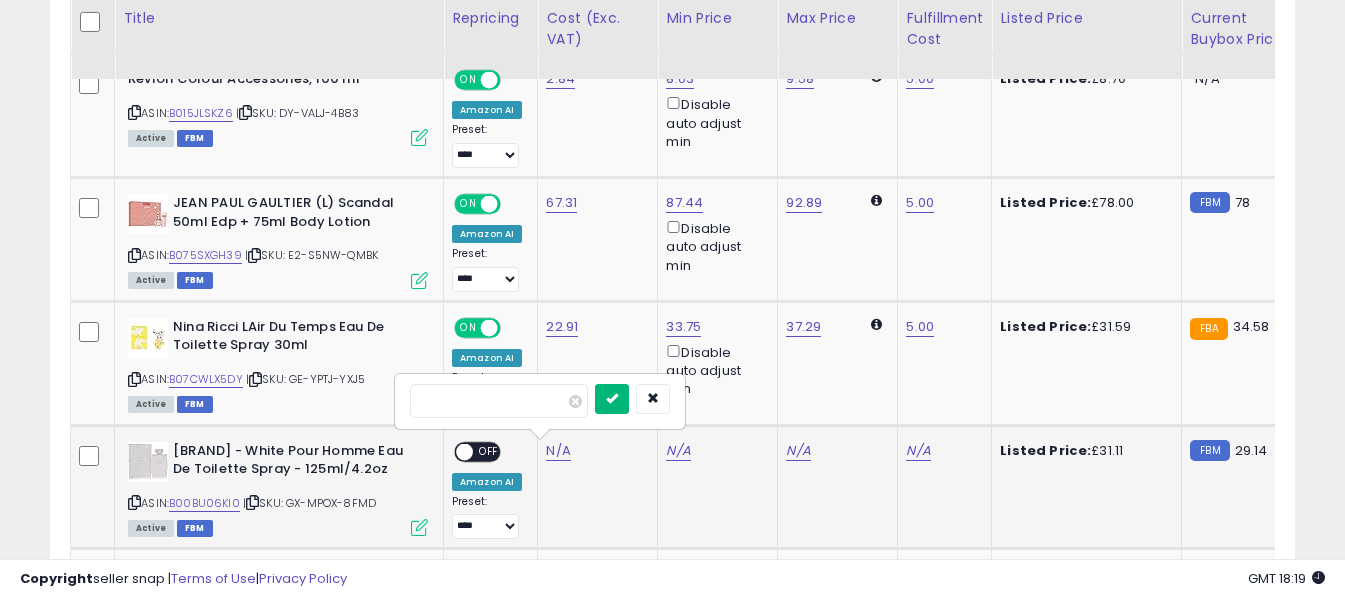 type on "*****" 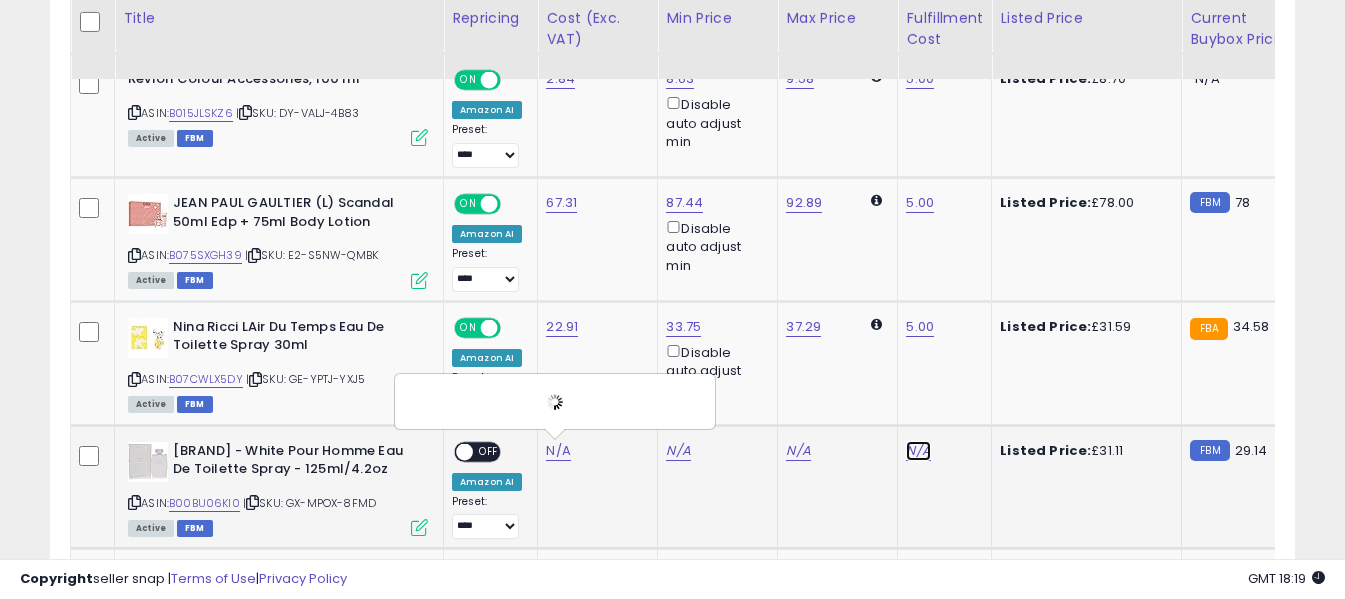 click on "N/A" at bounding box center [918, 451] 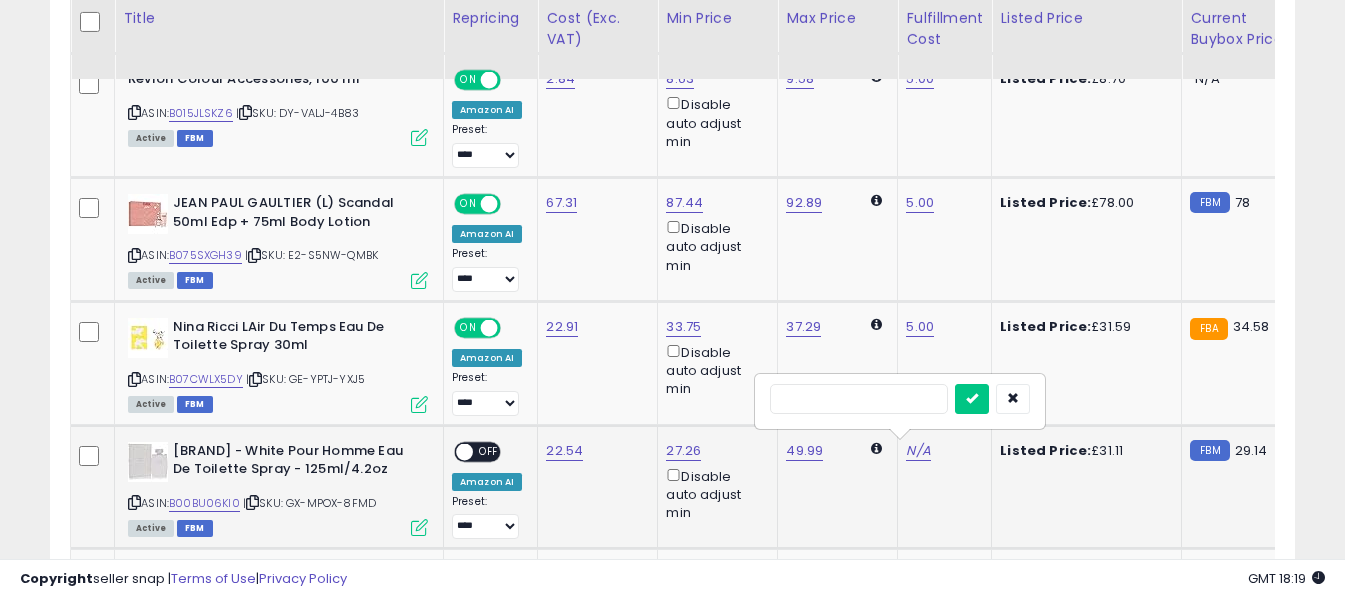 click at bounding box center (859, 399) 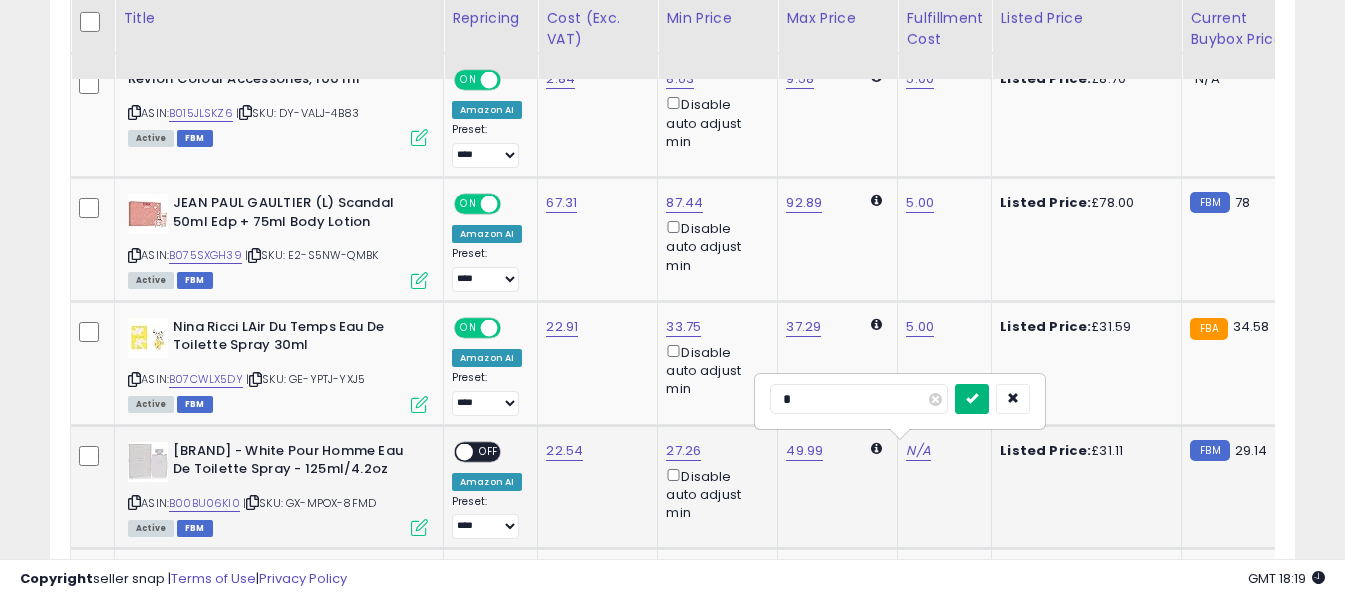 type on "*" 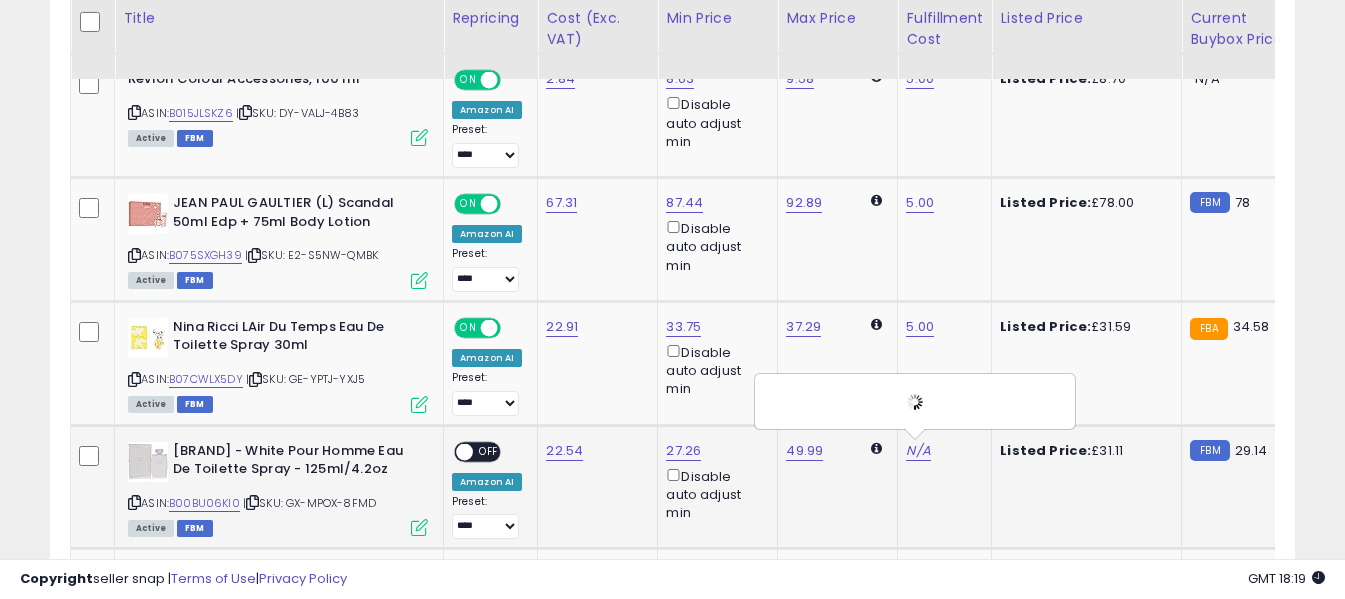 click on "OFF" at bounding box center (489, 451) 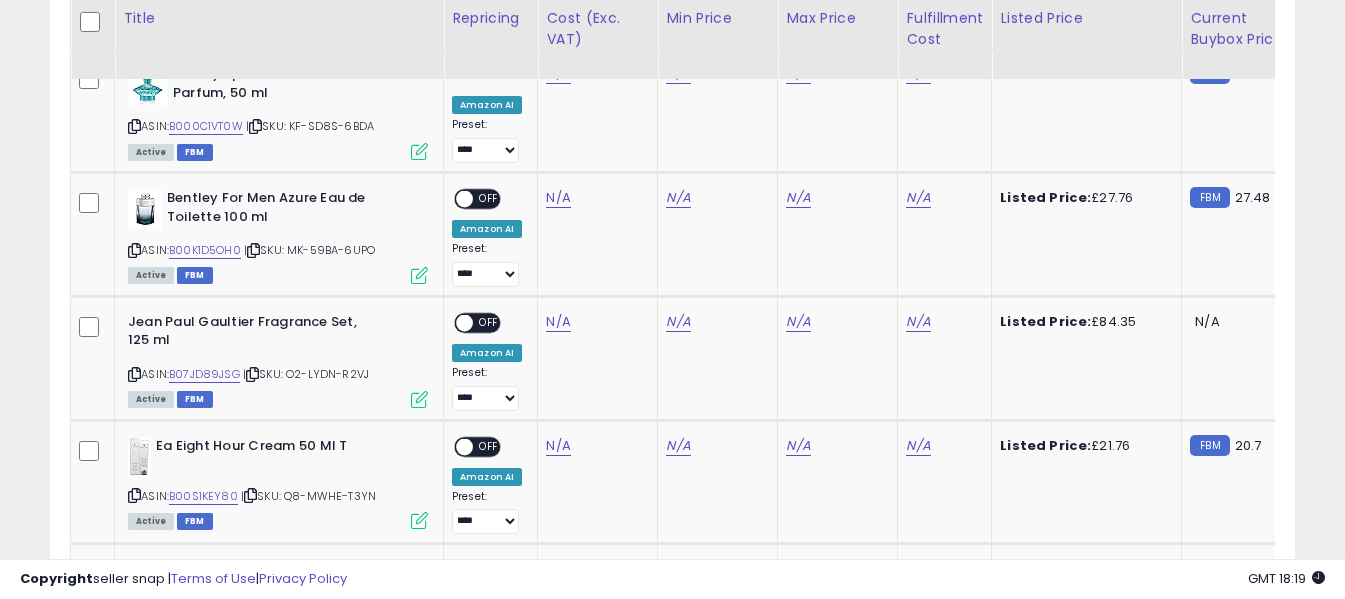 scroll, scrollTop: 2034, scrollLeft: 0, axis: vertical 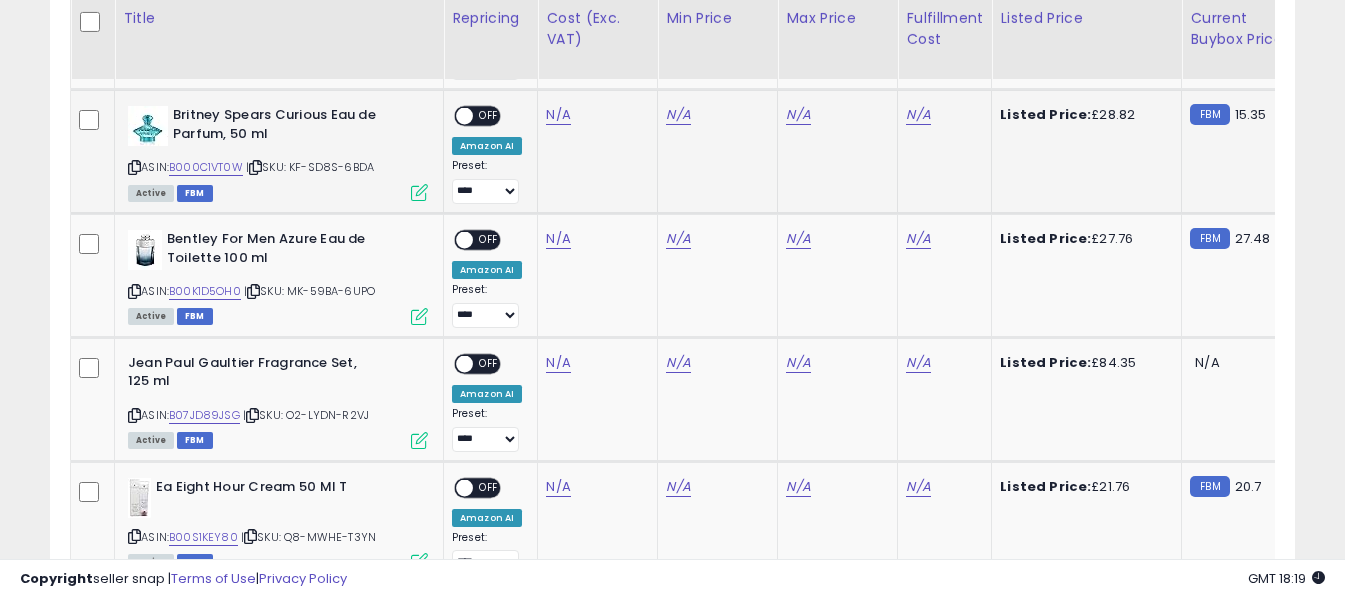 click at bounding box center [134, 167] 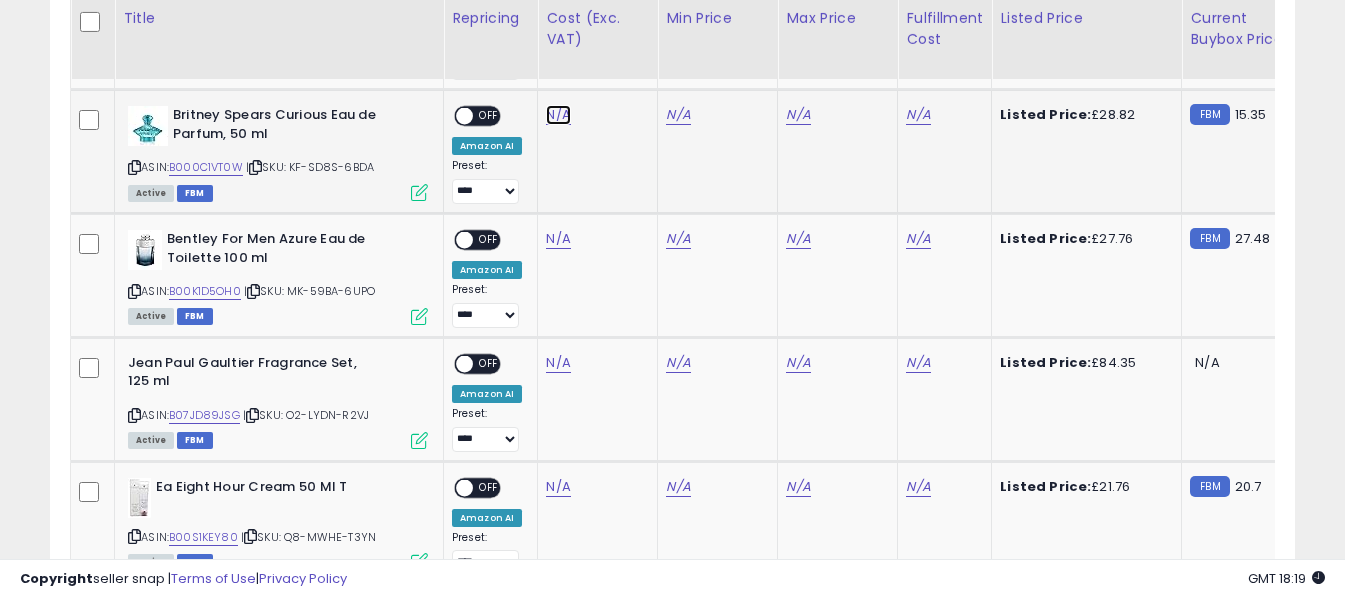 click on "N/A" at bounding box center [558, 115] 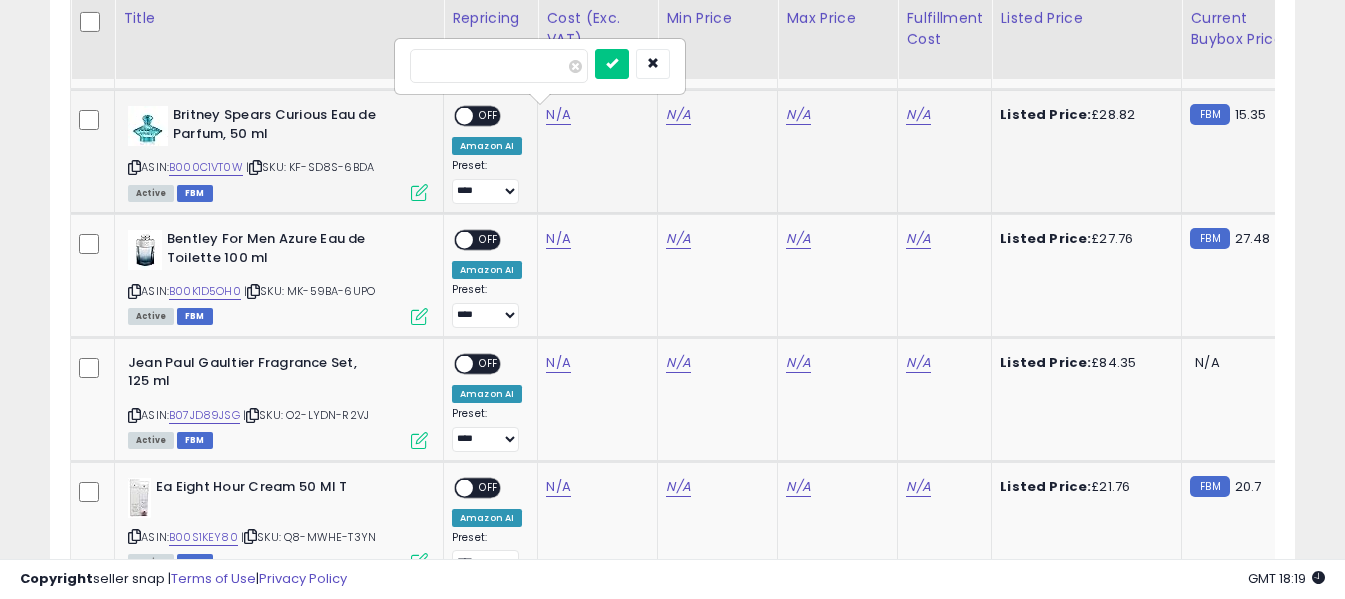 click at bounding box center (499, 66) 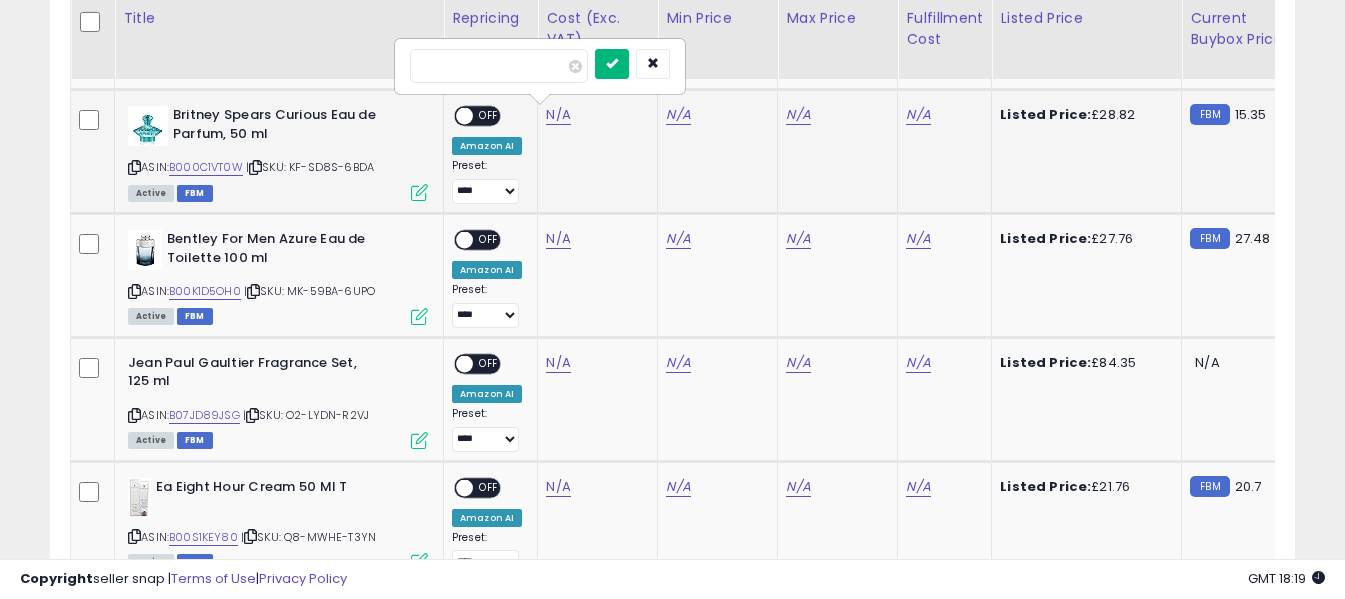 type on "*****" 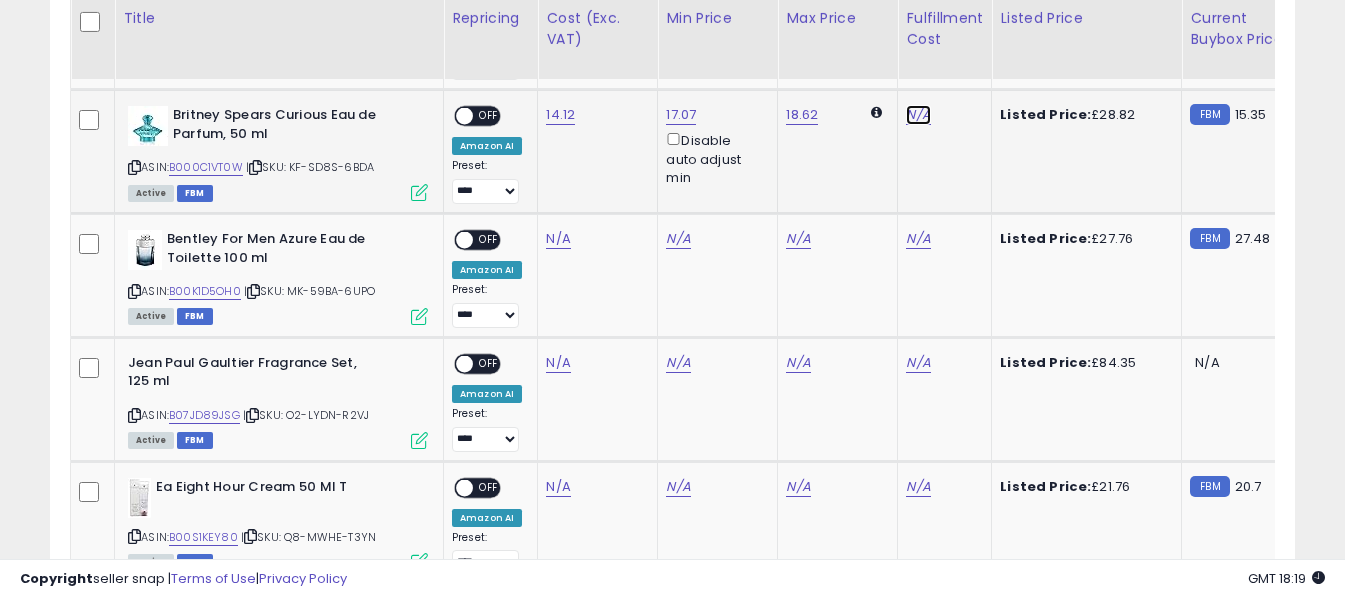 click on "N/A" at bounding box center (918, 115) 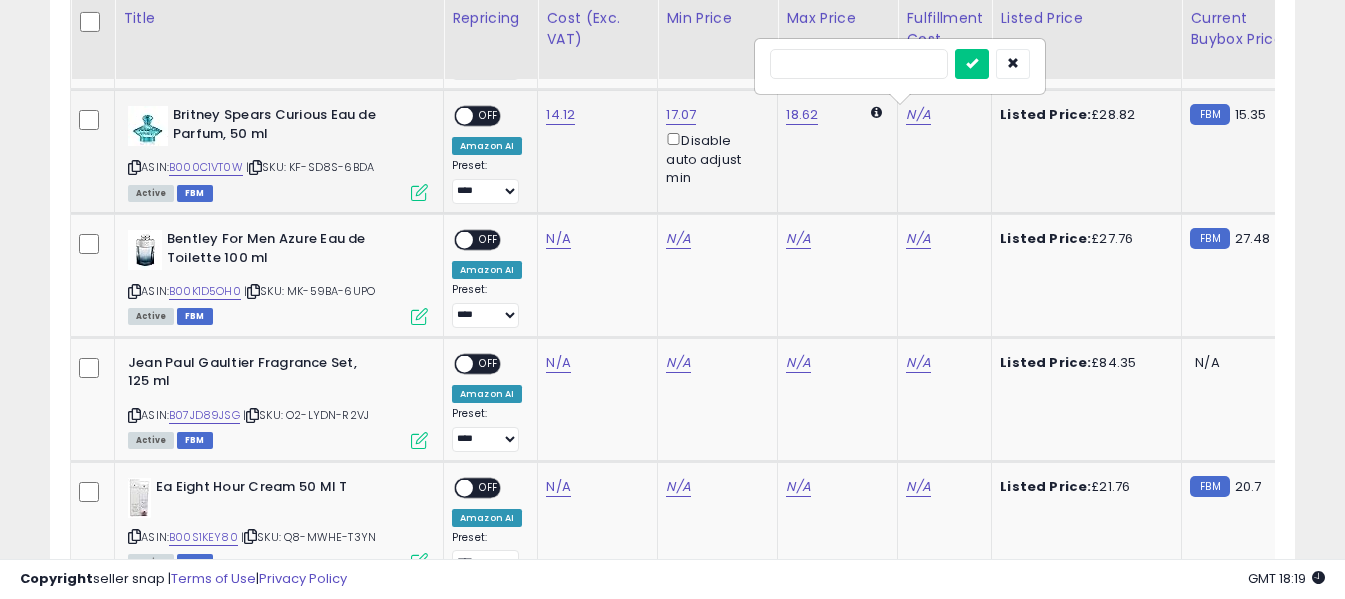 click at bounding box center (859, 64) 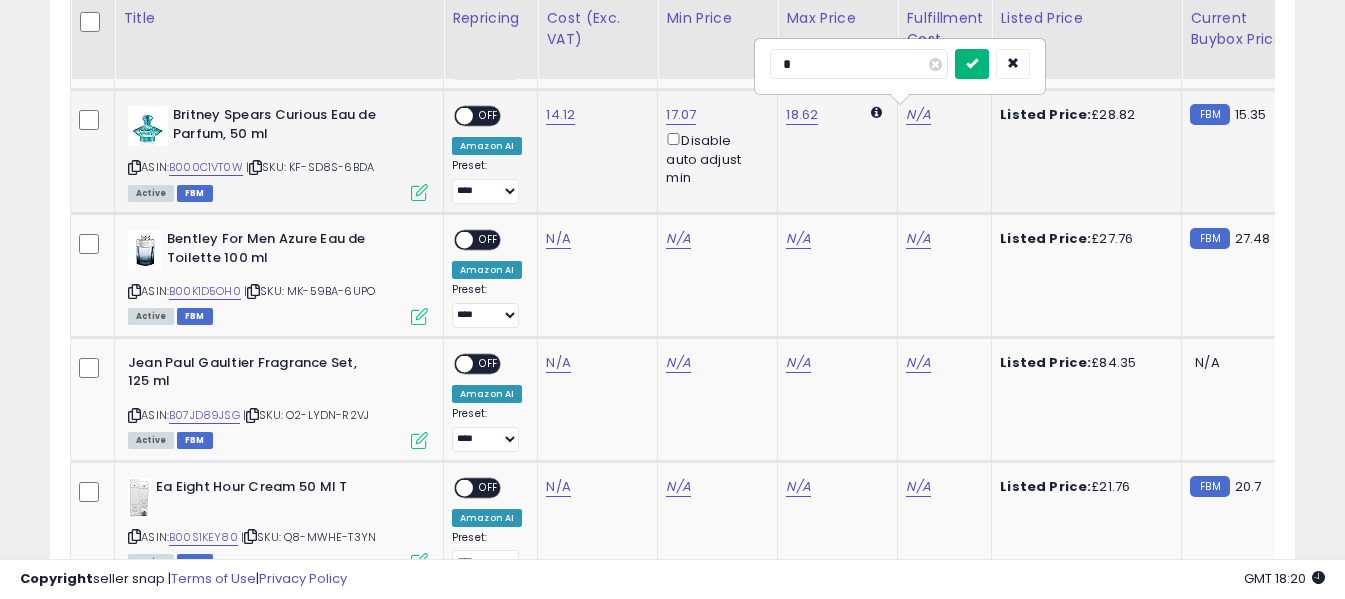type on "*" 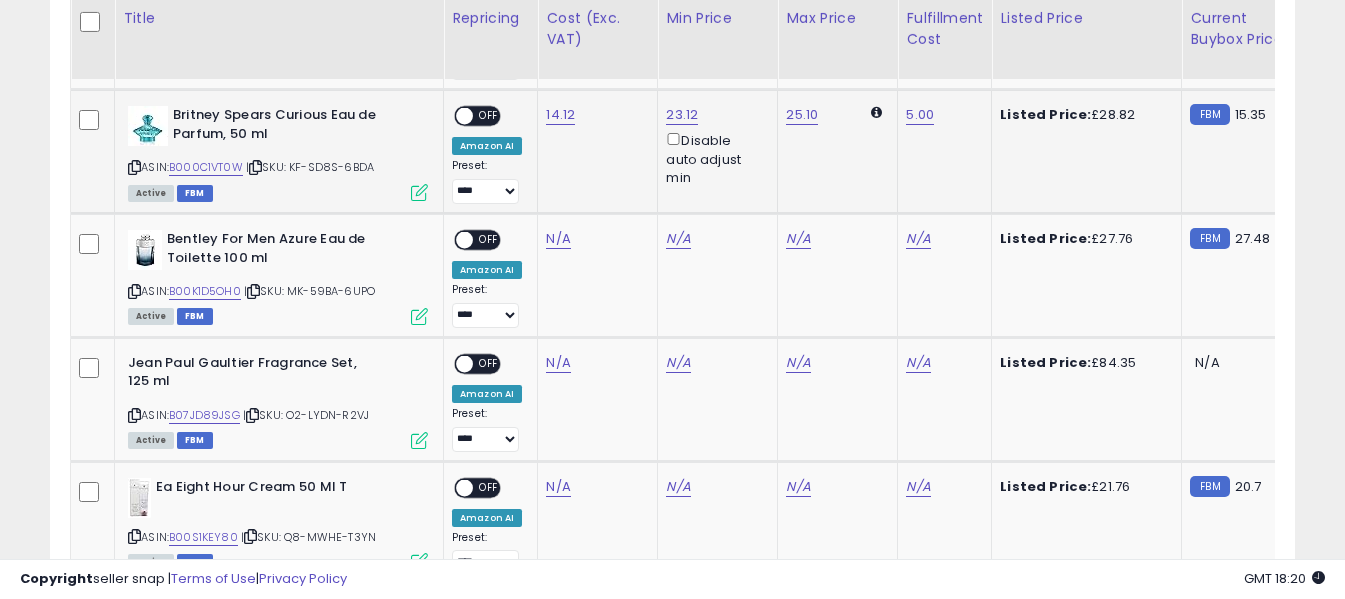 click on "OFF" at bounding box center [489, 116] 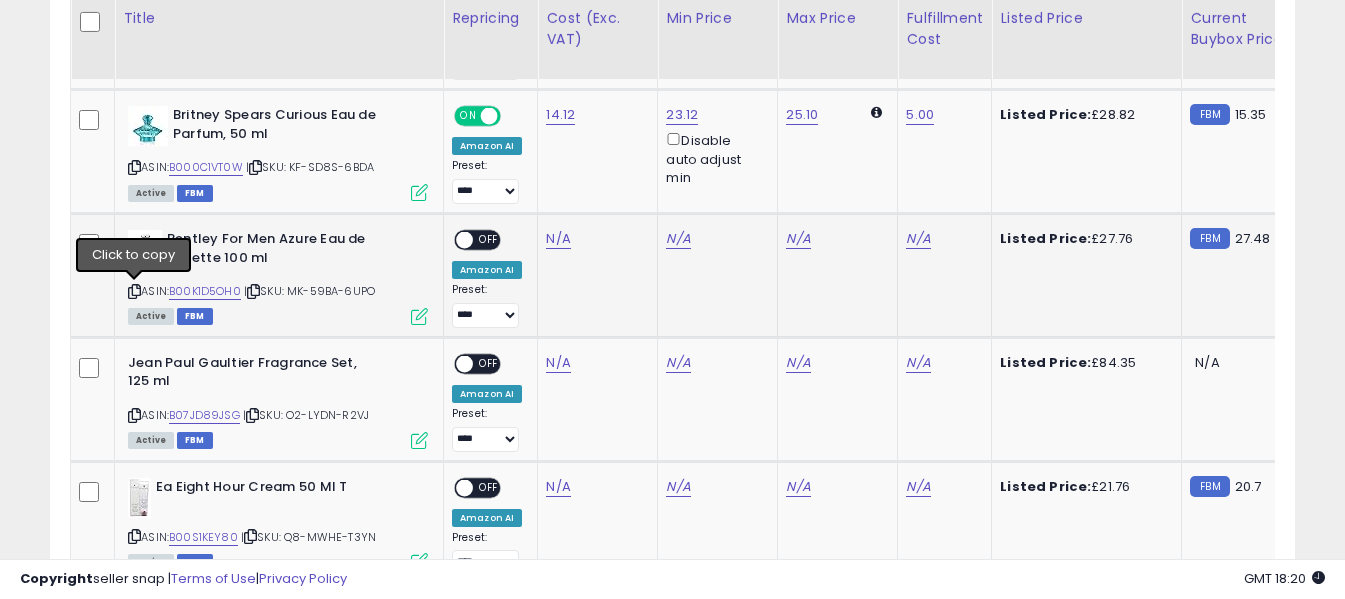 click at bounding box center [134, 291] 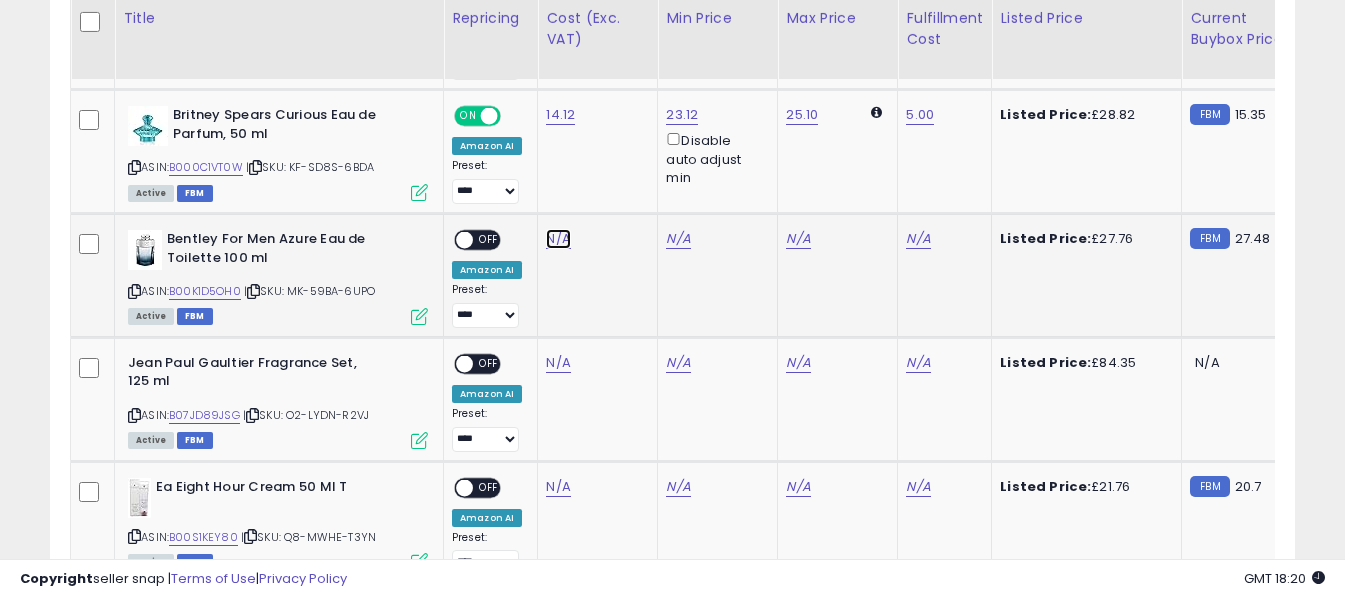 click on "N/A" at bounding box center [558, 239] 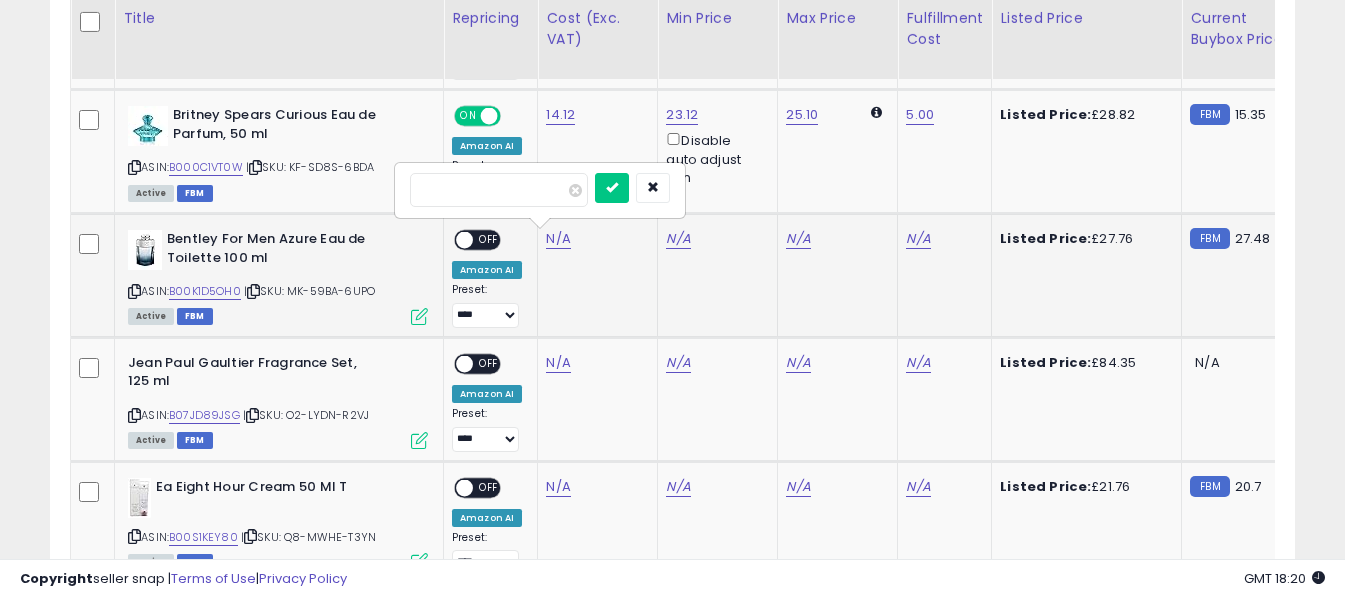 click at bounding box center (499, 190) 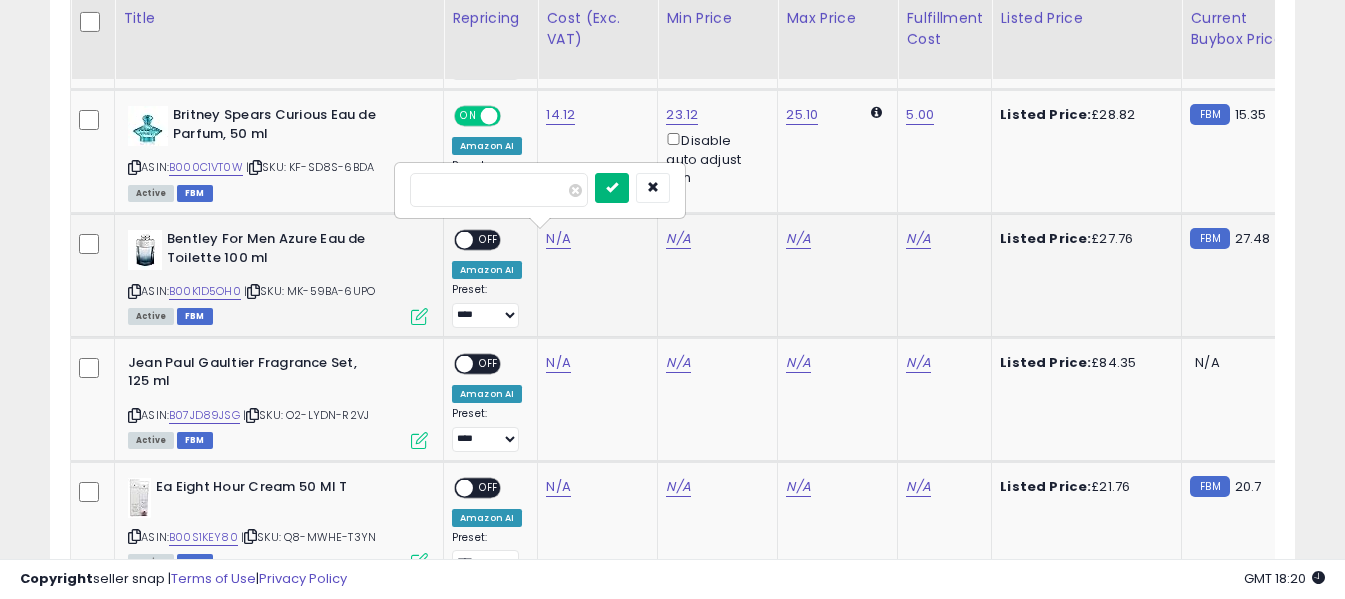 type on "*****" 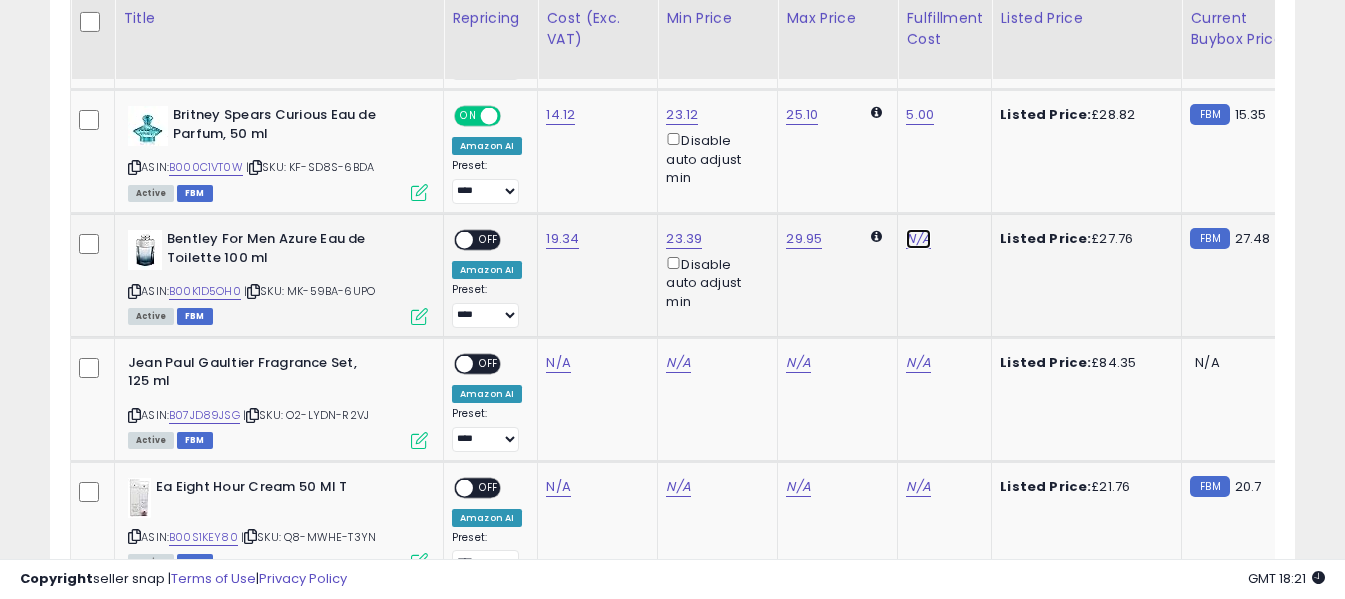 click on "N/A" at bounding box center [918, 239] 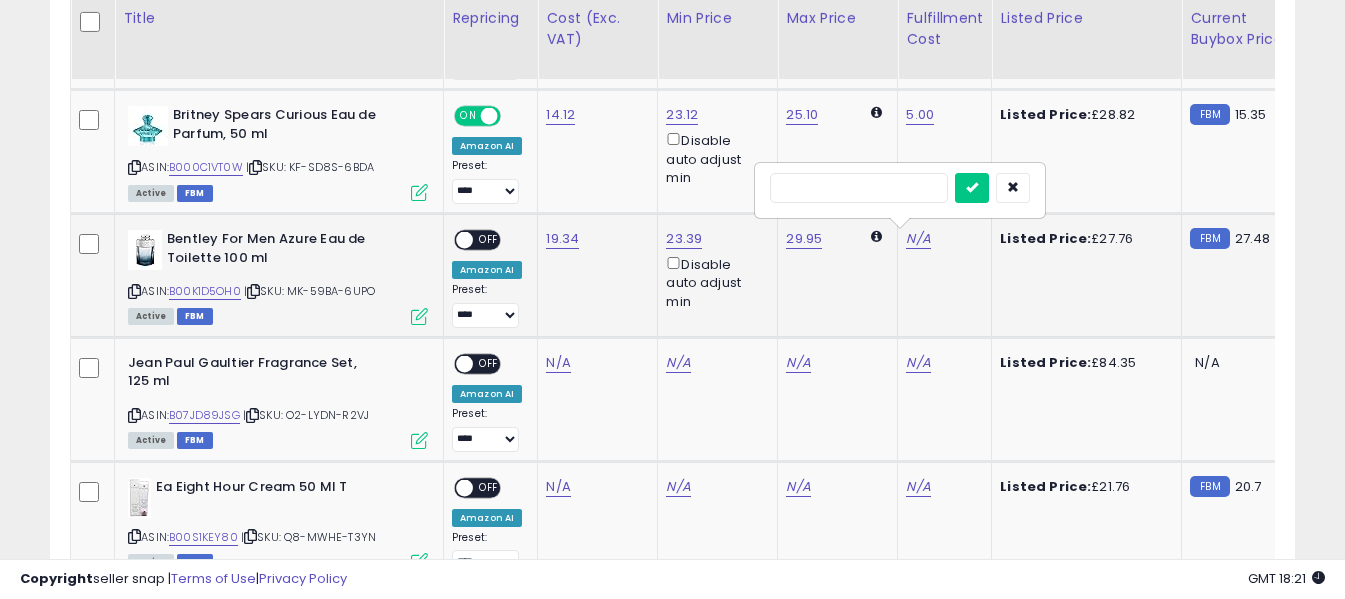 click at bounding box center [859, 188] 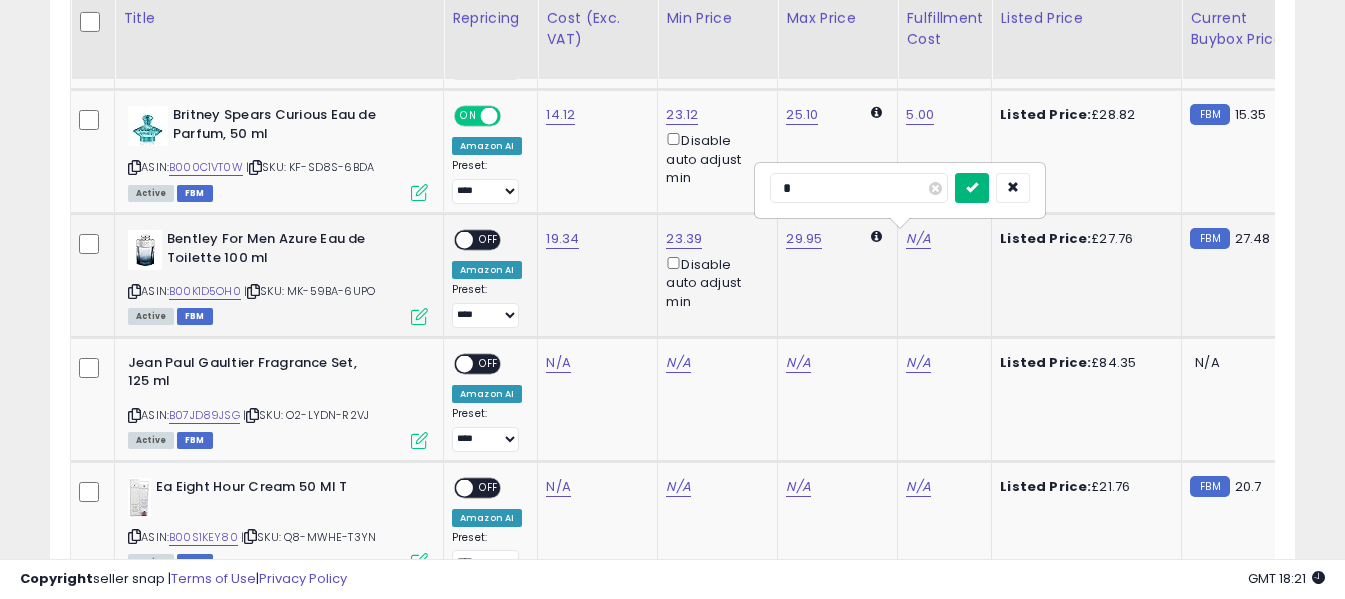 type on "*" 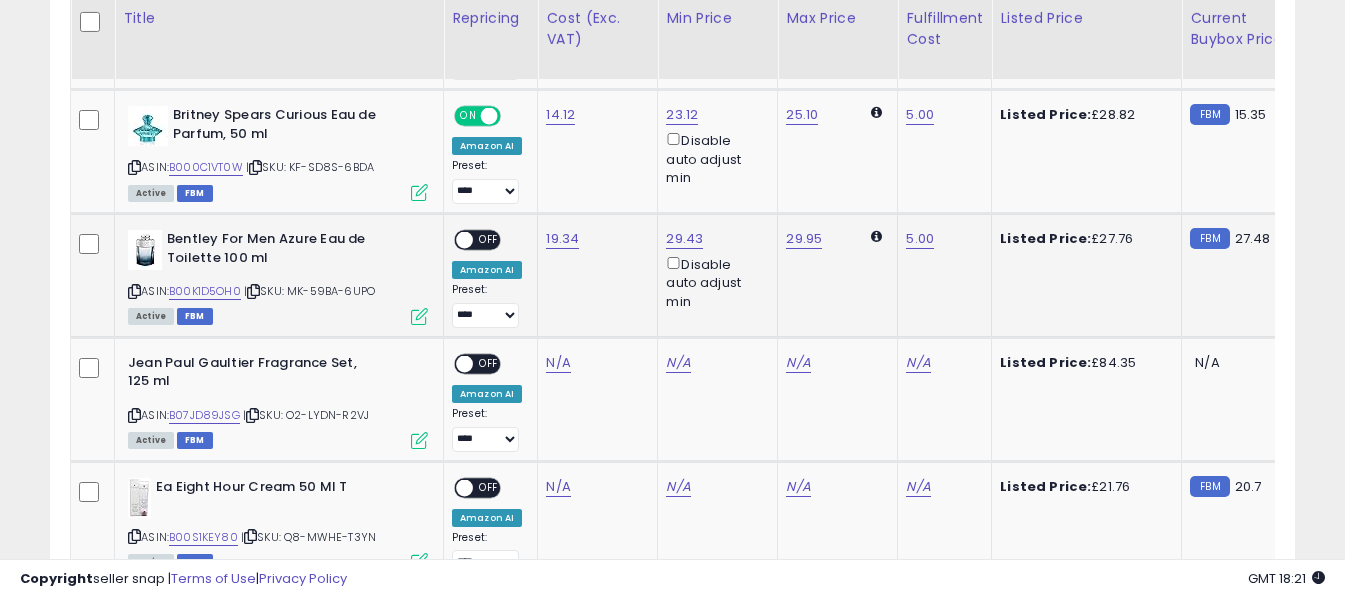 click on "OFF" at bounding box center (489, 240) 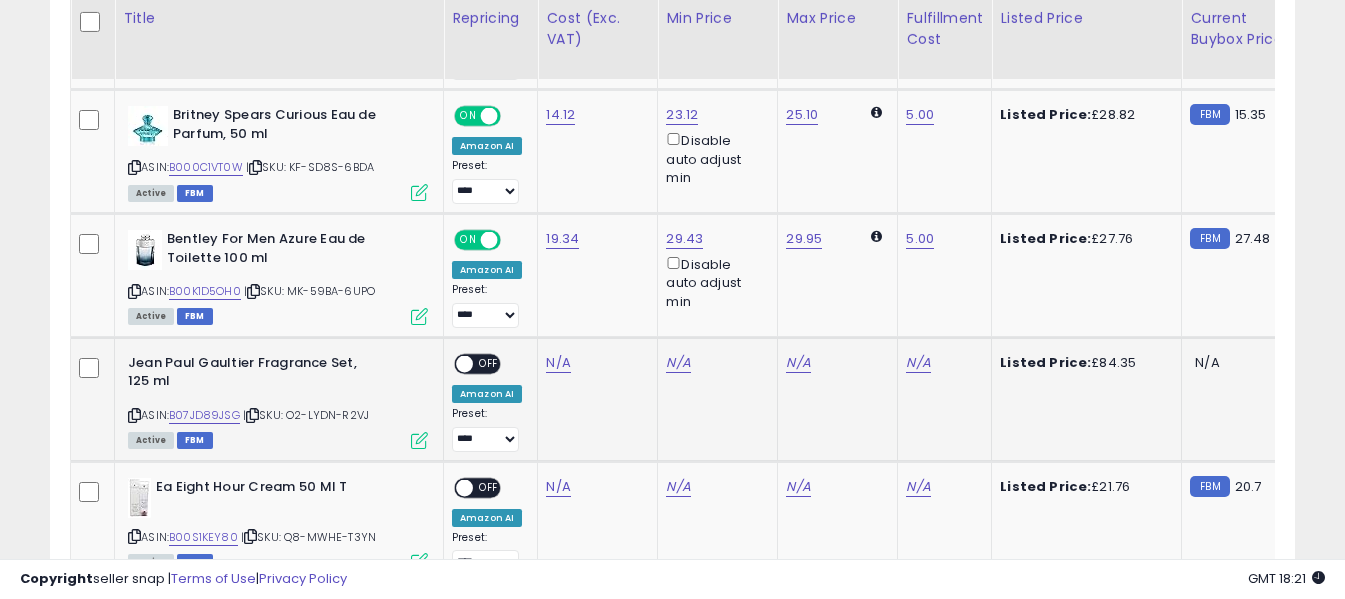 click at bounding box center [134, 415] 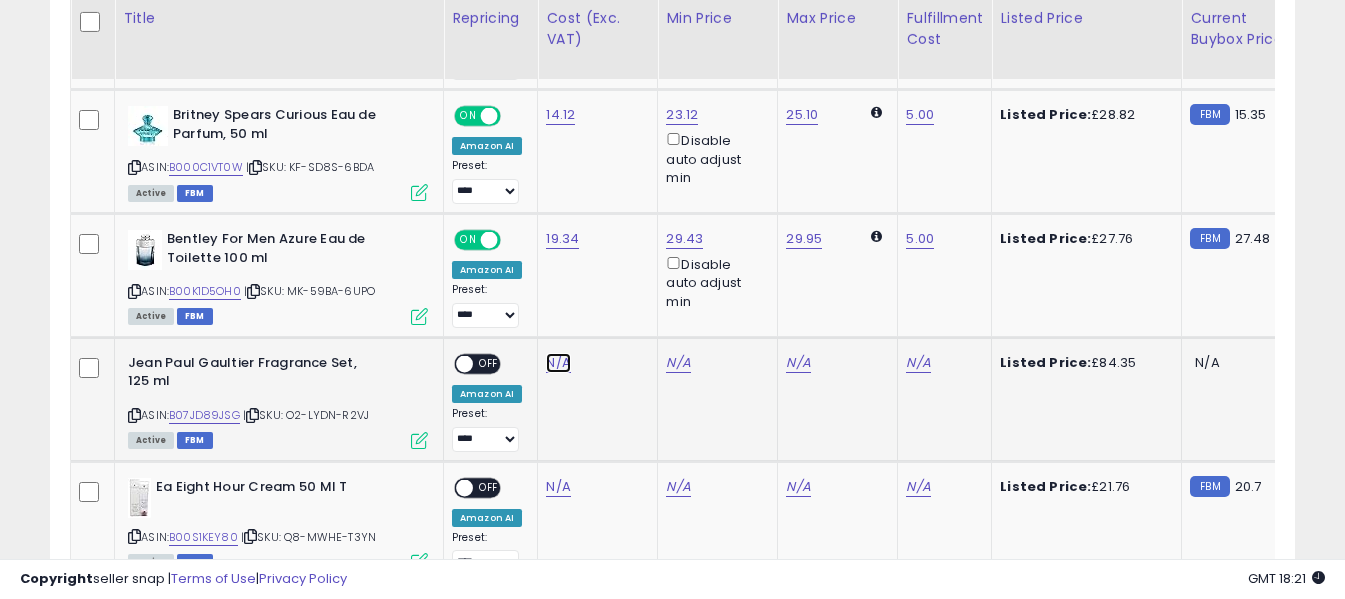 click on "N/A" at bounding box center (558, 363) 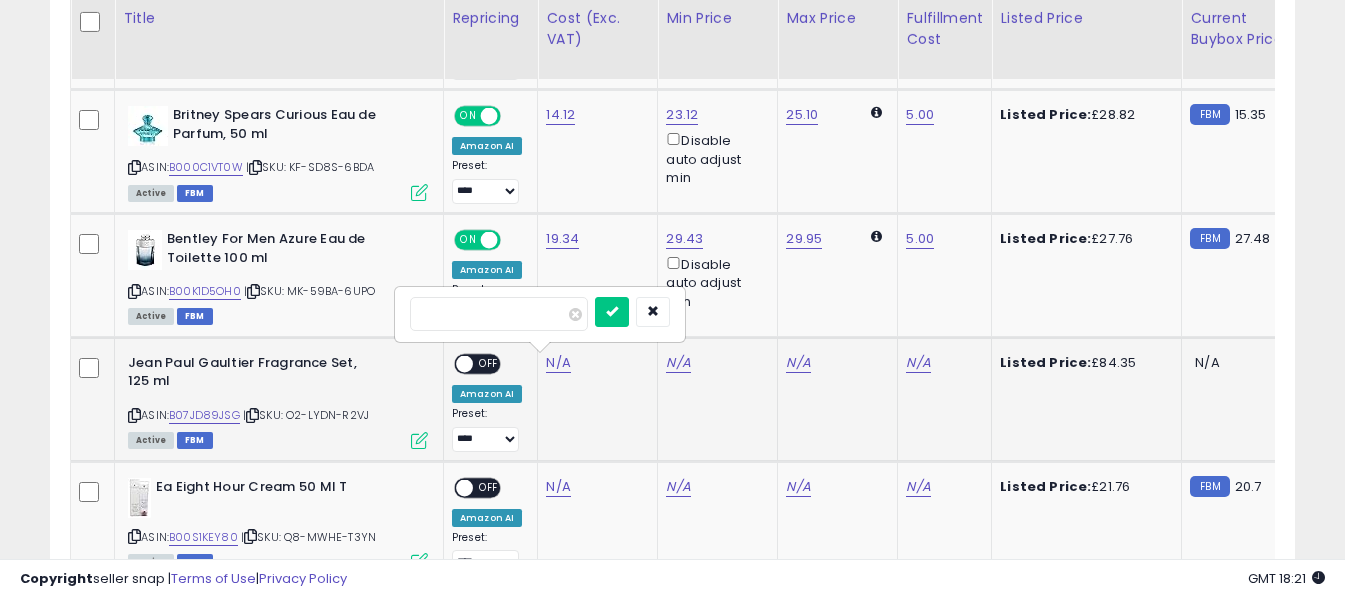 click at bounding box center [499, 314] 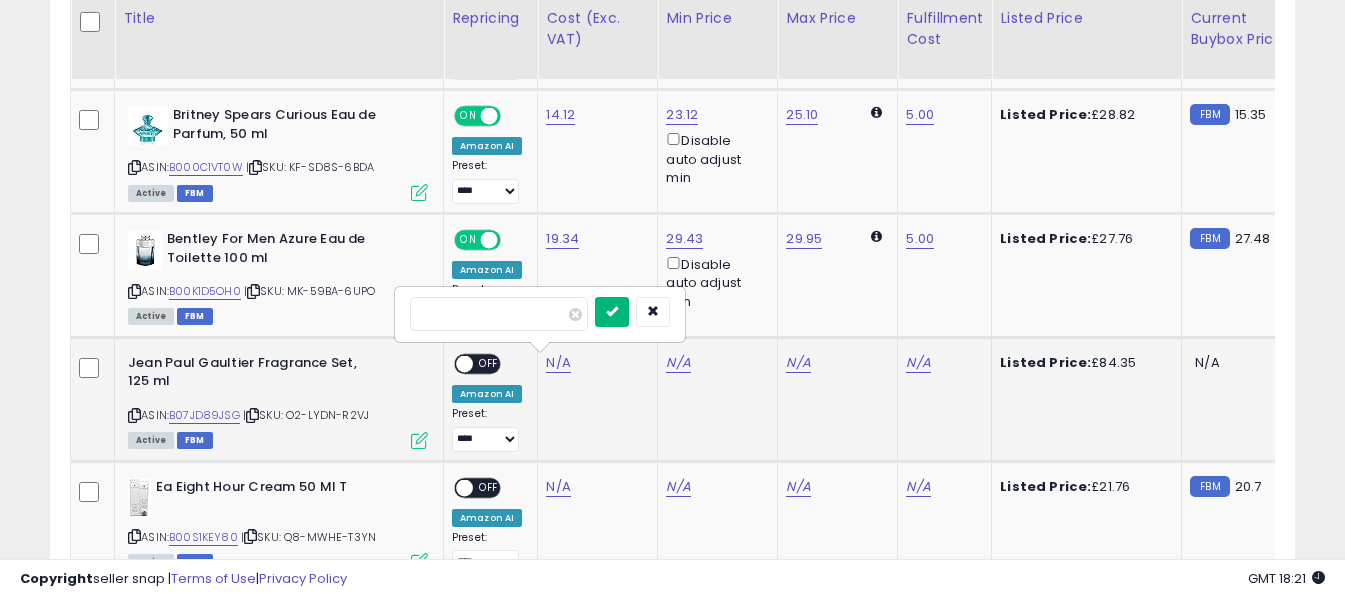 click at bounding box center (612, 312) 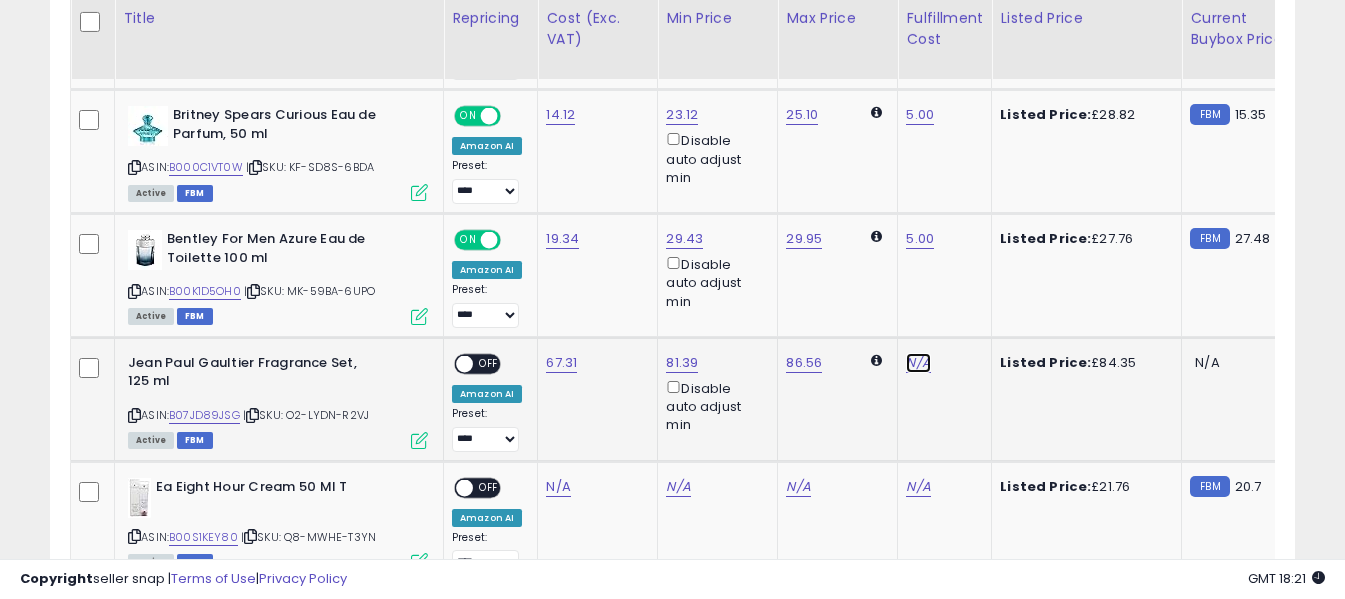 click on "N/A" at bounding box center (918, 363) 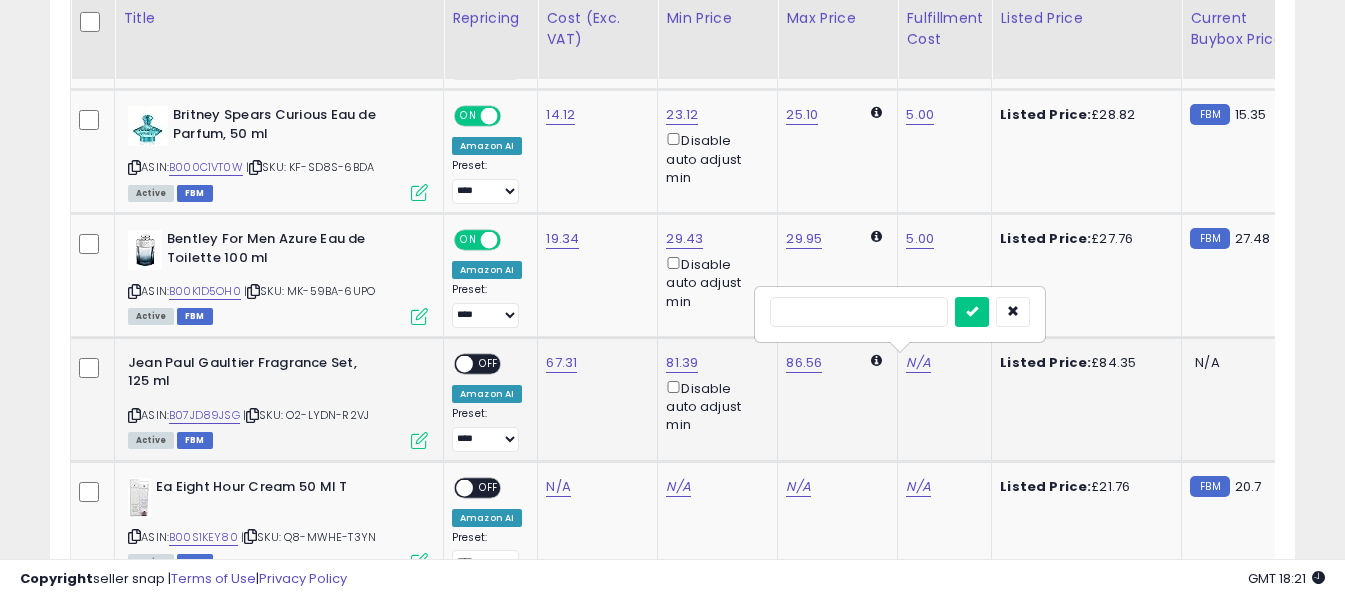 click at bounding box center [859, 312] 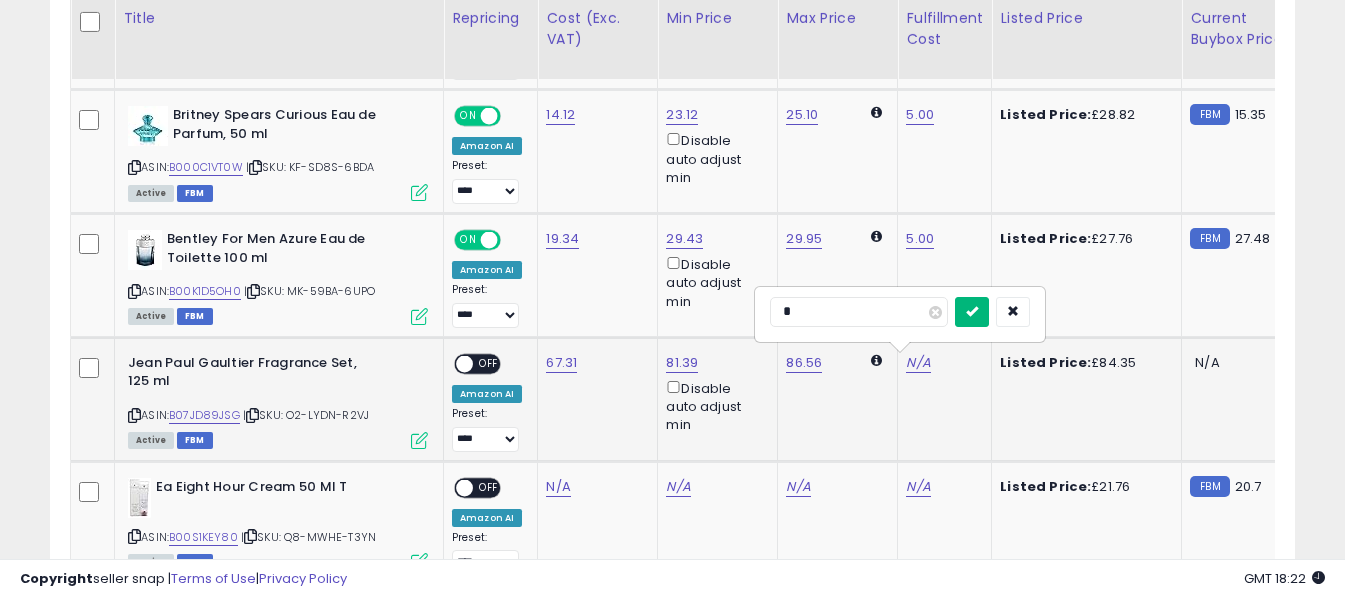 type on "*" 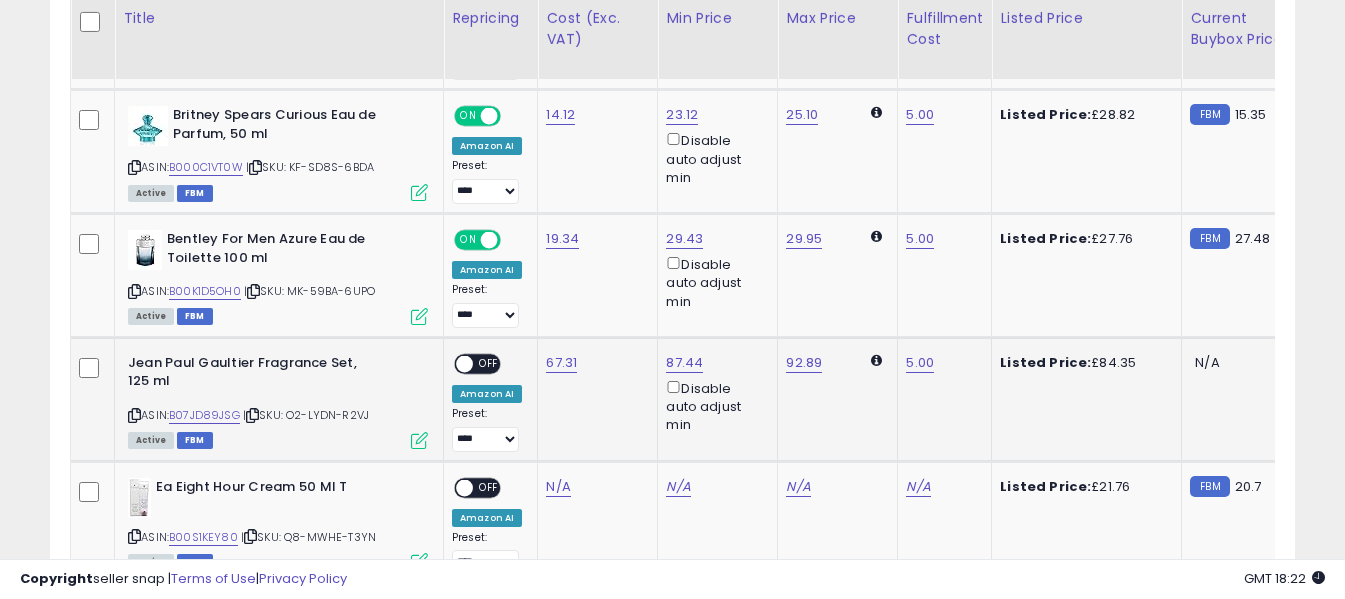 click at bounding box center (134, 415) 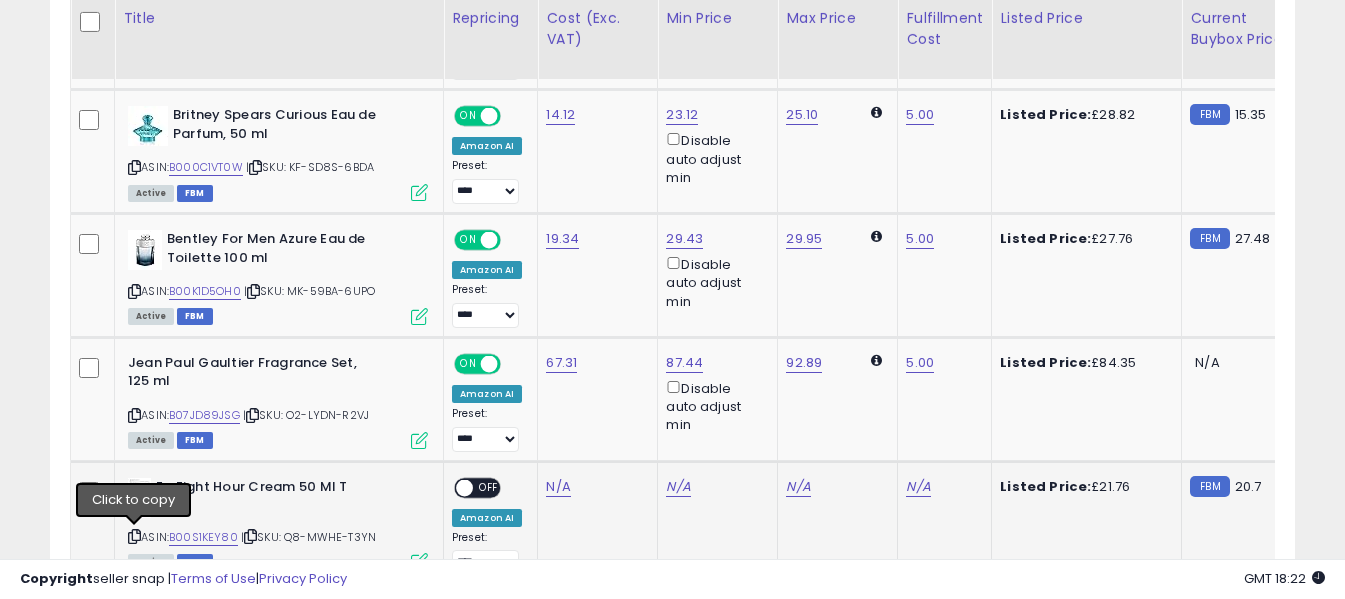 click at bounding box center [134, 536] 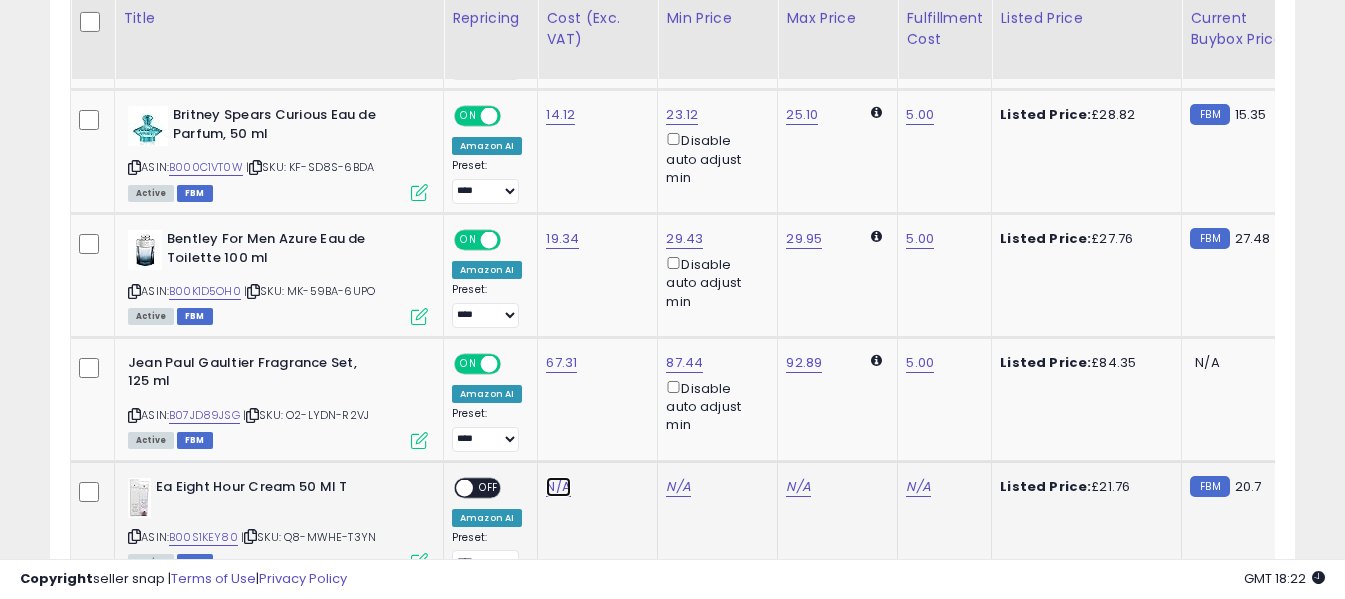 click on "N/A" at bounding box center (558, 487) 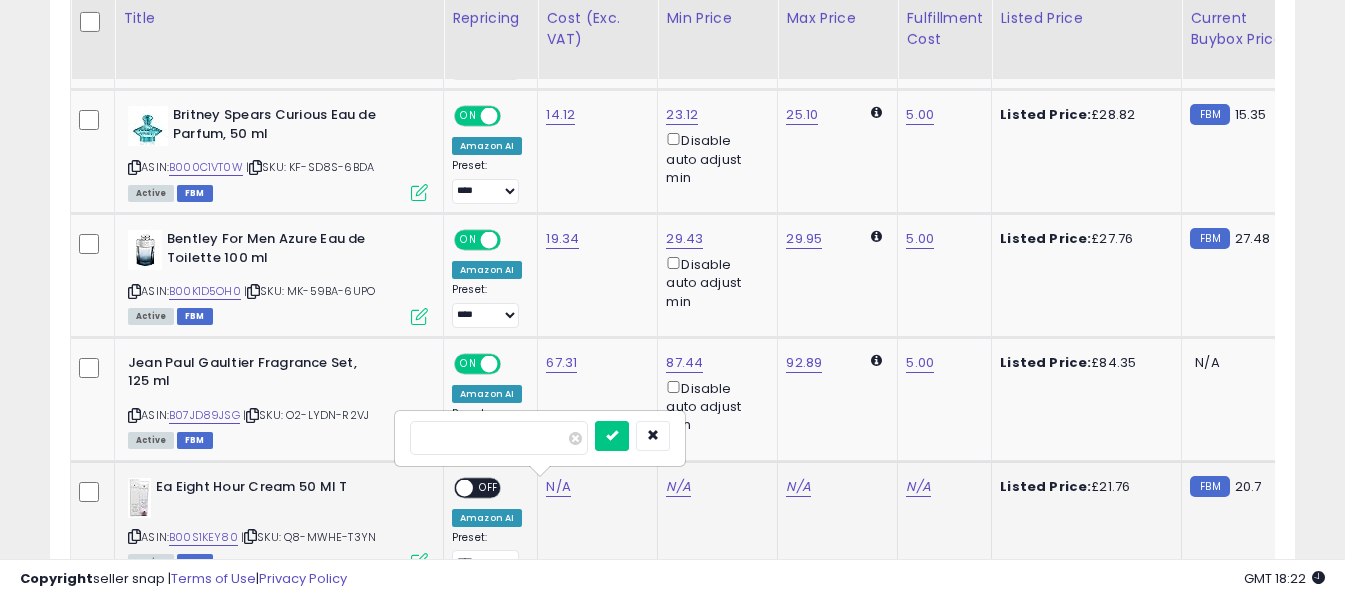 click at bounding box center (499, 438) 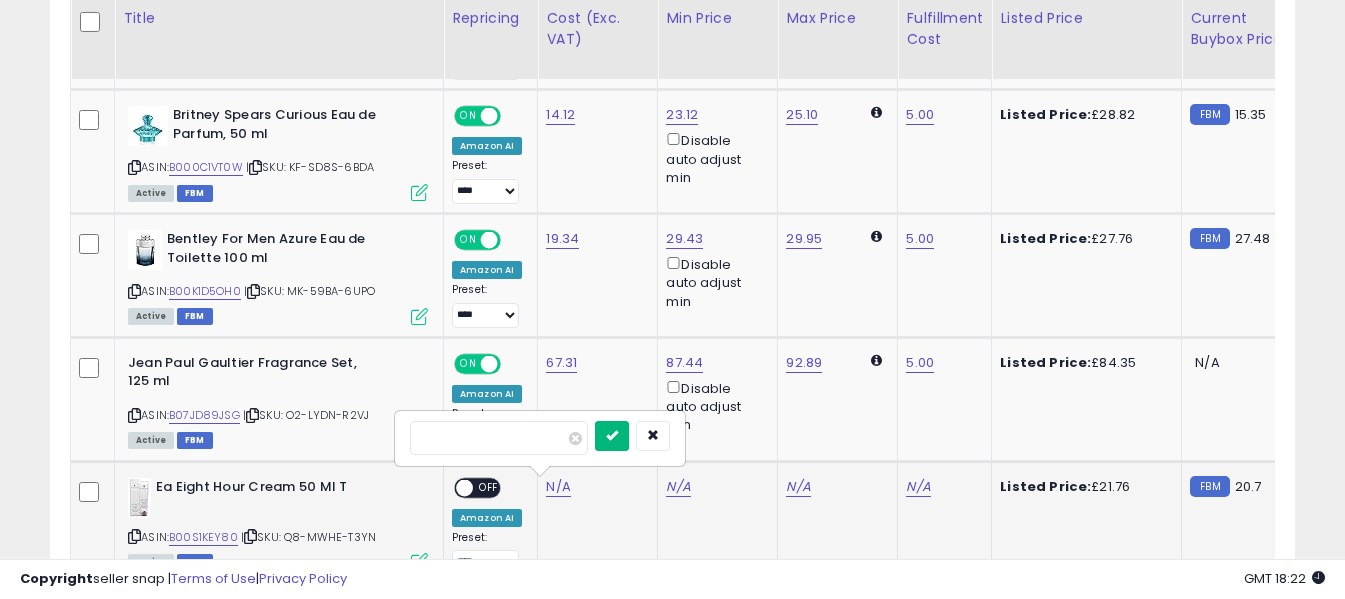 click at bounding box center [612, 435] 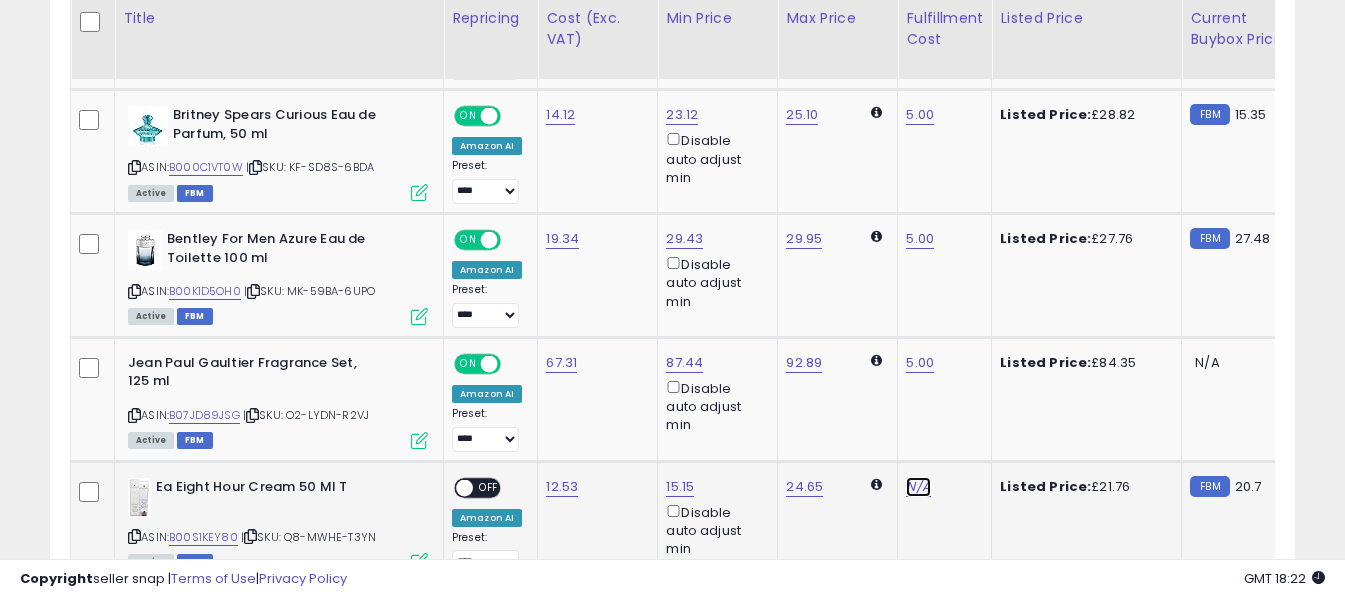 click on "N/A" at bounding box center [918, 487] 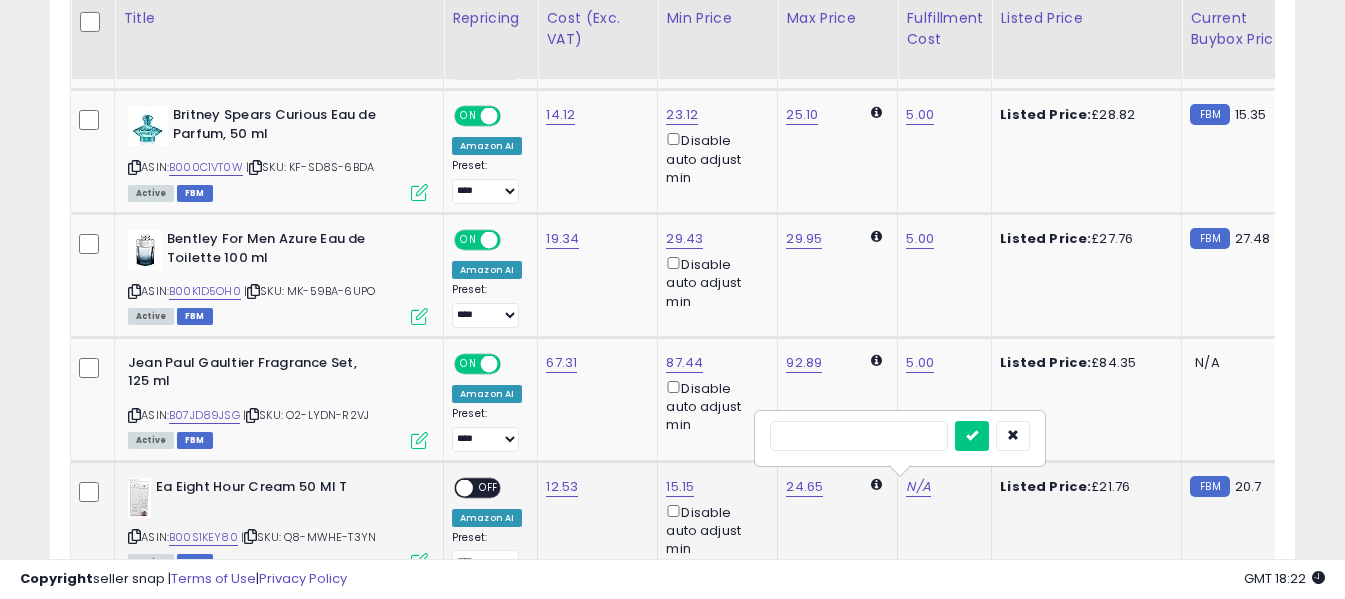 click at bounding box center [859, 436] 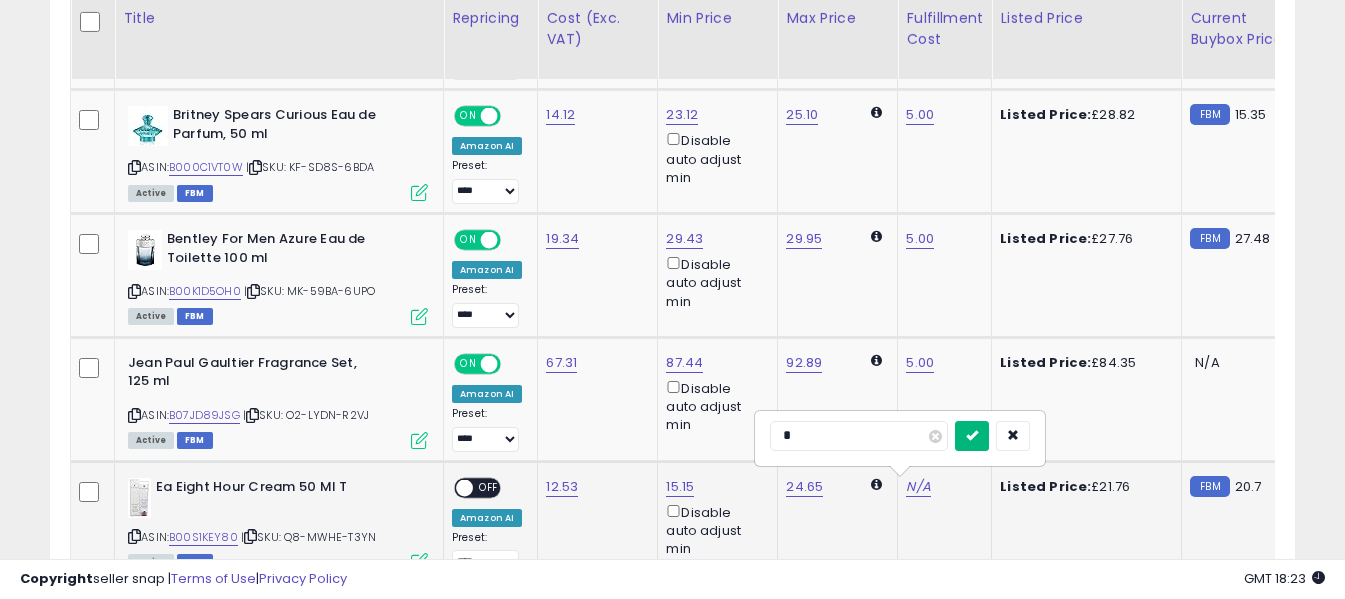 type on "*" 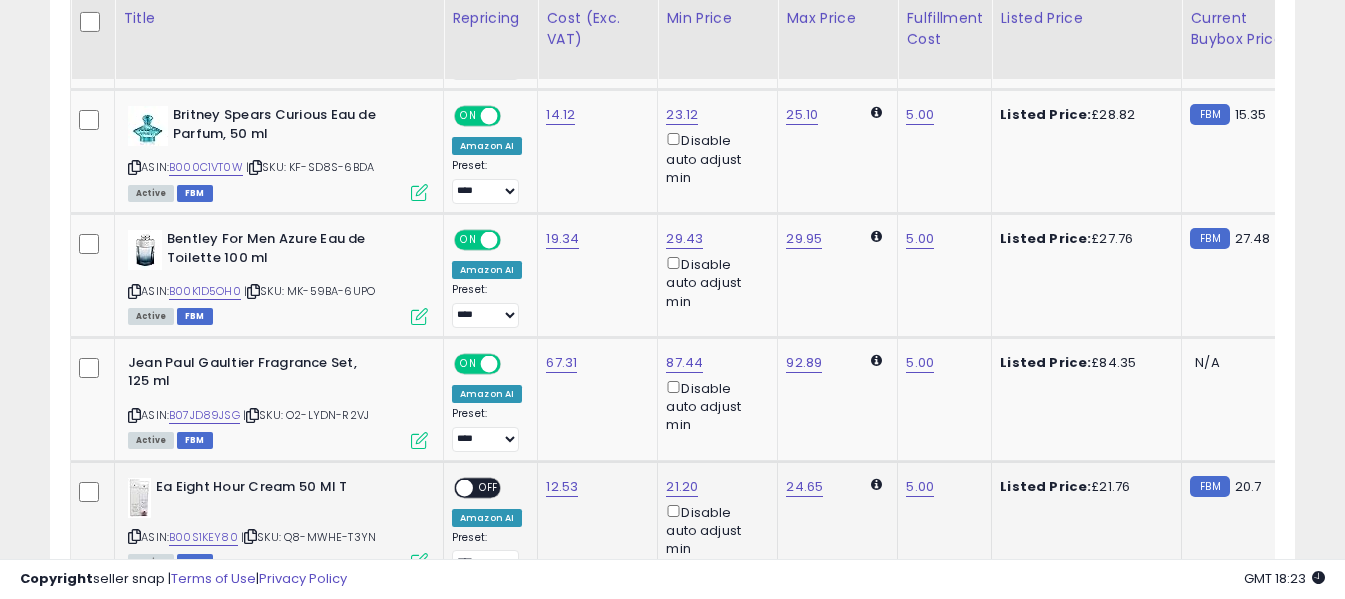 click on "OFF" at bounding box center (489, 487) 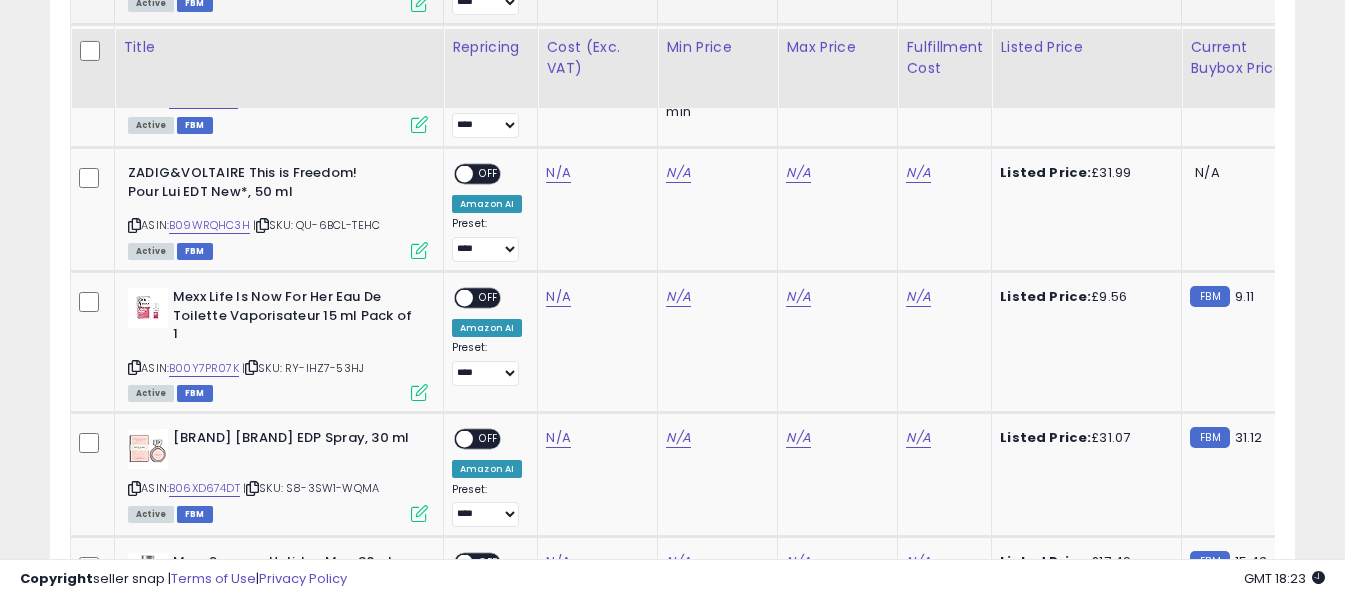 scroll, scrollTop: 2534, scrollLeft: 0, axis: vertical 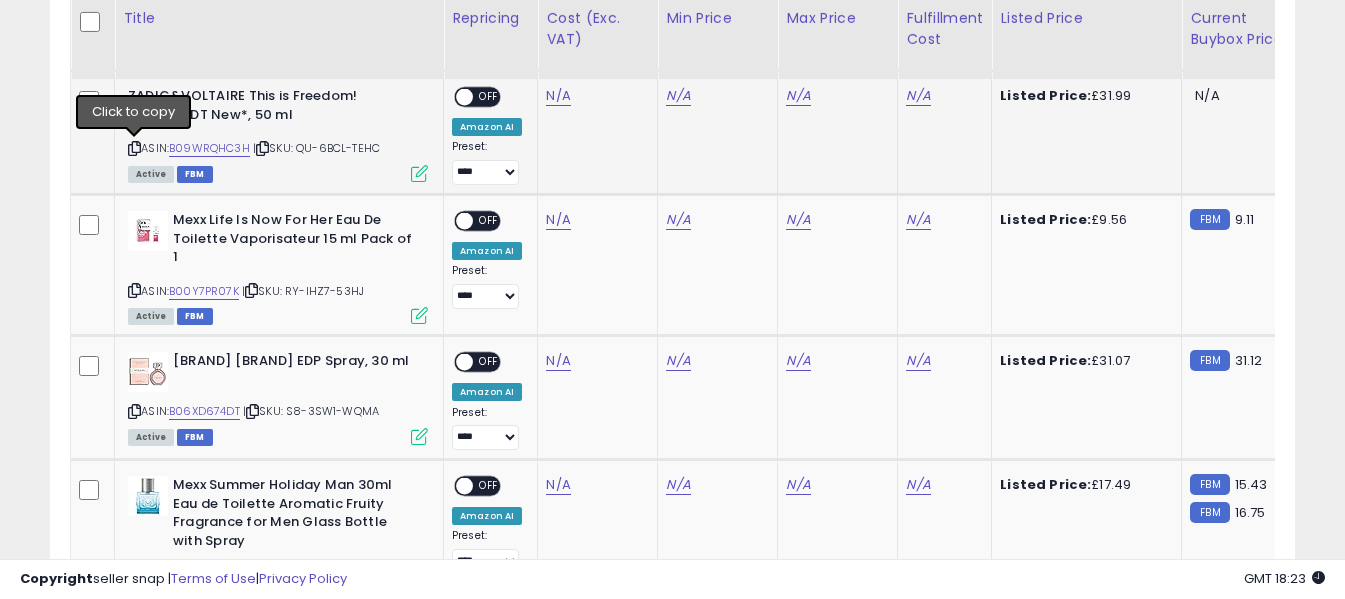 click at bounding box center (134, 148) 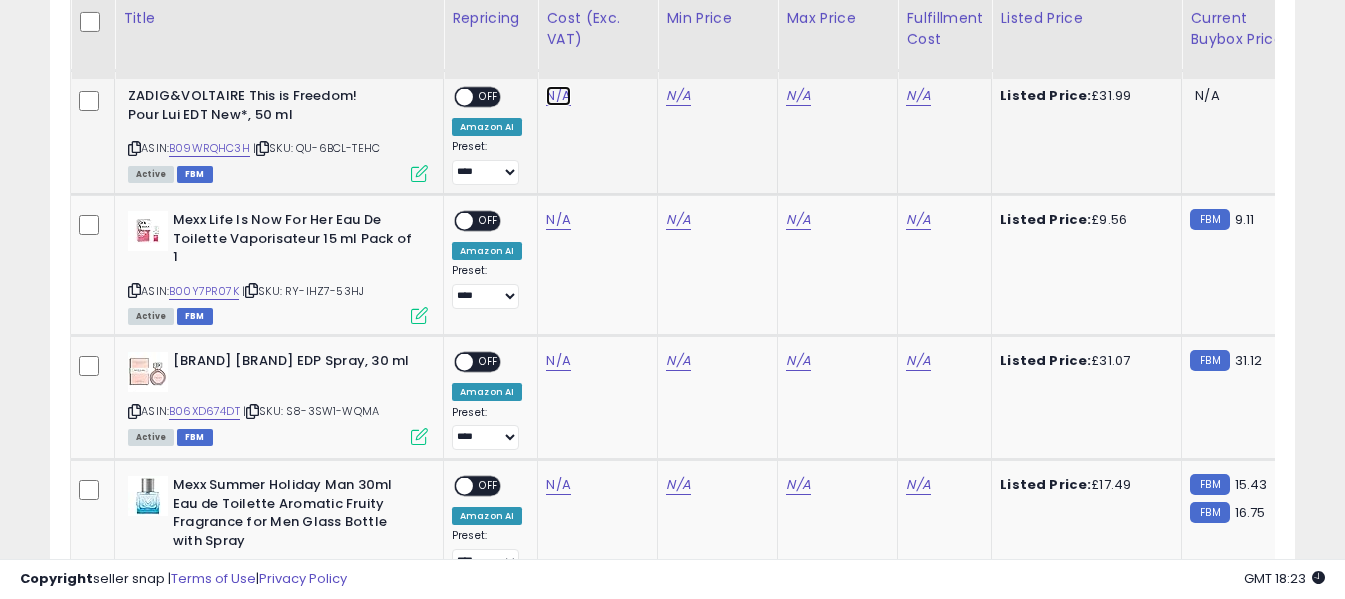 click on "N/A" at bounding box center (558, 96) 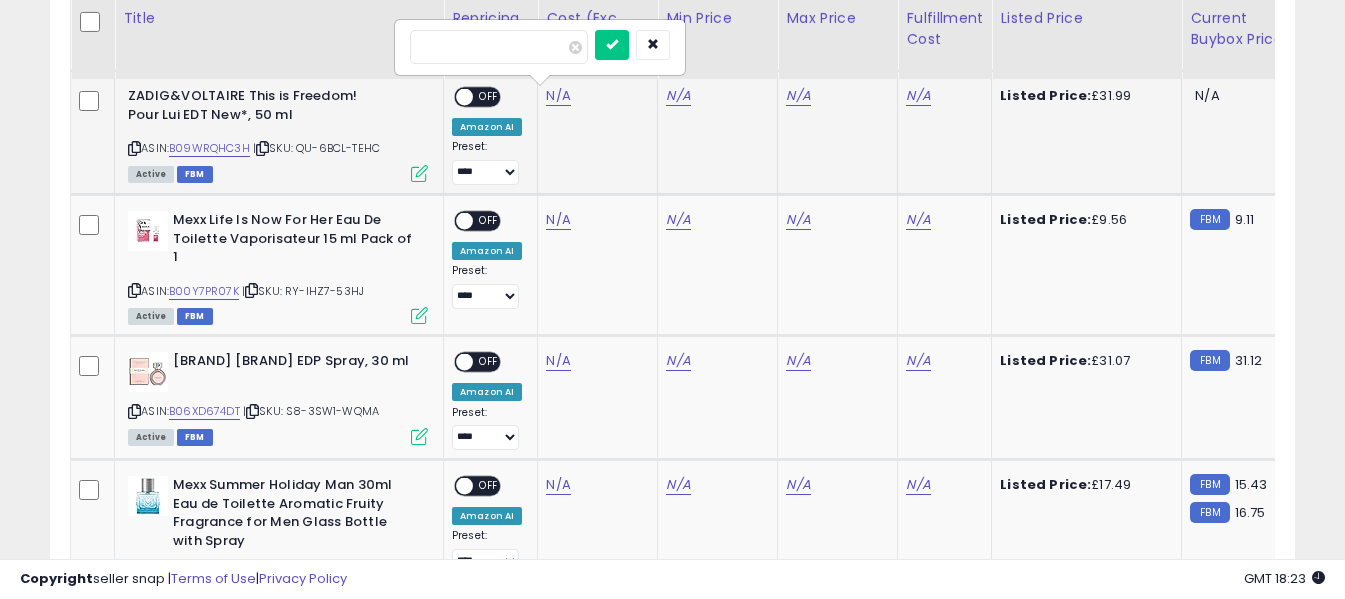click at bounding box center [499, 47] 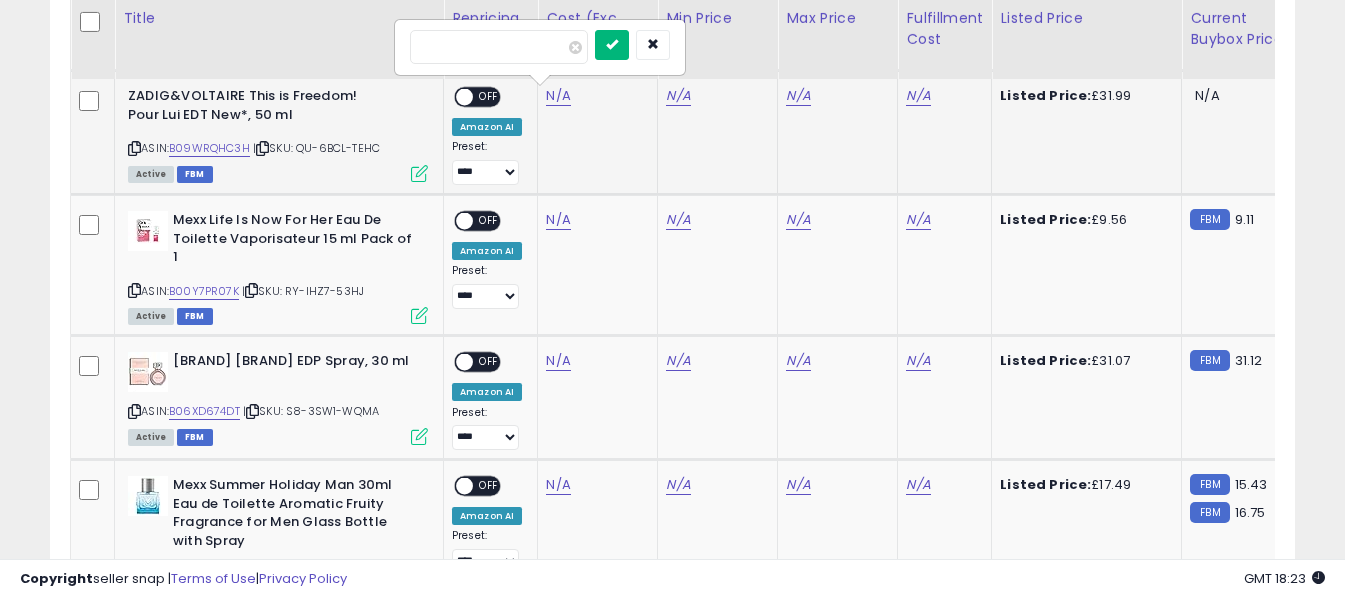 type on "*****" 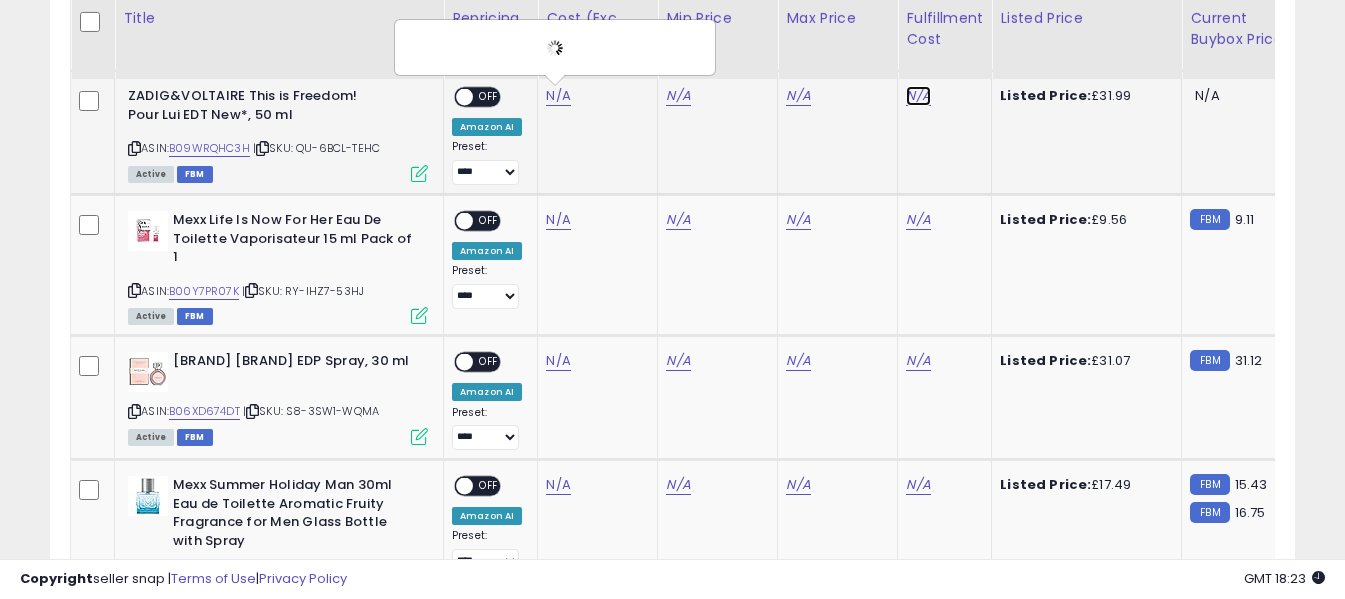 click on "N/A" at bounding box center [918, 96] 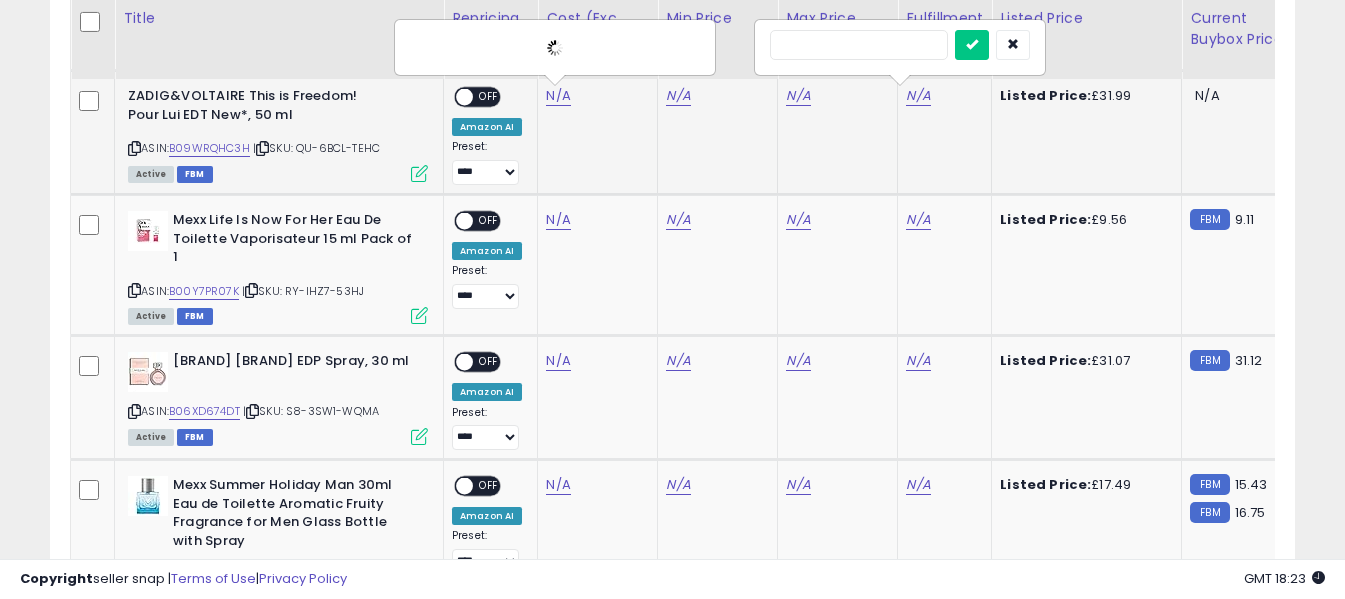 click at bounding box center [859, 45] 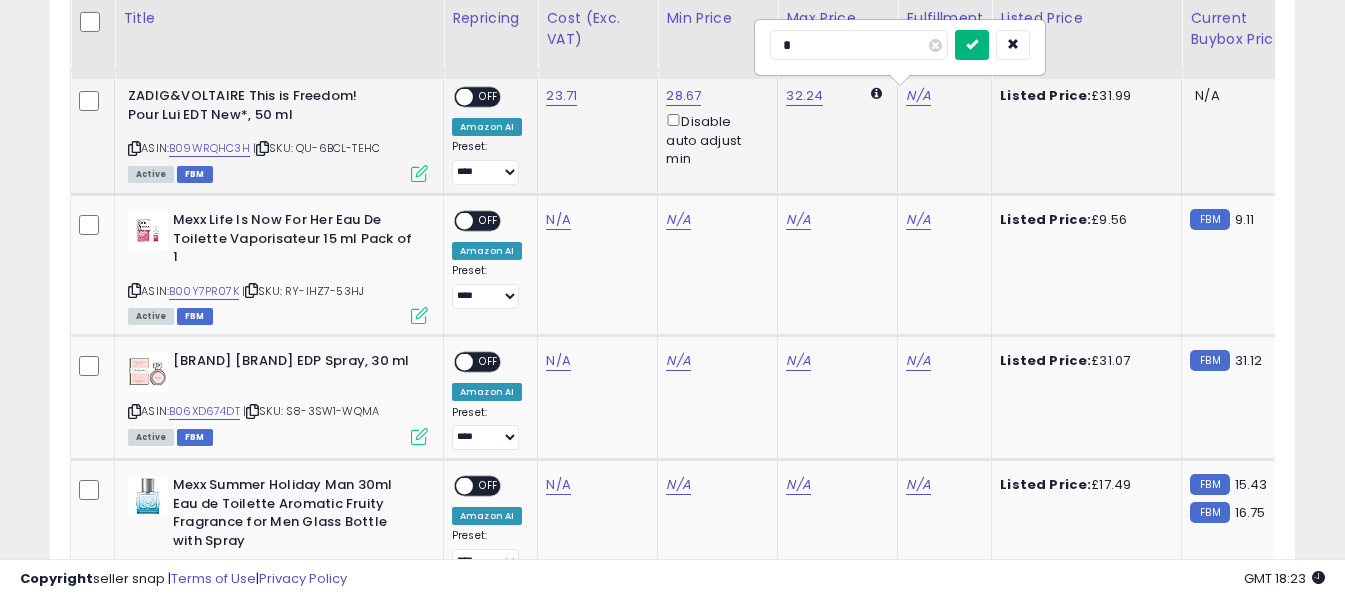 type on "*" 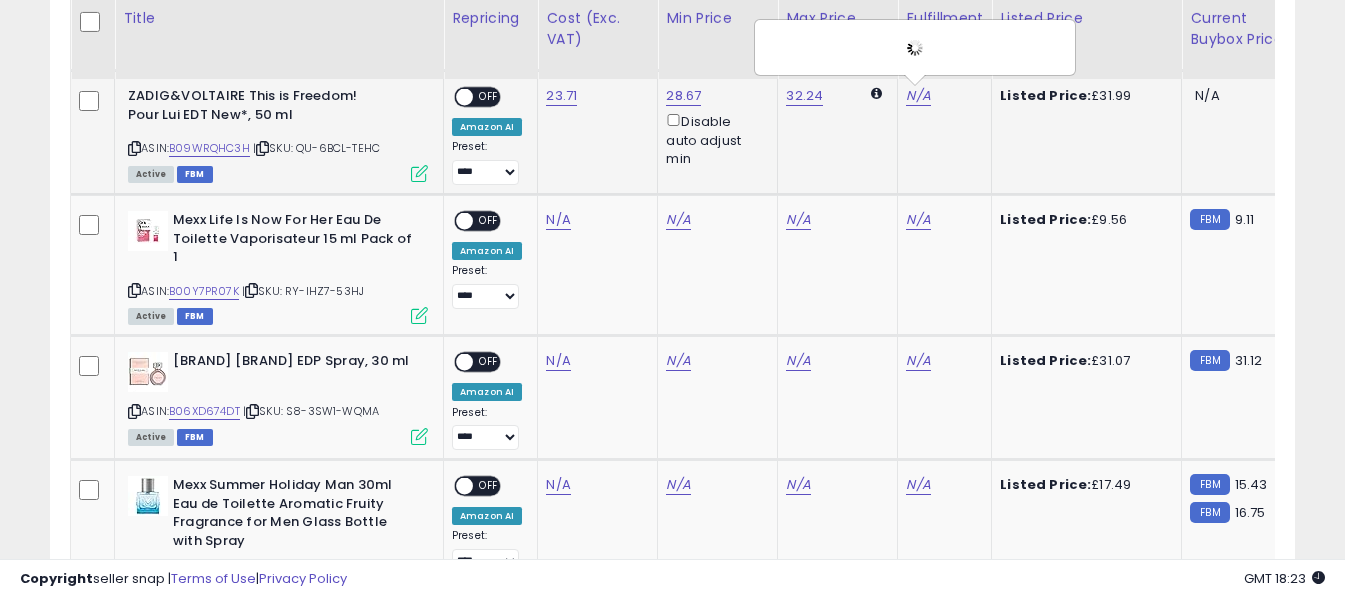 click on "OFF" at bounding box center [489, 97] 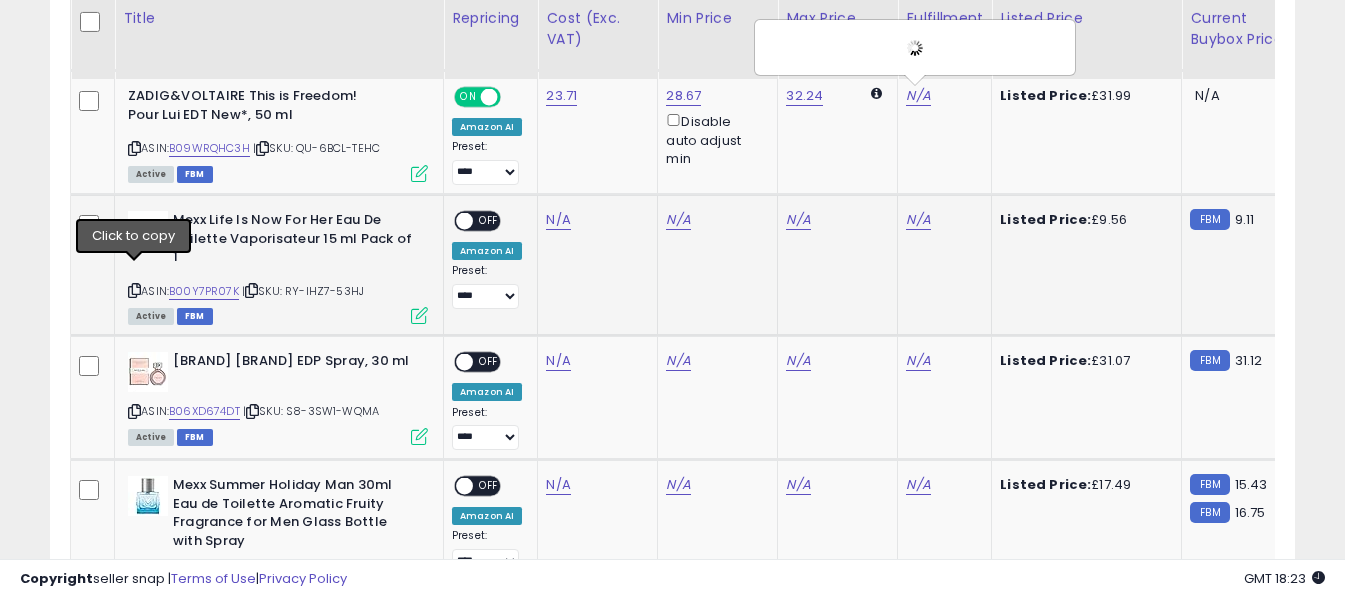 click at bounding box center [134, 290] 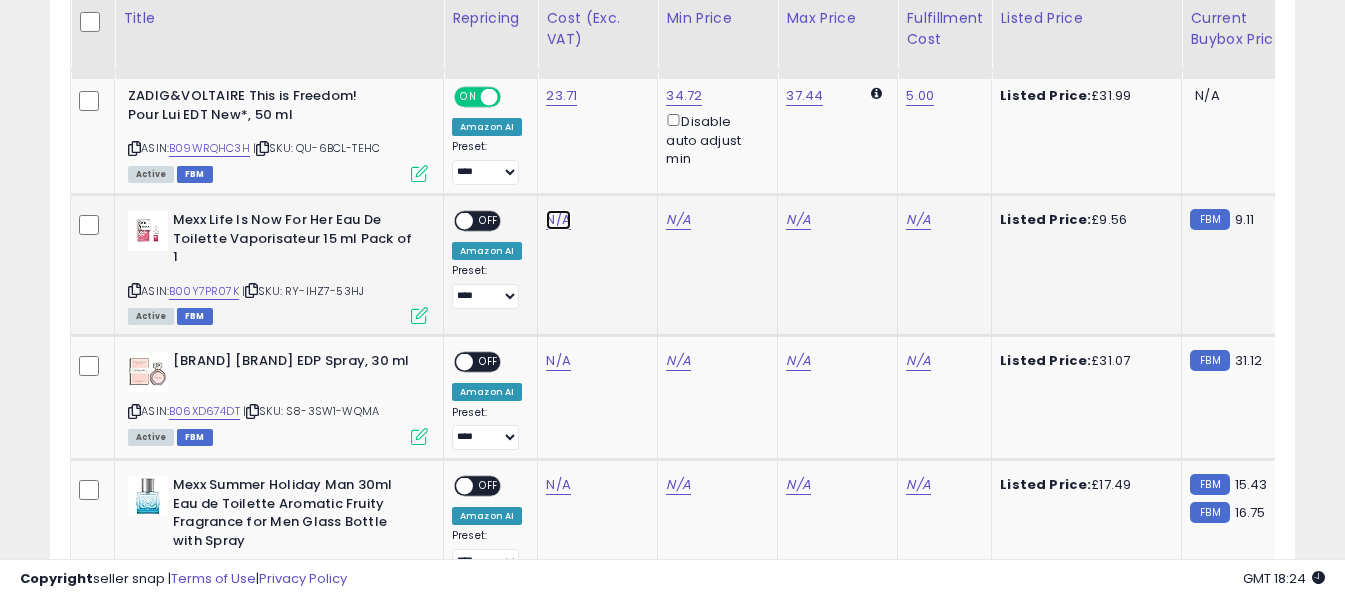 click on "N/A" at bounding box center (558, 220) 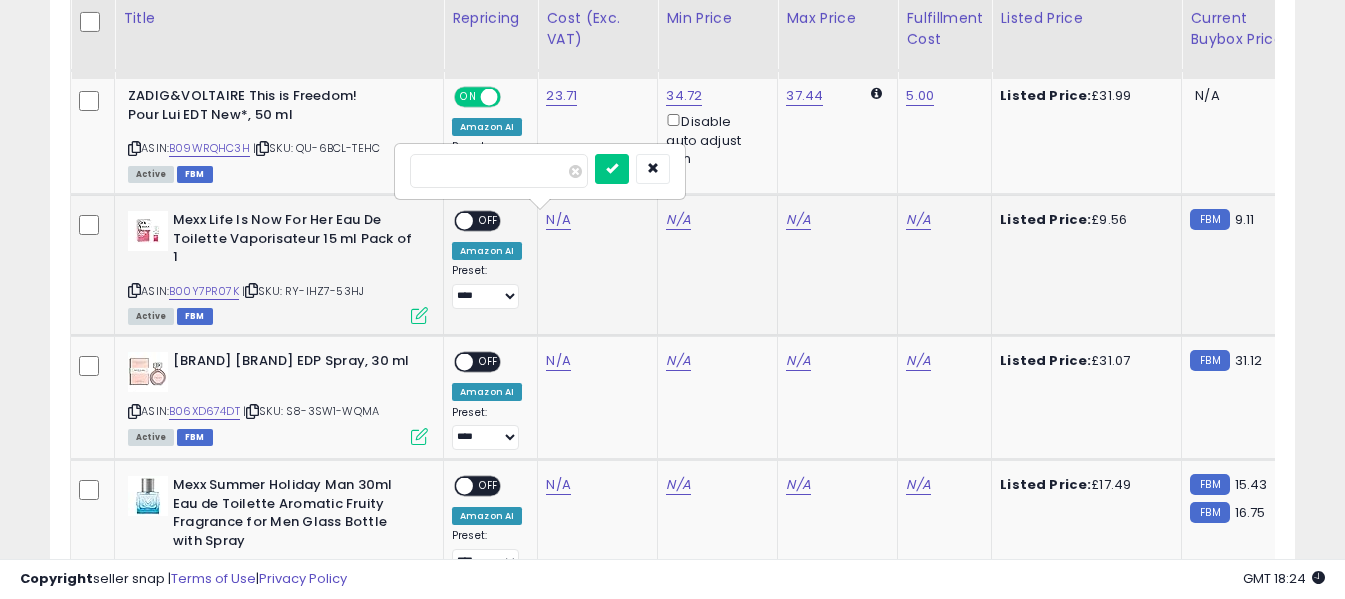 click at bounding box center (499, 171) 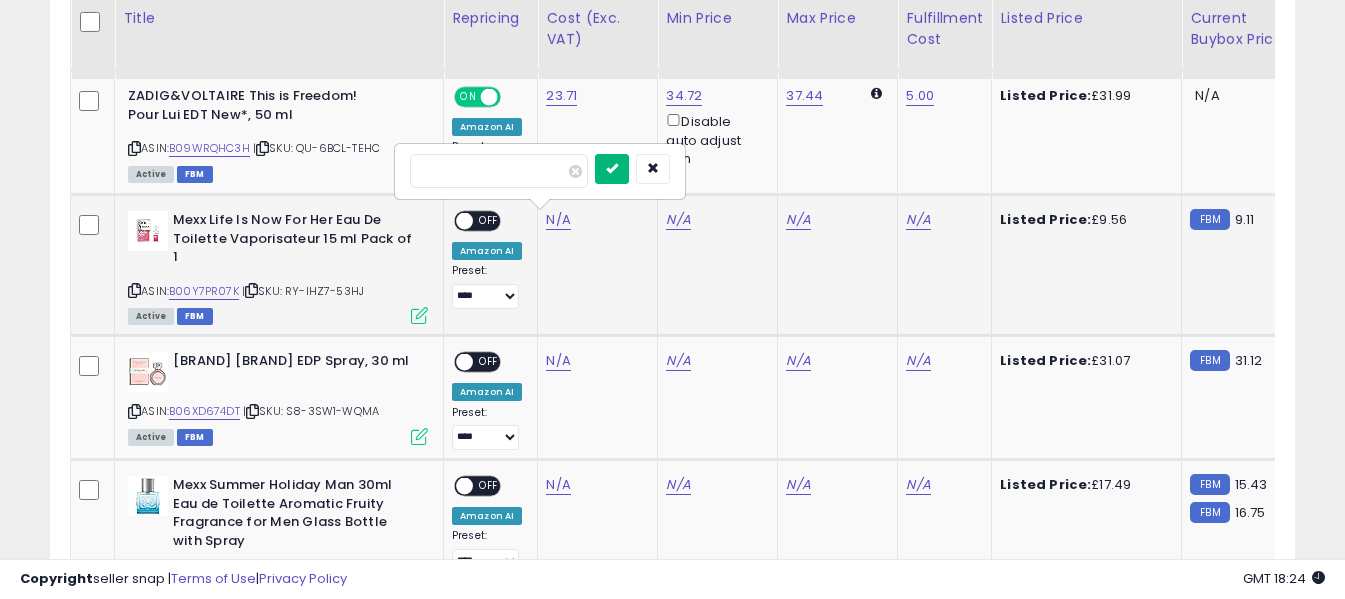 type on "****" 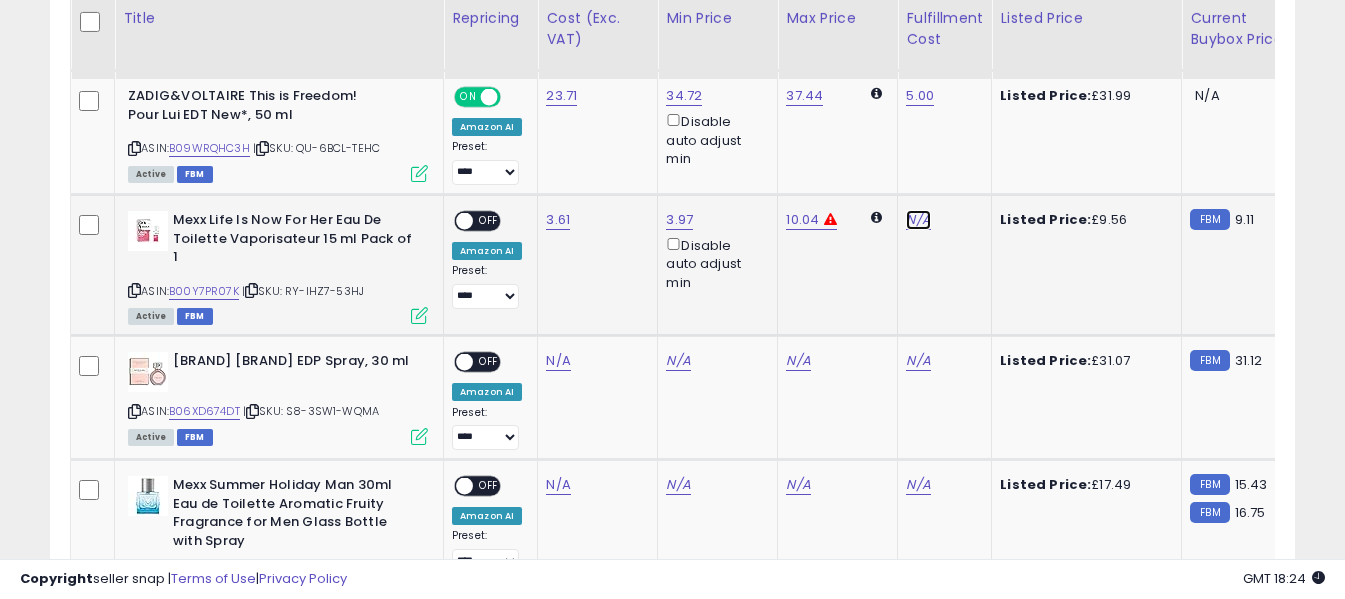 click on "N/A" at bounding box center (918, 220) 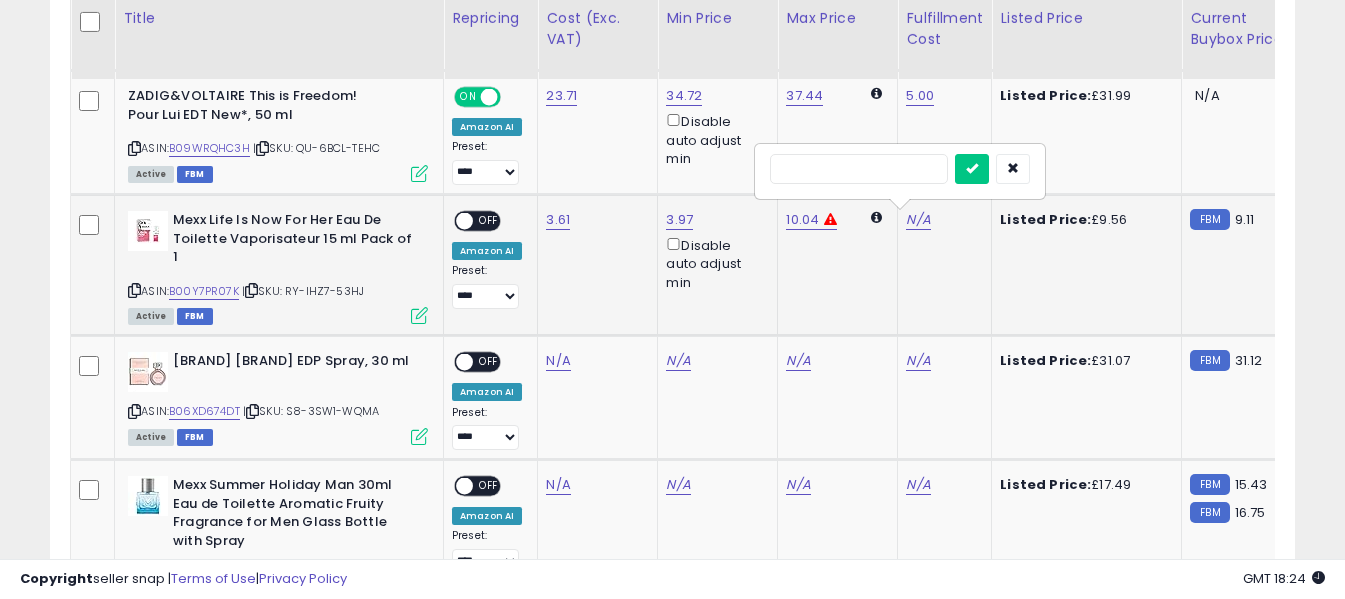 click at bounding box center (859, 169) 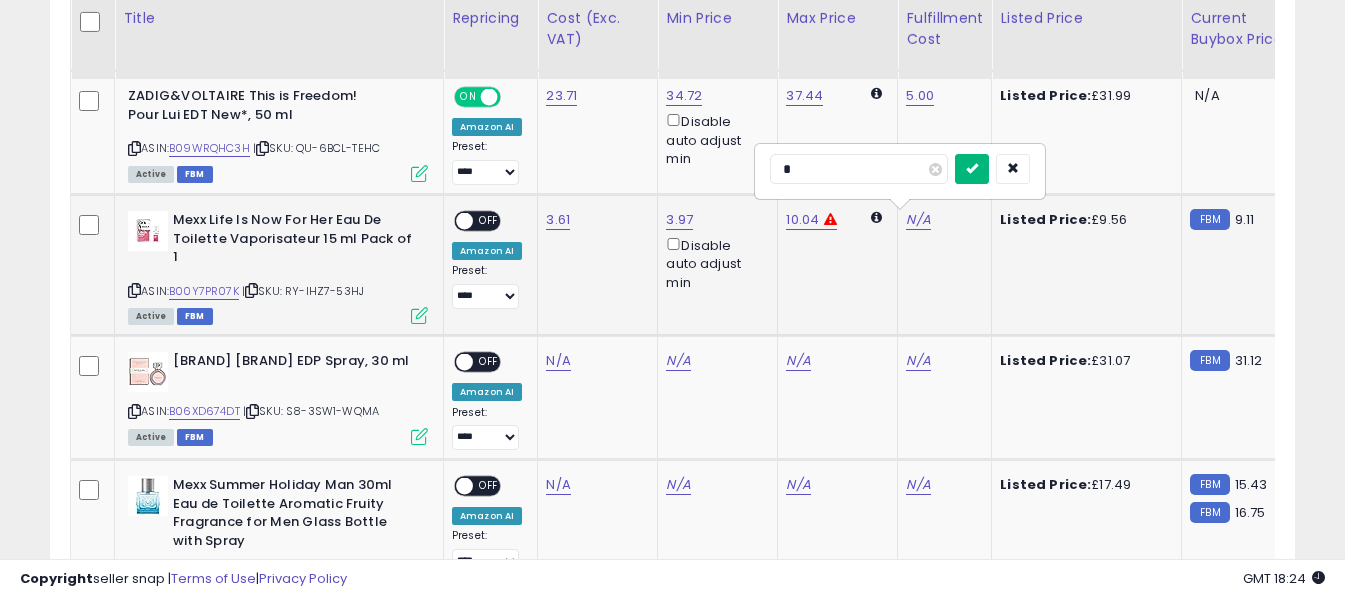 type on "*" 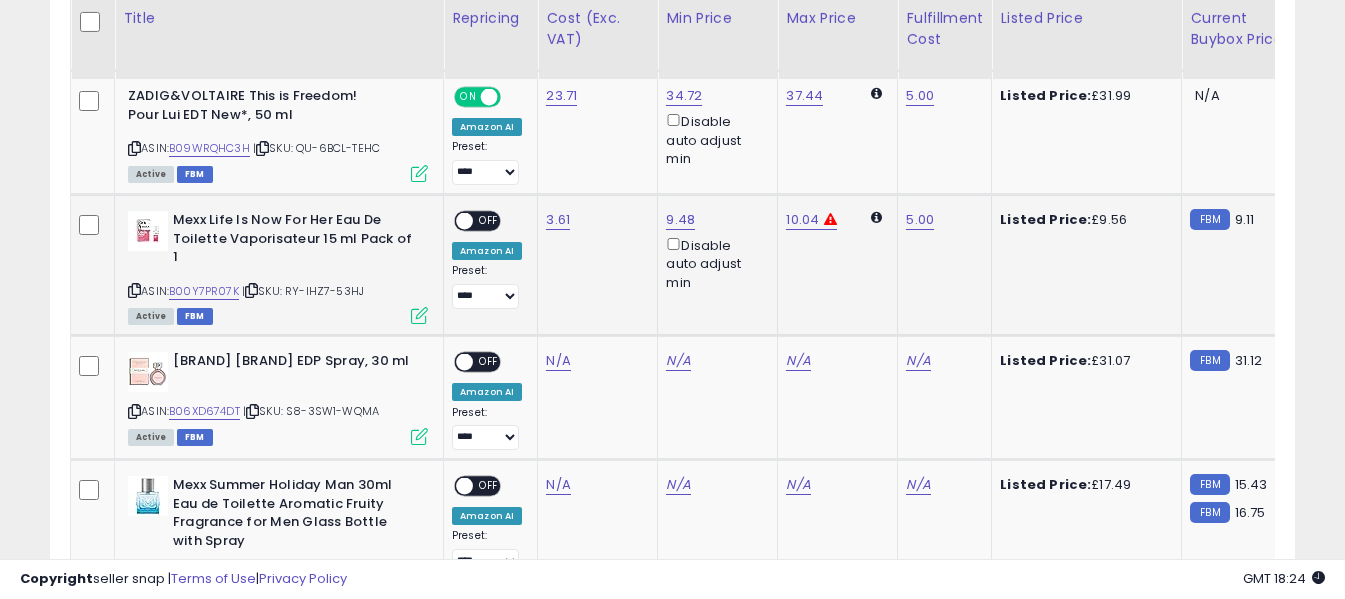 click on "OFF" at bounding box center (489, 221) 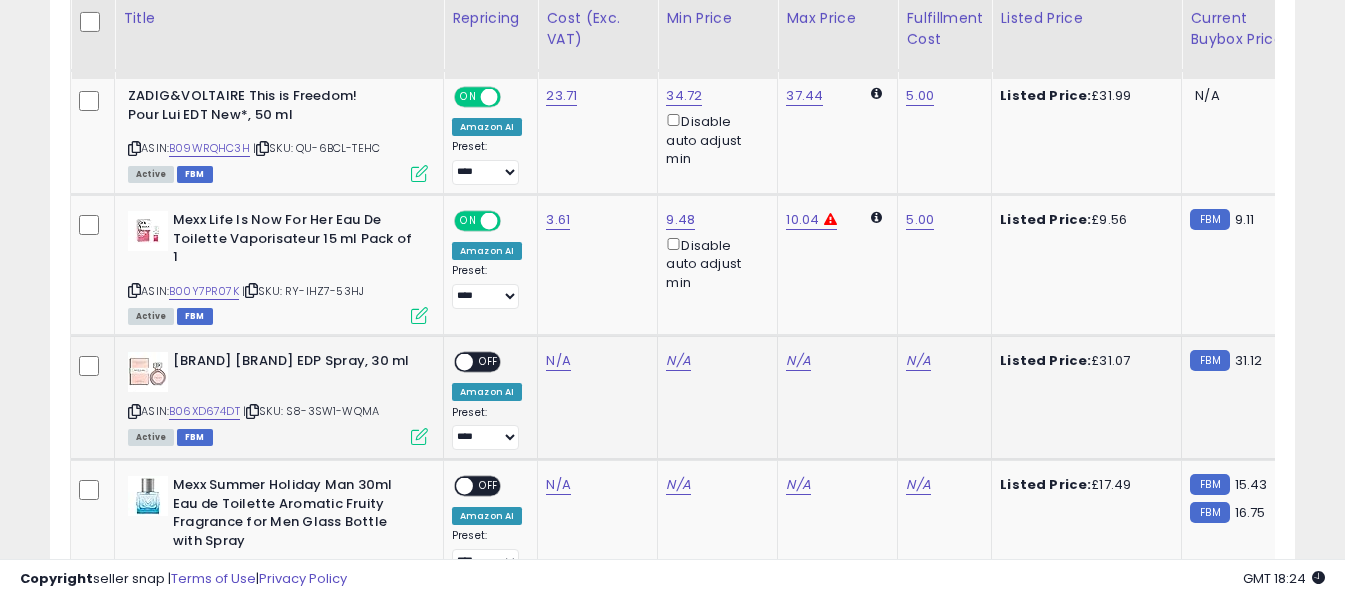 click at bounding box center [134, 411] 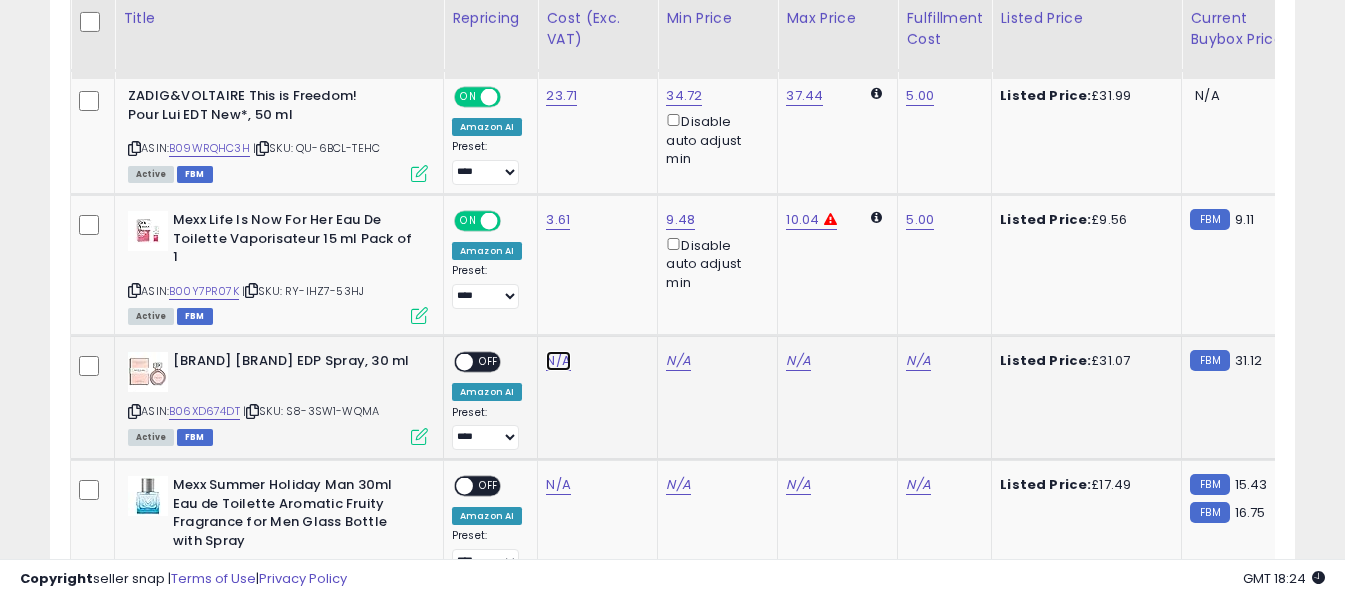 click on "N/A" at bounding box center [558, 361] 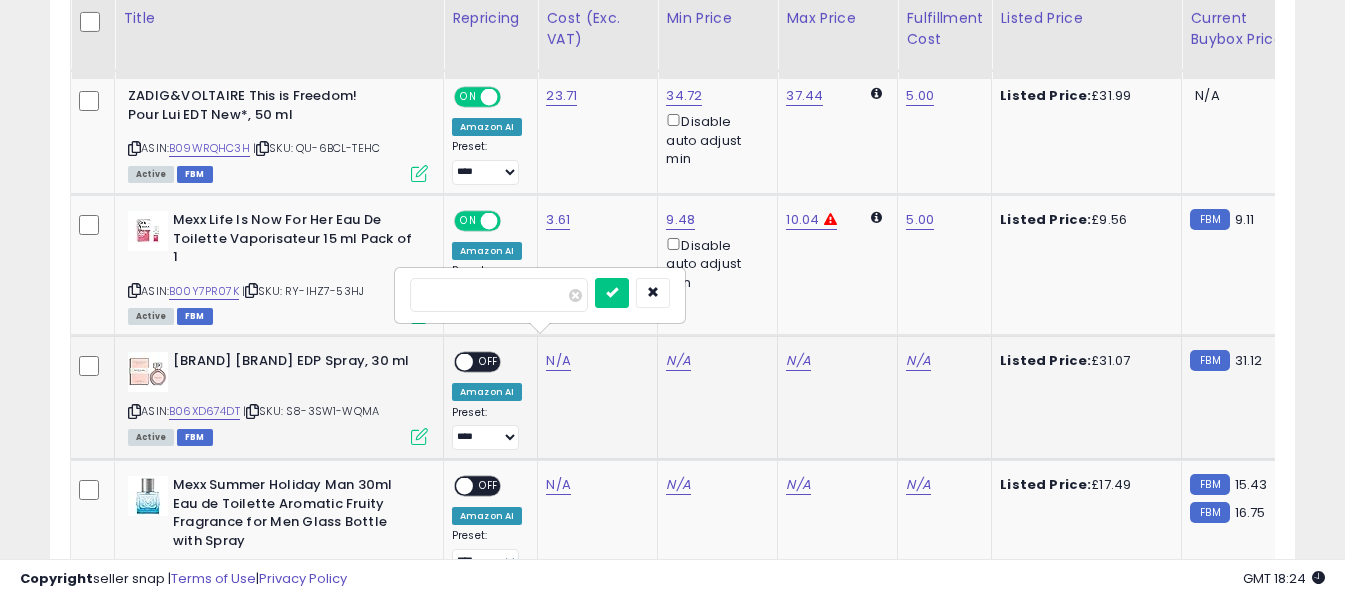 click at bounding box center (499, 295) 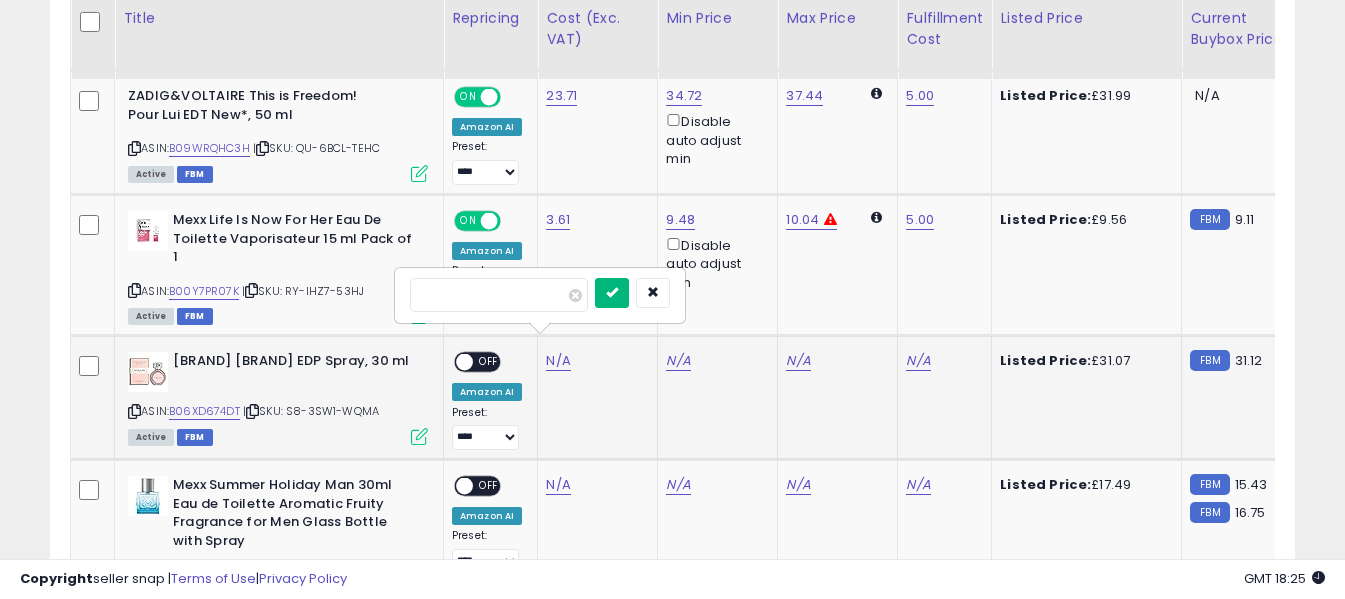 click at bounding box center (612, 293) 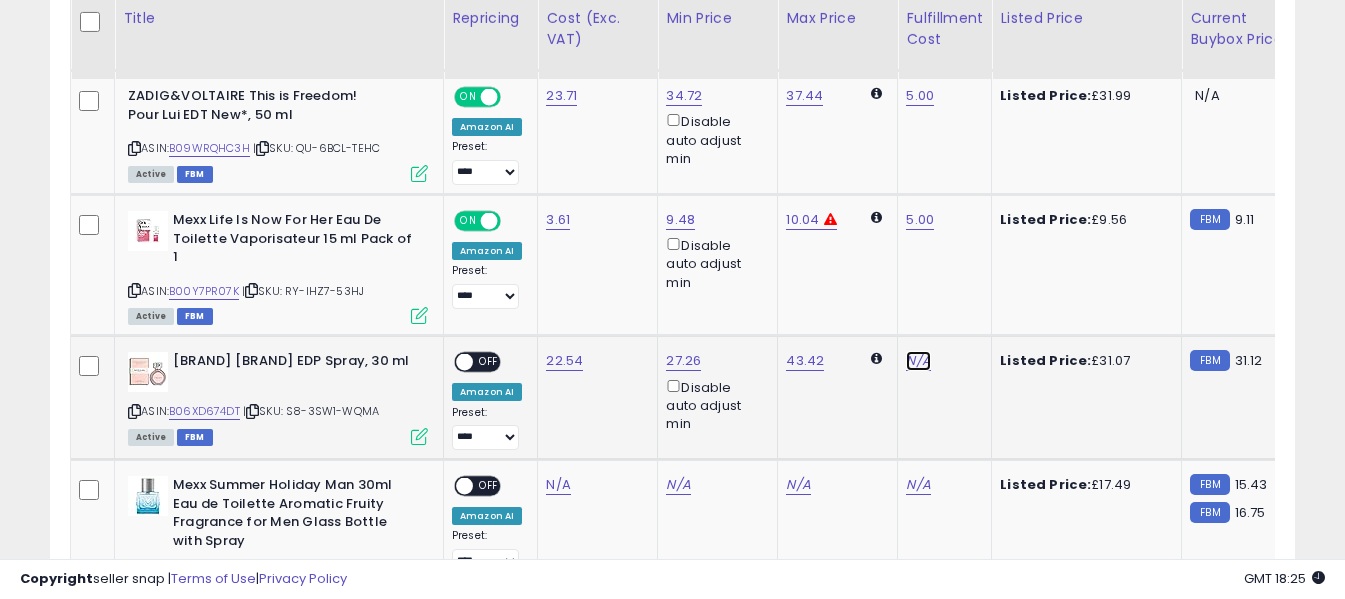 click on "N/A" at bounding box center [918, 361] 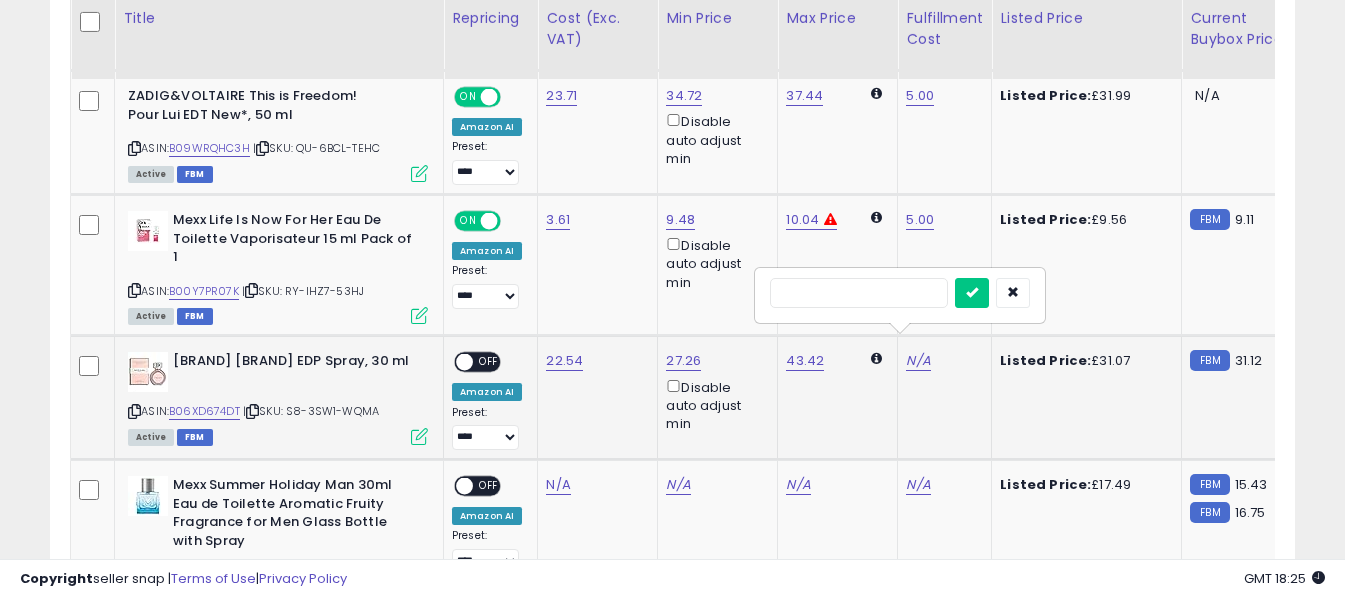 click at bounding box center [859, 293] 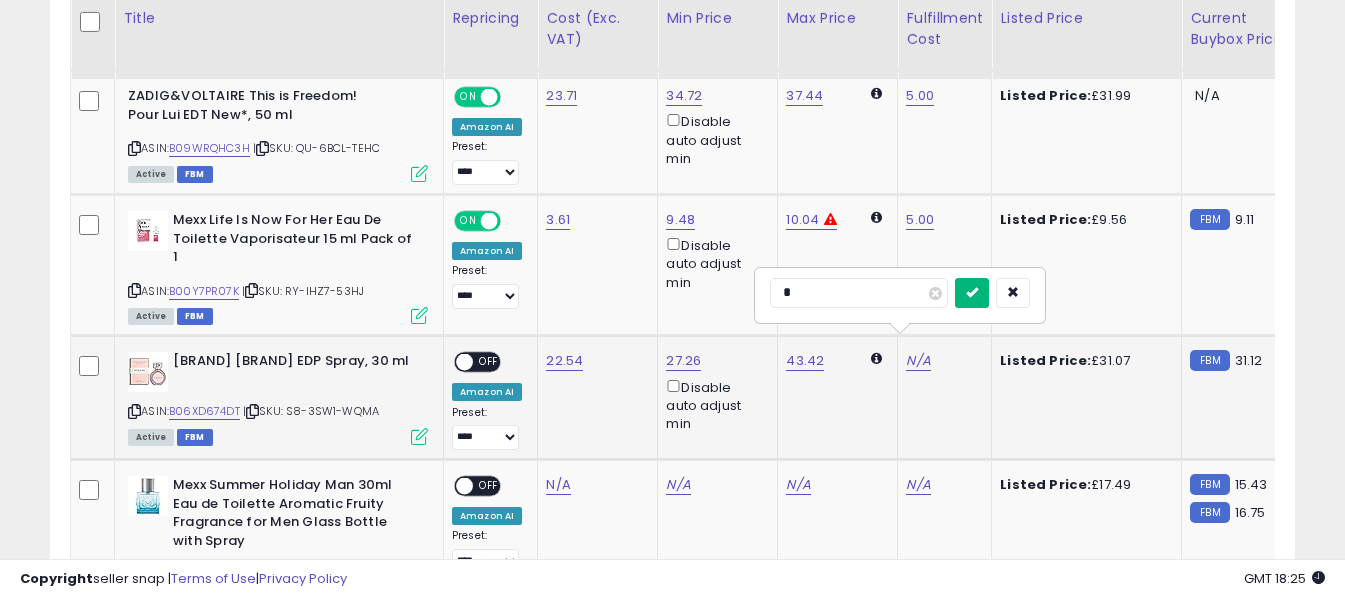 type on "*" 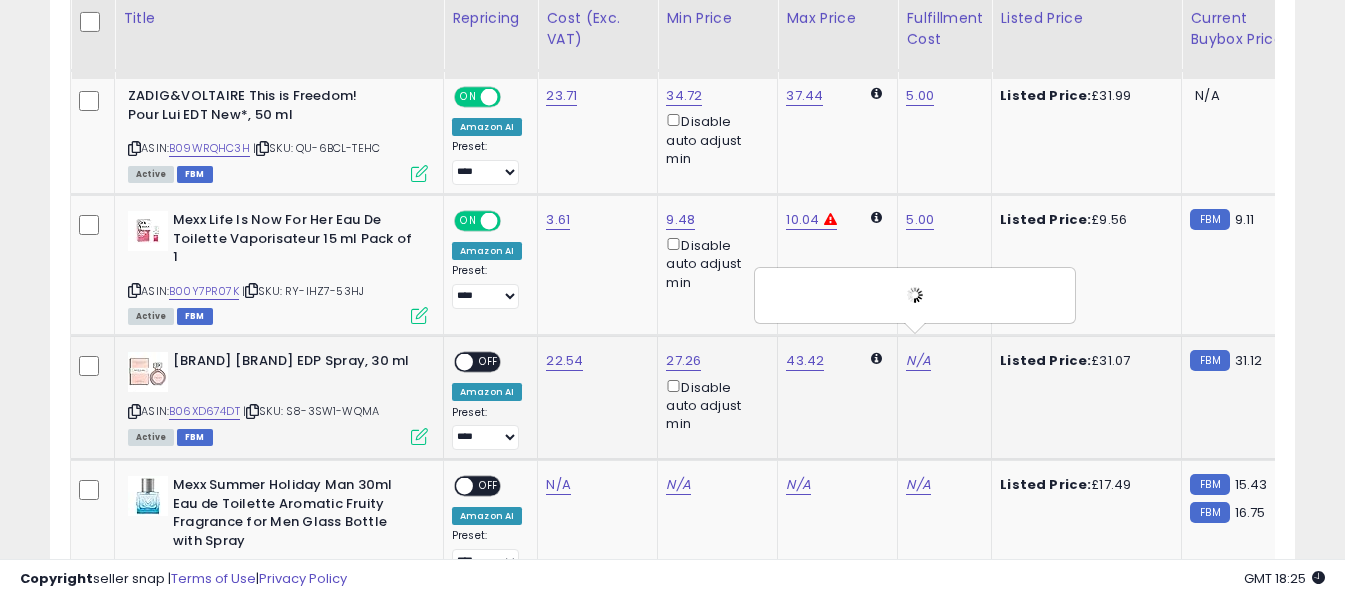 click on "OFF" at bounding box center [489, 362] 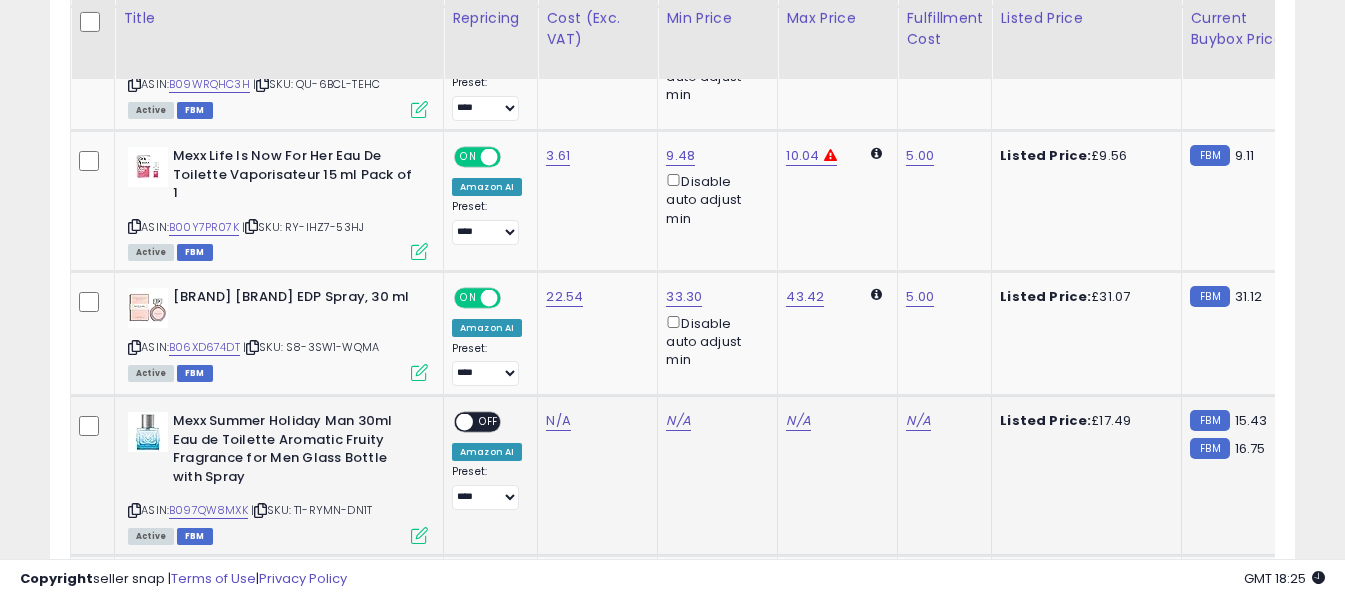 scroll, scrollTop: 2648, scrollLeft: 0, axis: vertical 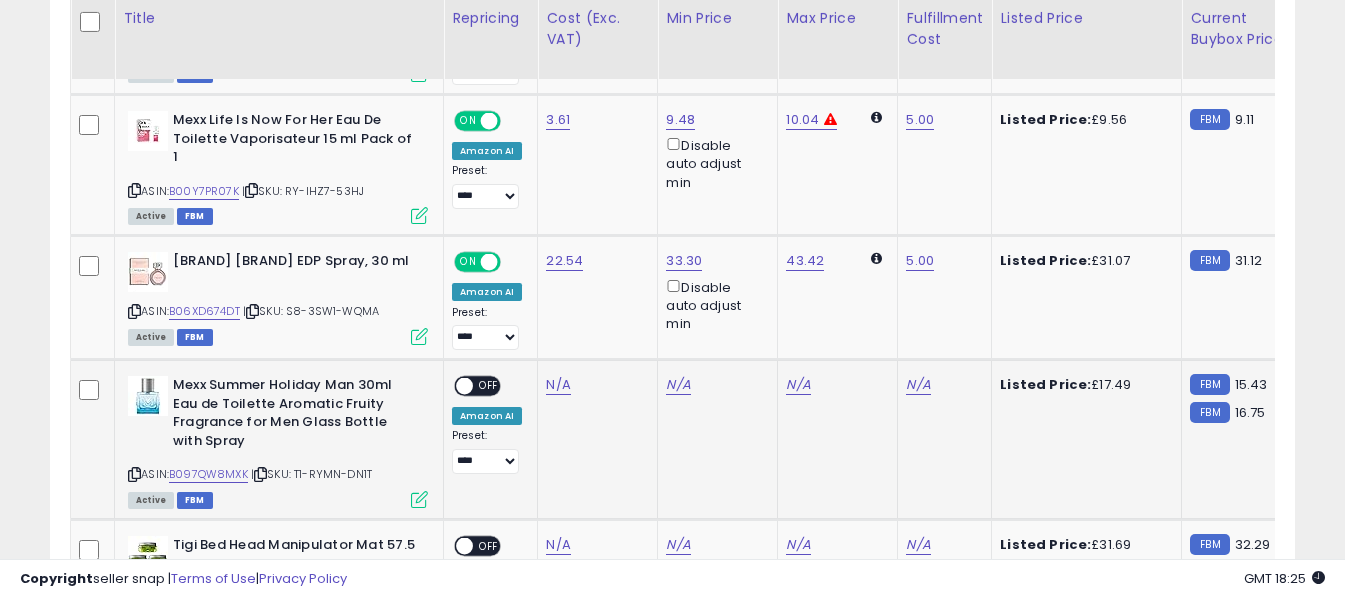 click at bounding box center (134, 474) 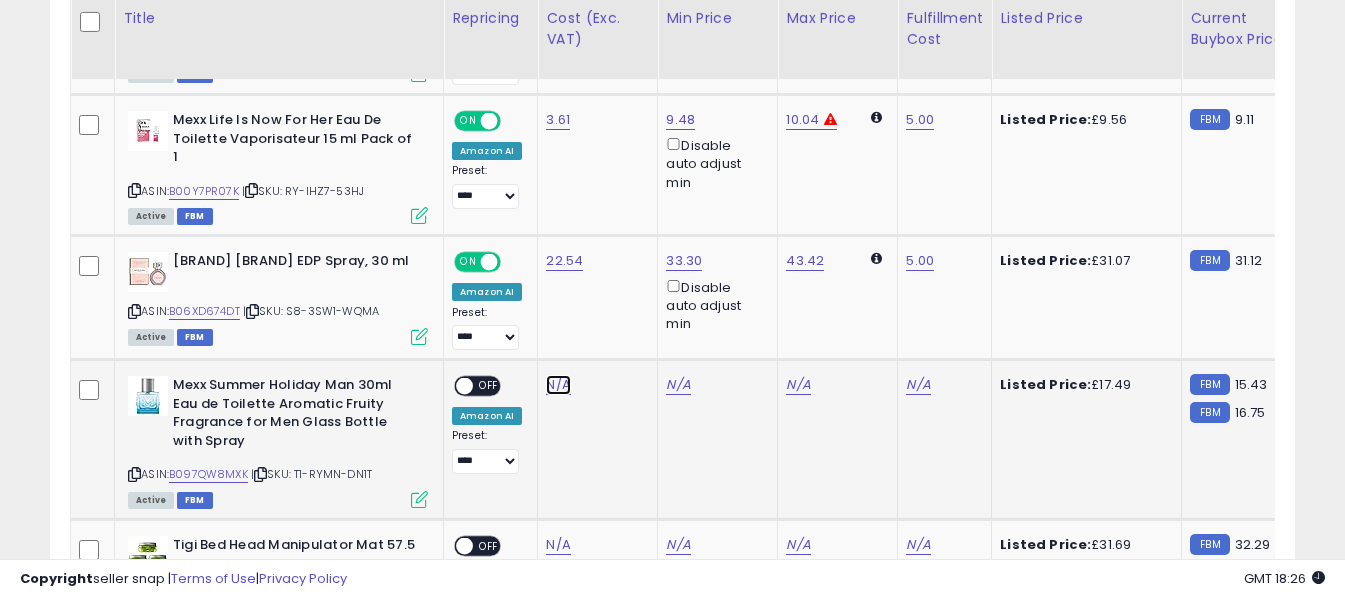 click on "N/A" at bounding box center [558, 385] 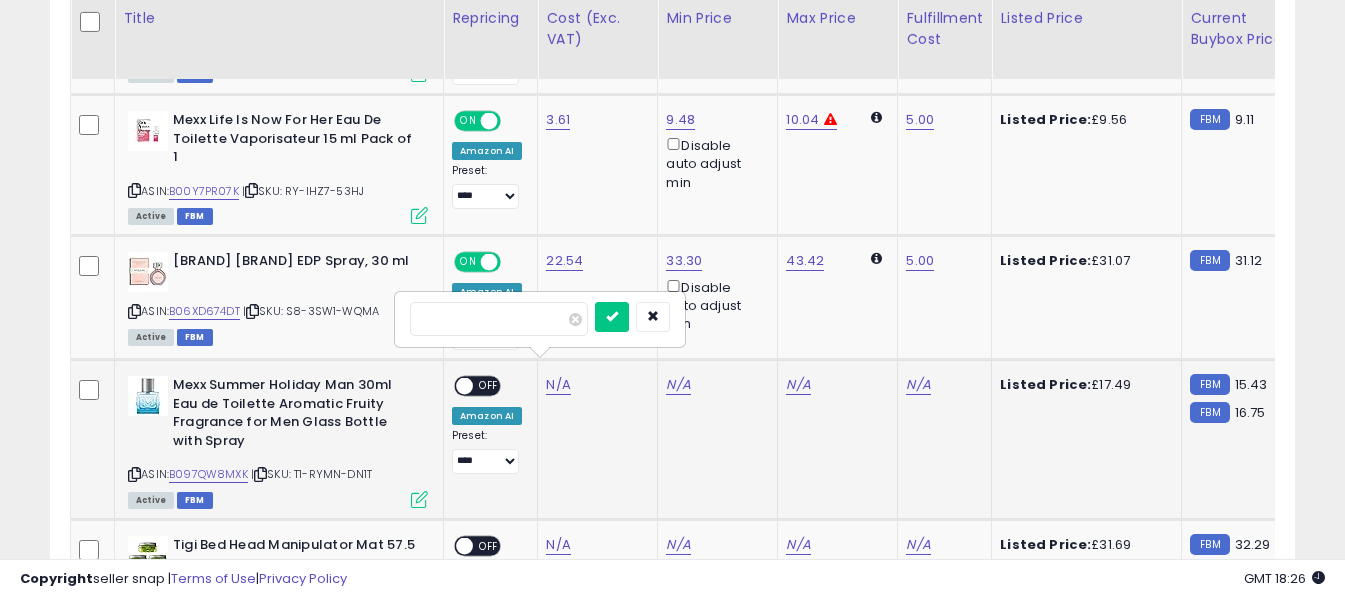 click at bounding box center [499, 319] 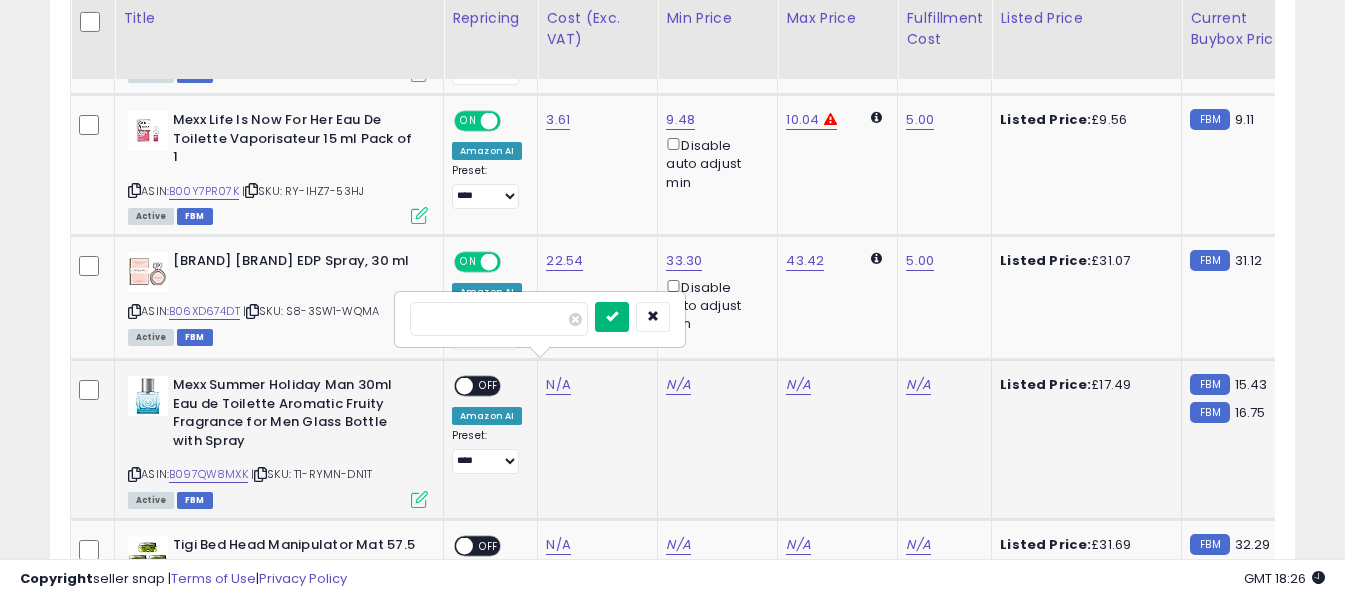 click at bounding box center [612, 316] 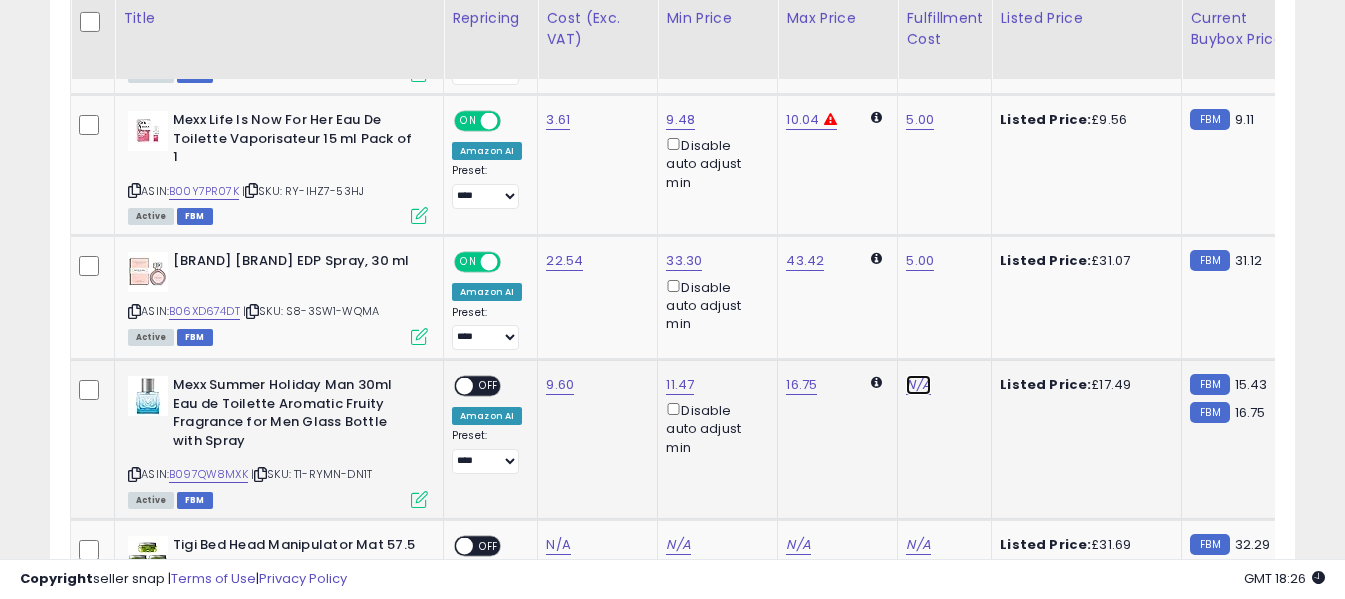 click on "N/A" at bounding box center (918, 385) 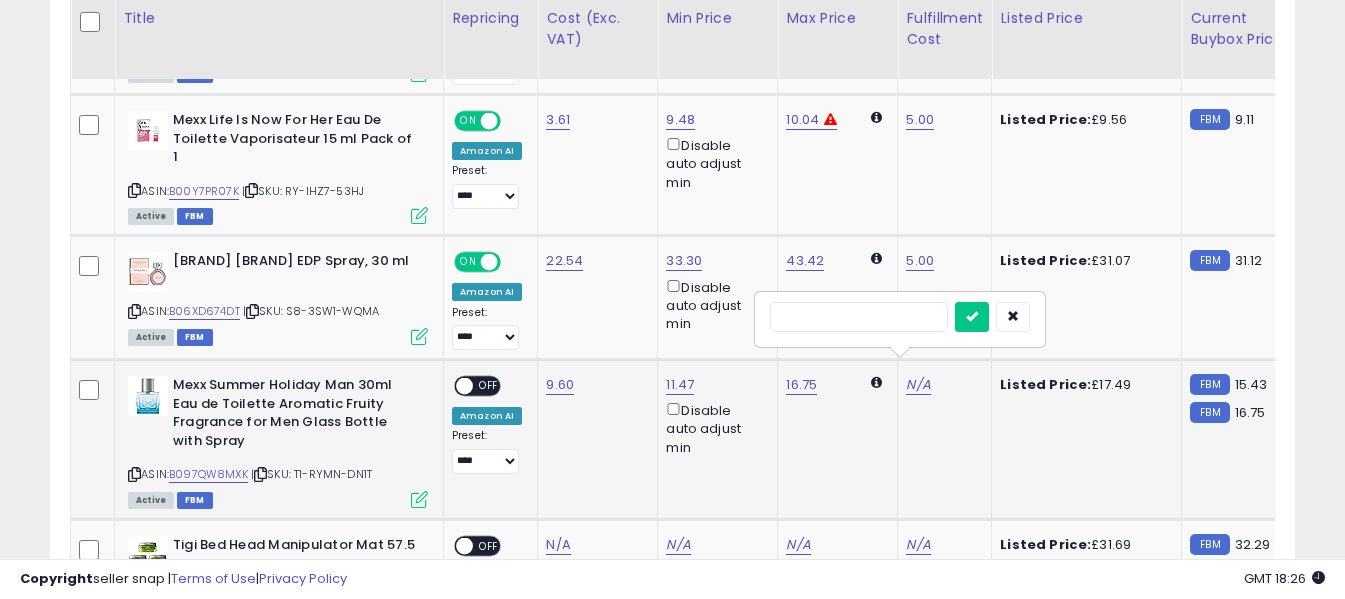 click at bounding box center [859, 317] 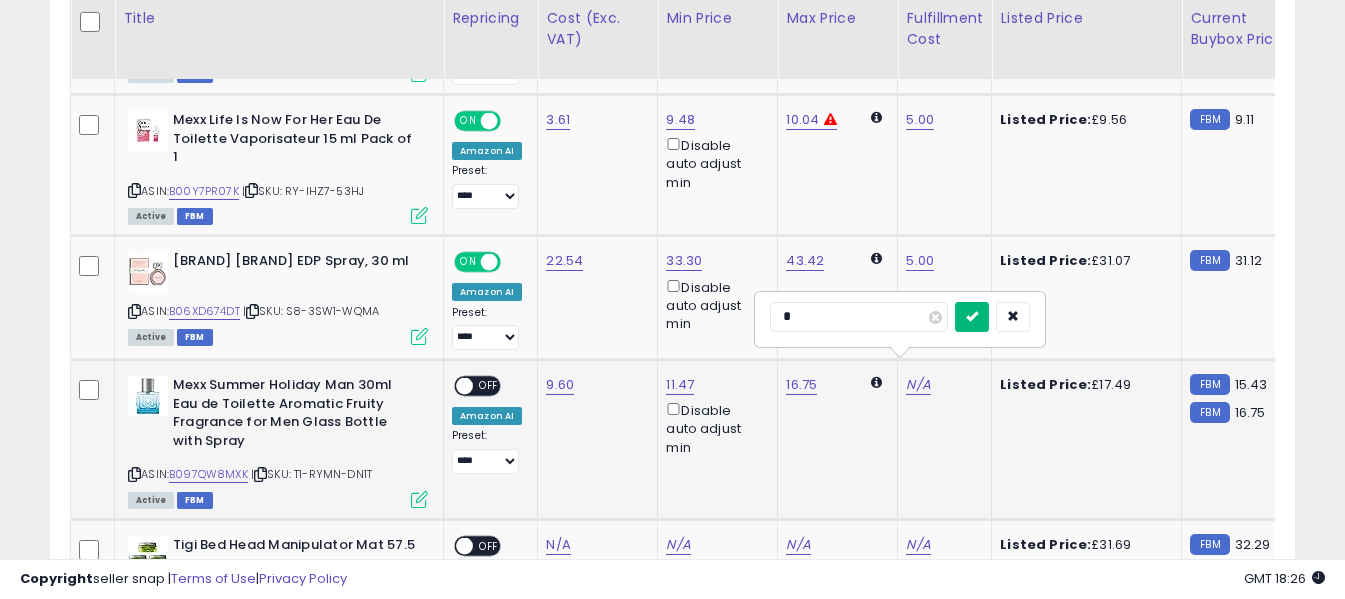 type on "*" 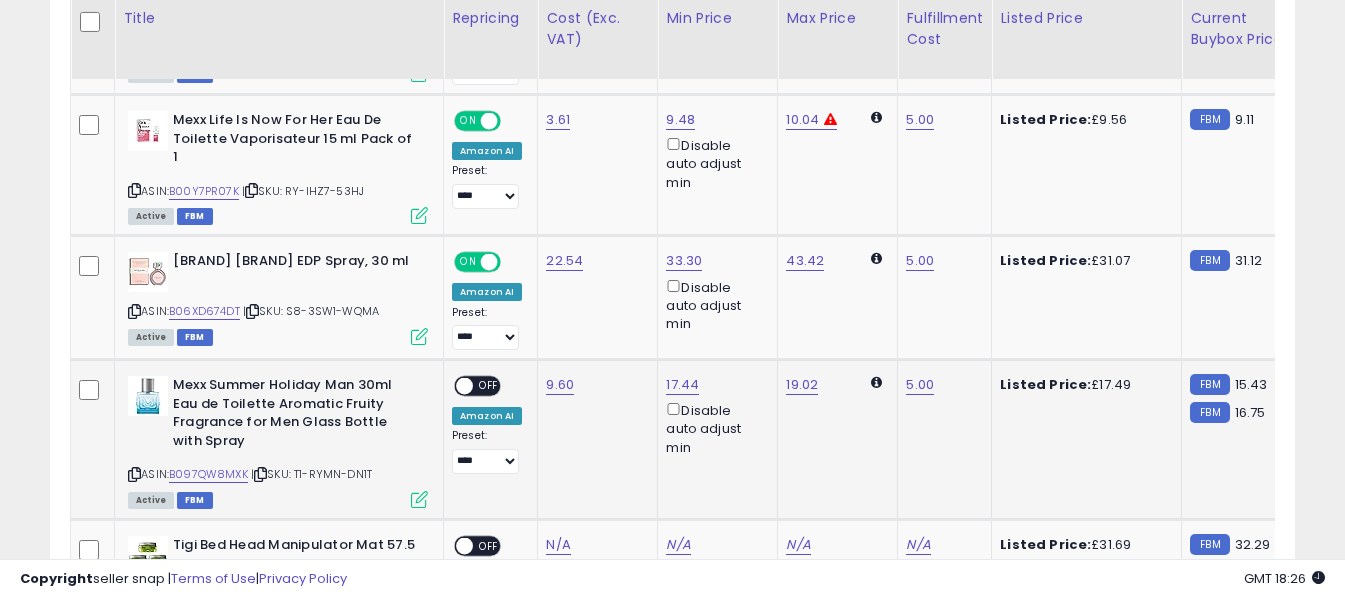 click on "OFF" at bounding box center (489, 386) 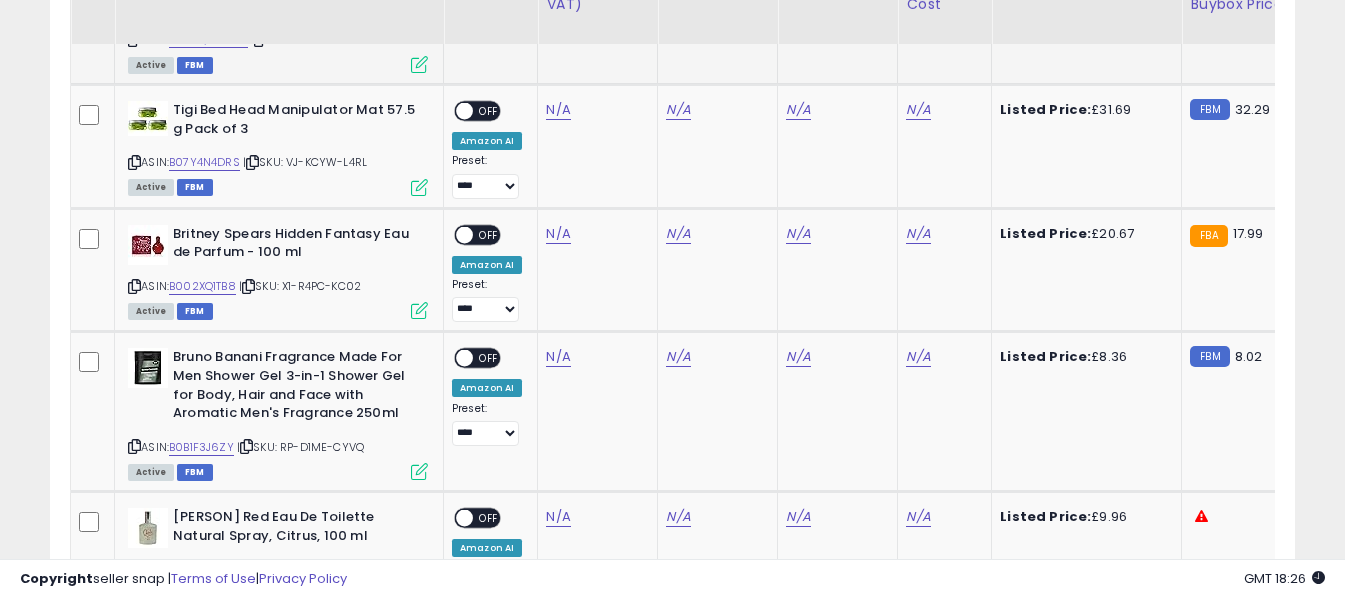 scroll, scrollTop: 3048, scrollLeft: 0, axis: vertical 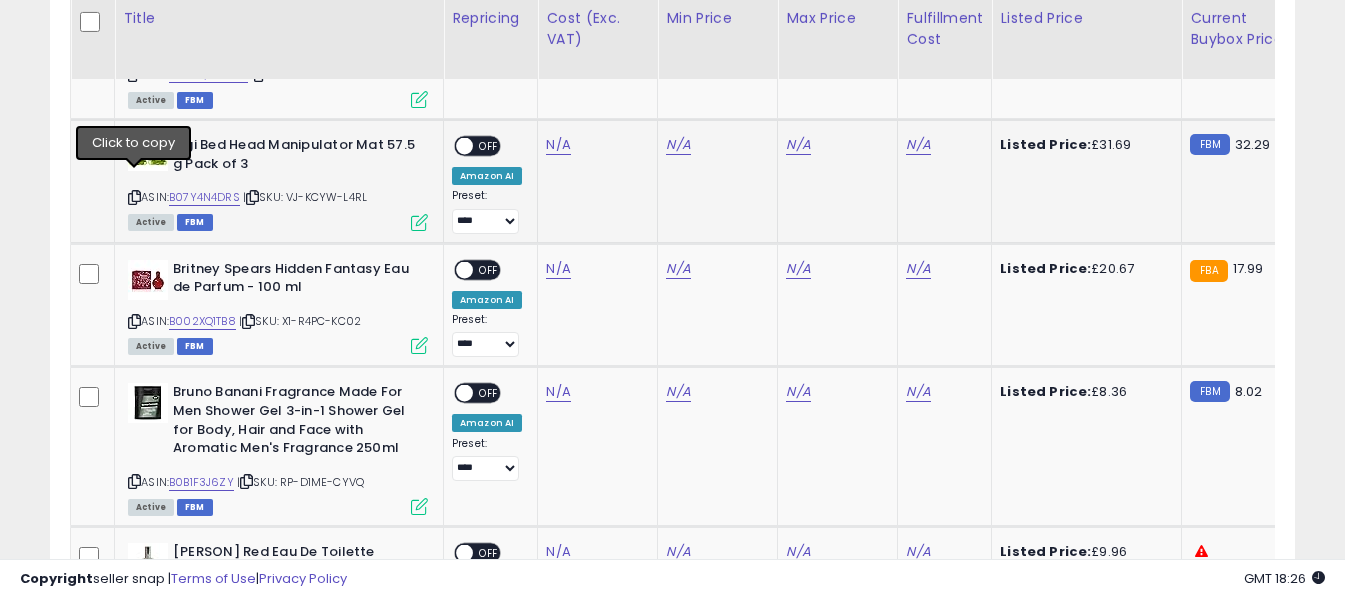 click at bounding box center (134, 197) 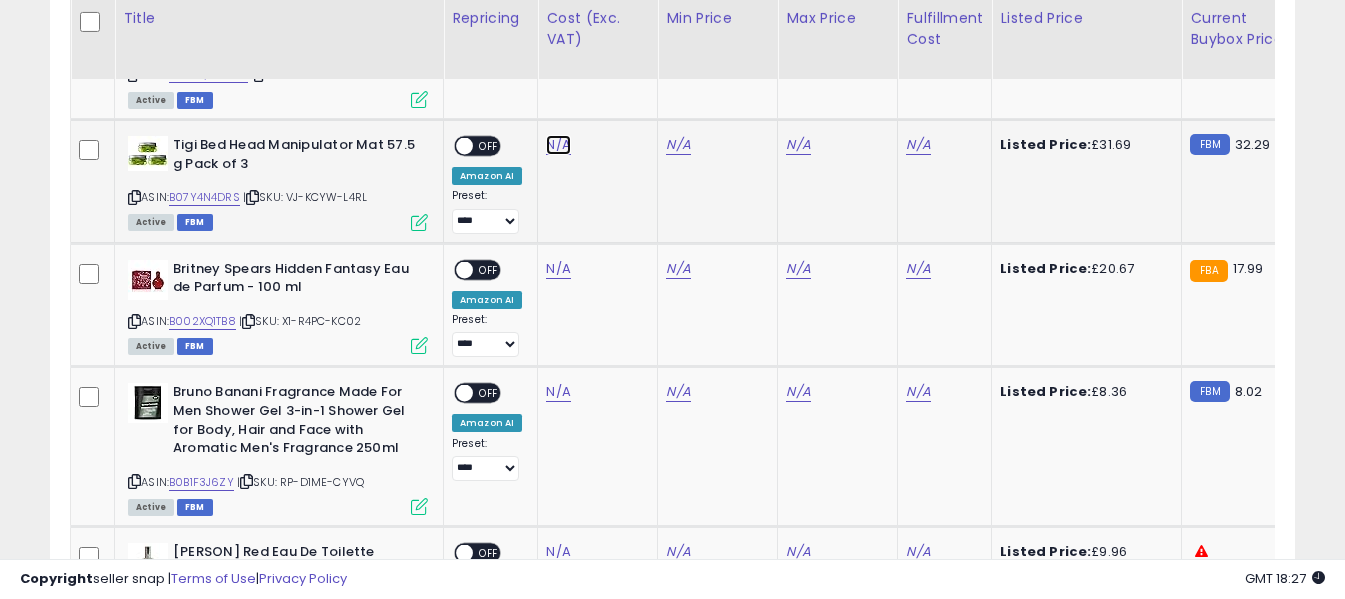 click on "N/A" at bounding box center (558, 145) 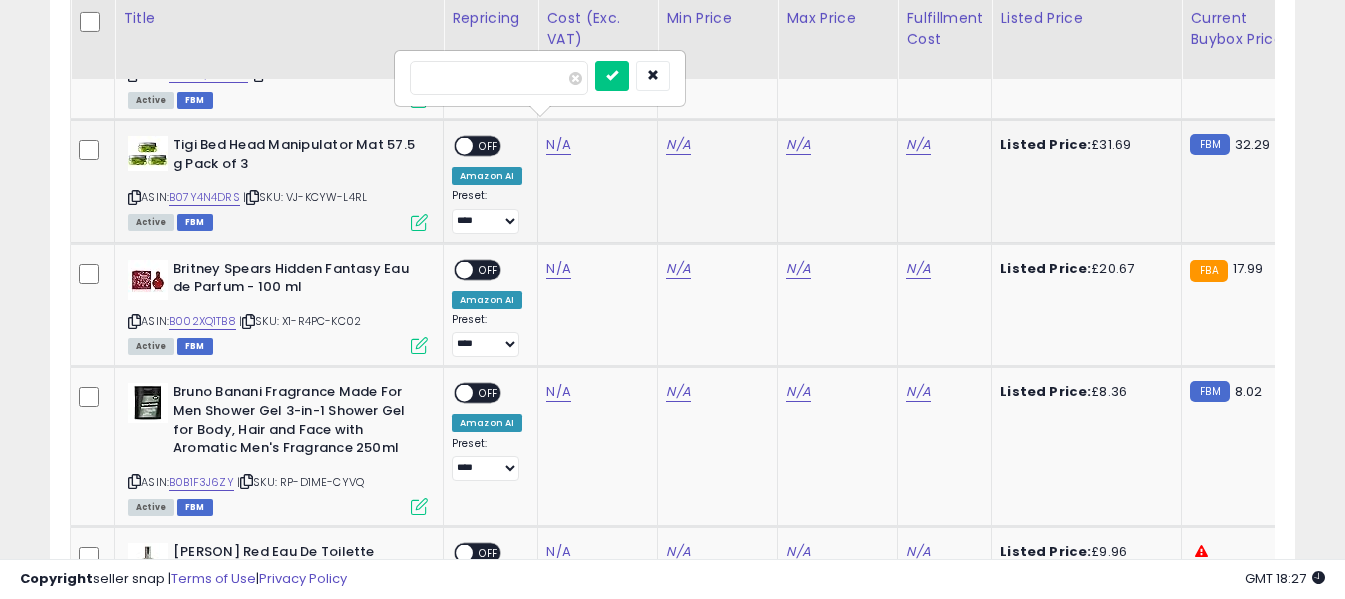 click at bounding box center [499, 78] 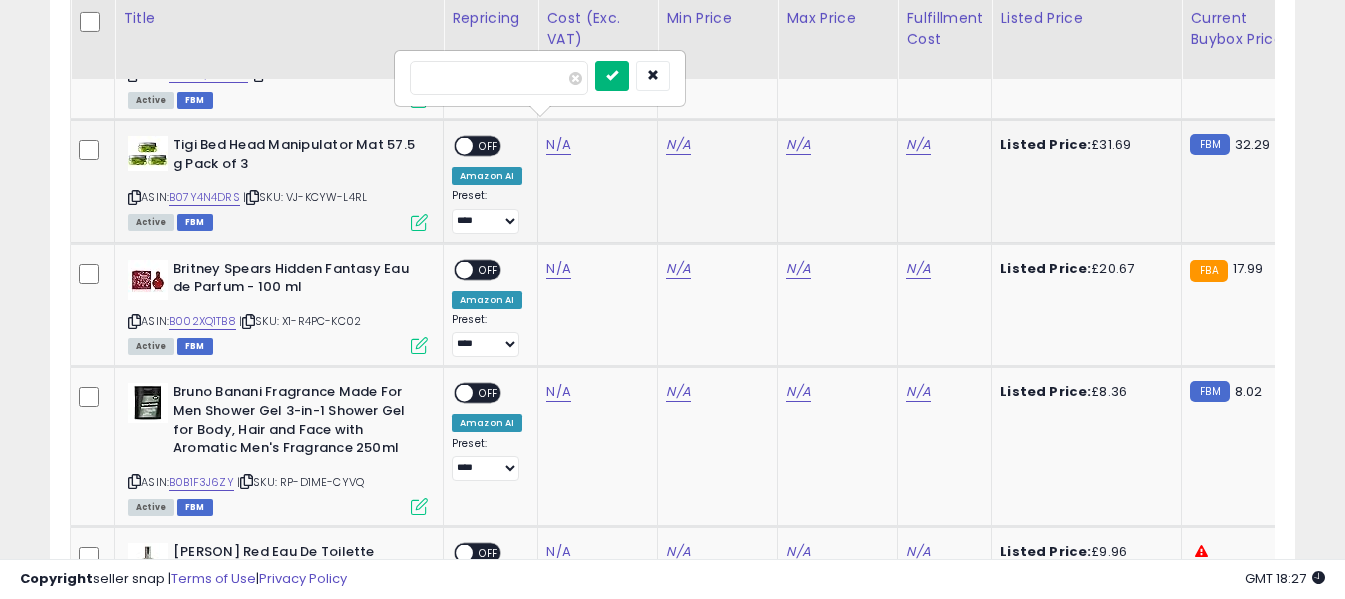 click at bounding box center [612, 75] 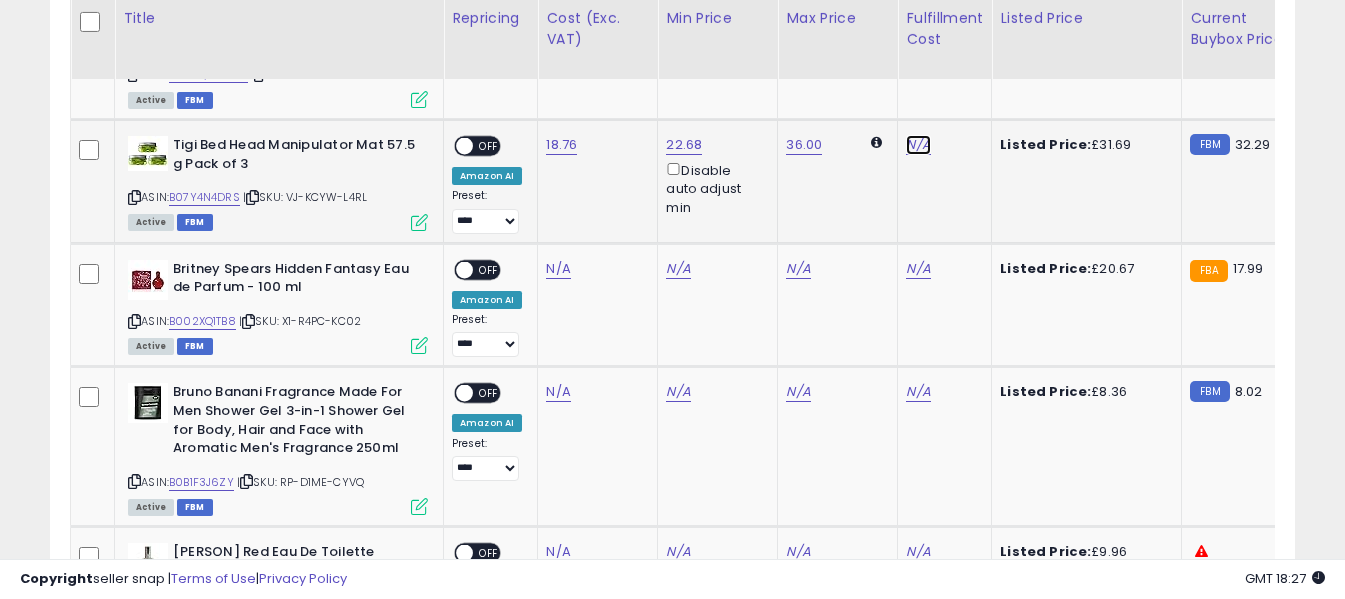 click on "N/A" at bounding box center [918, 145] 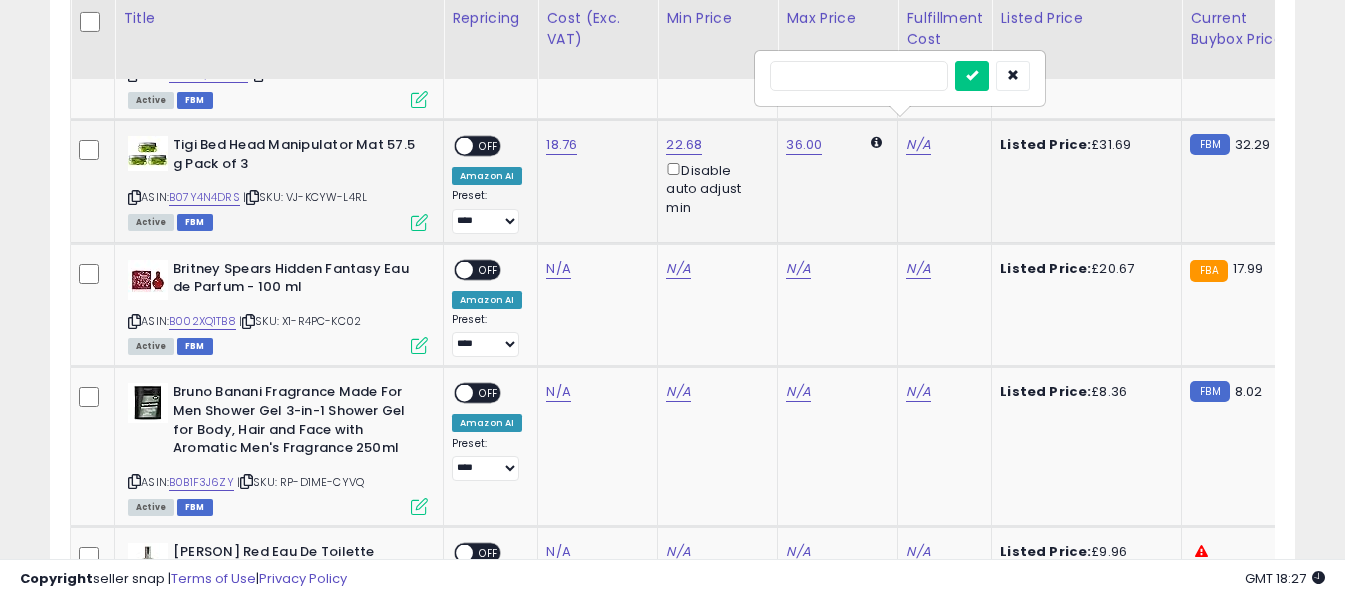 click at bounding box center [859, 76] 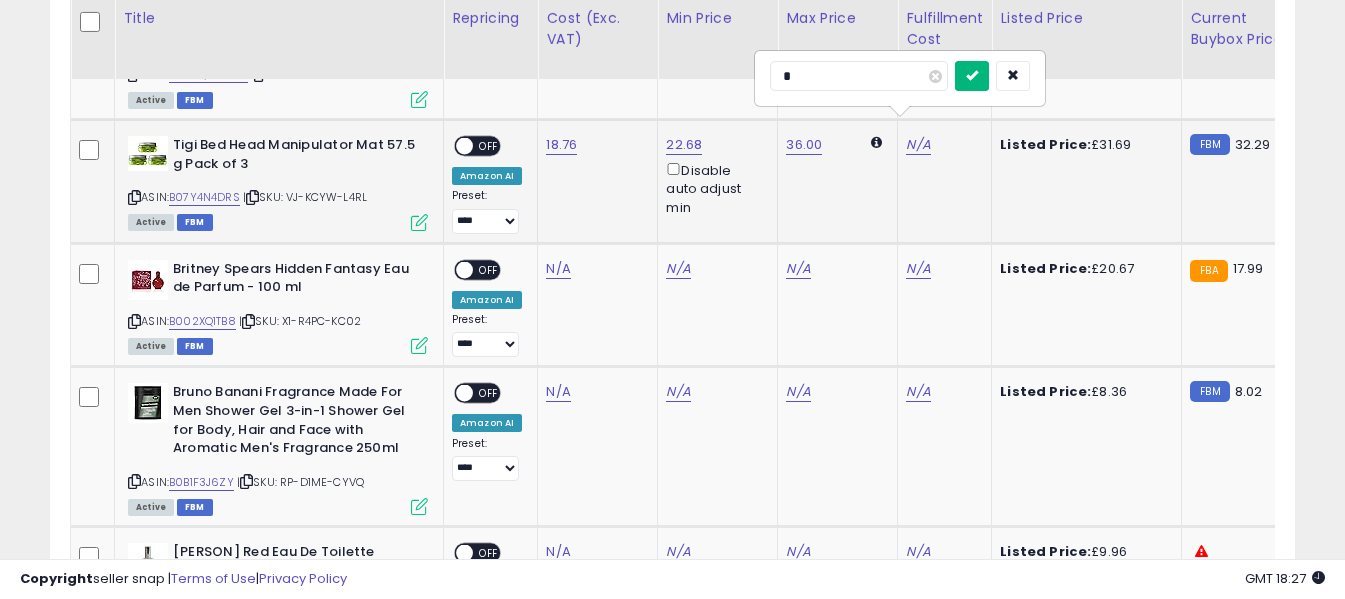 type on "*" 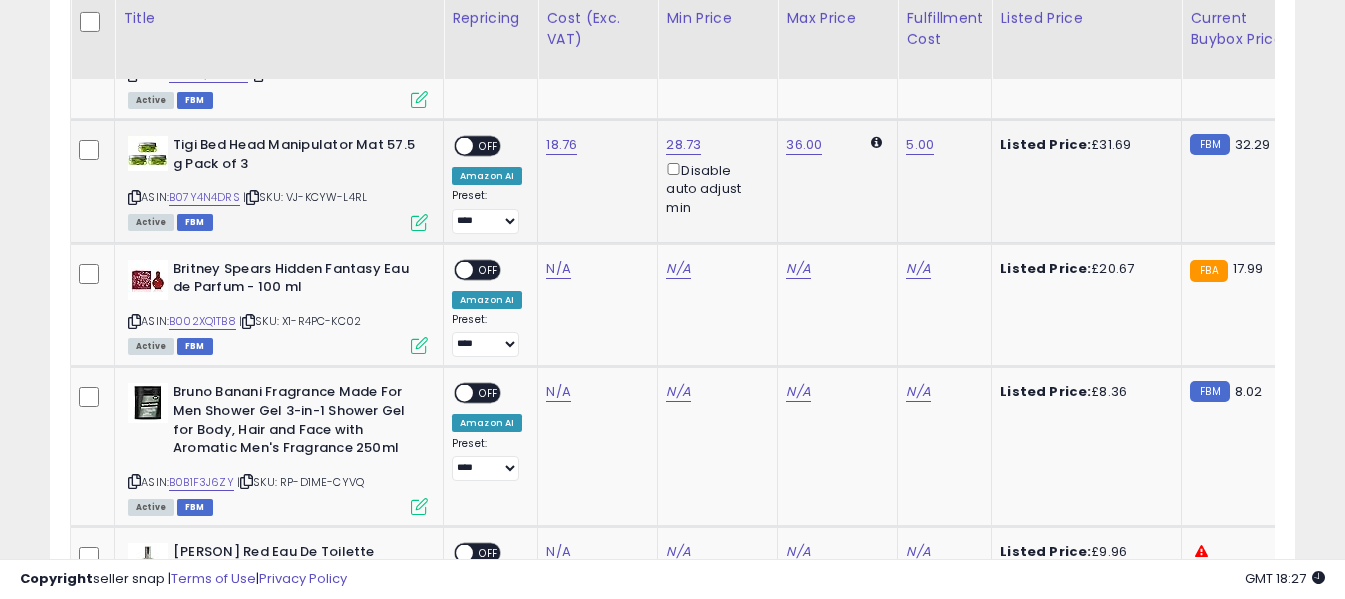 click on "OFF" at bounding box center [489, 146] 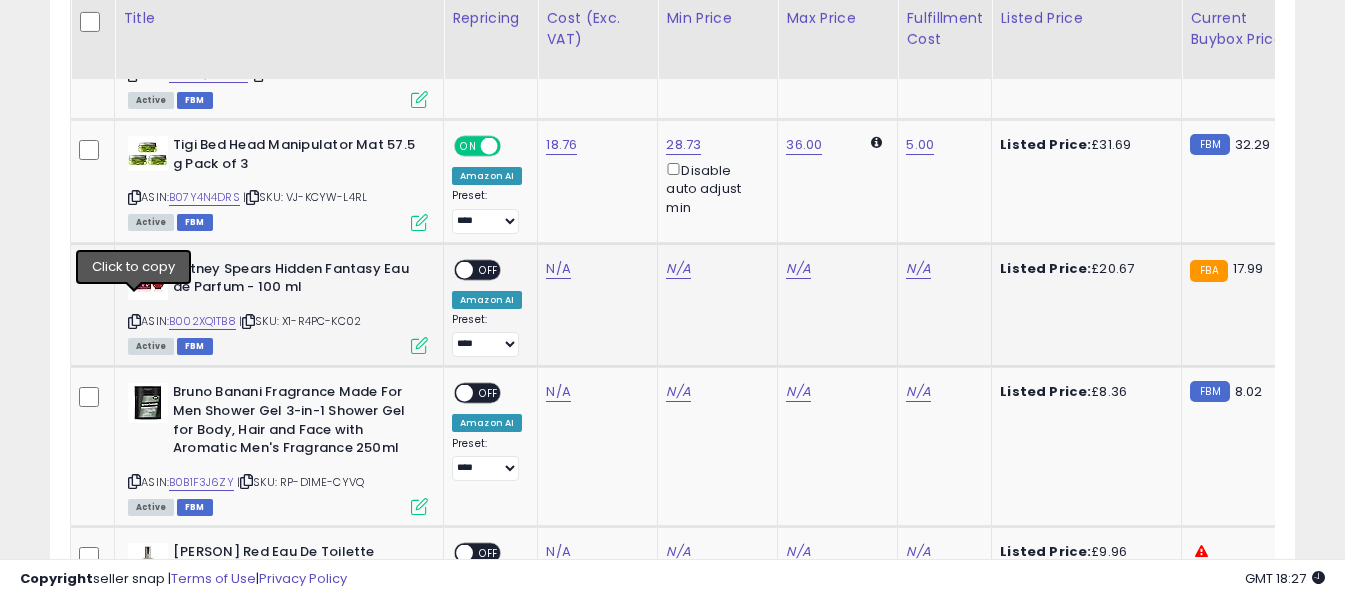 click at bounding box center [134, 321] 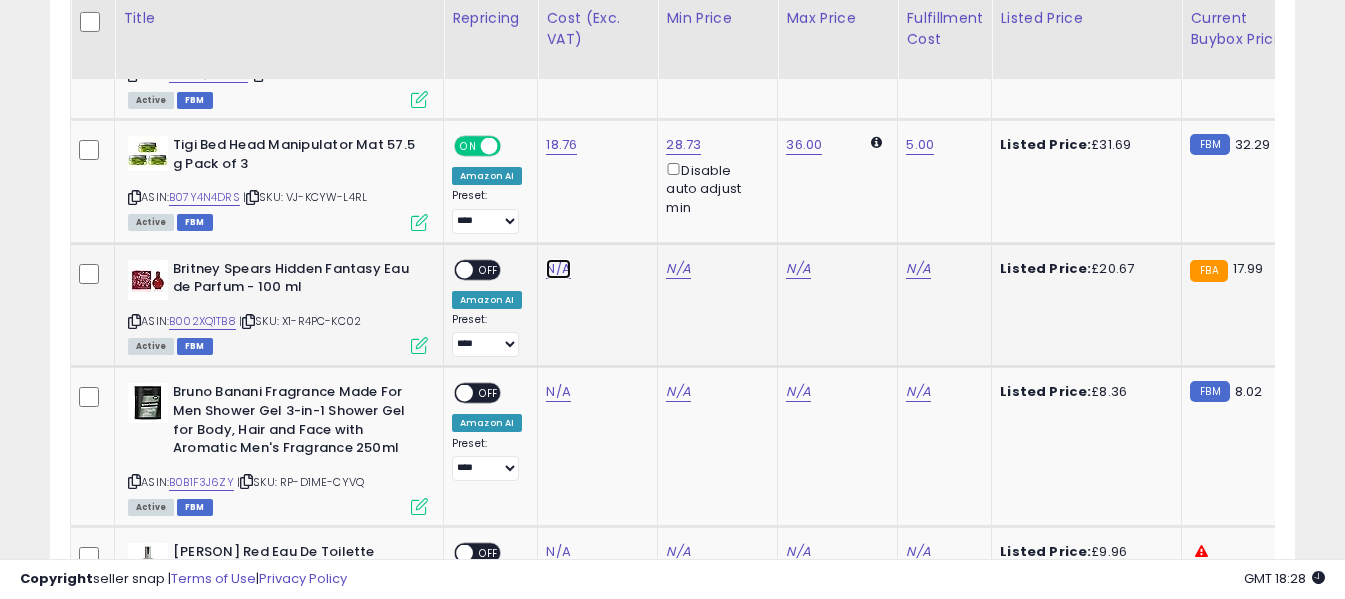 click on "N/A" at bounding box center (558, 269) 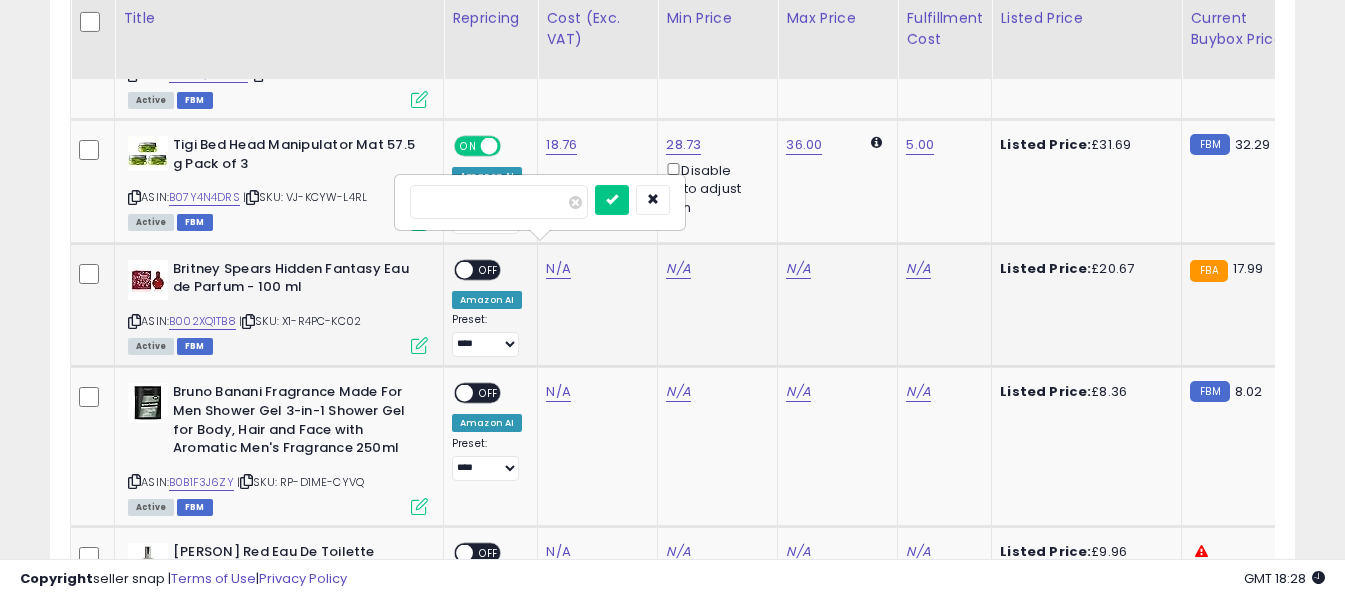 click at bounding box center (499, 202) 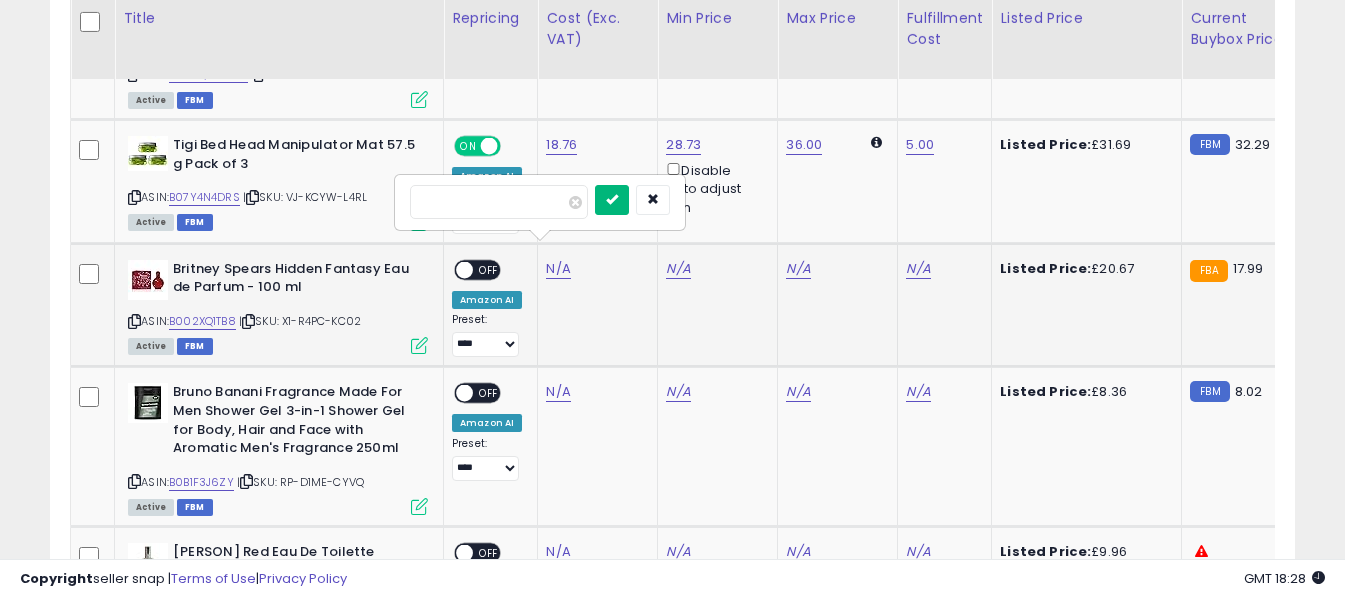 type on "*****" 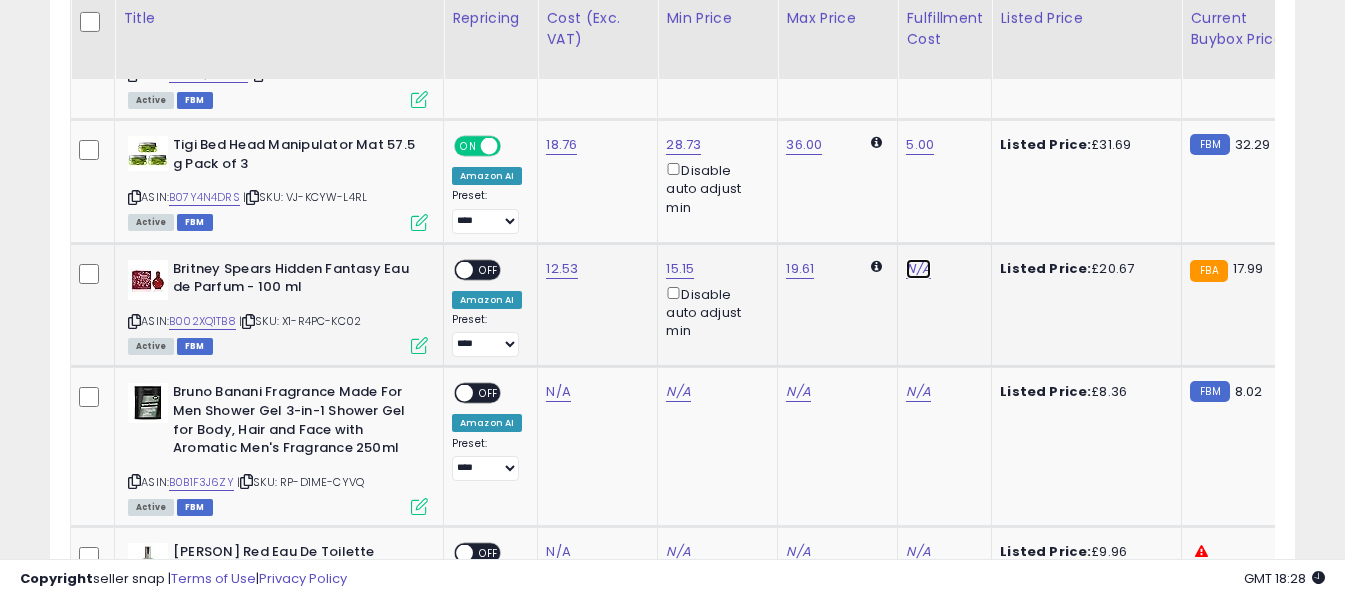 click on "N/A" at bounding box center [918, 269] 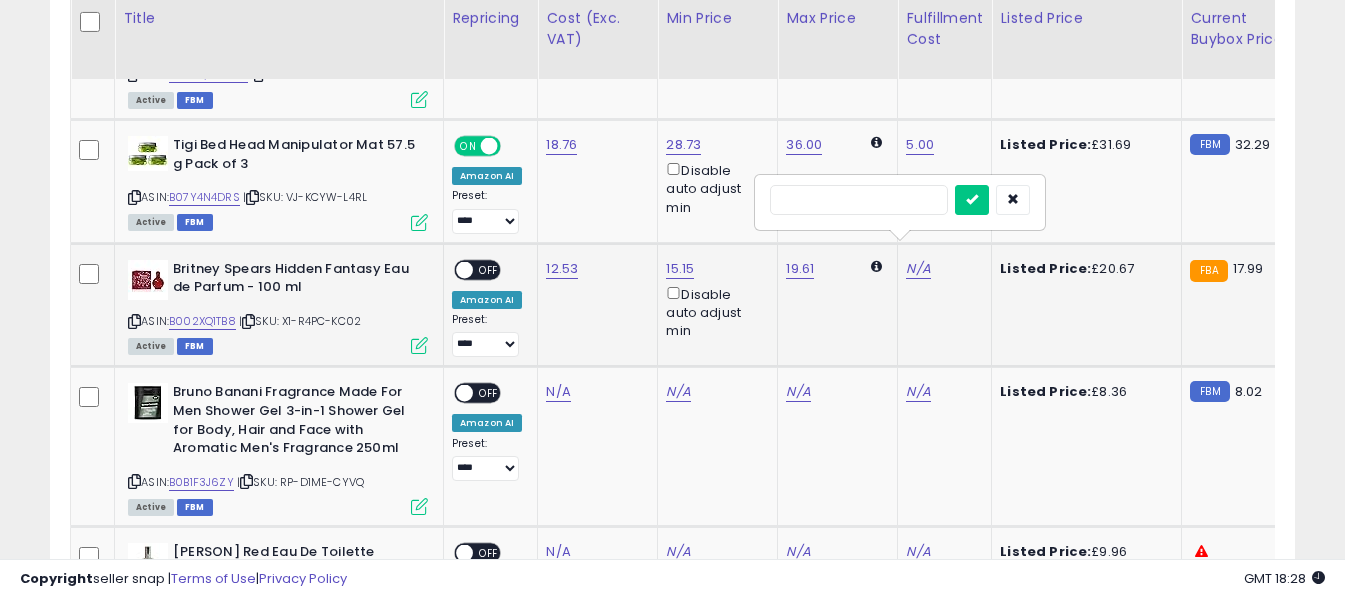 click at bounding box center [859, 200] 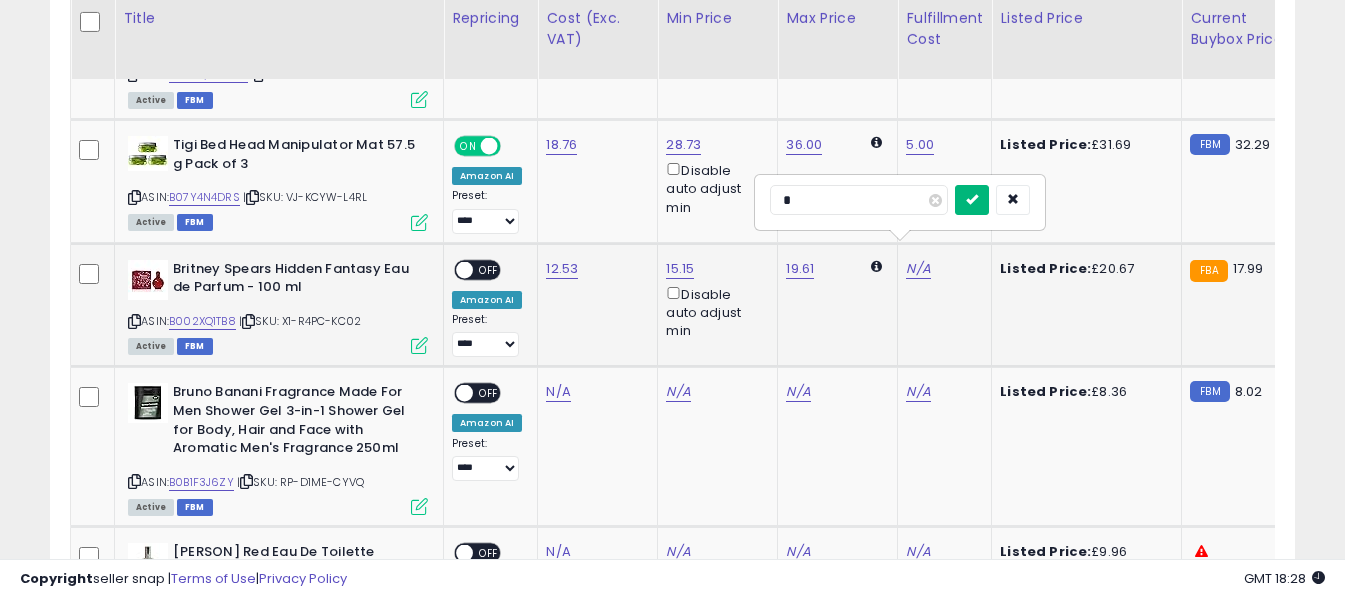 type on "*" 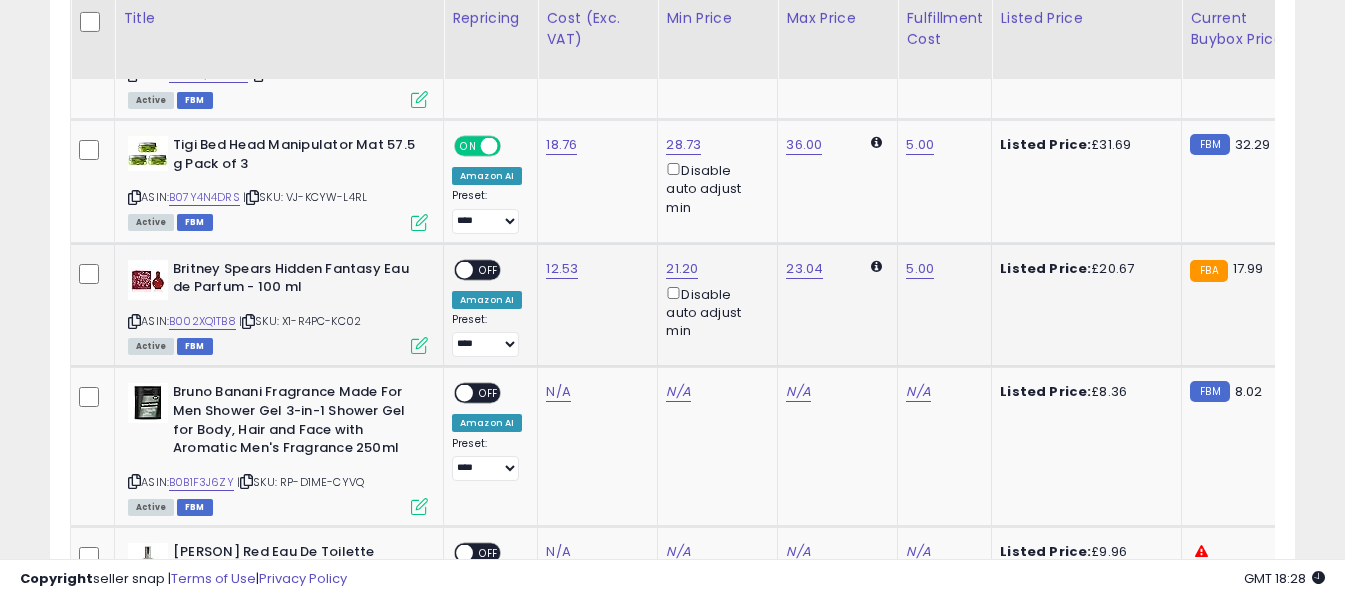 click on "OFF" at bounding box center [489, 269] 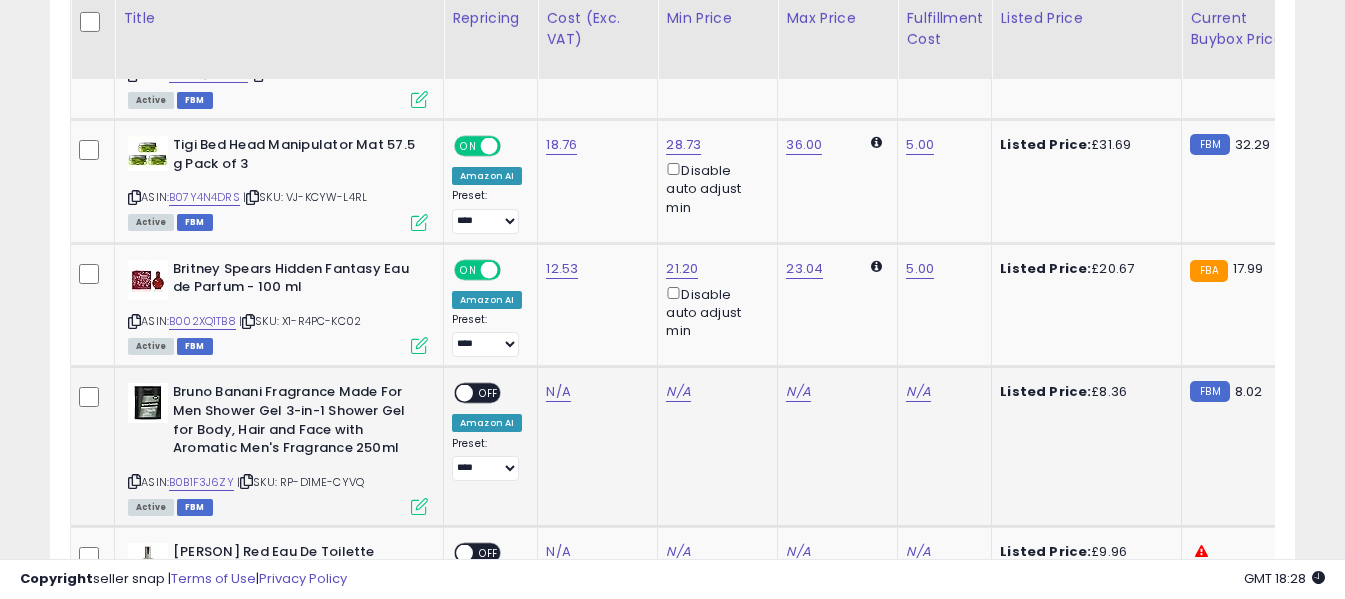 click at bounding box center (134, 481) 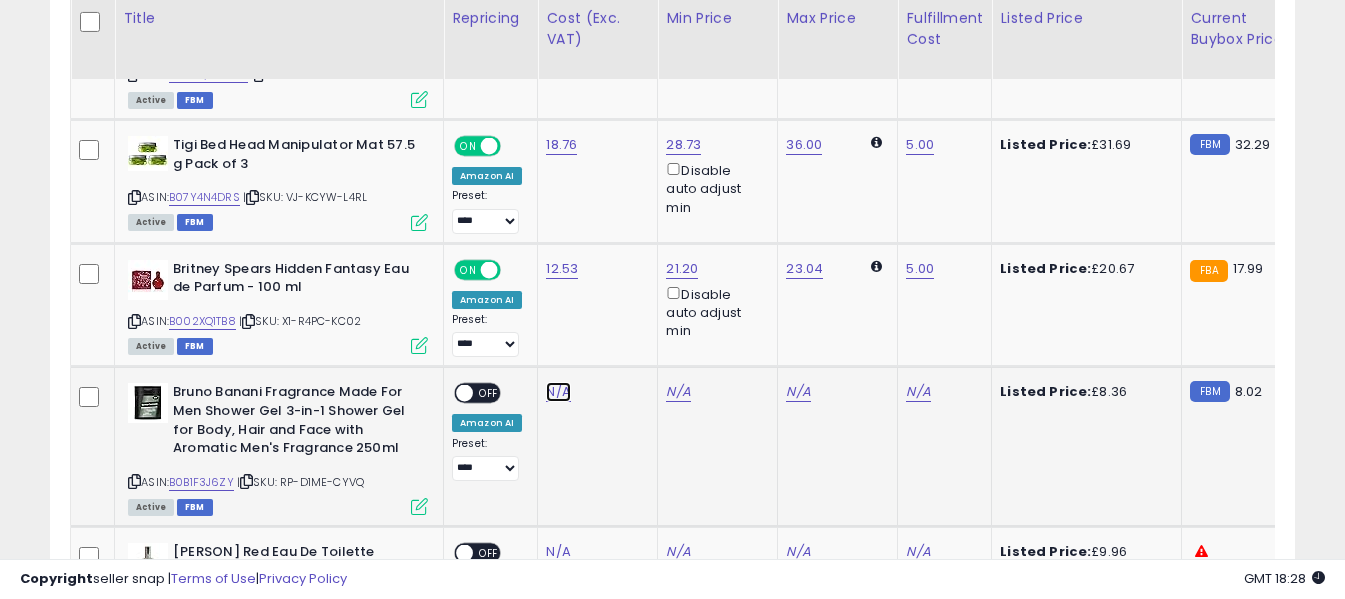 click on "N/A" at bounding box center (558, 392) 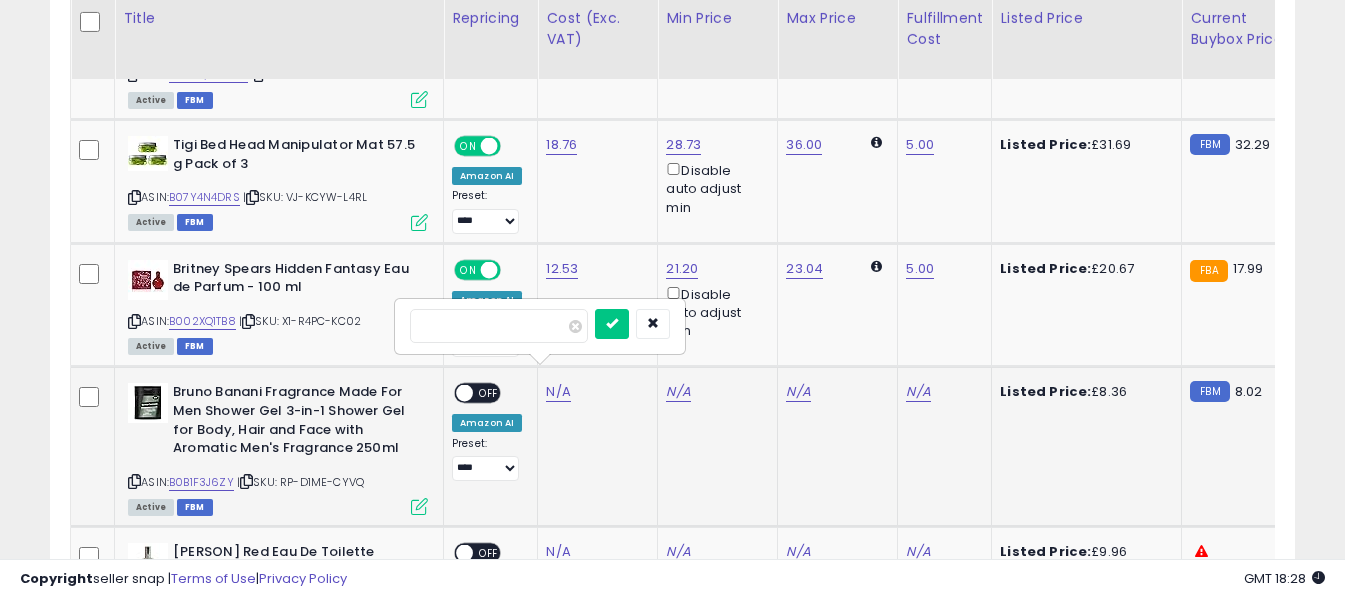 click at bounding box center (499, 326) 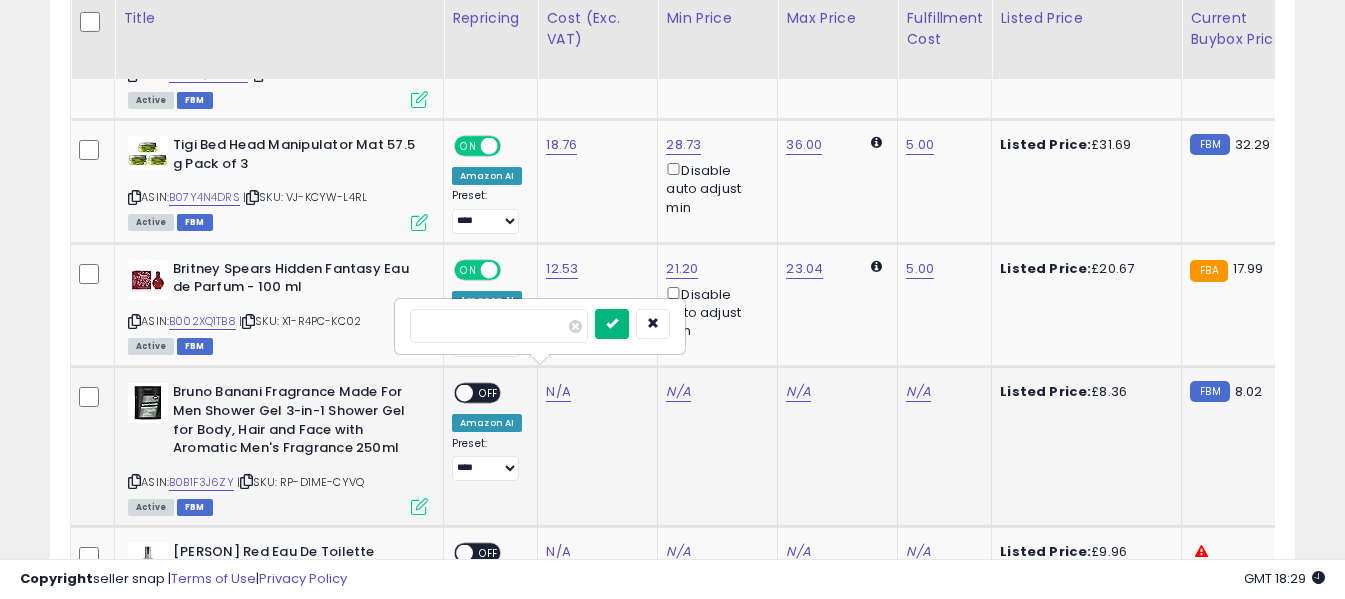 type on "****" 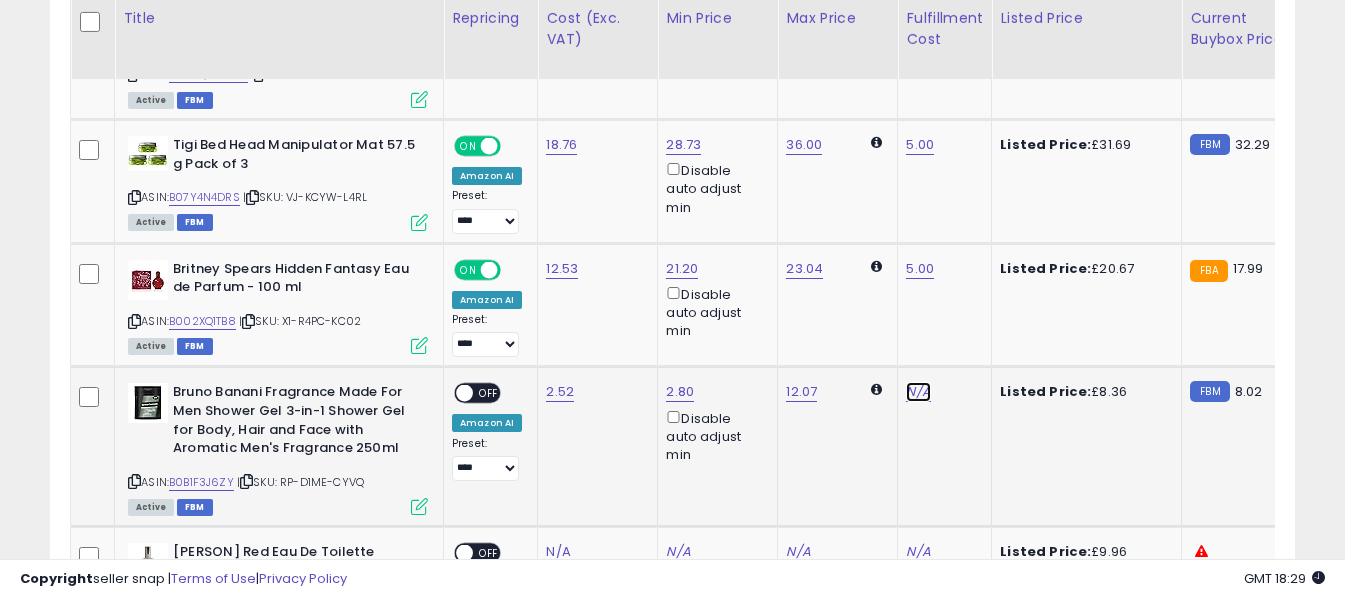 click on "N/A" at bounding box center (918, 392) 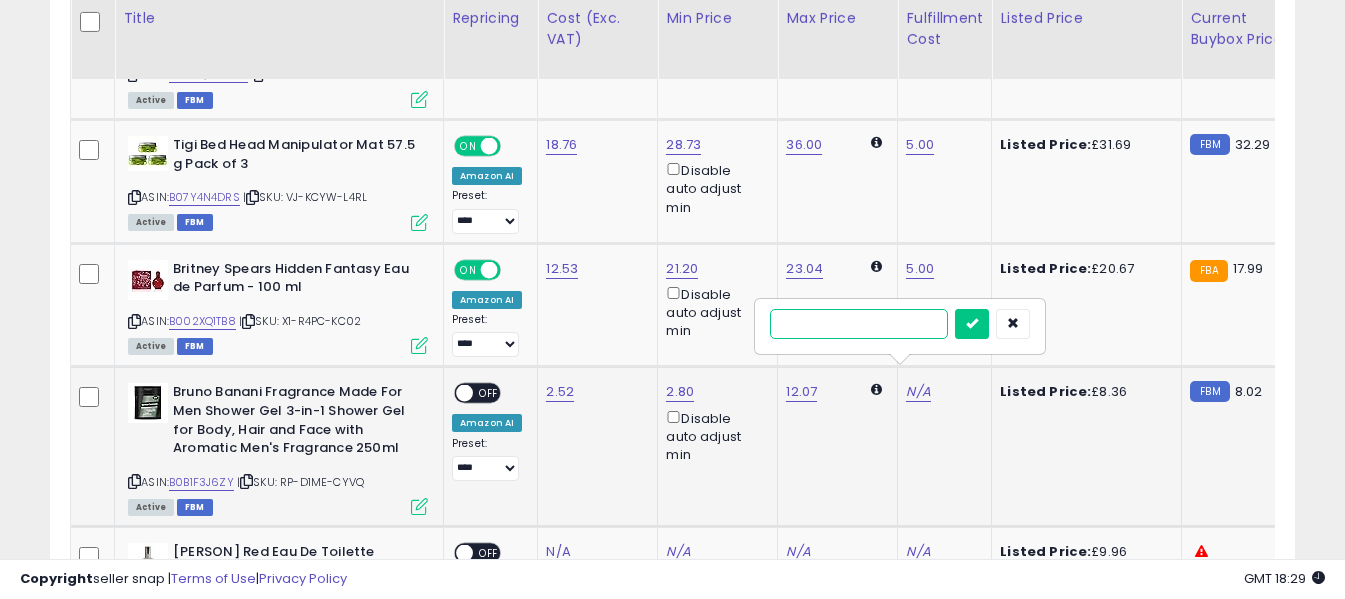 click at bounding box center [859, 324] 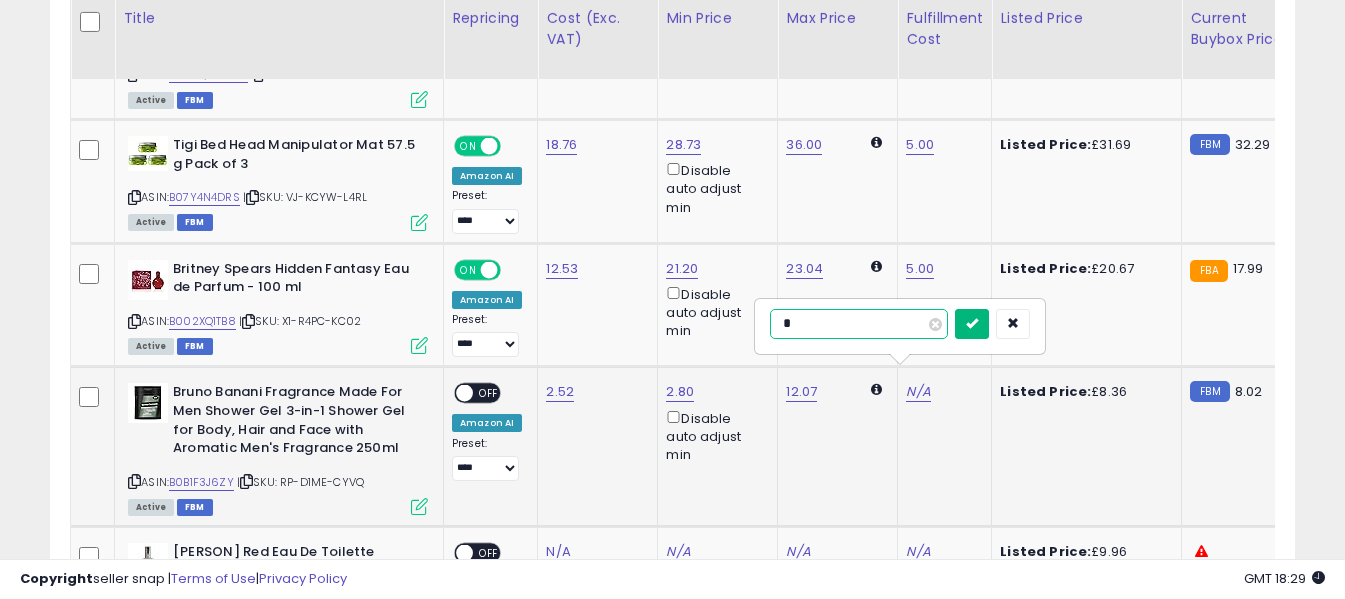 type on "*" 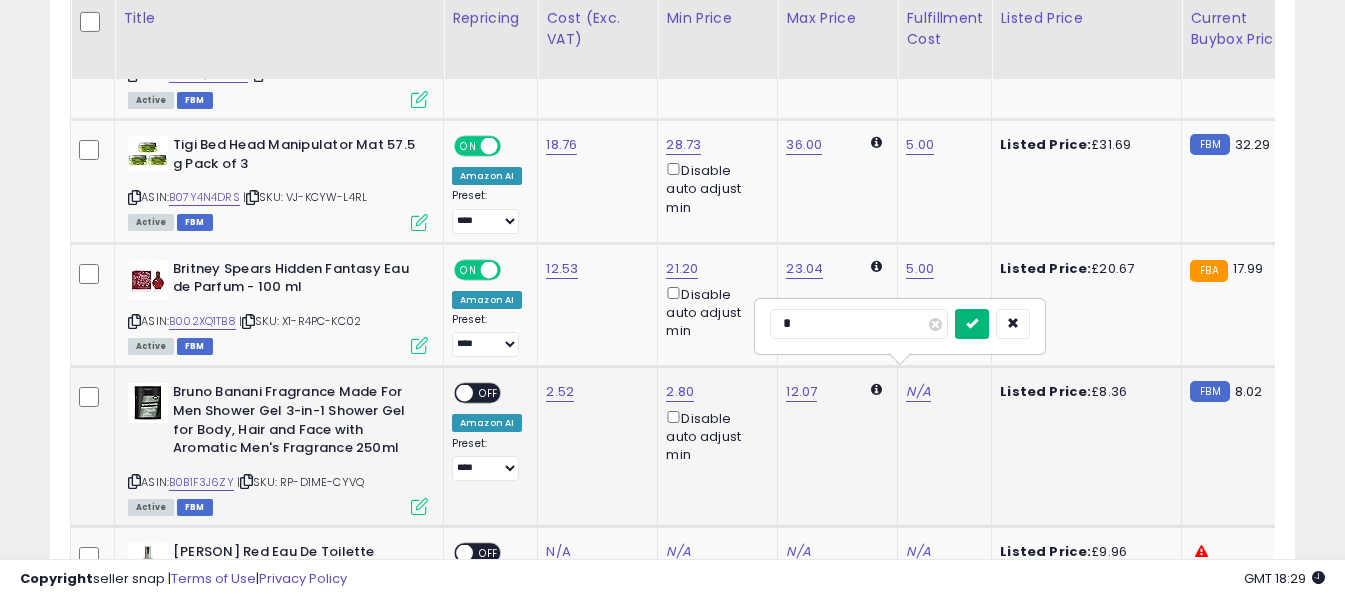 click at bounding box center [972, 323] 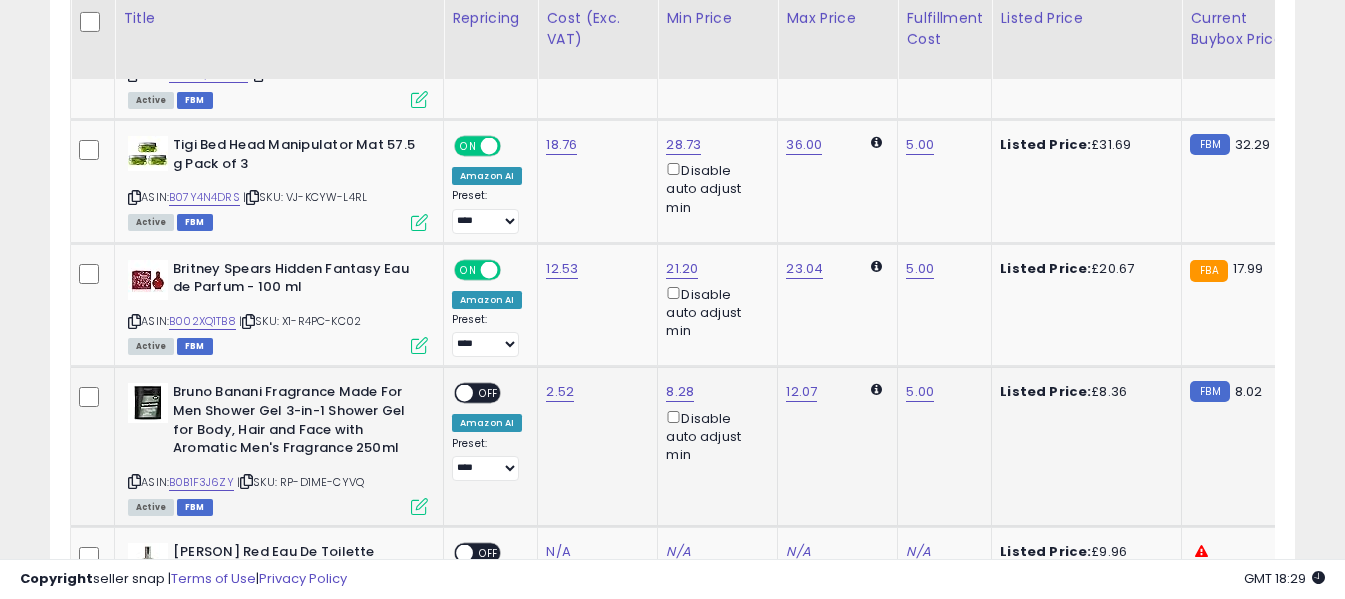click on "OFF" at bounding box center [489, 393] 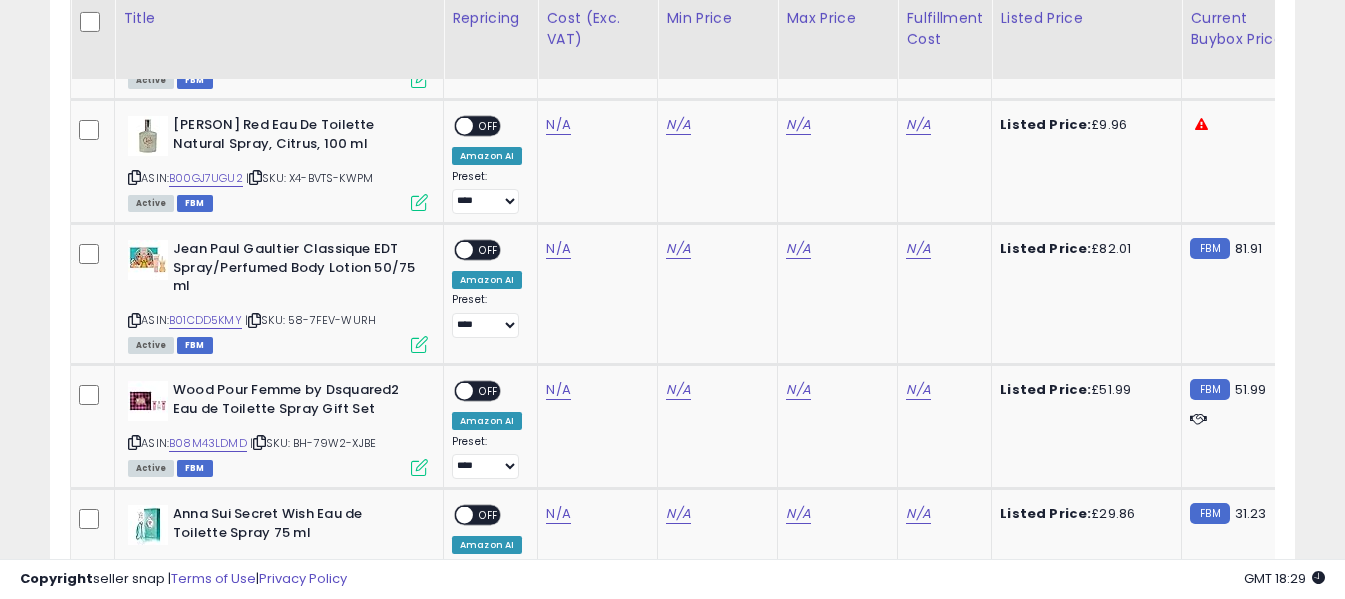 scroll, scrollTop: 3489, scrollLeft: 0, axis: vertical 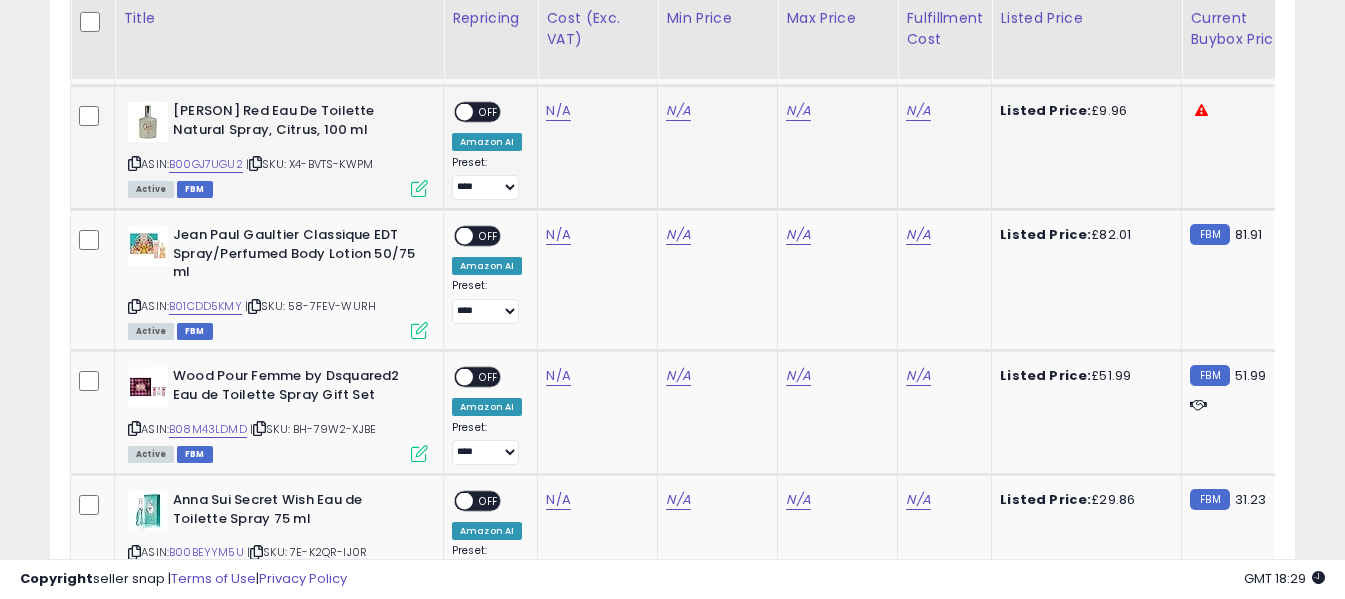 click at bounding box center [134, 163] 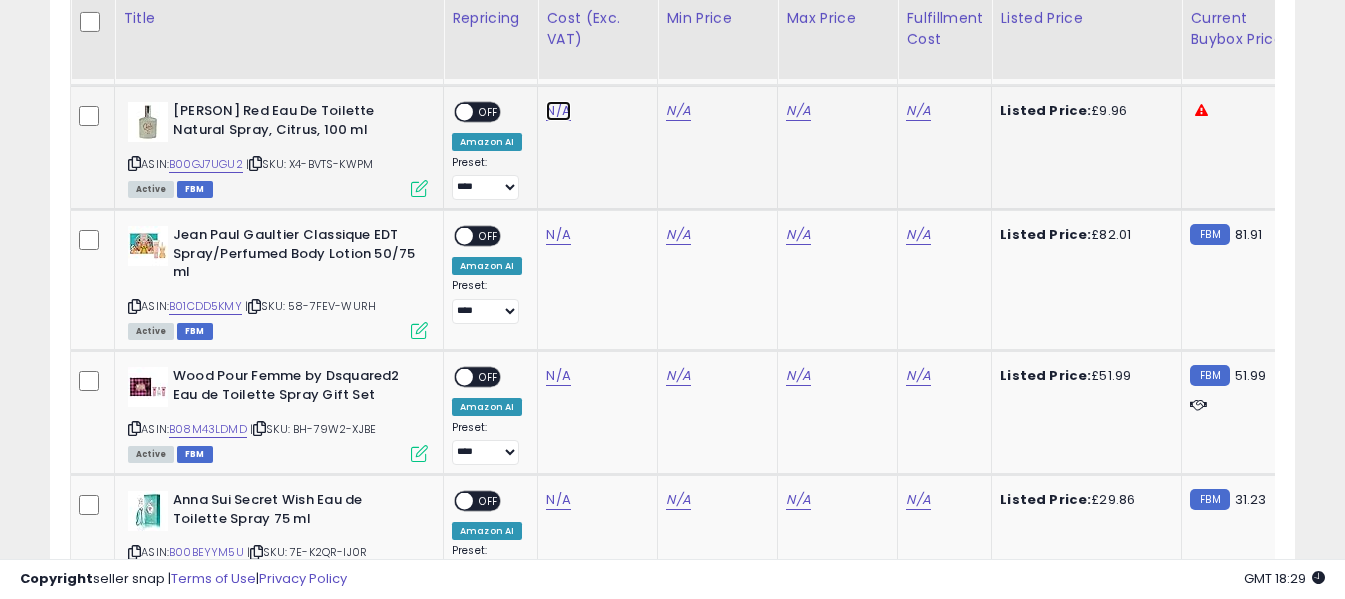click on "N/A" at bounding box center [558, 111] 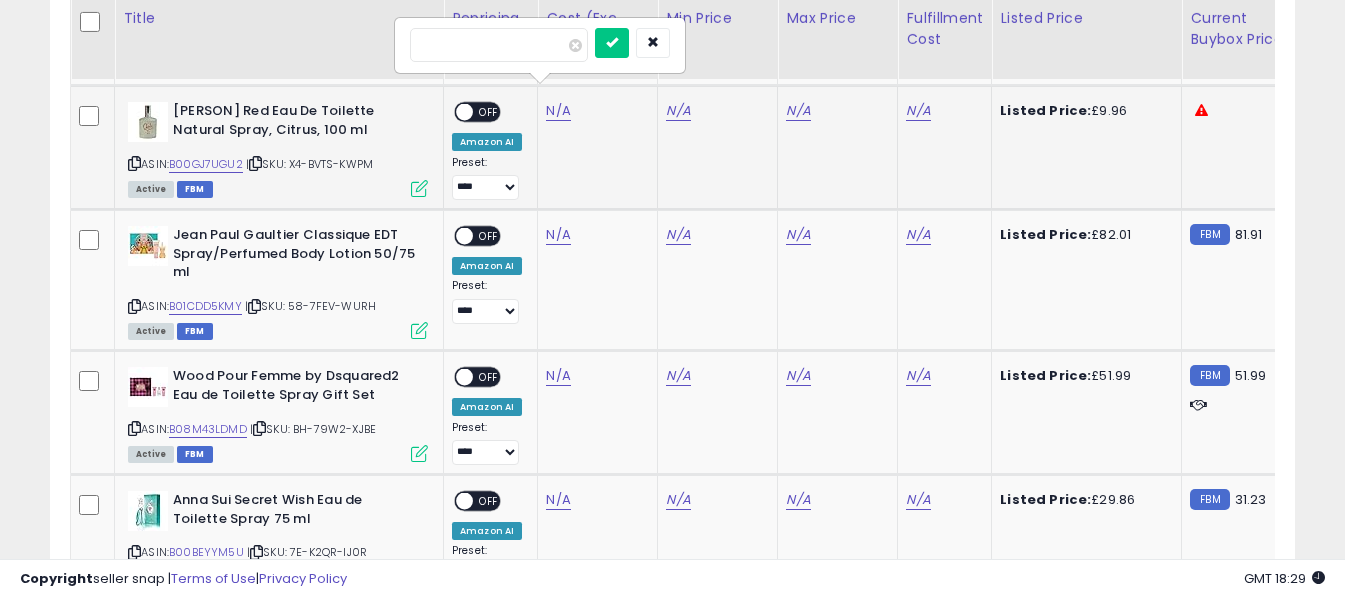 click at bounding box center (499, 45) 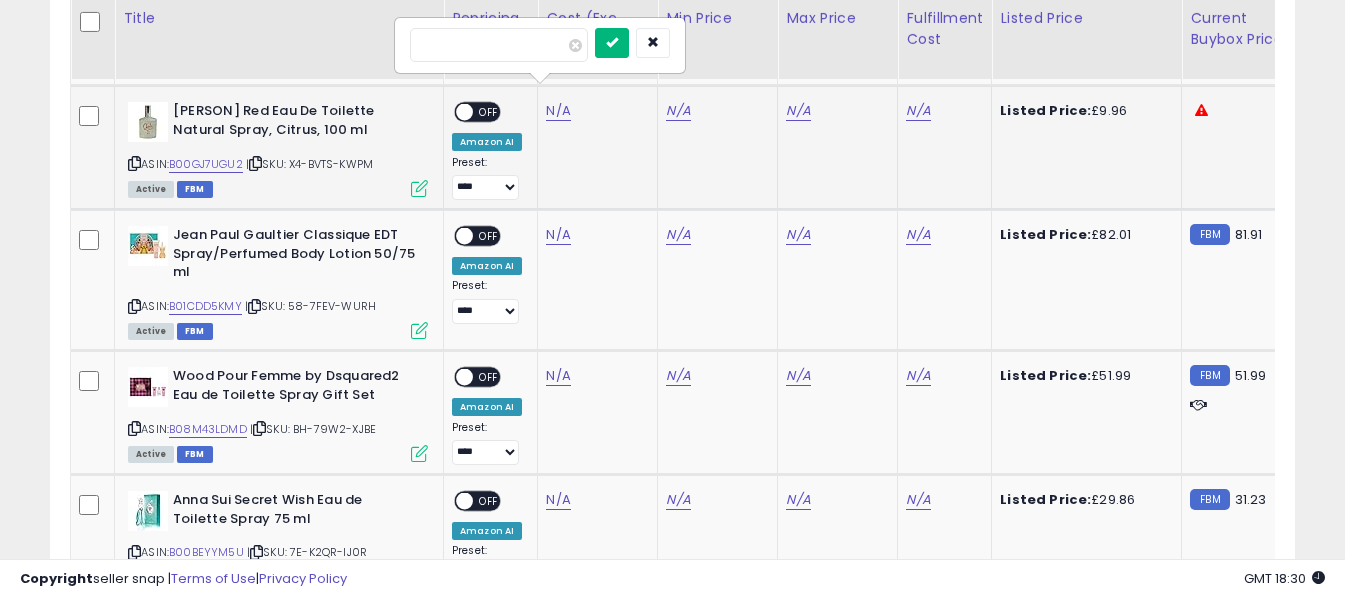 type on "****" 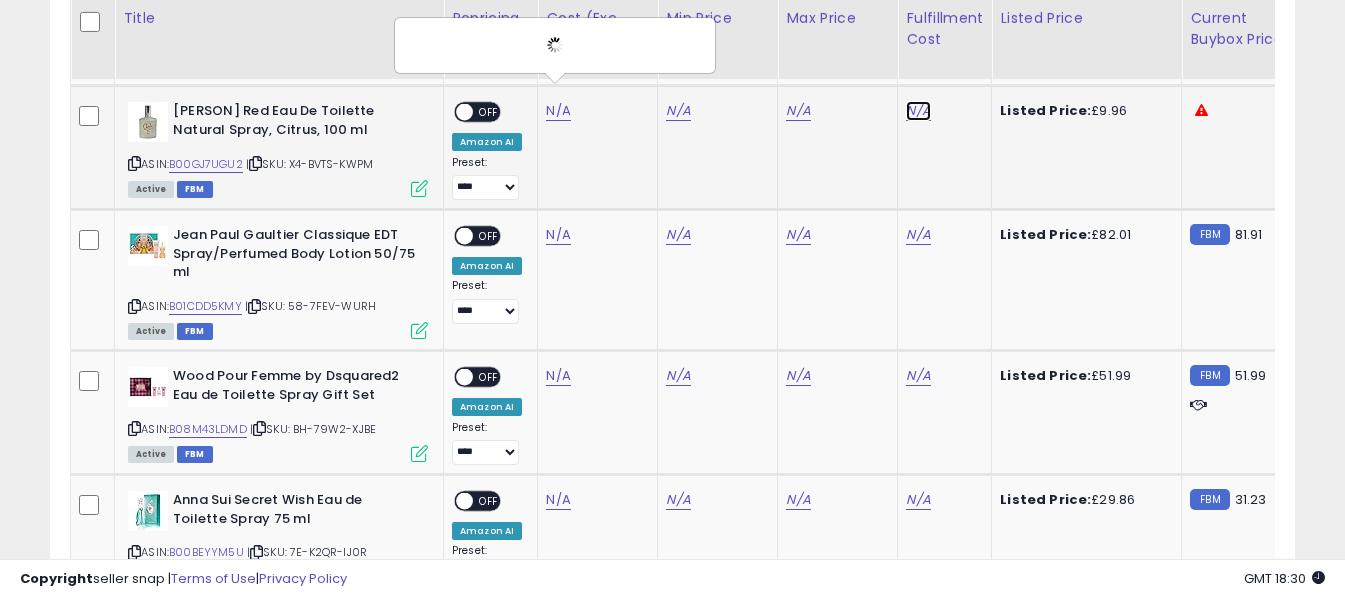click on "N/A" at bounding box center (918, 111) 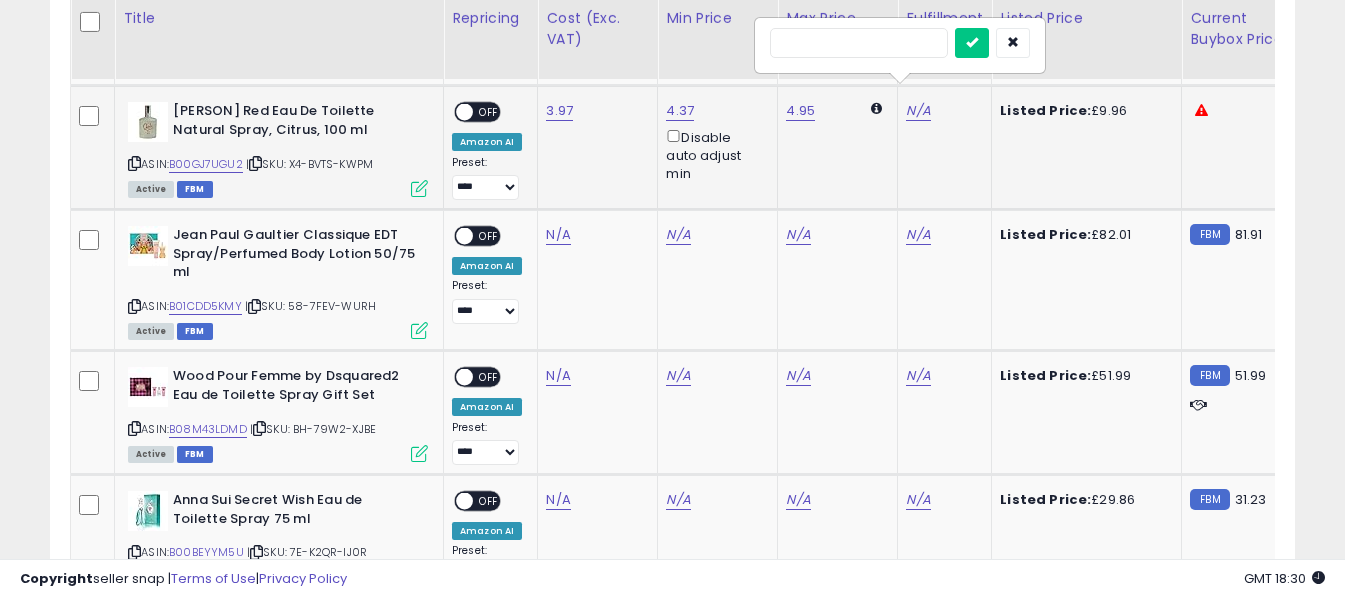 click at bounding box center [859, 43] 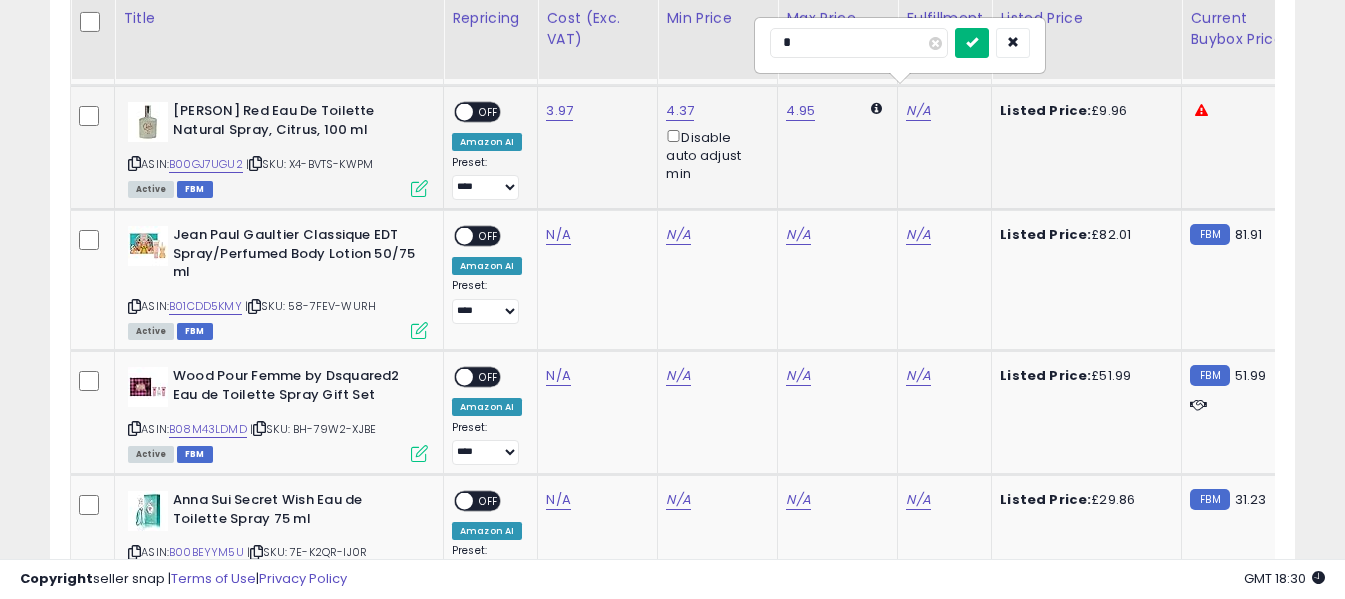 type on "*" 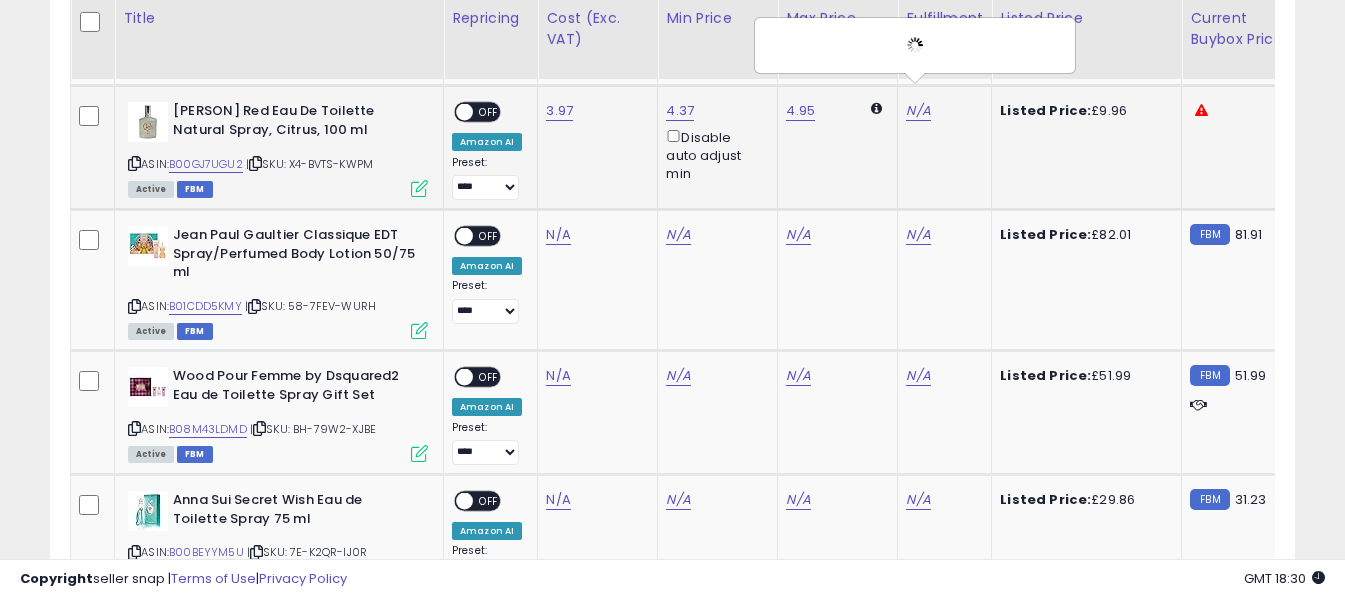 click on "OFF" at bounding box center [489, 112] 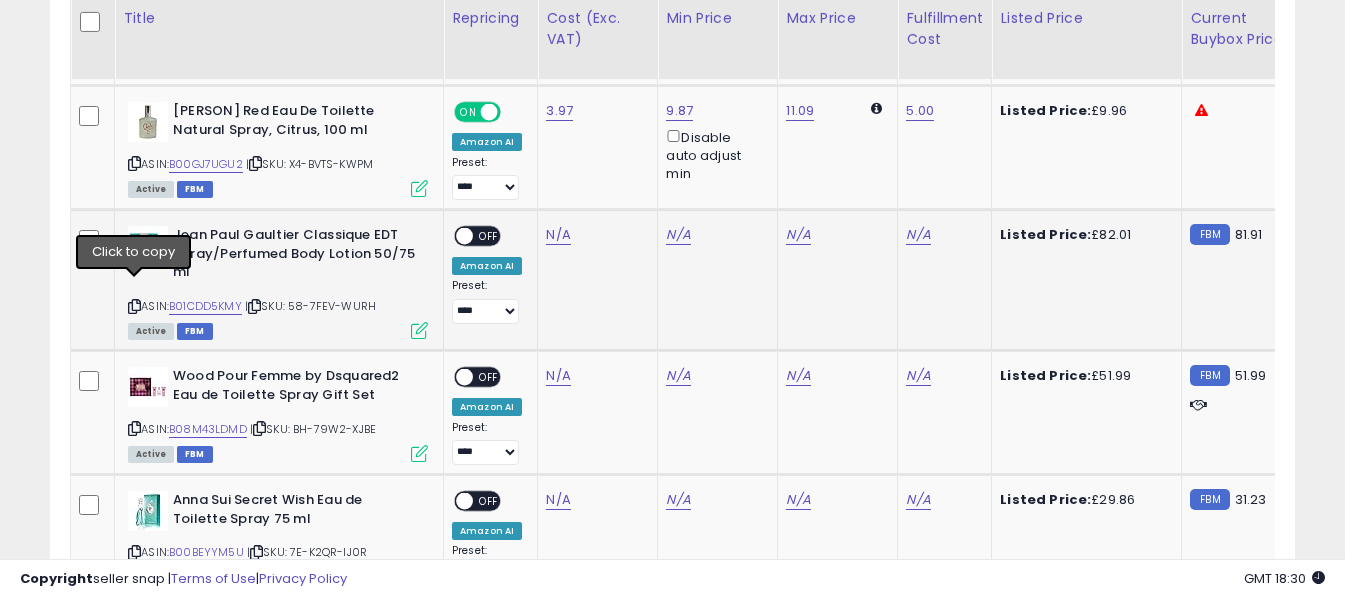 click at bounding box center [134, 306] 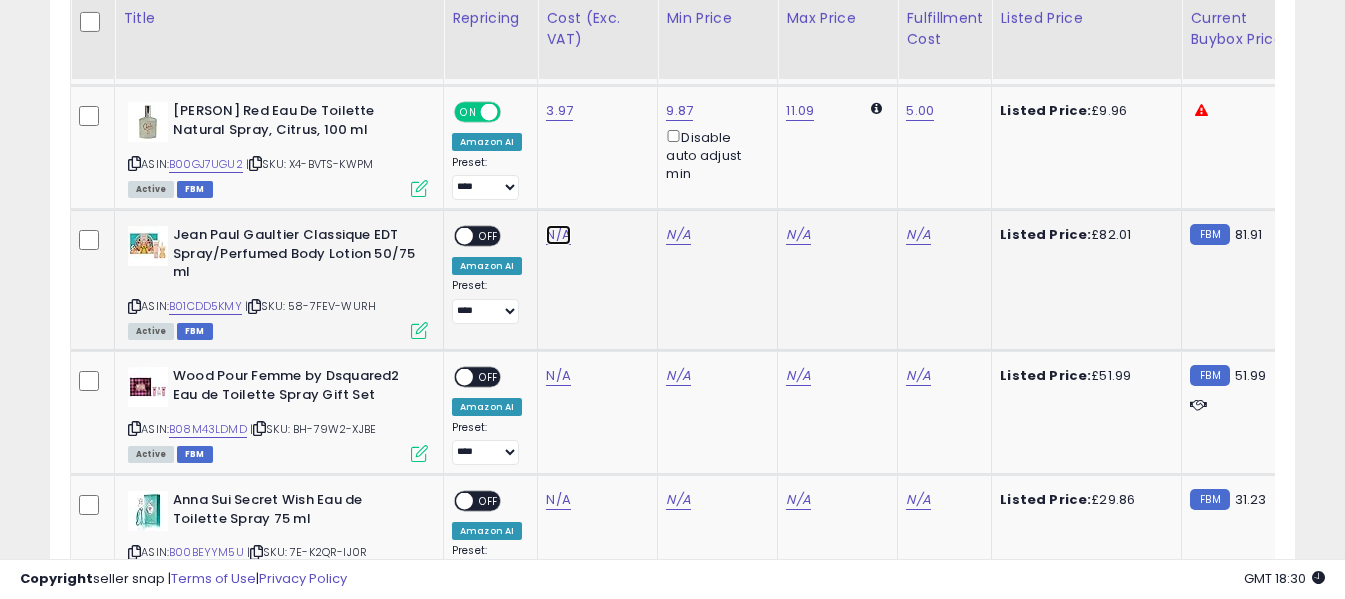 click on "N/A" at bounding box center [558, 235] 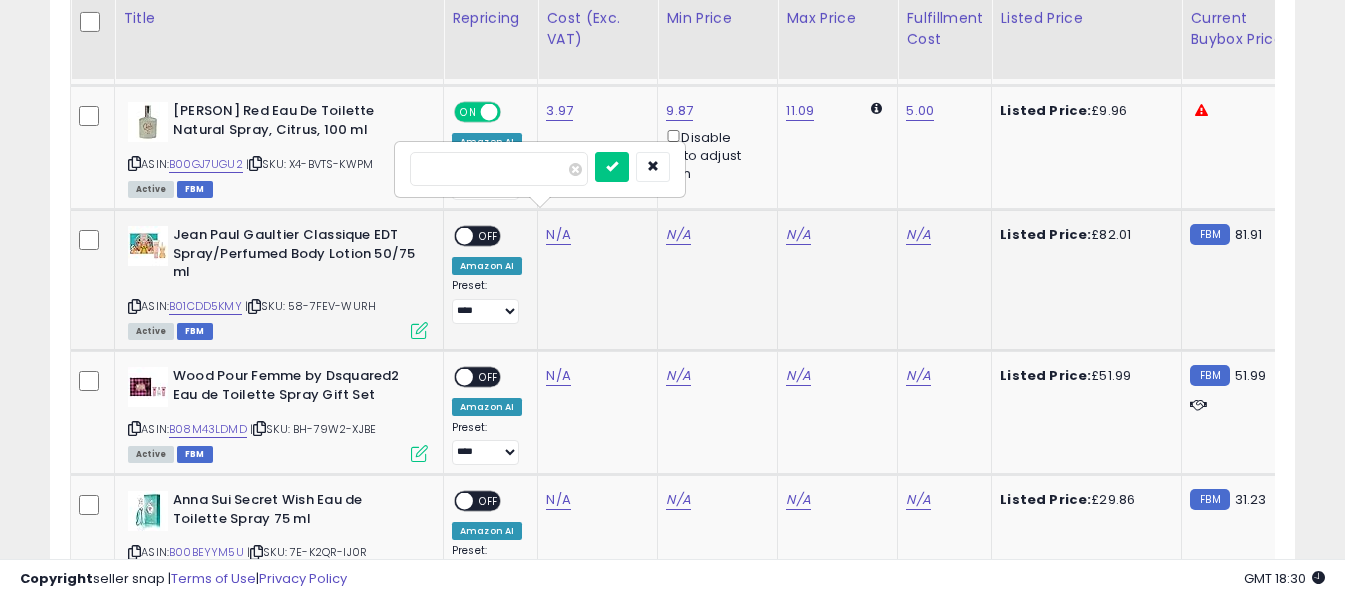 click at bounding box center (499, 169) 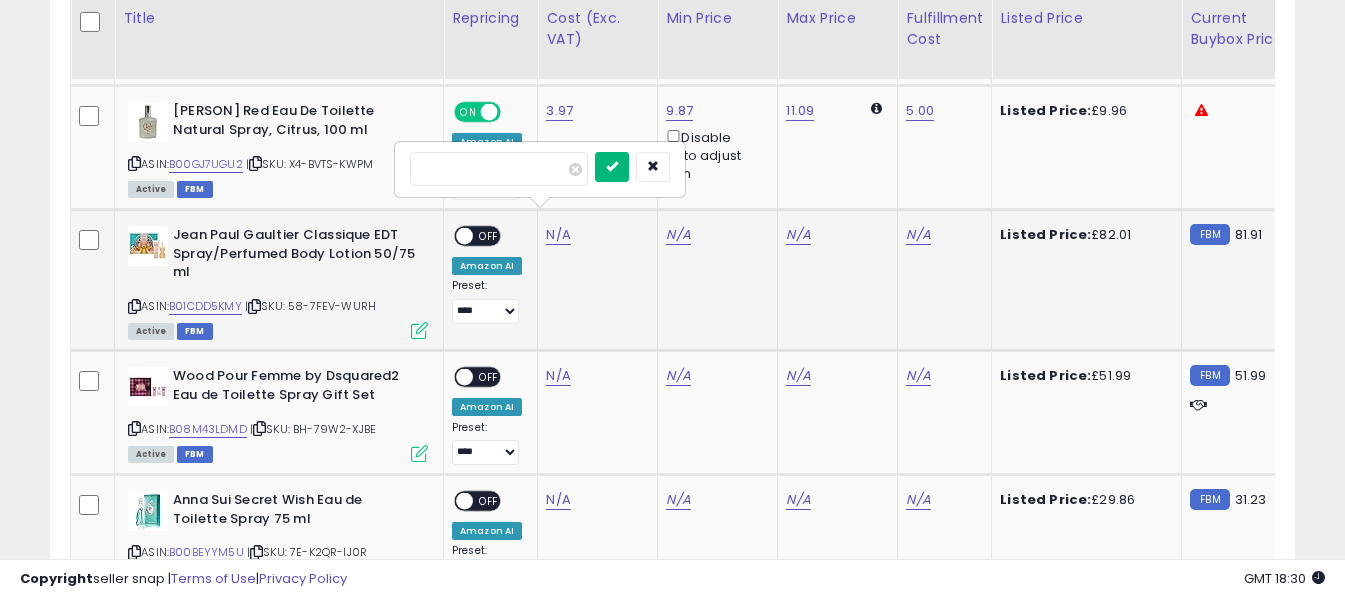 type on "*****" 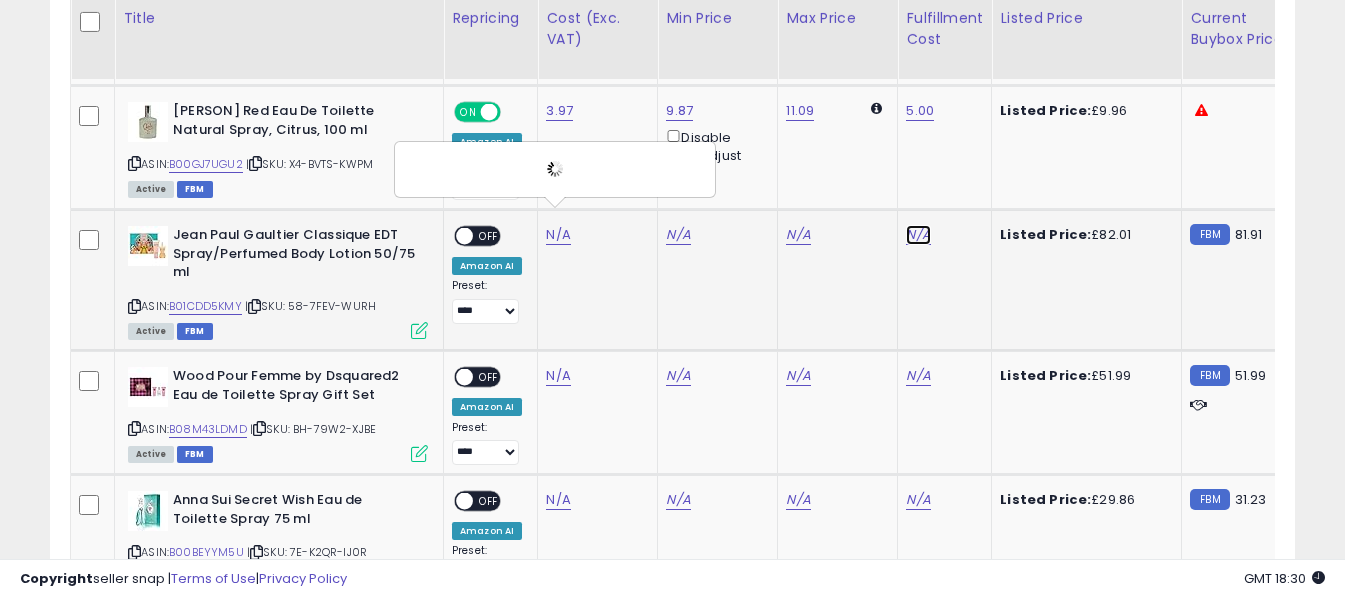 click on "N/A" at bounding box center [918, 235] 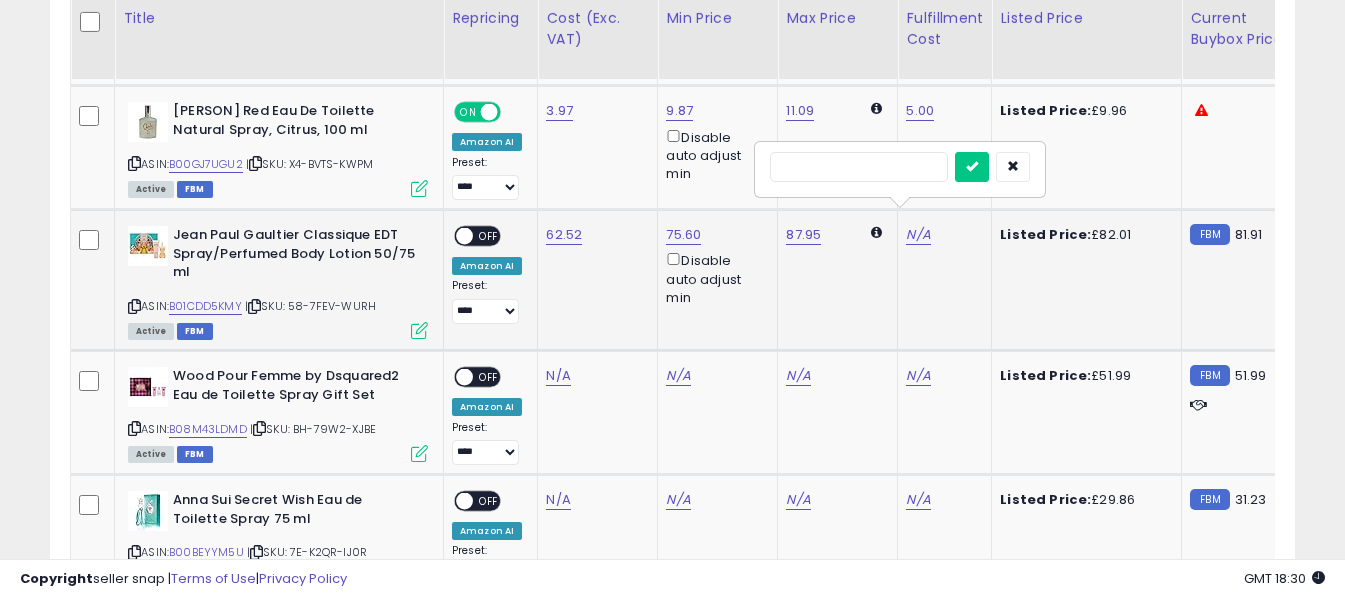 click at bounding box center (859, 167) 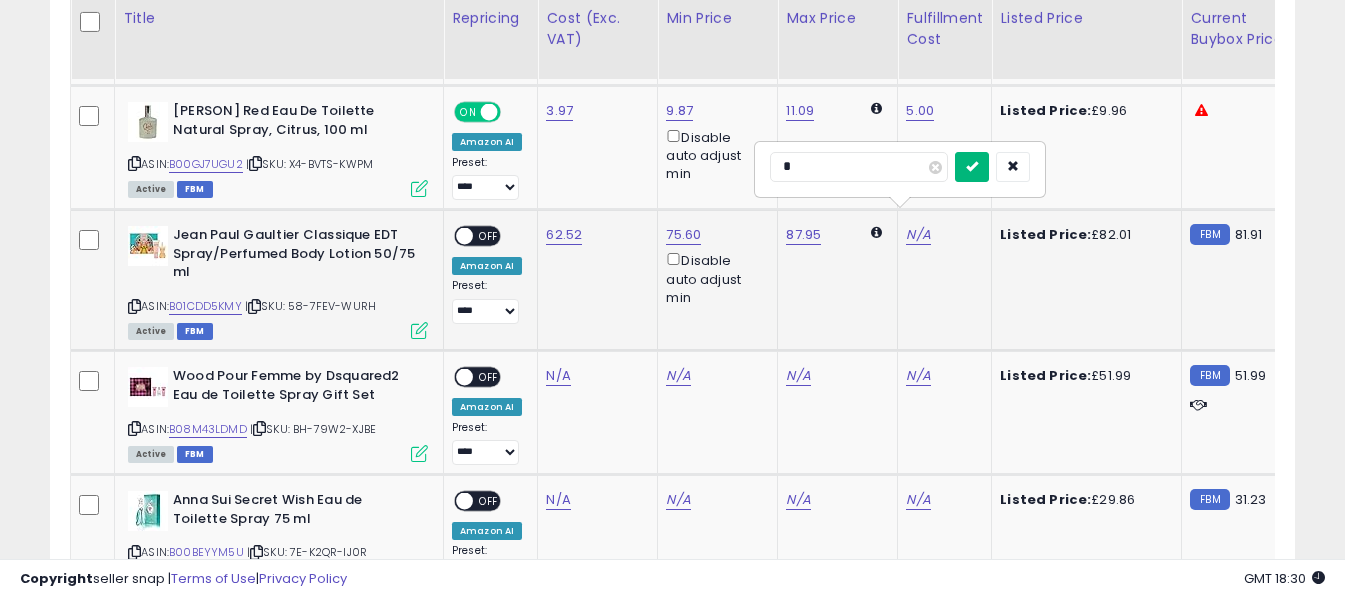 click at bounding box center [972, 167] 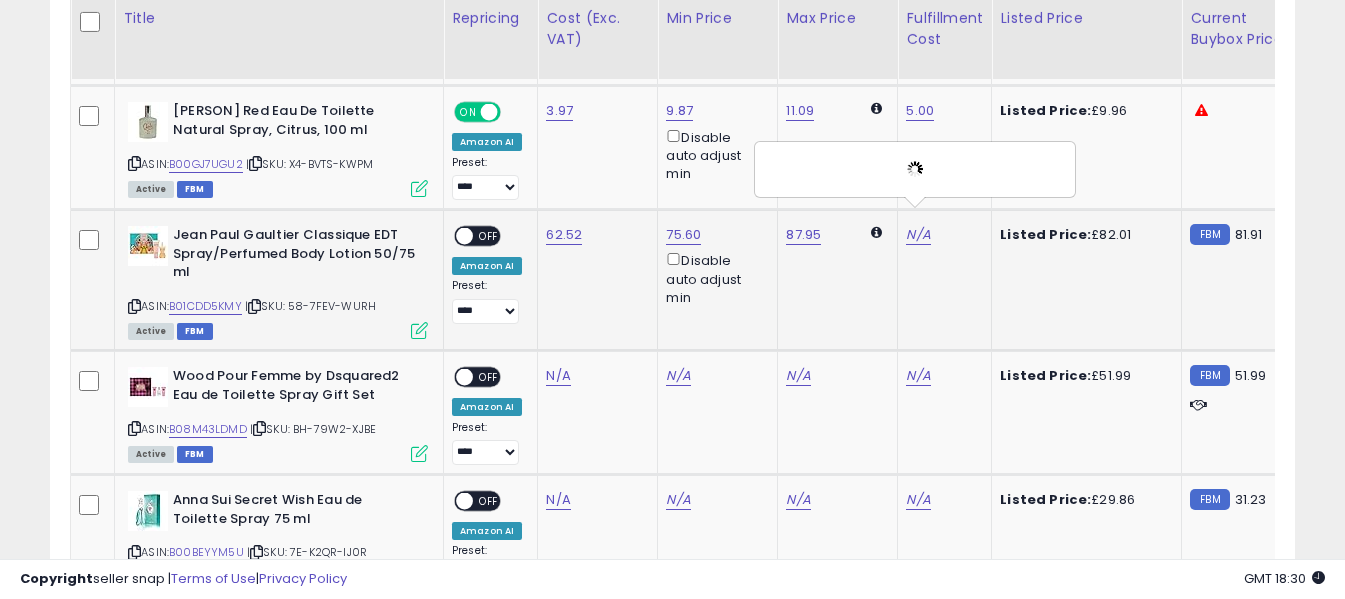click on "OFF" at bounding box center [489, 236] 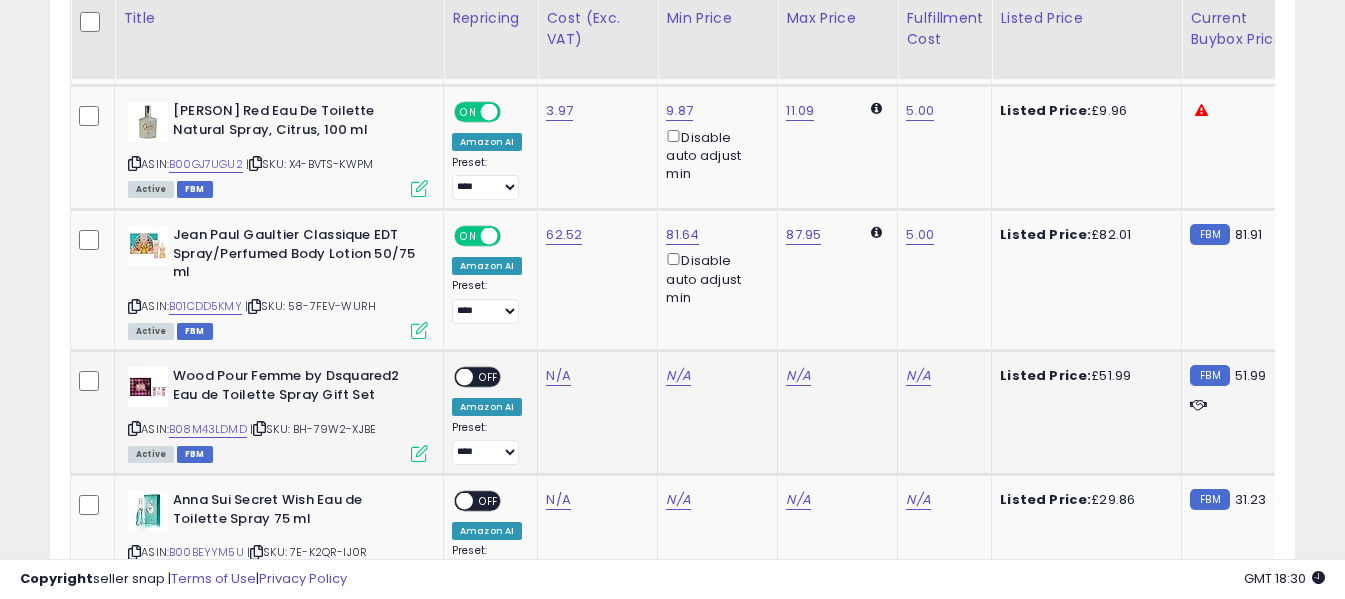 click at bounding box center [134, 428] 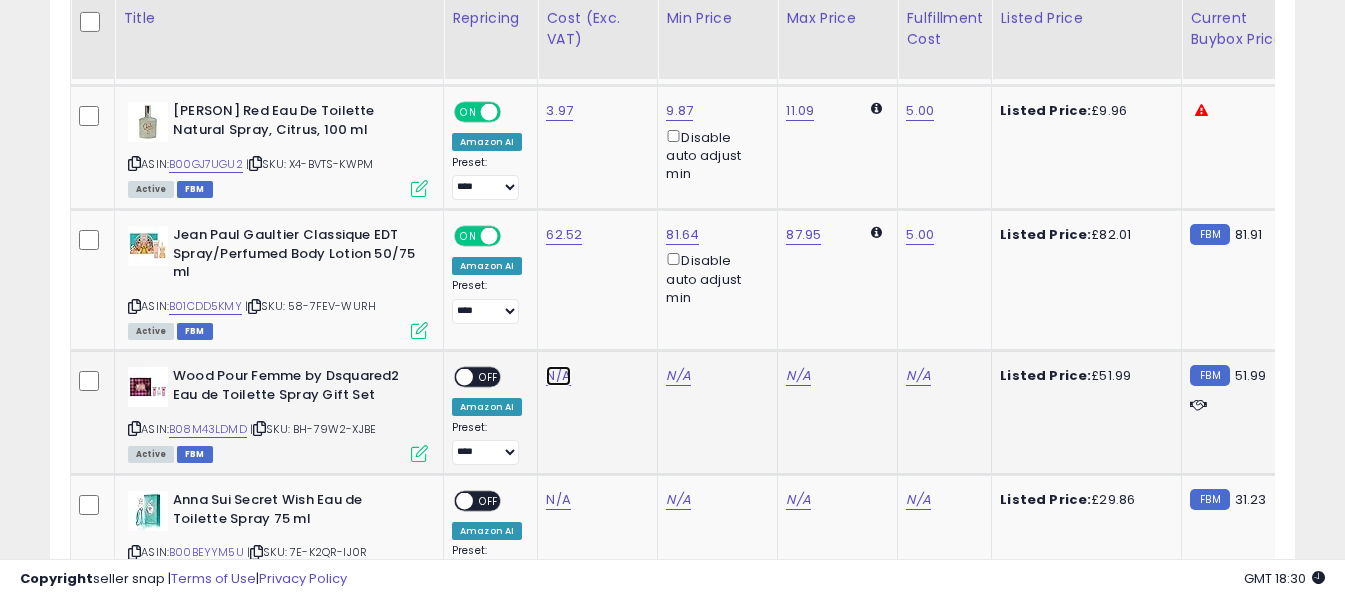 click on "N/A" at bounding box center (558, 376) 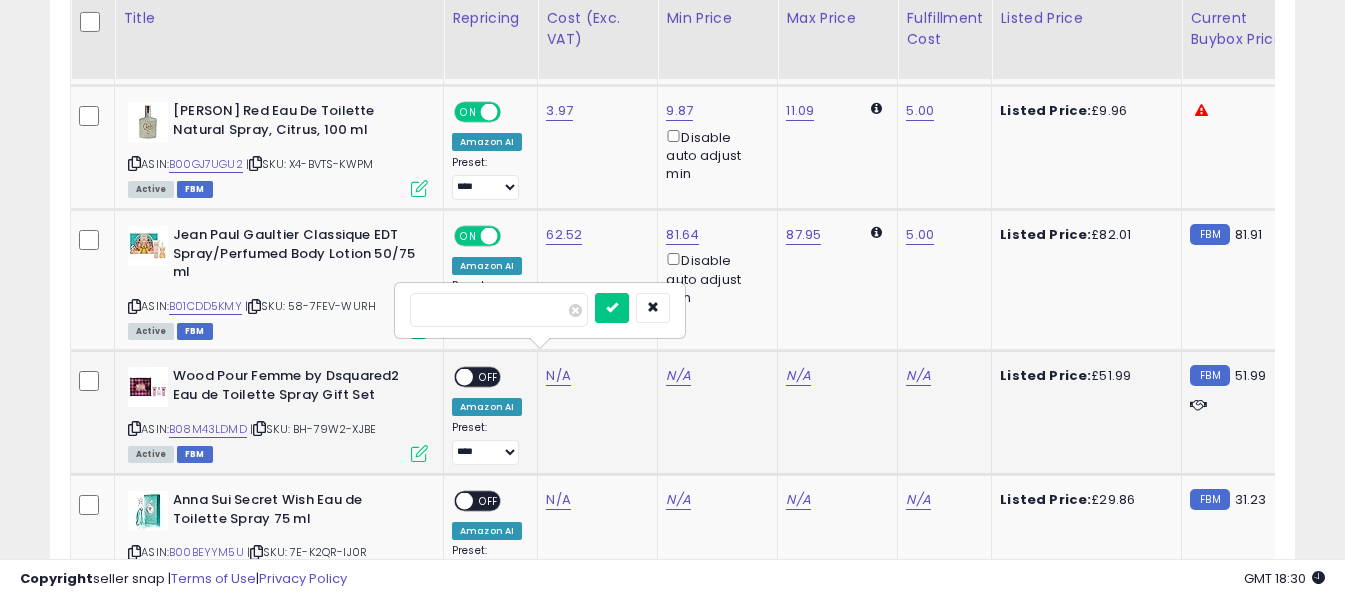 click at bounding box center [499, 310] 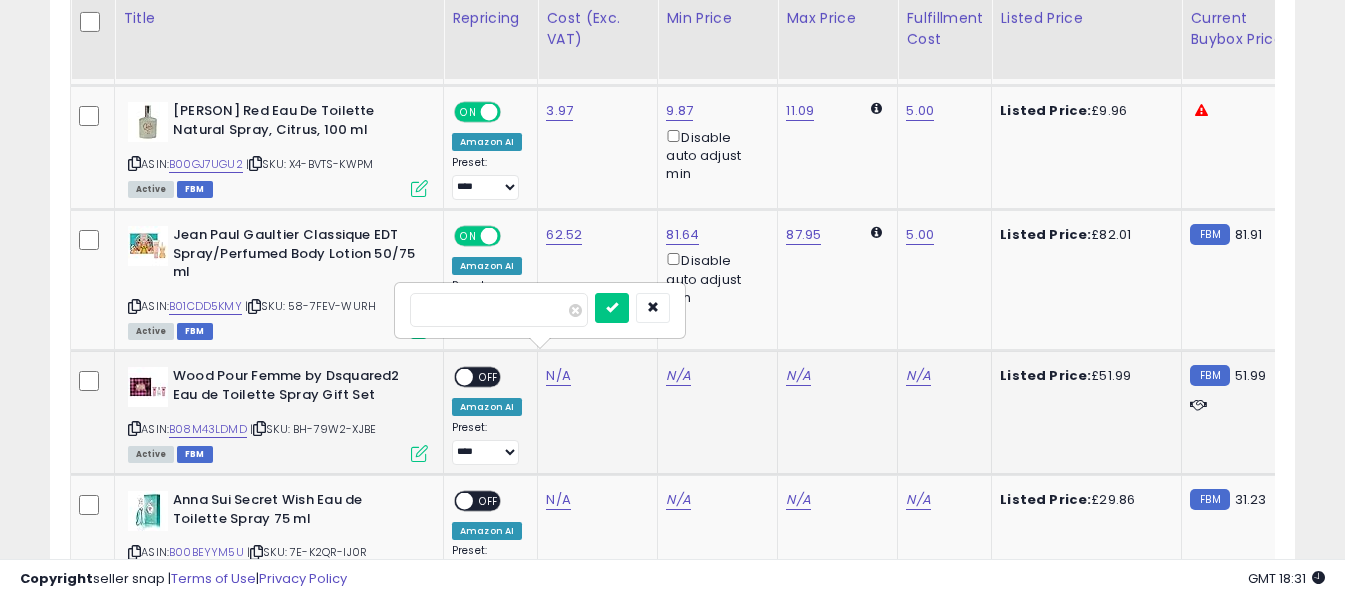 type on "*****" 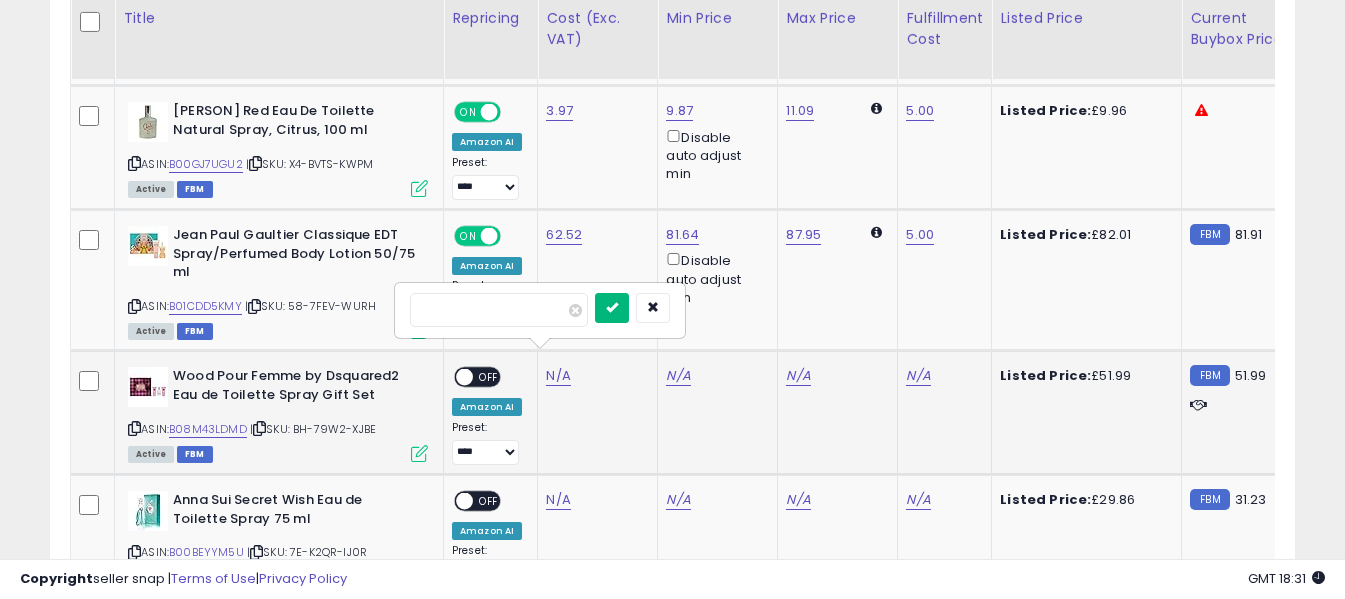 click at bounding box center [612, 307] 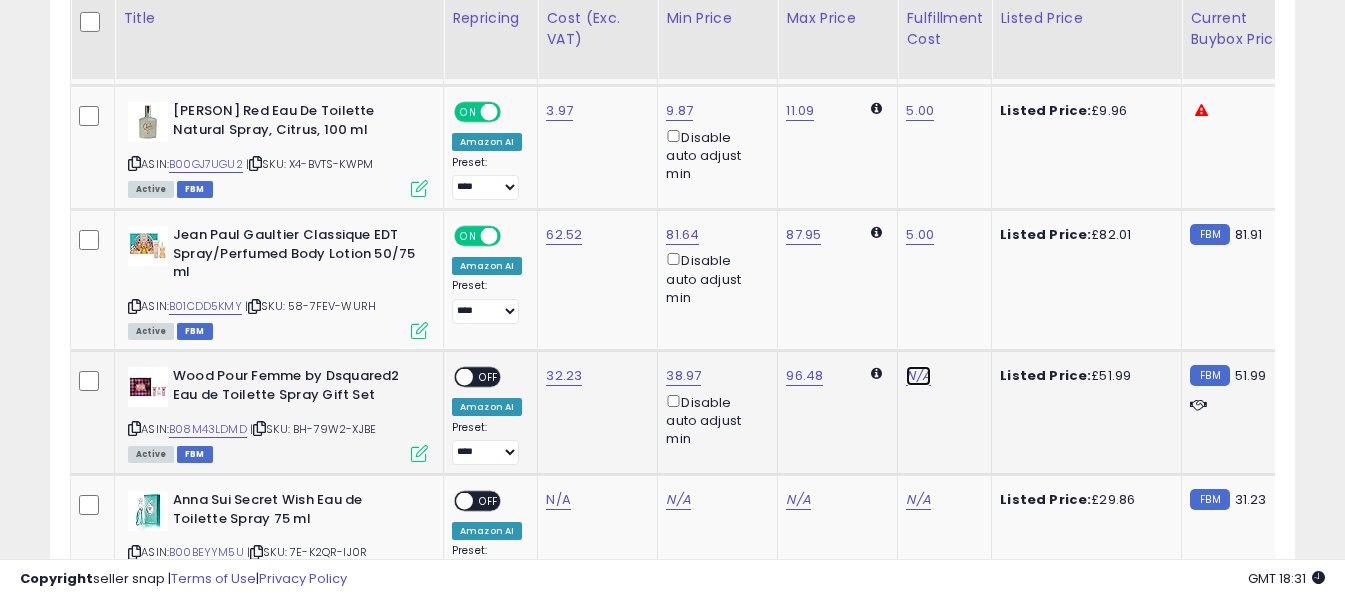 click on "N/A" at bounding box center (918, 376) 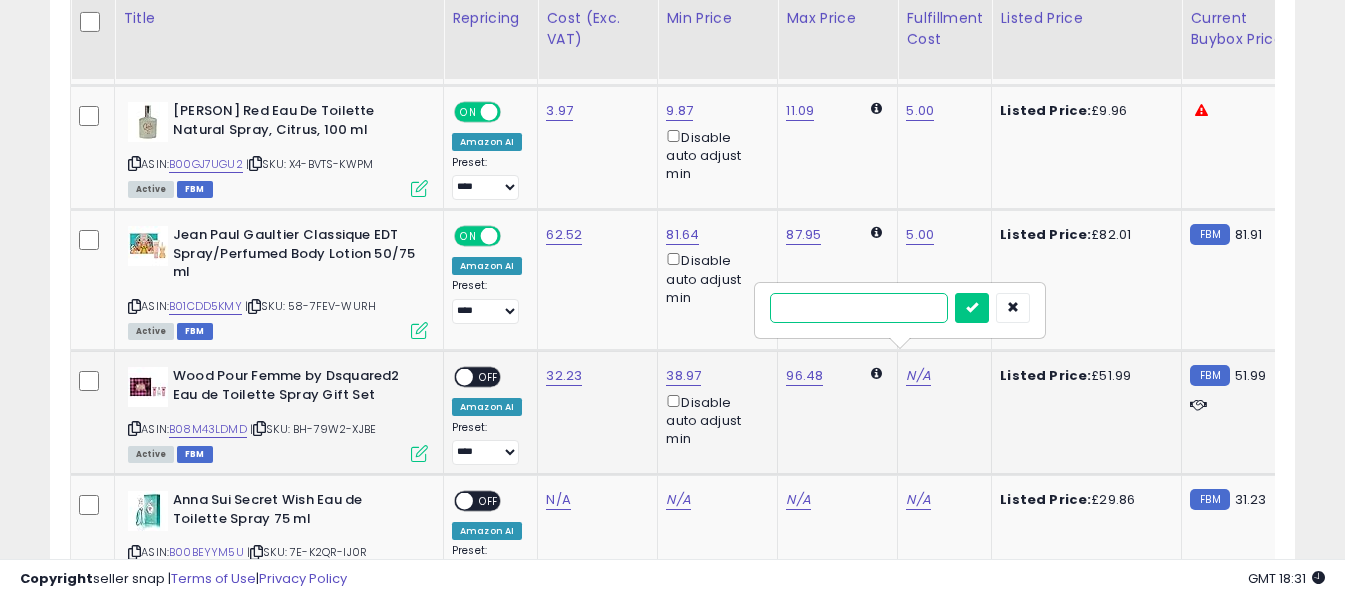 click at bounding box center (859, 308) 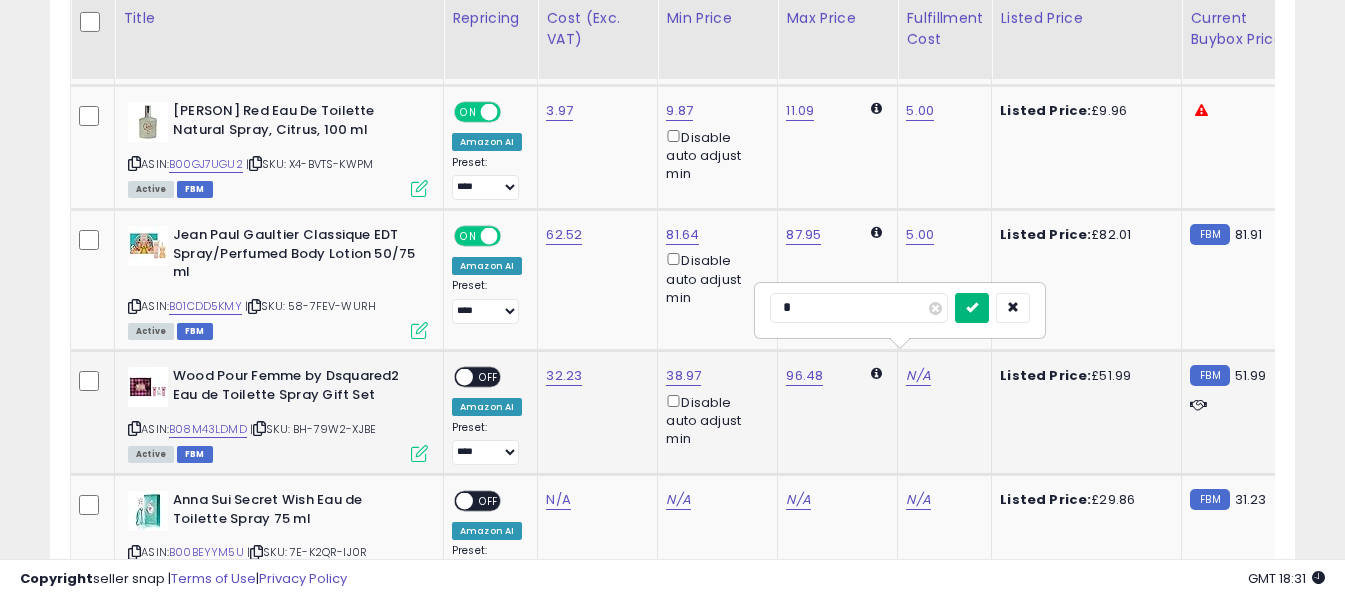 click at bounding box center (972, 307) 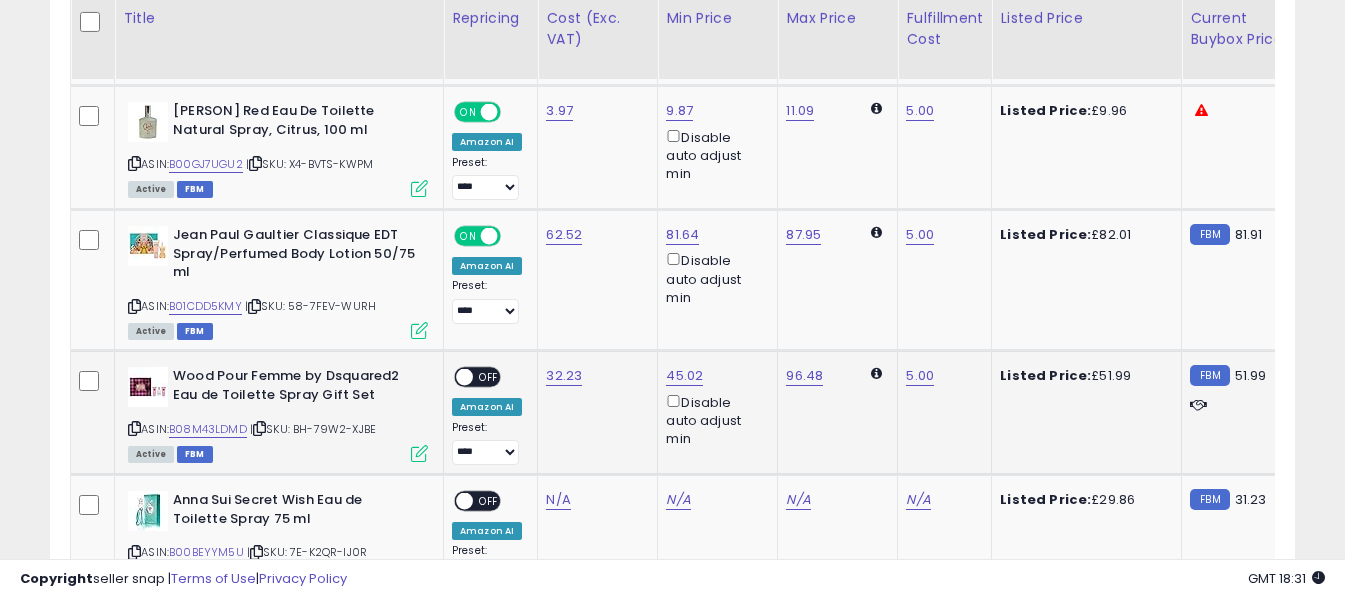 click on "OFF" at bounding box center [489, 377] 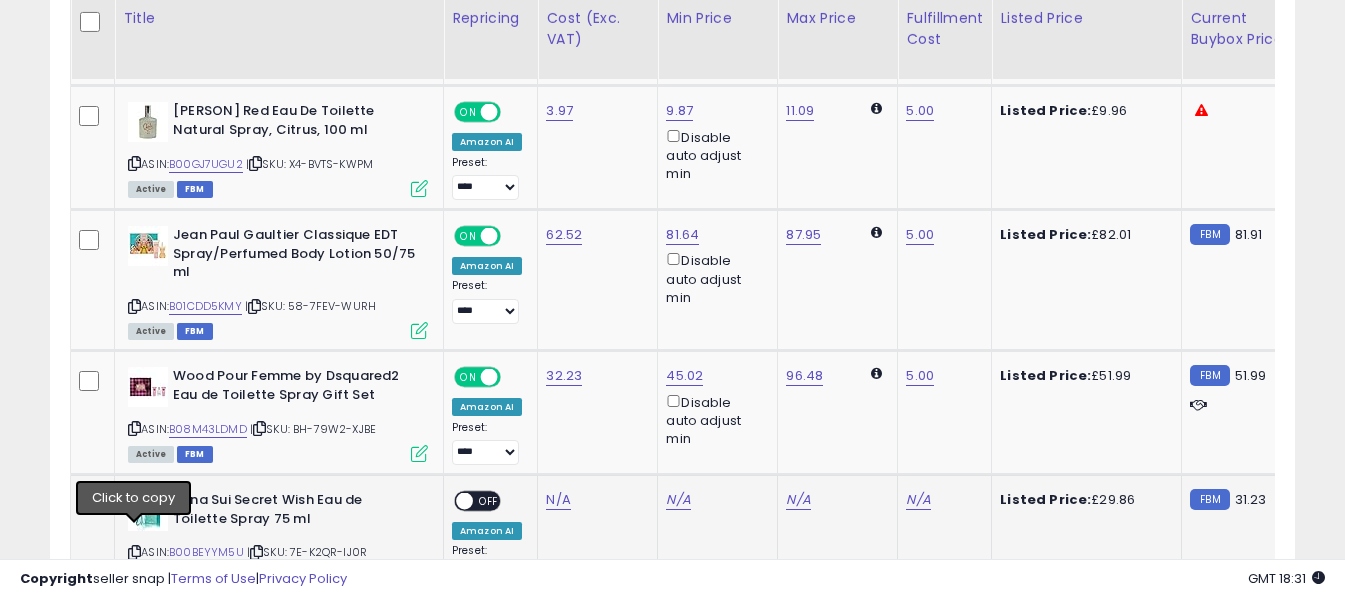 click at bounding box center [134, 552] 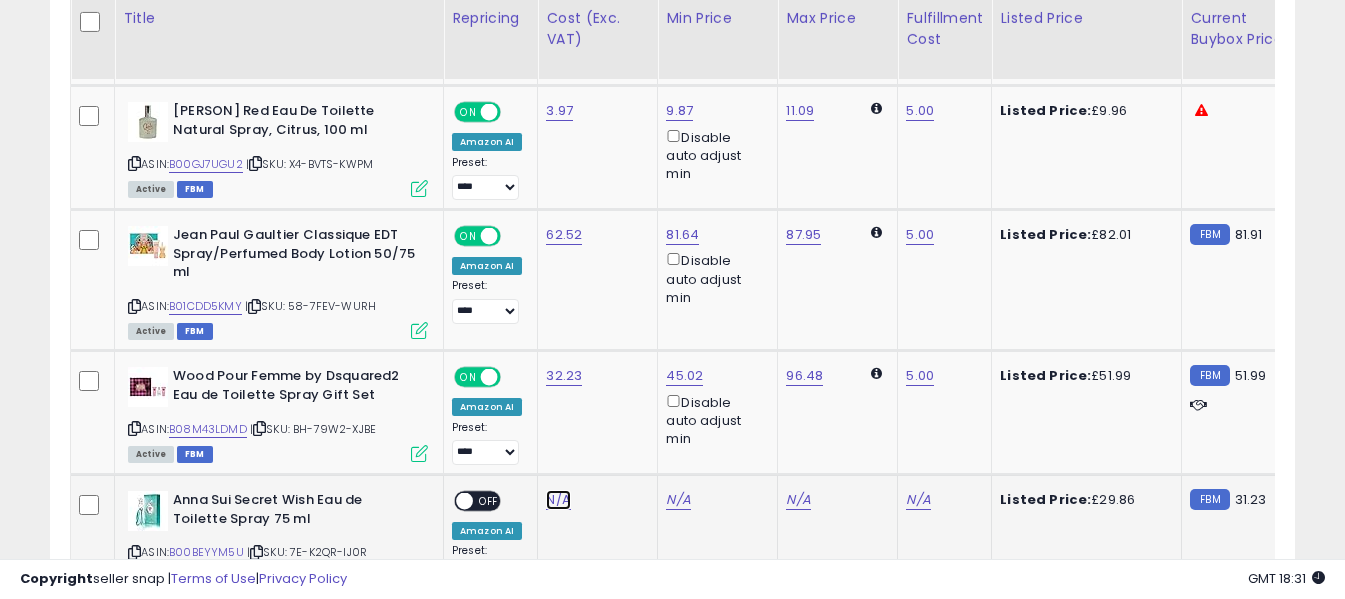 click on "N/A" at bounding box center [558, 500] 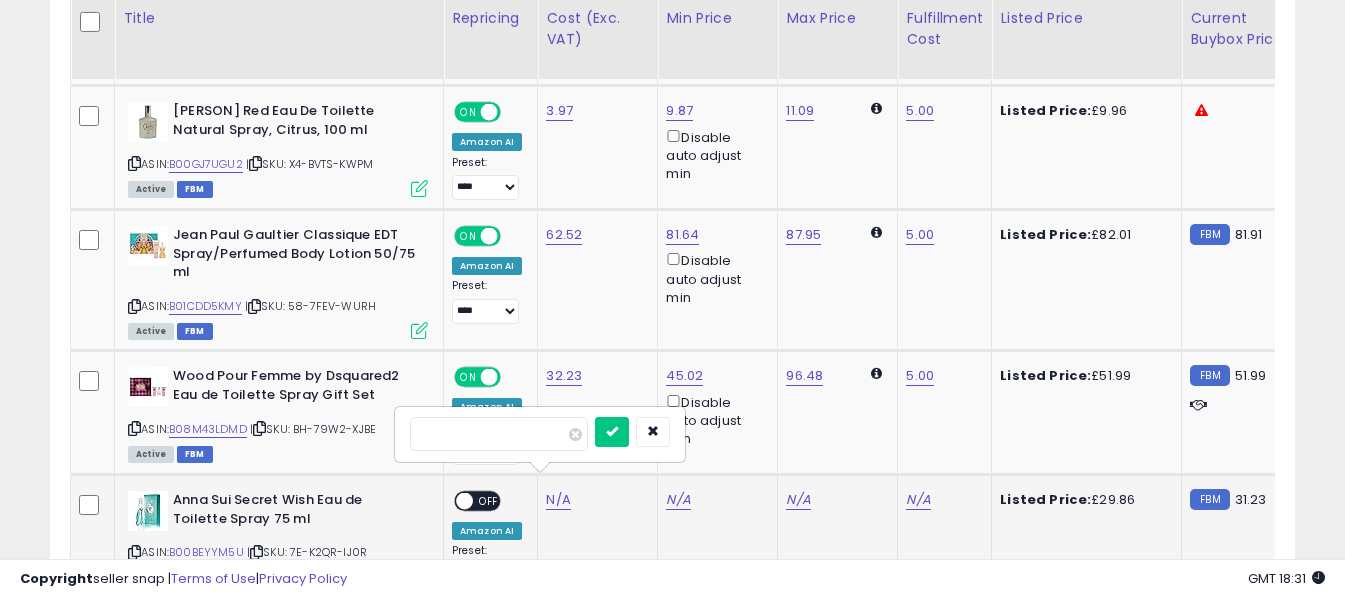 click at bounding box center (499, 434) 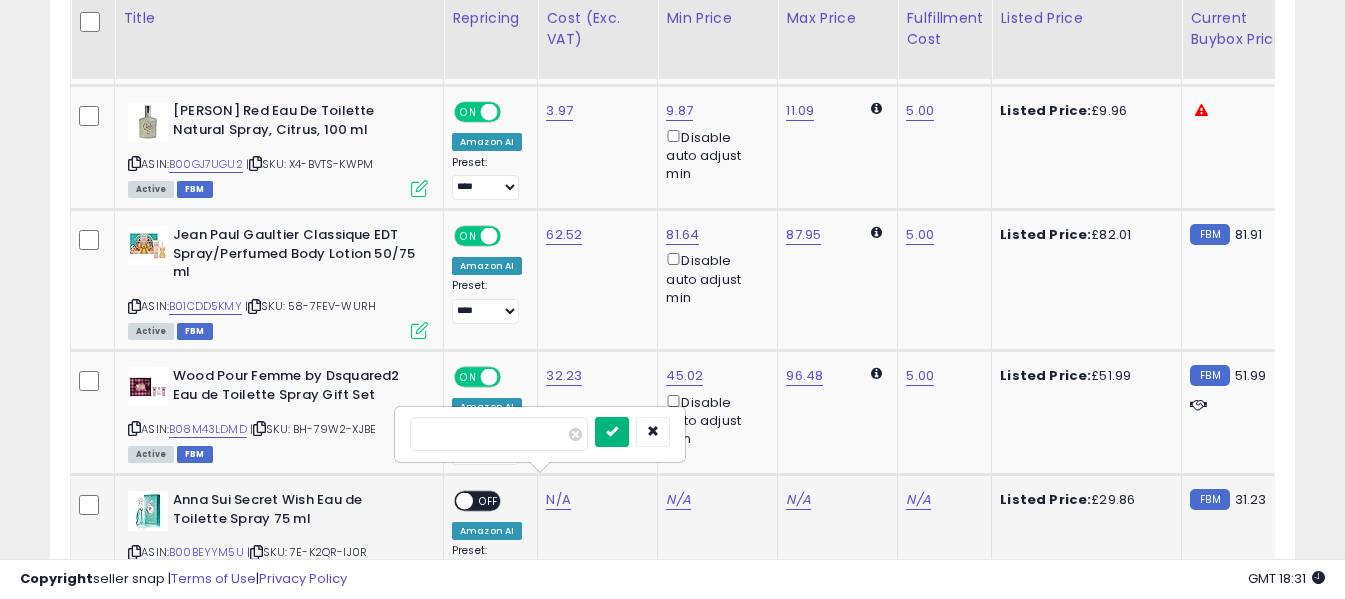 click at bounding box center (612, 432) 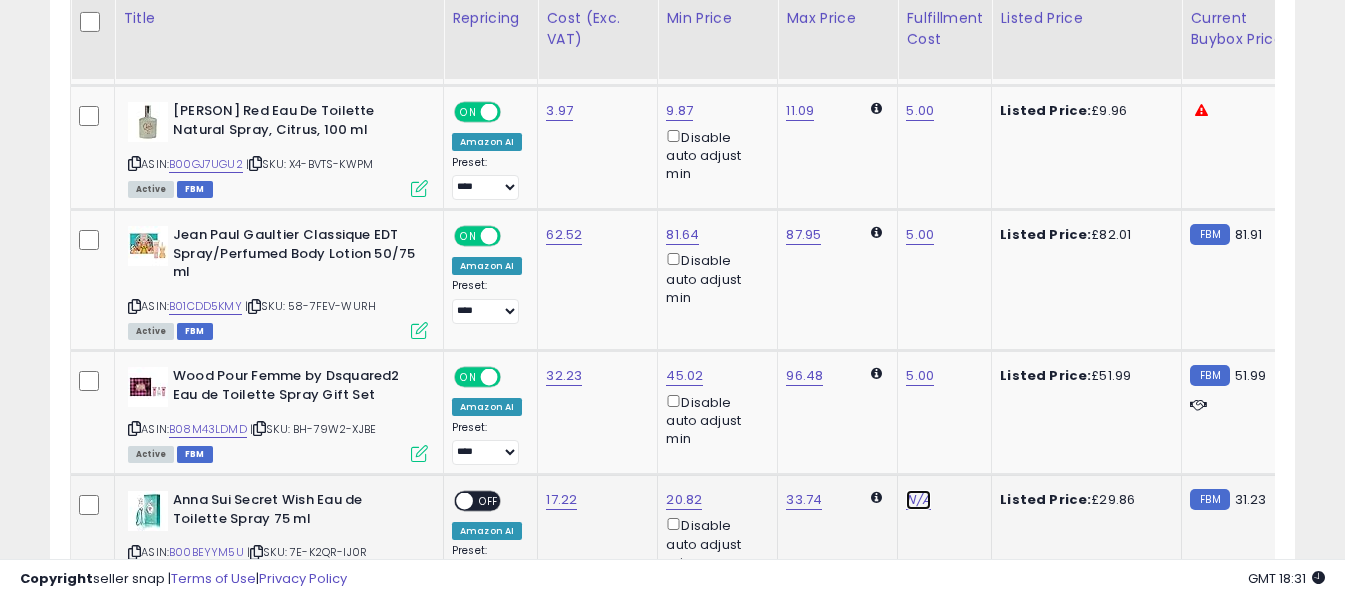 click on "N/A" at bounding box center (918, 500) 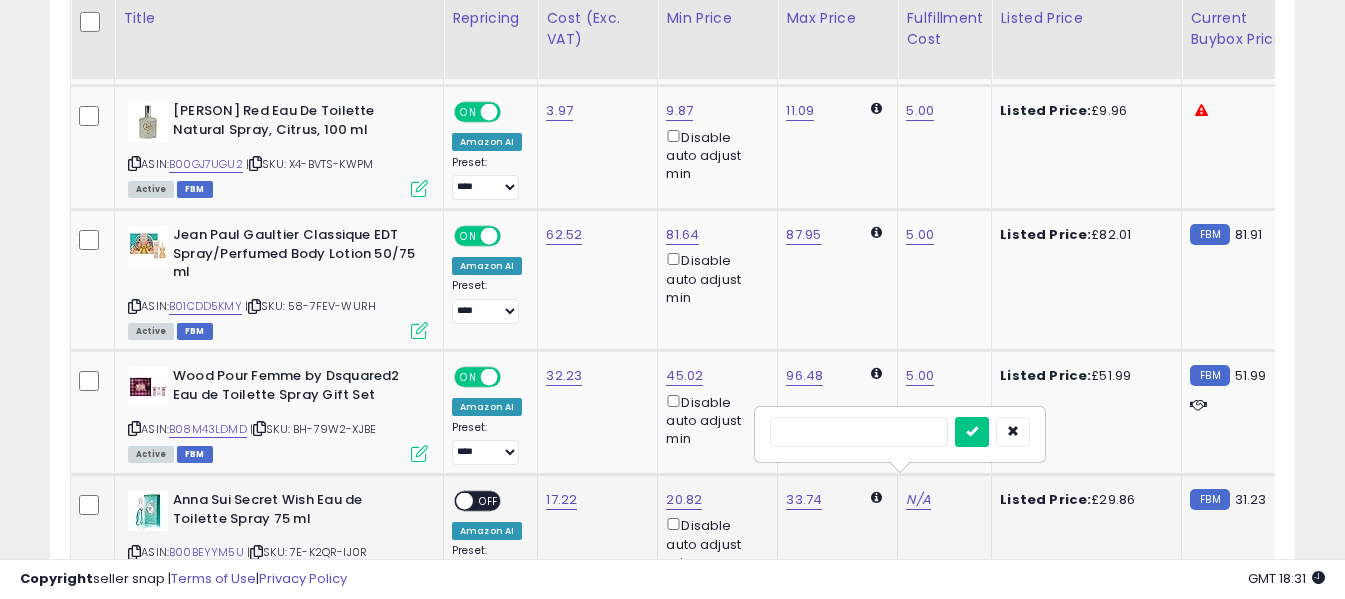 click at bounding box center (859, 432) 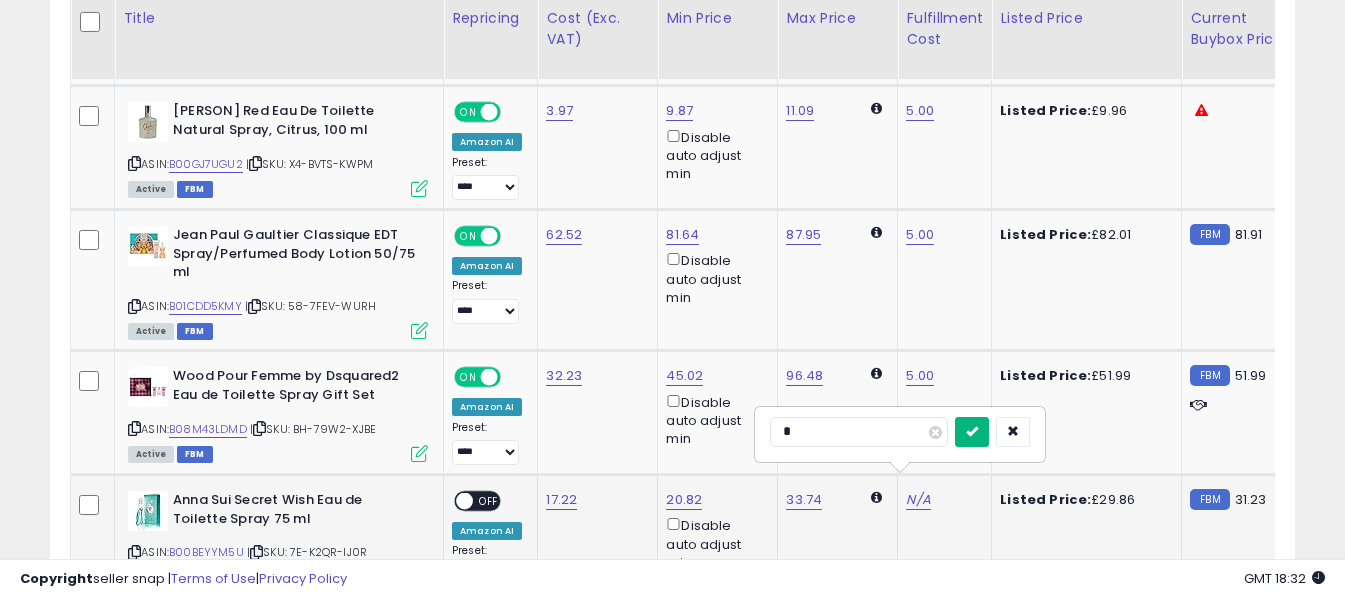 type on "*" 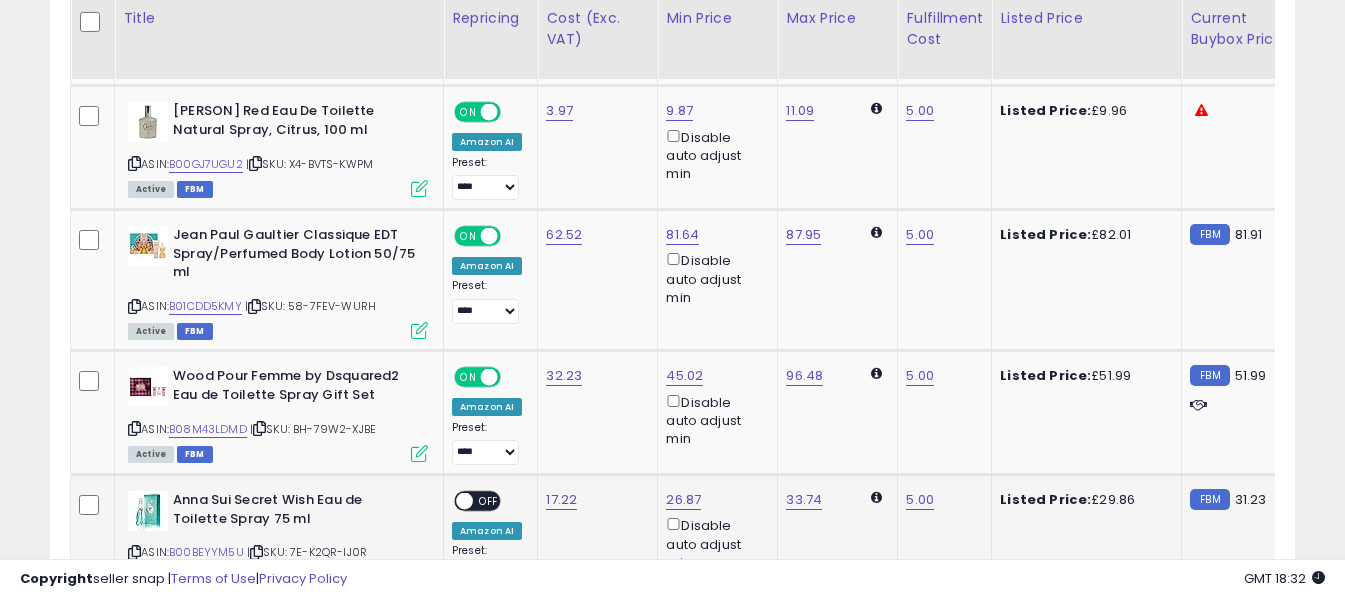click on "OFF" at bounding box center (489, 501) 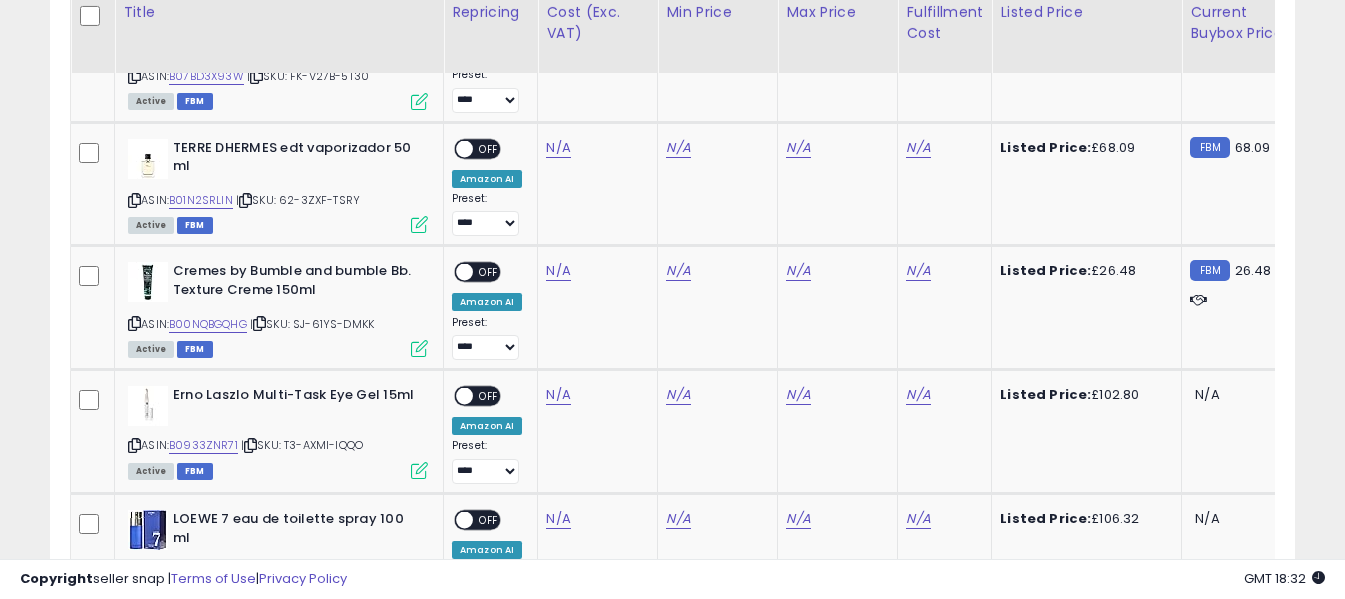 scroll, scrollTop: 3989, scrollLeft: 0, axis: vertical 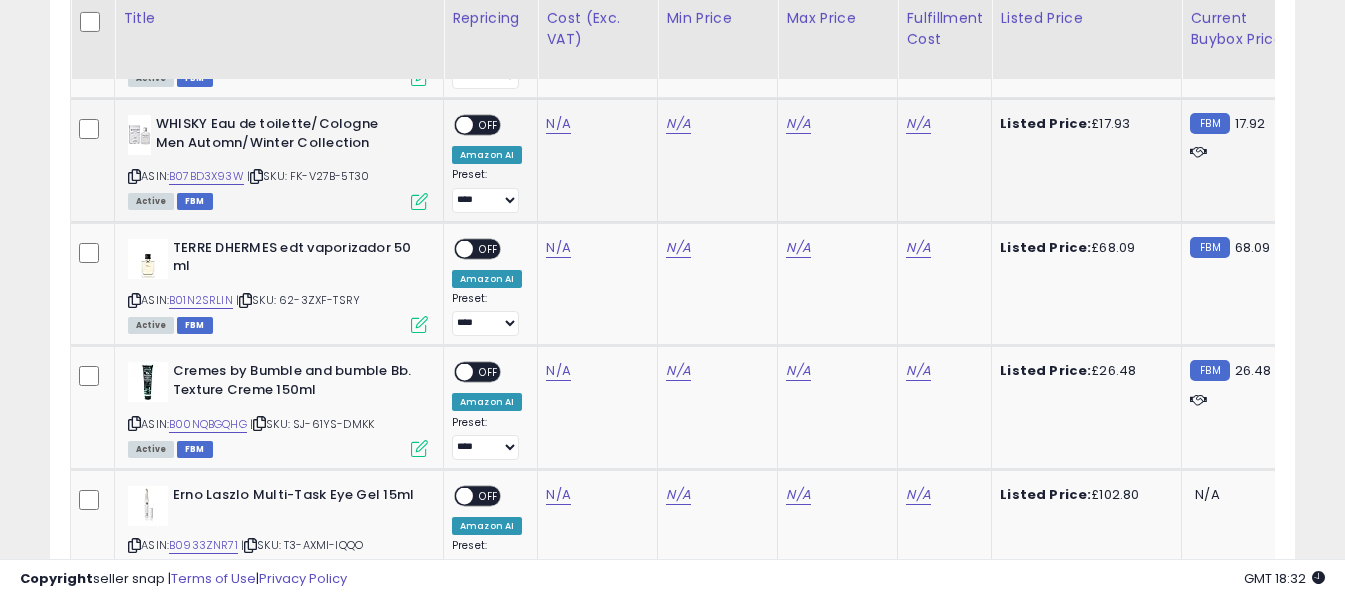 click at bounding box center (134, 176) 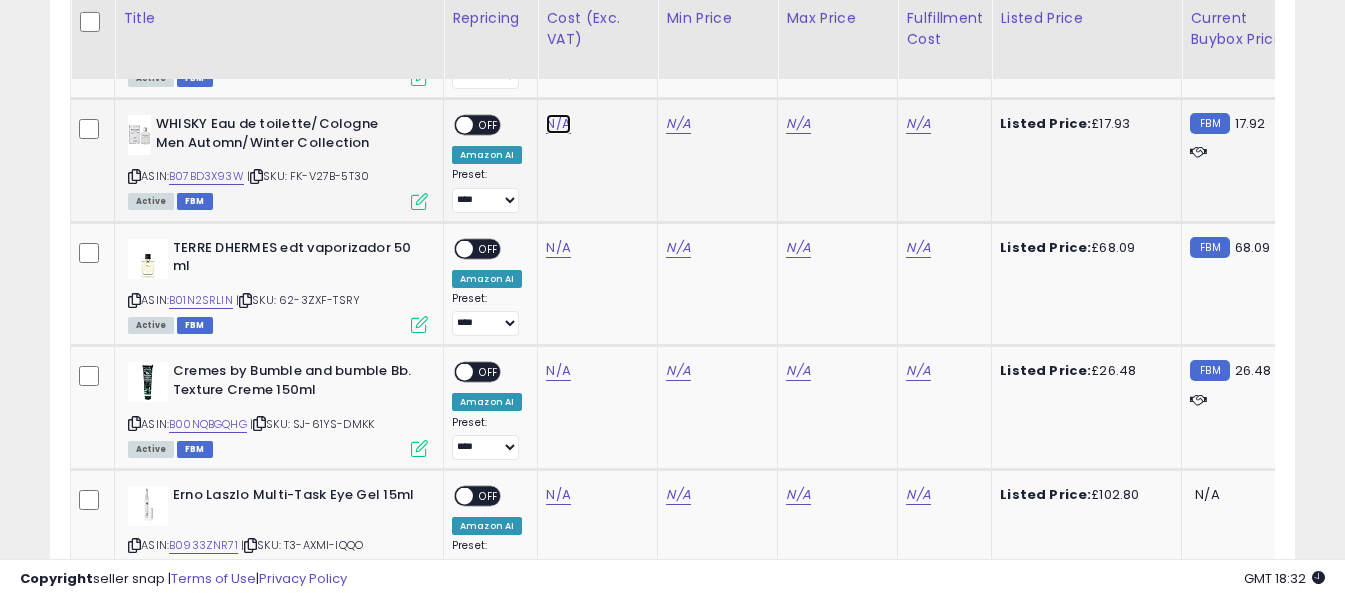click on "N/A" at bounding box center (558, 124) 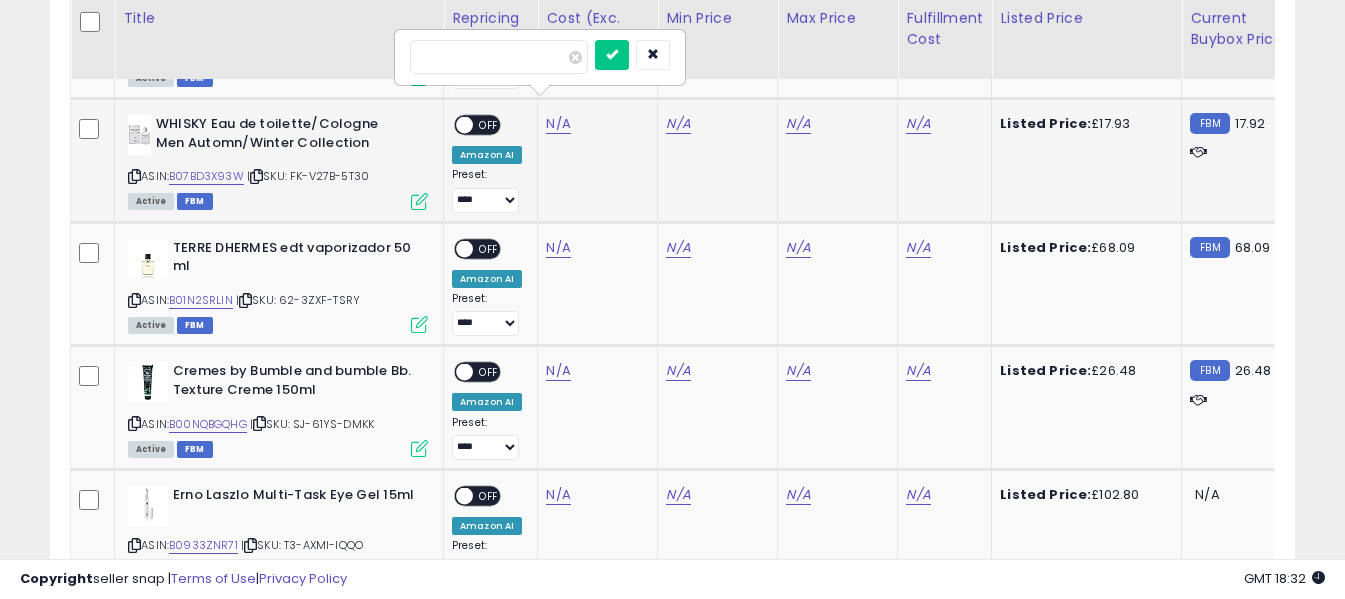 click at bounding box center [499, 57] 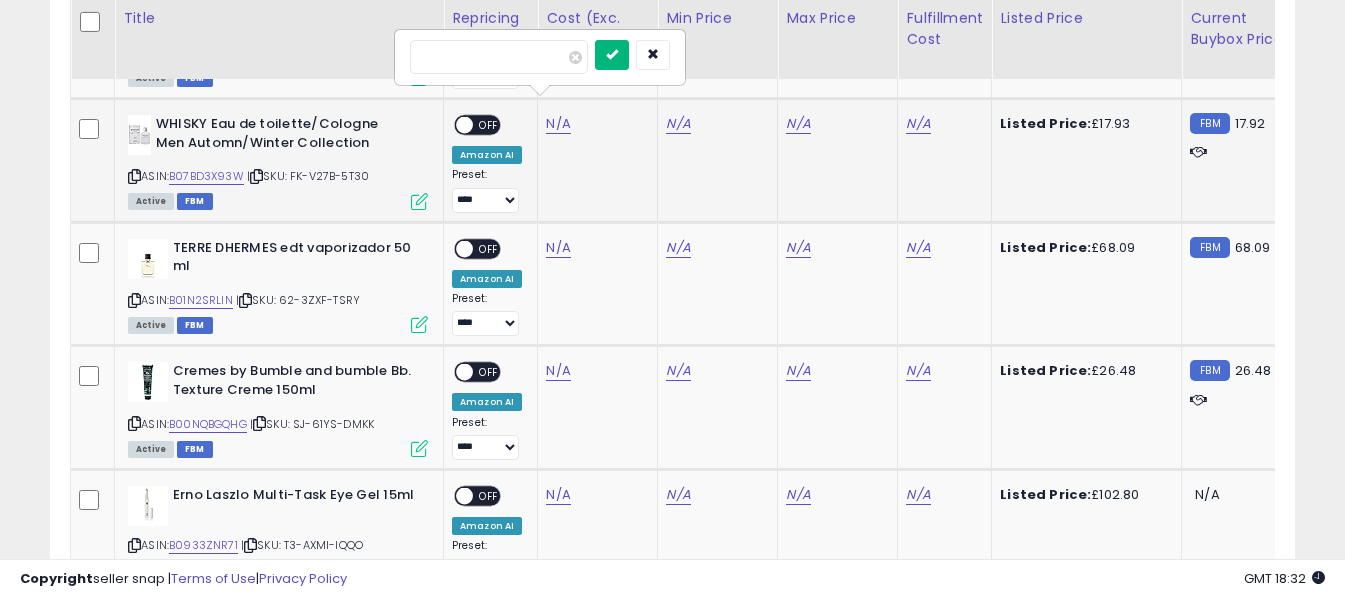 type on "****" 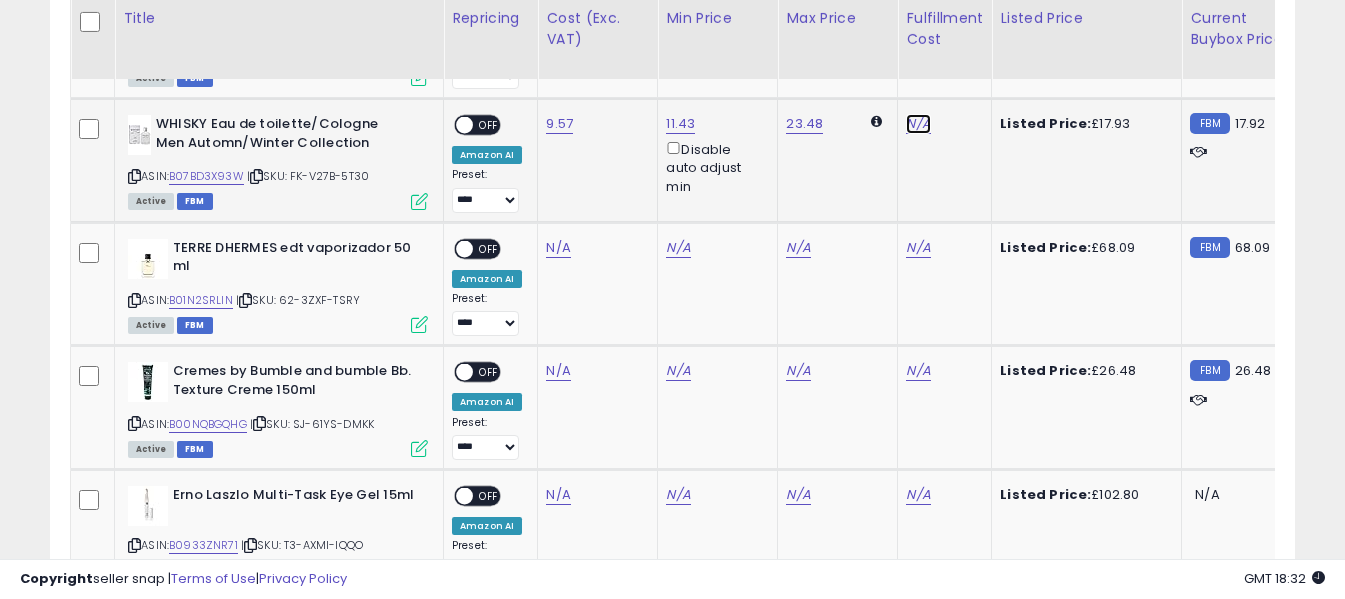 click on "N/A" at bounding box center [918, 124] 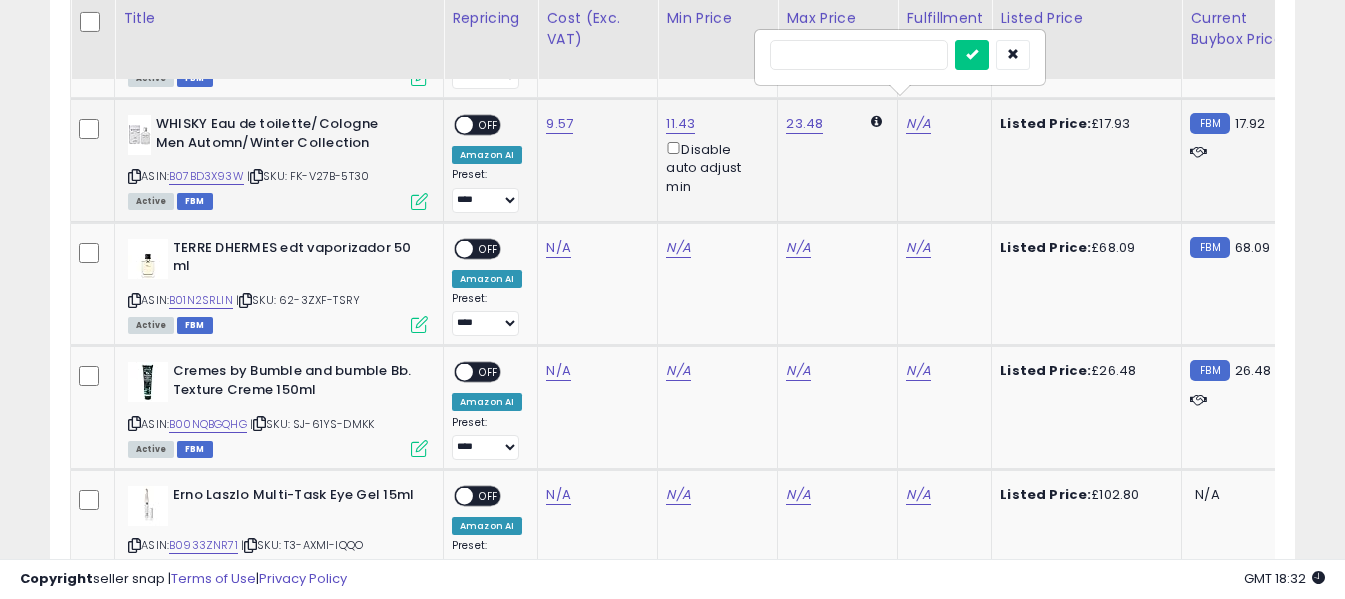 click at bounding box center [859, 55] 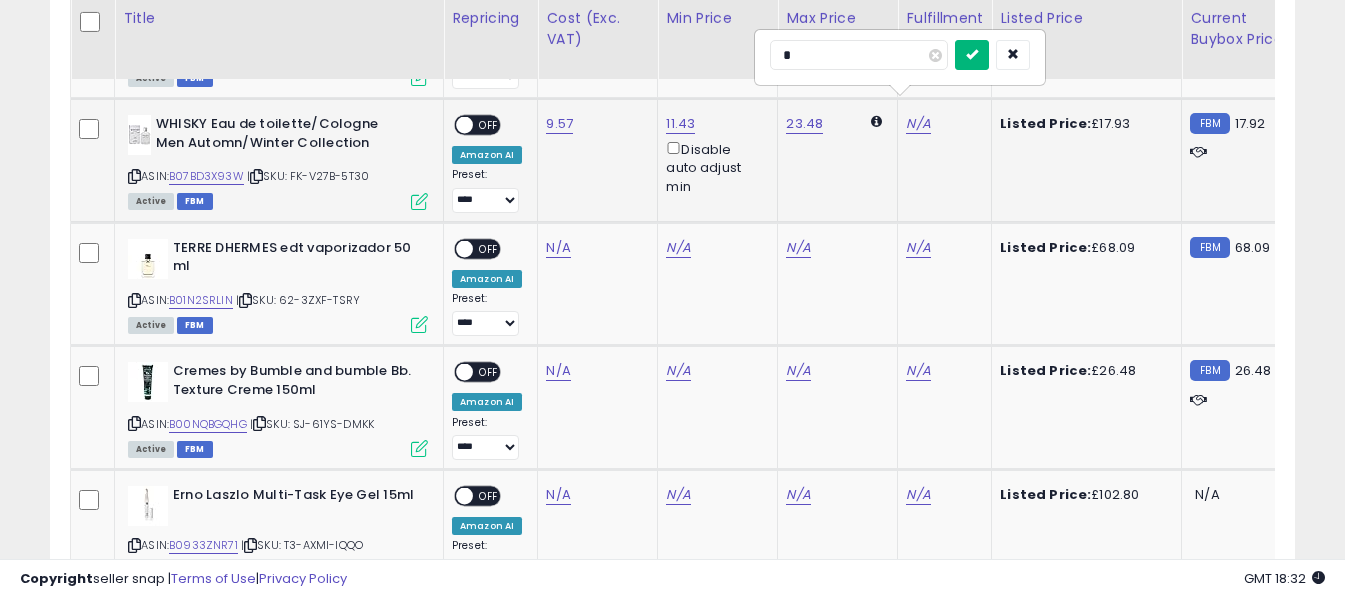 click at bounding box center [972, 54] 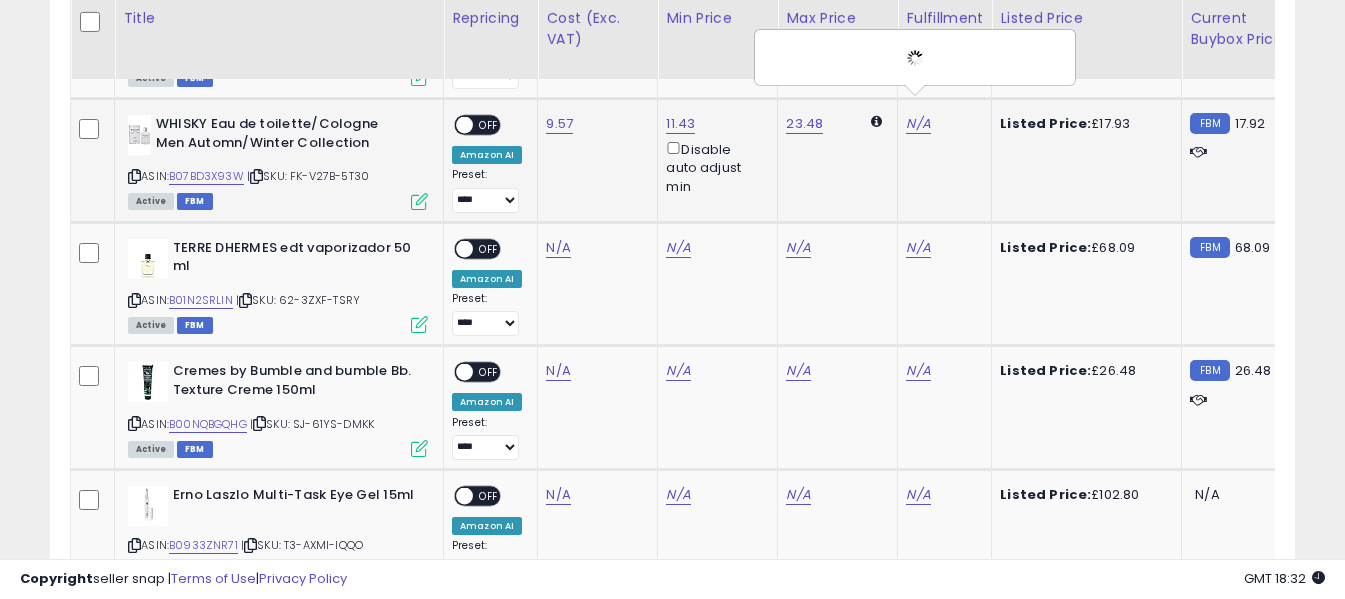click on "OFF" at bounding box center (489, 125) 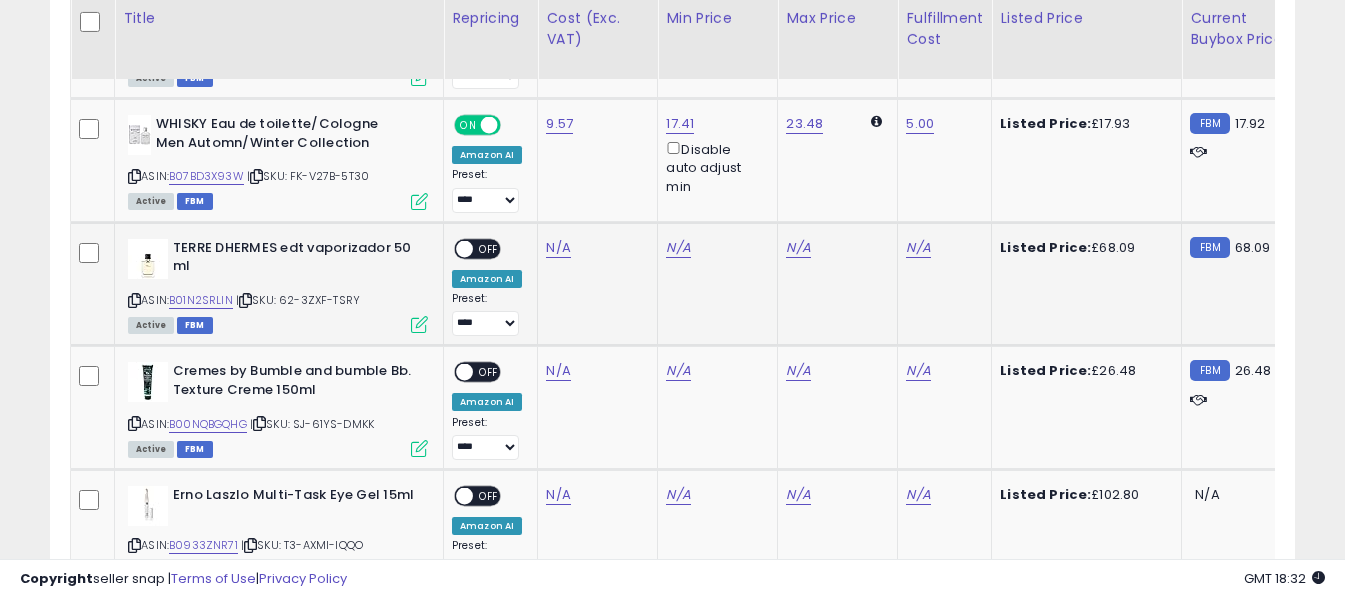 click at bounding box center (134, 300) 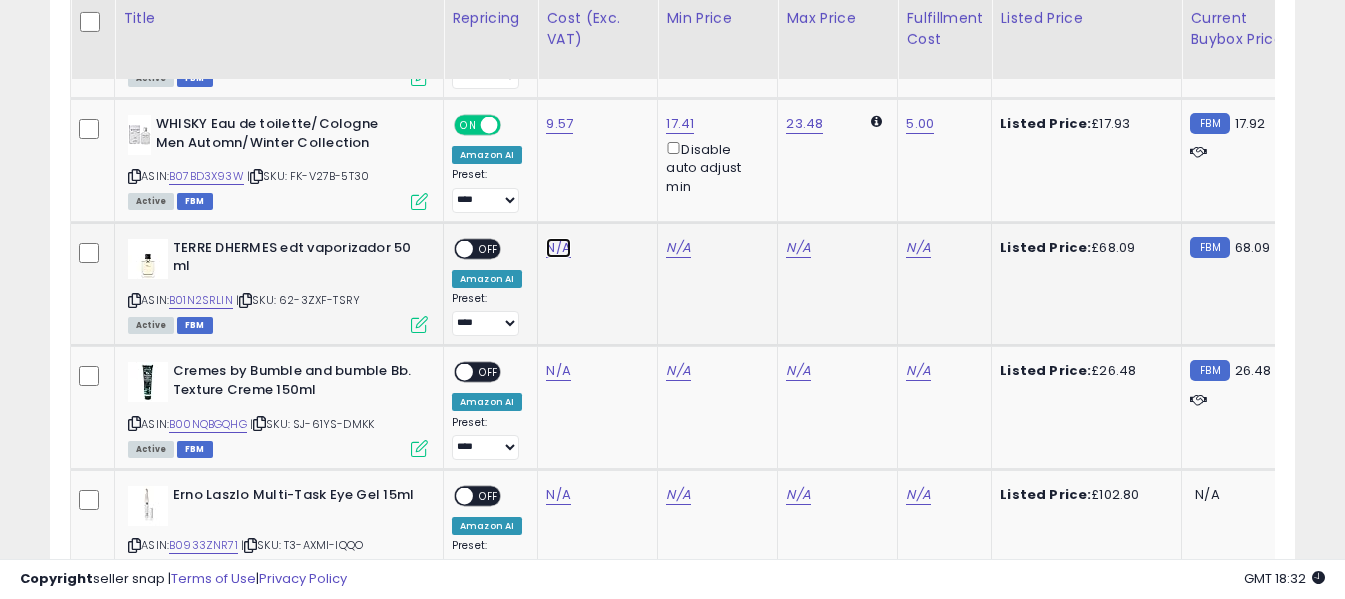 click on "N/A" at bounding box center (558, 248) 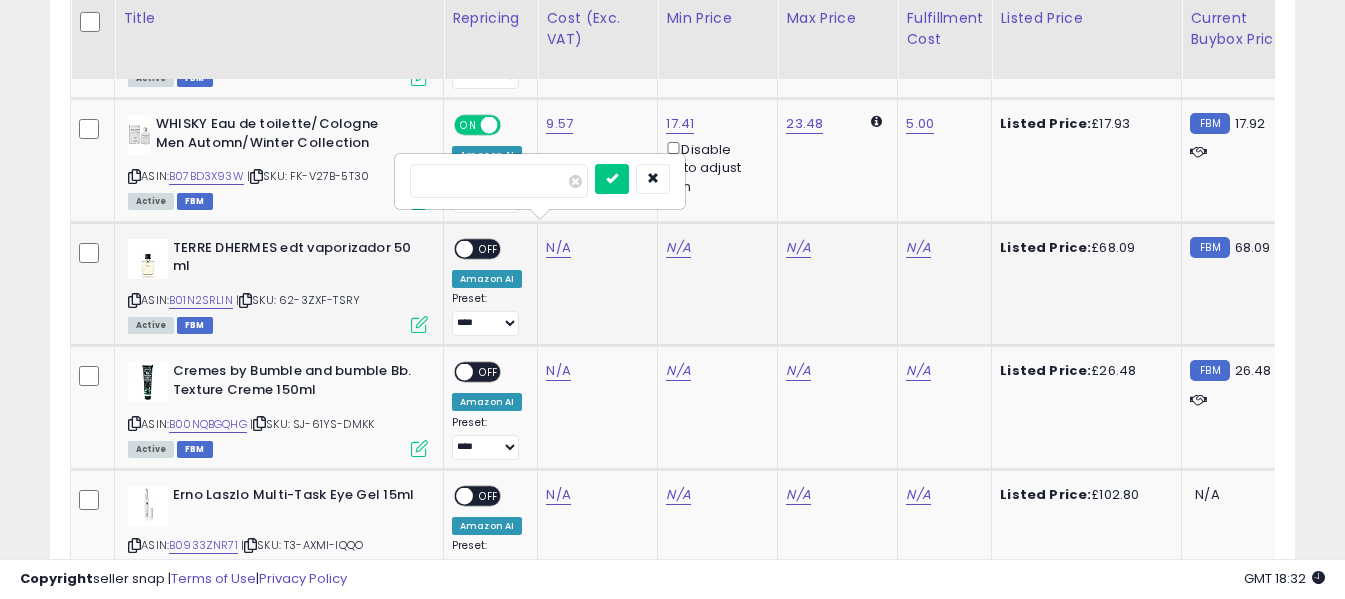 click at bounding box center [499, 181] 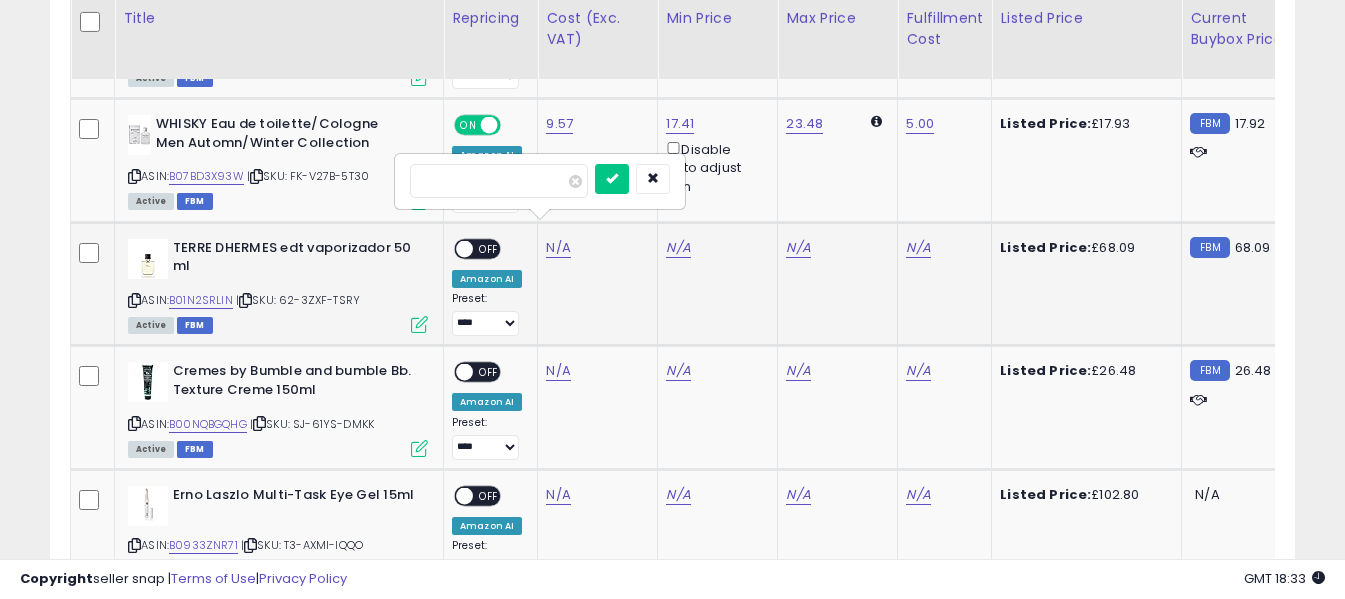 type on "*****" 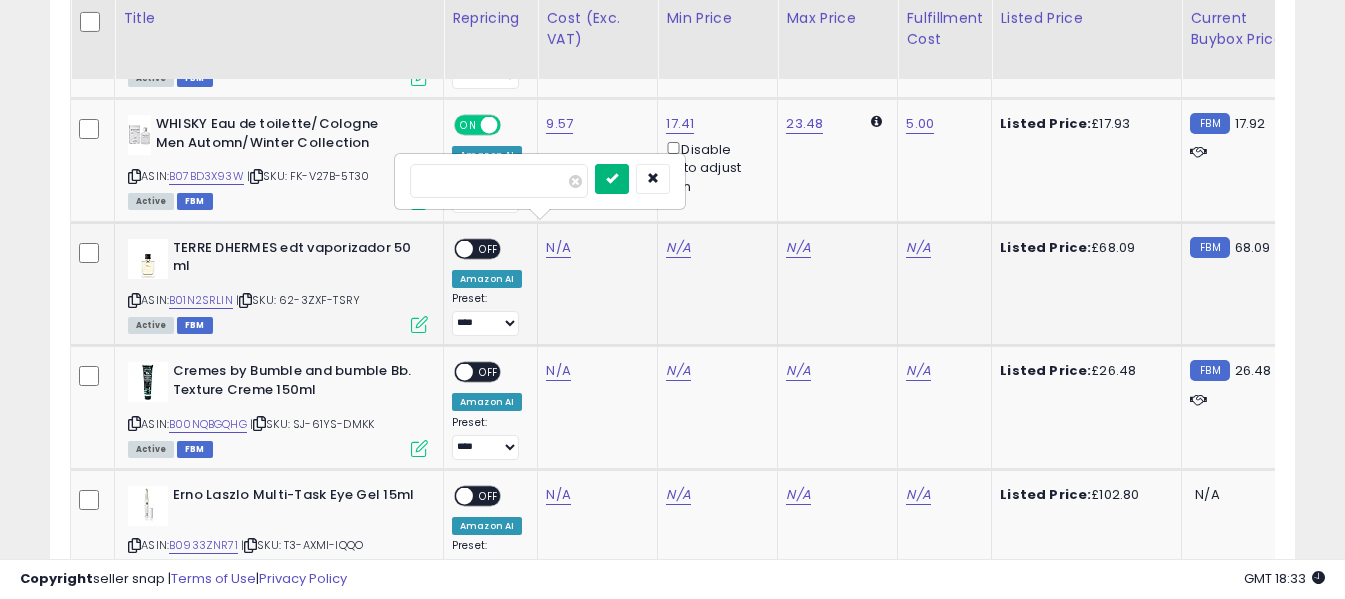 click at bounding box center [612, 179] 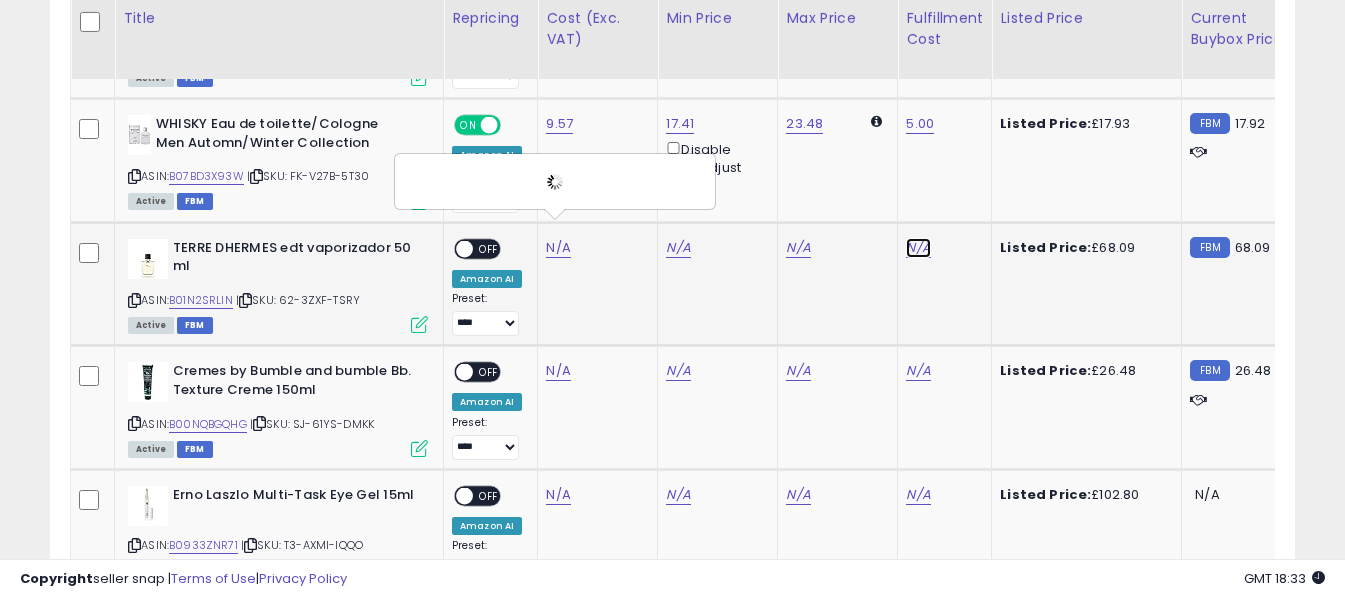 click on "N/A" at bounding box center (918, 248) 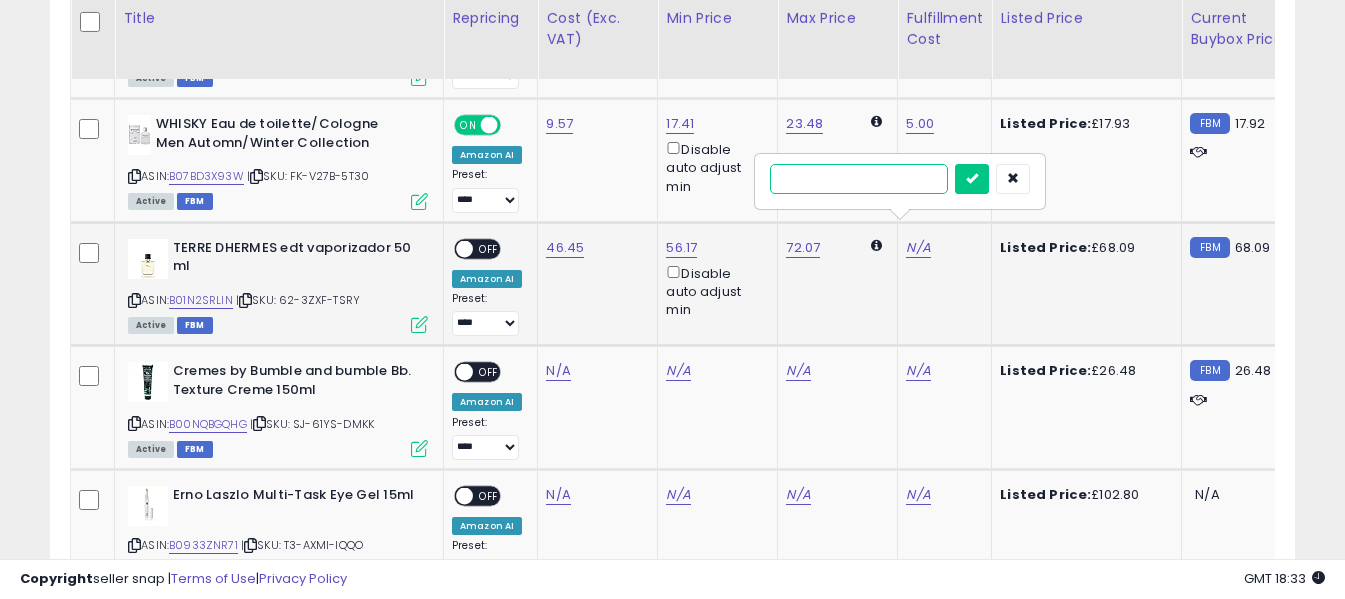click at bounding box center (859, 179) 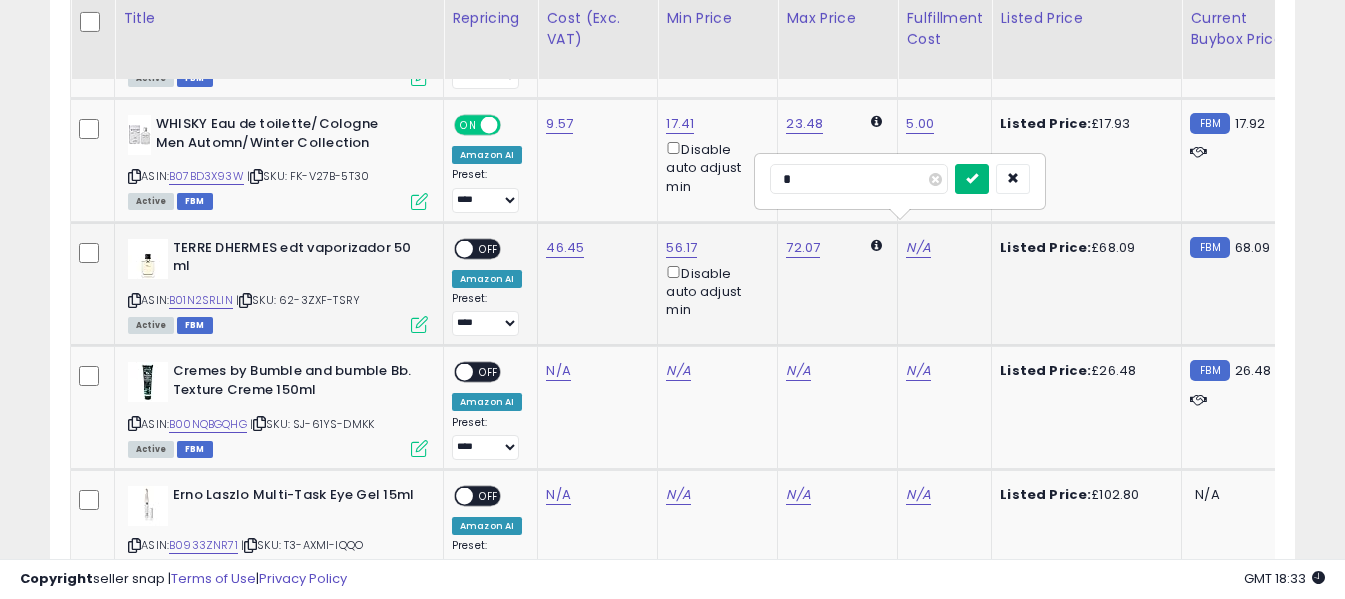 click at bounding box center [972, 178] 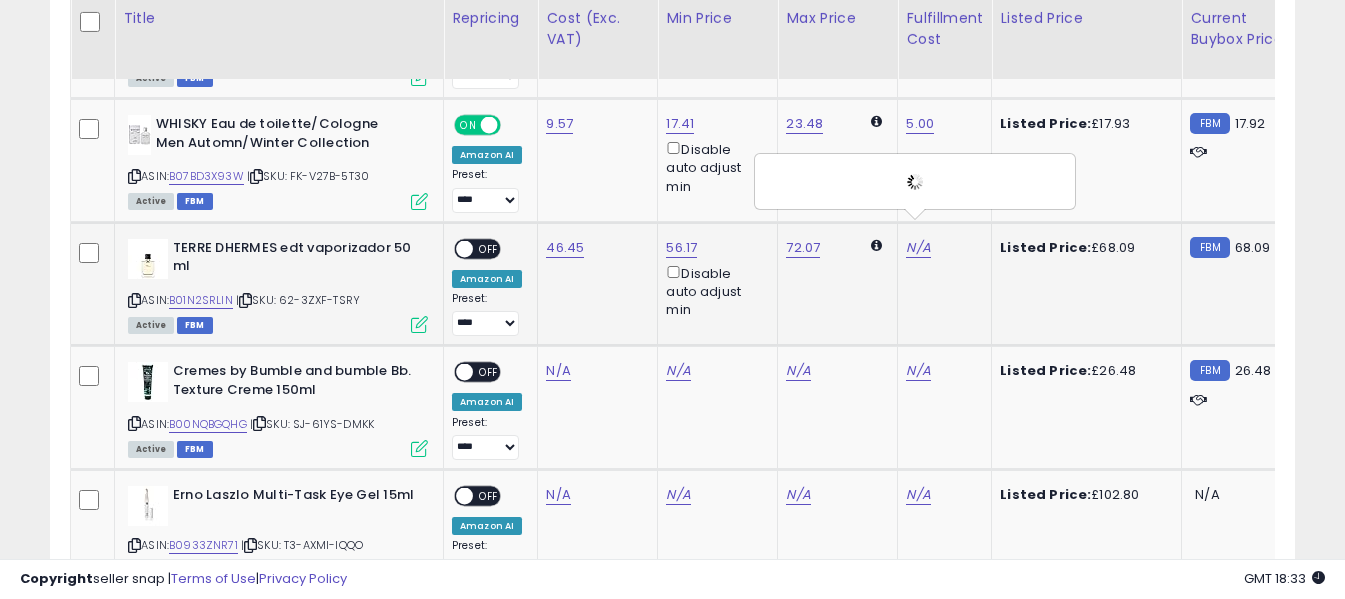 click on "OFF" at bounding box center (489, 248) 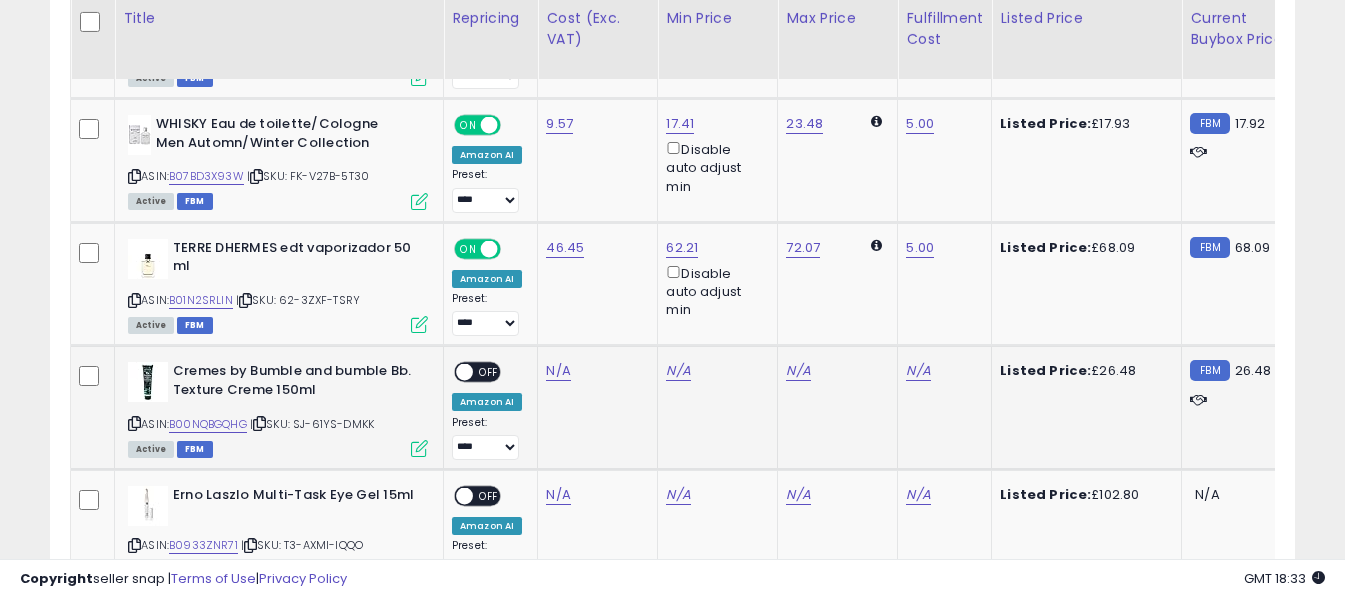 click at bounding box center (134, 423) 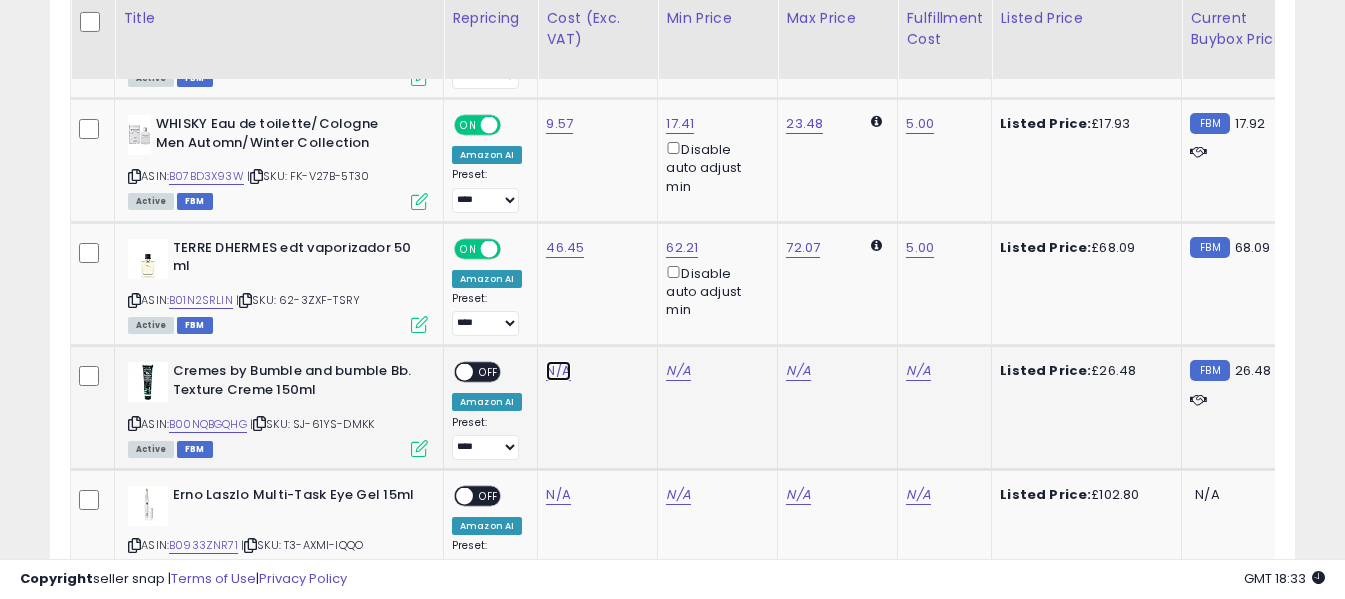 click on "N/A" at bounding box center [558, 371] 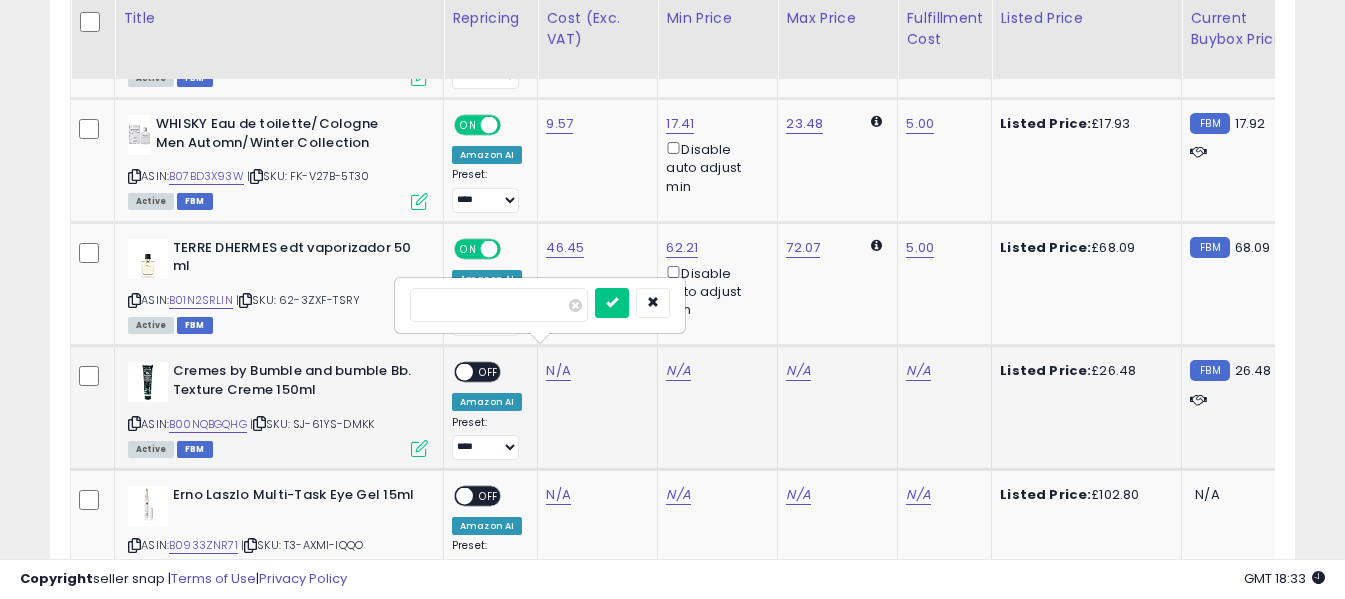 click at bounding box center (499, 305) 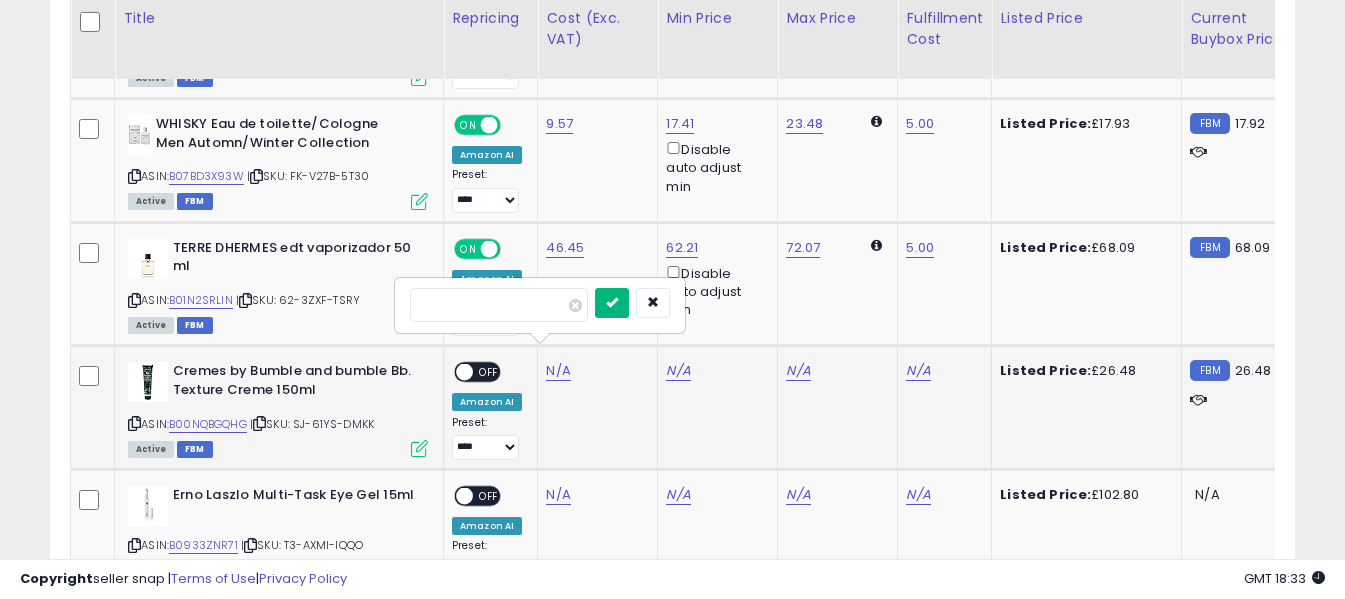 type on "*****" 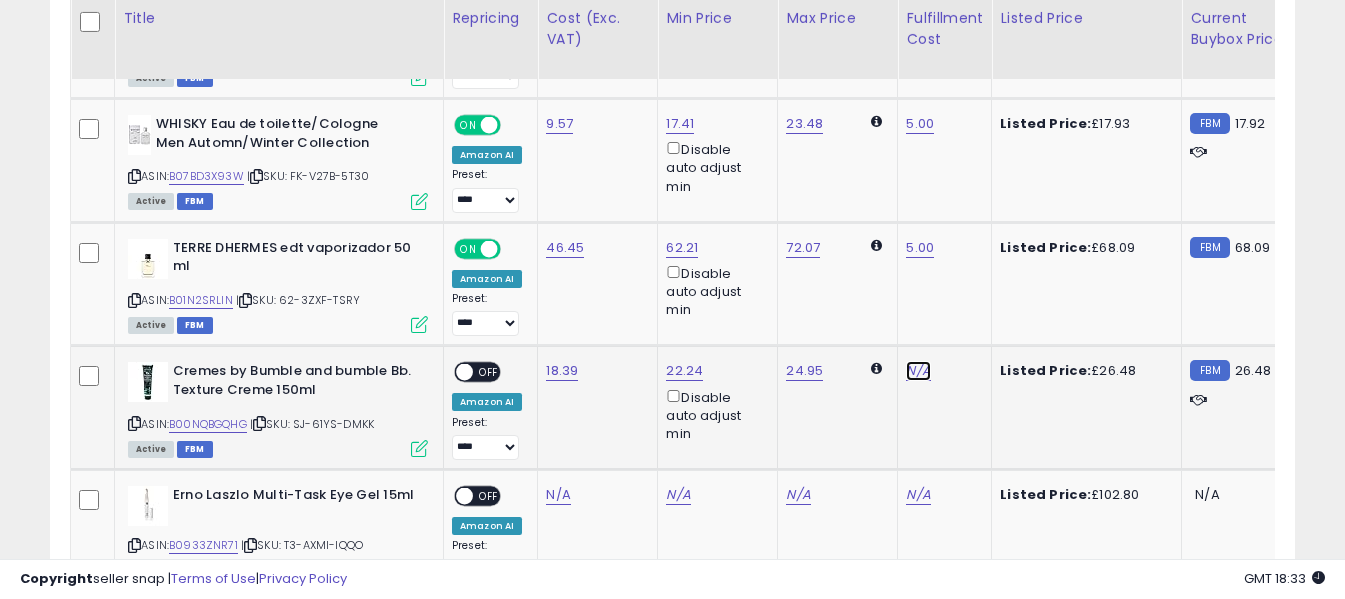 click on "N/A" at bounding box center [918, 371] 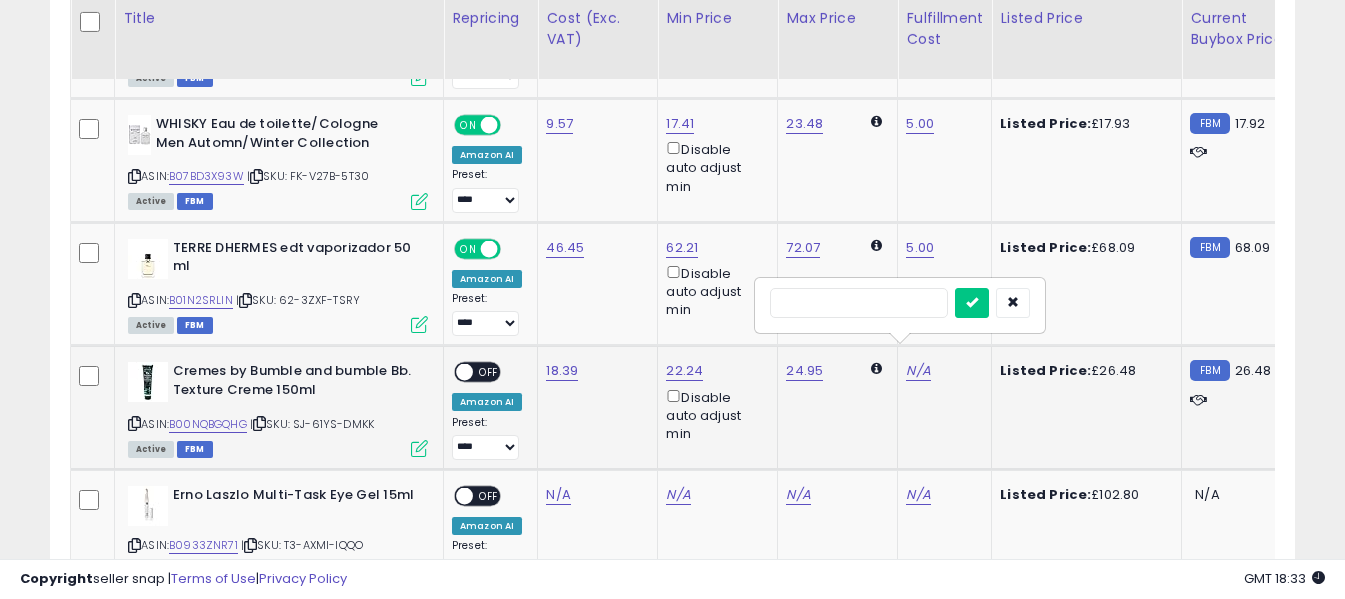 click at bounding box center [859, 303] 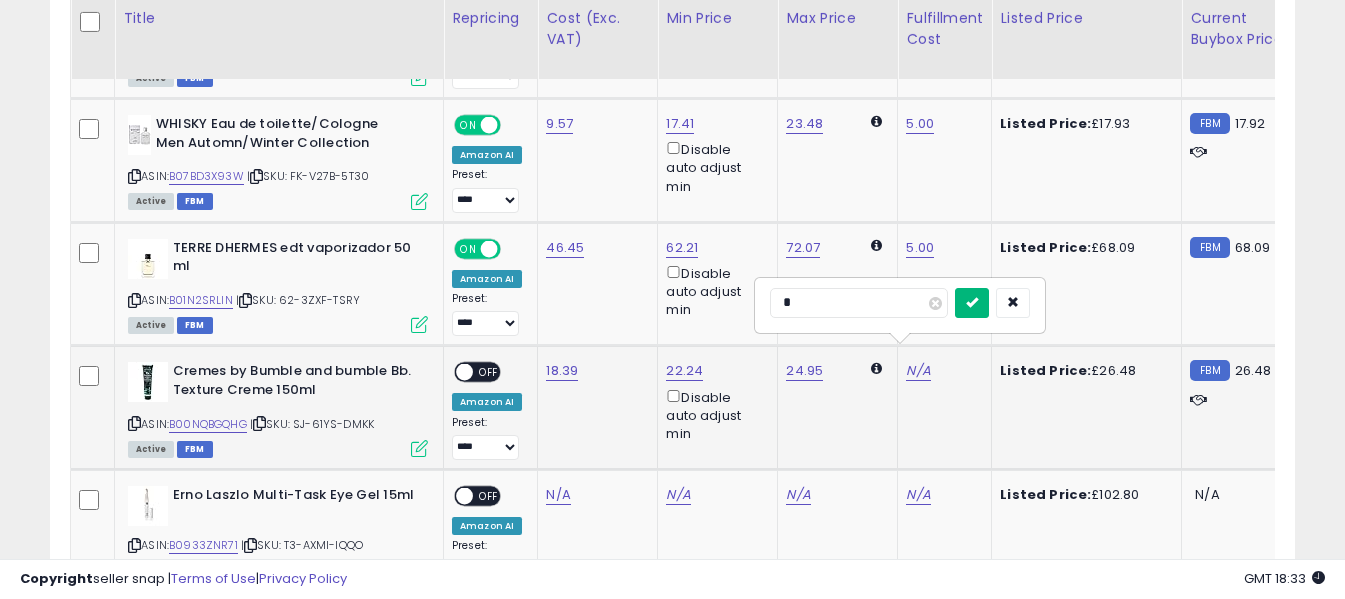 type on "*" 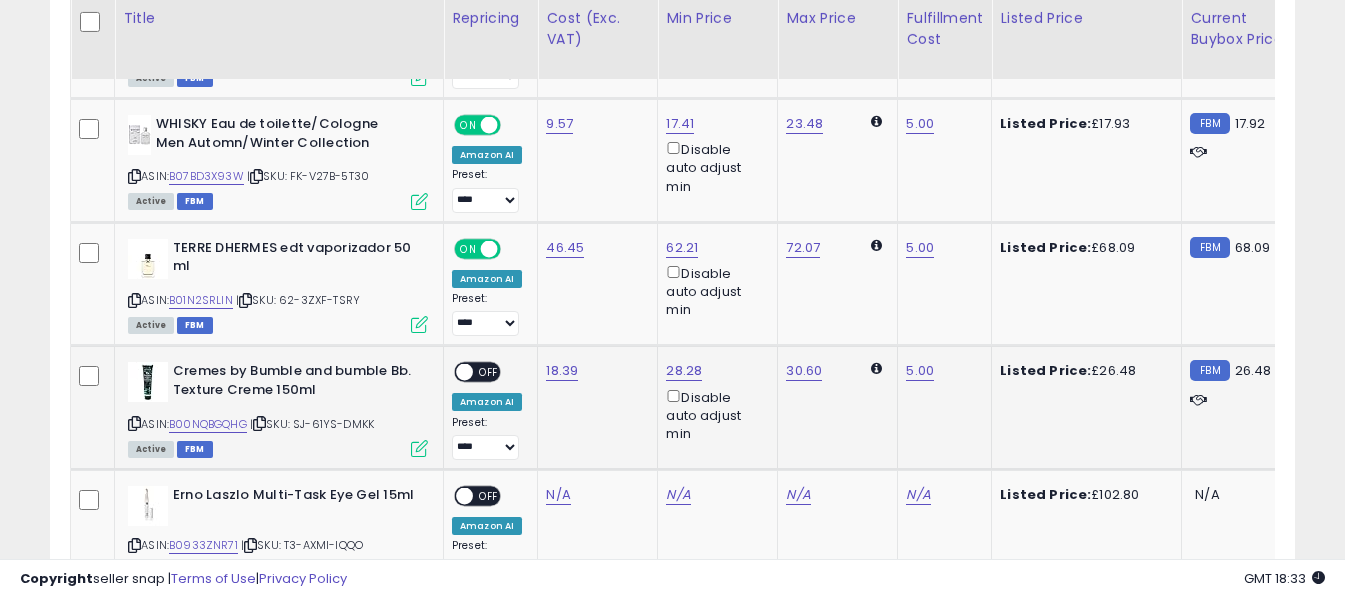 click on "OFF" at bounding box center (489, 372) 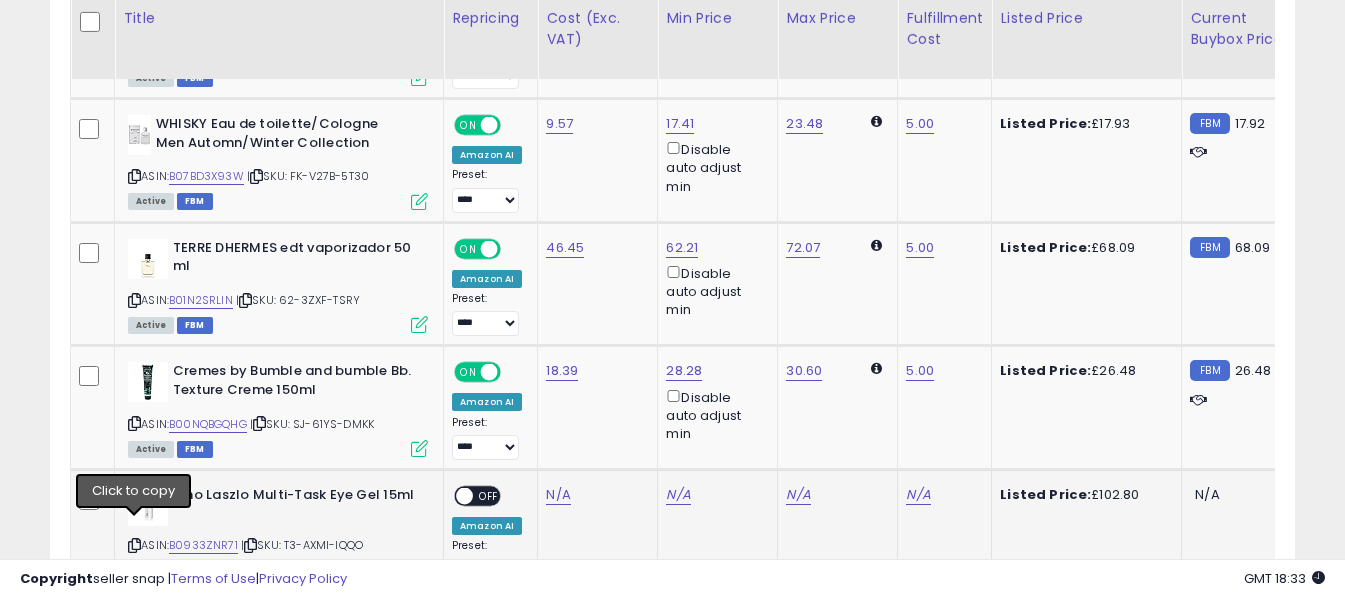 click at bounding box center (134, 545) 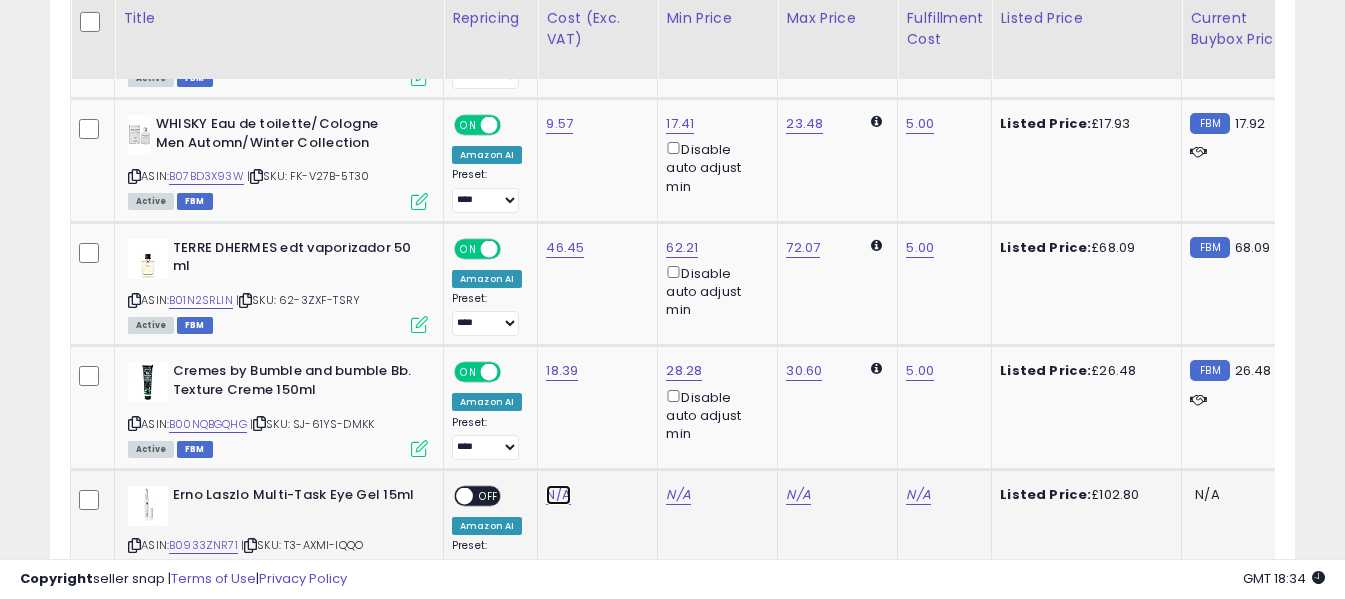 click on "N/A" at bounding box center (558, 495) 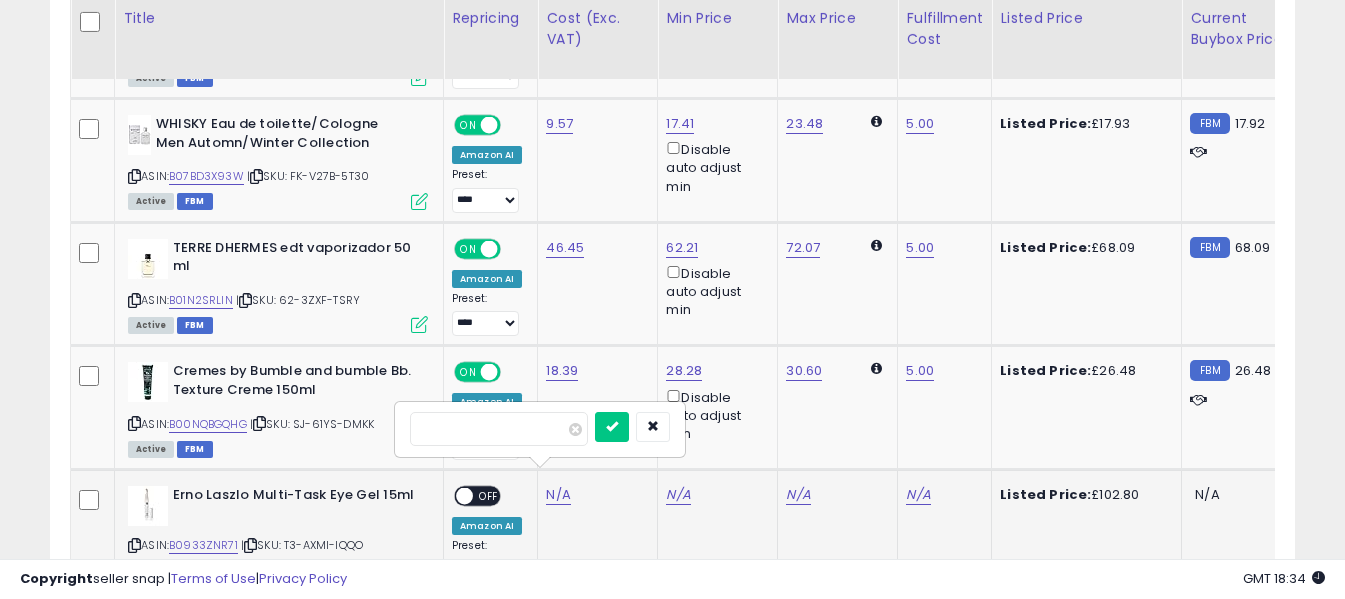 click at bounding box center [499, 429] 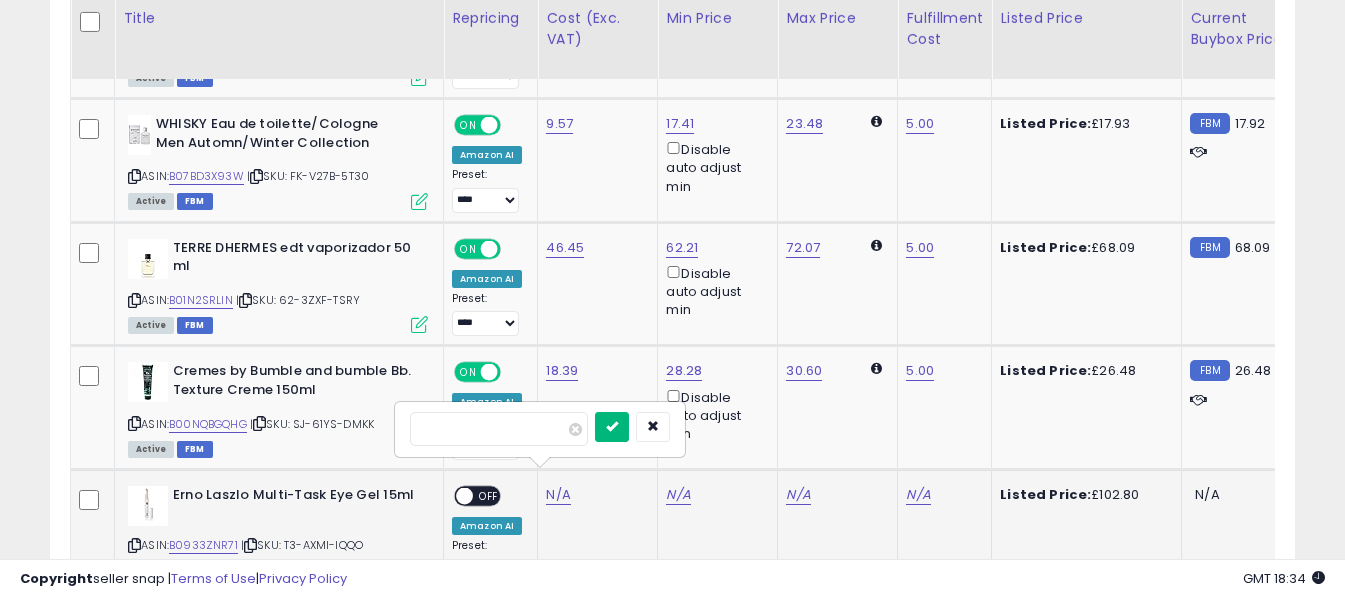 type on "*****" 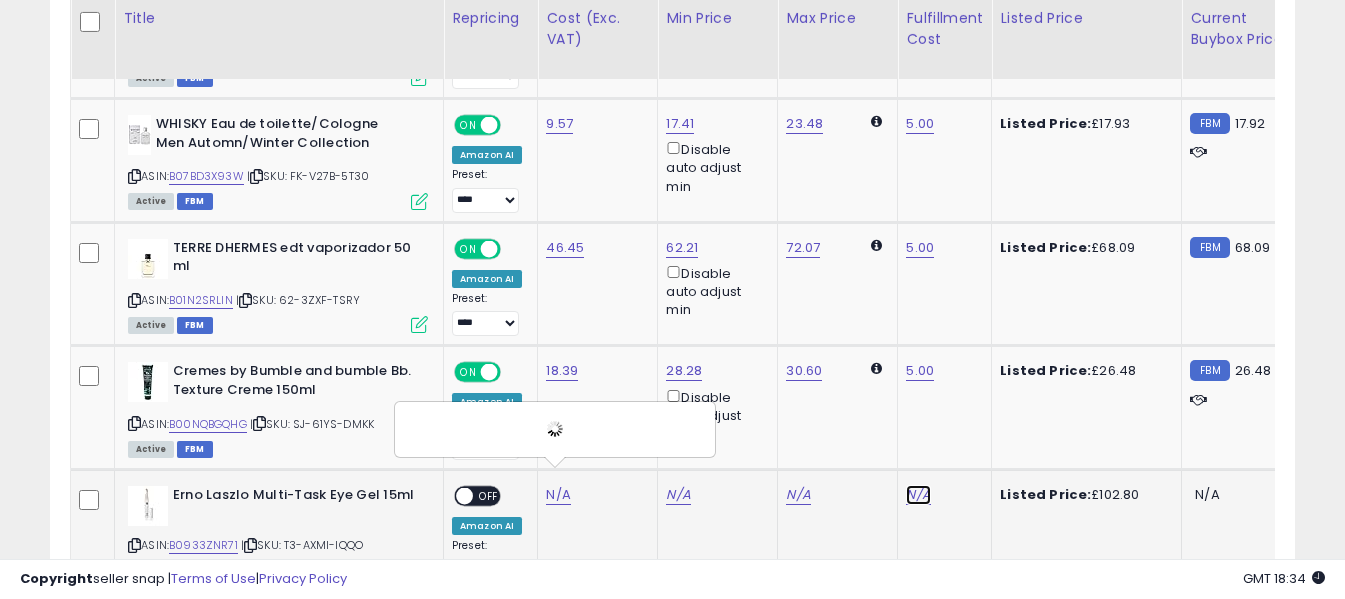 click on "N/A" at bounding box center (918, 495) 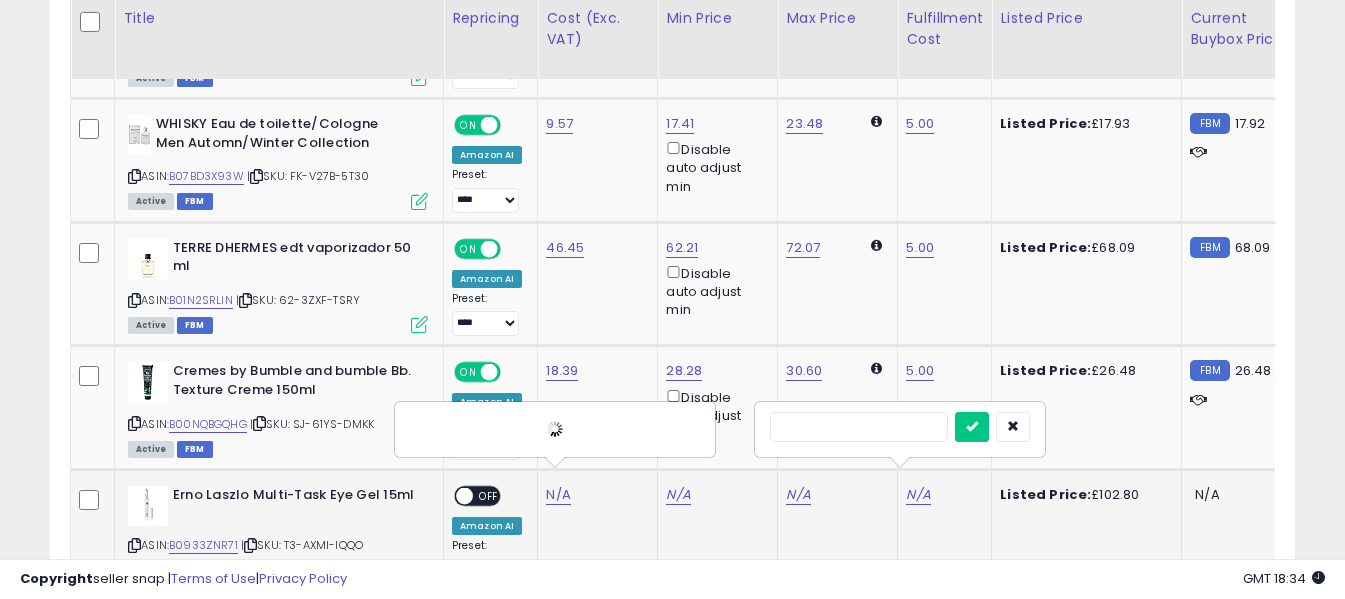 click at bounding box center (859, 427) 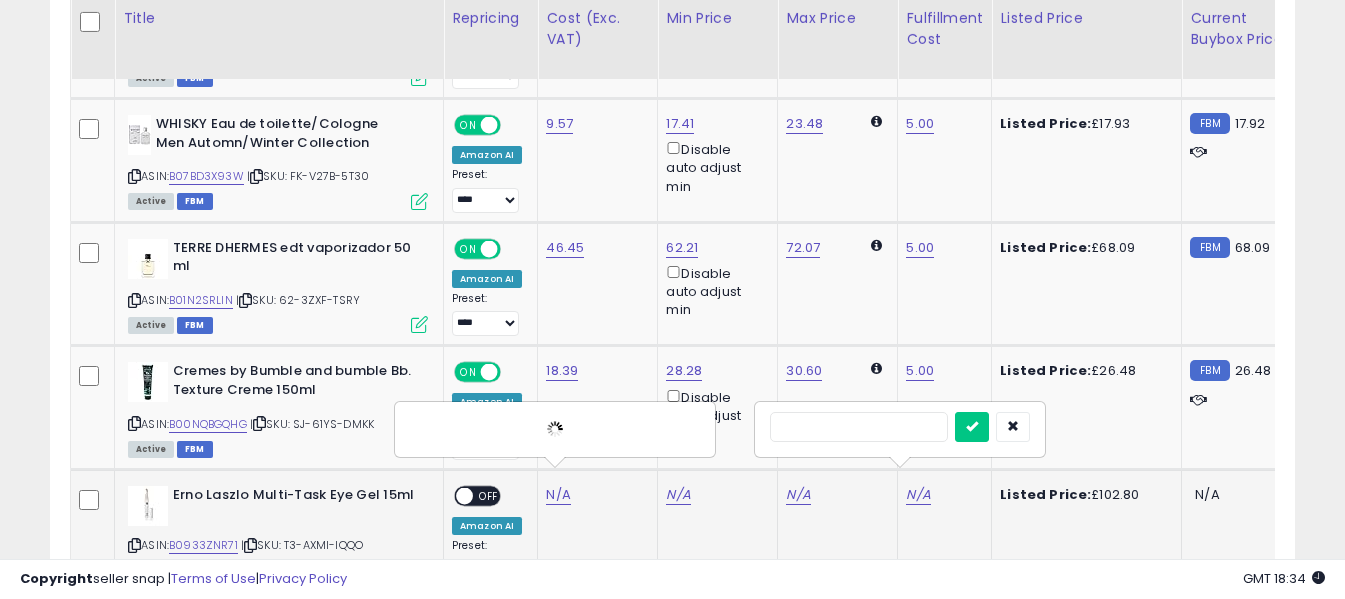 type on "*" 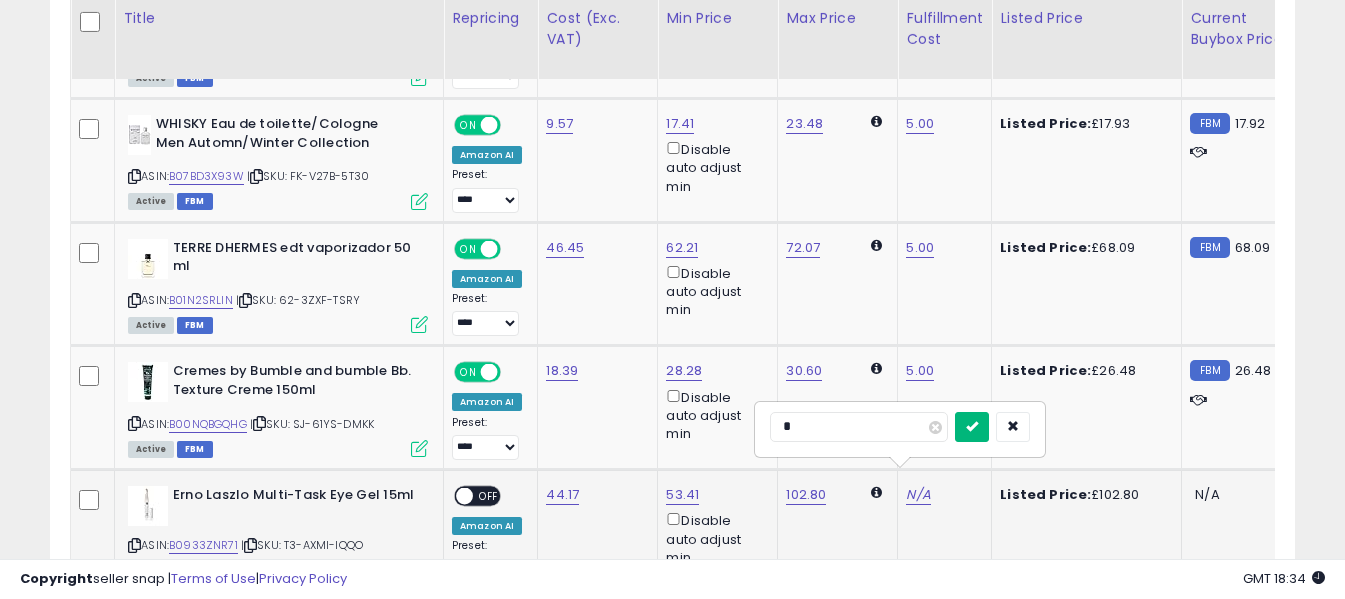 click at bounding box center [972, 427] 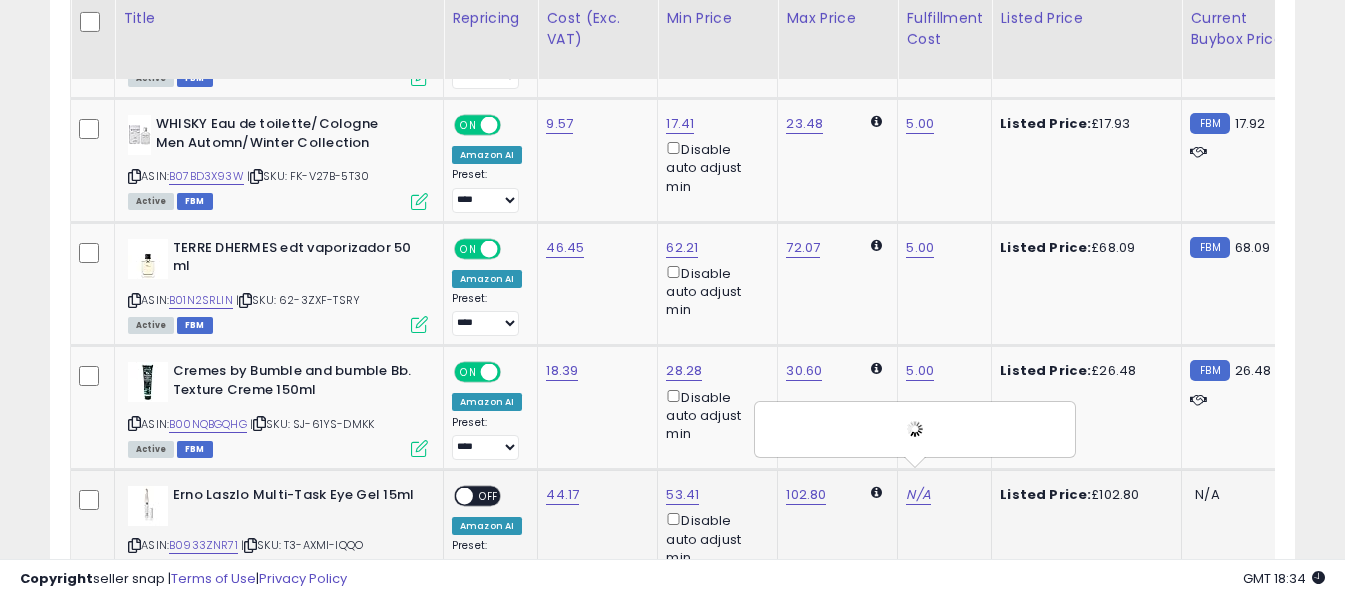 click on "OFF" at bounding box center [489, 496] 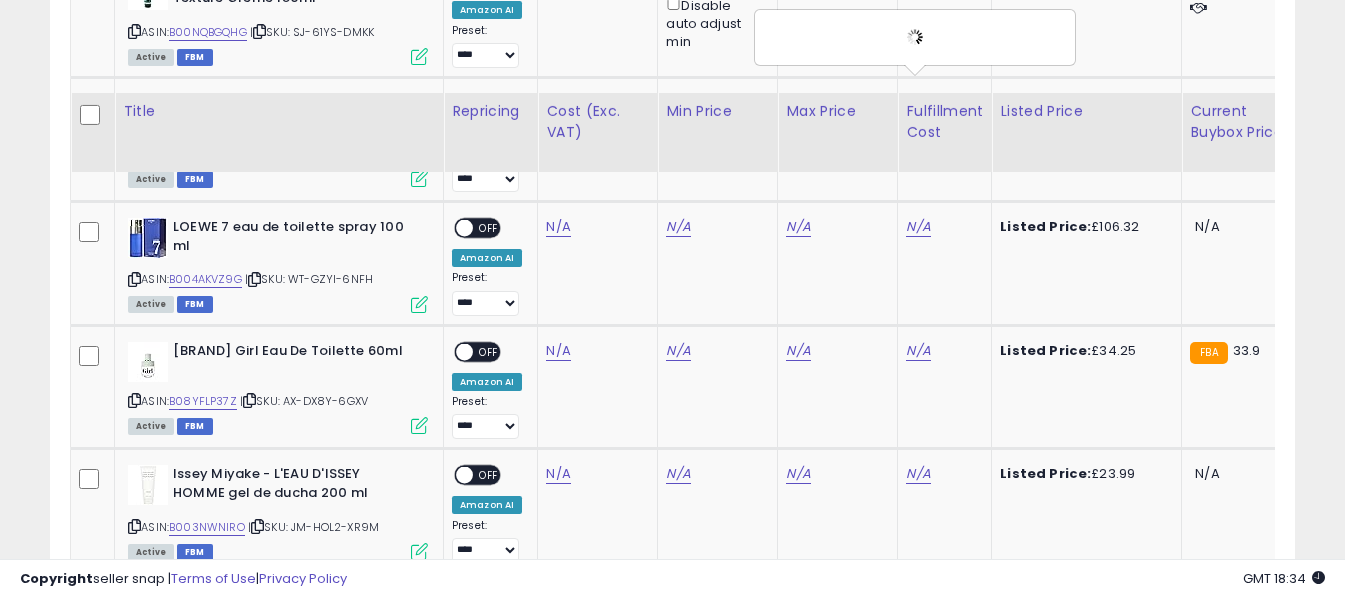 scroll, scrollTop: 4489, scrollLeft: 0, axis: vertical 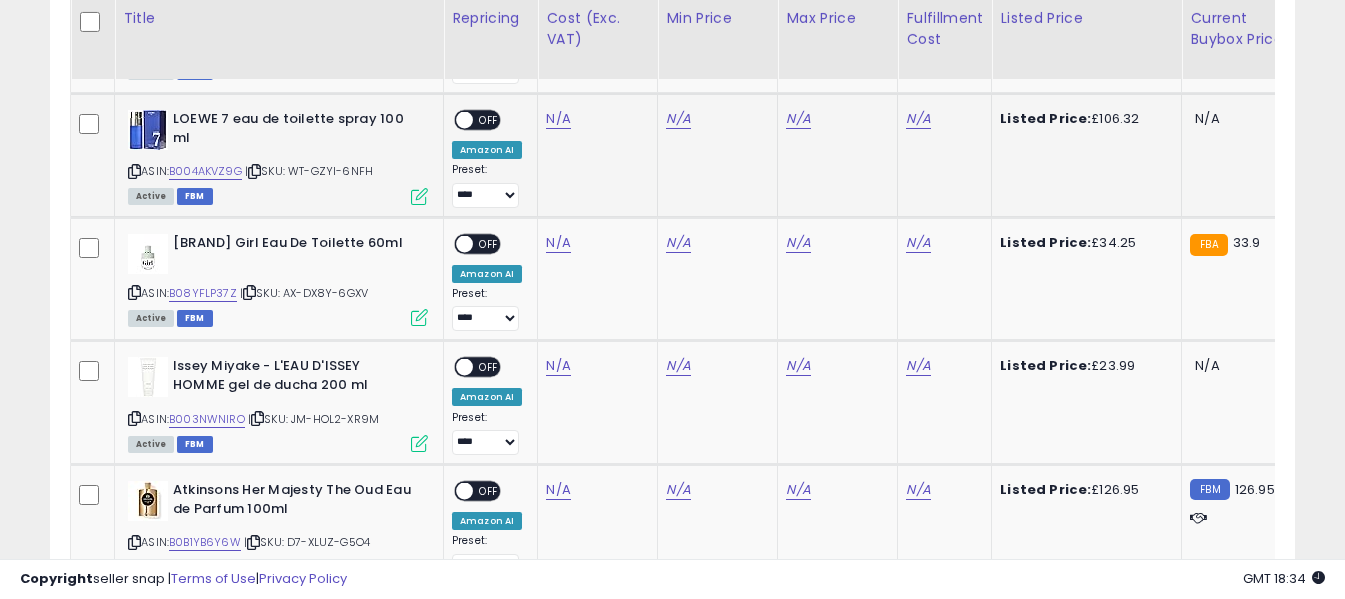 click at bounding box center [134, 171] 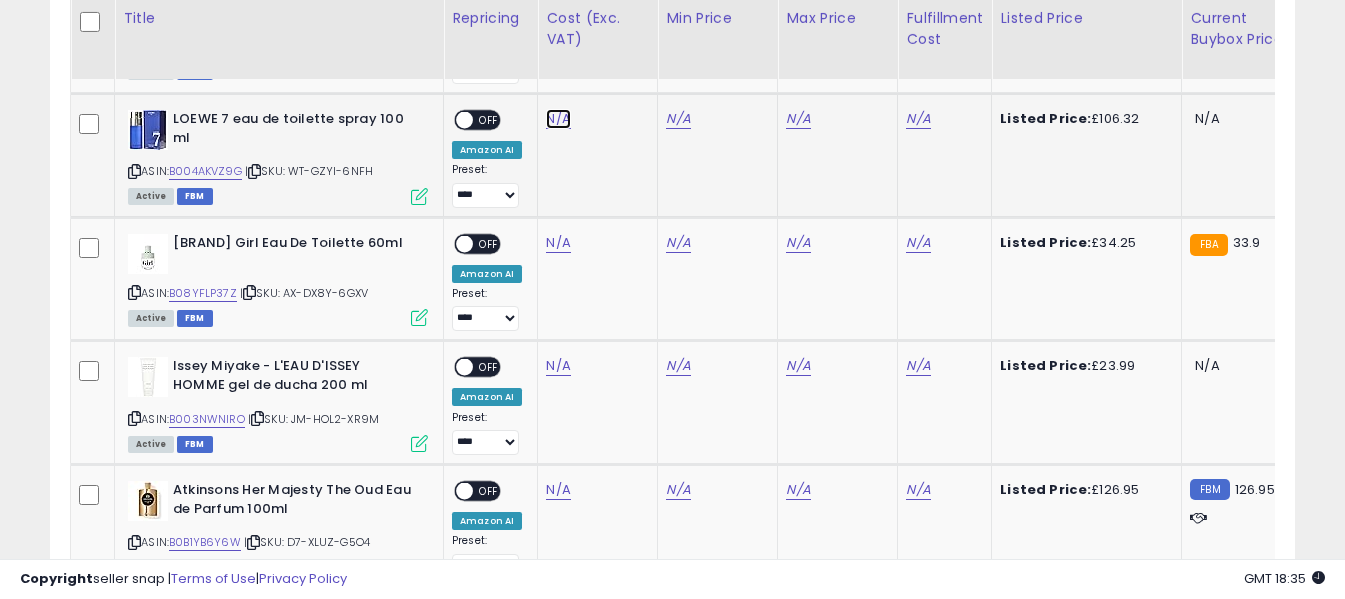 click on "N/A" at bounding box center [558, 119] 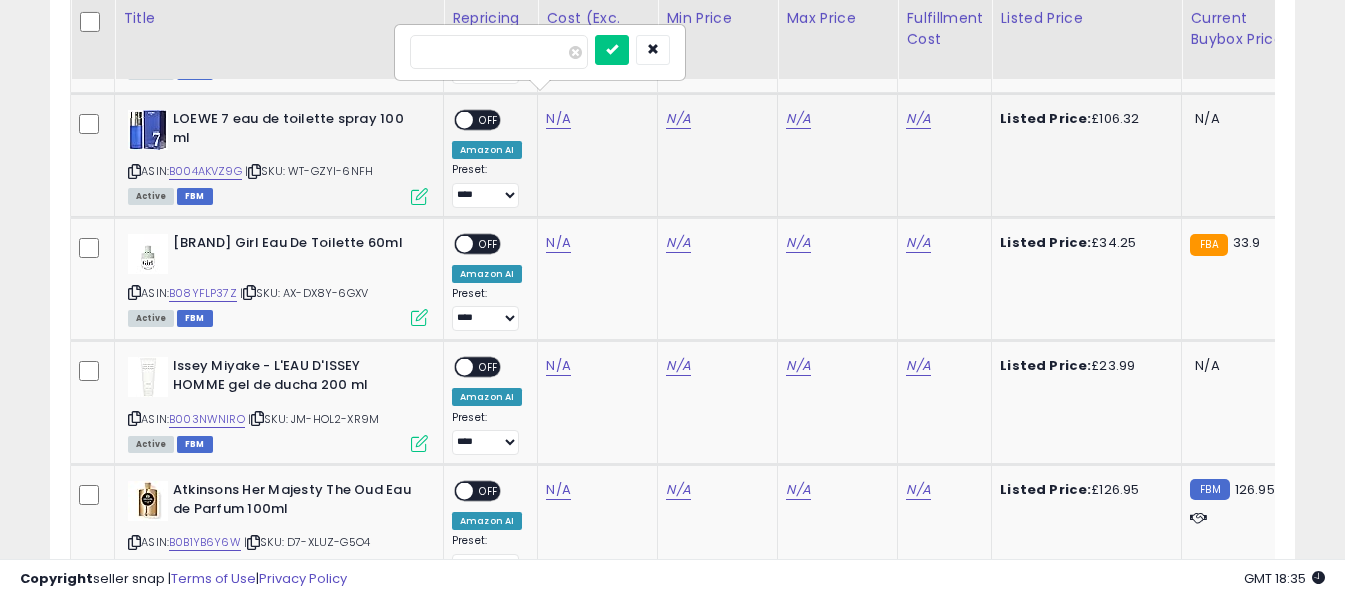 click at bounding box center (499, 52) 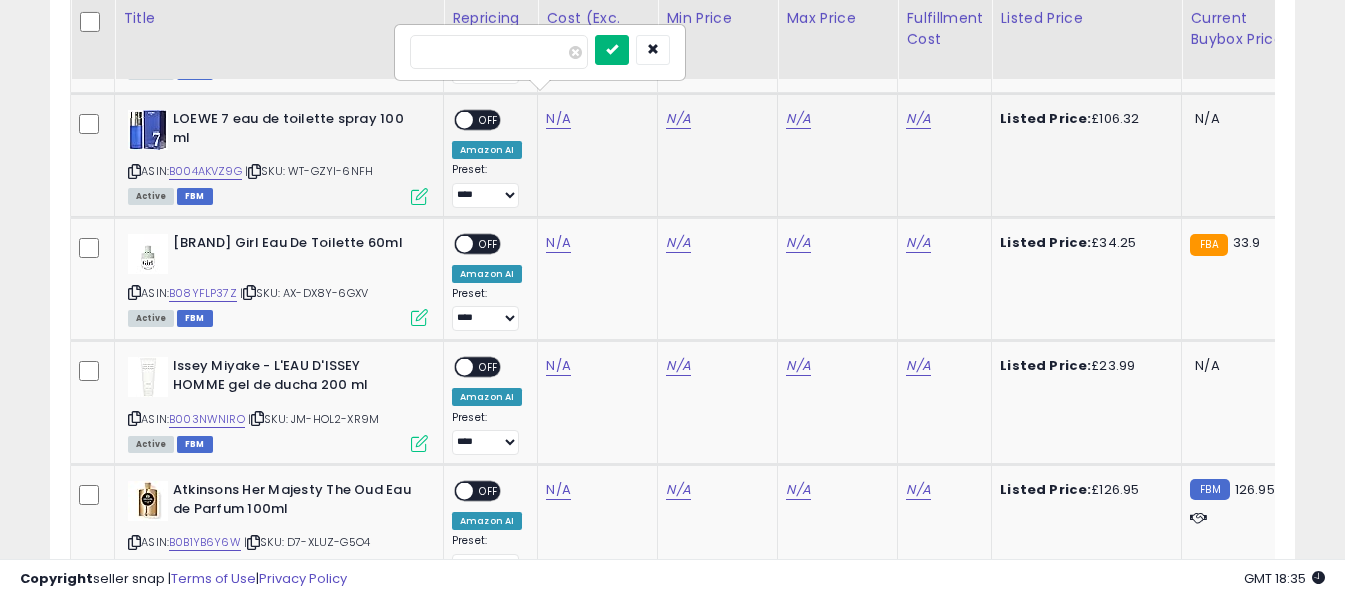 click at bounding box center (612, 49) 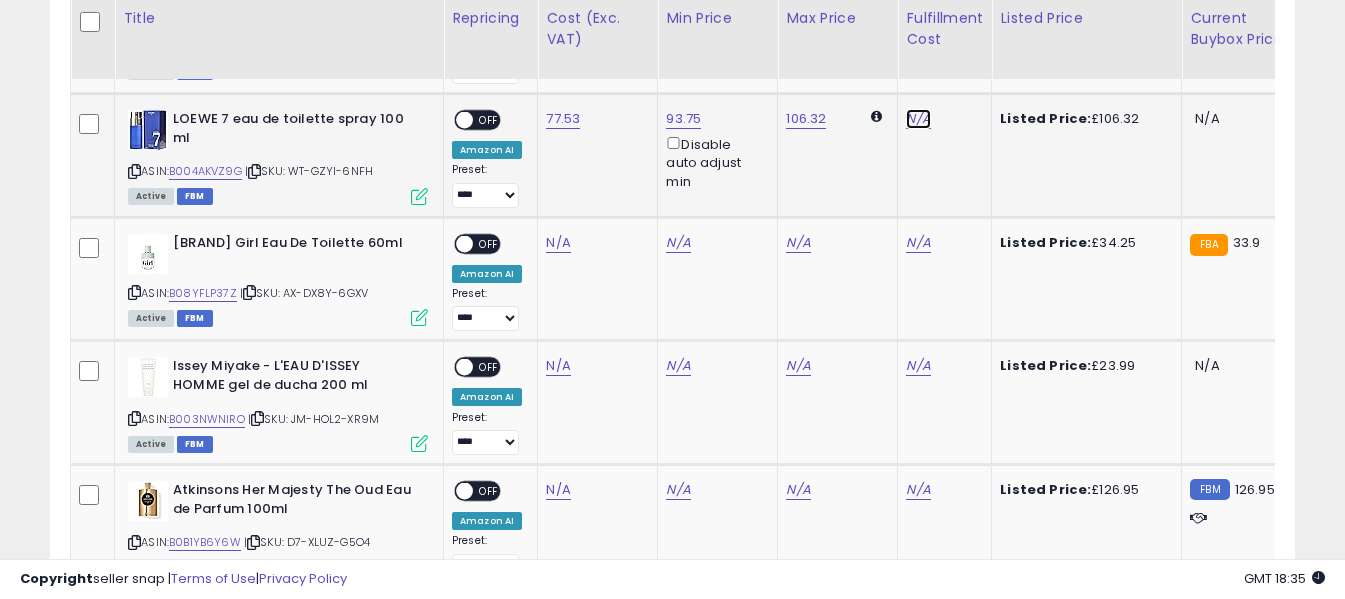 drag, startPoint x: 910, startPoint y: 98, endPoint x: 898, endPoint y: 90, distance: 14.422205 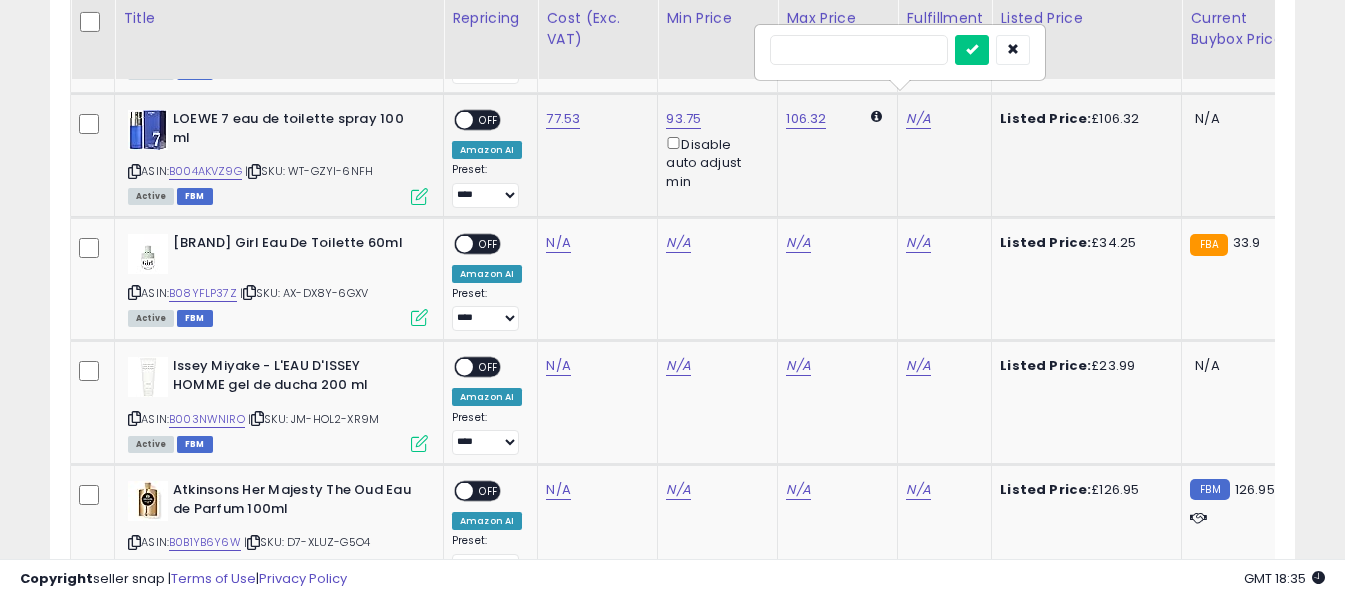 click at bounding box center (859, 50) 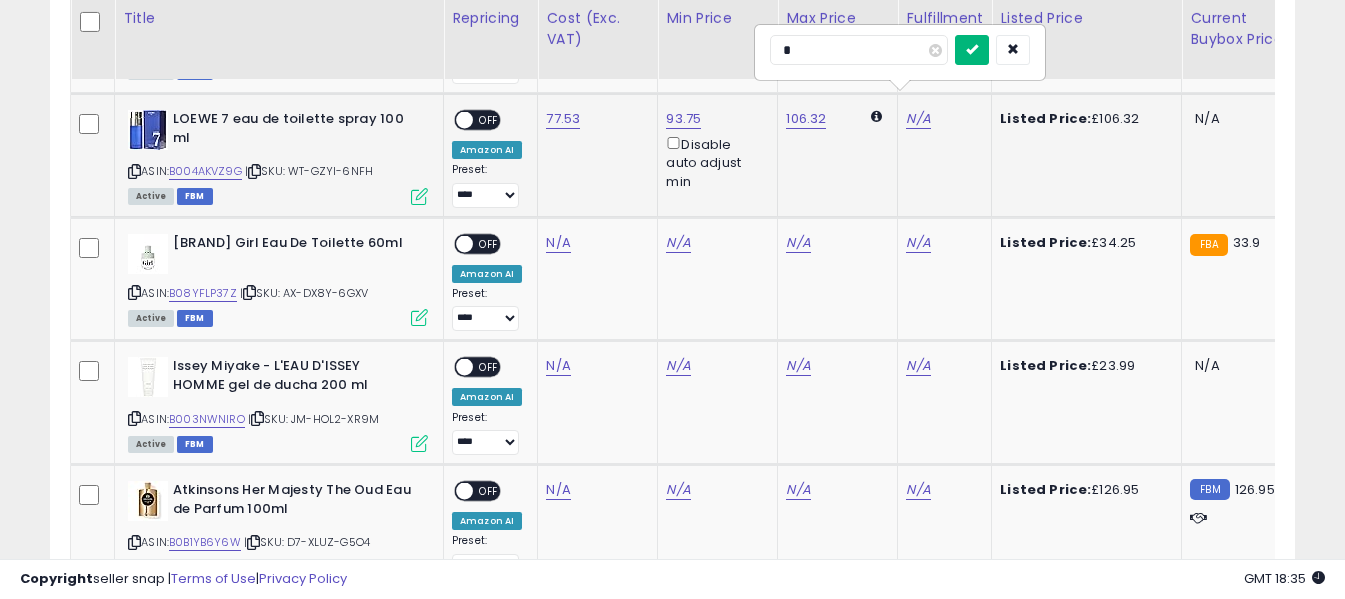 click at bounding box center [972, 49] 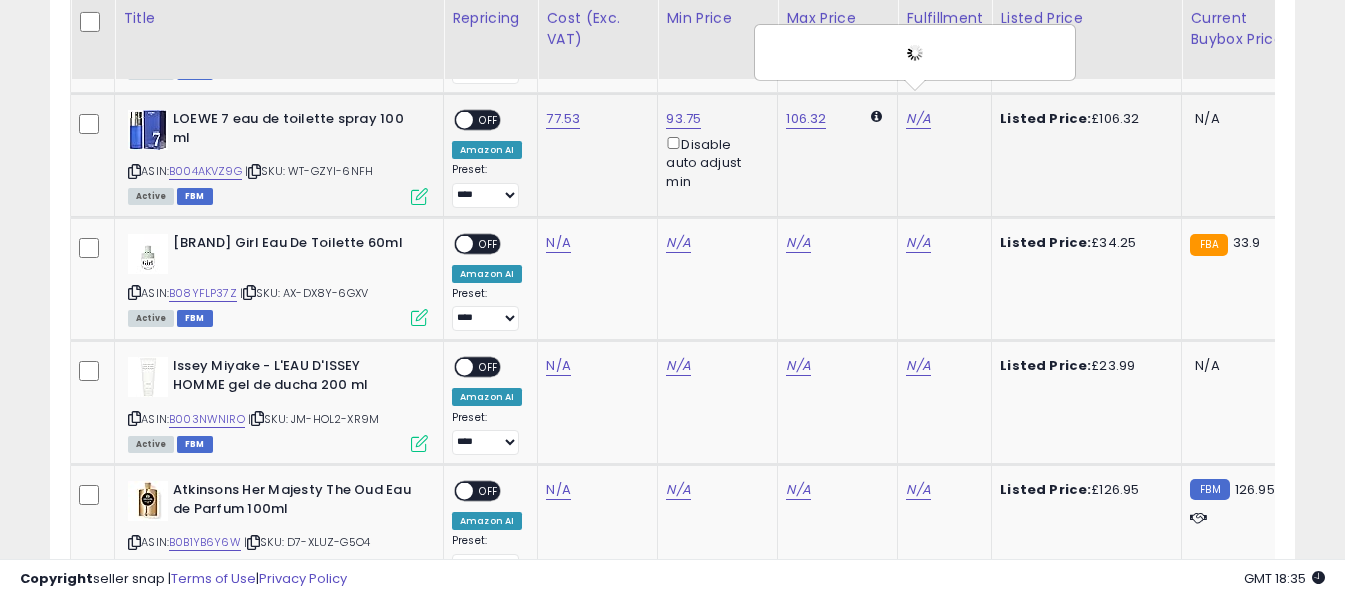 click on "OFF" at bounding box center [489, 120] 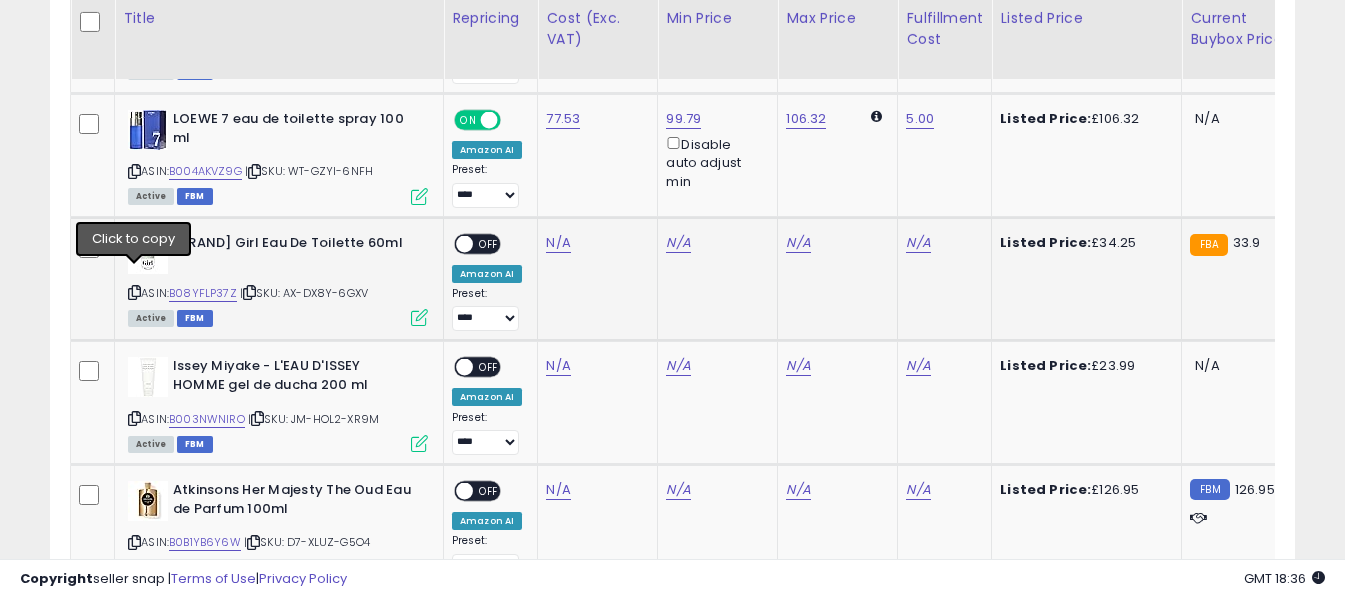 click at bounding box center (134, 292) 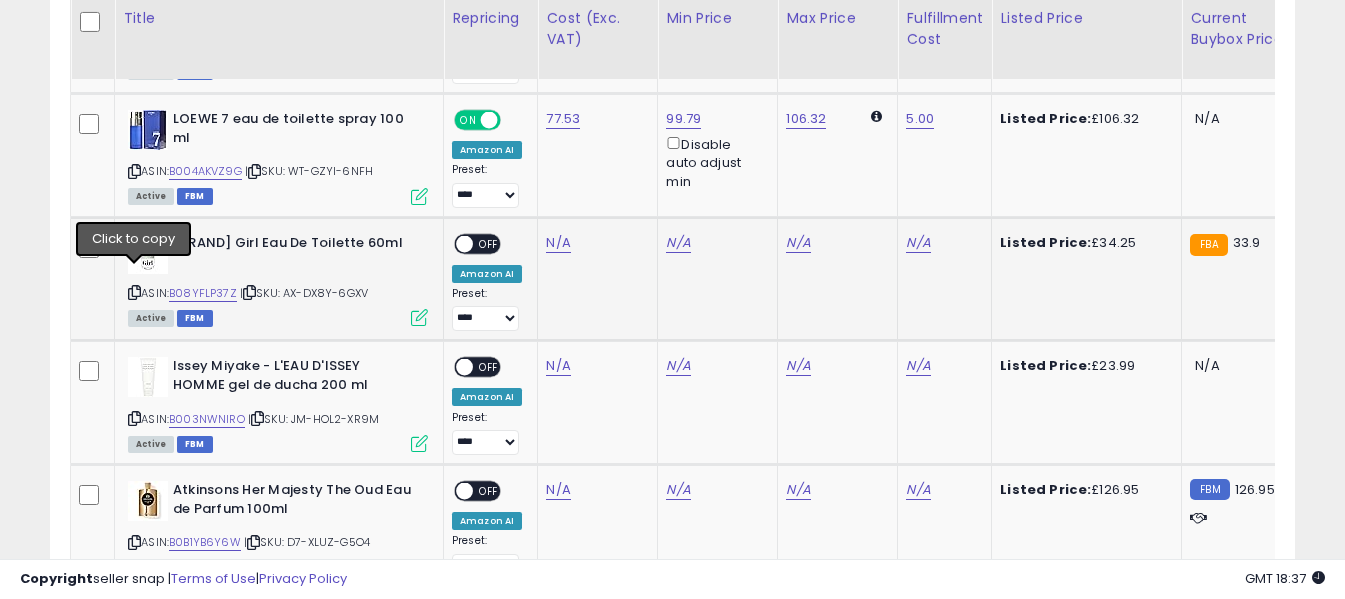 click at bounding box center [134, 292] 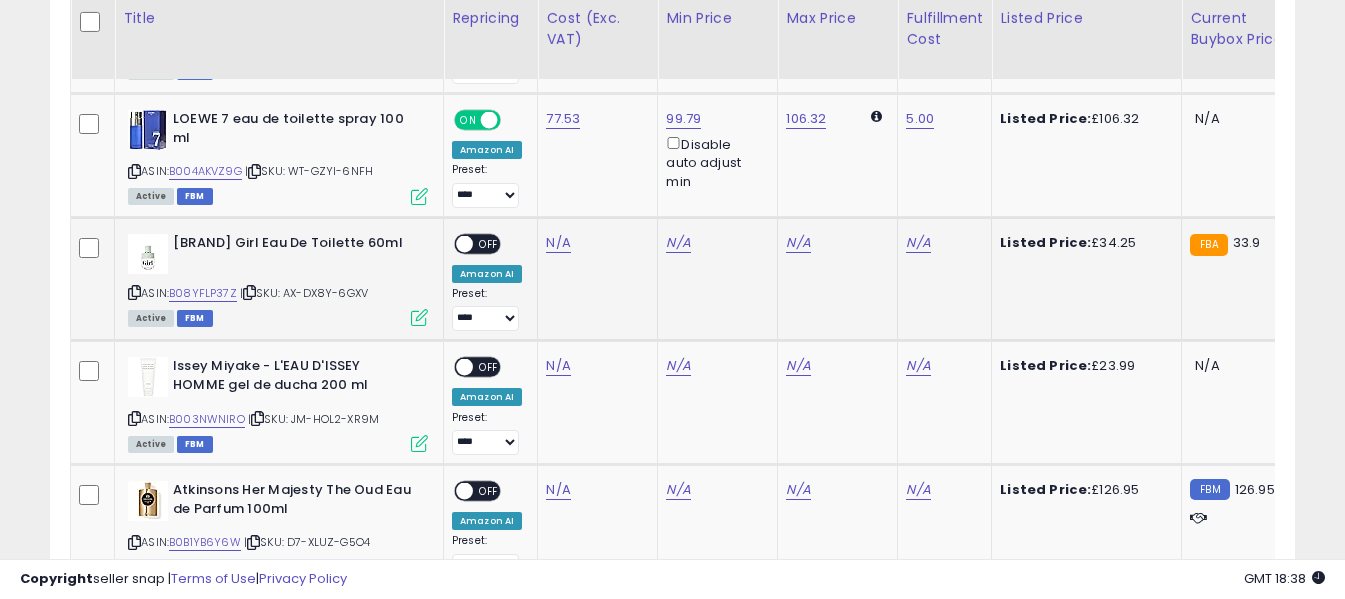 click at bounding box center (134, 292) 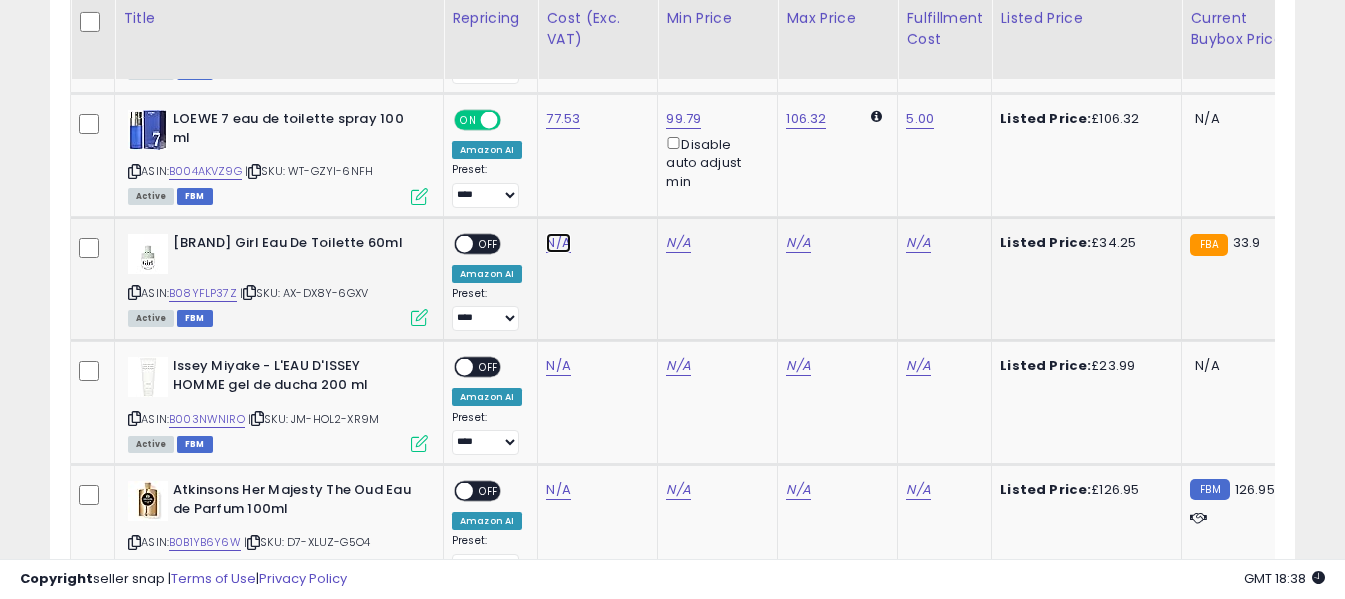 click on "N/A" at bounding box center [558, 243] 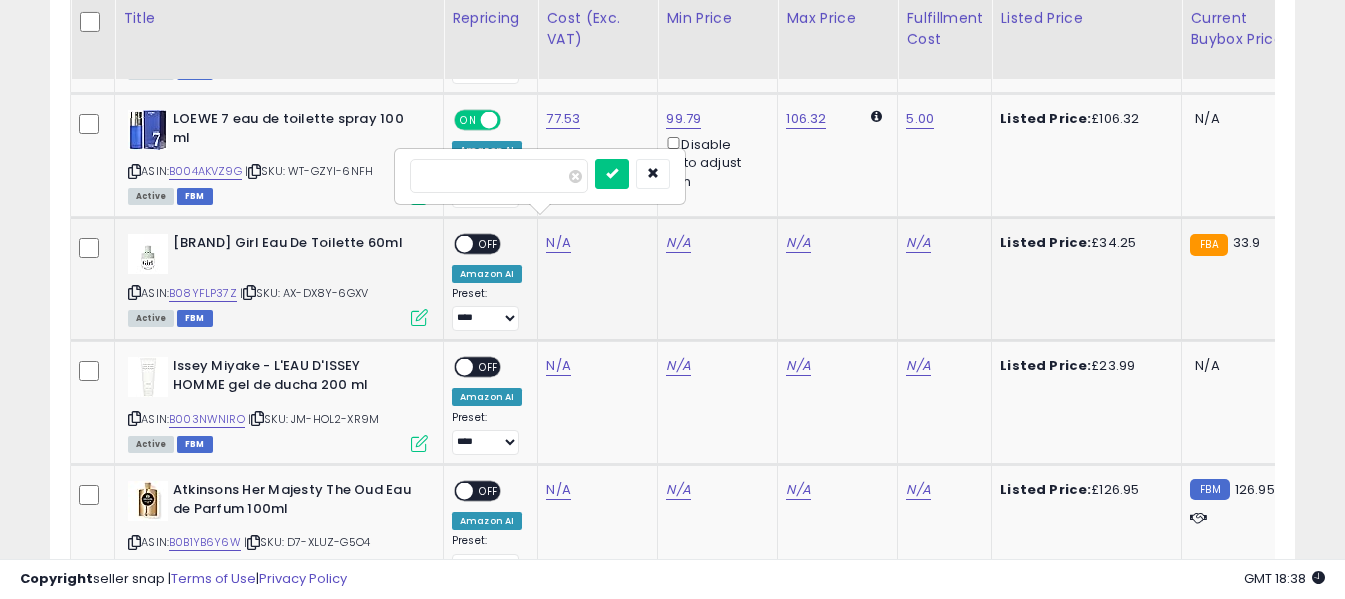 click at bounding box center [499, 176] 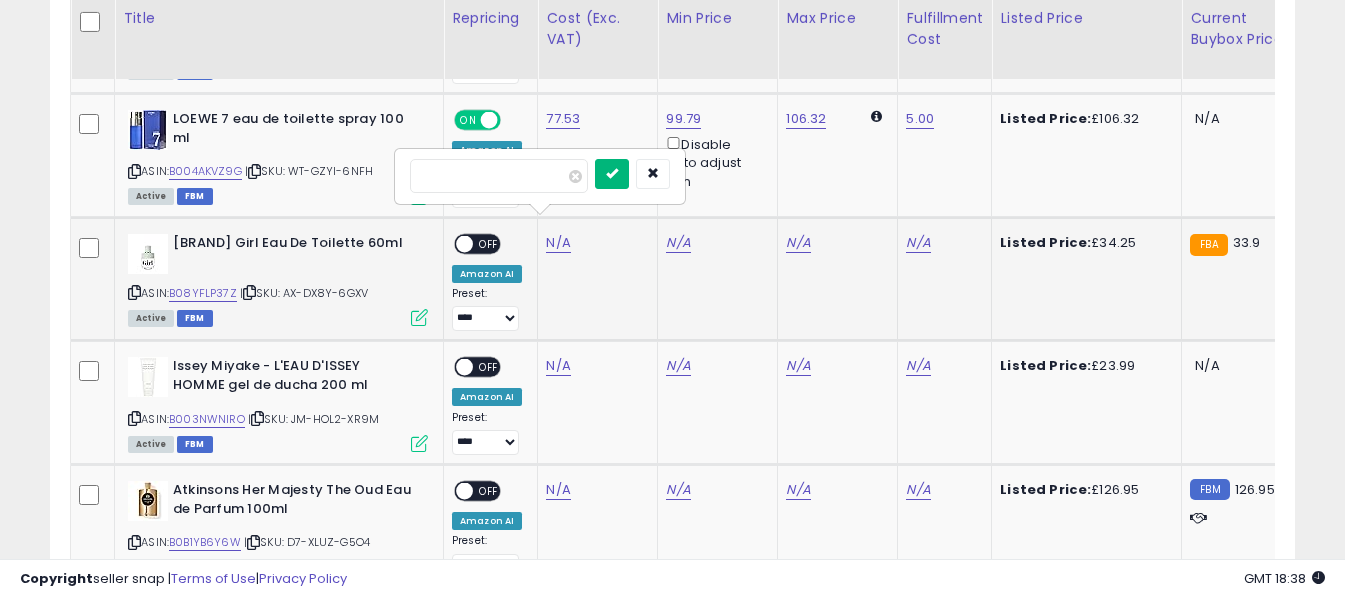 click at bounding box center [612, 174] 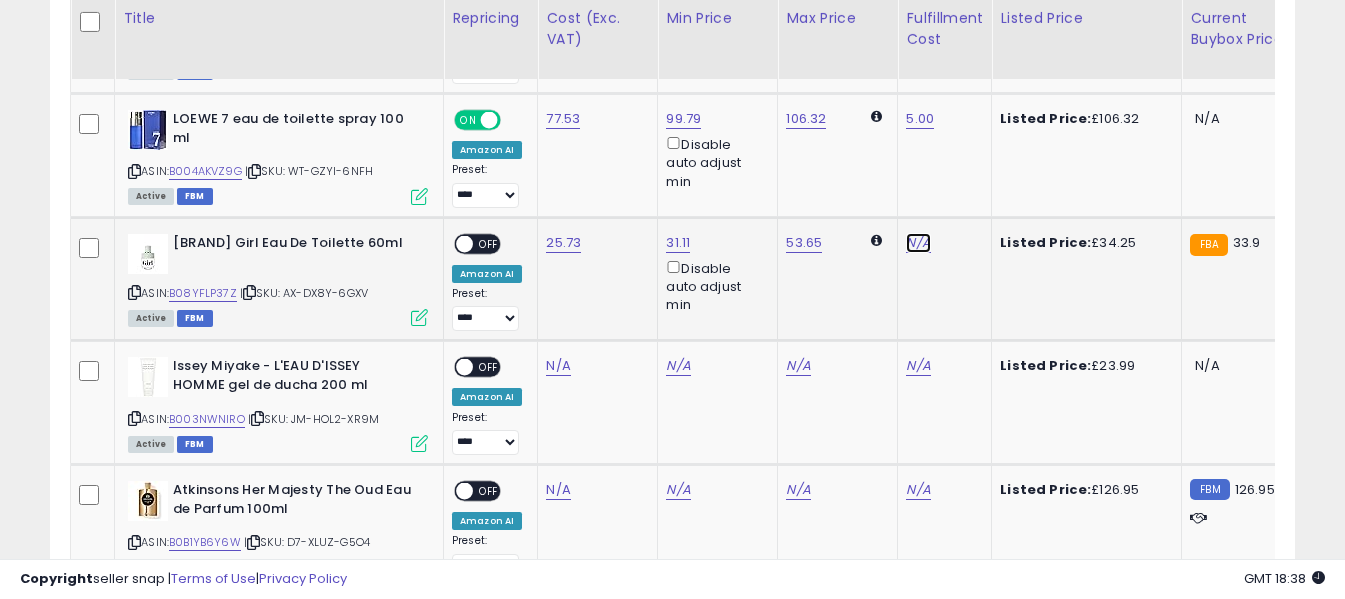 click on "N/A" at bounding box center (918, 243) 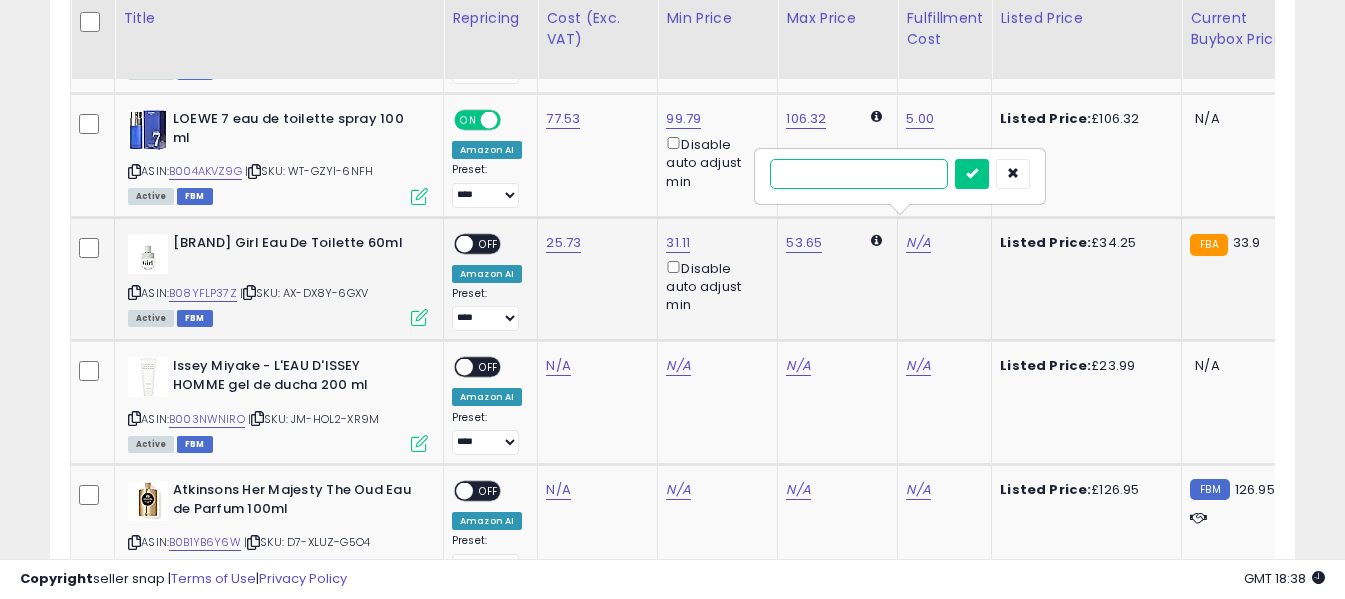 click at bounding box center (859, 174) 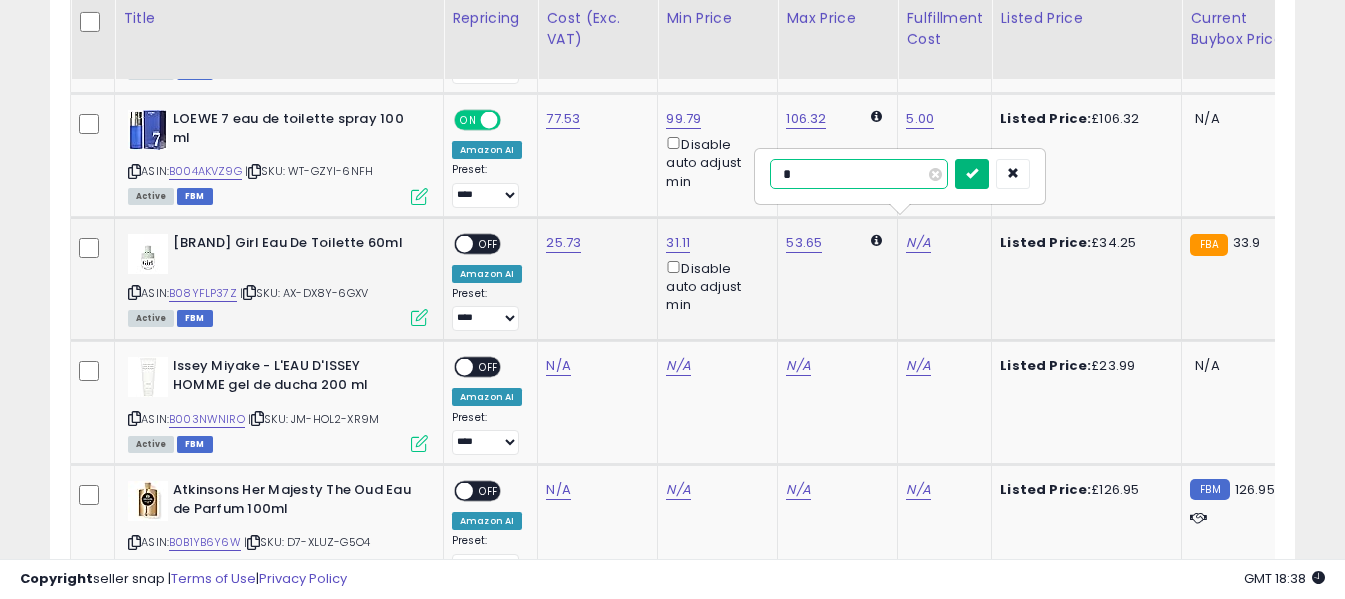 type on "*" 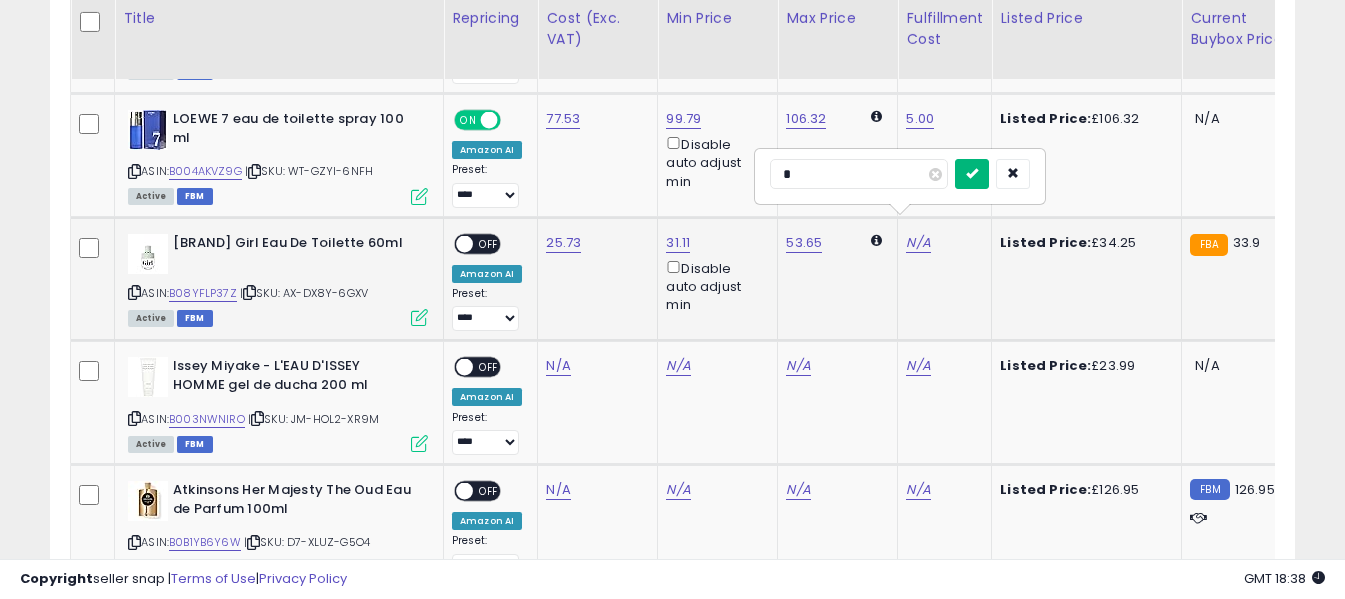click at bounding box center [972, 173] 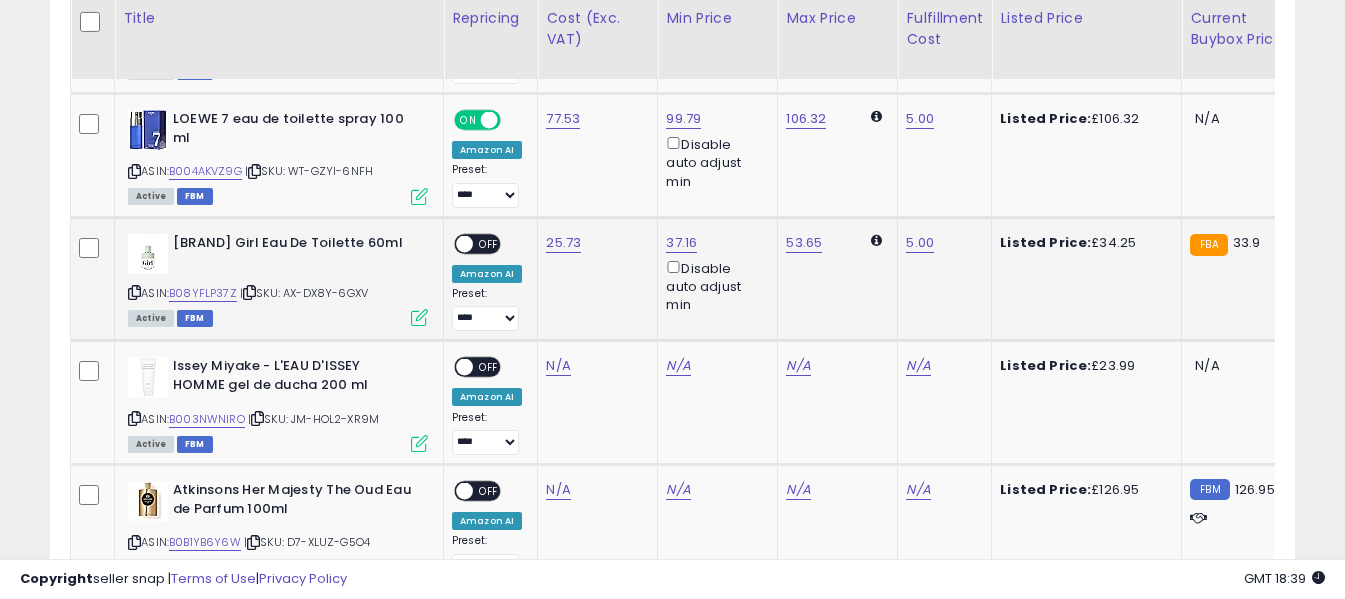 click on "OFF" at bounding box center [489, 243] 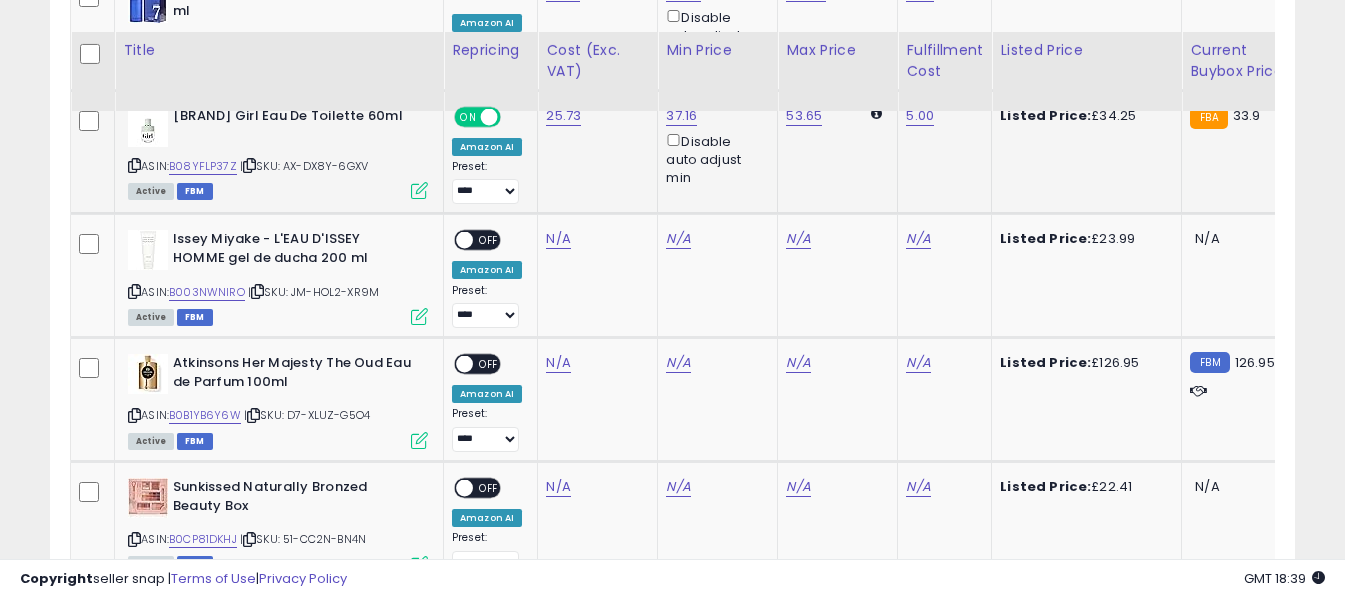 scroll, scrollTop: 4689, scrollLeft: 0, axis: vertical 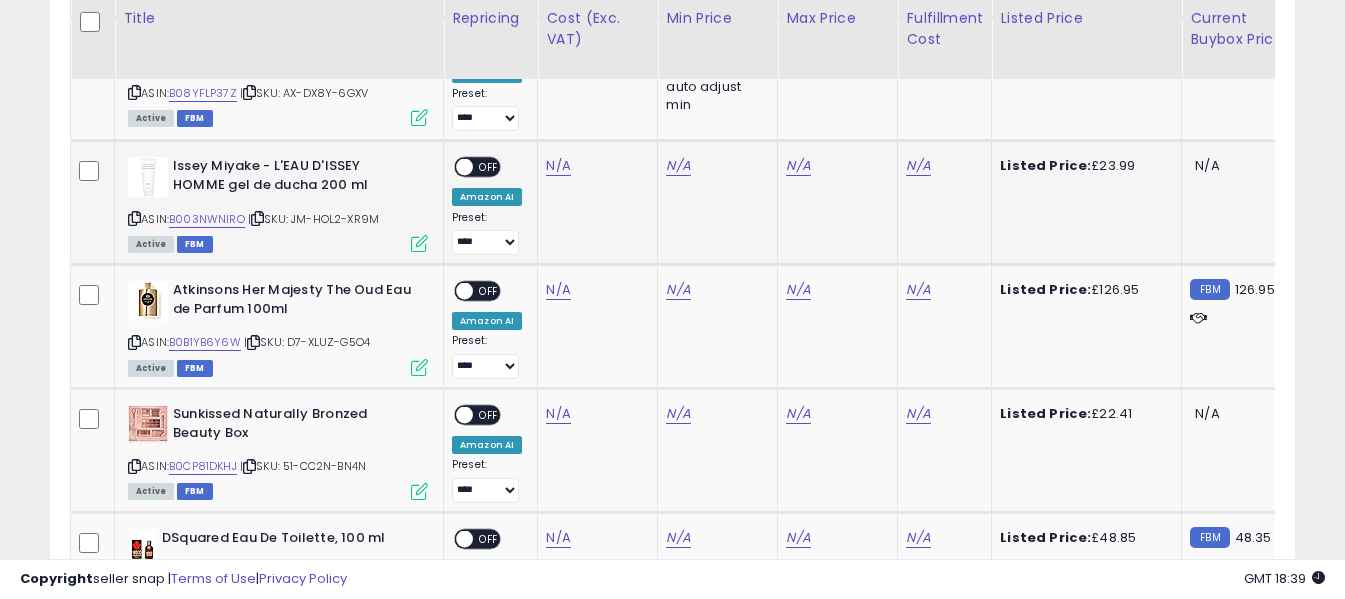 click at bounding box center [134, 218] 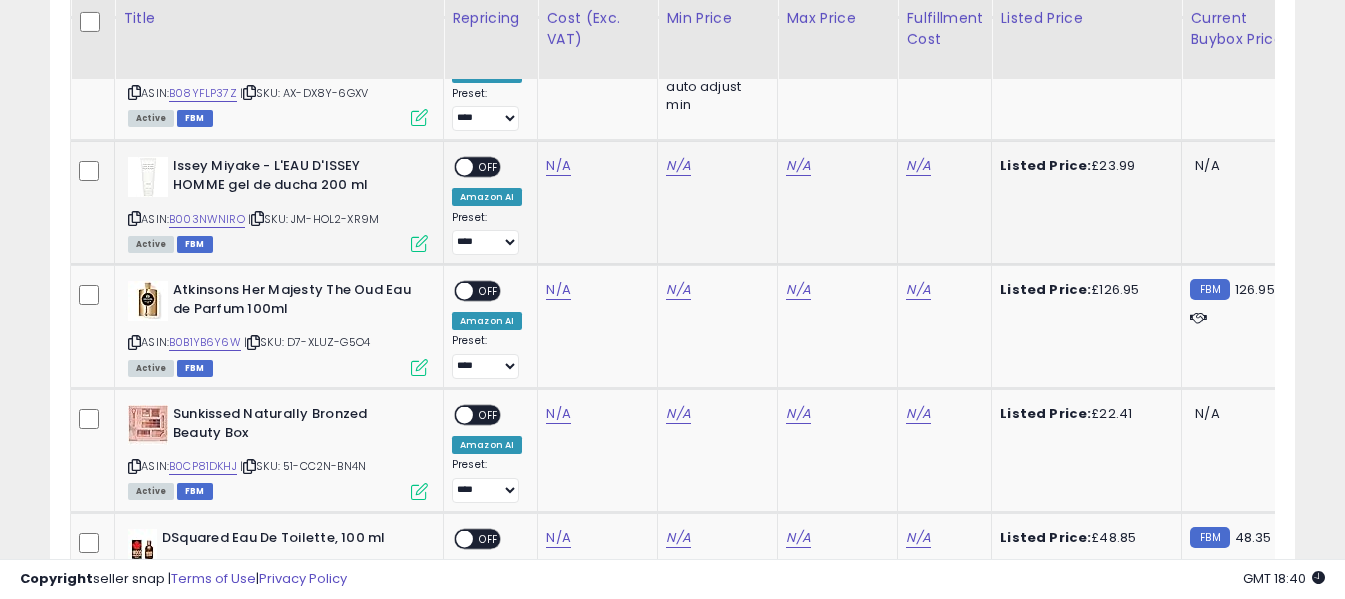 click at bounding box center (134, 218) 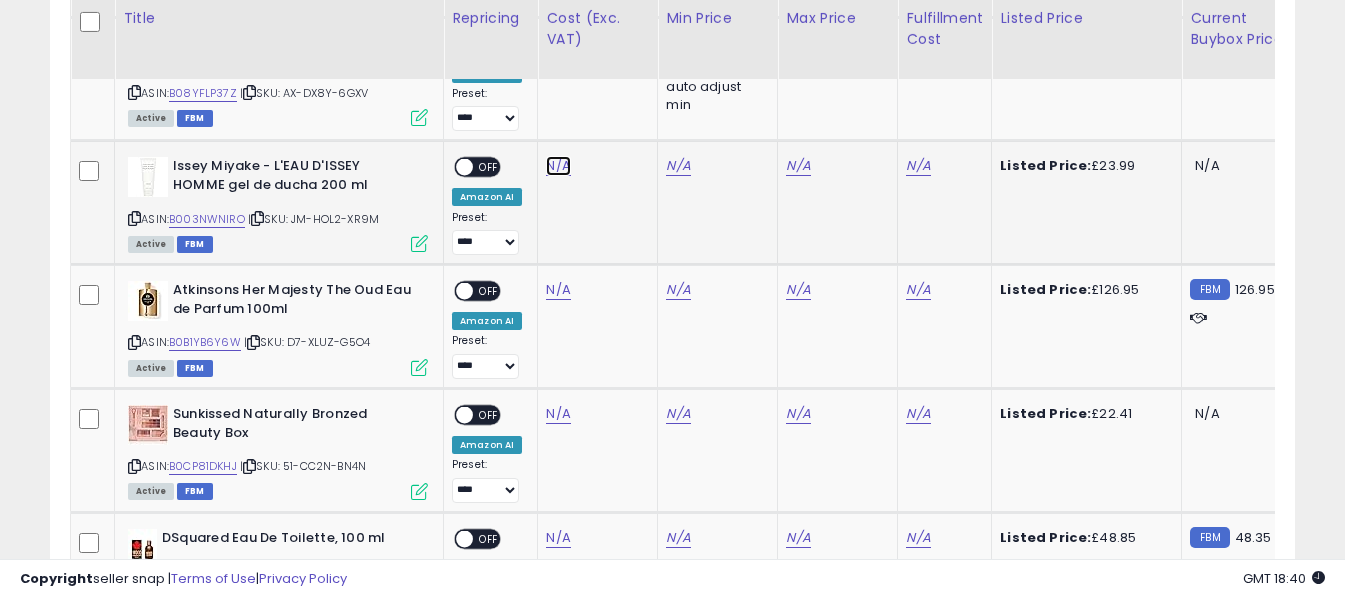 click on "N/A" at bounding box center [558, 166] 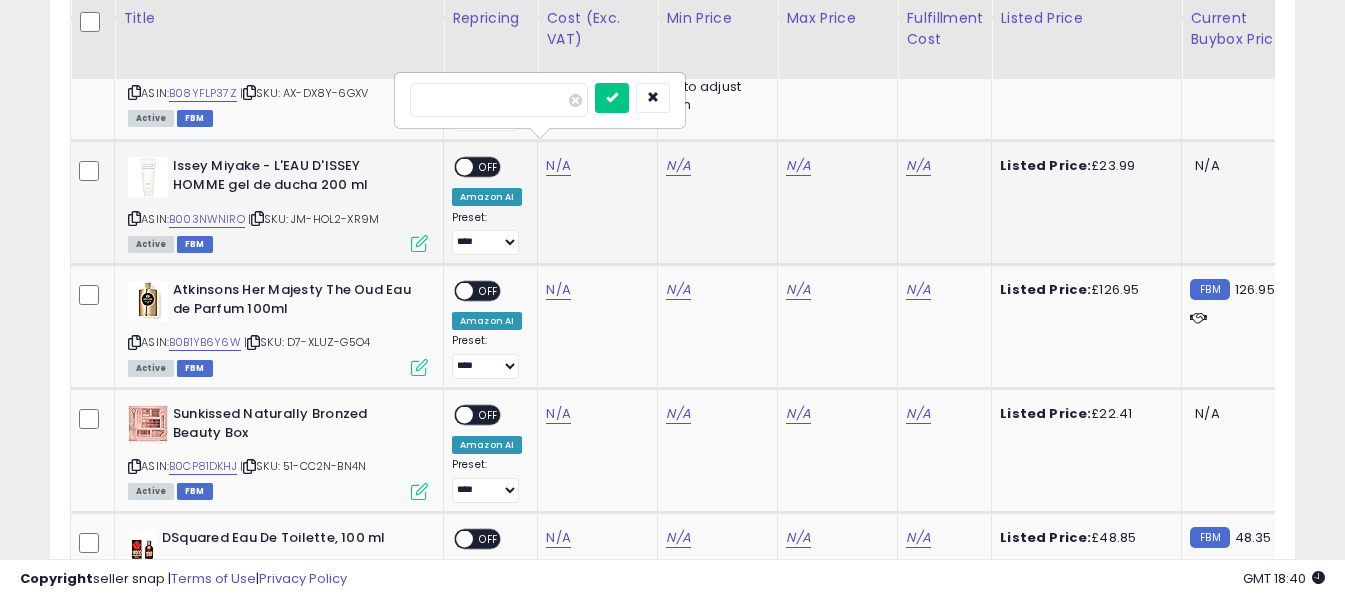 click at bounding box center [499, 100] 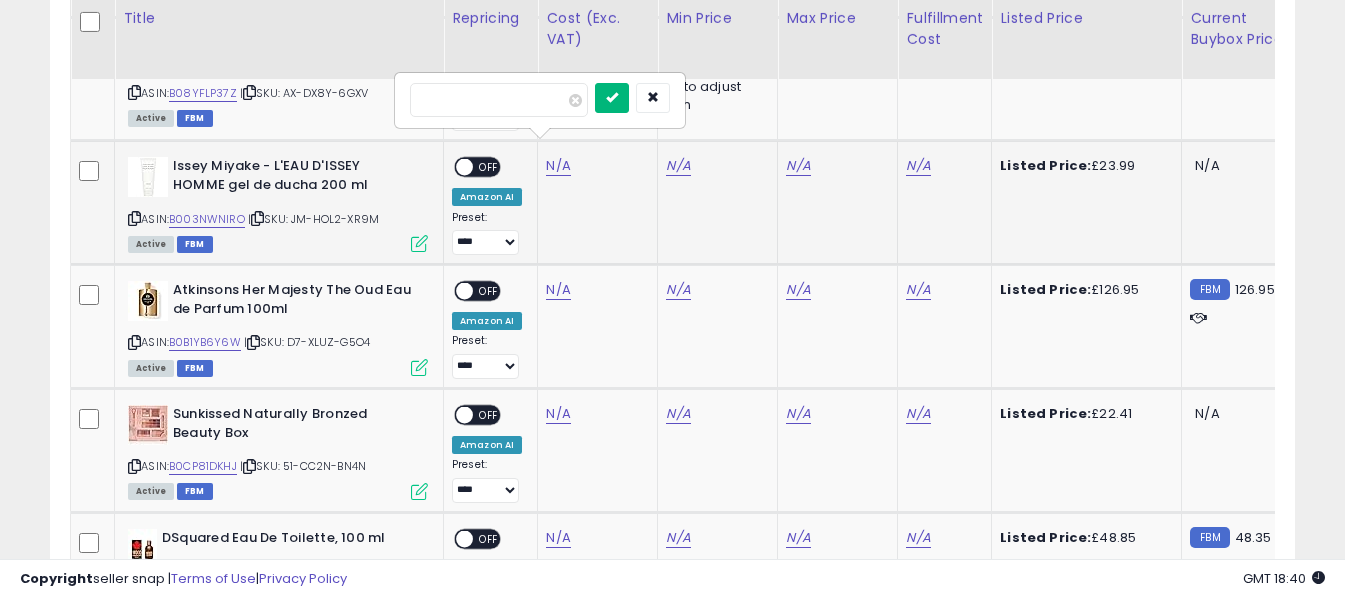 type on "*****" 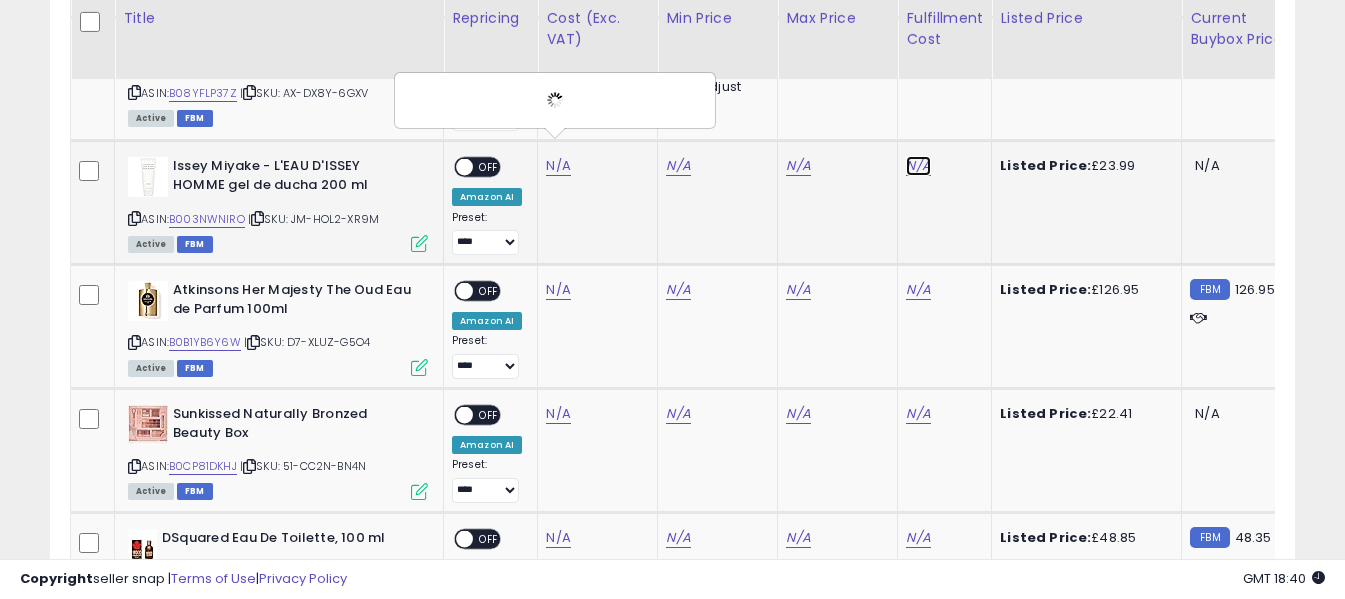 click on "N/A" at bounding box center [918, 166] 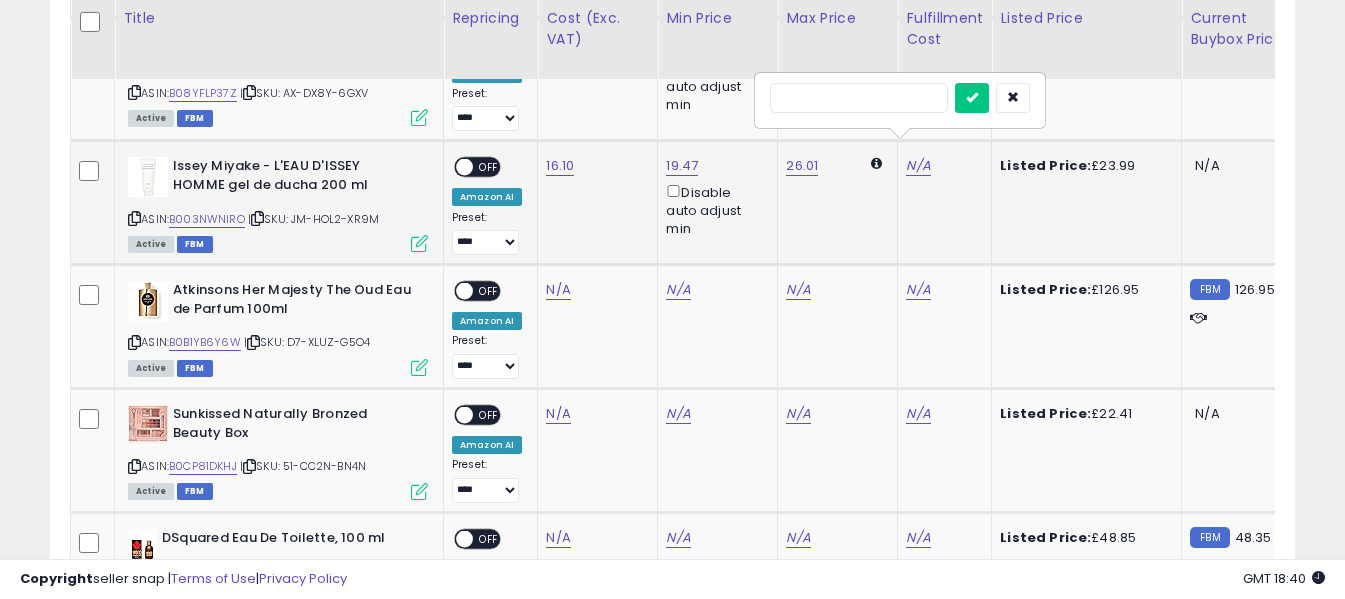 click at bounding box center [900, 100] 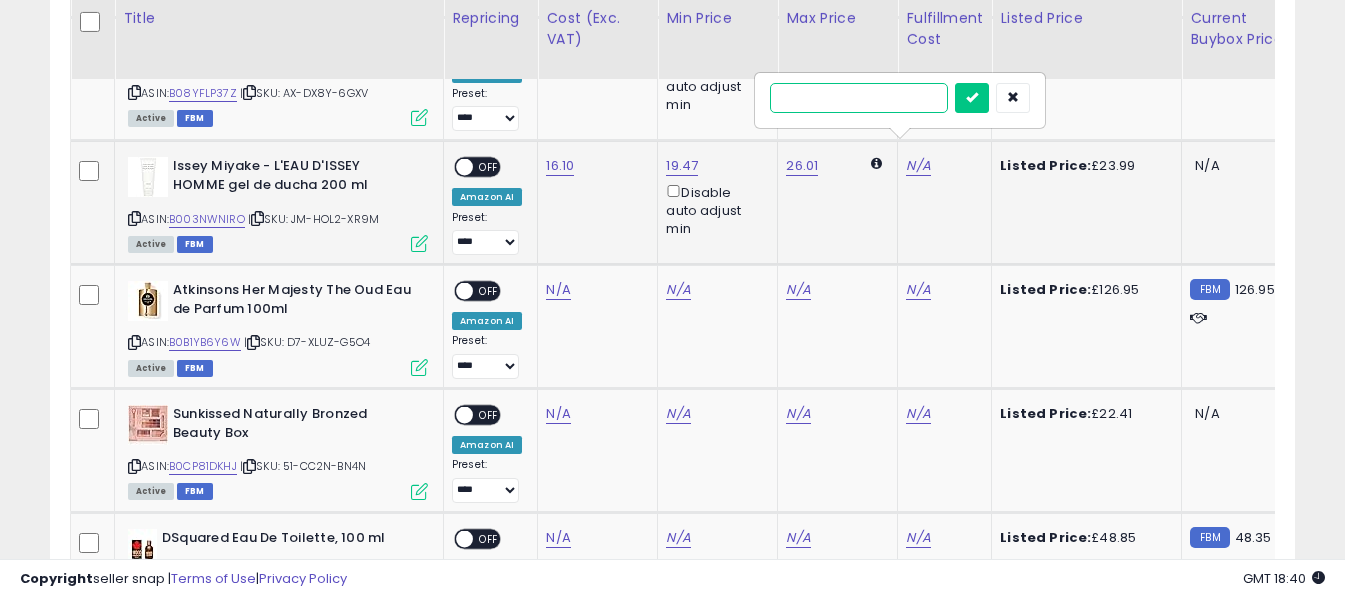 click at bounding box center (859, 98) 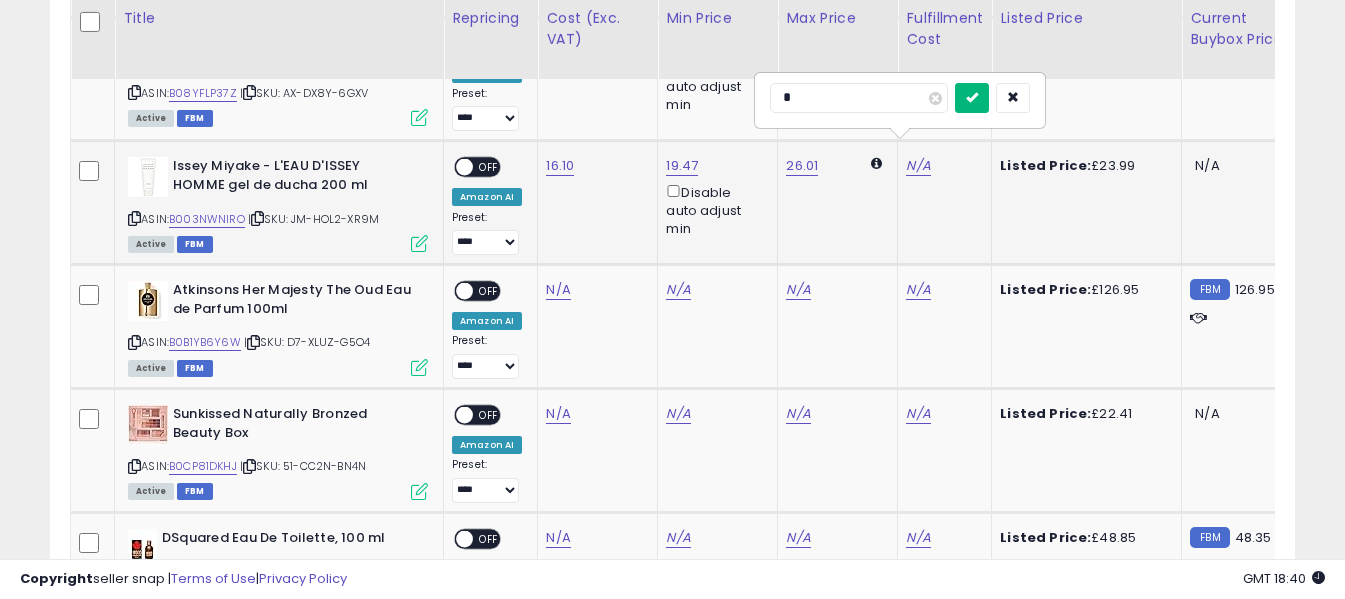 click at bounding box center [972, 97] 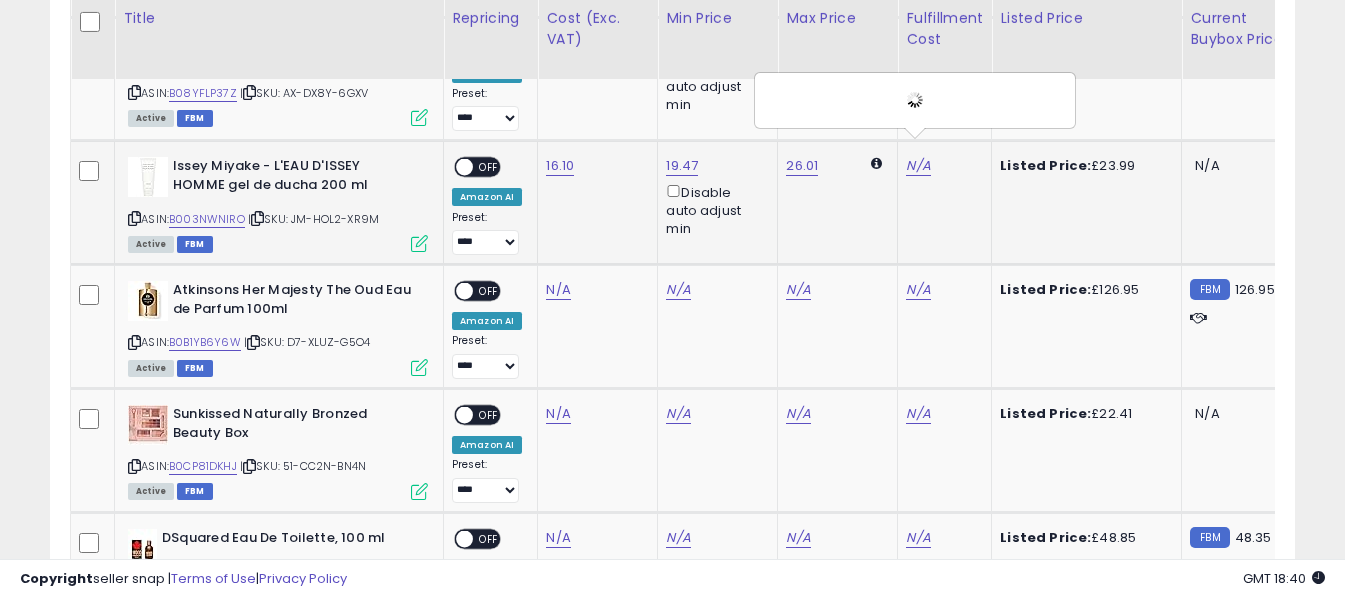 click on "OFF" at bounding box center [489, 167] 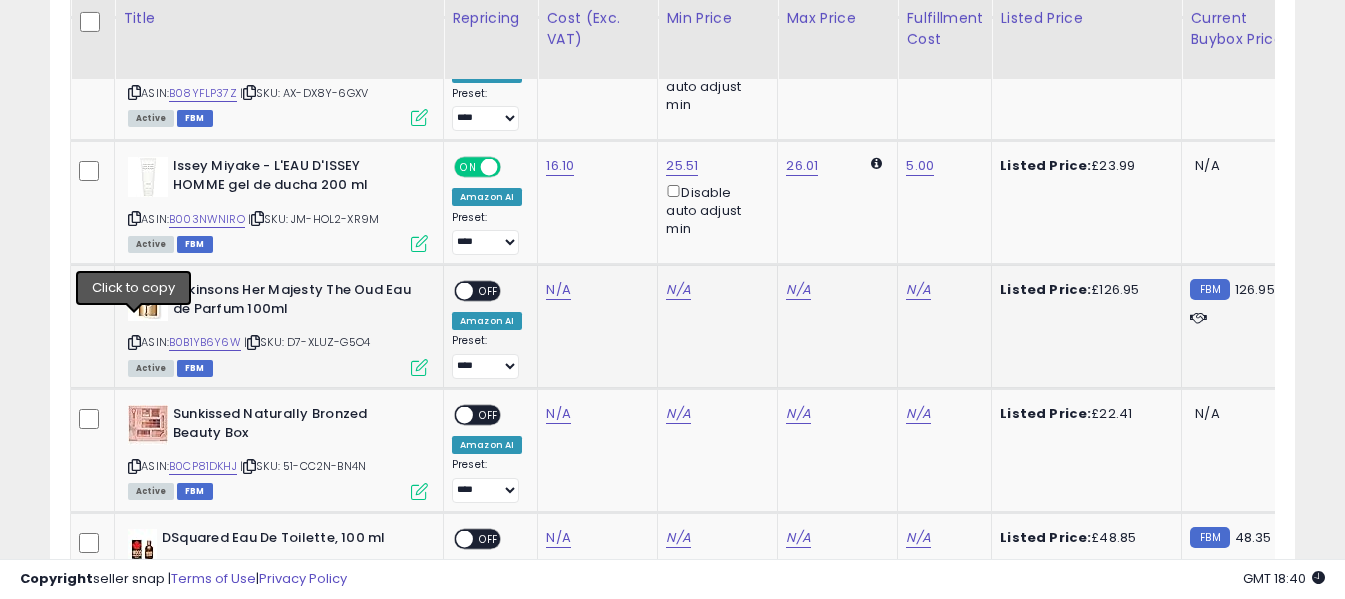 click at bounding box center (134, 342) 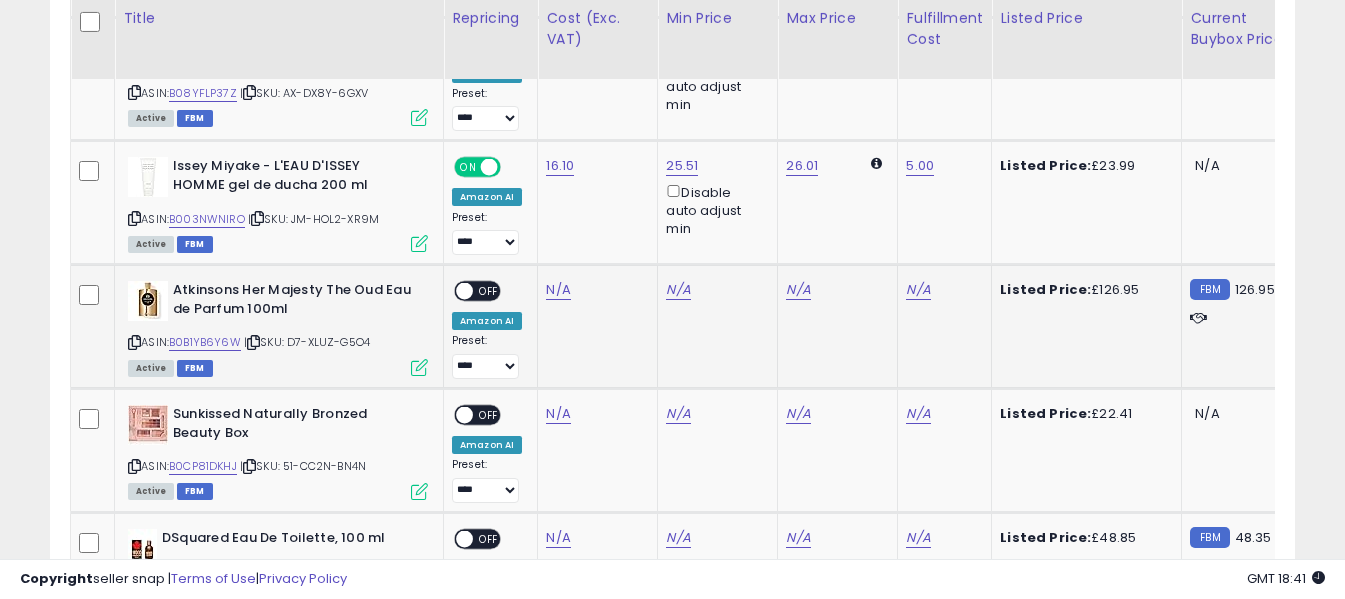 click at bounding box center (134, 342) 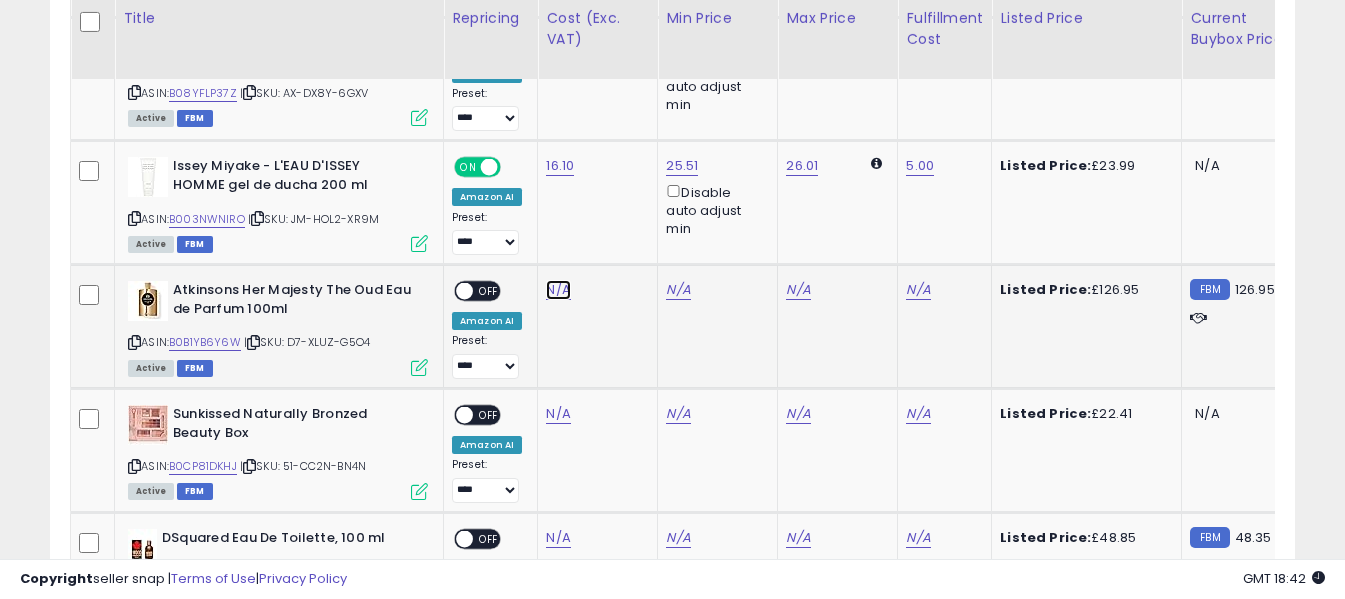 click on "N/A" at bounding box center [558, 290] 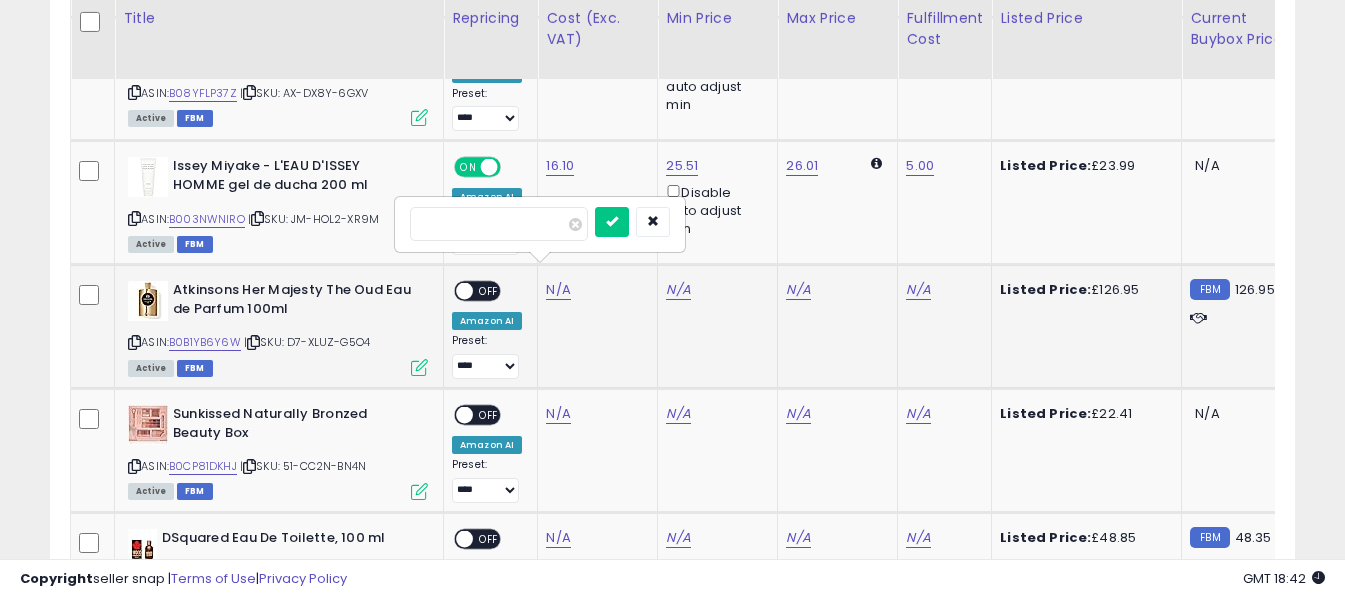 click at bounding box center [499, 224] 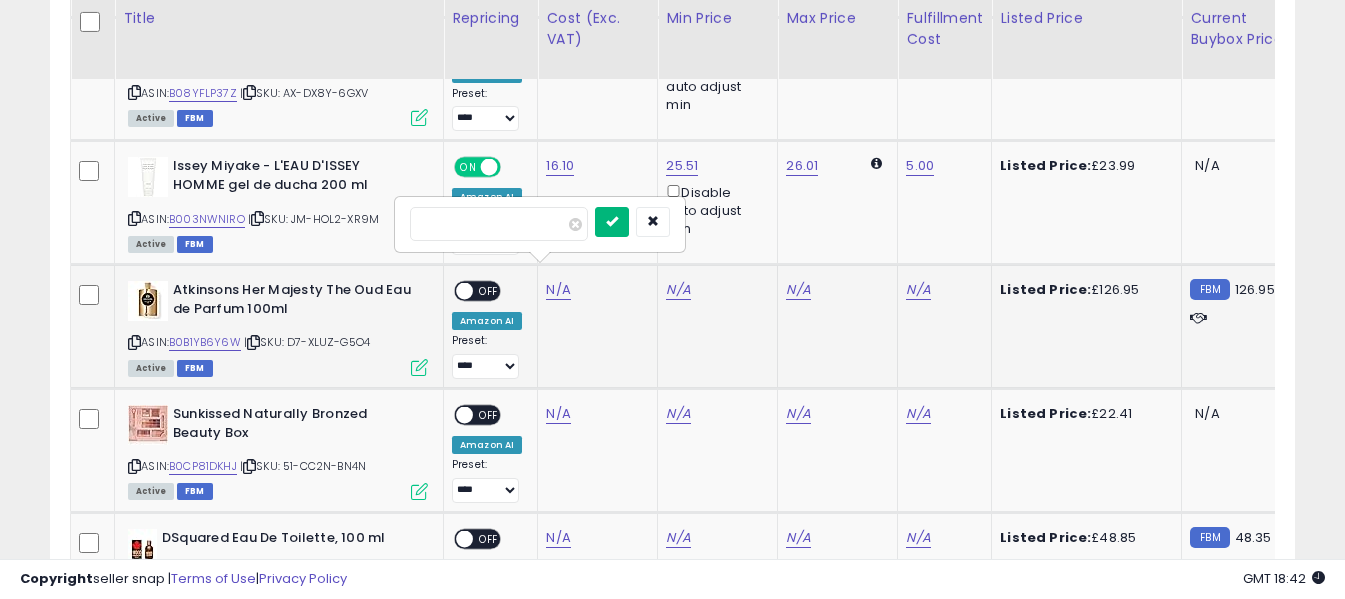 click at bounding box center (612, 221) 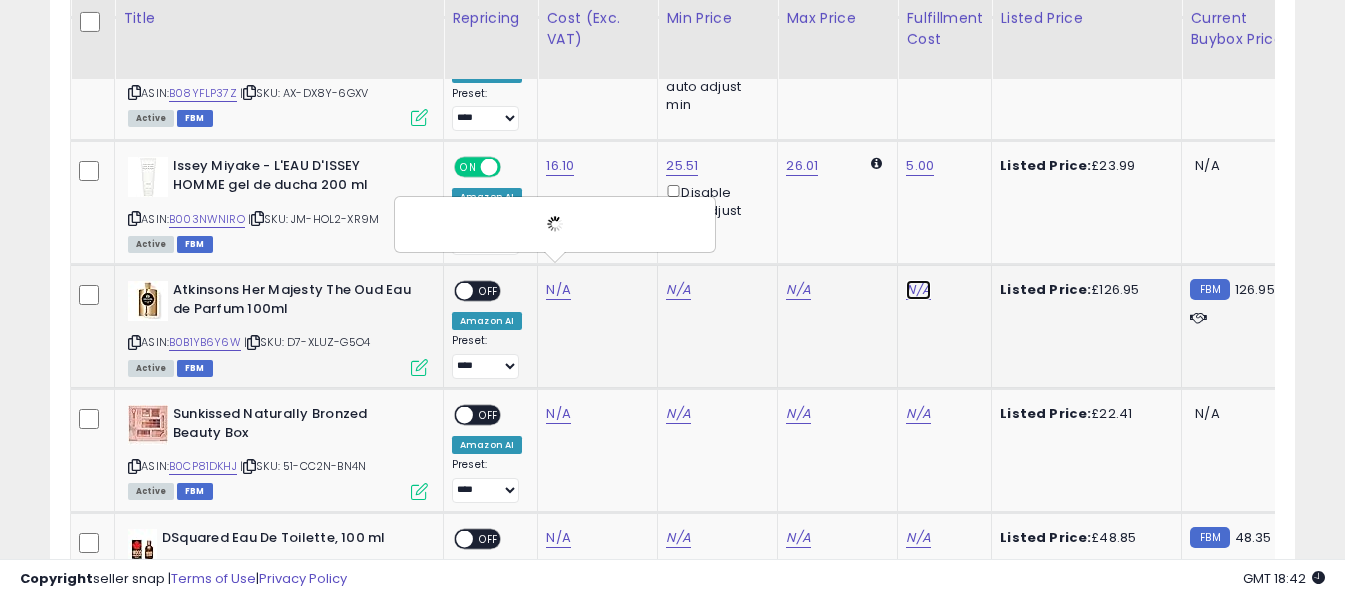 click on "N/A" at bounding box center [918, 290] 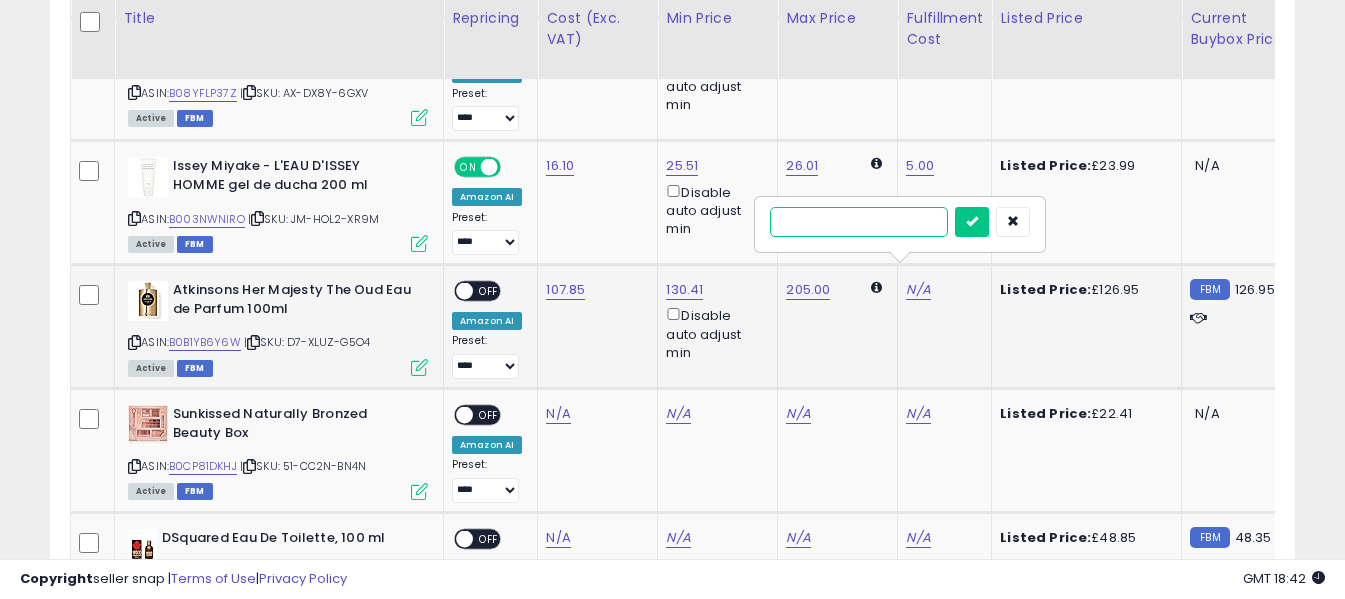 click at bounding box center [859, 222] 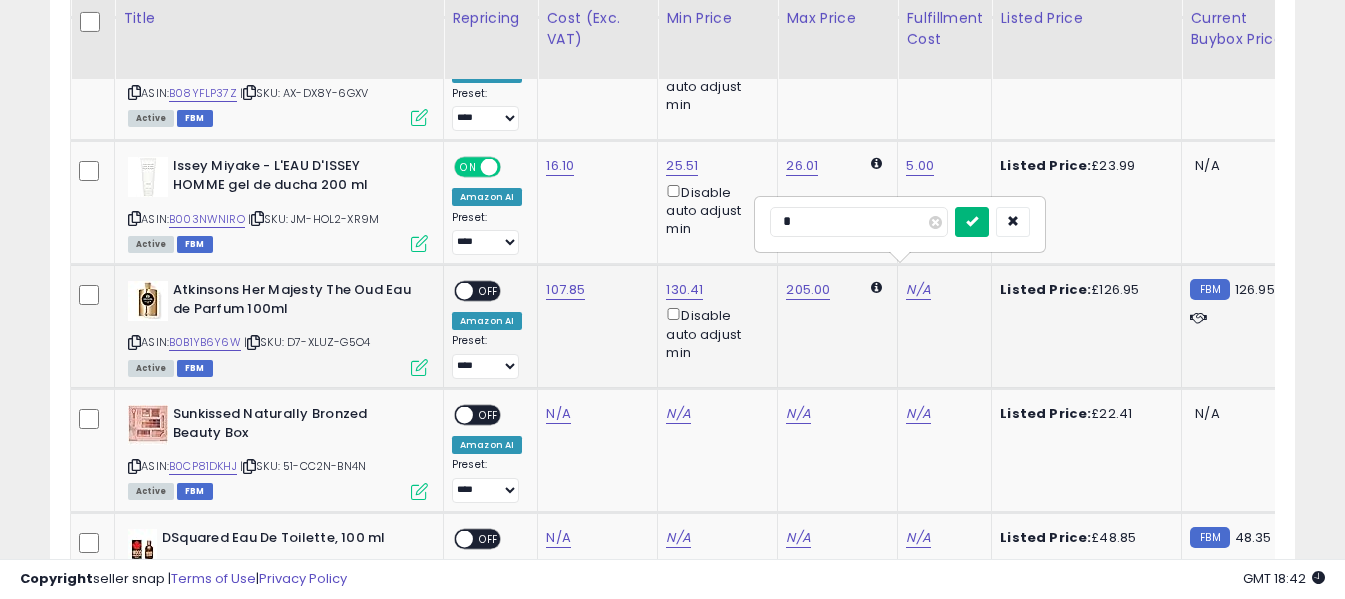 click at bounding box center [972, 221] 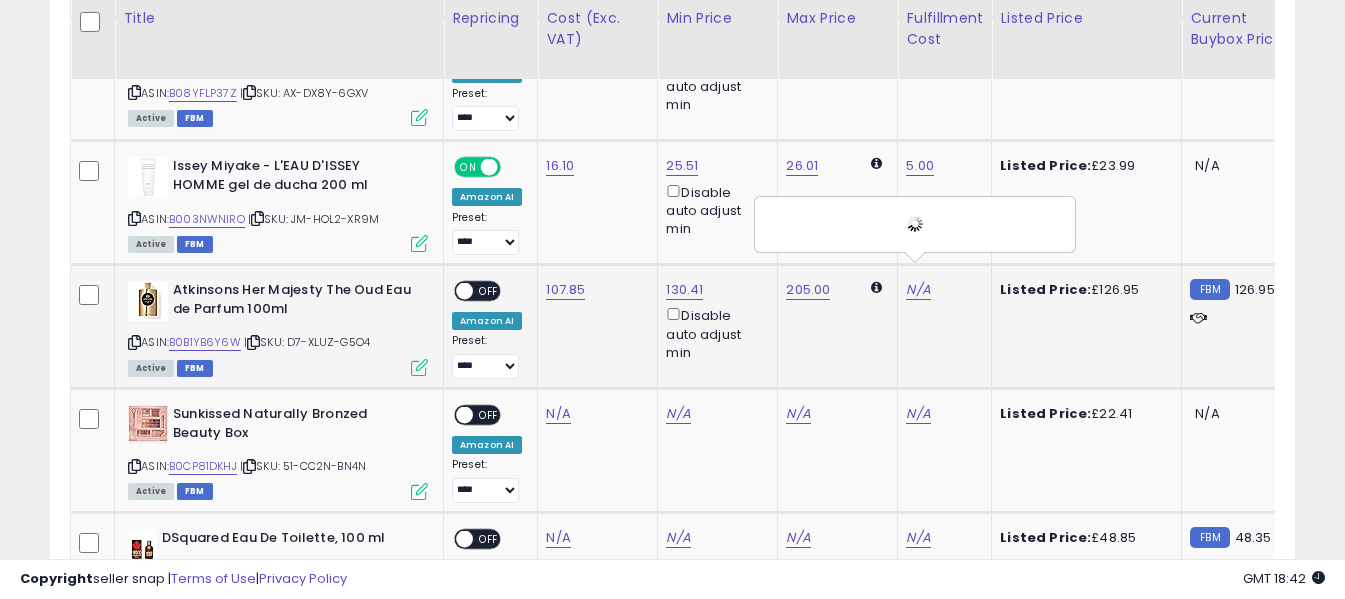 click on "OFF" at bounding box center (489, 291) 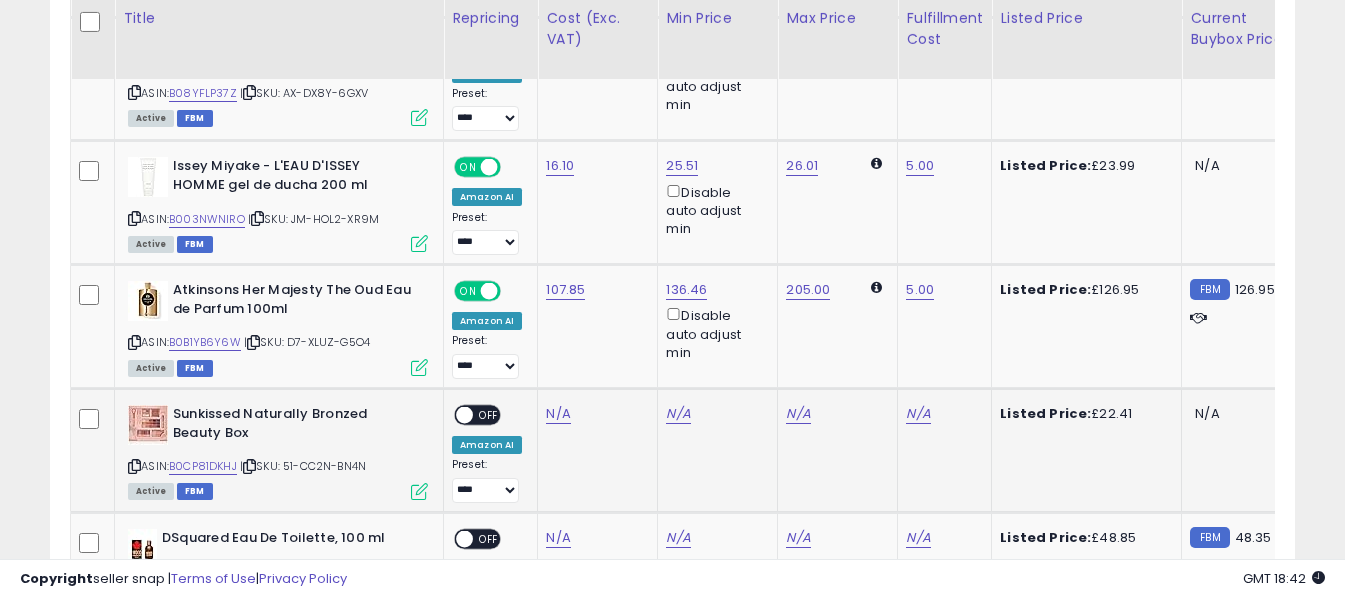 click at bounding box center (134, 466) 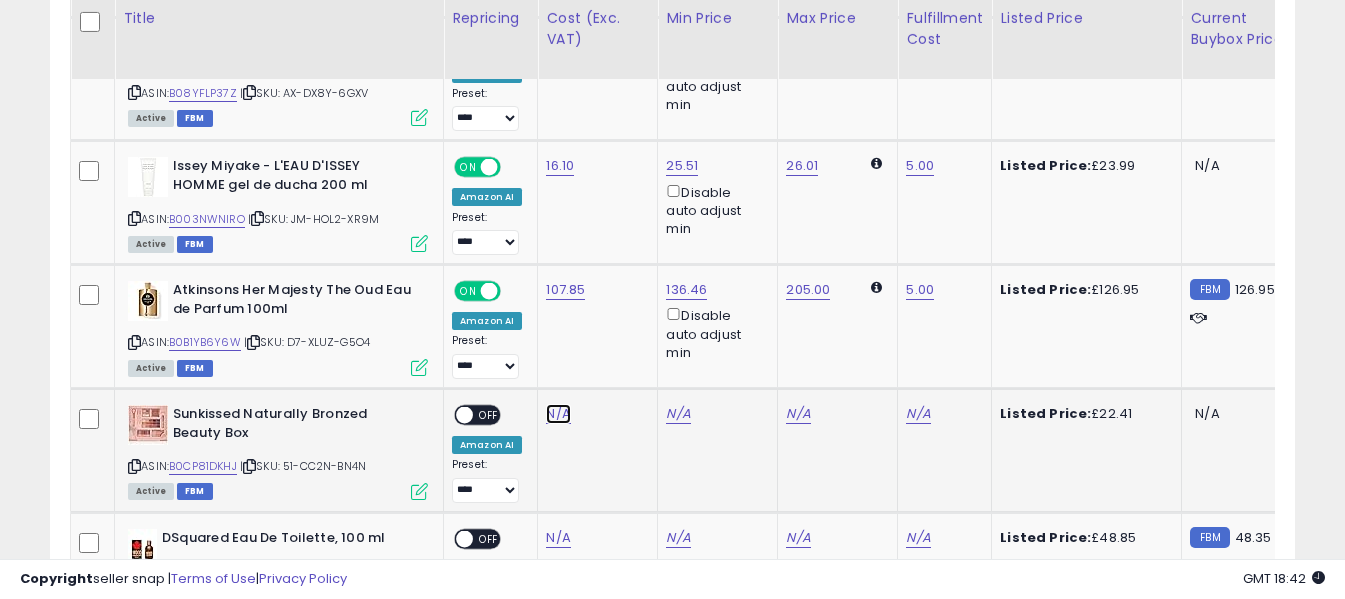 click on "N/A" at bounding box center (558, 414) 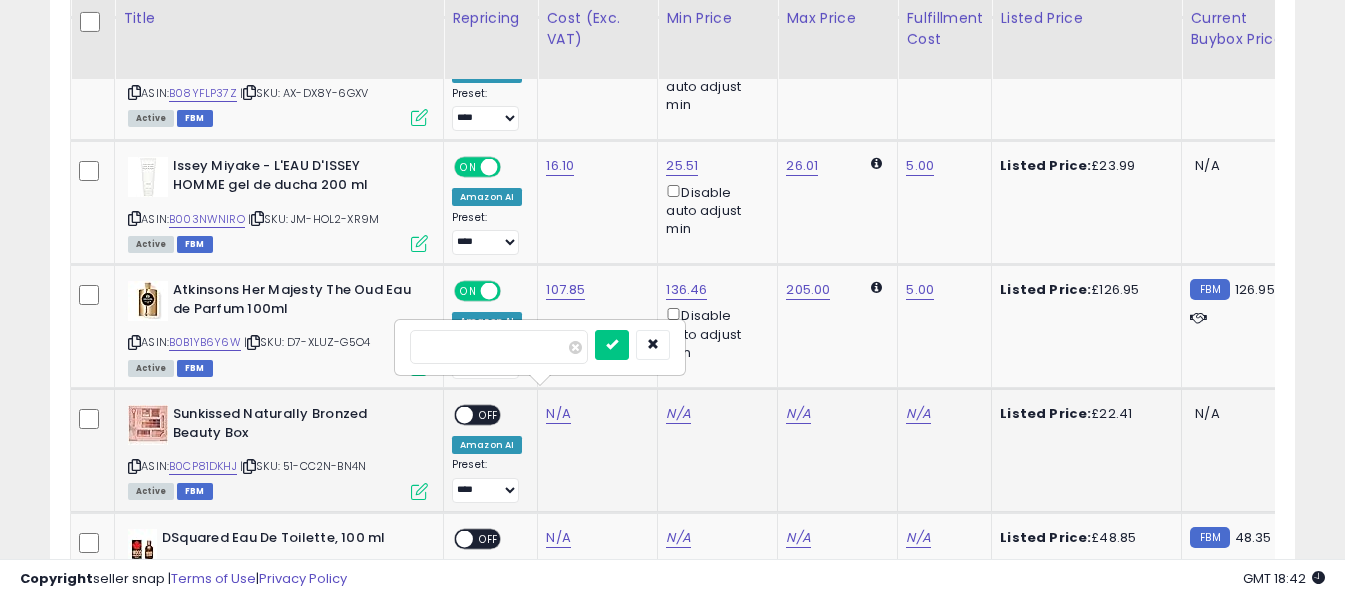 click at bounding box center [499, 347] 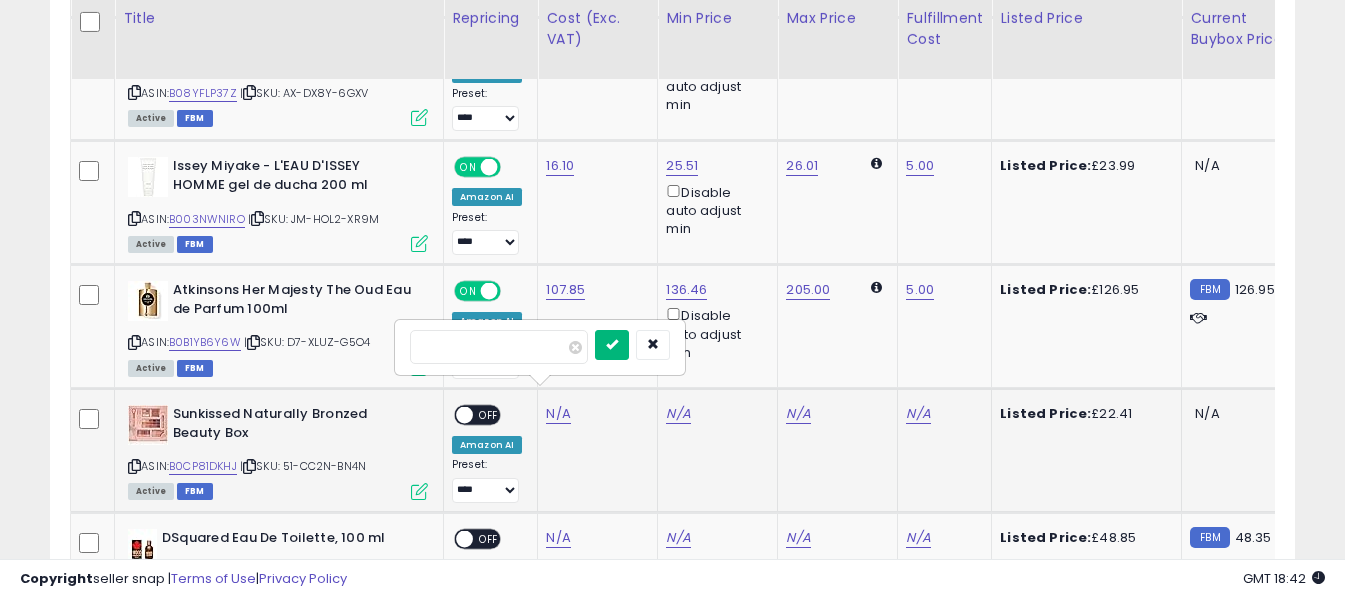 click at bounding box center [612, 344] 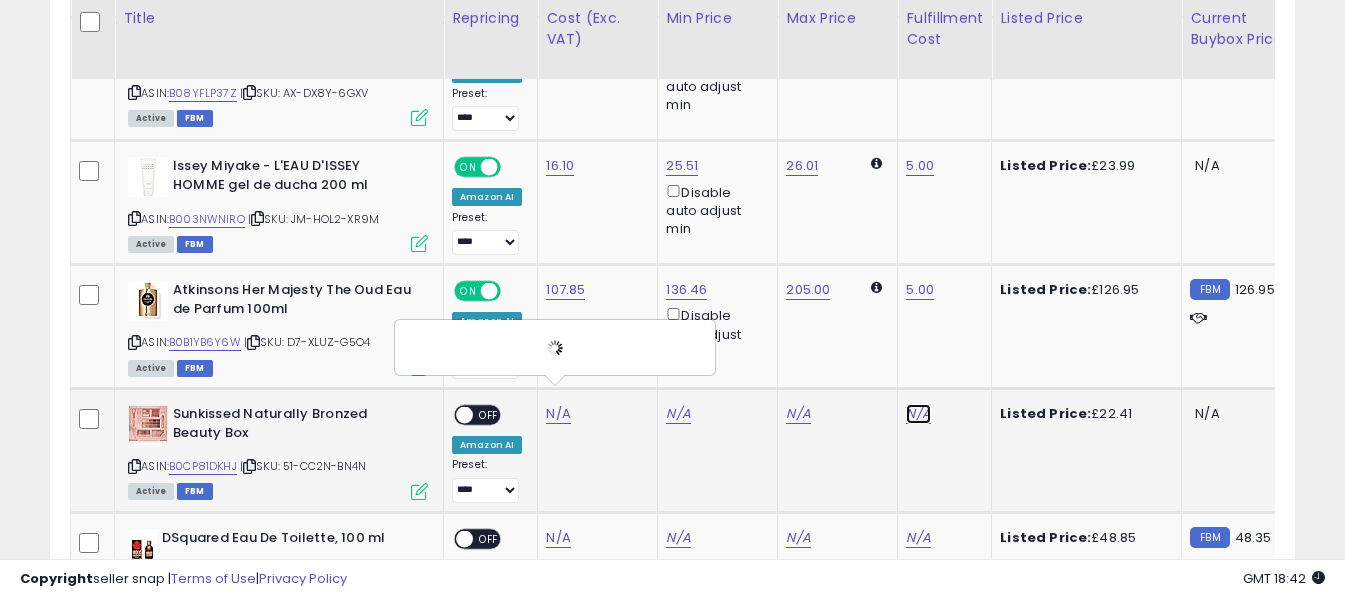 click on "N/A" at bounding box center [918, 414] 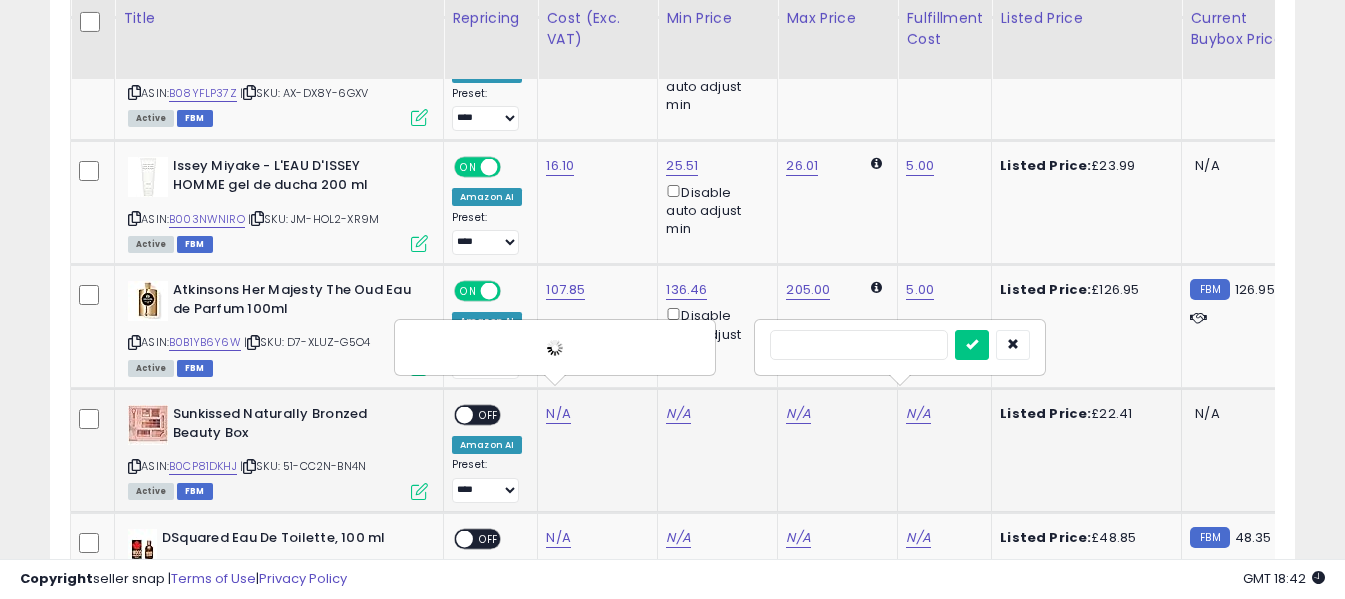 click at bounding box center [859, 345] 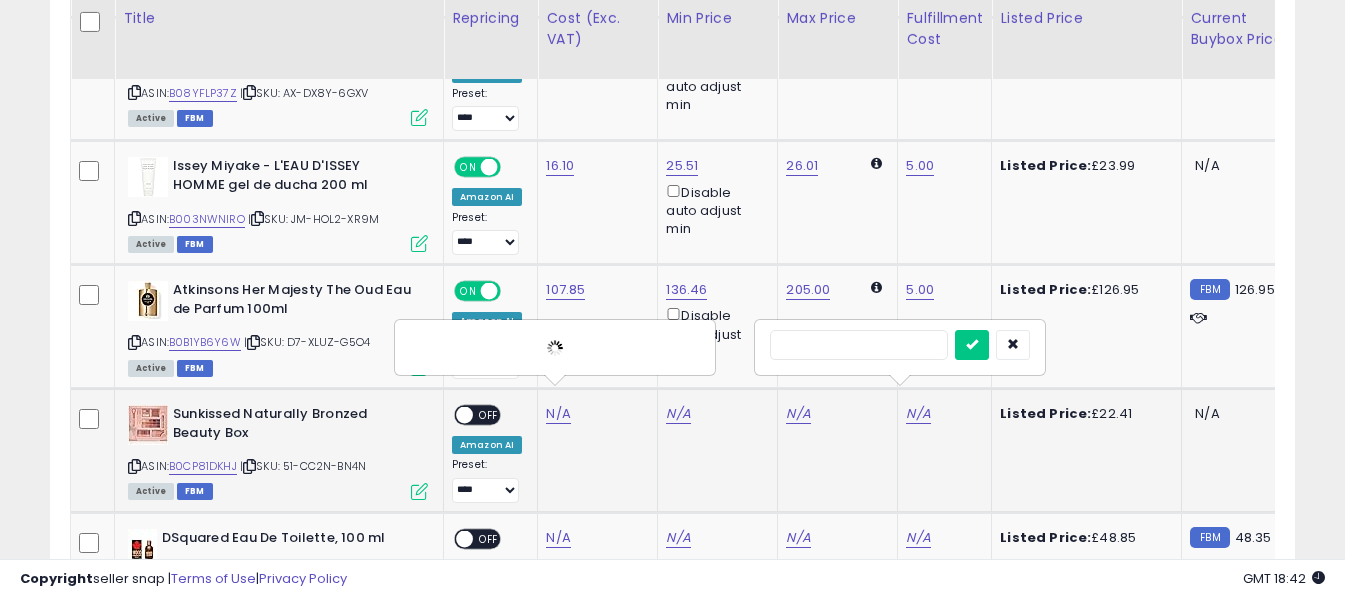 type on "*" 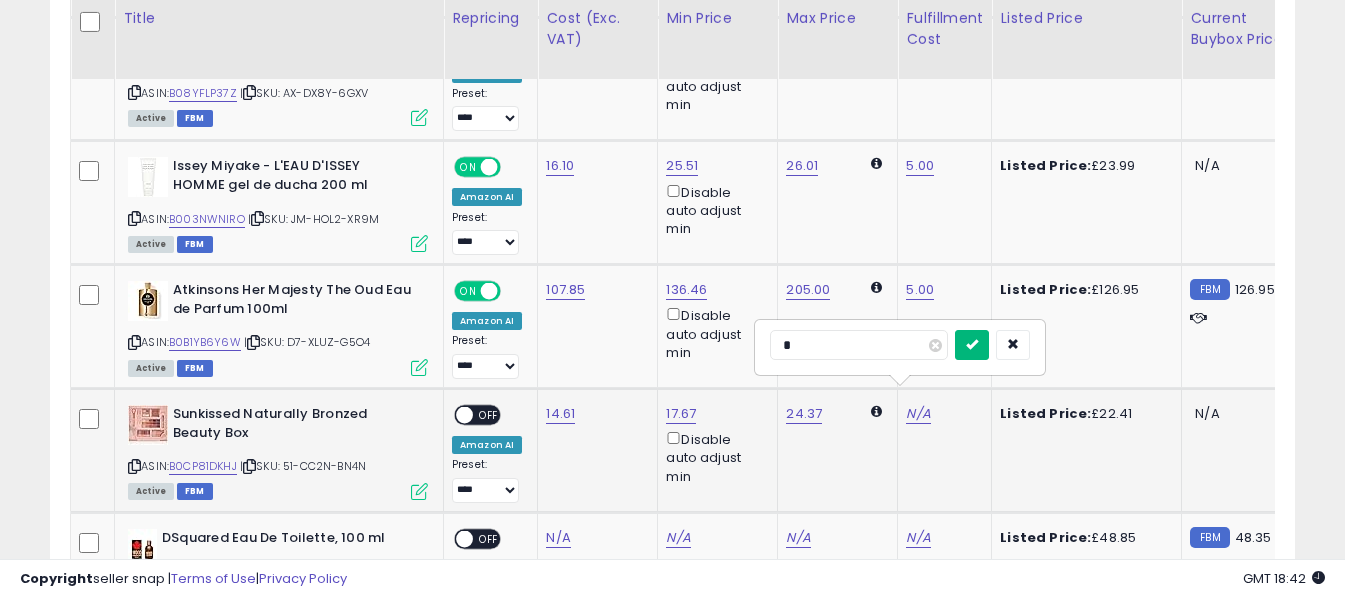 click at bounding box center [972, 345] 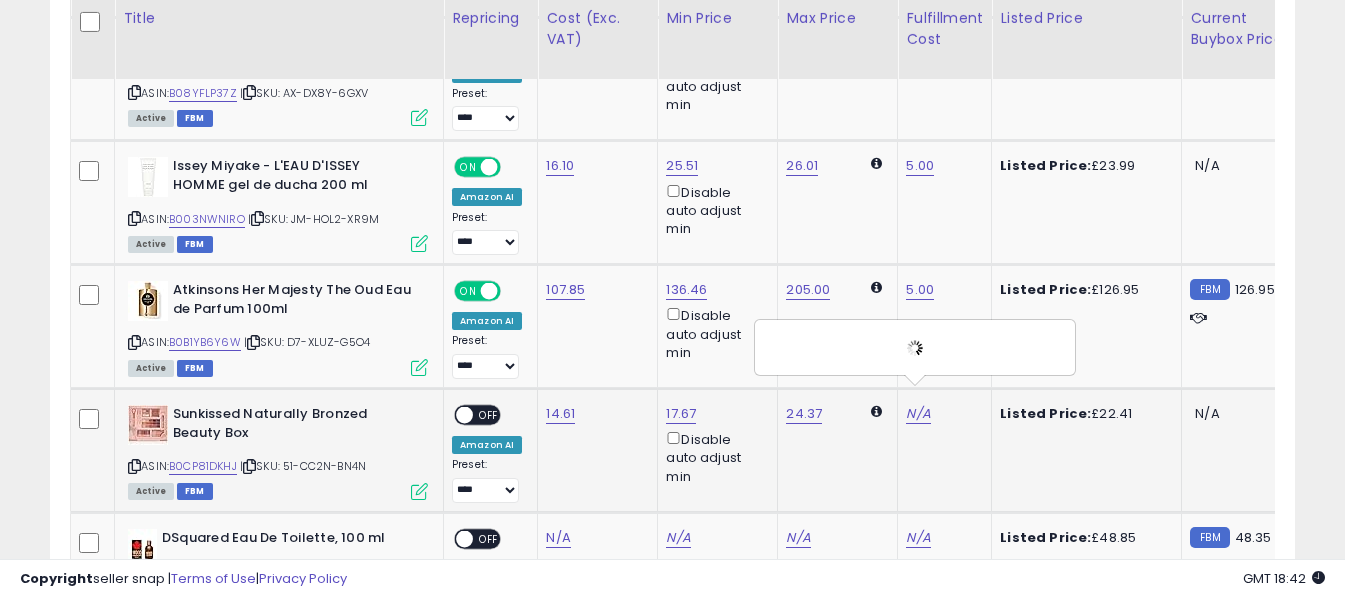 click on "OFF" at bounding box center [489, 415] 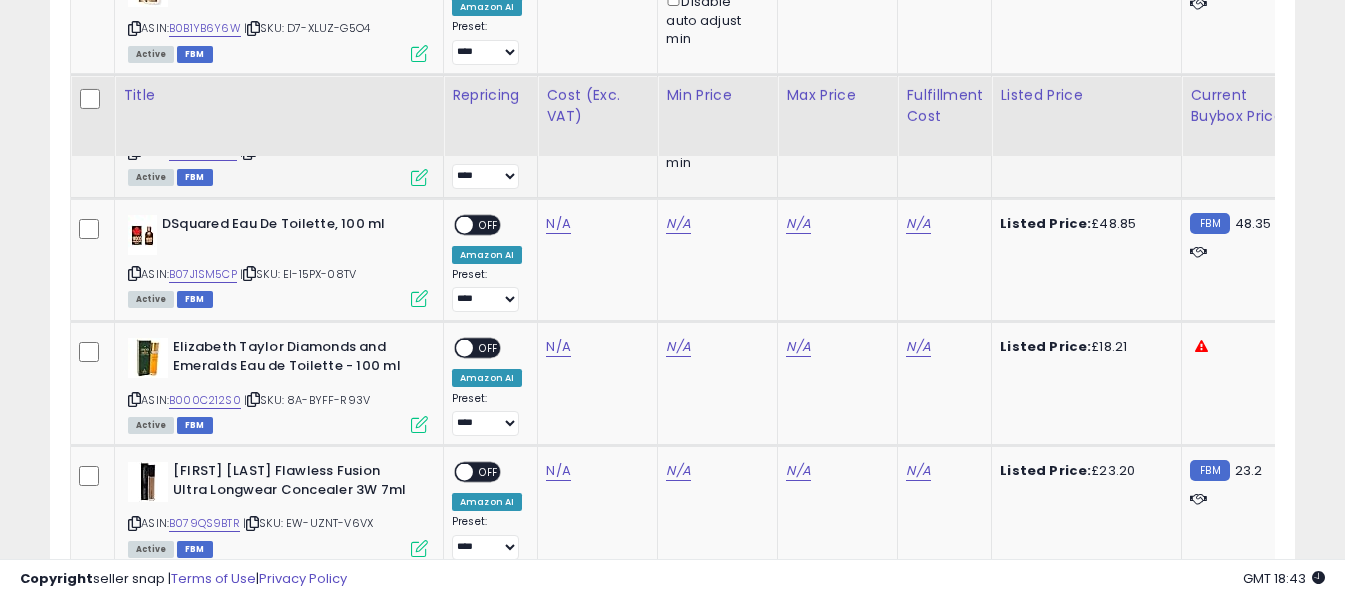 scroll, scrollTop: 5089, scrollLeft: 0, axis: vertical 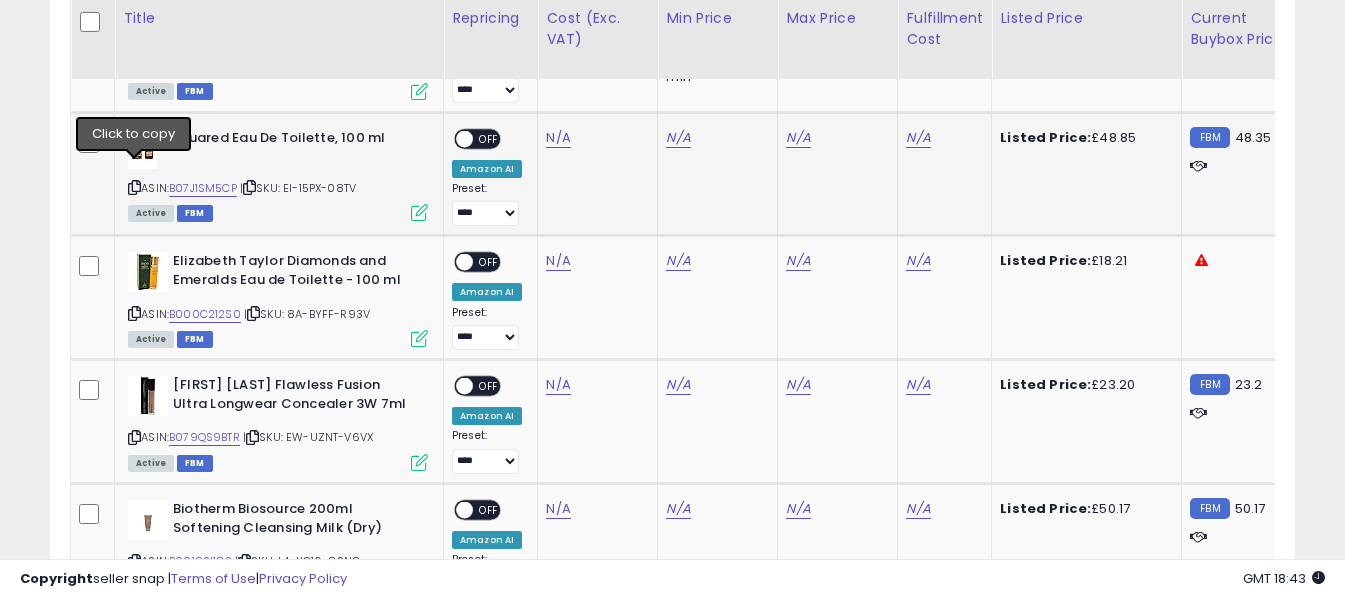 click at bounding box center [134, 187] 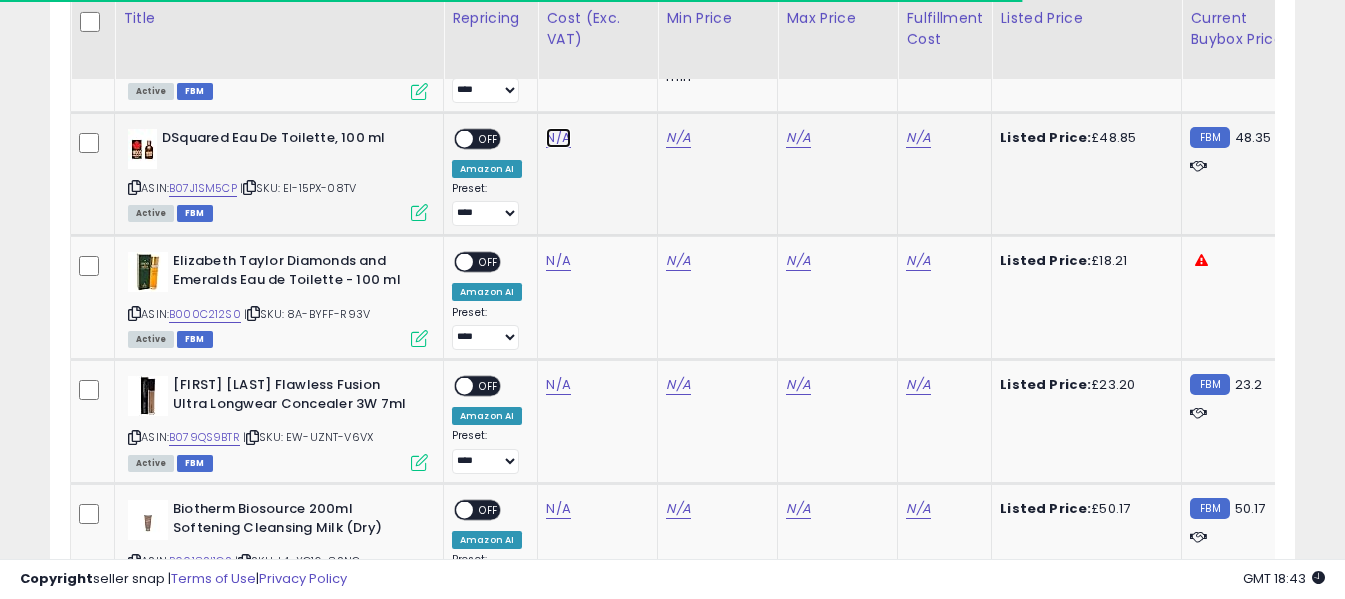 click on "N/A" at bounding box center (558, 138) 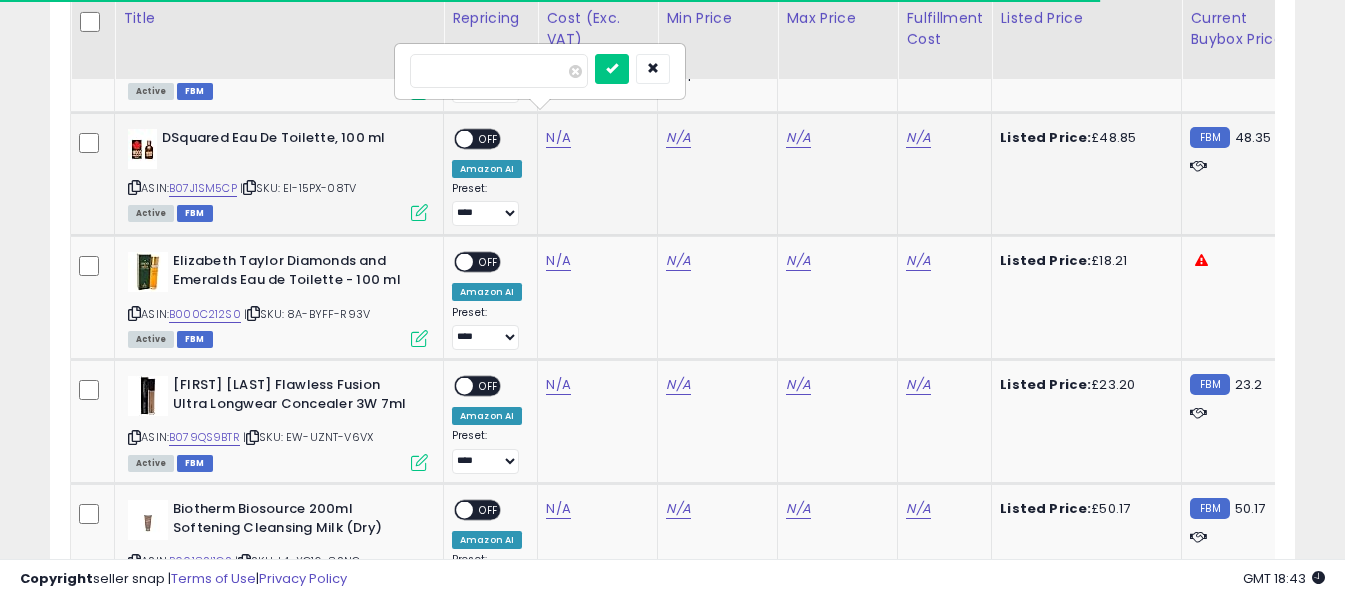 click at bounding box center [499, 71] 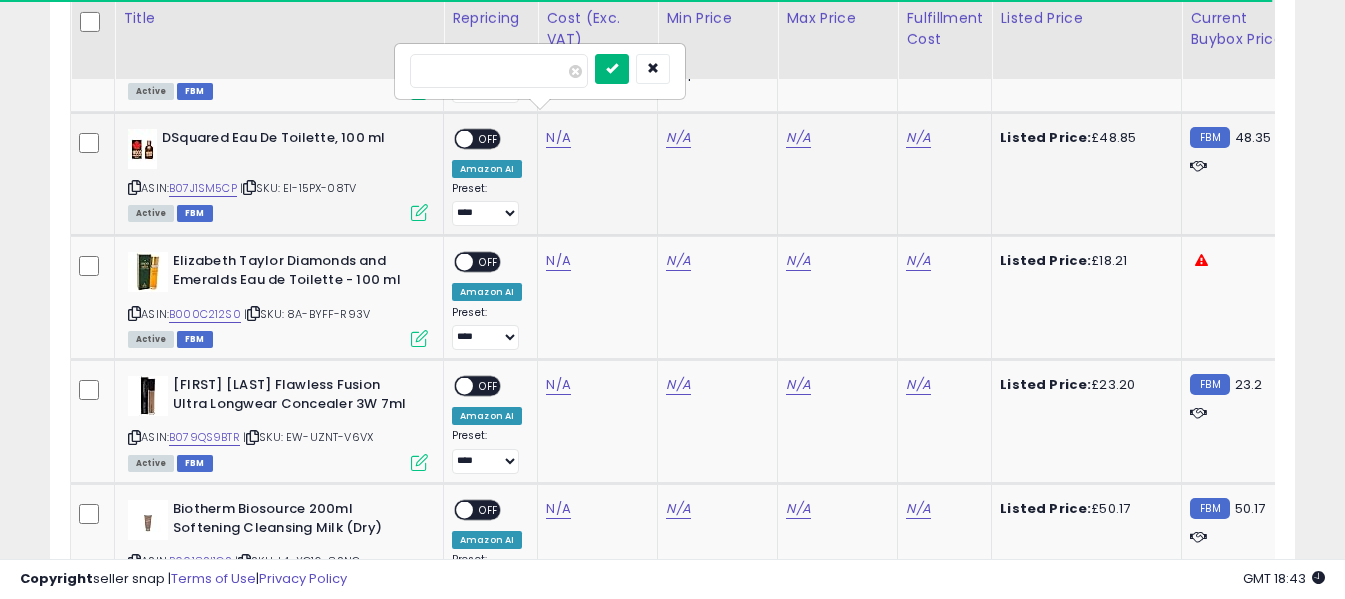 type on "*****" 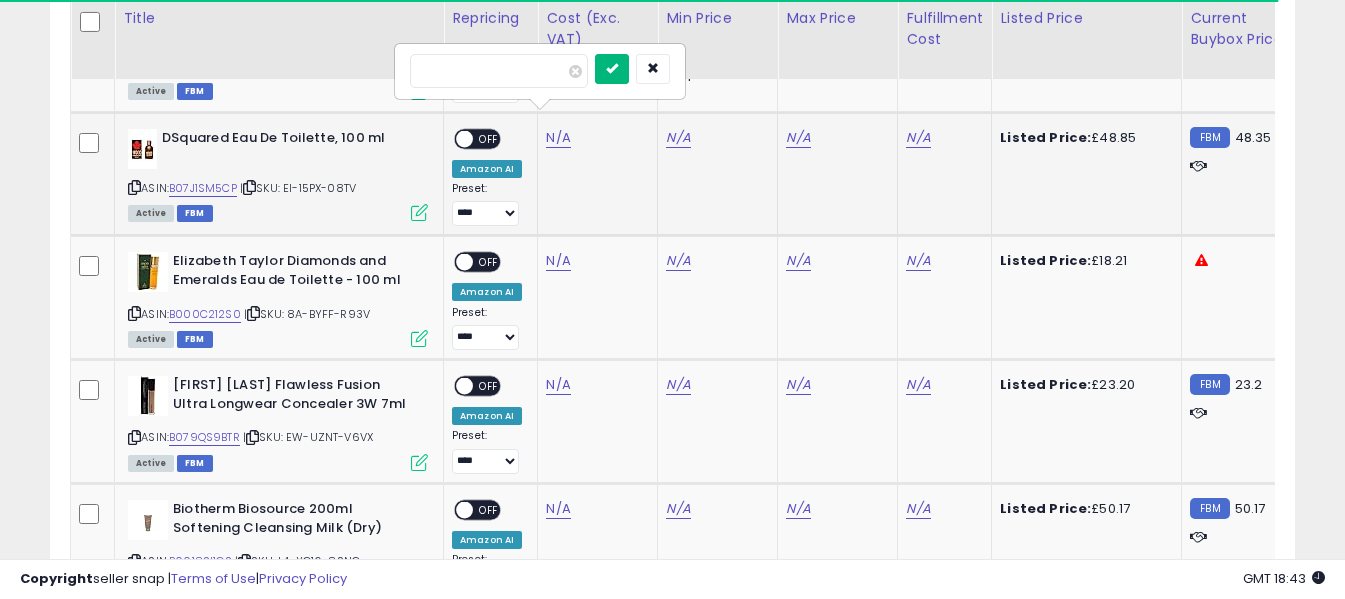 click at bounding box center (612, 68) 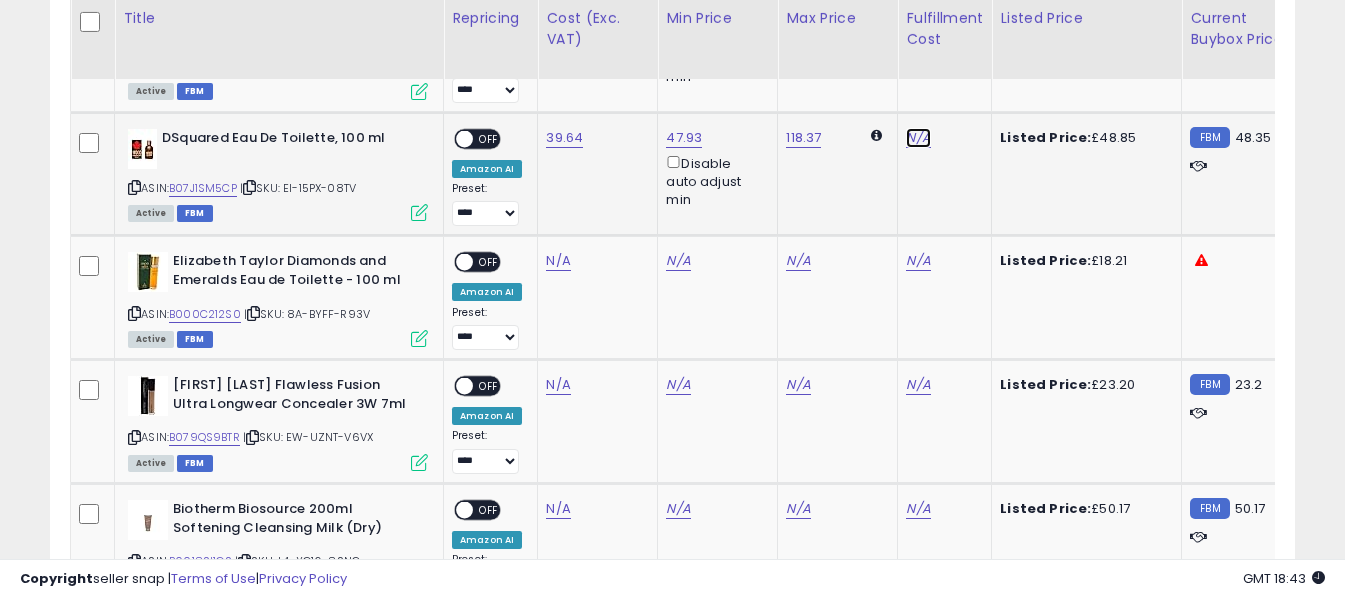 click on "N/A" at bounding box center [918, 138] 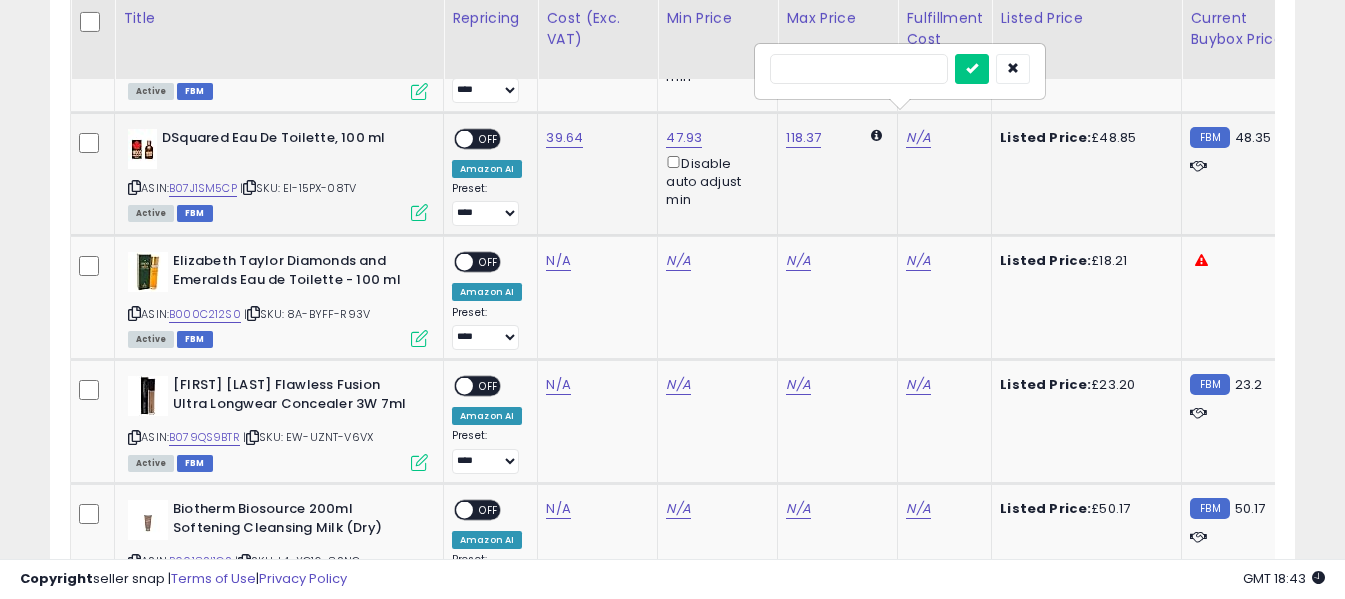 click at bounding box center (859, 69) 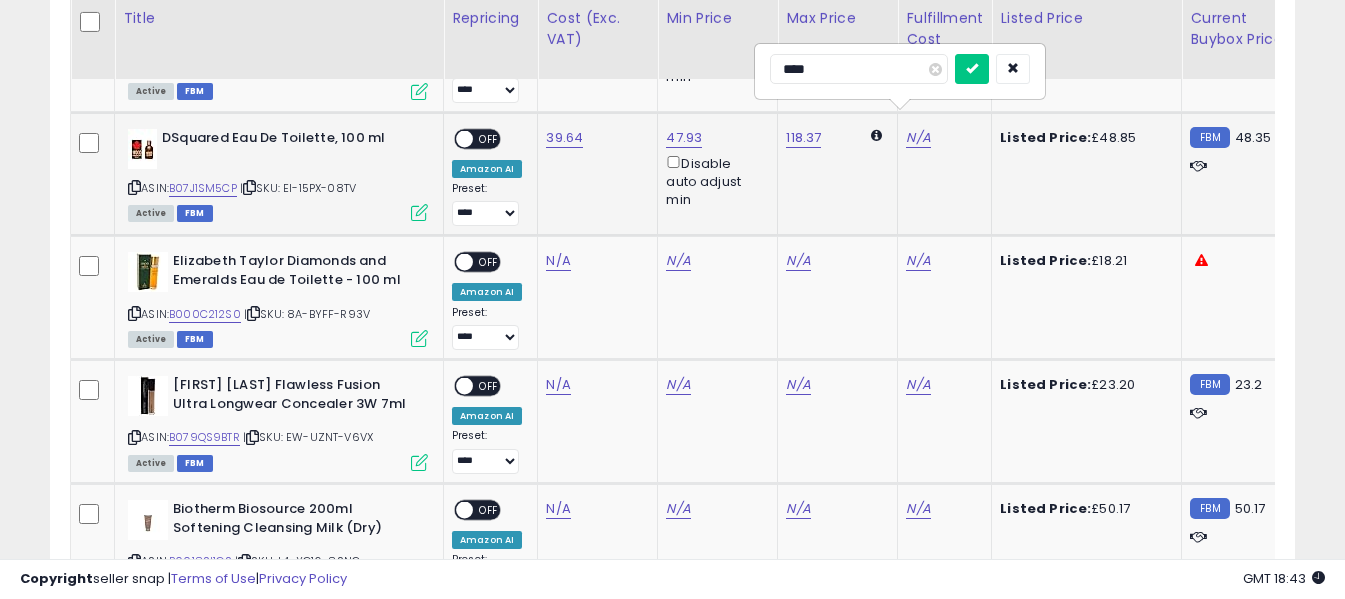type on "*****" 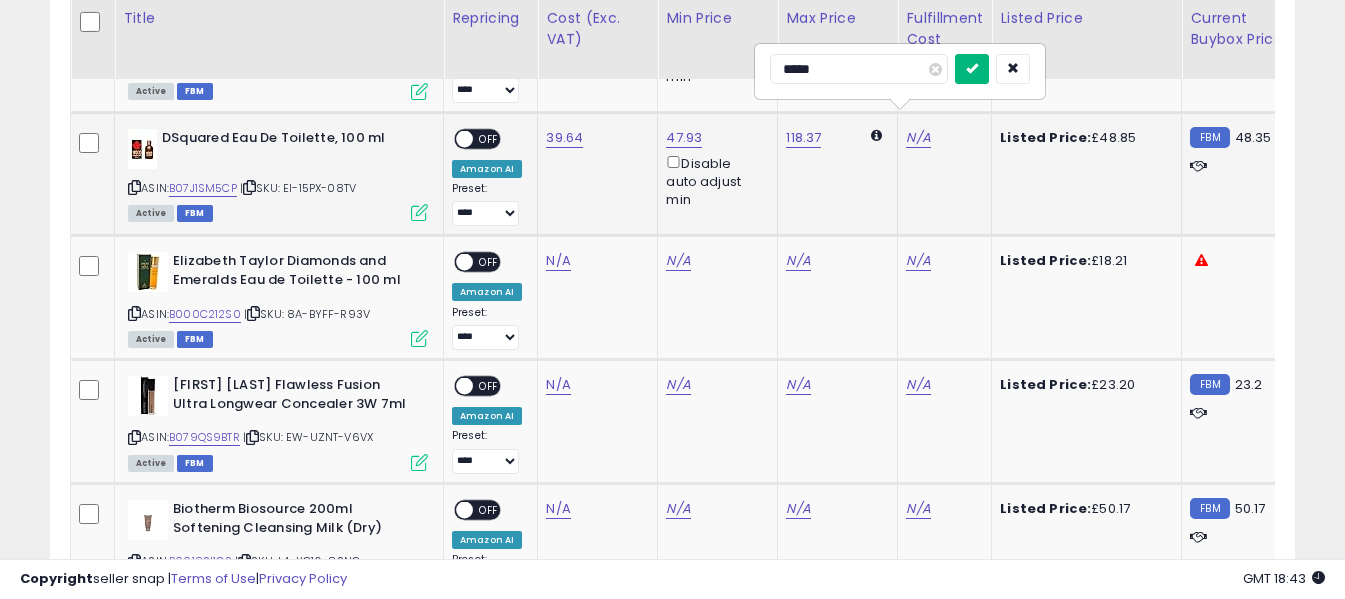 click at bounding box center [972, 69] 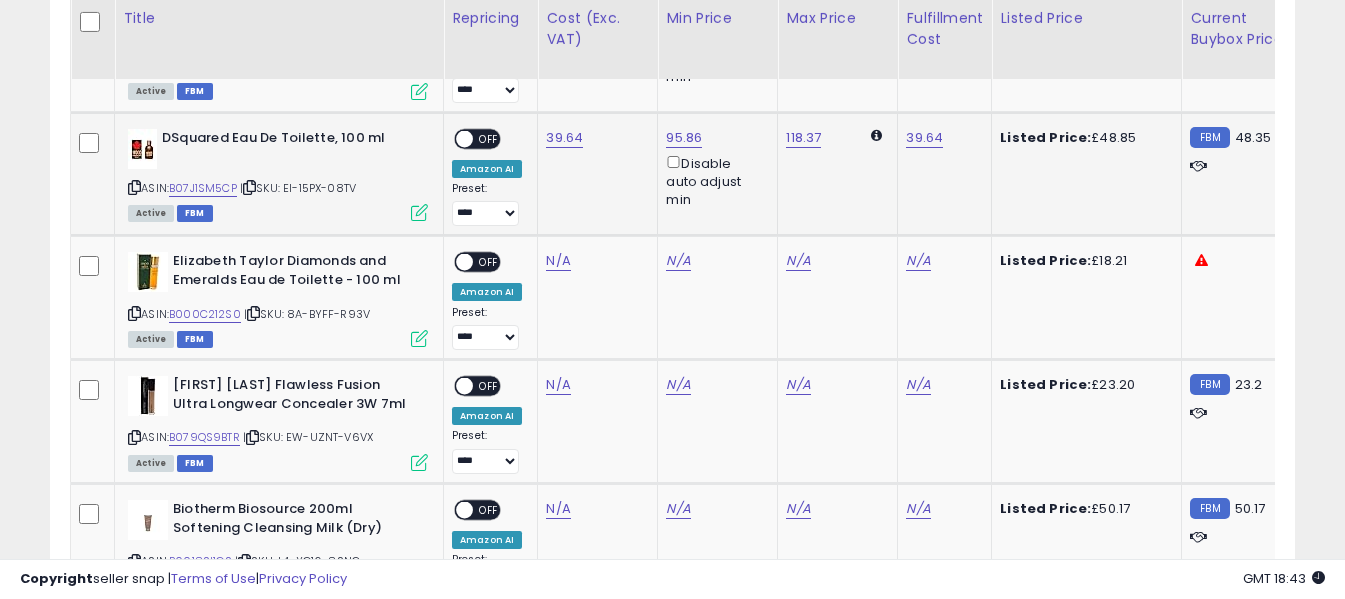 click on "OFF" at bounding box center (489, 138) 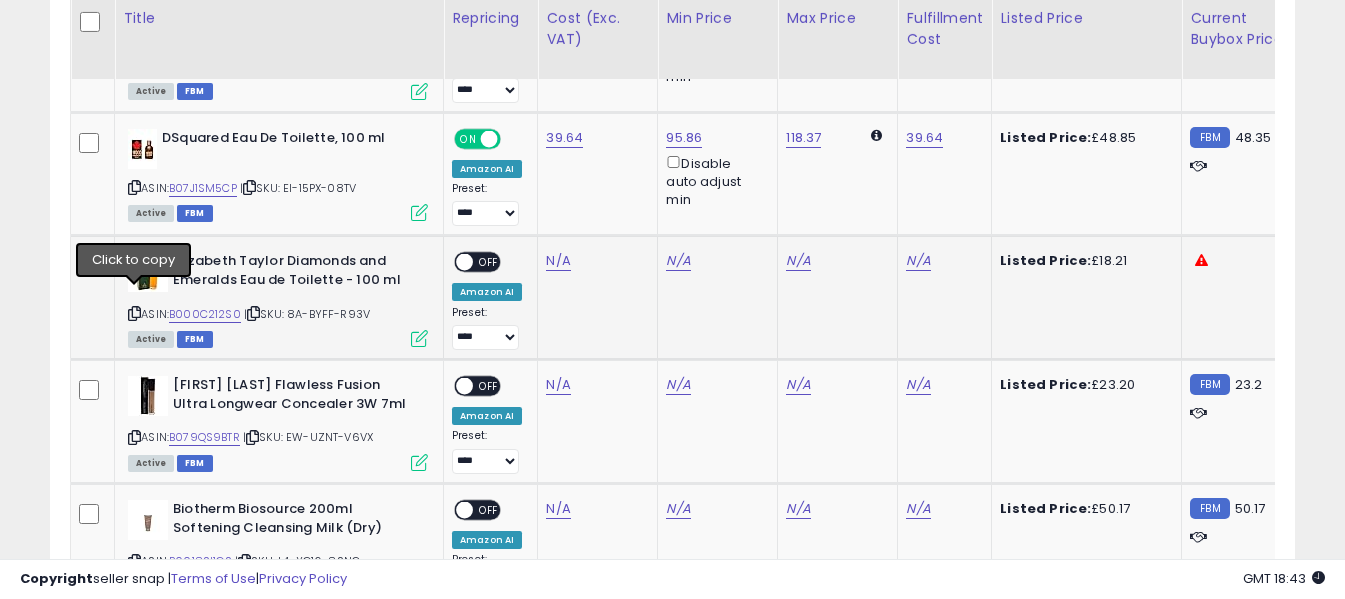 click at bounding box center (134, 313) 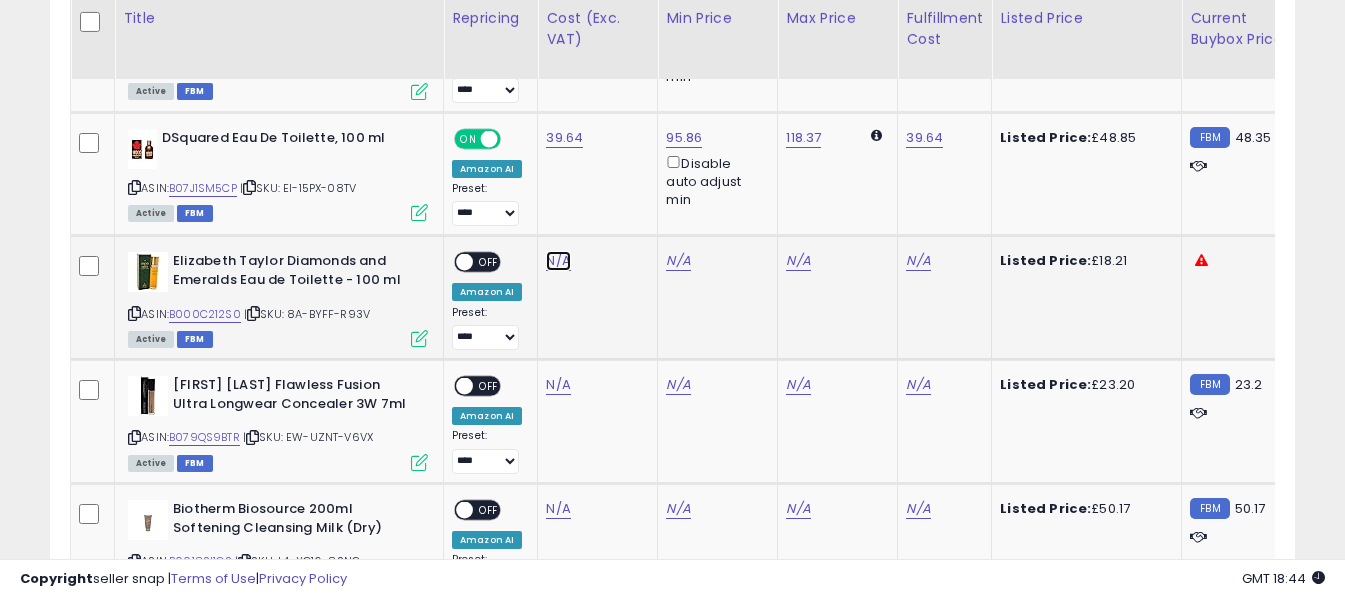 click on "N/A" at bounding box center [558, 261] 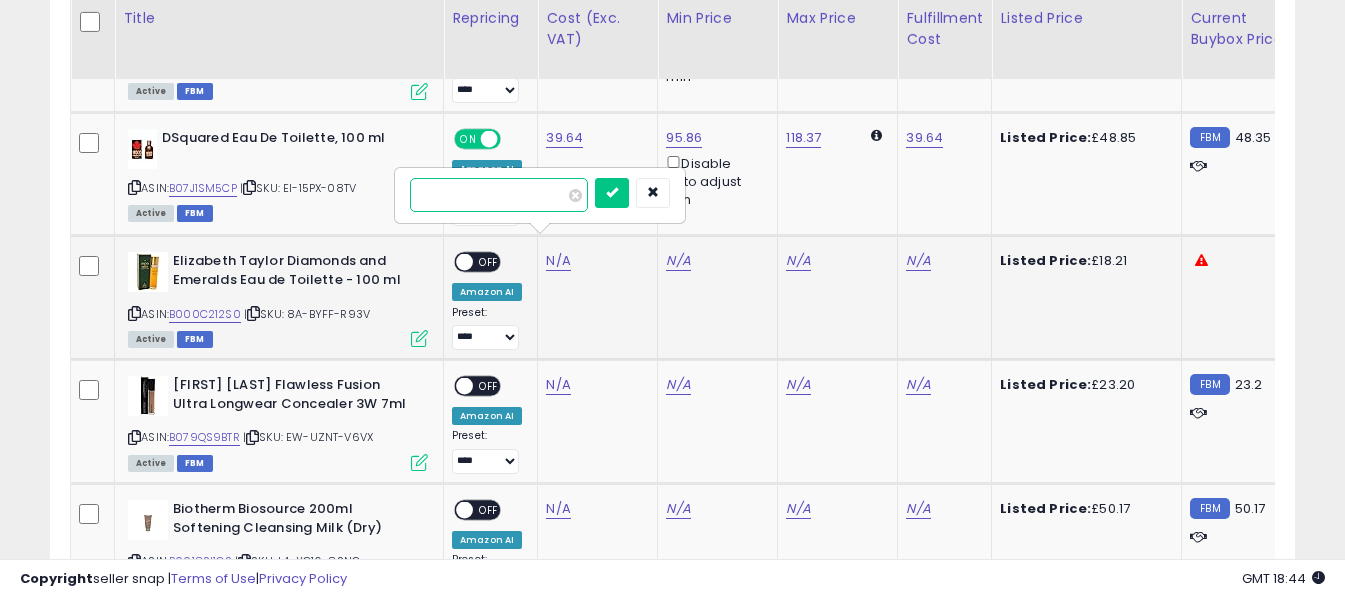 click at bounding box center [499, 195] 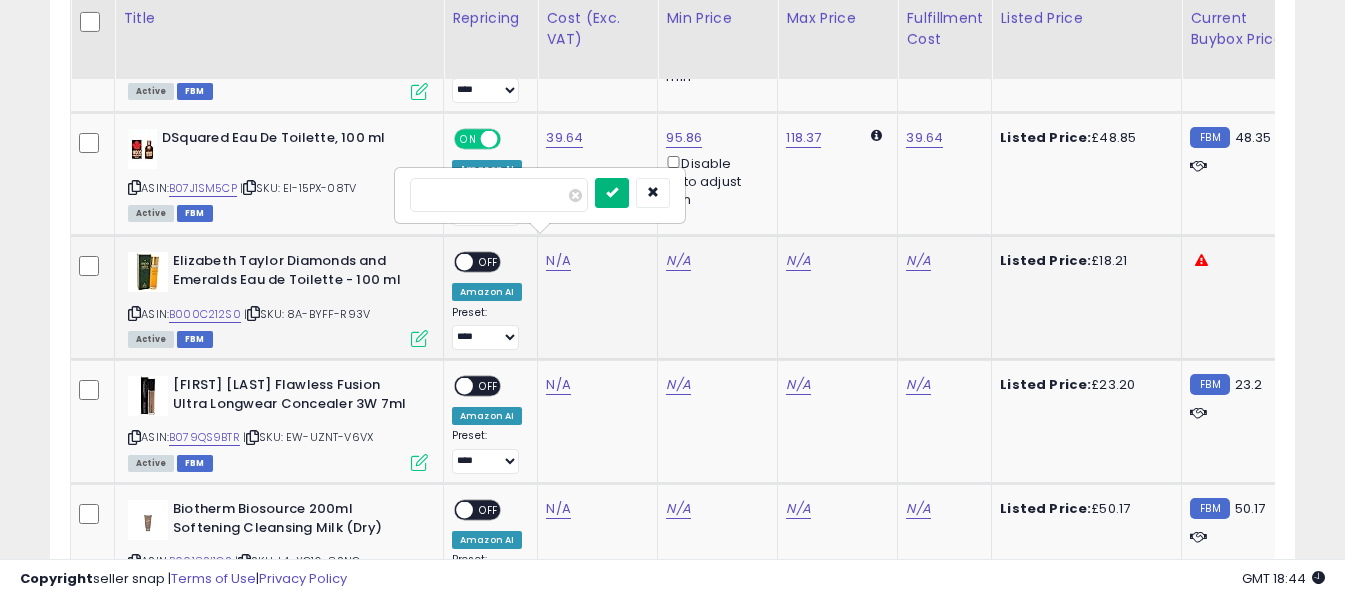 click at bounding box center (612, 193) 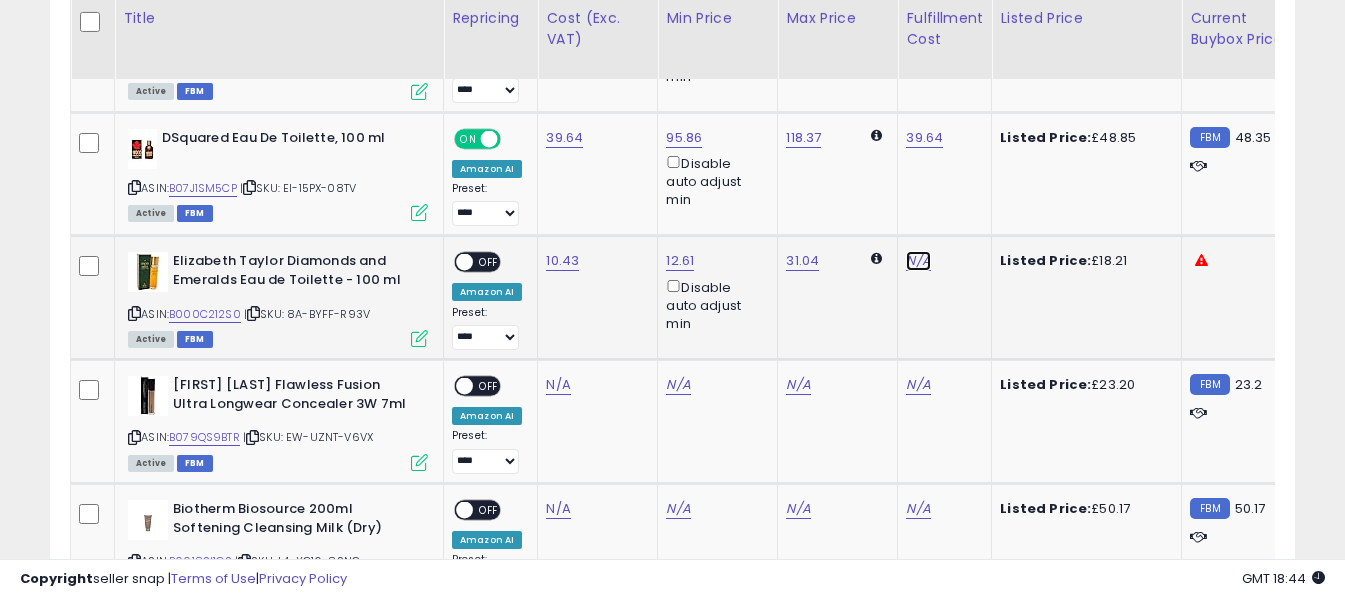 click on "N/A" at bounding box center (918, 261) 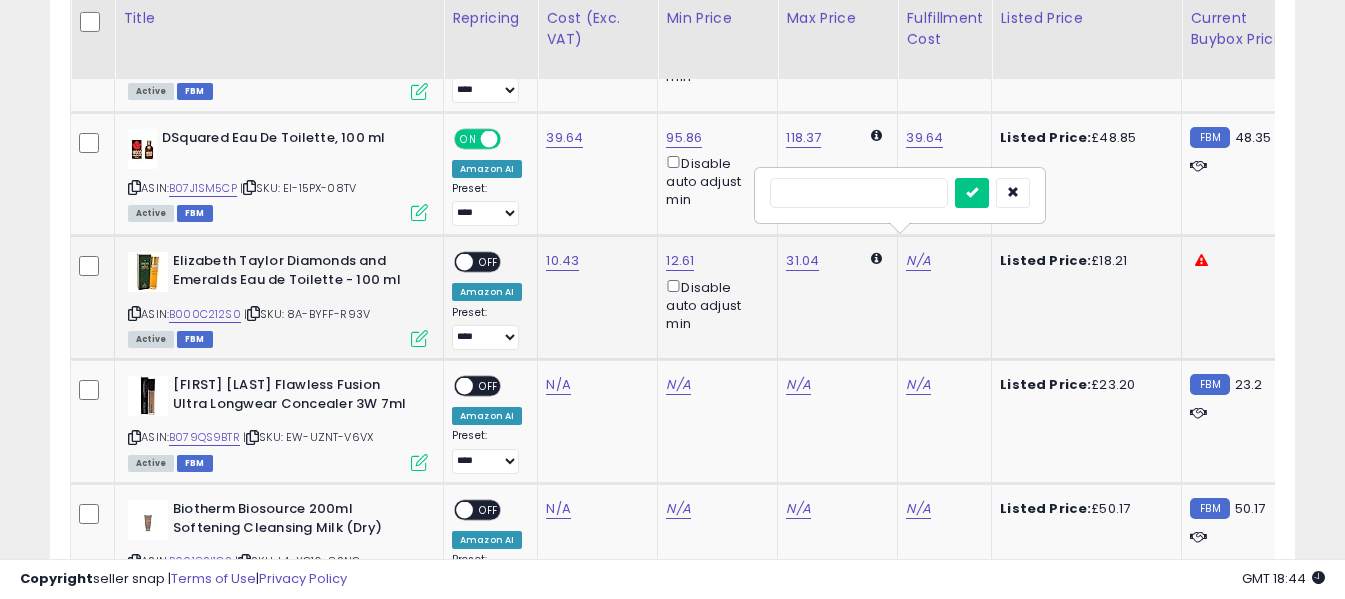 click at bounding box center (859, 193) 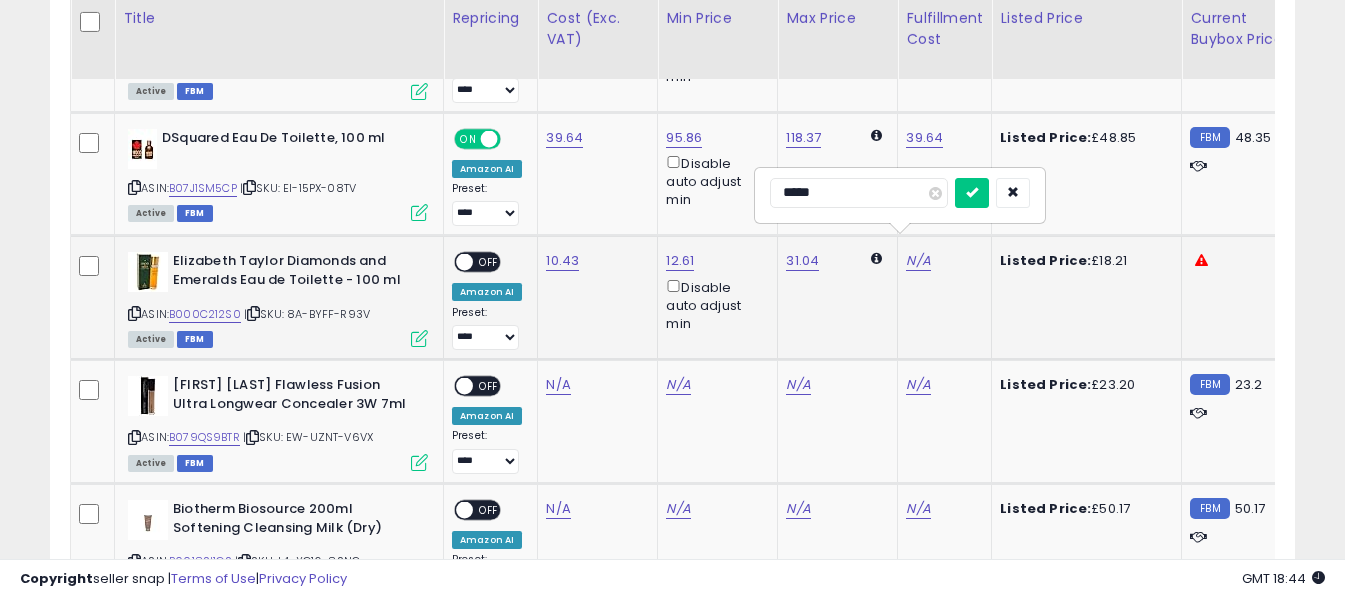 click on "*****" at bounding box center (859, 193) 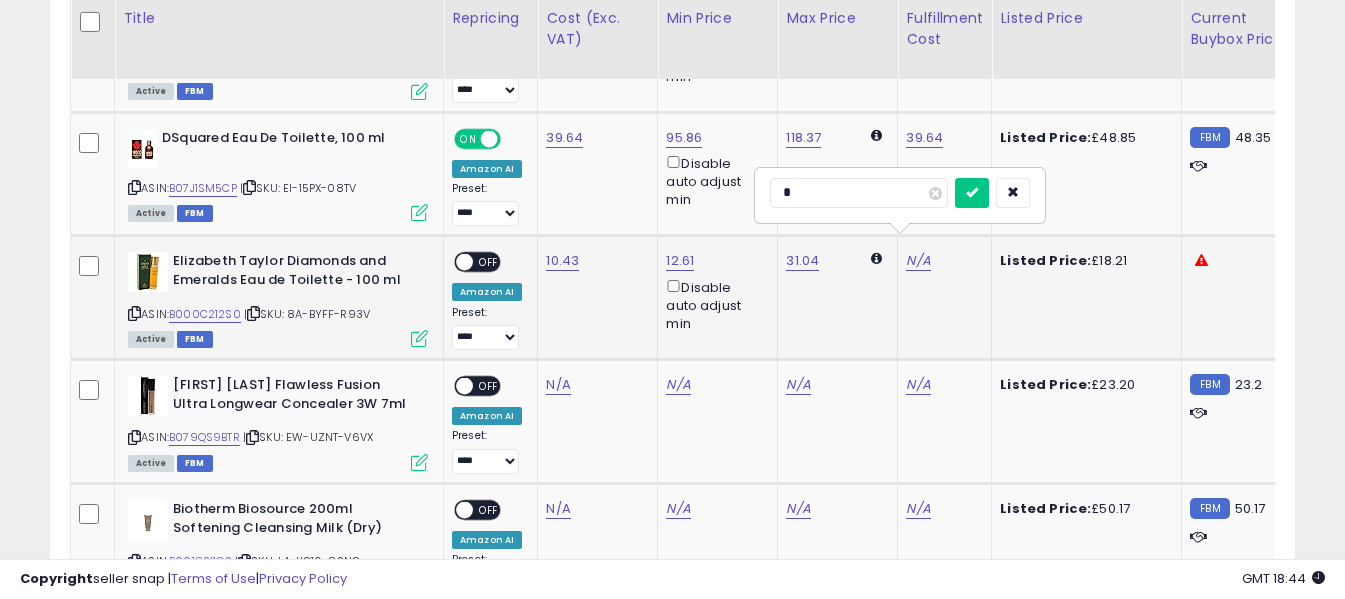 type on "*" 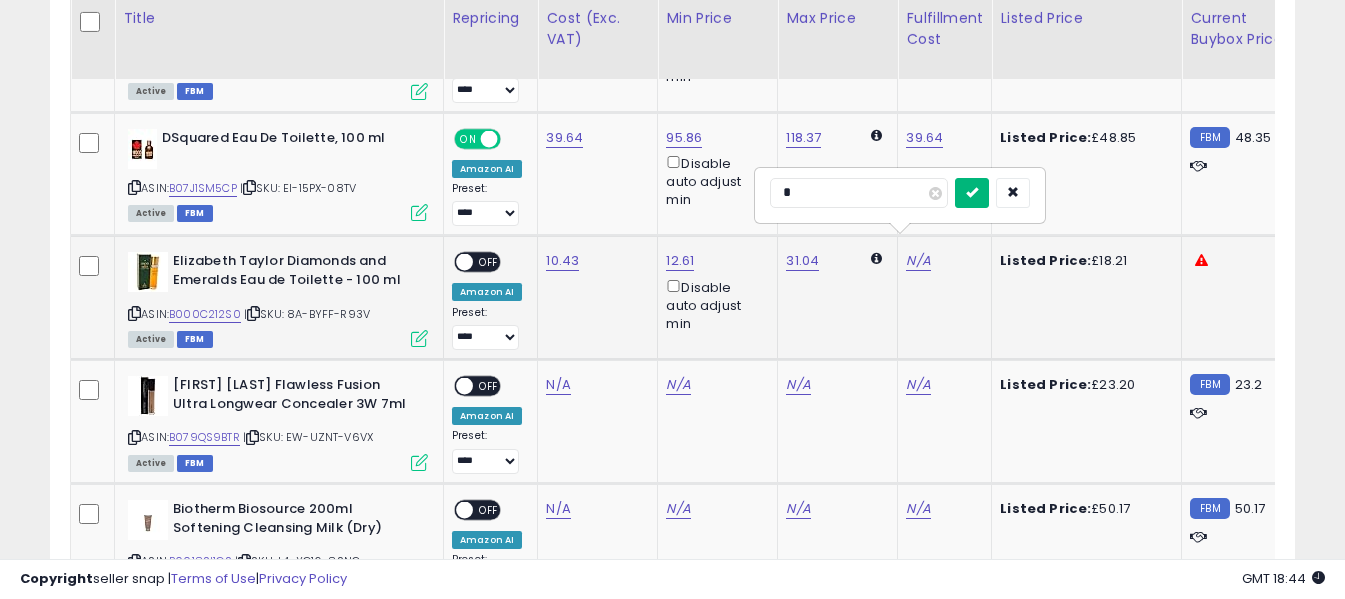 click at bounding box center [972, 192] 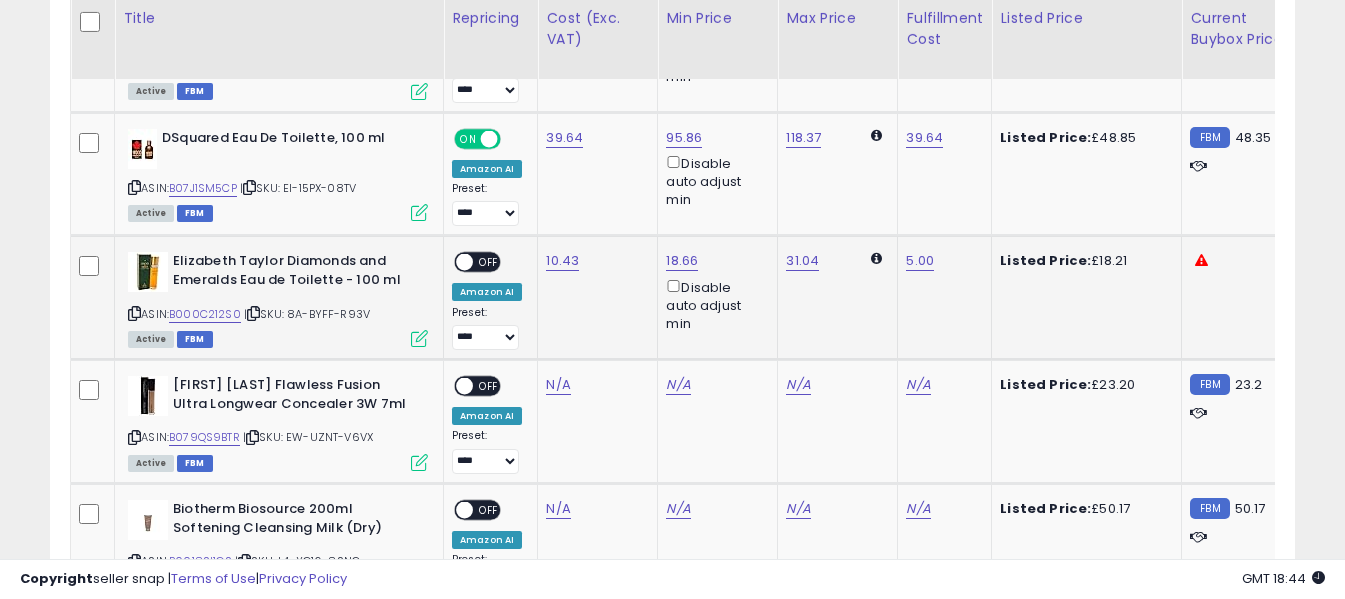 click on "OFF" at bounding box center [489, 262] 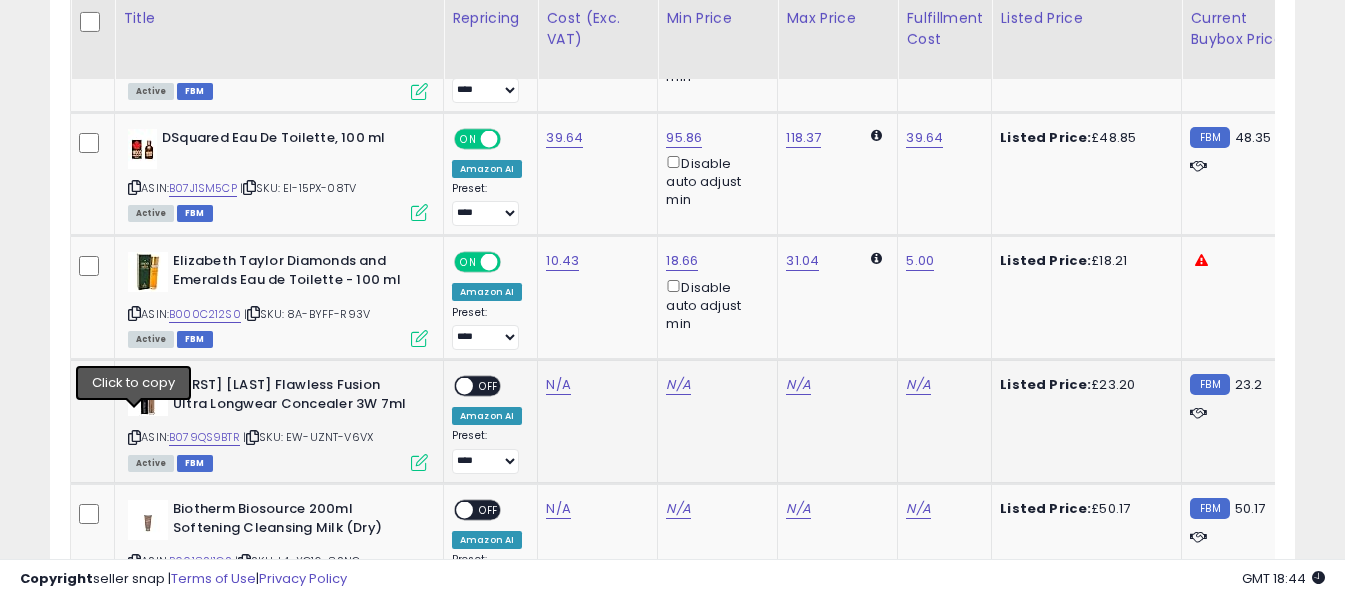 click at bounding box center (134, 437) 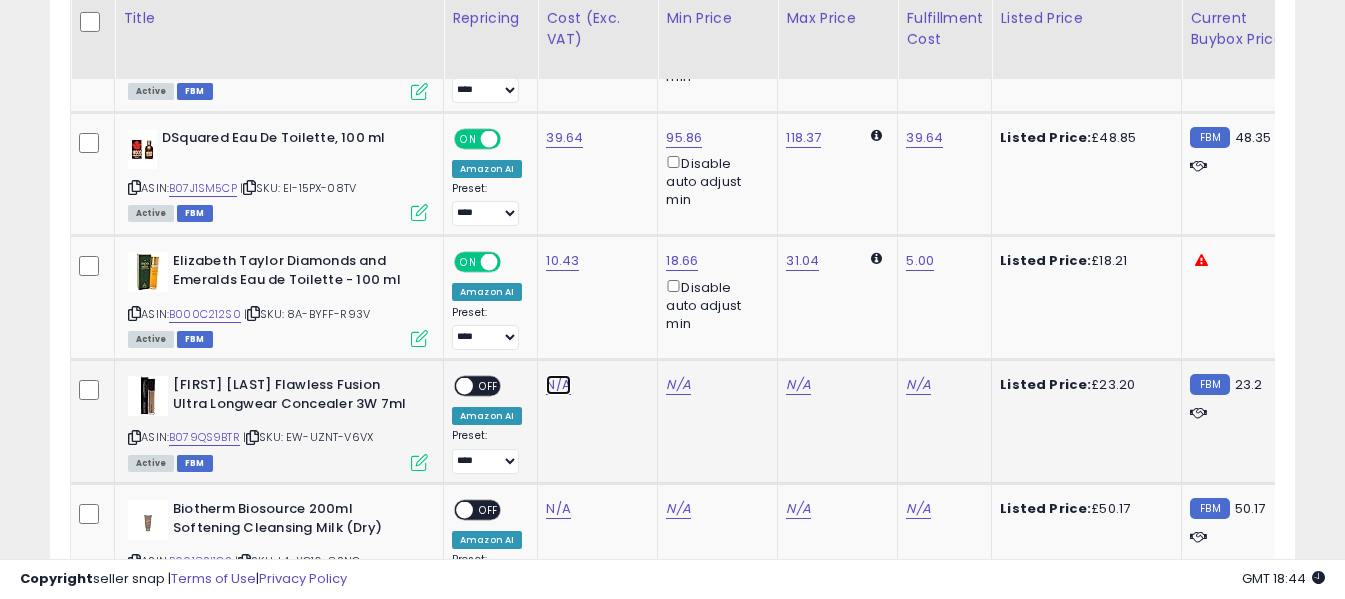 click on "N/A" at bounding box center [558, 385] 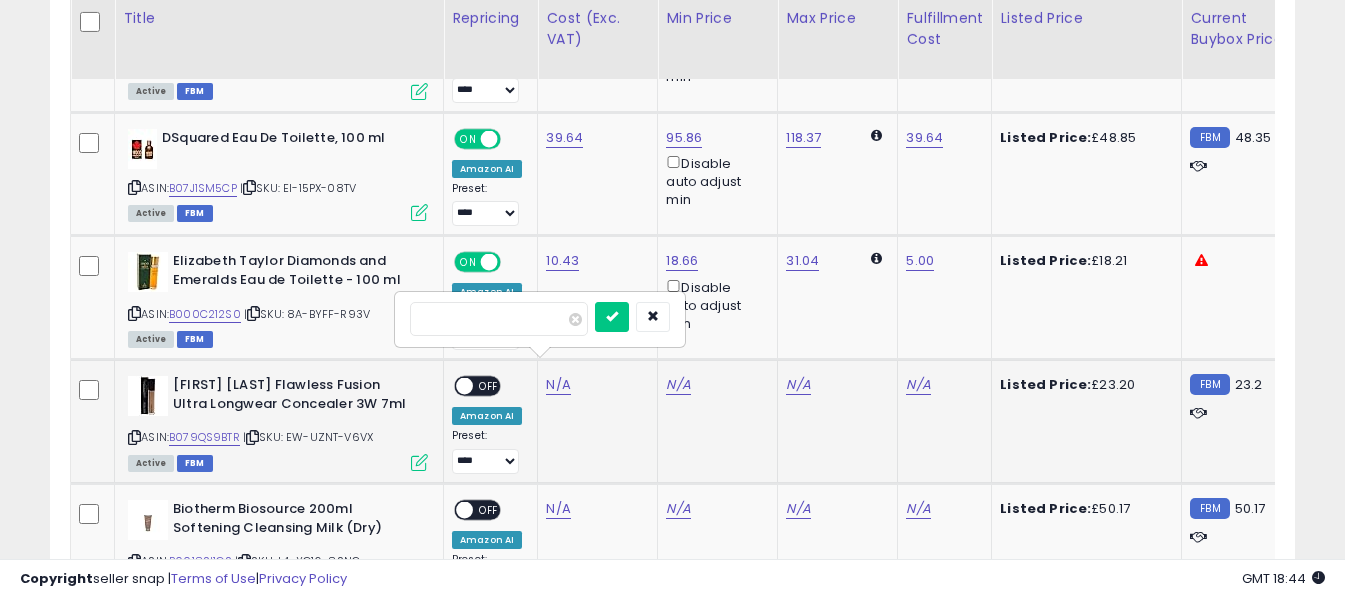 click at bounding box center [499, 319] 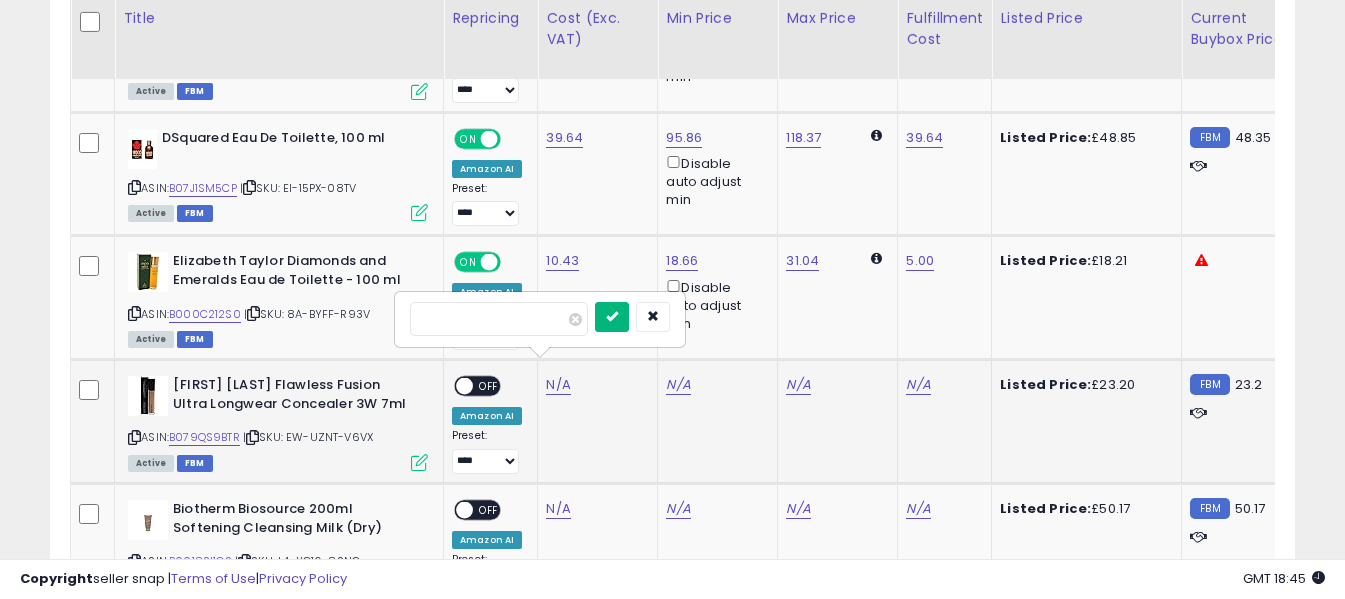 type on "*****" 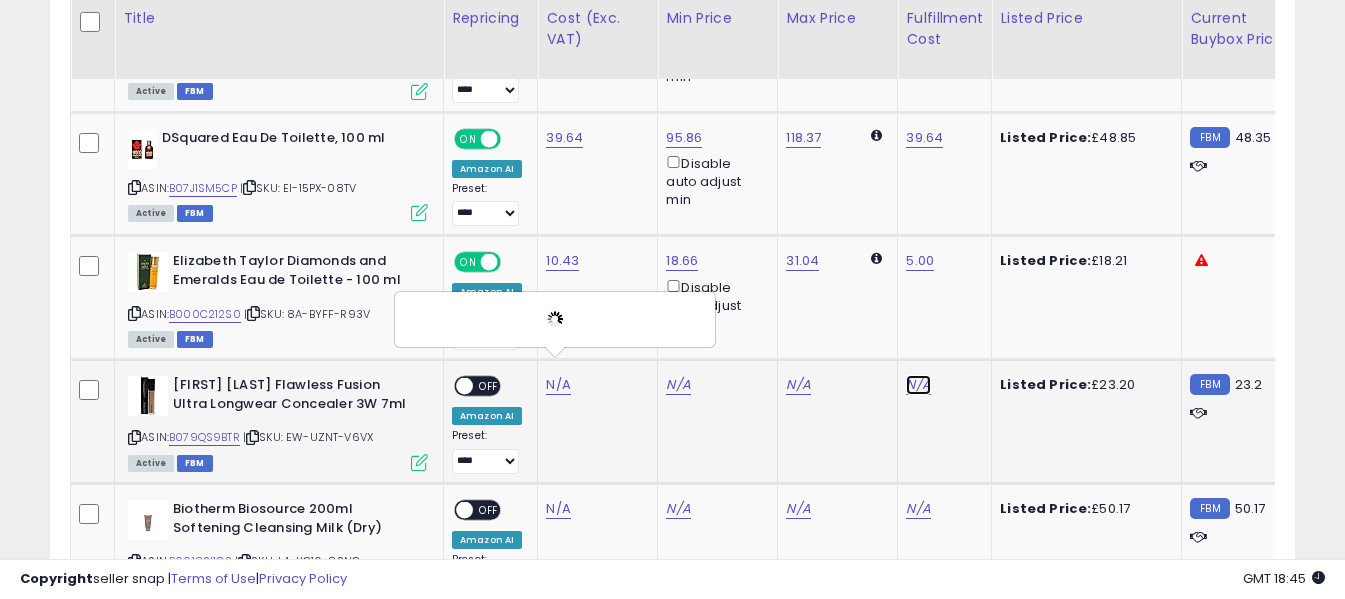 click on "N/A" at bounding box center [918, 385] 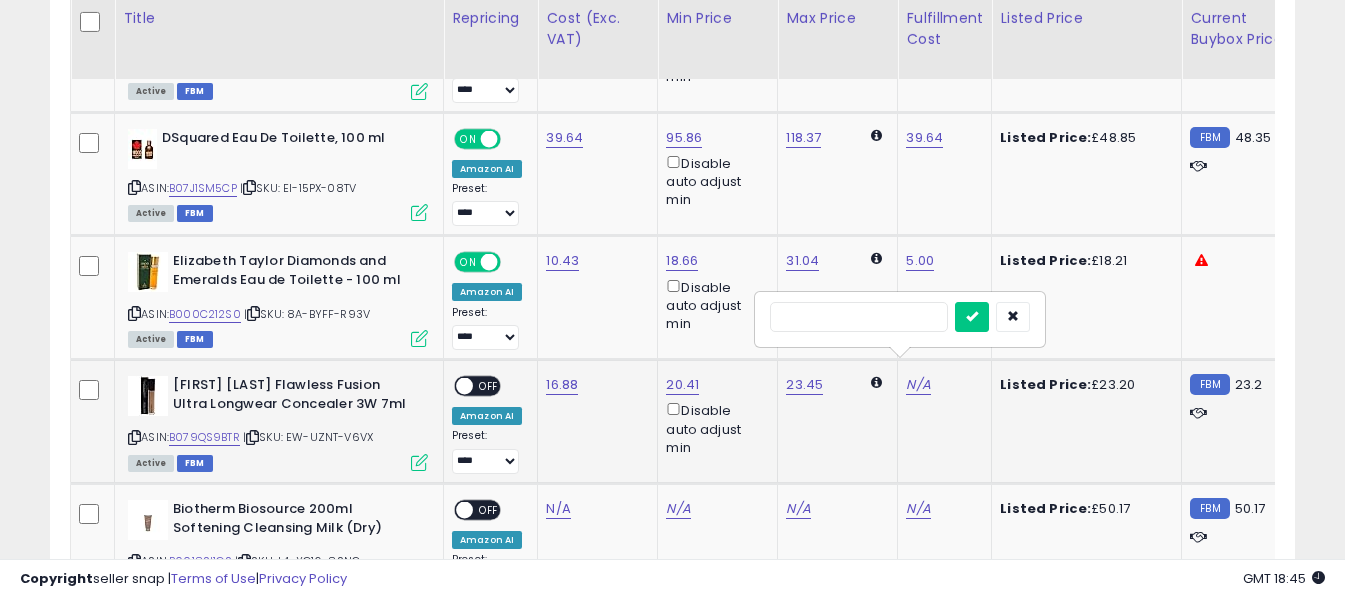 click at bounding box center [859, 317] 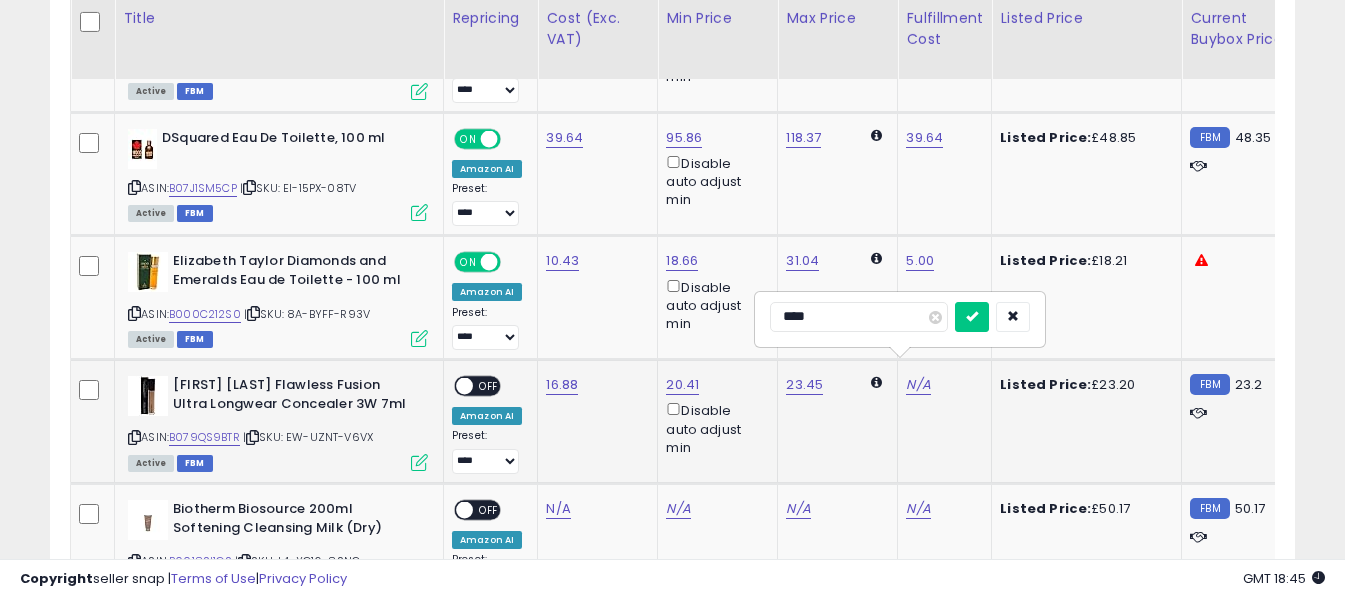 type on "*****" 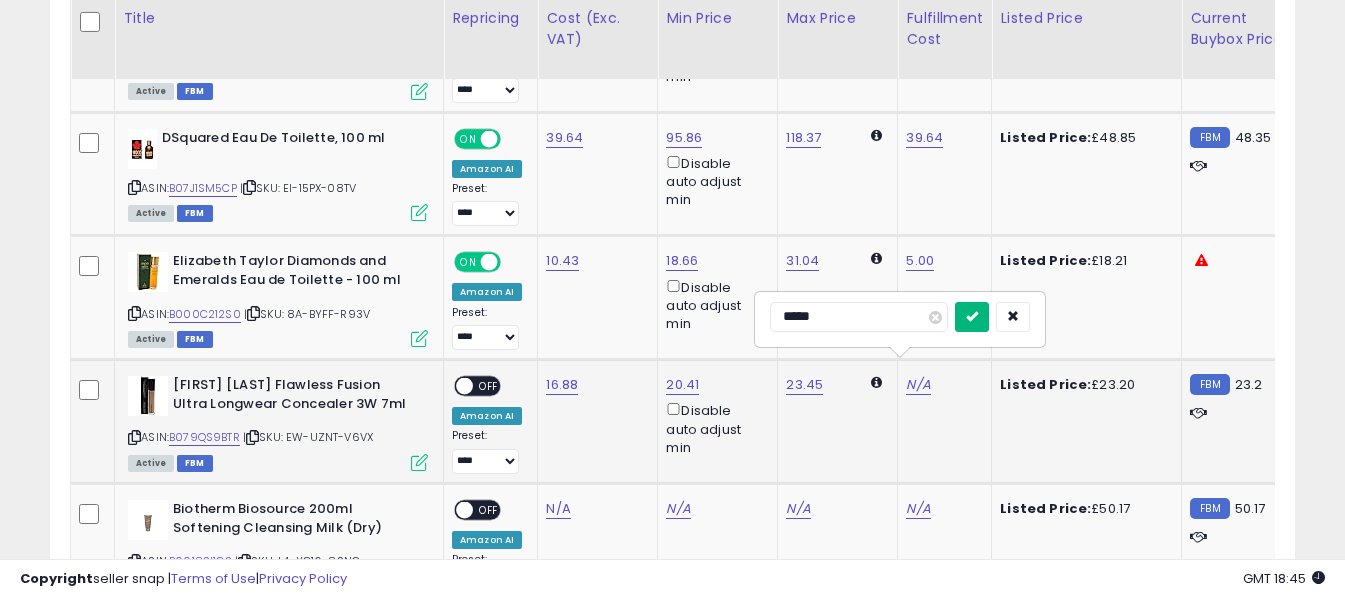 click at bounding box center [972, 317] 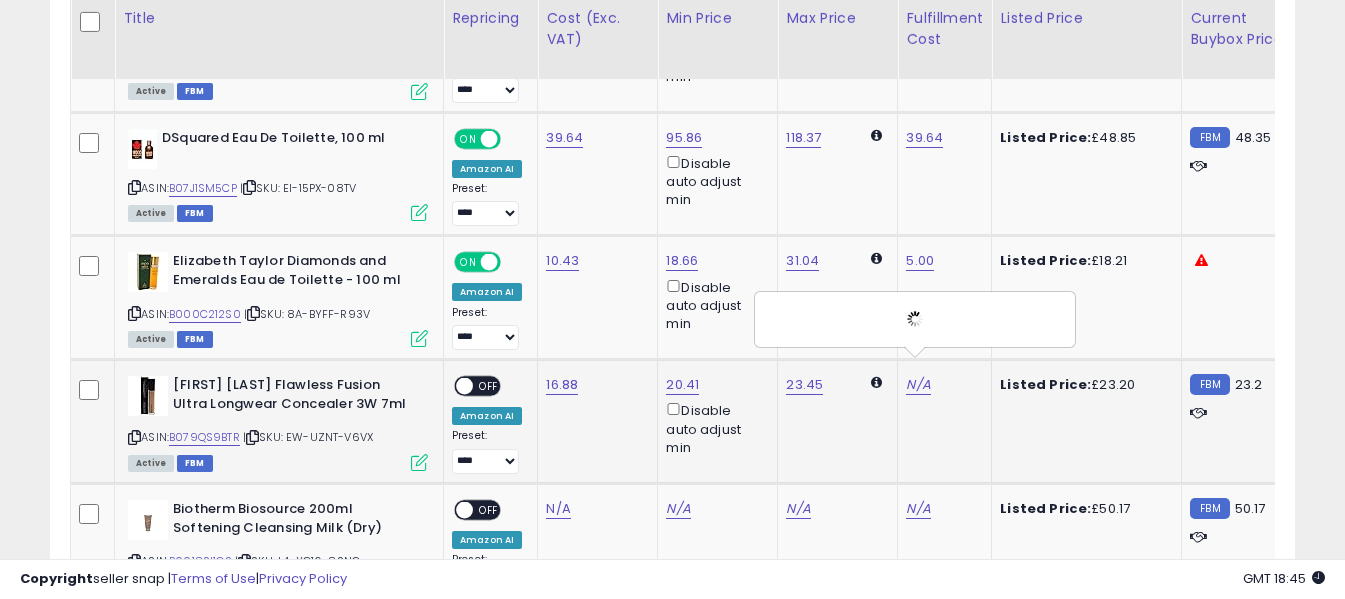 click at bounding box center (464, 386) 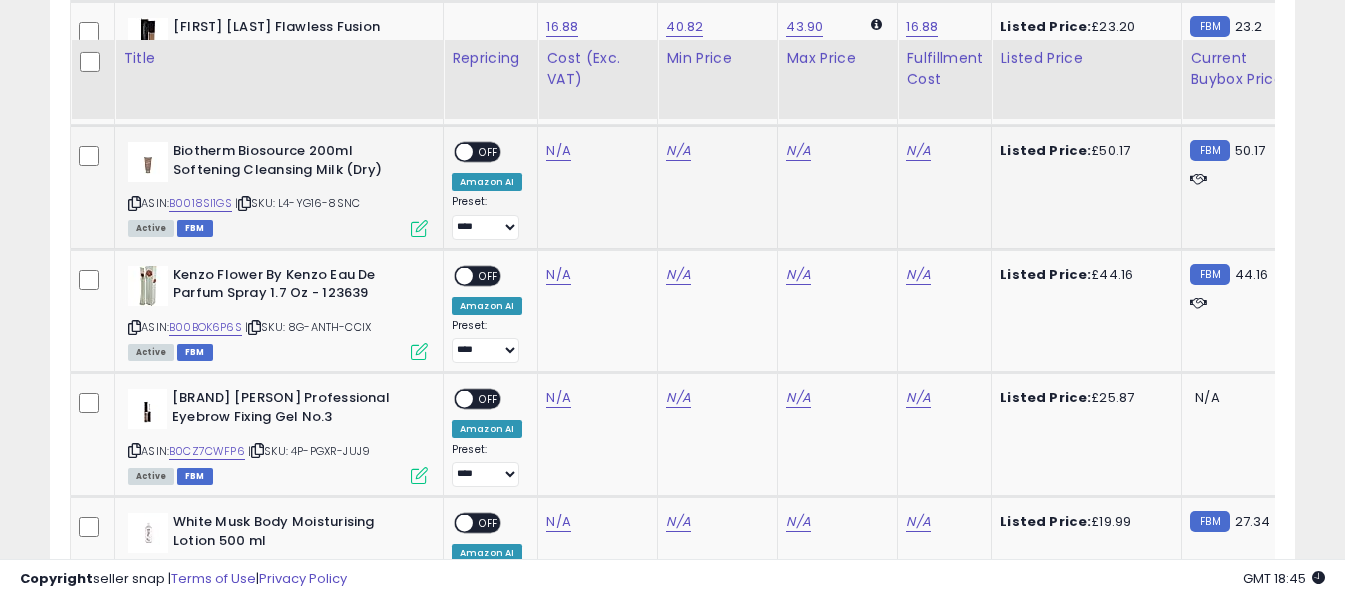 scroll, scrollTop: 5489, scrollLeft: 0, axis: vertical 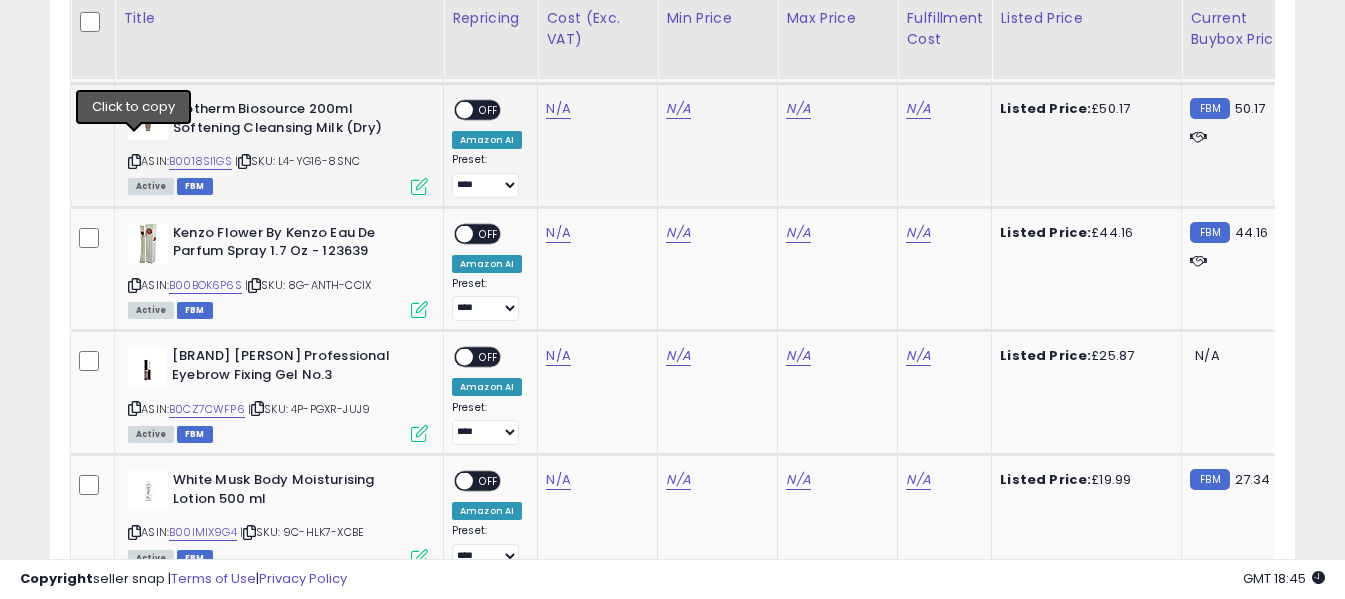 click at bounding box center (134, 161) 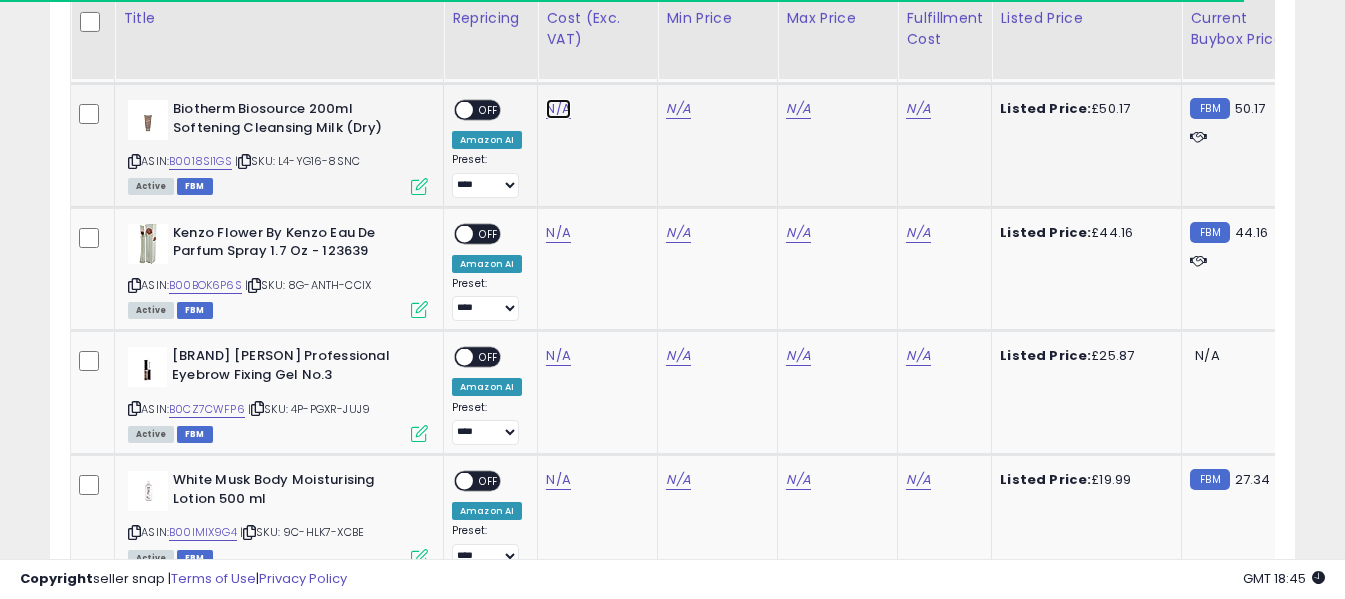 click on "N/A" at bounding box center [558, 109] 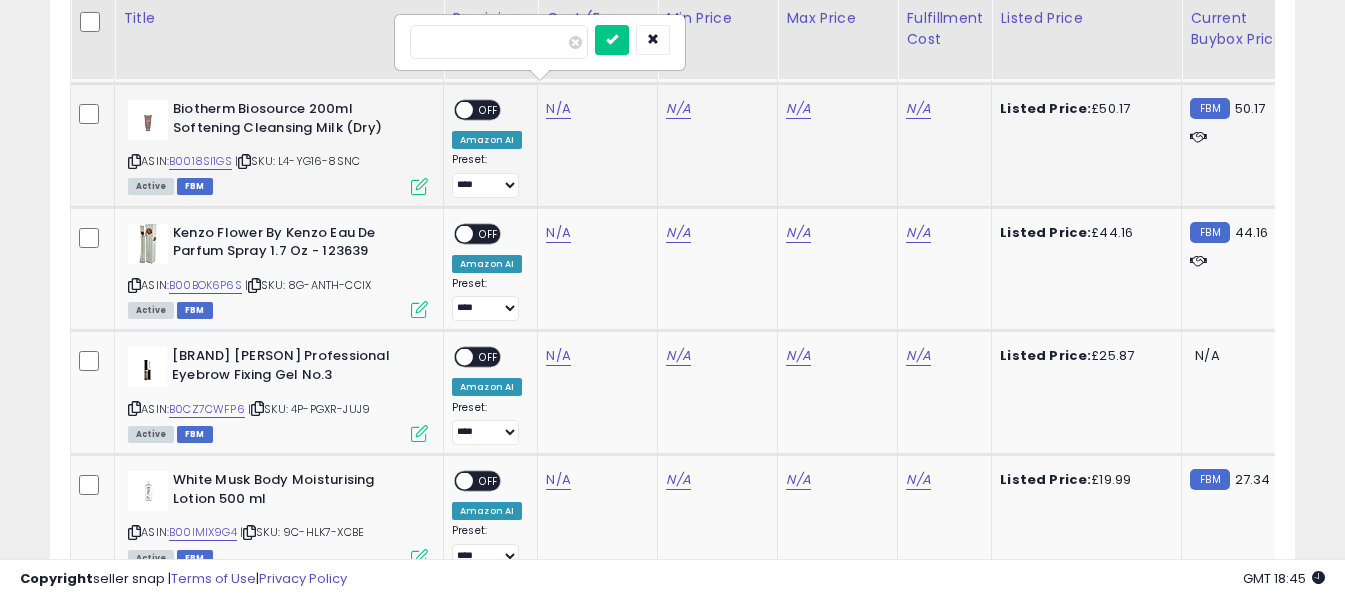 click at bounding box center (499, 42) 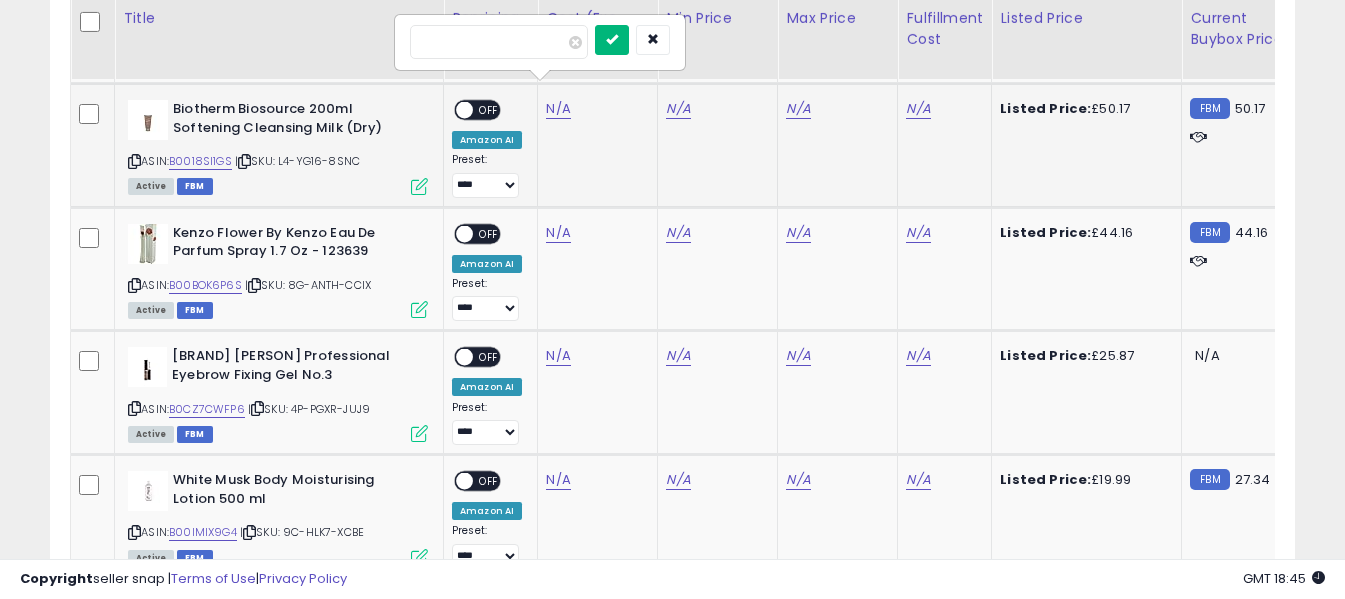 click at bounding box center [612, 39] 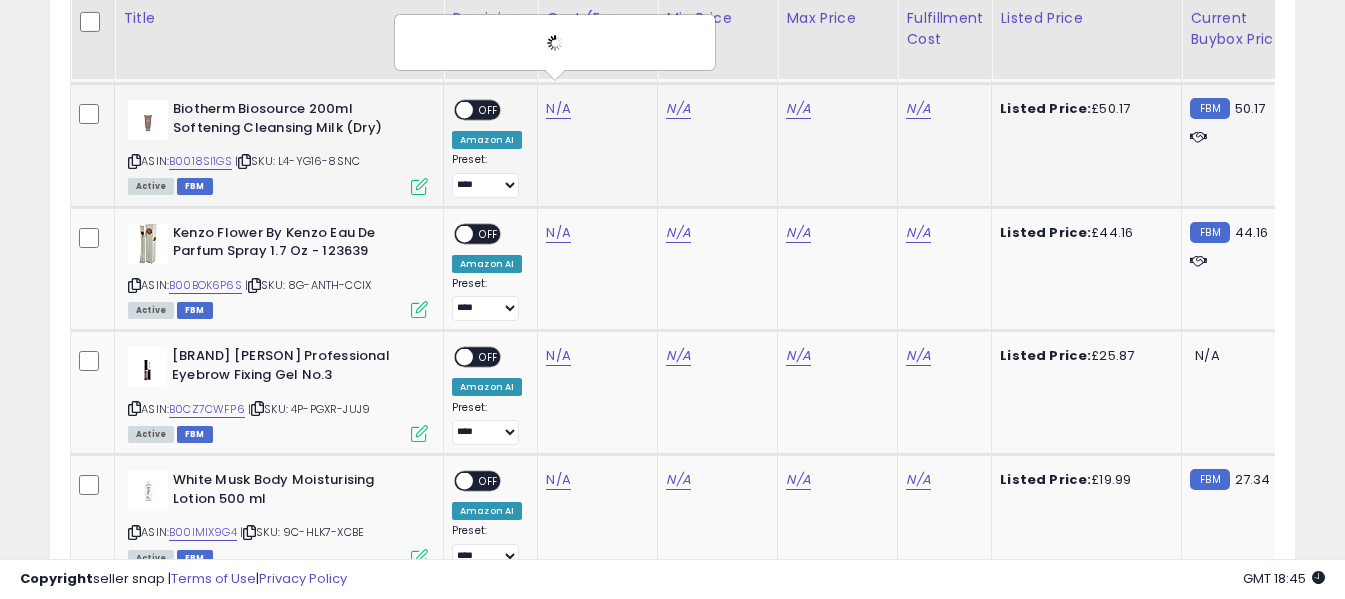 click on "N/A" 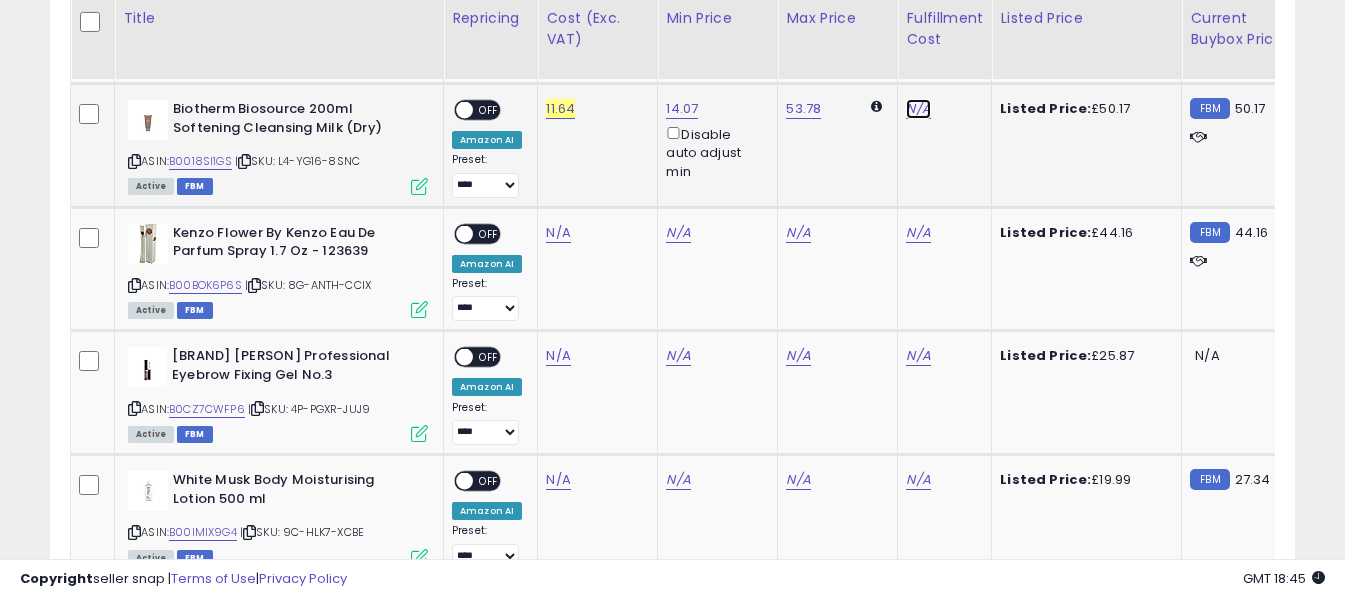 click on "N/A" at bounding box center [918, 109] 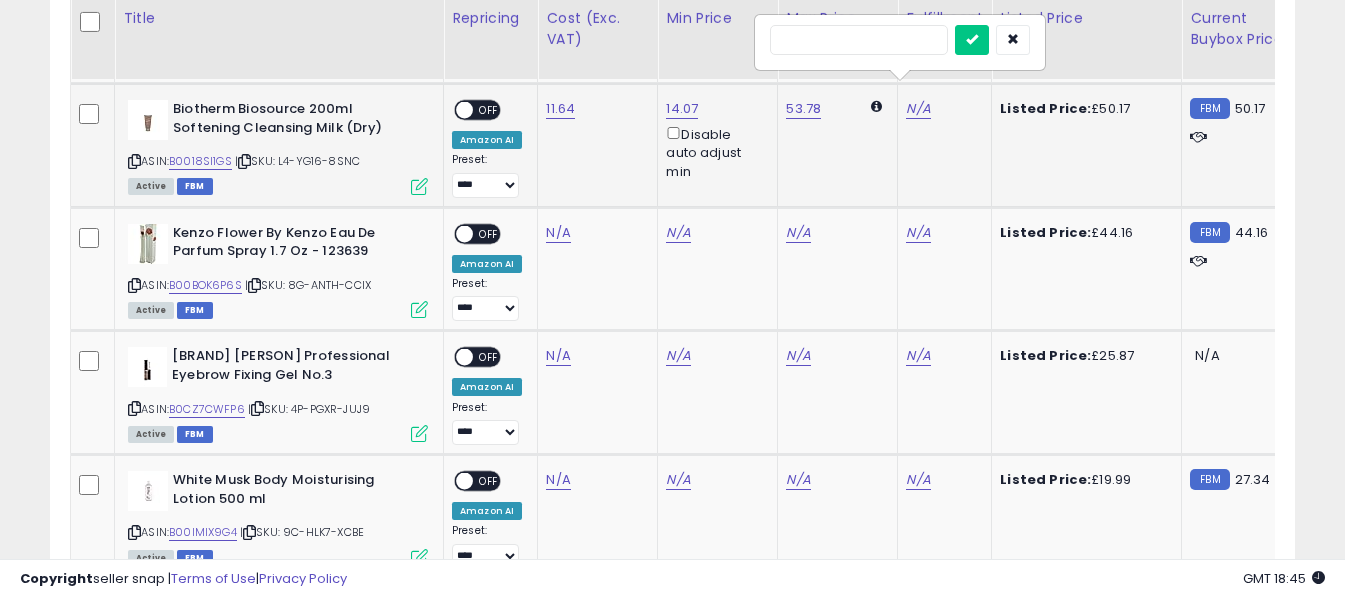 click at bounding box center (859, 40) 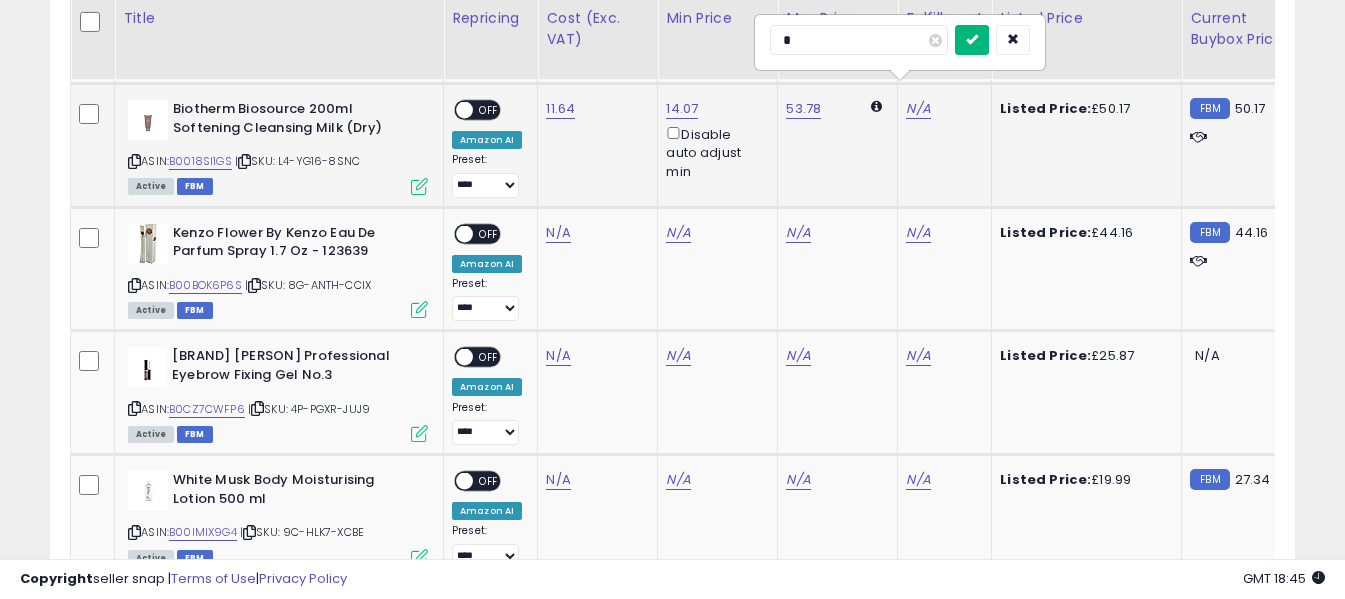 drag, startPoint x: 1005, startPoint y: 38, endPoint x: 990, endPoint y: 42, distance: 15.524175 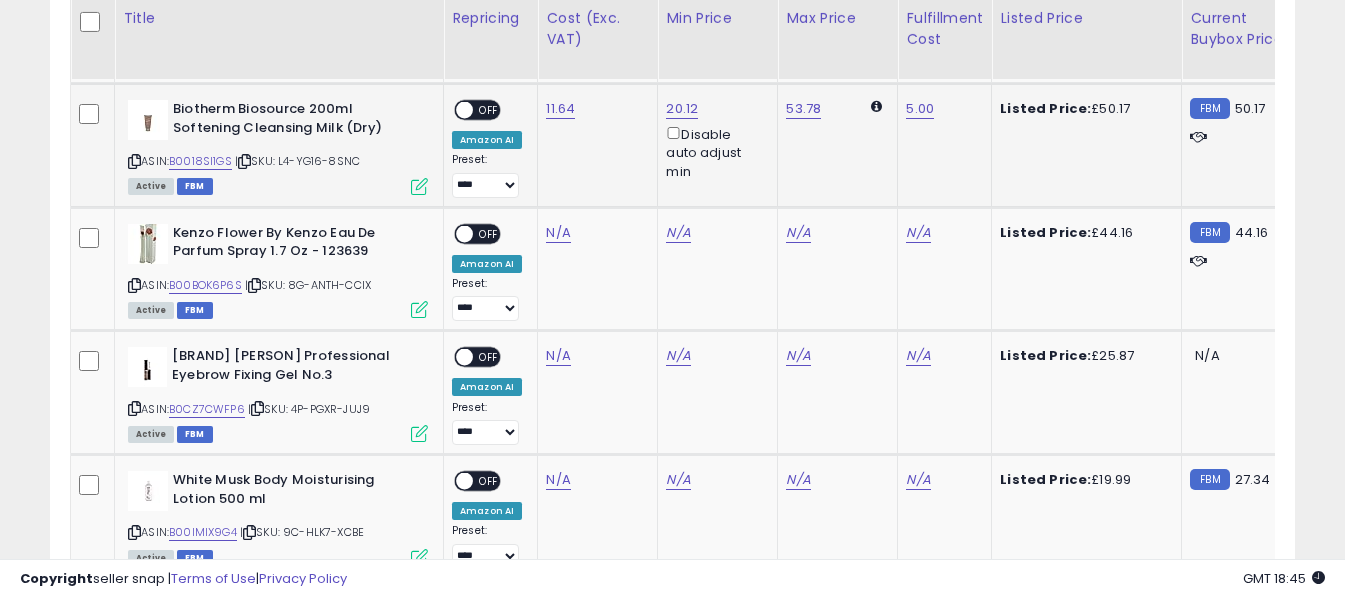 click on "OFF" at bounding box center (489, 110) 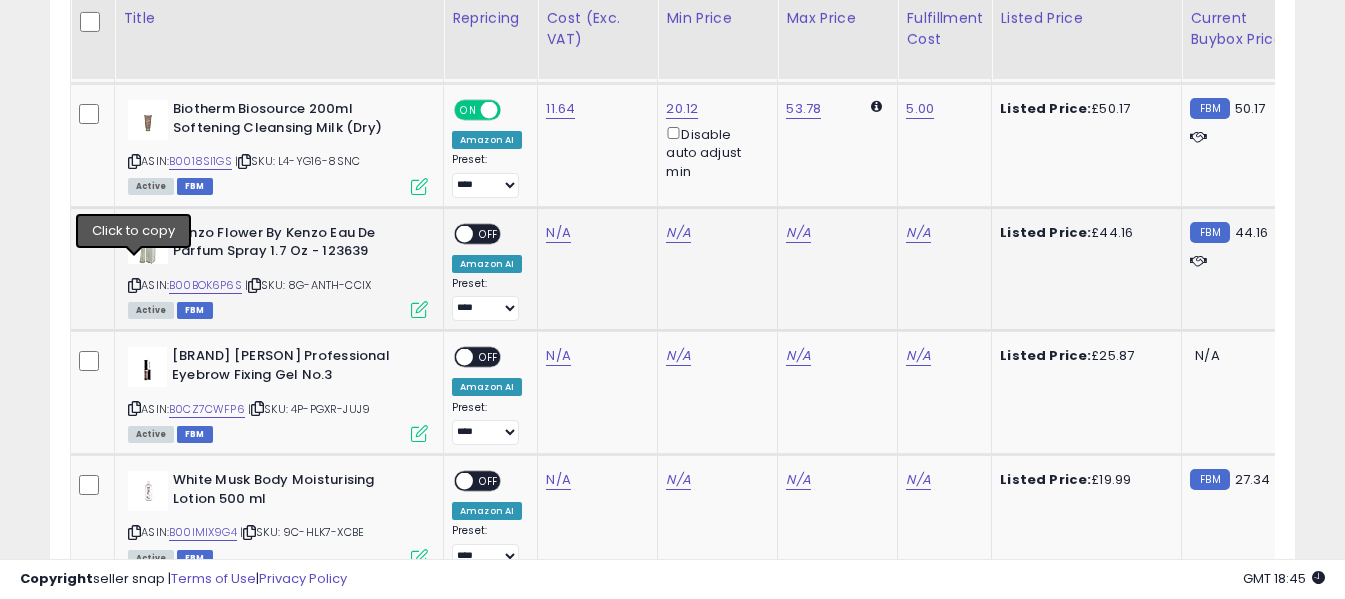 click at bounding box center (134, 285) 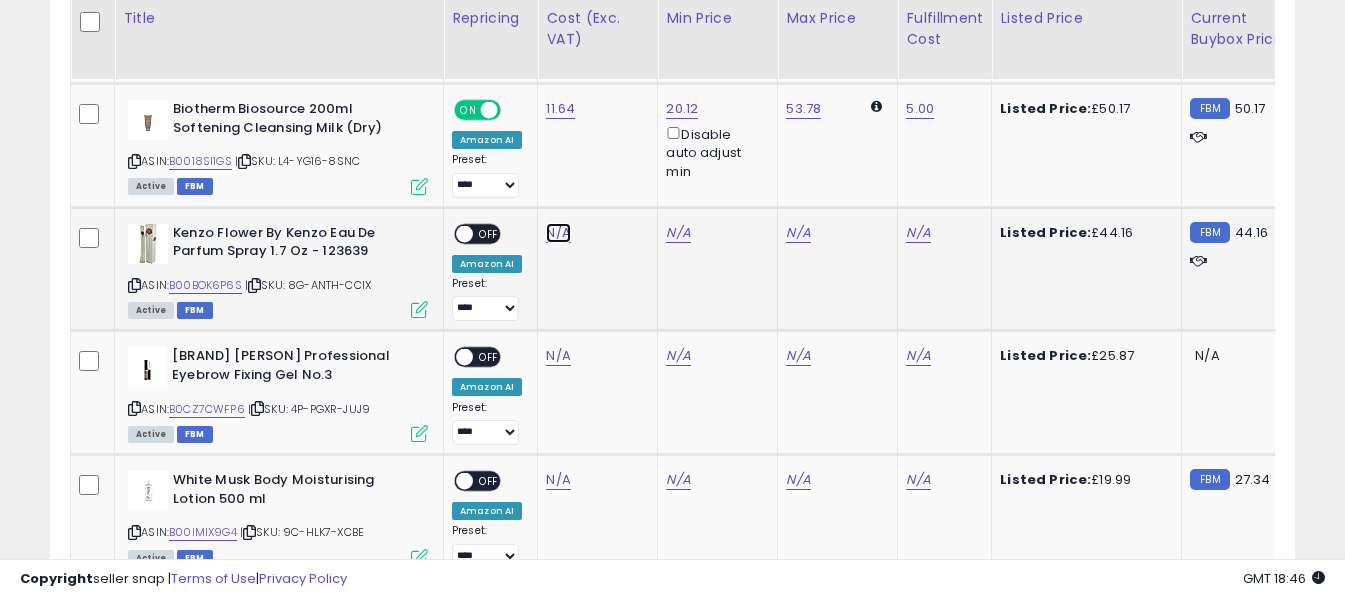 click on "N/A" at bounding box center [558, 233] 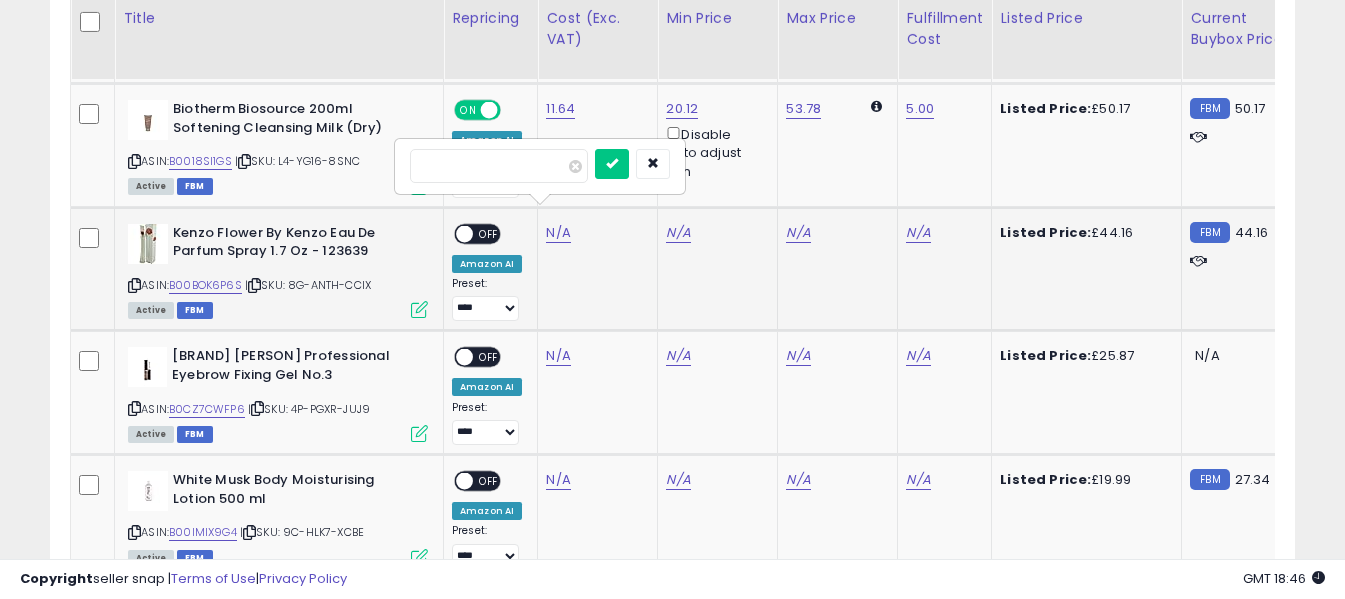 click at bounding box center [499, 166] 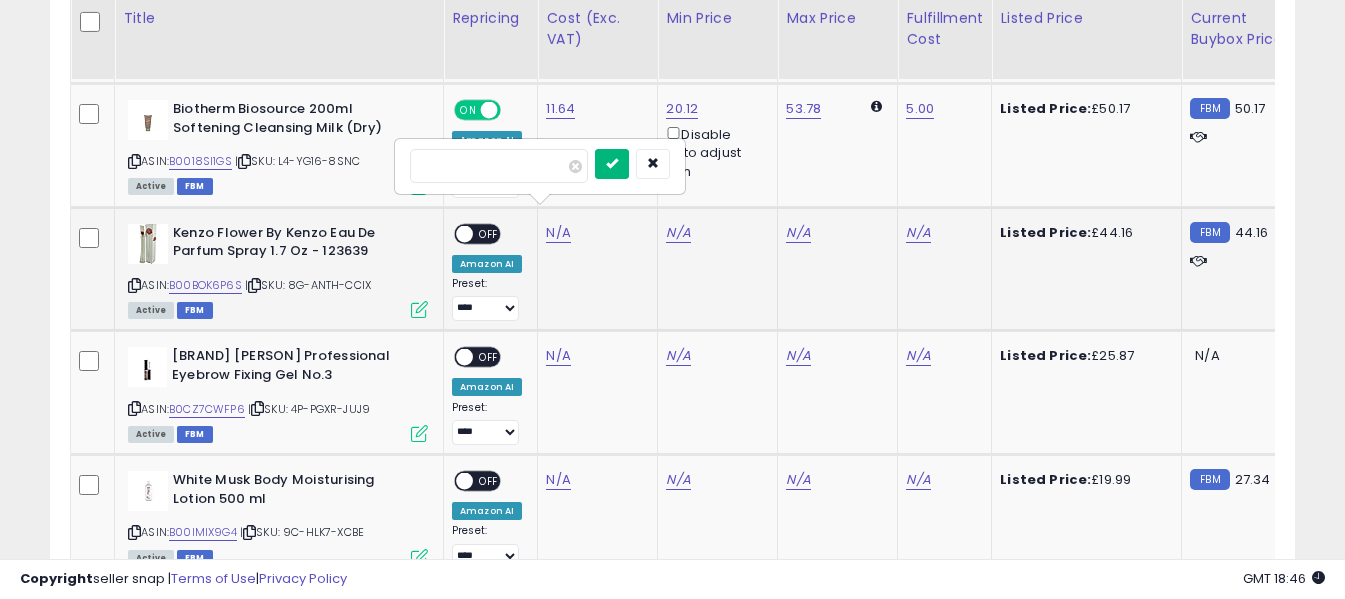 click at bounding box center [612, 163] 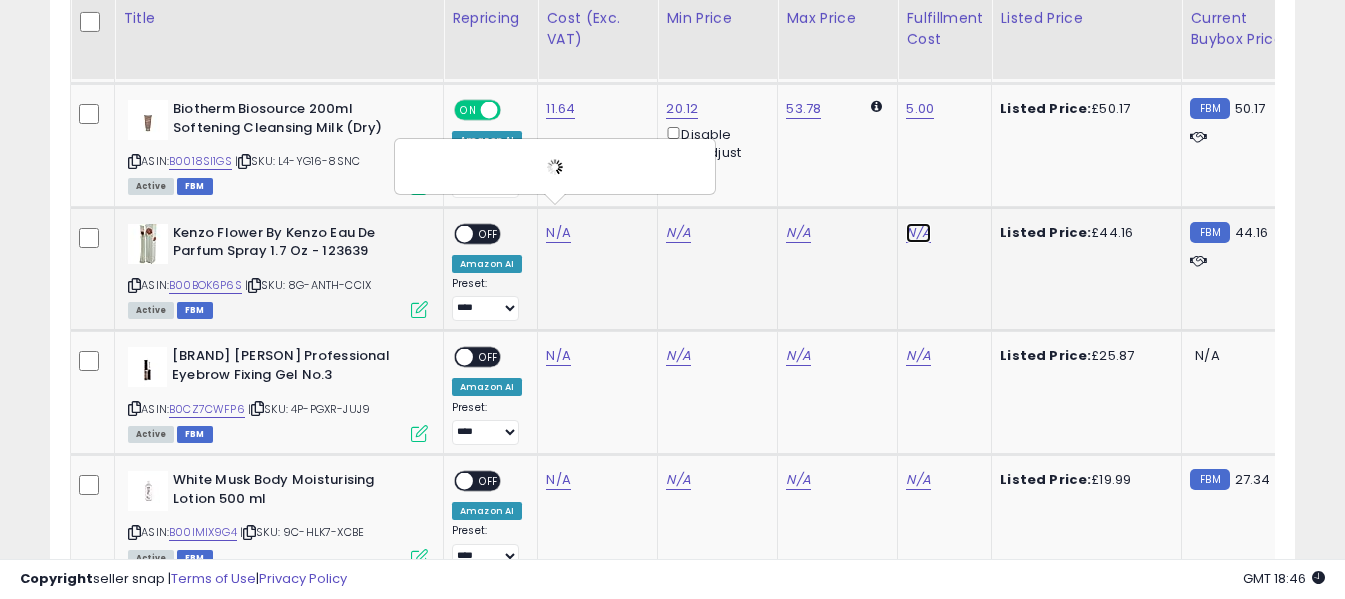 click on "N/A" at bounding box center (918, 233) 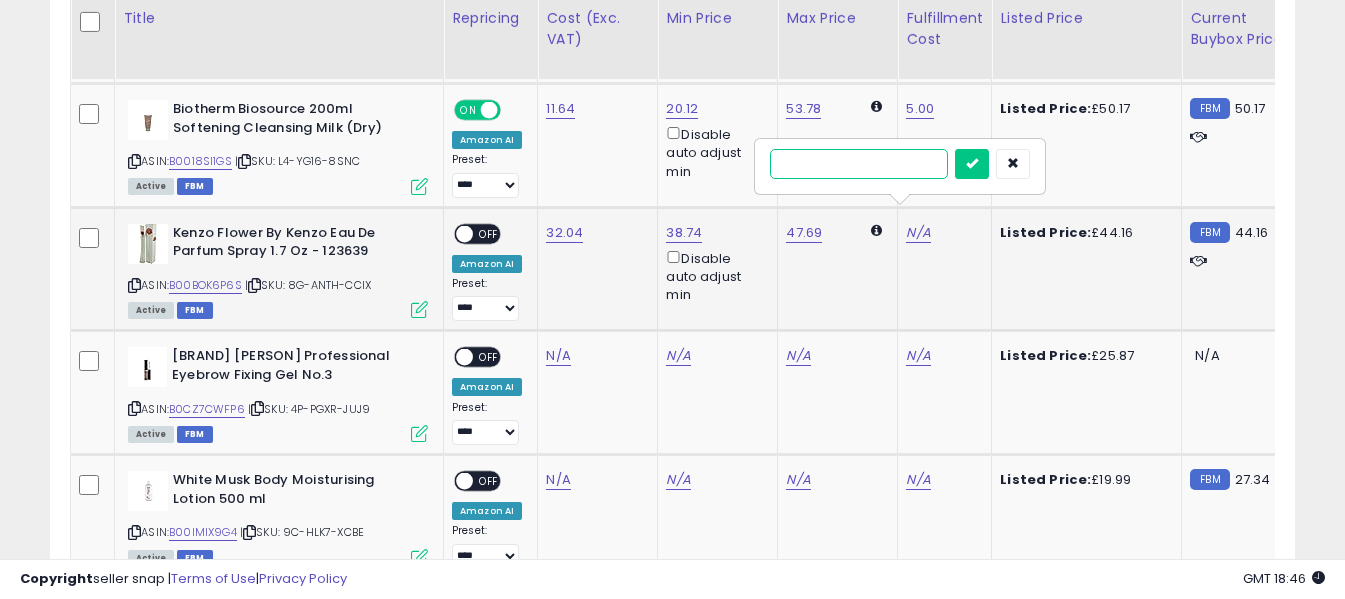 type on "*" 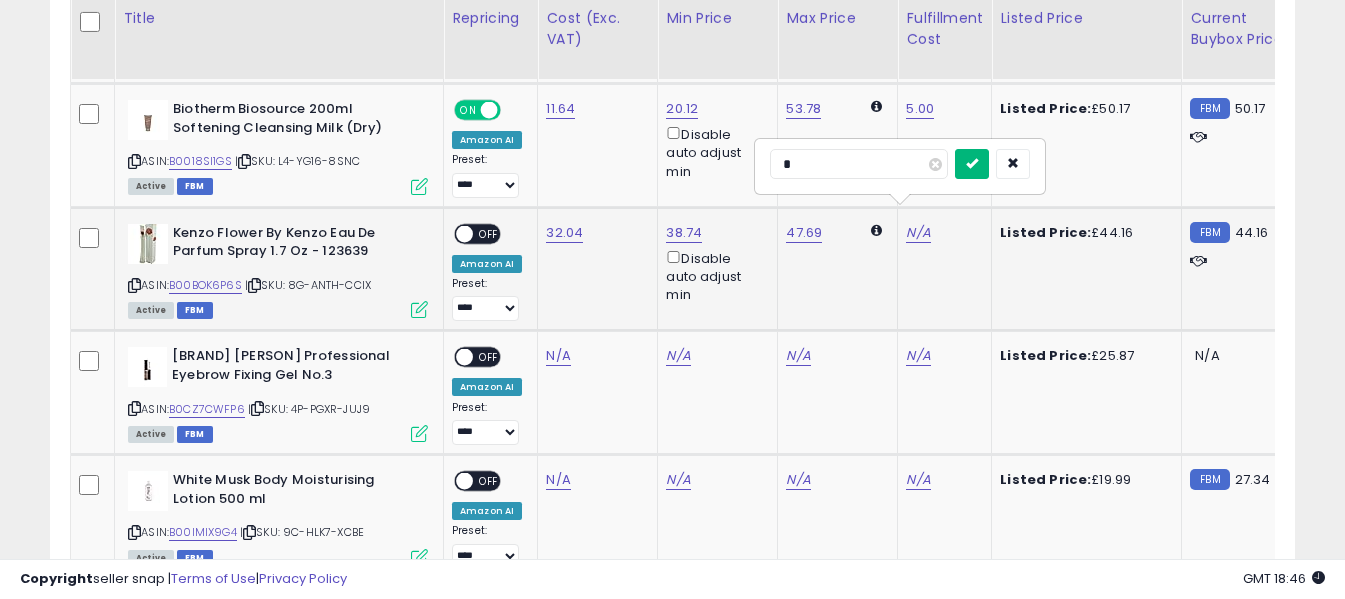 click at bounding box center (972, 164) 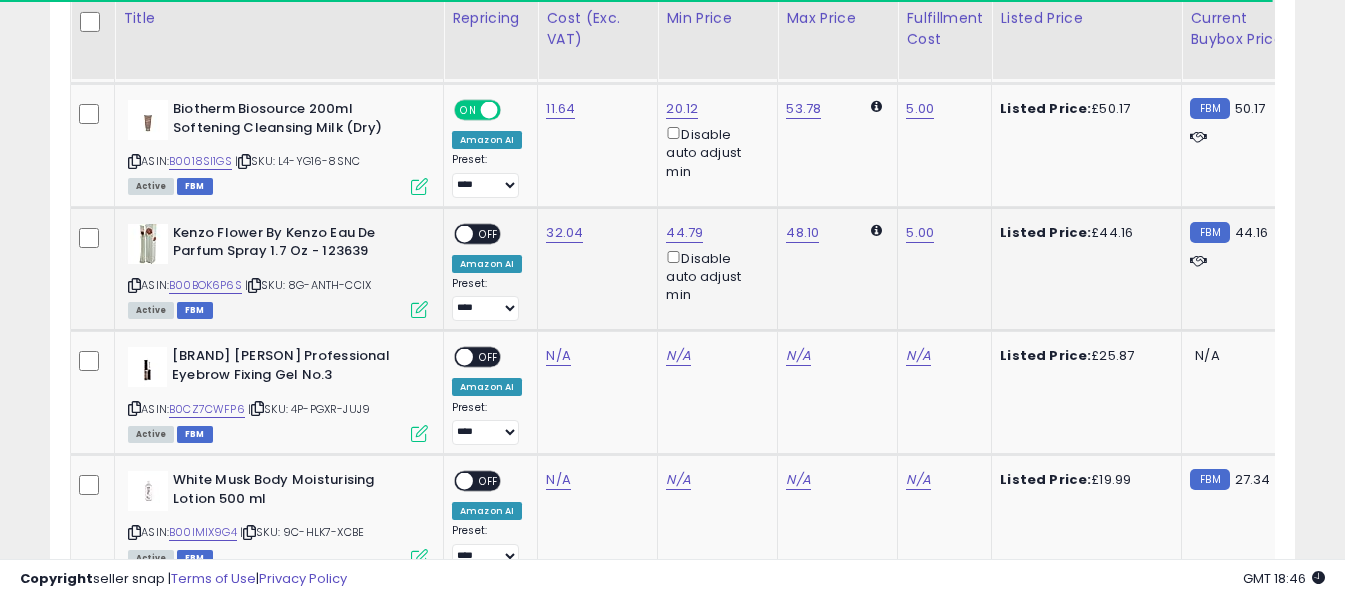 click on "OFF" at bounding box center [489, 233] 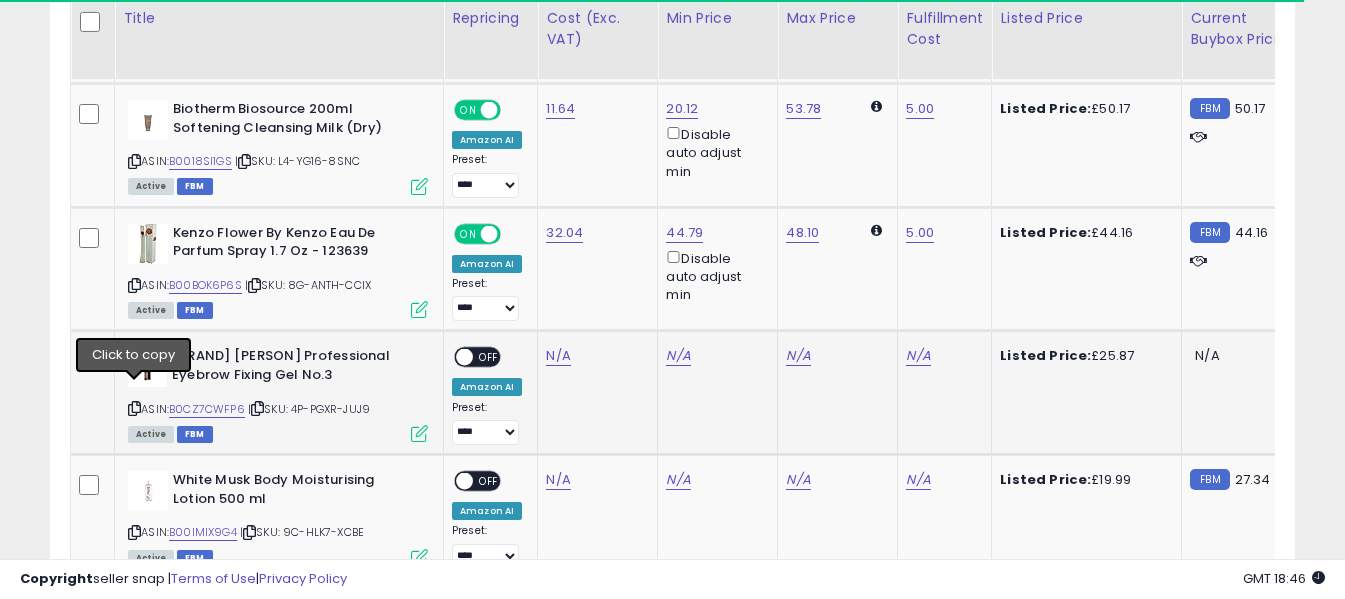 click at bounding box center (134, 408) 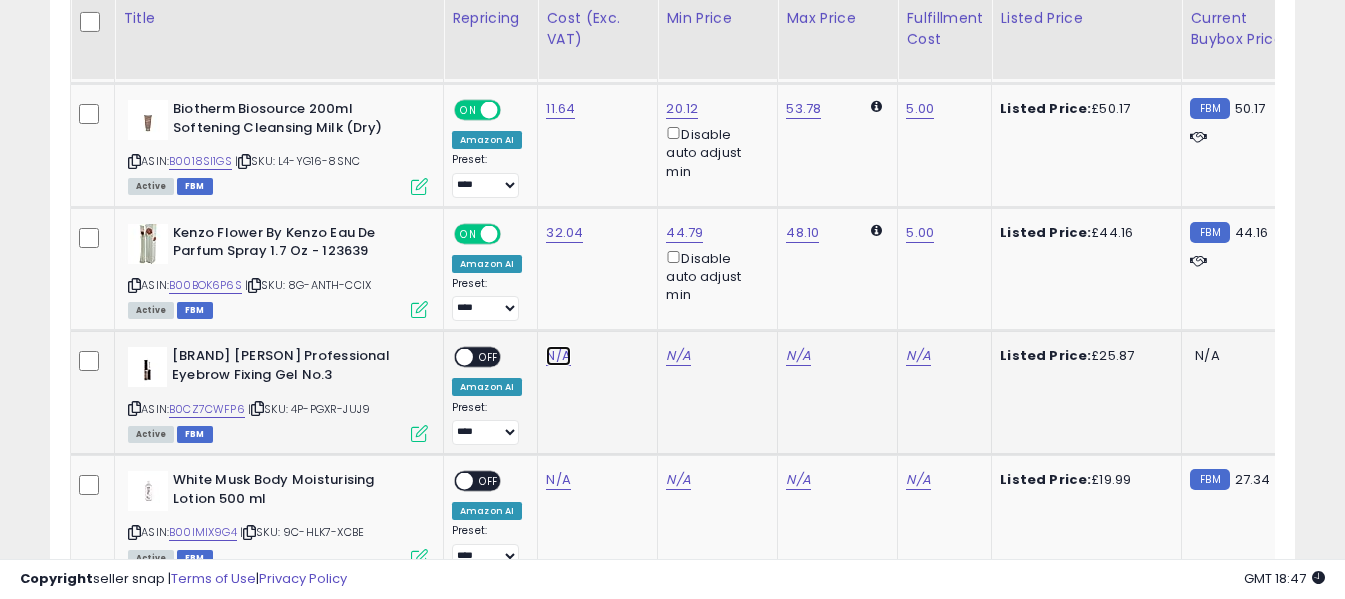 click on "N/A" at bounding box center [558, 356] 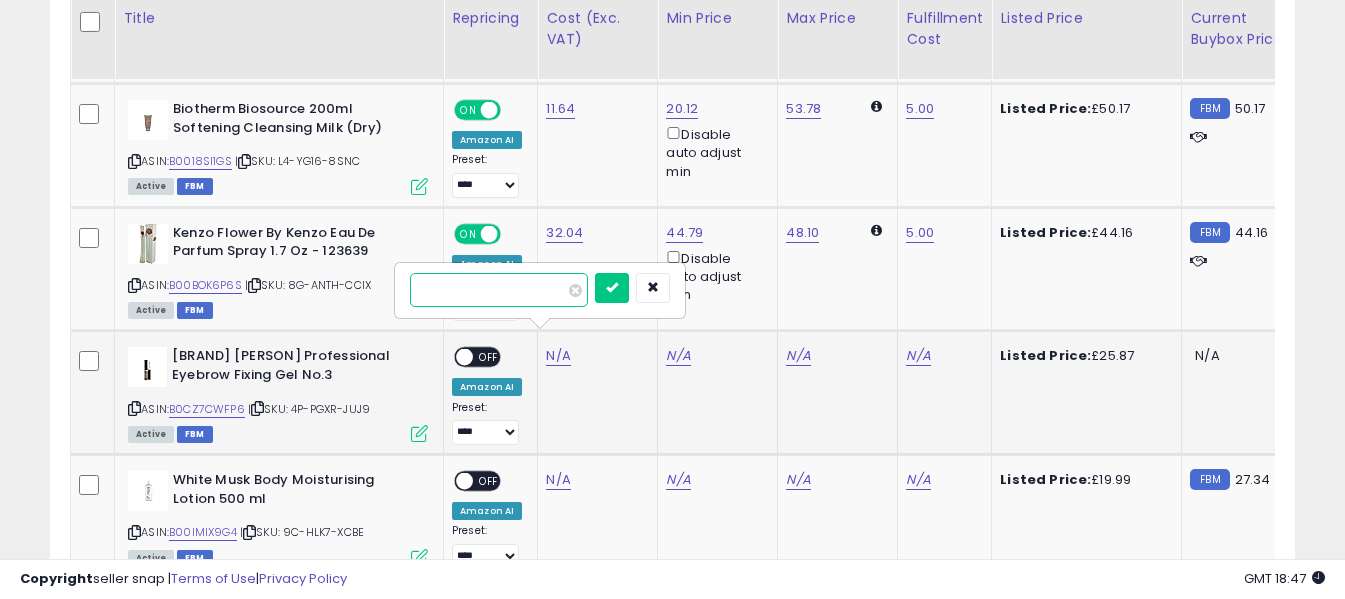 click at bounding box center [499, 290] 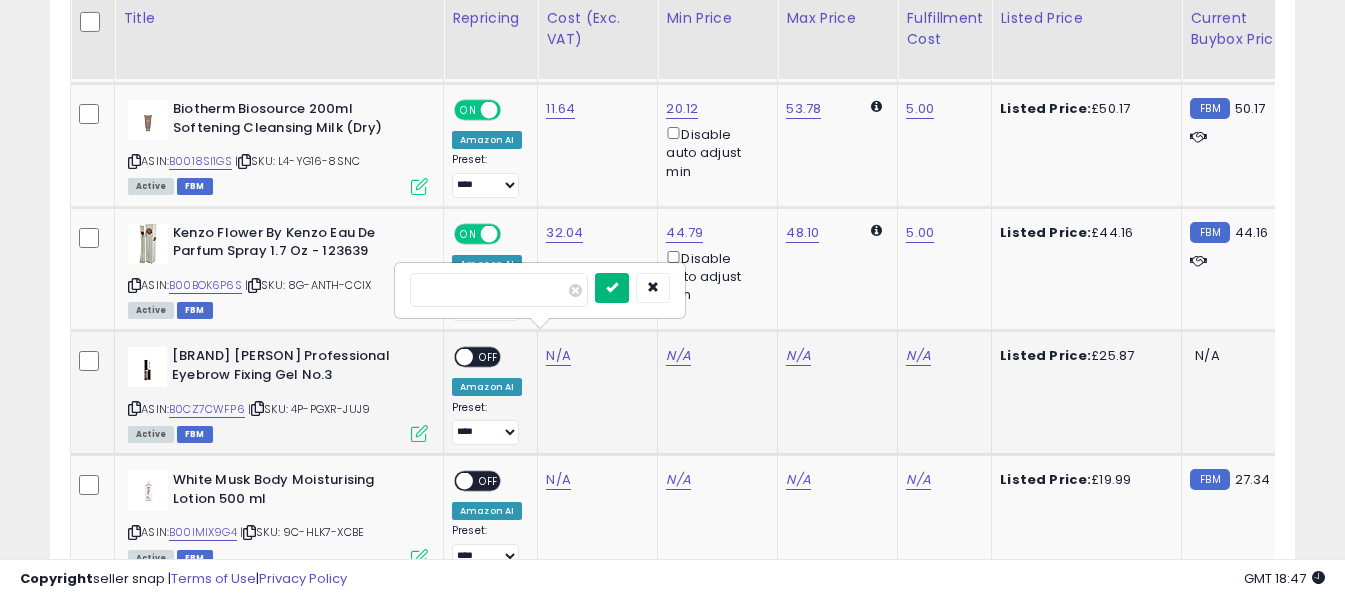 click at bounding box center [612, 287] 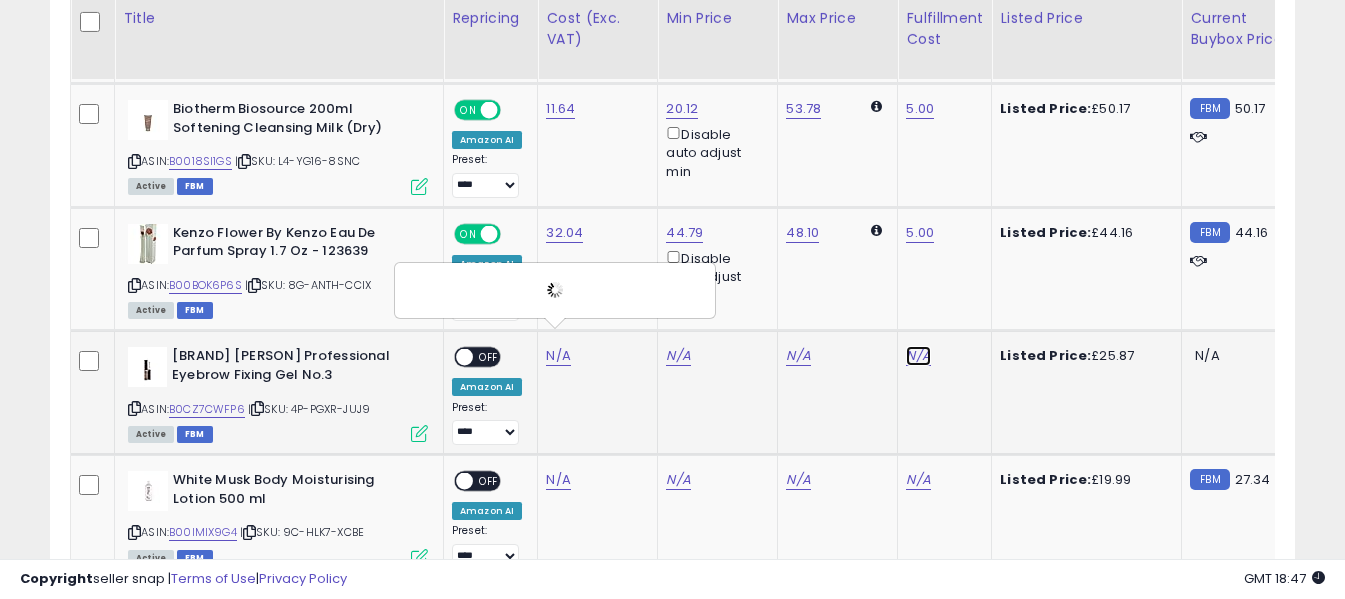 click on "N/A" at bounding box center (918, 356) 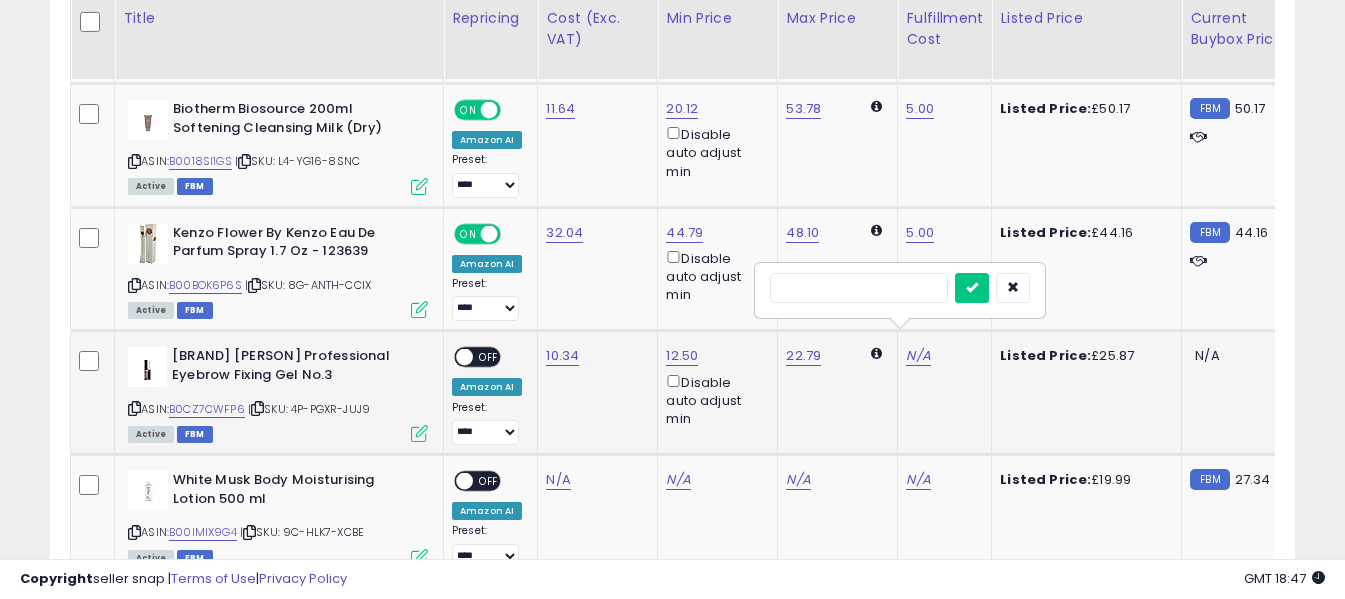 click at bounding box center [859, 288] 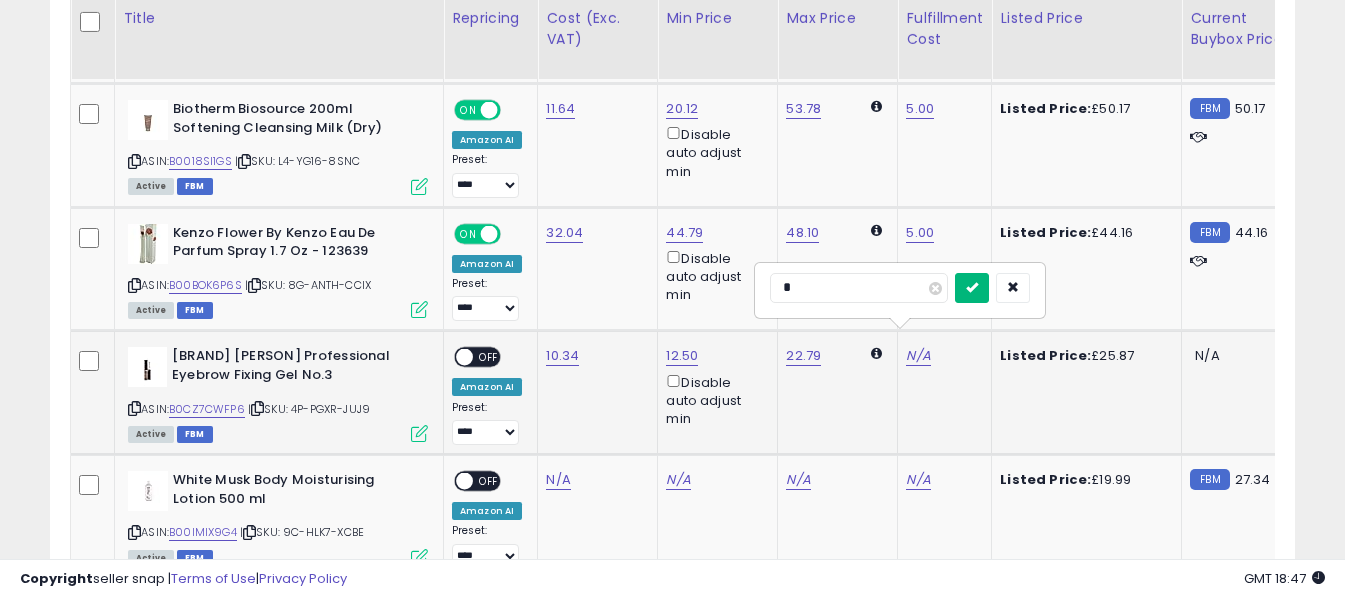 click at bounding box center [972, 287] 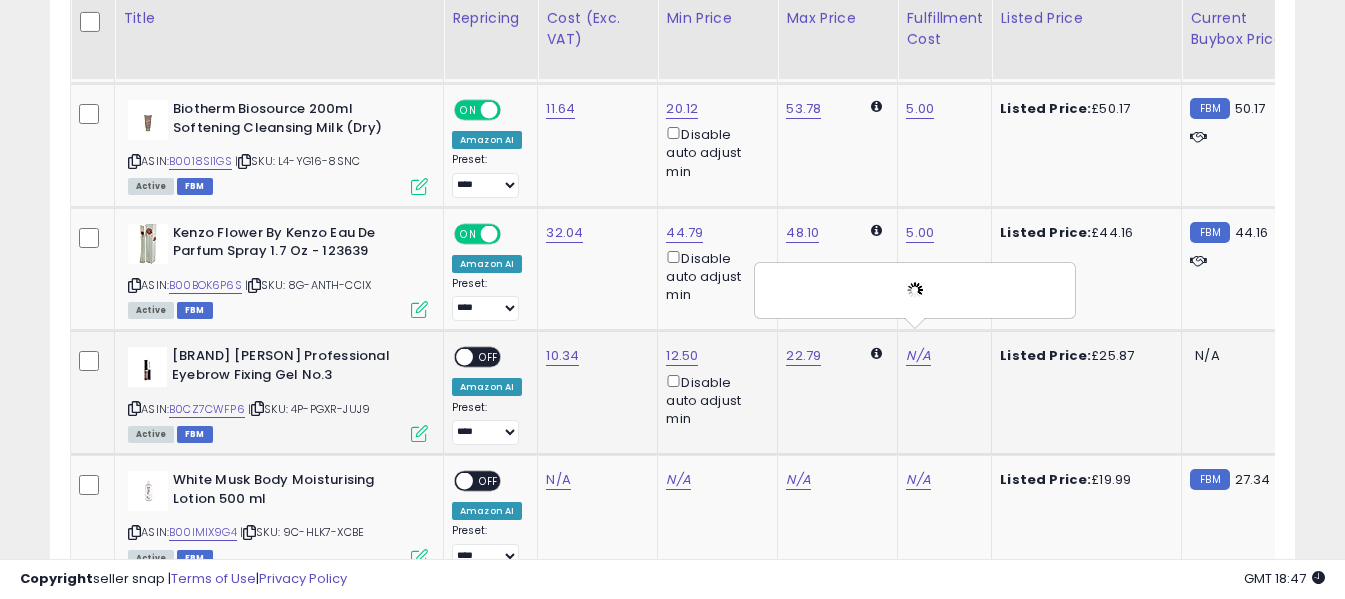 click on "OFF" at bounding box center (489, 357) 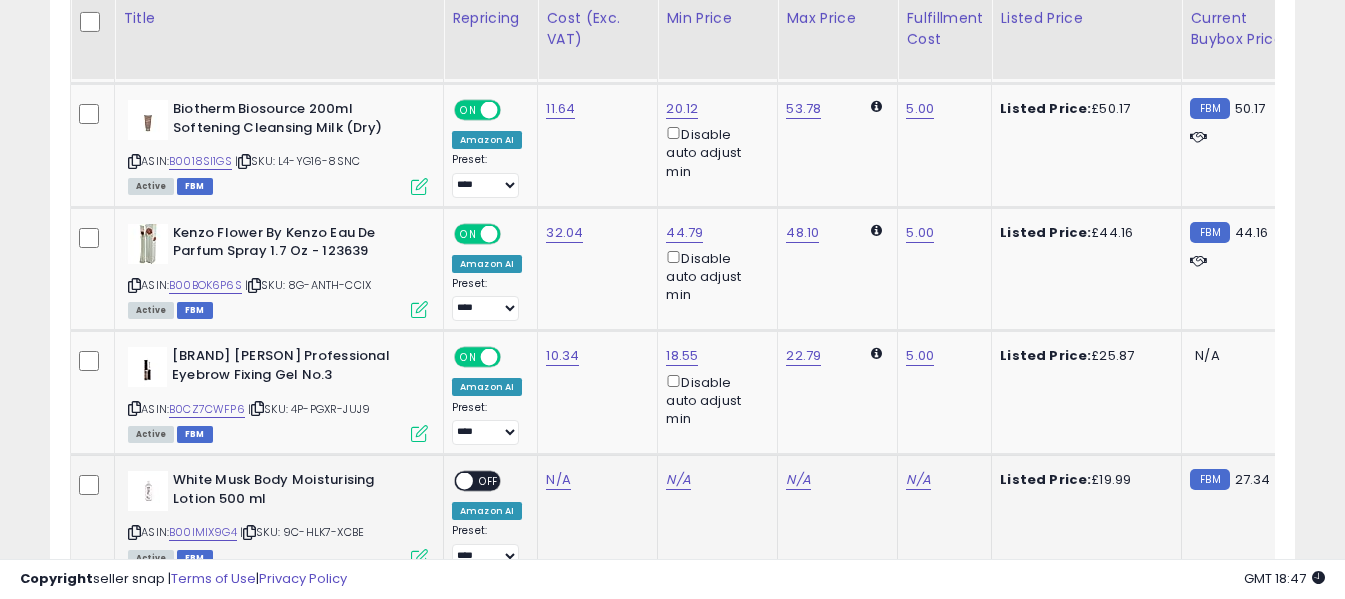 click at bounding box center [134, 532] 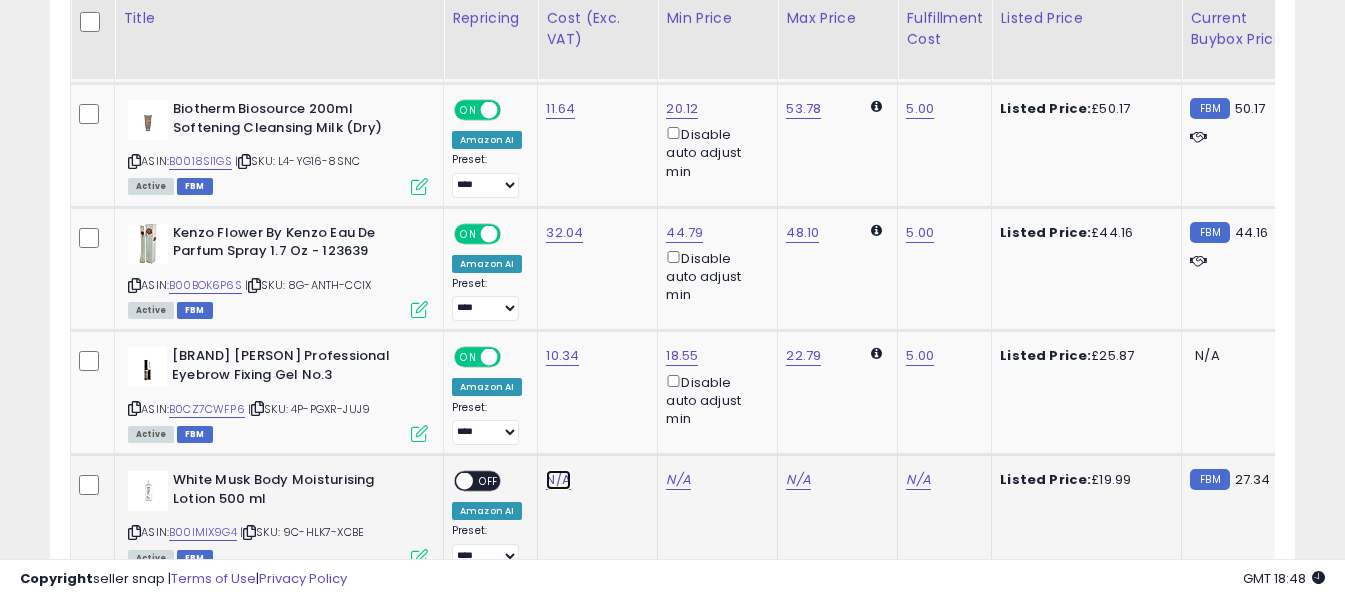click on "N/A" at bounding box center (558, 480) 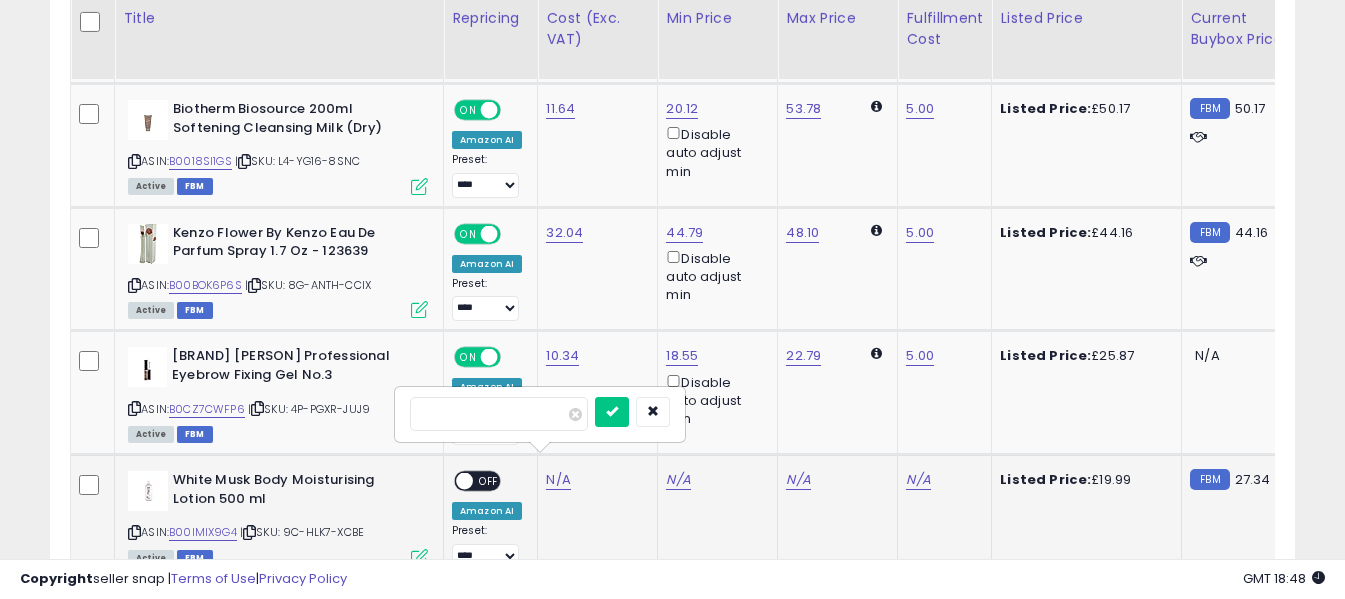click at bounding box center [499, 414] 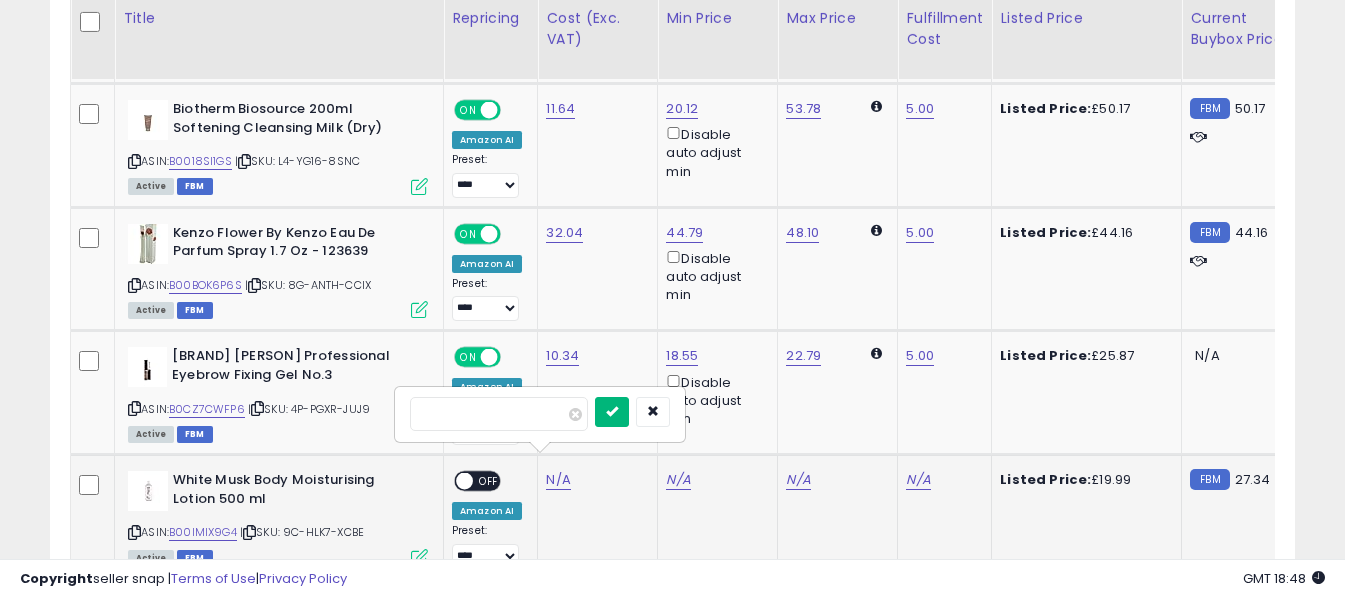 click at bounding box center (612, 411) 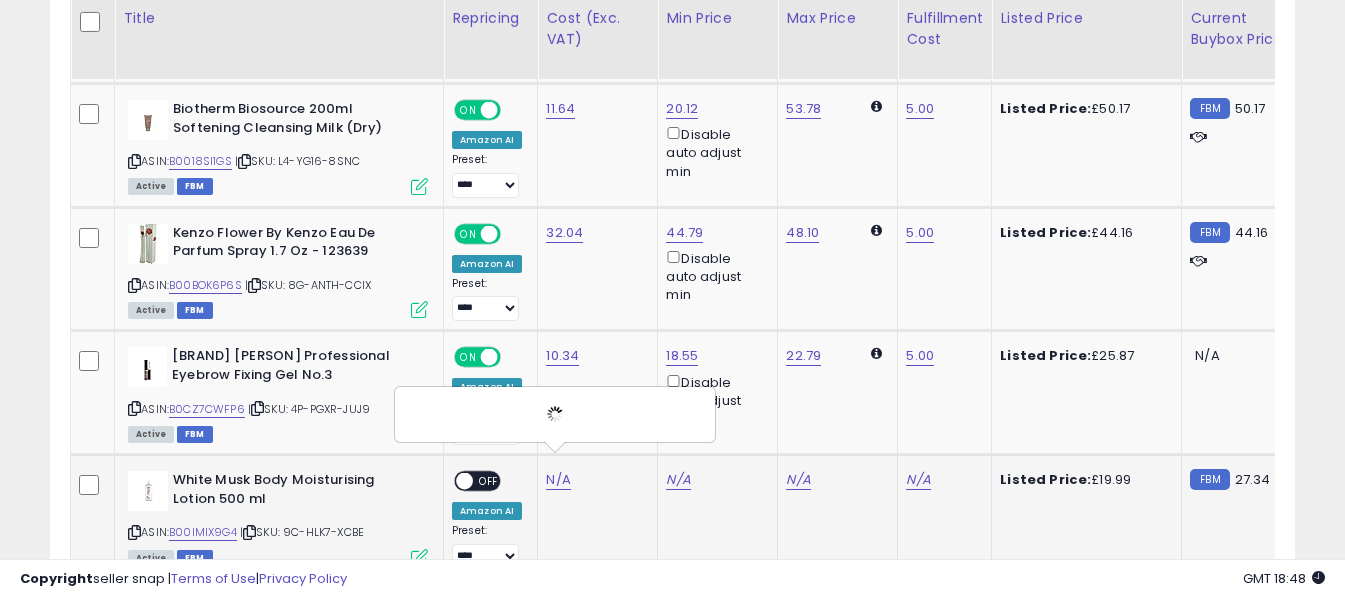click on "N/A" at bounding box center (941, 480) 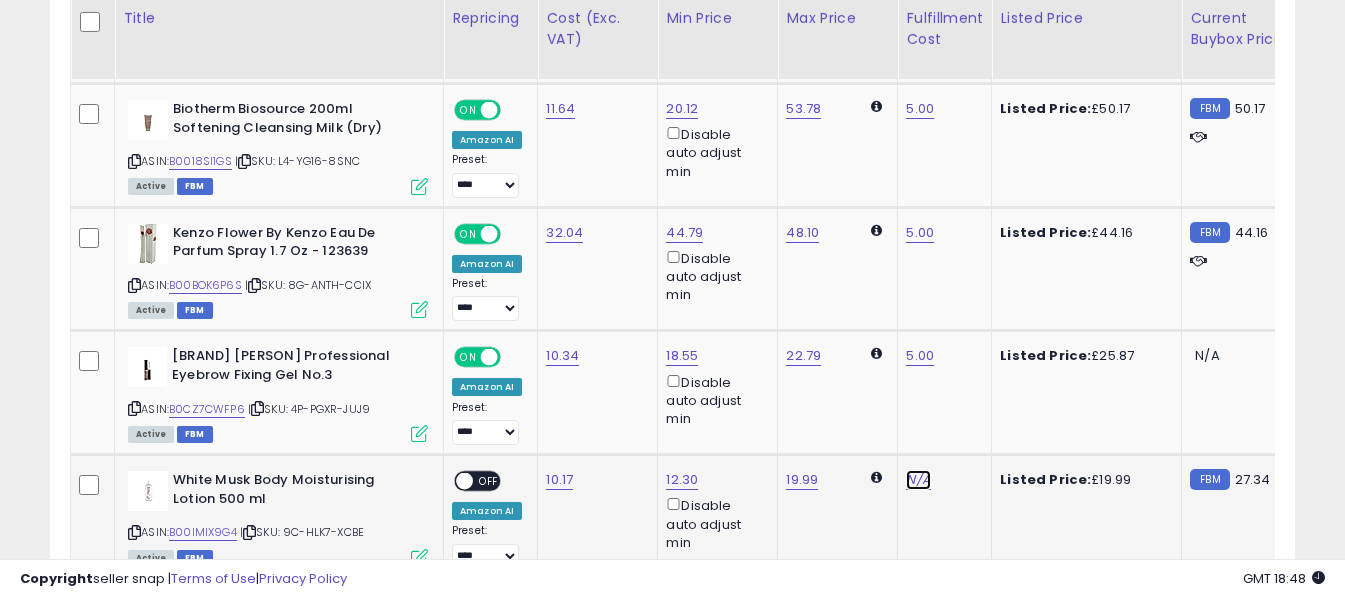 click on "N/A" at bounding box center (918, 480) 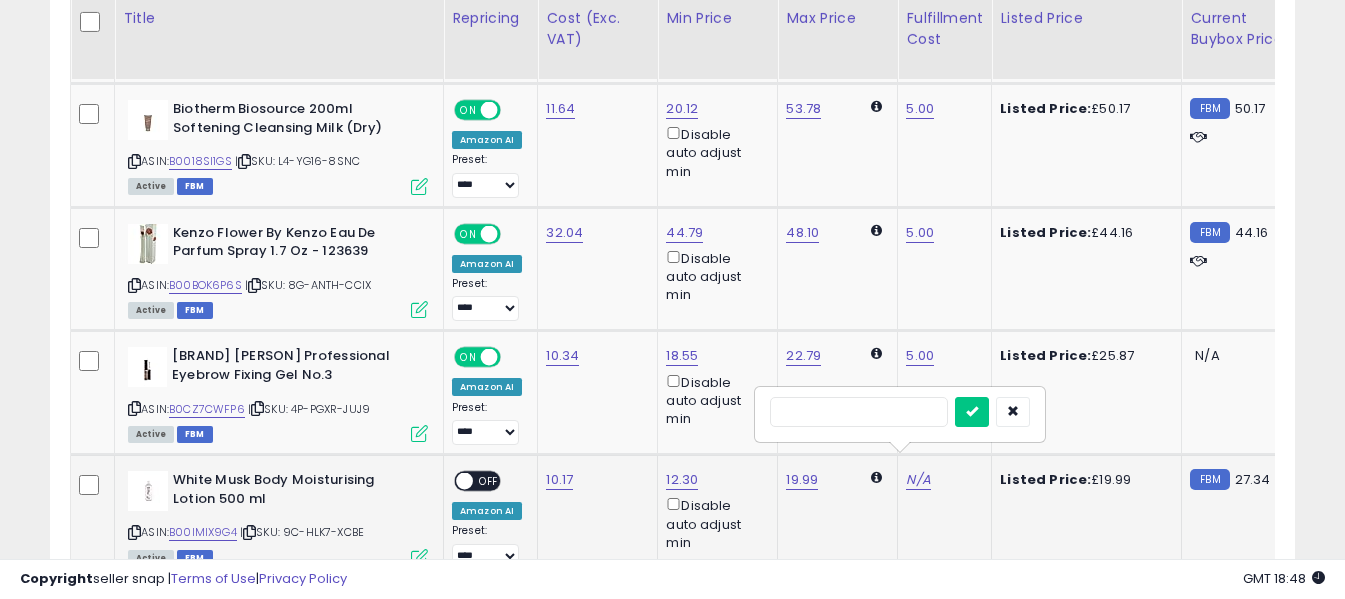 click at bounding box center [859, 412] 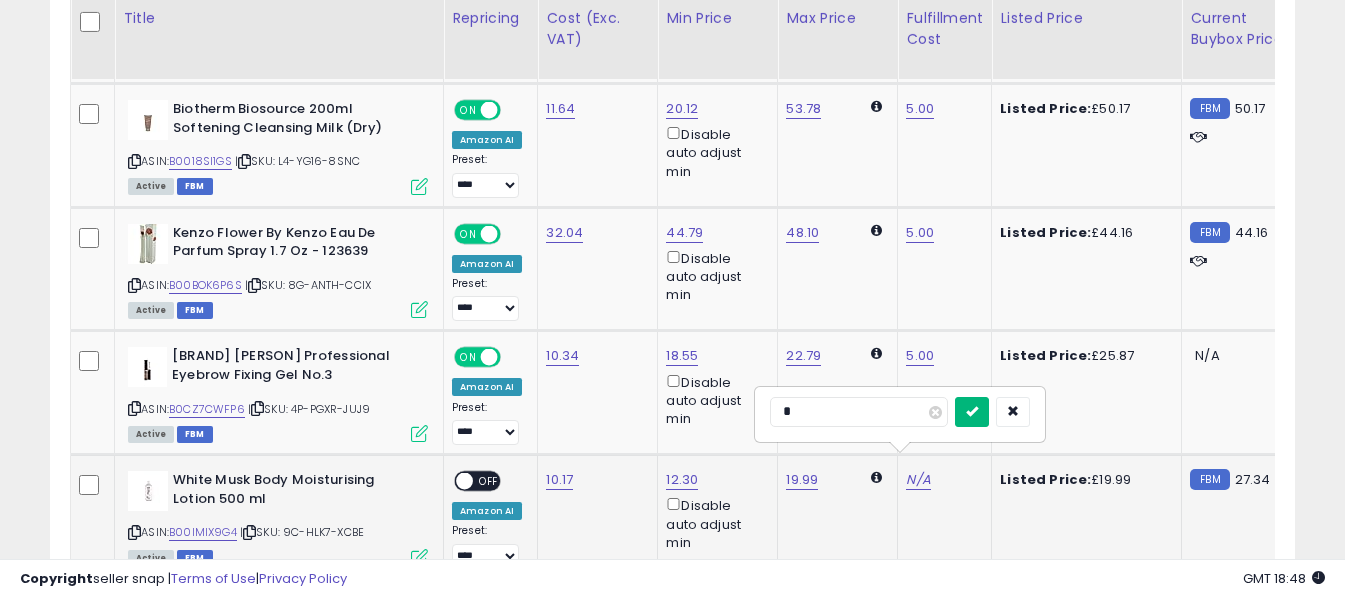 click at bounding box center [972, 411] 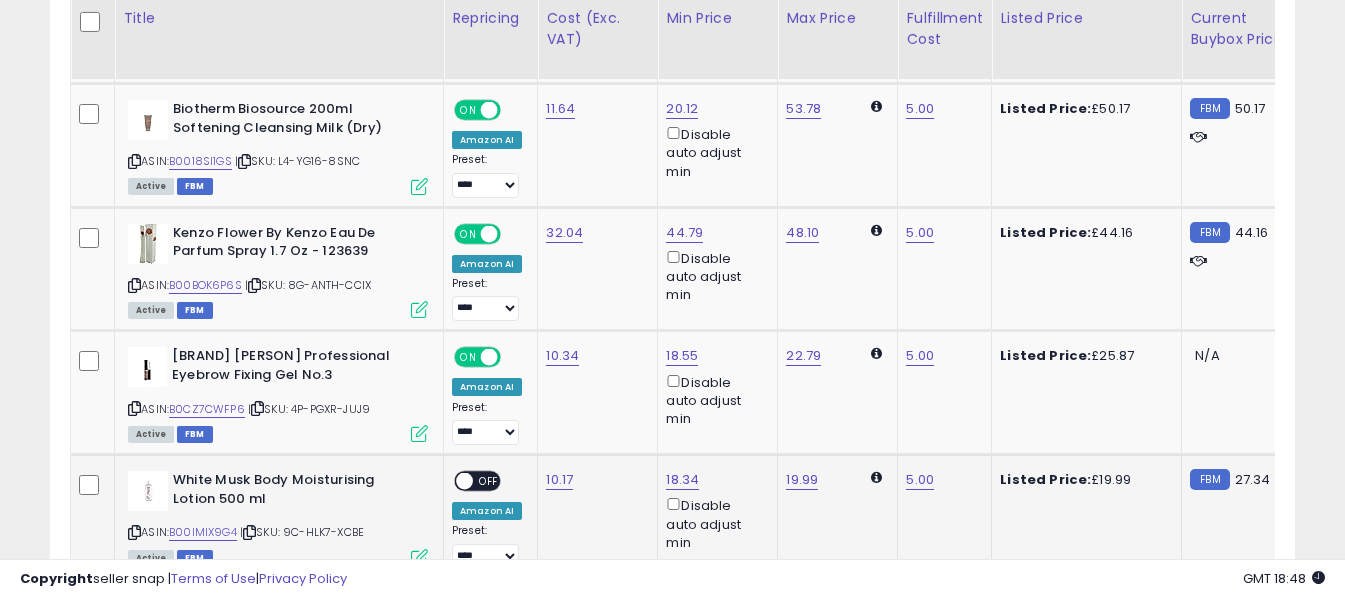 click at bounding box center [464, 481] 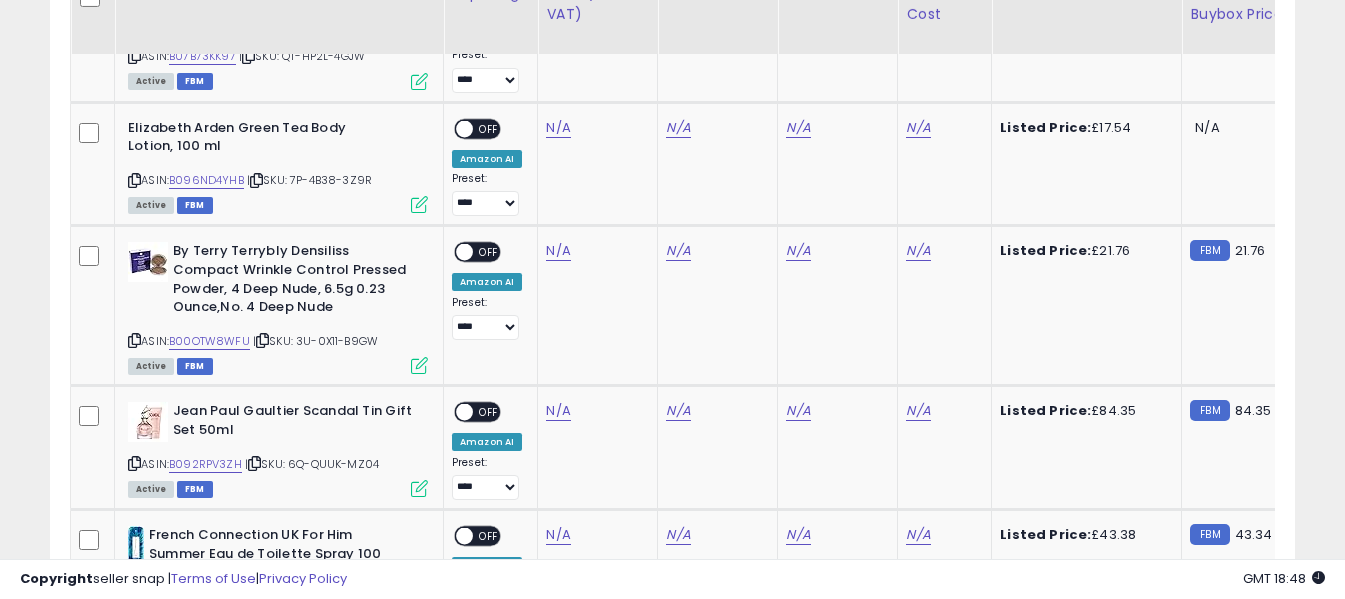 scroll, scrollTop: 5989, scrollLeft: 0, axis: vertical 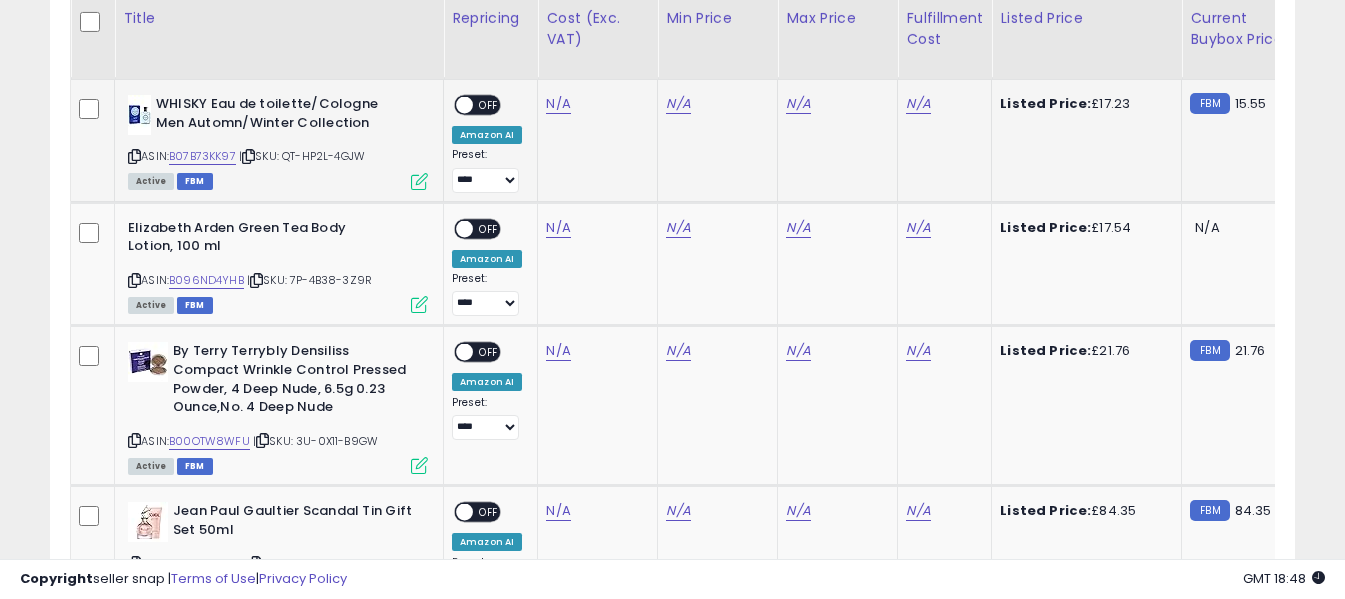 click at bounding box center (134, 156) 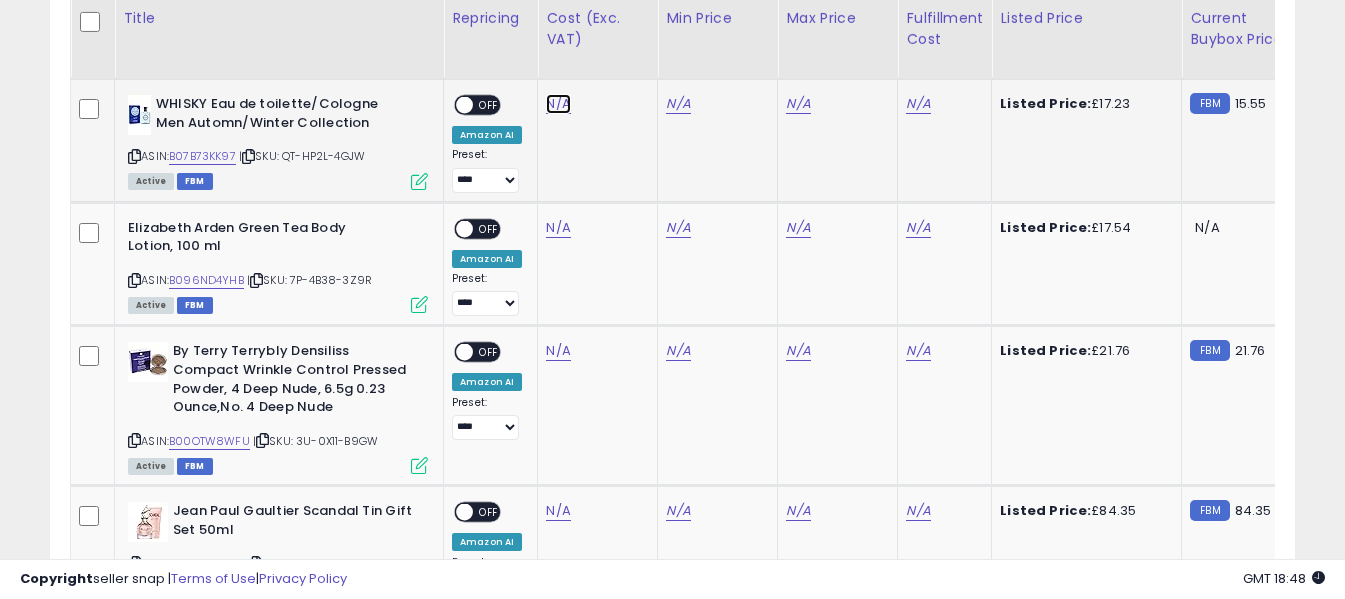 click on "N/A" at bounding box center [558, 104] 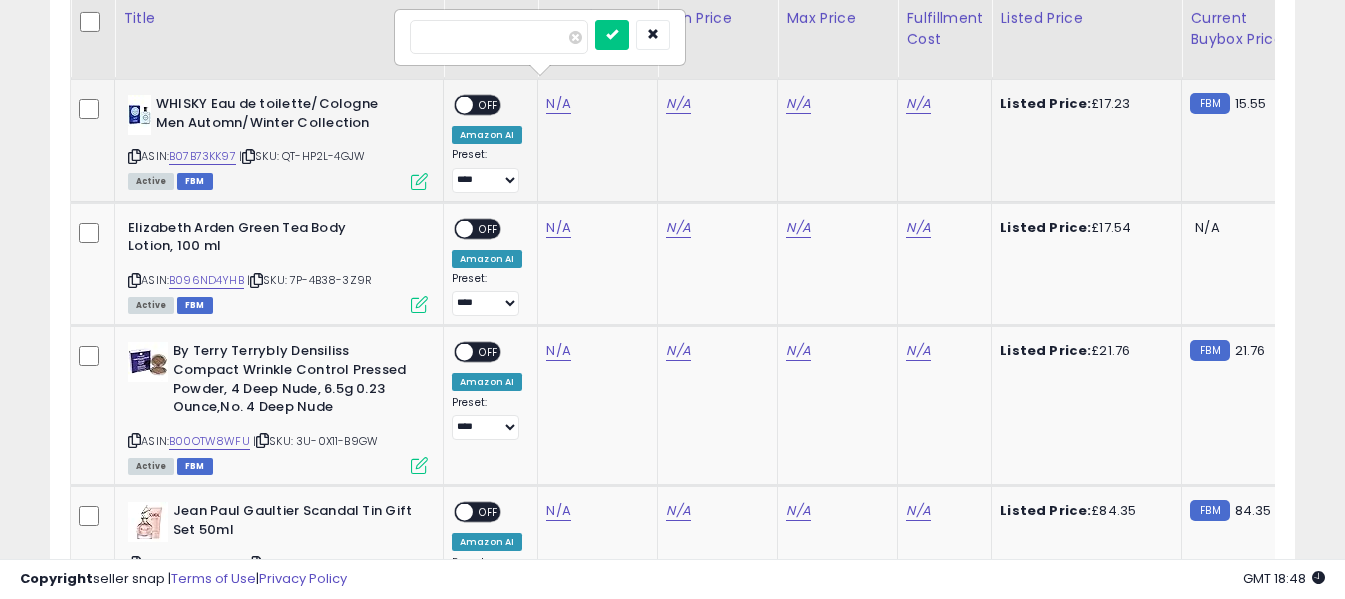 click at bounding box center [499, 37] 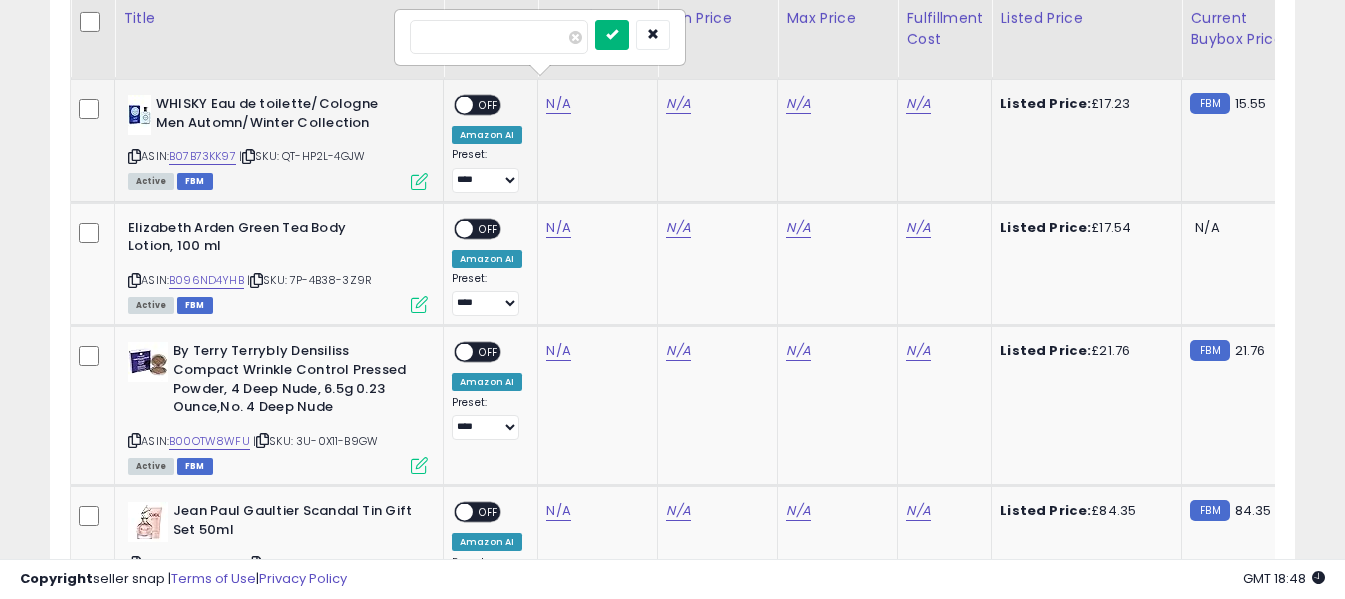click at bounding box center [612, 34] 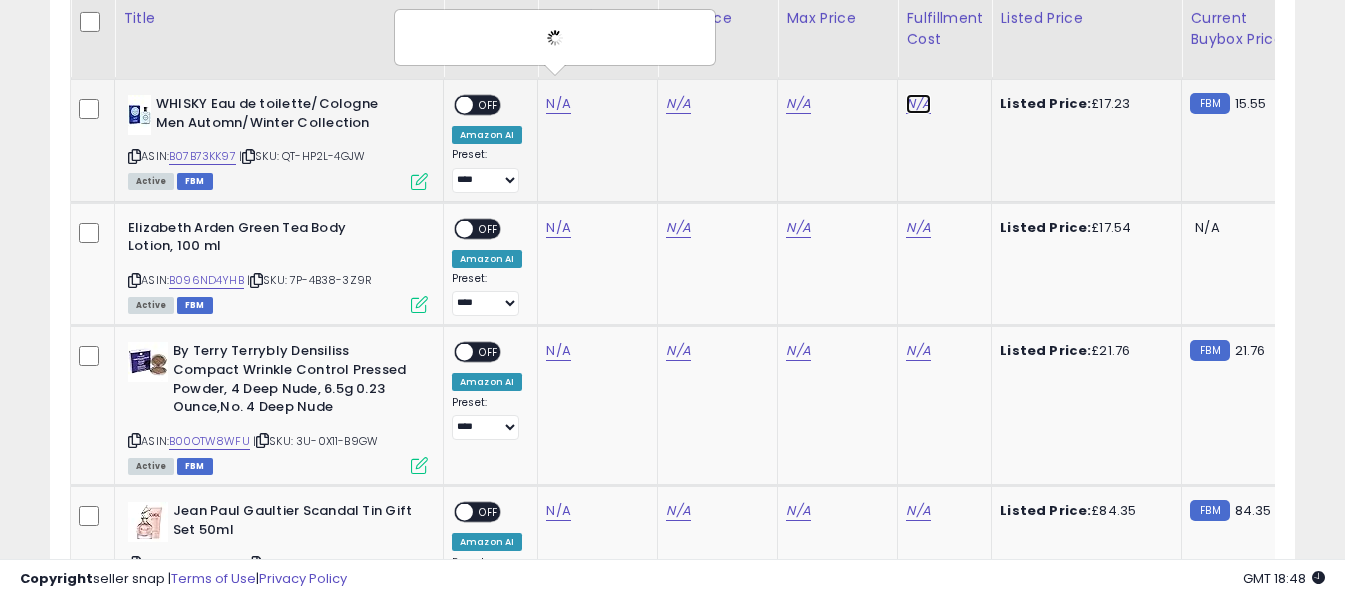 click on "N/A" at bounding box center [918, 104] 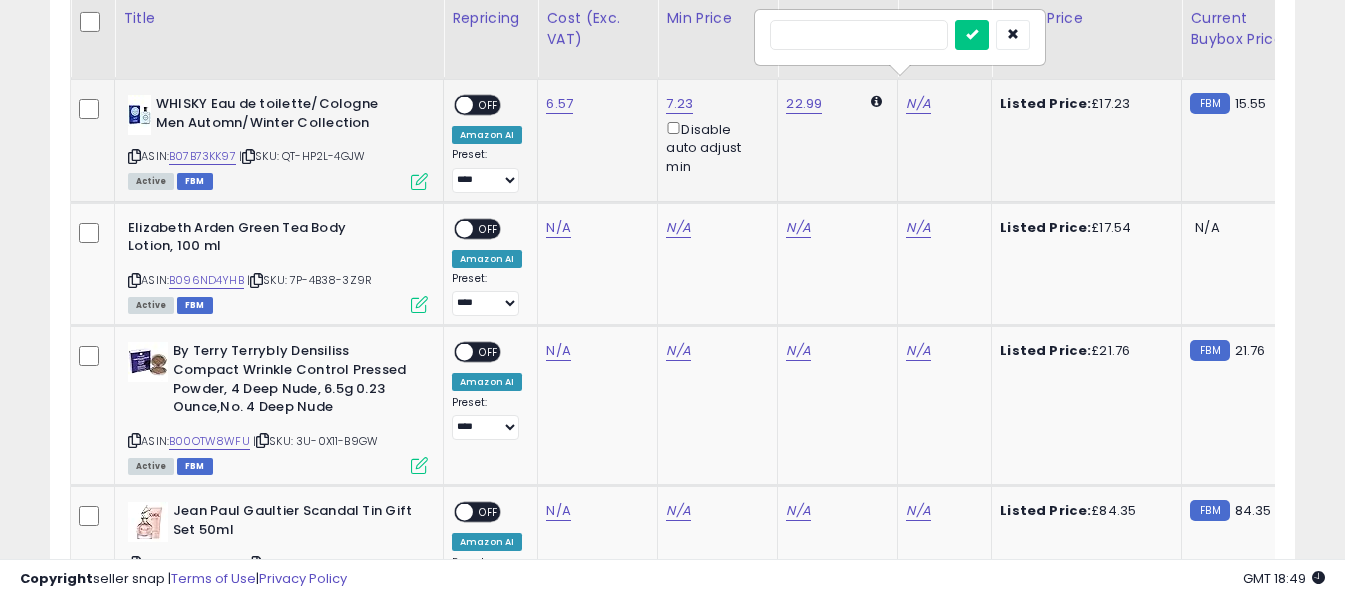 click at bounding box center (859, 35) 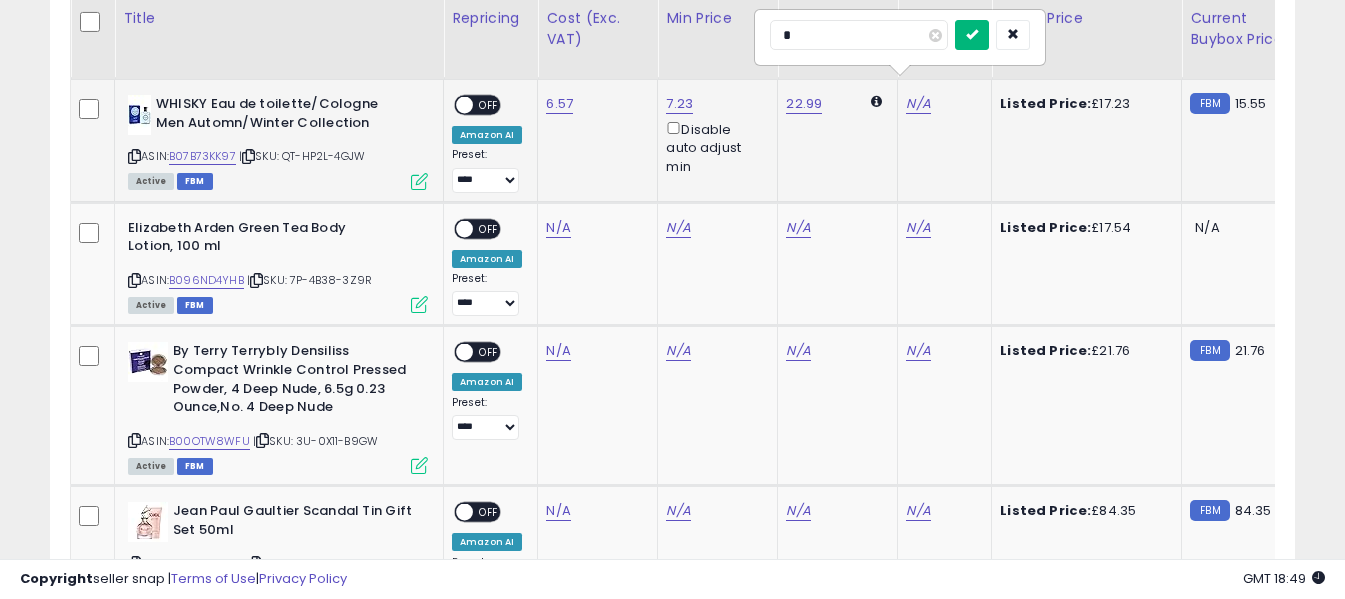 click at bounding box center (972, 35) 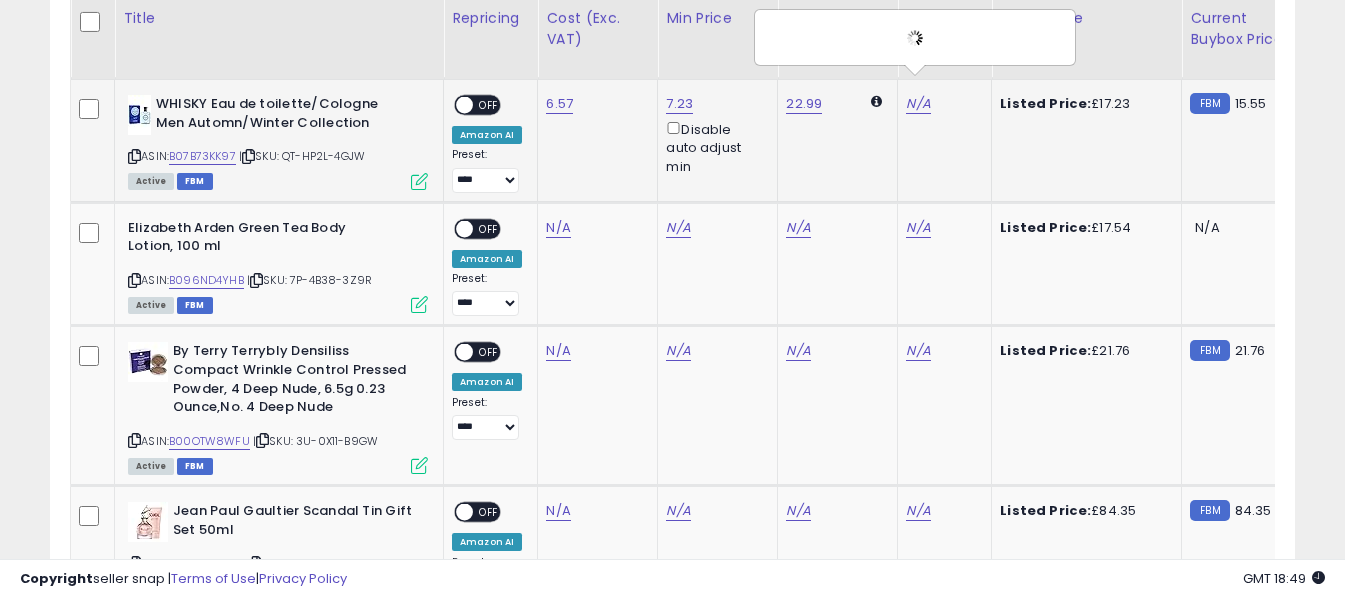 click on "OFF" at bounding box center (489, 105) 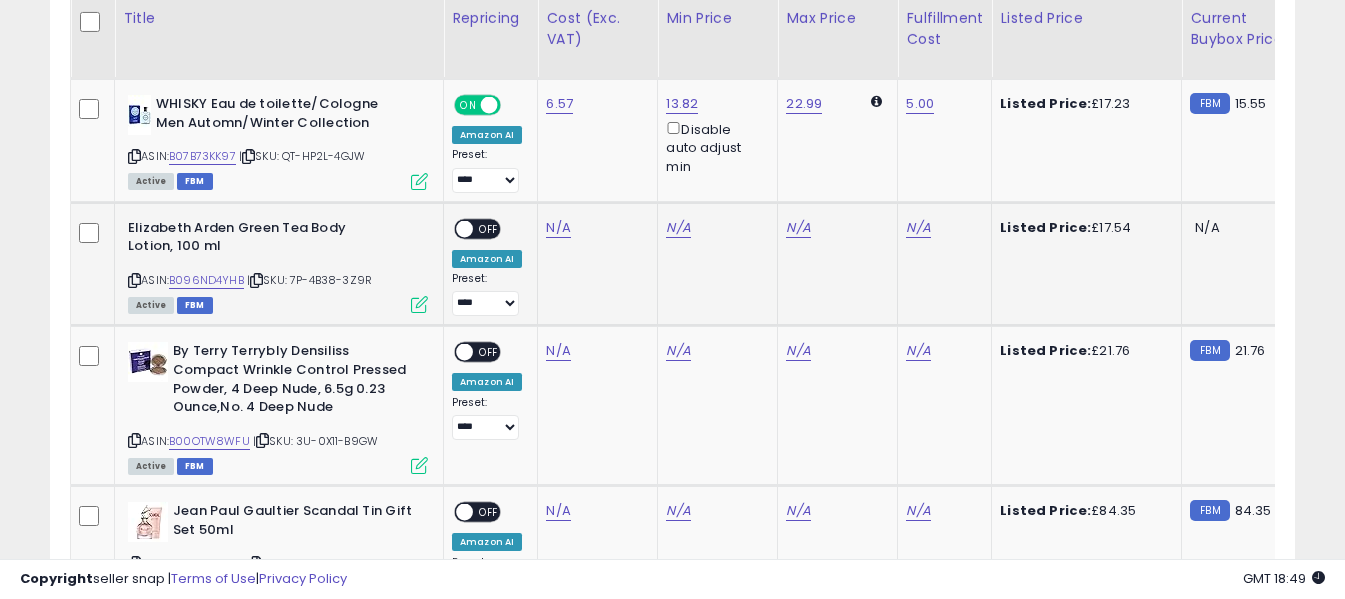 click at bounding box center (134, 280) 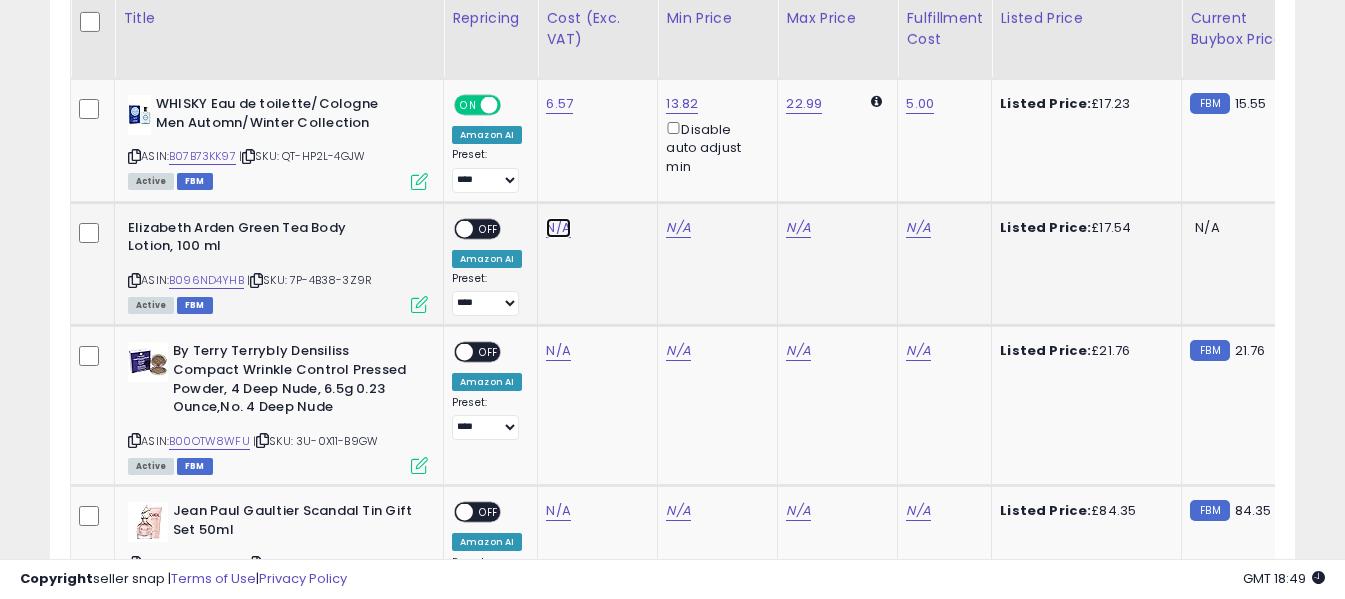 click on "N/A" at bounding box center [558, 228] 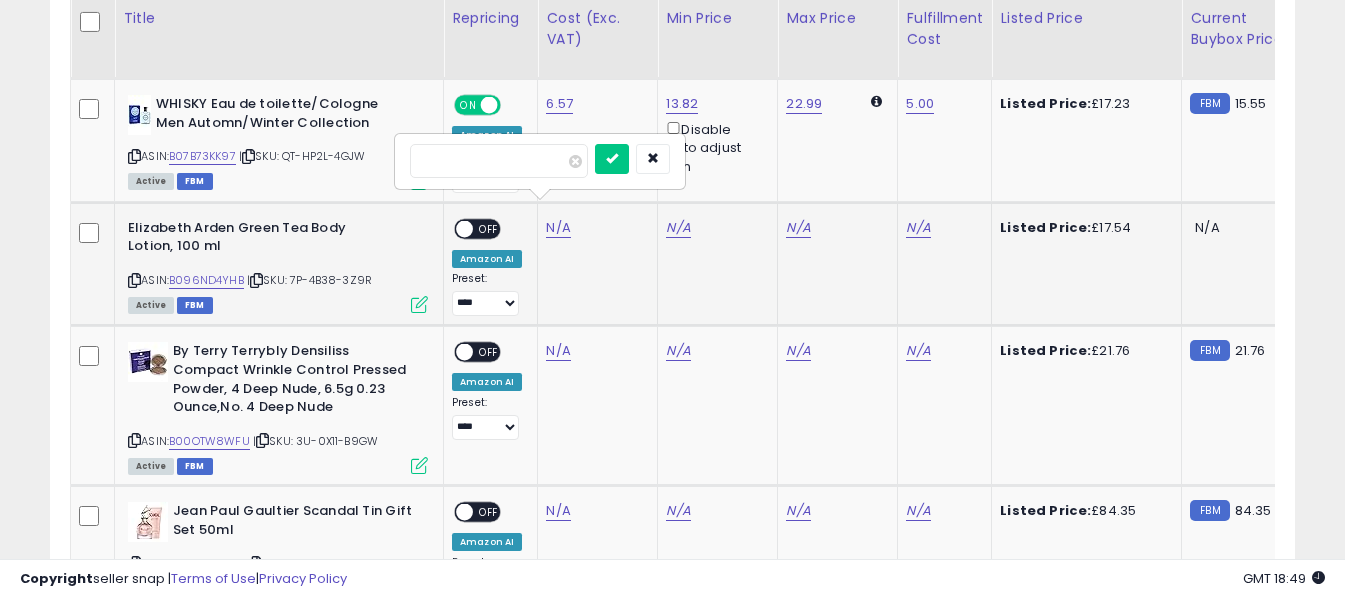 click at bounding box center [499, 161] 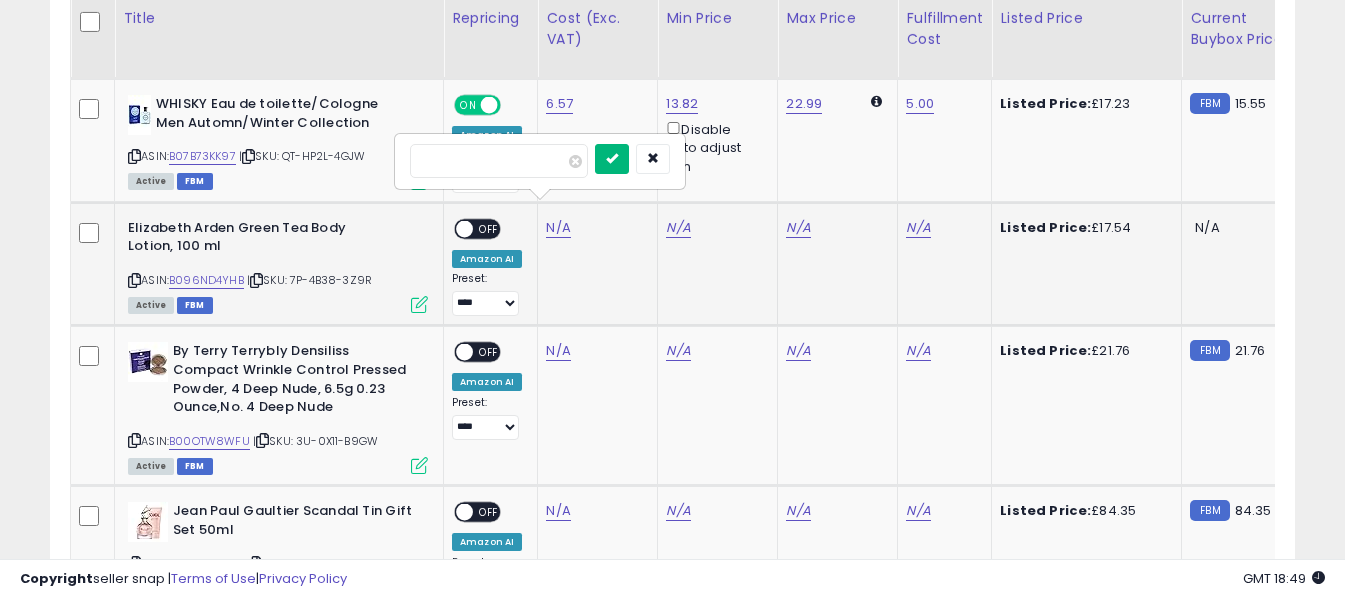 click at bounding box center (612, 159) 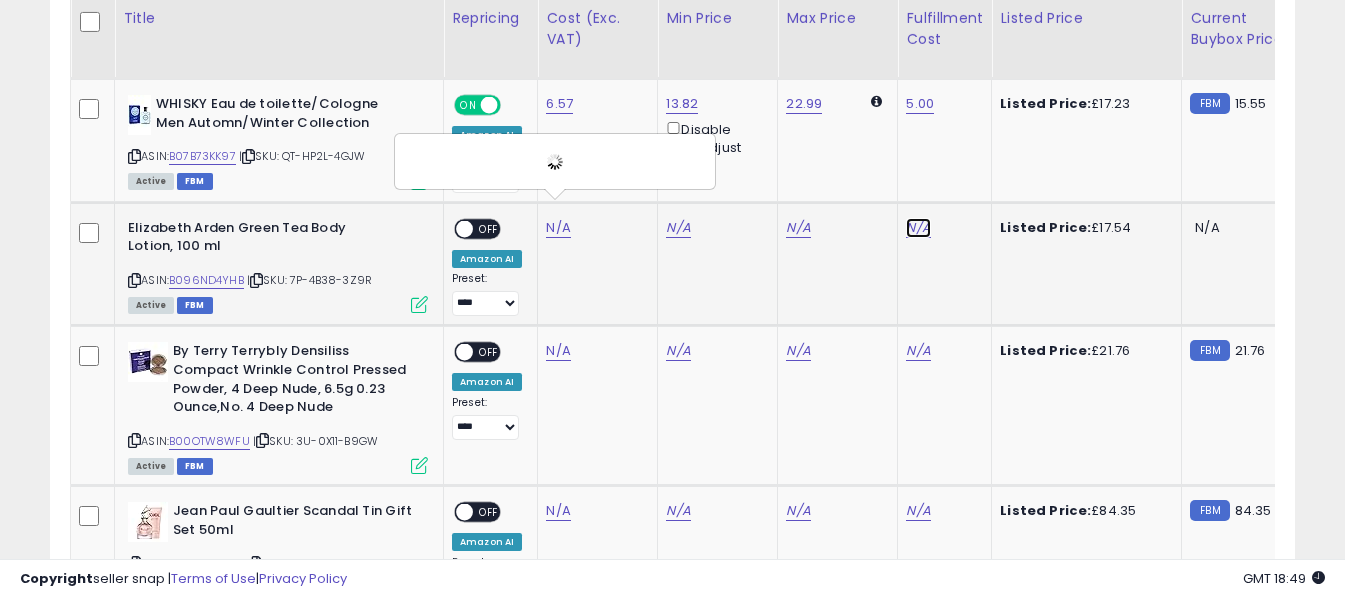 click on "N/A" at bounding box center (918, 228) 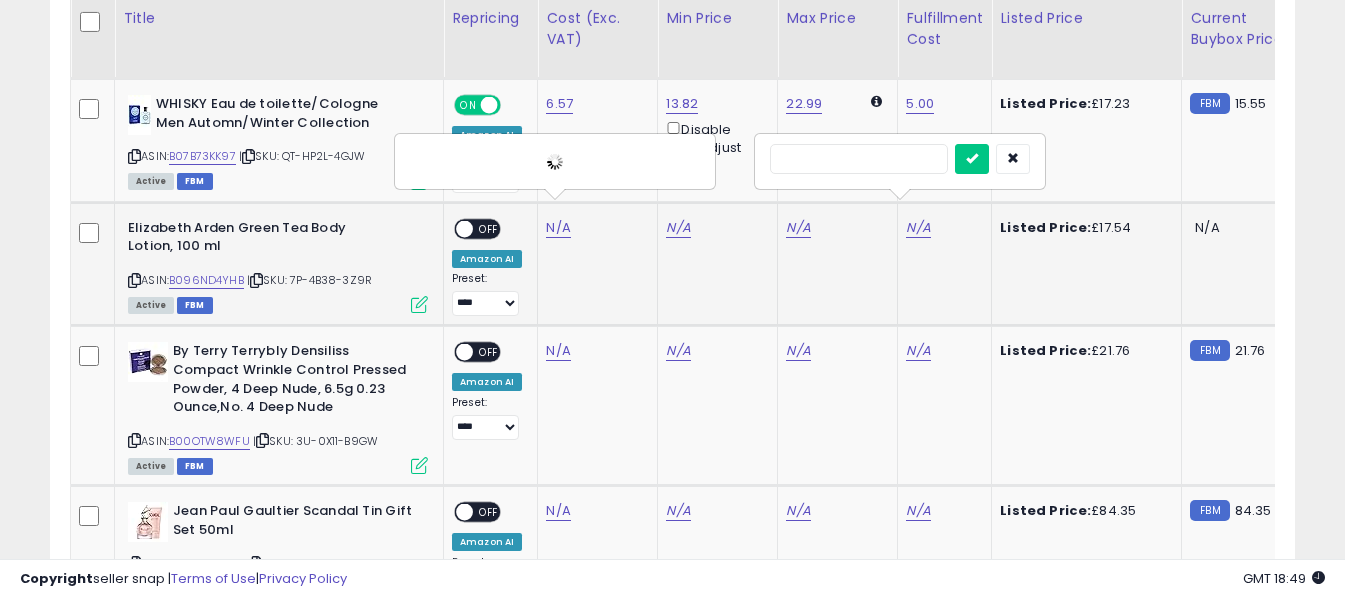 click at bounding box center (859, 159) 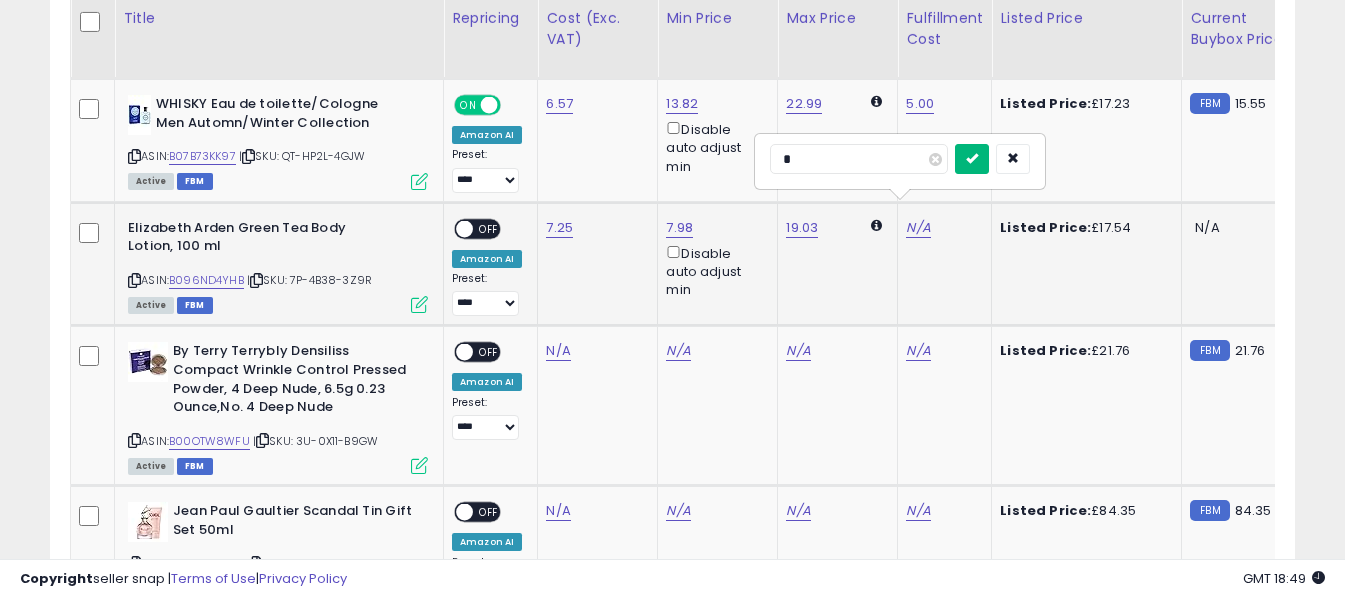 type on "*" 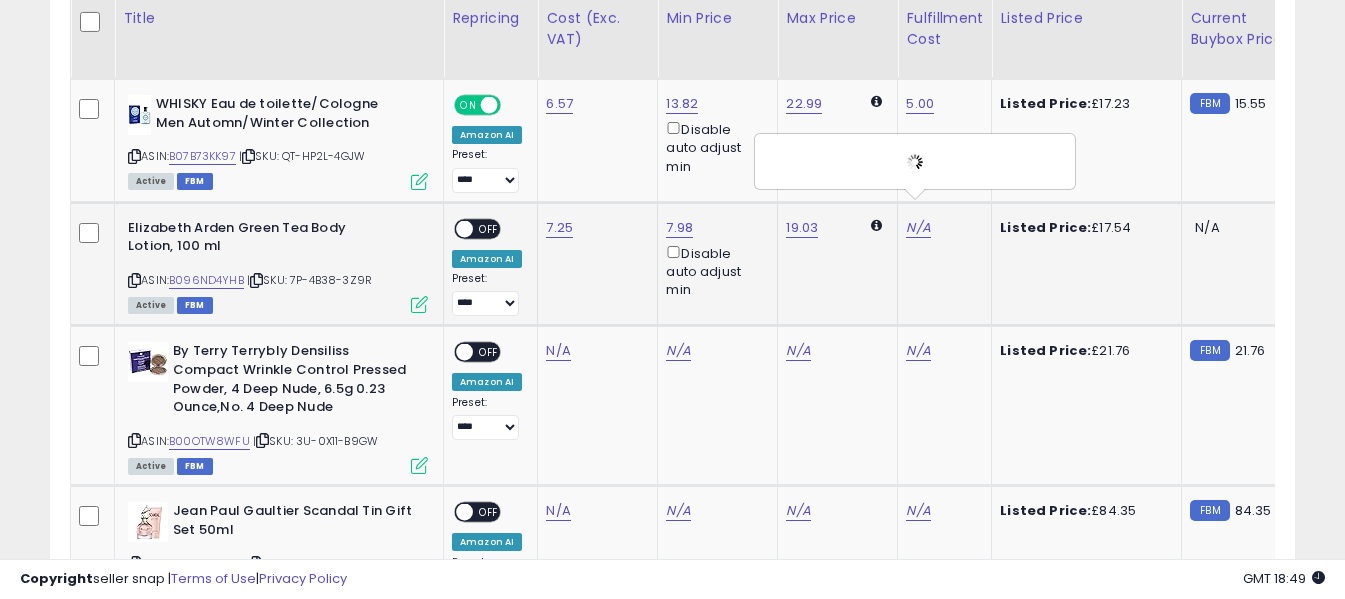 click on "OFF" at bounding box center (489, 228) 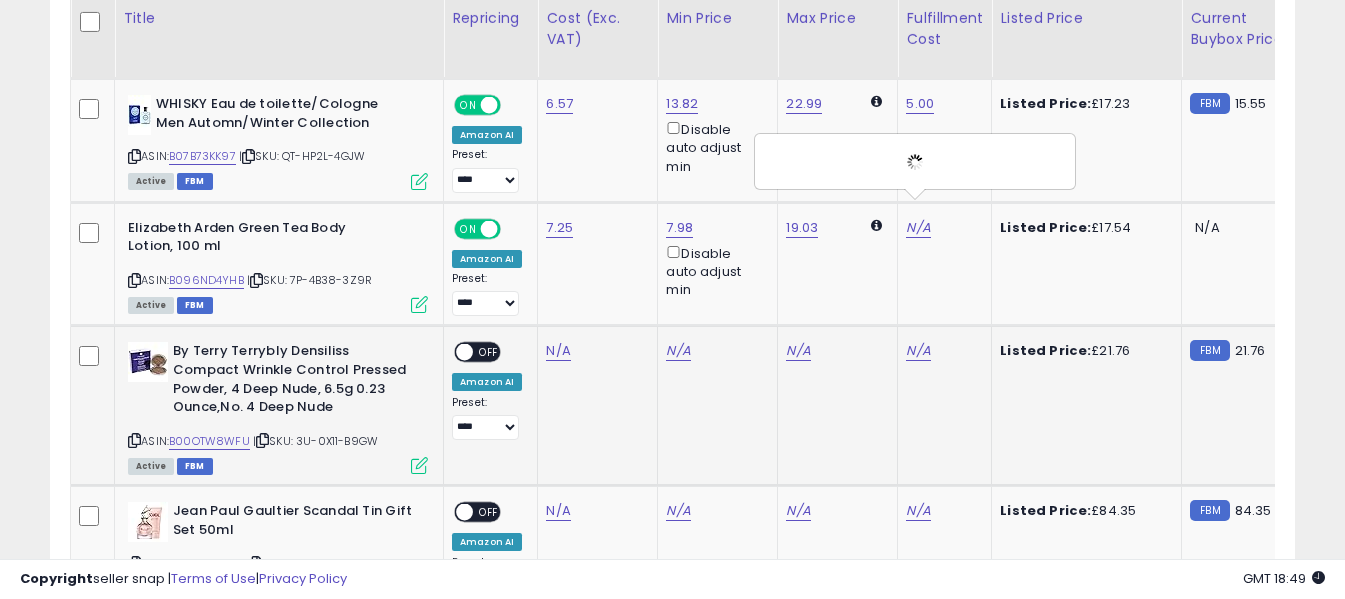 click at bounding box center (134, 440) 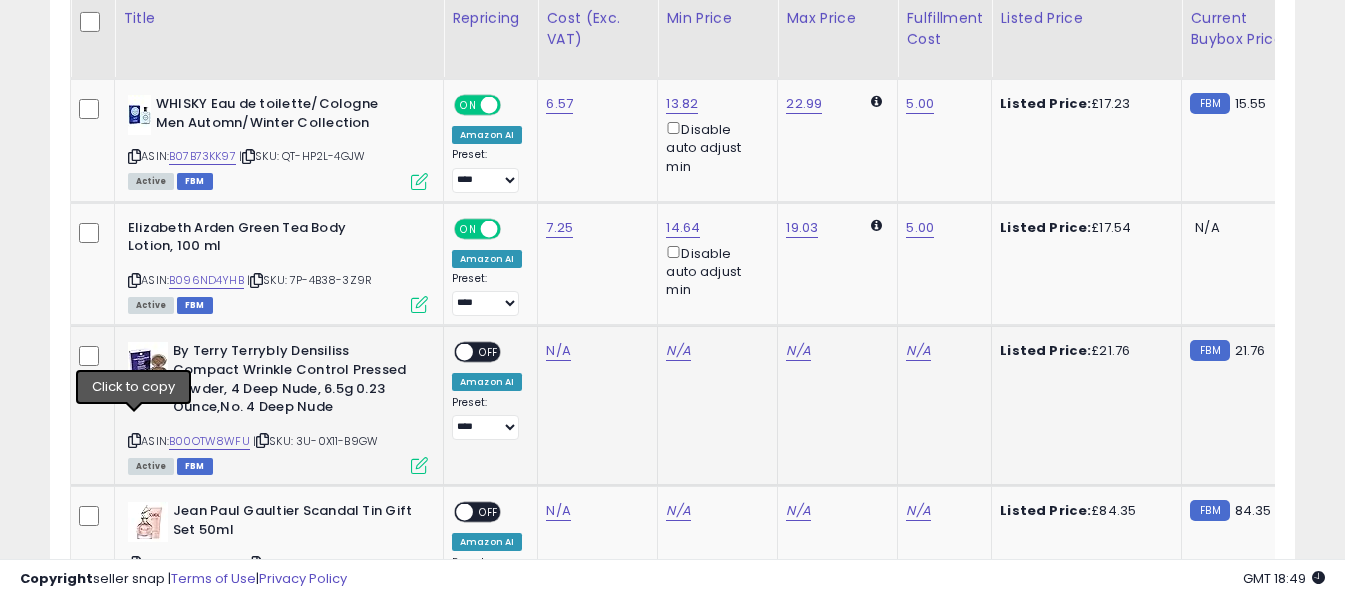 click at bounding box center (134, 440) 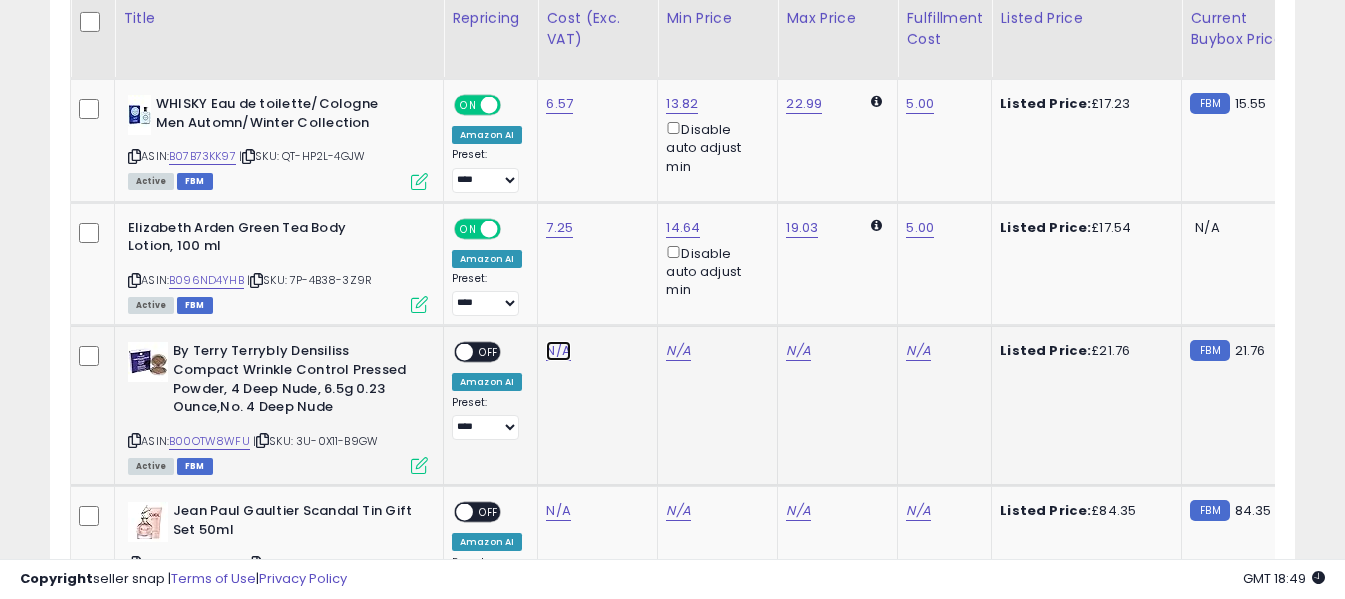 click on "N/A" at bounding box center [558, 351] 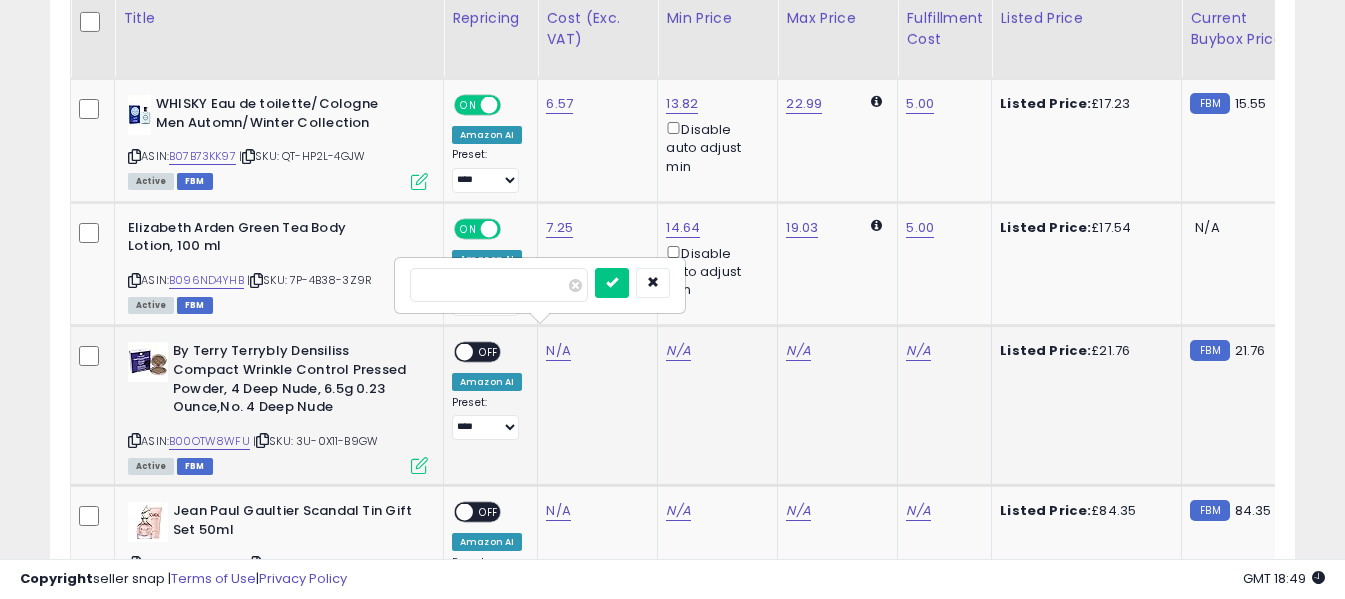 click at bounding box center [499, 285] 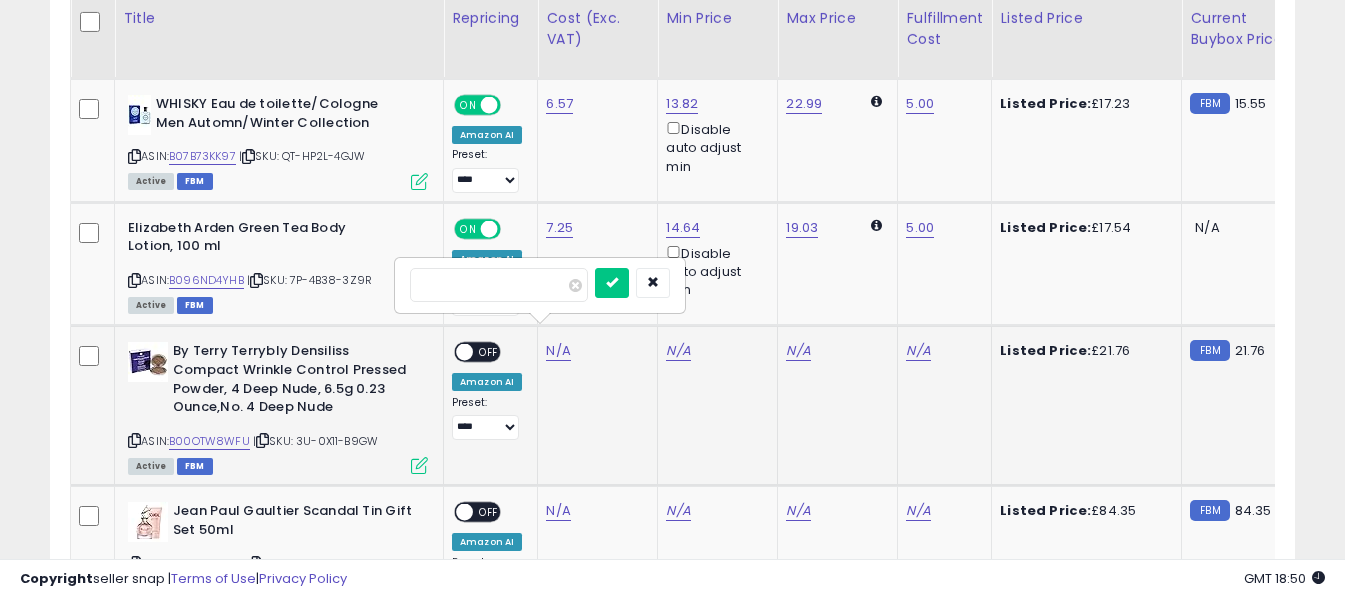 type on "*****" 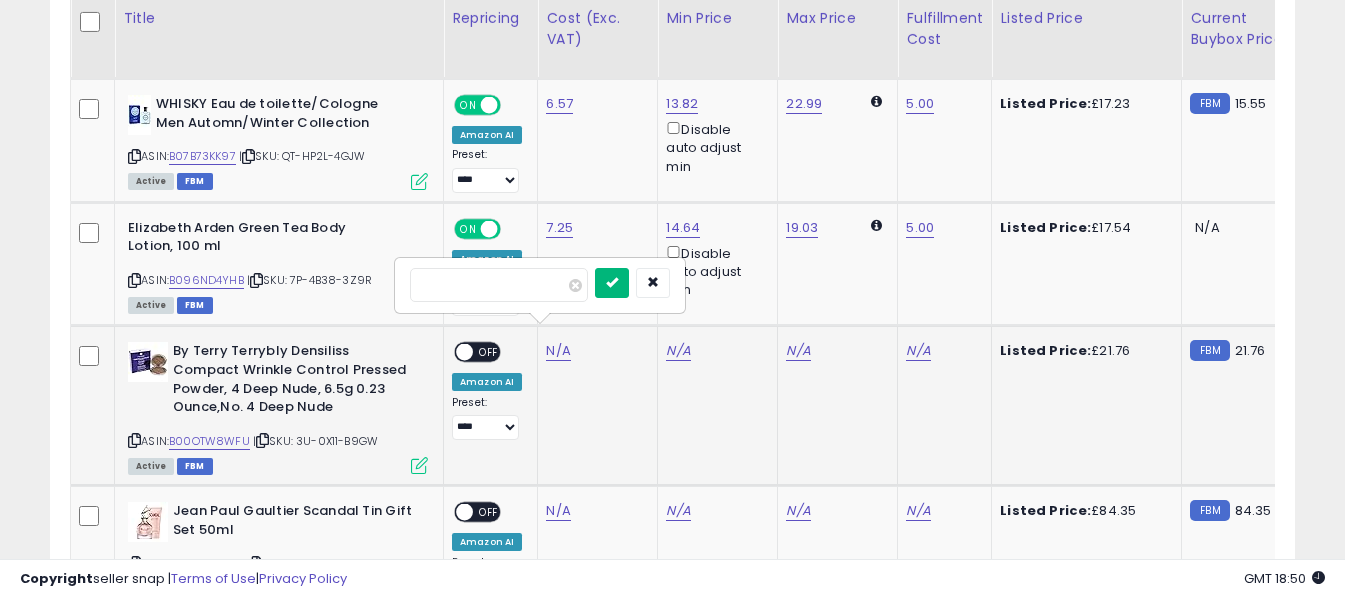 click at bounding box center [612, 283] 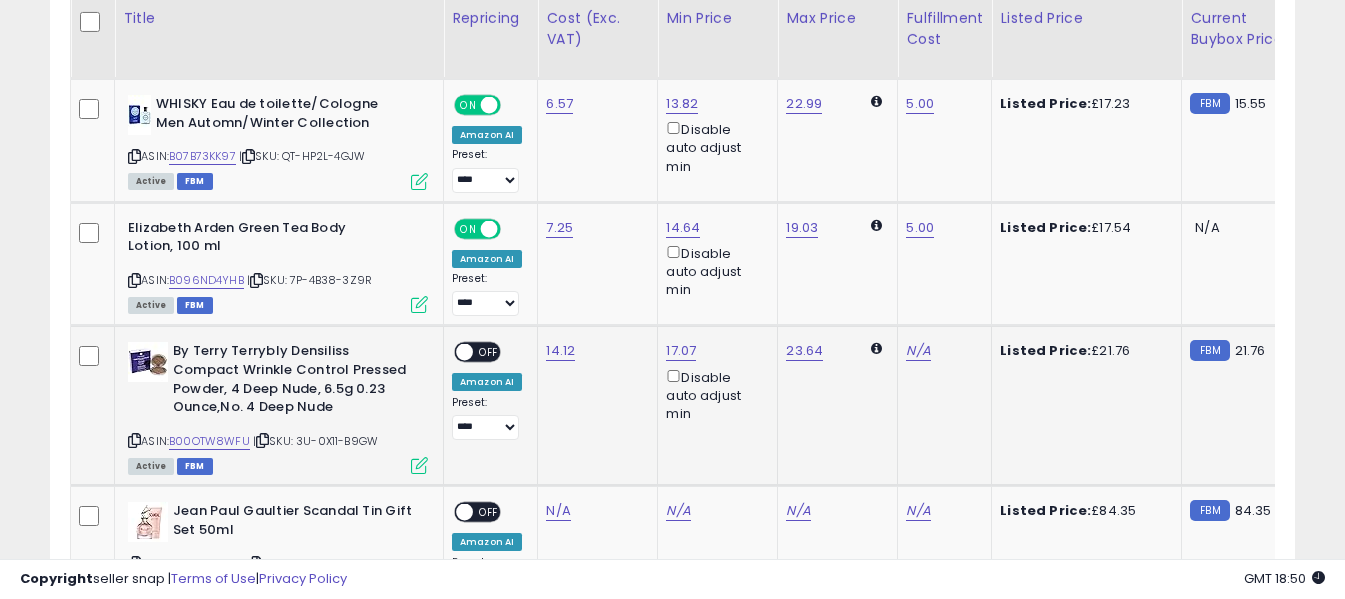 click on "N/A" 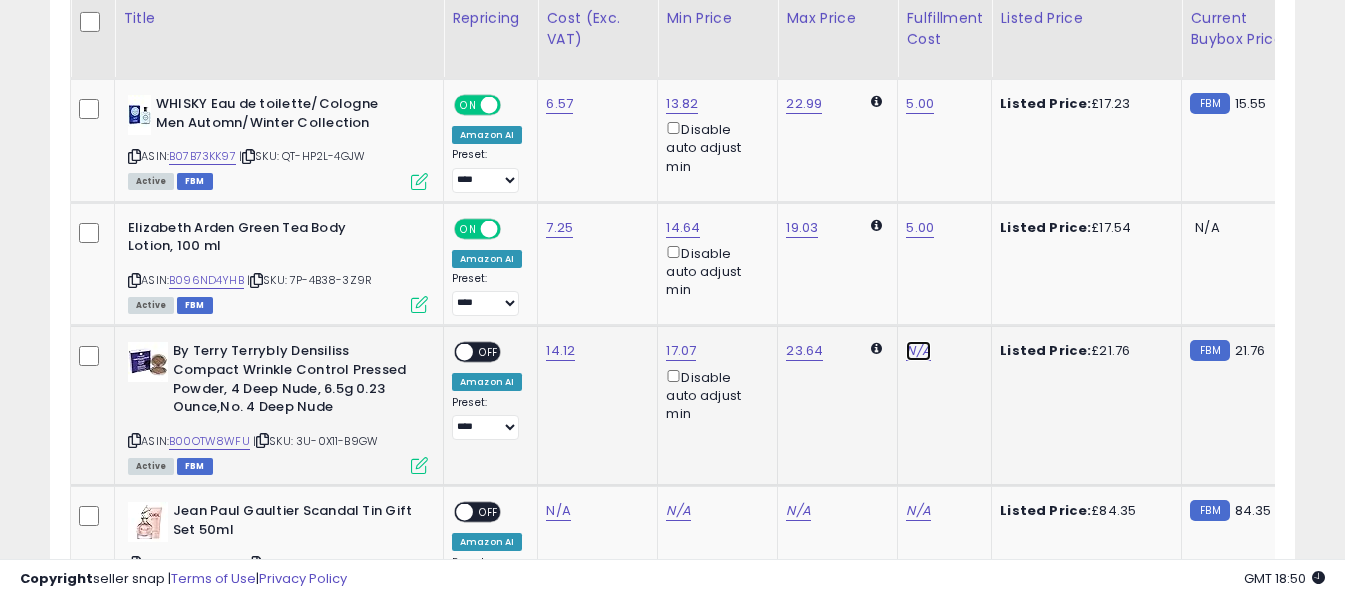 click on "N/A" at bounding box center (918, 351) 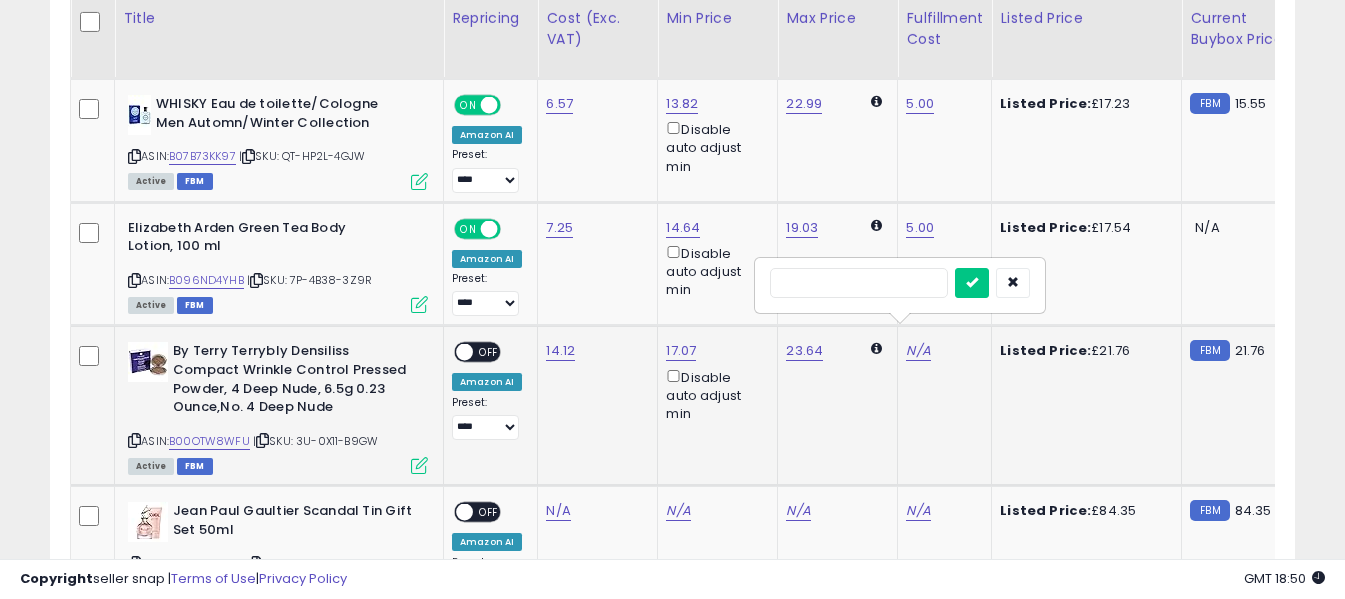 click at bounding box center [859, 283] 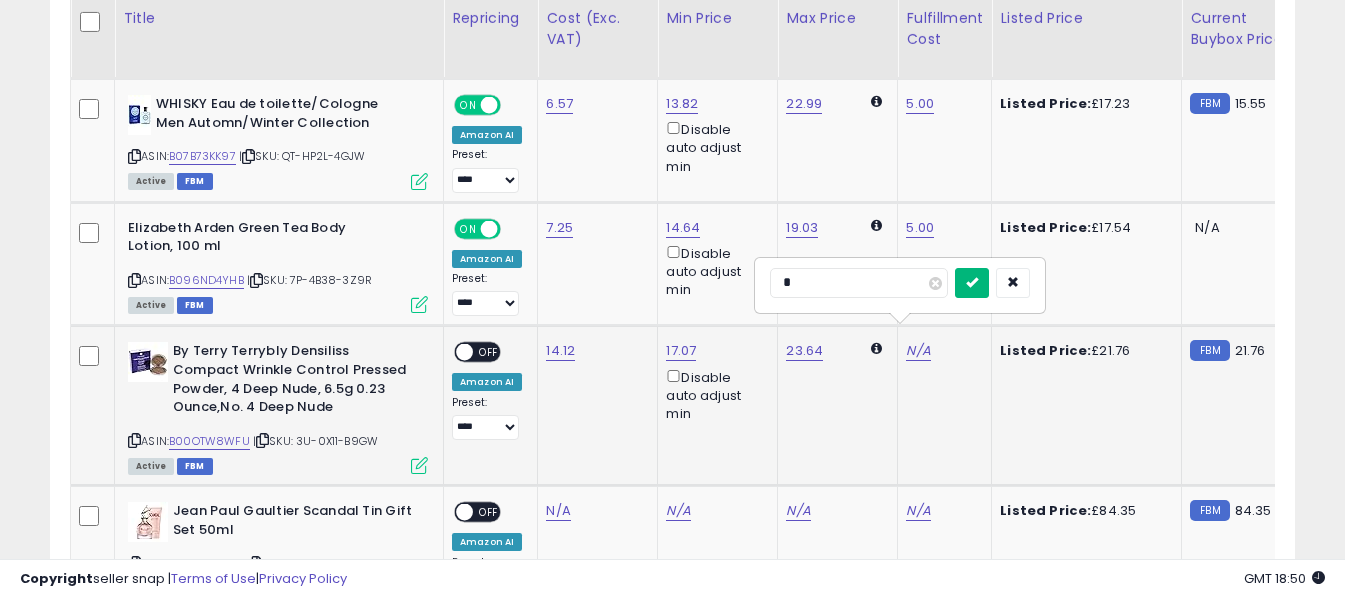 type on "*" 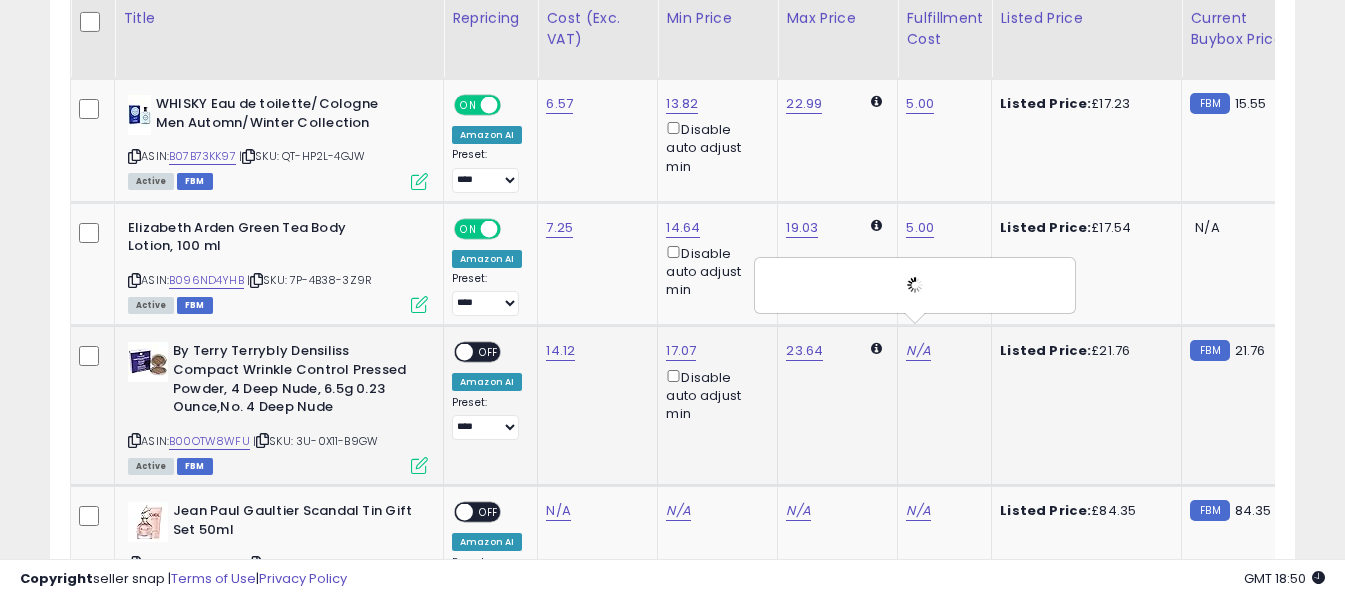 click on "OFF" at bounding box center [489, 352] 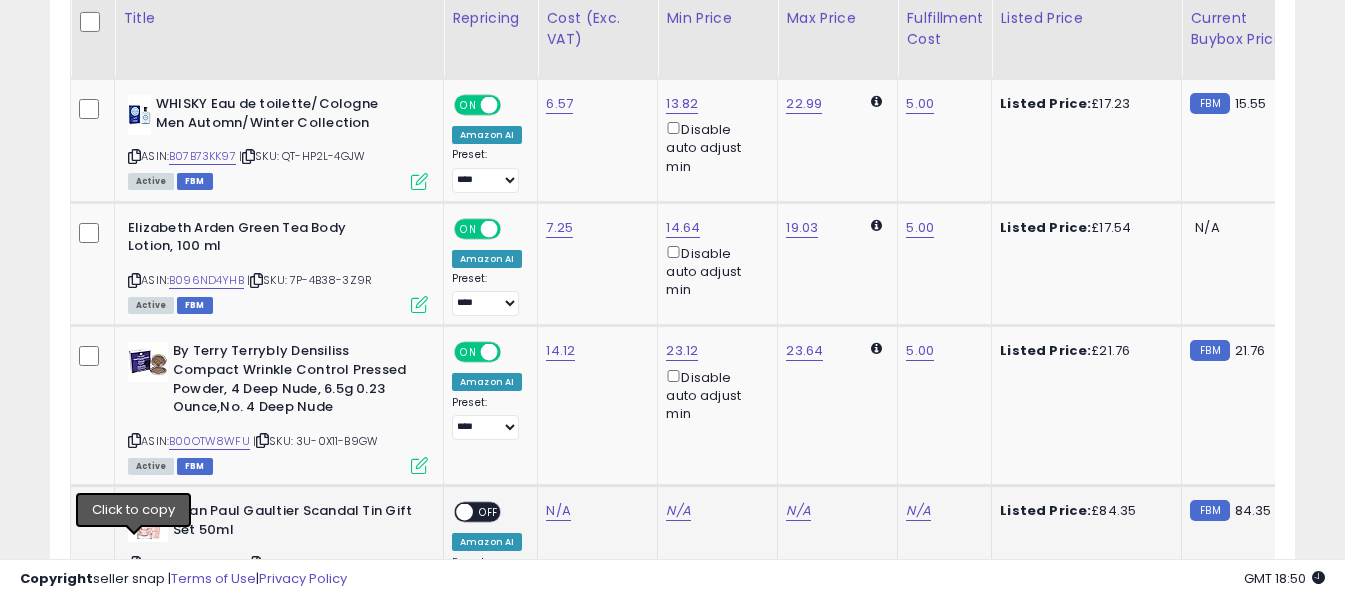 click at bounding box center (134, 563) 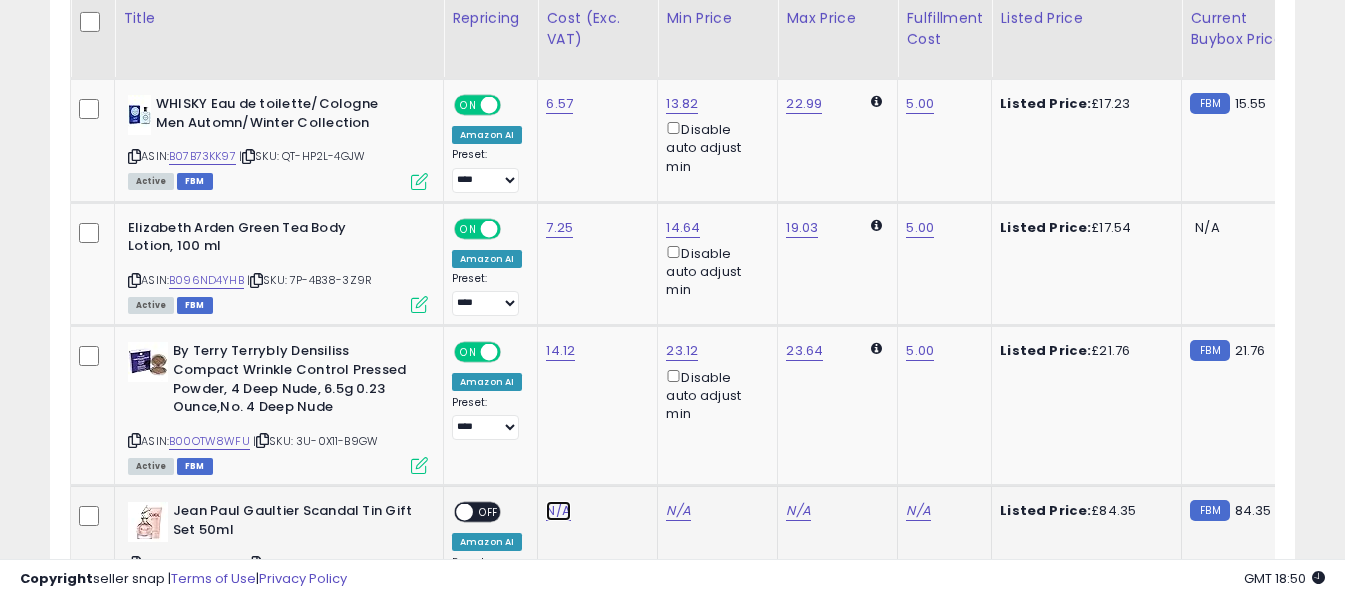 click on "N/A" at bounding box center [558, 511] 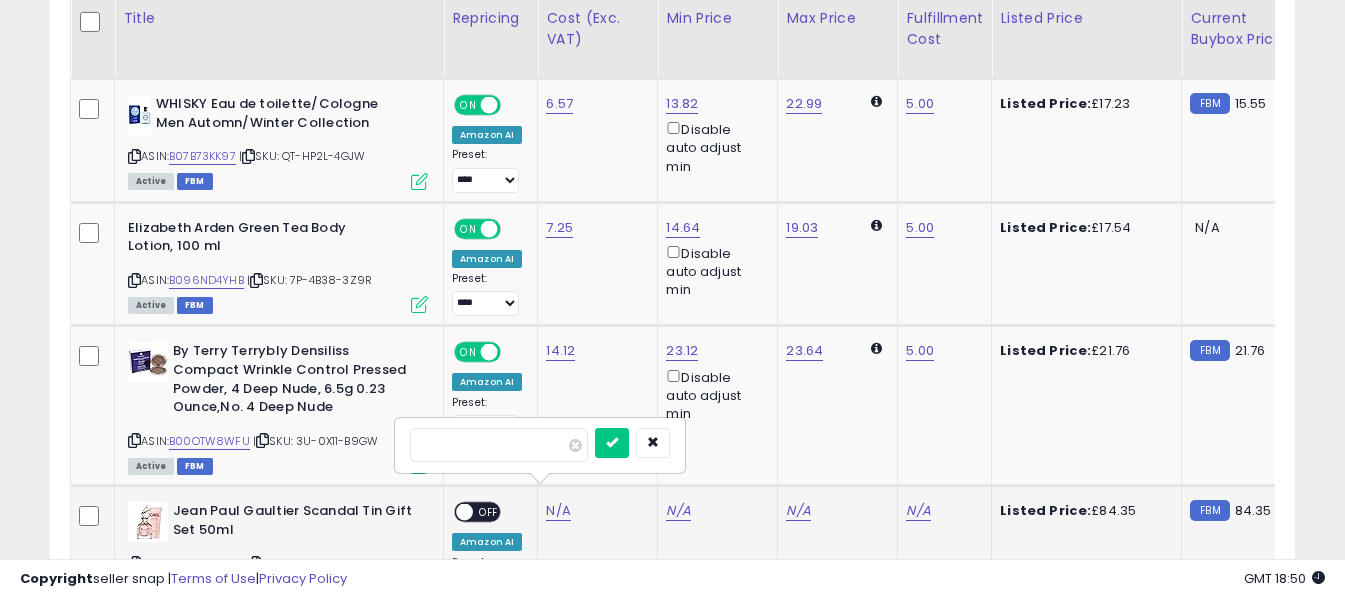 click at bounding box center [499, 445] 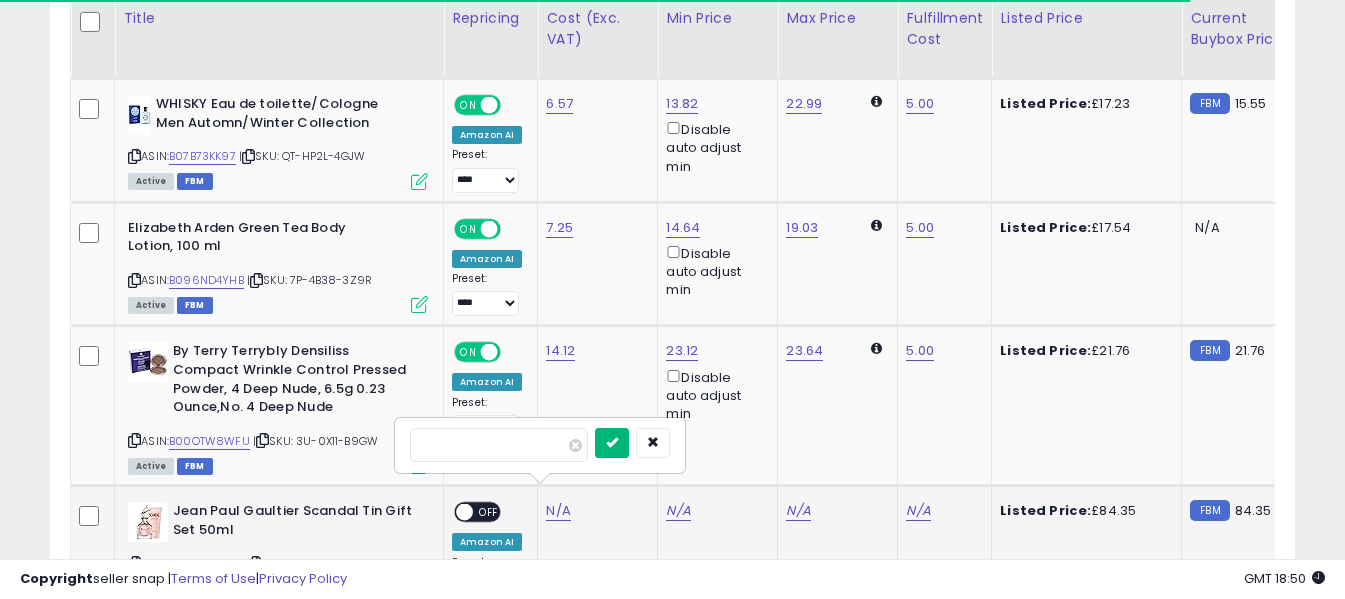 type on "*****" 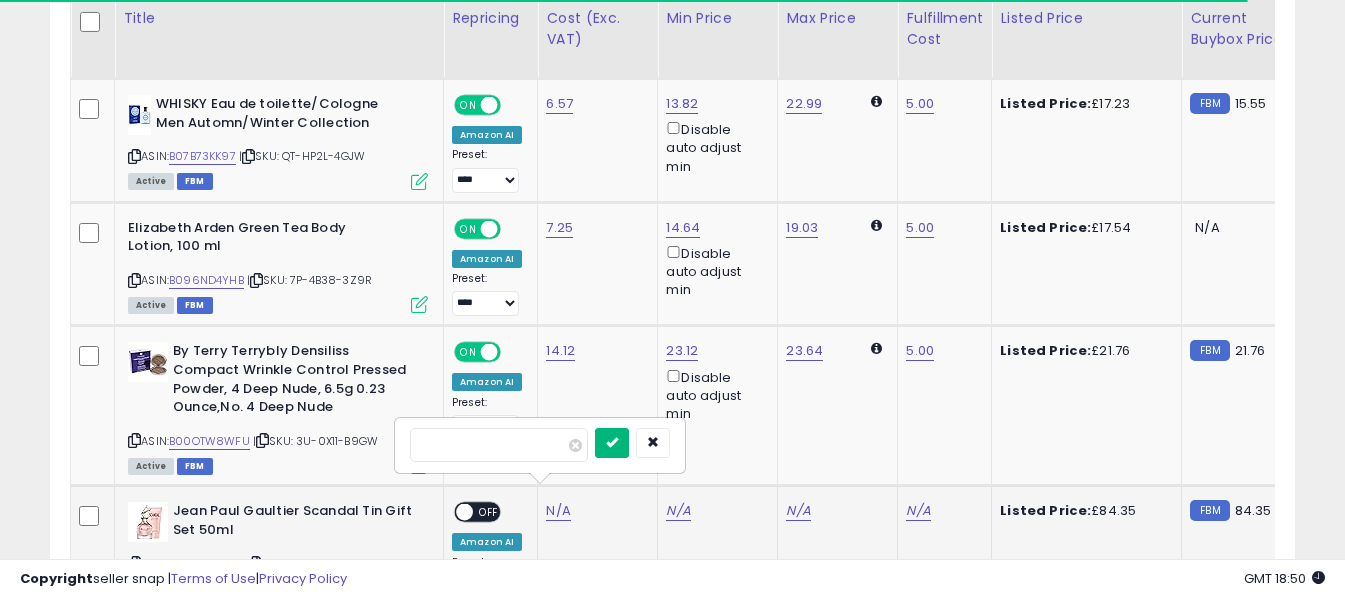 click at bounding box center (612, 443) 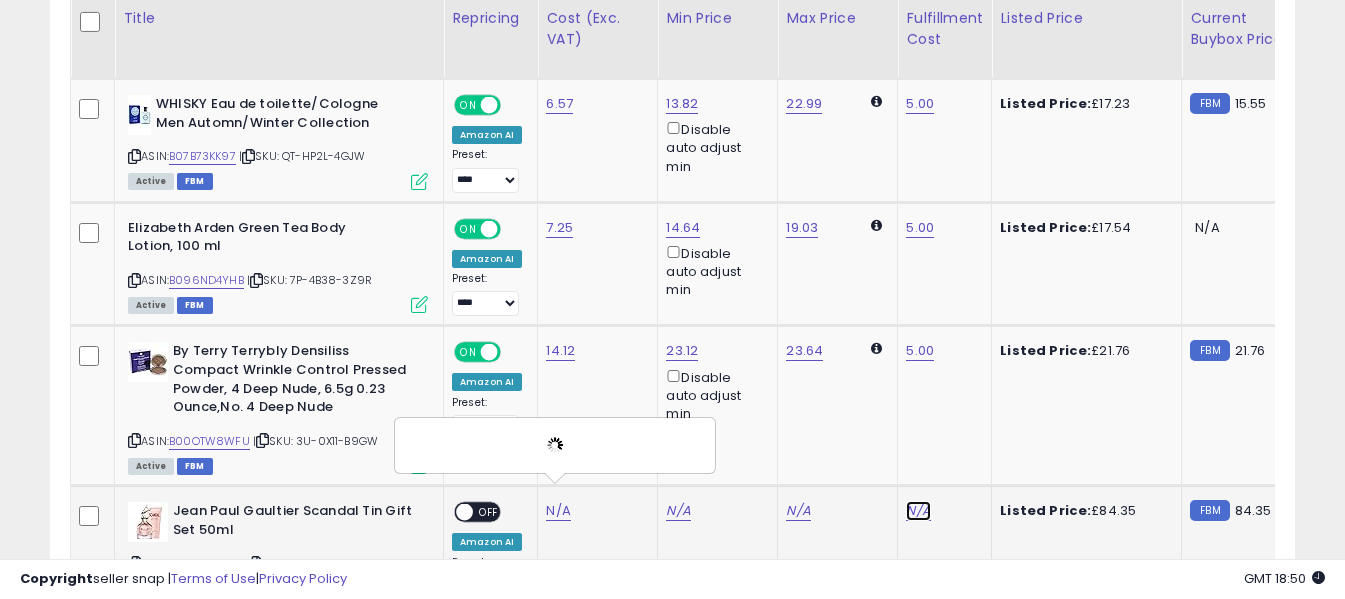 click on "N/A" at bounding box center [918, 511] 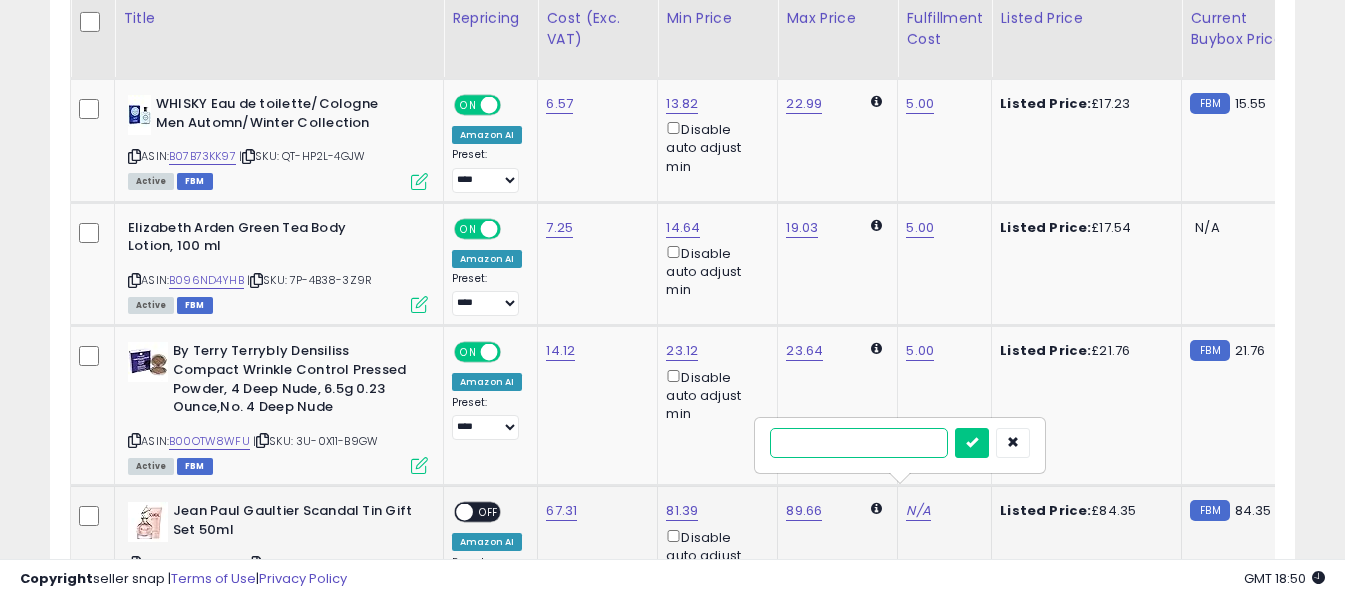 click at bounding box center [859, 443] 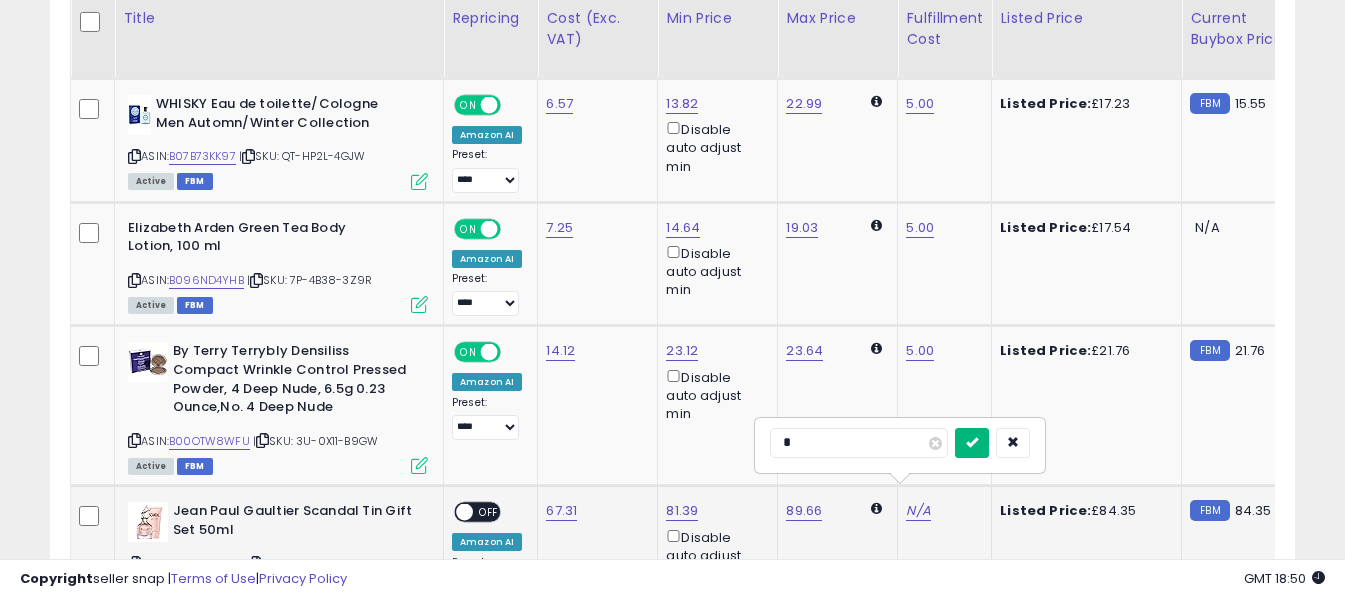 click at bounding box center [972, 443] 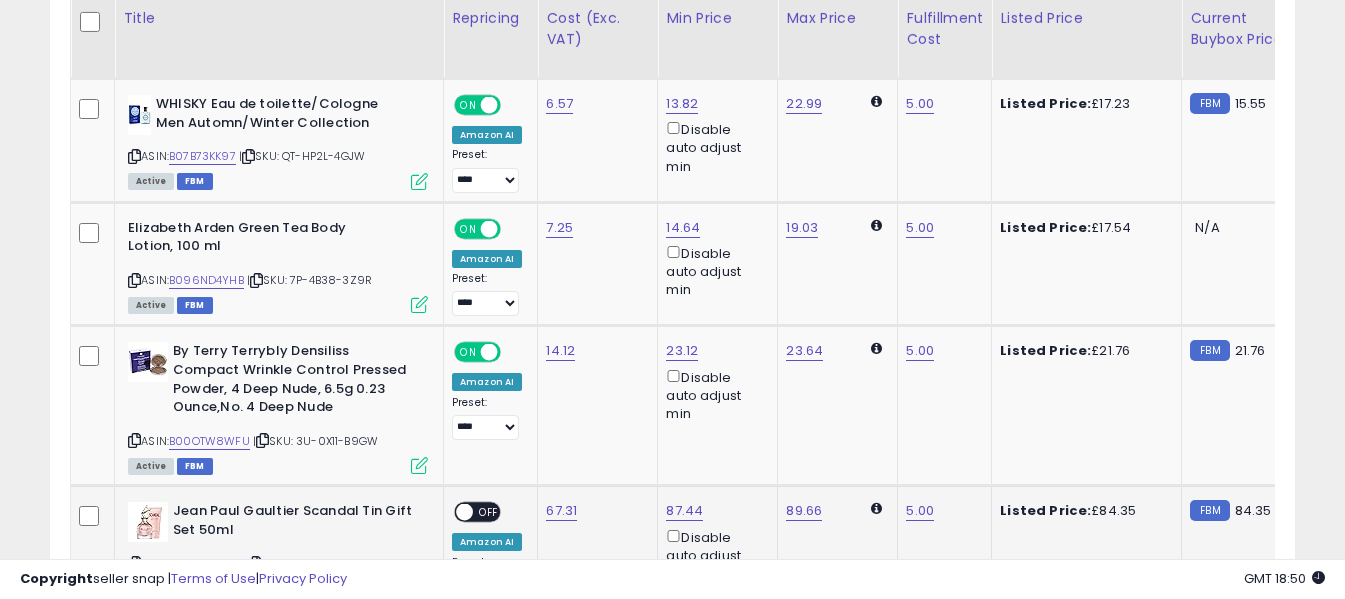 click on "ON   OFF" at bounding box center (477, 512) 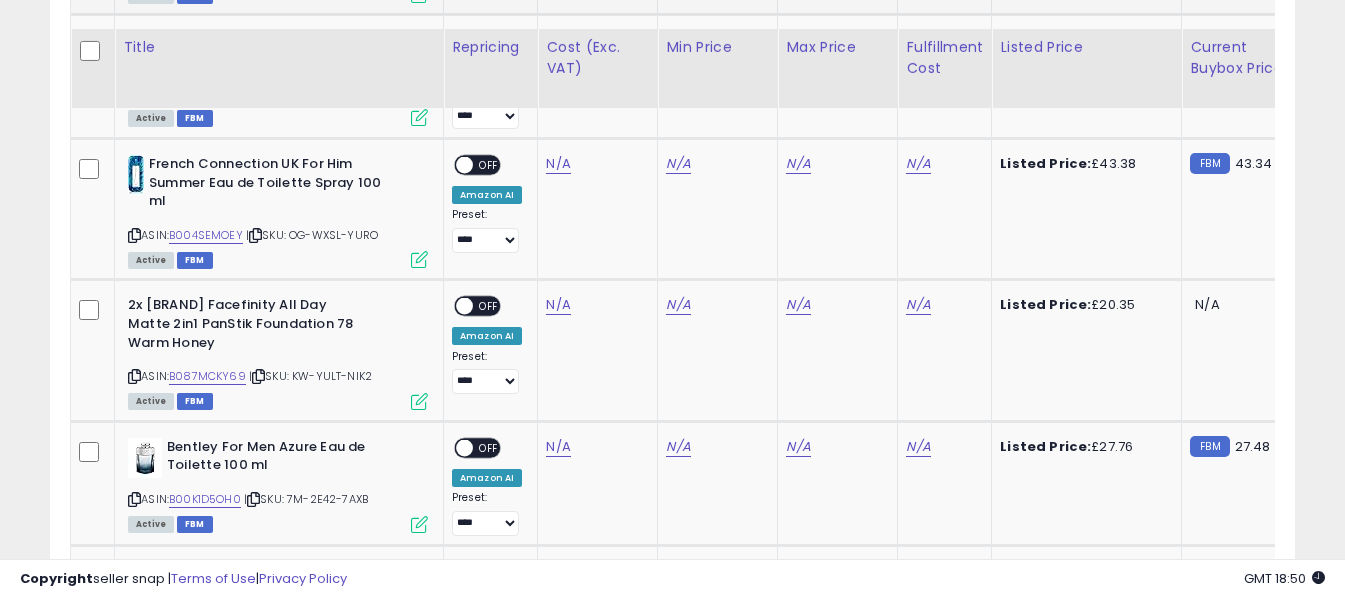 scroll, scrollTop: 6489, scrollLeft: 0, axis: vertical 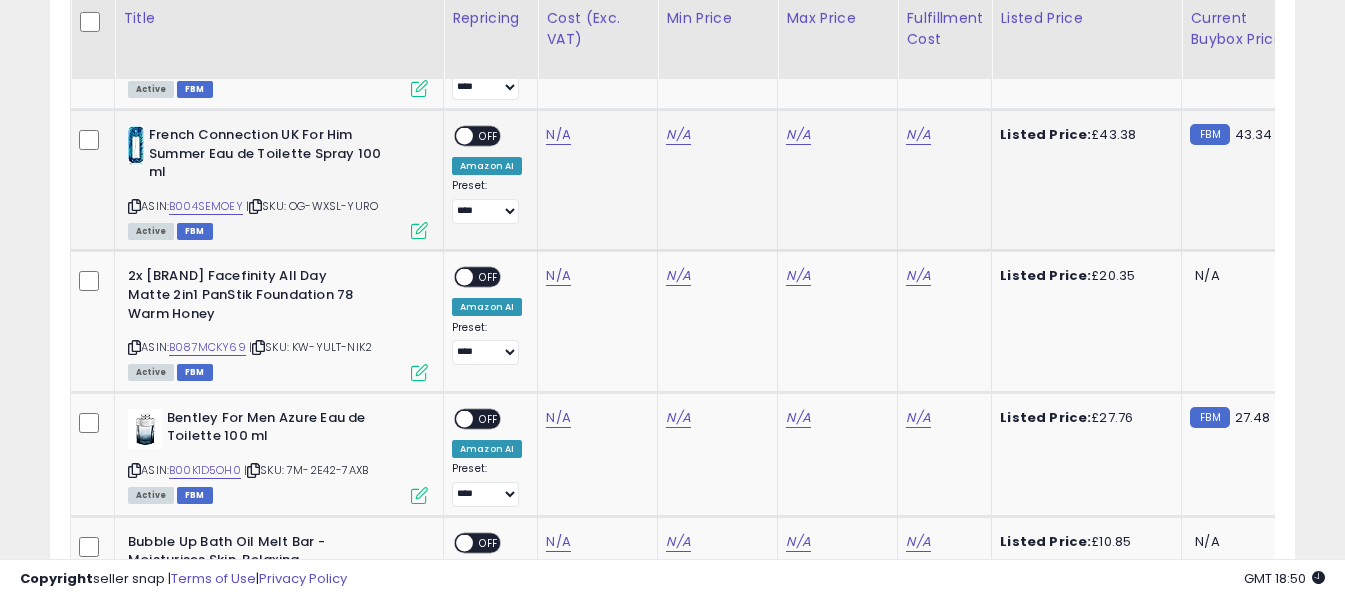 click at bounding box center [134, 206] 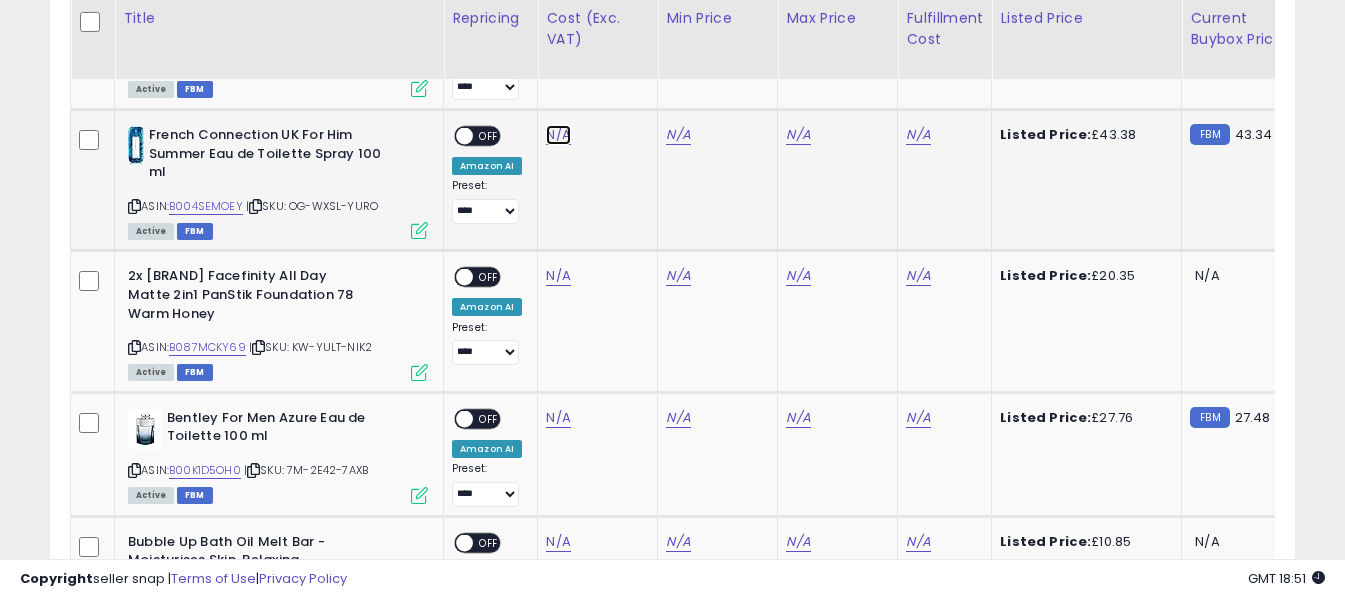 click on "N/A" at bounding box center (558, 135) 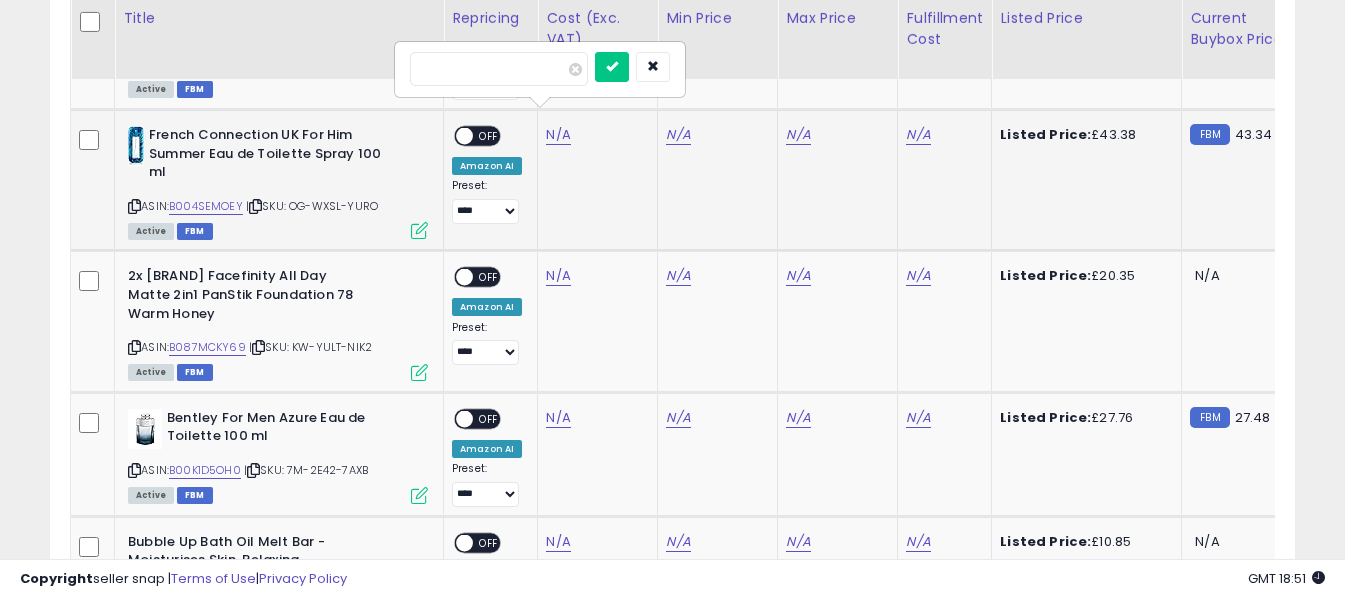 click at bounding box center (499, 69) 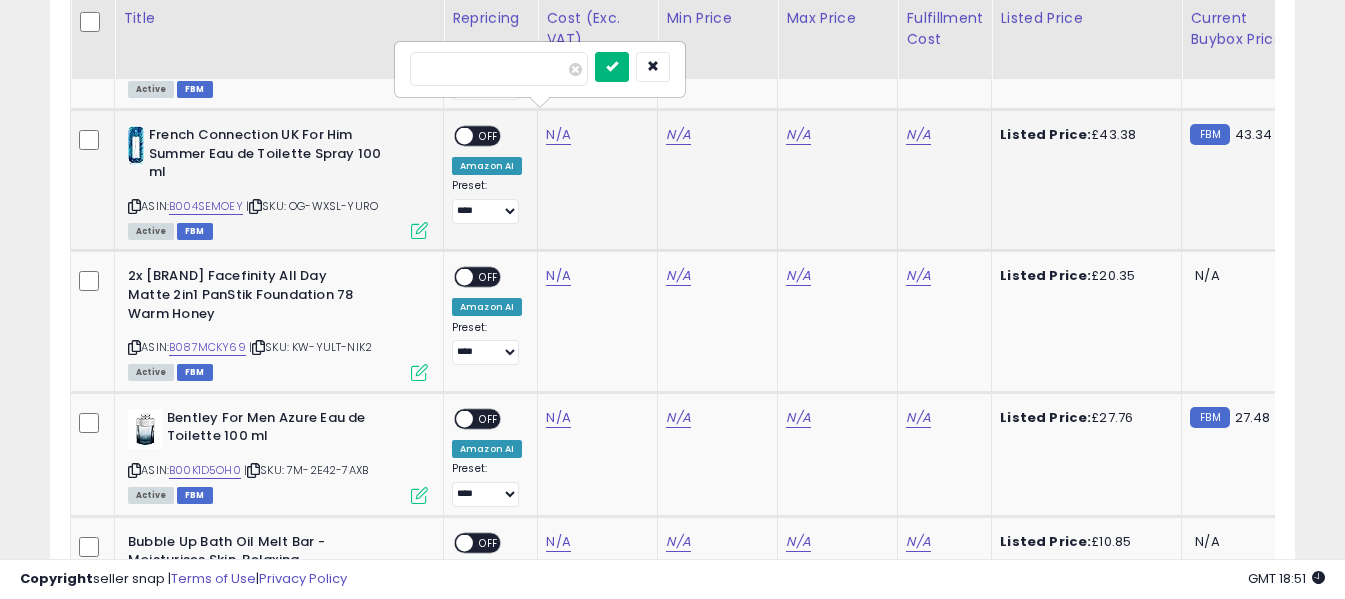 click at bounding box center (612, 67) 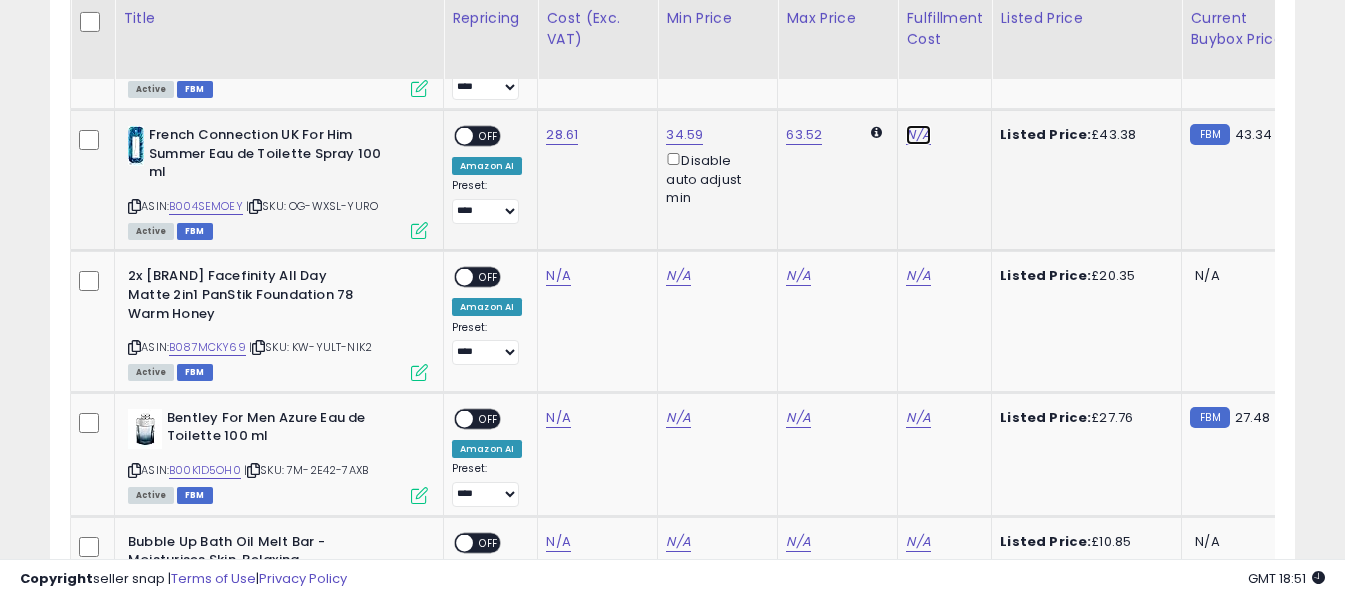 click on "N/A" at bounding box center (918, 135) 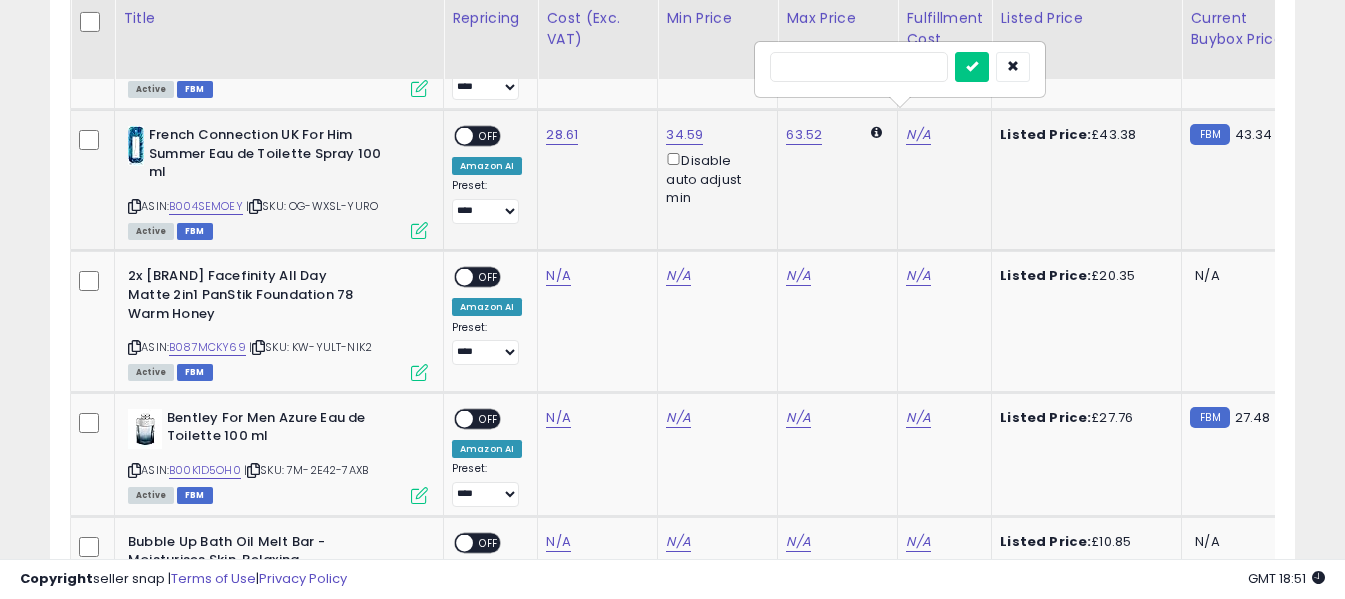 click at bounding box center [859, 67] 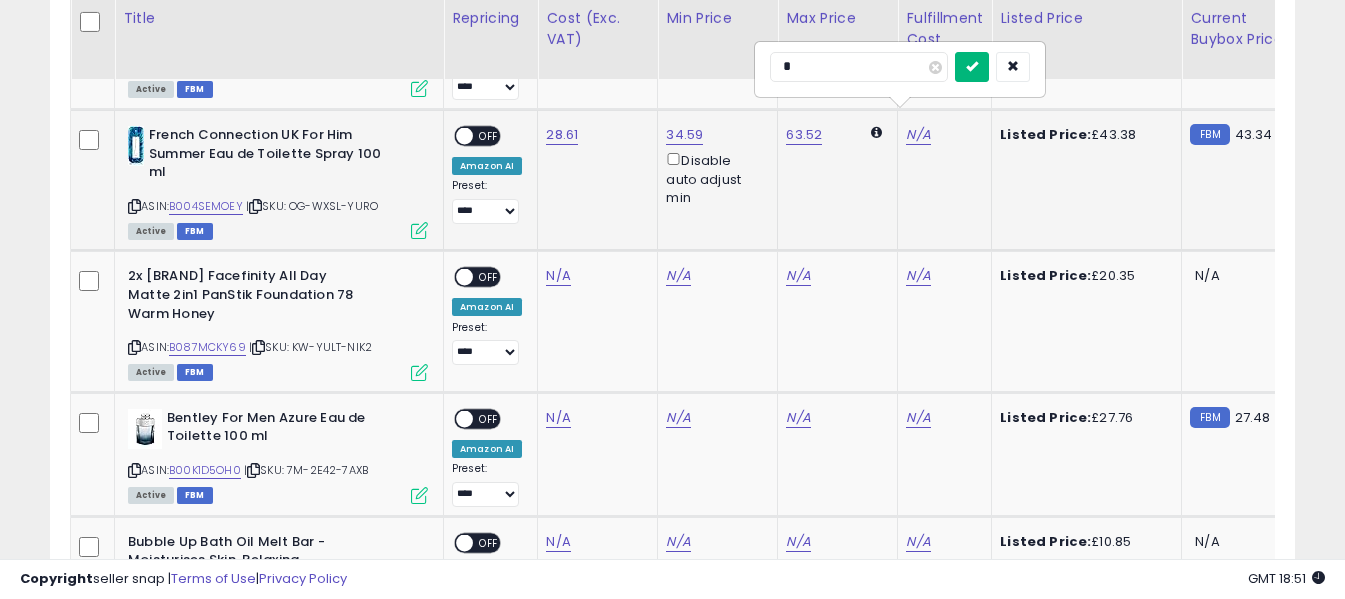 click at bounding box center (972, 66) 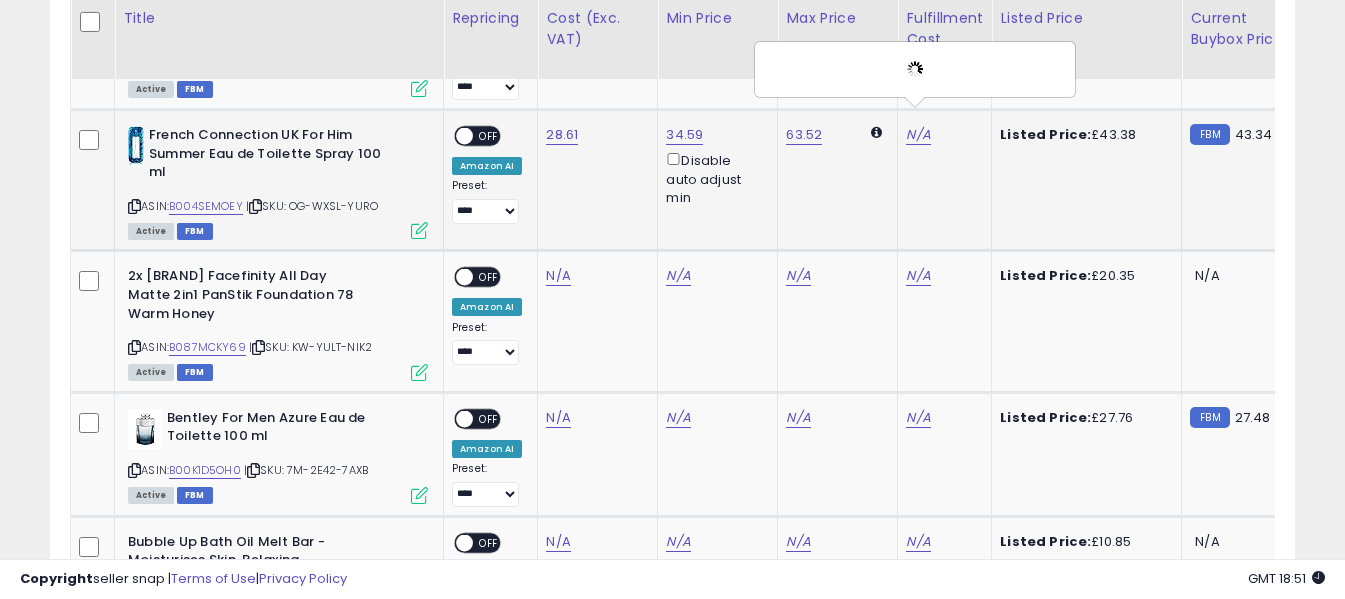 click on "OFF" at bounding box center (489, 136) 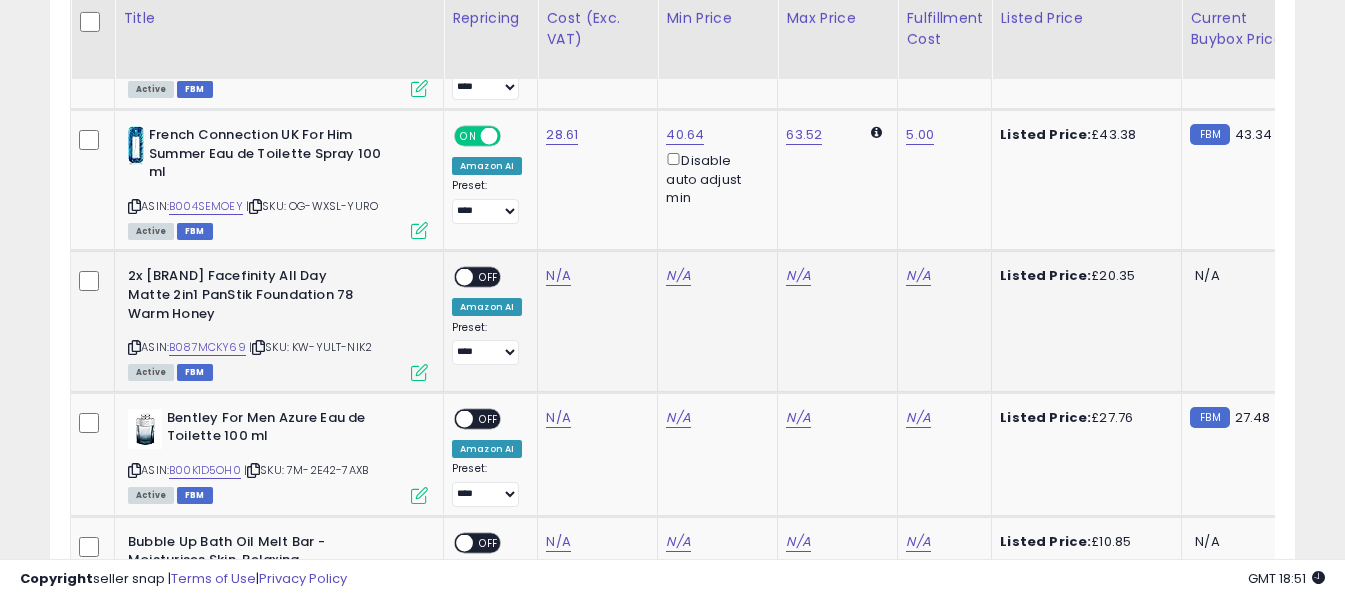 click at bounding box center (134, 347) 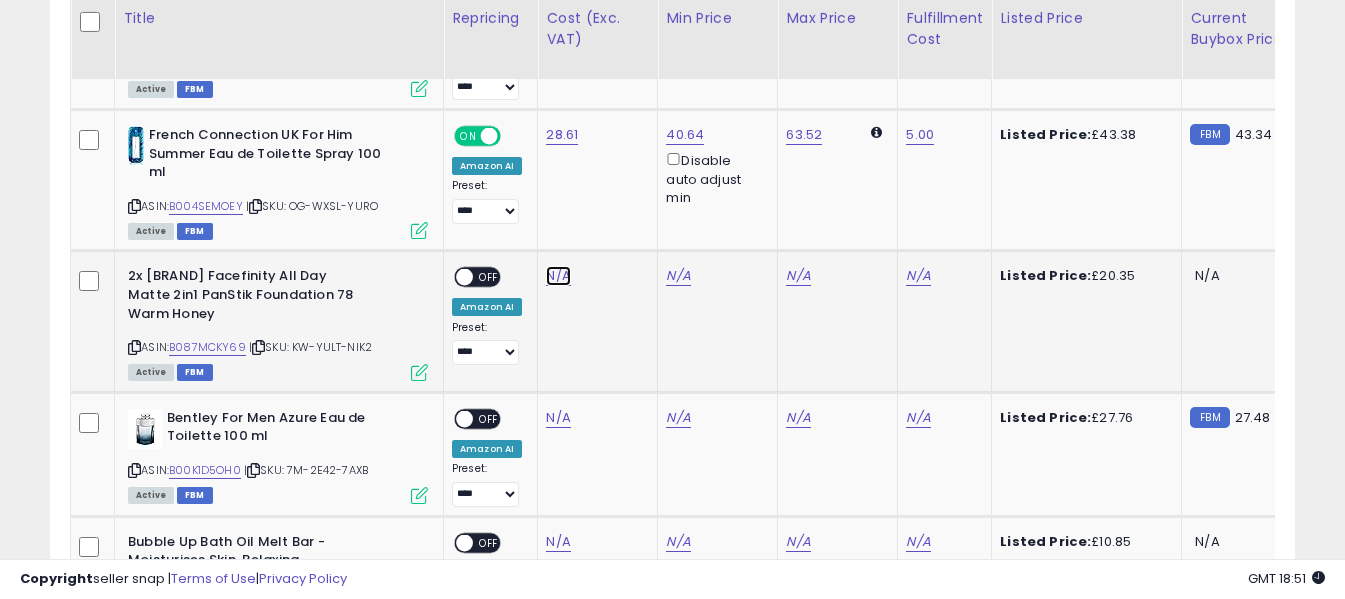 click on "N/A" at bounding box center (558, 276) 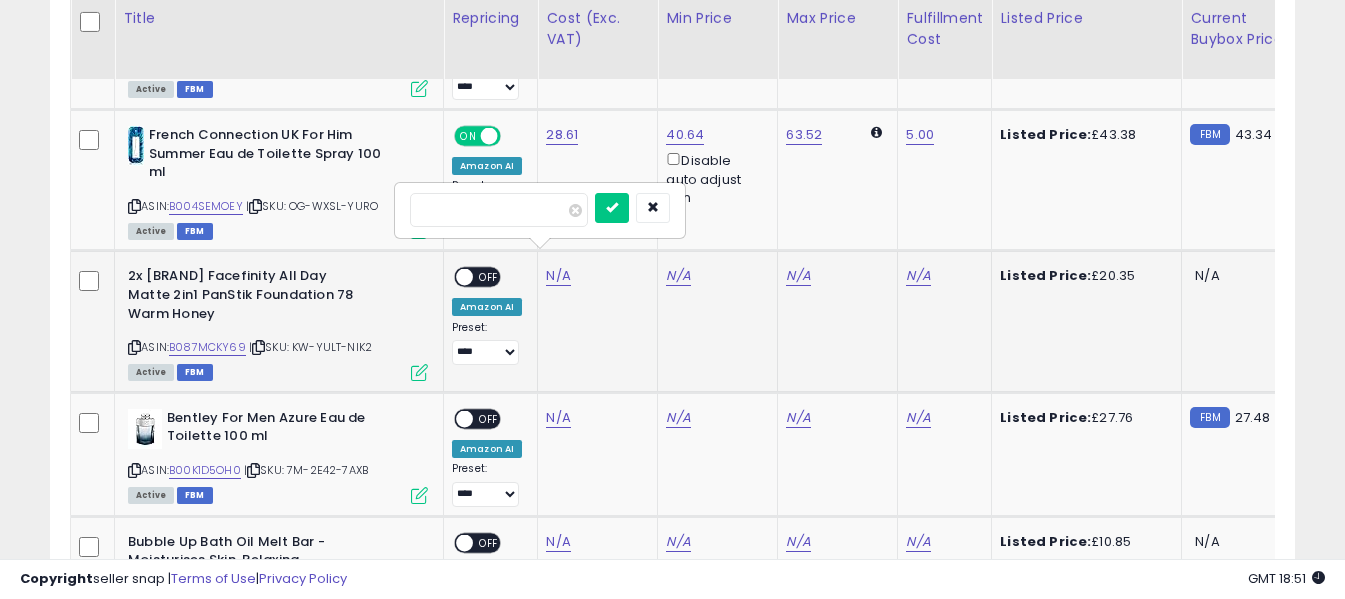 click at bounding box center [499, 210] 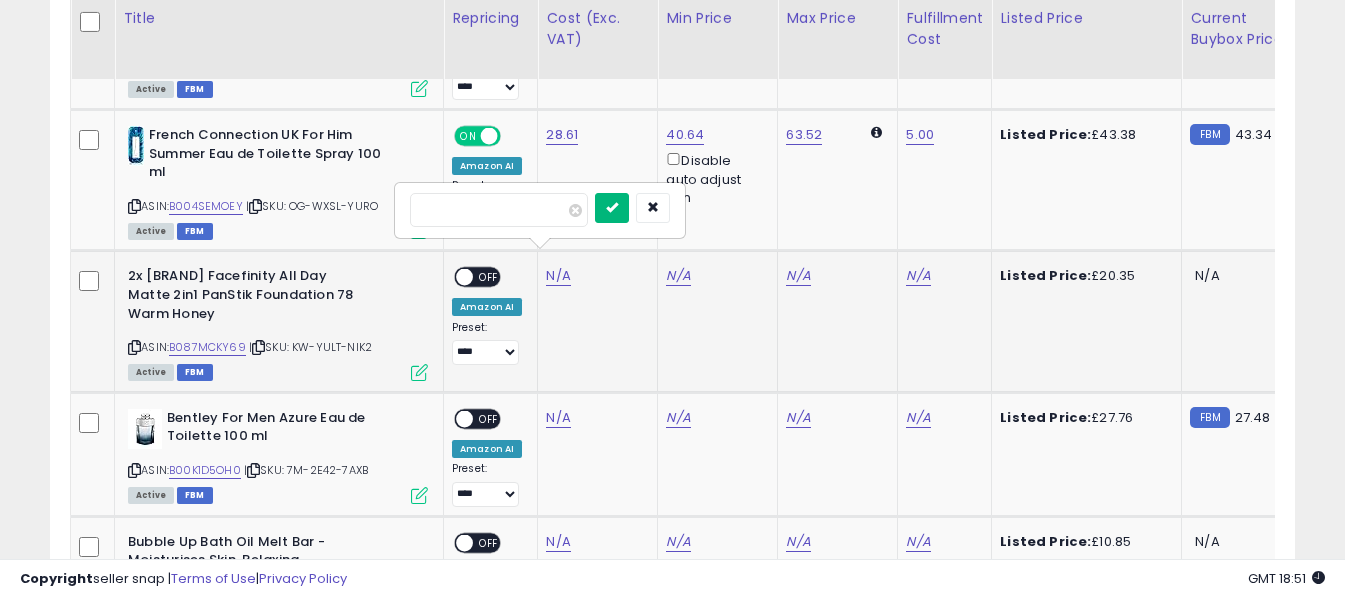 click at bounding box center [612, 207] 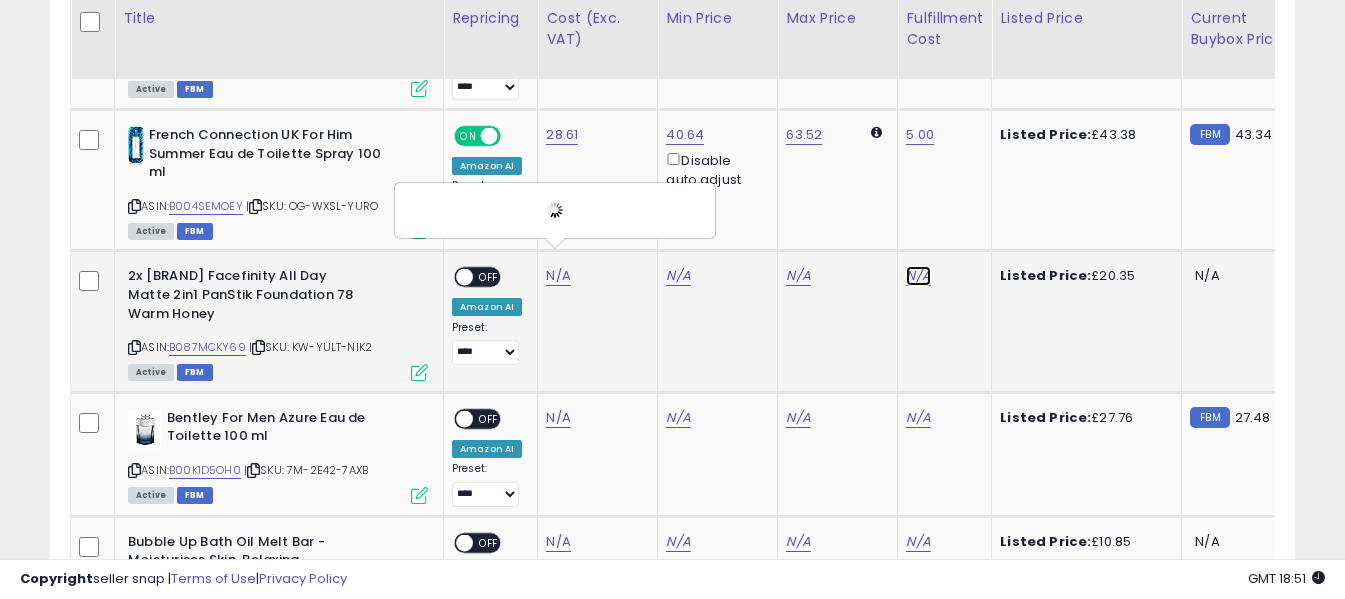 click on "N/A" at bounding box center (918, 276) 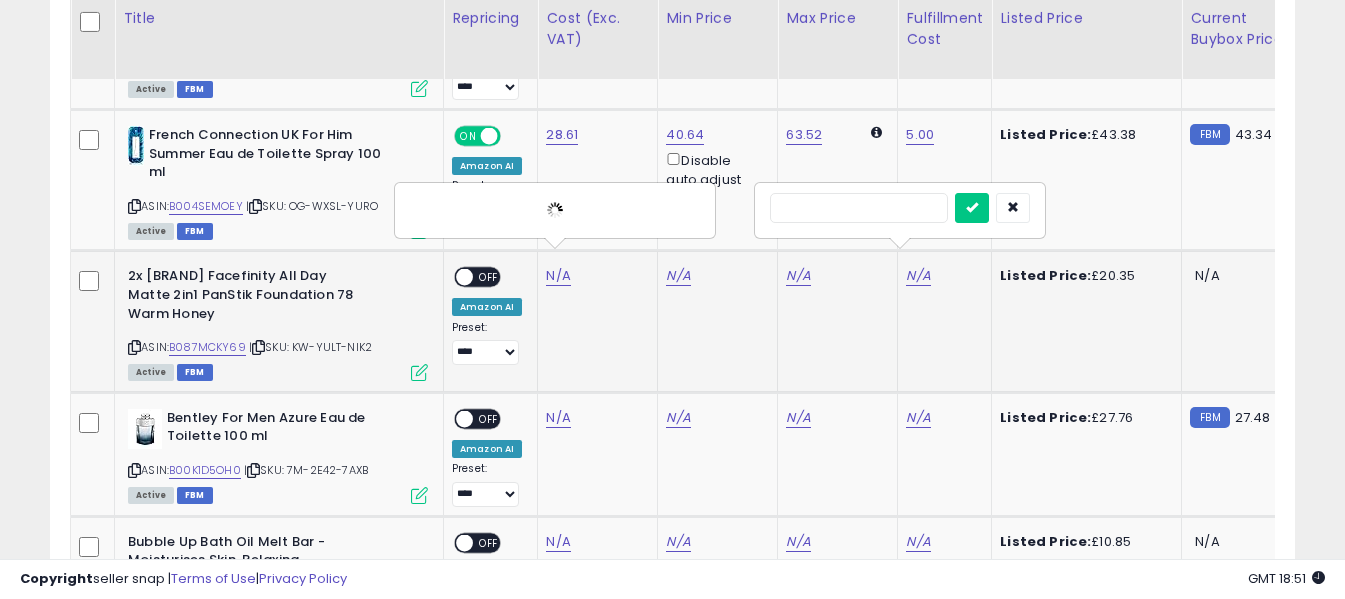 click at bounding box center [859, 208] 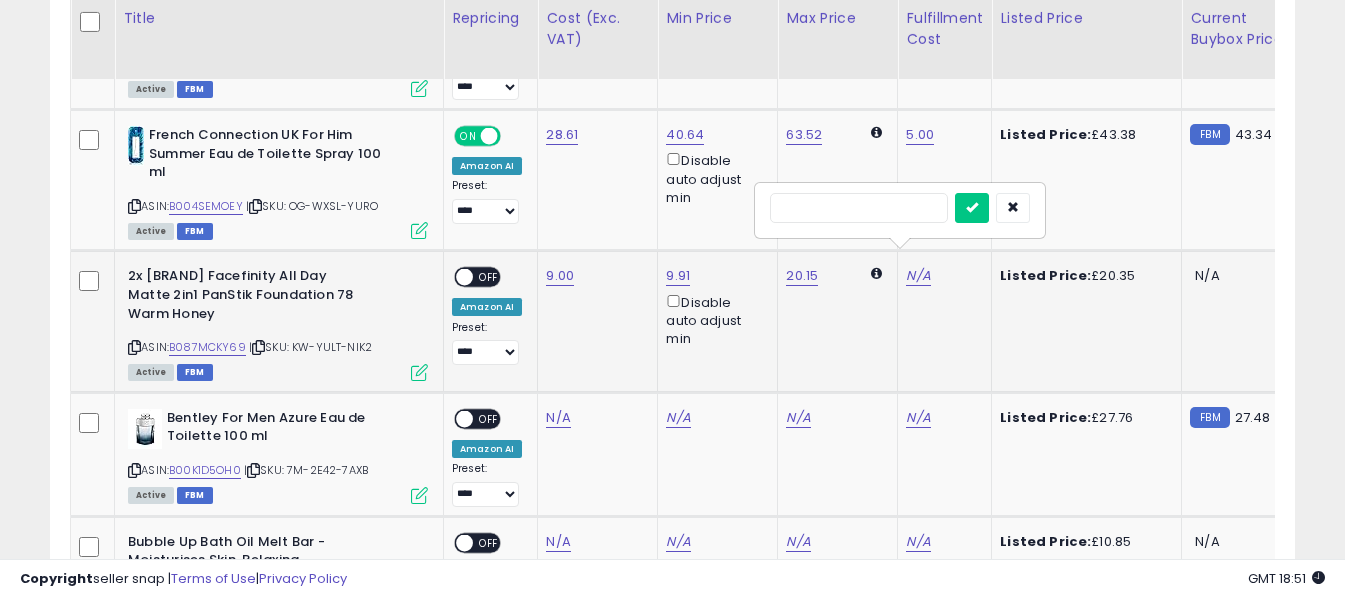 type on "*" 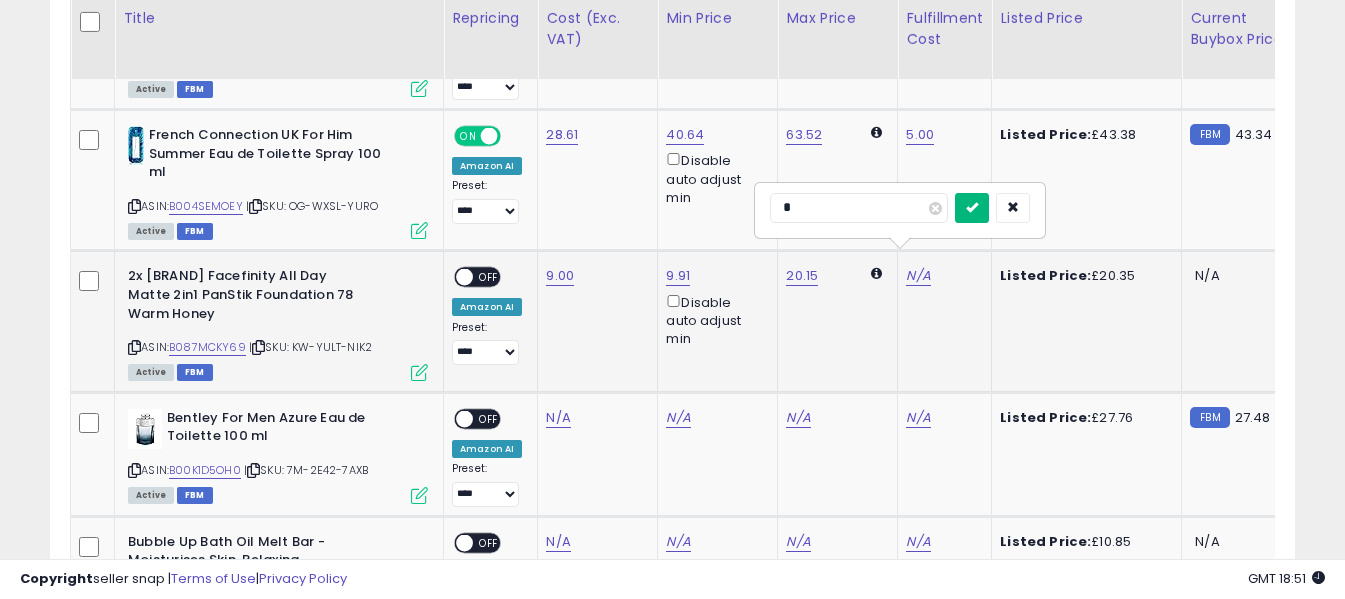 click at bounding box center (972, 208) 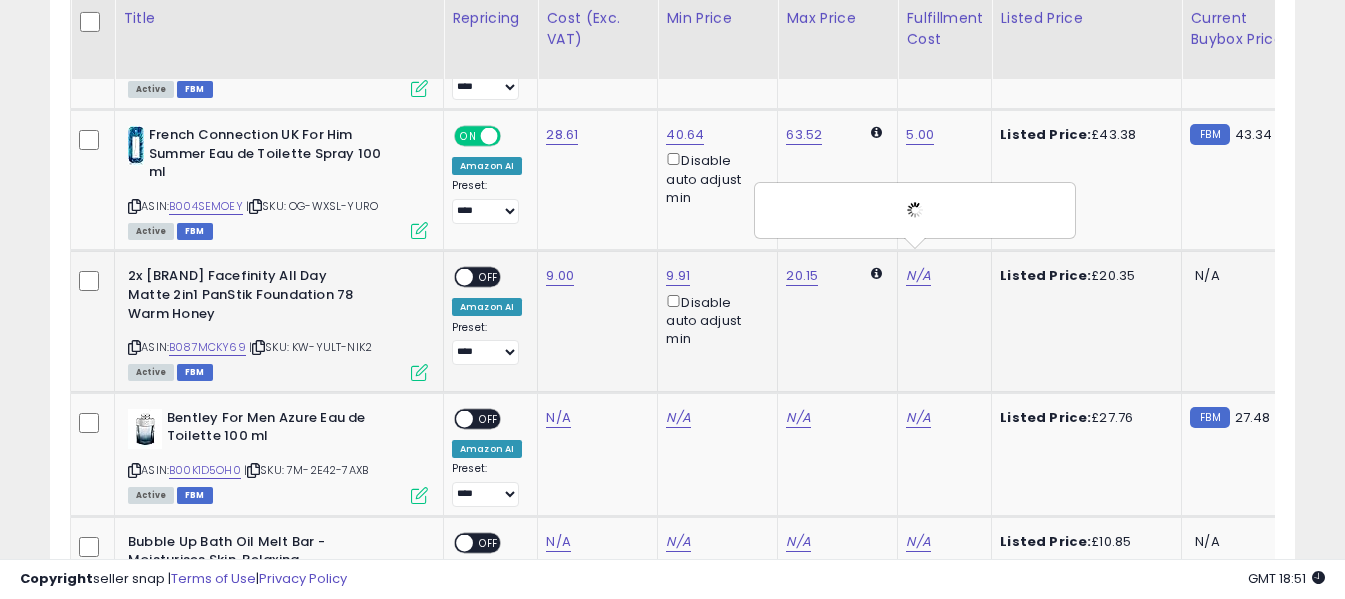 click on "OFF" at bounding box center (489, 277) 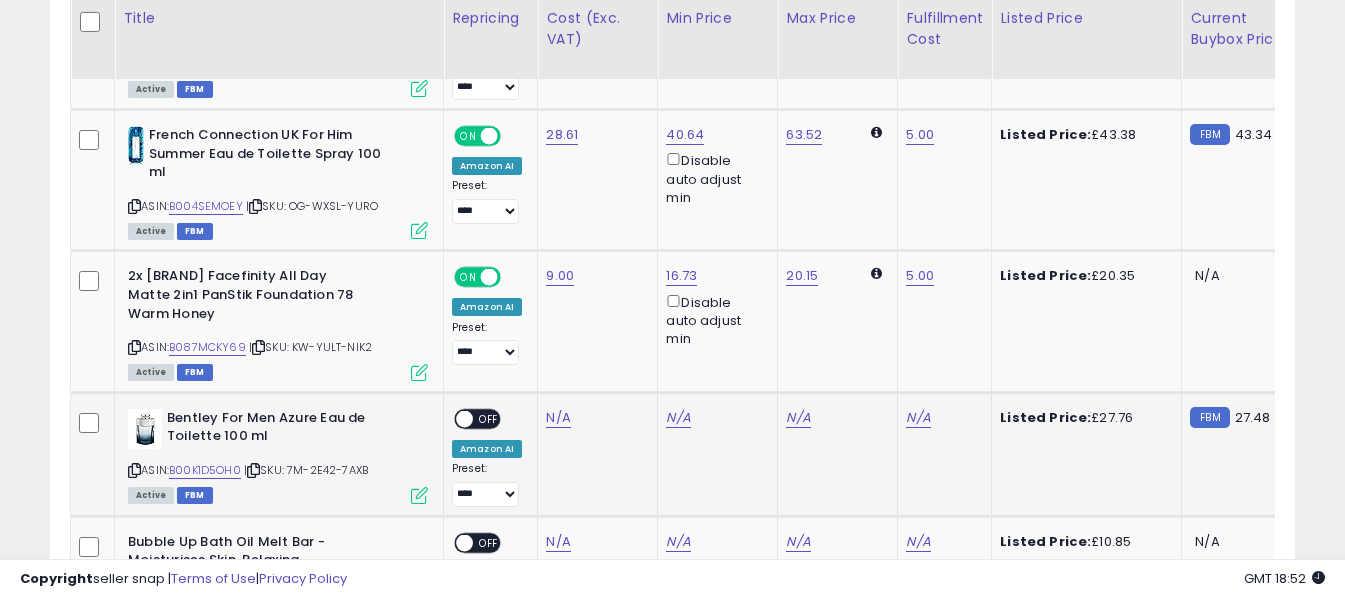 click at bounding box center [134, 470] 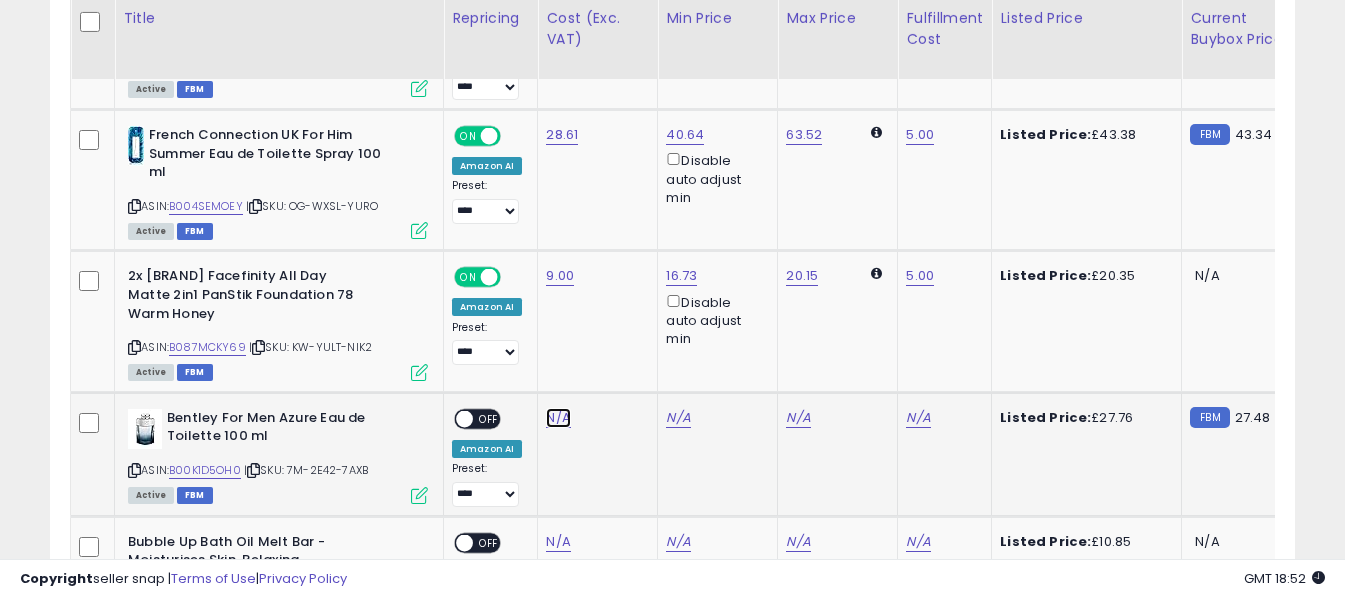 click on "N/A" at bounding box center [558, 418] 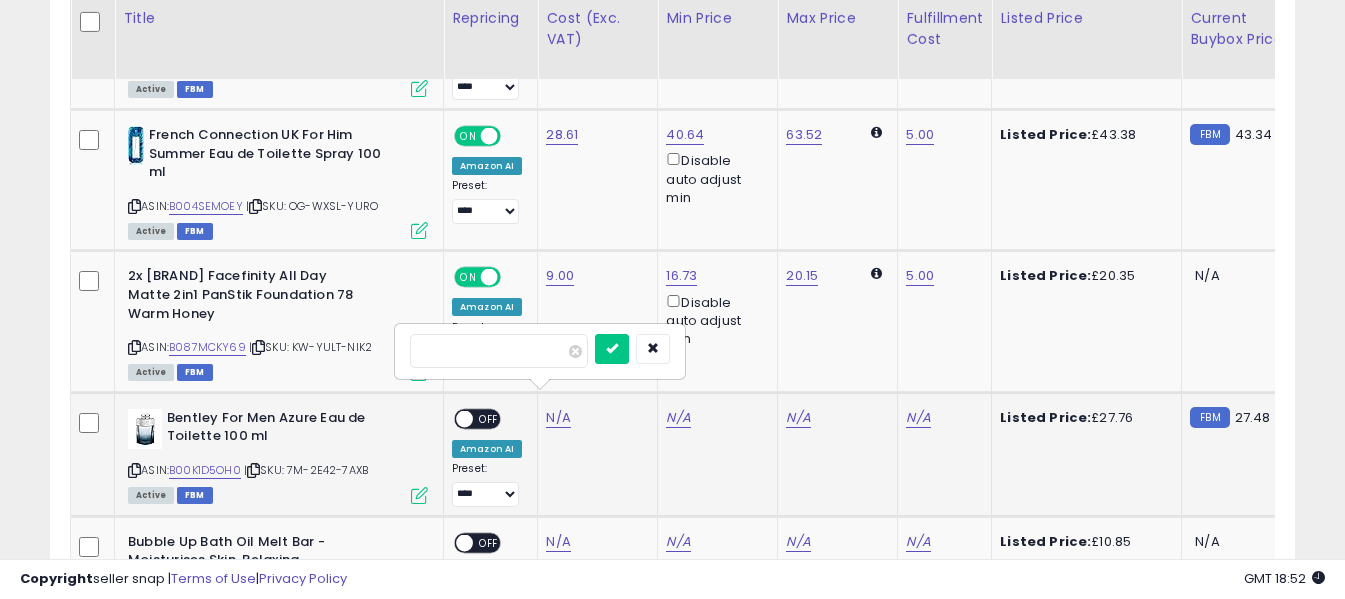 click at bounding box center (499, 351) 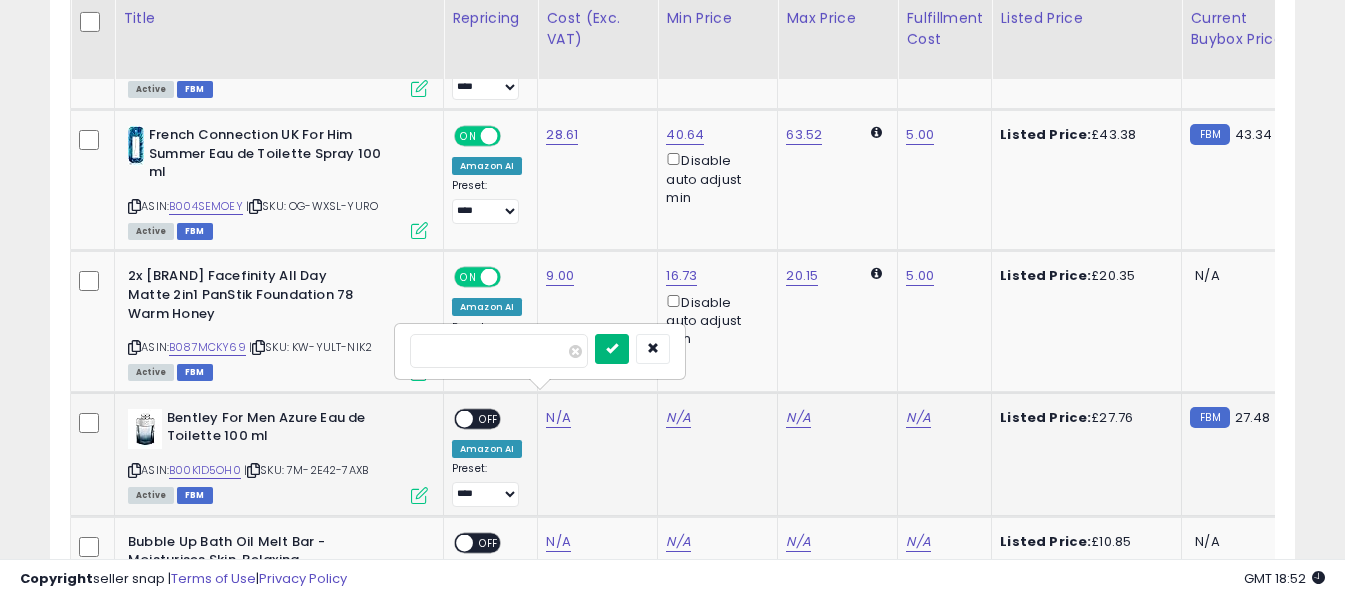 click at bounding box center [612, 348] 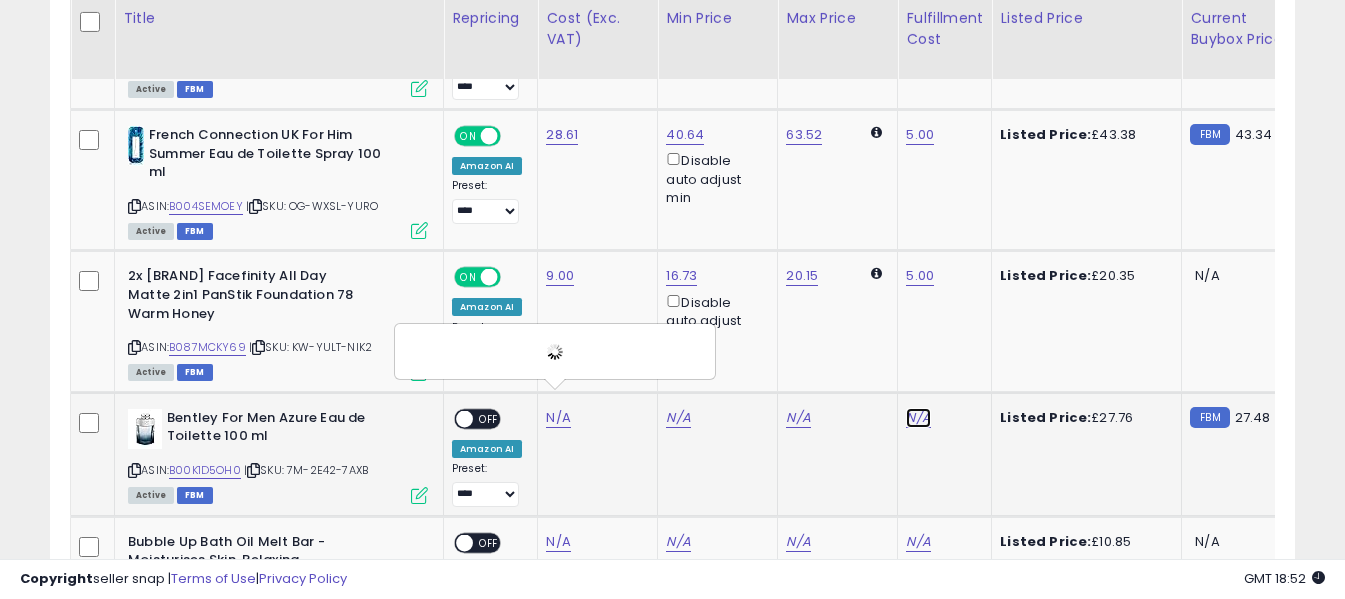 click on "N/A" at bounding box center (918, 418) 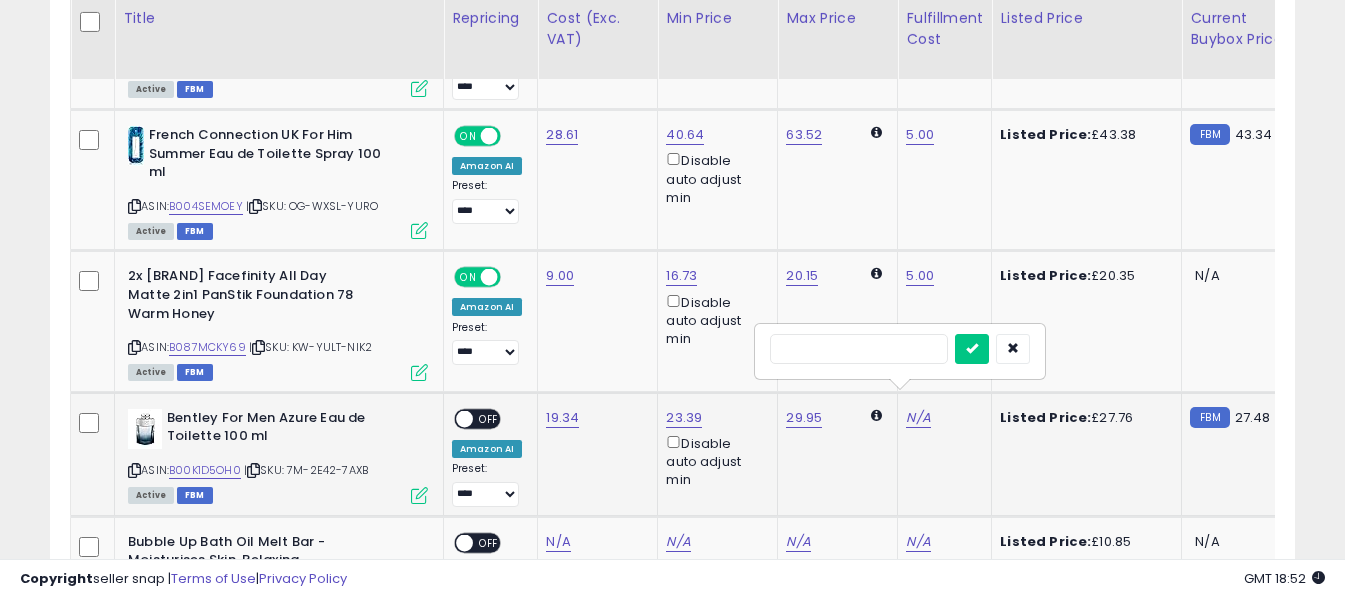 click at bounding box center (859, 349) 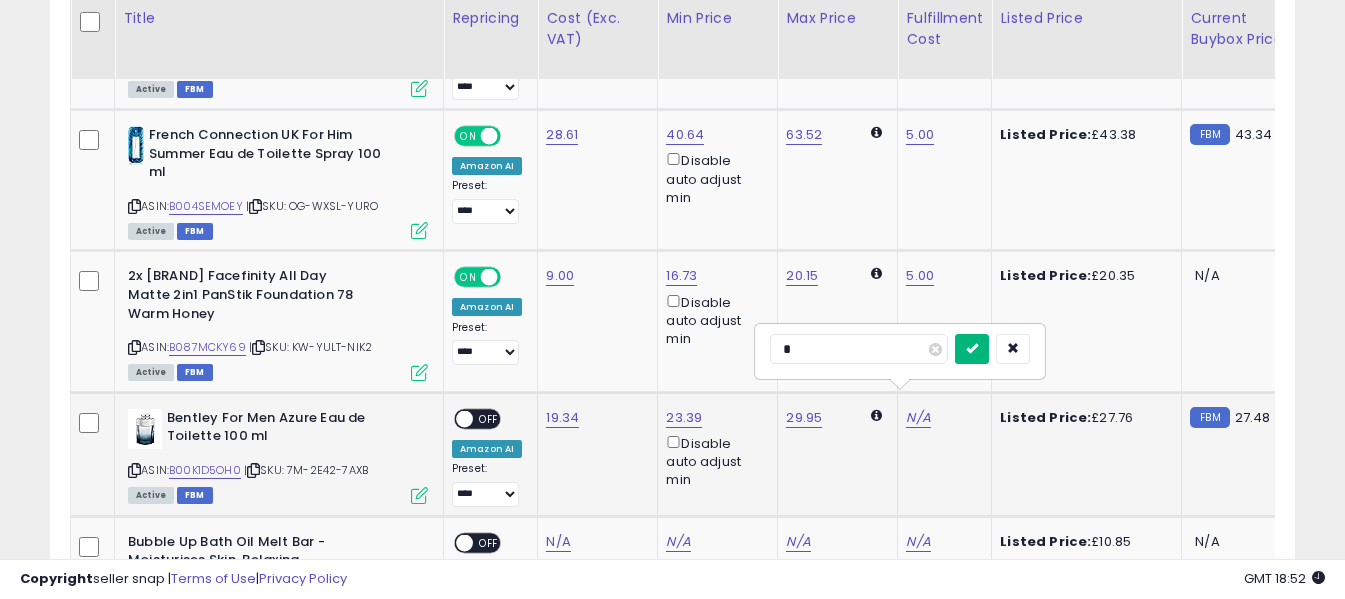 click at bounding box center [972, 349] 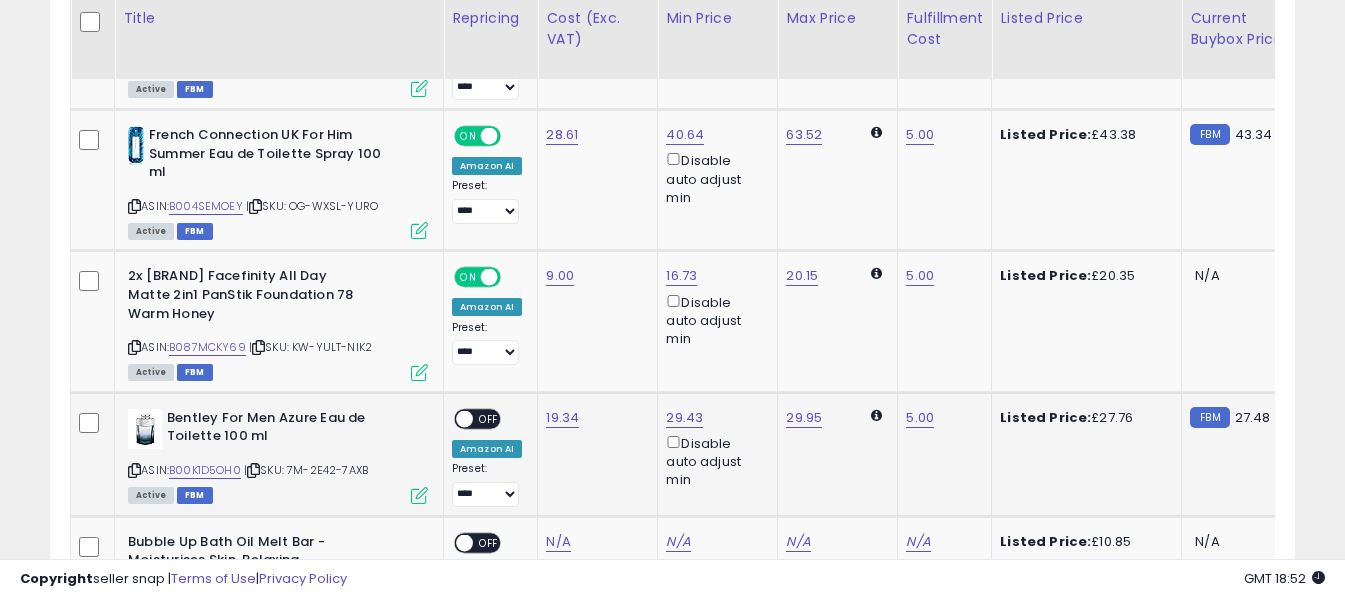 click on "OFF" at bounding box center [489, 418] 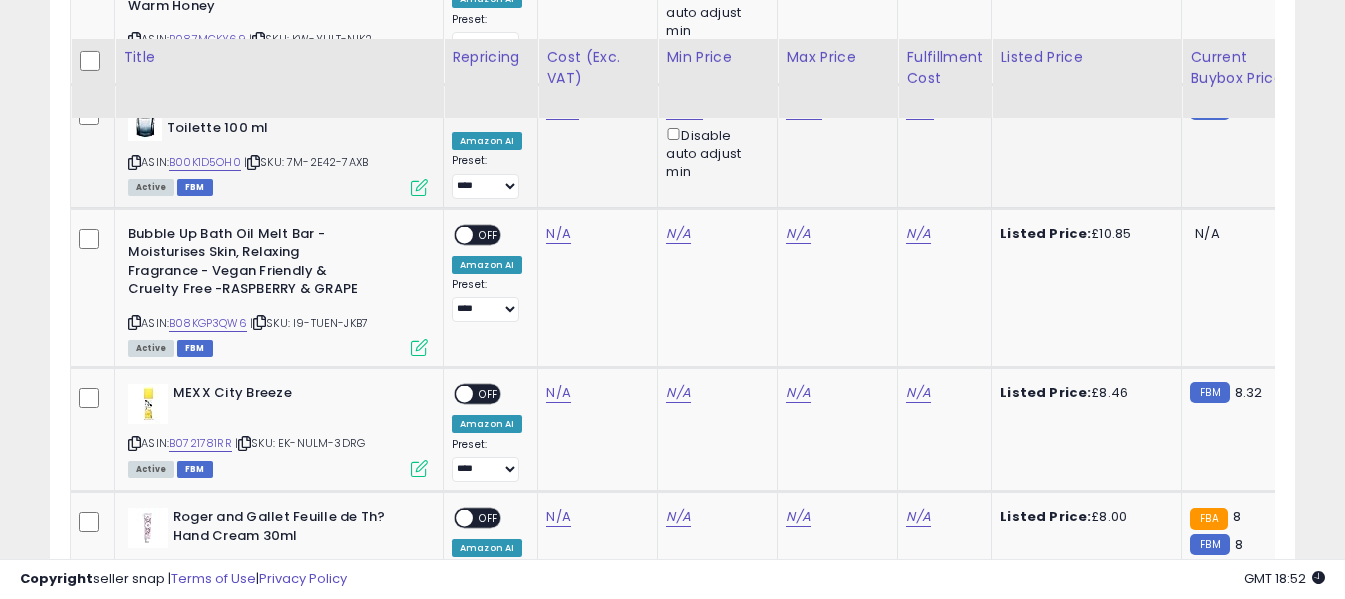scroll, scrollTop: 6889, scrollLeft: 0, axis: vertical 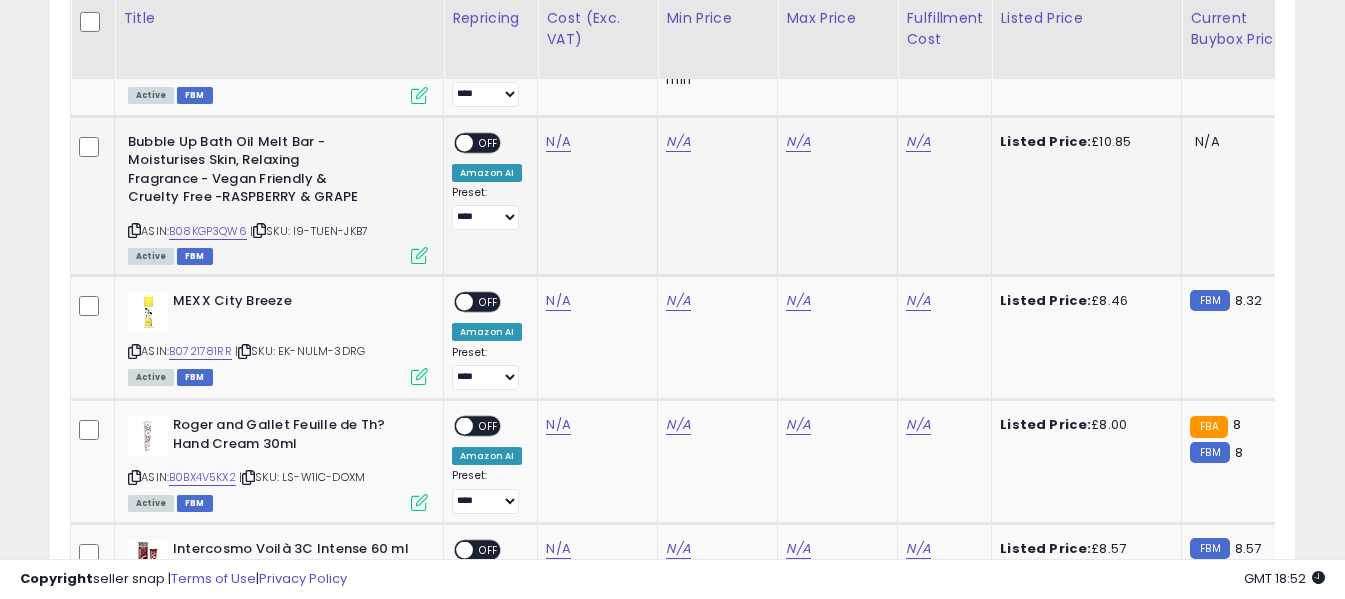 click at bounding box center (134, 230) 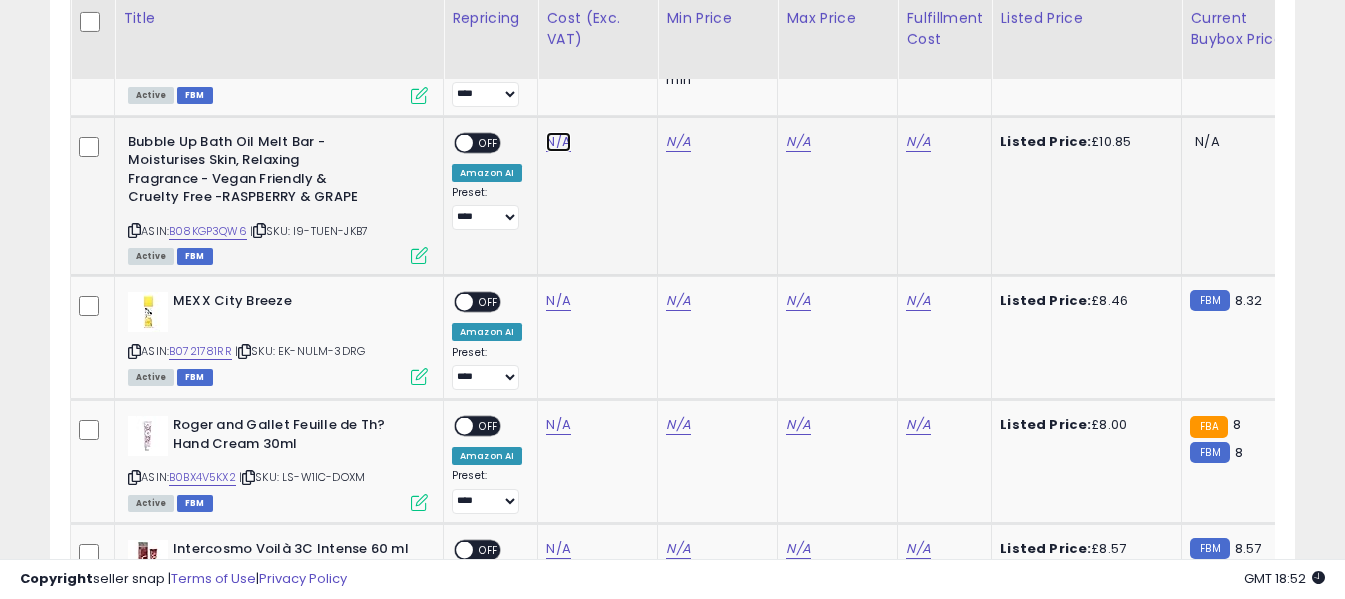 click on "N/A" at bounding box center [558, 142] 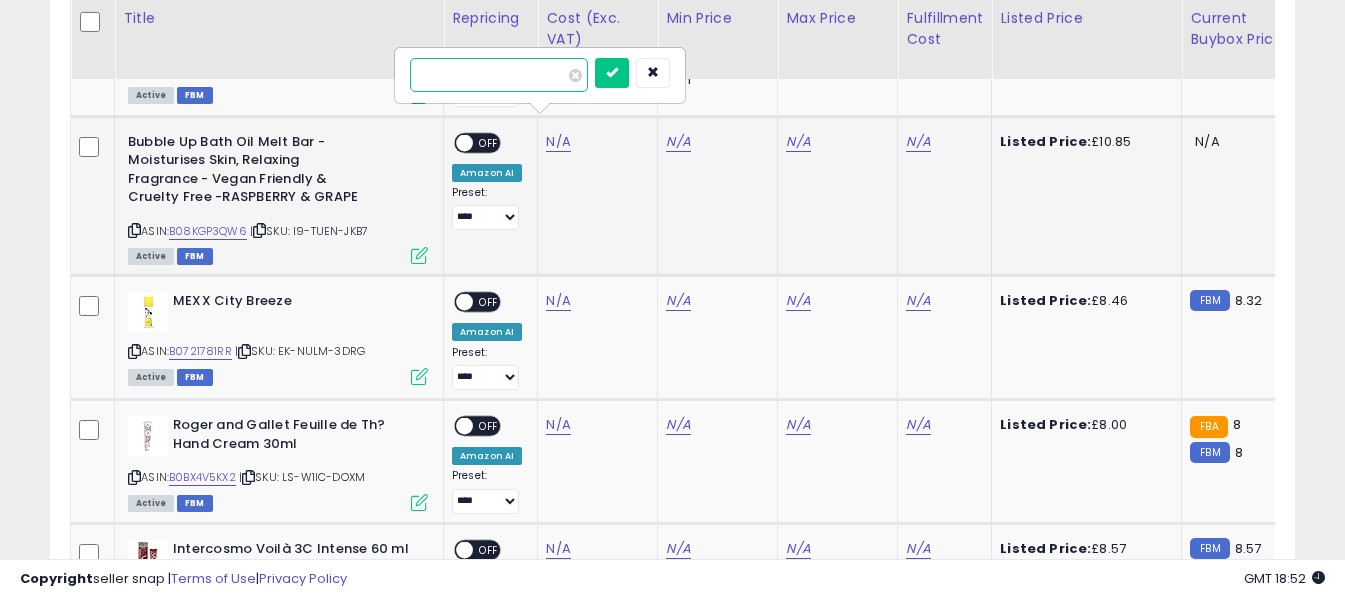 click at bounding box center [499, 75] 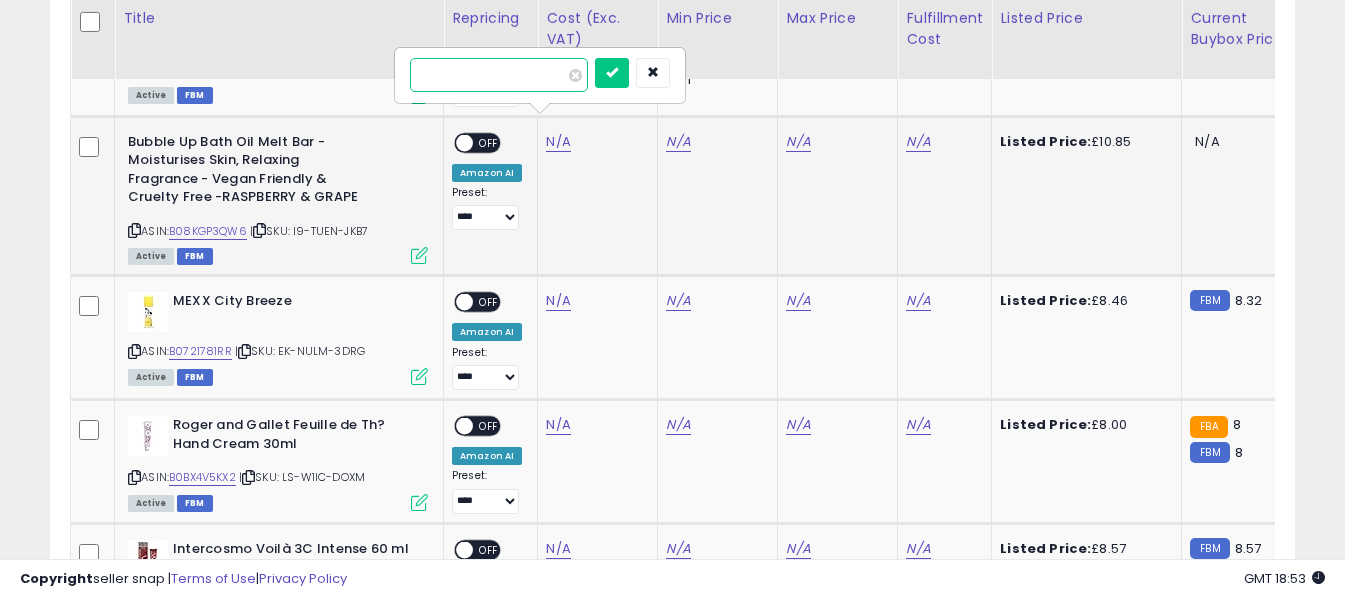 type on "****" 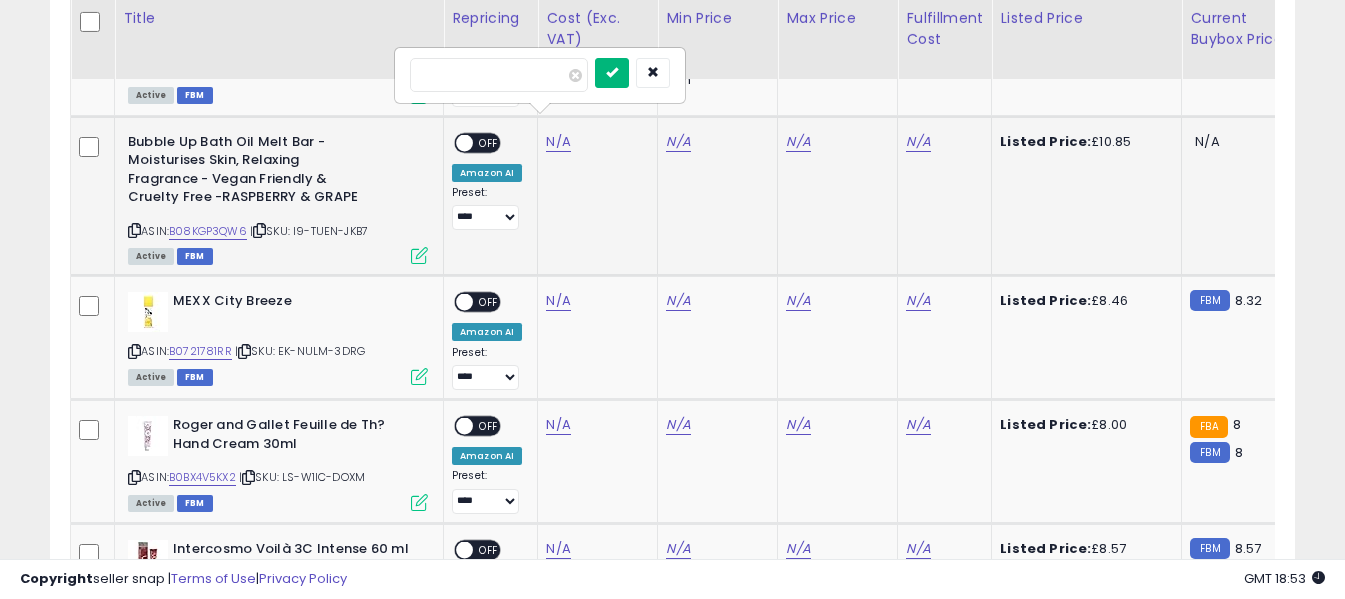 click at bounding box center [612, 72] 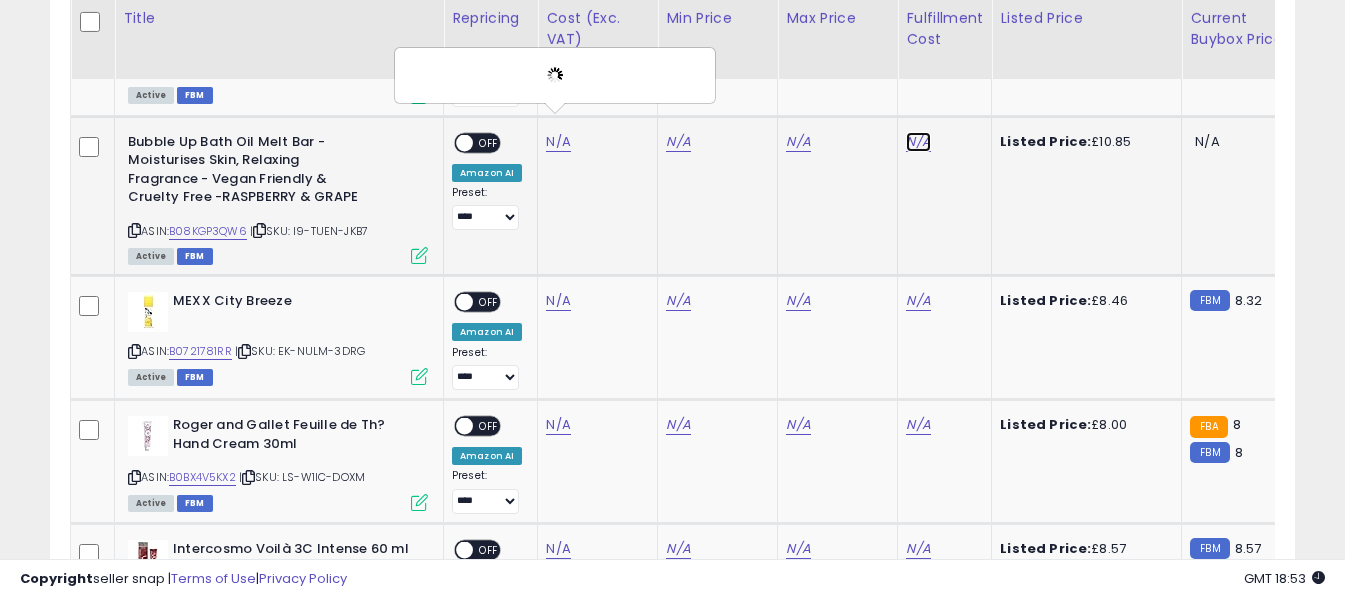 click on "N/A" at bounding box center [918, 142] 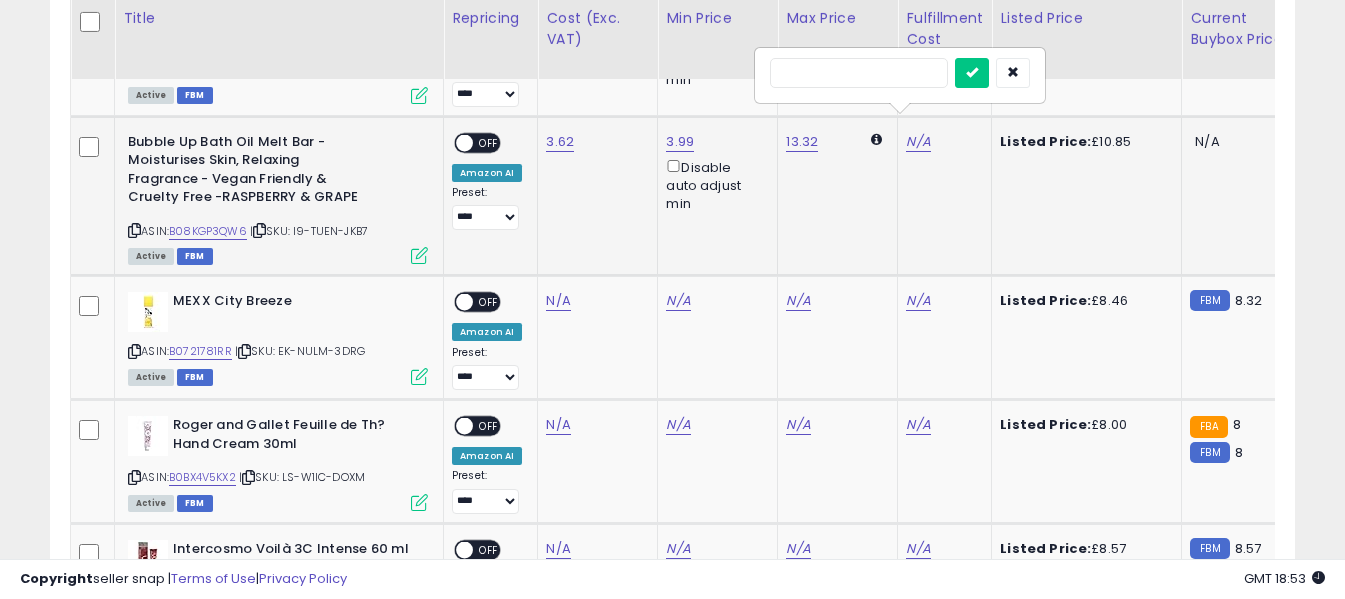 click at bounding box center [859, 73] 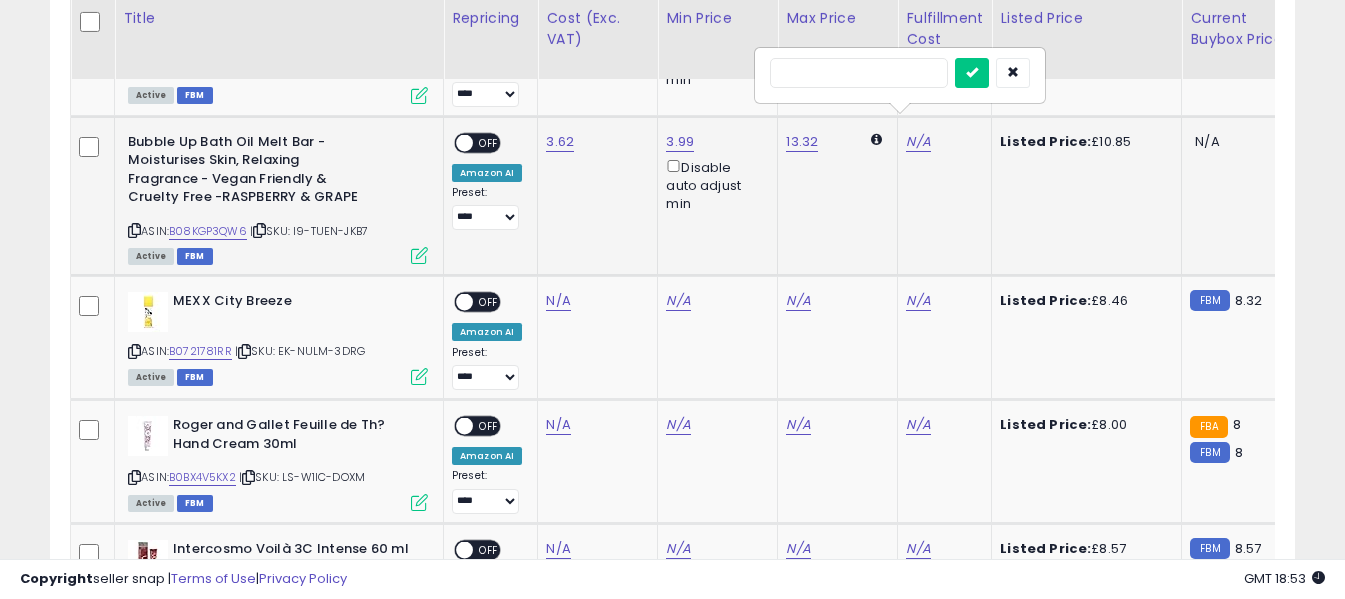 type on "*" 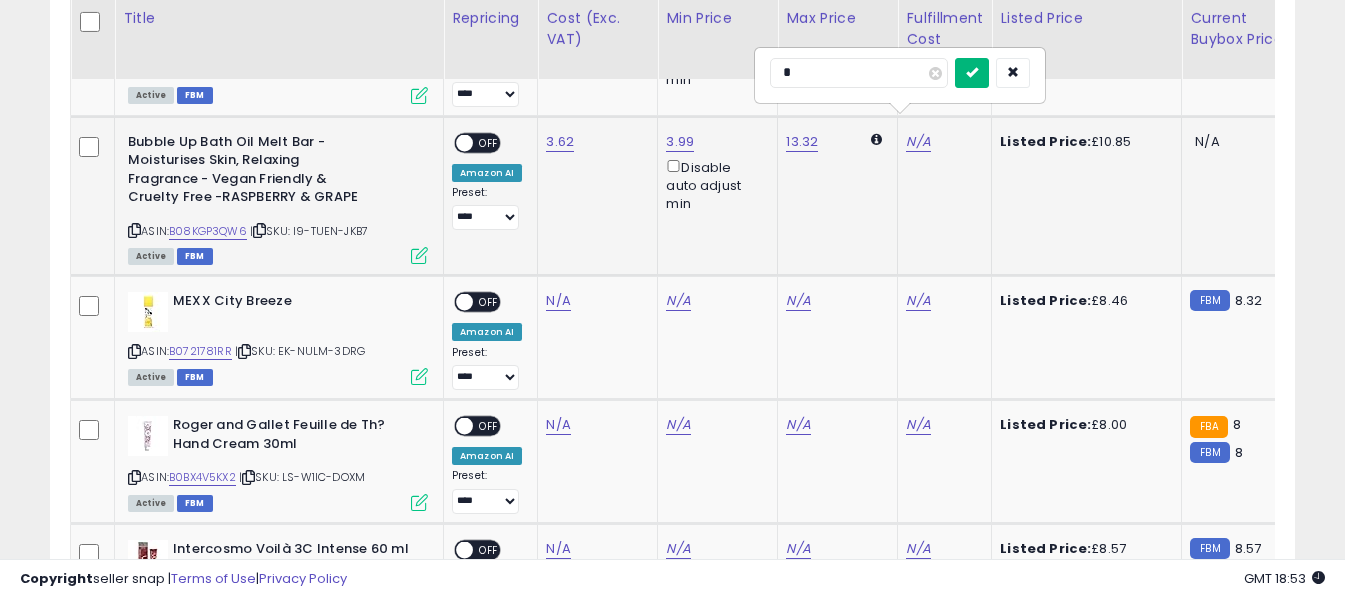click at bounding box center [972, 72] 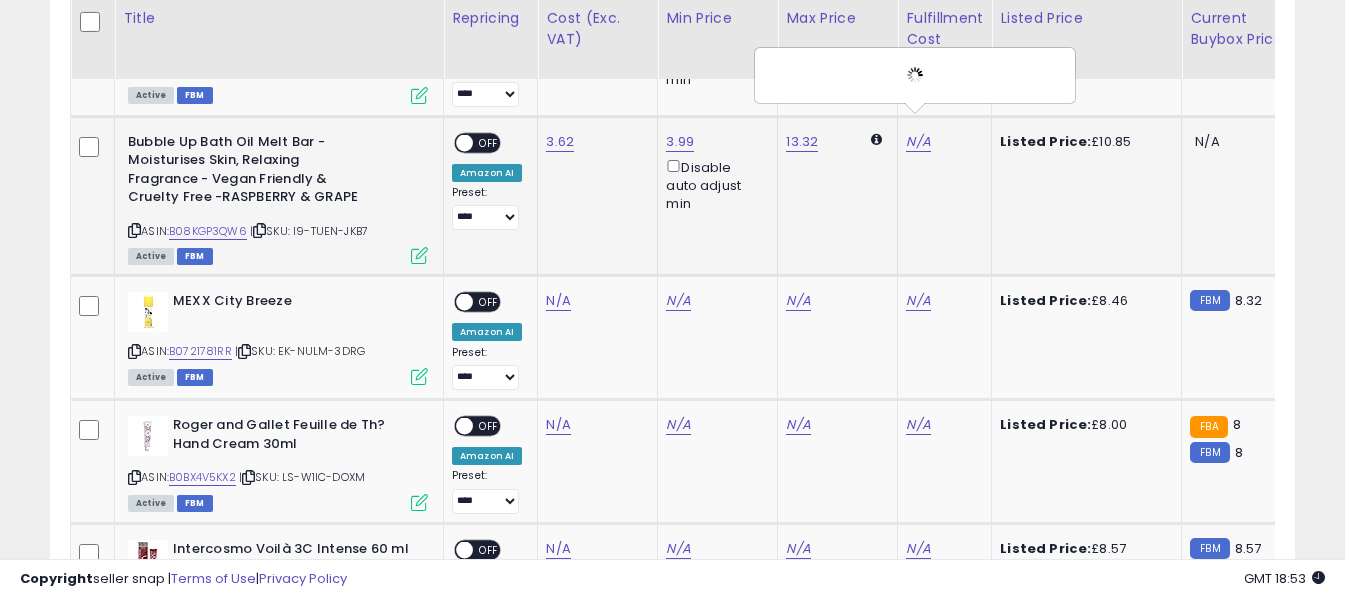 click on "OFF" at bounding box center (489, 142) 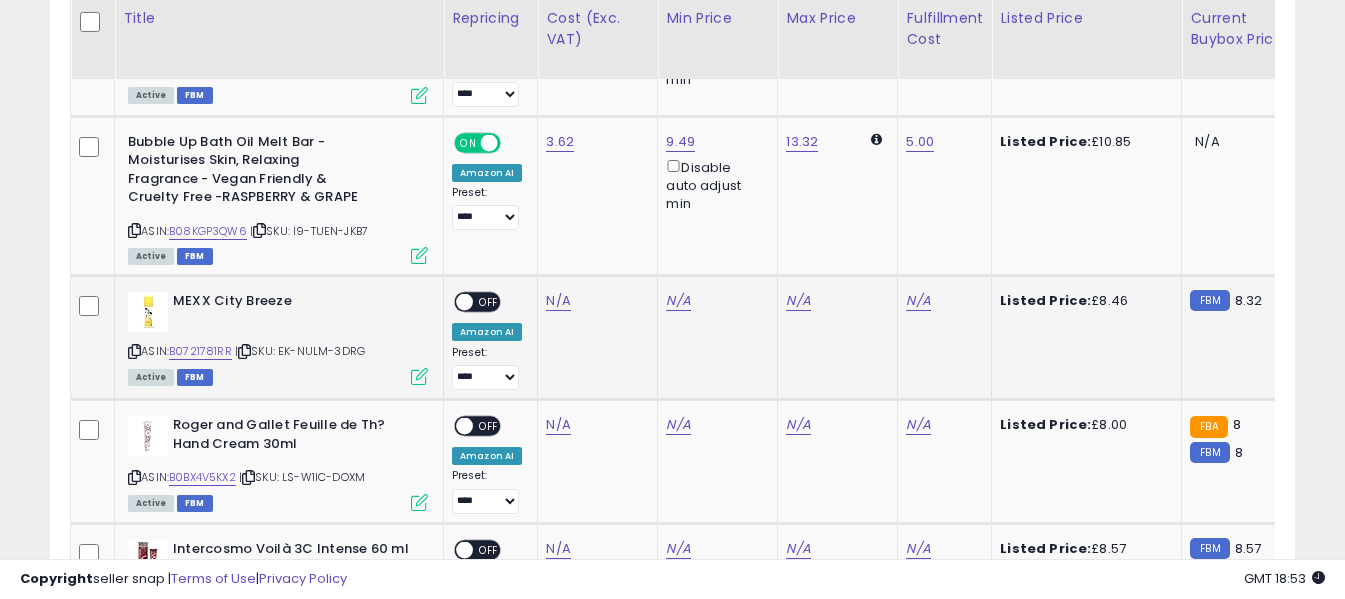 click at bounding box center (134, 351) 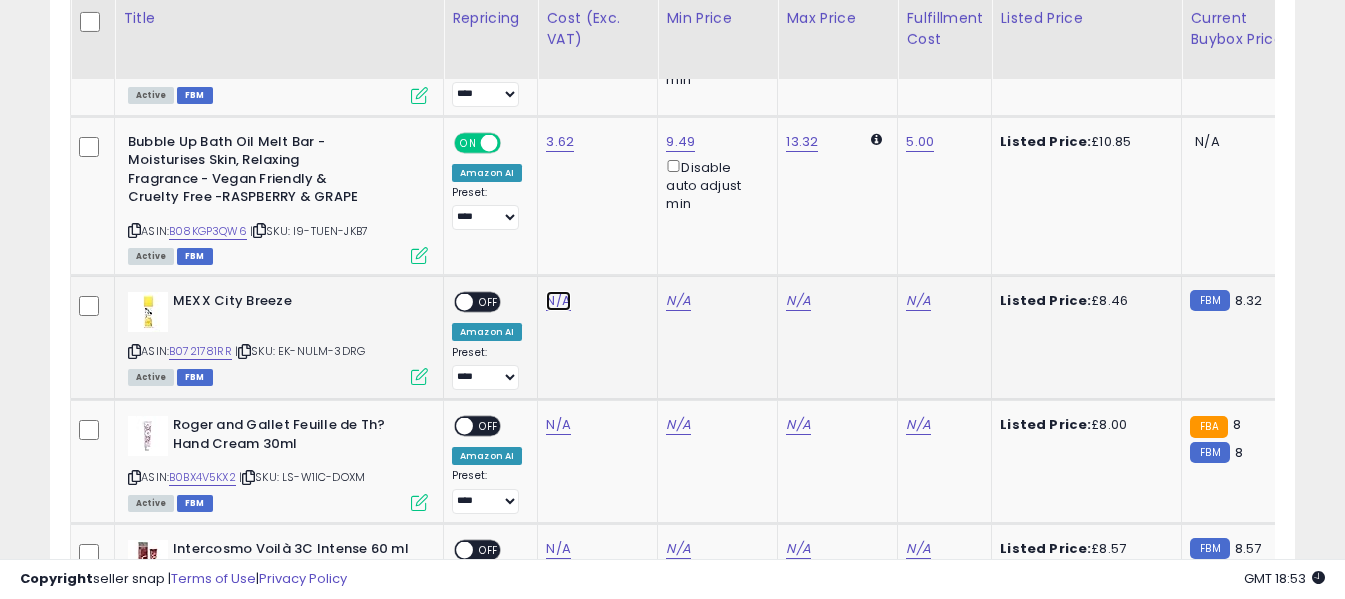 click on "N/A" at bounding box center [558, 301] 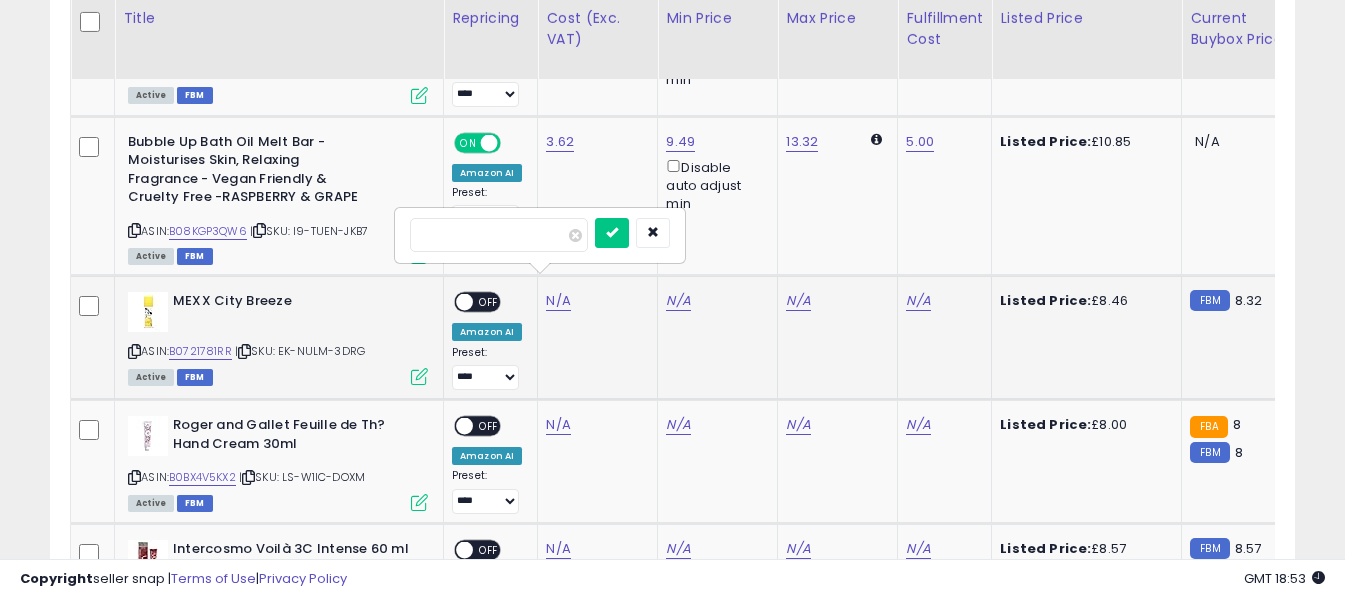 click at bounding box center (499, 235) 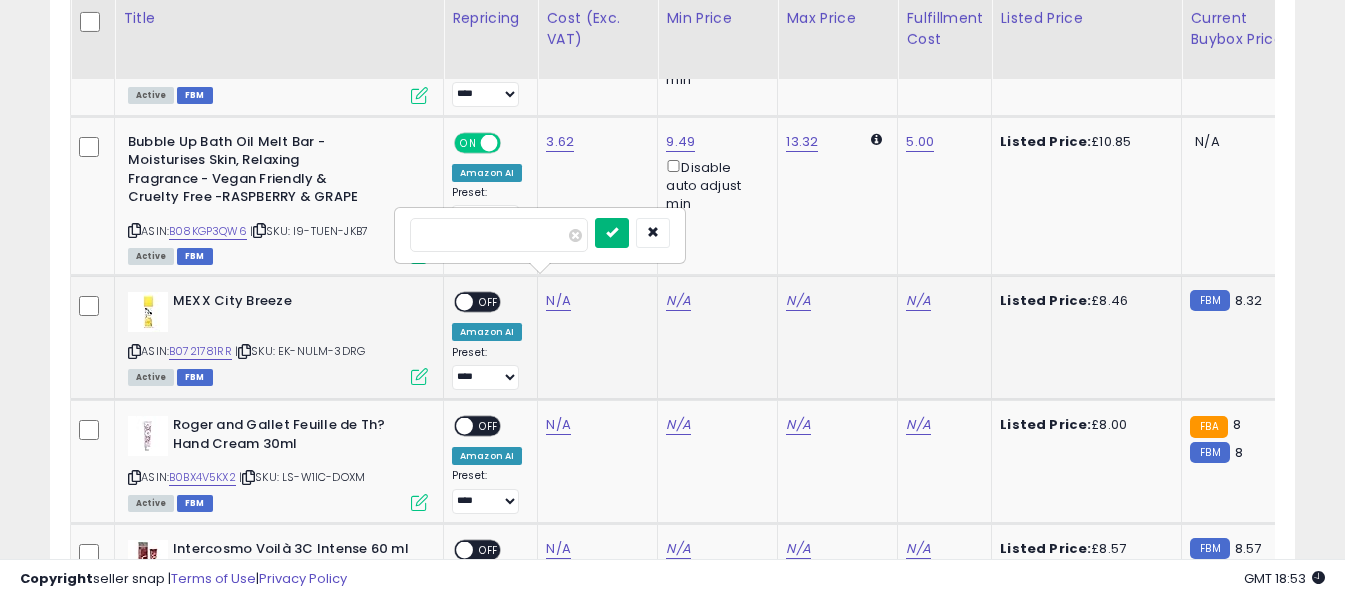 click at bounding box center (612, 233) 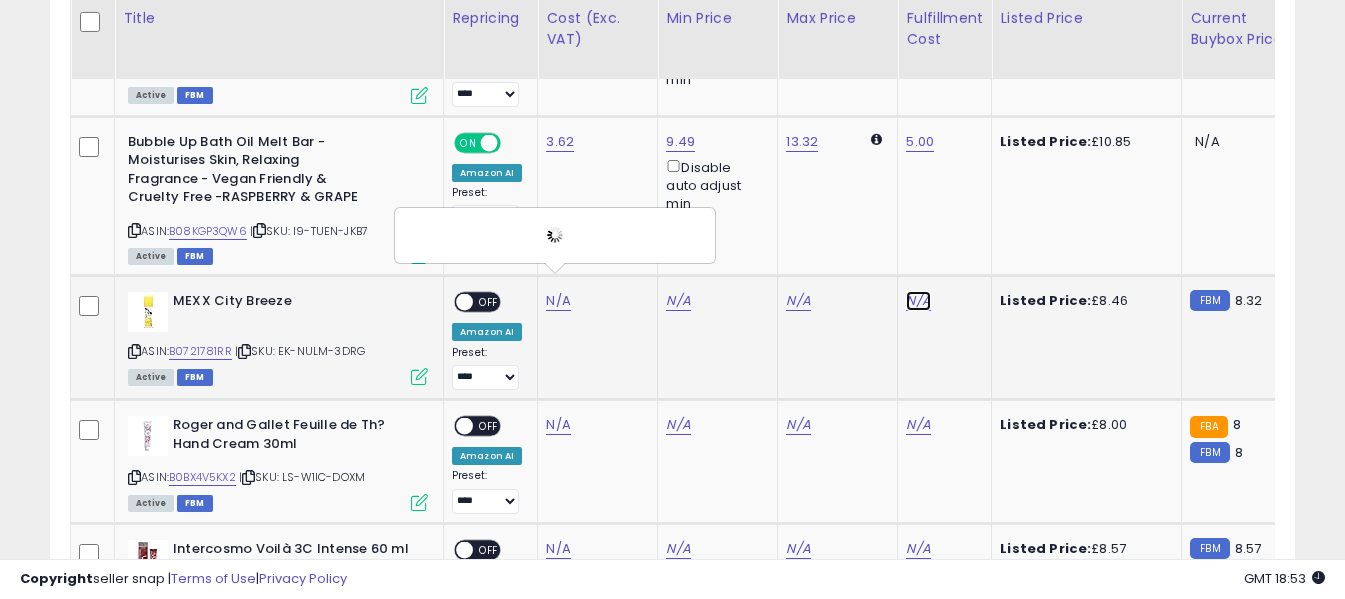click on "N/A" at bounding box center (918, 301) 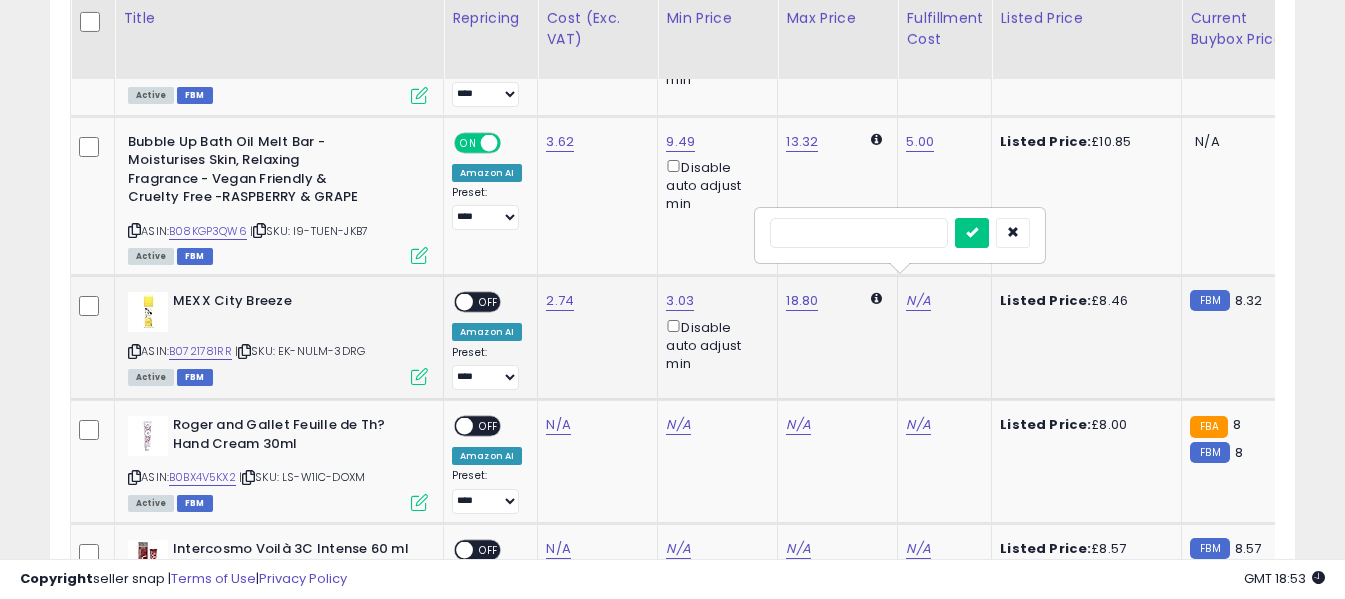click at bounding box center [859, 233] 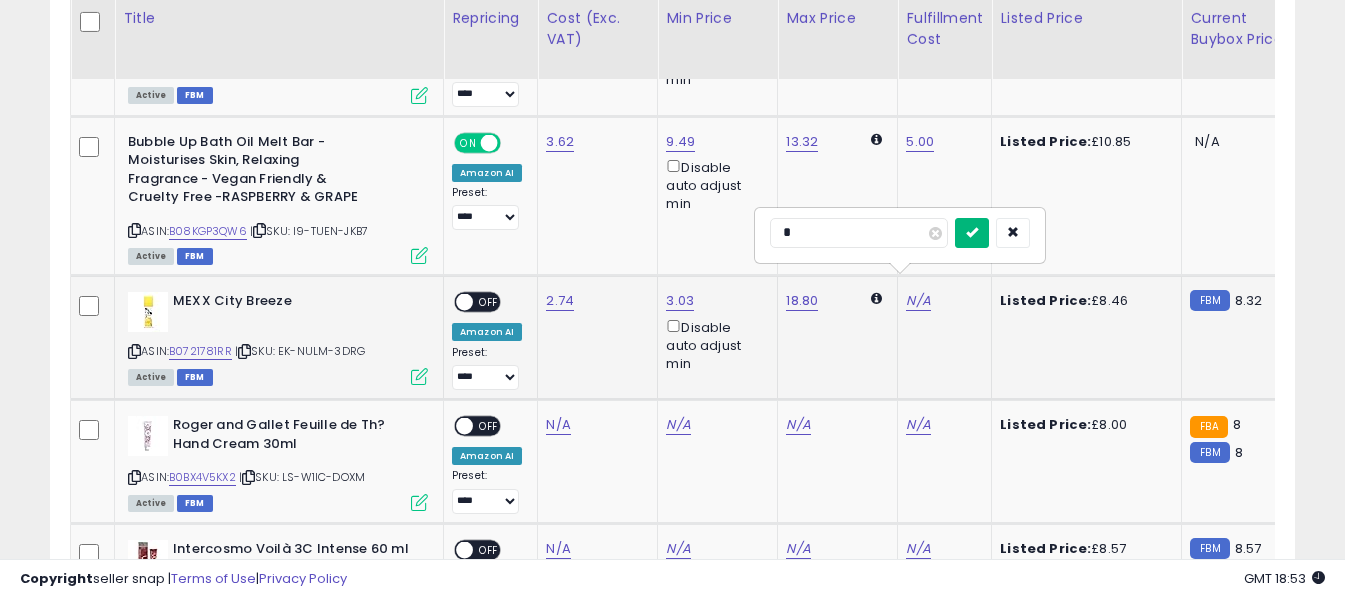 click at bounding box center [972, 232] 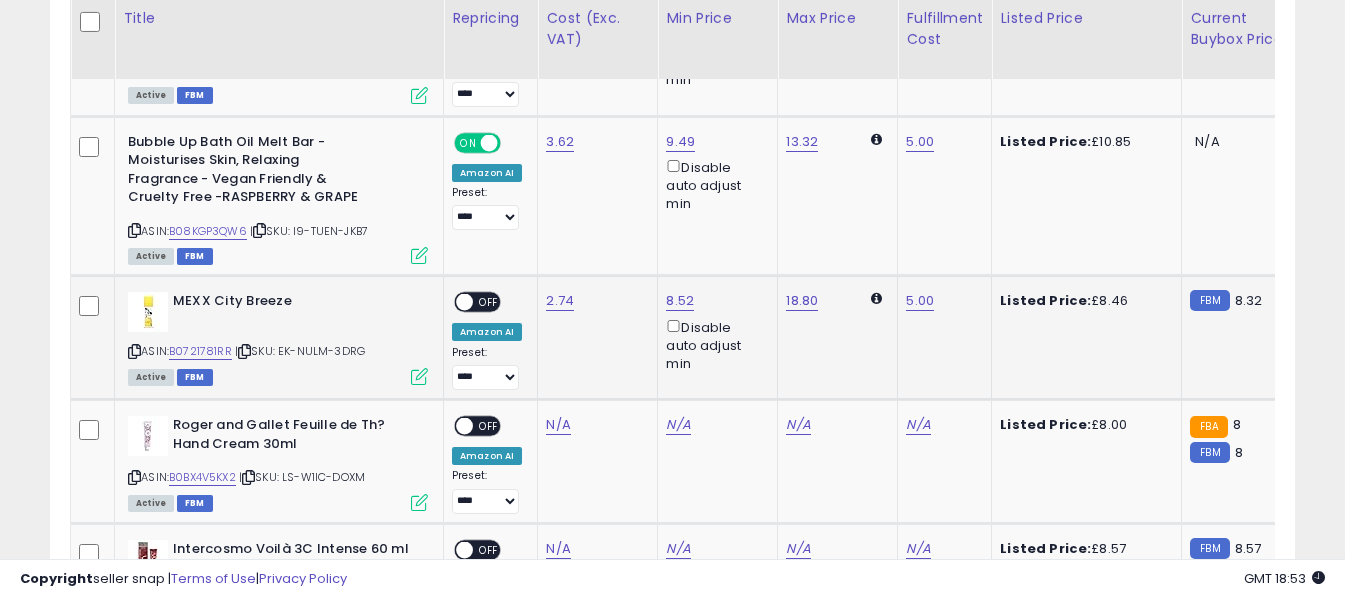 click on "OFF" at bounding box center (489, 302) 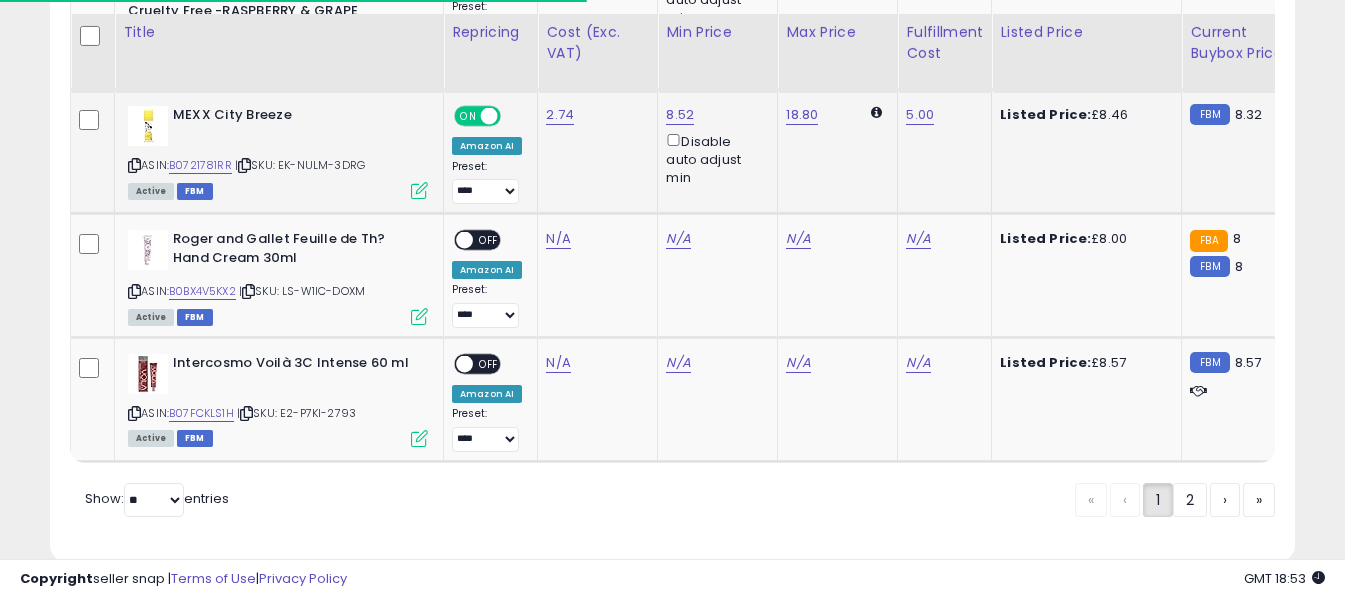 scroll, scrollTop: 7089, scrollLeft: 0, axis: vertical 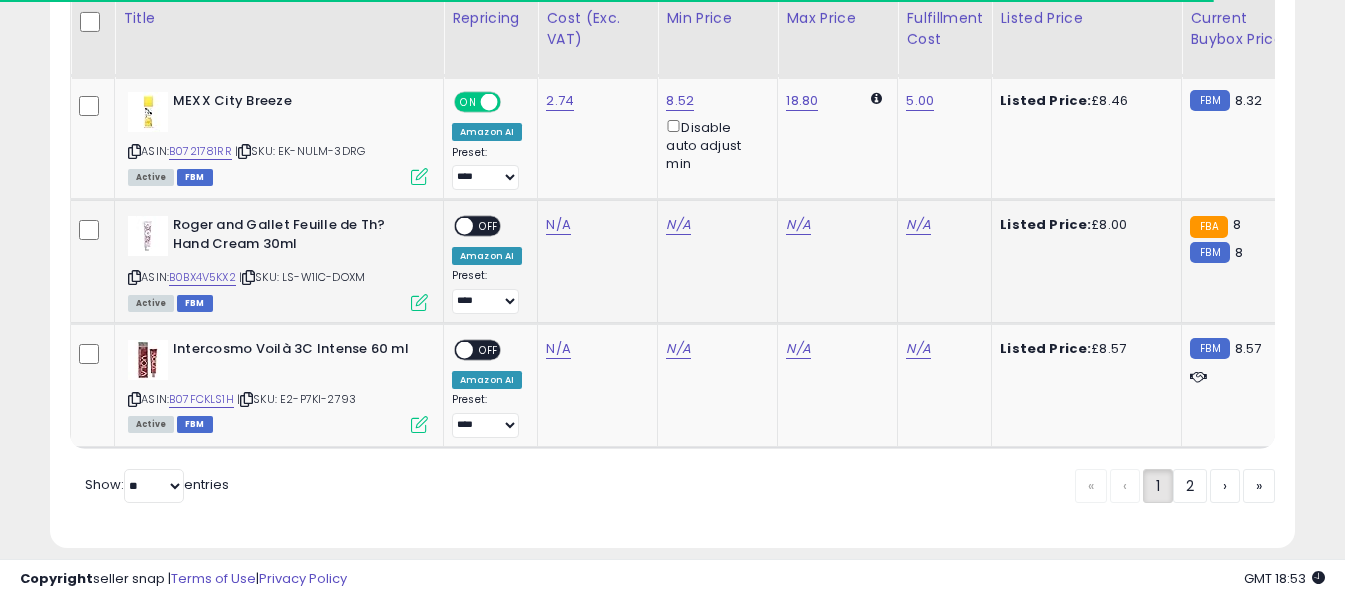 click at bounding box center (134, 277) 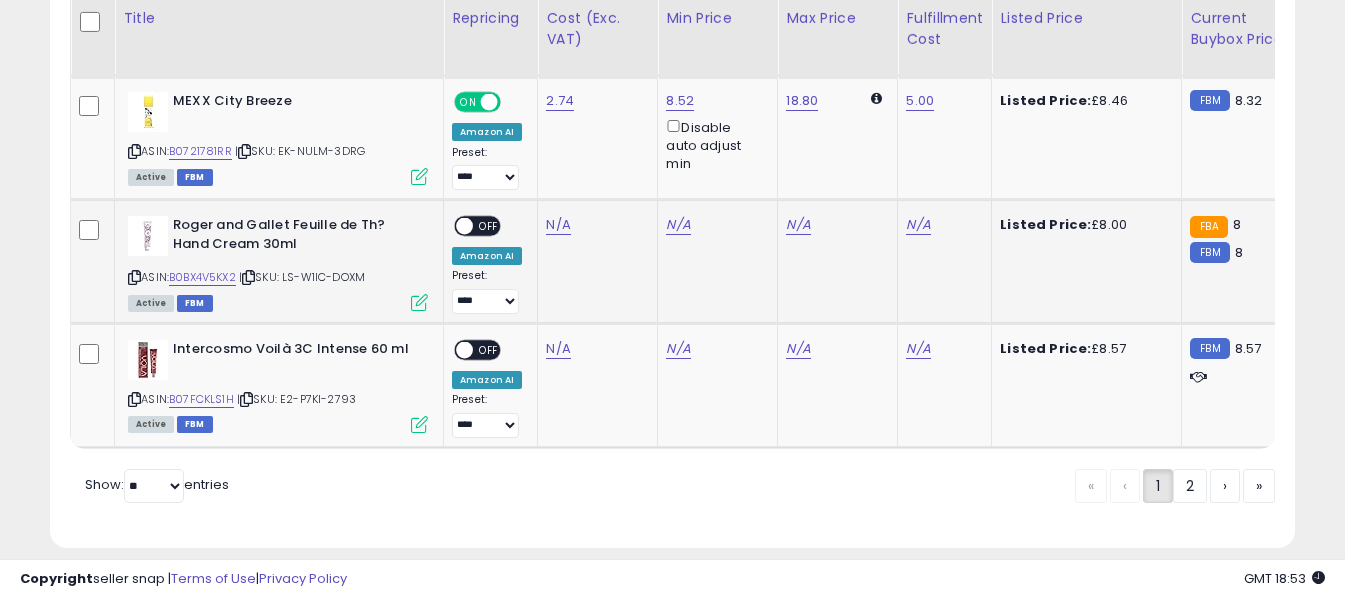 click at bounding box center [134, 277] 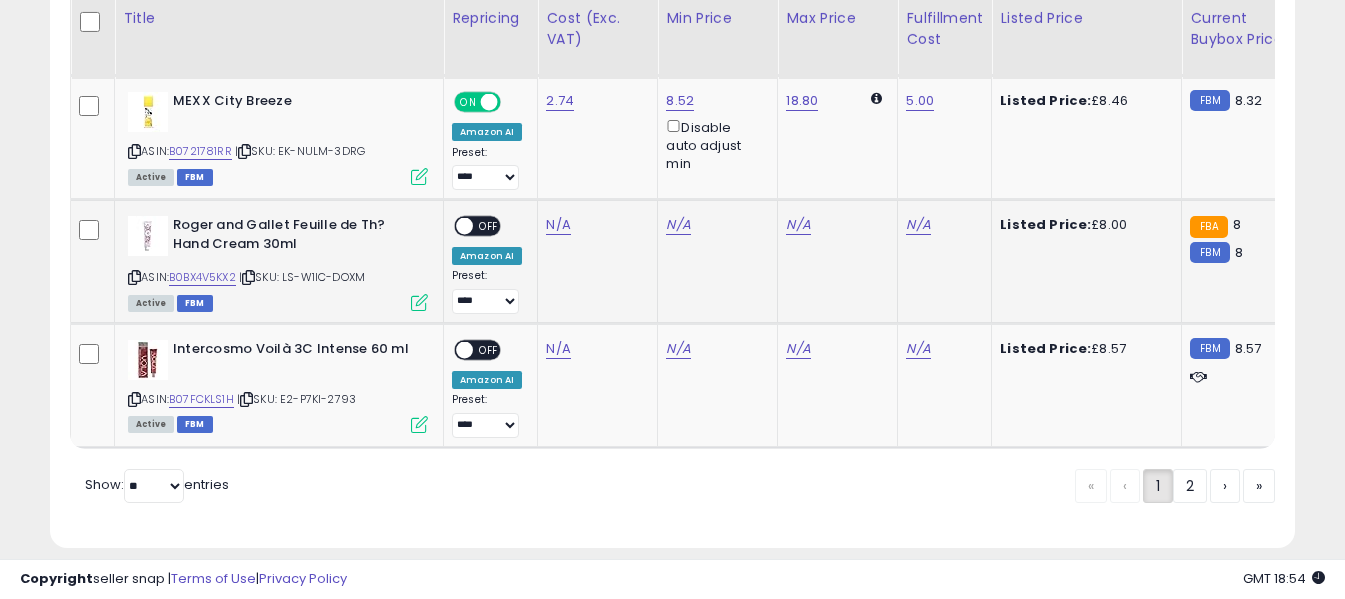 click at bounding box center (134, 277) 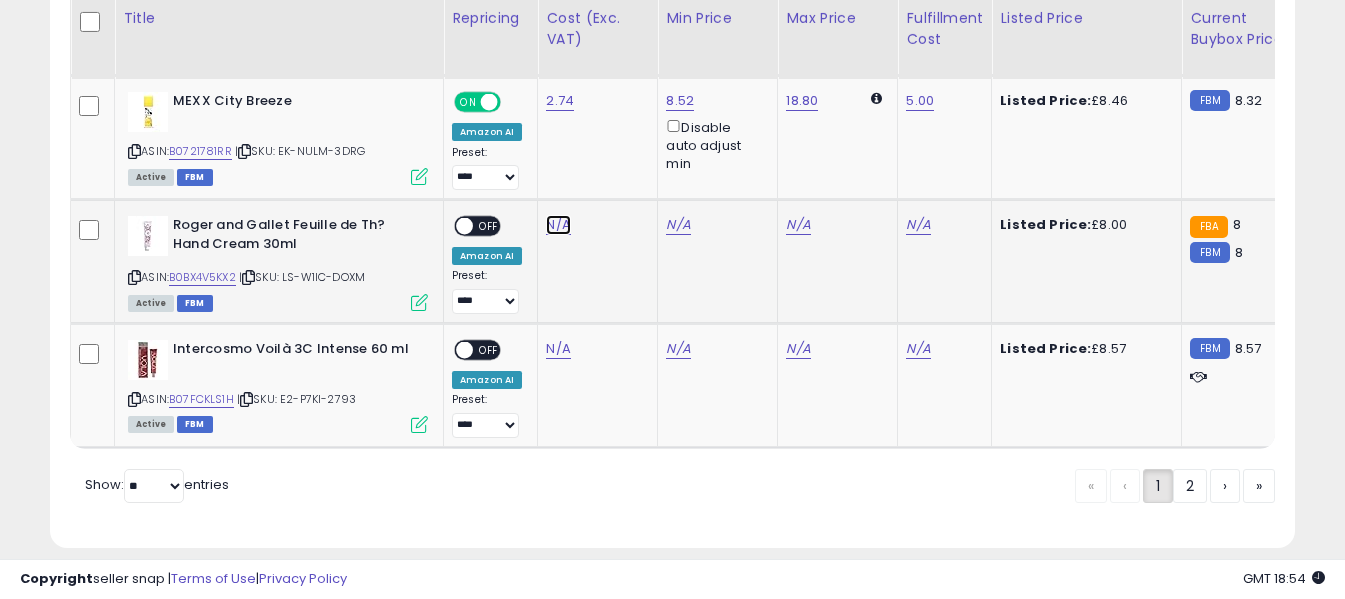 click on "N/A" at bounding box center [558, 225] 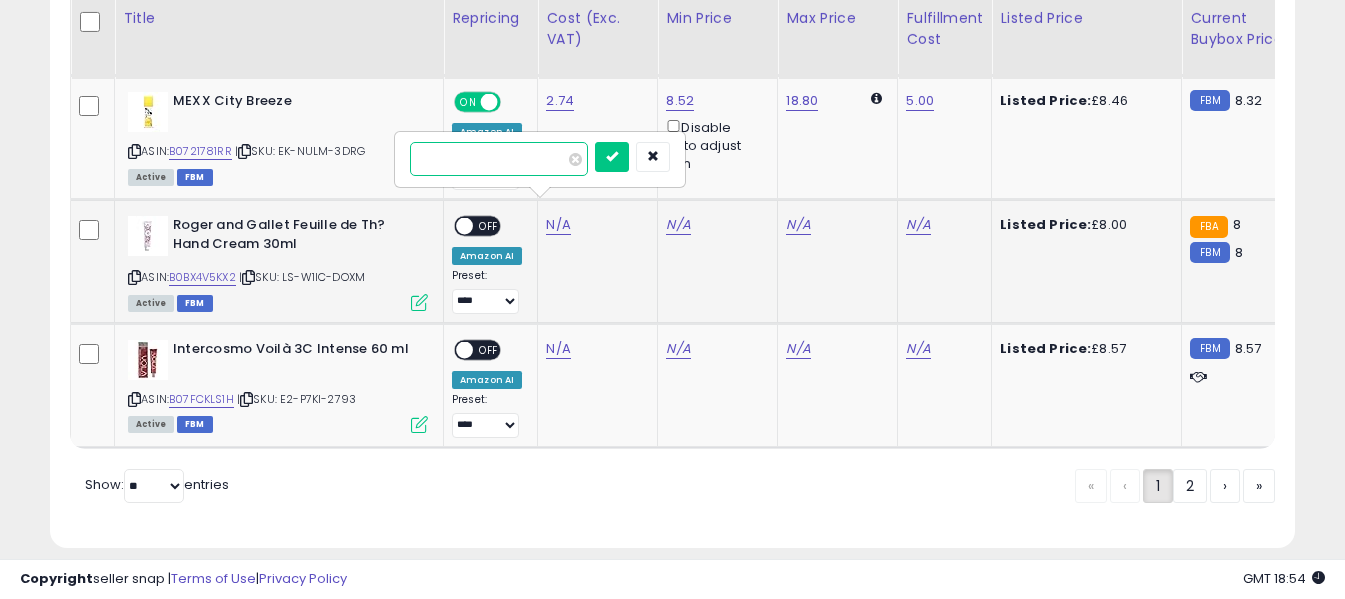 click at bounding box center [499, 159] 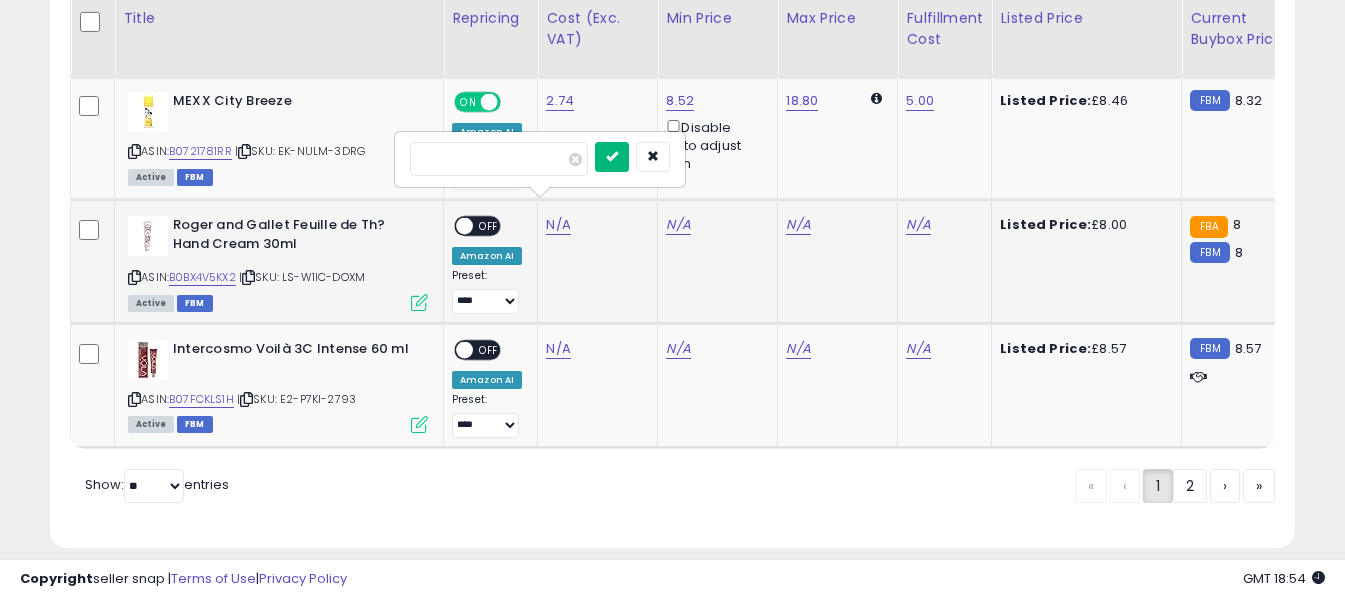 click at bounding box center [612, 156] 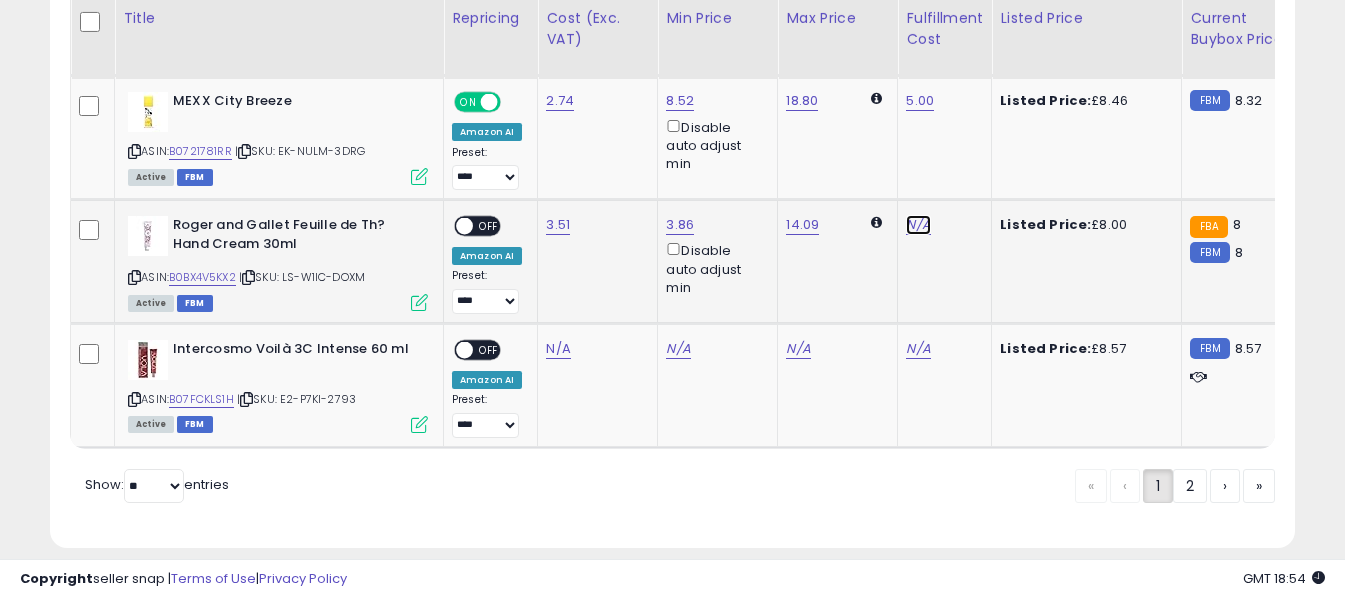 click on "N/A" at bounding box center (918, 225) 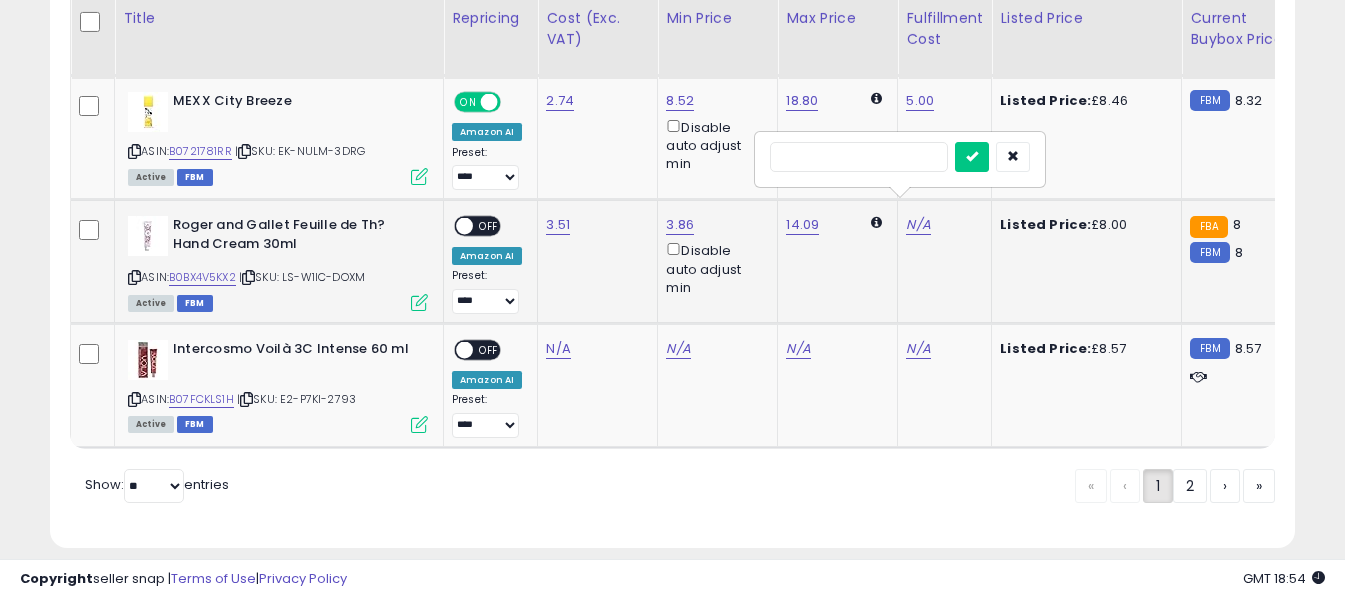 click at bounding box center (859, 157) 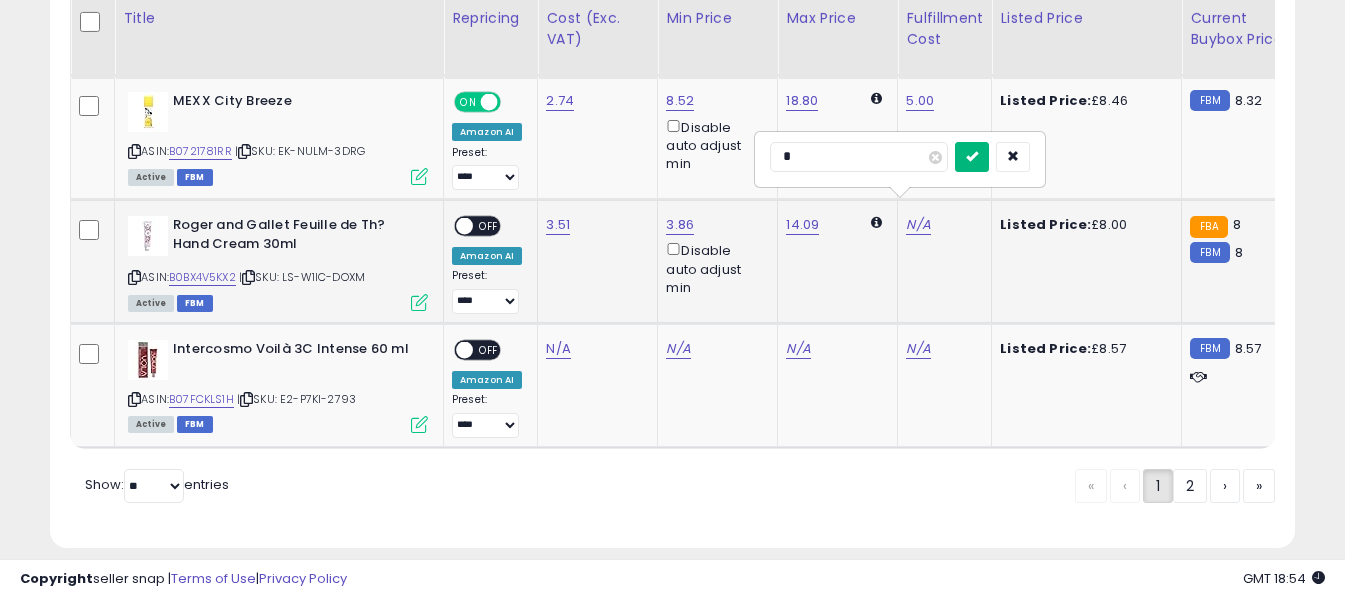 click at bounding box center (972, 157) 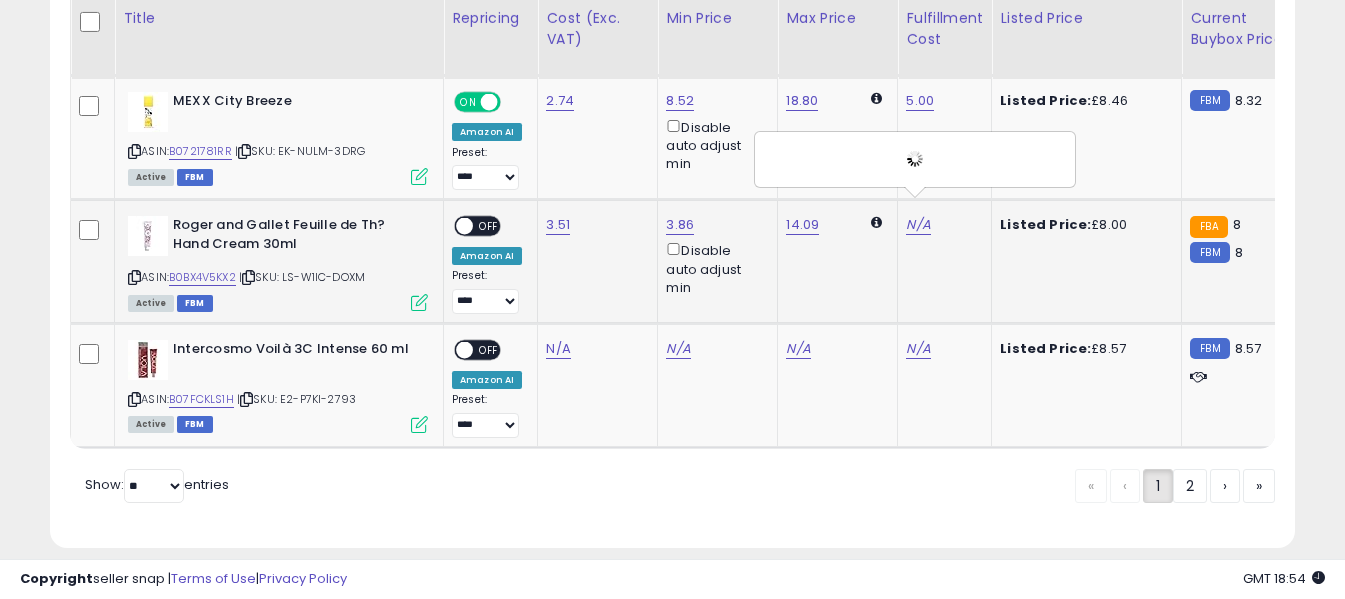 click on "OFF" at bounding box center (489, 226) 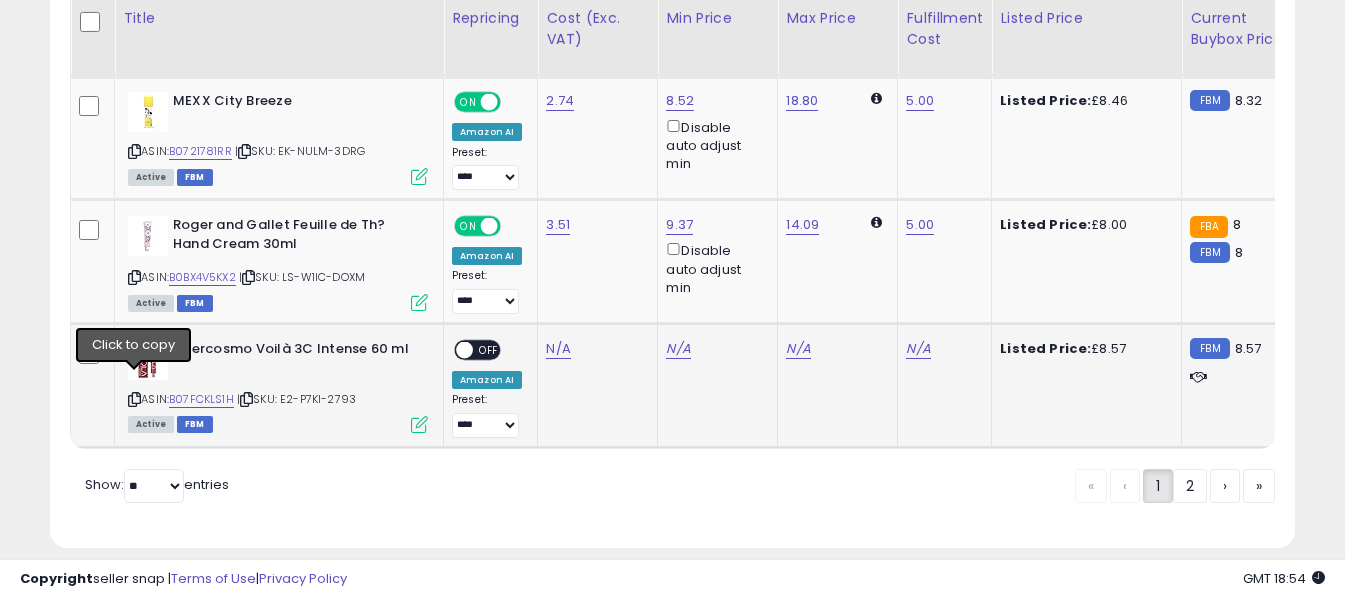 click at bounding box center [134, 399] 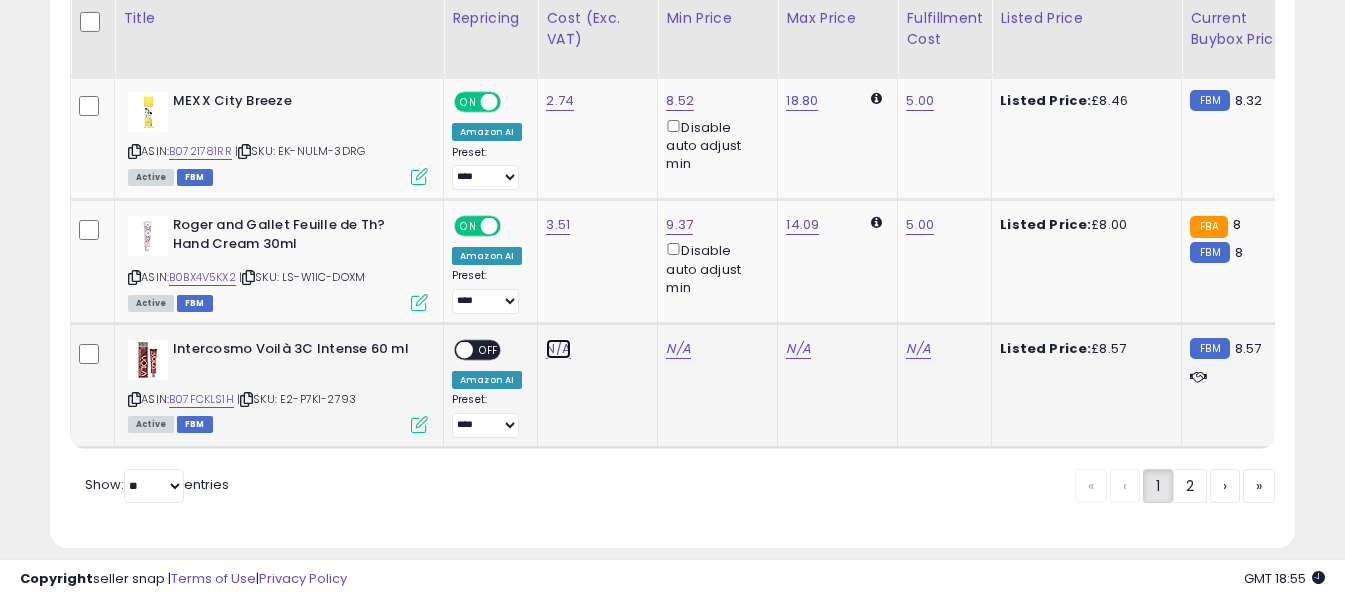 click on "N/A" at bounding box center [558, 349] 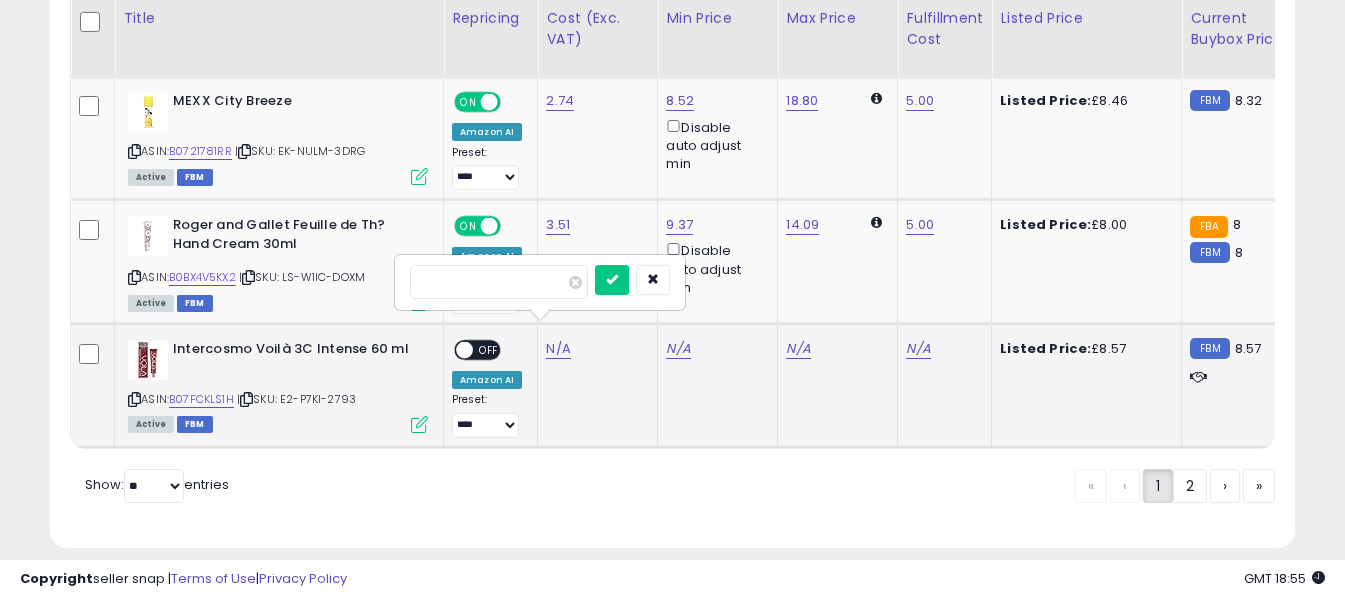click at bounding box center [499, 282] 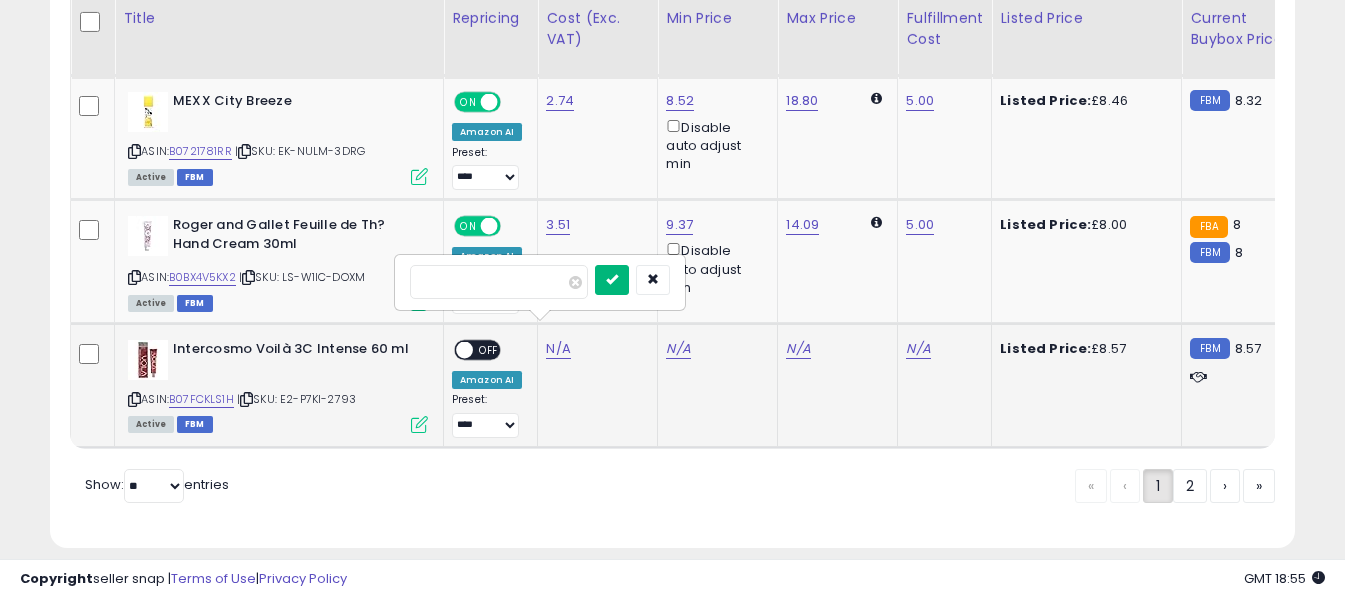 click at bounding box center (612, 279) 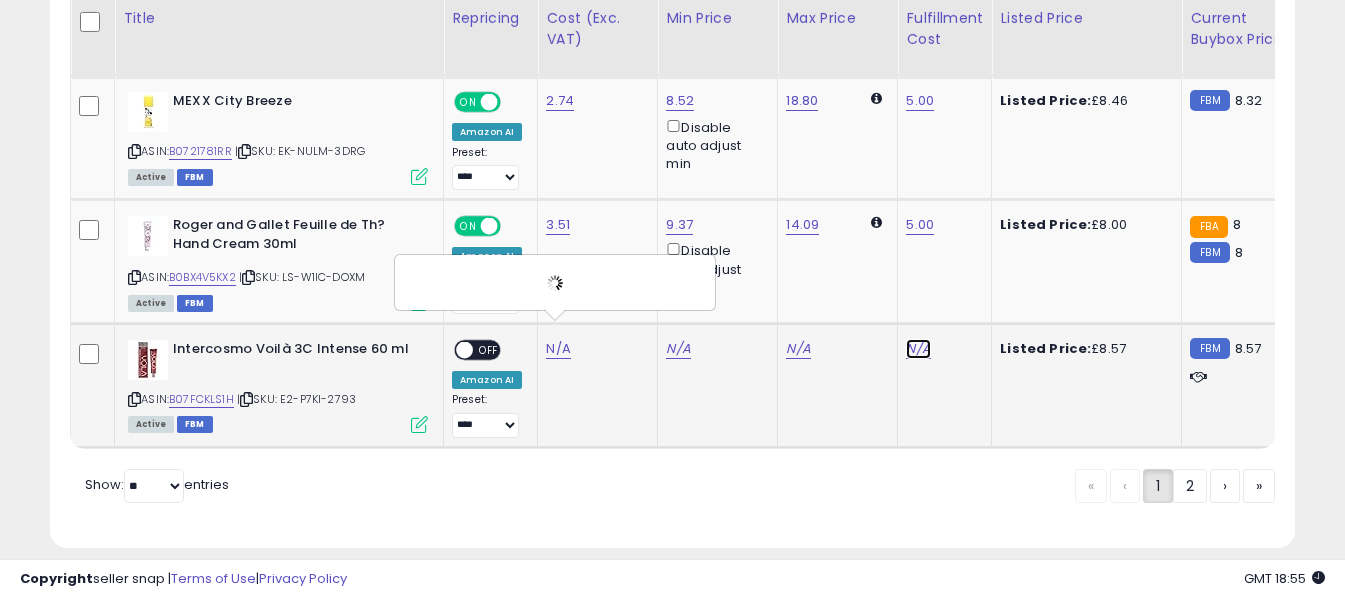 click on "N/A" at bounding box center [918, 349] 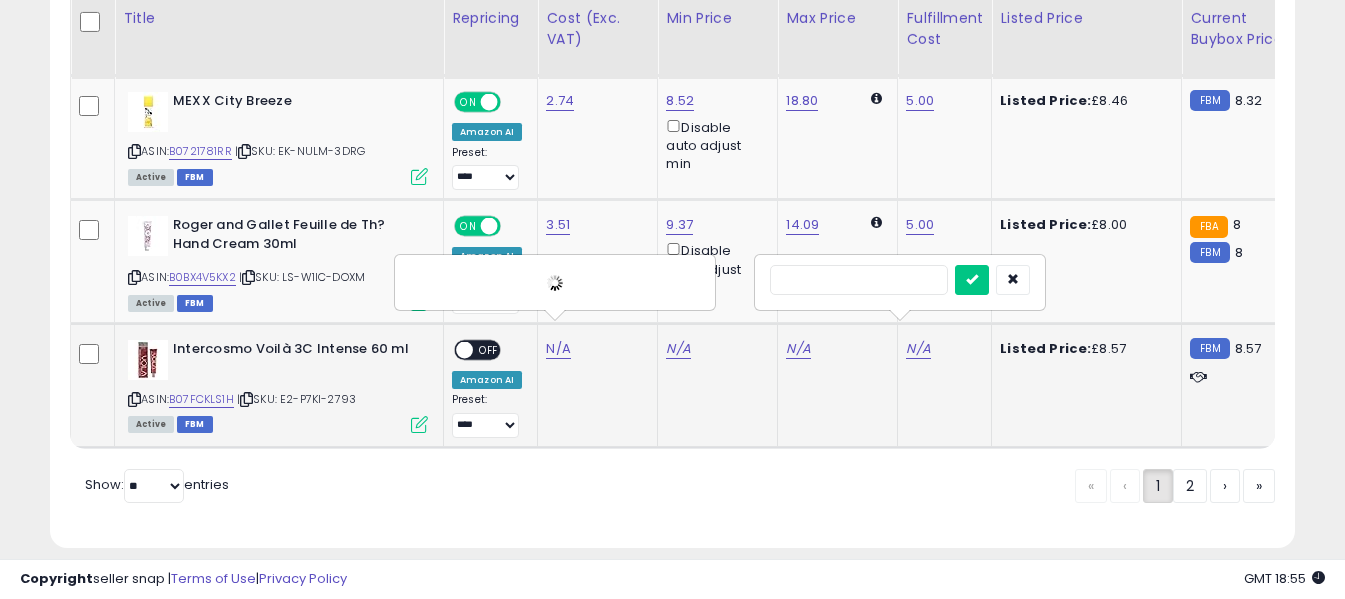 click at bounding box center [859, 280] 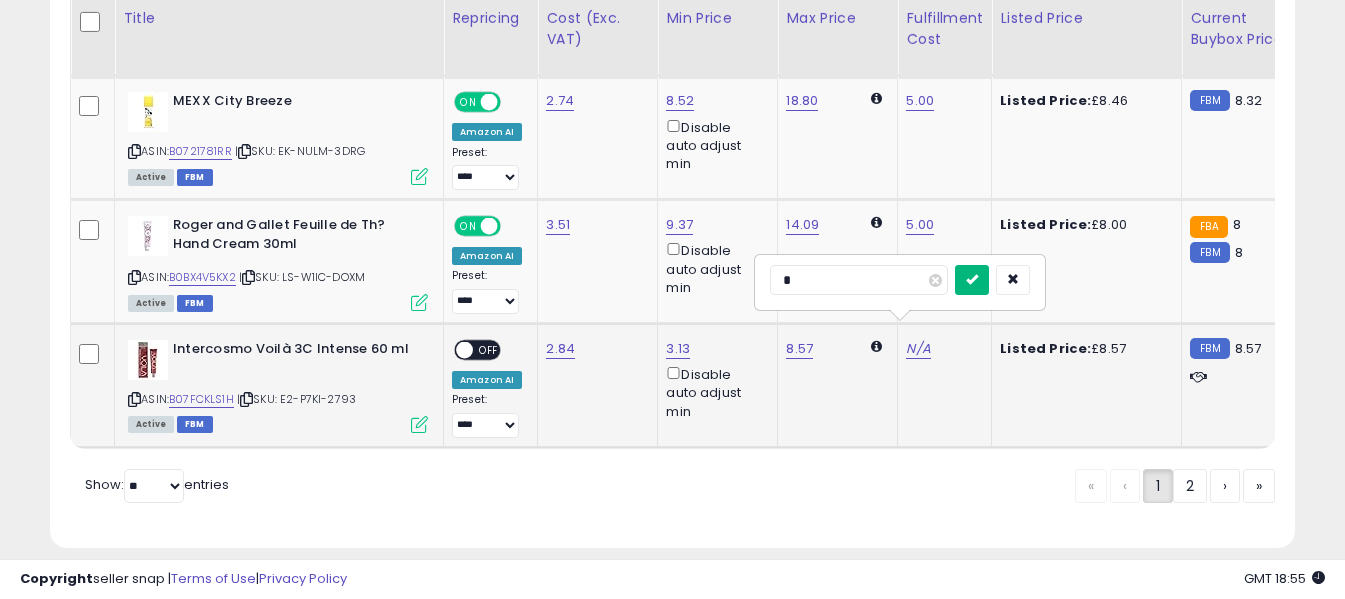 click at bounding box center (972, 280) 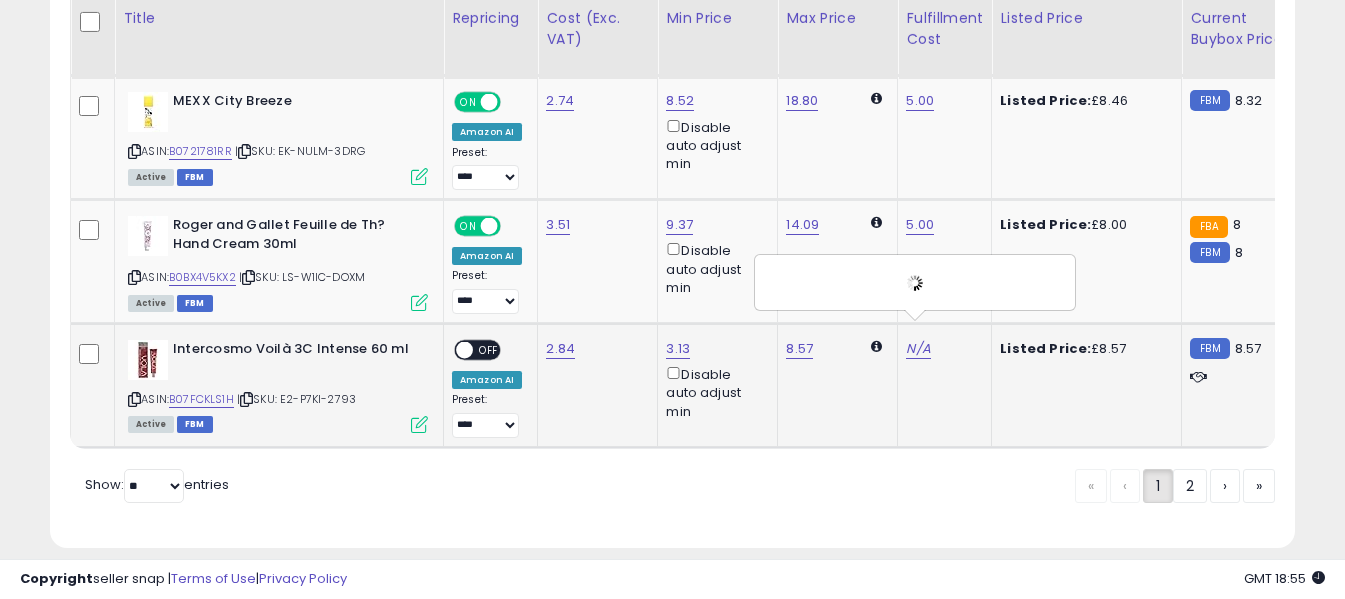 click on "OFF" at bounding box center [489, 350] 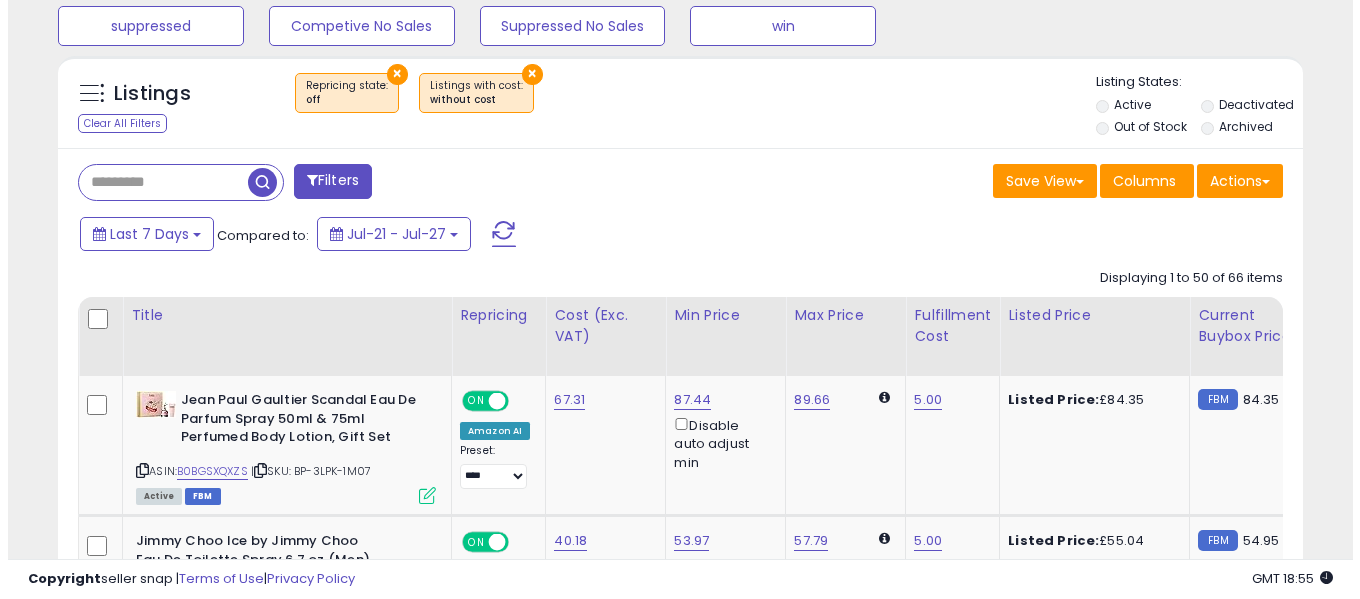 scroll, scrollTop: 689, scrollLeft: 0, axis: vertical 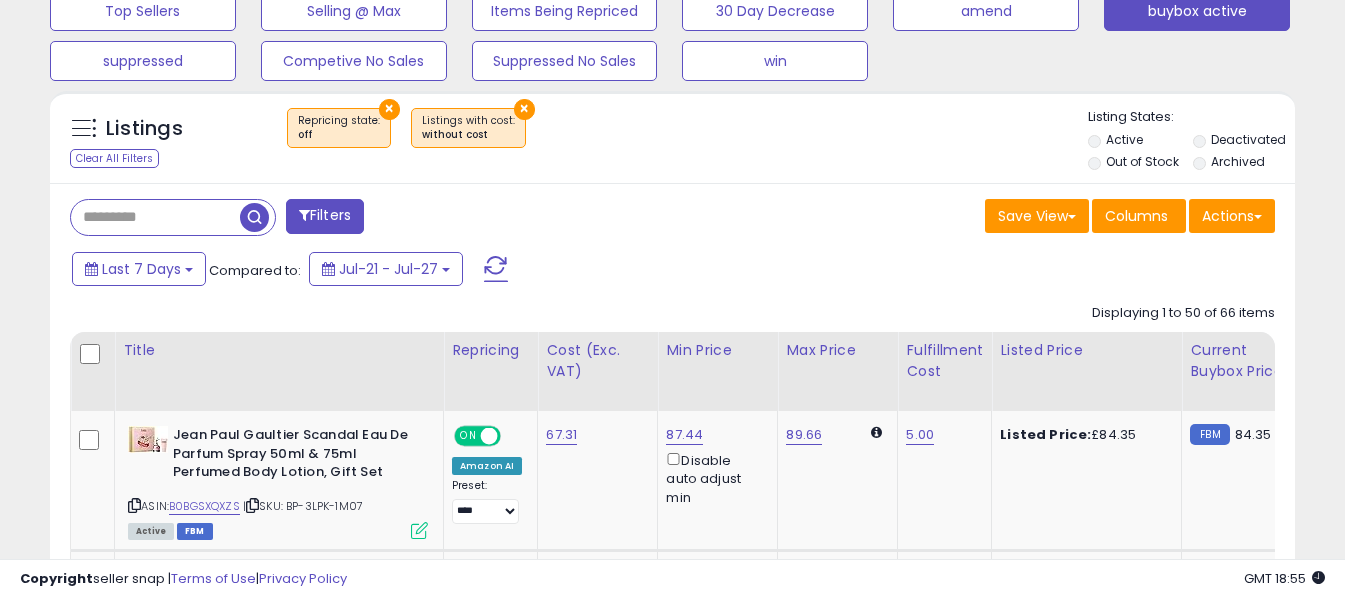 click at bounding box center [496, 269] 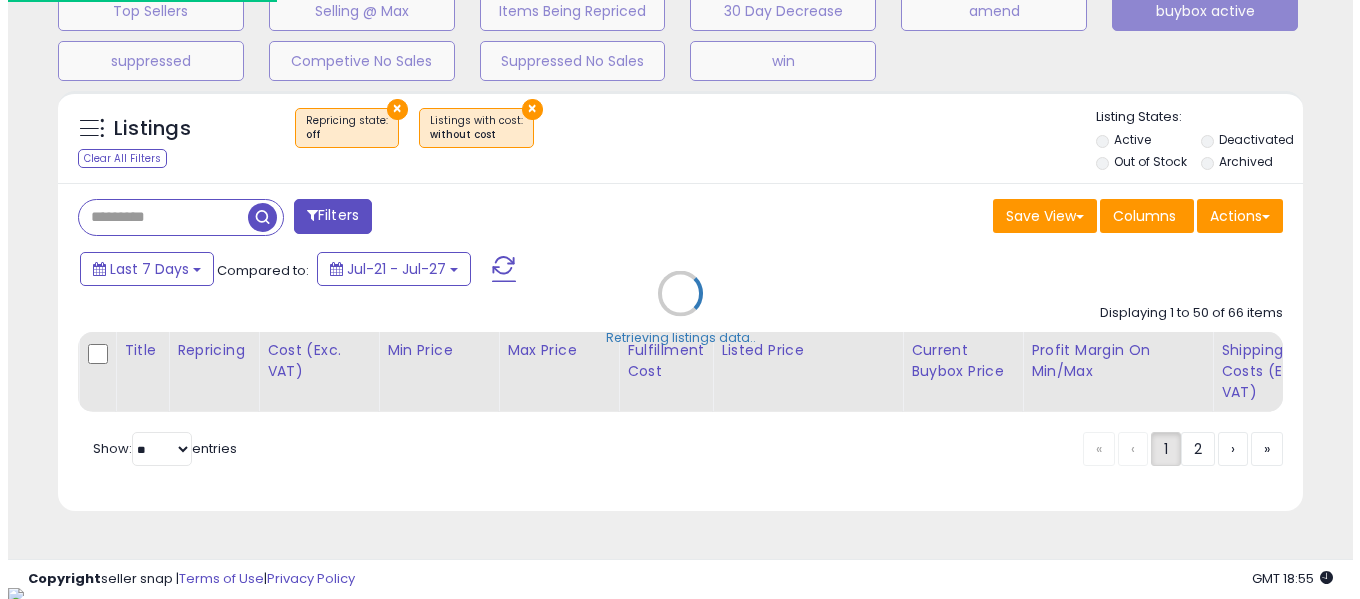 scroll, scrollTop: 999590, scrollLeft: 999271, axis: both 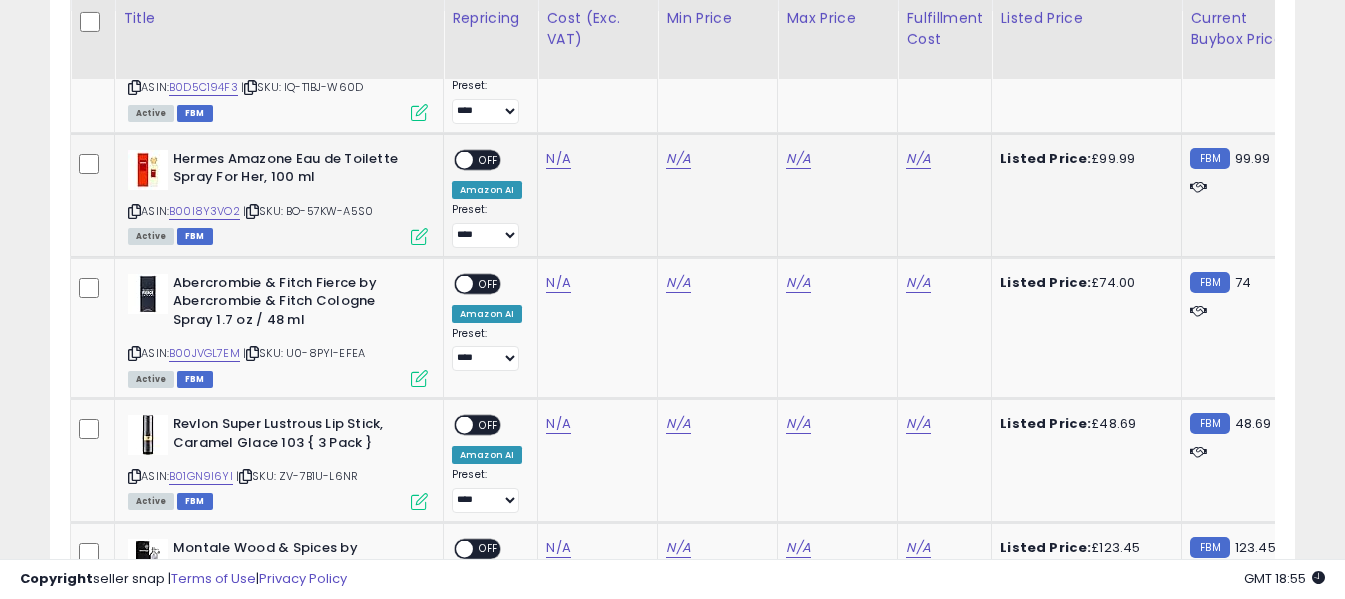 click at bounding box center [134, 211] 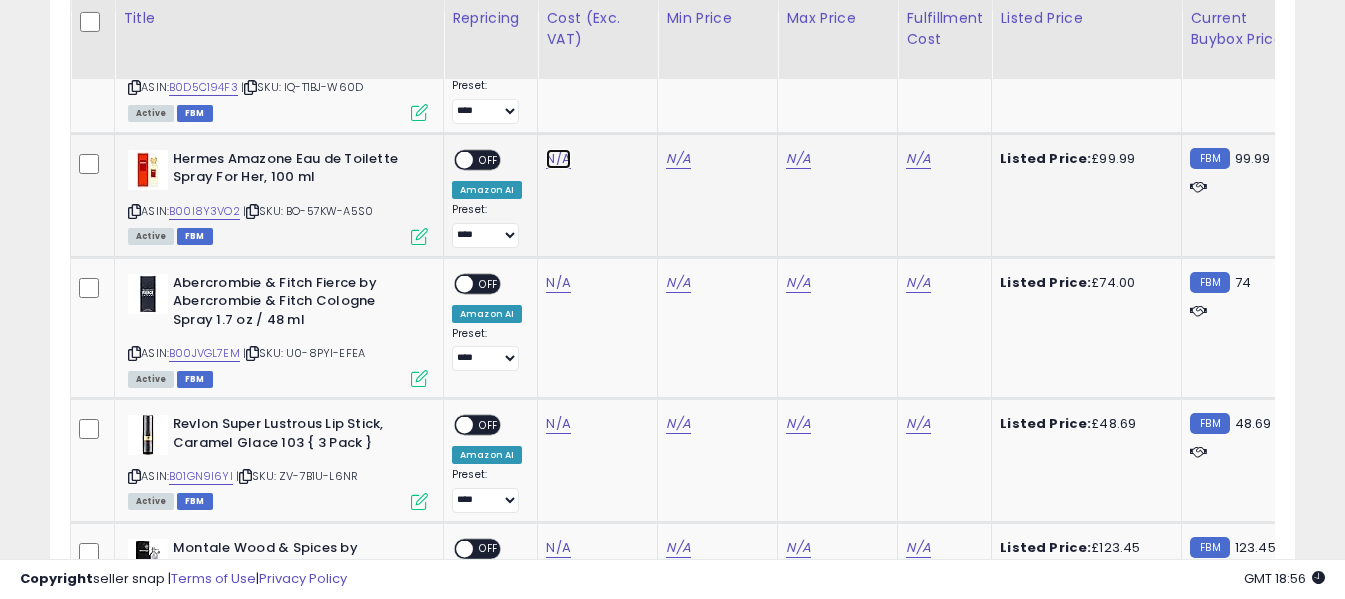 click on "N/A" at bounding box center [558, 35] 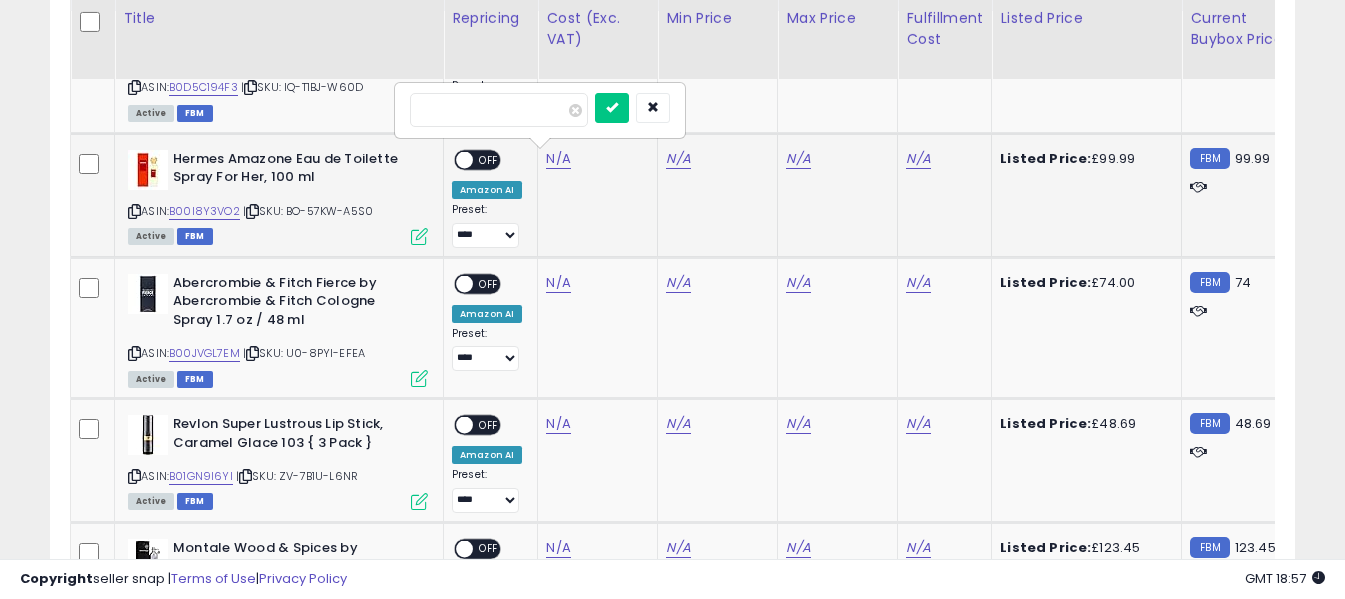 click at bounding box center [499, 110] 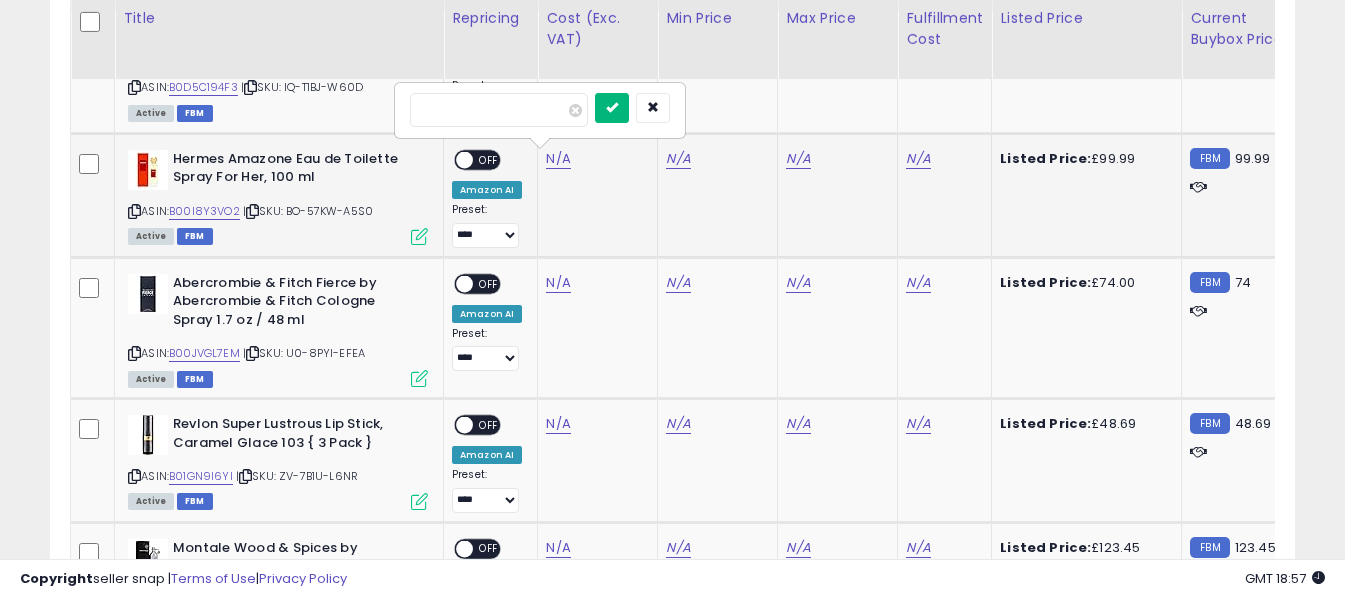 click at bounding box center [612, 108] 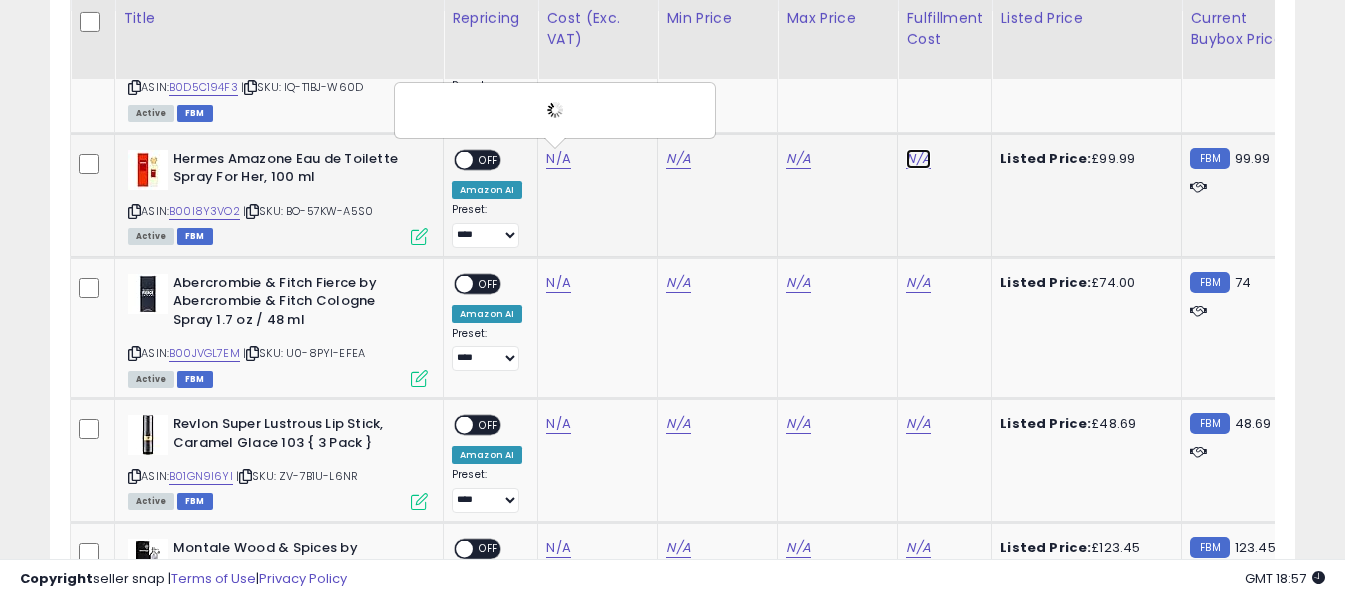 click on "N/A" at bounding box center (918, 35) 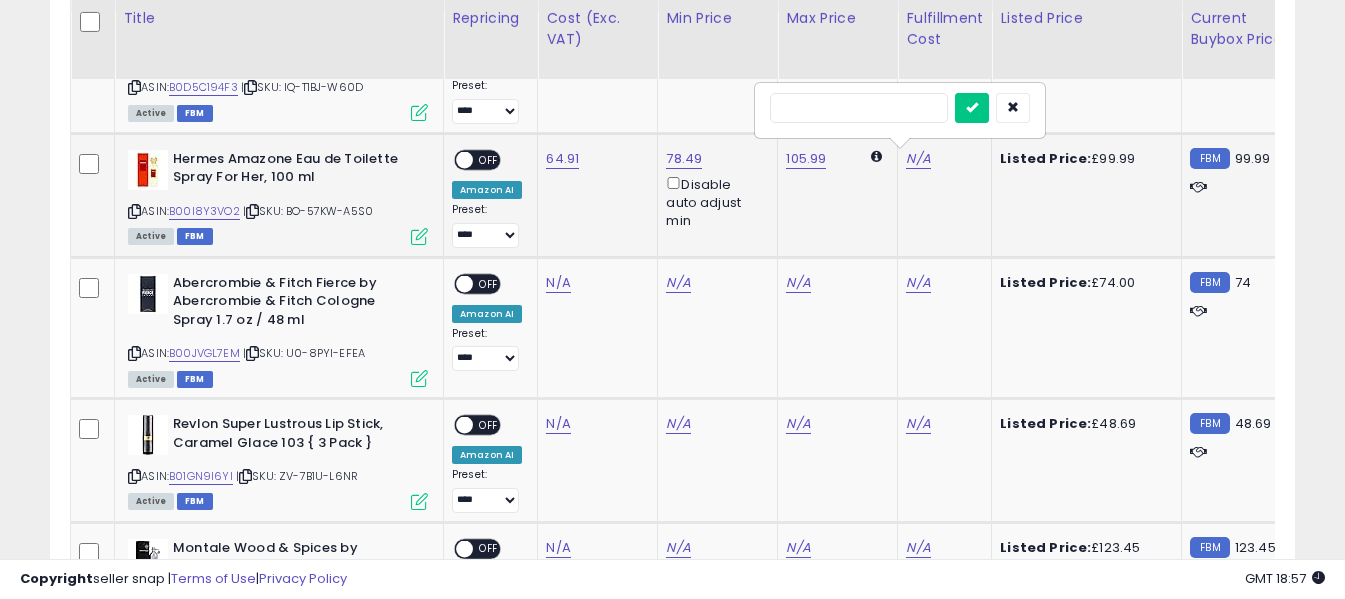 click at bounding box center (859, 108) 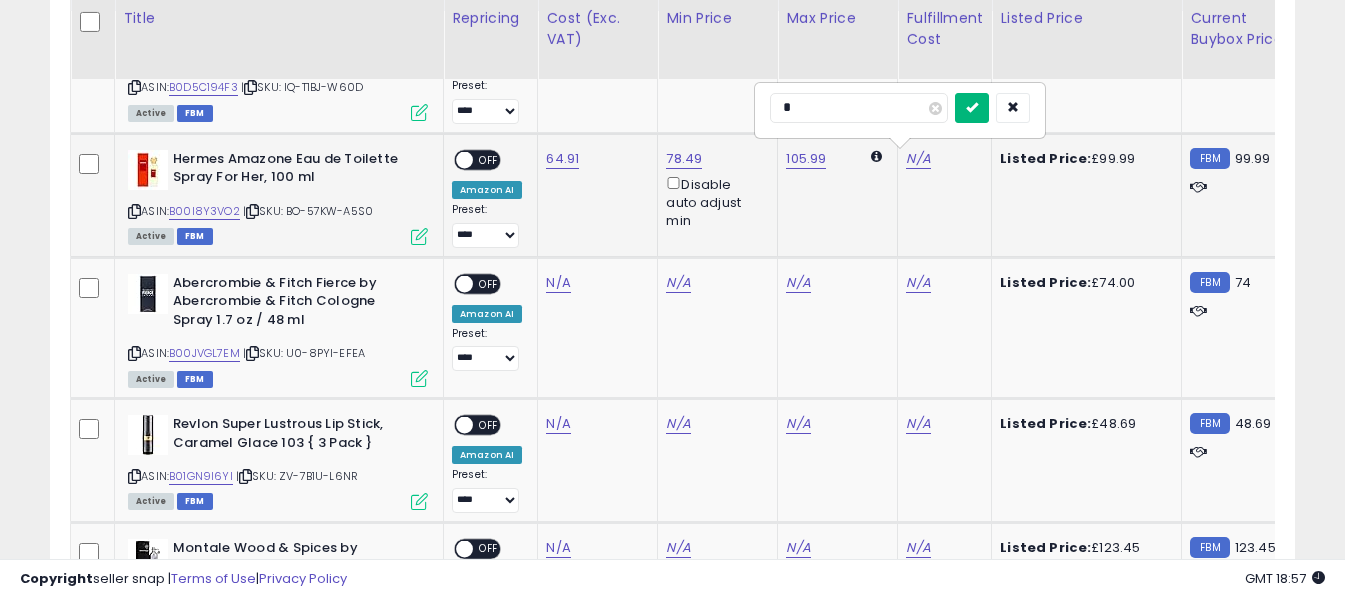 click at bounding box center (972, 107) 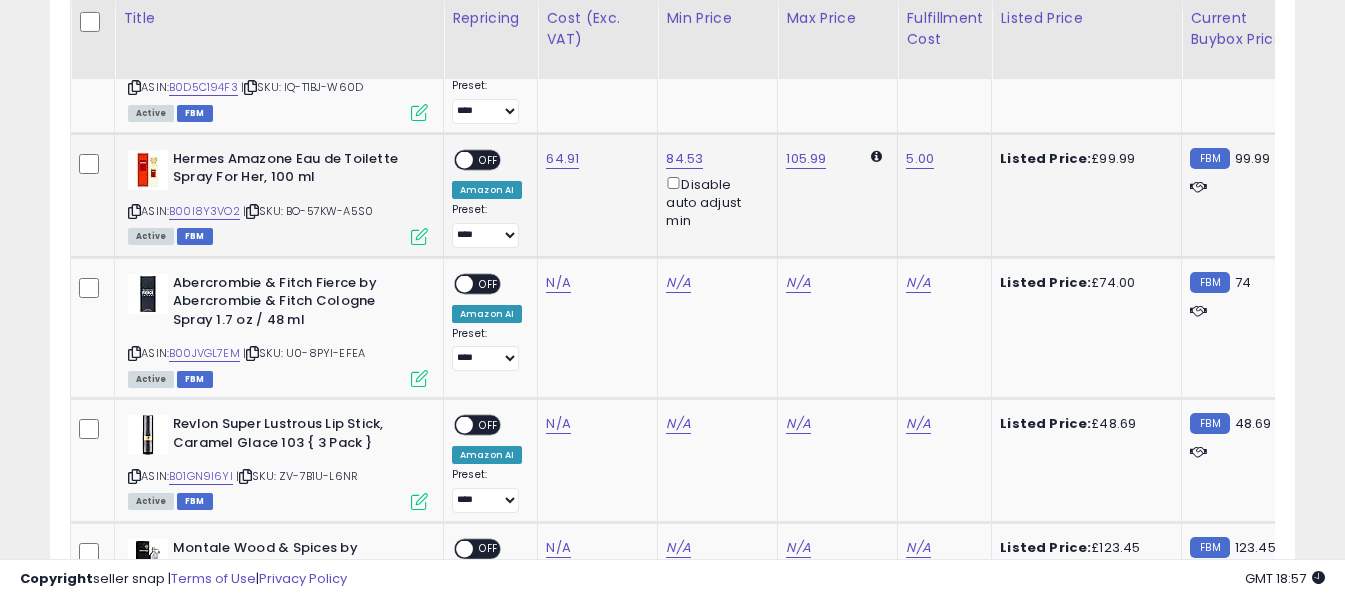 click on "OFF" at bounding box center (489, 159) 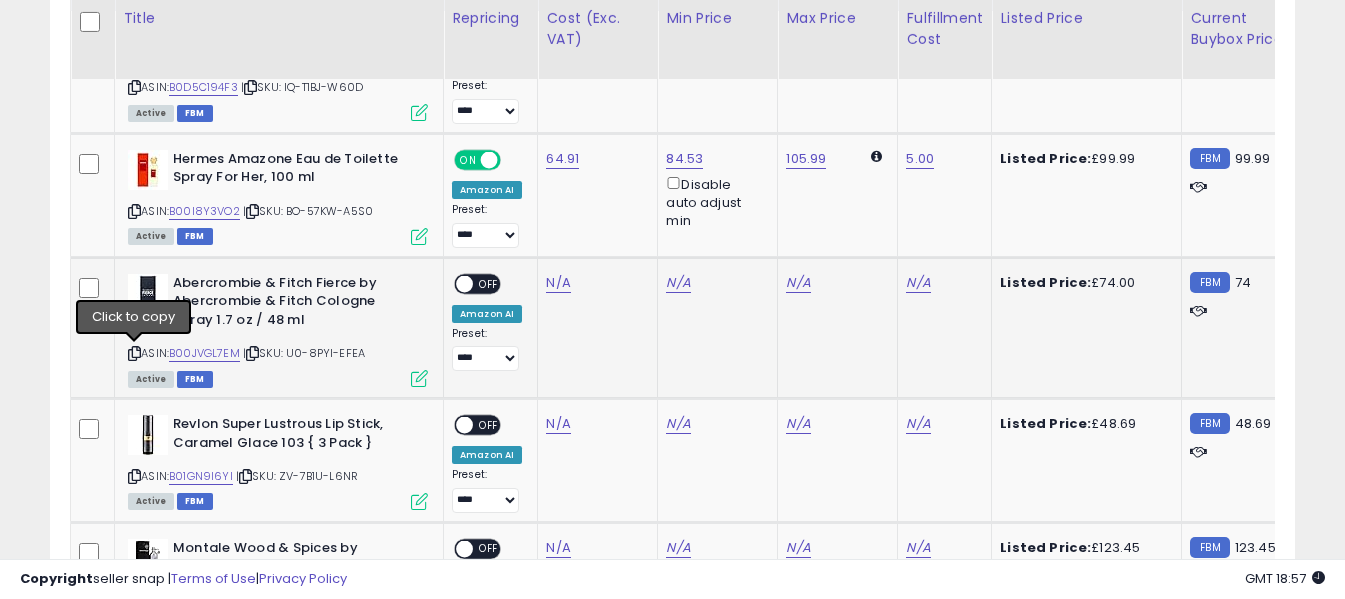 click at bounding box center (134, 353) 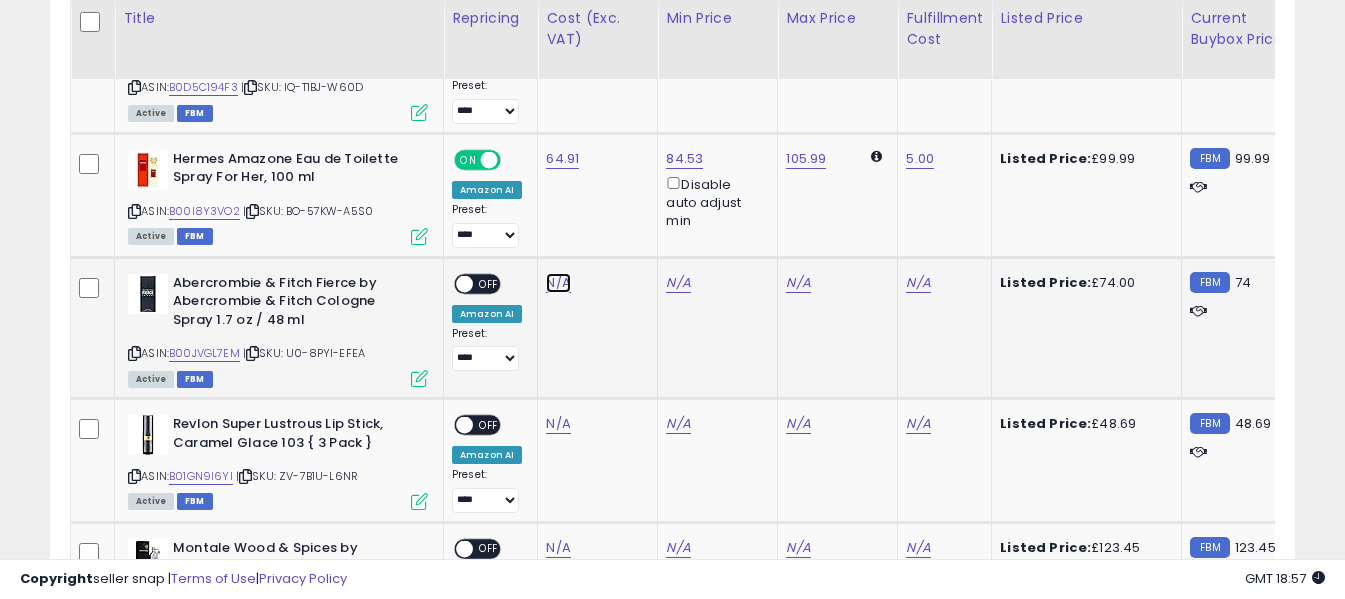 click on "N/A" at bounding box center [558, 35] 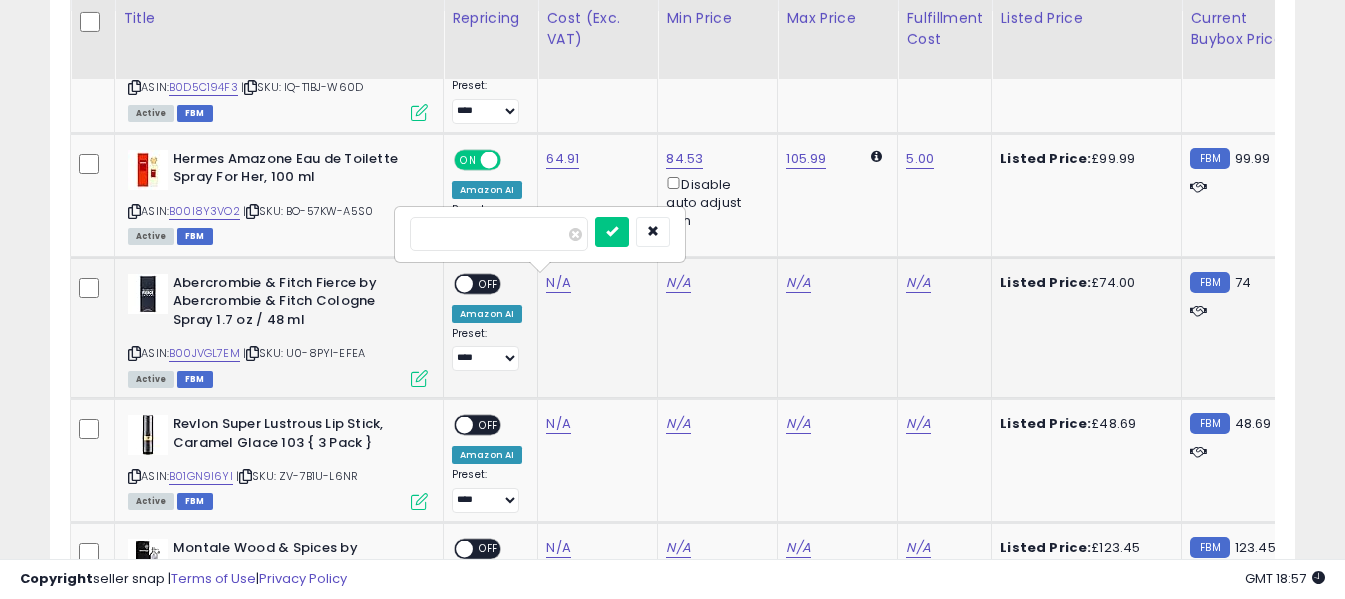 click at bounding box center [499, 234] 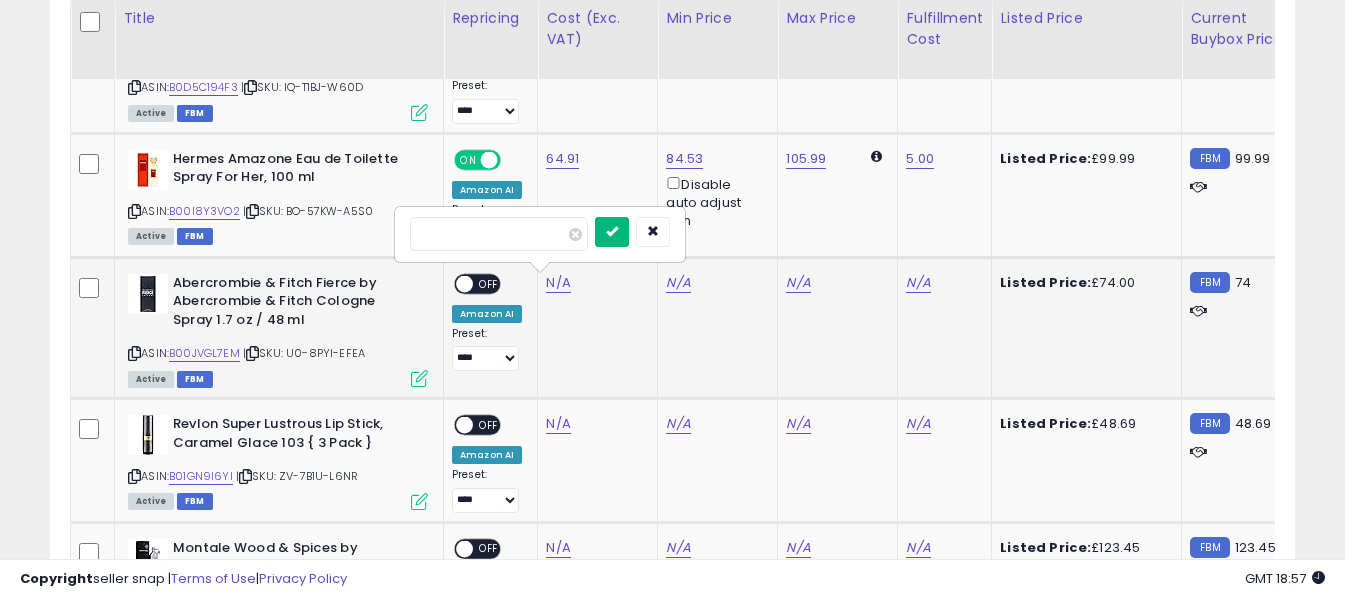 click at bounding box center (612, 232) 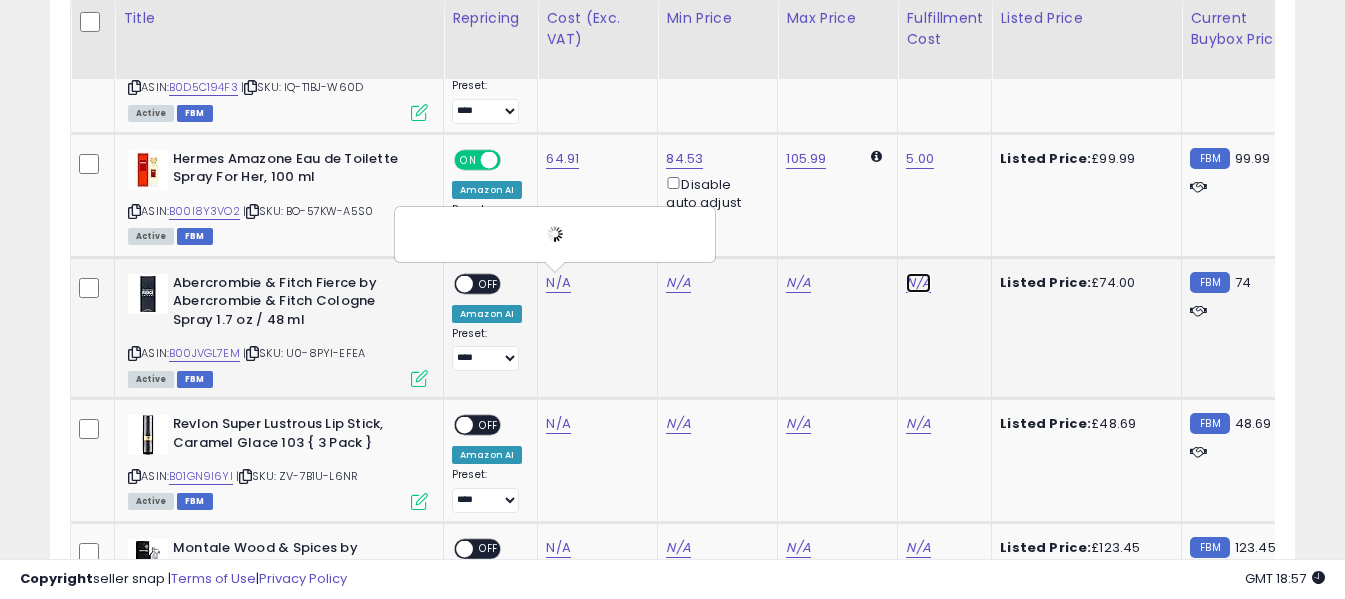 click on "N/A" at bounding box center [918, 35] 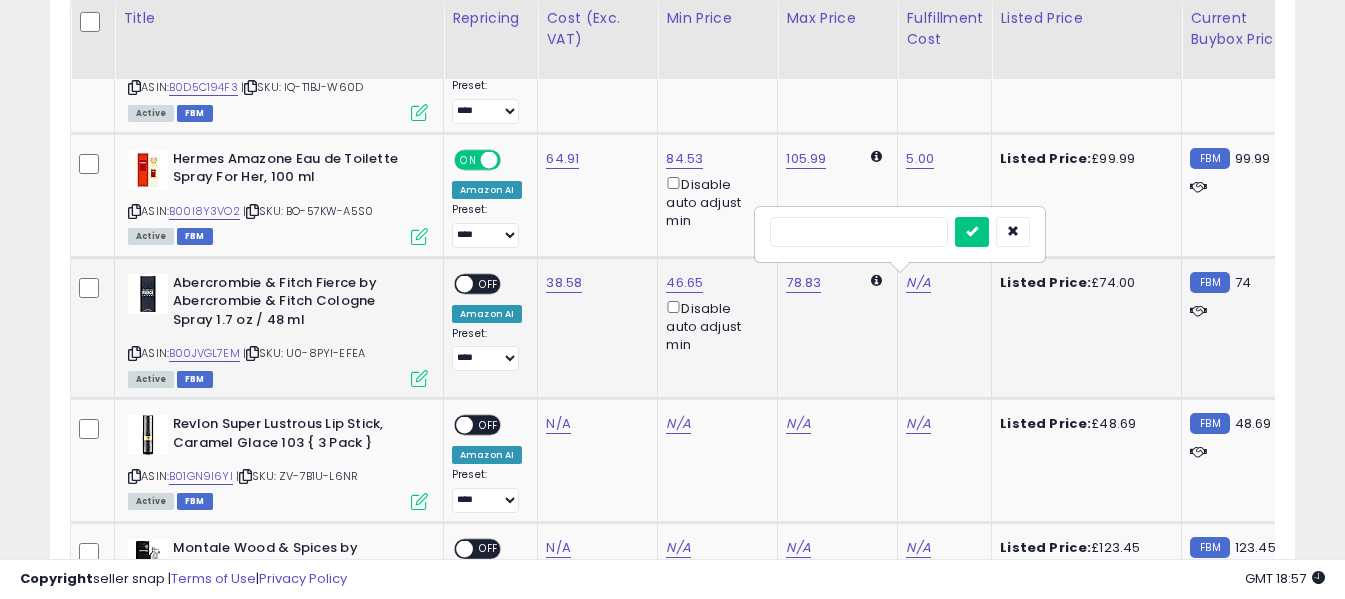 click at bounding box center (859, 232) 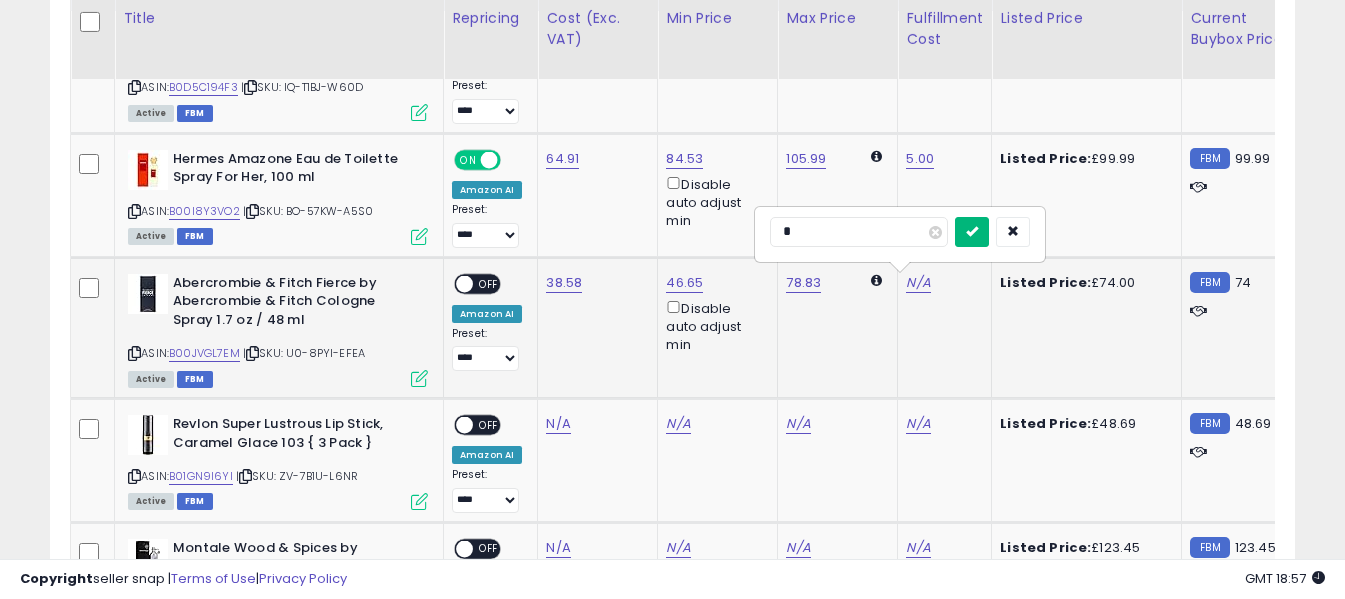 click at bounding box center [972, 231] 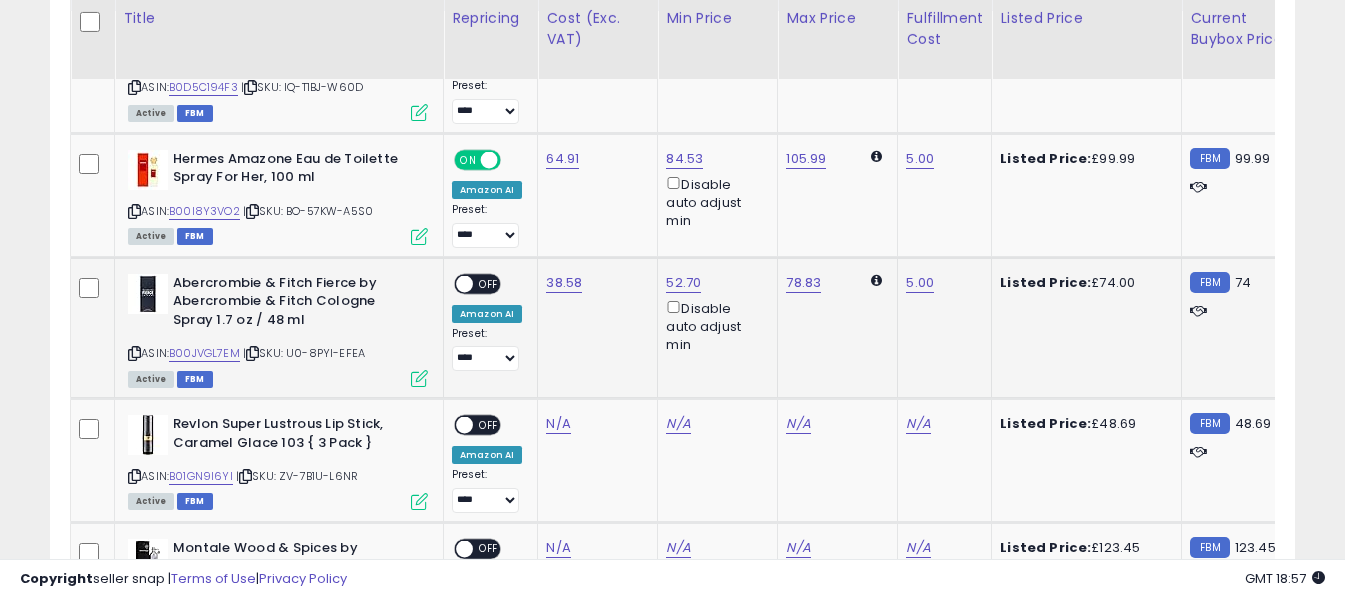click on "OFF" at bounding box center (489, 283) 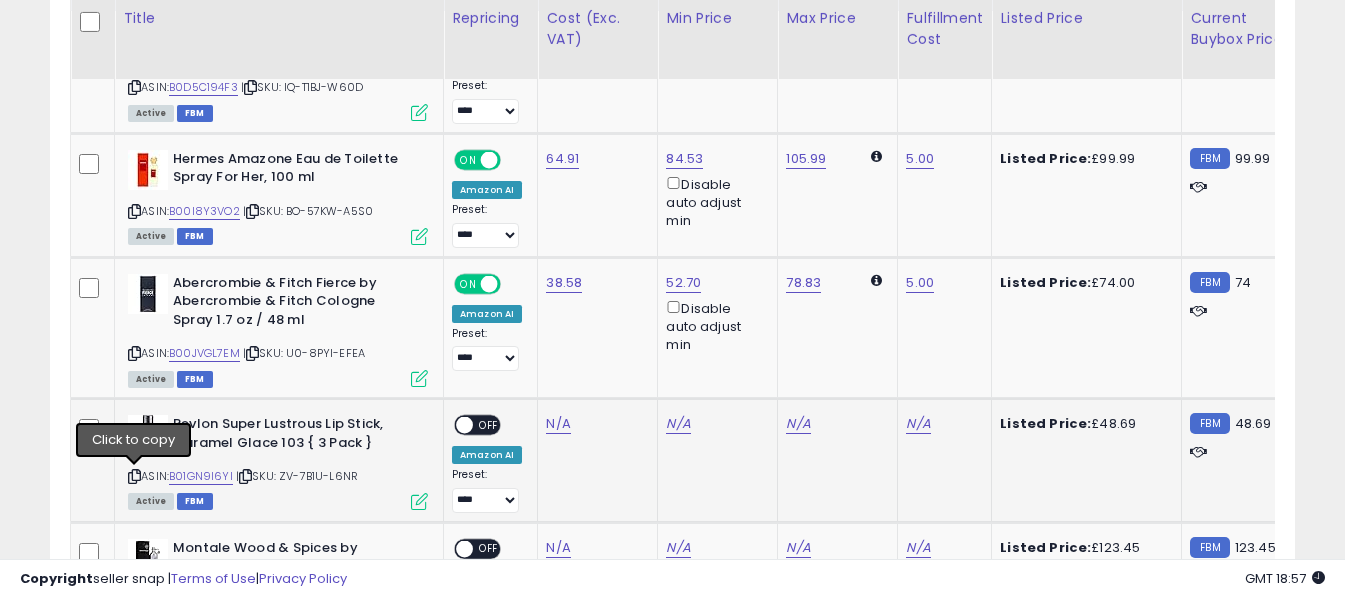 click at bounding box center [134, 476] 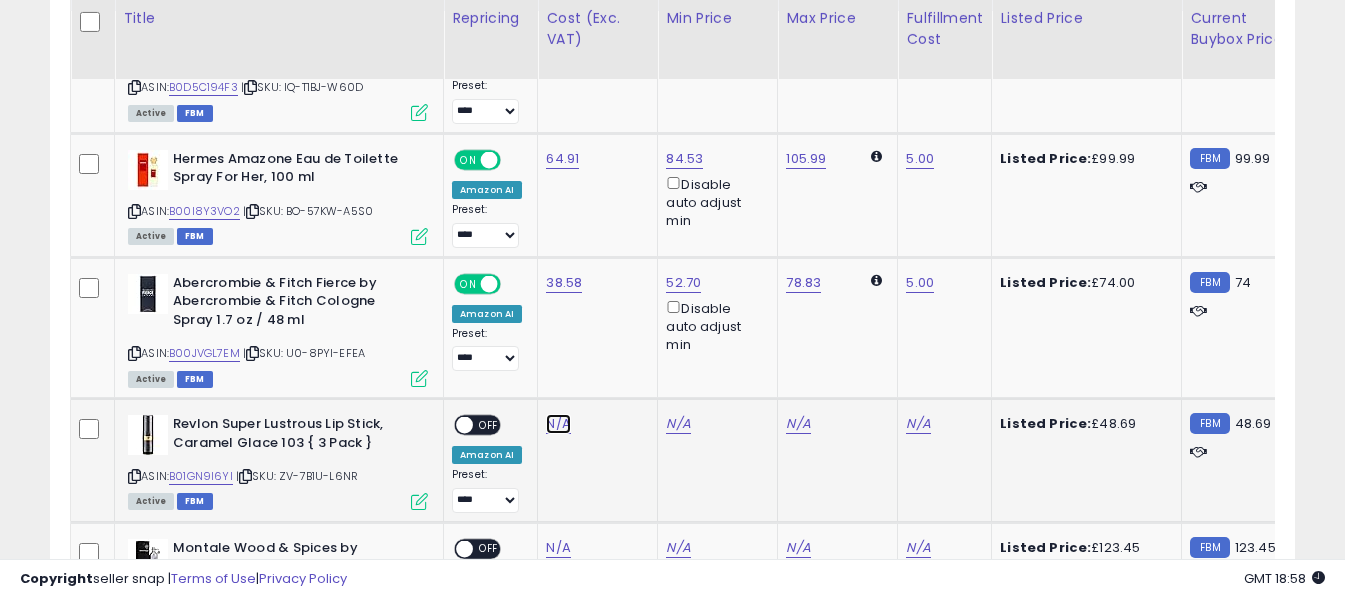 click on "N/A" at bounding box center [558, 35] 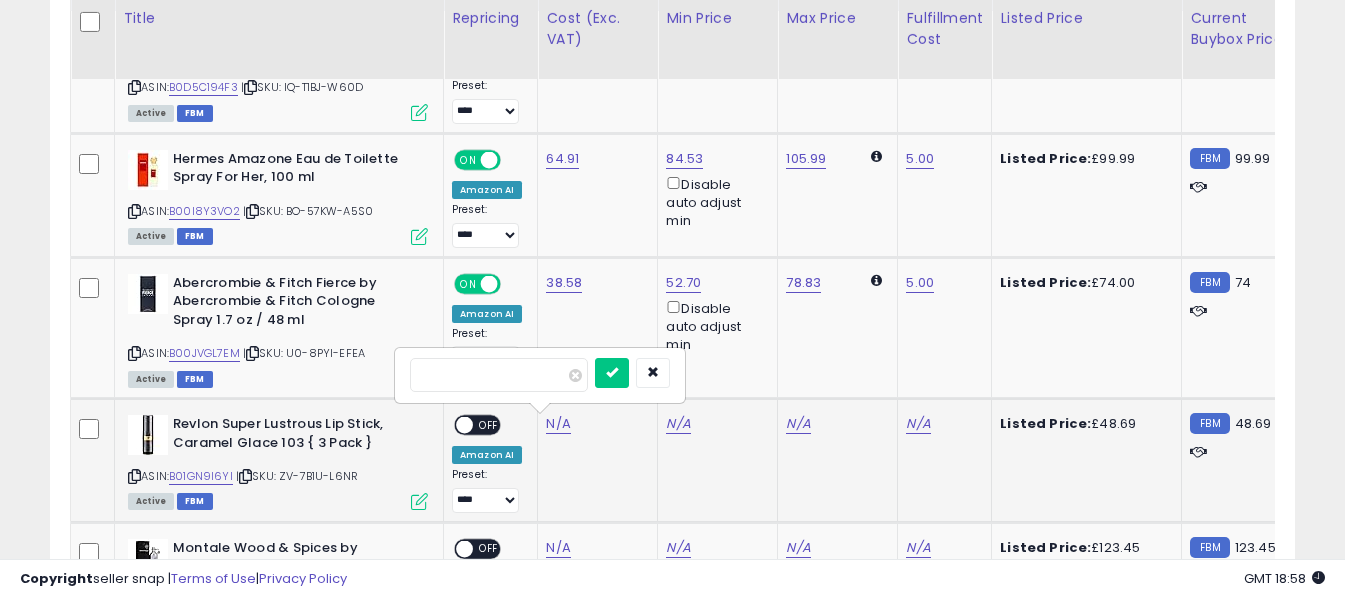 click at bounding box center (499, 375) 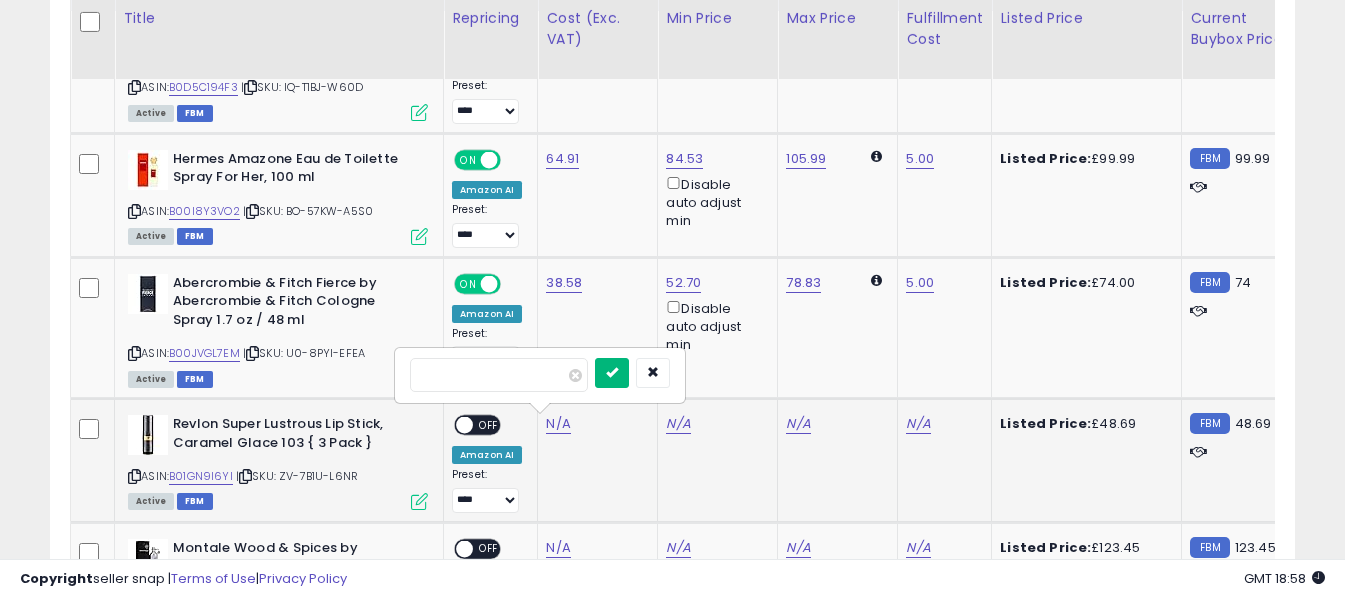 click at bounding box center [612, 373] 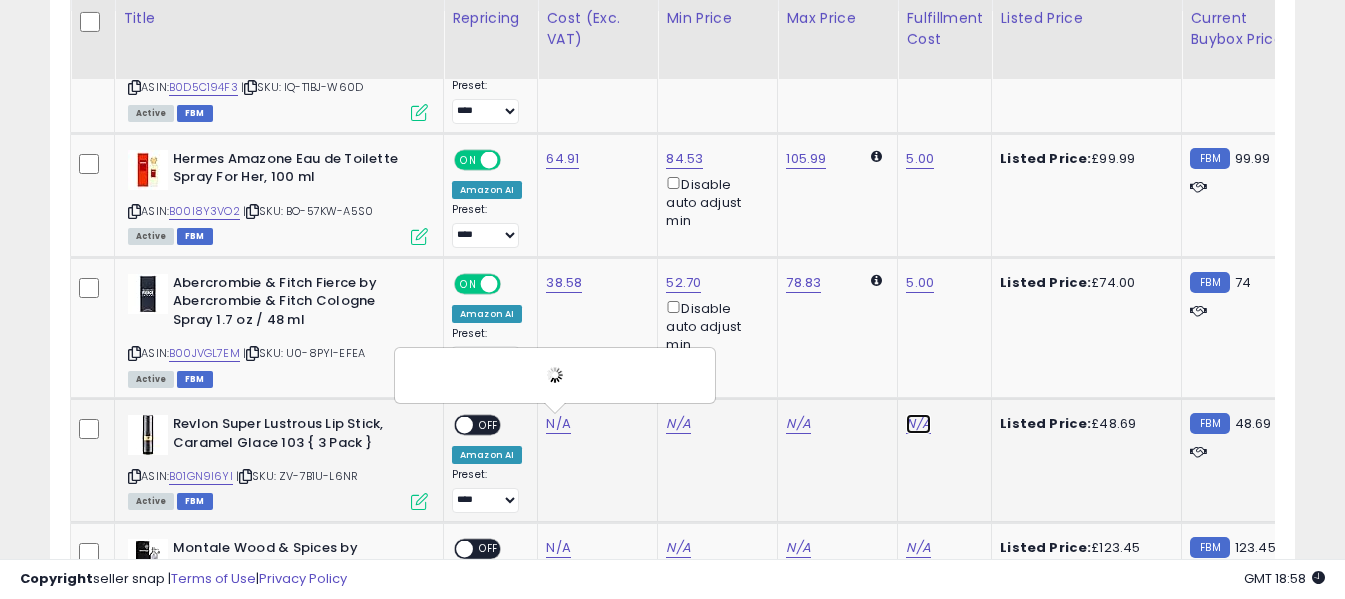 click on "N/A" at bounding box center (918, 35) 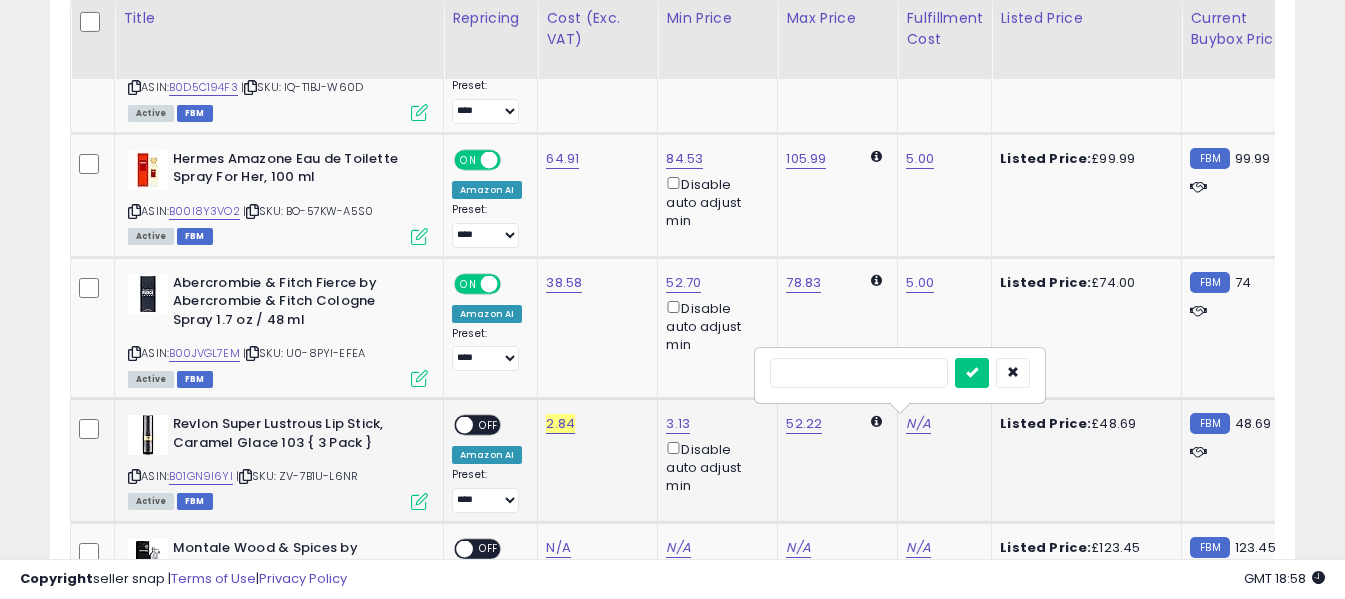 click at bounding box center [859, 373] 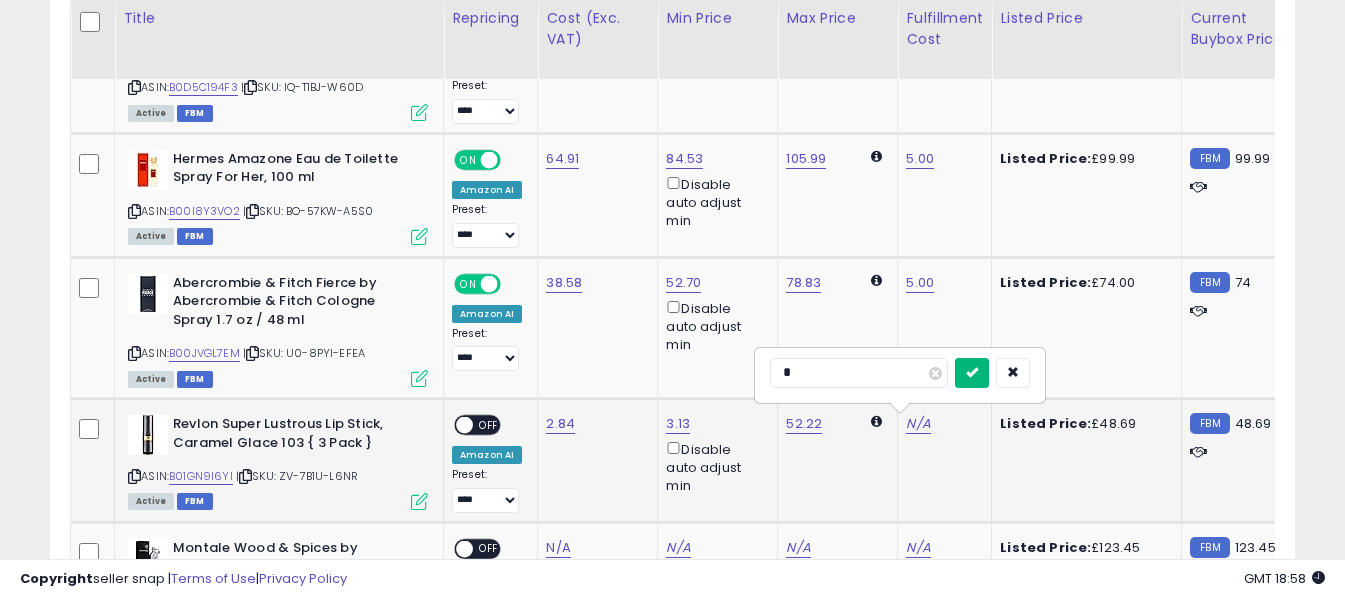 click at bounding box center [972, 372] 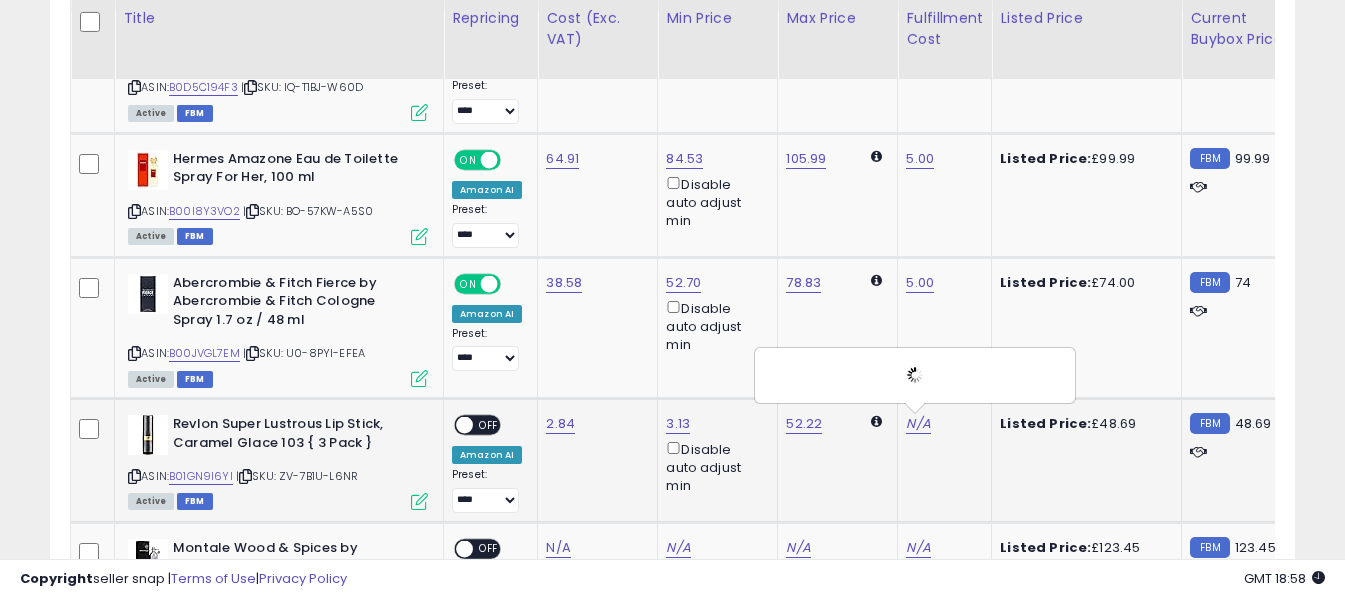 click on "ON   OFF" at bounding box center [477, 424] 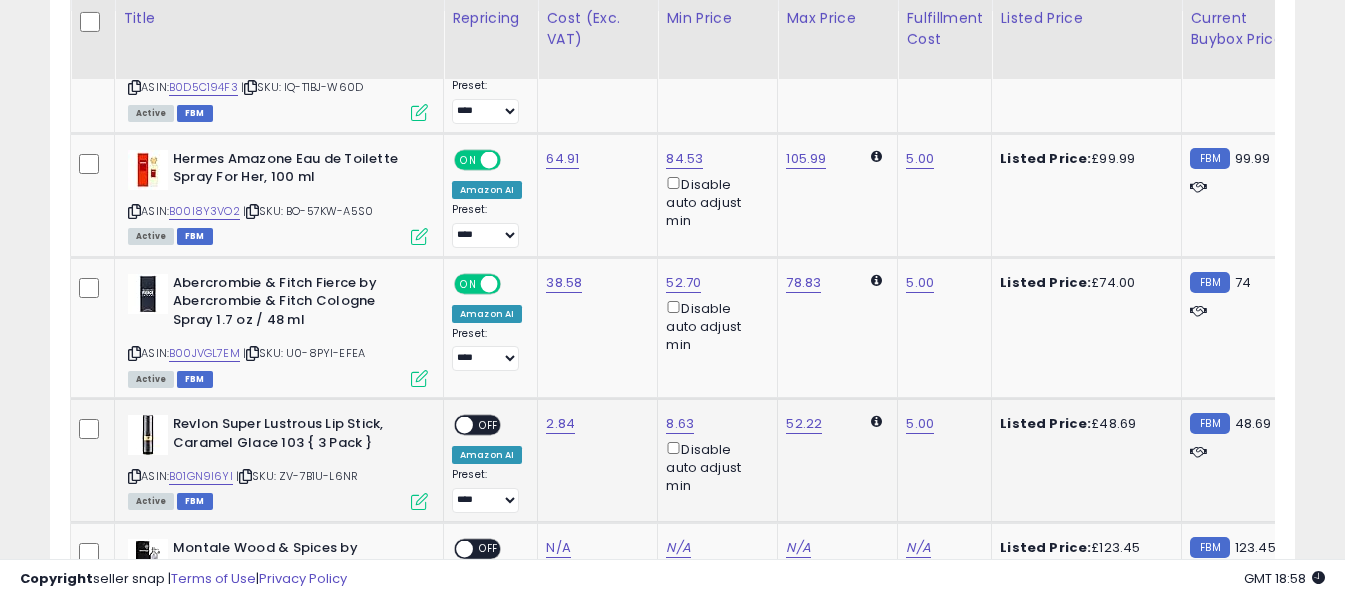 click on "OFF" at bounding box center (489, 425) 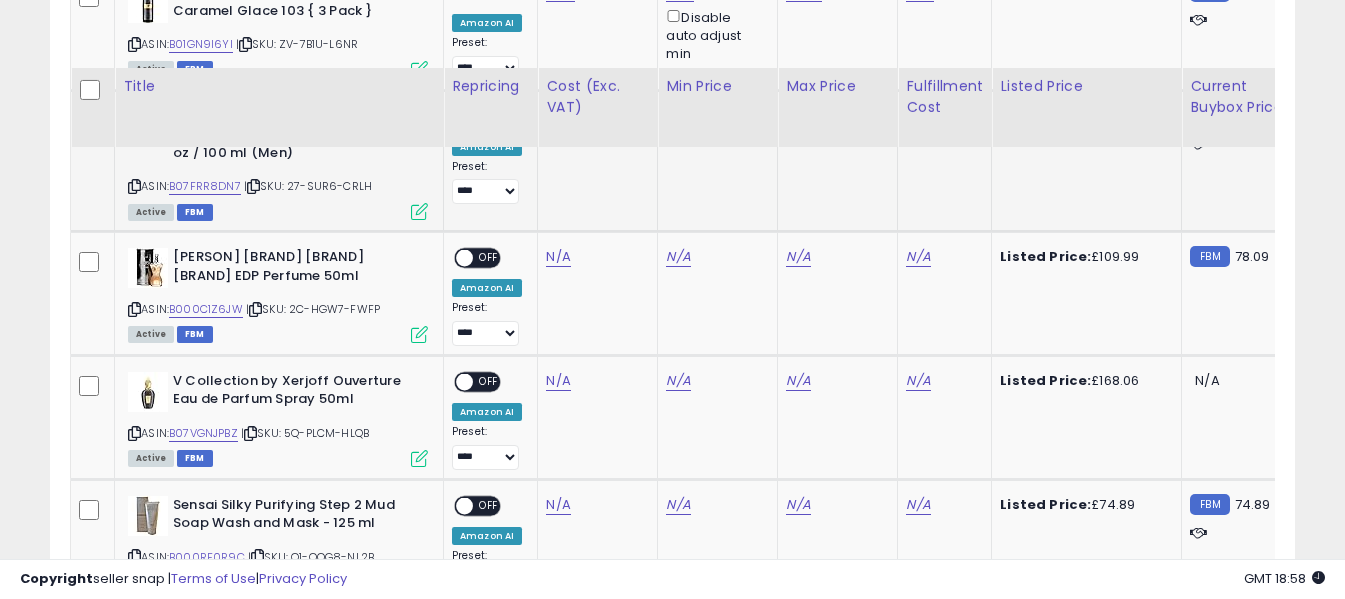 scroll, scrollTop: 1489, scrollLeft: 0, axis: vertical 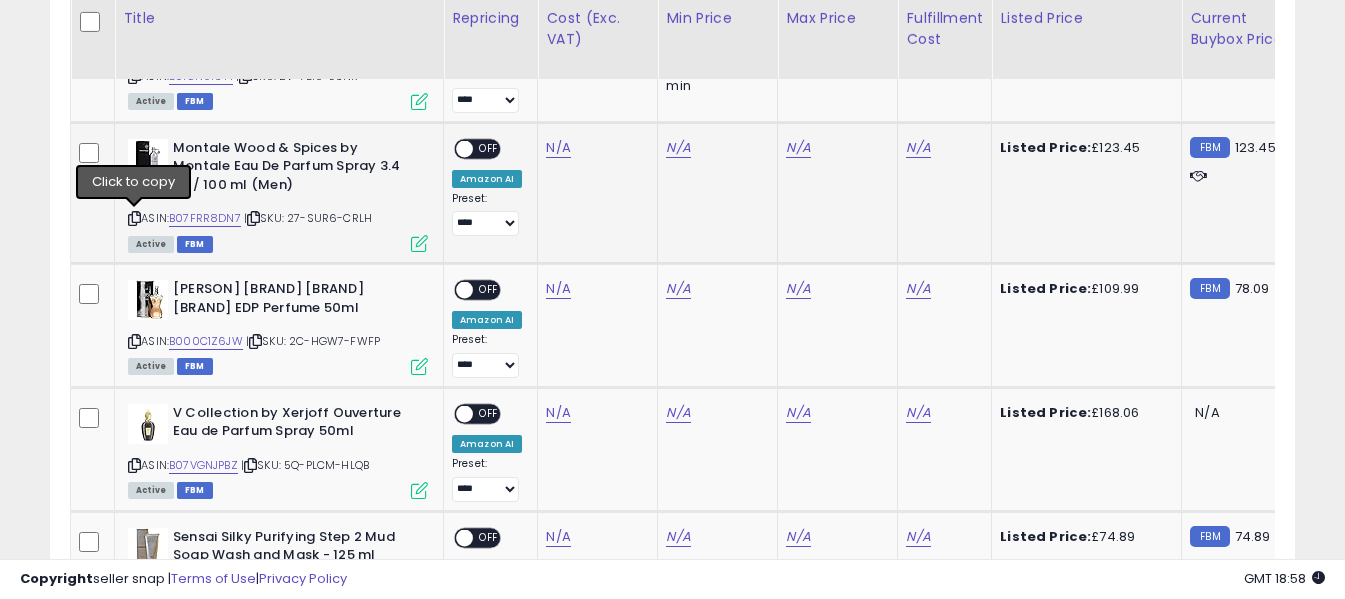 click at bounding box center (134, 218) 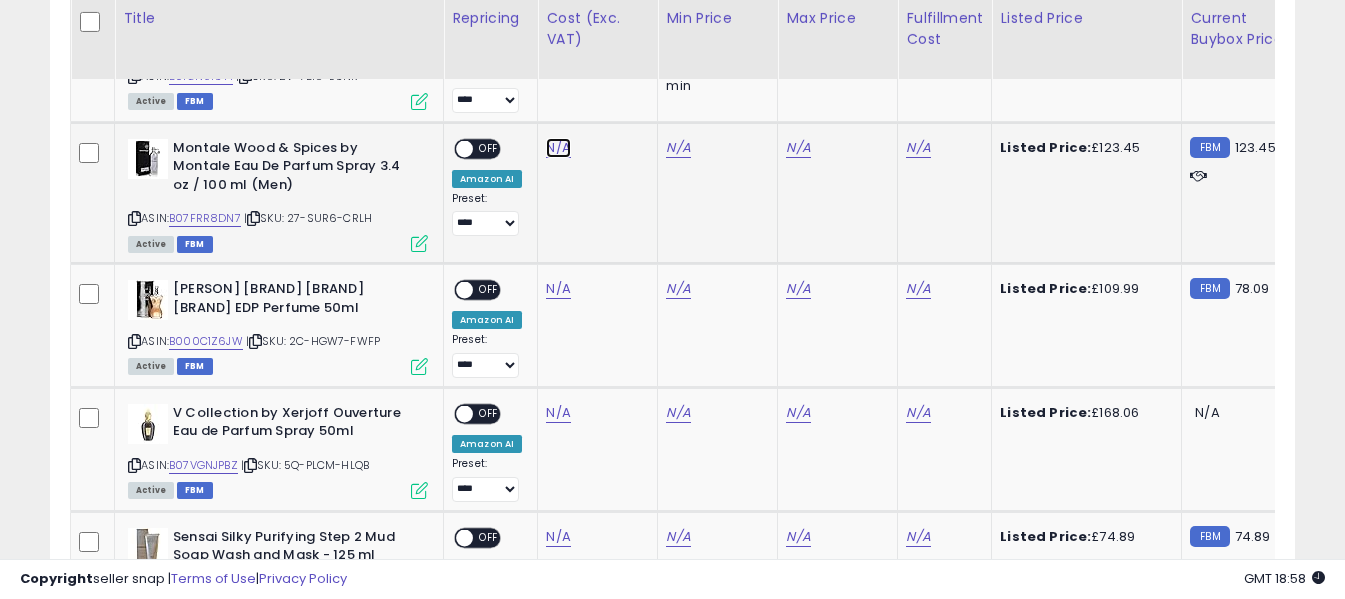 click on "N/A" at bounding box center (558, -365) 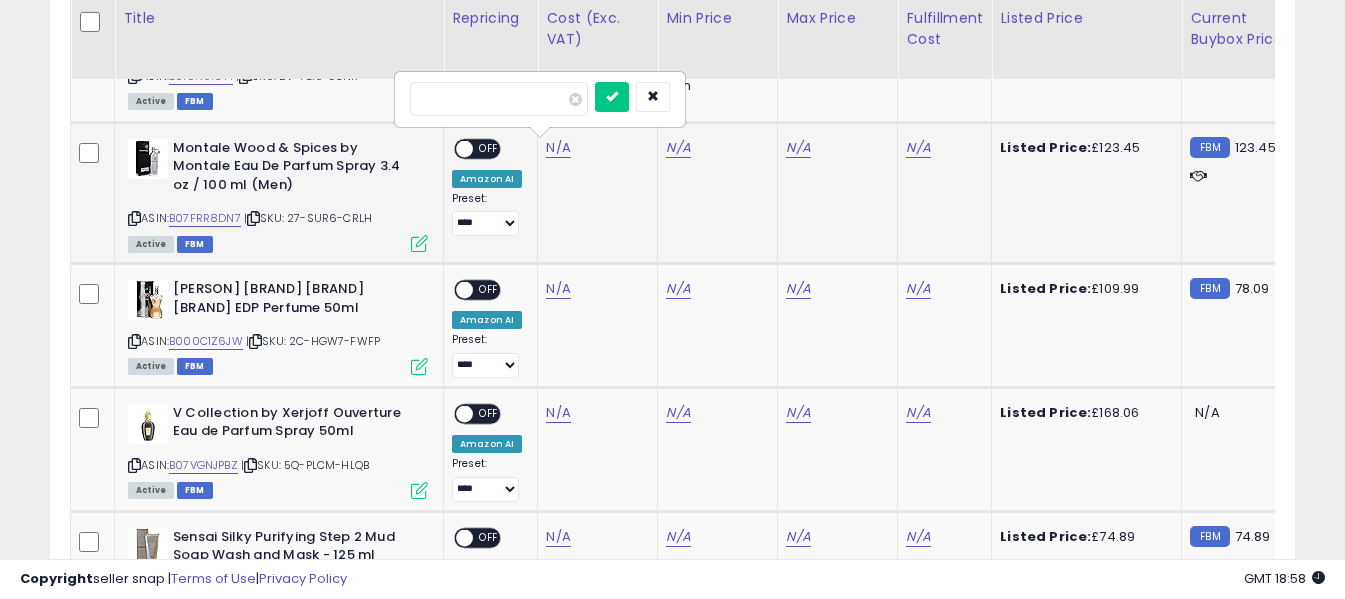 click at bounding box center (499, 99) 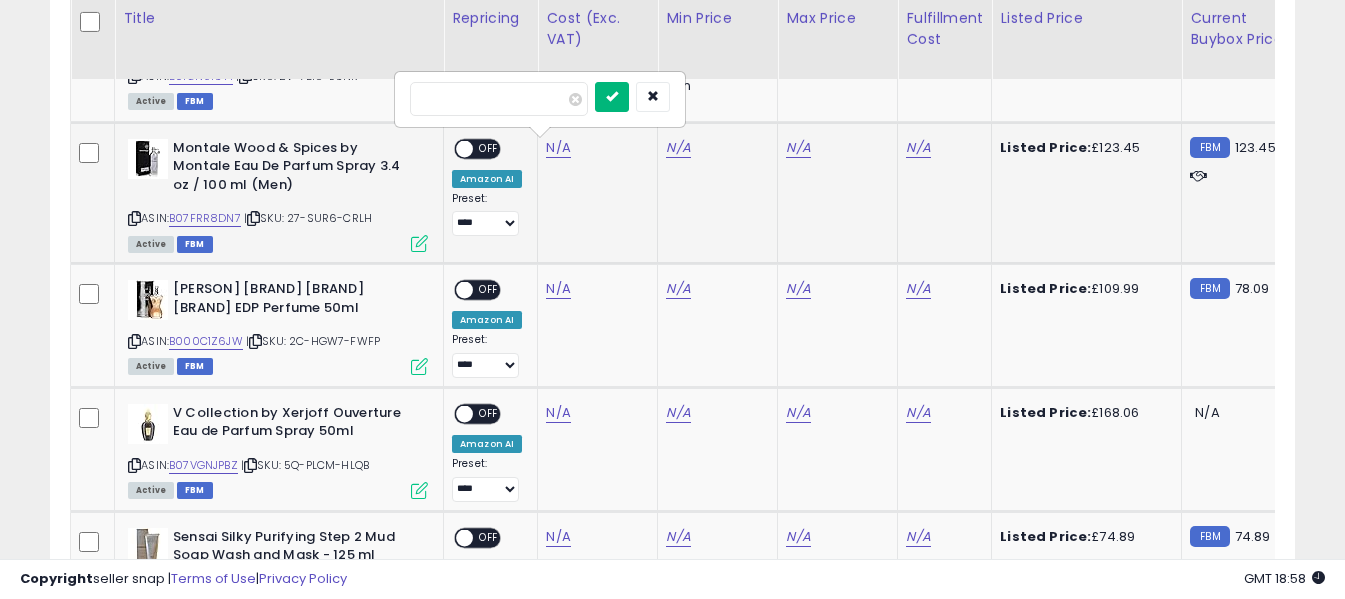 click at bounding box center [612, 96] 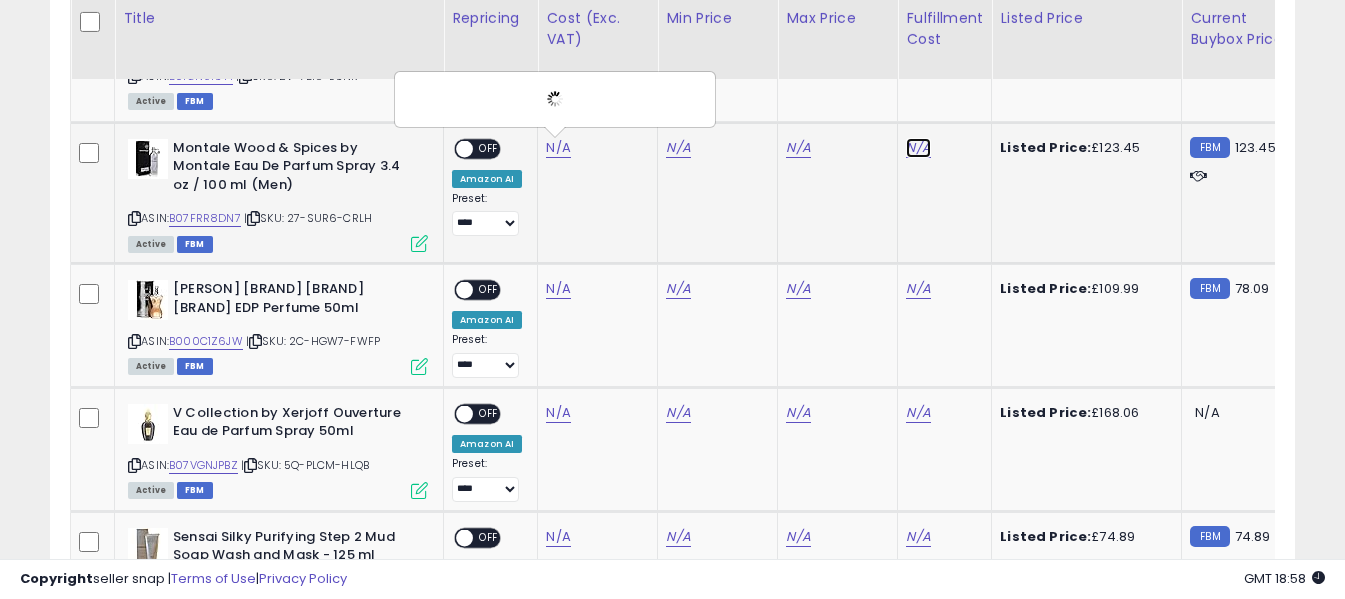 click on "N/A" at bounding box center [918, -365] 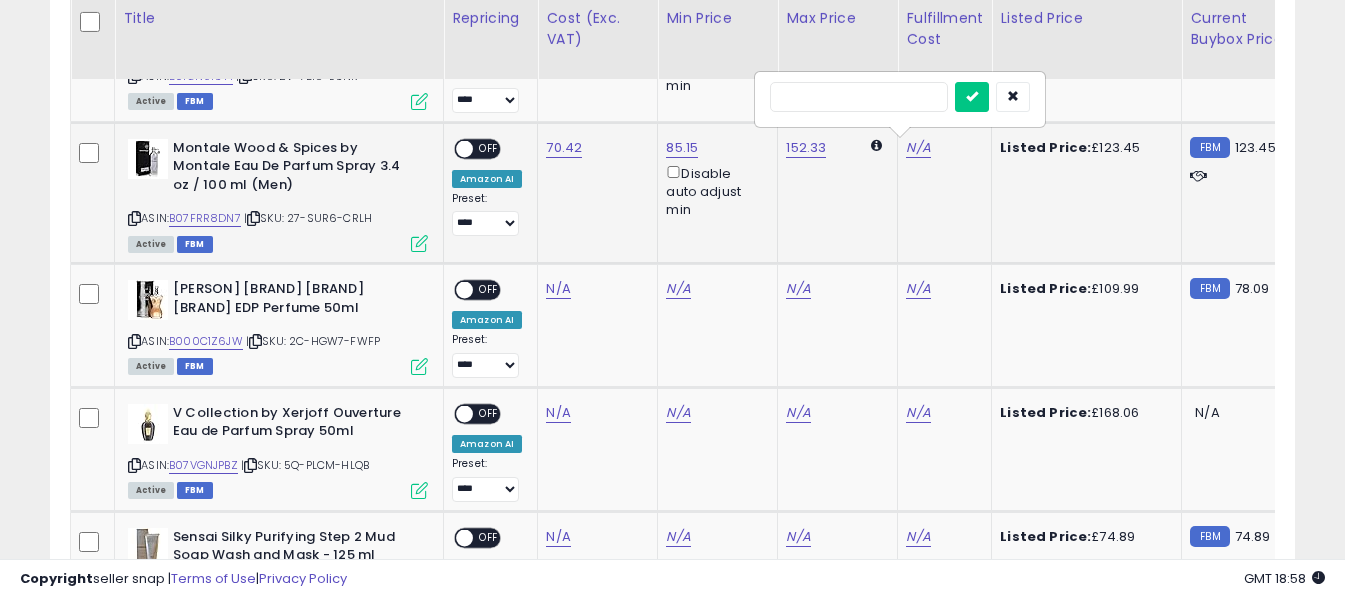 click at bounding box center [859, 97] 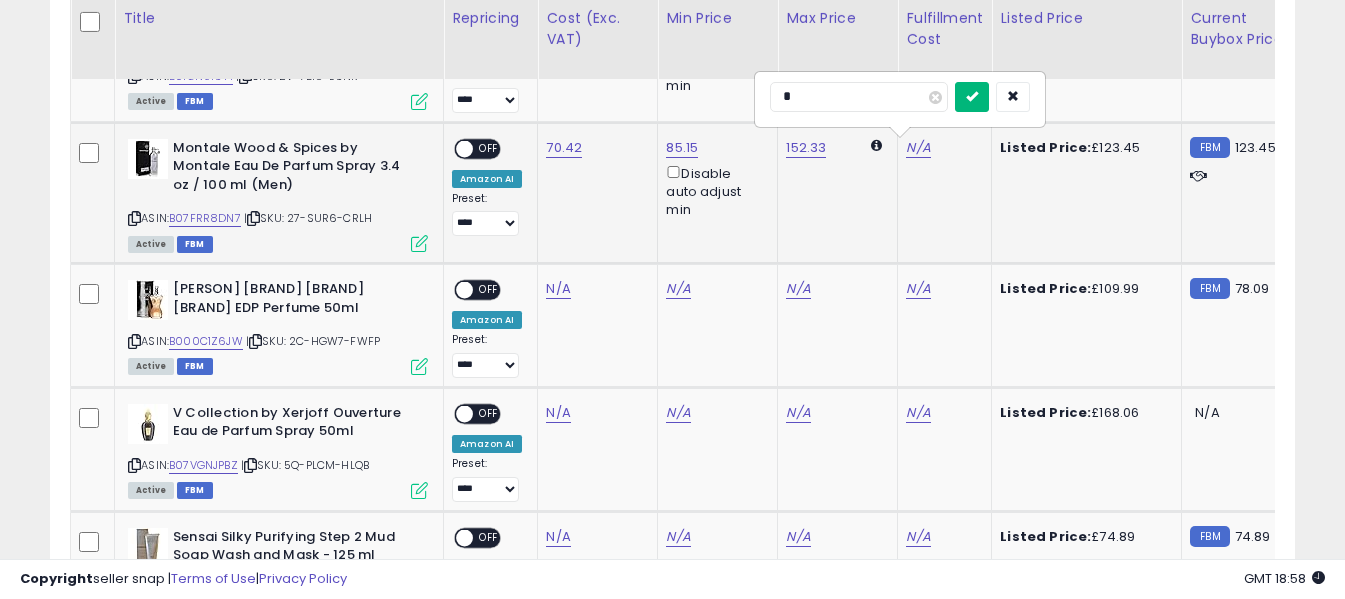 click at bounding box center (972, 97) 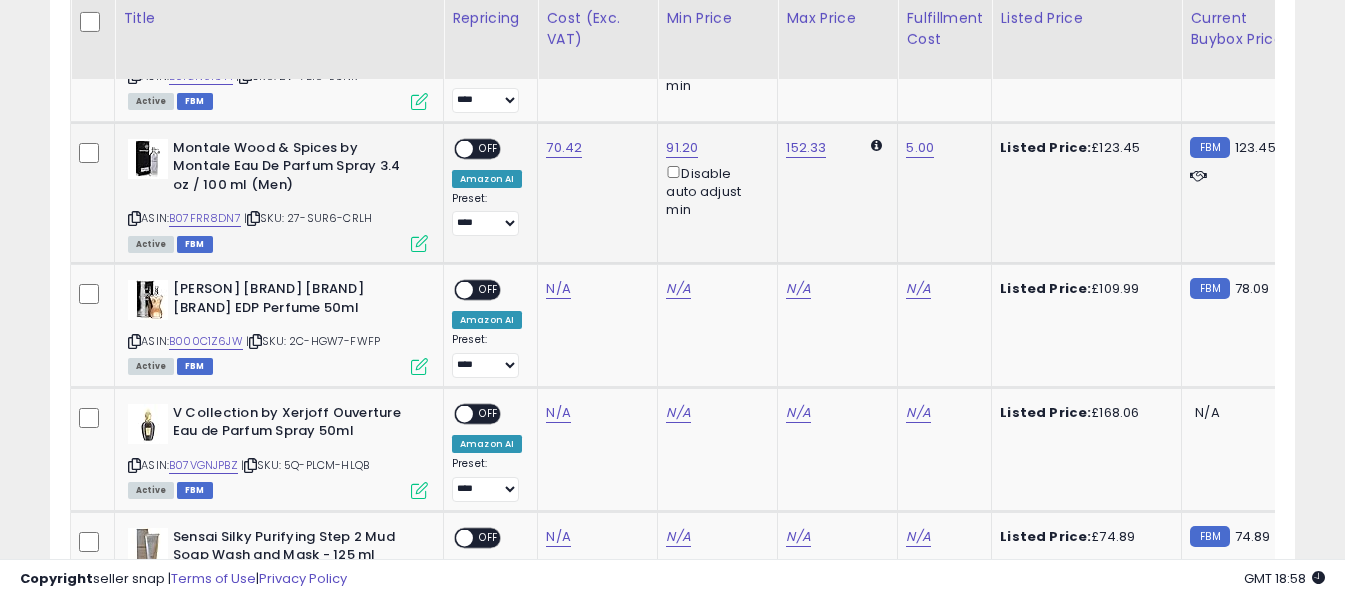 click on "OFF" at bounding box center (489, 148) 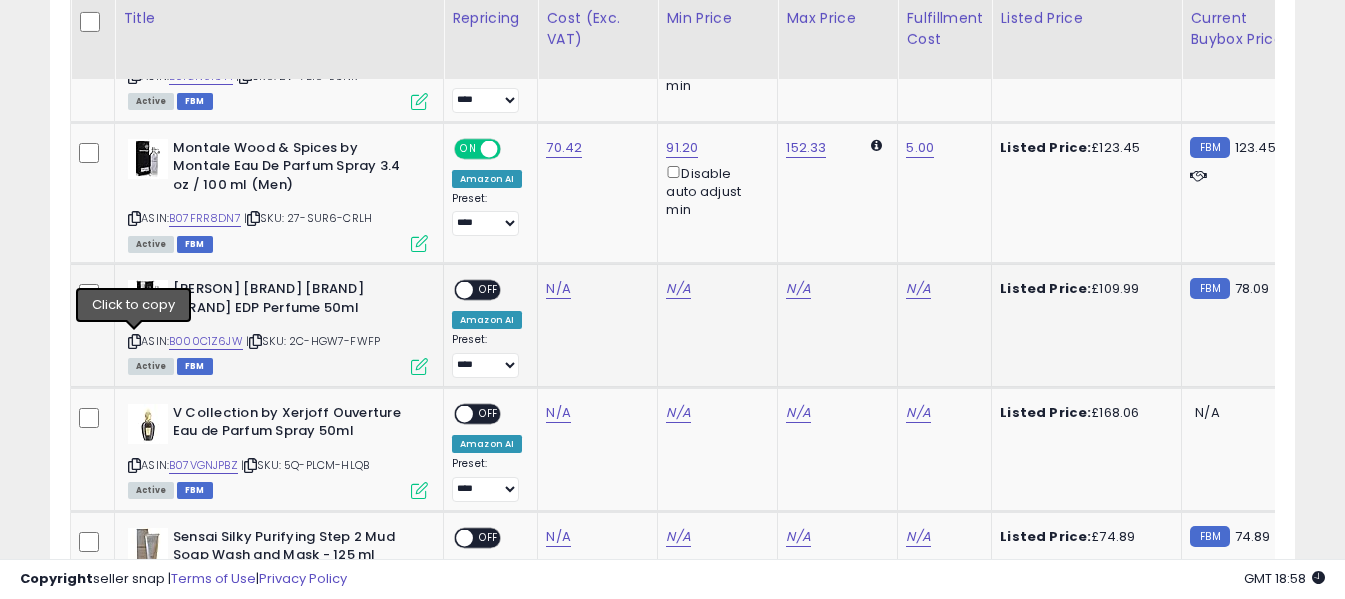 click at bounding box center (134, 341) 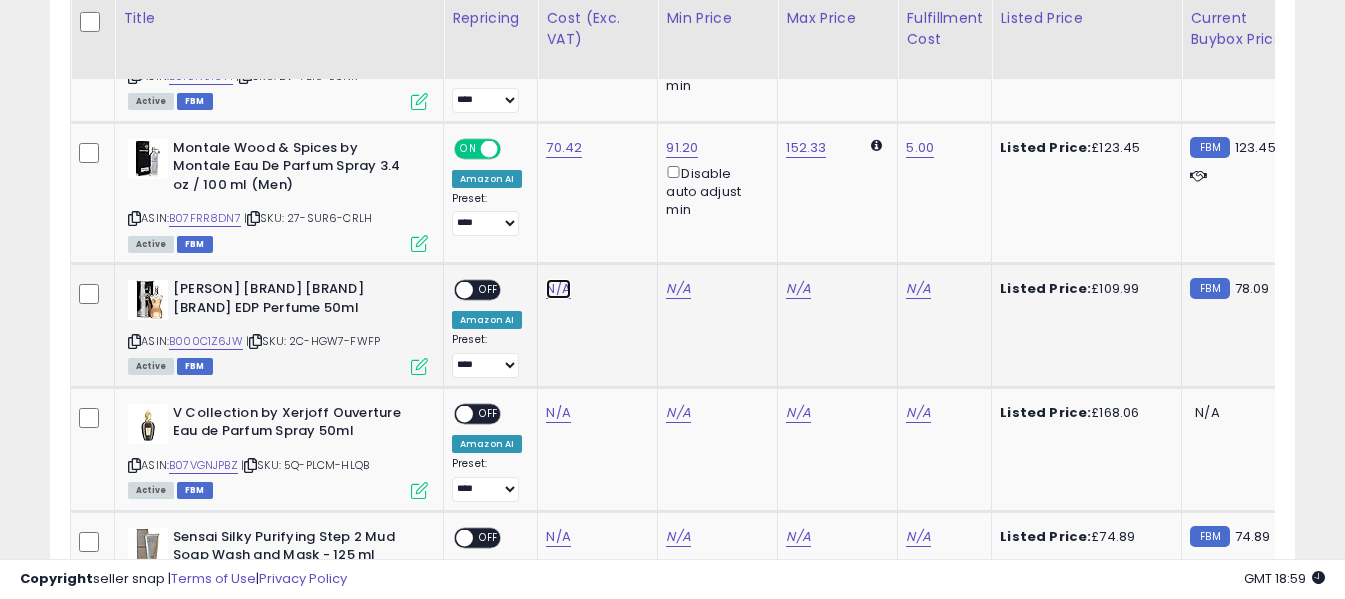 click on "N/A" at bounding box center (558, -365) 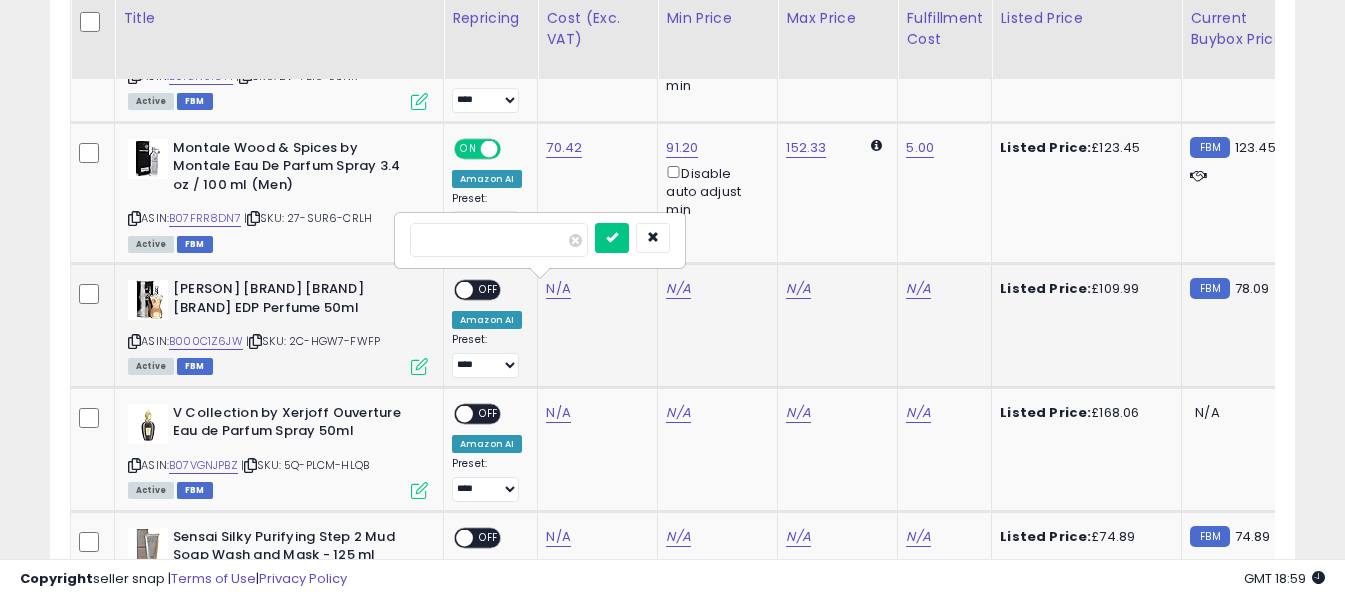 click at bounding box center (499, 240) 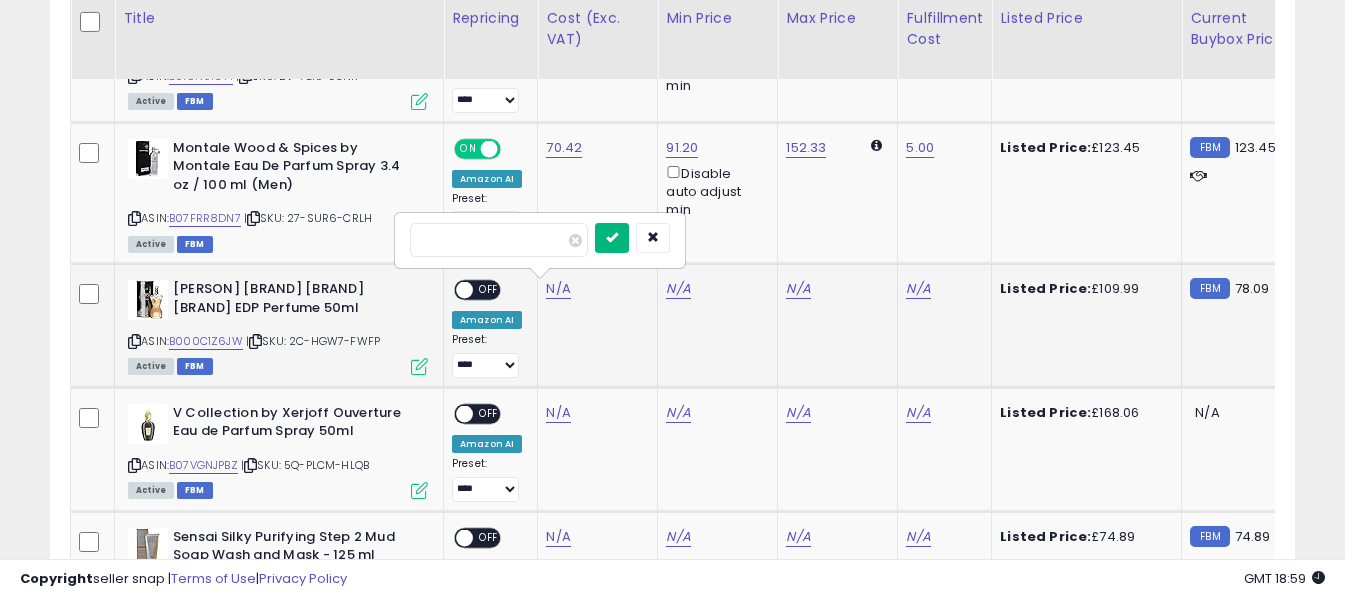 click at bounding box center [612, 238] 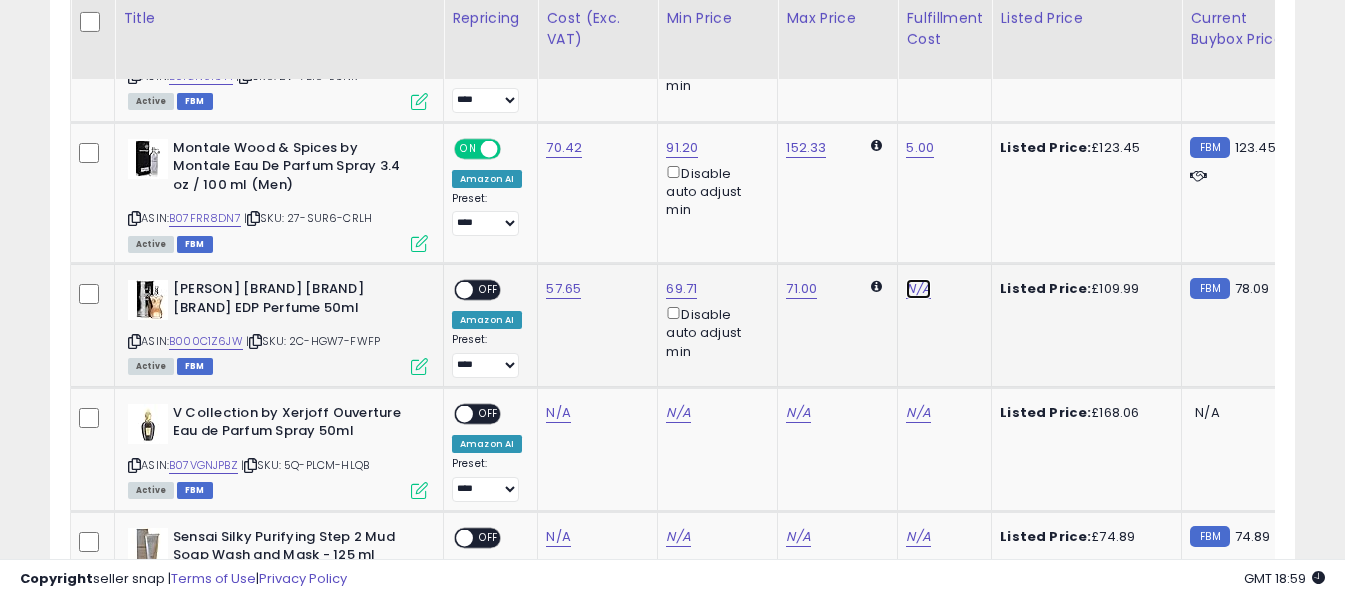 click on "N/A" at bounding box center (918, -365) 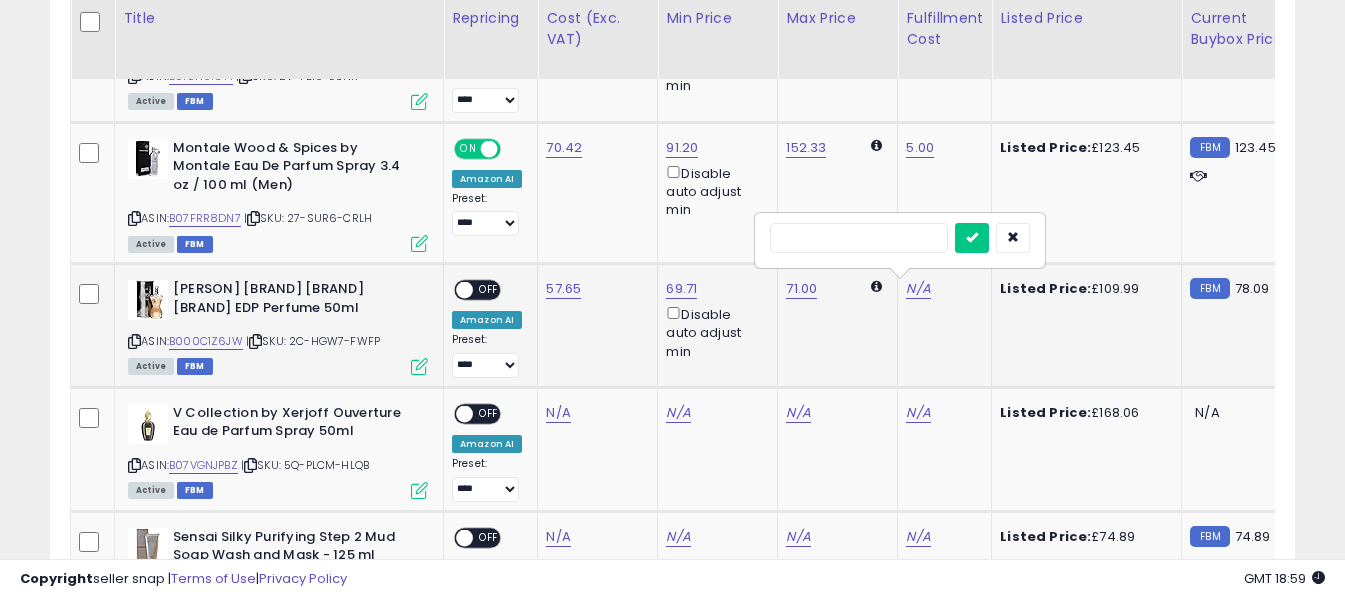 click at bounding box center [859, 238] 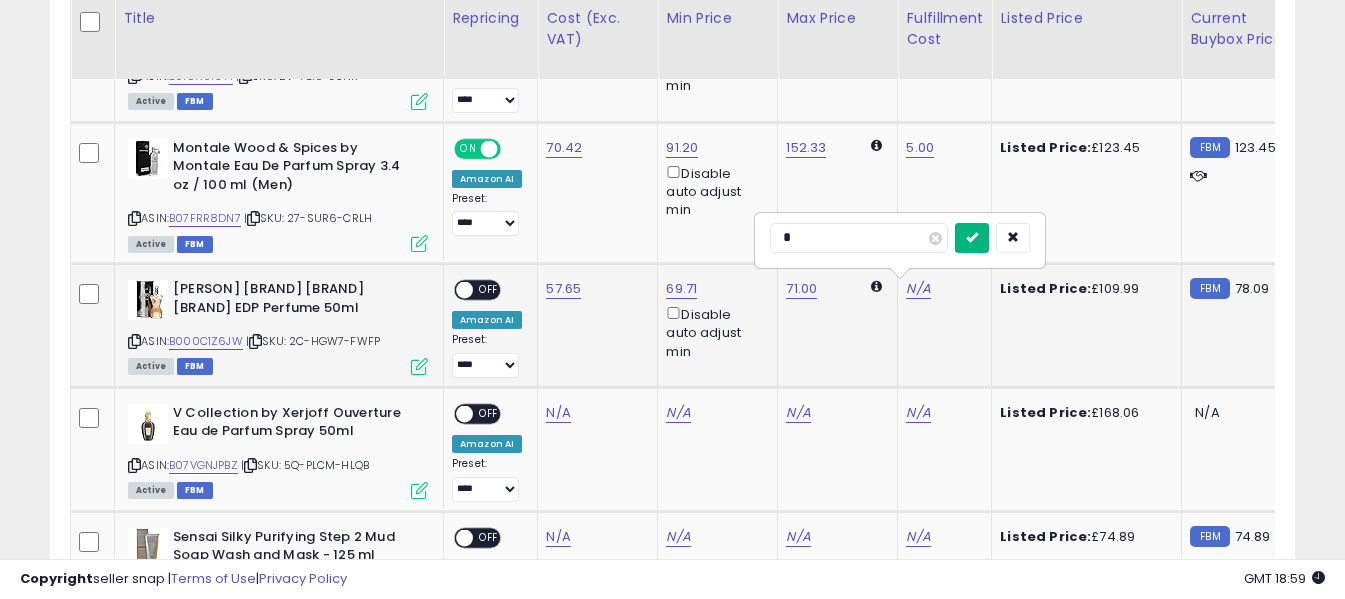 click at bounding box center [972, 238] 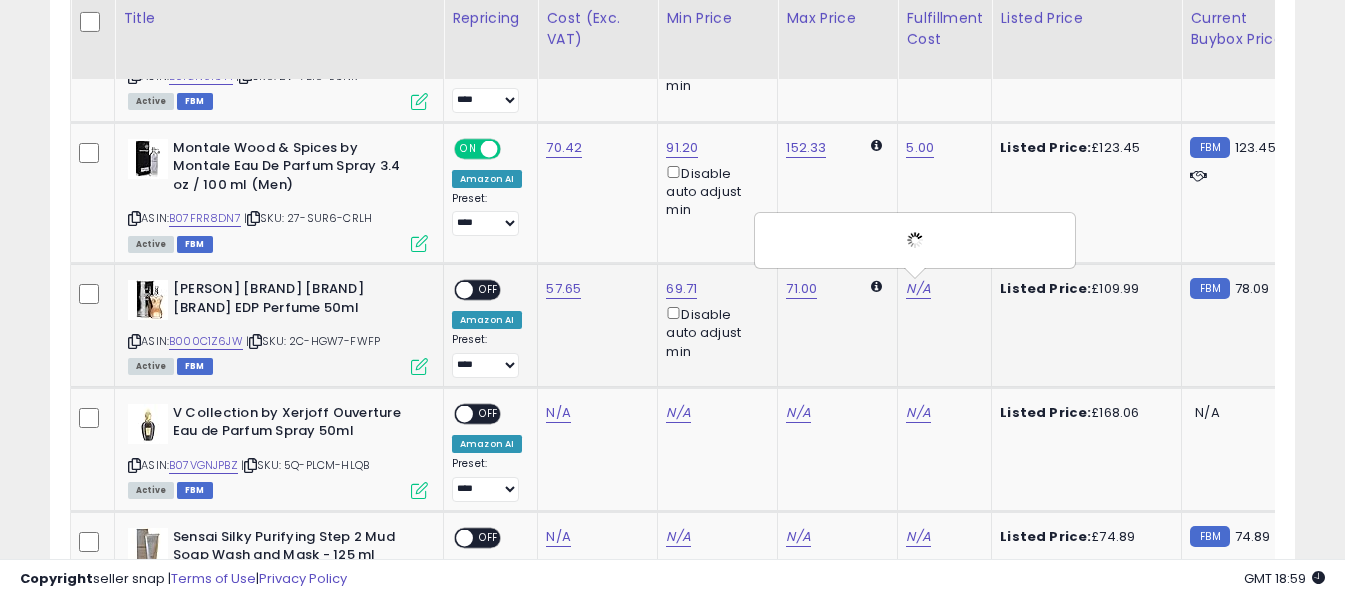 click on "OFF" at bounding box center (489, 290) 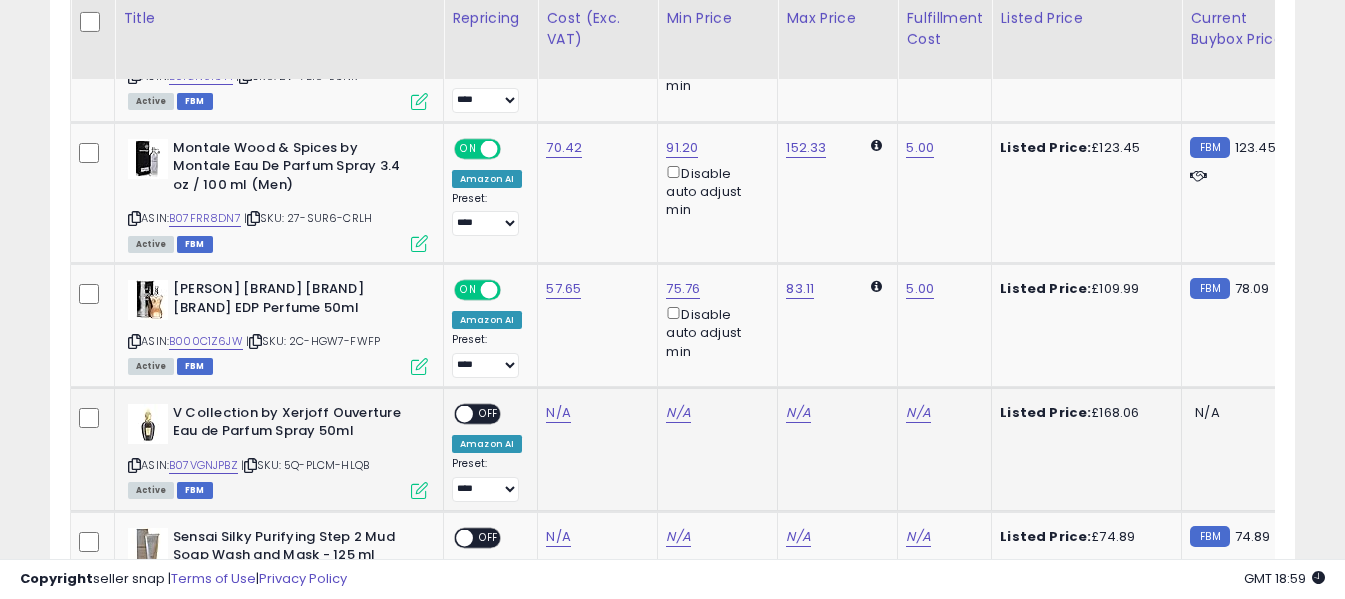 click at bounding box center [134, 465] 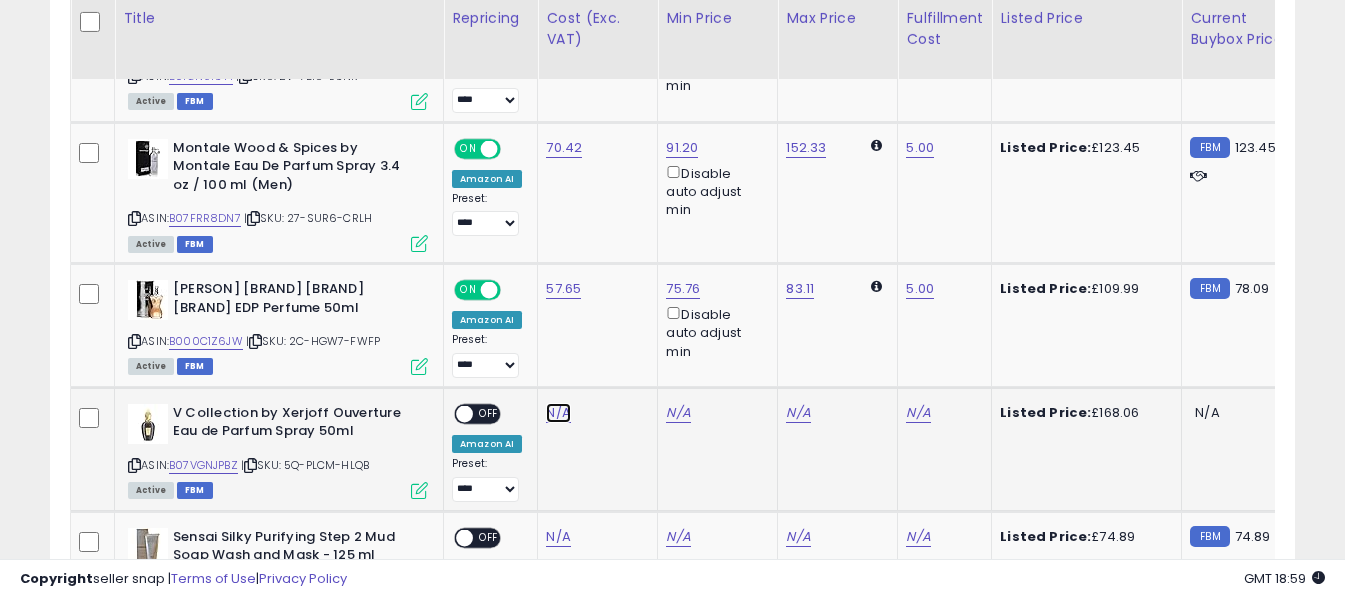 click on "N/A" at bounding box center (558, -365) 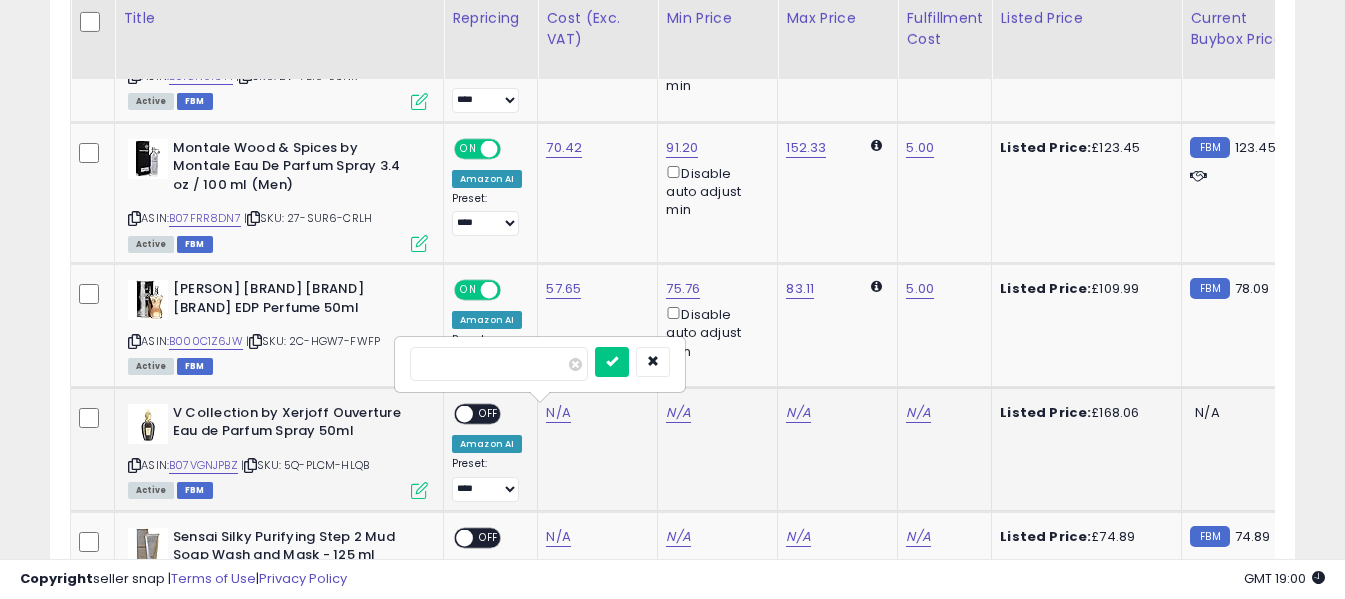 click at bounding box center [499, 364] 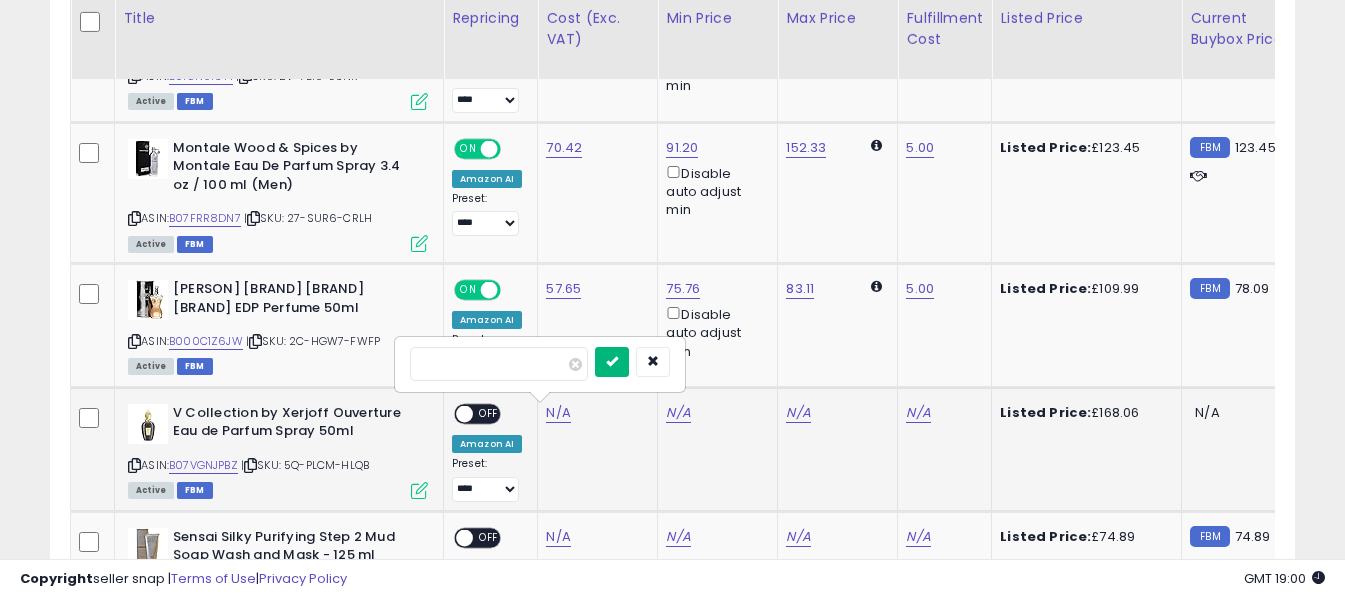 click at bounding box center [612, 362] 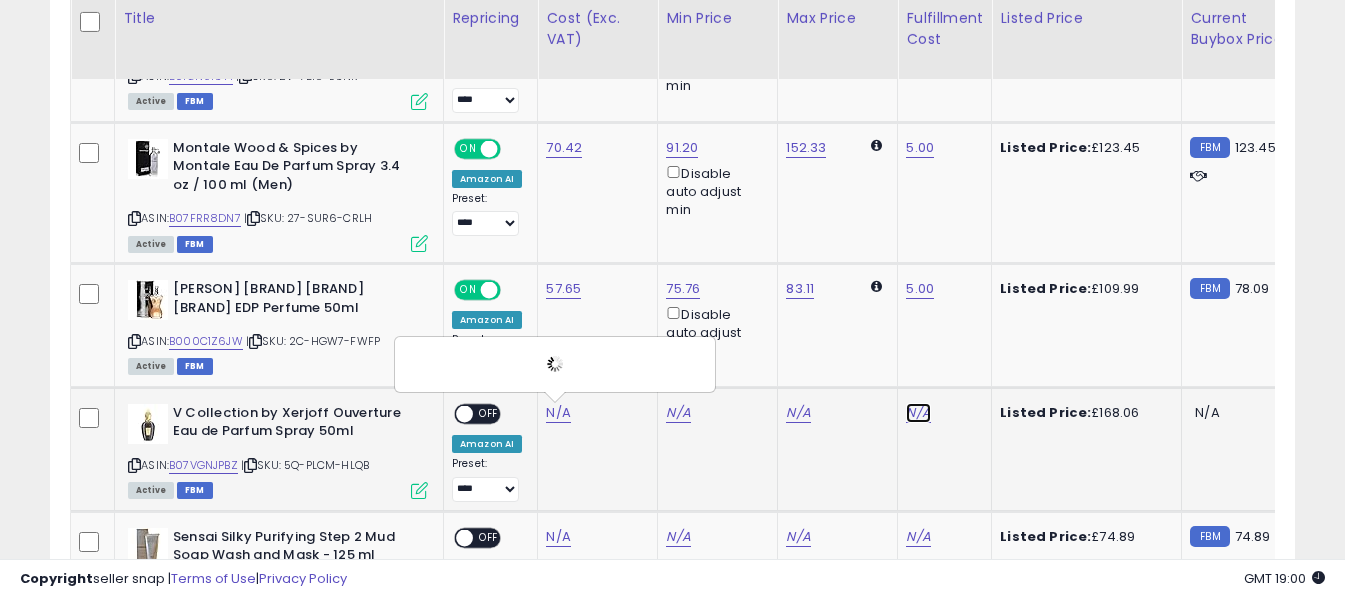 click on "N/A" at bounding box center [918, -365] 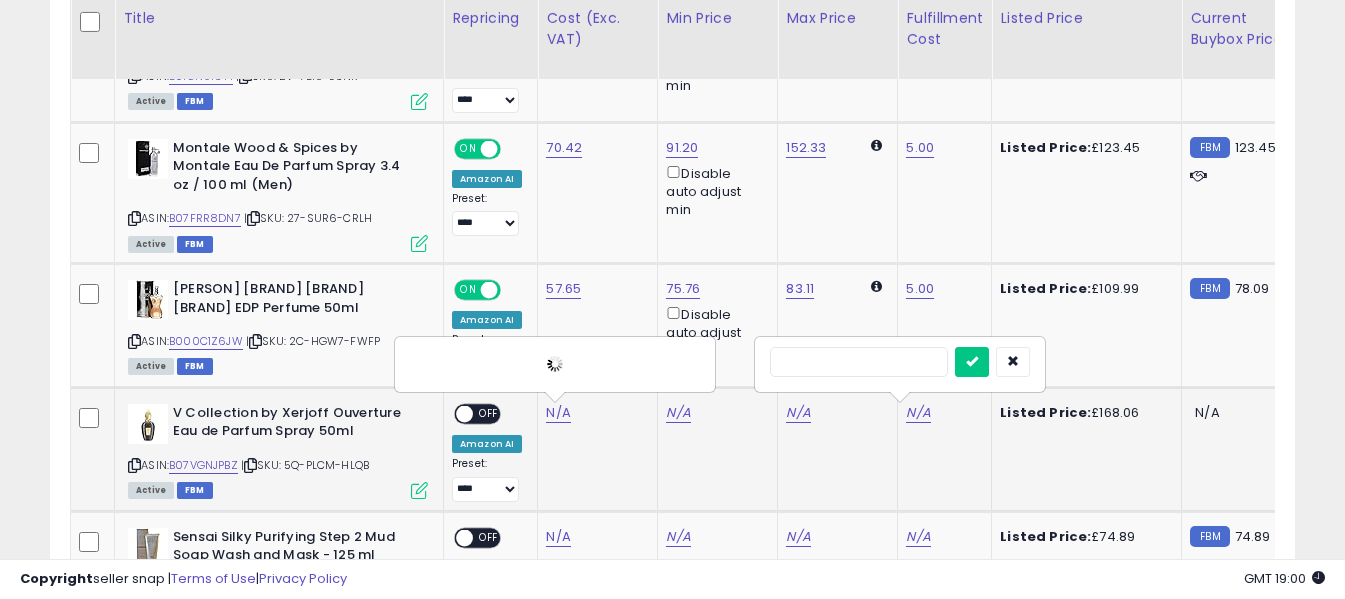 click at bounding box center [859, 362] 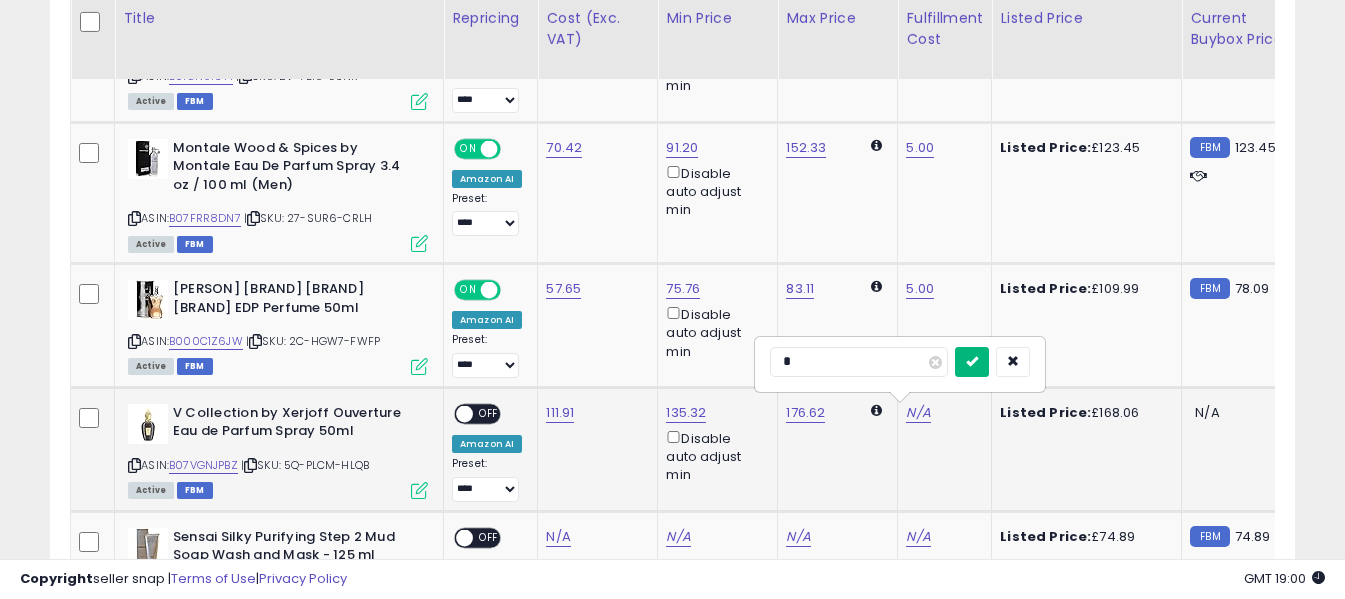 click at bounding box center (972, 361) 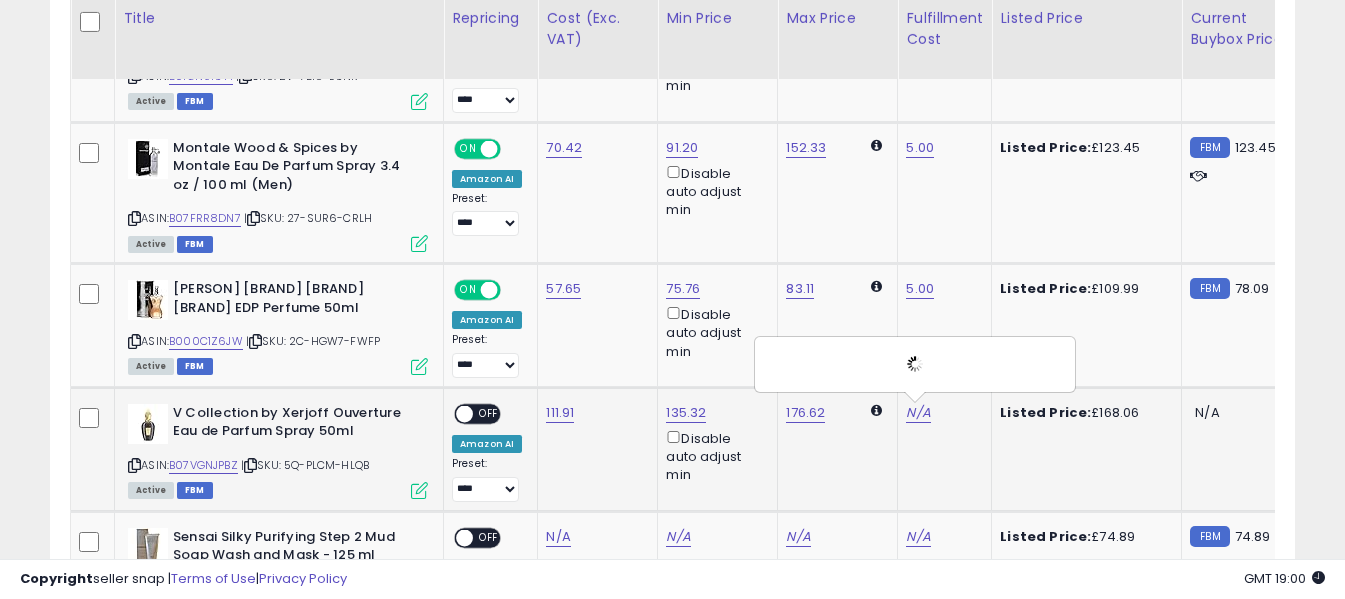 click on "OFF" at bounding box center (489, 413) 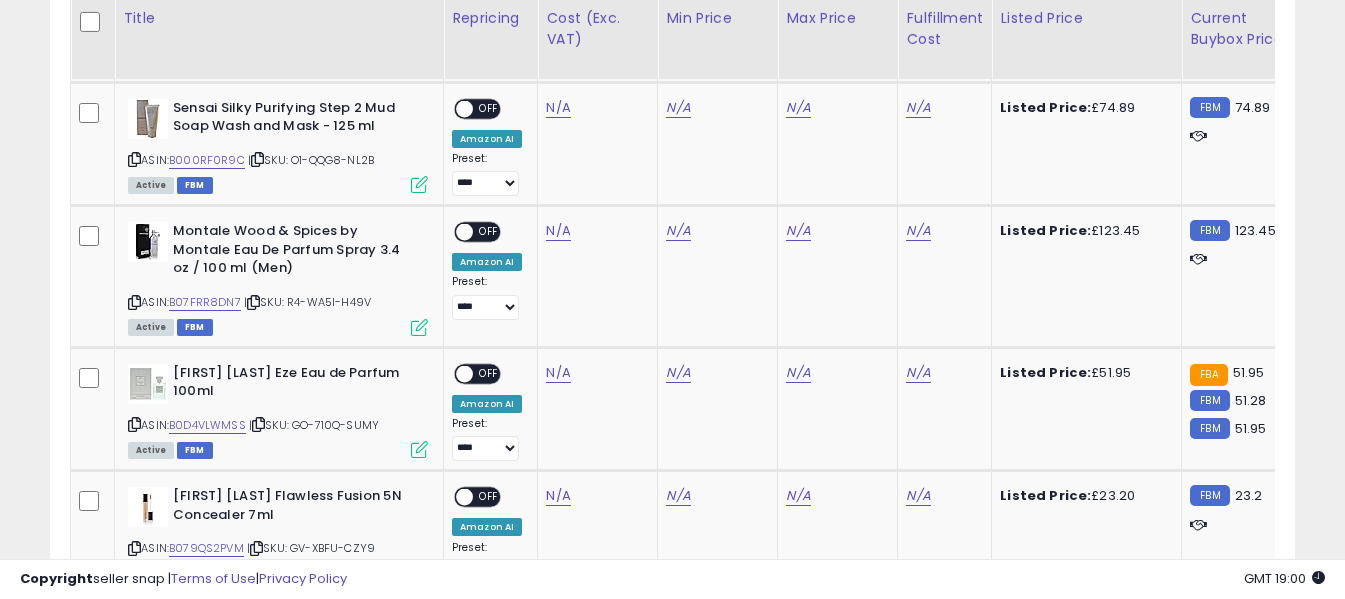 scroll, scrollTop: 1930, scrollLeft: 0, axis: vertical 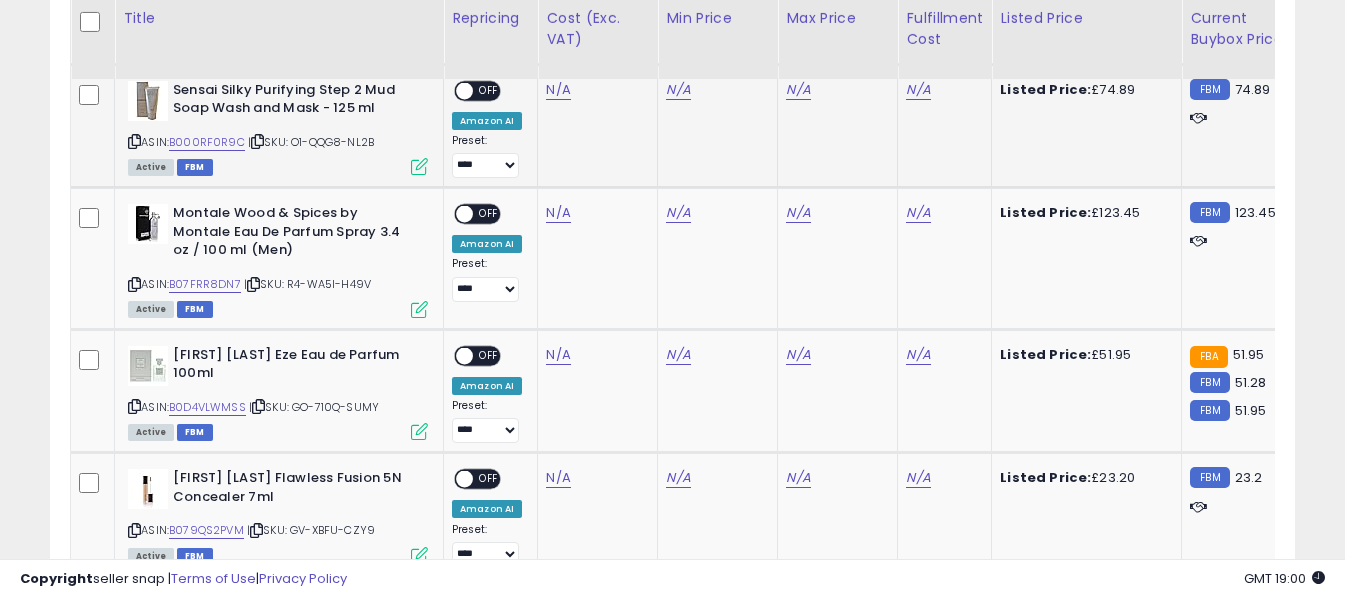 click at bounding box center [134, 141] 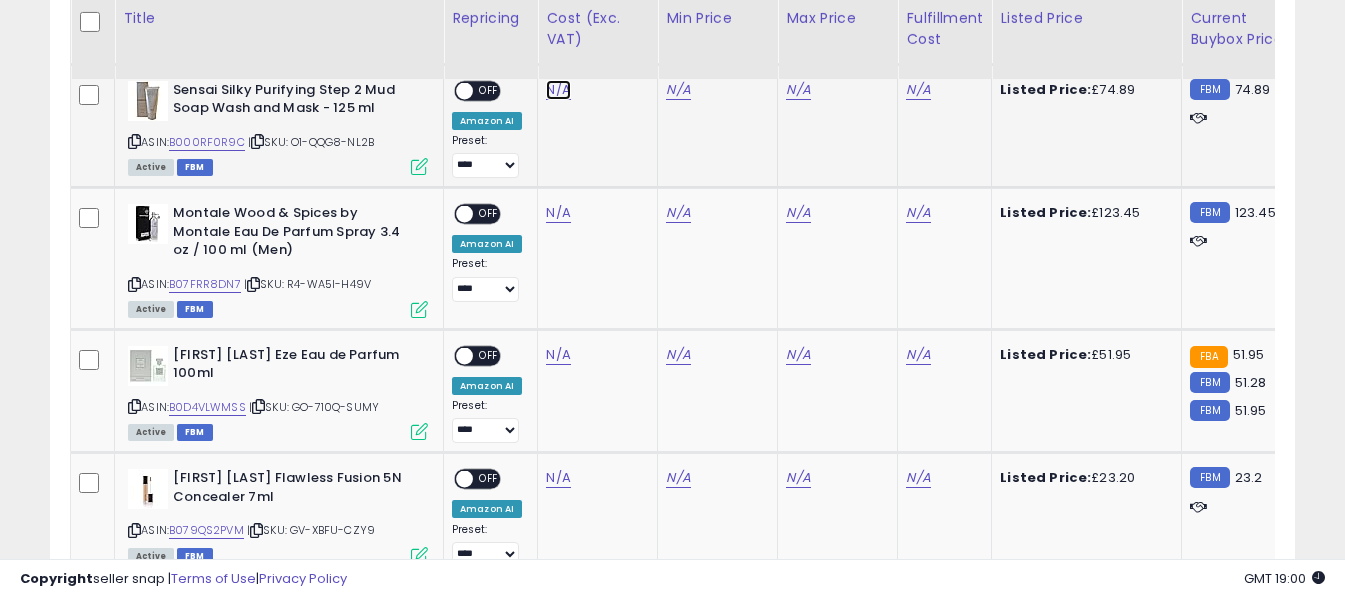 click on "N/A" at bounding box center (558, -812) 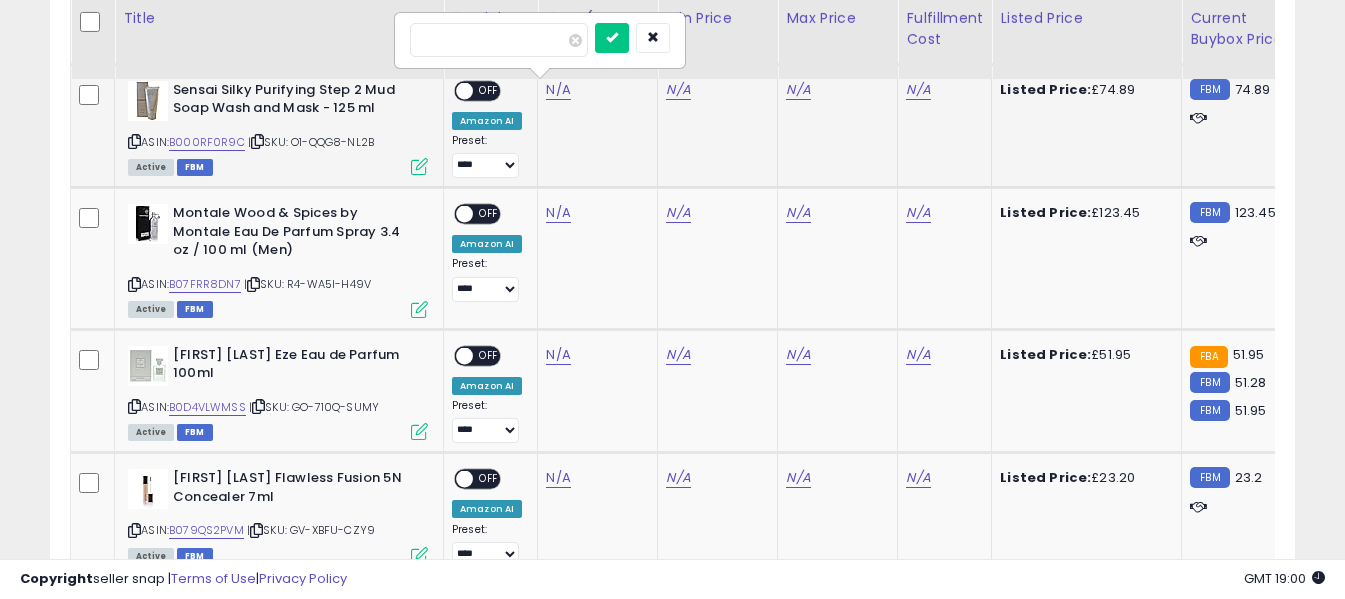 click at bounding box center [499, 40] 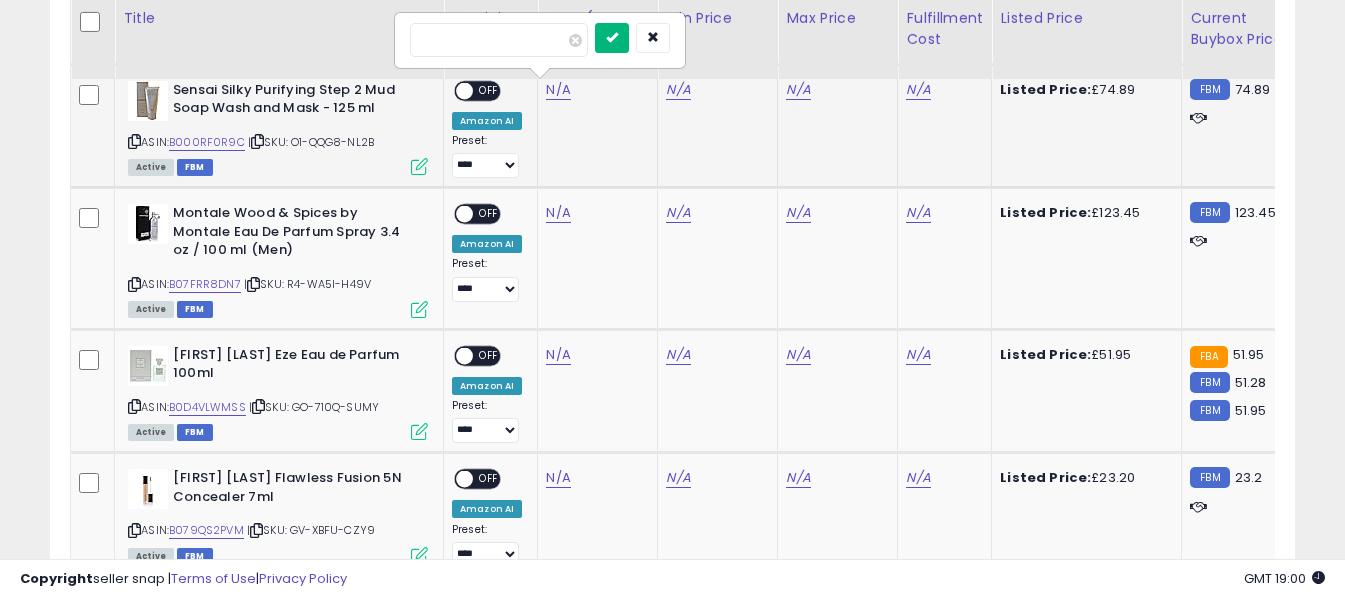 click at bounding box center (612, 37) 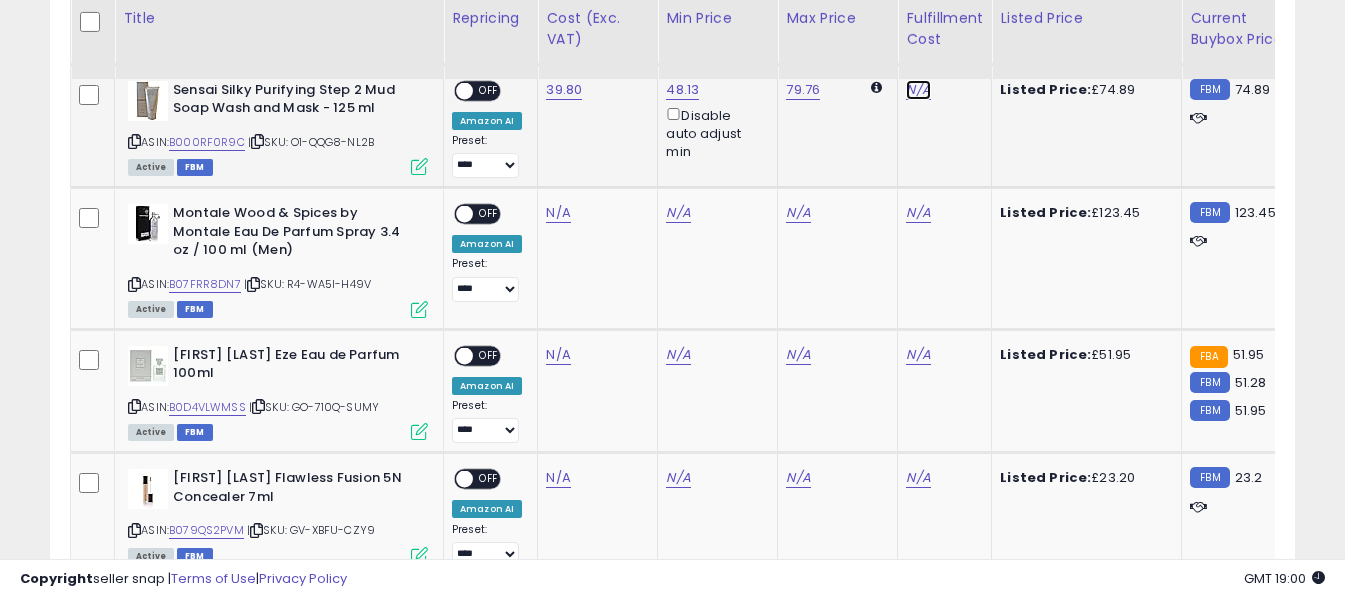 click on "N/A" at bounding box center (918, -812) 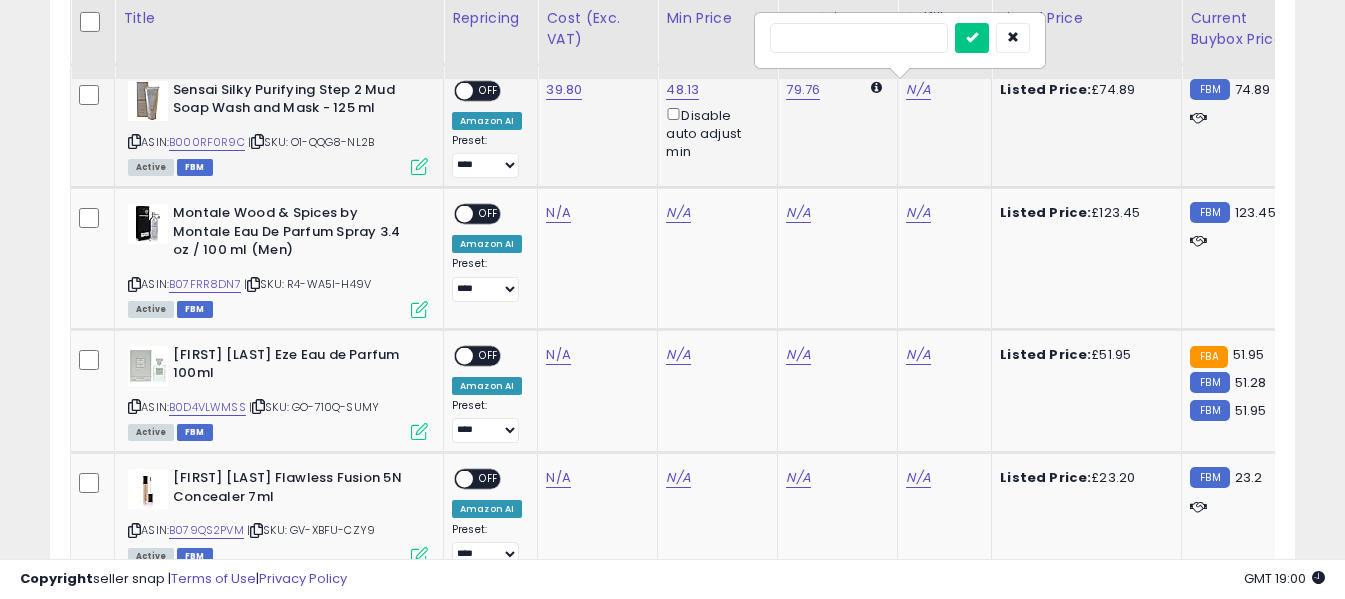 click at bounding box center (859, 38) 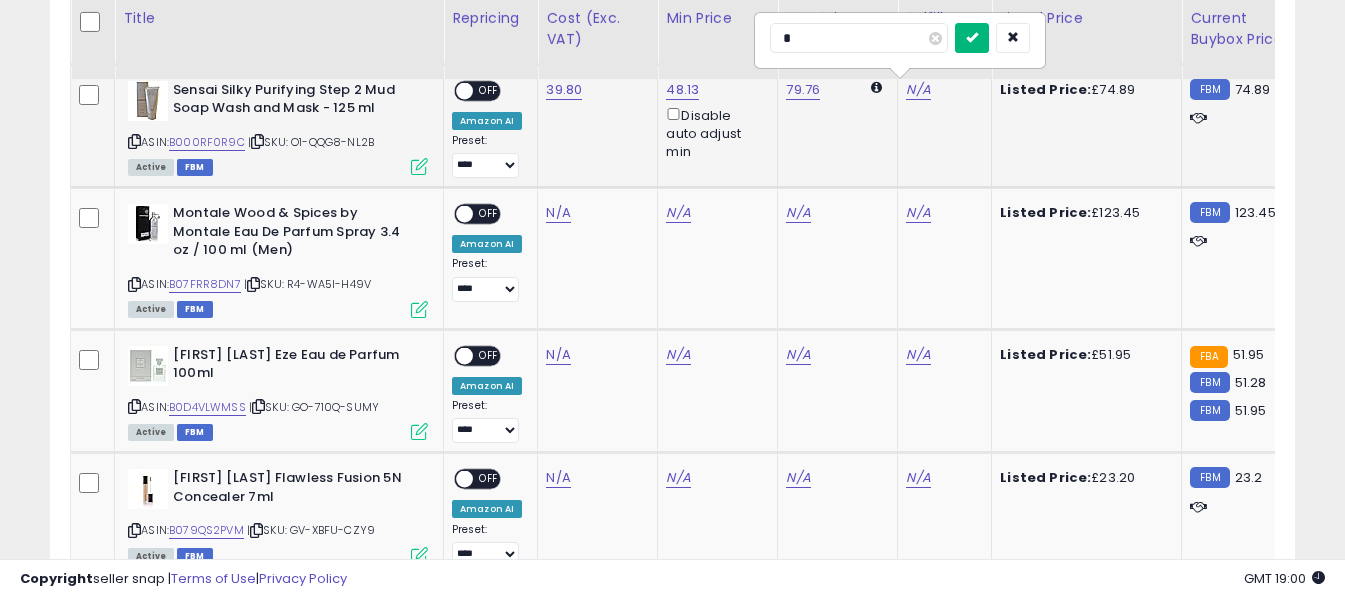 click at bounding box center [972, 38] 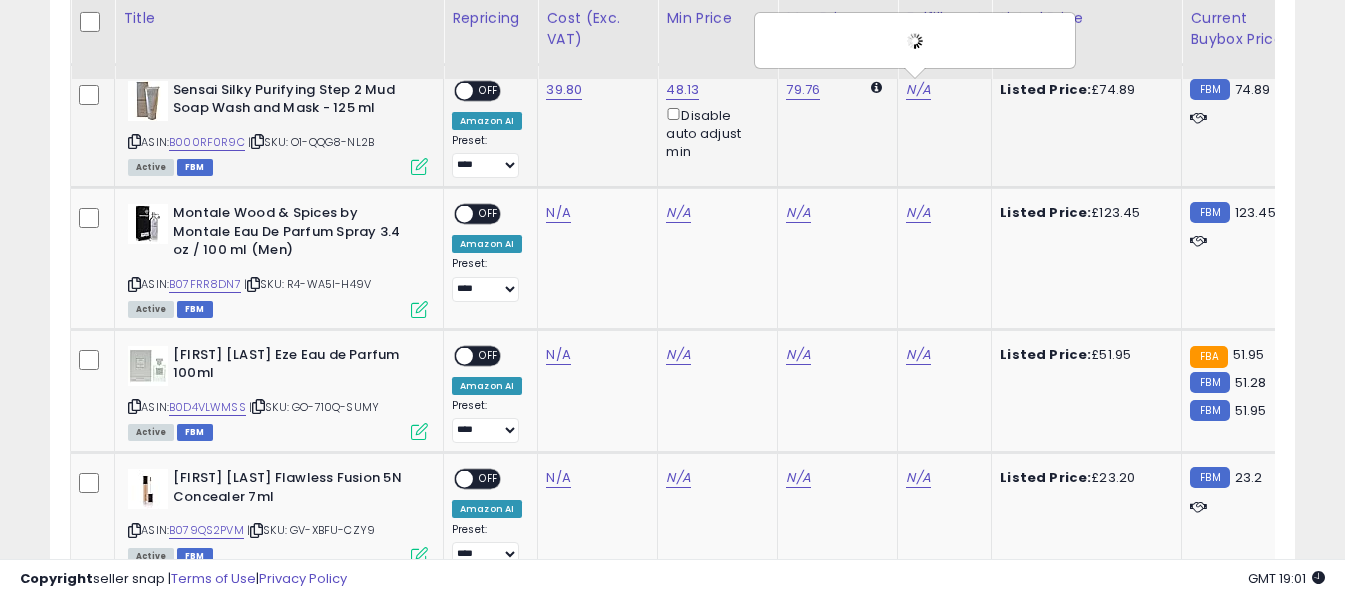 click on "OFF" at bounding box center (489, 90) 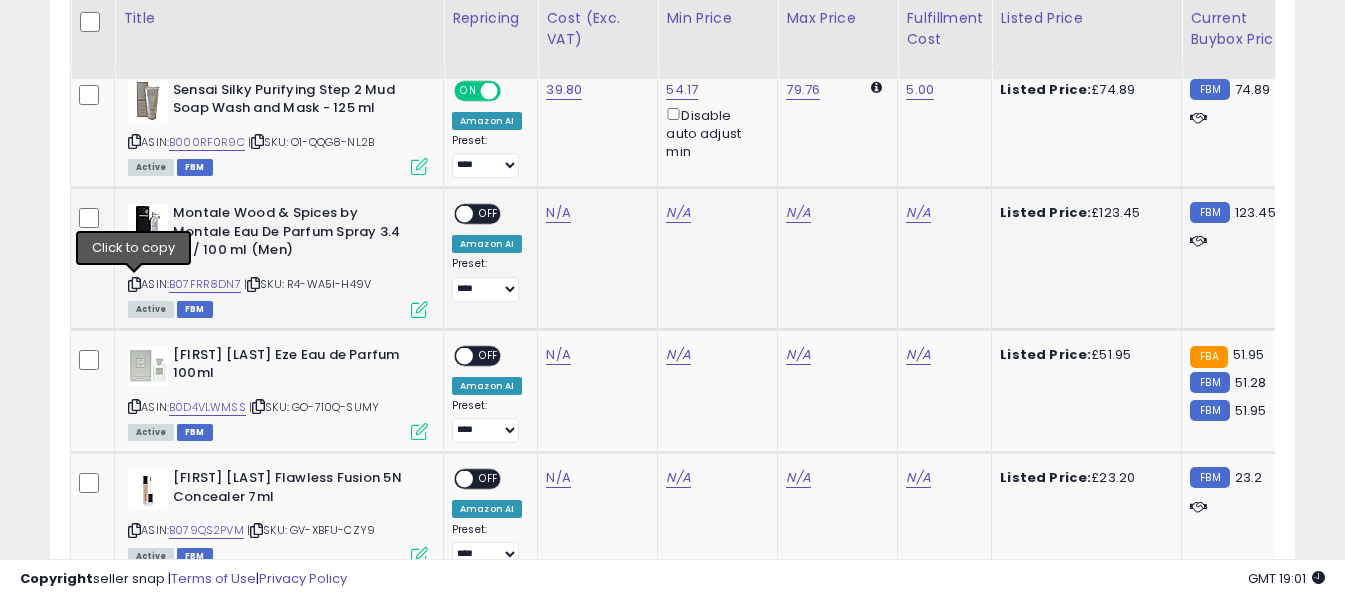 click at bounding box center [134, 284] 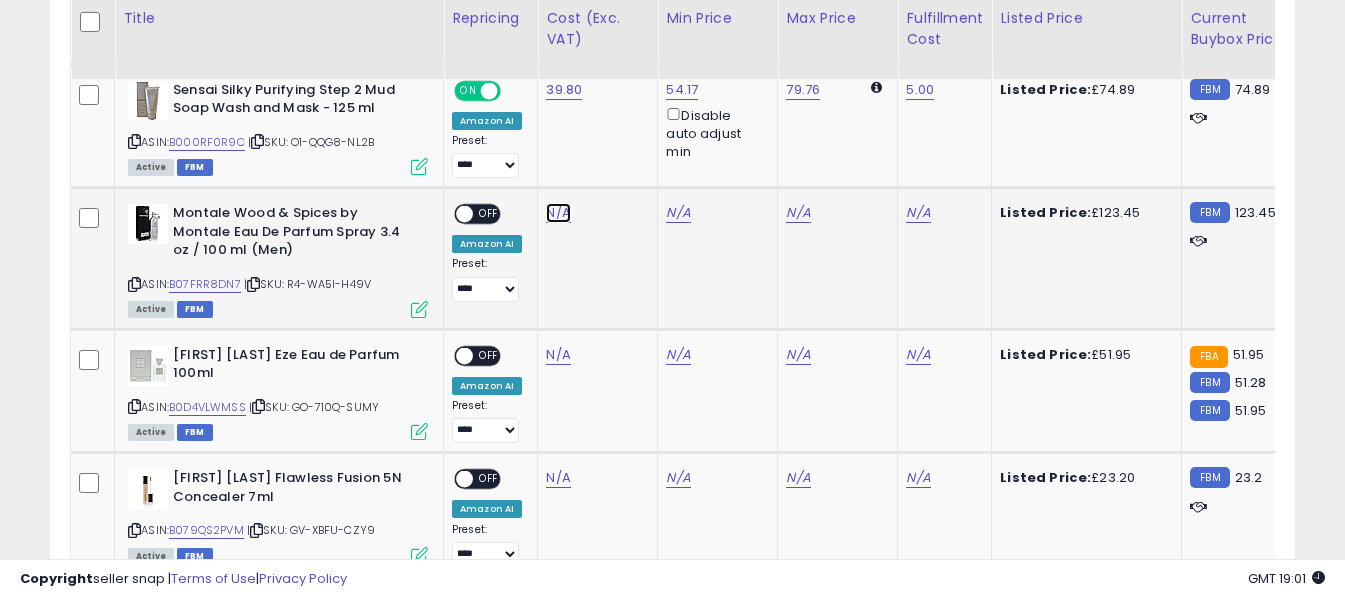 click on "N/A" at bounding box center [558, -812] 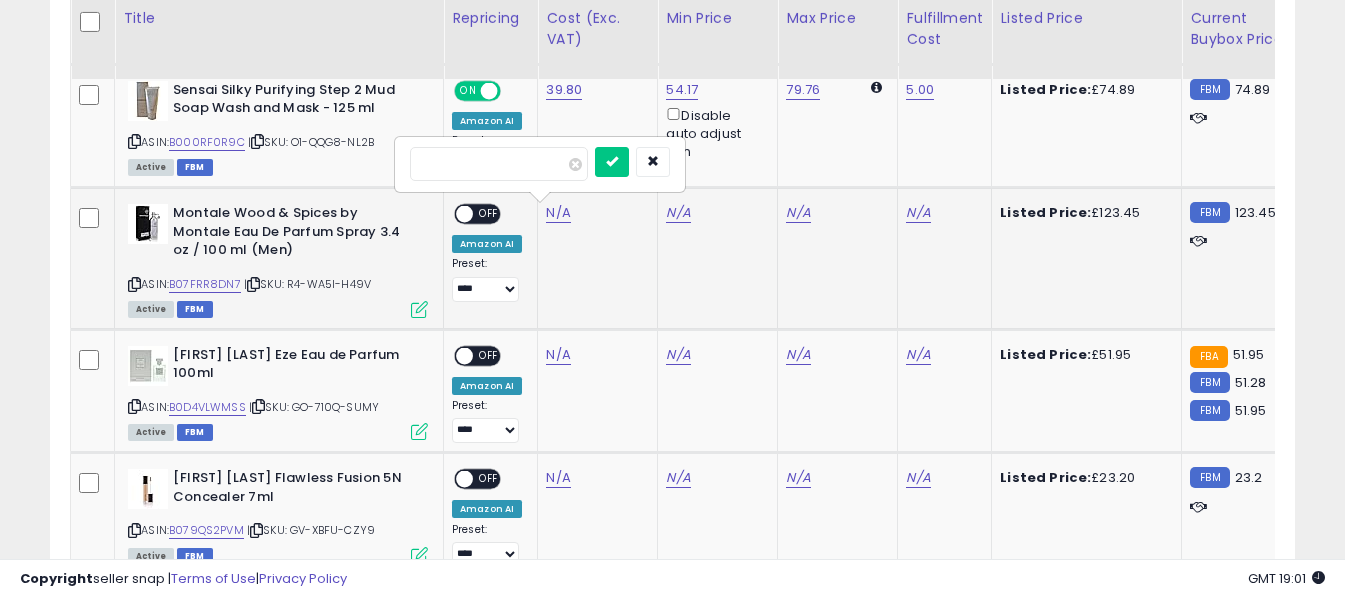 click at bounding box center [499, 164] 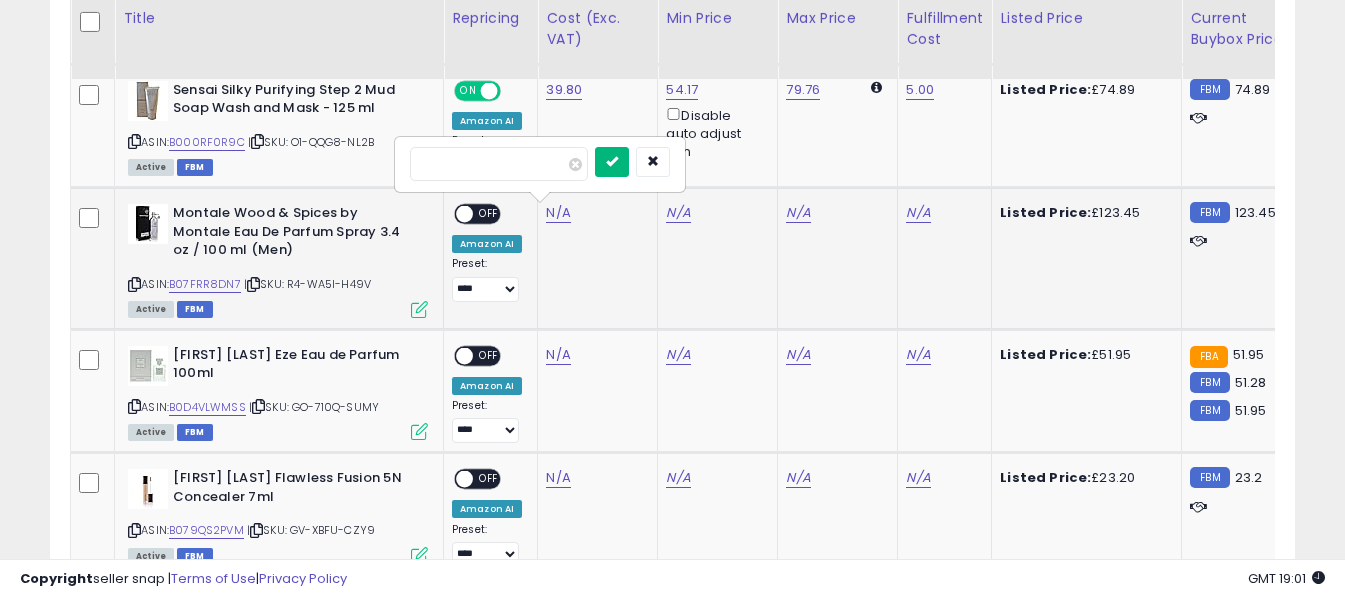 click at bounding box center [612, 162] 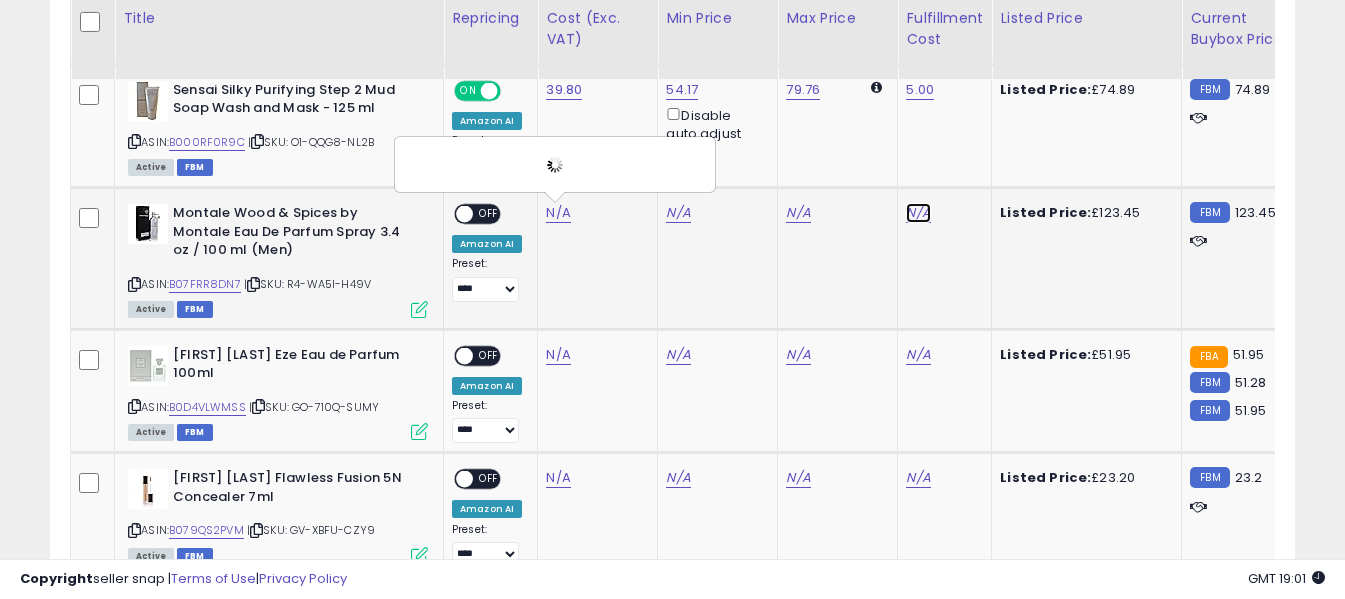 click on "N/A" at bounding box center (918, -812) 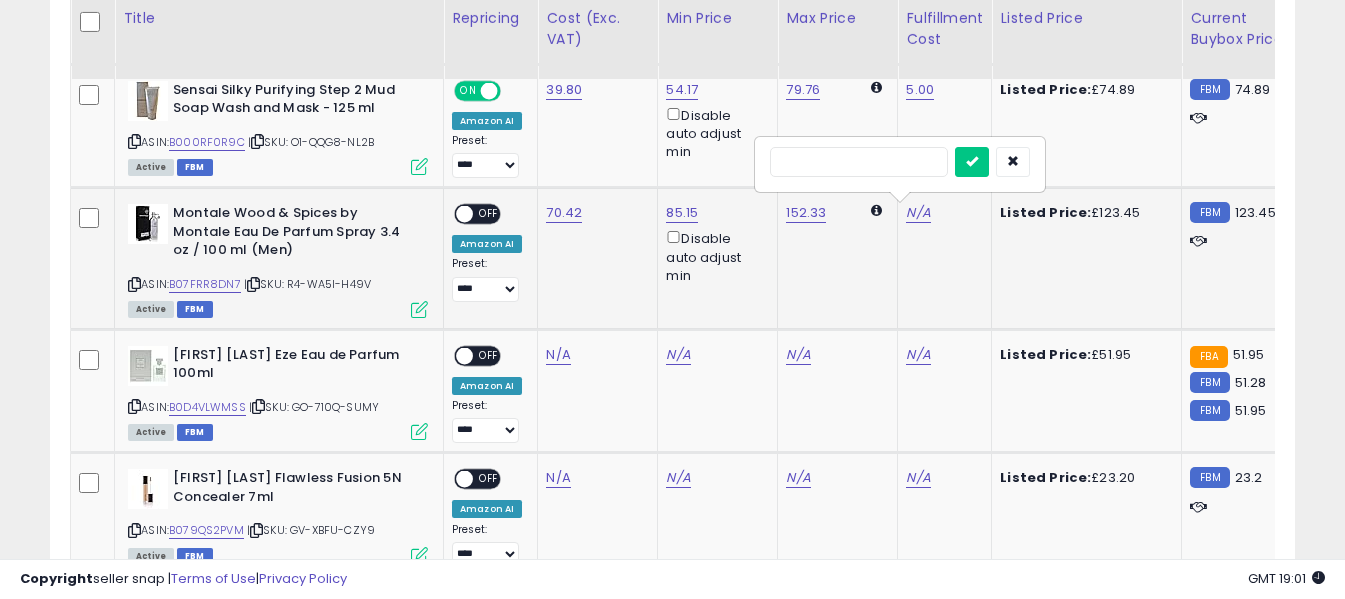 click at bounding box center (859, 162) 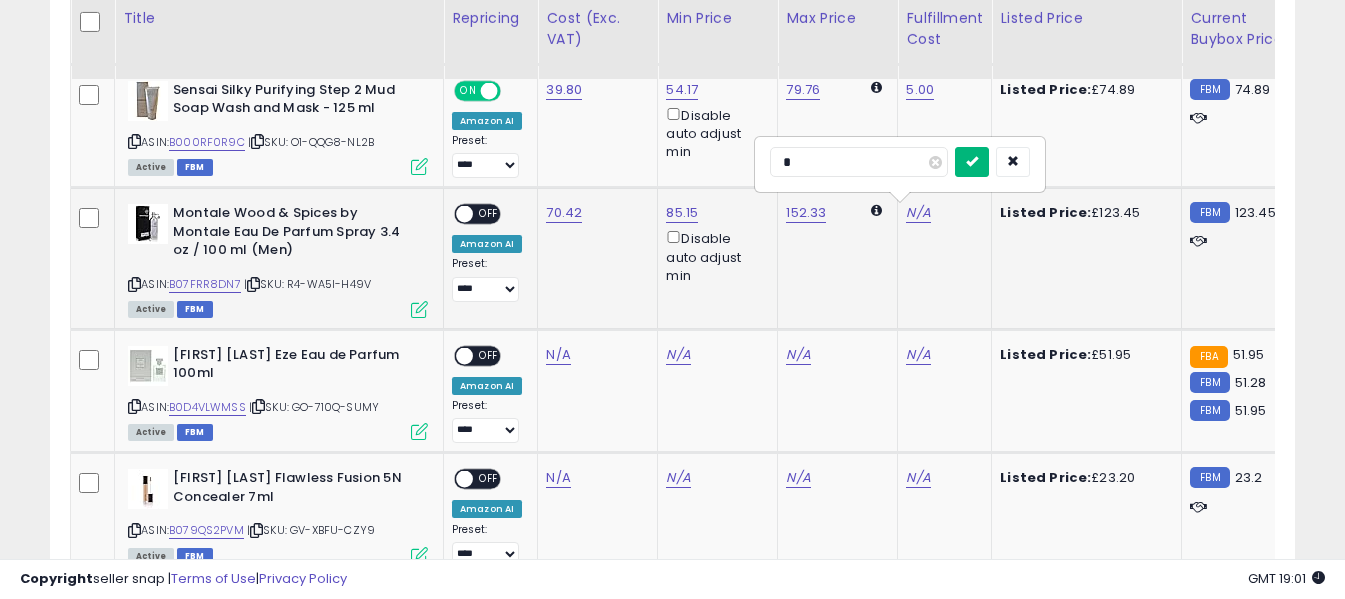 click at bounding box center [972, 161] 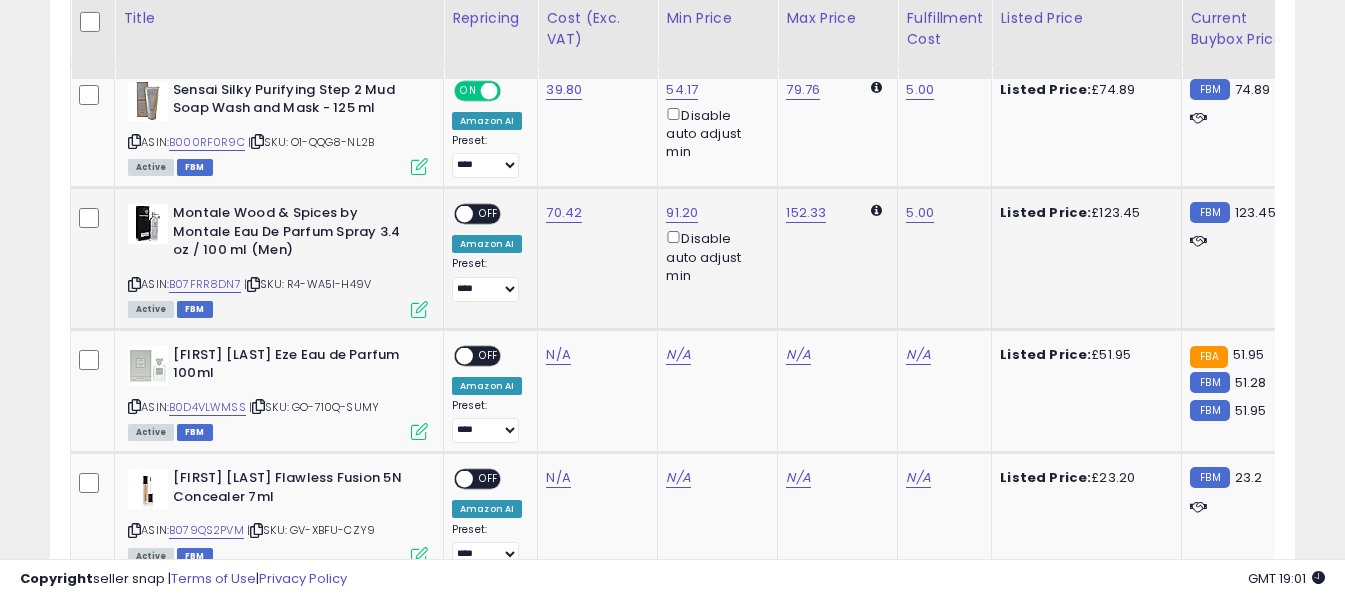 click on "OFF" at bounding box center (489, 214) 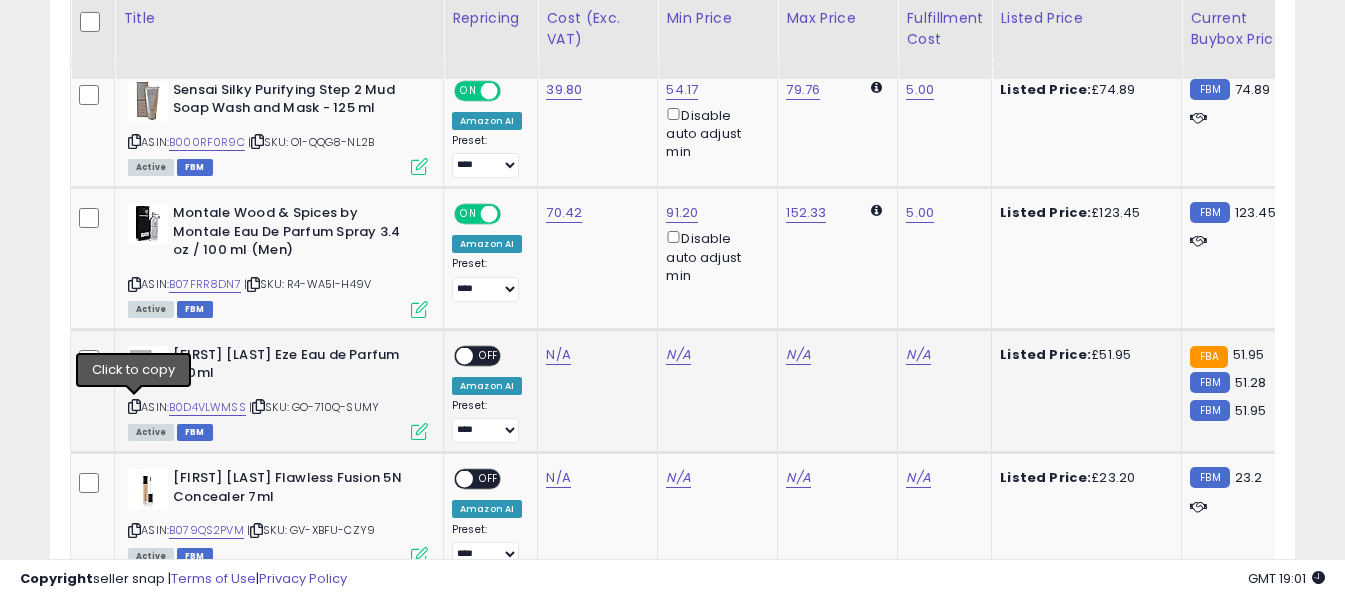 click at bounding box center [134, 406] 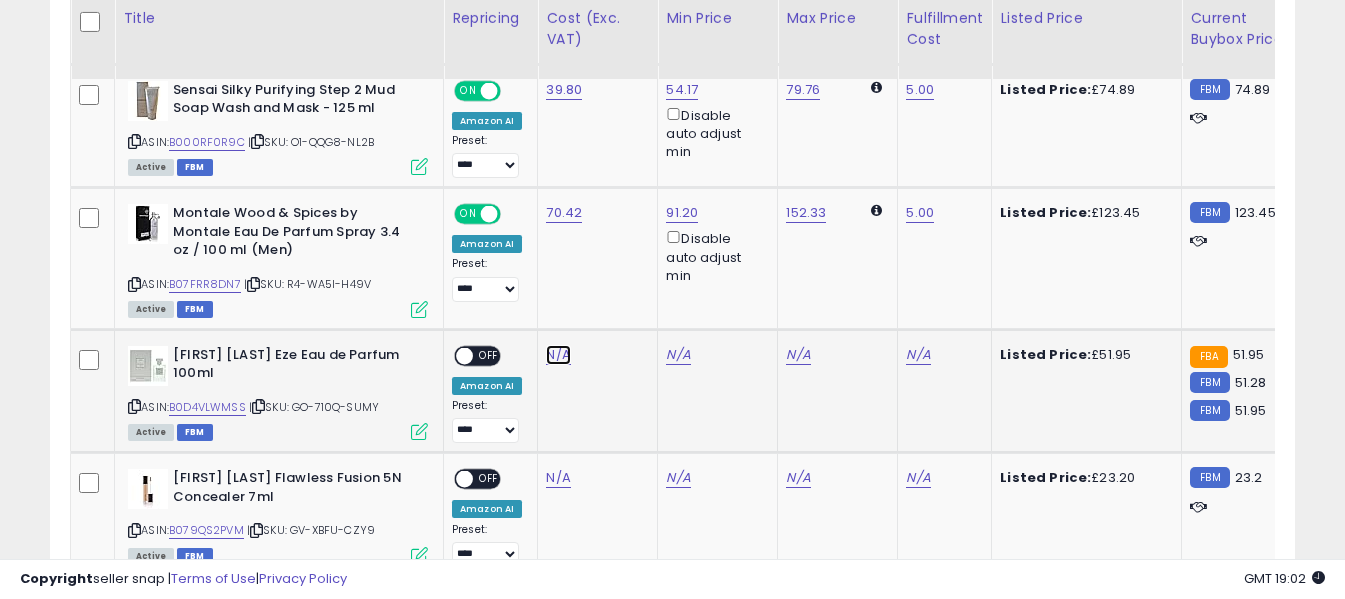 click on "N/A" at bounding box center (558, -812) 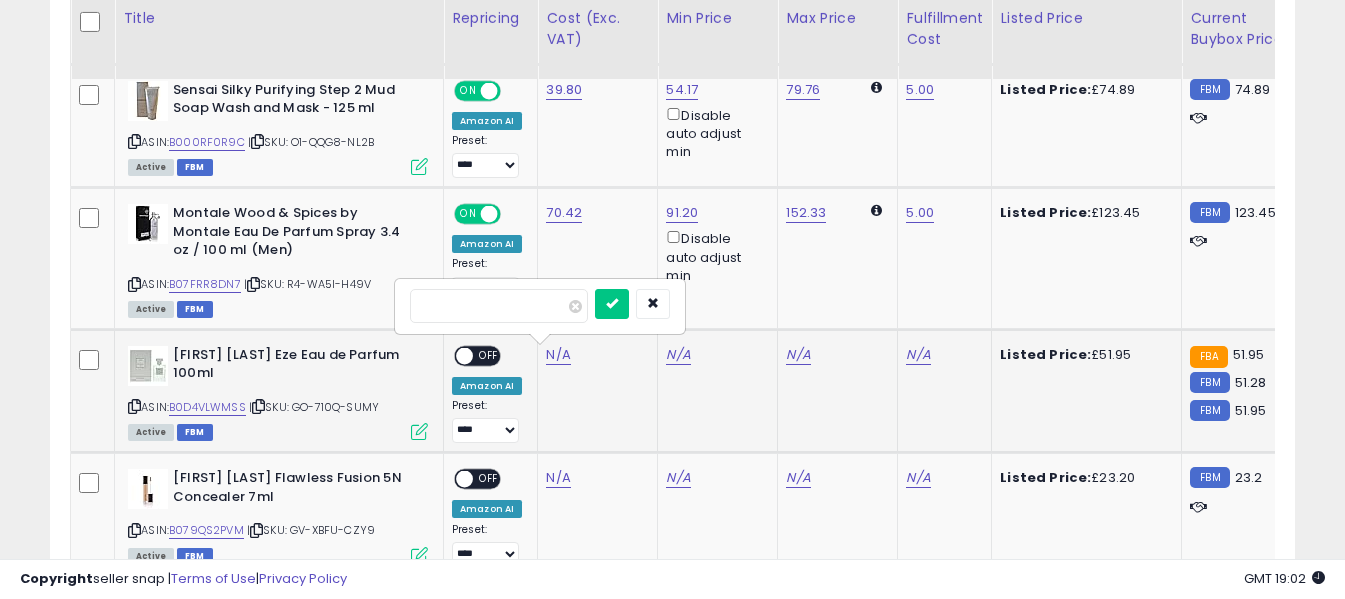 click at bounding box center [499, 306] 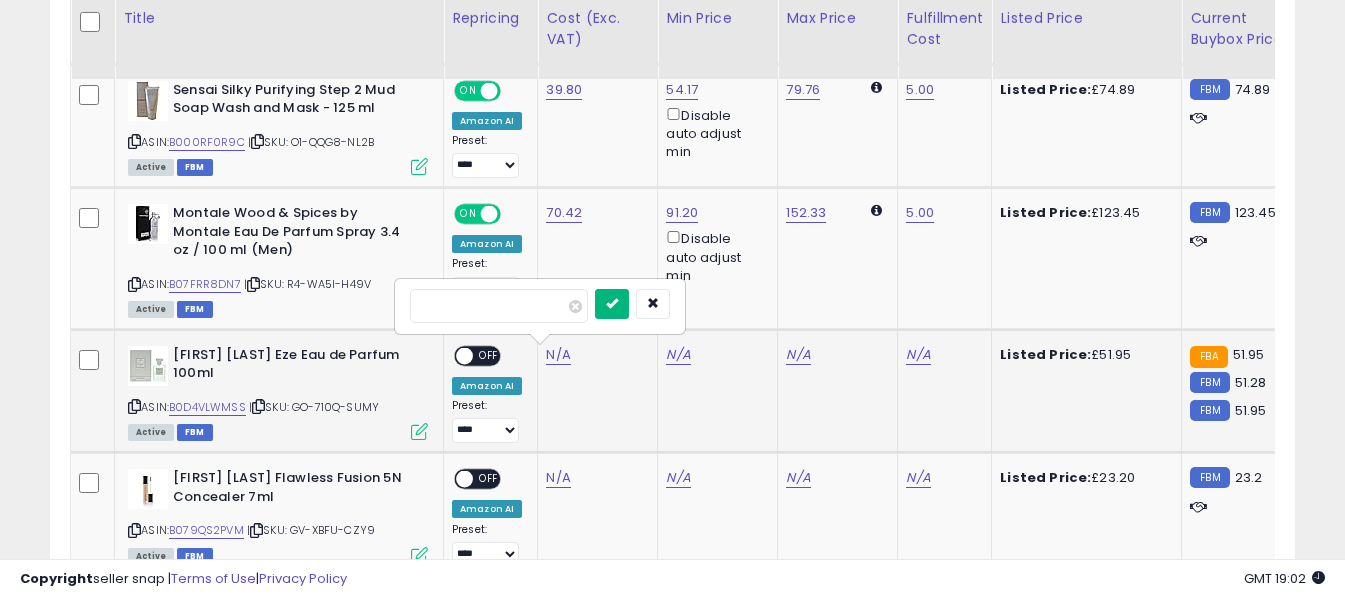 click at bounding box center [612, 304] 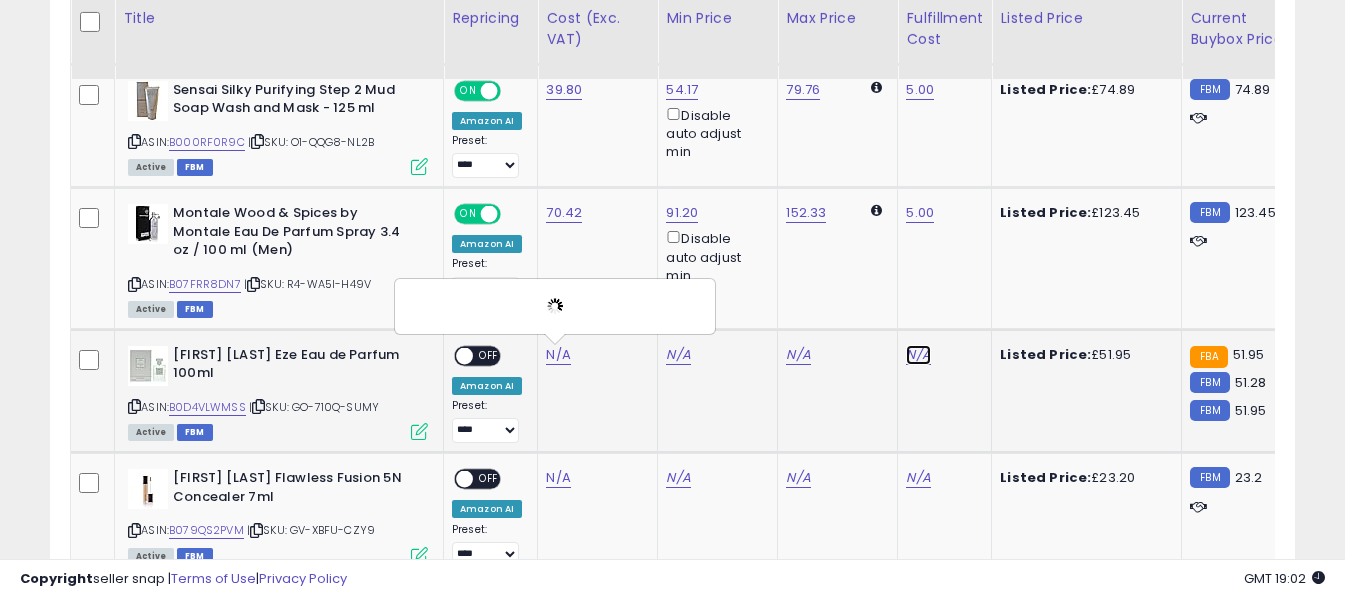 click on "N/A" at bounding box center (918, -812) 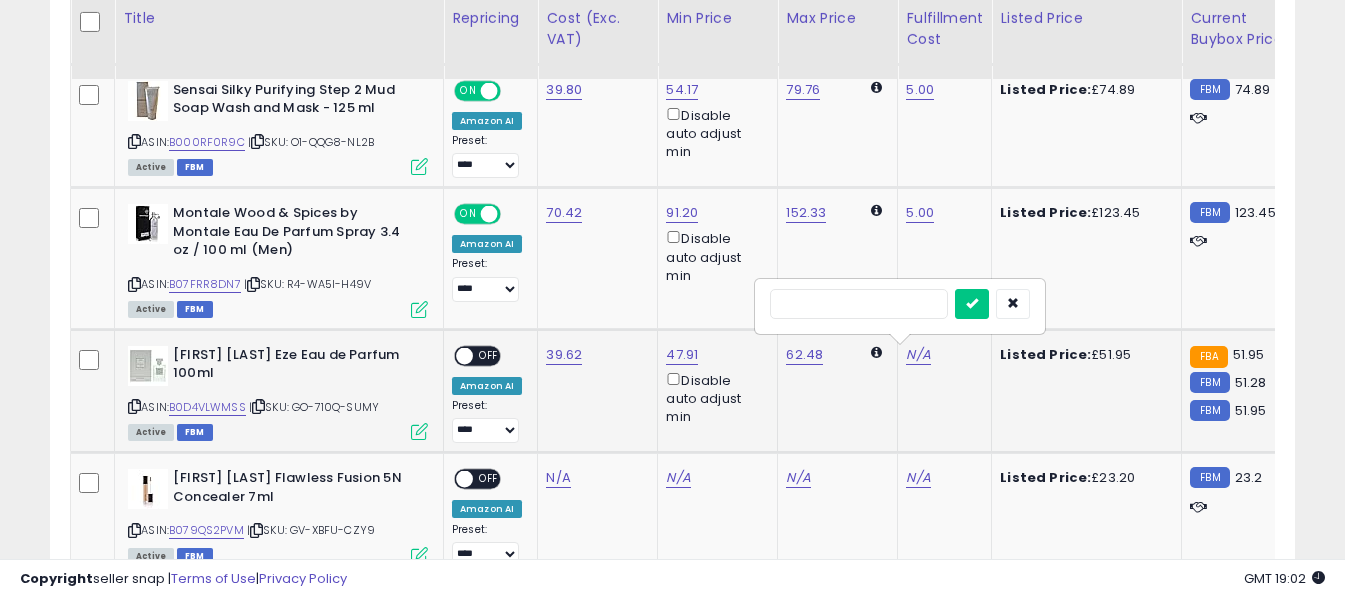 click at bounding box center (859, 304) 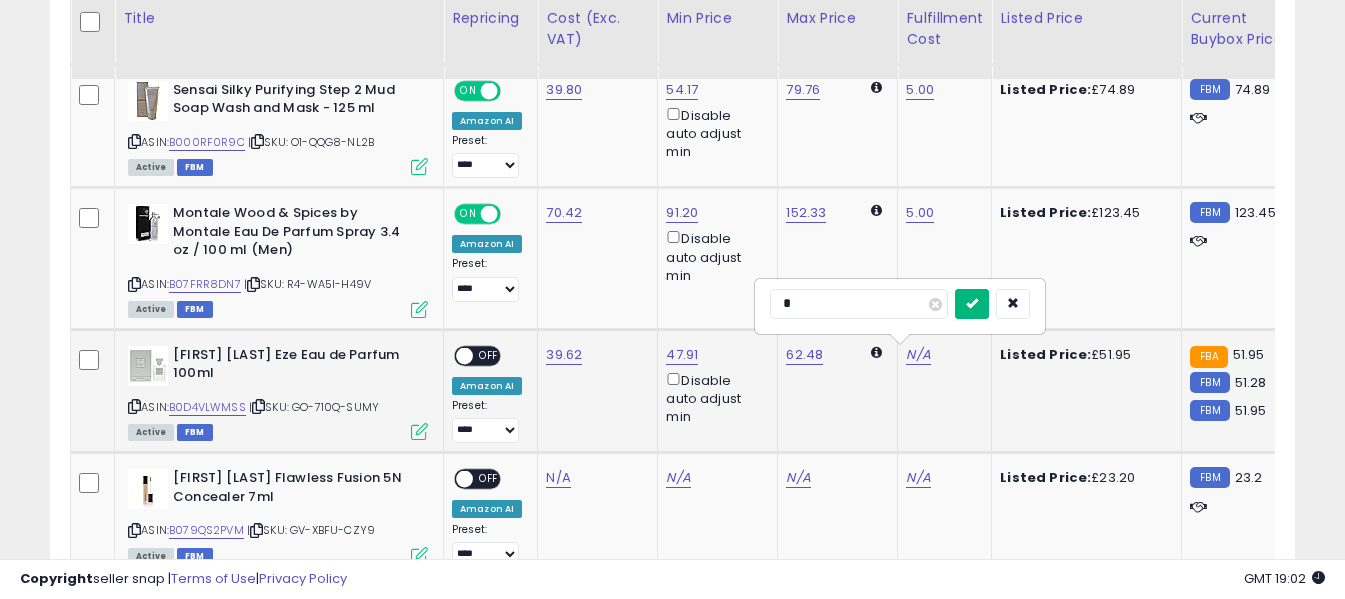 click at bounding box center (972, 304) 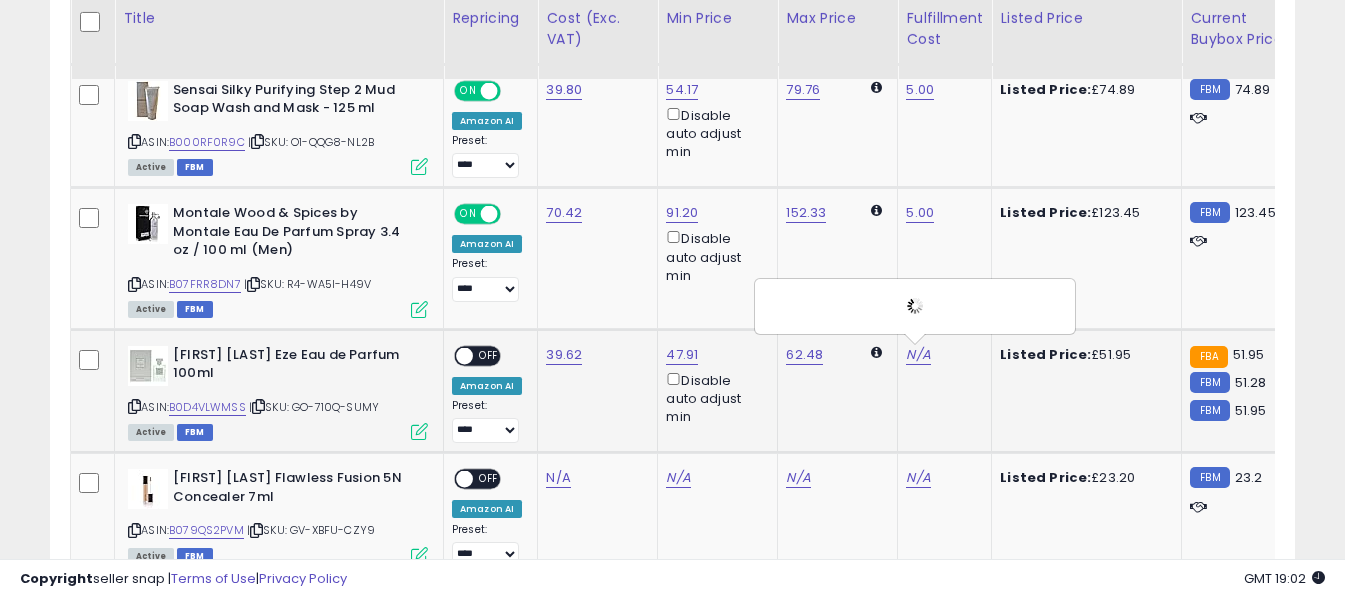 click on "OFF" at bounding box center [489, 355] 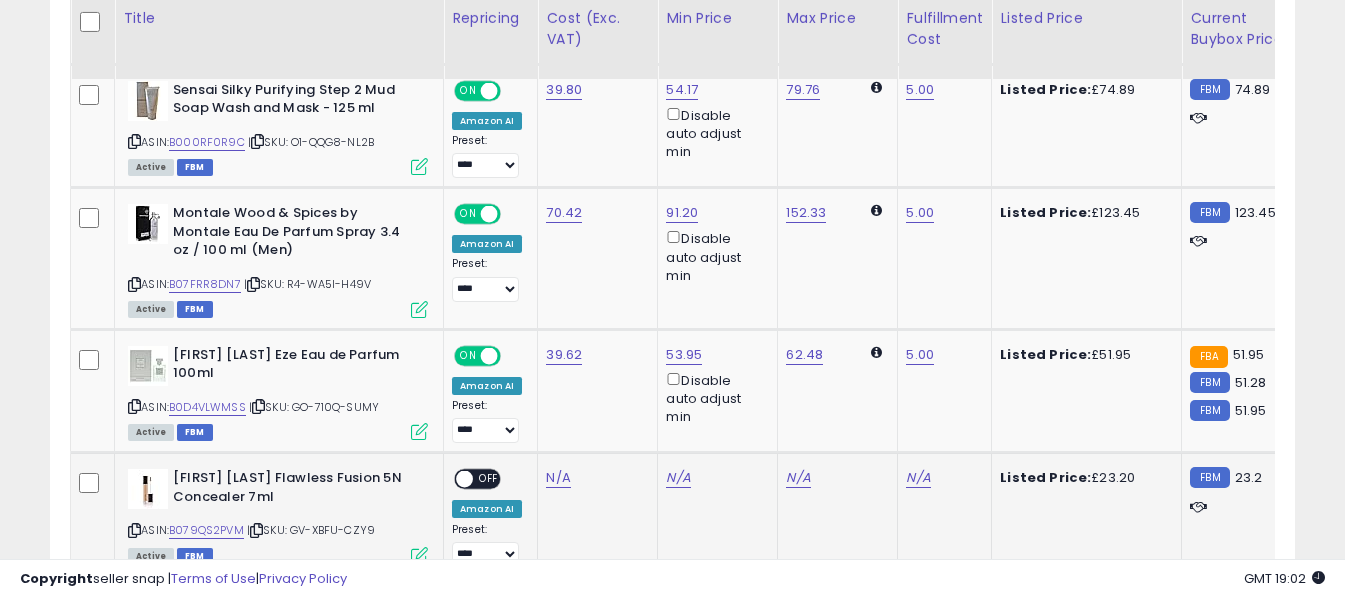 click at bounding box center [134, 530] 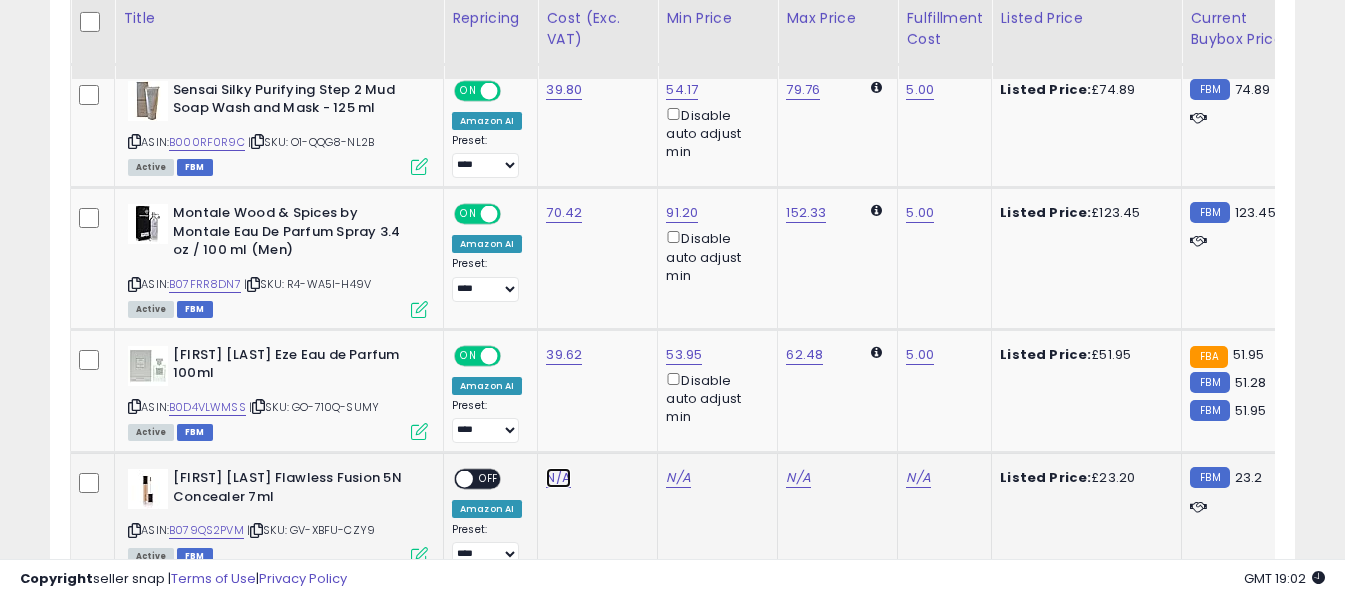 click on "N/A" at bounding box center (558, -812) 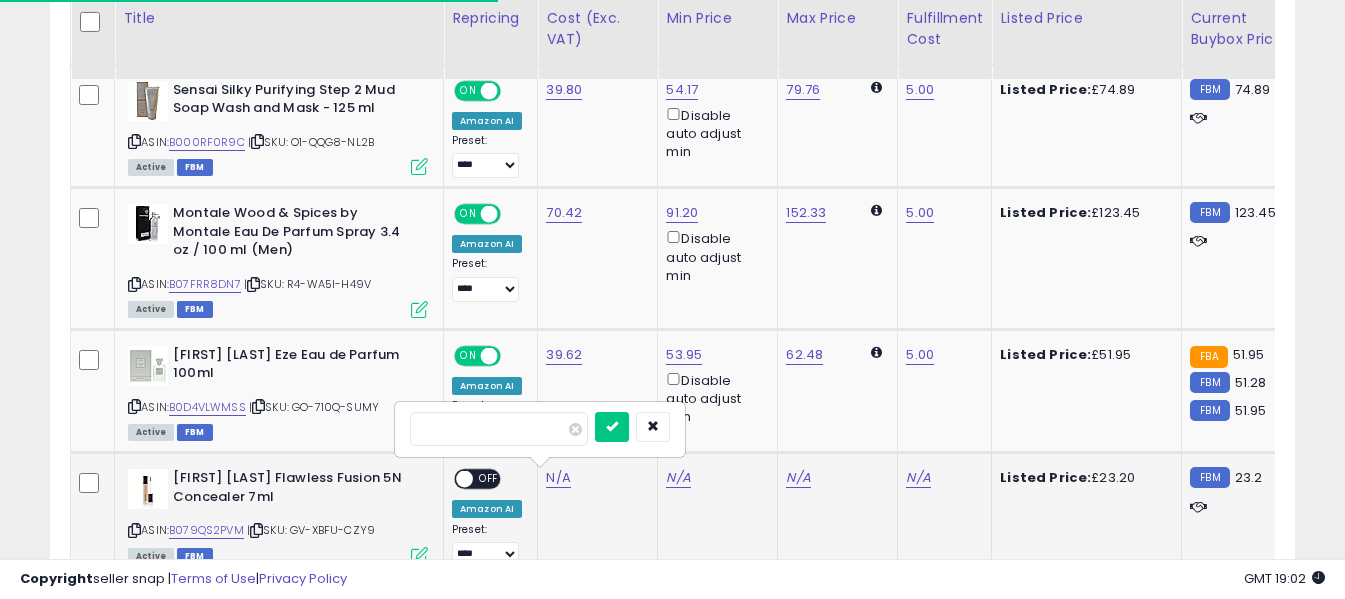 click at bounding box center [499, 429] 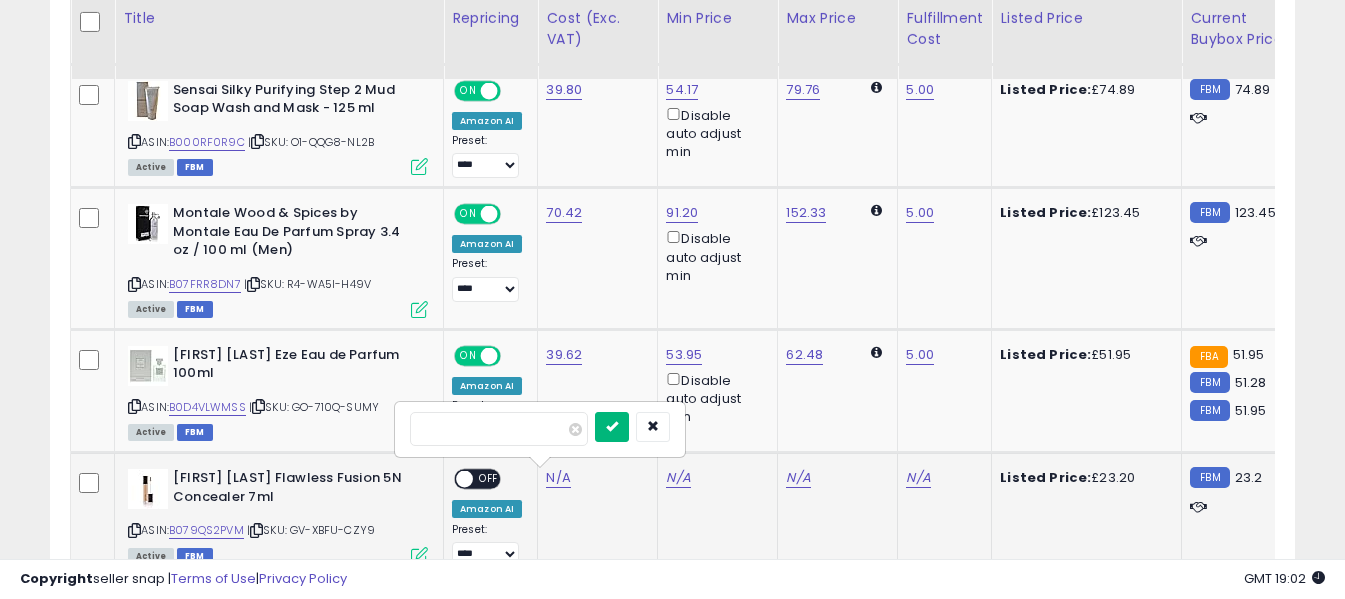 click at bounding box center [612, 427] 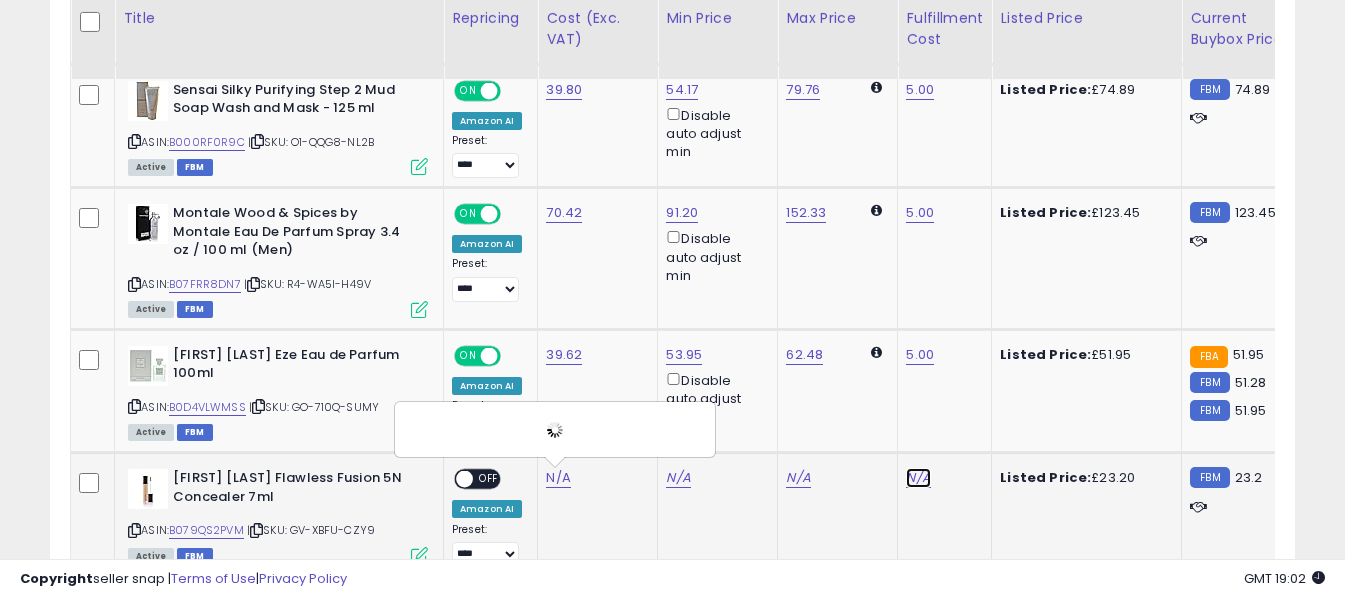 click on "N/A" at bounding box center [918, -812] 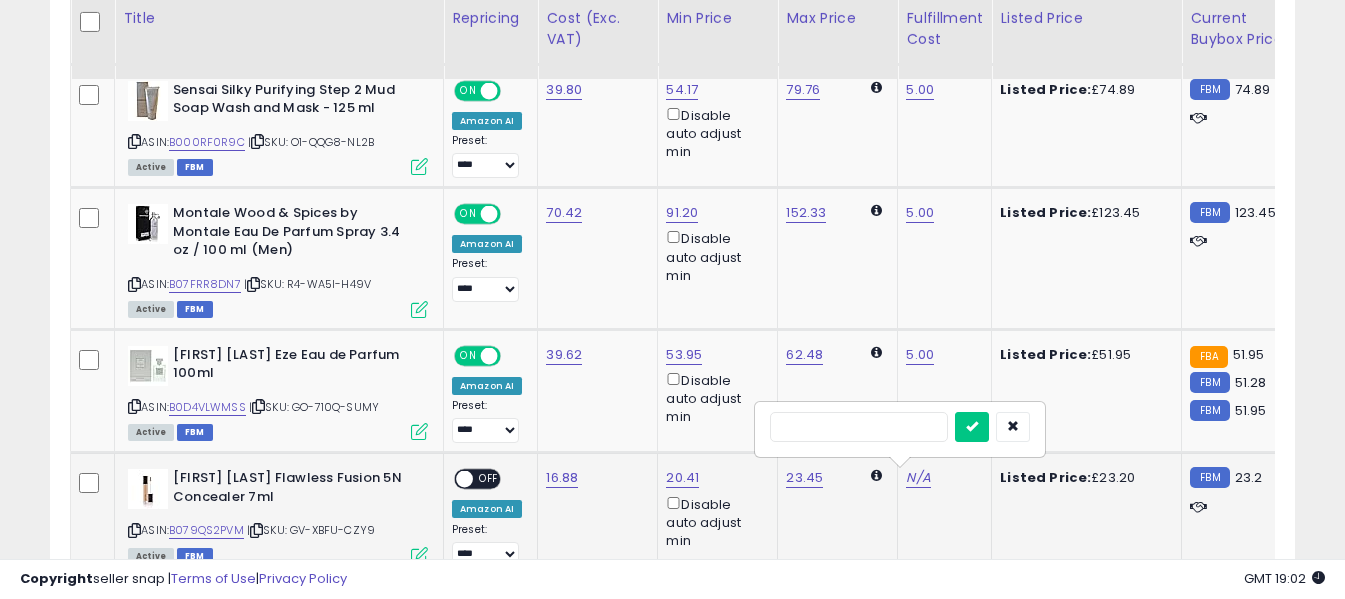 click at bounding box center [859, 427] 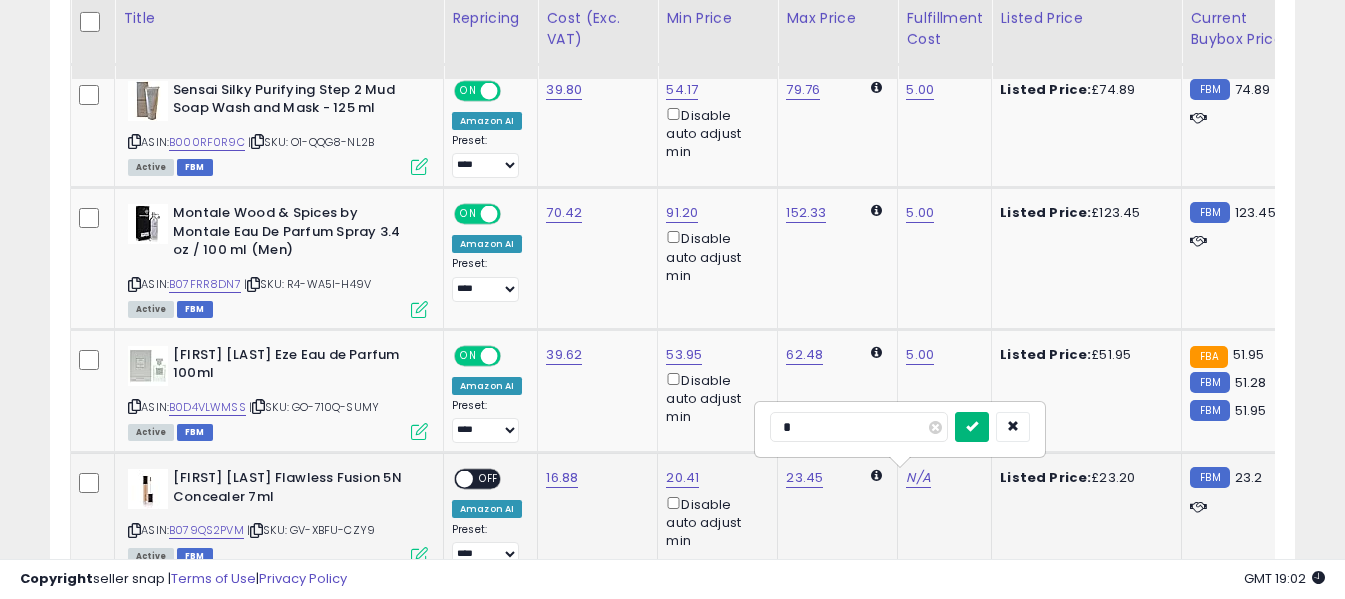 click at bounding box center (972, 426) 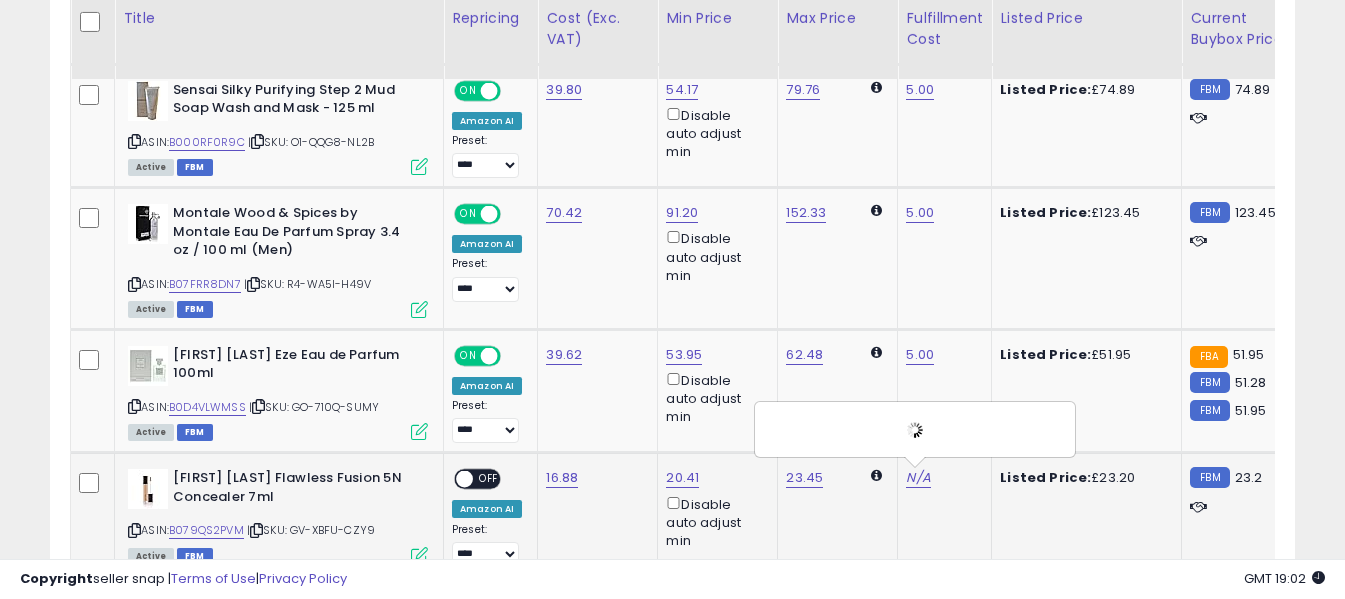 click on "OFF" at bounding box center (489, 479) 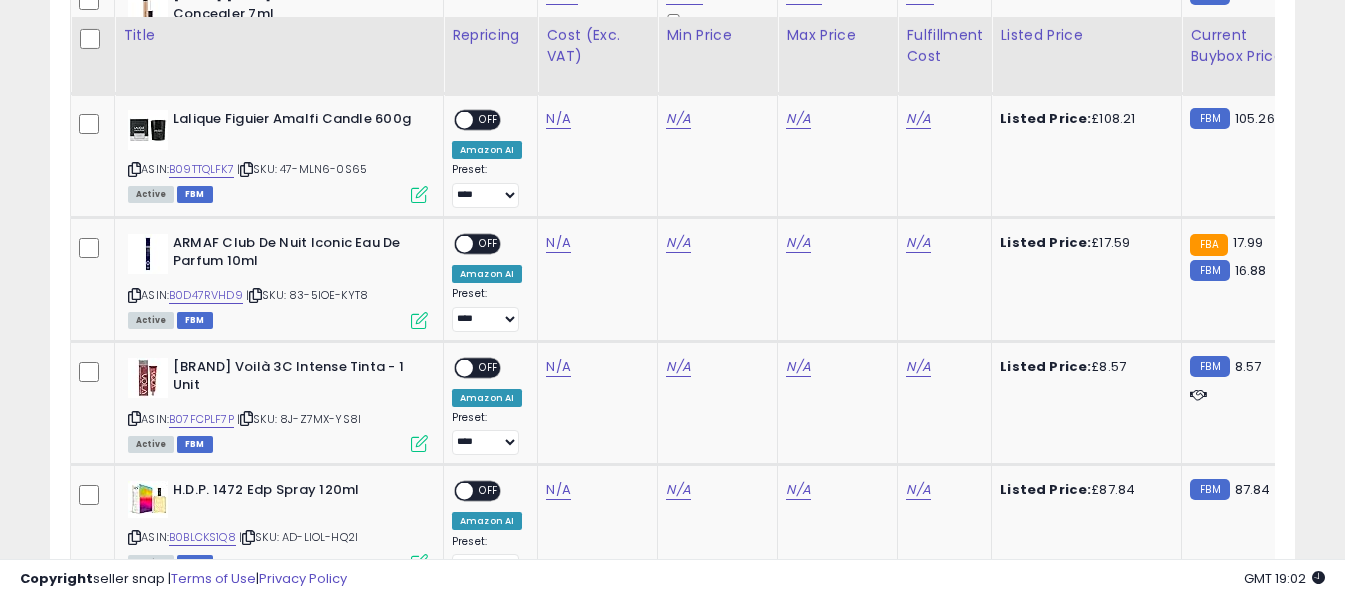 scroll, scrollTop: 2436, scrollLeft: 0, axis: vertical 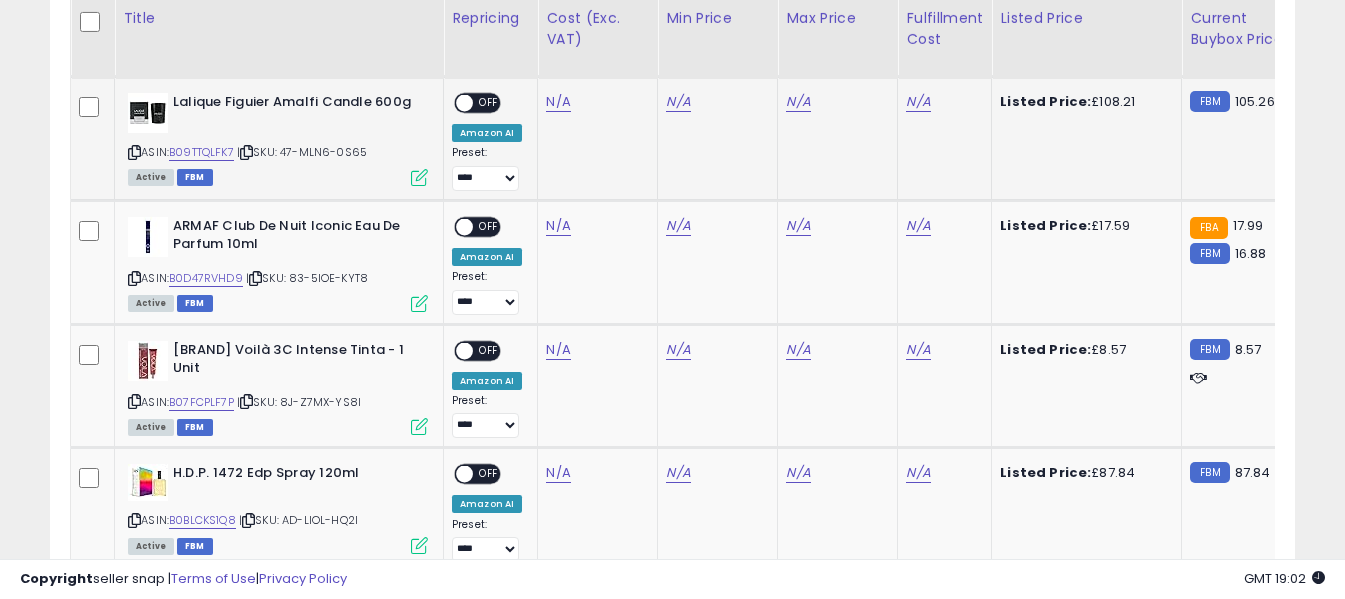 click at bounding box center [134, 152] 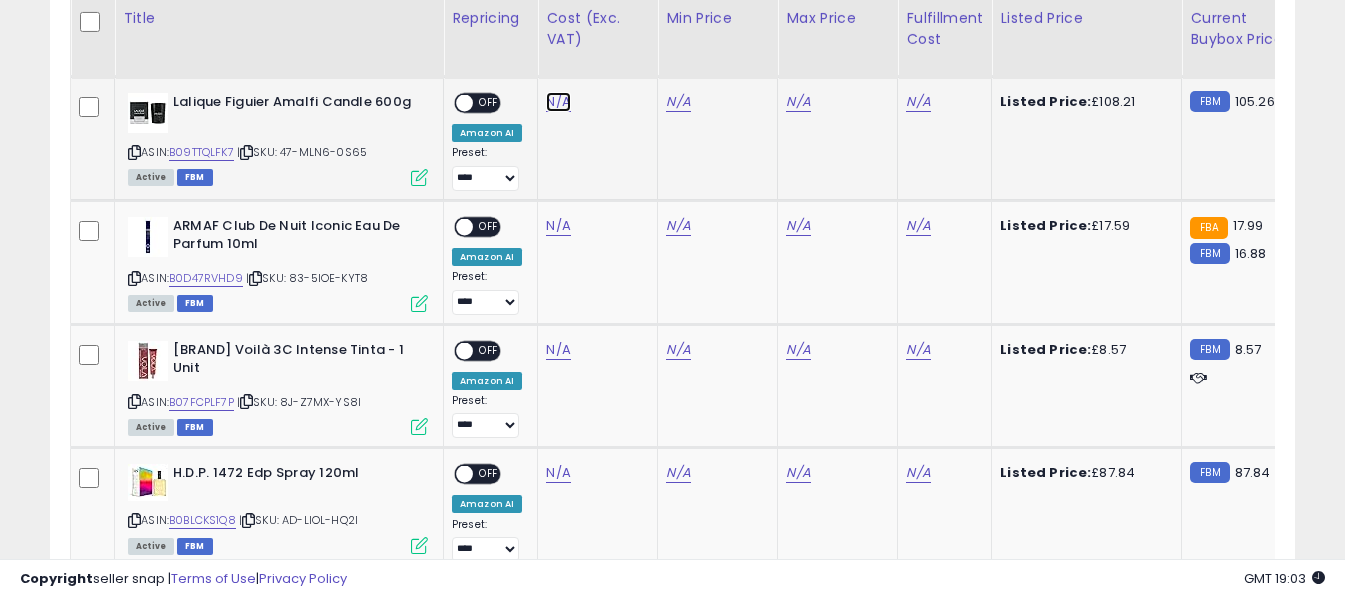 click on "N/A" at bounding box center (558, -1312) 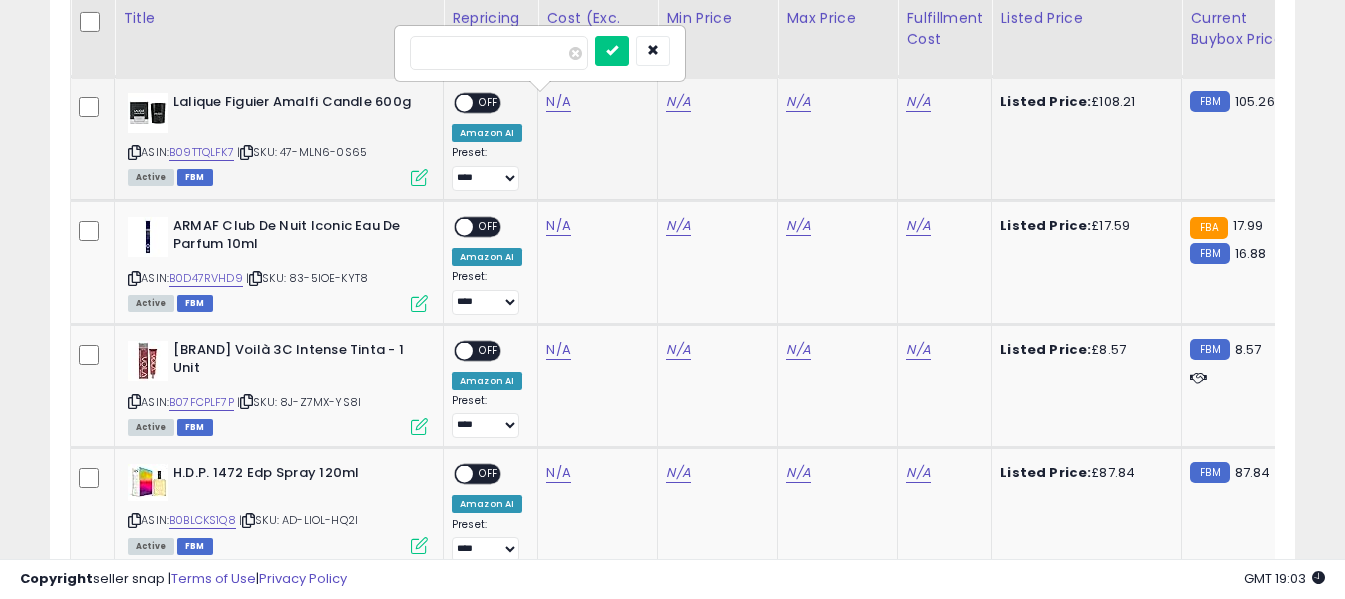 click at bounding box center (499, 53) 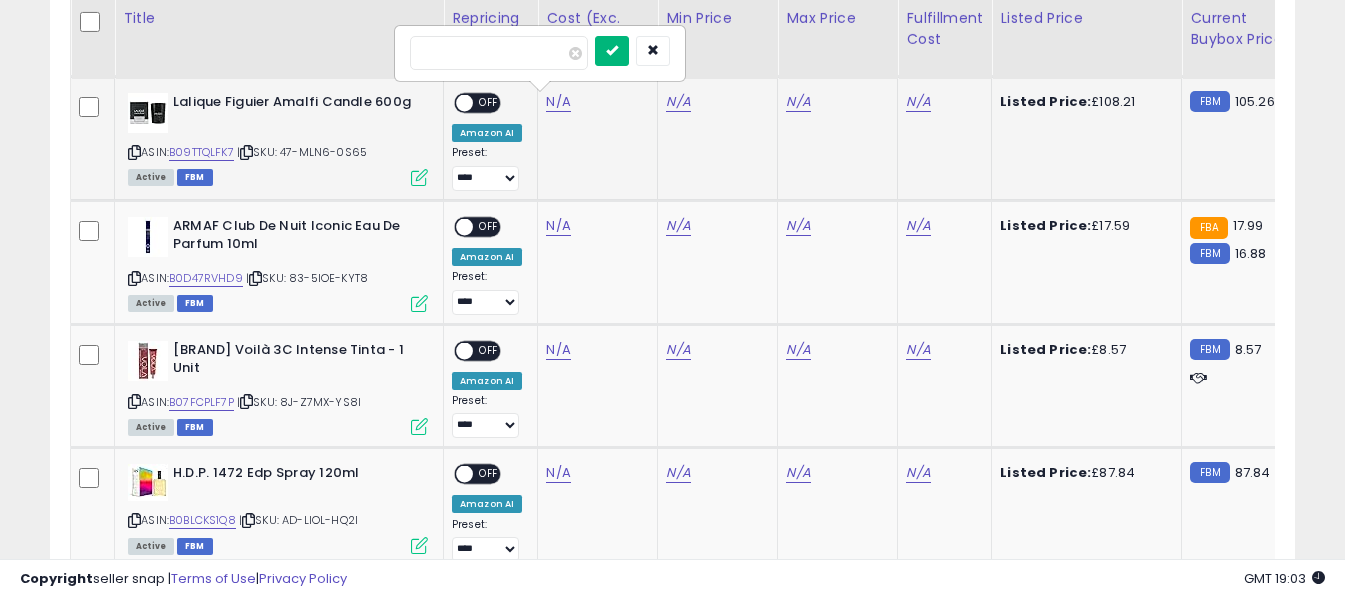click at bounding box center (612, 51) 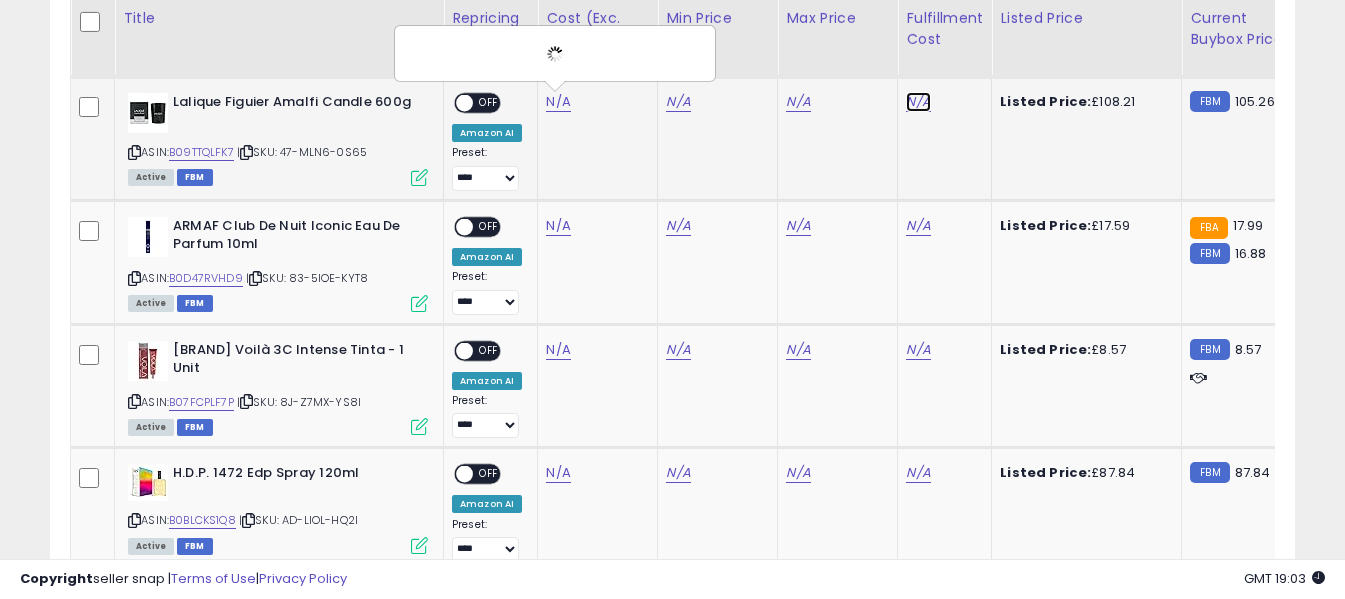 click on "N/A" at bounding box center [918, -1312] 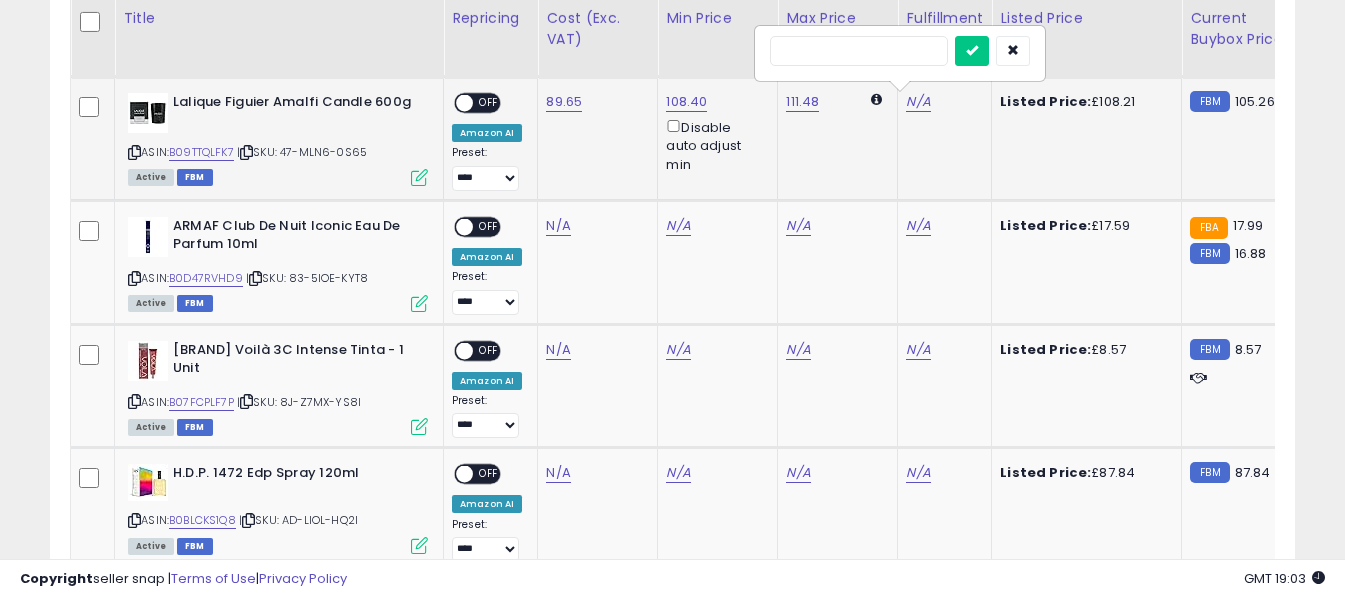 click at bounding box center [859, 51] 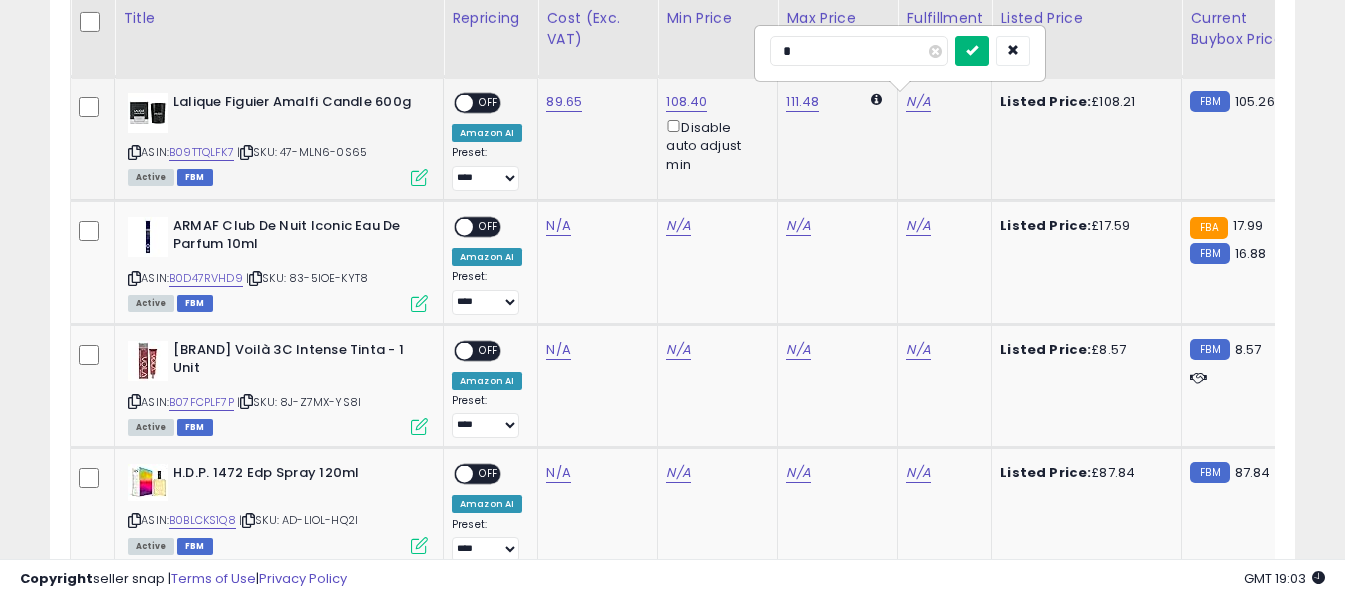 click at bounding box center (972, 50) 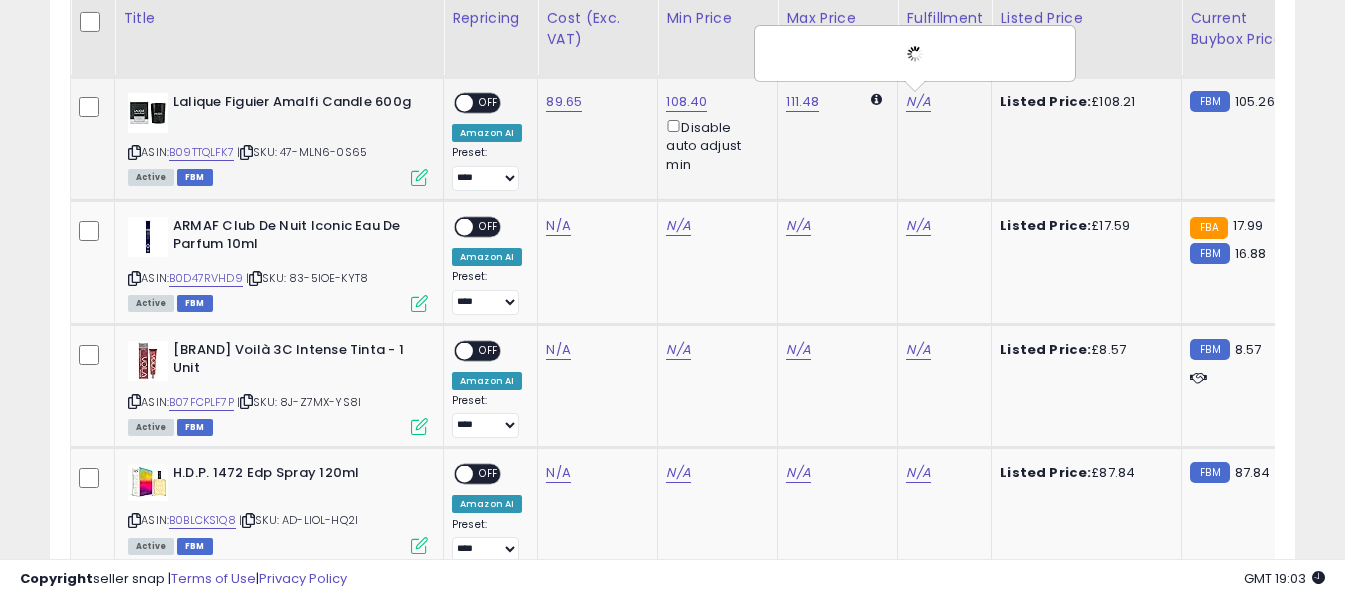 click on "OFF" at bounding box center [489, 103] 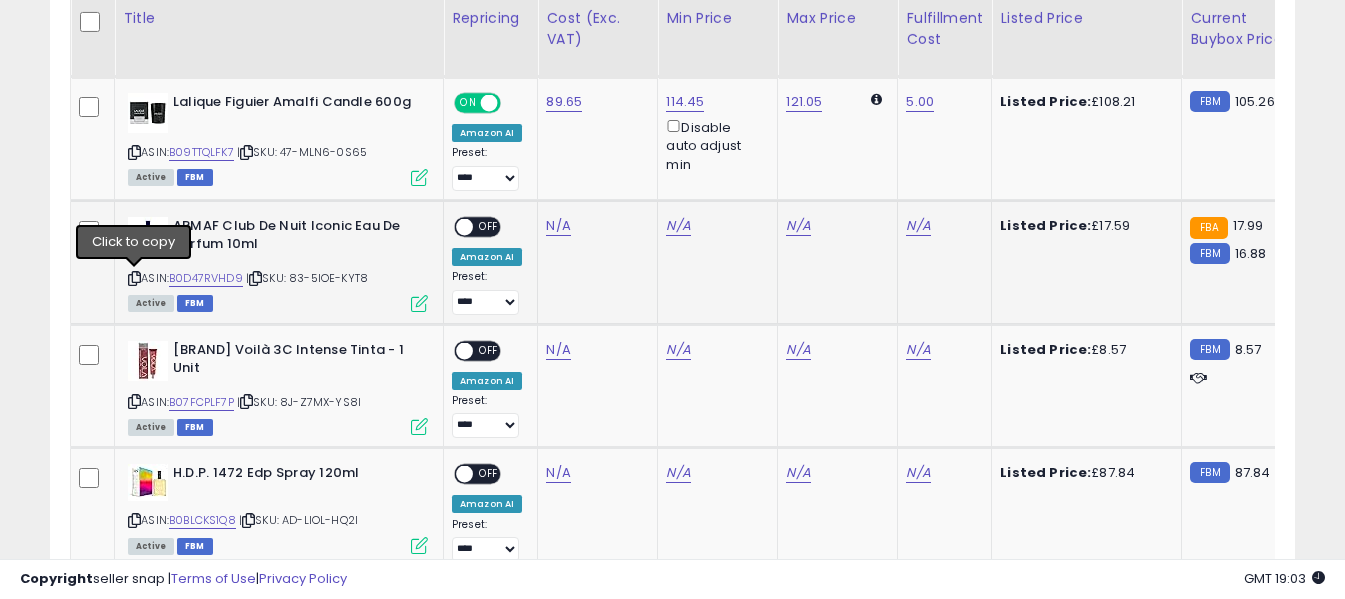 click at bounding box center [134, 278] 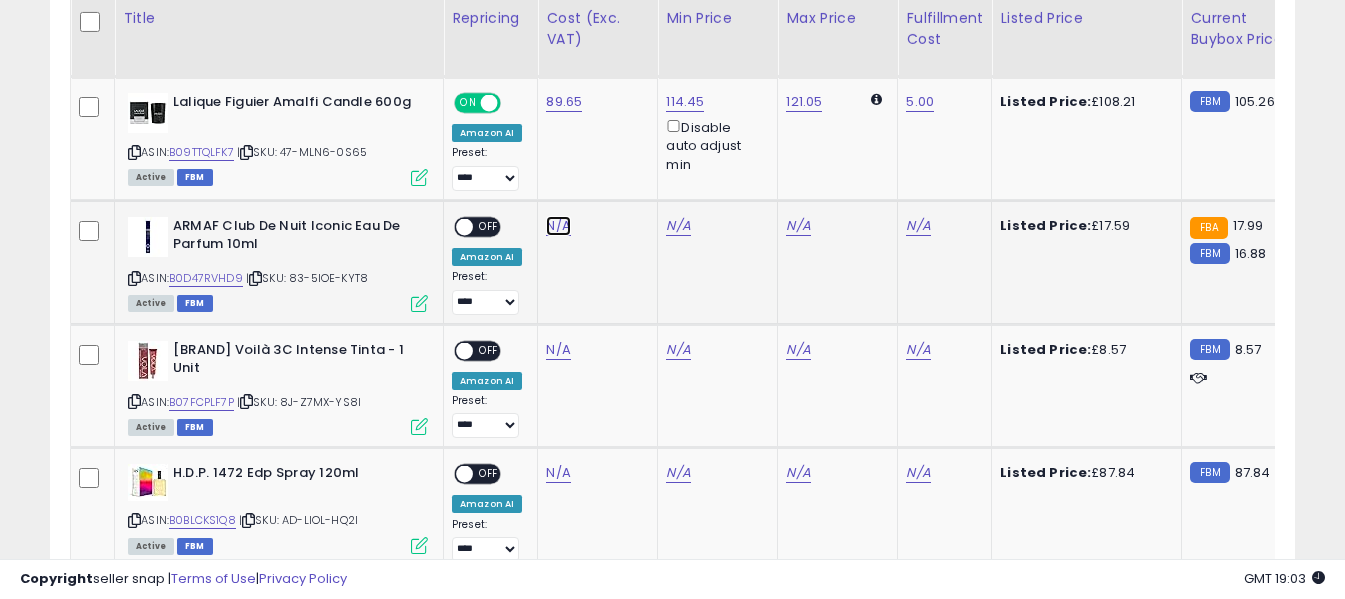 click on "N/A" at bounding box center (558, -1312) 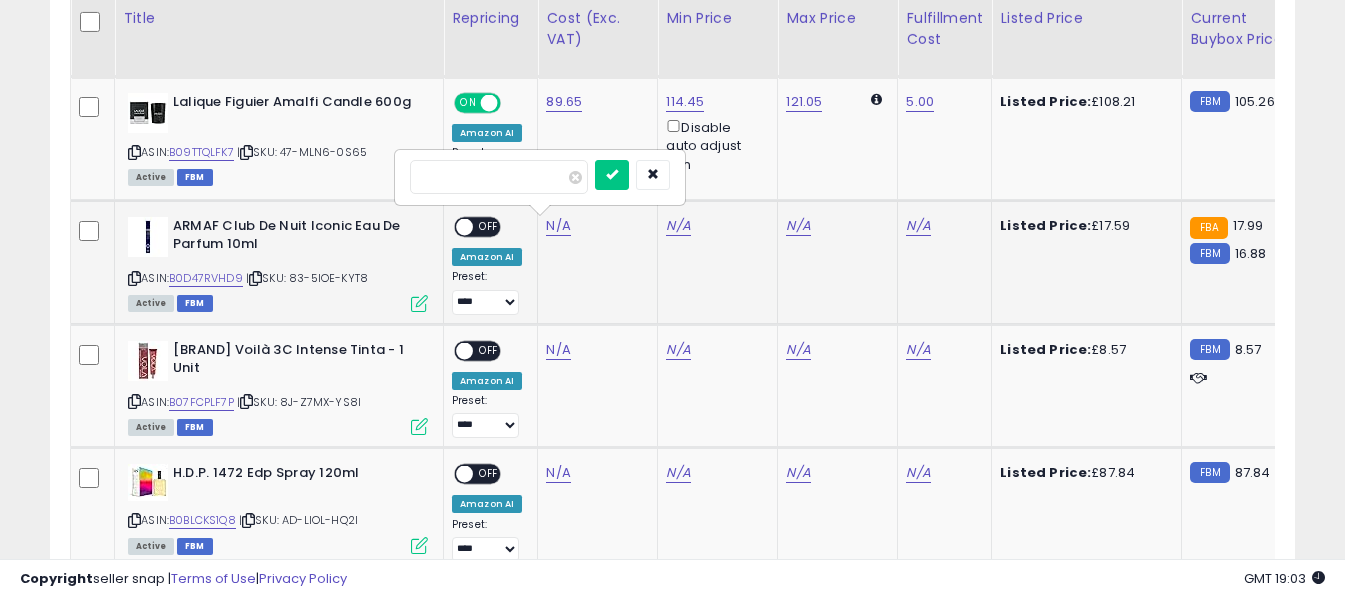 click at bounding box center [499, 177] 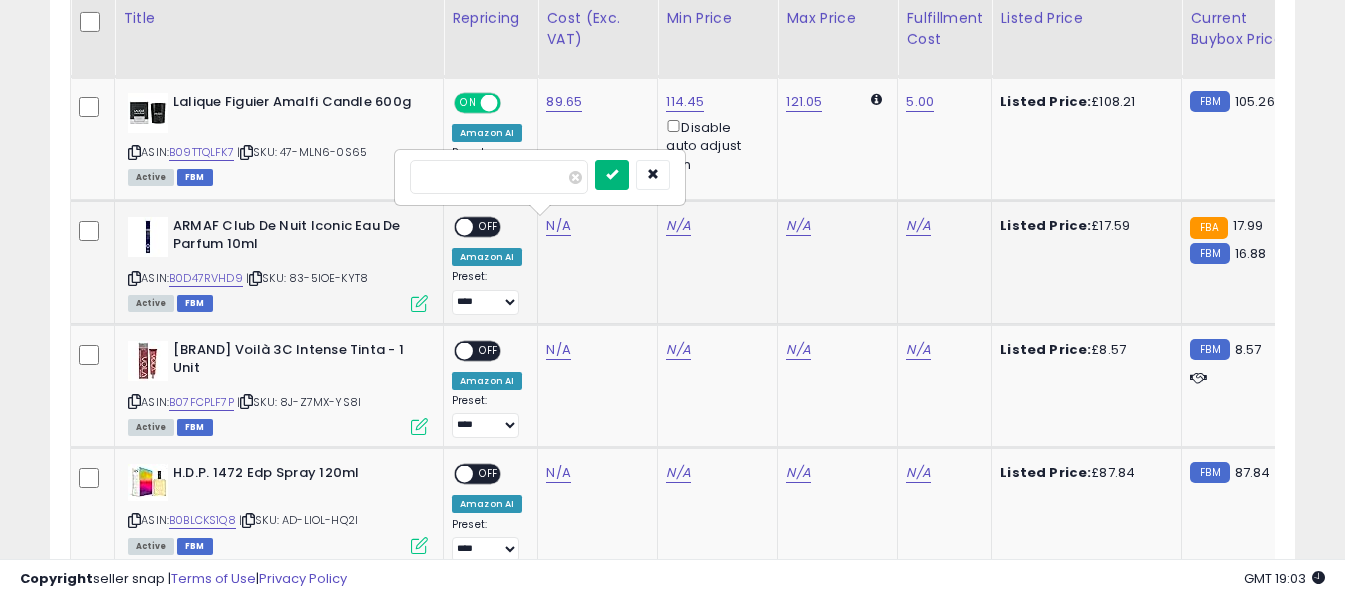 click at bounding box center [612, 174] 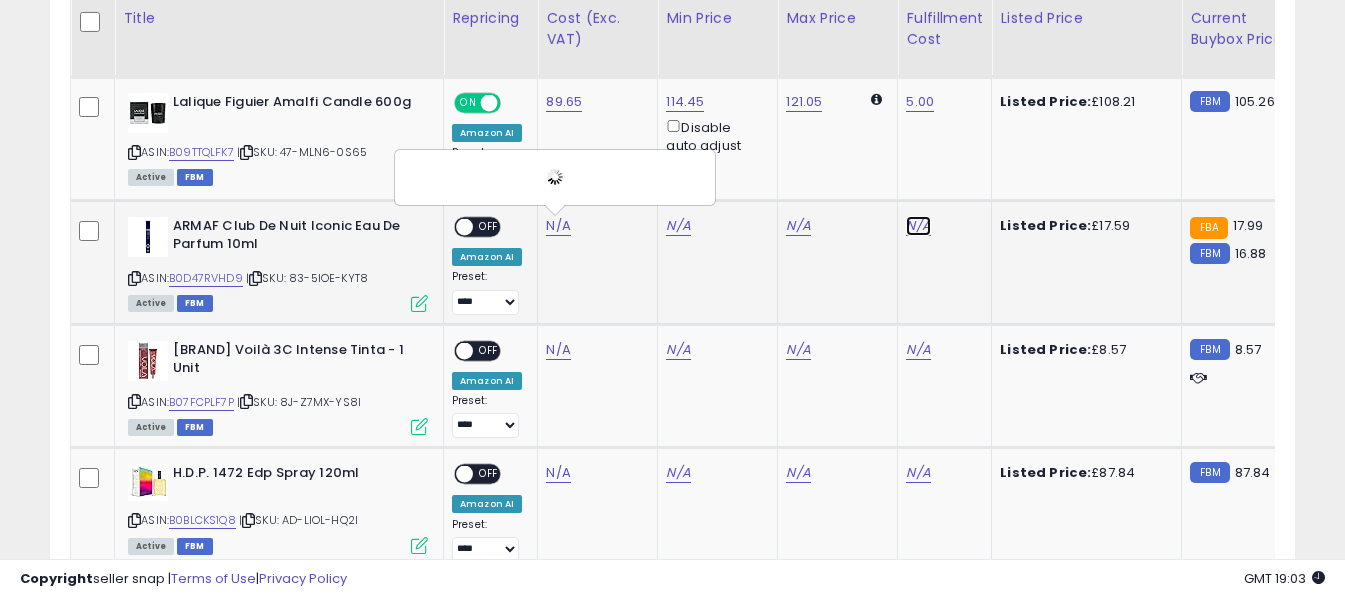 click on "N/A" at bounding box center (918, -1312) 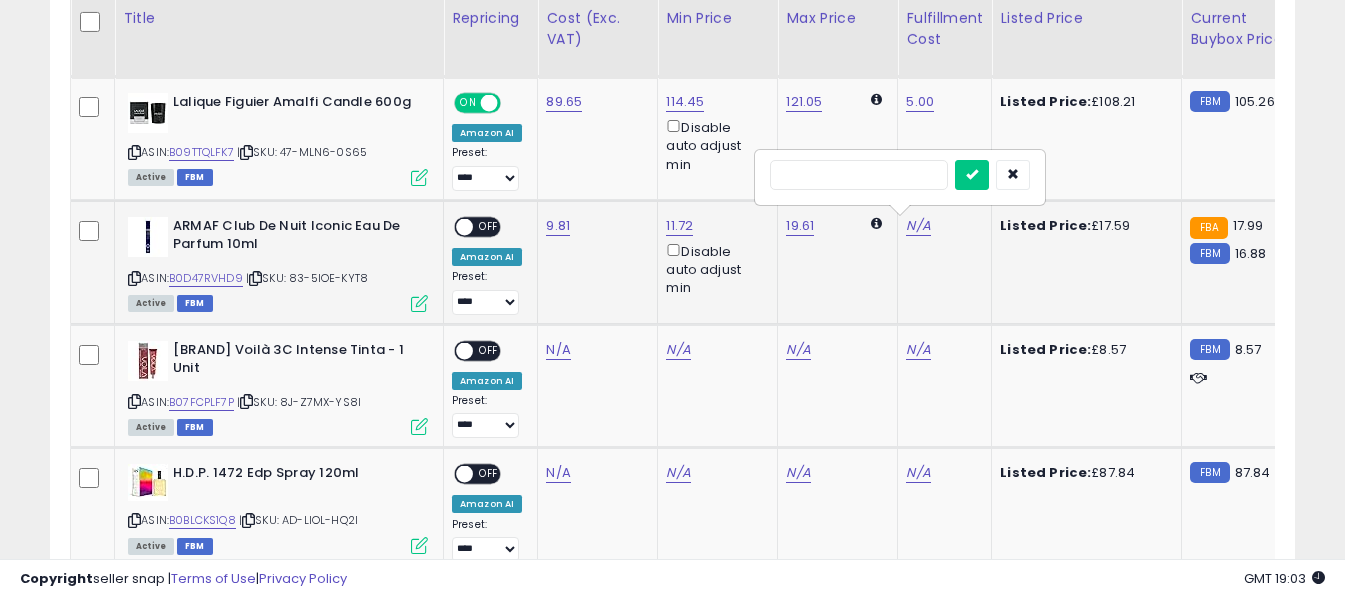 click at bounding box center (859, 175) 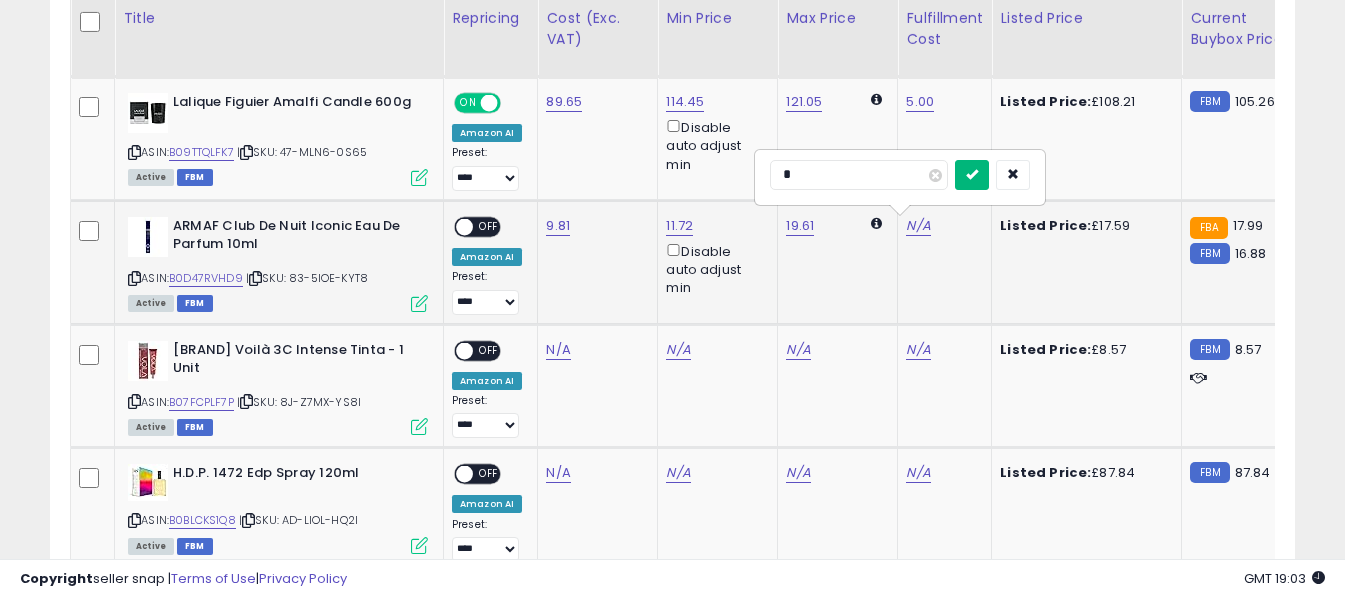click at bounding box center (972, 175) 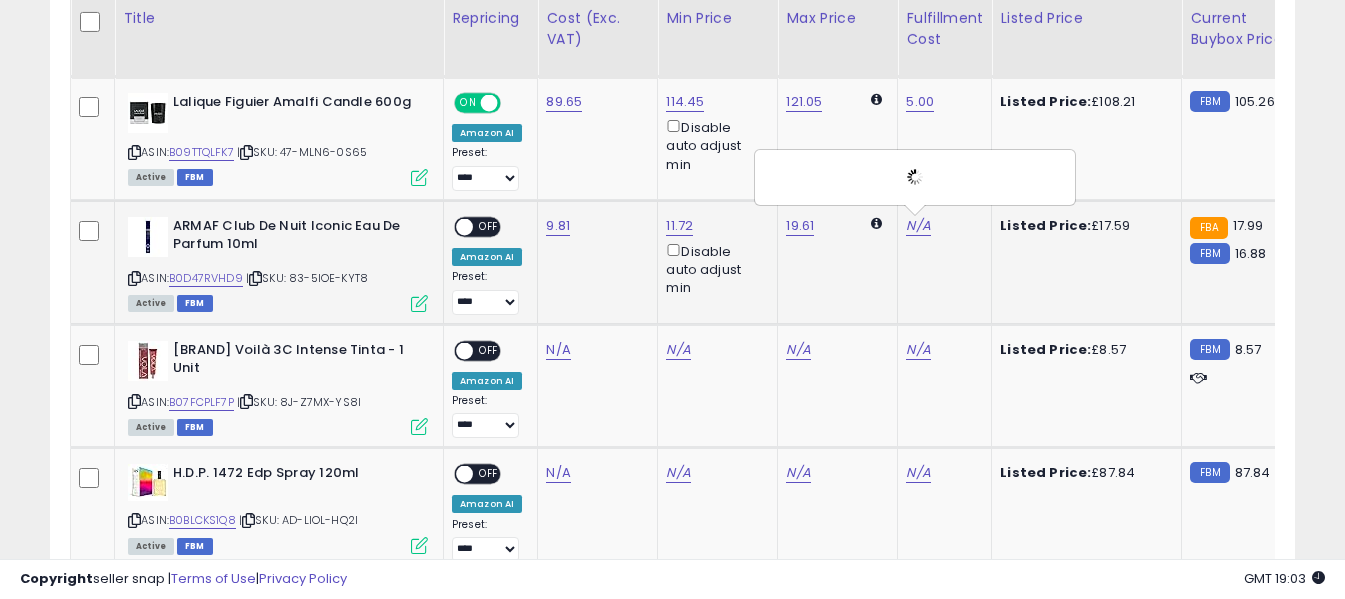 click on "OFF" at bounding box center (489, 226) 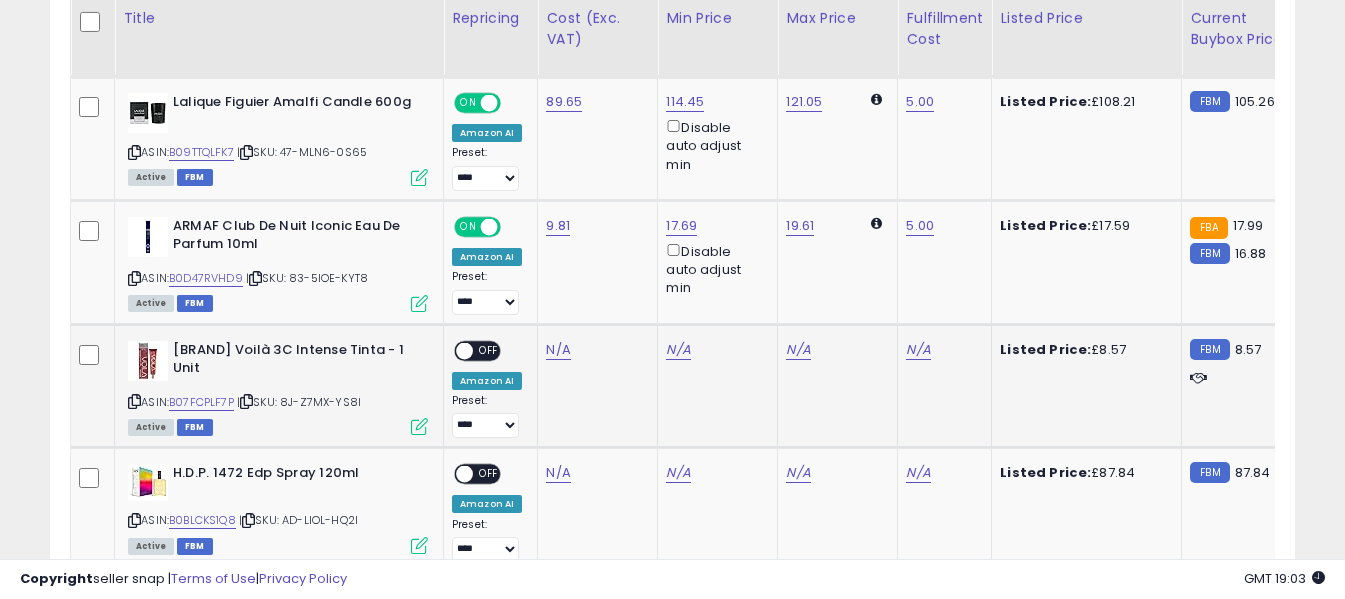 click at bounding box center (134, 401) 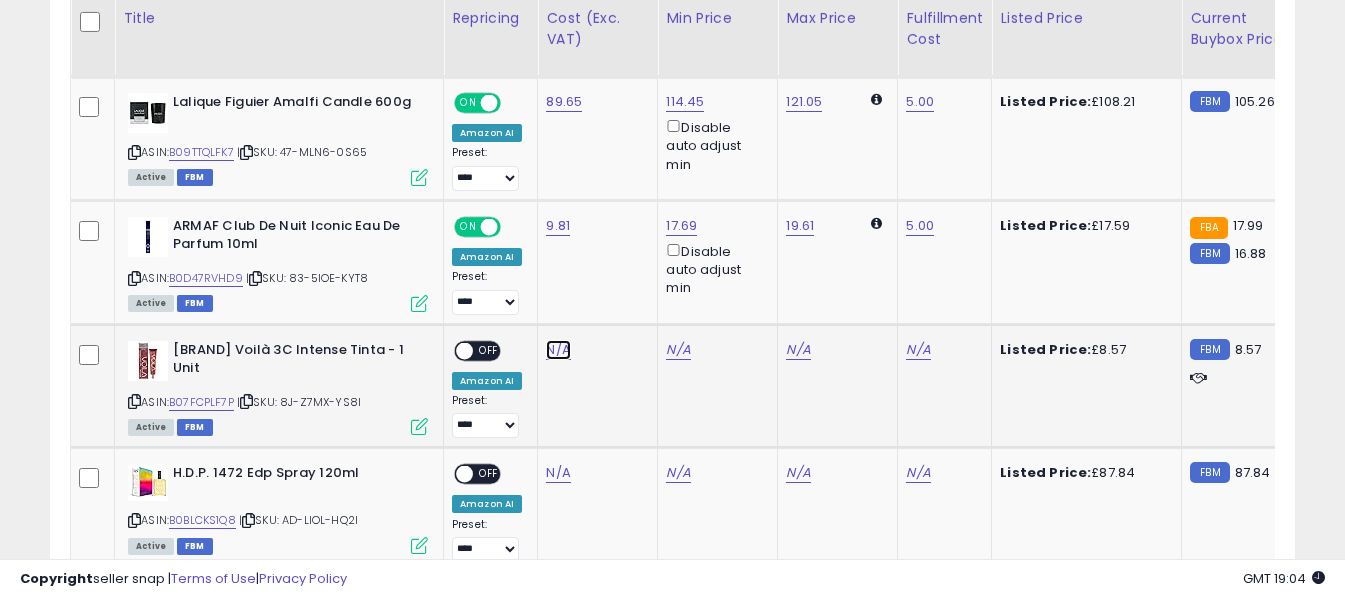 click on "N/A" at bounding box center (558, -1312) 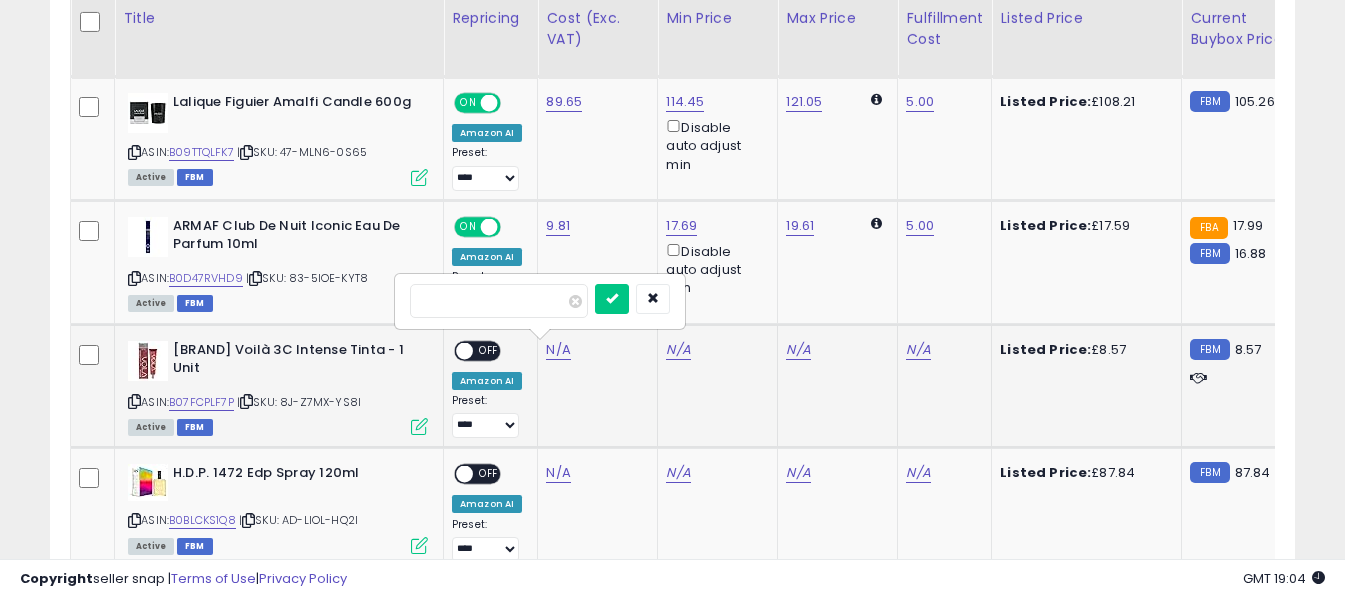 click at bounding box center [499, 301] 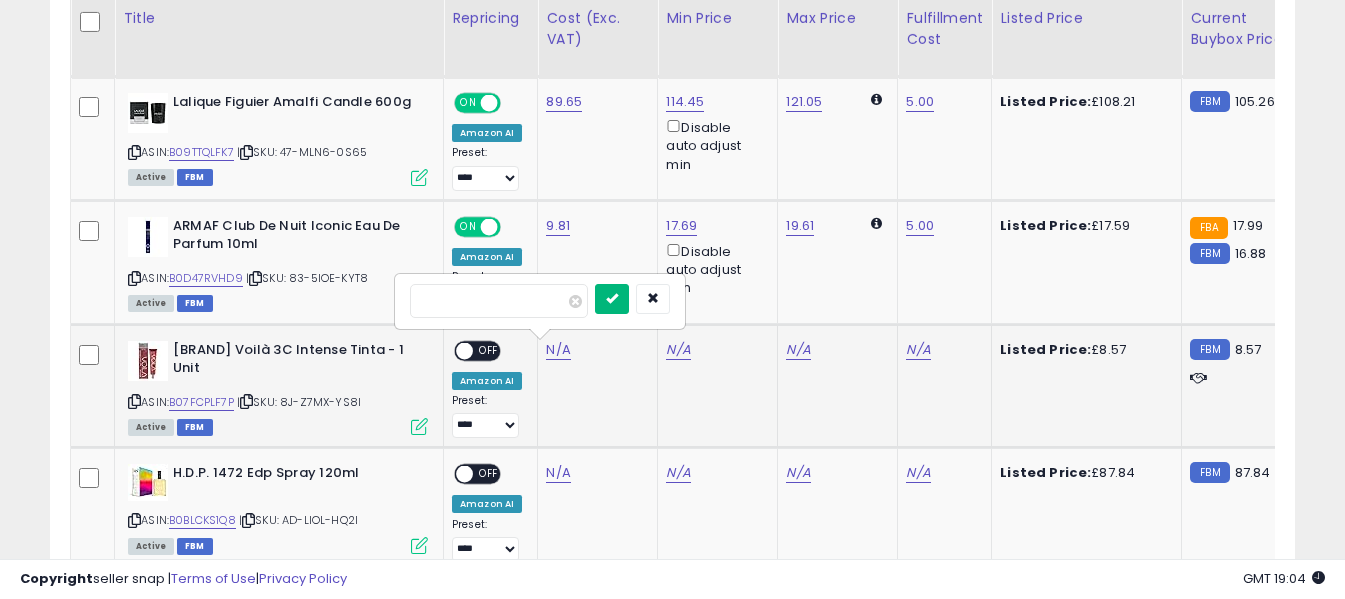 click at bounding box center [612, 298] 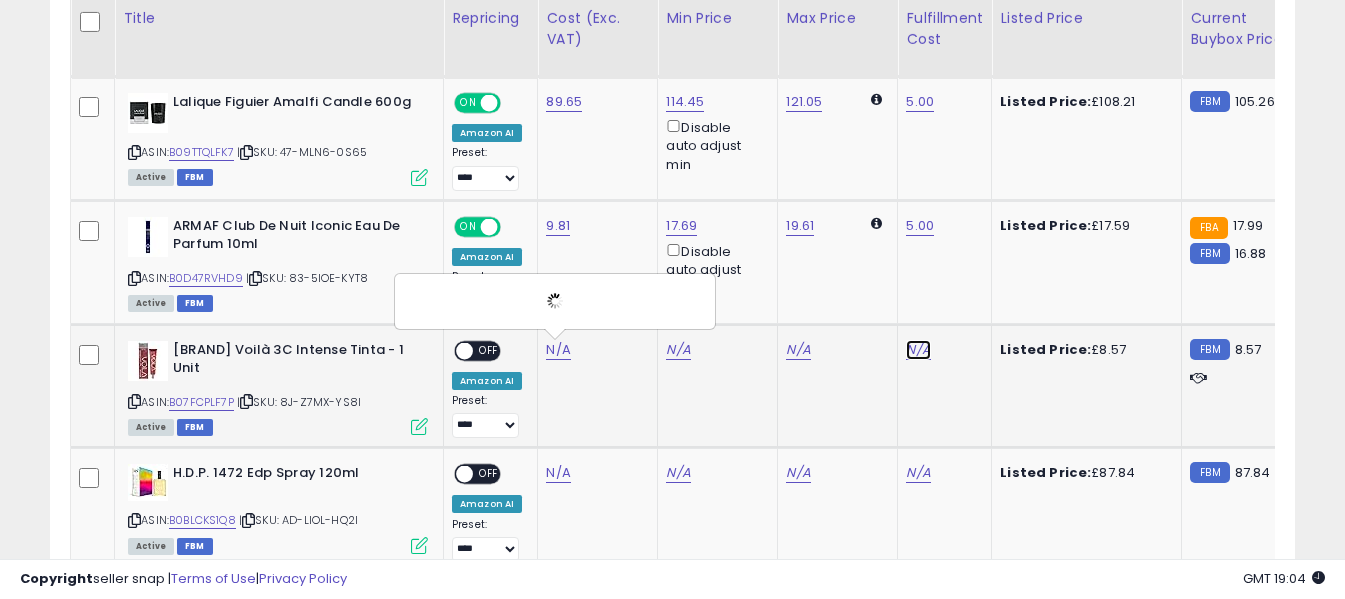 click on "N/A" at bounding box center (918, -1312) 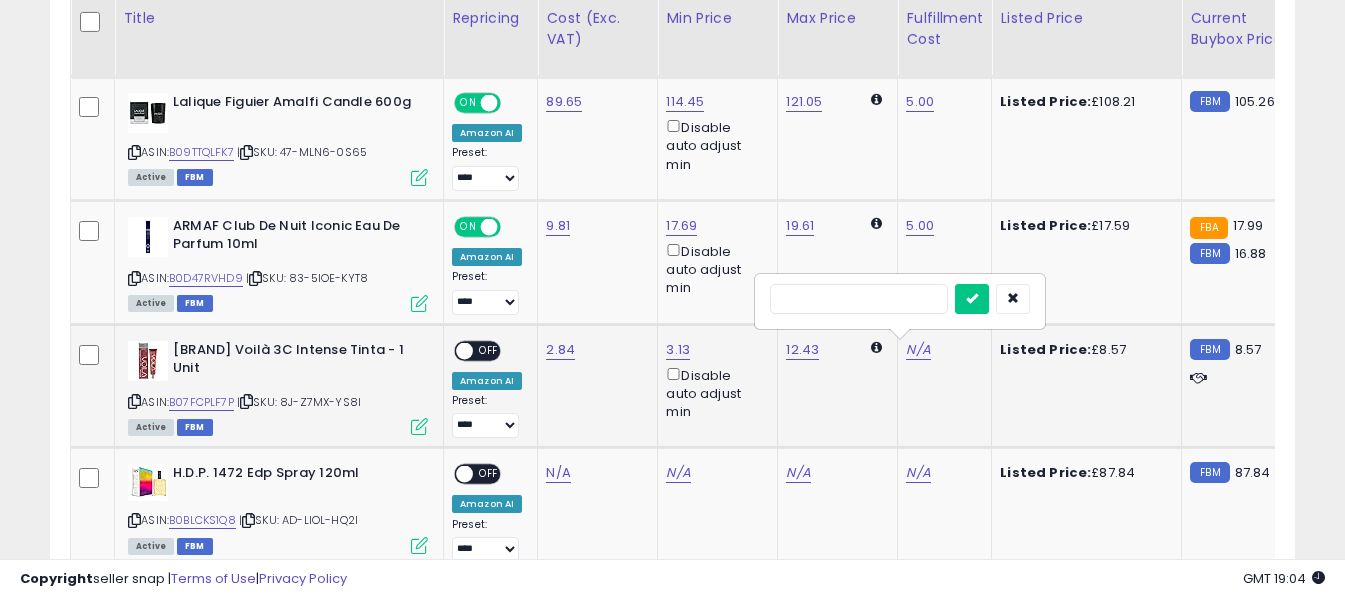 click at bounding box center [859, 299] 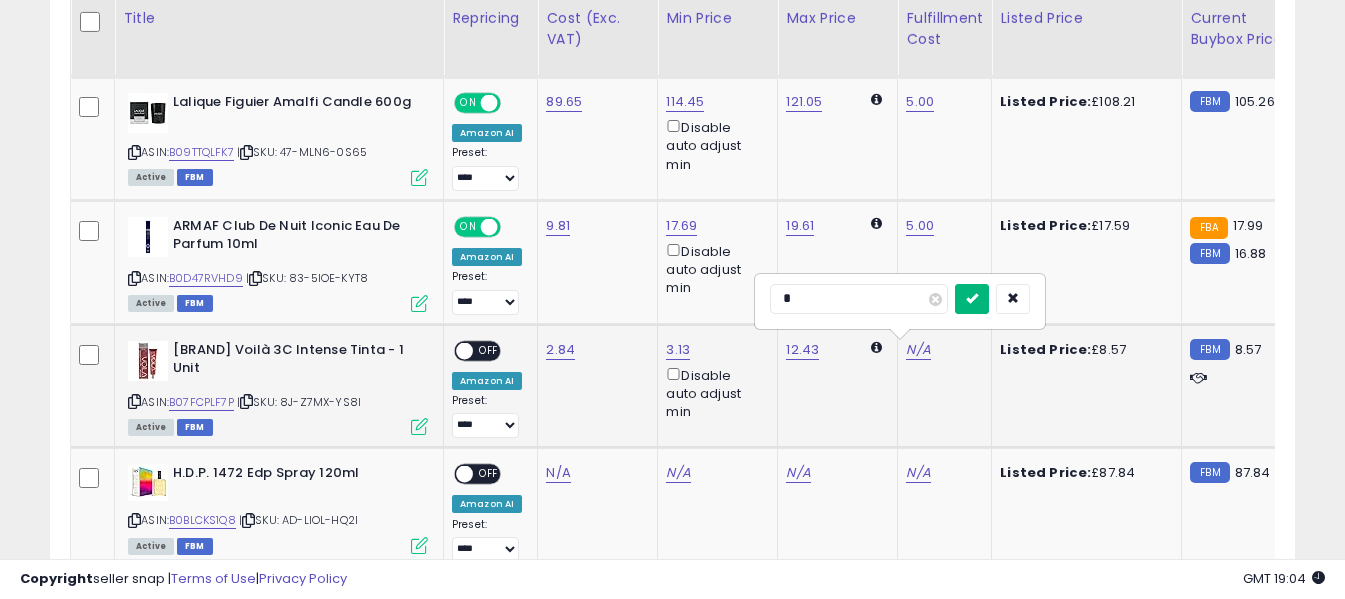 click at bounding box center (972, 299) 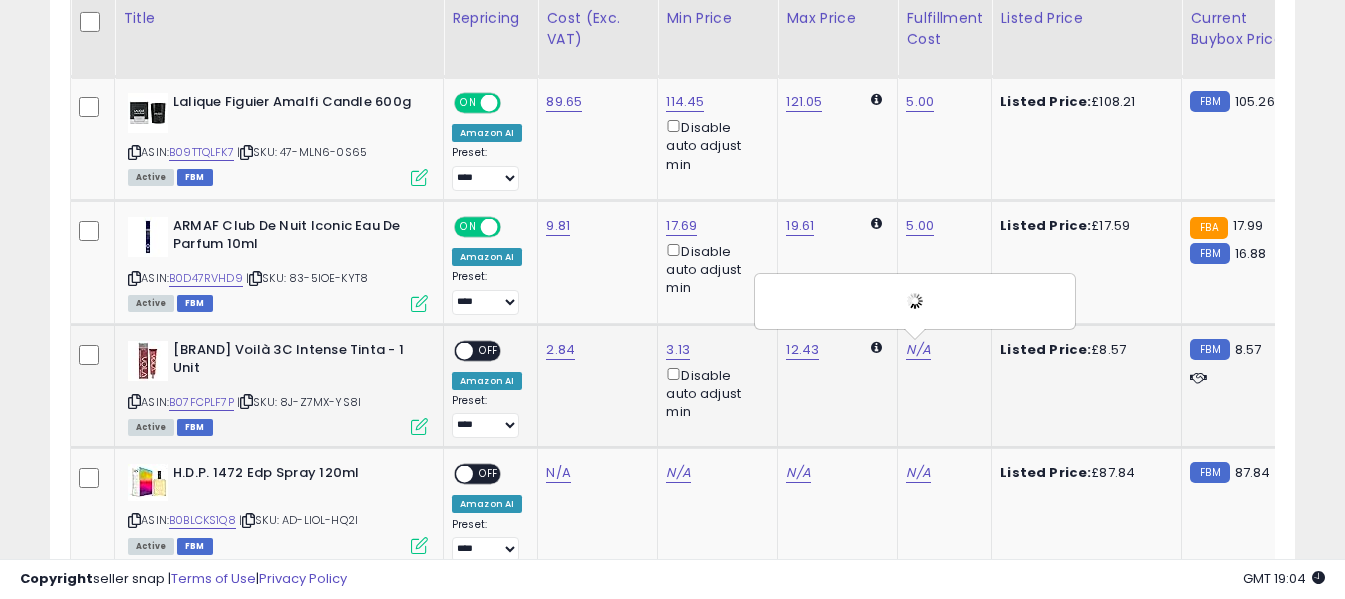 click on "OFF" at bounding box center [489, 350] 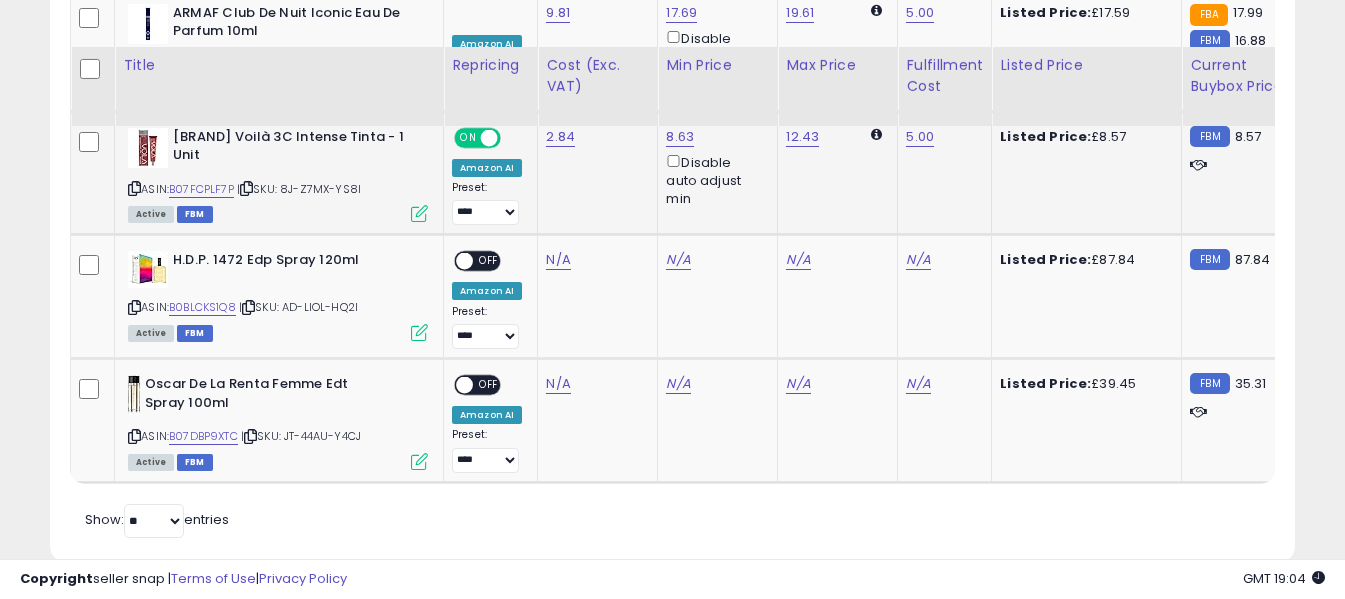 scroll, scrollTop: 2703, scrollLeft: 0, axis: vertical 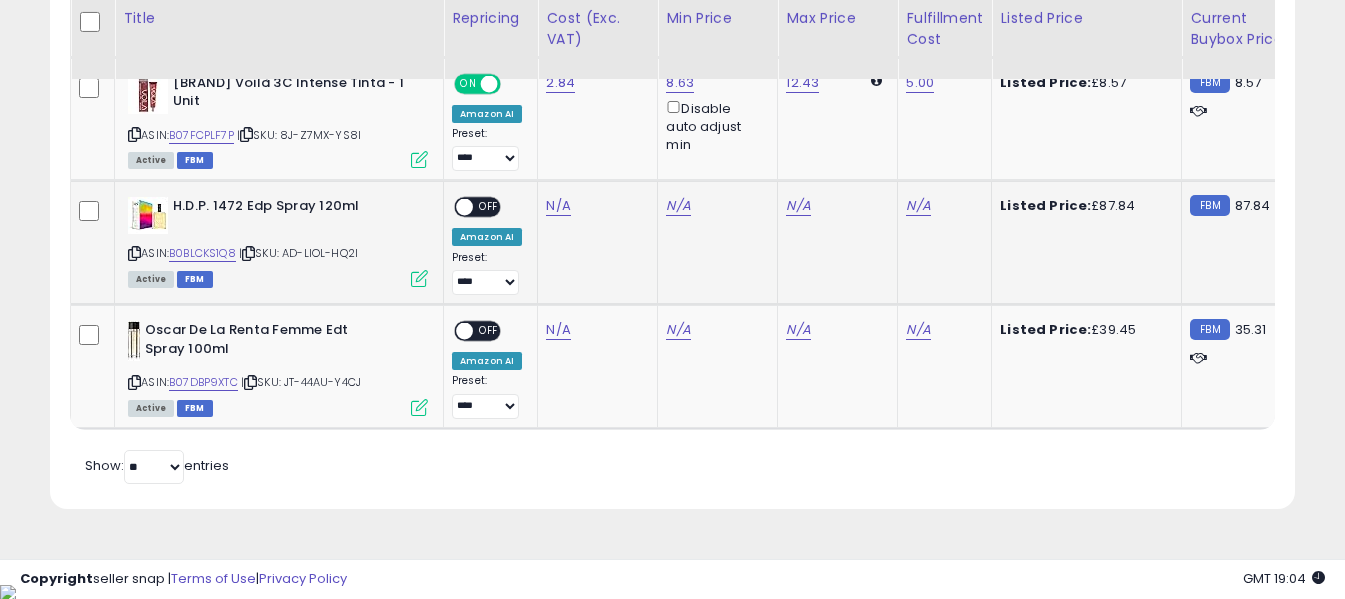 click at bounding box center (134, 253) 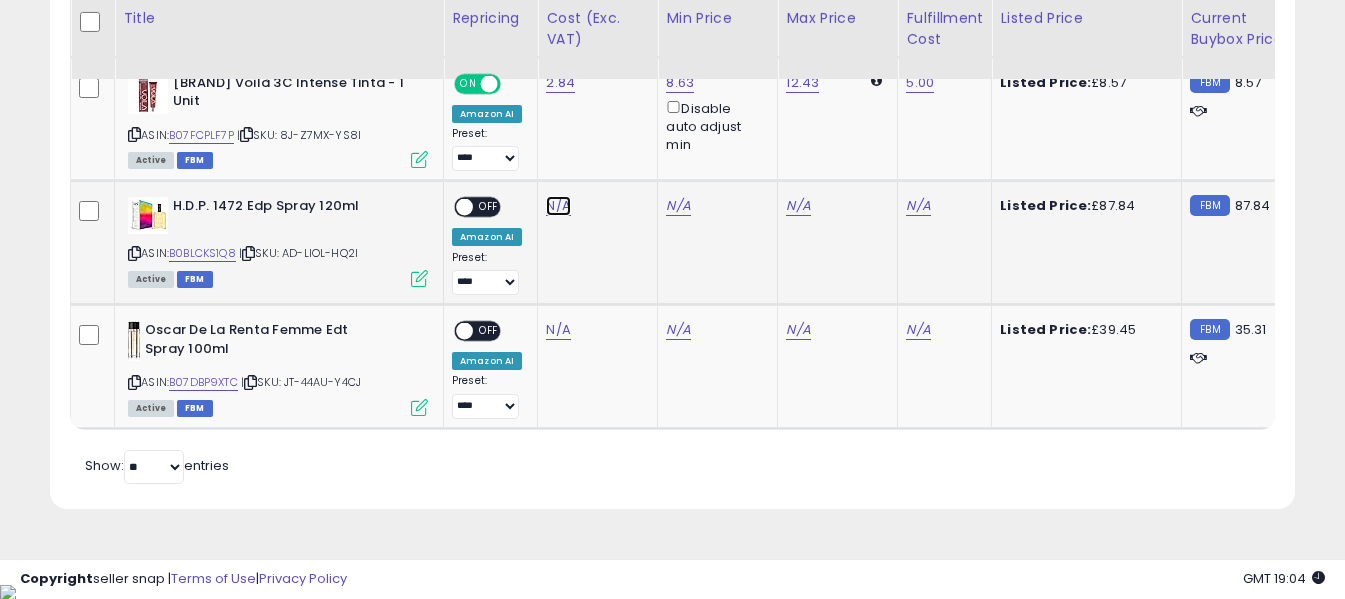 click on "N/A" at bounding box center (558, -1579) 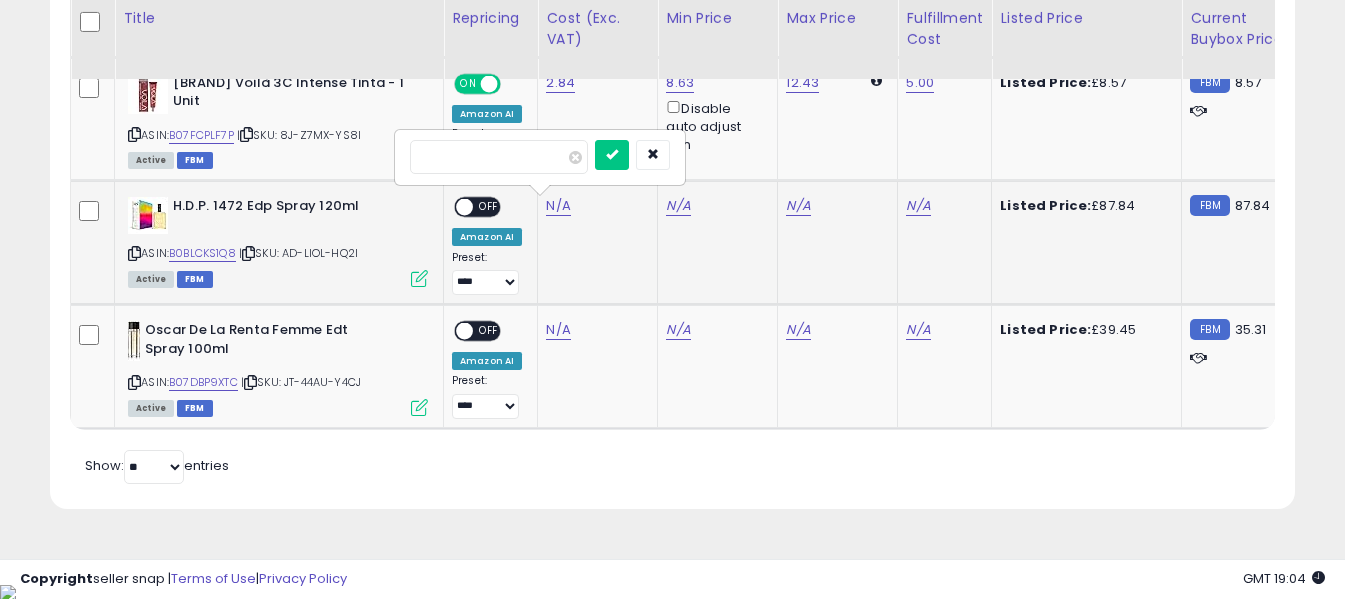 click at bounding box center [499, 157] 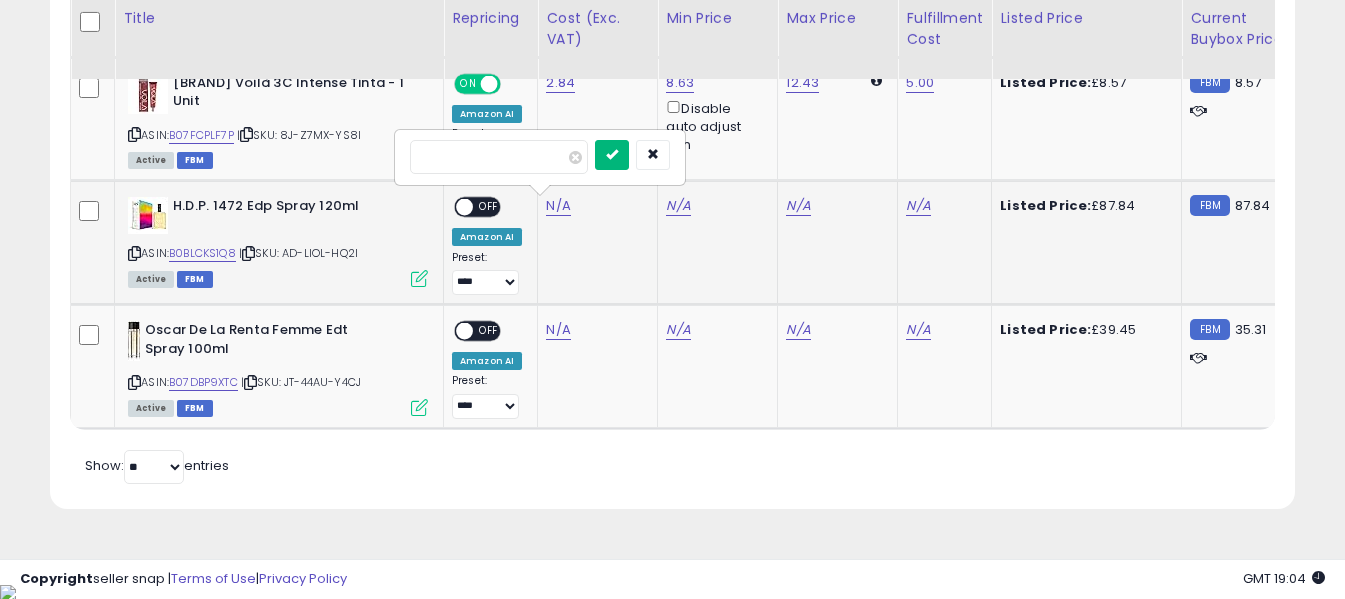 click at bounding box center (612, 154) 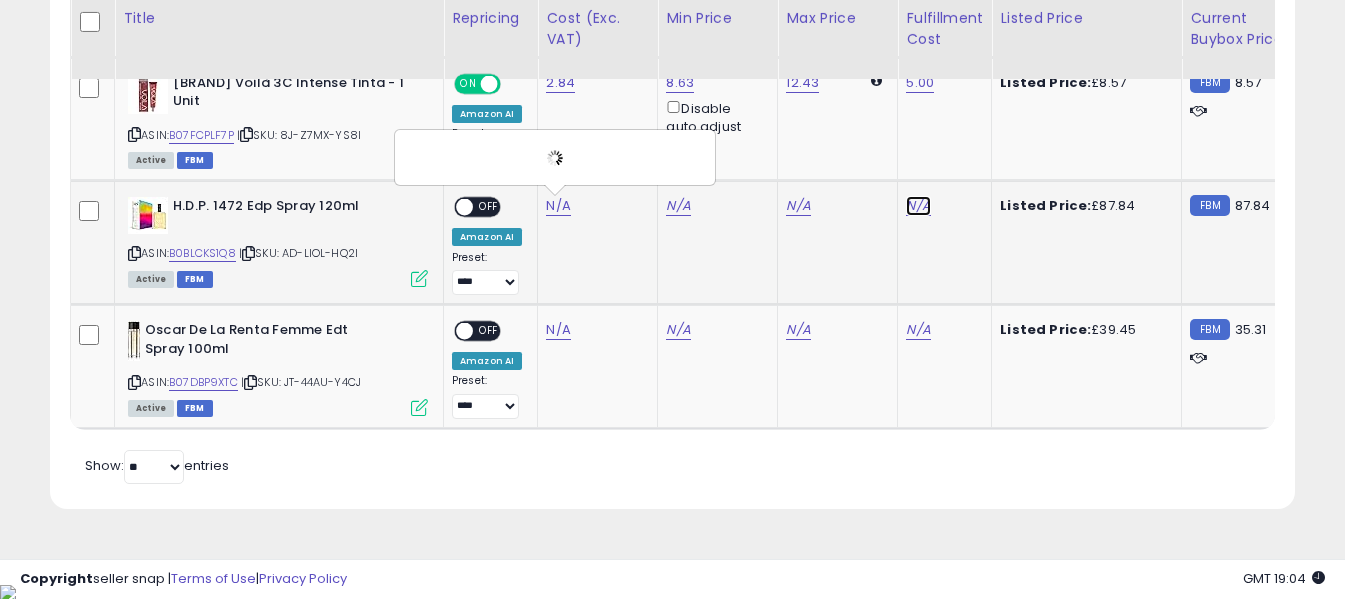 click on "N/A" at bounding box center (918, -1579) 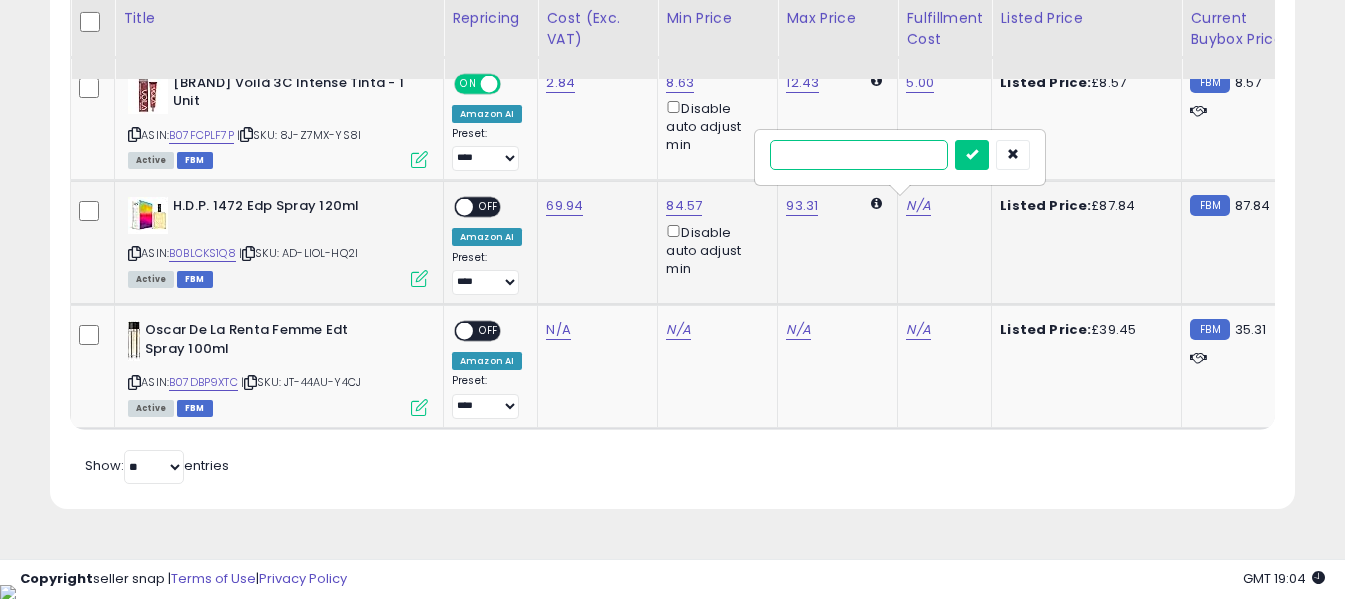 click at bounding box center [859, 155] 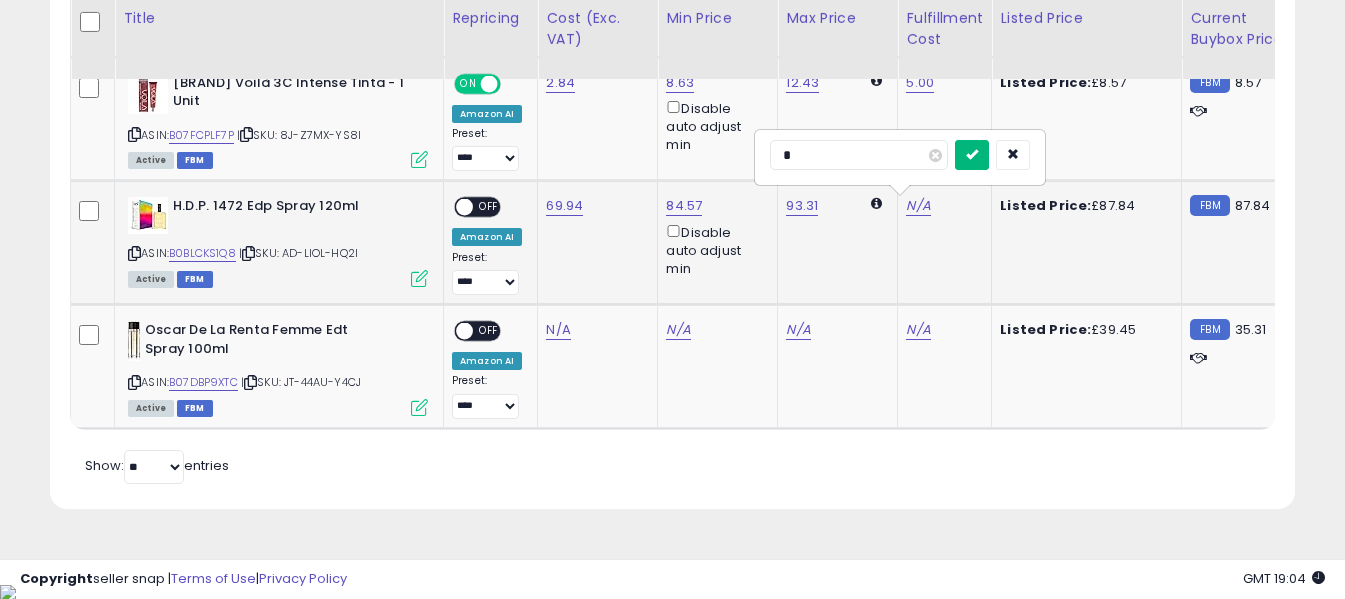 click at bounding box center [972, 154] 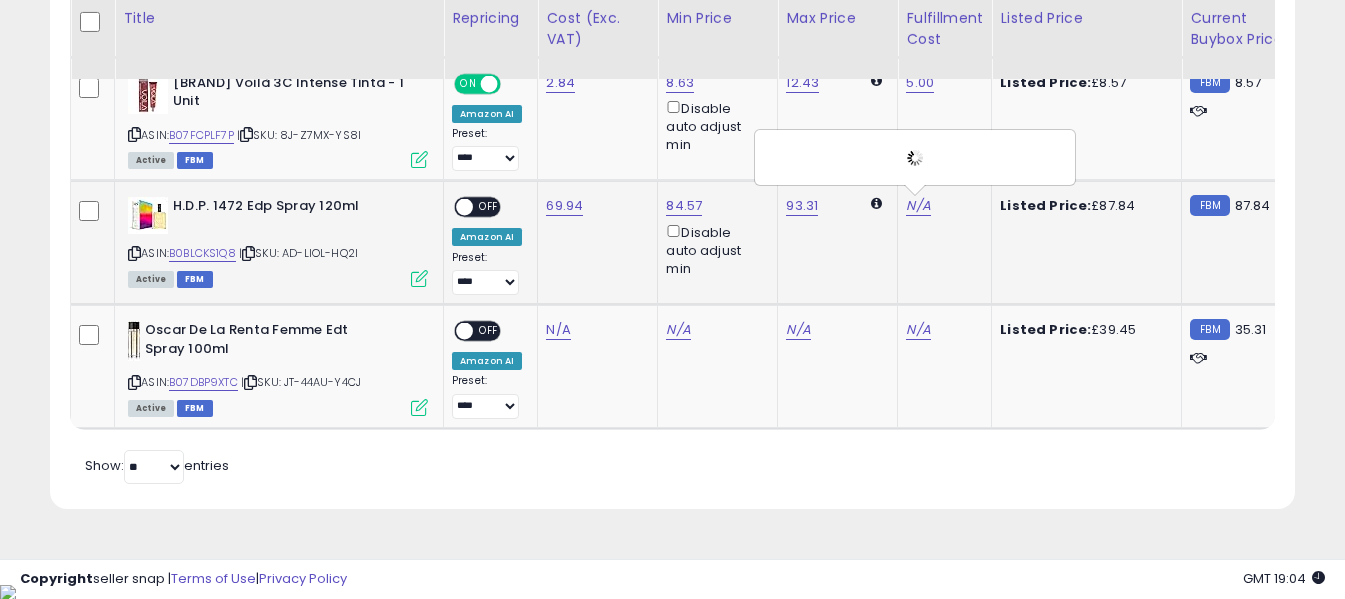 click on "OFF" at bounding box center (489, 207) 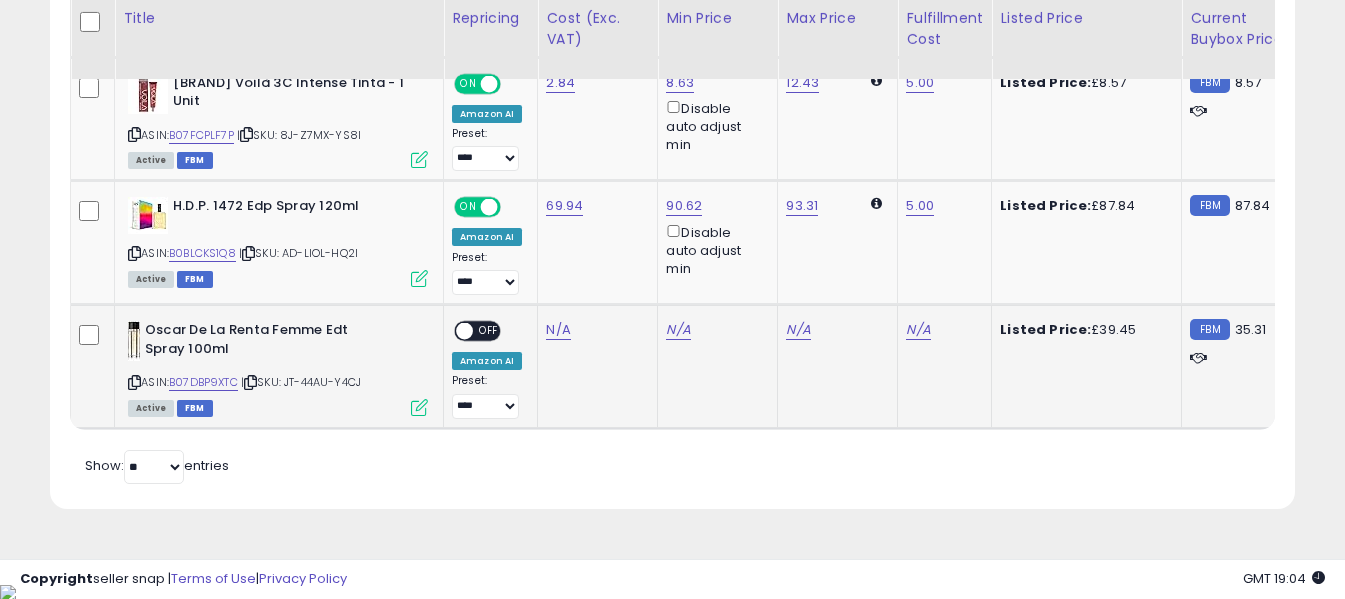 click at bounding box center (134, 382) 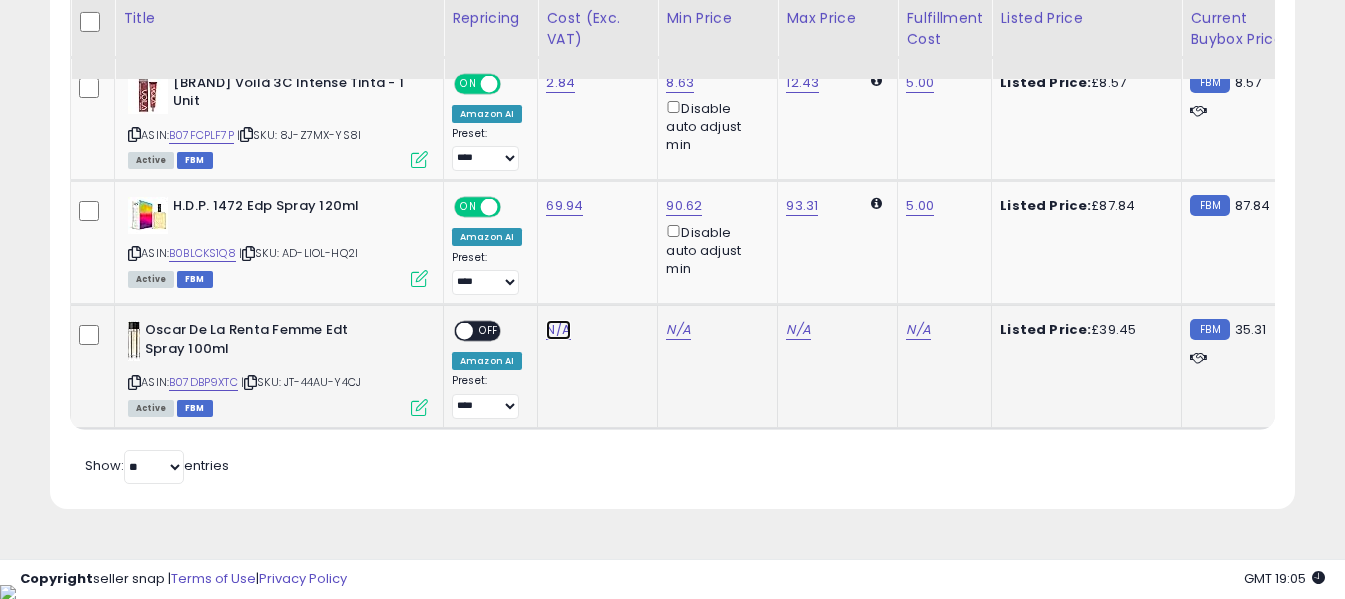 click on "N/A" at bounding box center [558, -1579] 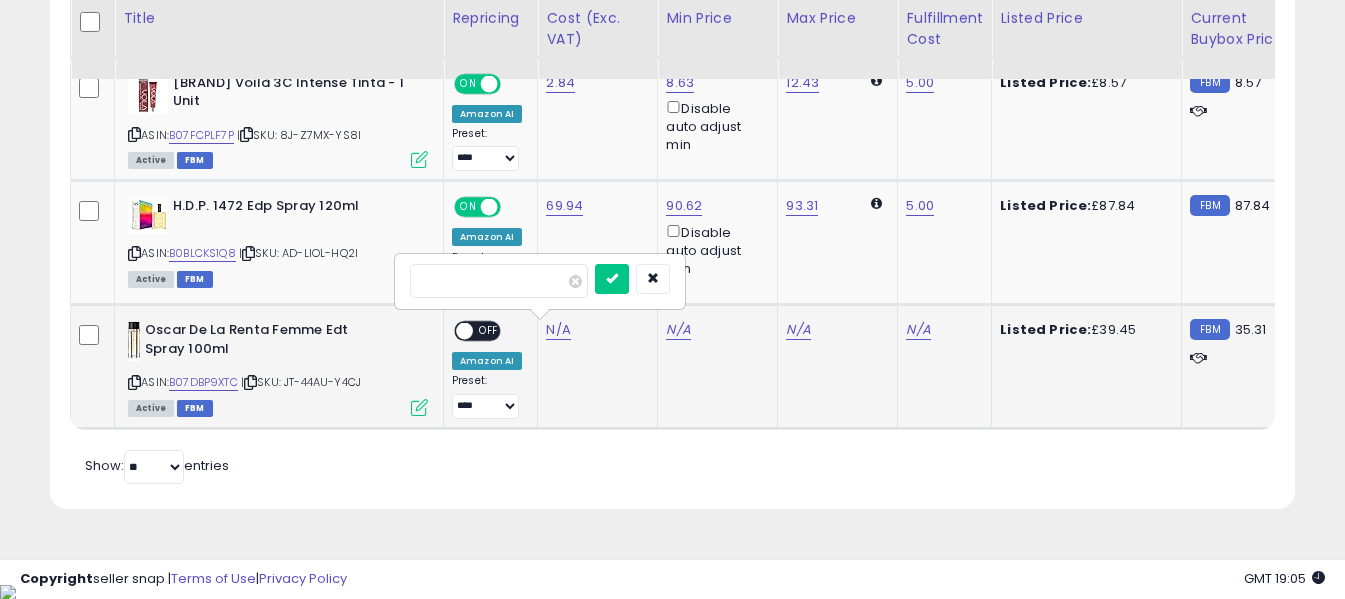 click at bounding box center (499, 281) 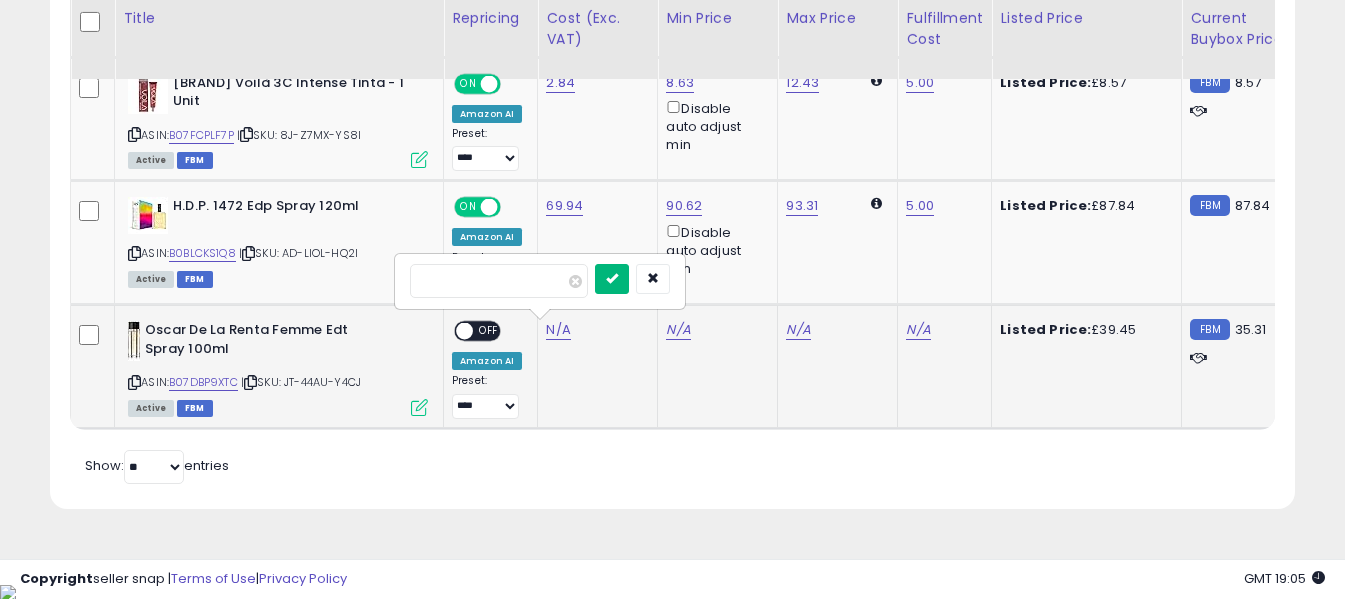click at bounding box center [612, 278] 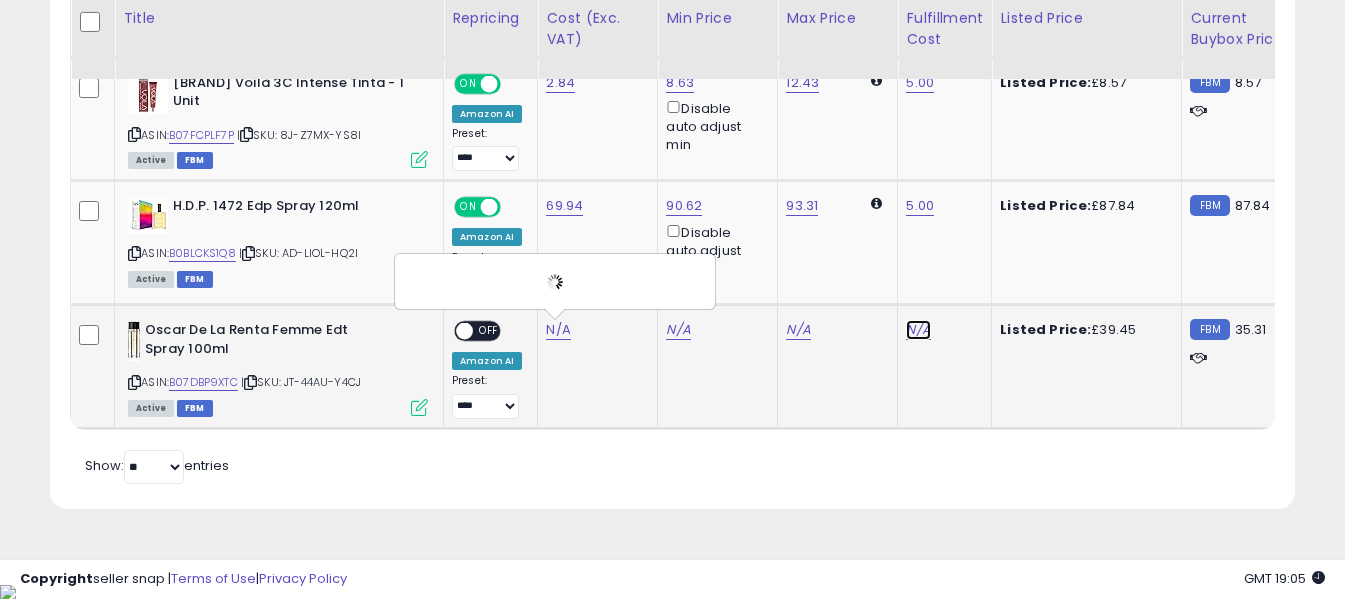 click on "N/A" at bounding box center (918, -1579) 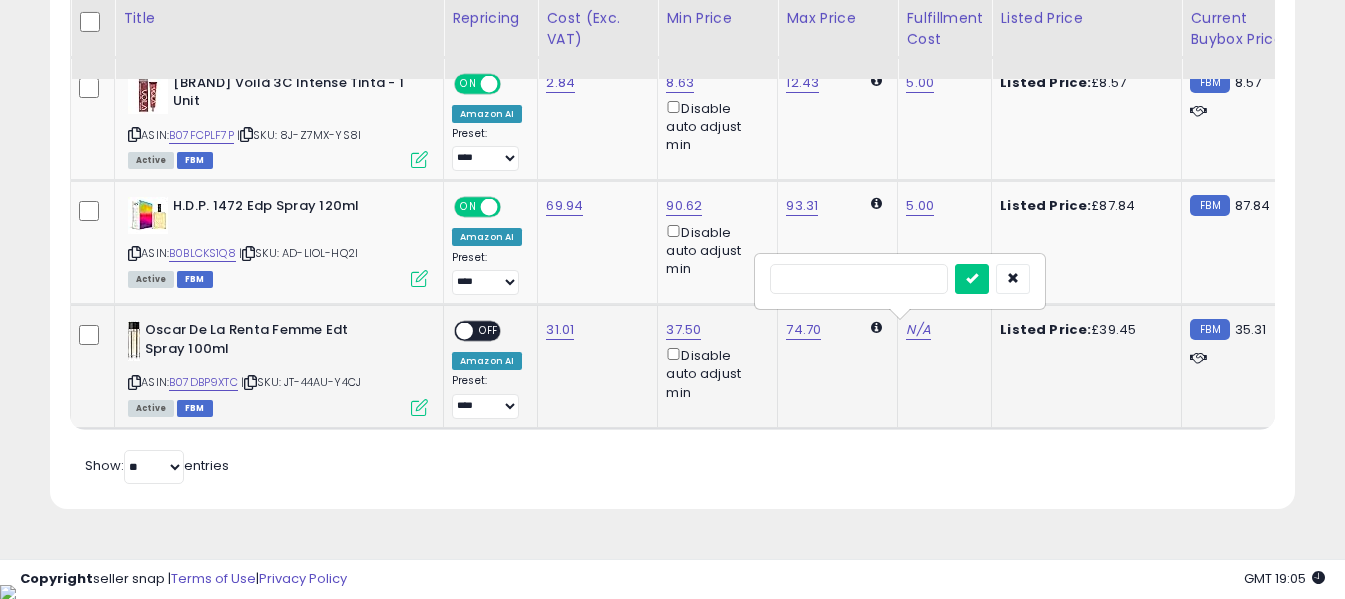 click at bounding box center (859, 279) 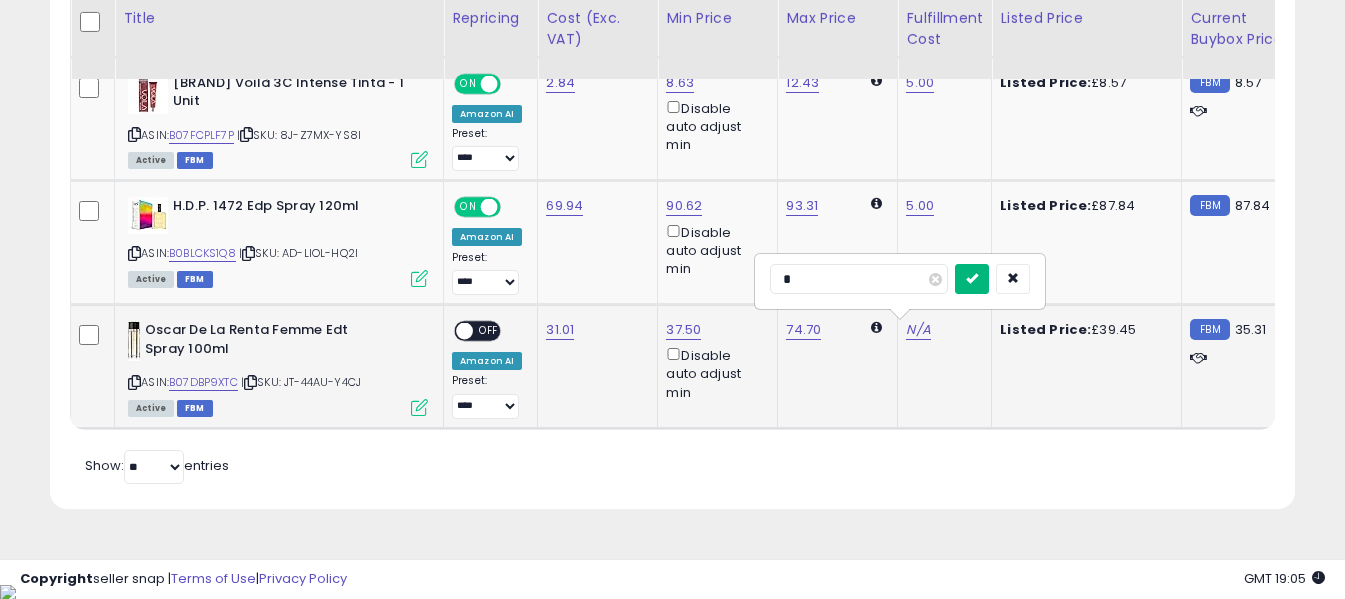 click at bounding box center (972, 279) 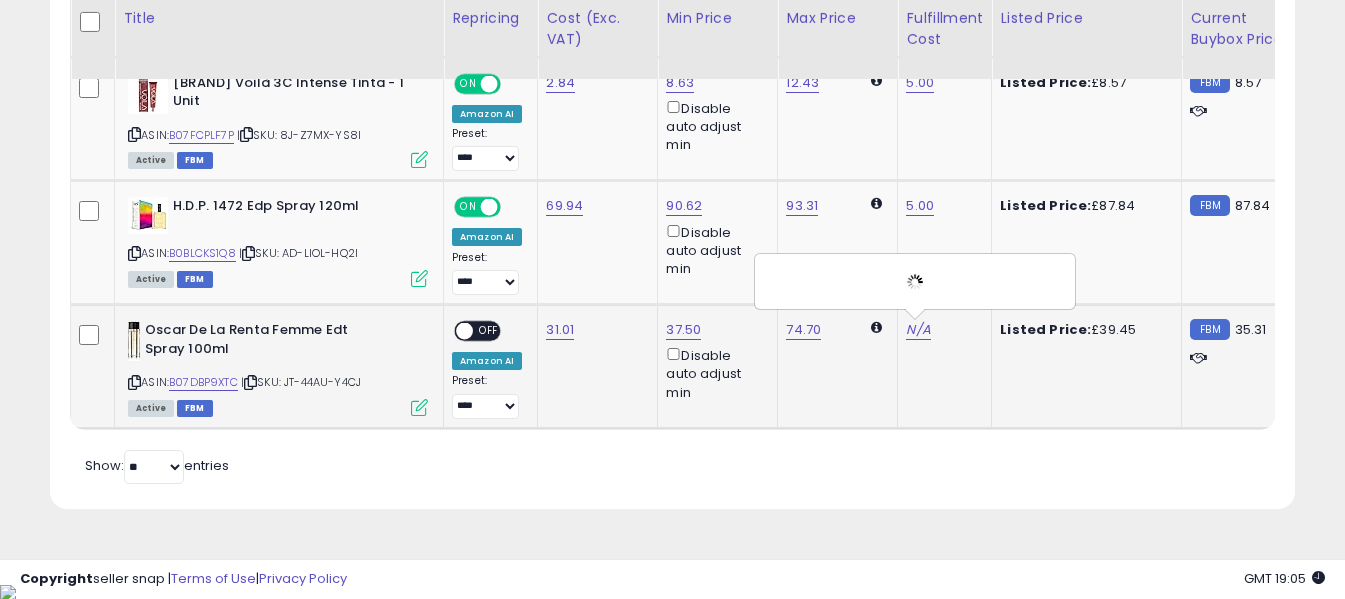 click on "OFF" at bounding box center [489, 331] 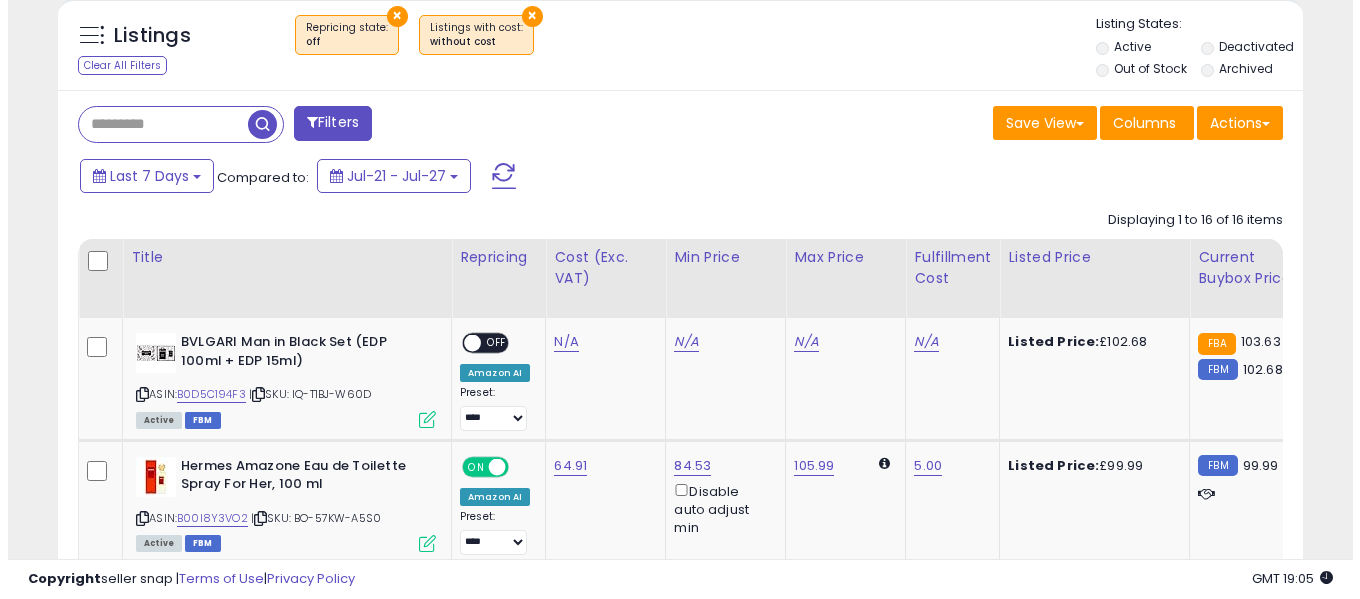 scroll, scrollTop: 603, scrollLeft: 0, axis: vertical 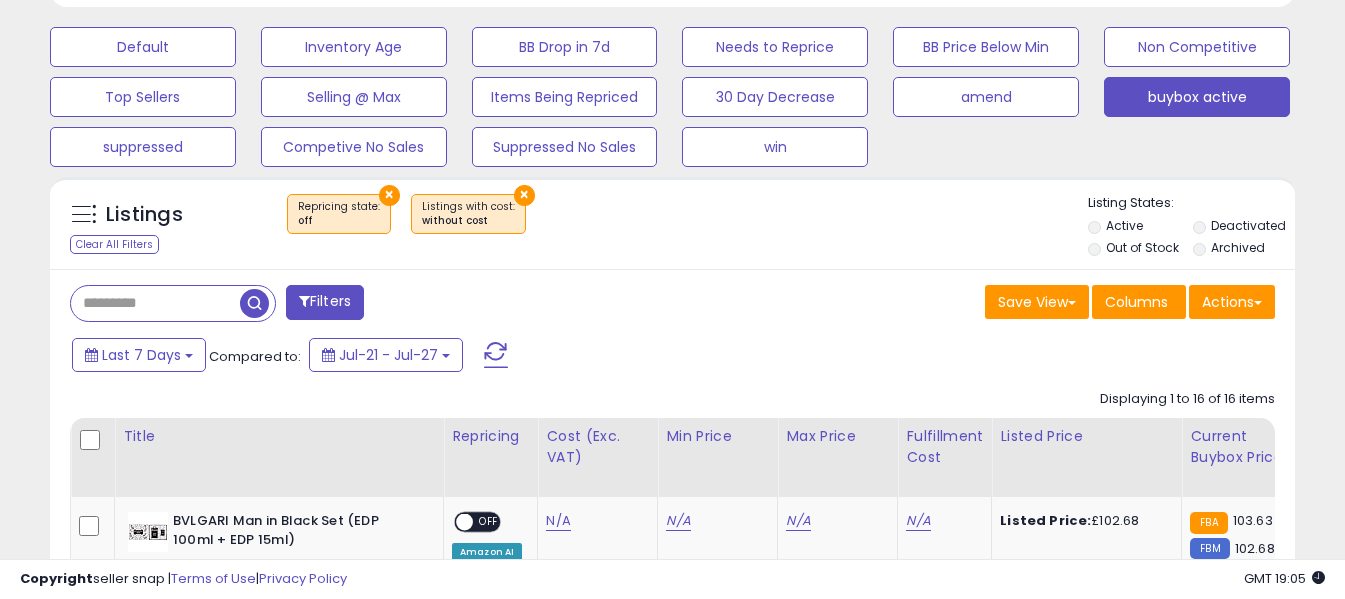 click at bounding box center [496, 355] 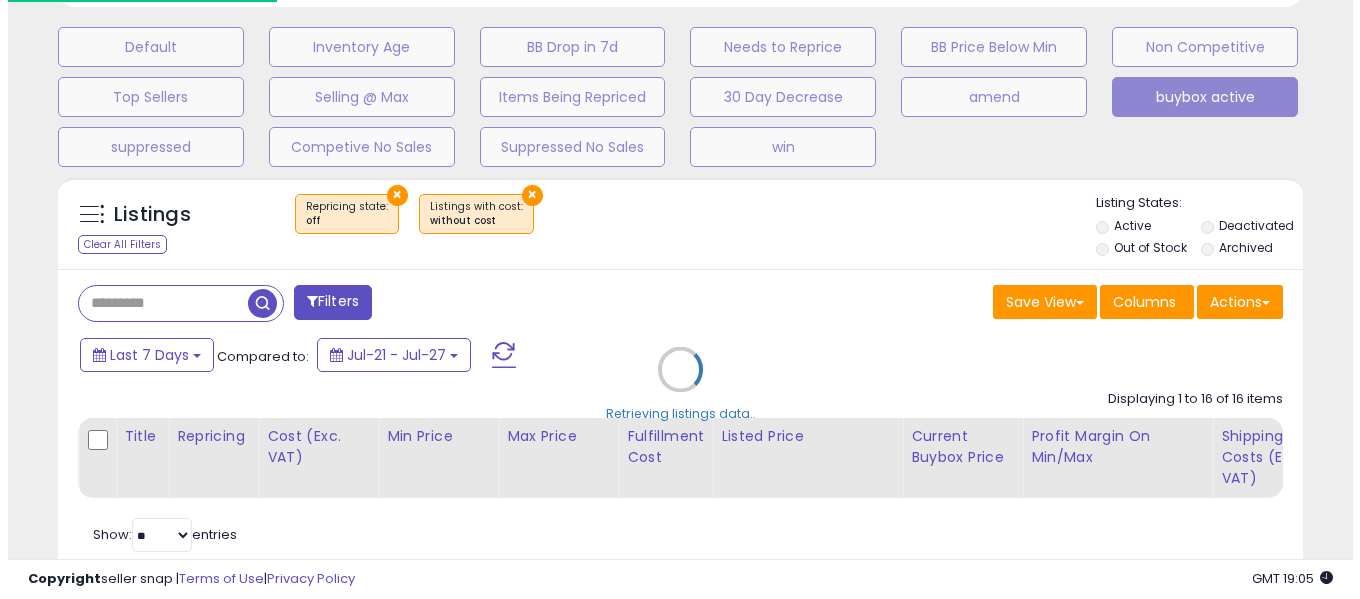 scroll, scrollTop: 999590, scrollLeft: 999271, axis: both 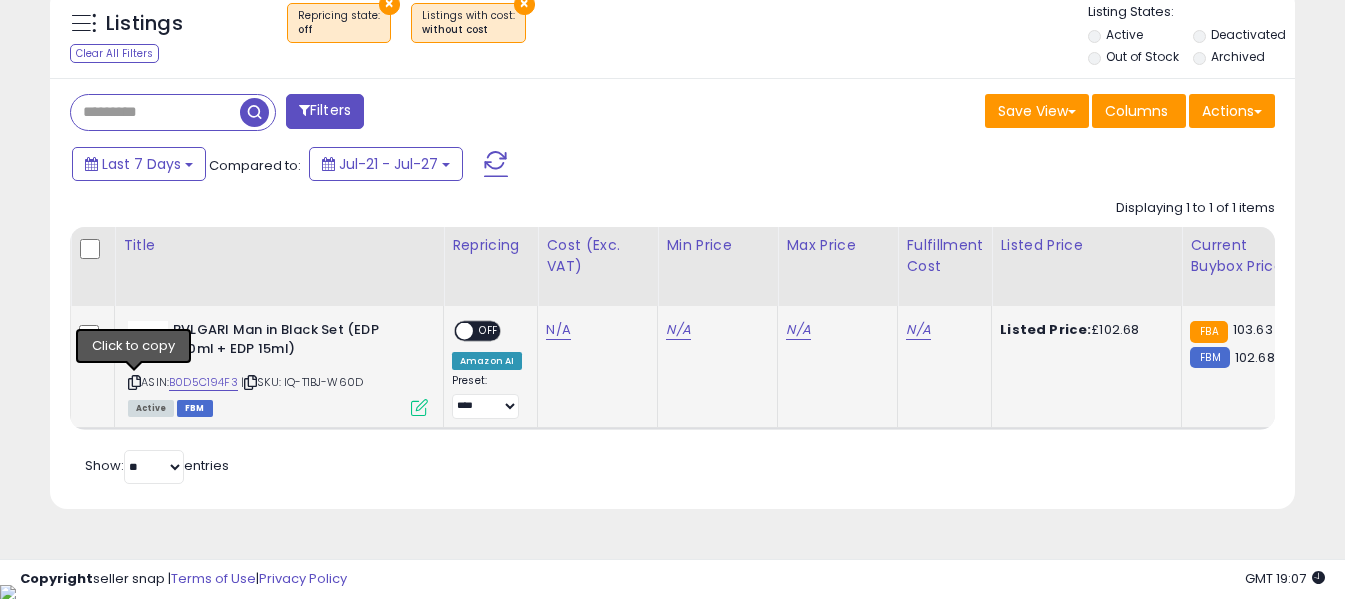 click at bounding box center [134, 382] 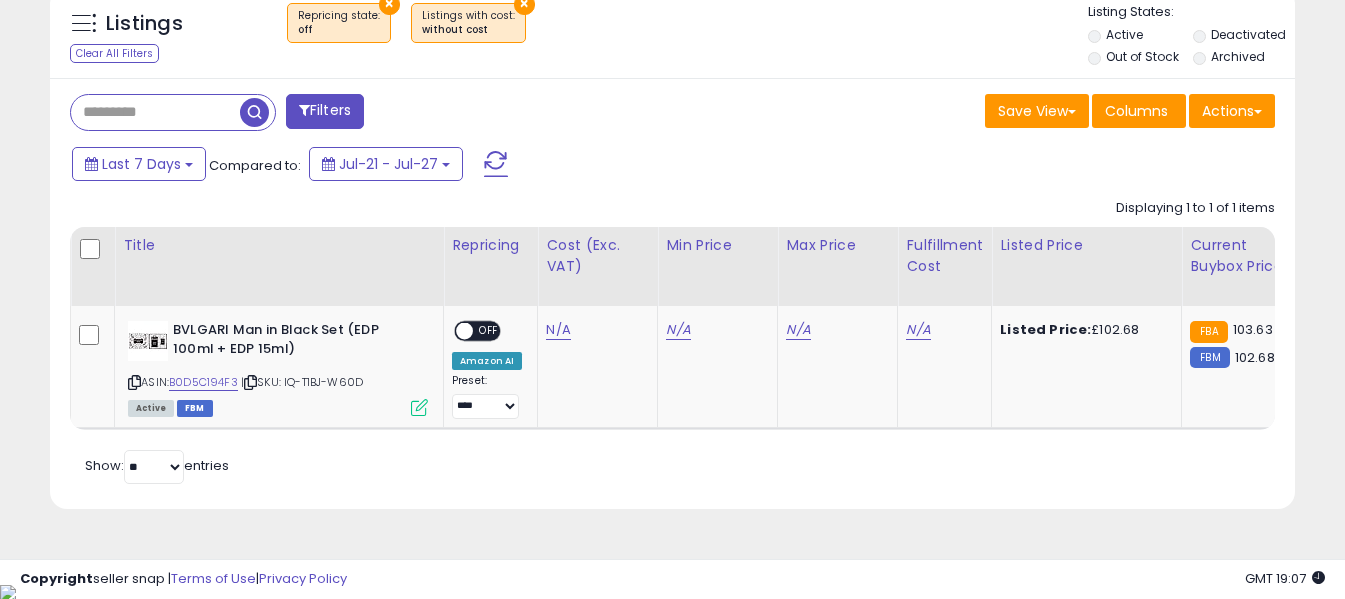click at bounding box center (496, 164) 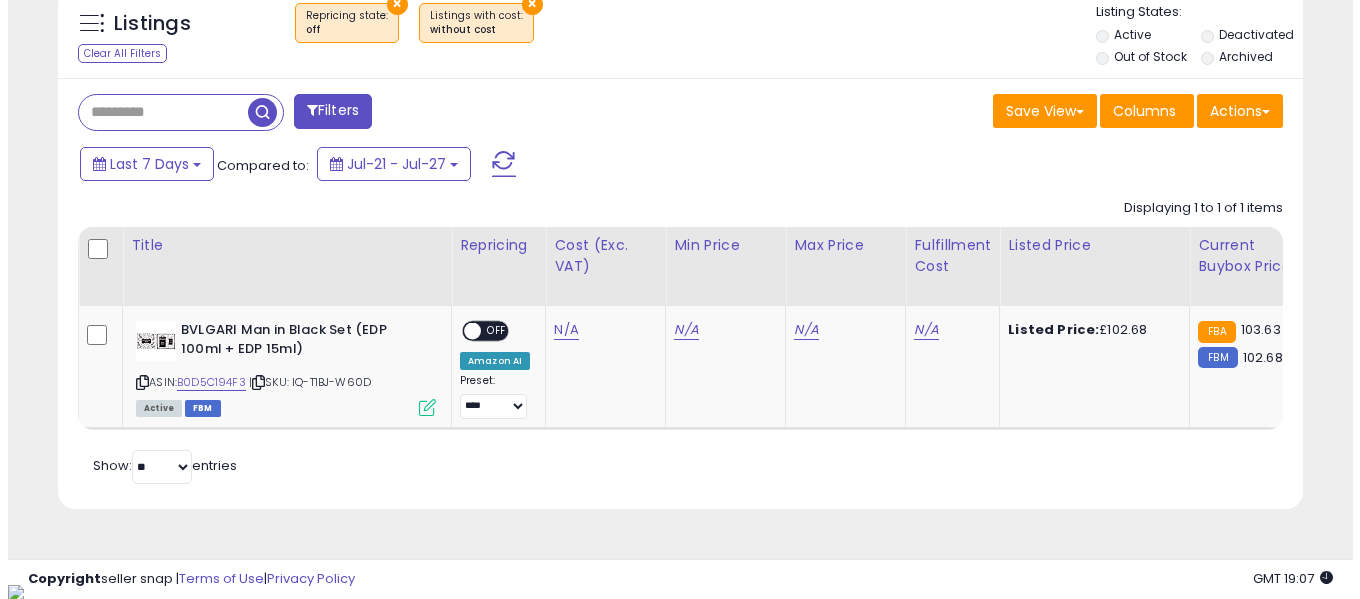 scroll, scrollTop: 671, scrollLeft: 0, axis: vertical 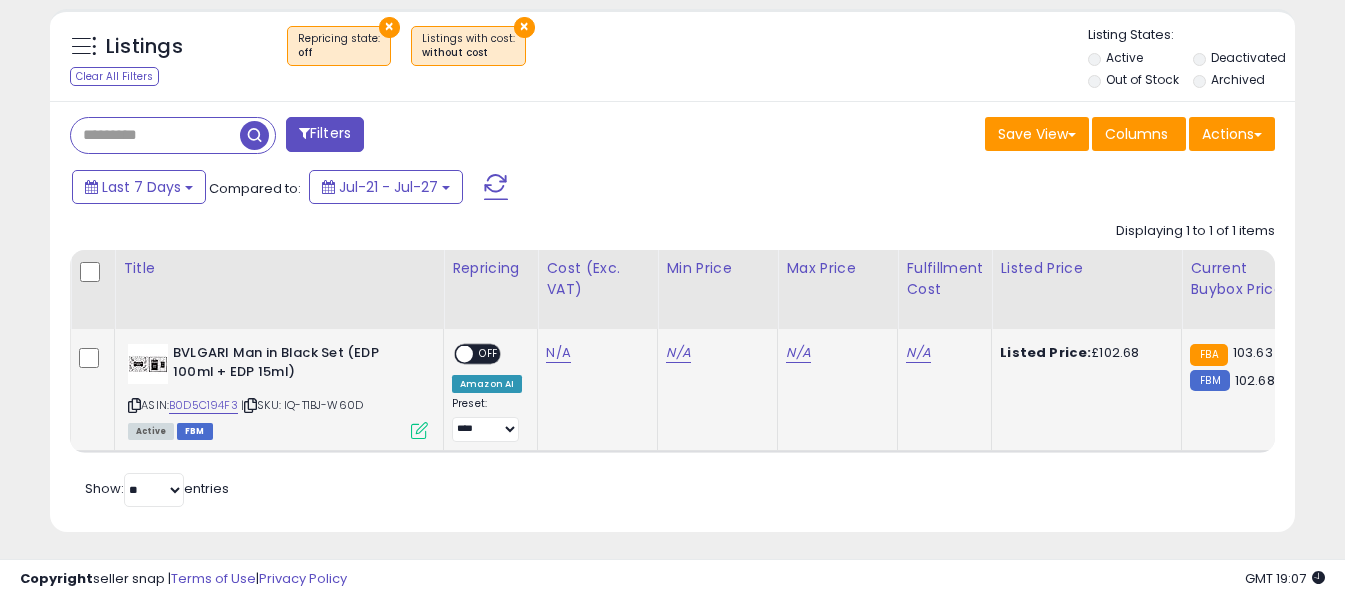 click at bounding box center (134, 405) 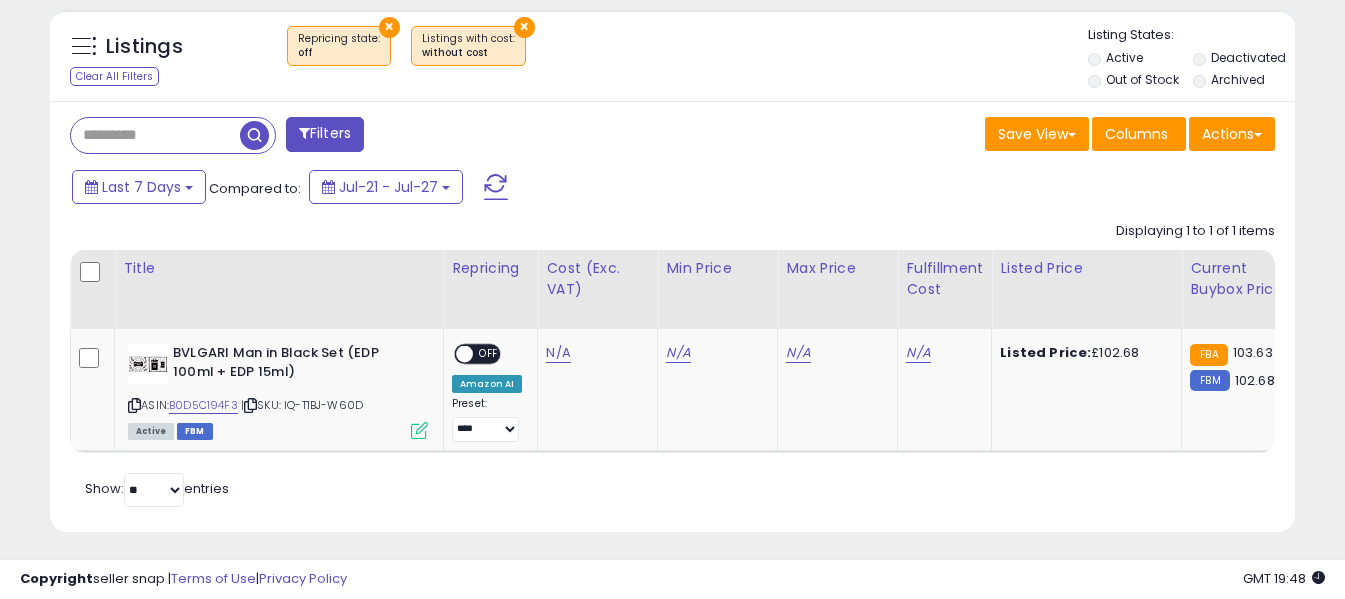 click at bounding box center (496, 187) 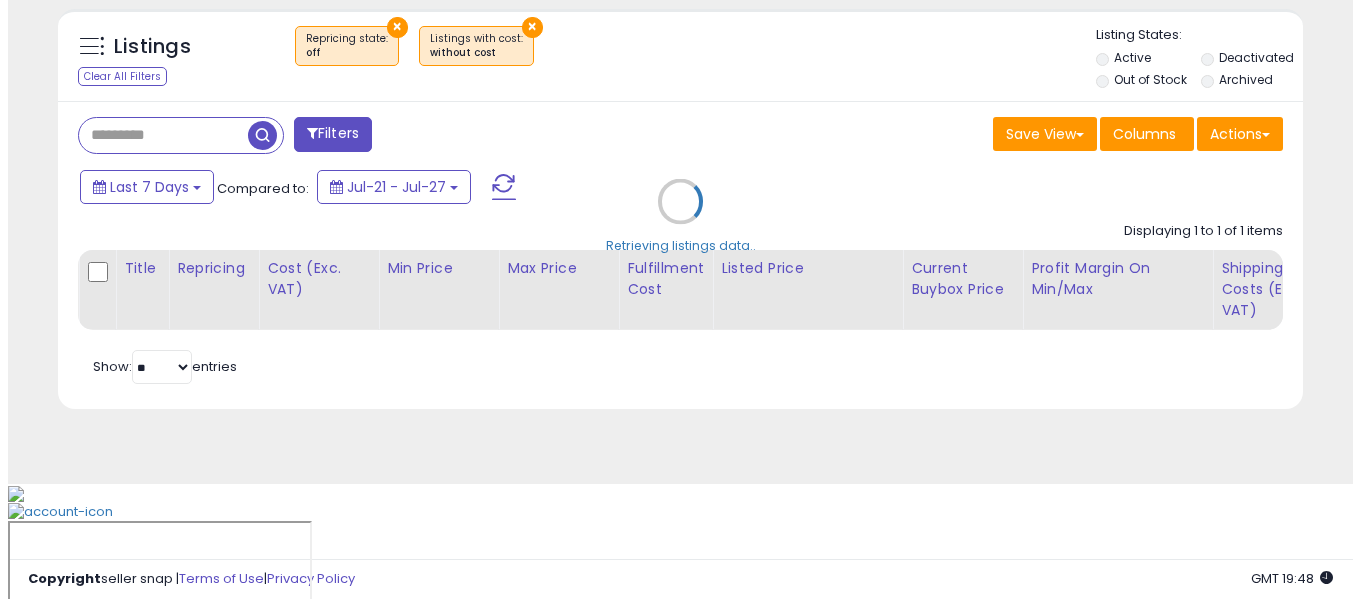 scroll, scrollTop: 671, scrollLeft: 0, axis: vertical 